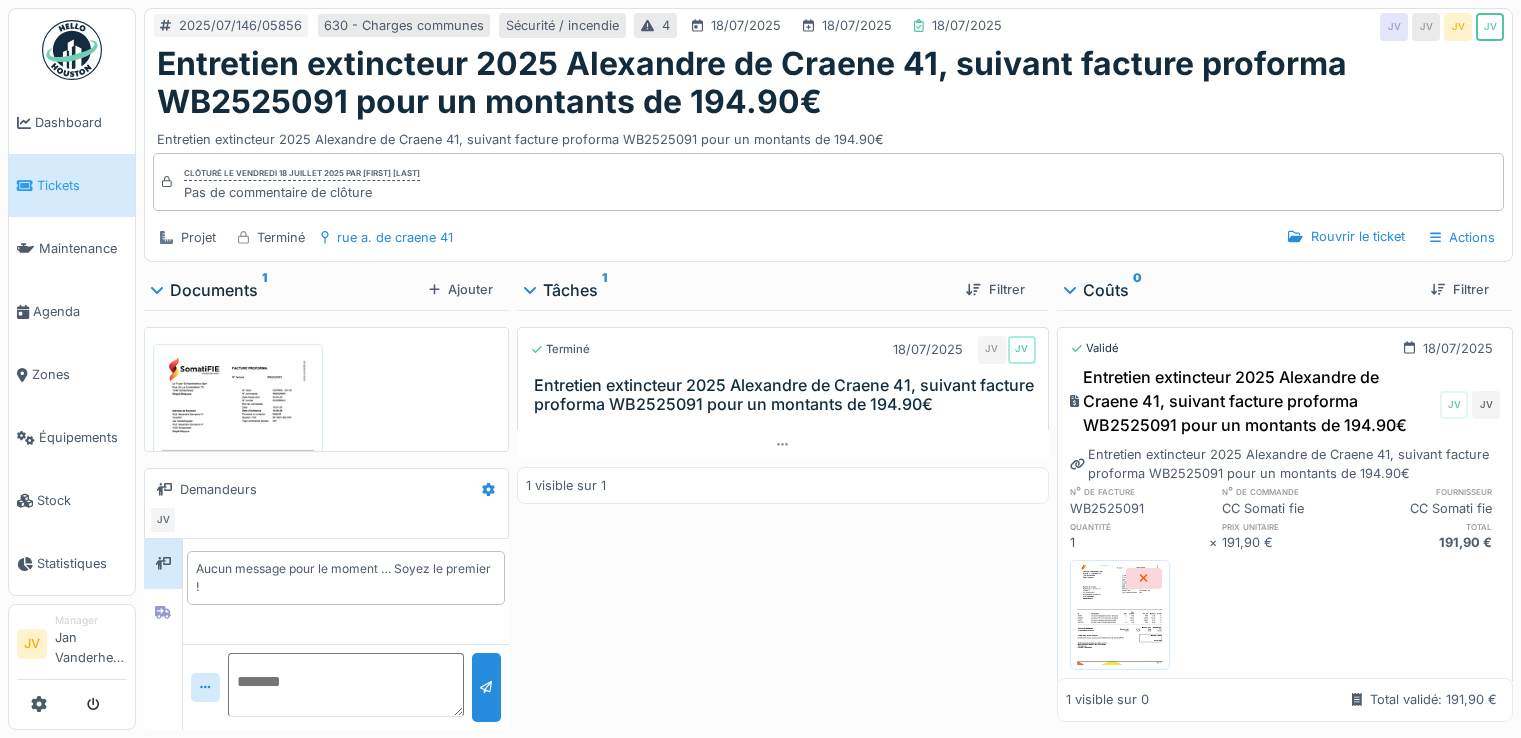 scroll, scrollTop: 15, scrollLeft: 0, axis: vertical 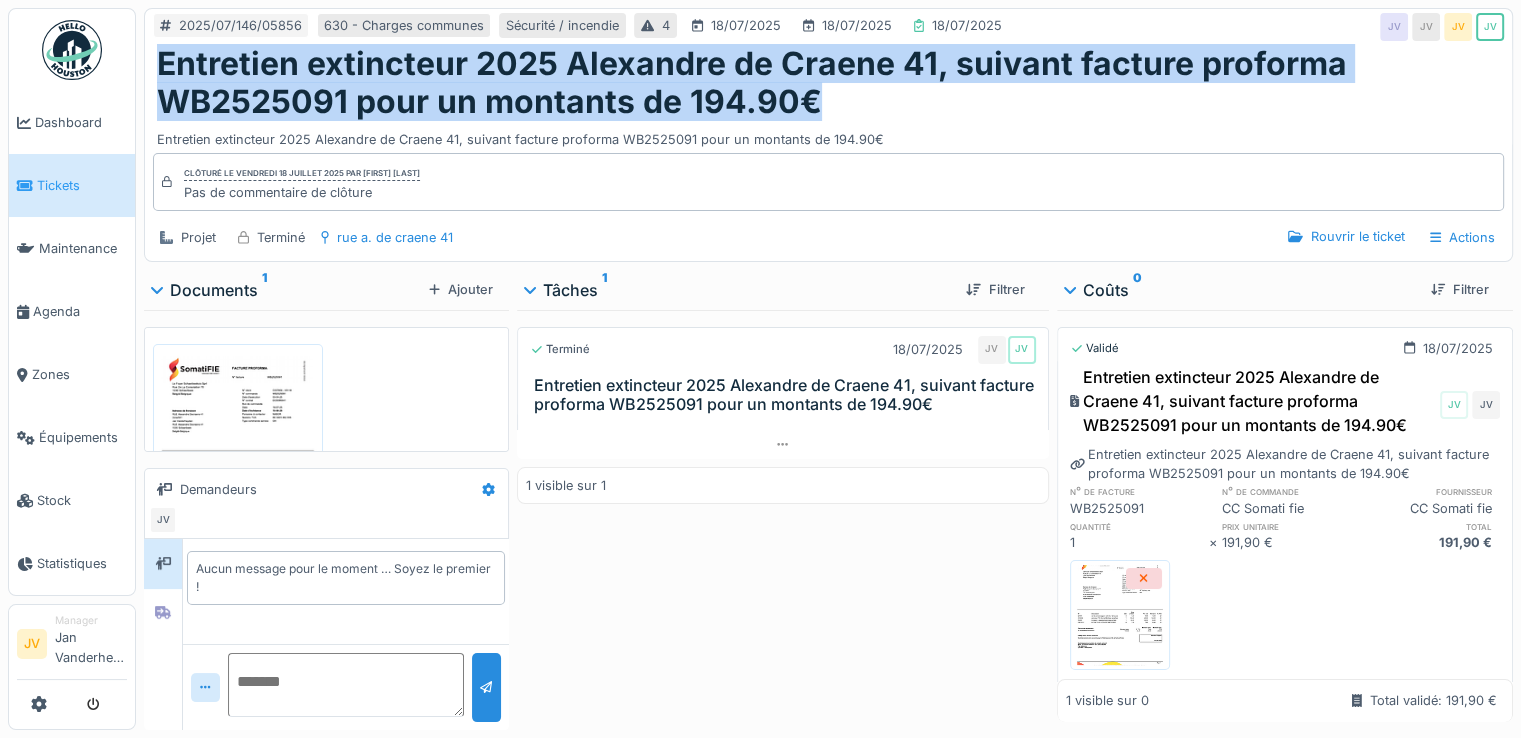 drag, startPoint x: 161, startPoint y: 43, endPoint x: 858, endPoint y: 97, distance: 699.0887 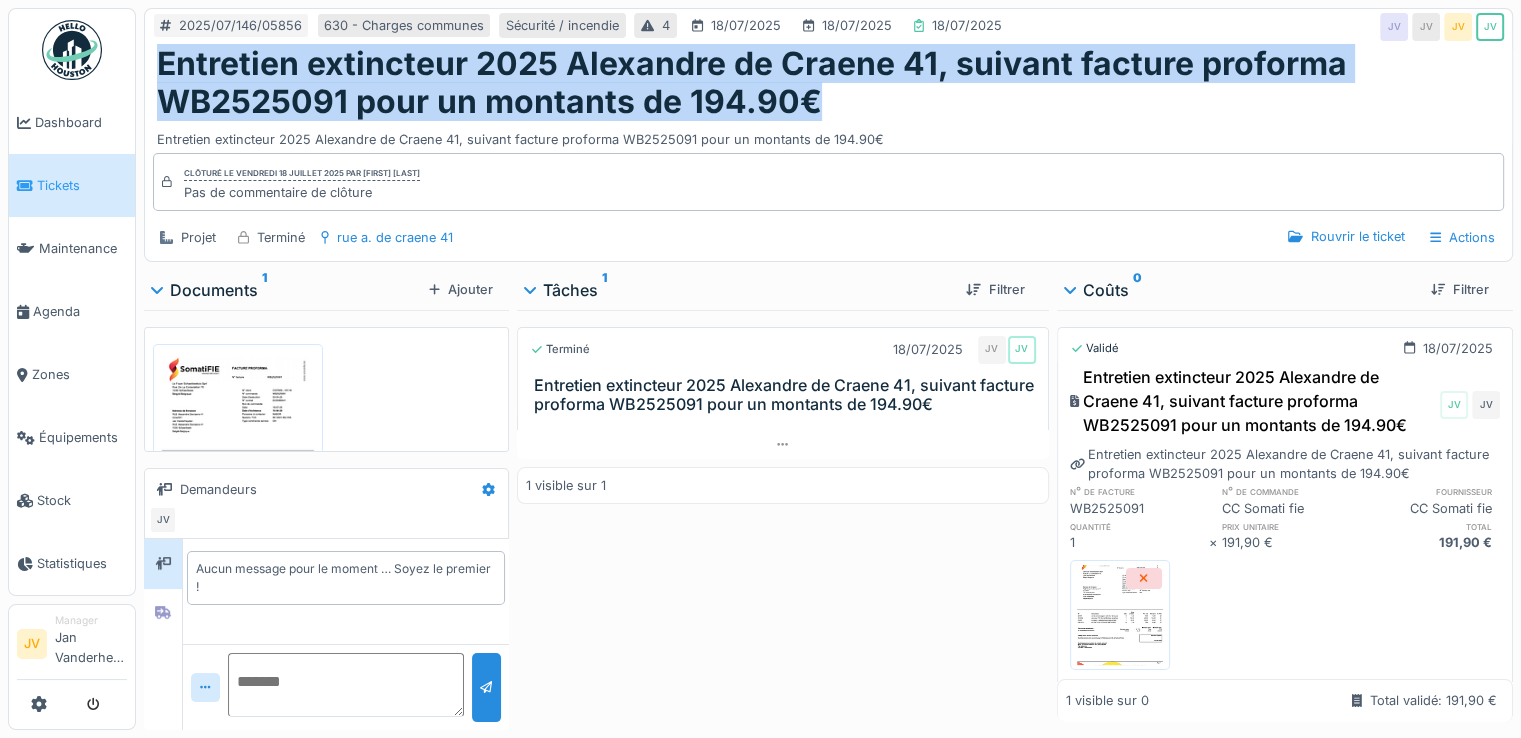 copy on "Entretien extincteur 2025 Alexandre de Craene 41, suivant facture proforma WB2525091  pour un montants de 194.90€" 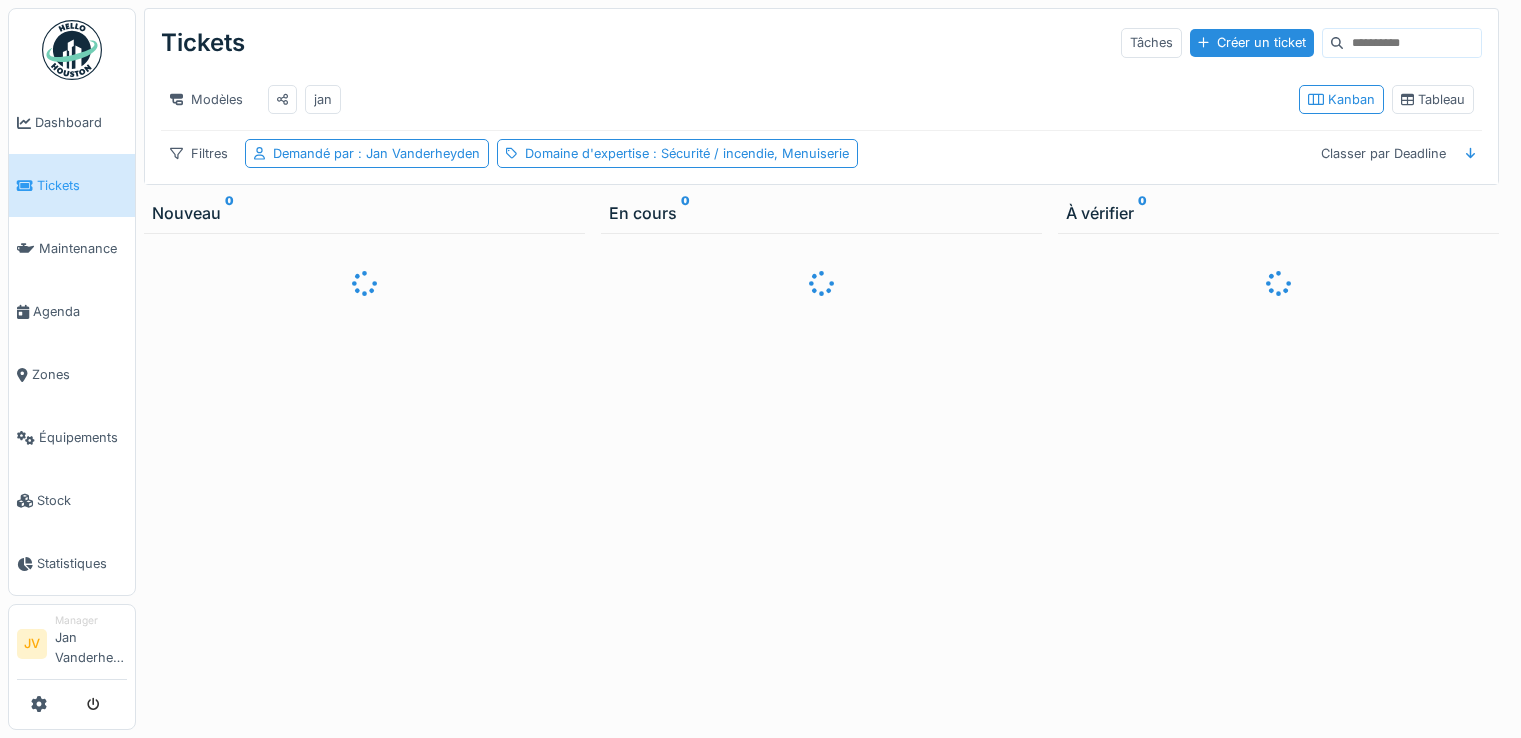scroll, scrollTop: 0, scrollLeft: 0, axis: both 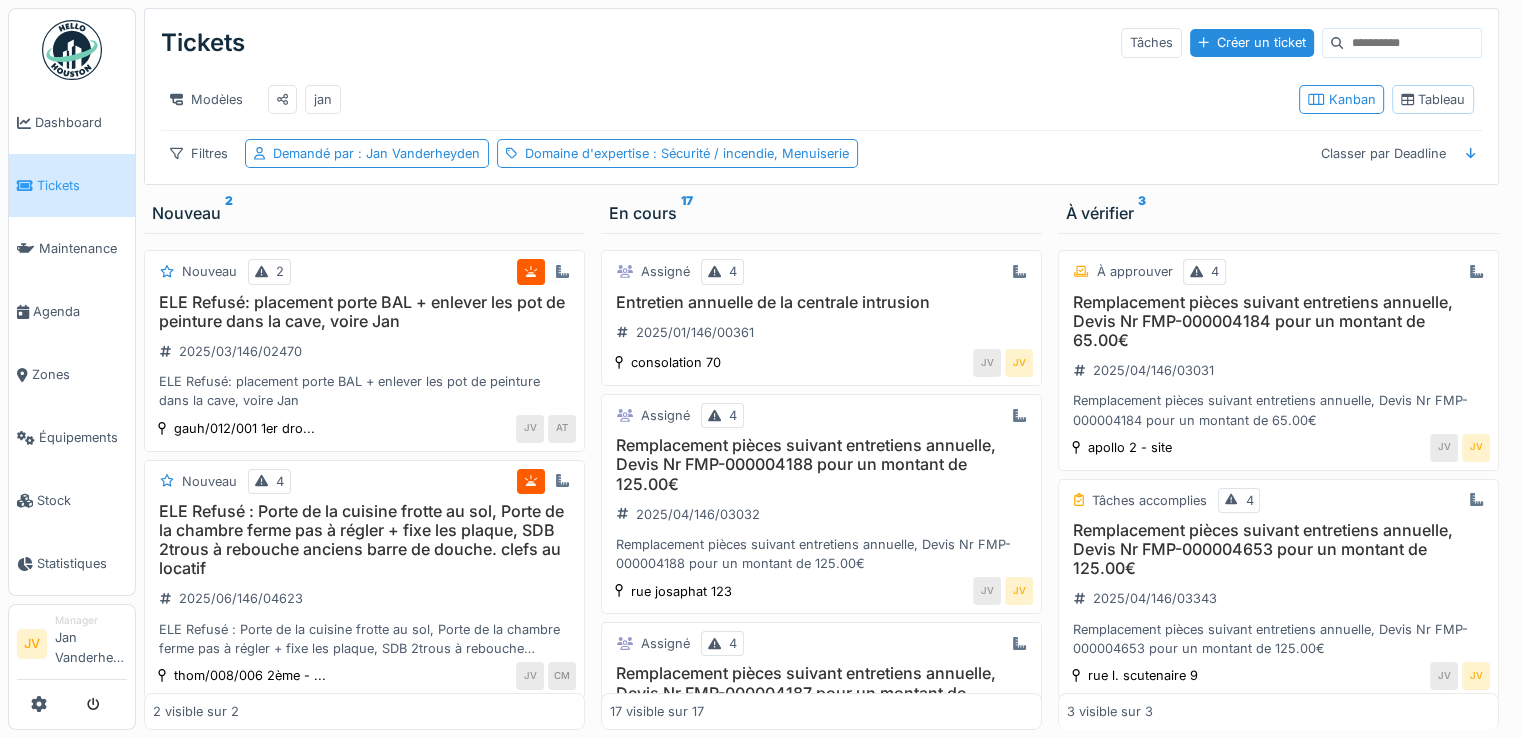 click on "Tableau" at bounding box center (1433, 99) 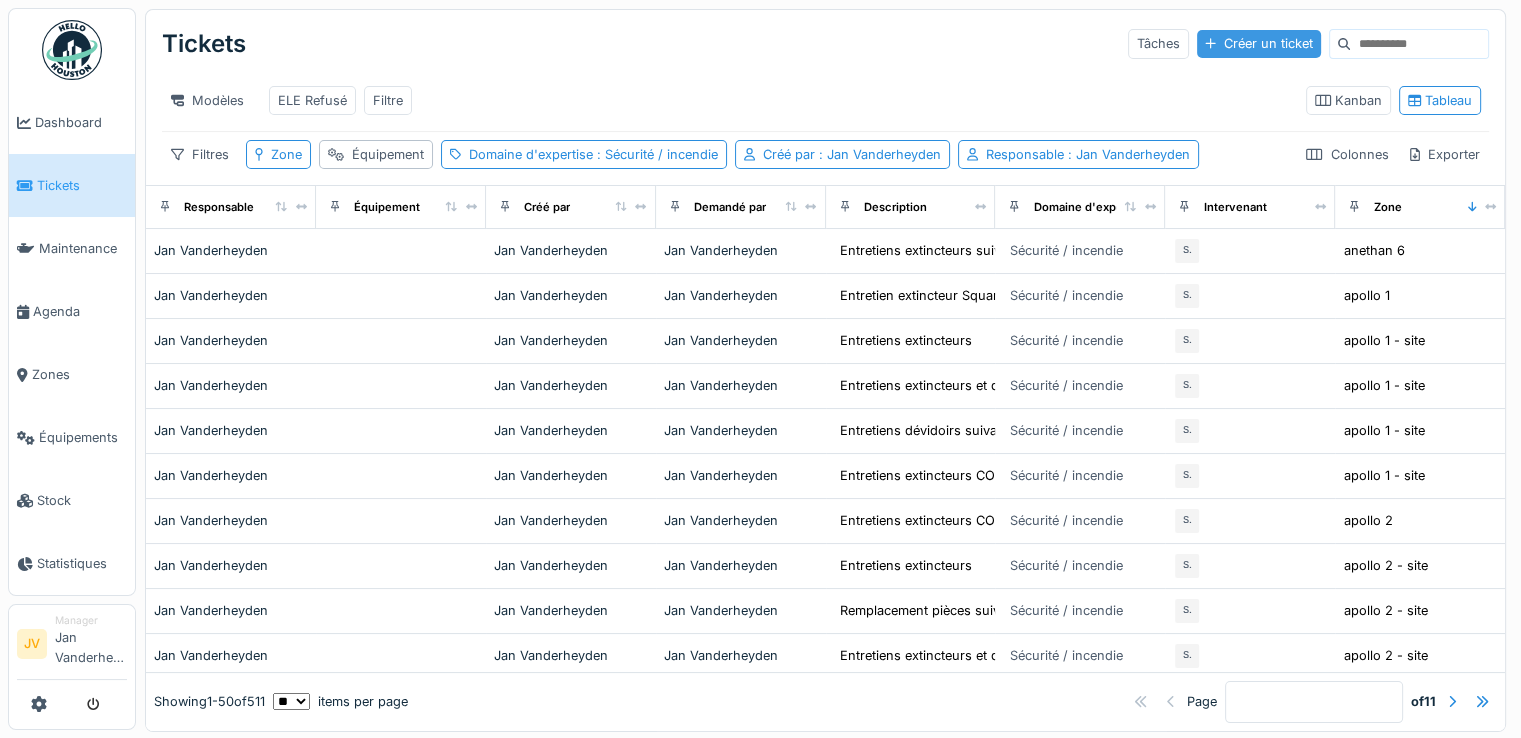 click on "Créer un ticket" at bounding box center (1259, 43) 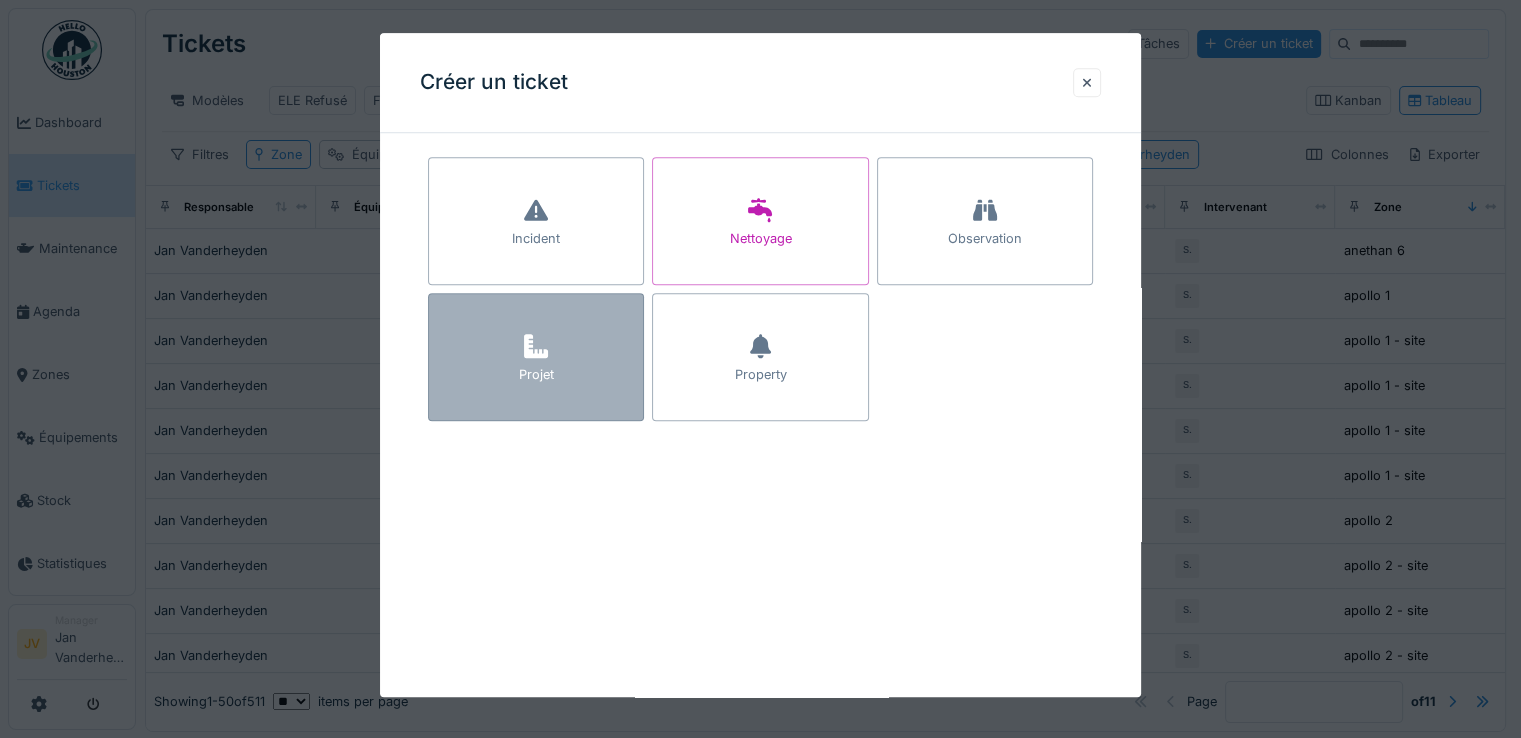 click on "Projet" at bounding box center [536, 357] 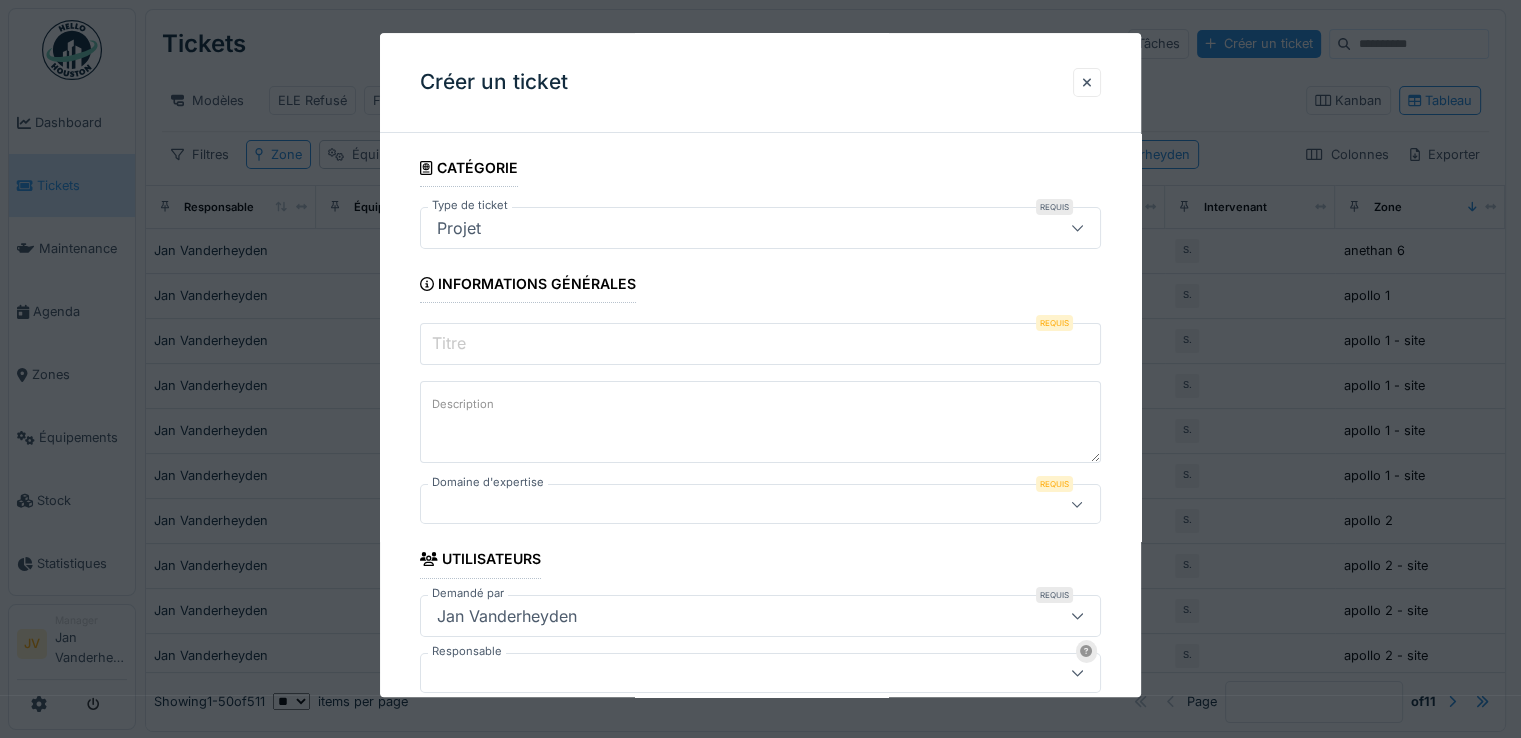 click on "Titre" at bounding box center [760, 344] 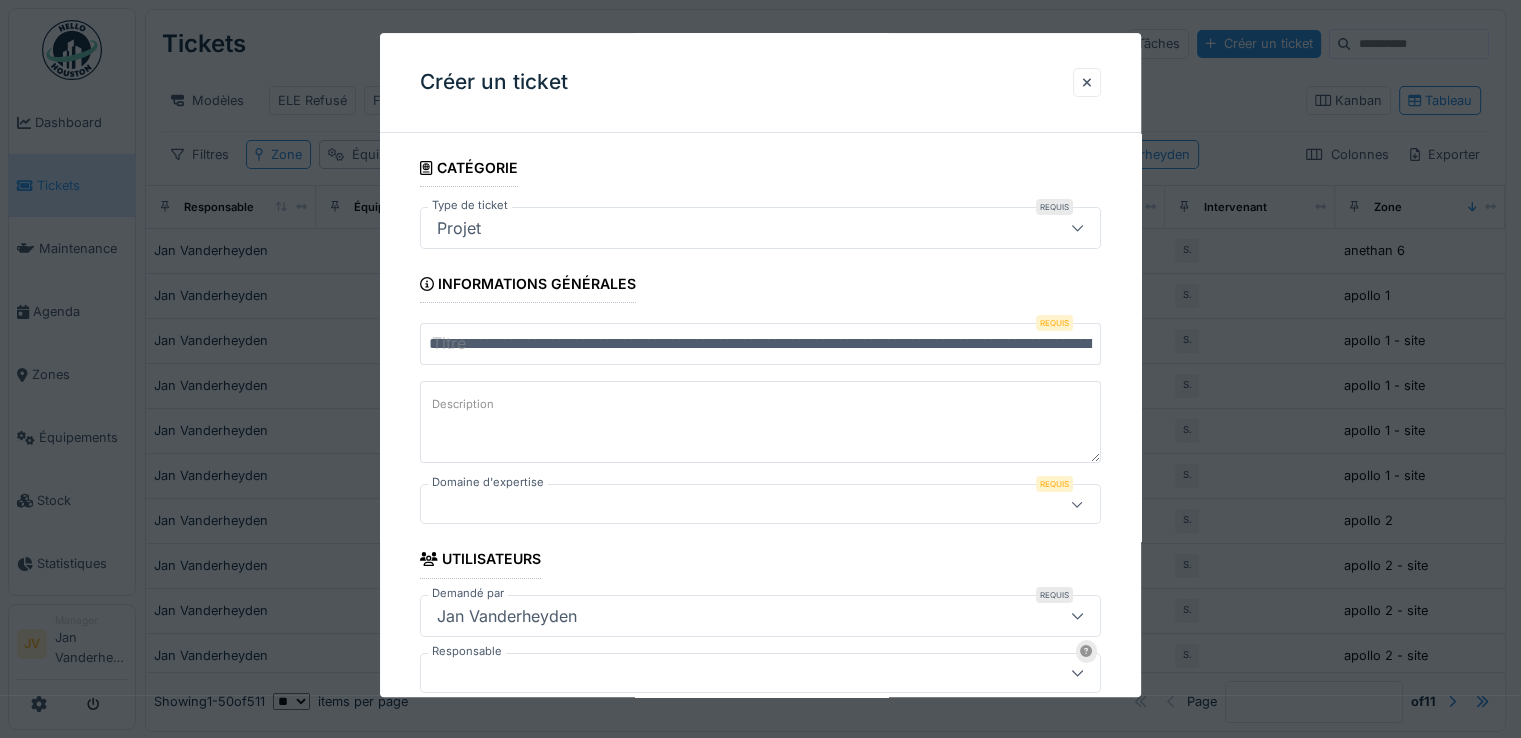 scroll, scrollTop: 0, scrollLeft: 223, axis: horizontal 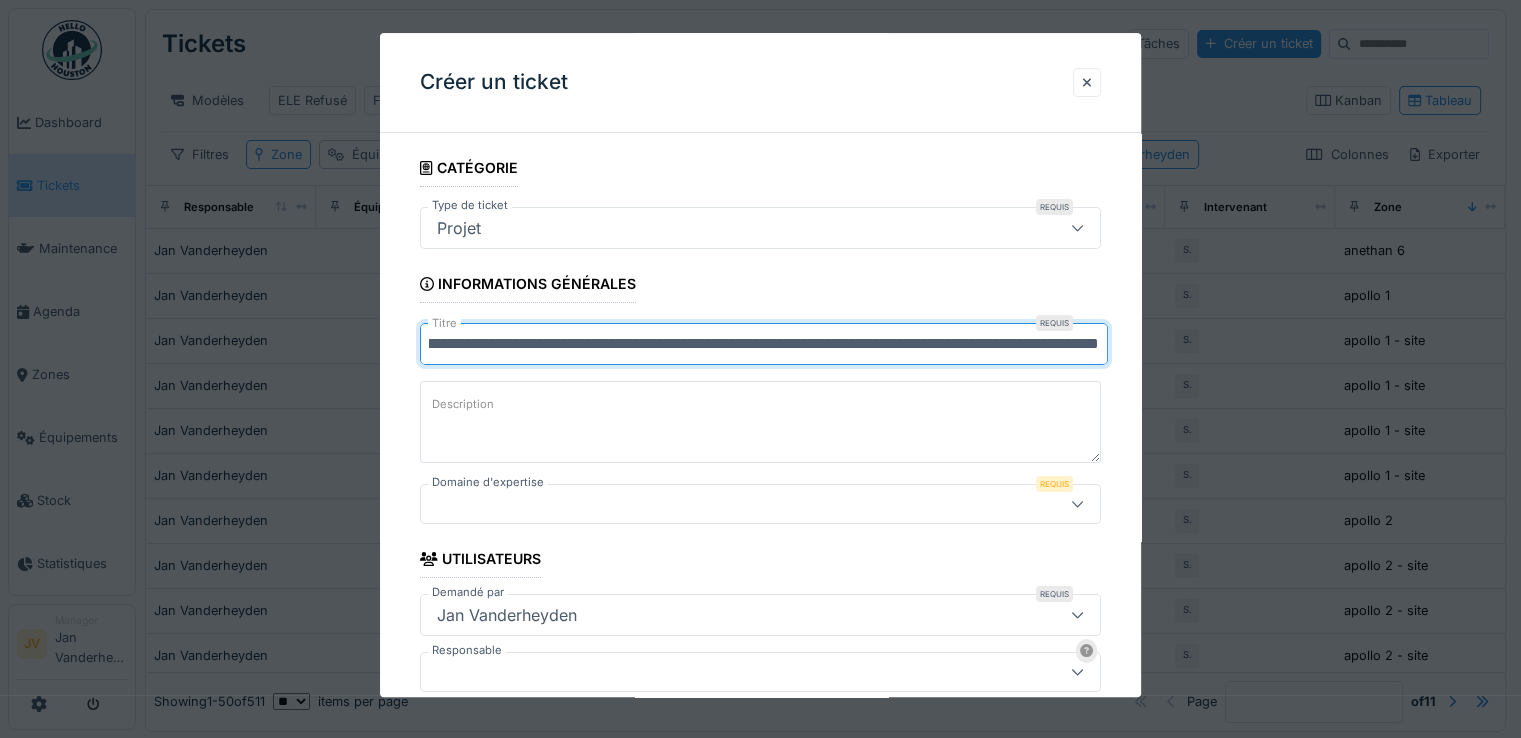 click on "**********" at bounding box center [764, 344] 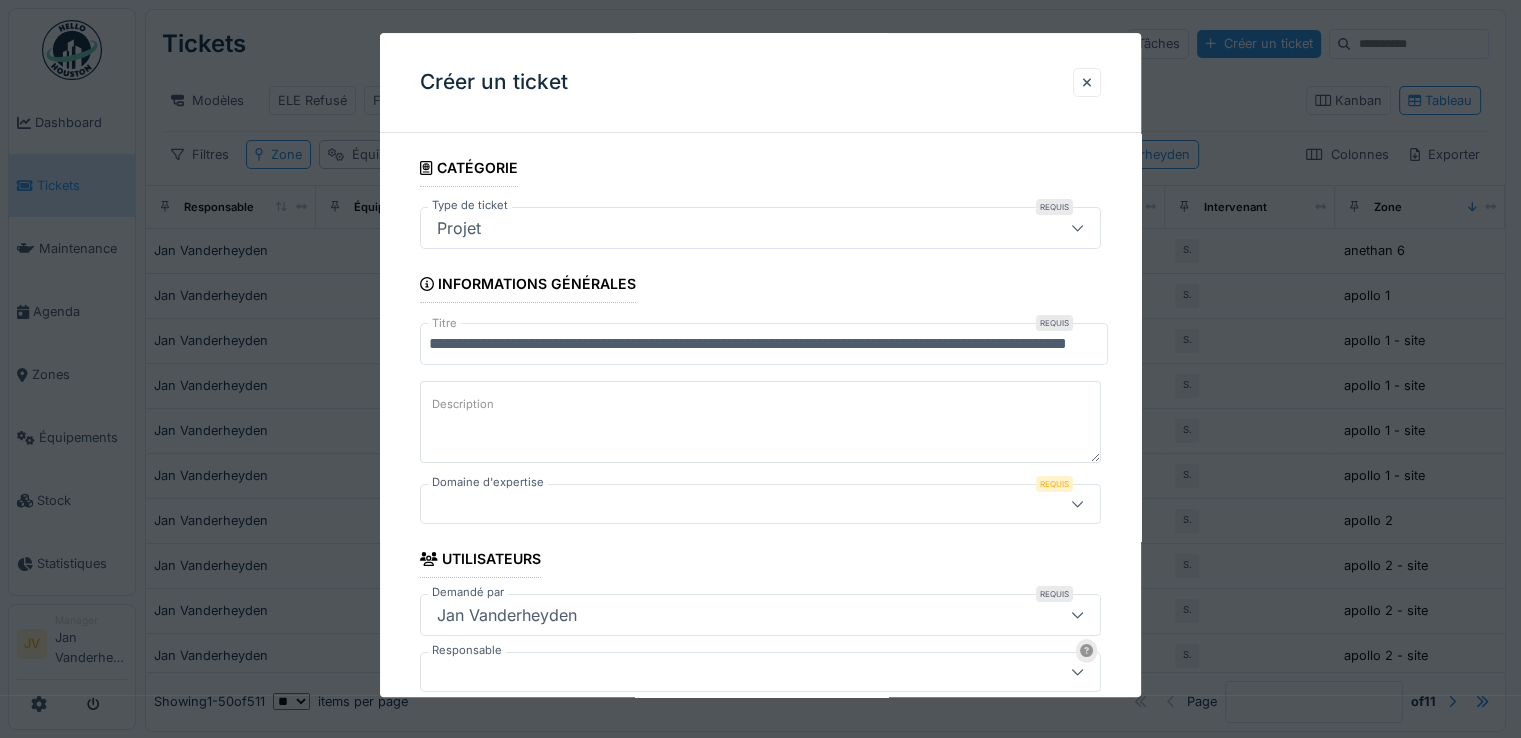 scroll, scrollTop: 0, scrollLeft: 0, axis: both 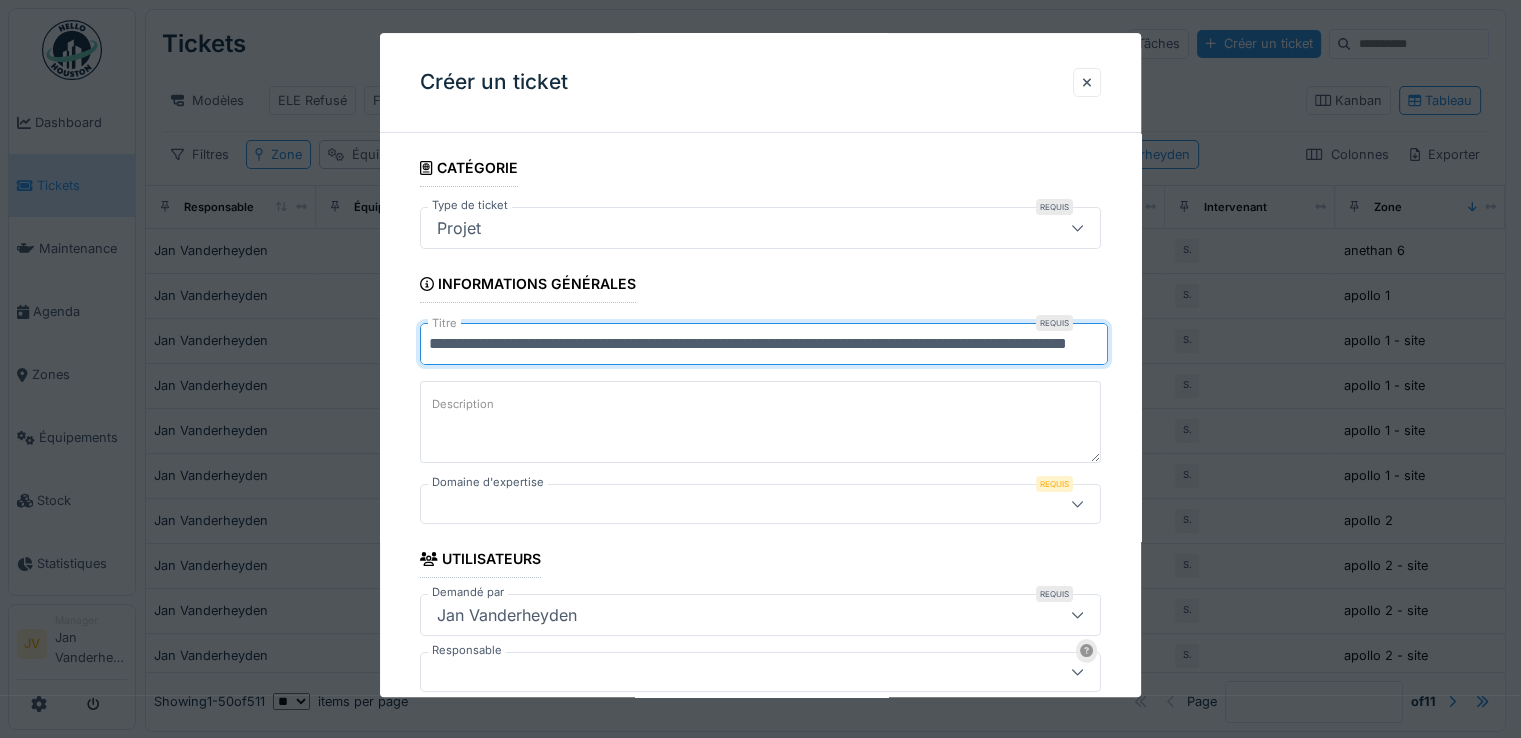click on "**********" at bounding box center [764, 344] 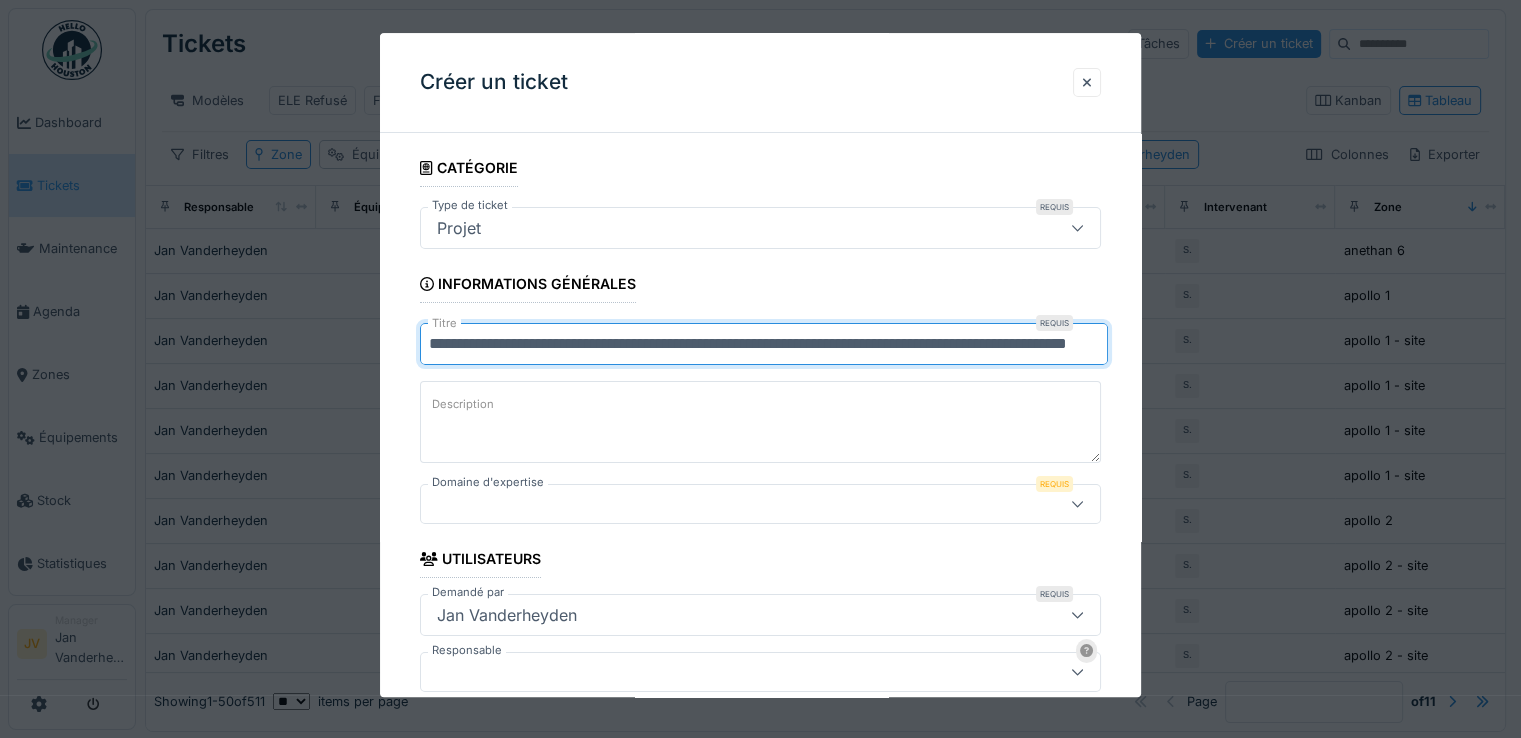 scroll, scrollTop: 0, scrollLeft: 0, axis: both 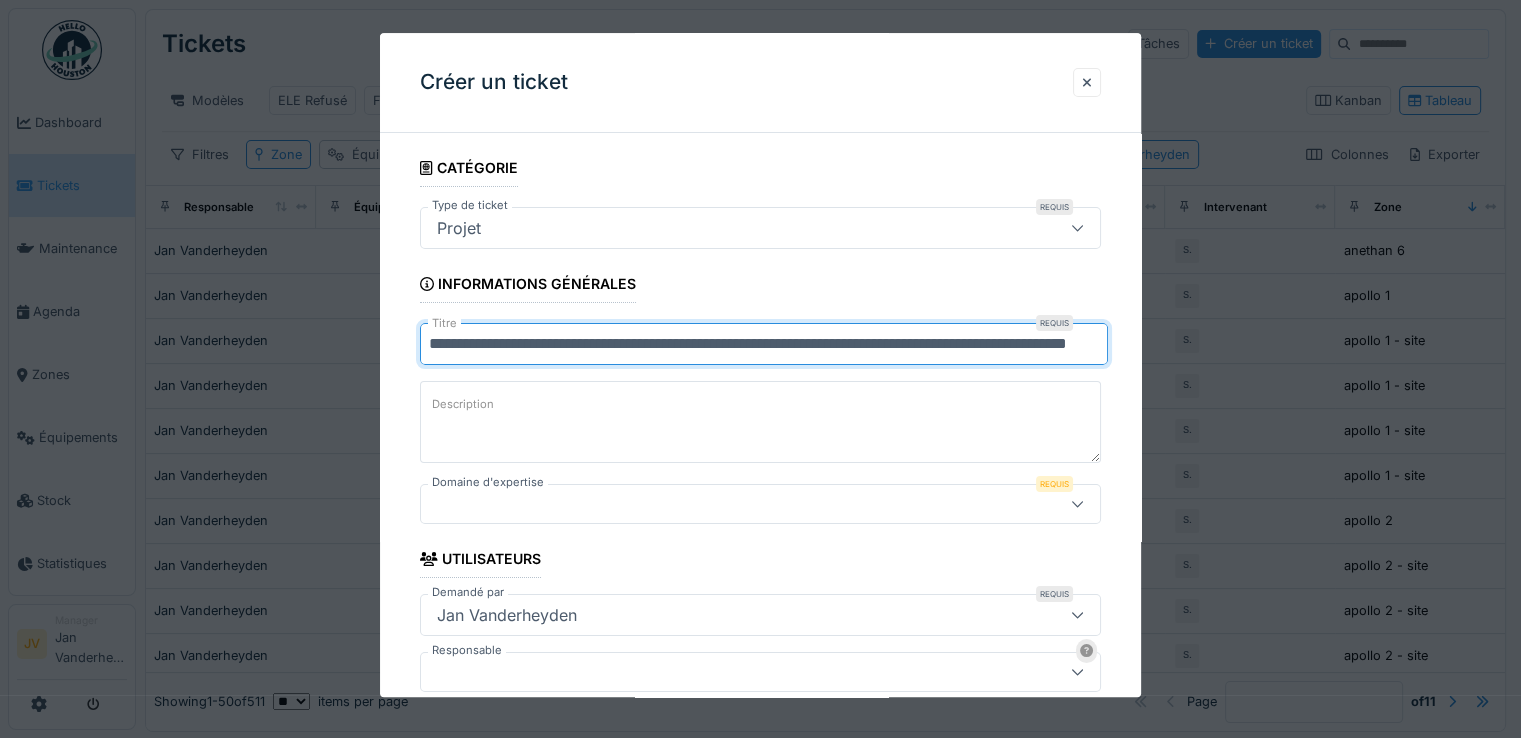 click on "**********" at bounding box center (764, 344) 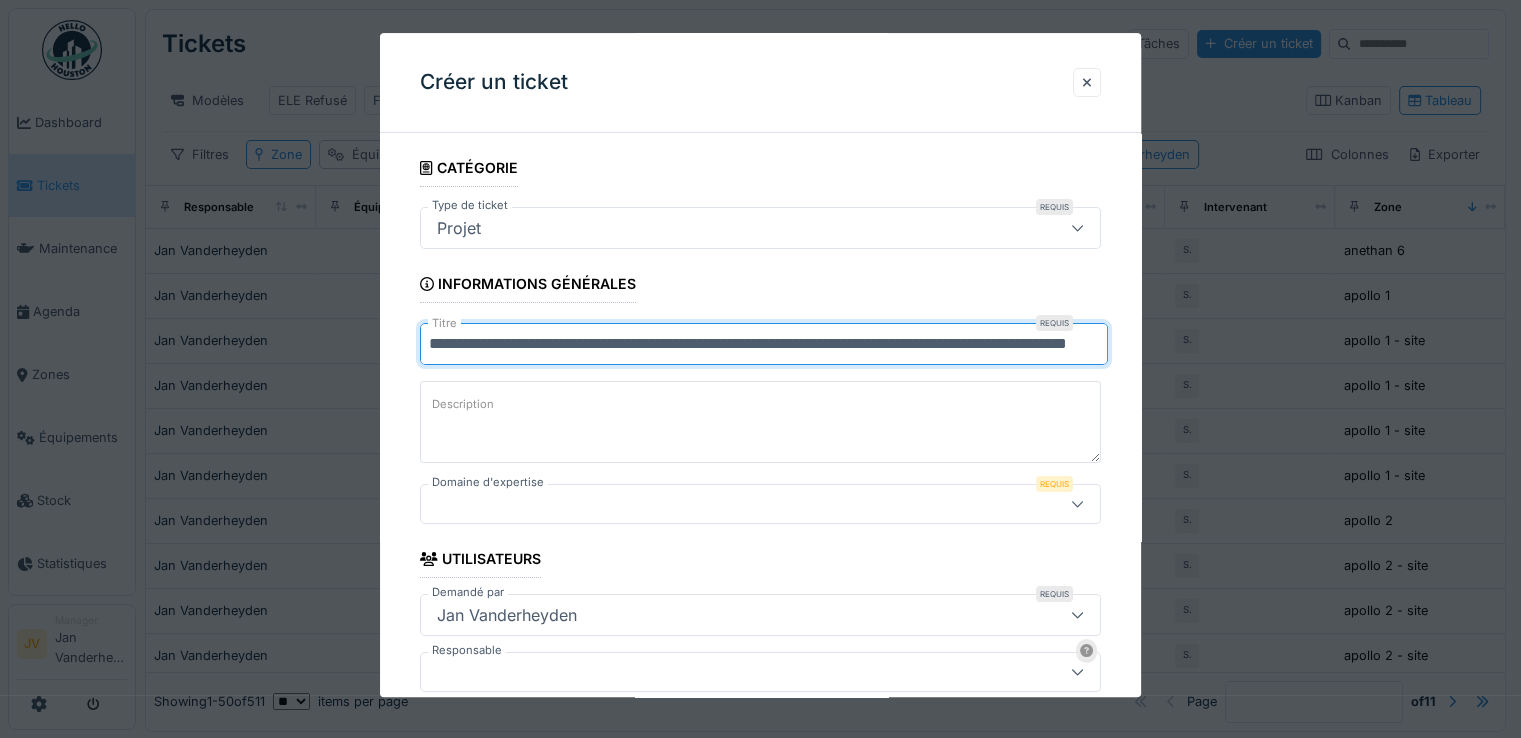 scroll, scrollTop: 0, scrollLeft: 175, axis: horizontal 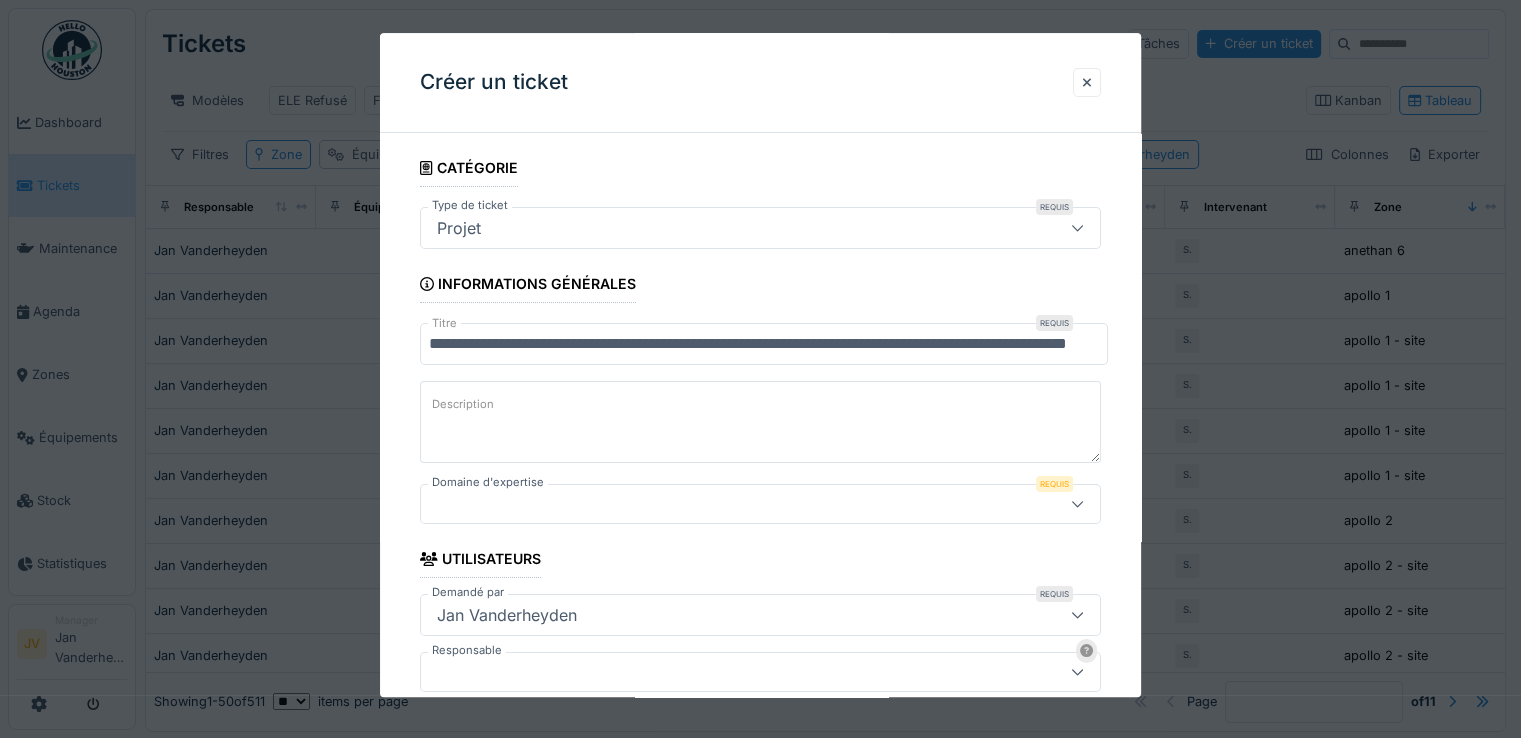 paste on "**********" 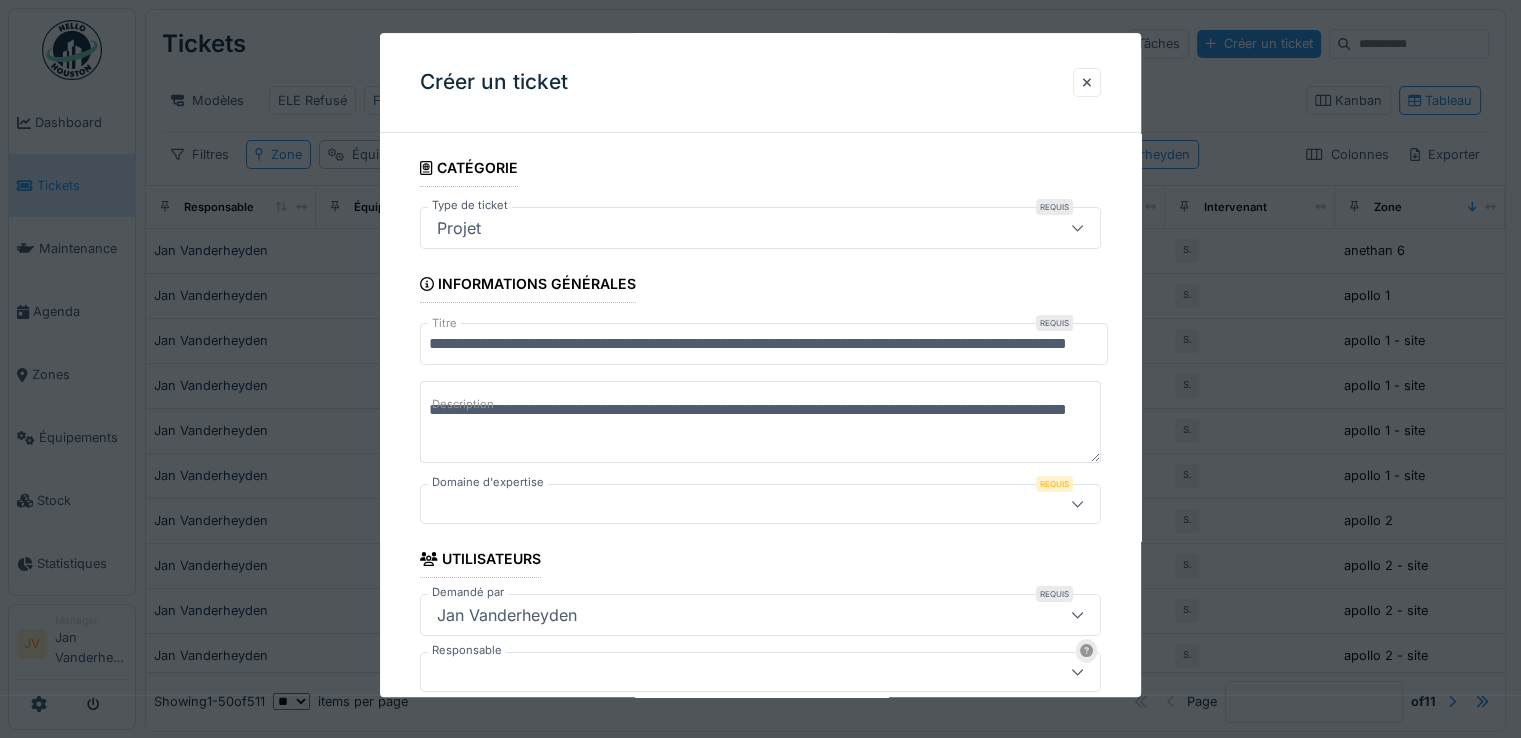 type on "**********" 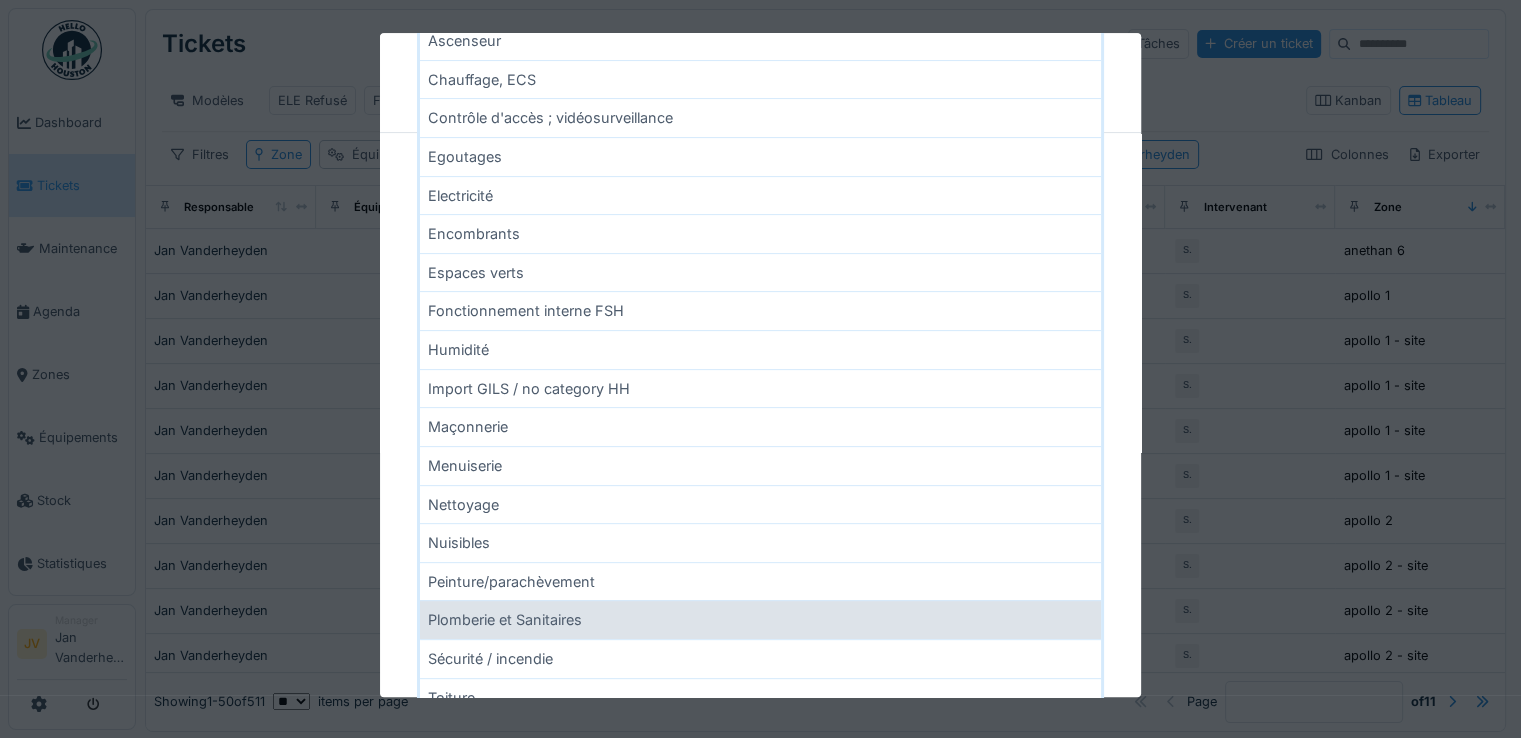 scroll, scrollTop: 600, scrollLeft: 0, axis: vertical 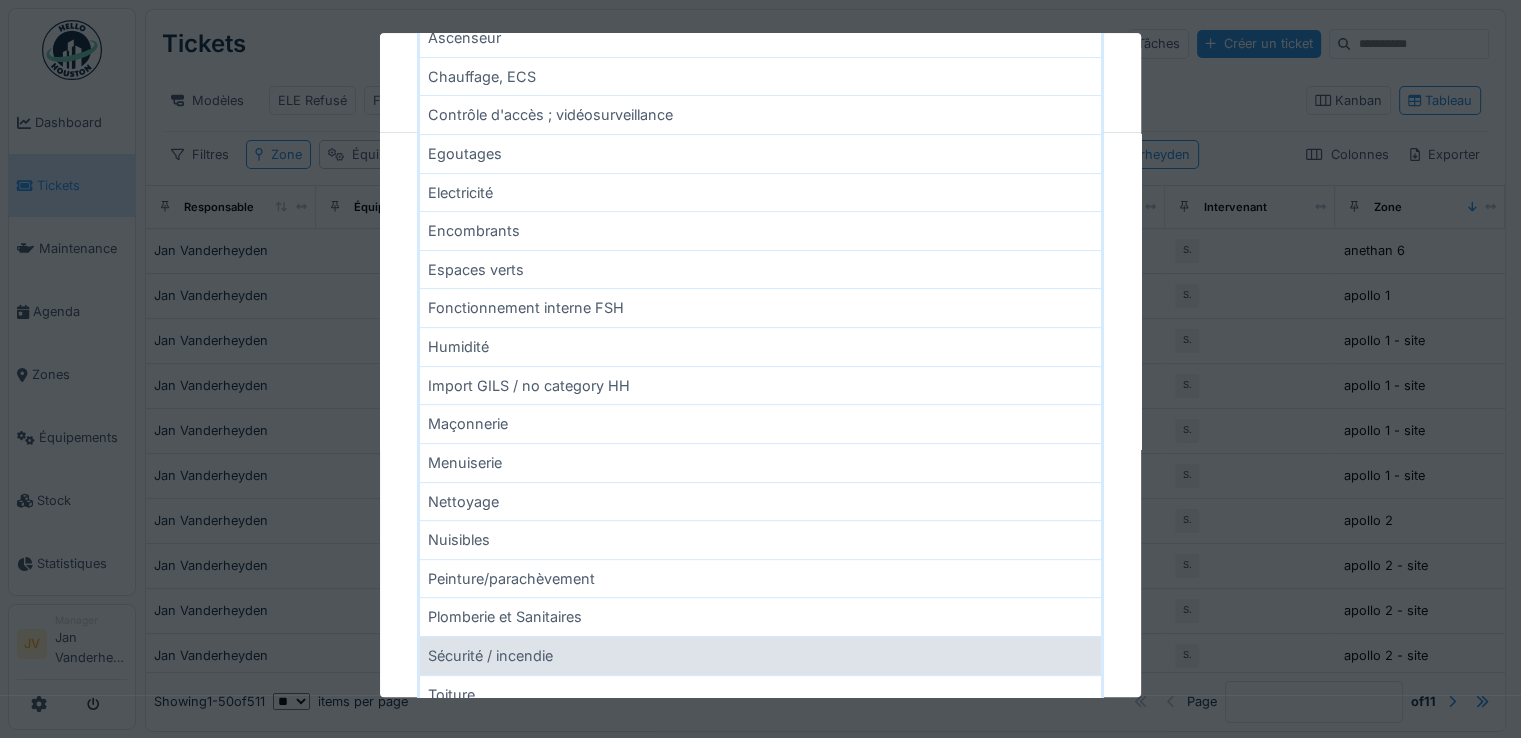 click on "Sécurité / incendie" at bounding box center (760, 655) 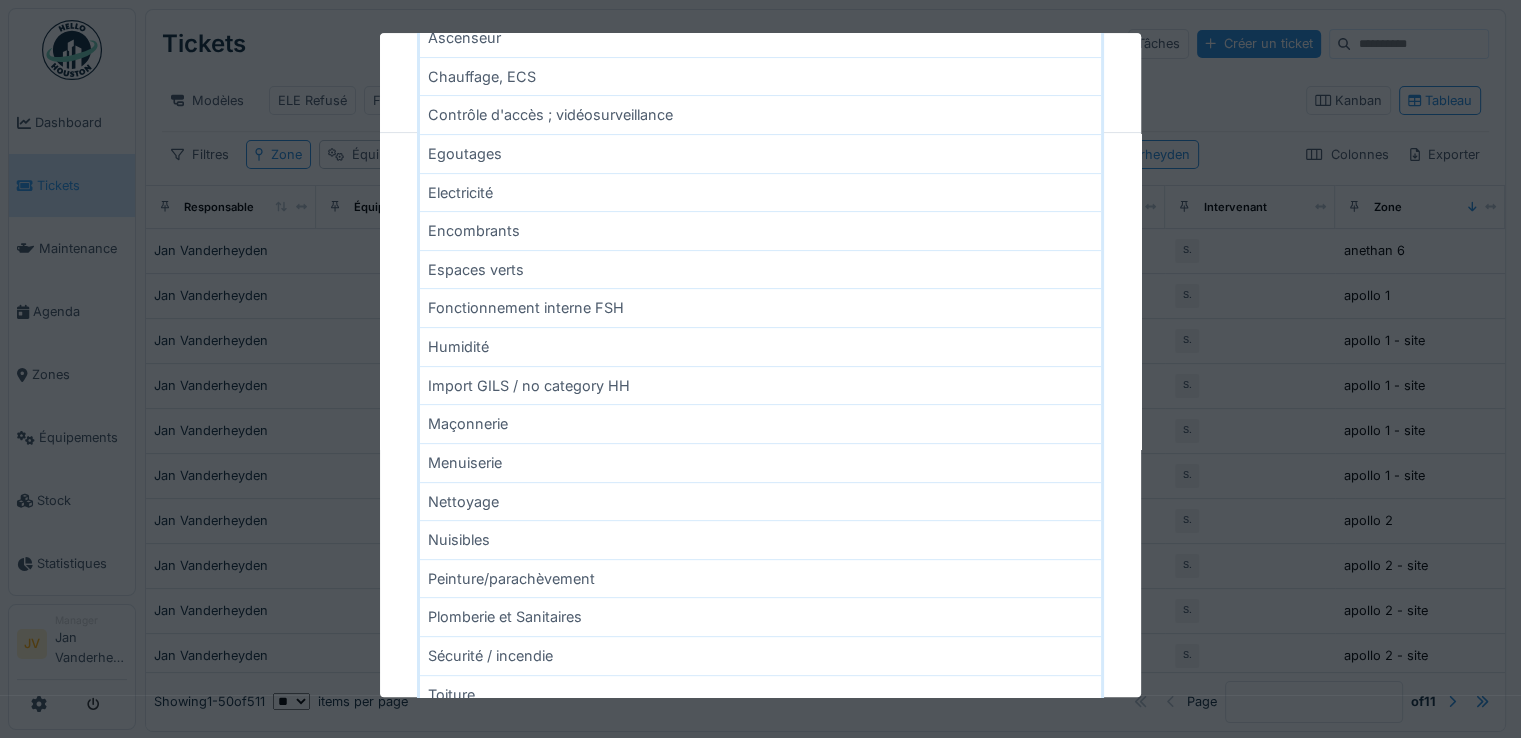 type on "***" 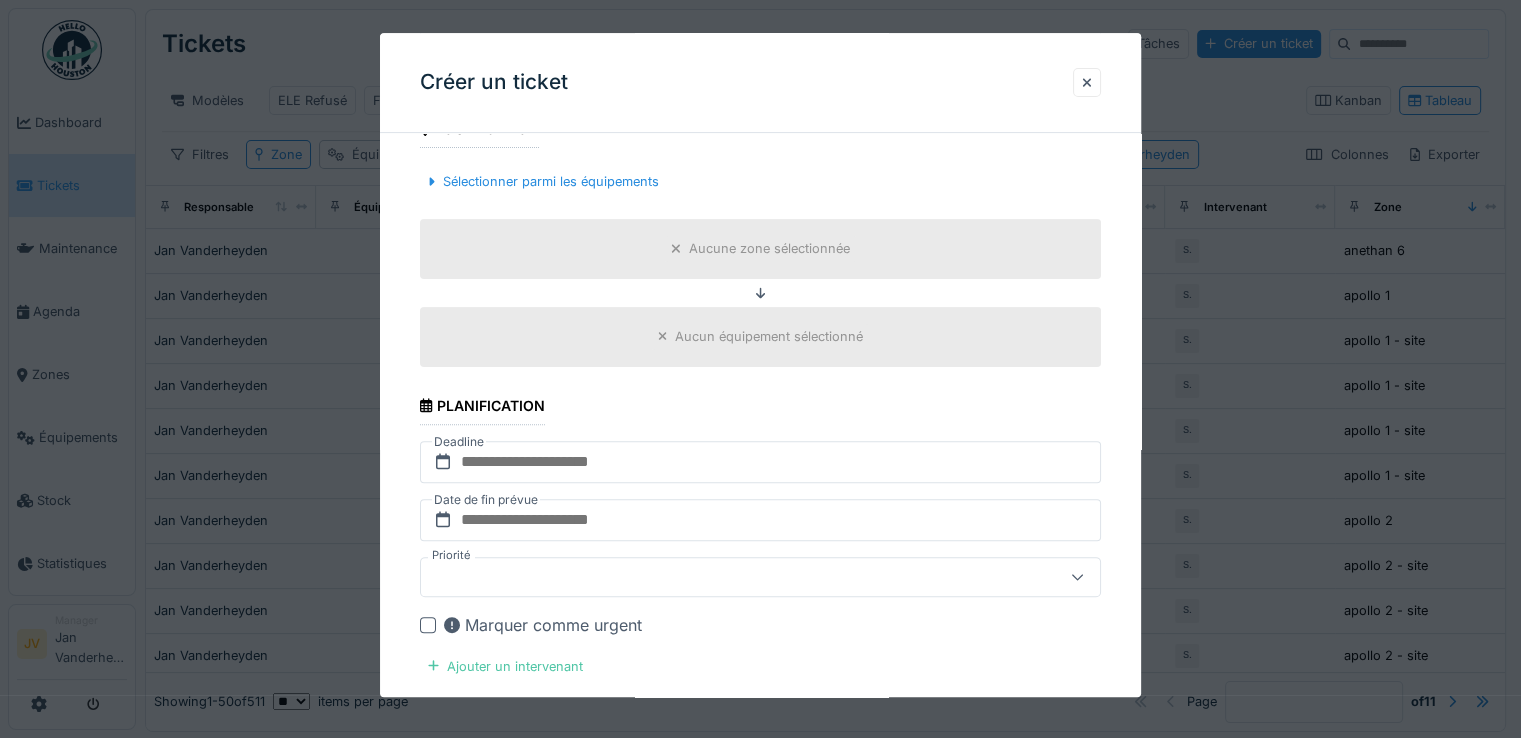 scroll, scrollTop: 400, scrollLeft: 0, axis: vertical 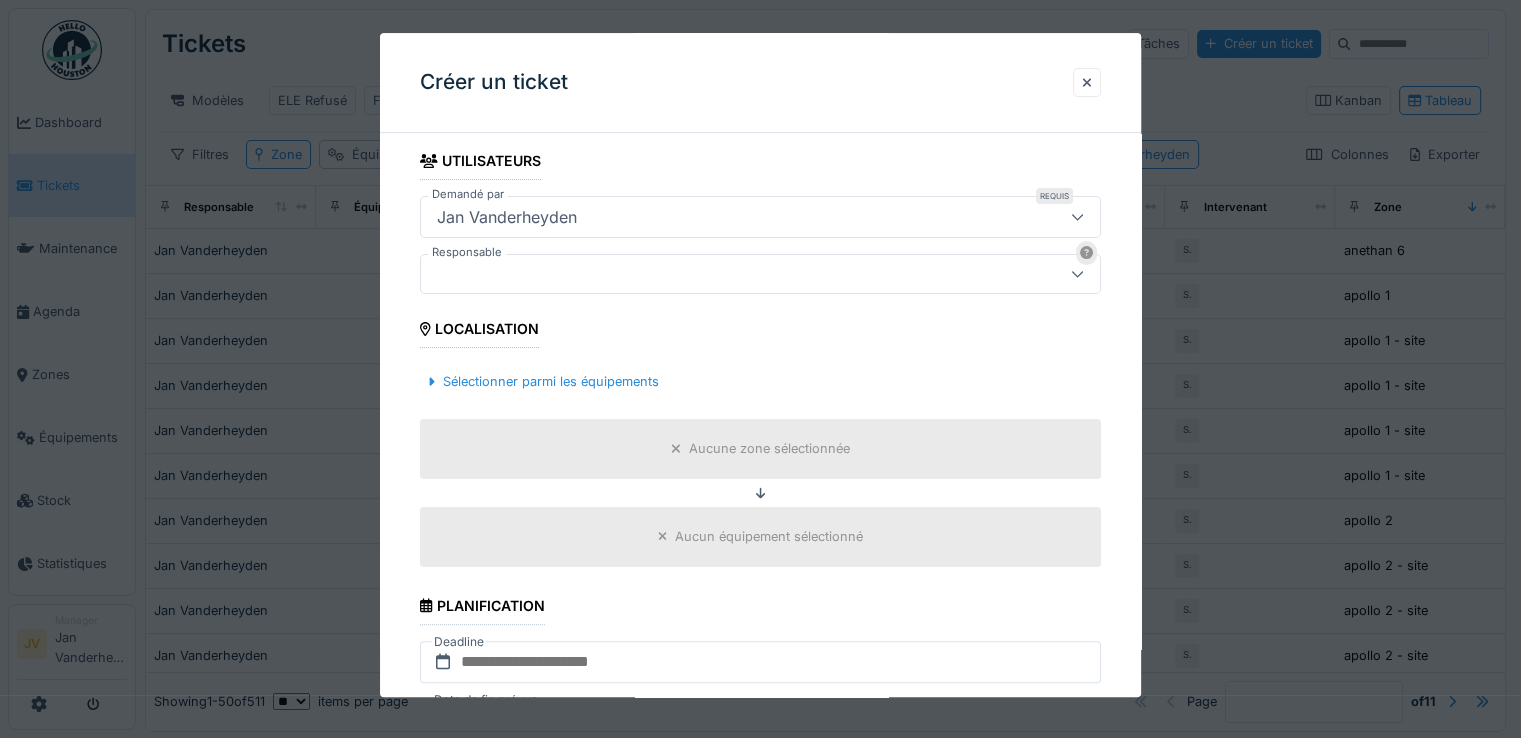 click at bounding box center [726, 274] 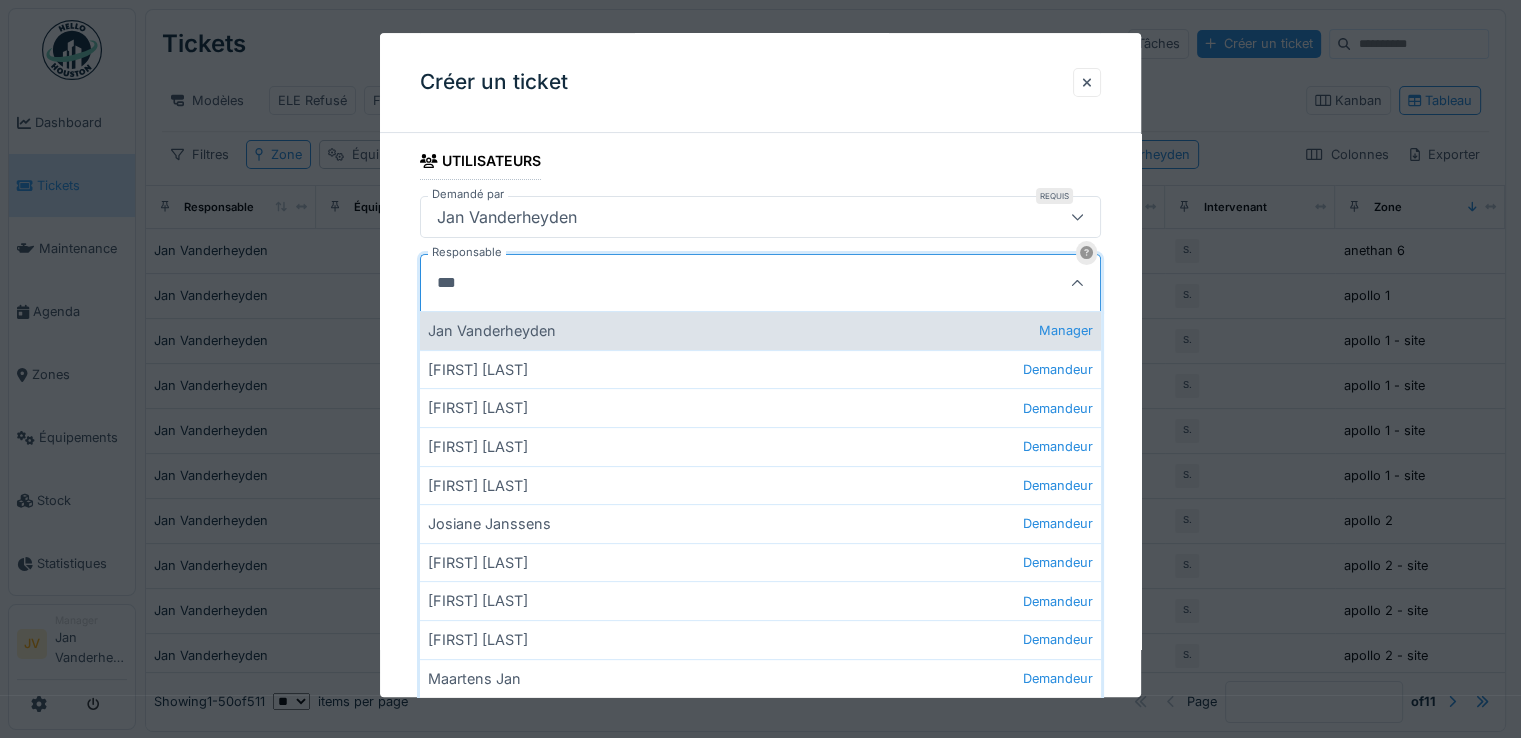 type on "***" 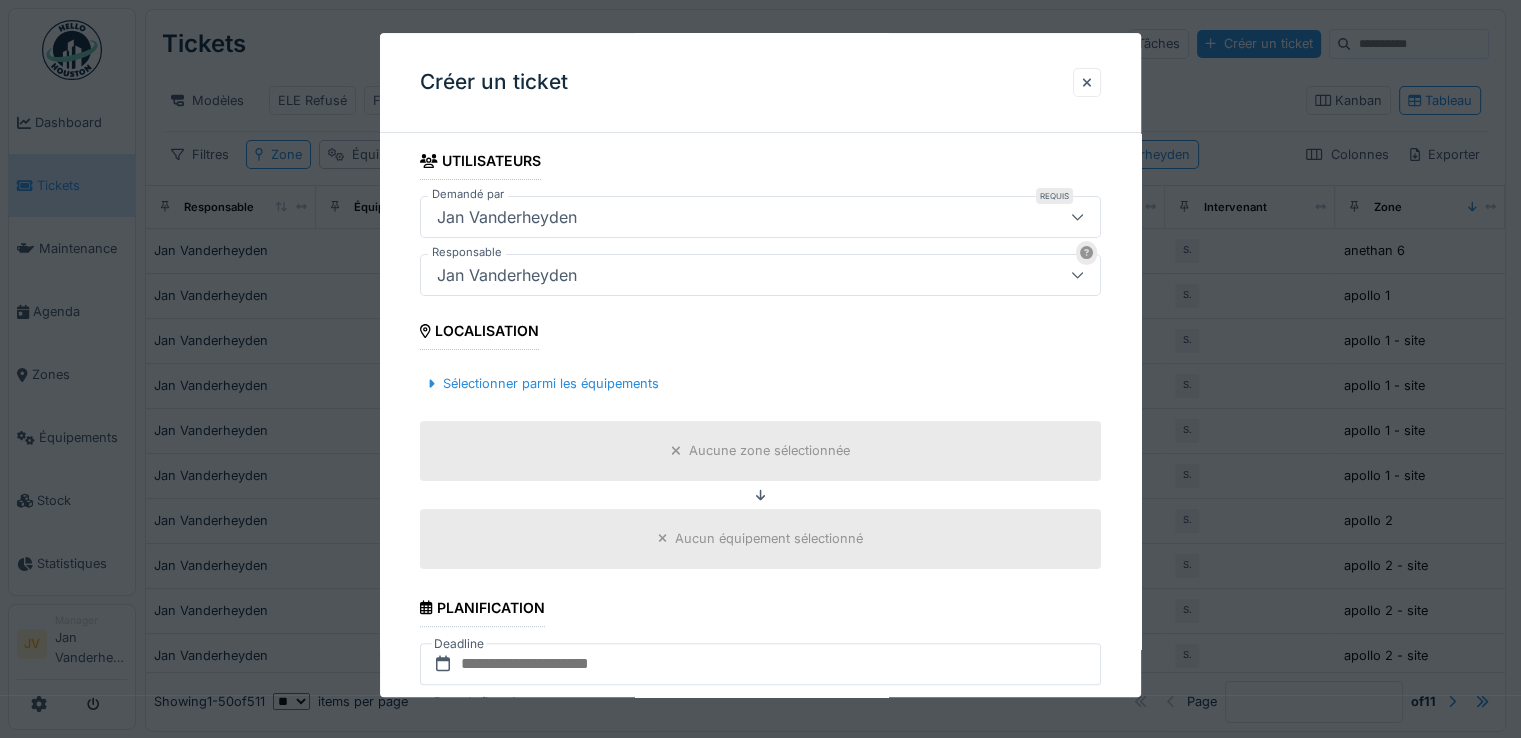 click on "Aucune zone sélectionnée" at bounding box center (760, 451) 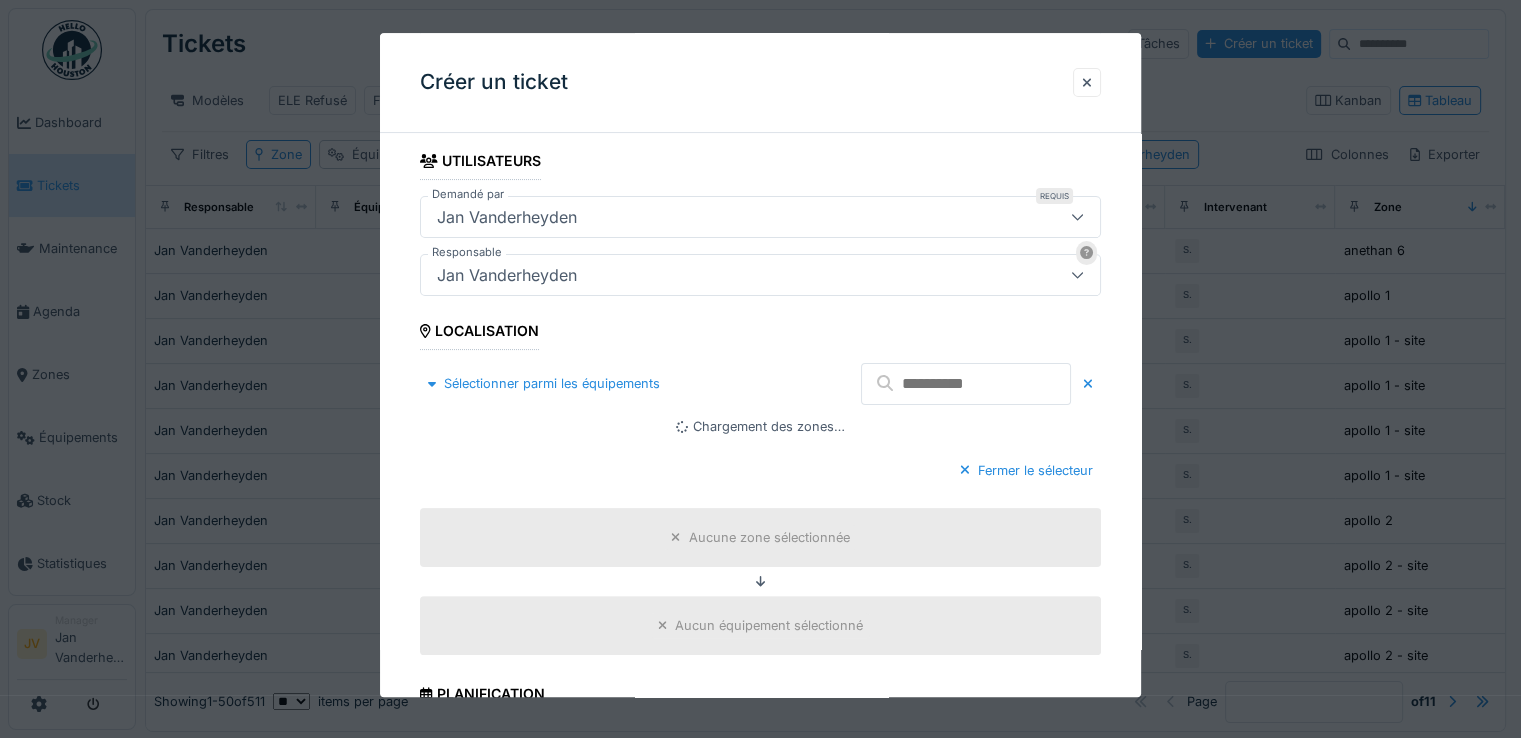 click at bounding box center (966, 384) 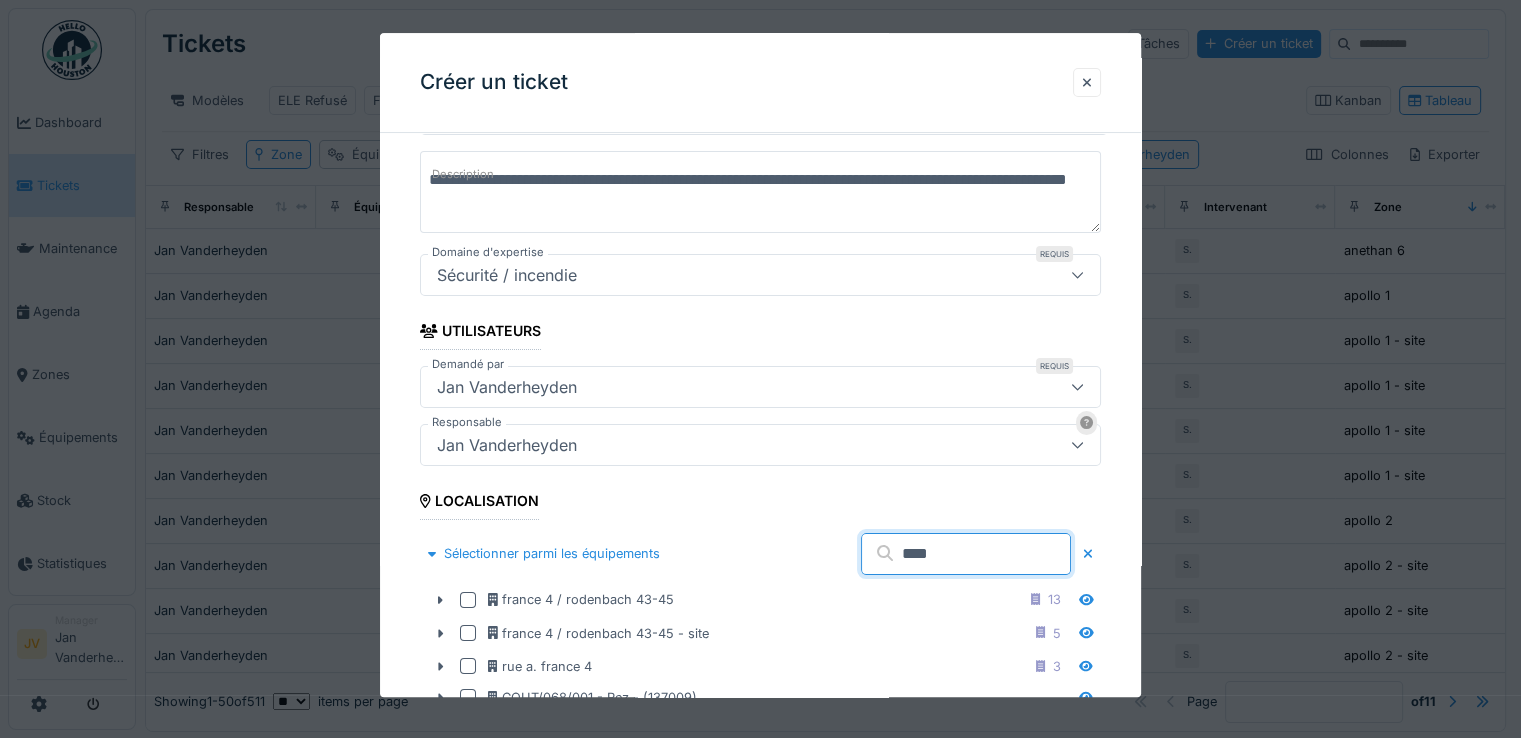 scroll, scrollTop: 400, scrollLeft: 0, axis: vertical 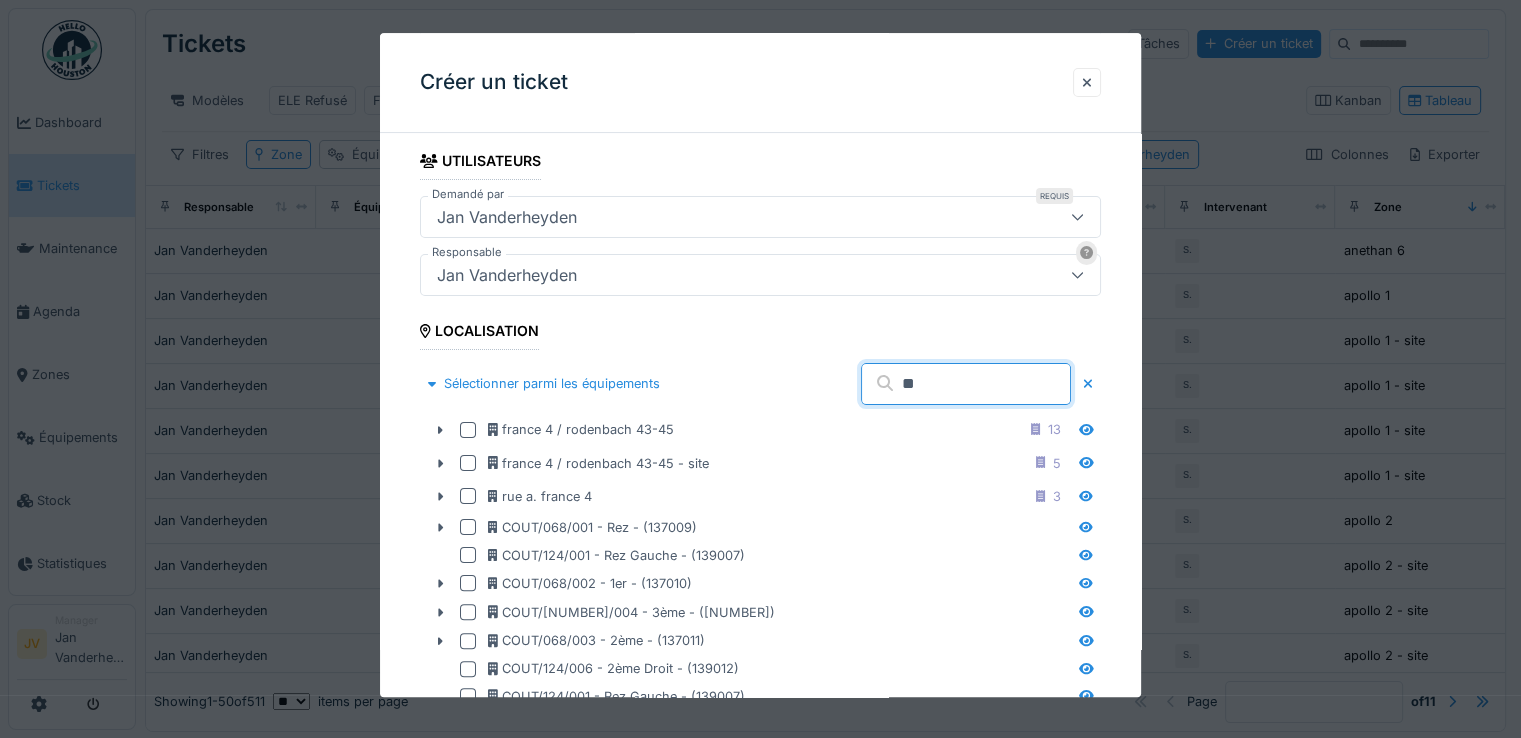type on "*" 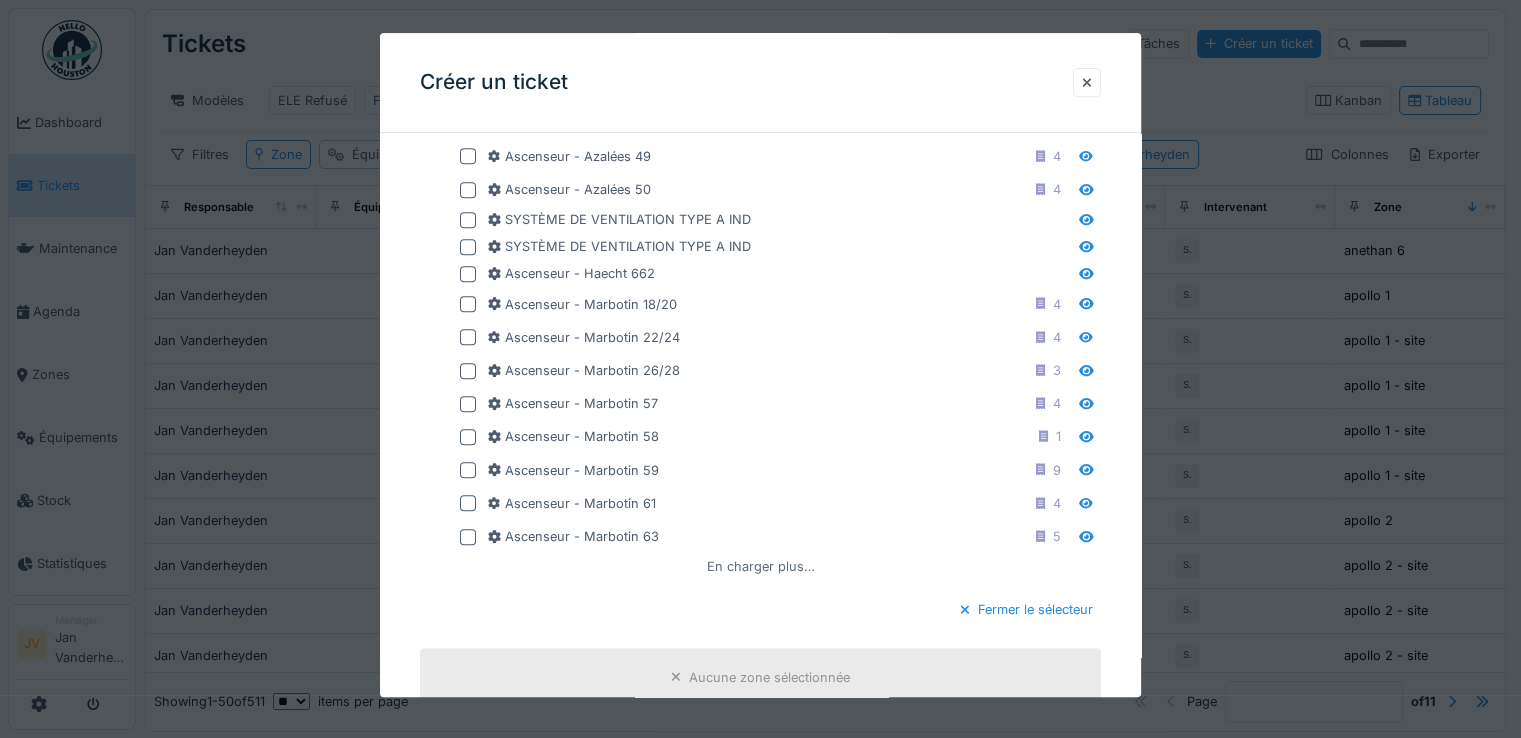 scroll, scrollTop: 400, scrollLeft: 0, axis: vertical 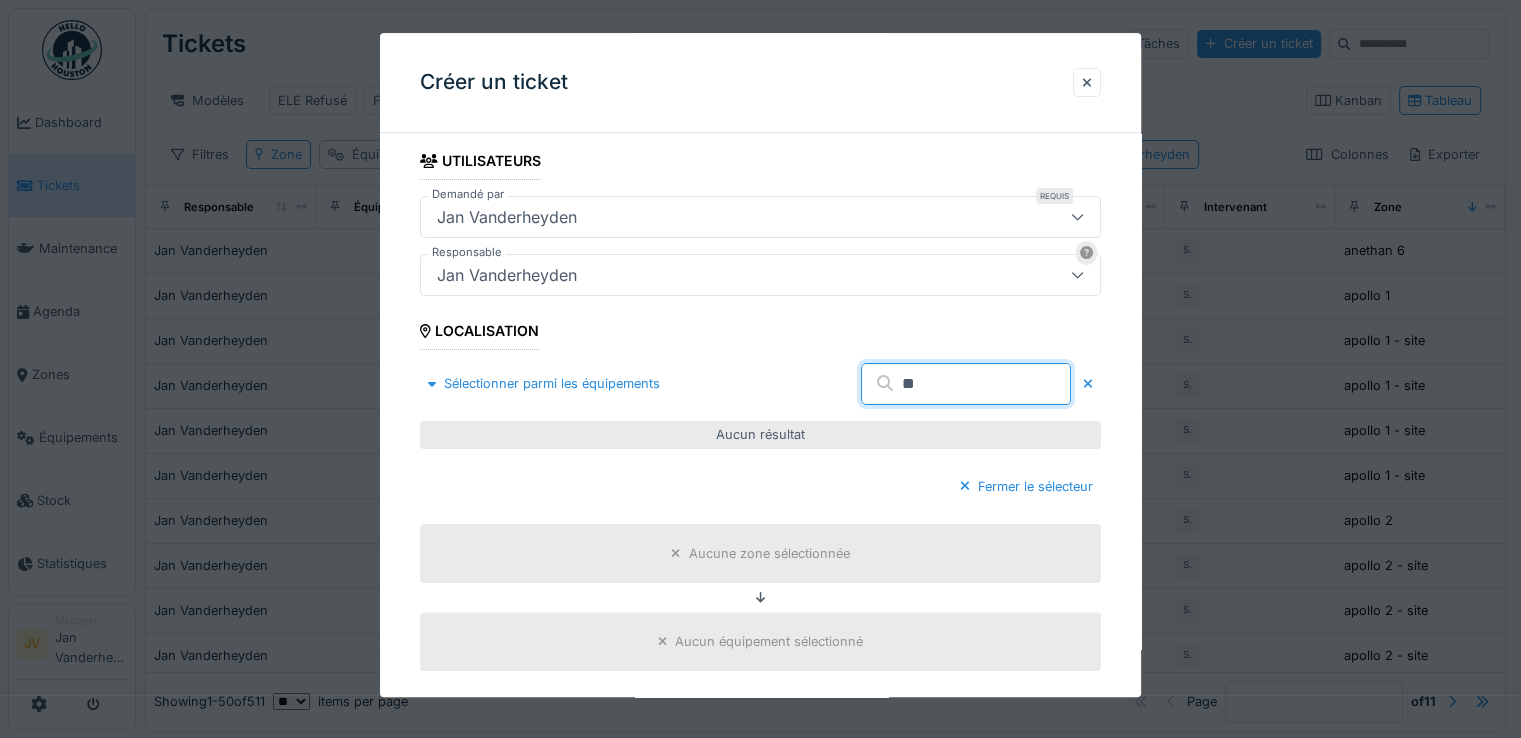 type on "*" 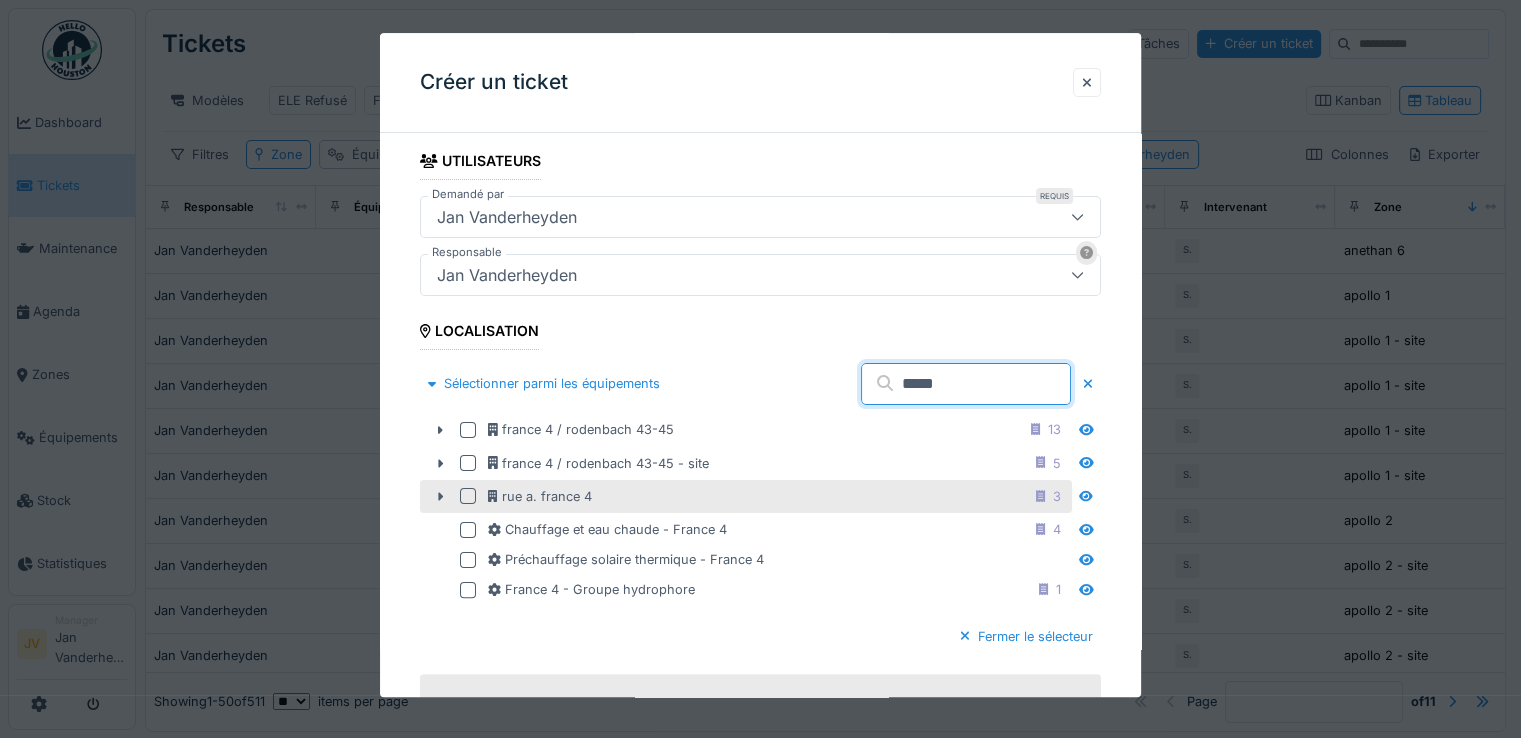 type on "*****" 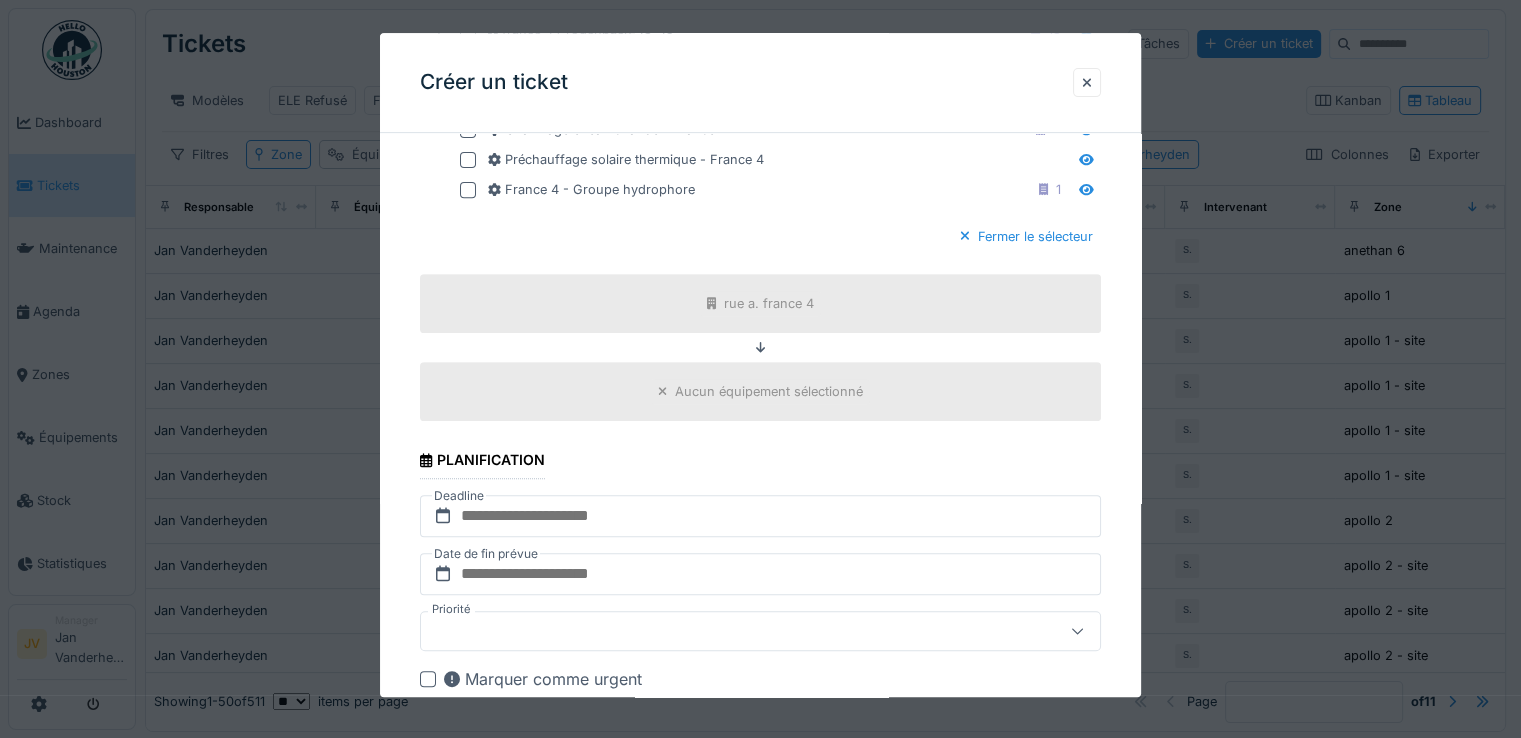 scroll, scrollTop: 1000, scrollLeft: 0, axis: vertical 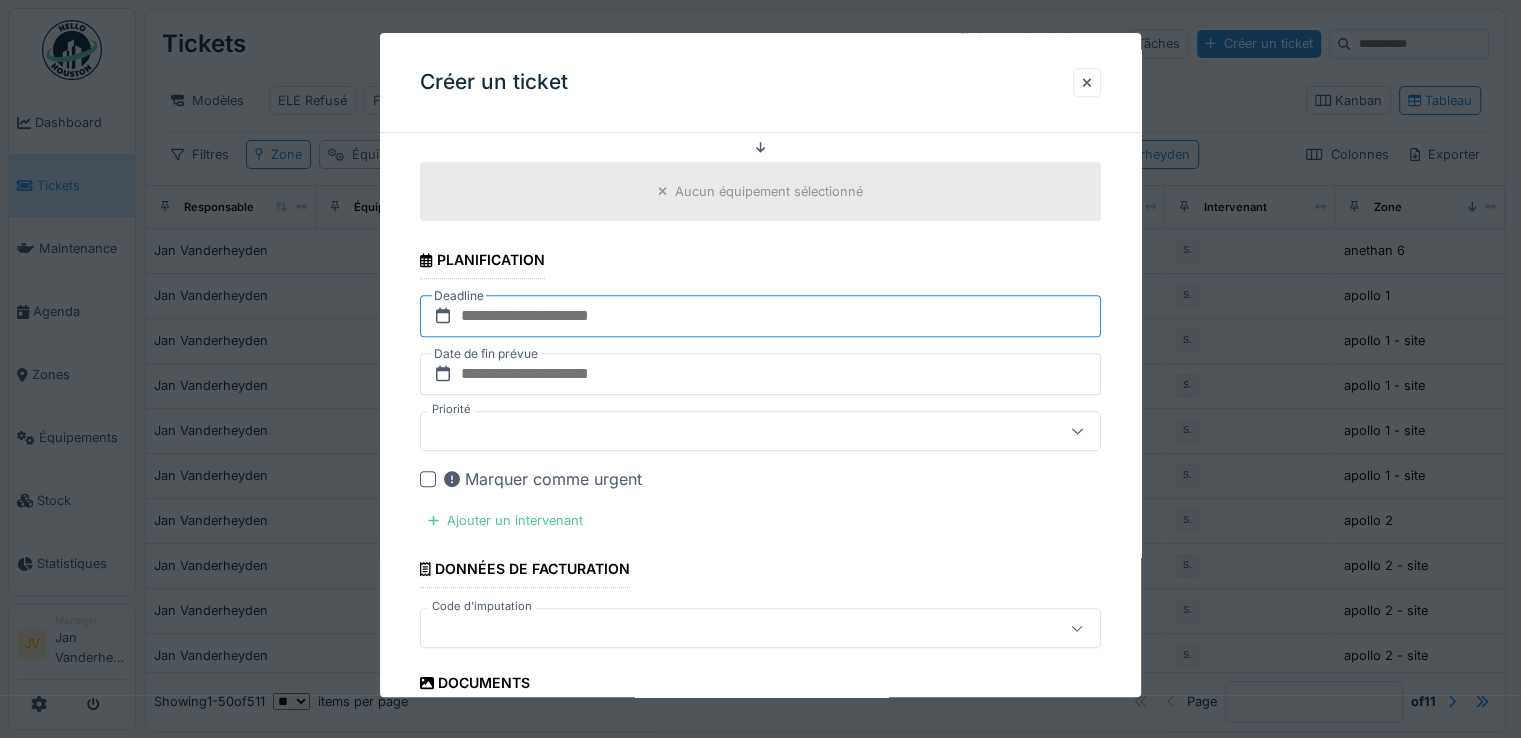 click at bounding box center [760, 316] 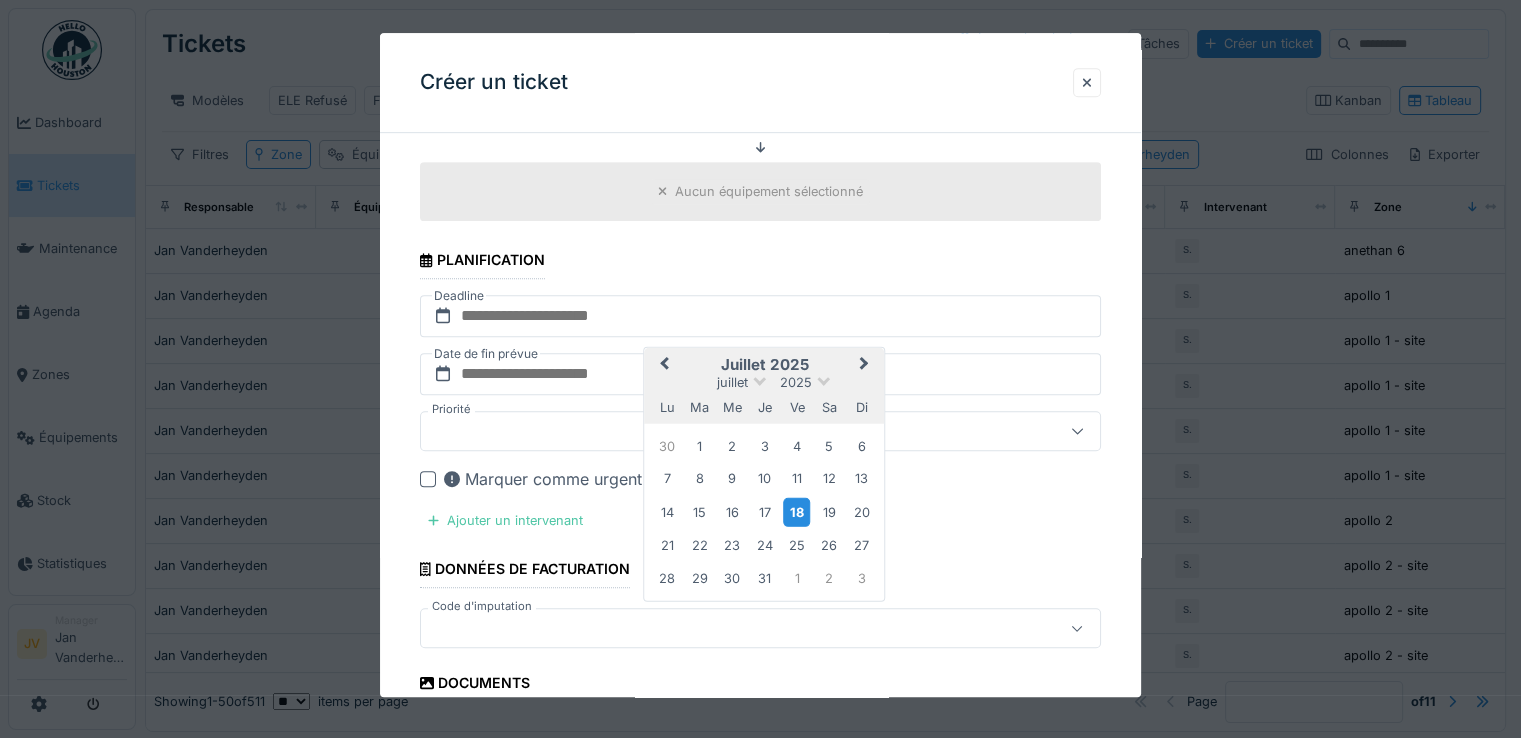 click on "18" at bounding box center (796, 511) 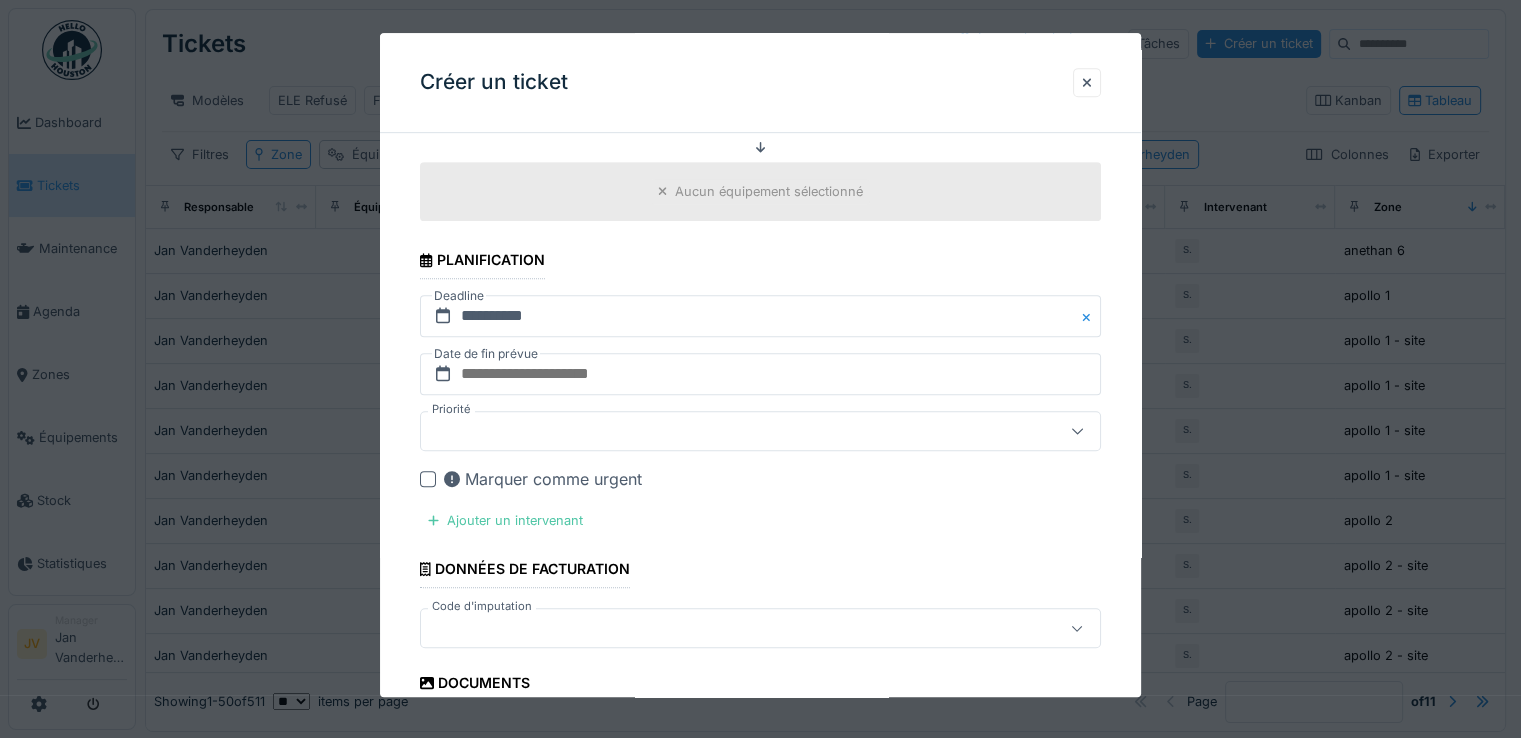 click at bounding box center (726, 431) 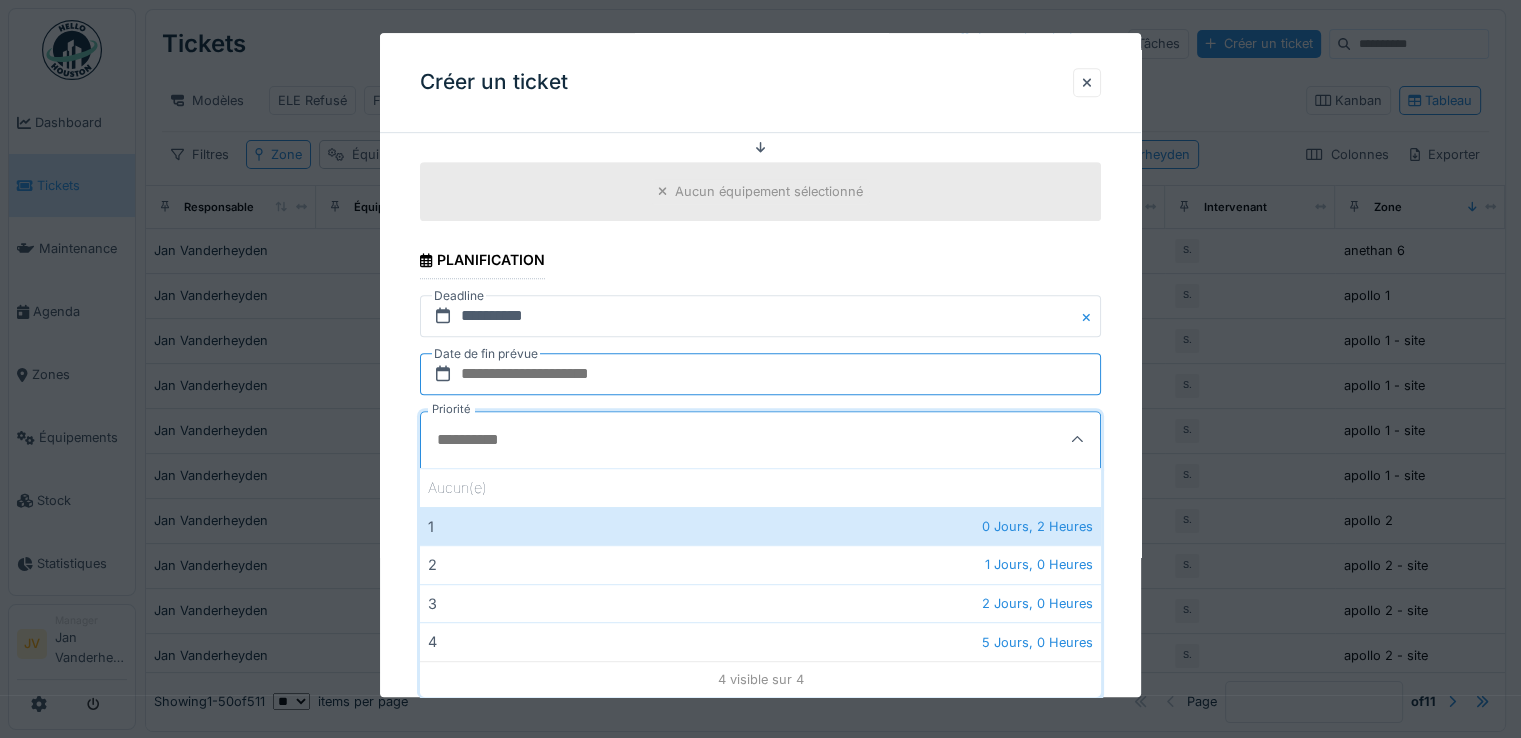 click at bounding box center (760, 374) 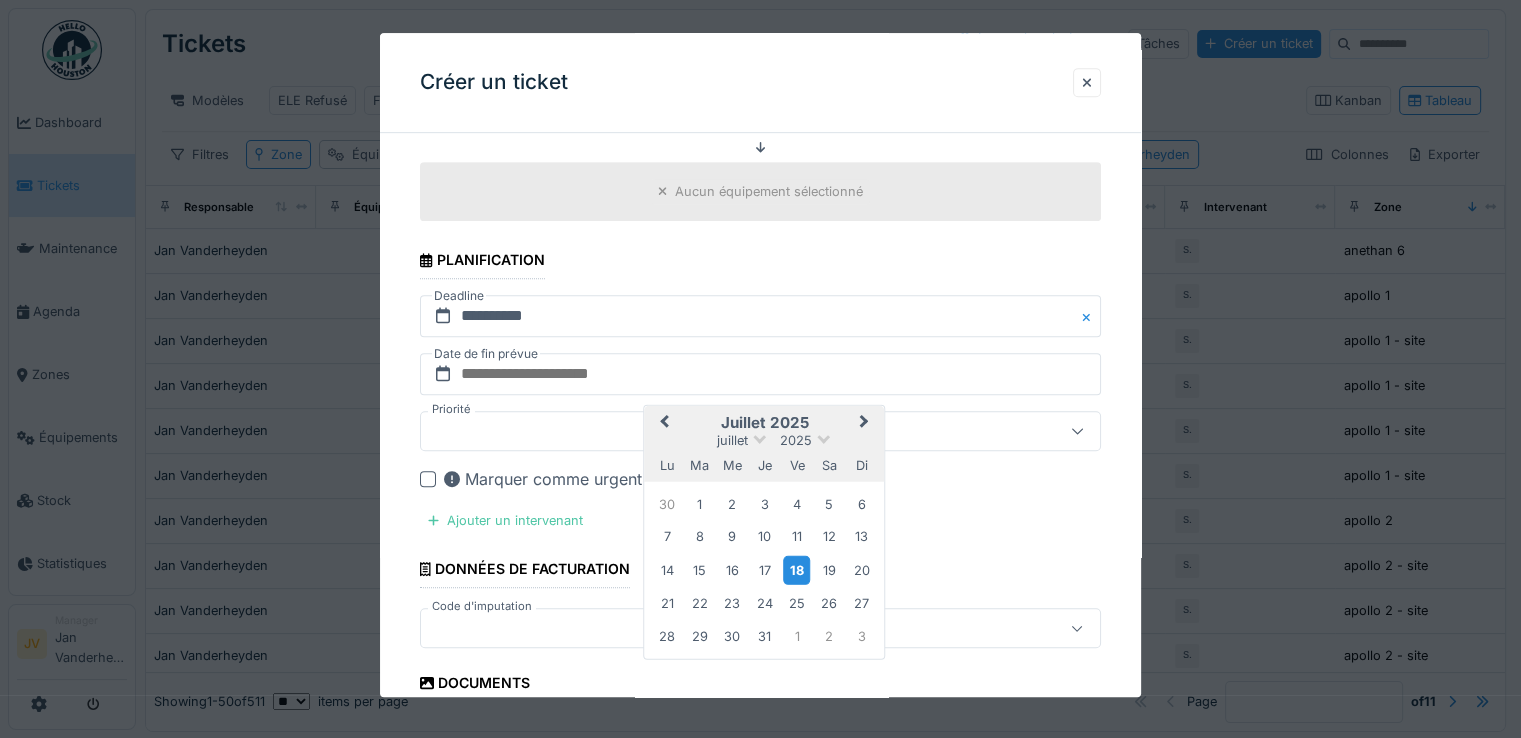 click on "18" at bounding box center [796, 569] 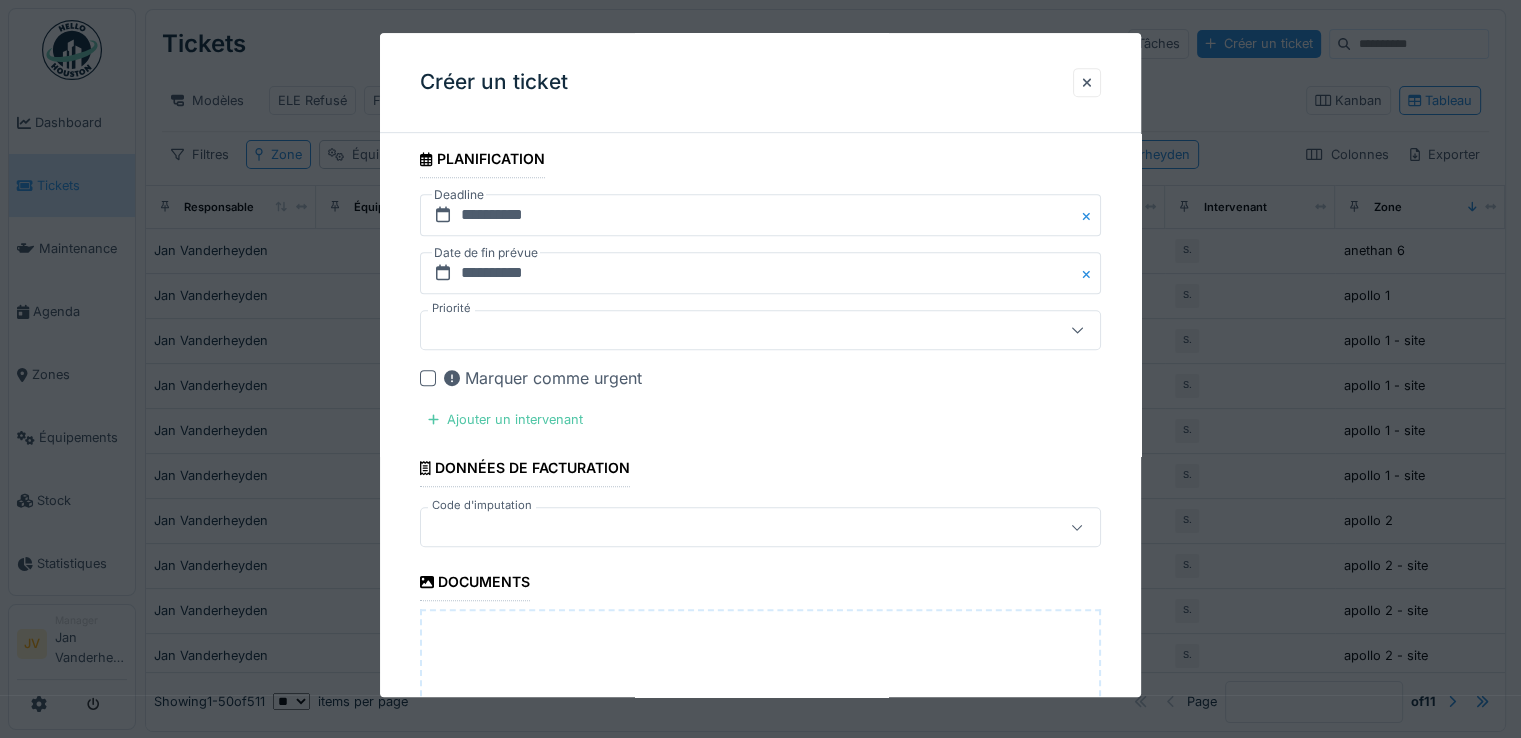 scroll, scrollTop: 1300, scrollLeft: 0, axis: vertical 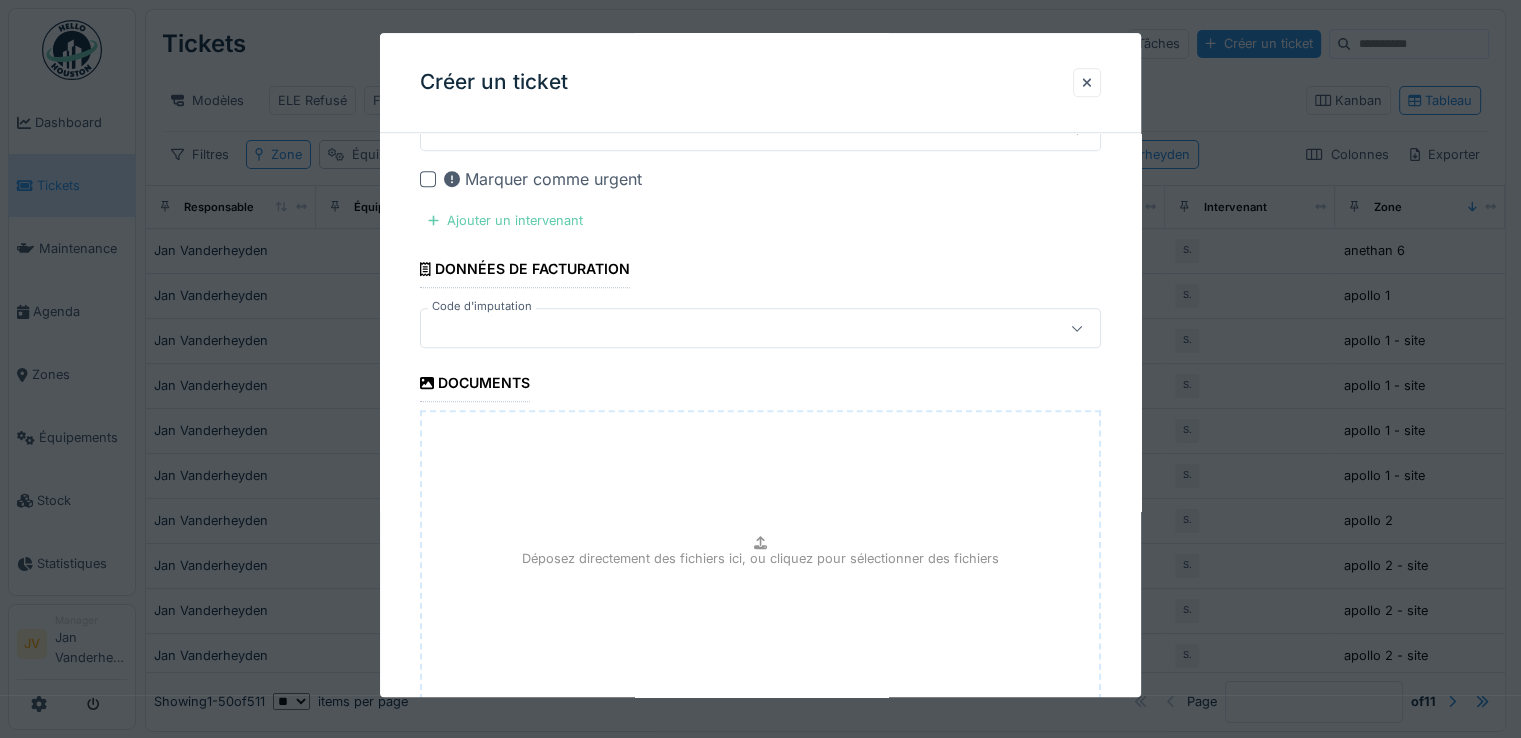click on "Ajouter un intervenant" at bounding box center (505, 220) 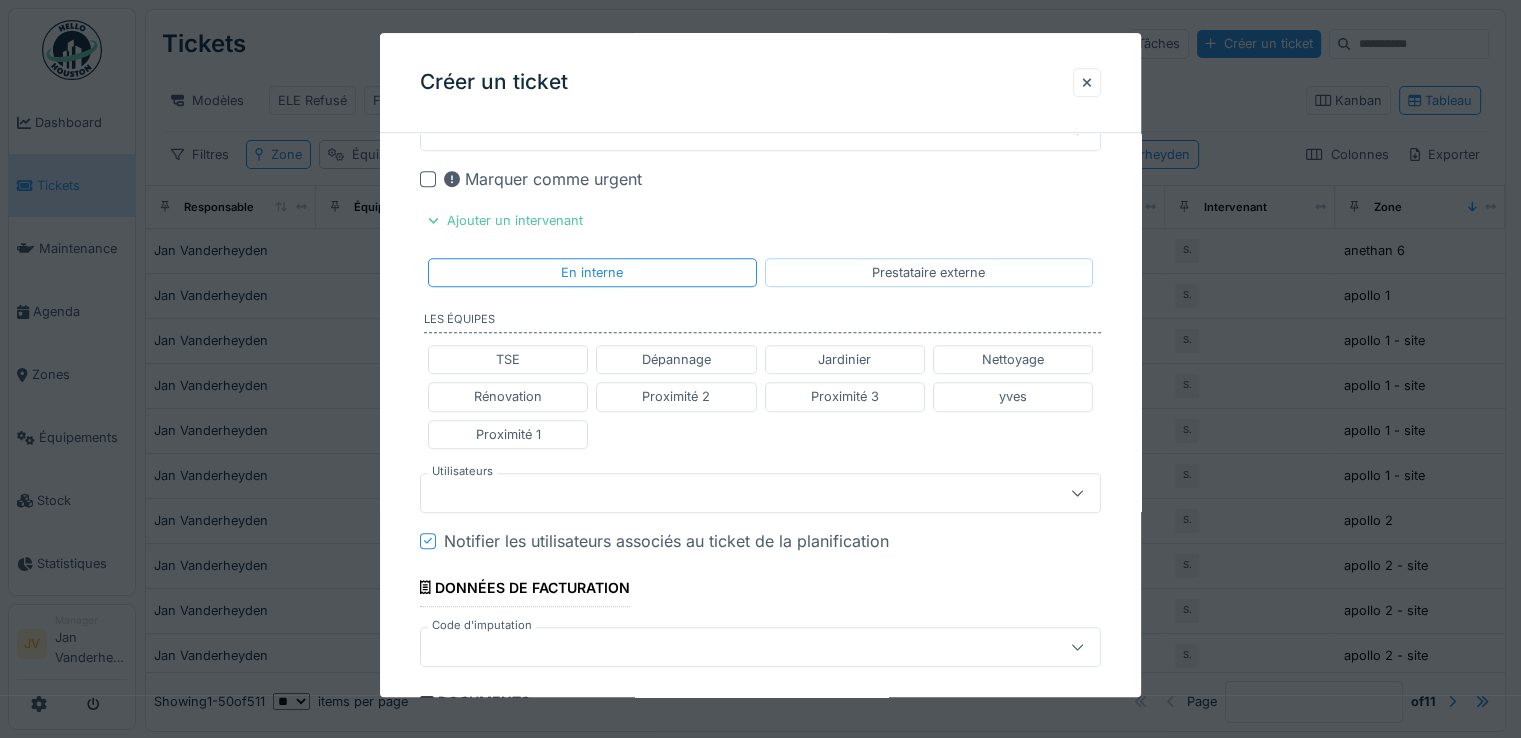click on "Prestataire externe" at bounding box center (928, 272) 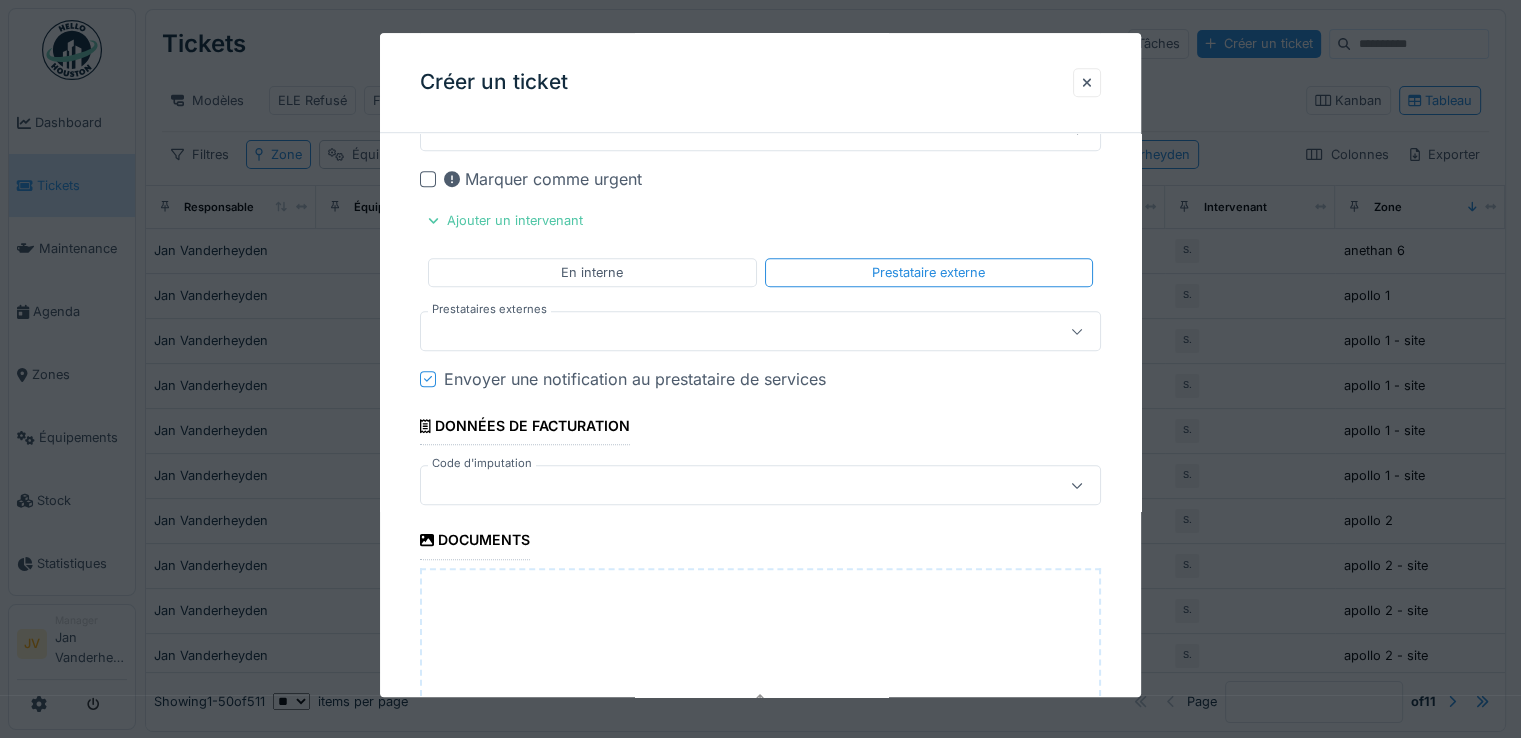 click at bounding box center (726, 332) 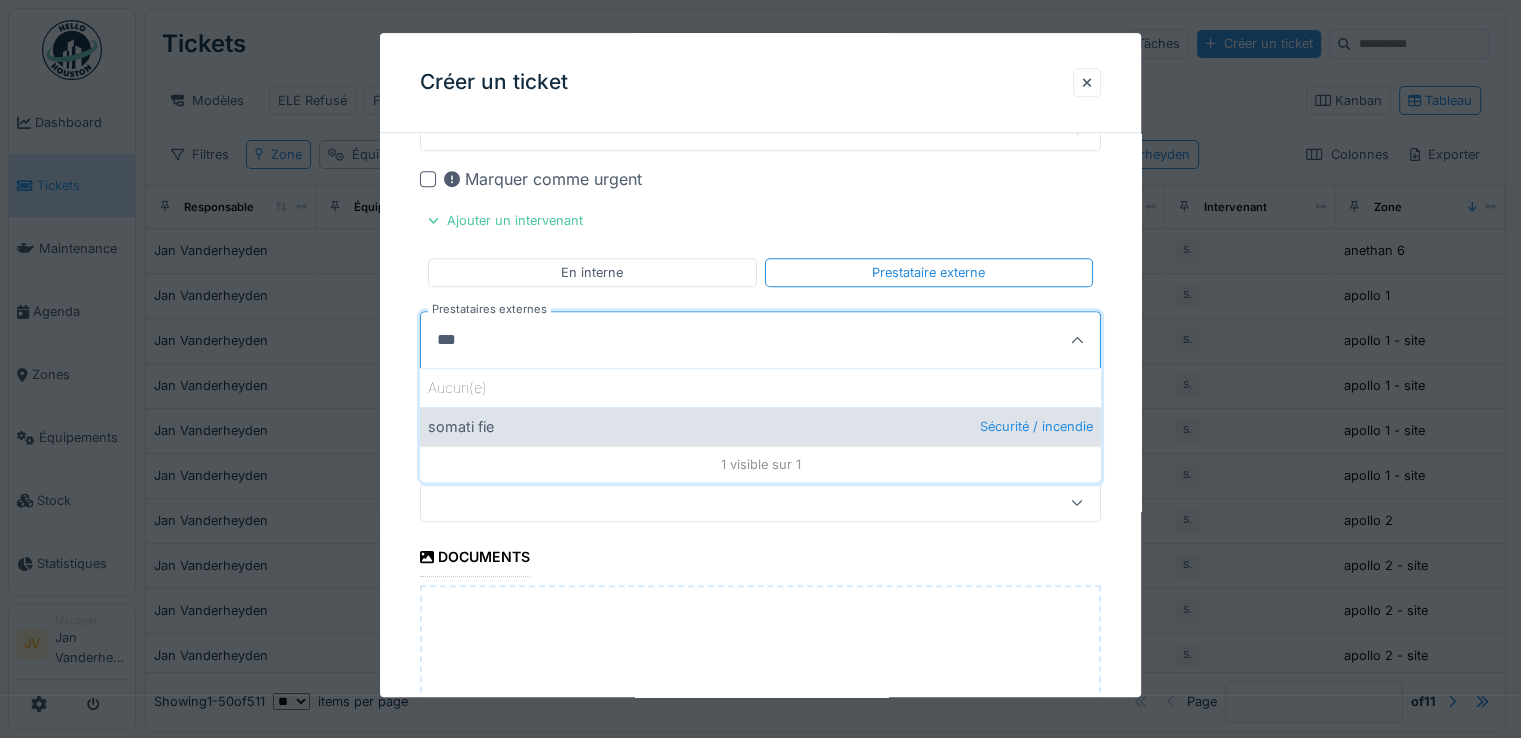 type on "***" 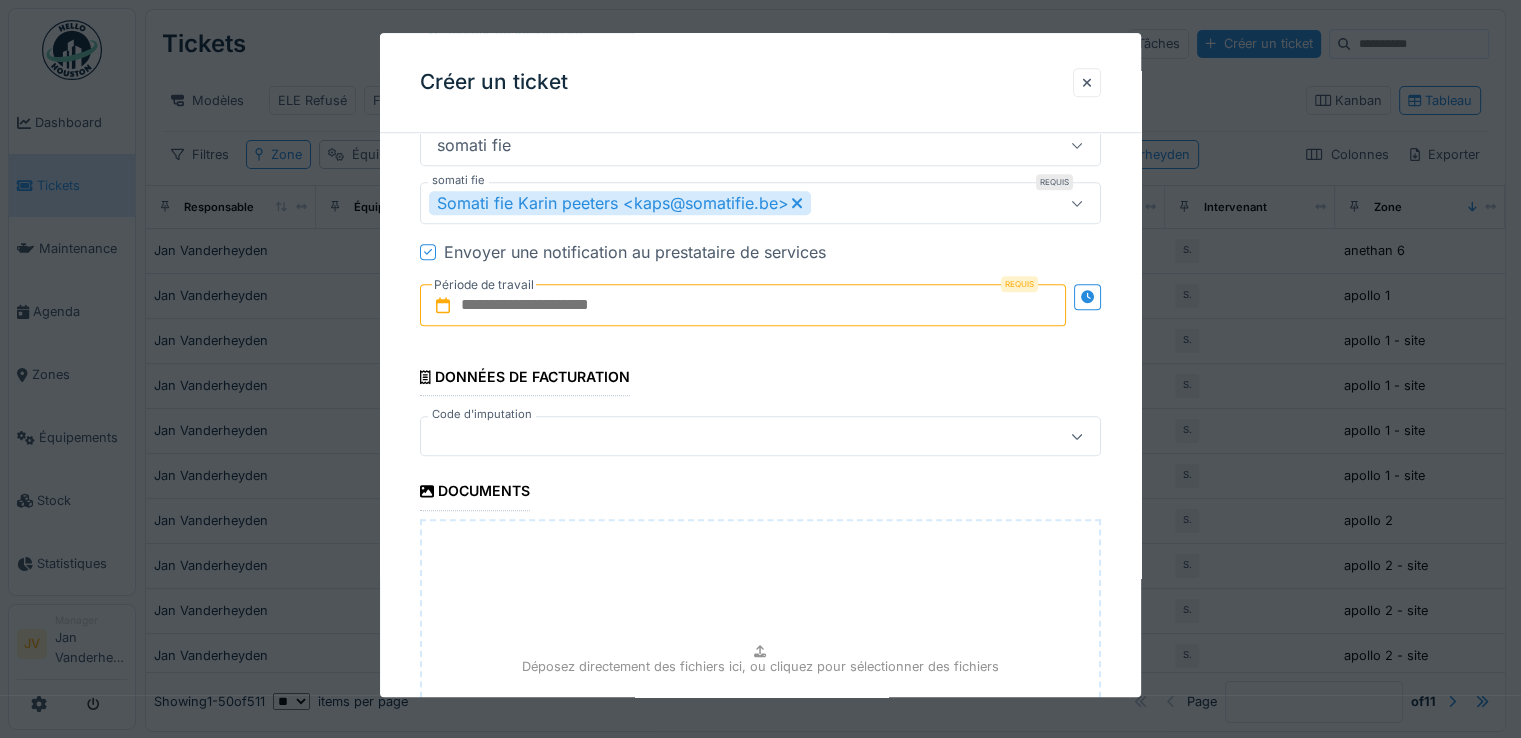 scroll, scrollTop: 1500, scrollLeft: 0, axis: vertical 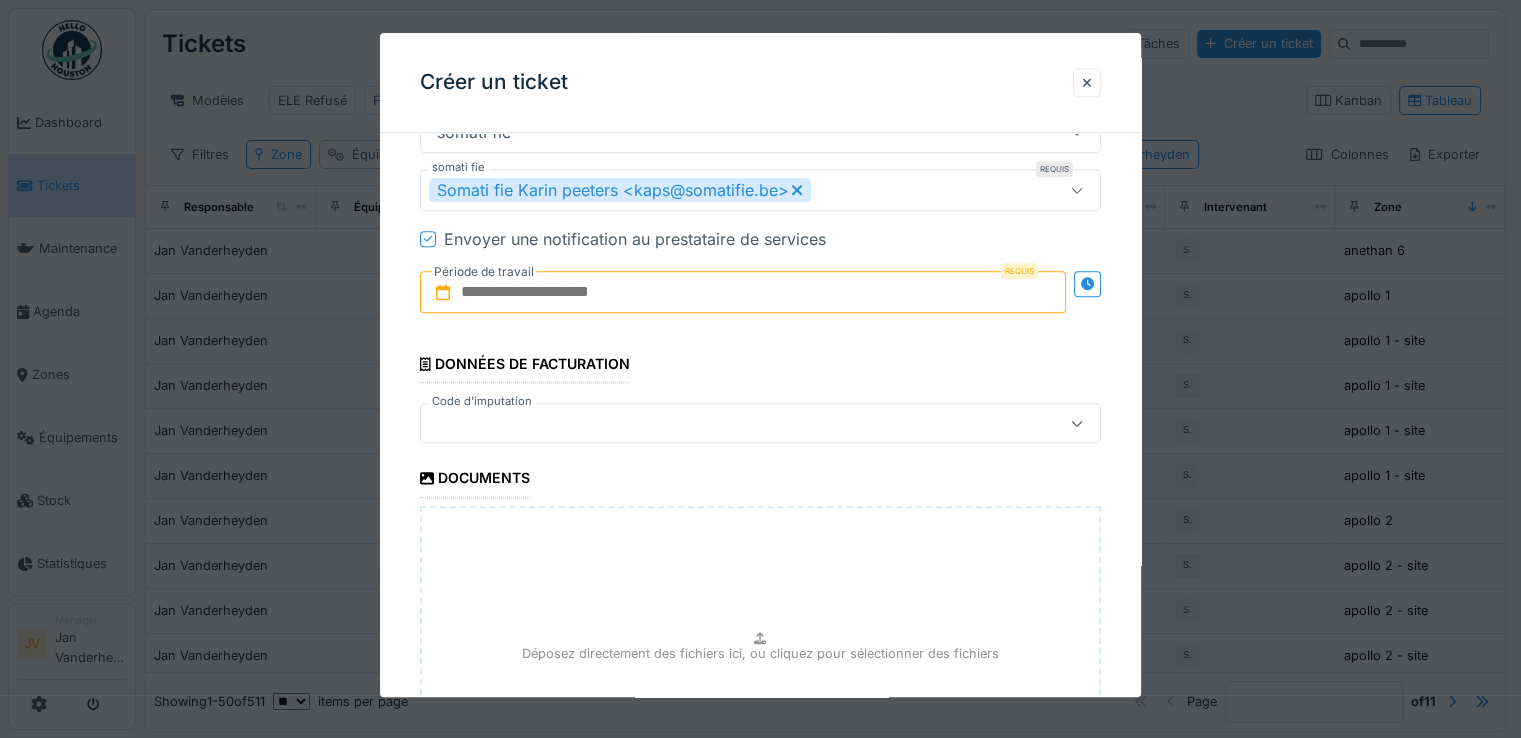 click at bounding box center (743, 293) 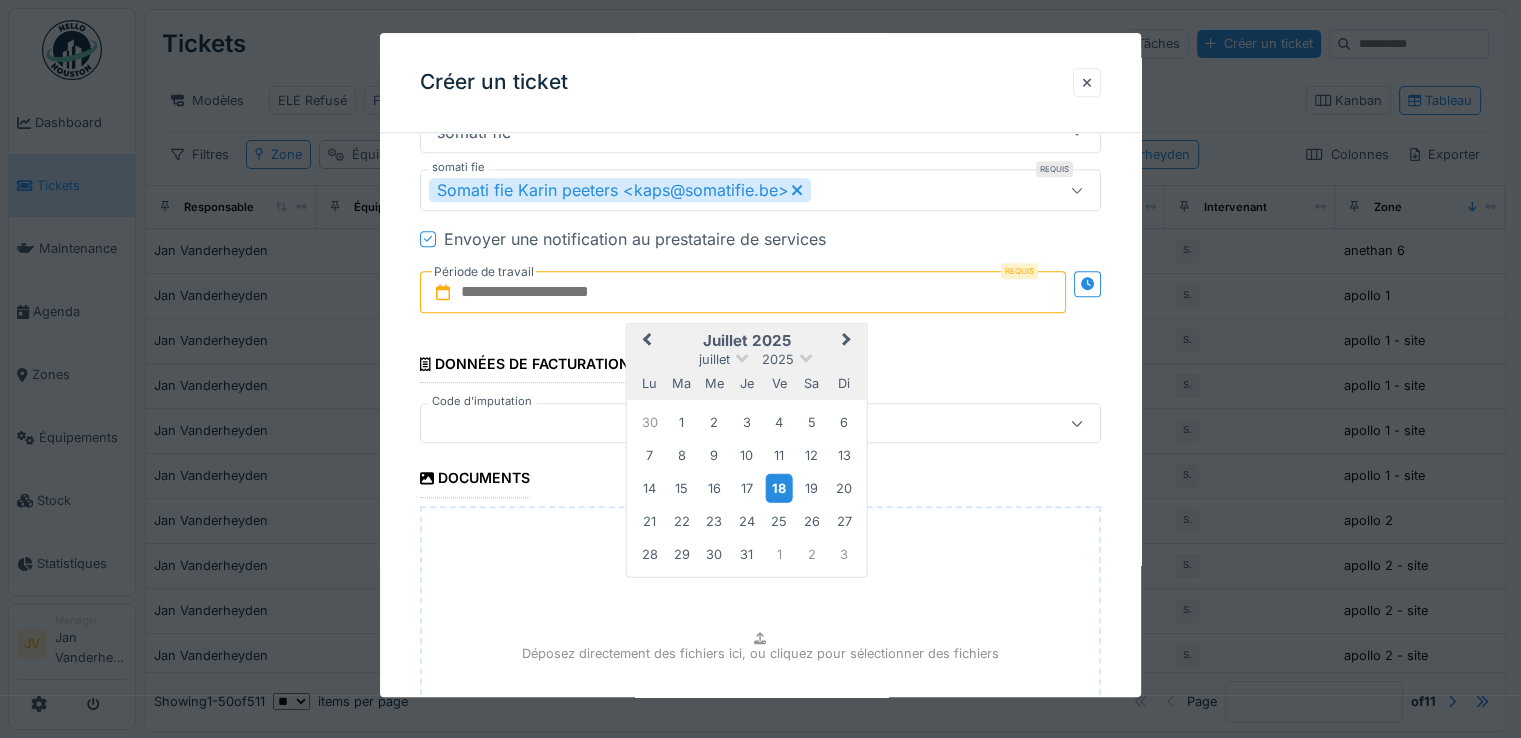 click on "18" at bounding box center (779, 488) 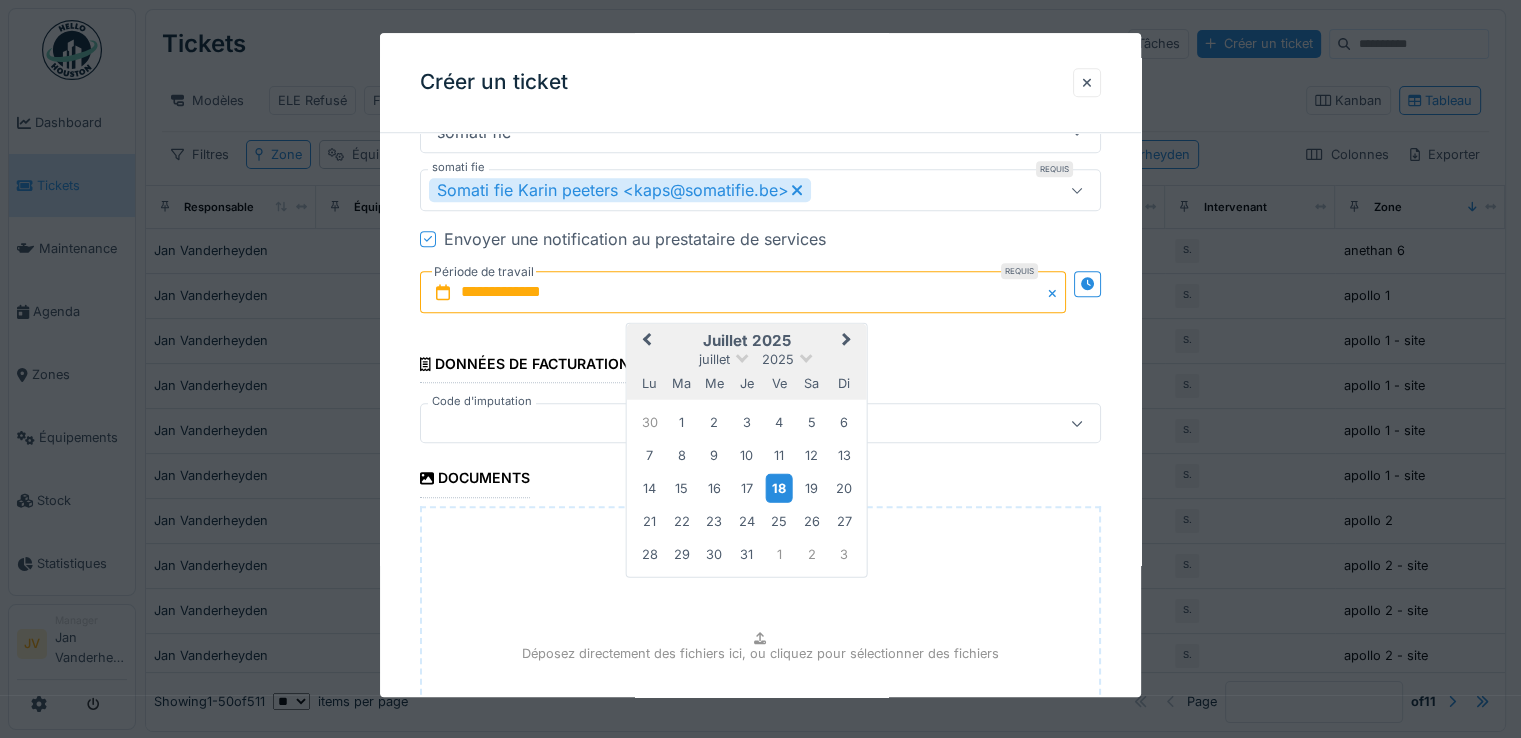 click on "18" at bounding box center (779, 488) 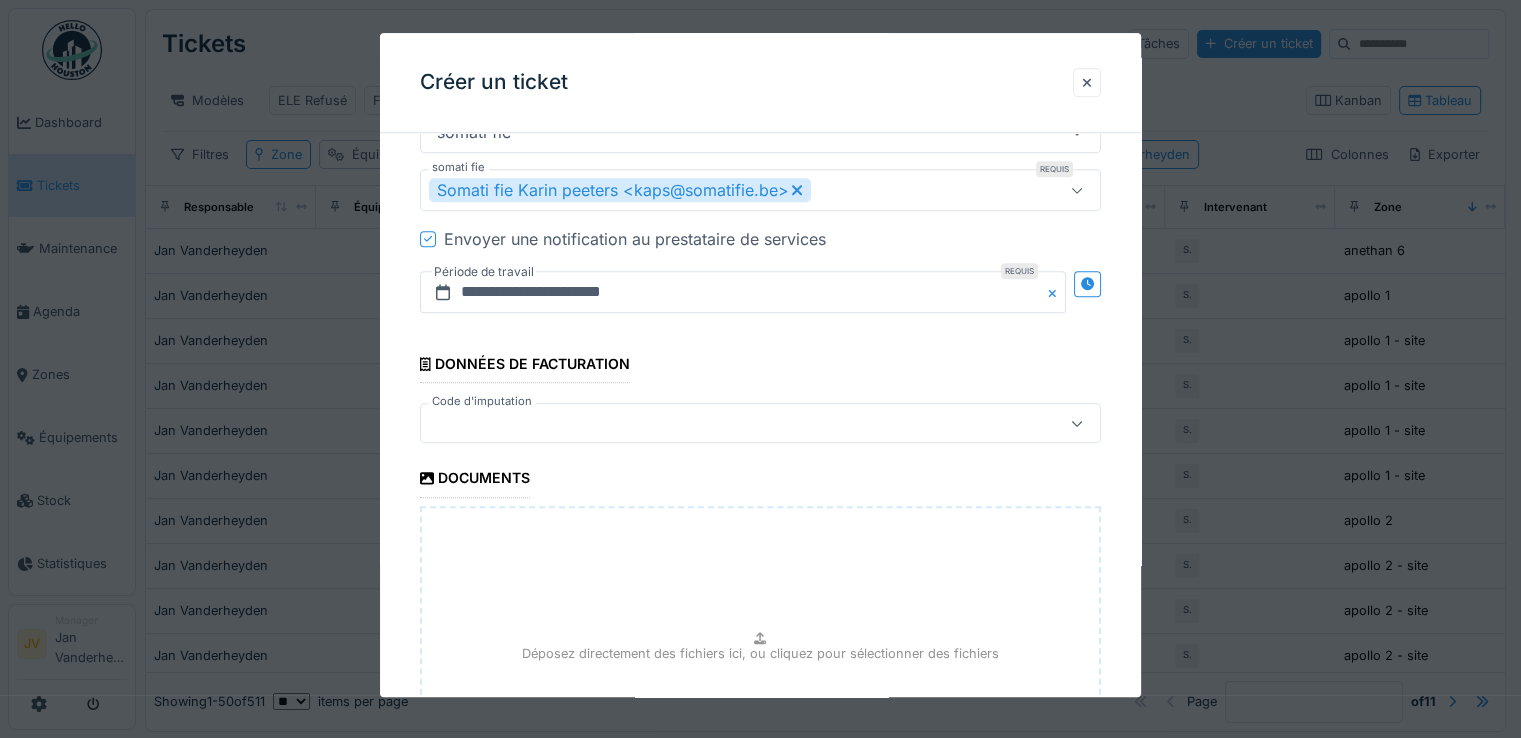 click at bounding box center (726, 424) 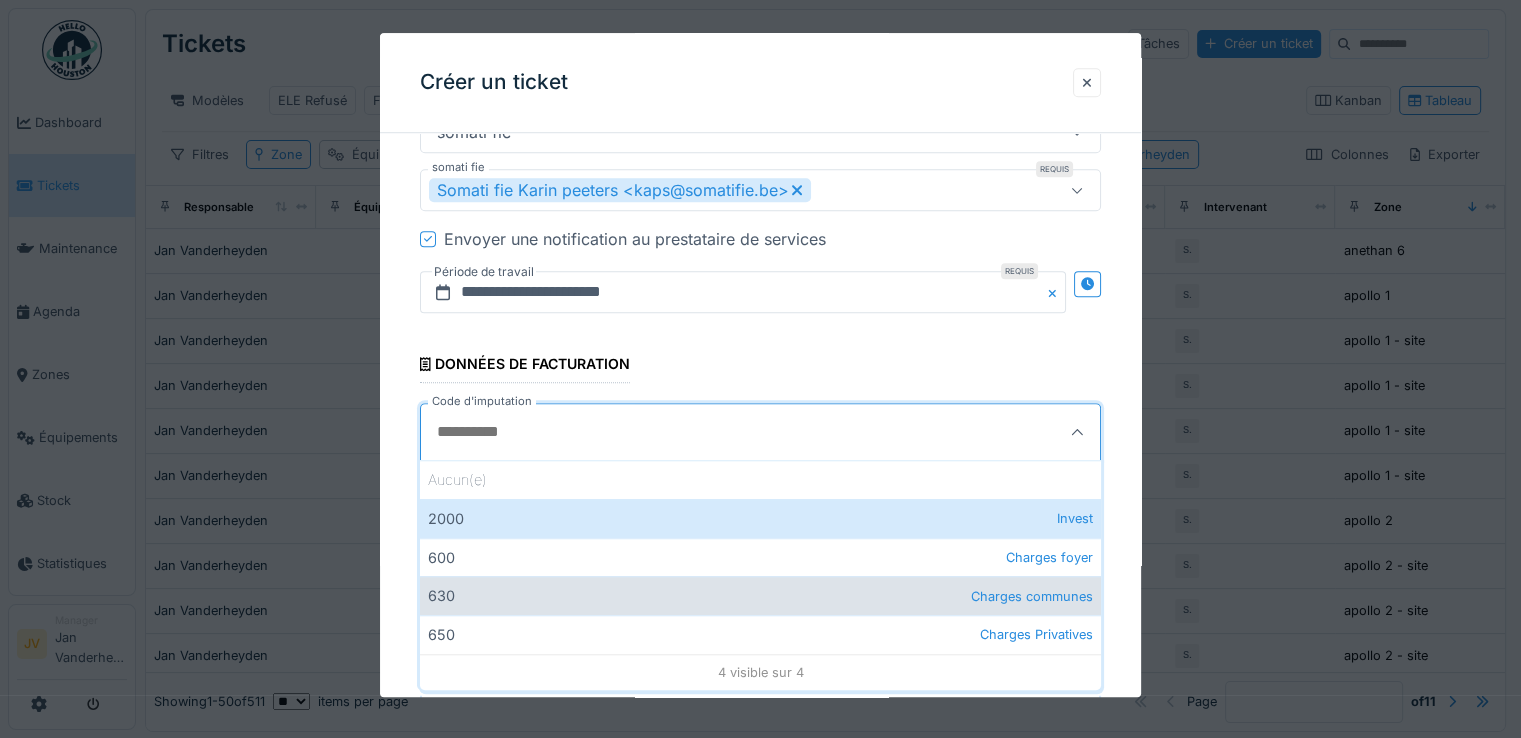 click on "630   Charges communes" at bounding box center (760, 596) 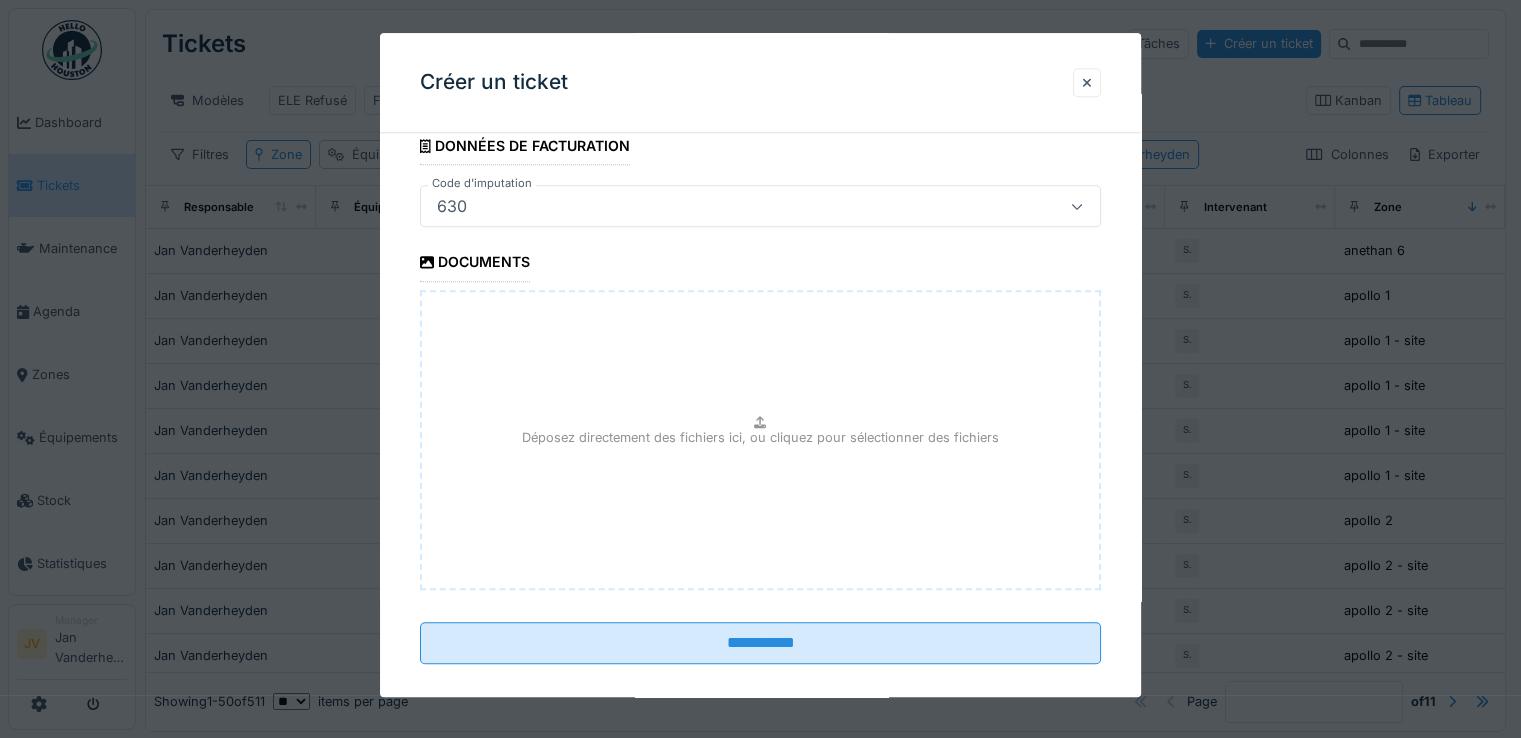 scroll, scrollTop: 1730, scrollLeft: 0, axis: vertical 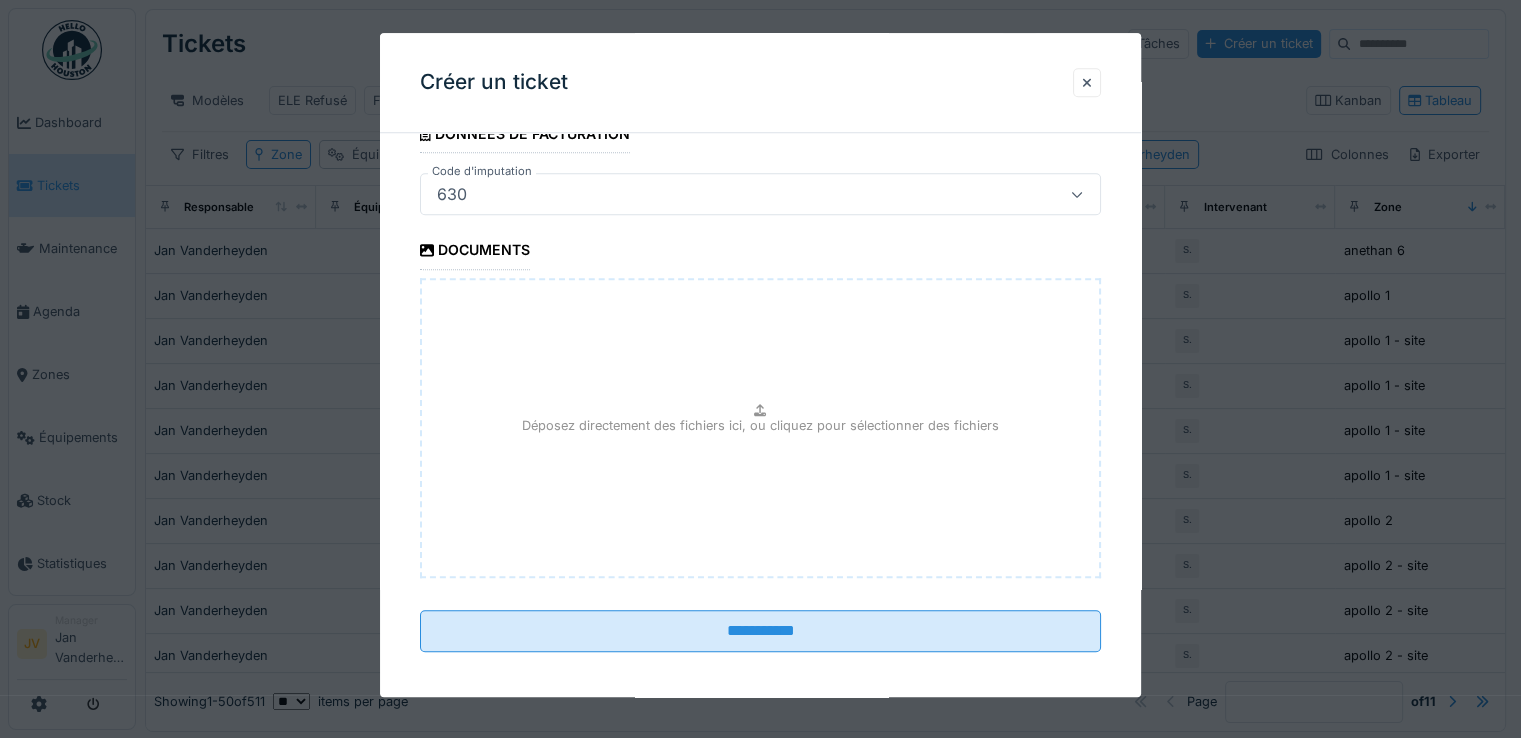 click on "Déposez directement des fichiers ici, ou cliquez pour sélectionner des fichiers" at bounding box center (760, 426) 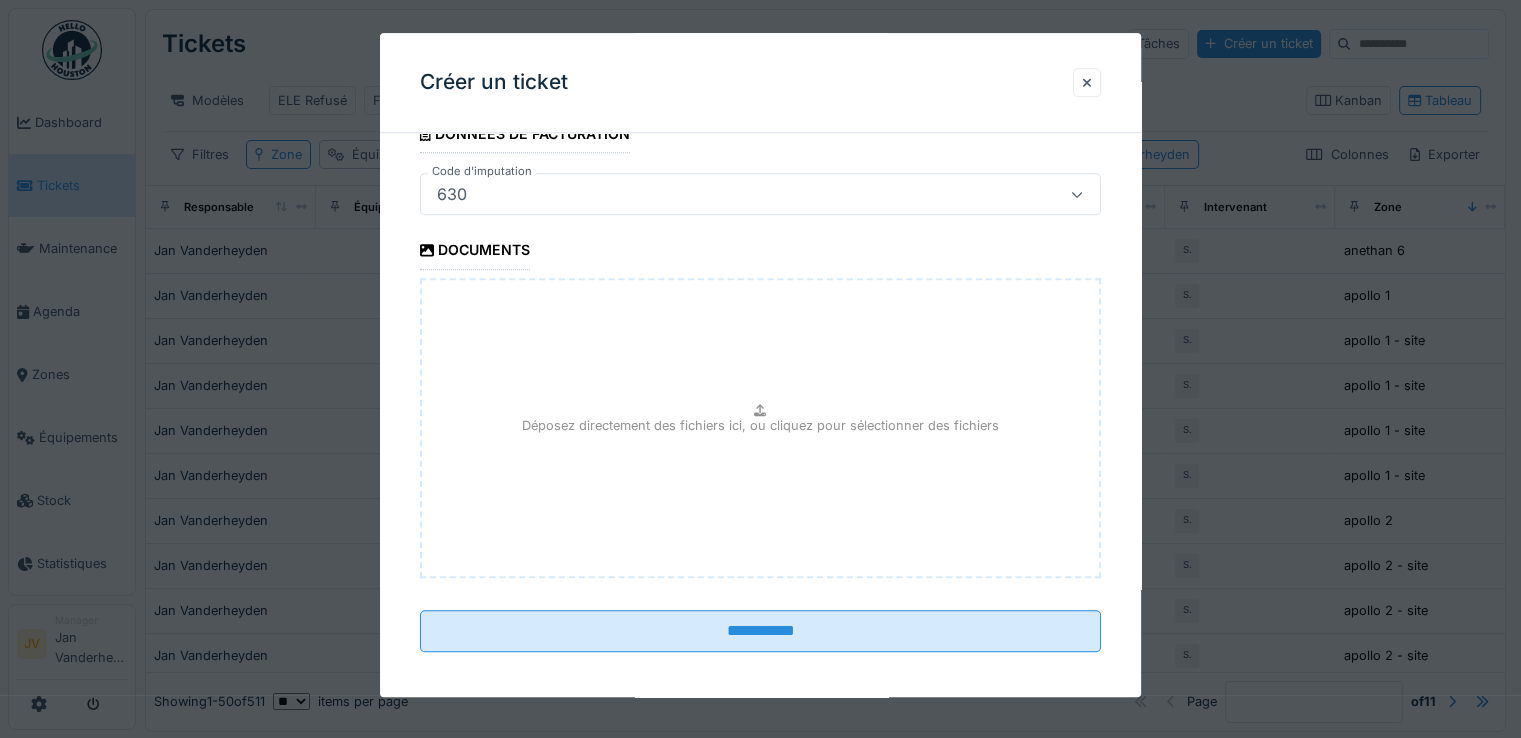 type on "**********" 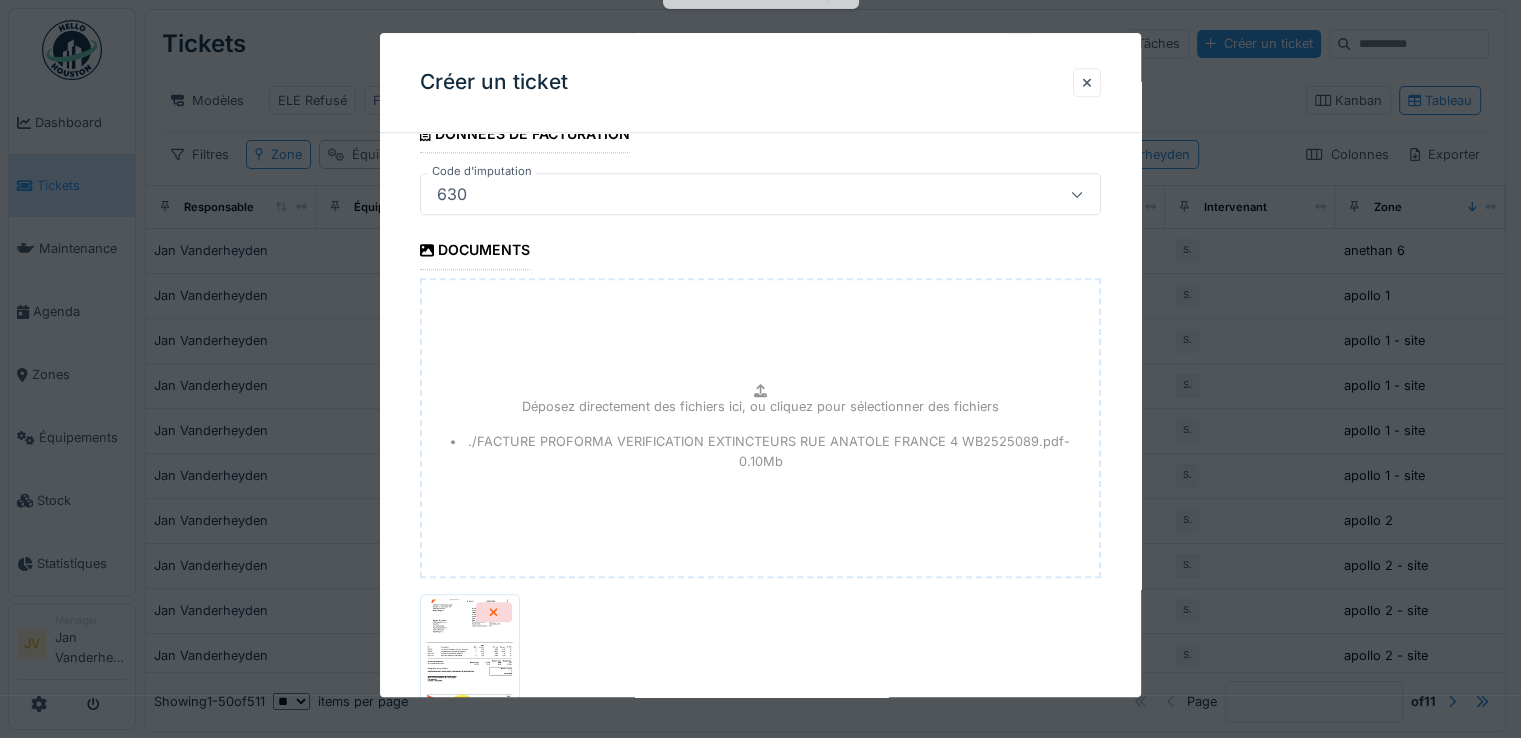 scroll, scrollTop: 1875, scrollLeft: 0, axis: vertical 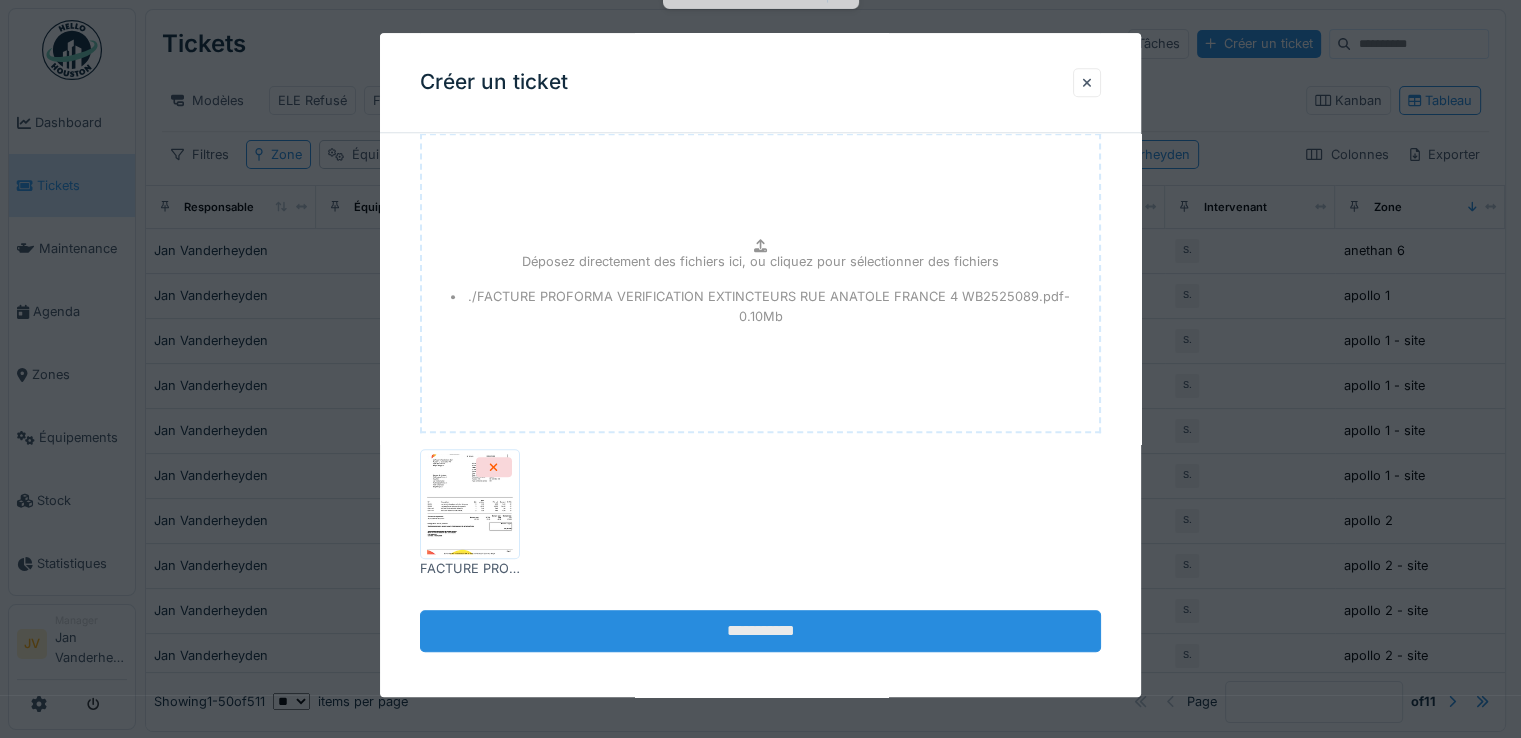 click on "**********" at bounding box center [760, 631] 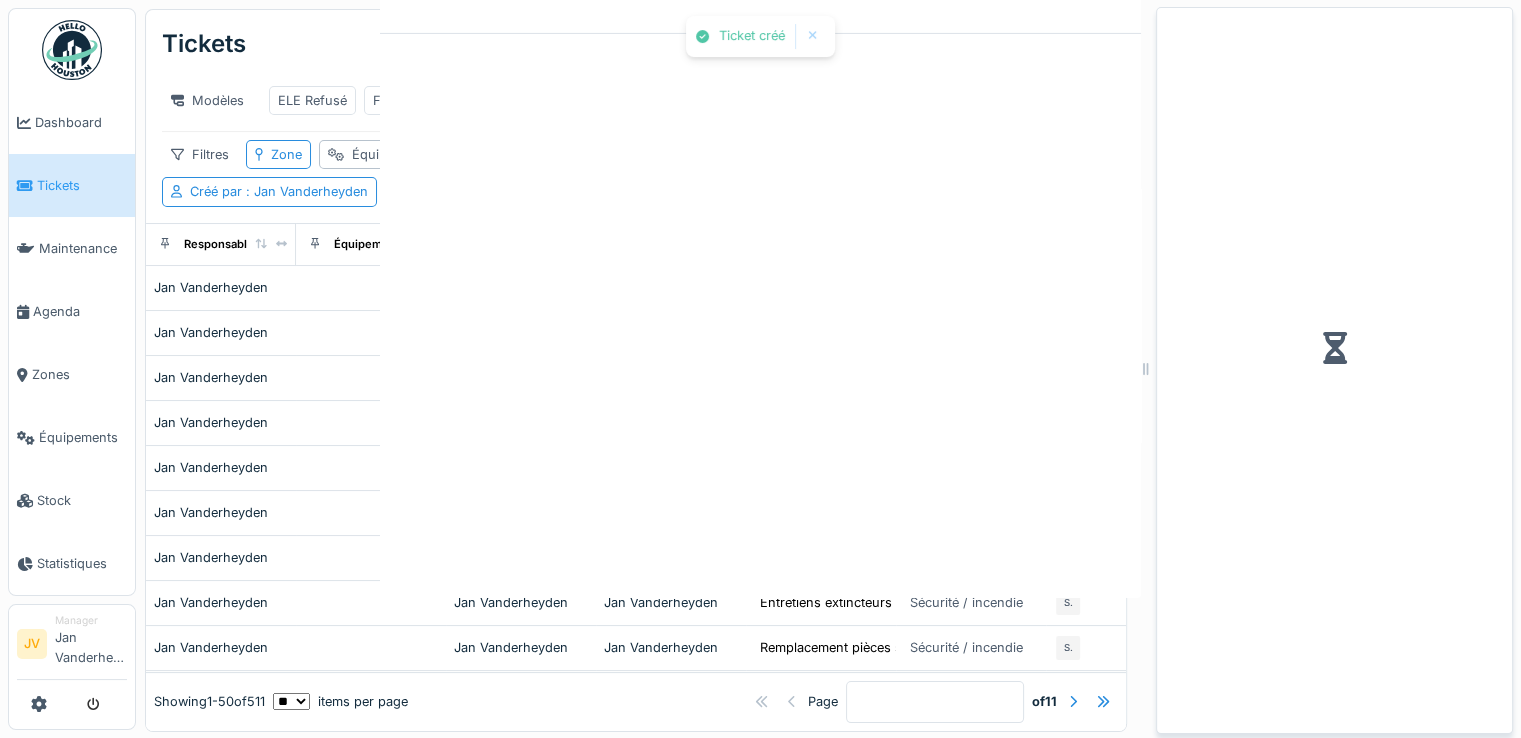 scroll, scrollTop: 0, scrollLeft: 0, axis: both 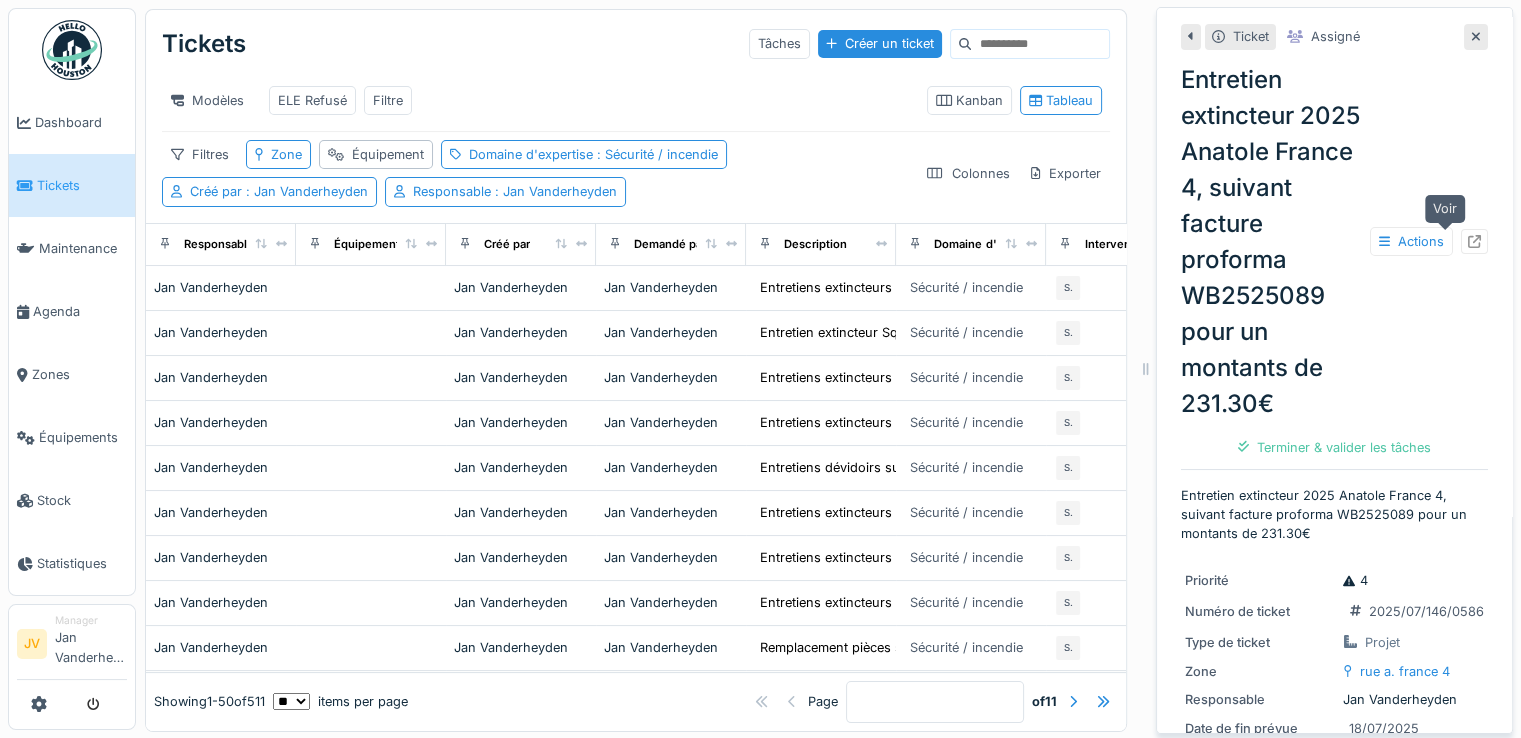click 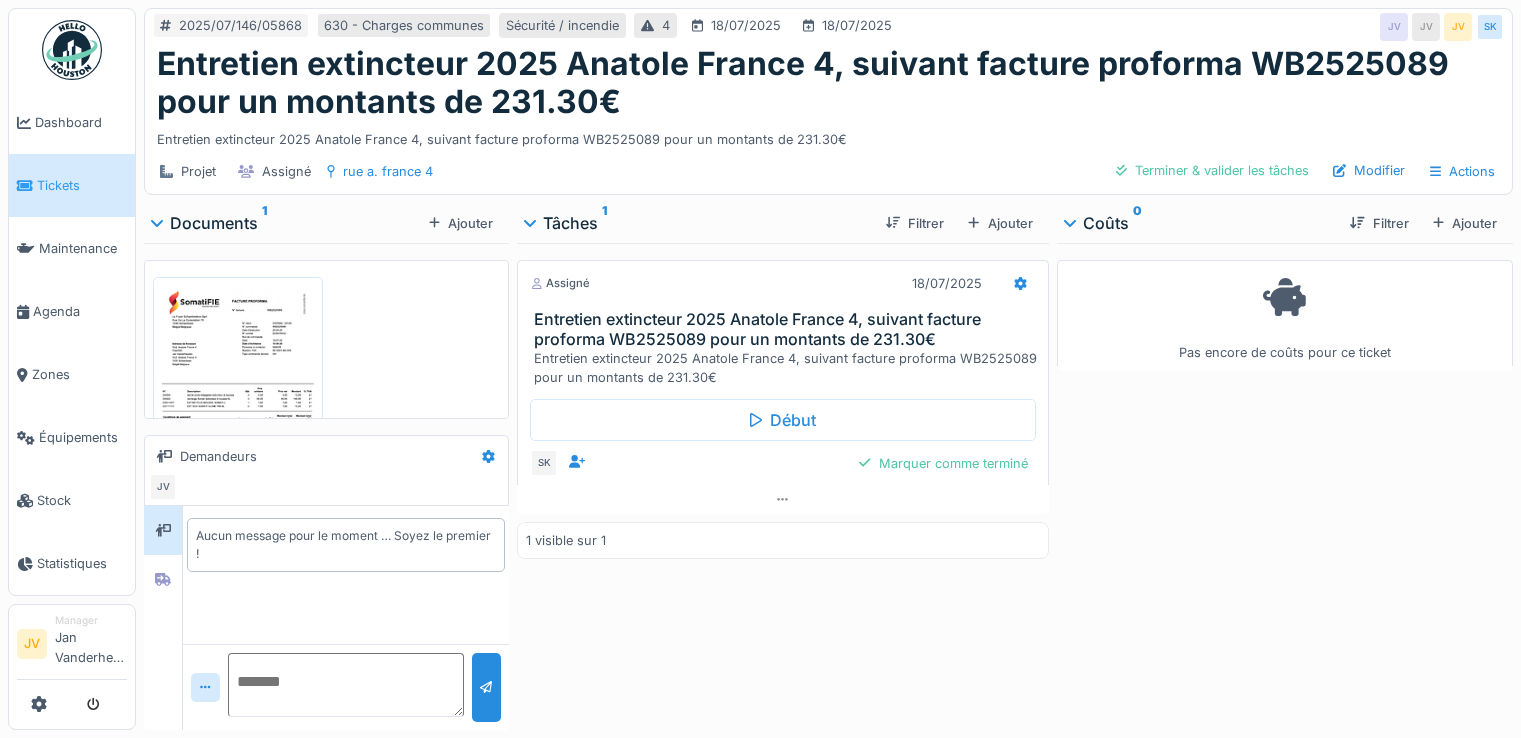 scroll, scrollTop: 0, scrollLeft: 0, axis: both 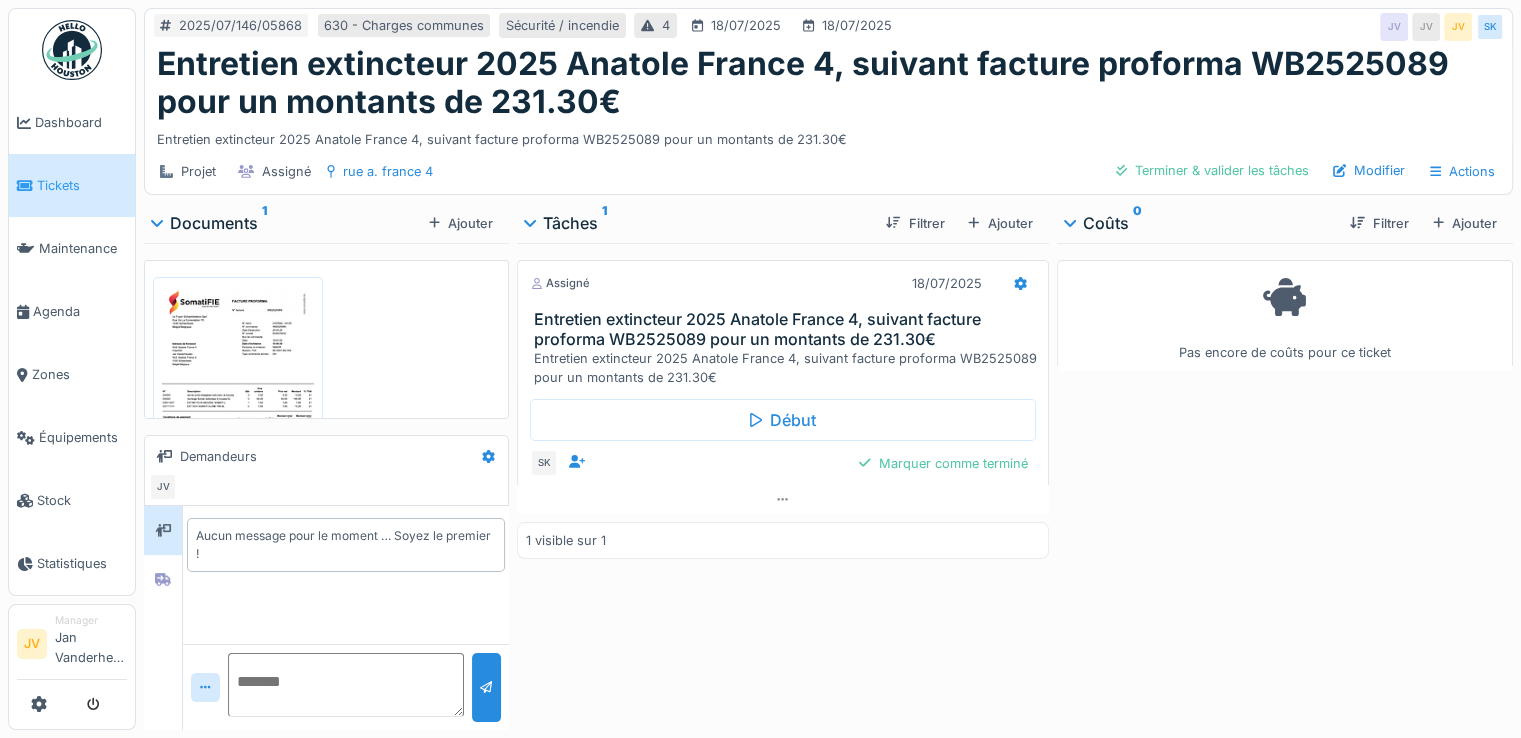click on "Pas encore de coûts pour ce ticket" at bounding box center (1285, 315) 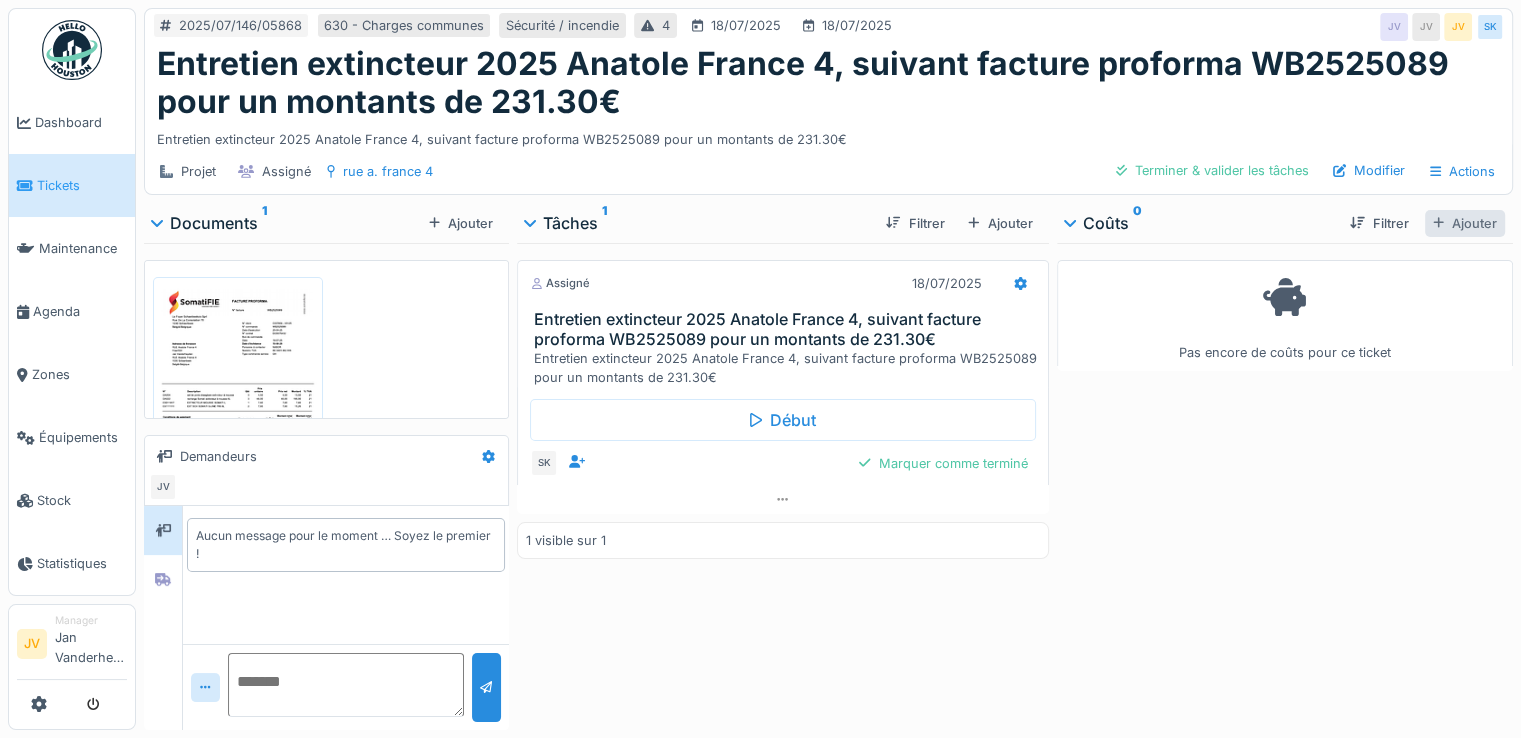 click on "Ajouter" at bounding box center (1465, 223) 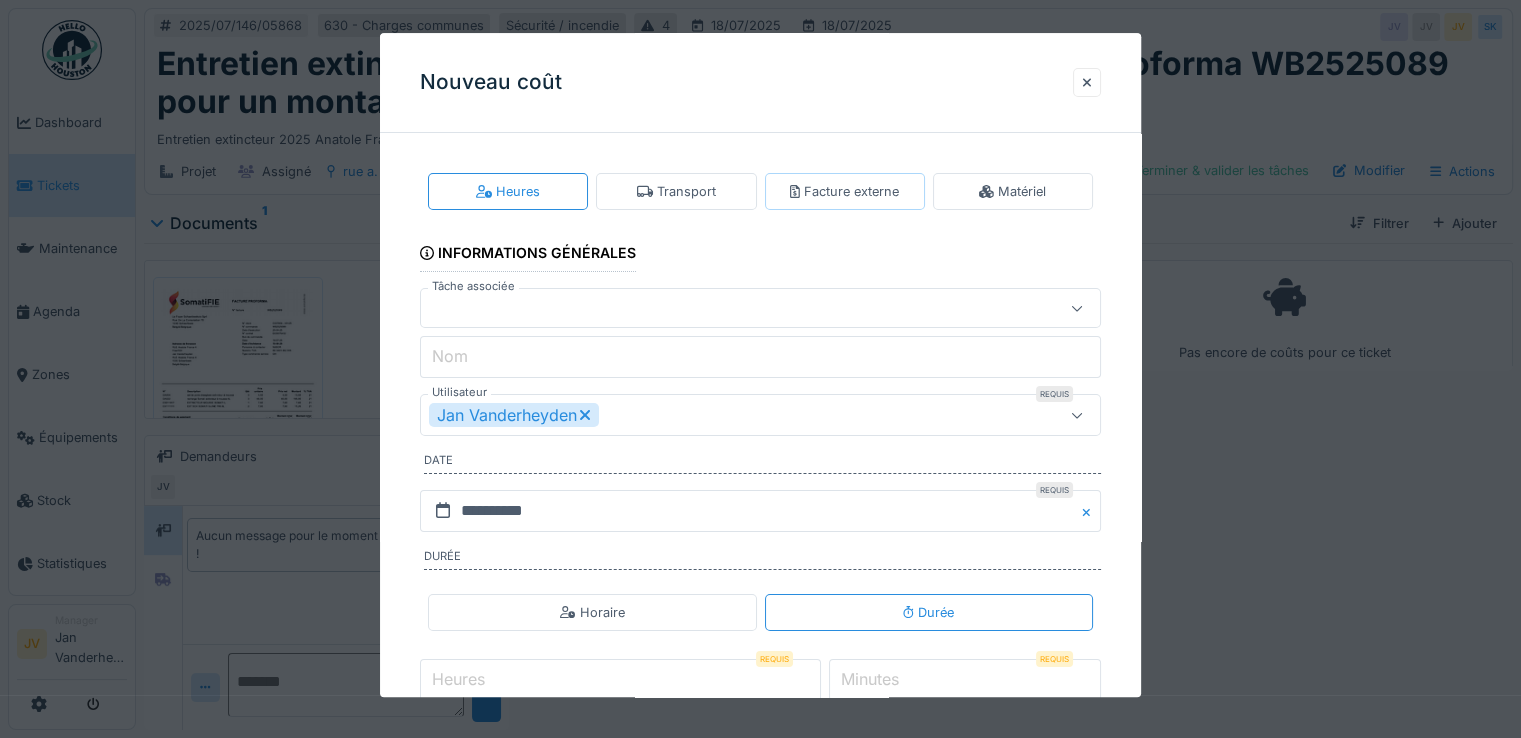 click on "Facture externe" at bounding box center [844, 191] 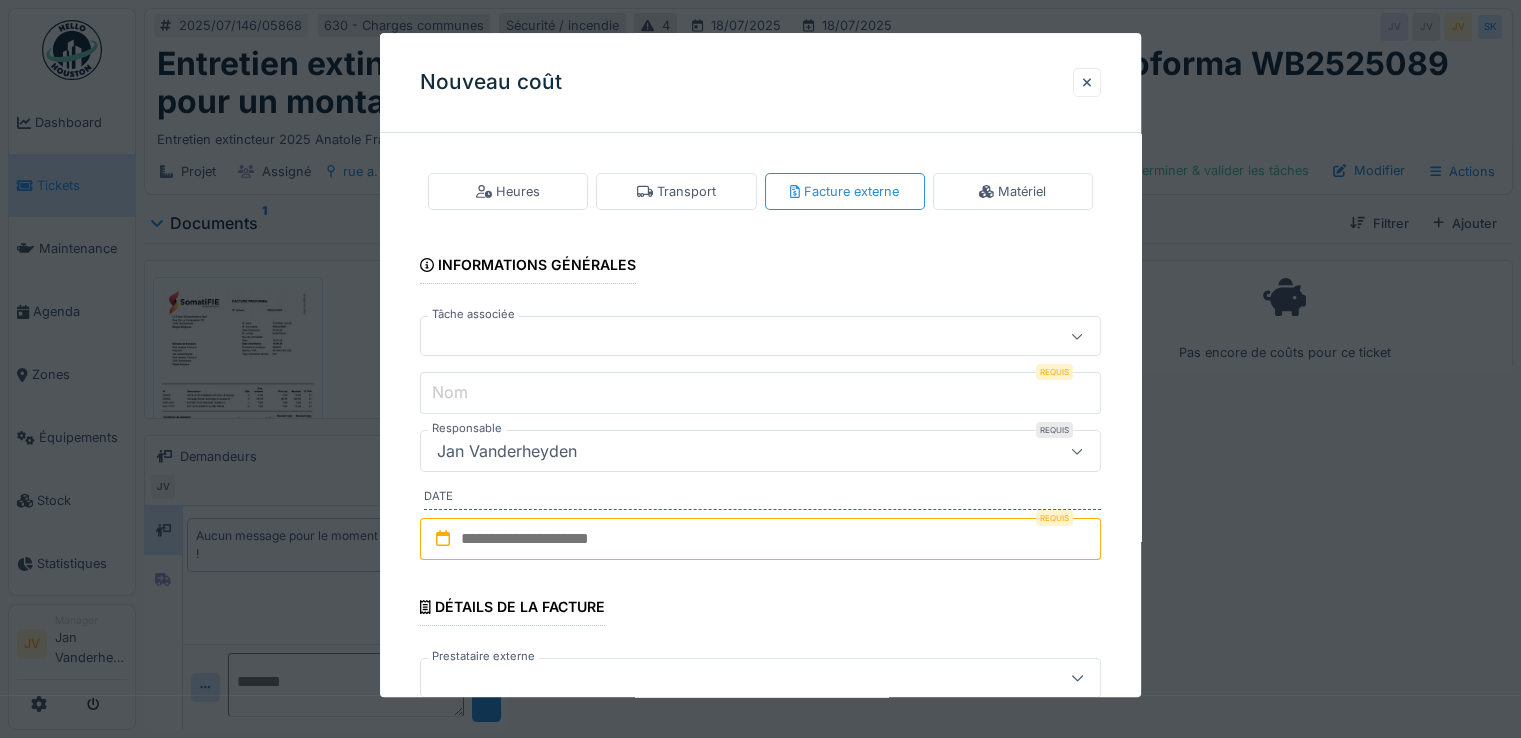click at bounding box center [726, 337] 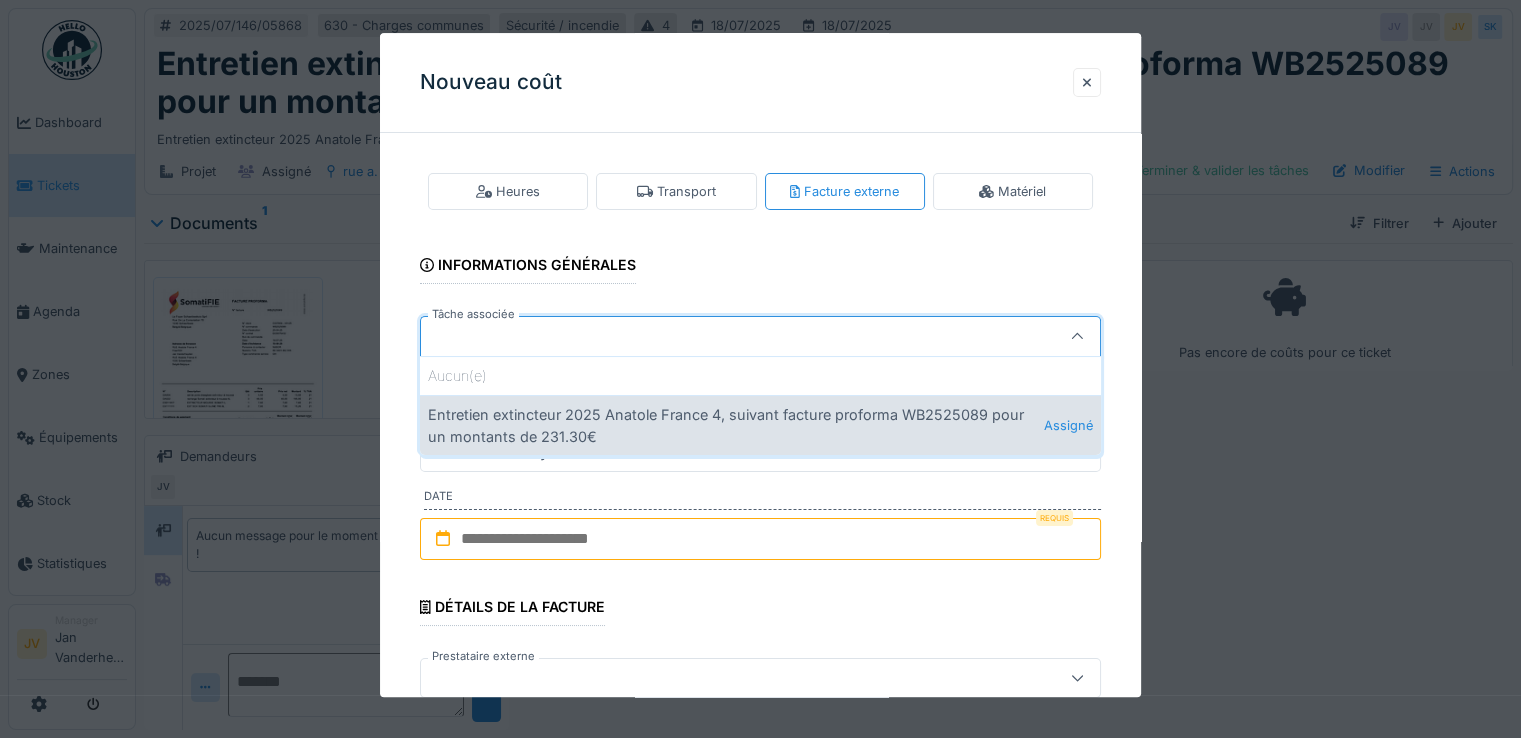 click on "Entretien extincteur 2025 Anatole France 4, suivant facture proforma WB2525089 pour un montants de 231.30€   Assigné" at bounding box center (760, 425) 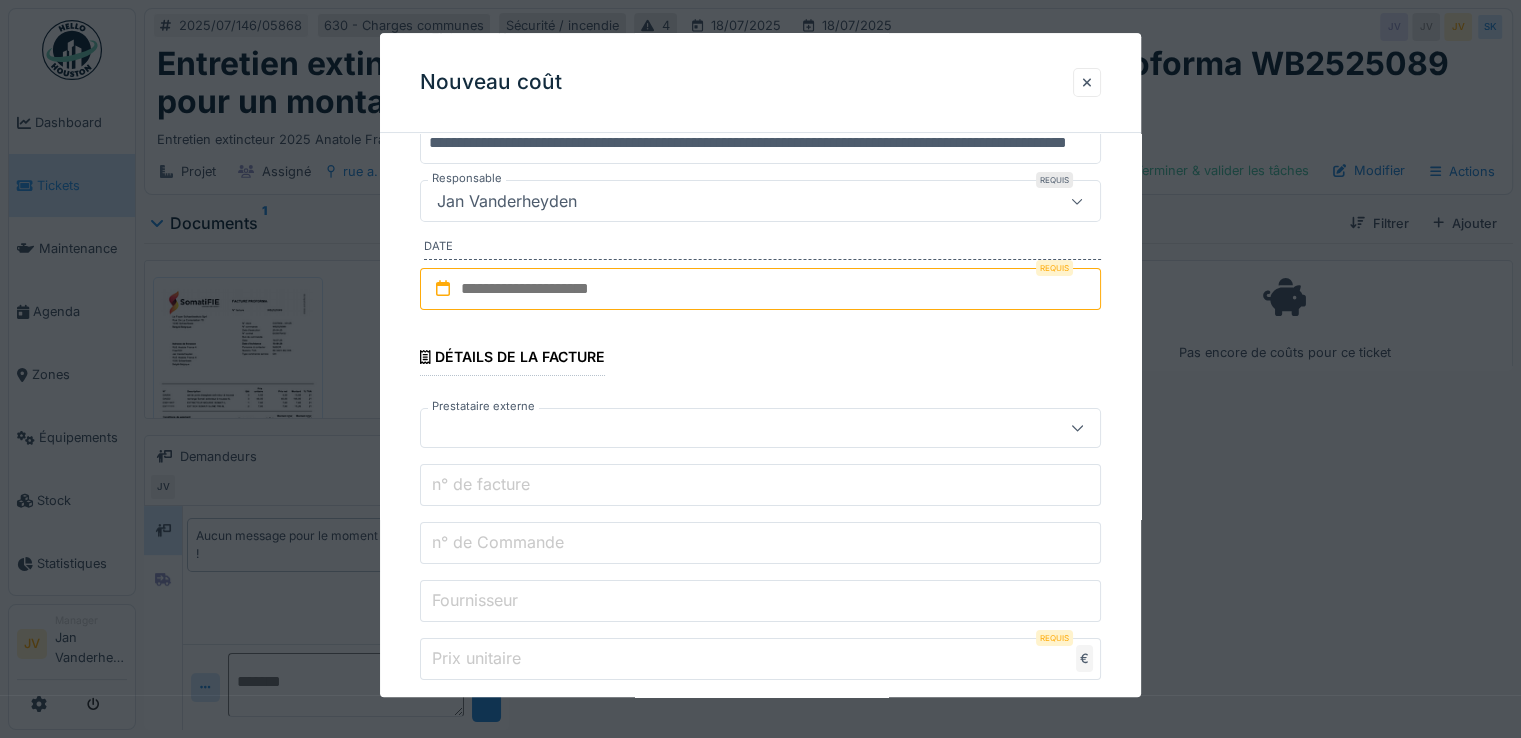 scroll, scrollTop: 300, scrollLeft: 0, axis: vertical 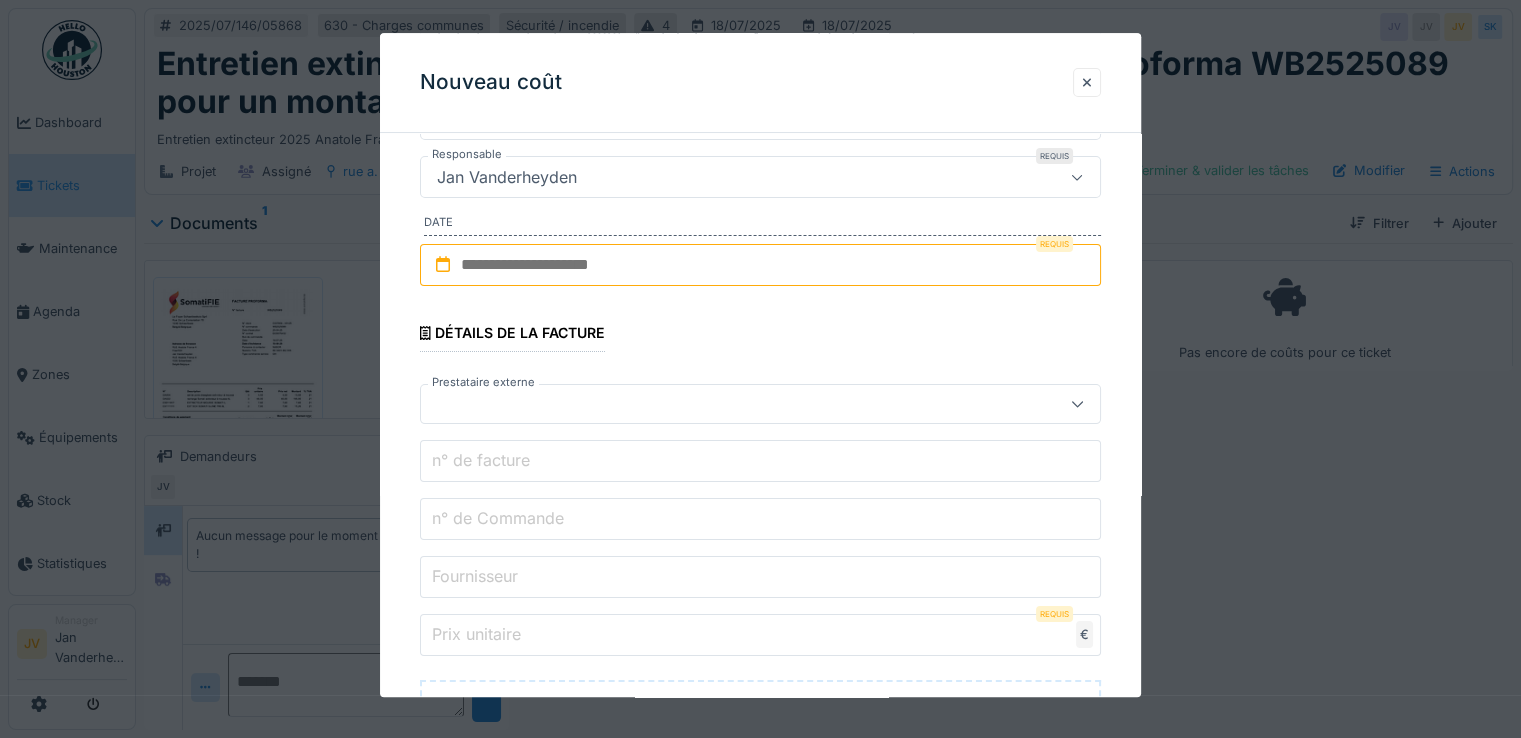 click at bounding box center [760, 265] 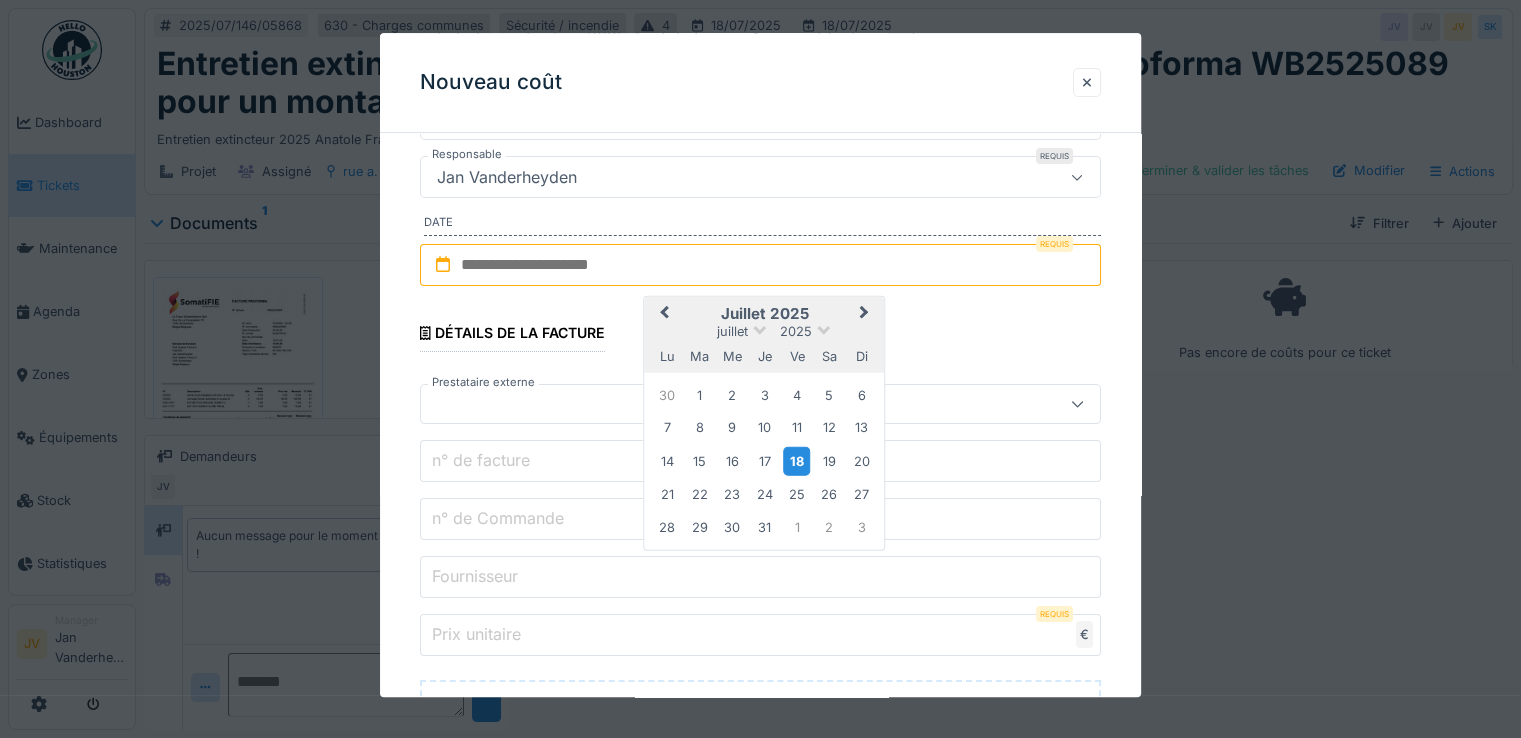 click on "18" at bounding box center [796, 461] 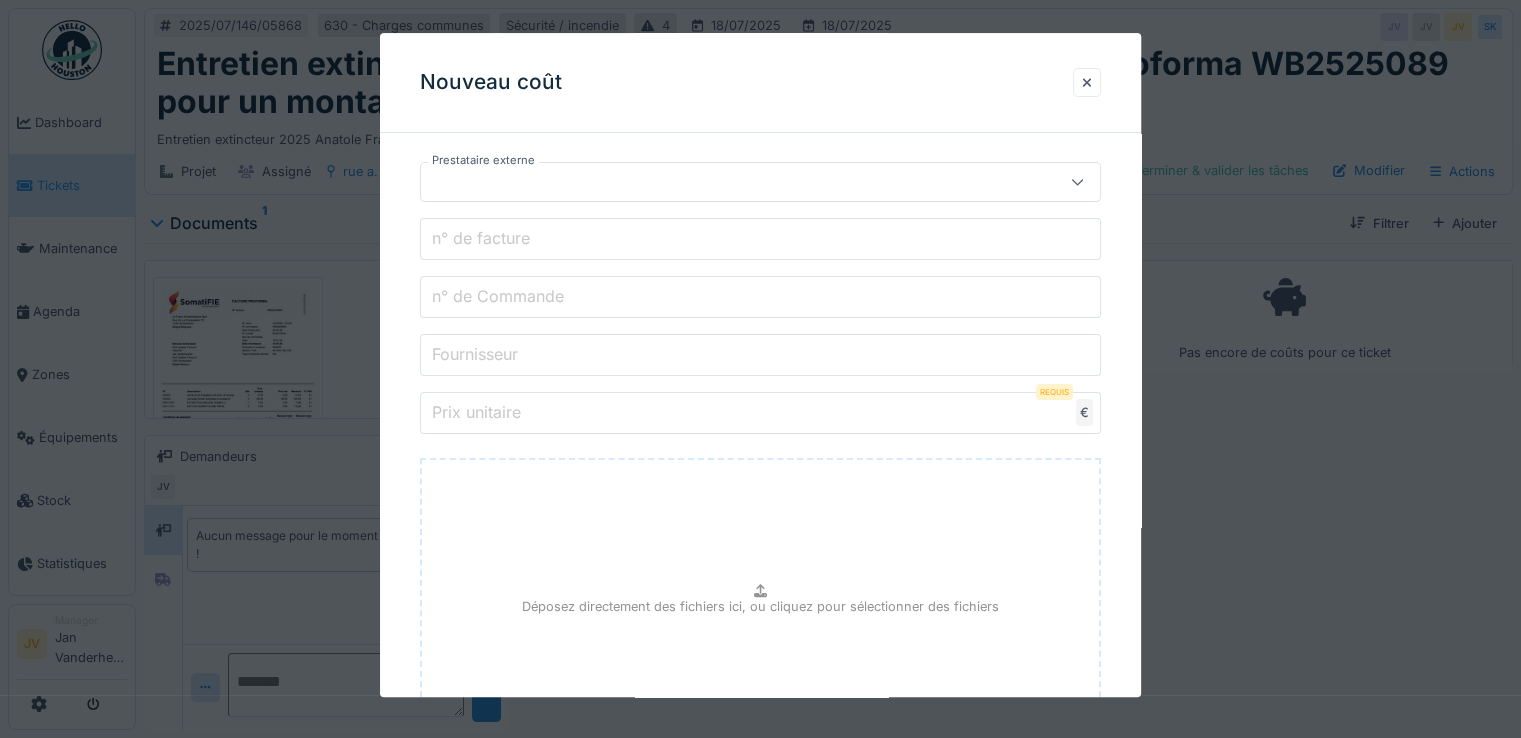scroll, scrollTop: 400, scrollLeft: 0, axis: vertical 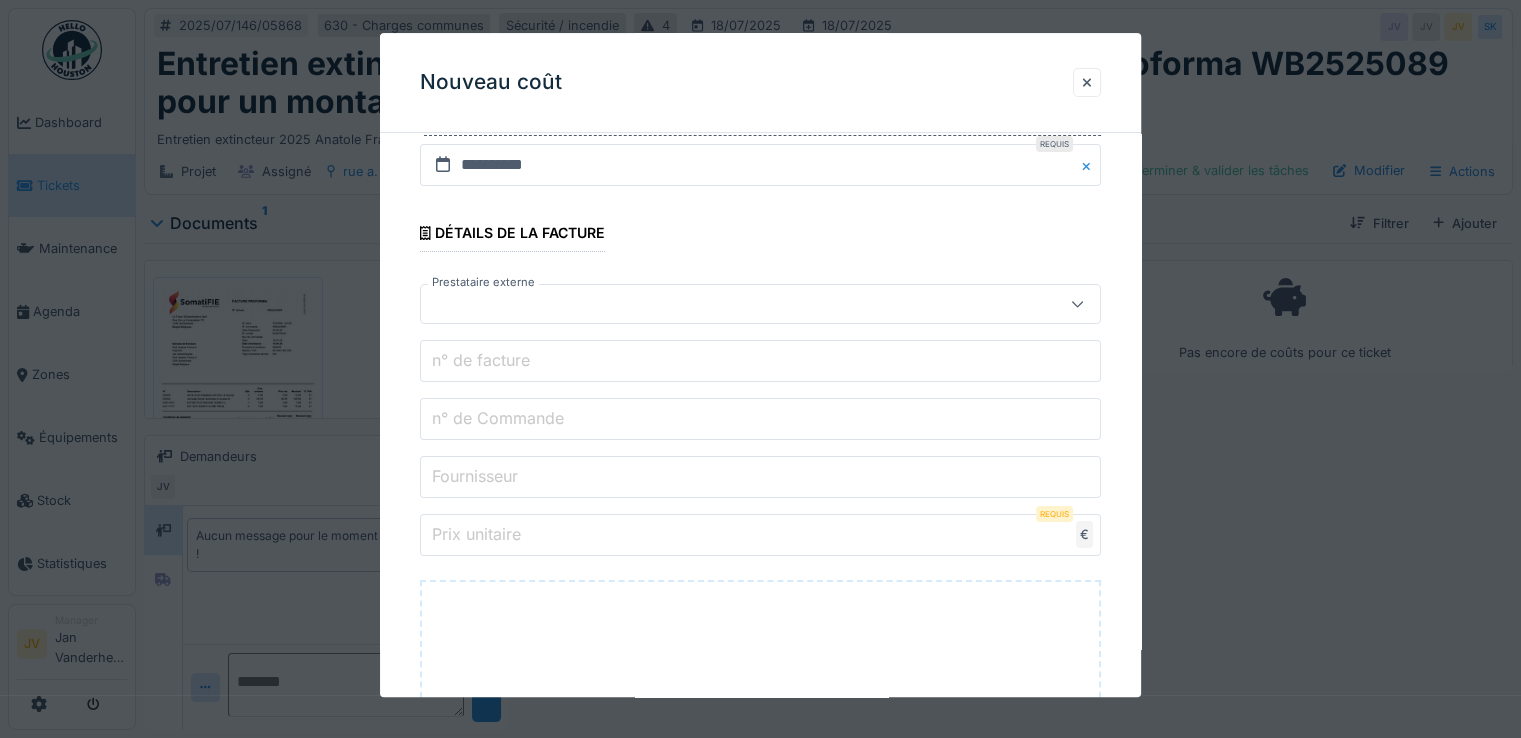 click at bounding box center [726, 304] 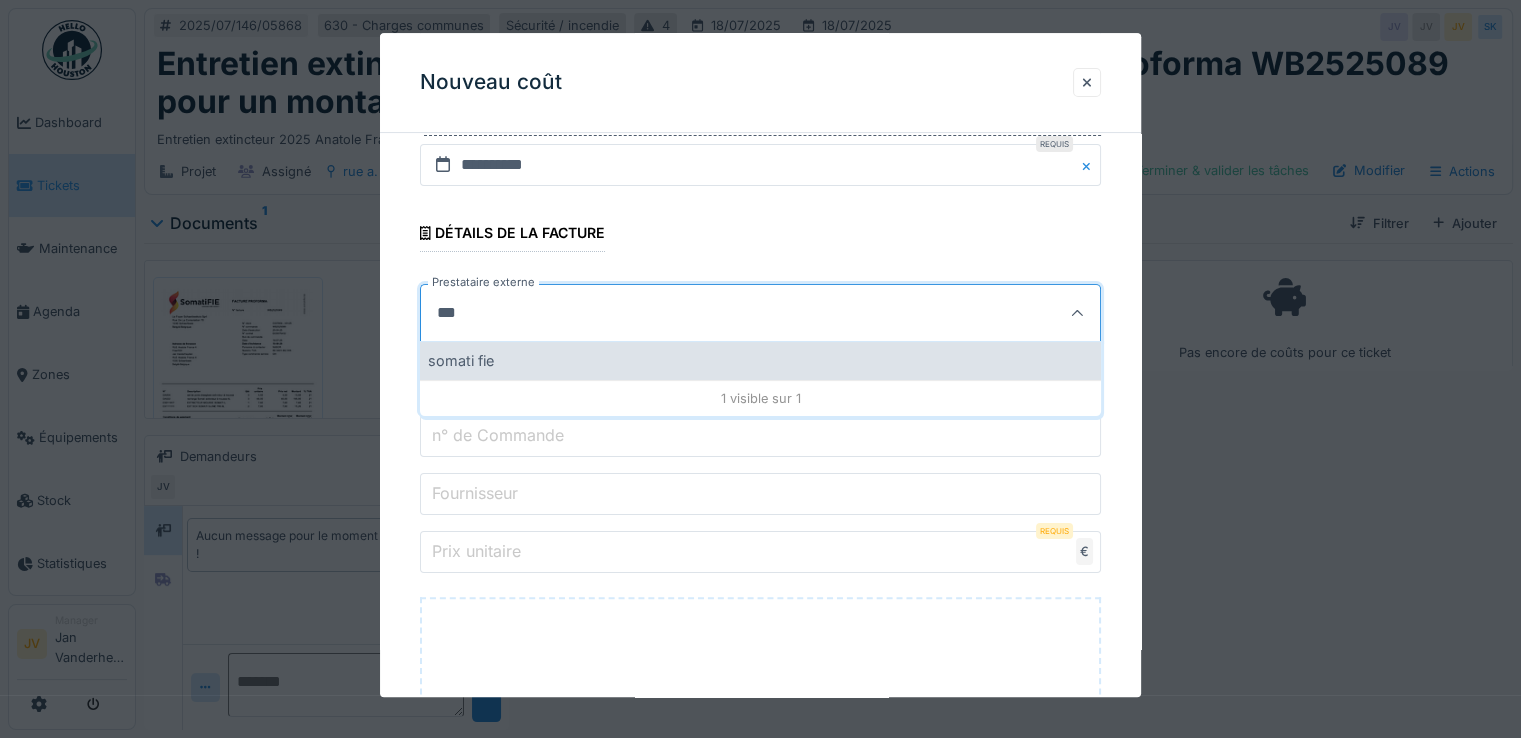 type on "***" 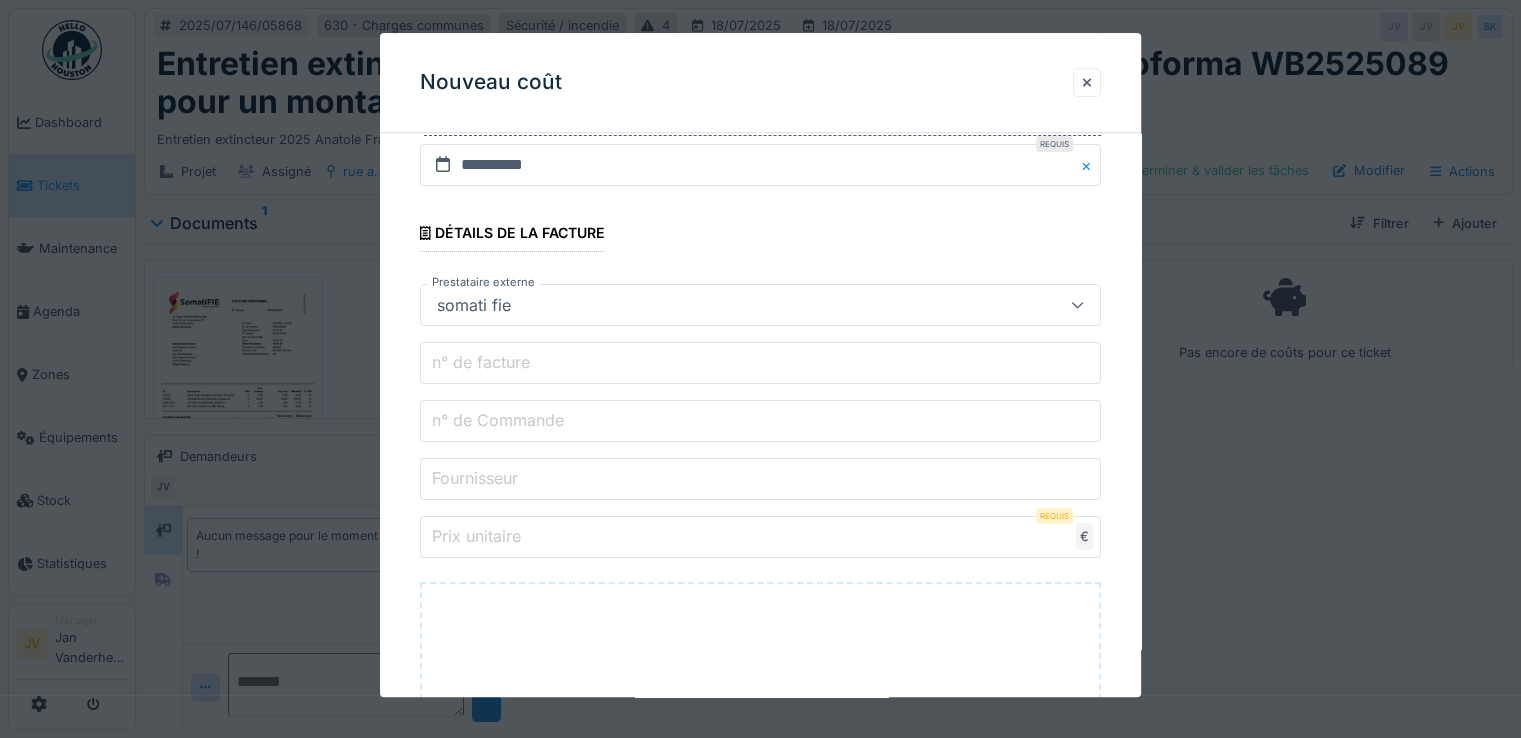 click on "n° de facture" at bounding box center (760, 363) 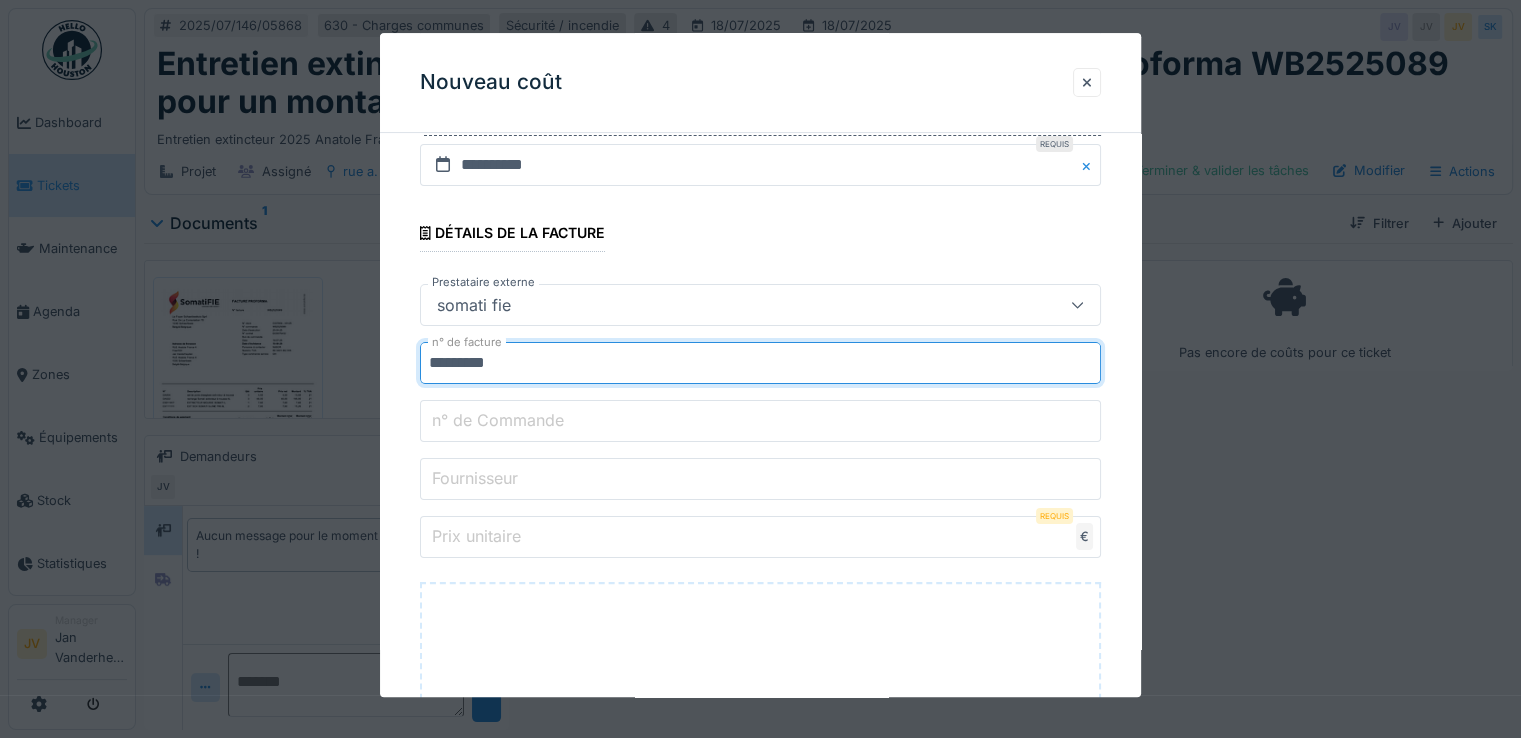 type on "*********" 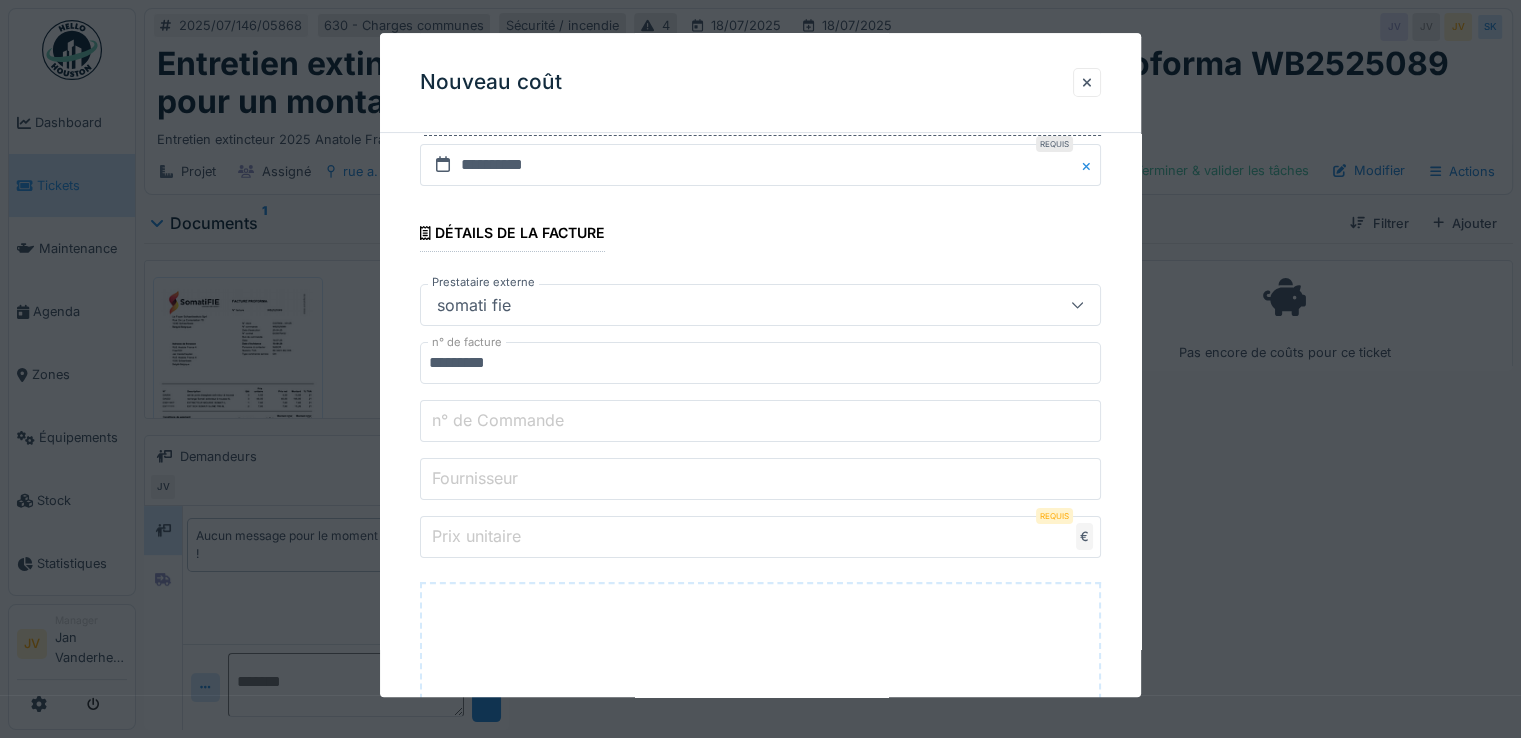 click on "Prix unitaire" at bounding box center [476, 537] 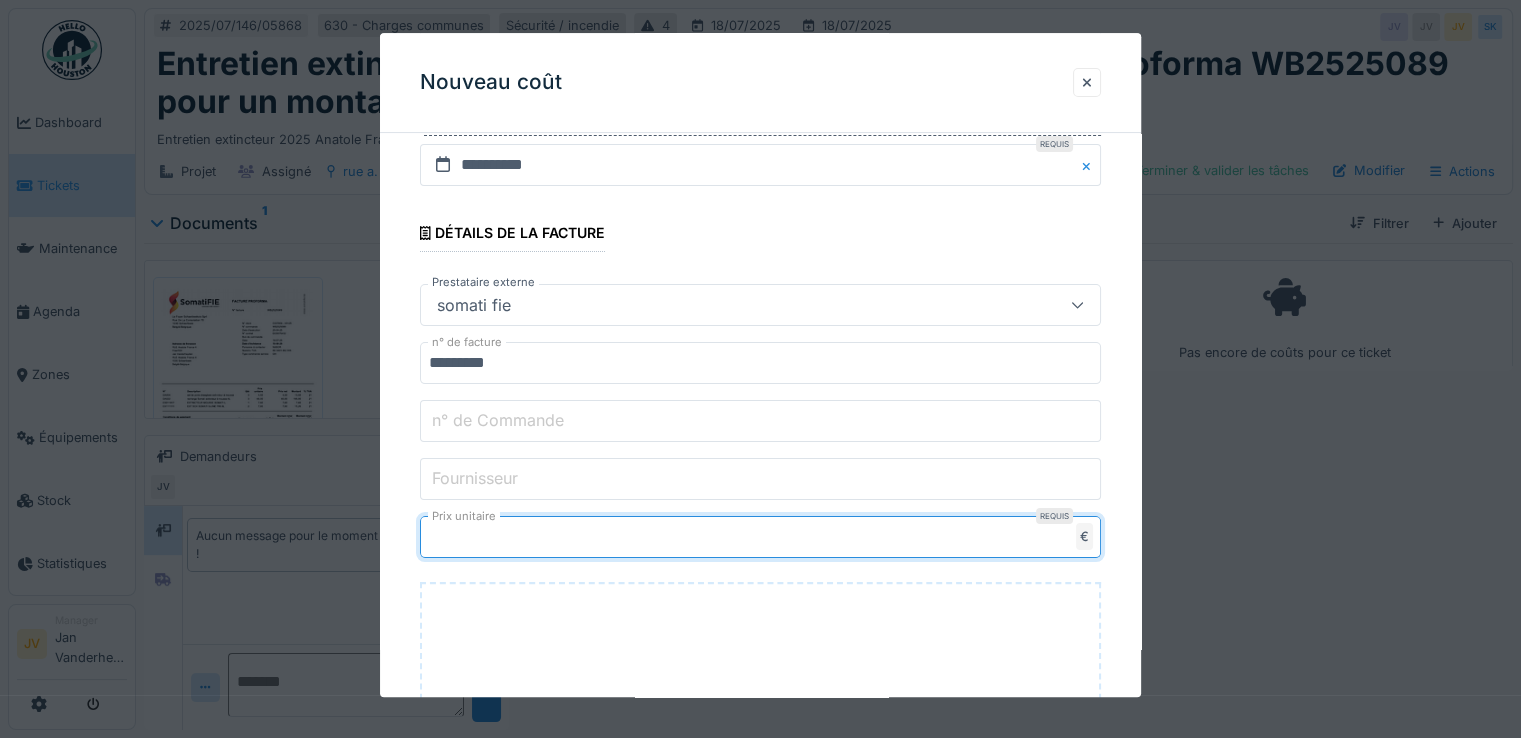 type on "***" 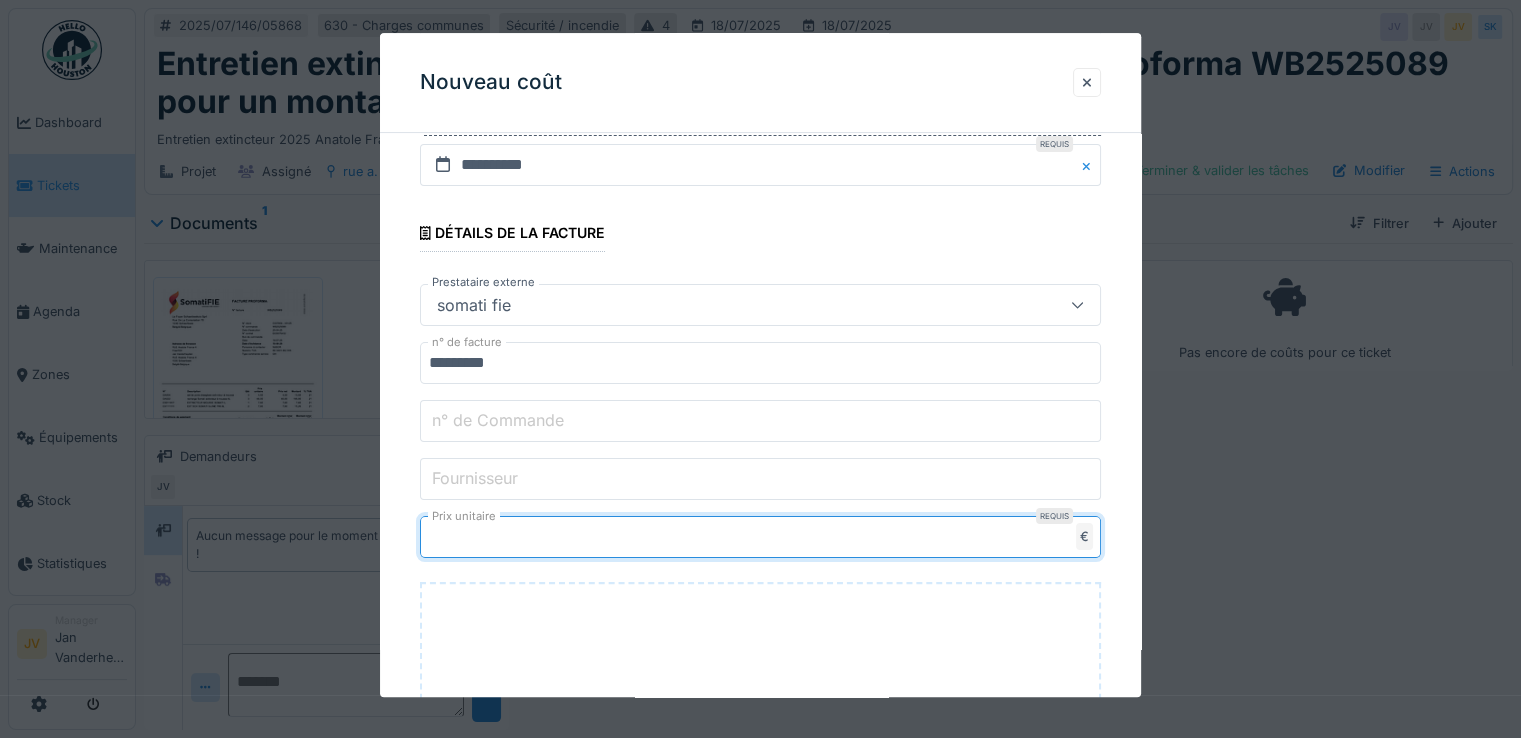 type on "******" 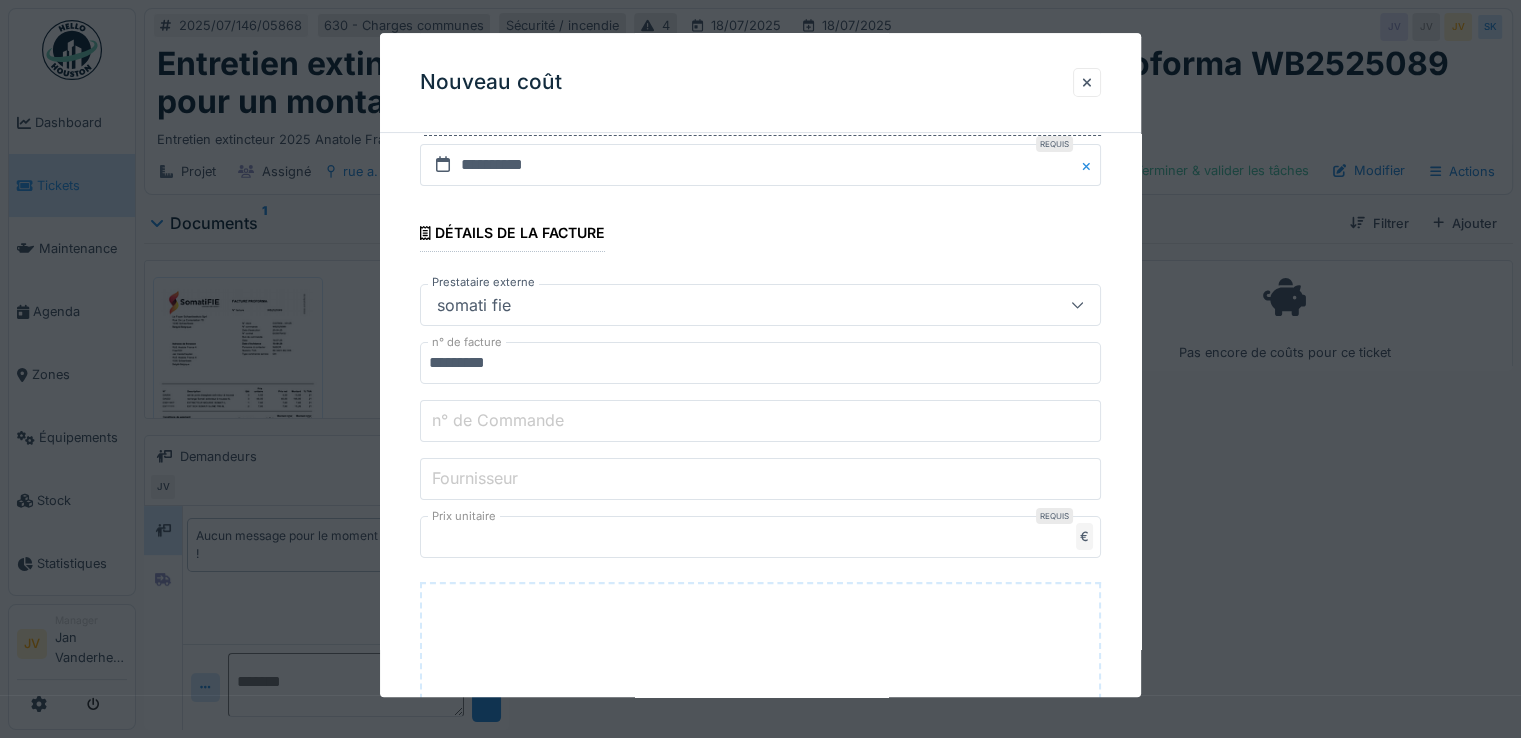click on "n° de Commande" at bounding box center (498, 421) 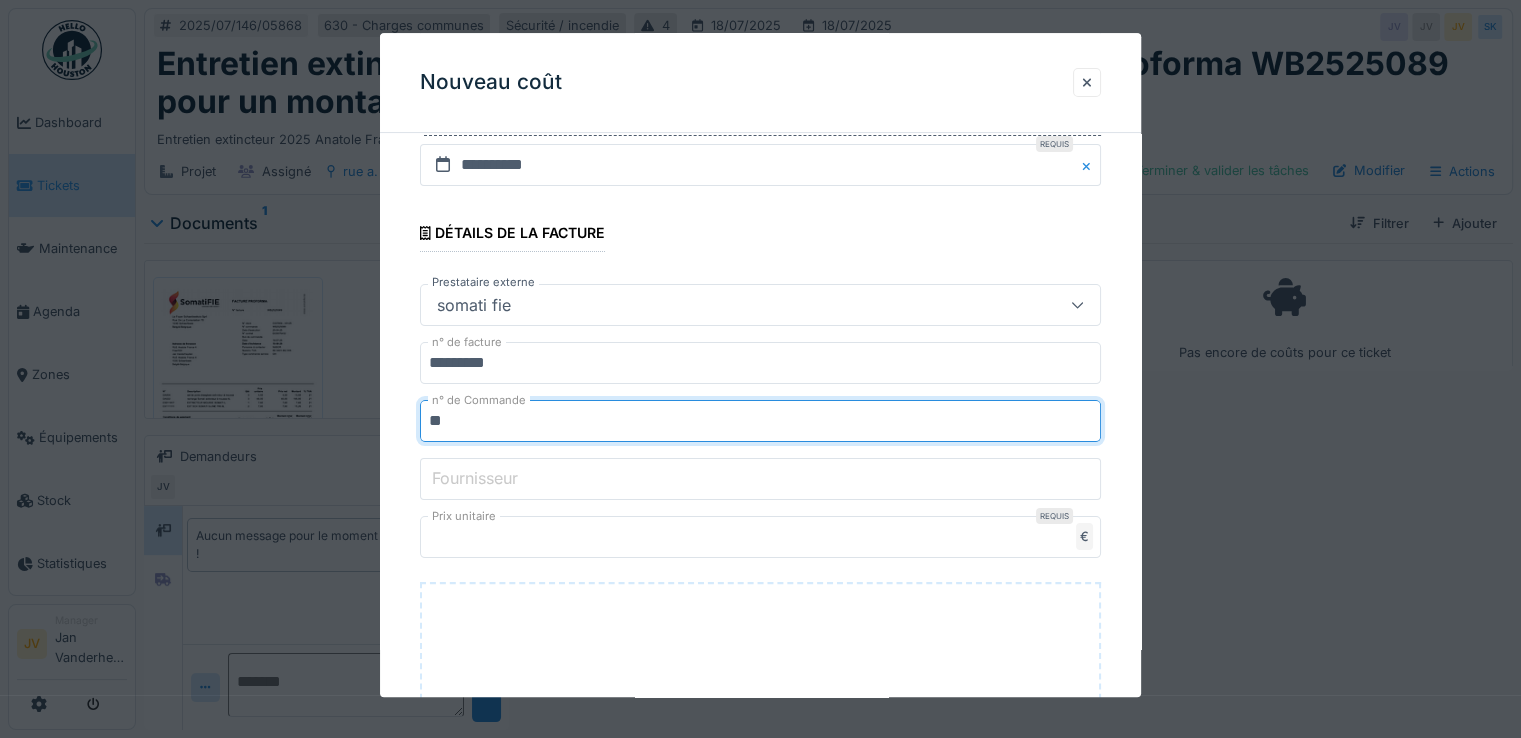 type on "**********" 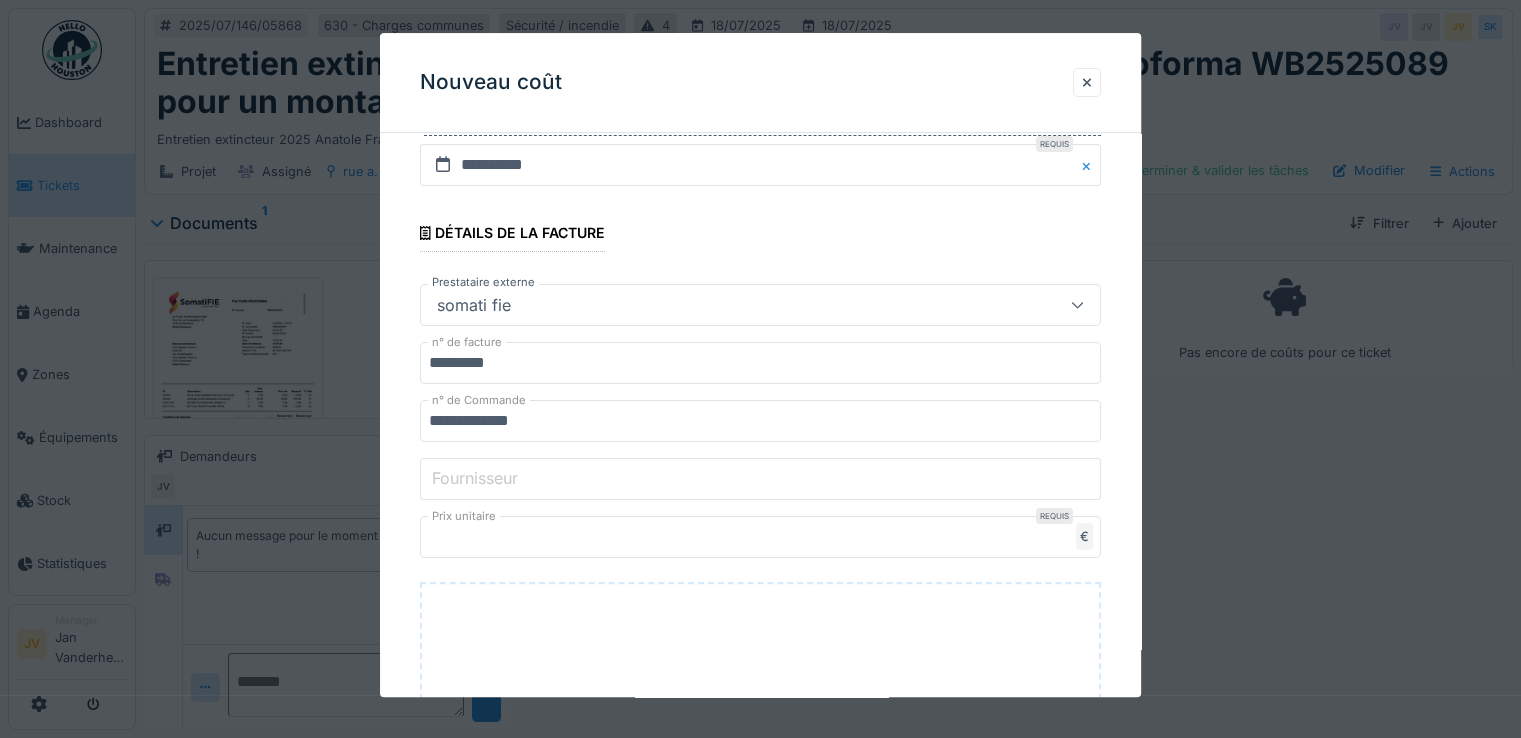 click on "Fournisseur" at bounding box center (475, 479) 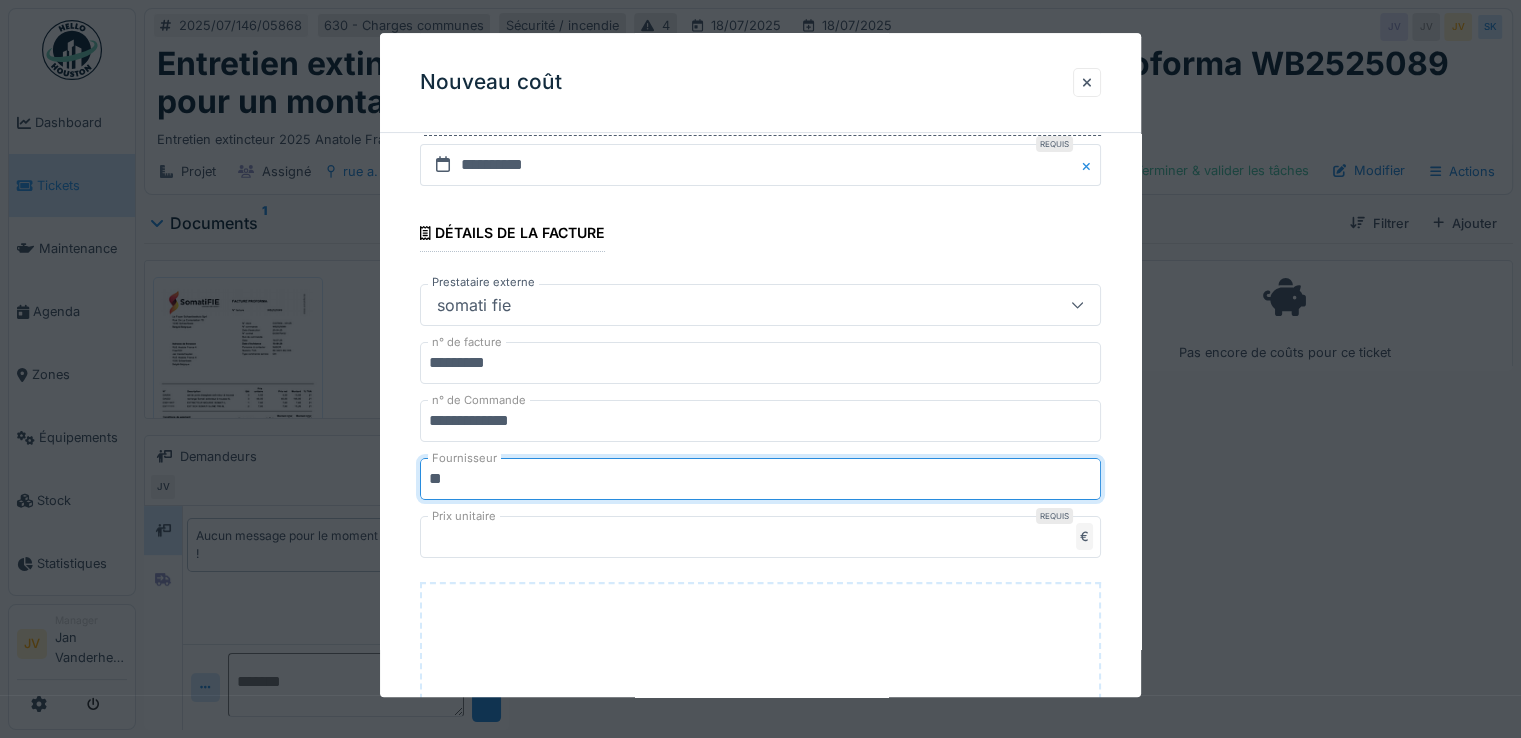 type on "**********" 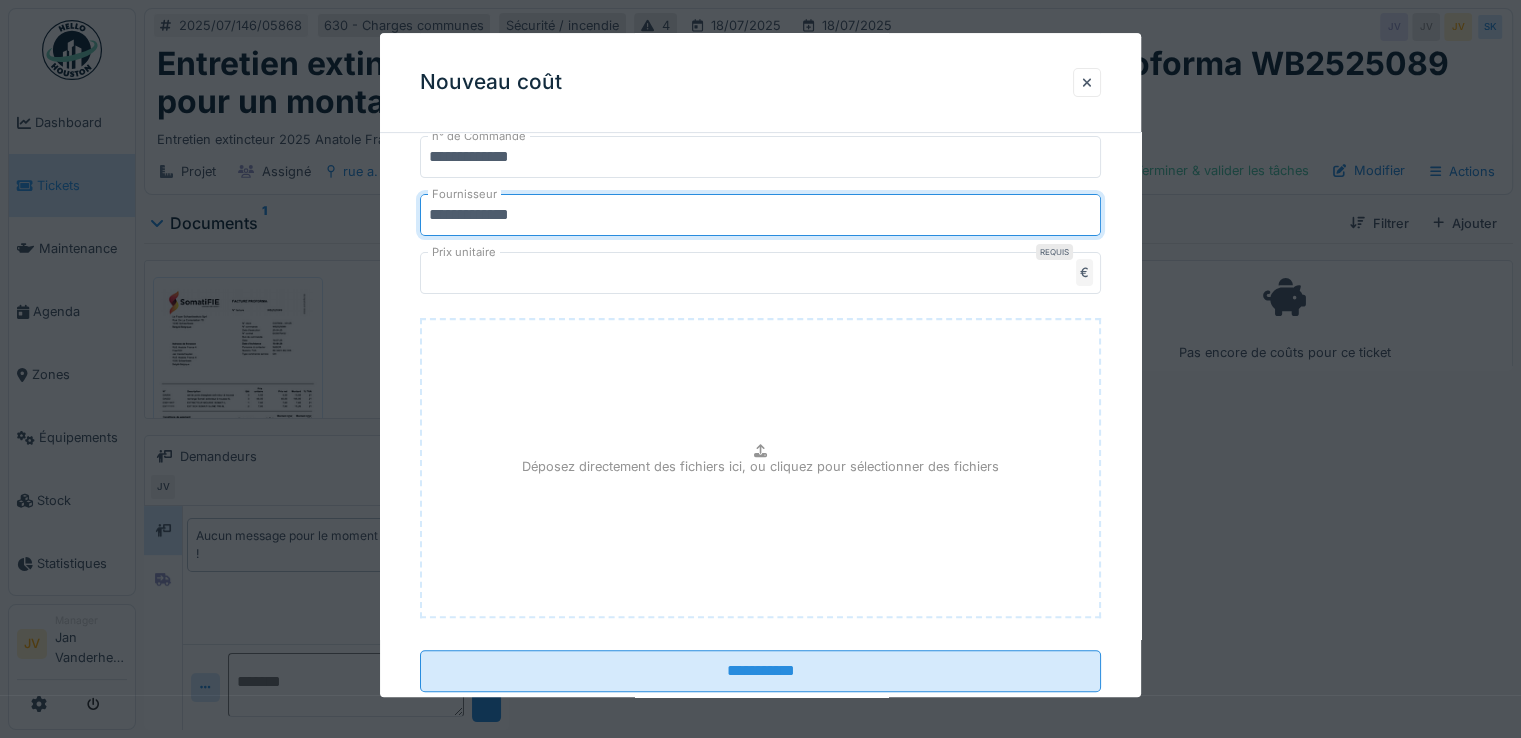 scroll, scrollTop: 710, scrollLeft: 0, axis: vertical 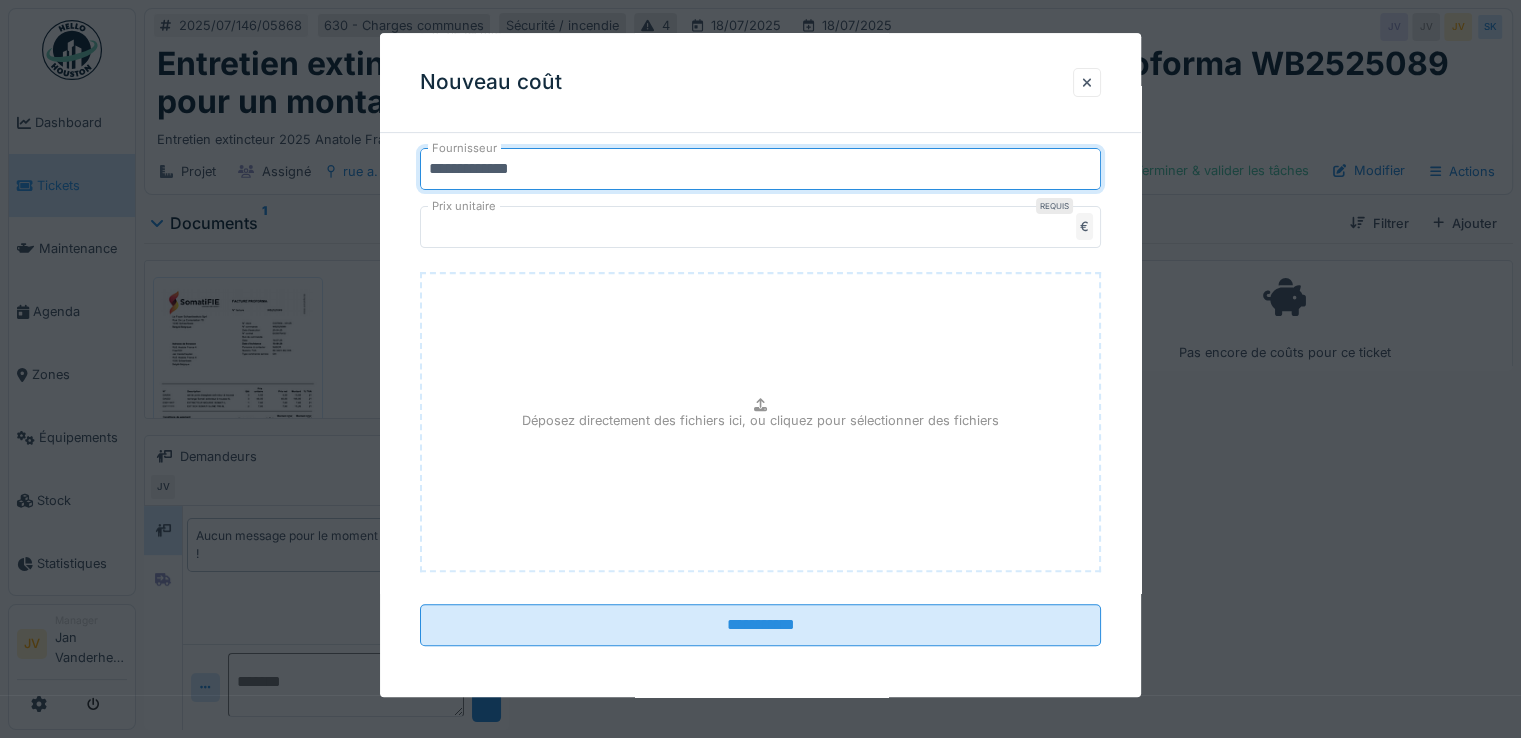 click on "Déposez directement des fichiers ici, ou cliquez pour sélectionner des fichiers" at bounding box center [760, 420] 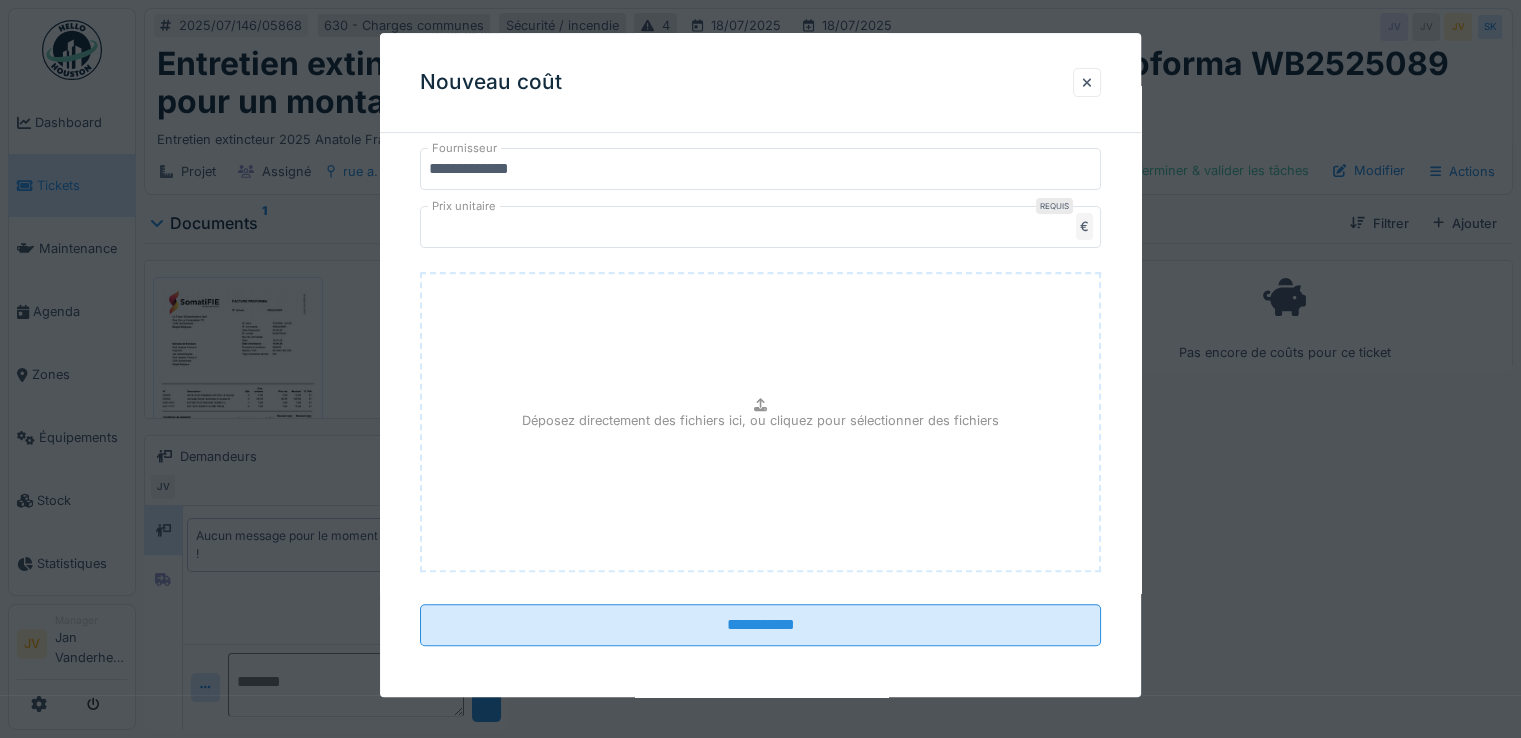type on "**********" 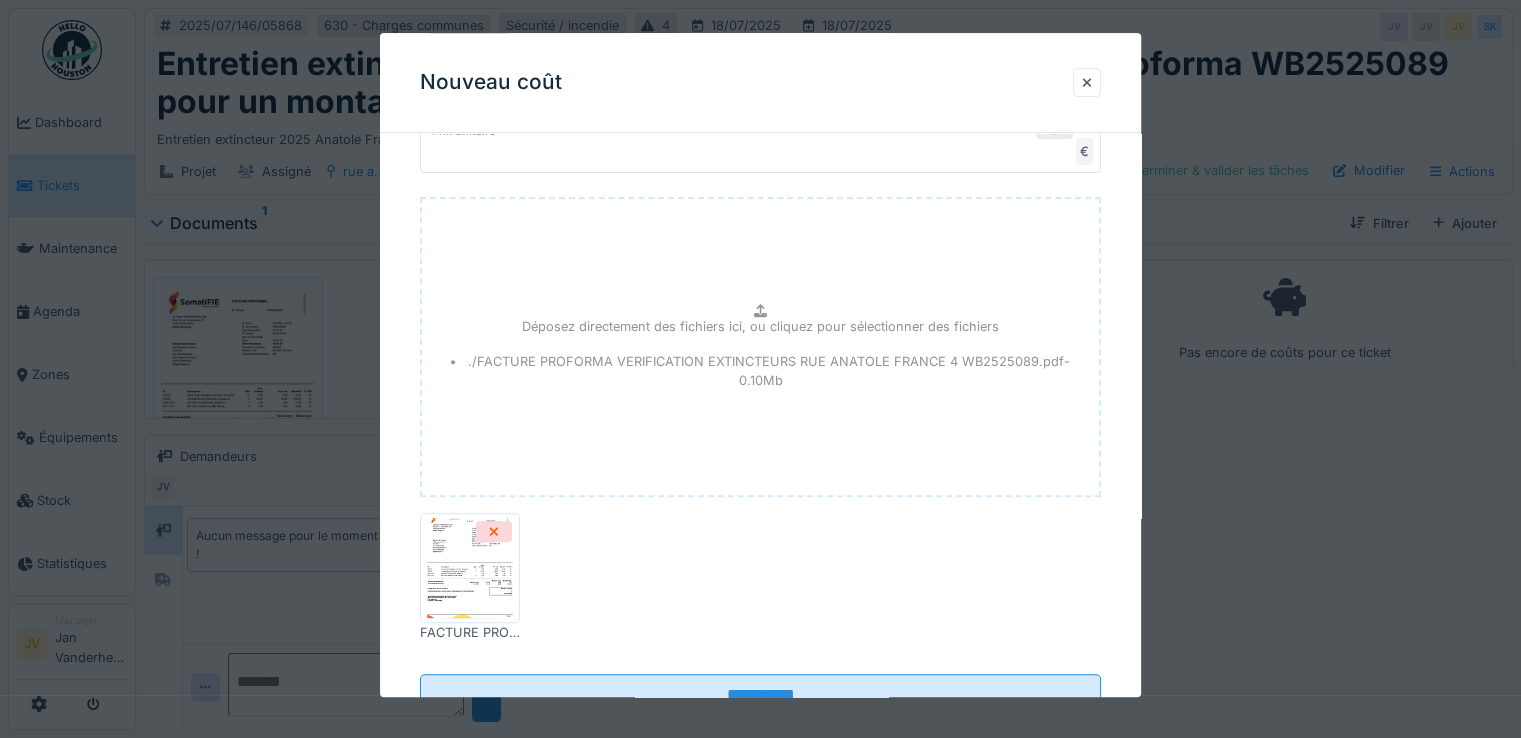 scroll, scrollTop: 855, scrollLeft: 0, axis: vertical 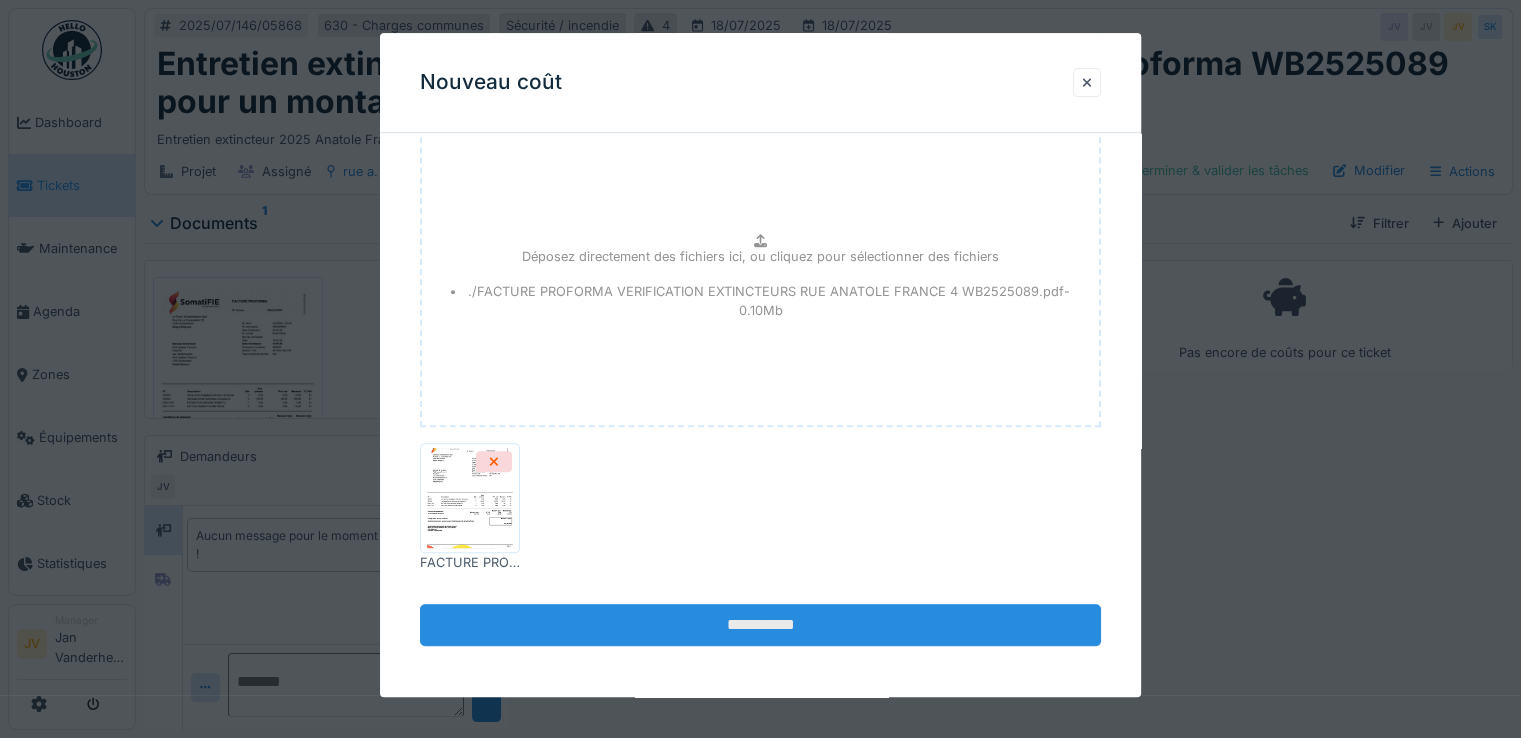 click on "**********" at bounding box center (760, 626) 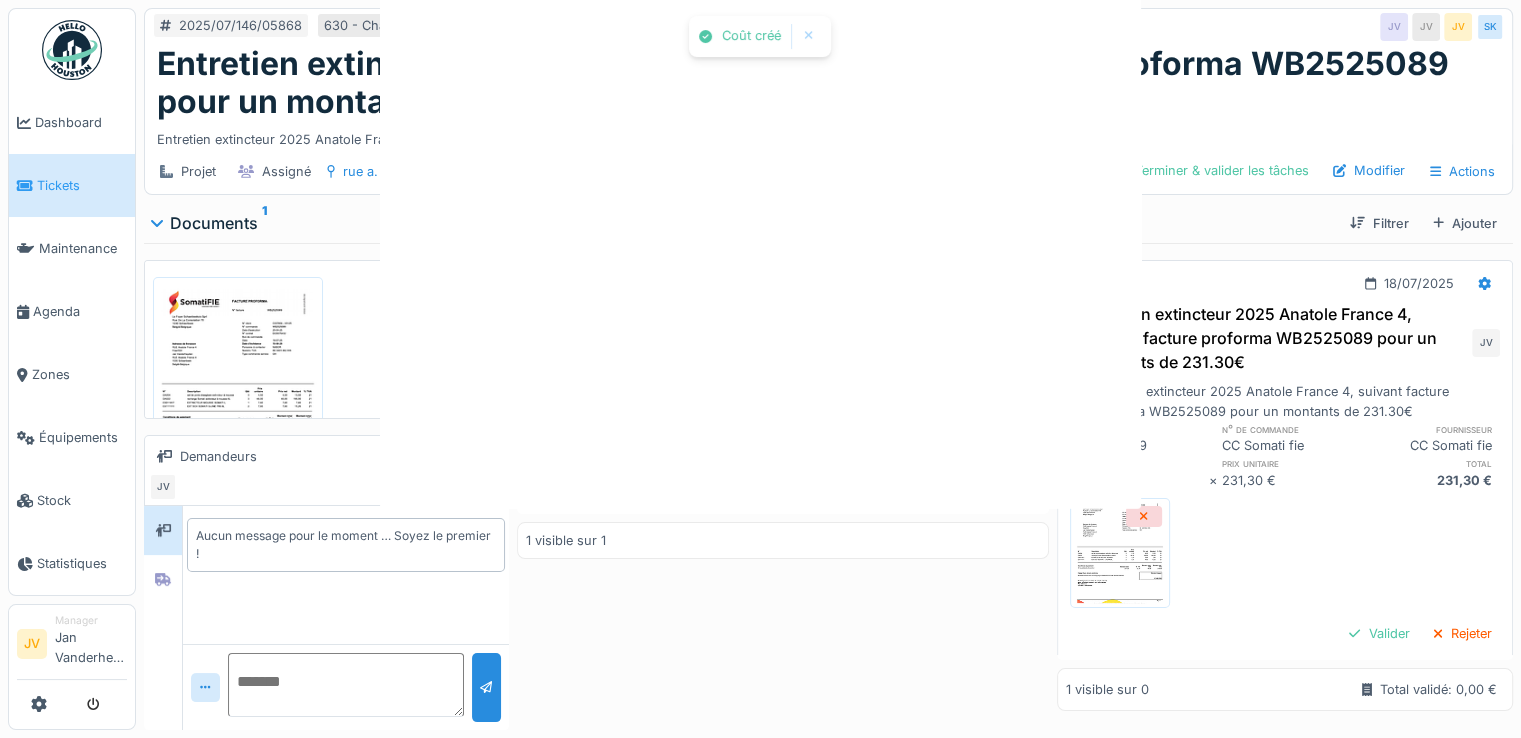 scroll, scrollTop: 0, scrollLeft: 0, axis: both 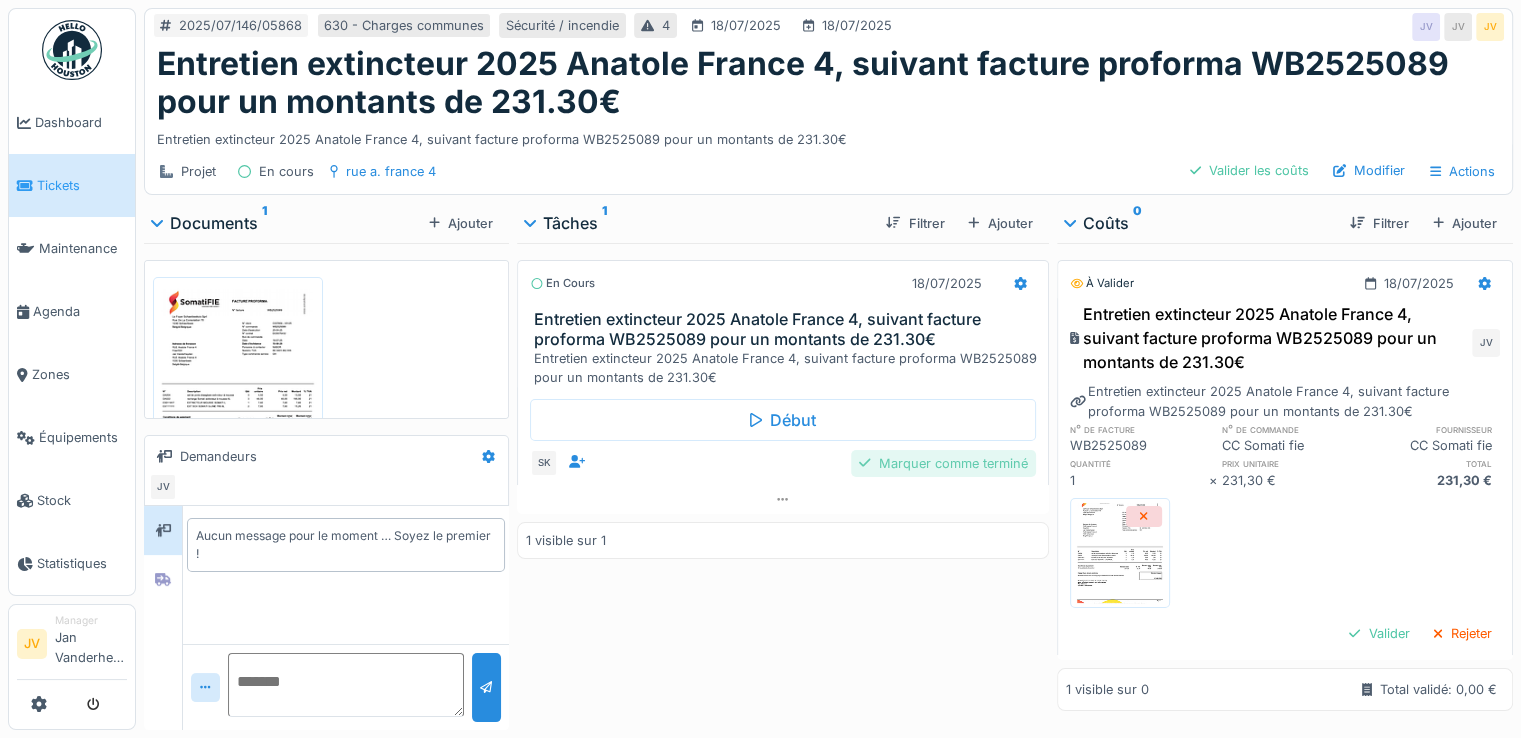 click on "Marquer comme terminé" at bounding box center [943, 463] 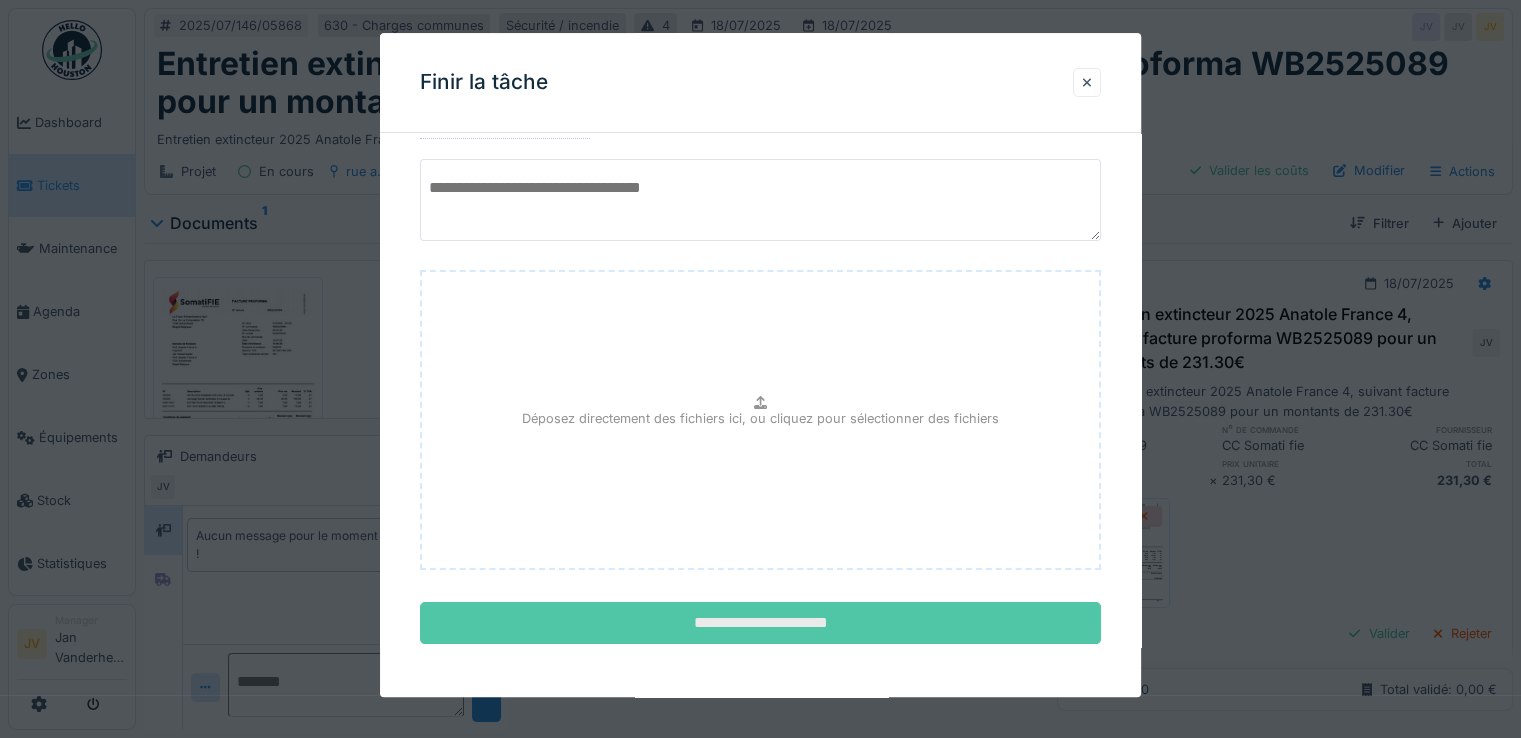 scroll, scrollTop: 149, scrollLeft: 0, axis: vertical 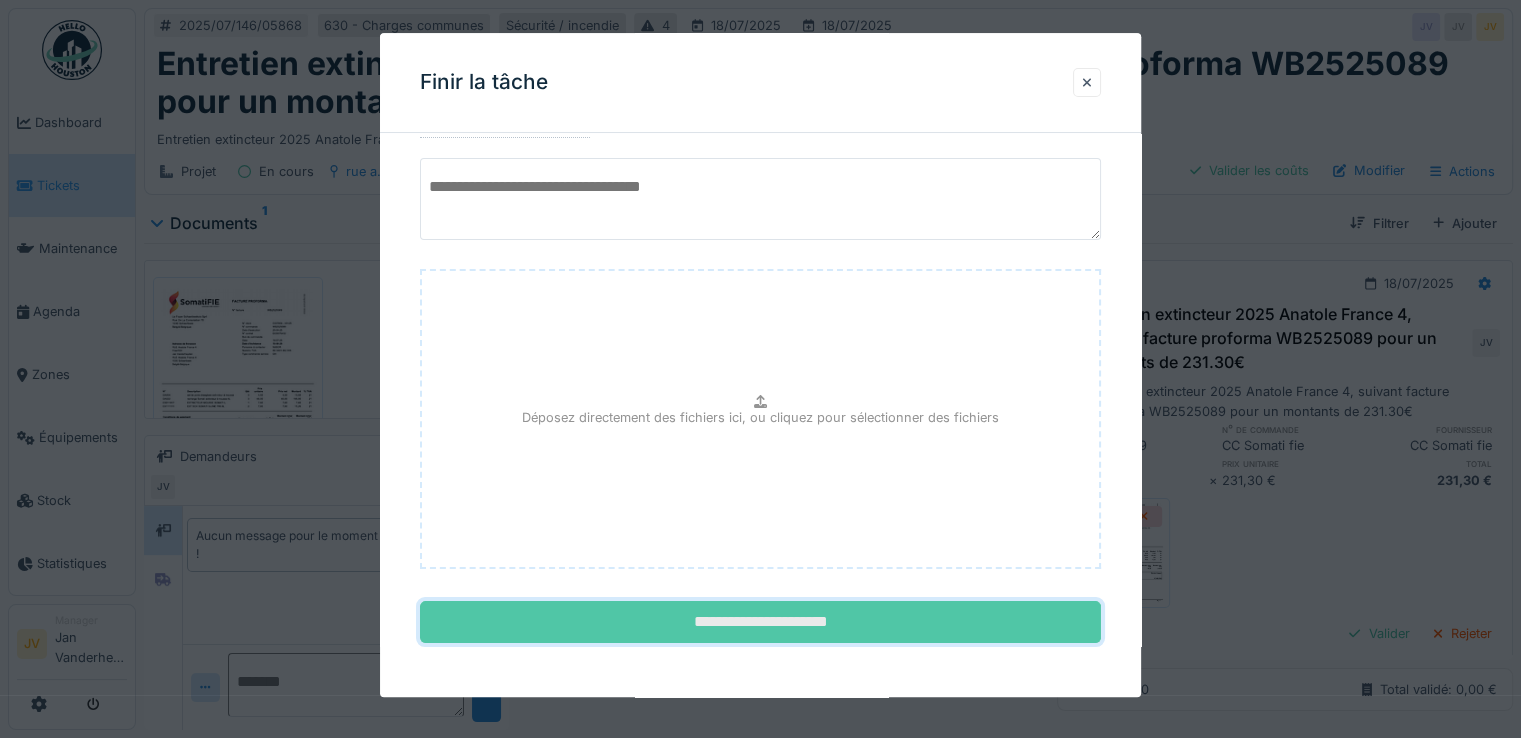 click on "**********" at bounding box center (760, 623) 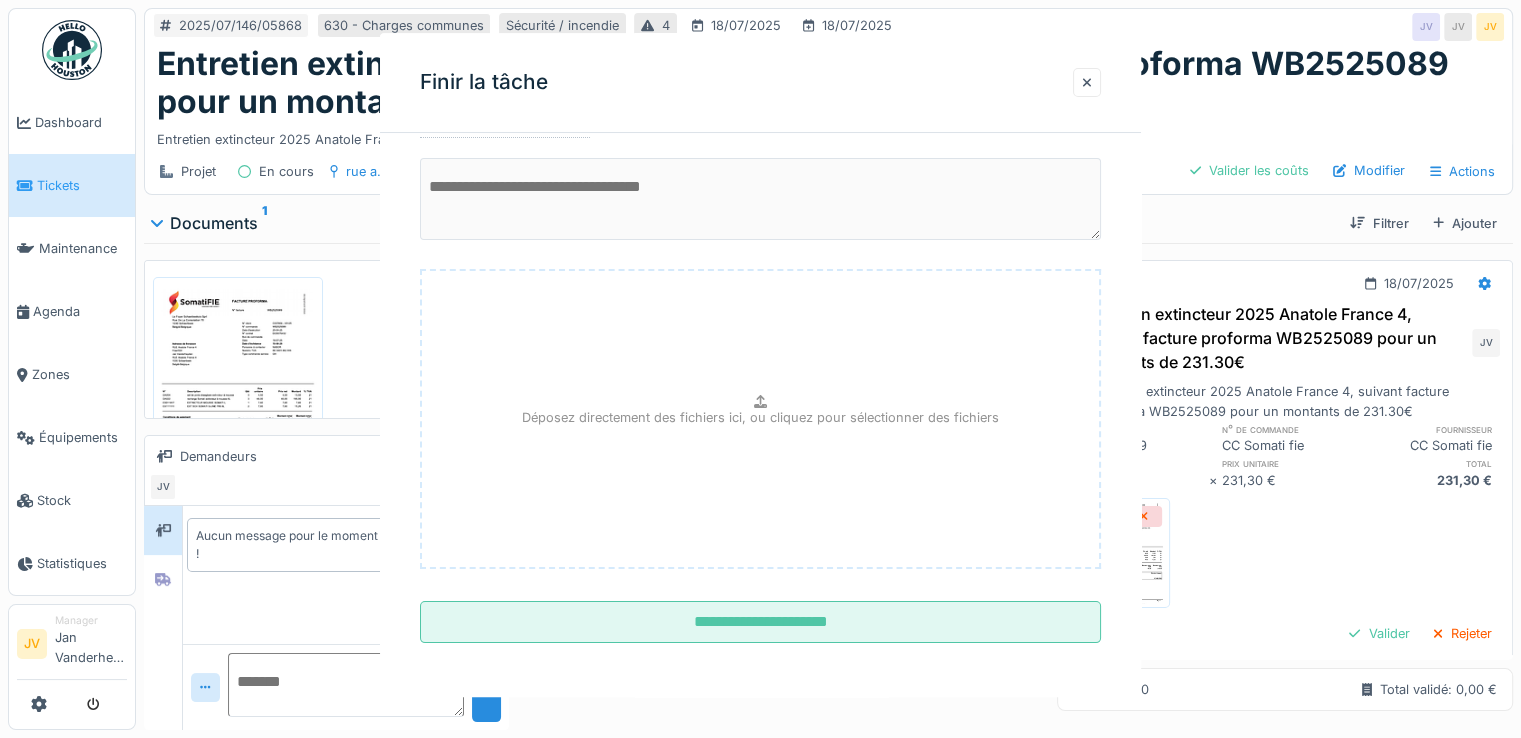 scroll, scrollTop: 0, scrollLeft: 0, axis: both 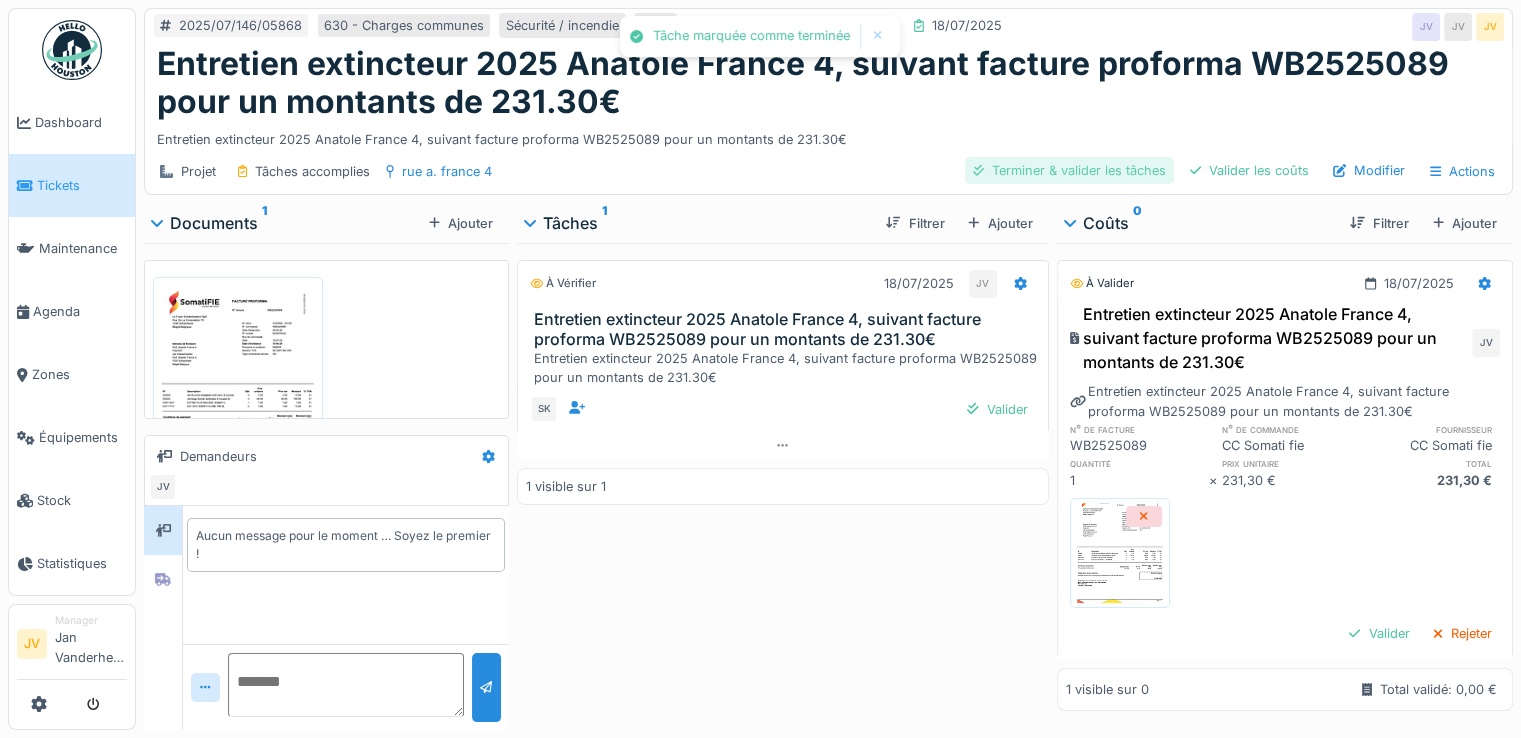 click on "Terminer & valider les tâches" at bounding box center [1069, 170] 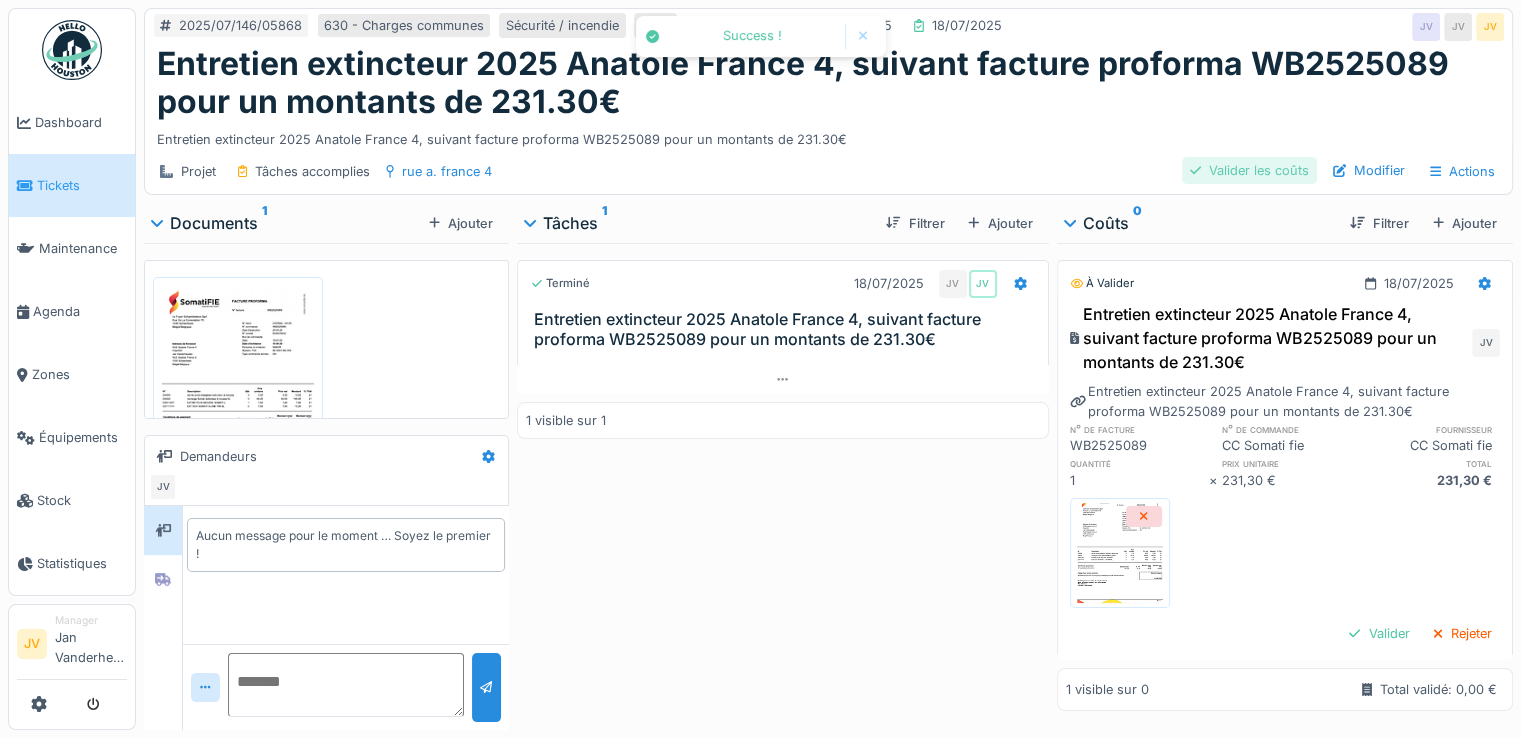 click on "Valider les coûts" at bounding box center (1249, 170) 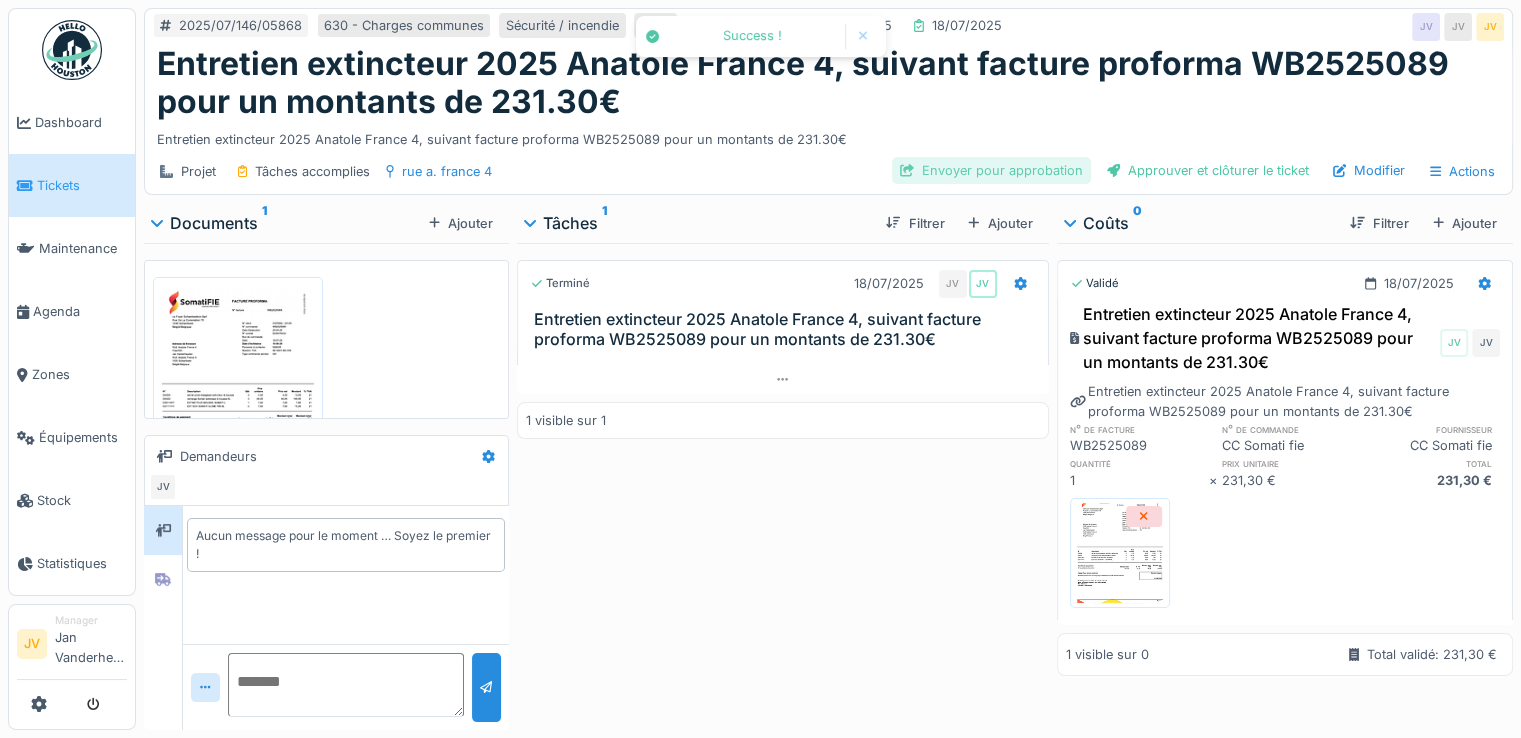 click on "Envoyer pour approbation" at bounding box center [991, 170] 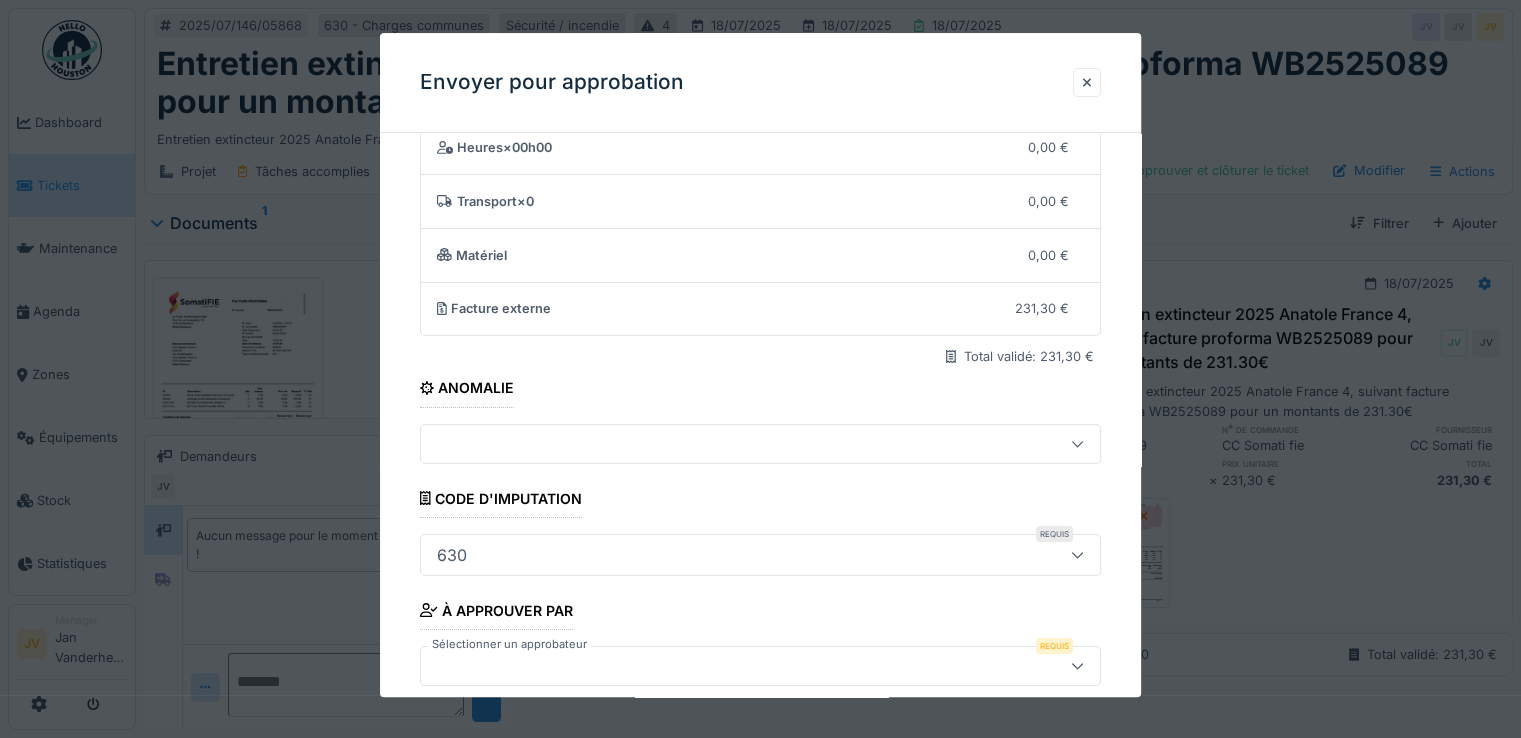 scroll, scrollTop: 175, scrollLeft: 0, axis: vertical 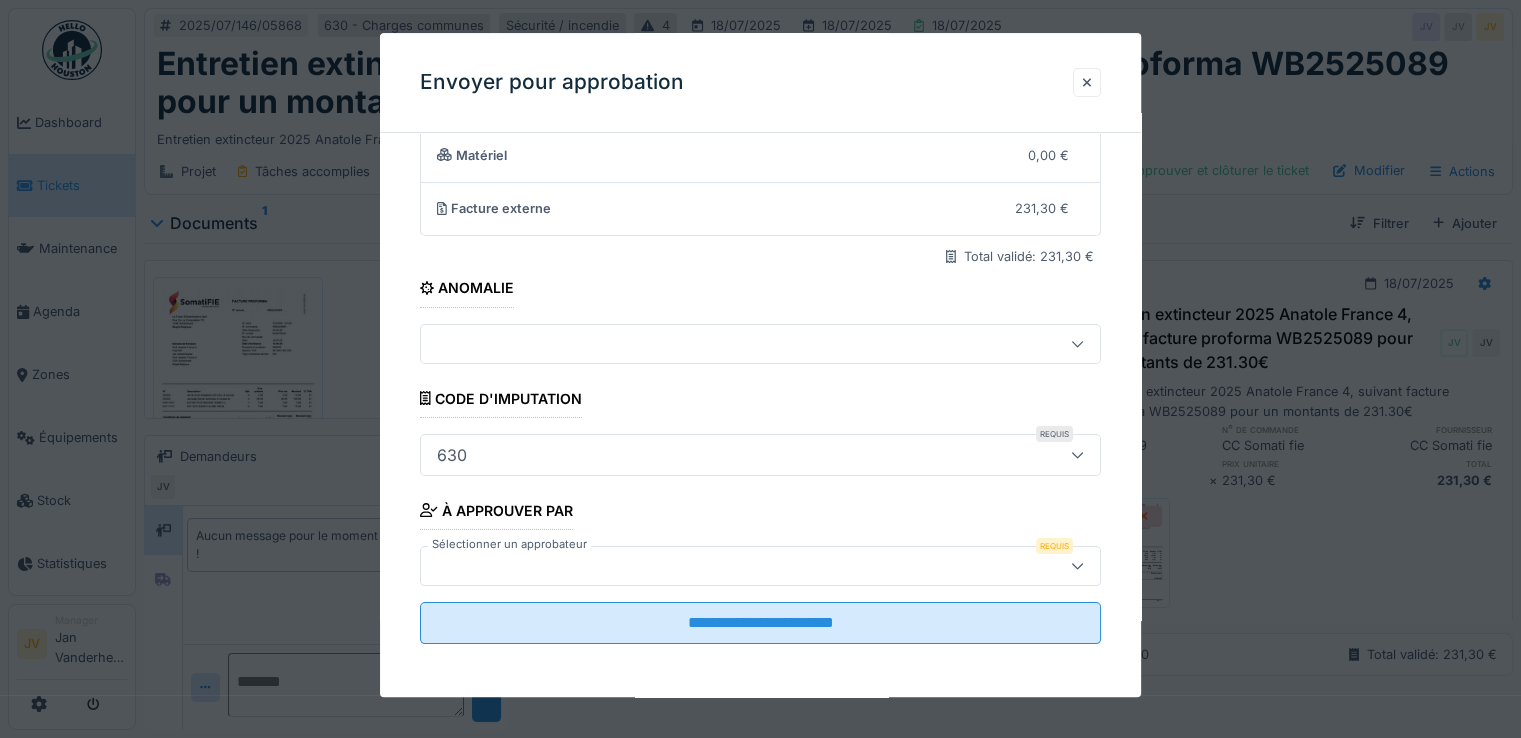 click at bounding box center (726, 566) 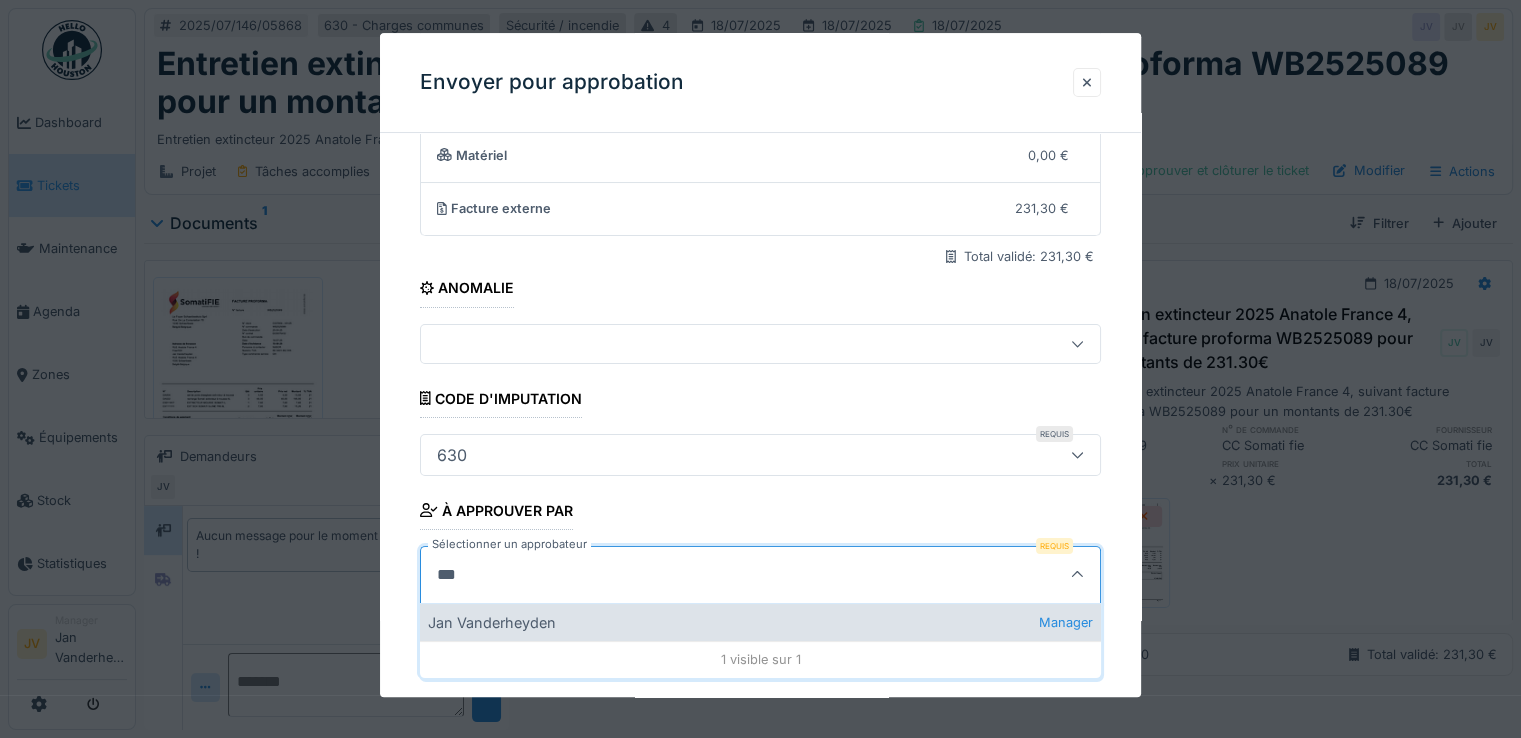 type on "***" 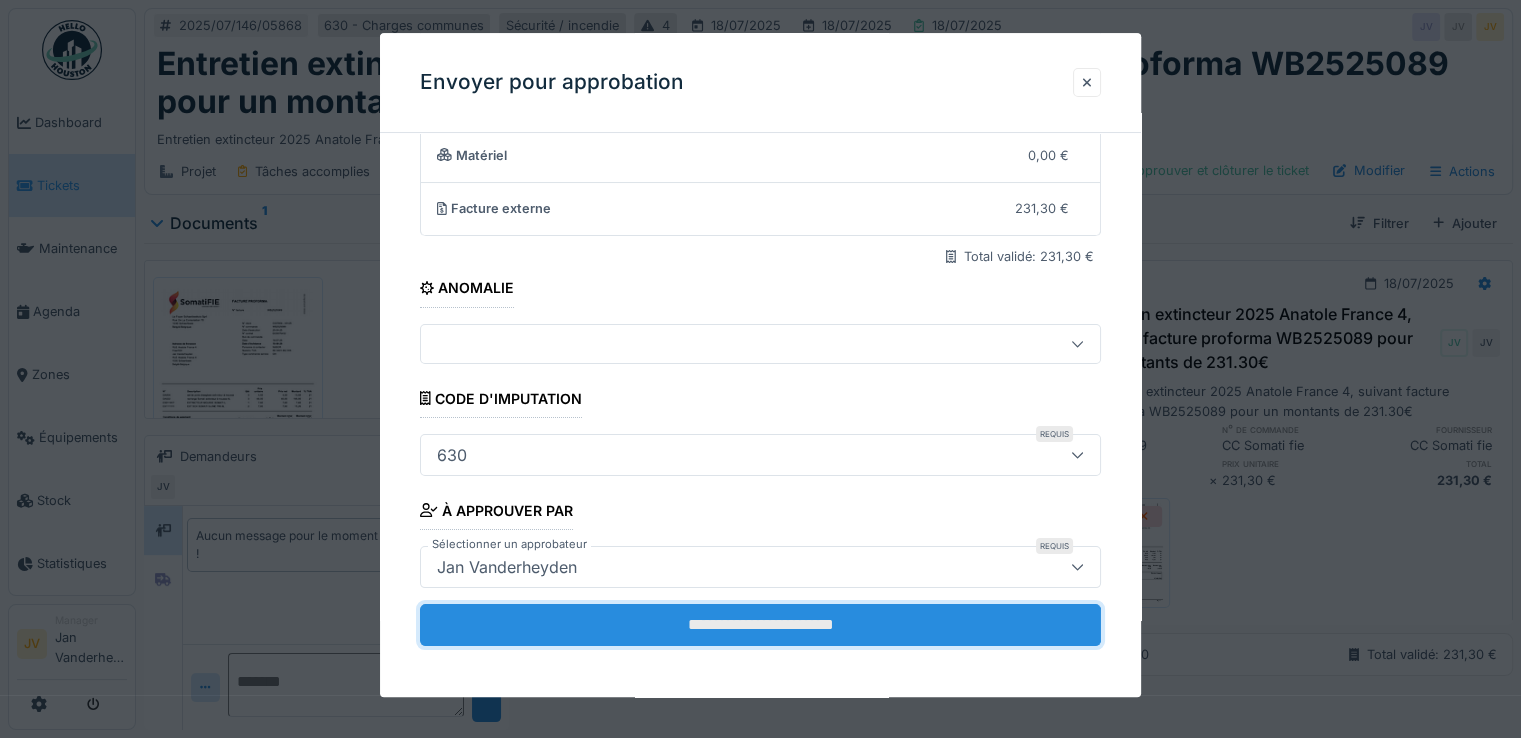 click on "**********" at bounding box center (760, 625) 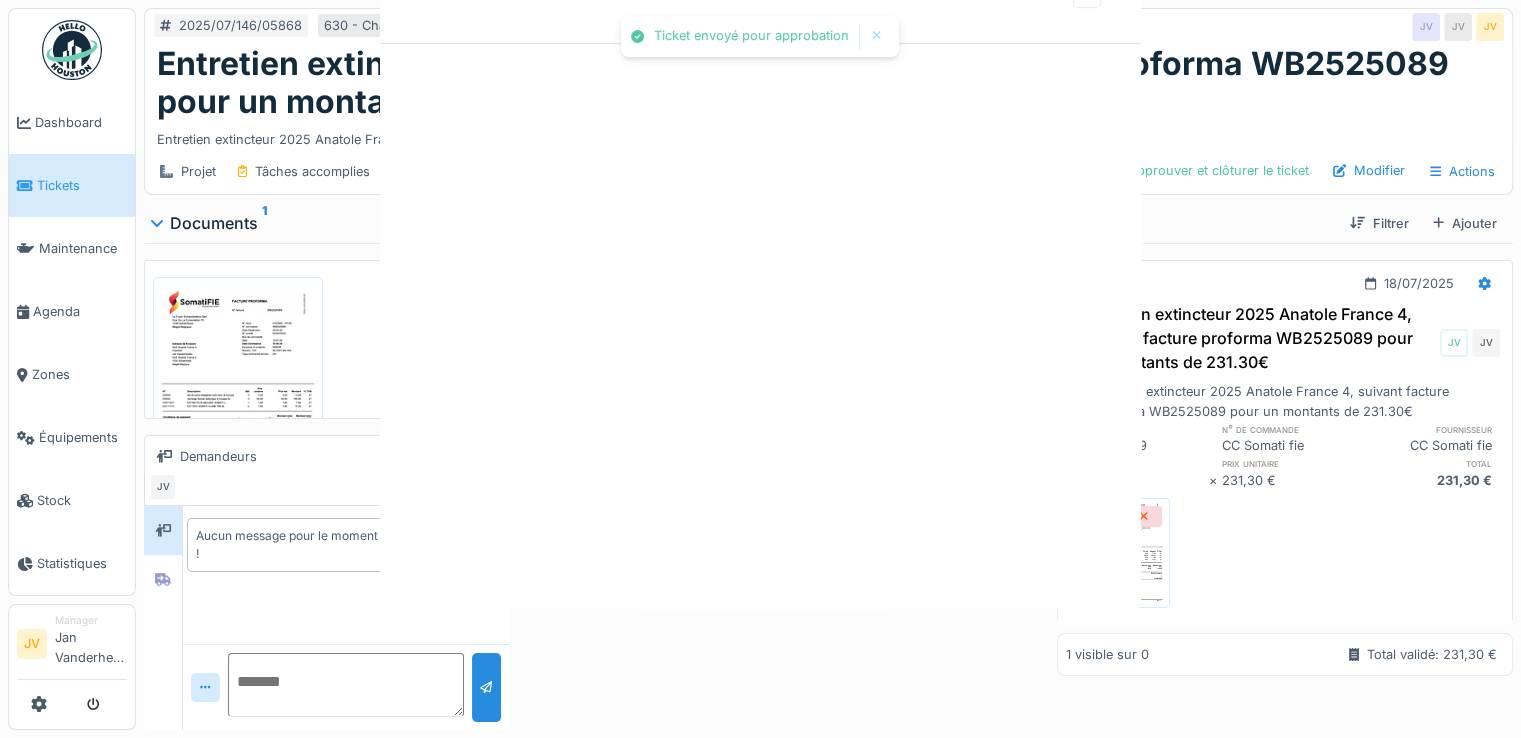 scroll, scrollTop: 0, scrollLeft: 0, axis: both 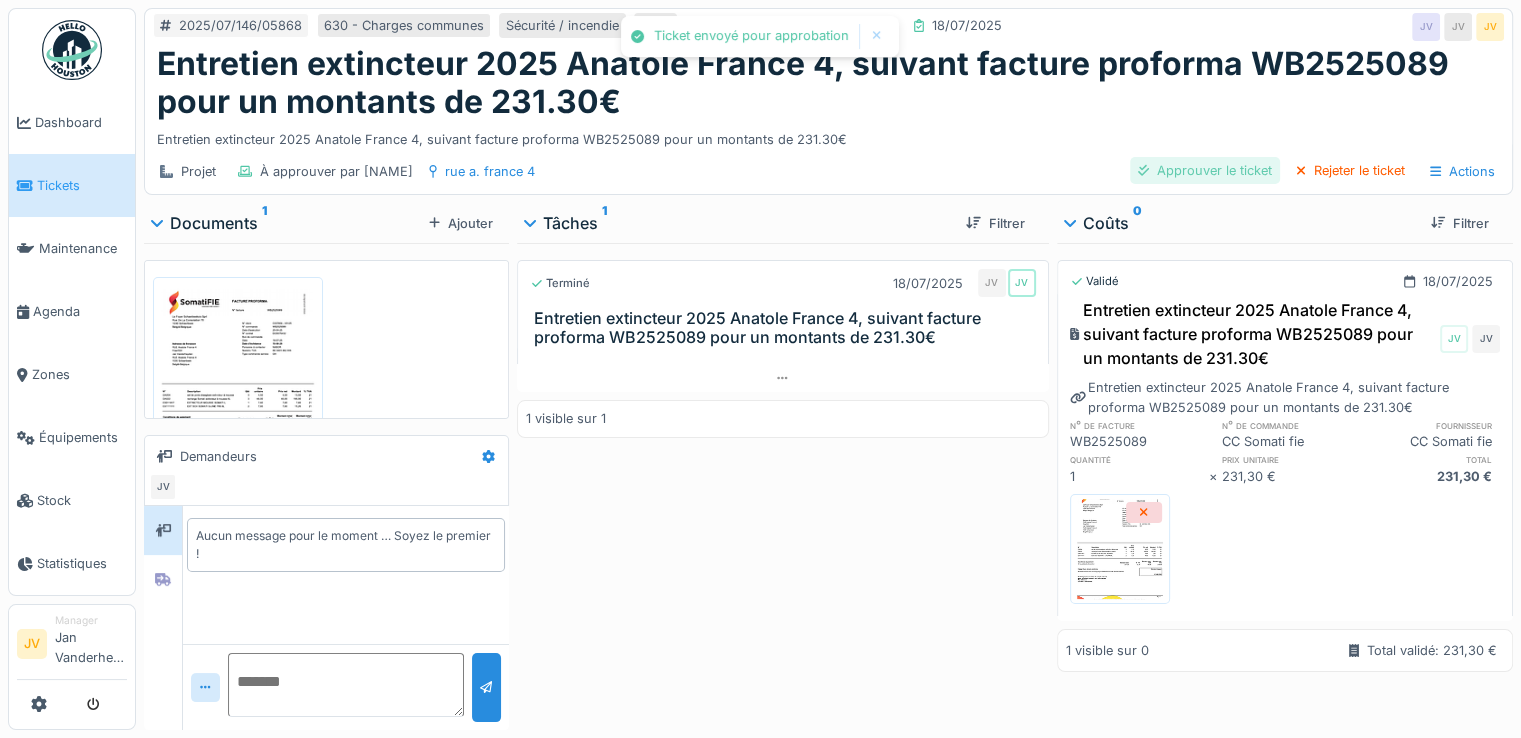 click on "Approuver le ticket" at bounding box center [1205, 170] 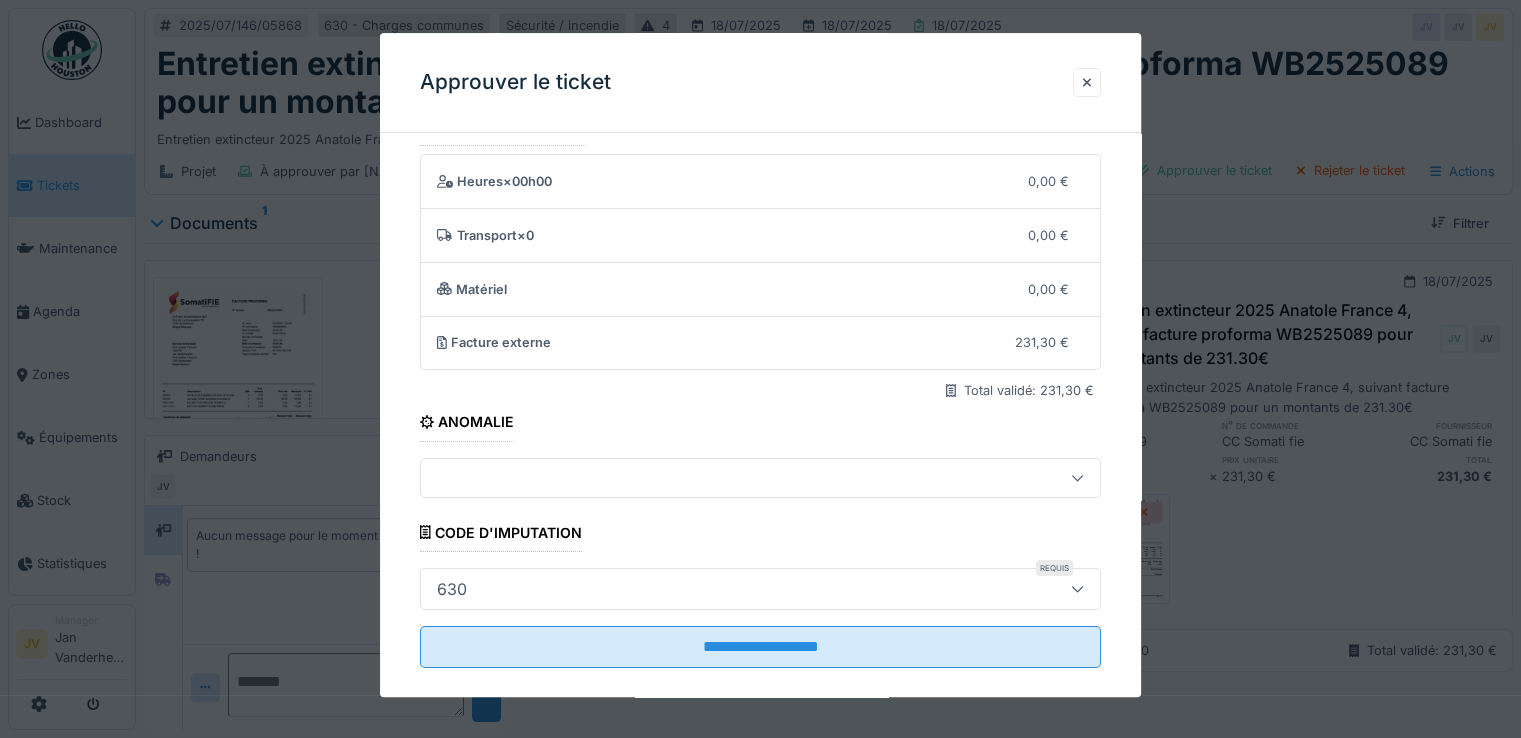 scroll, scrollTop: 64, scrollLeft: 0, axis: vertical 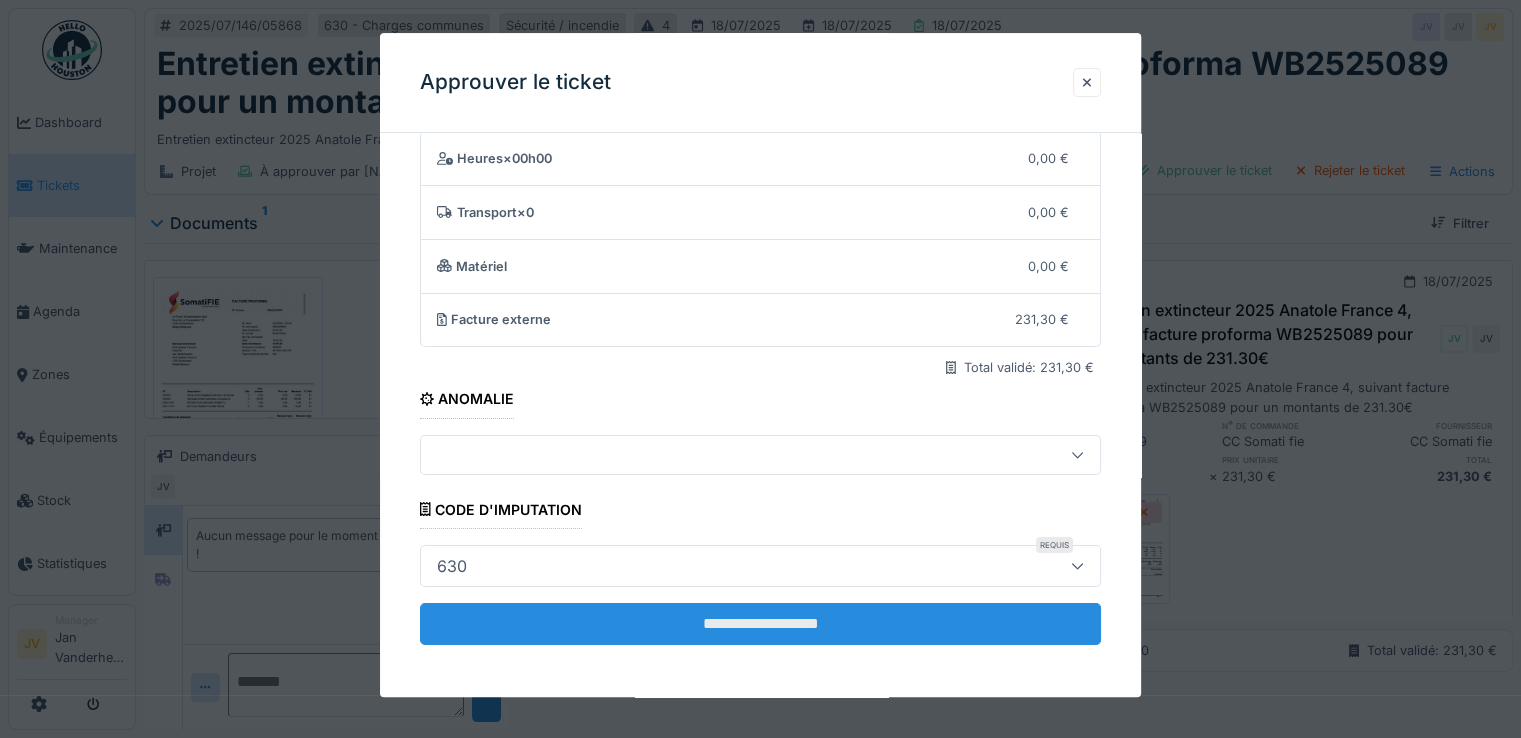 click on "**********" at bounding box center [760, 624] 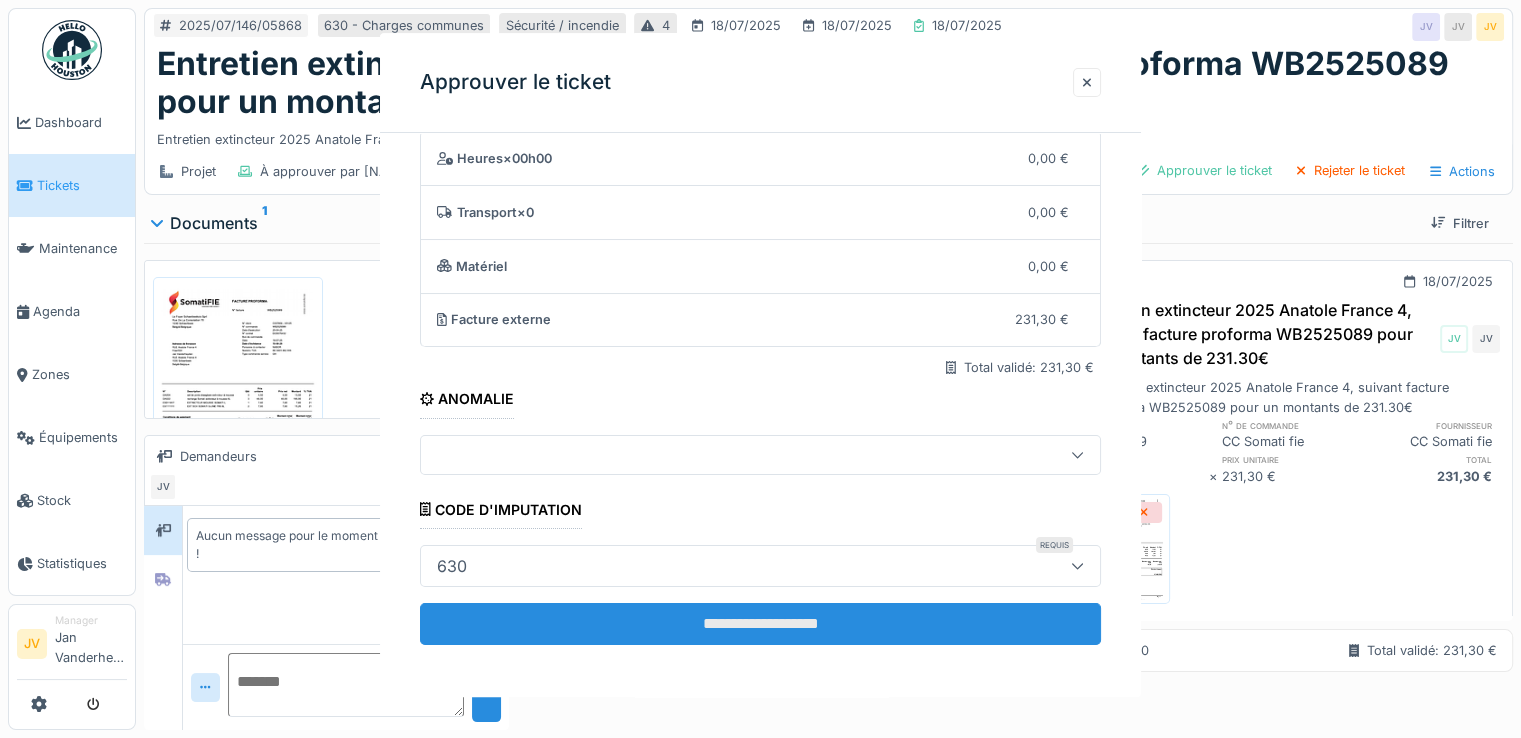 scroll, scrollTop: 0, scrollLeft: 0, axis: both 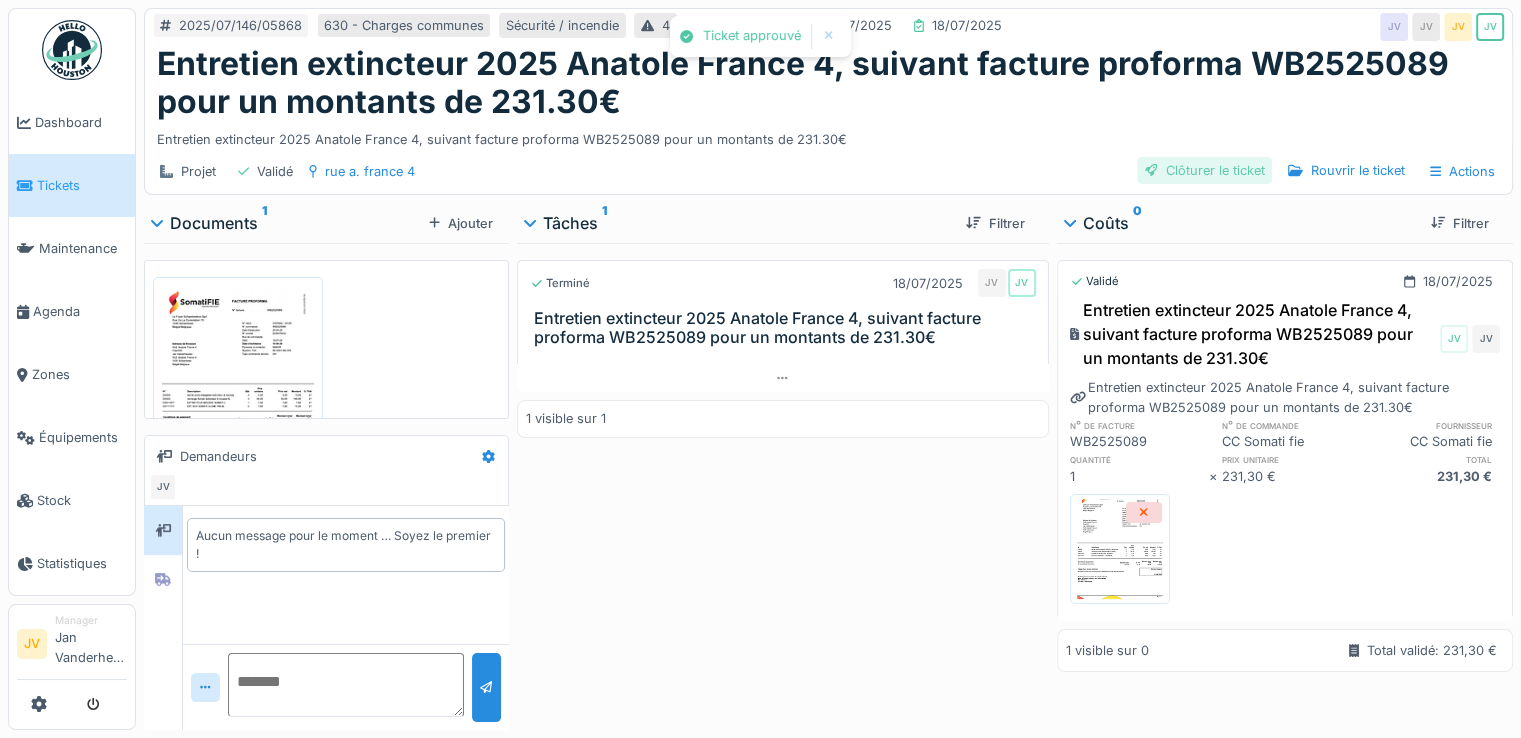 click on "Clôturer le ticket" at bounding box center (1205, 170) 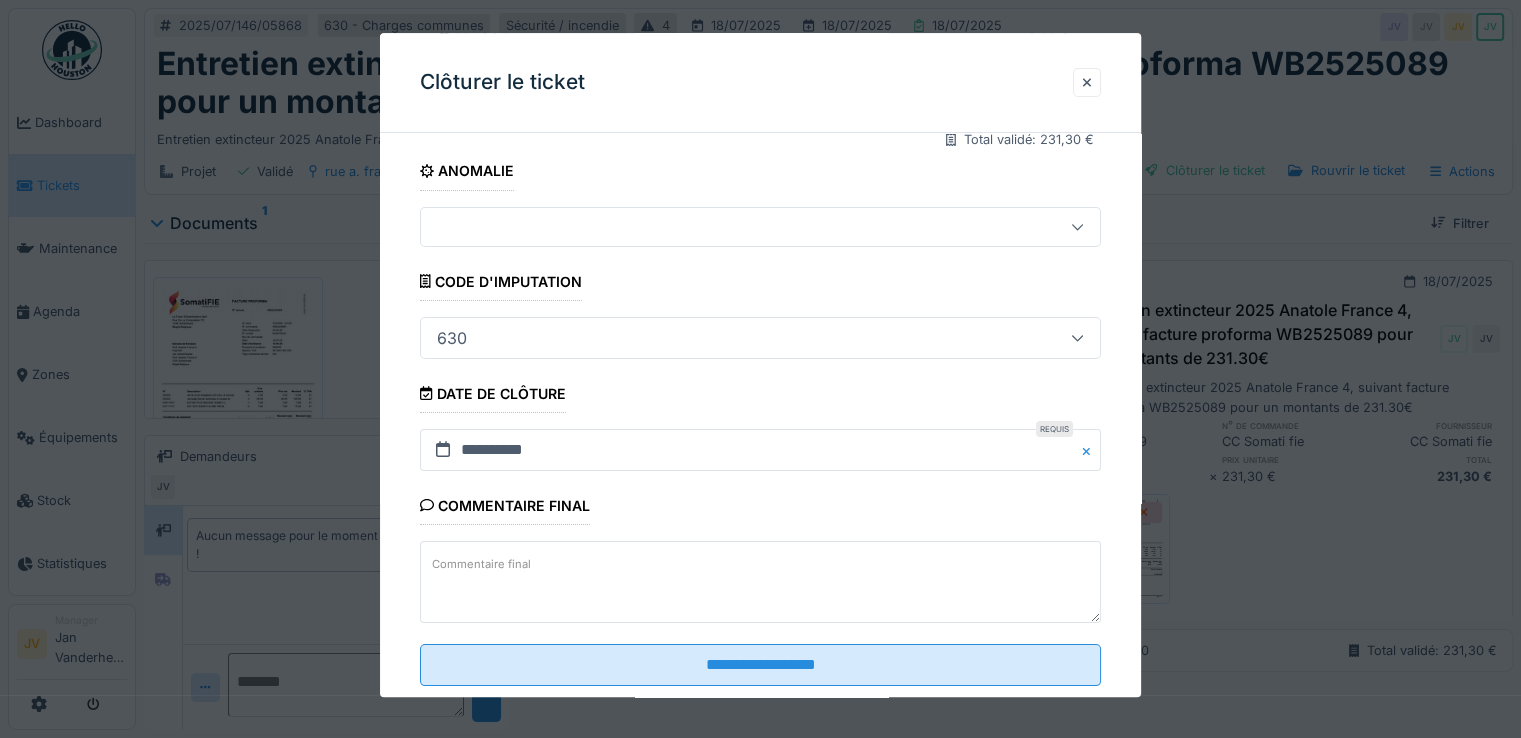 scroll, scrollTop: 300, scrollLeft: 0, axis: vertical 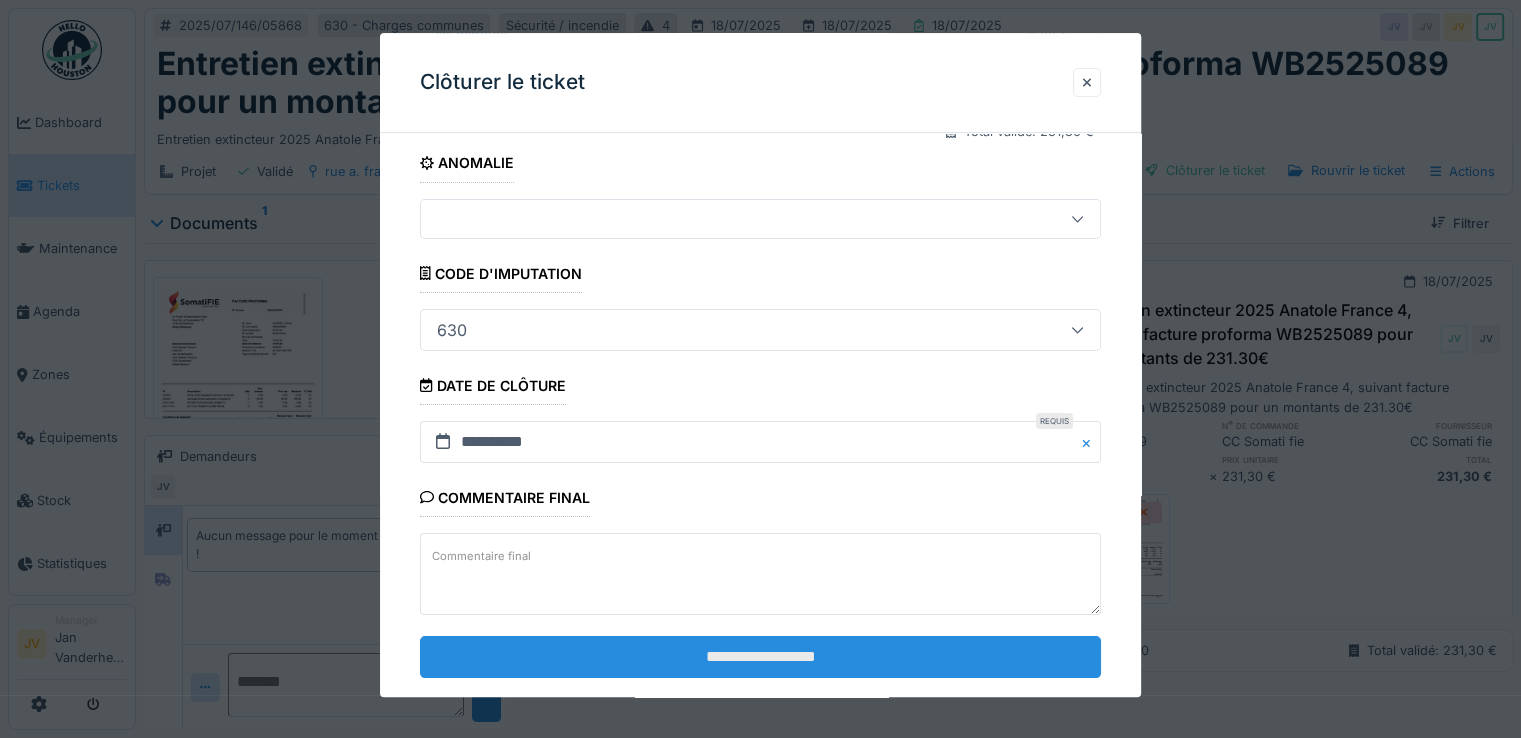 click on "**********" at bounding box center (760, 657) 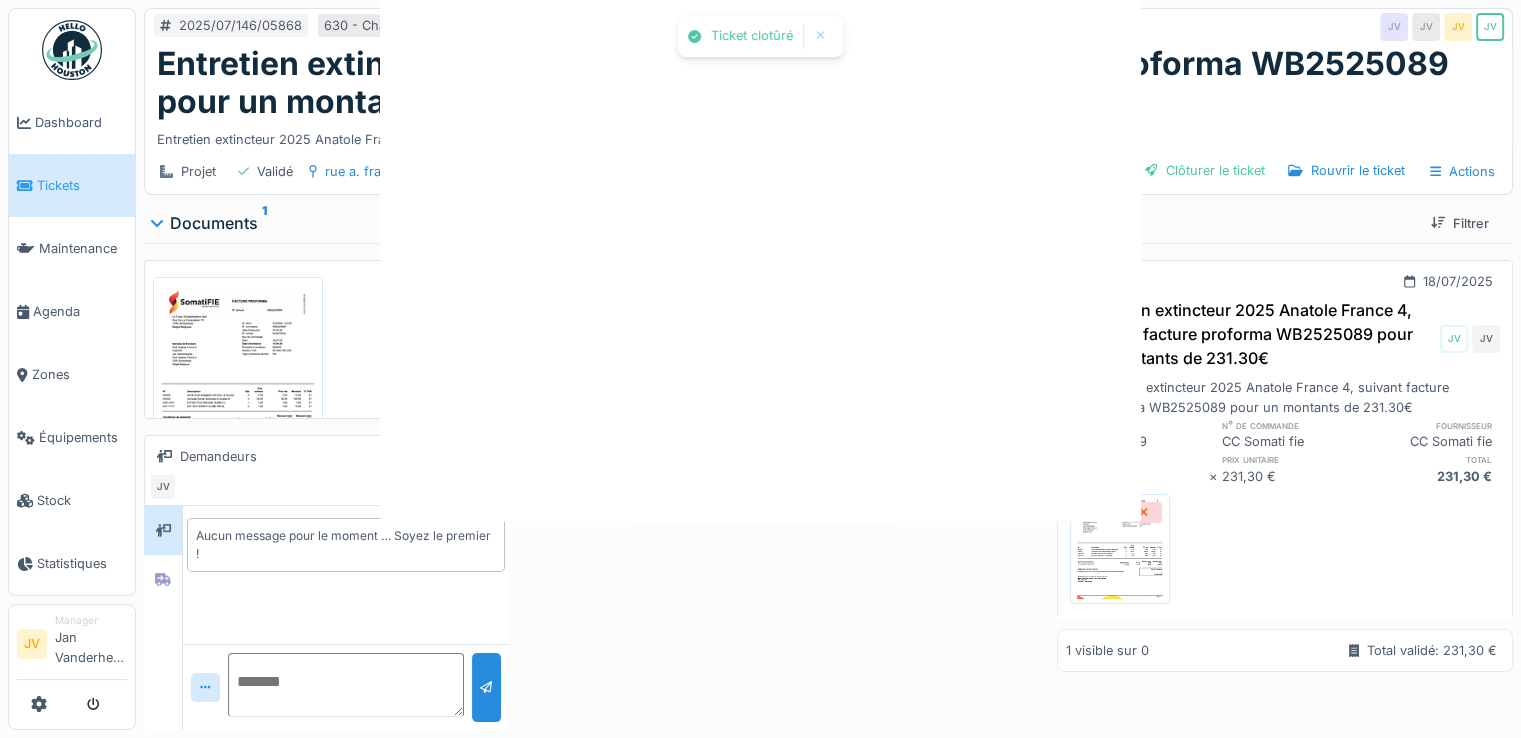 scroll, scrollTop: 0, scrollLeft: 0, axis: both 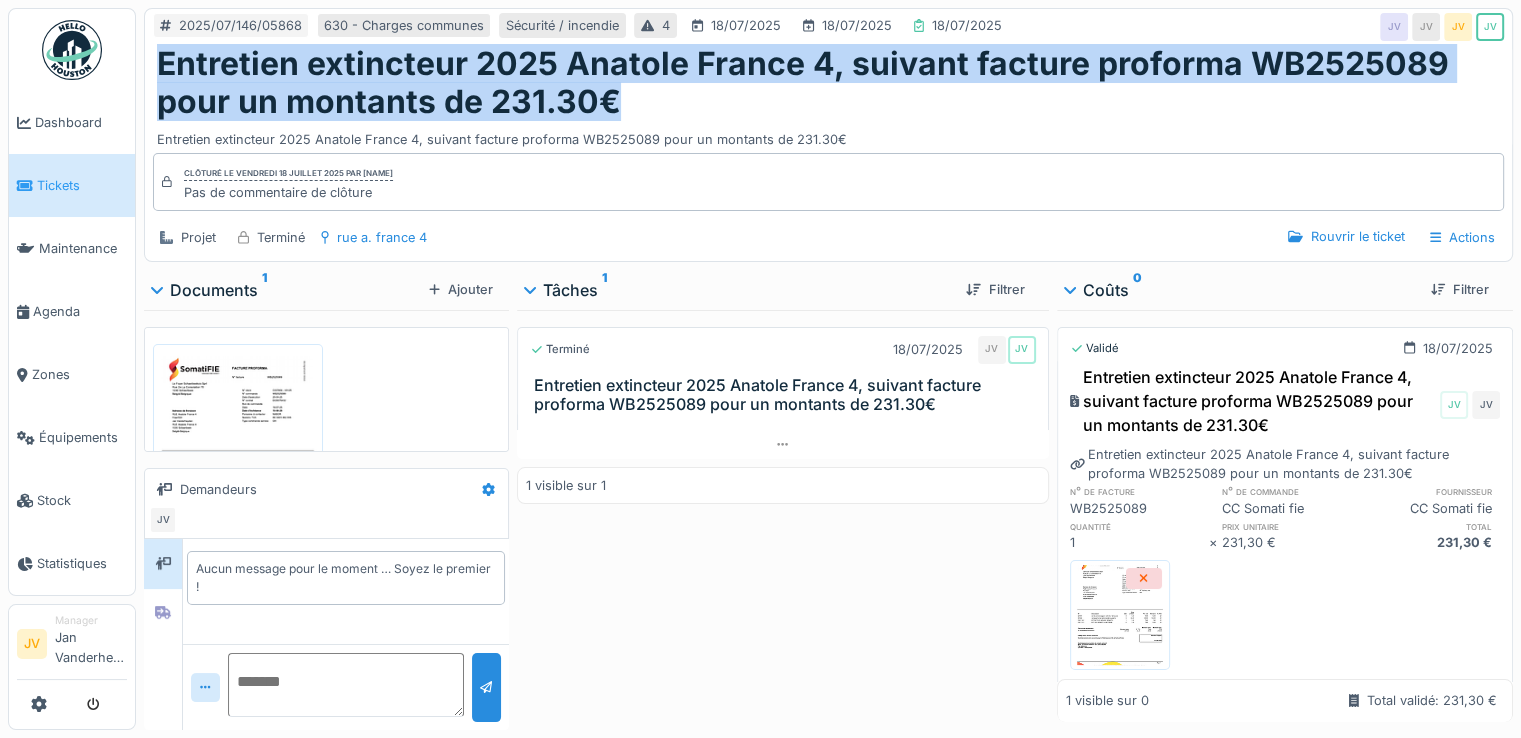 drag, startPoint x: 158, startPoint y: 61, endPoint x: 660, endPoint y: 97, distance: 503.28918 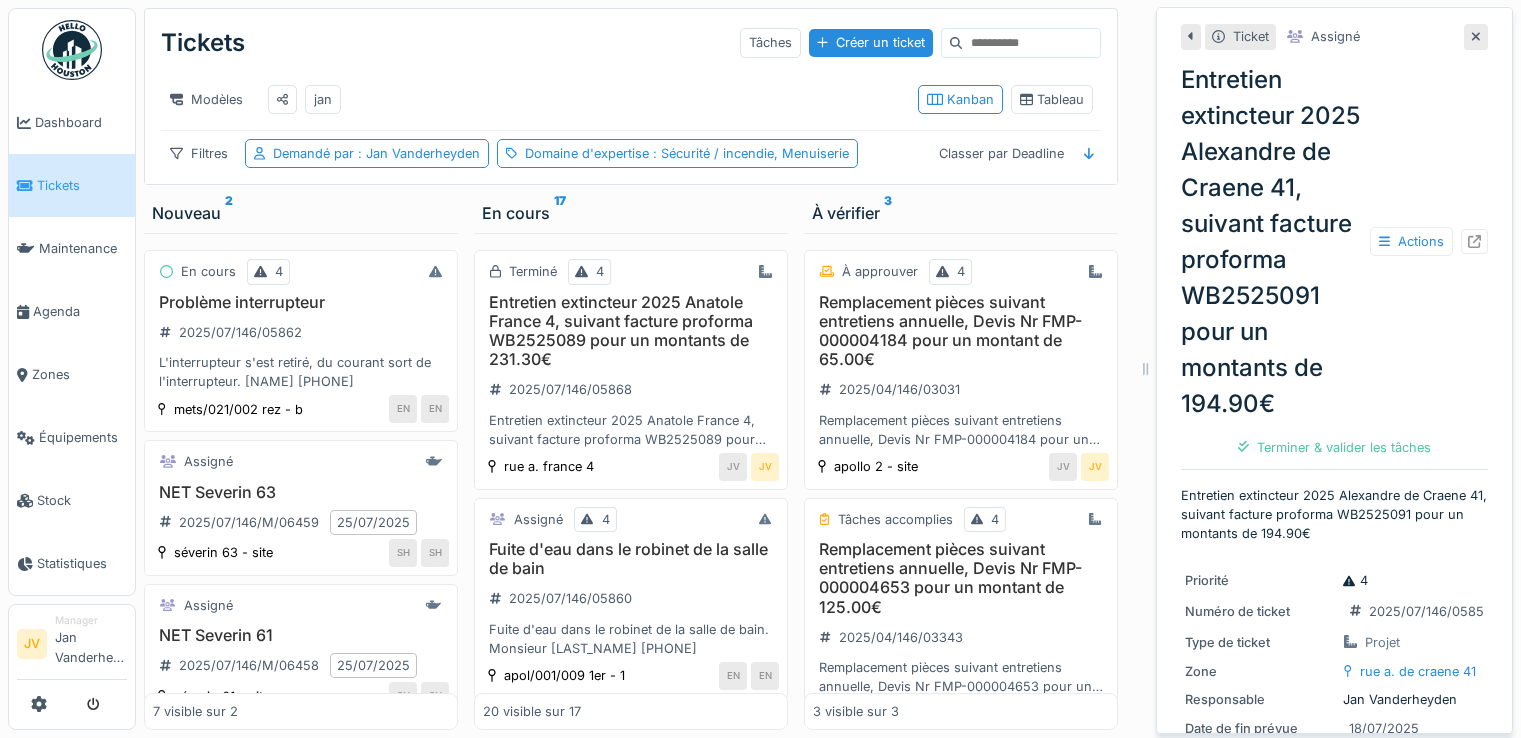 scroll, scrollTop: 0, scrollLeft: 0, axis: both 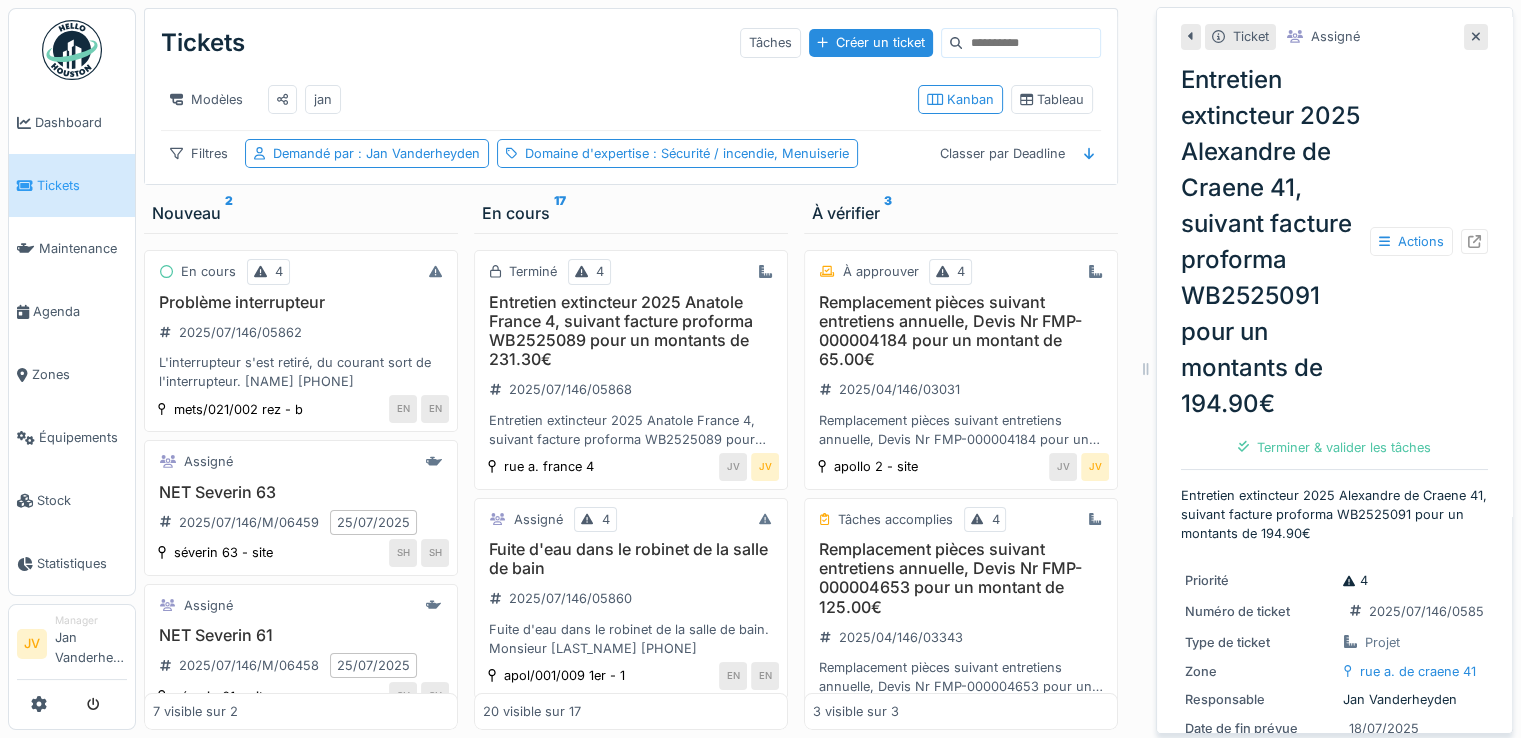click on "Tickets" at bounding box center [82, 185] 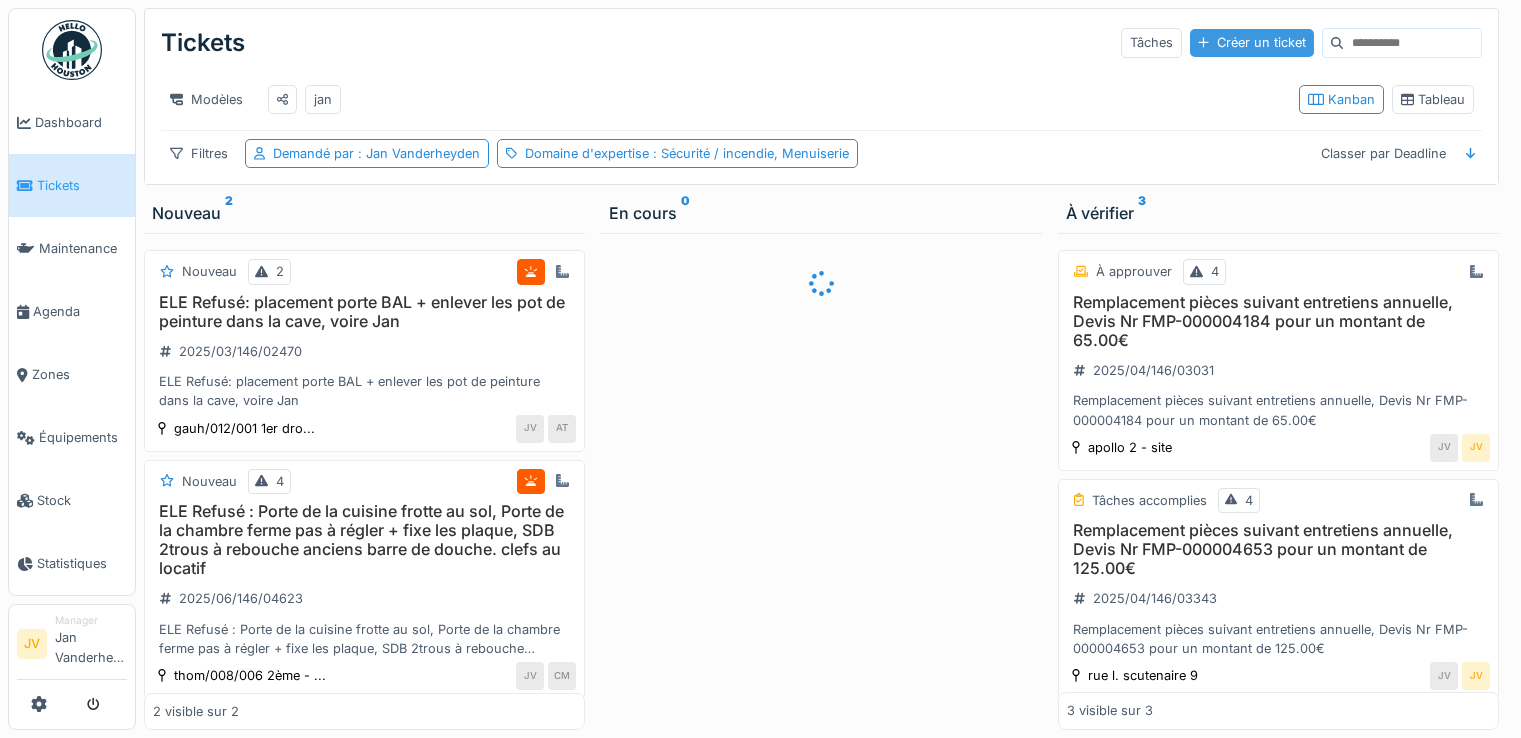 scroll, scrollTop: 0, scrollLeft: 0, axis: both 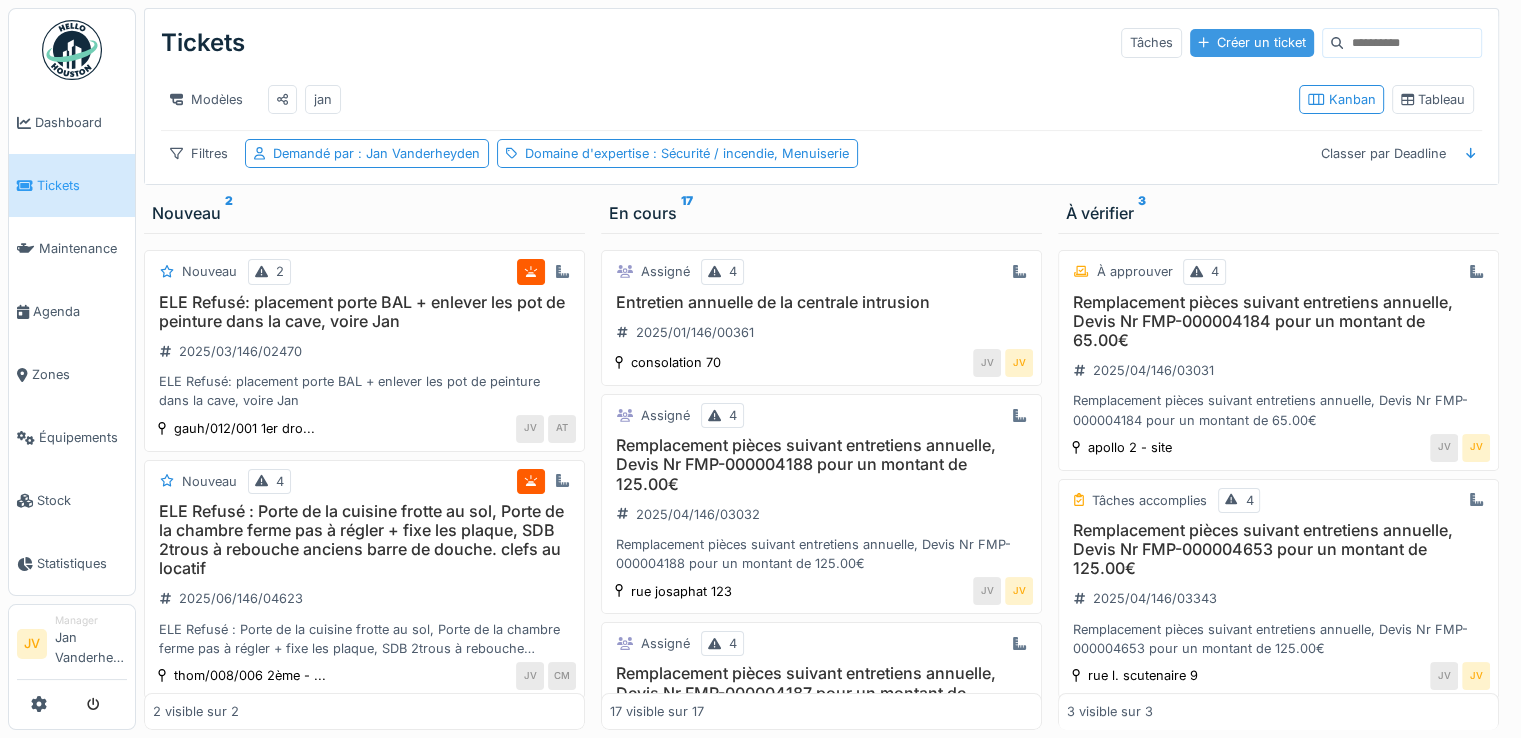 click on "Créer un ticket" at bounding box center (1252, 42) 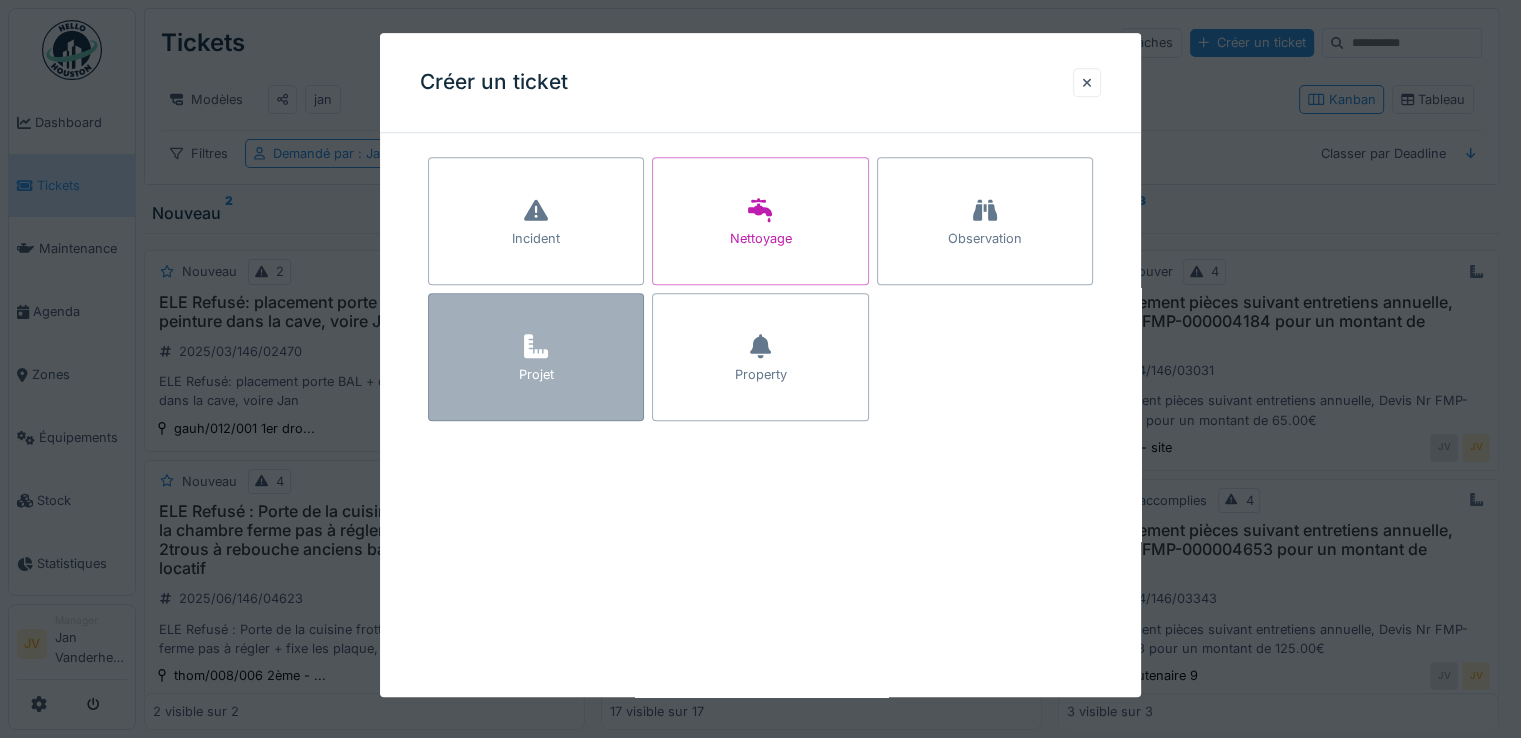 click on "Projet" at bounding box center [536, 357] 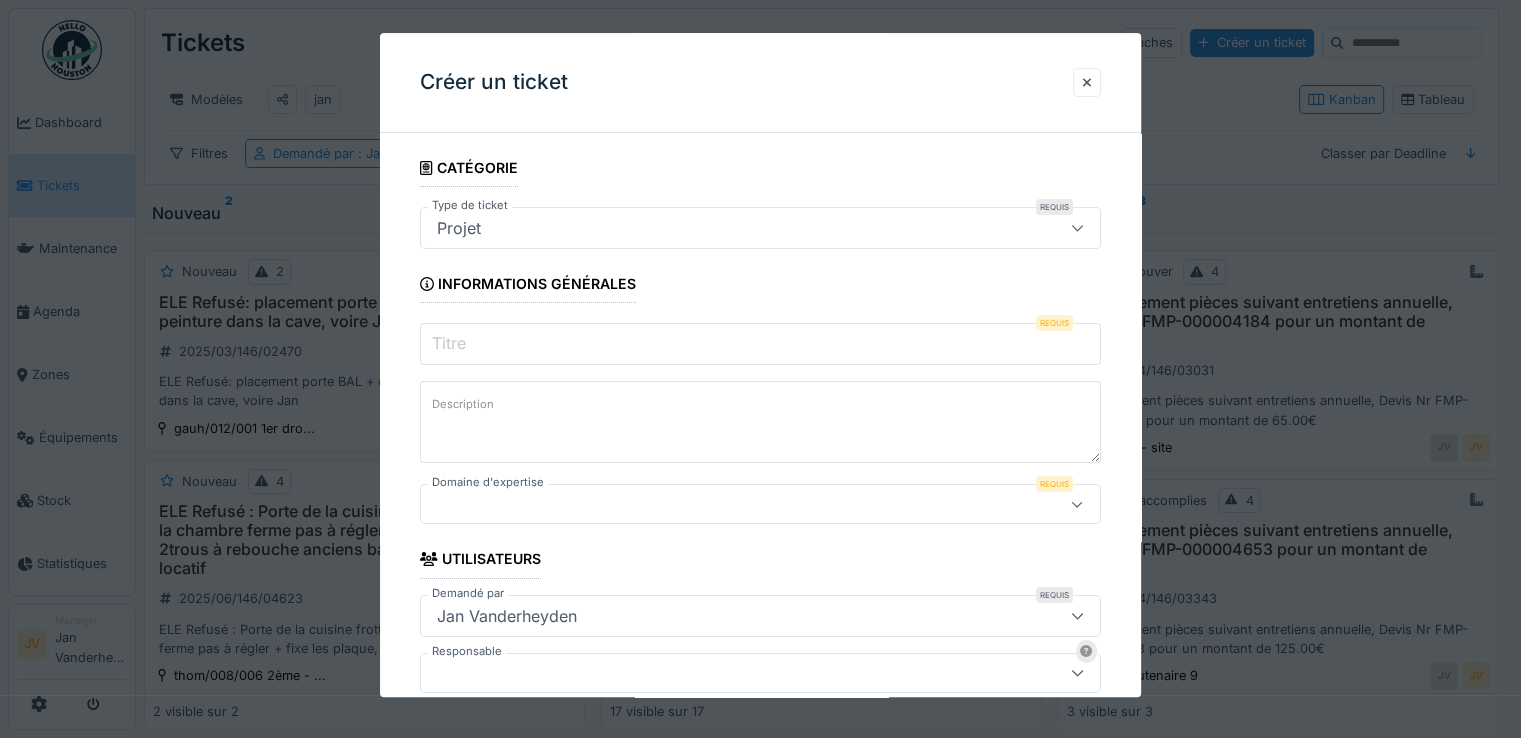 click on "Titre" at bounding box center [760, 344] 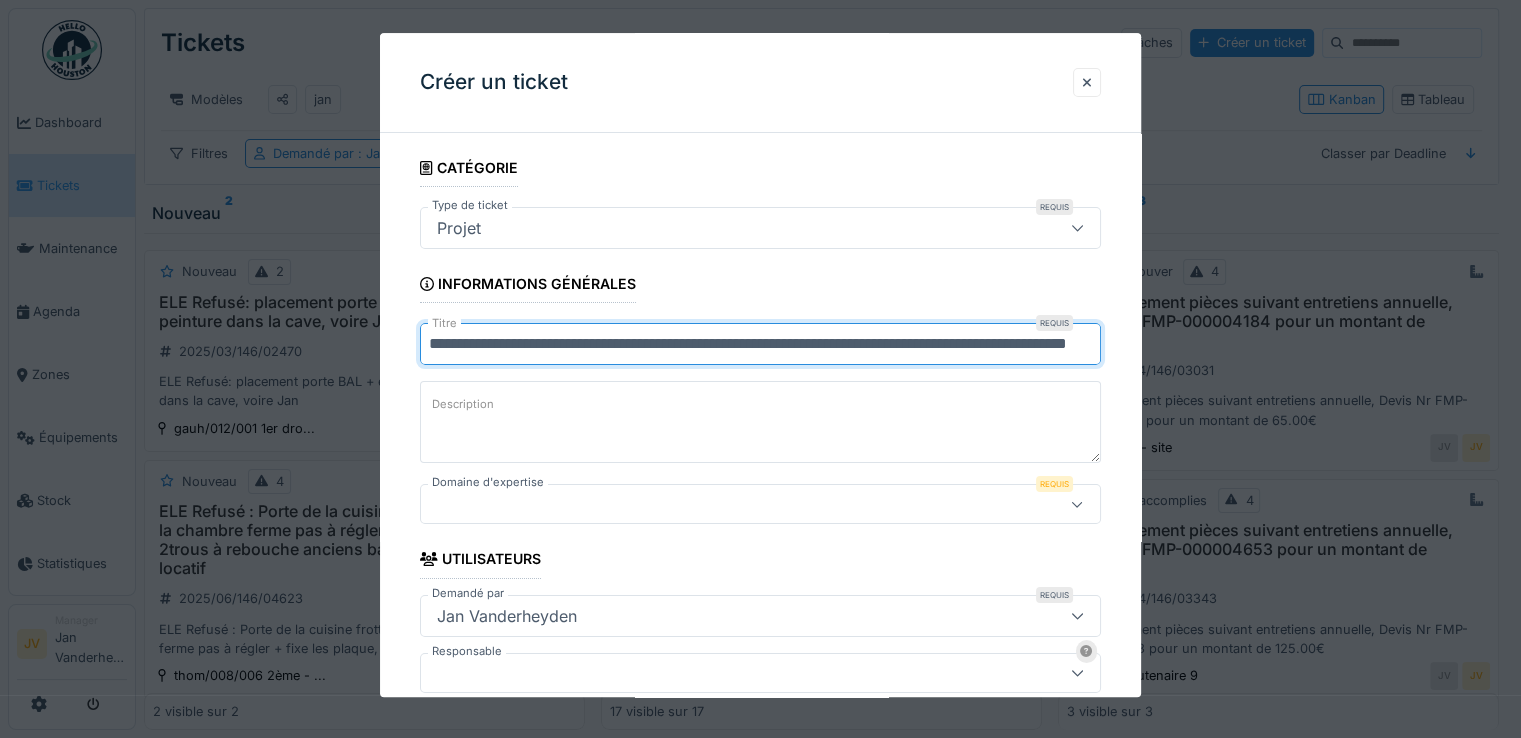 scroll, scrollTop: 0, scrollLeft: 174, axis: horizontal 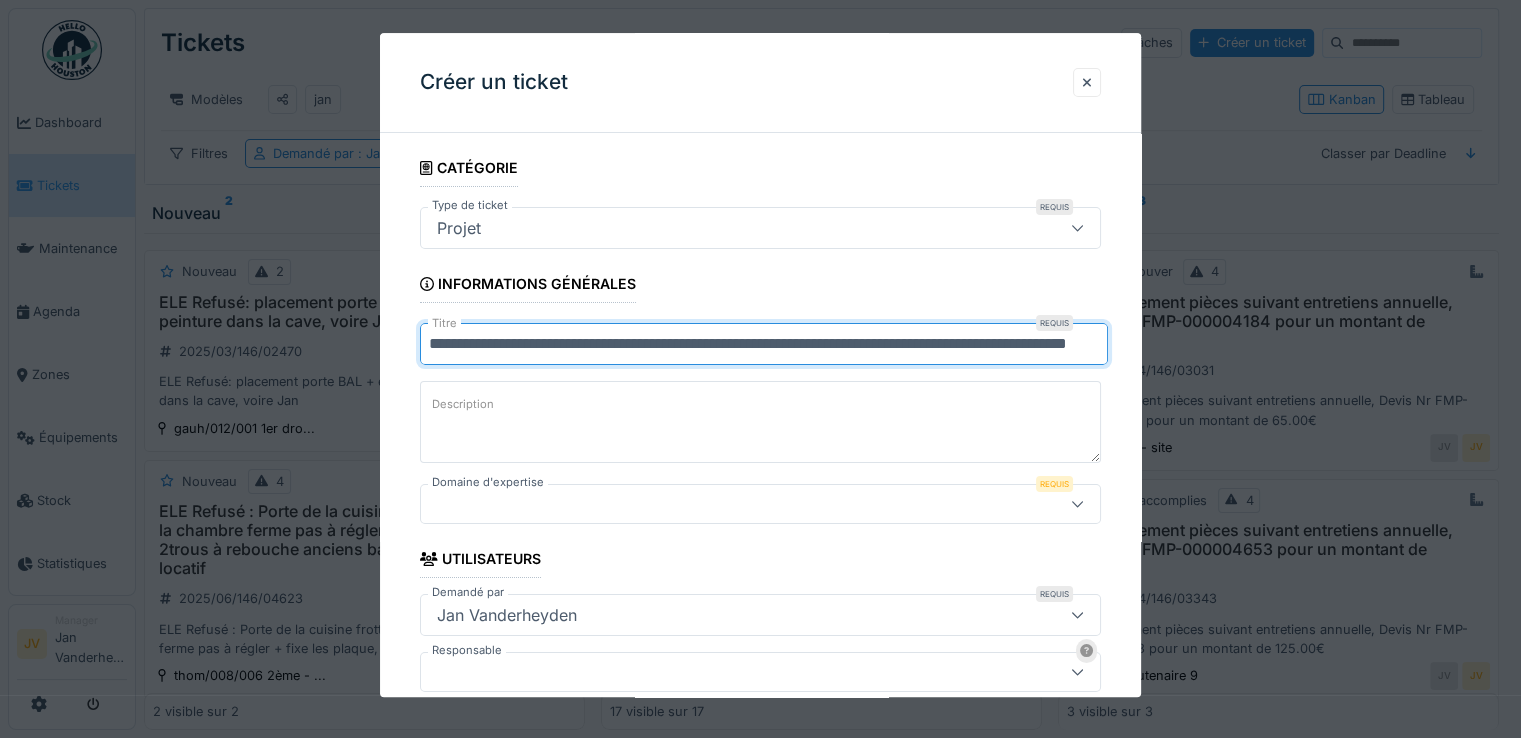 click on "**********" at bounding box center (764, 344) 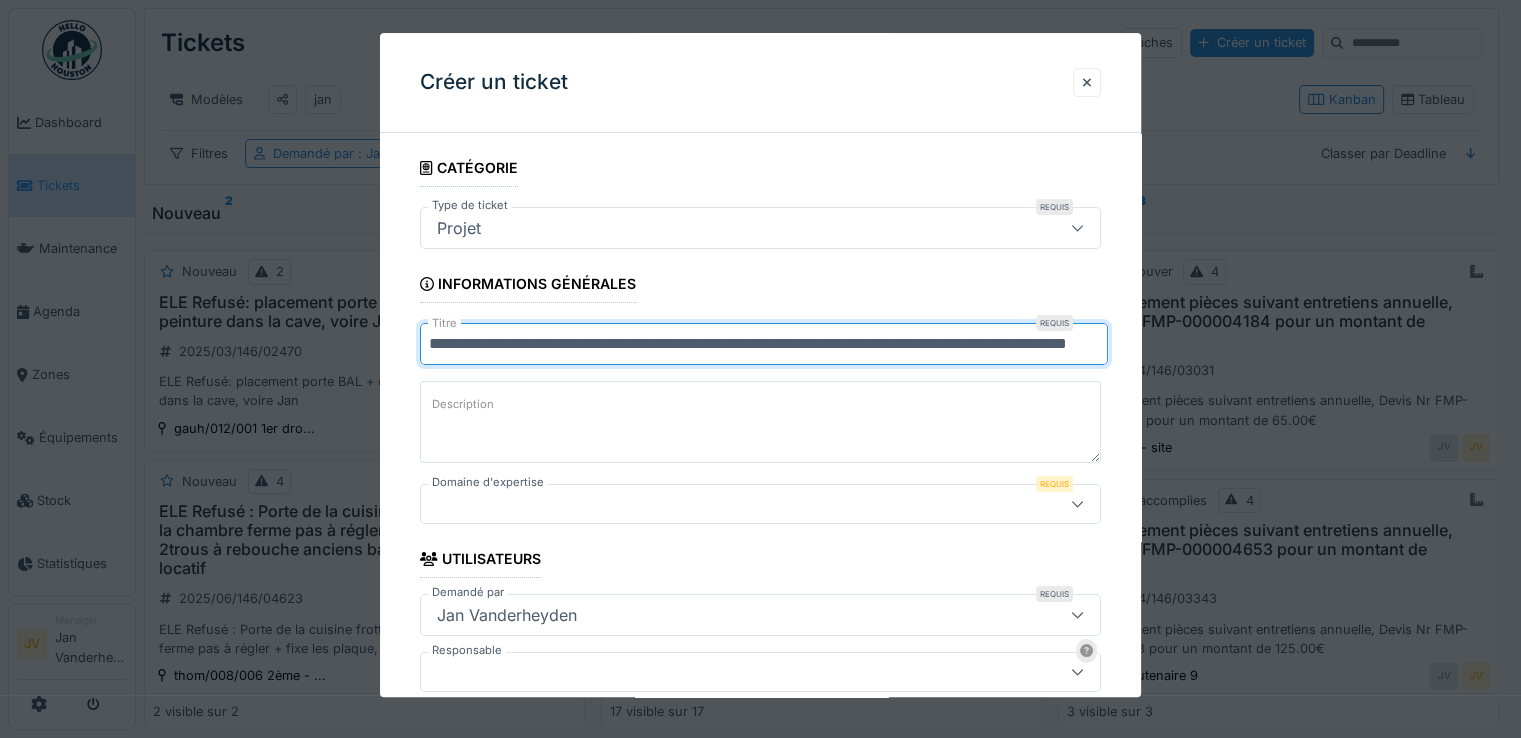 click on "**********" at bounding box center (764, 344) 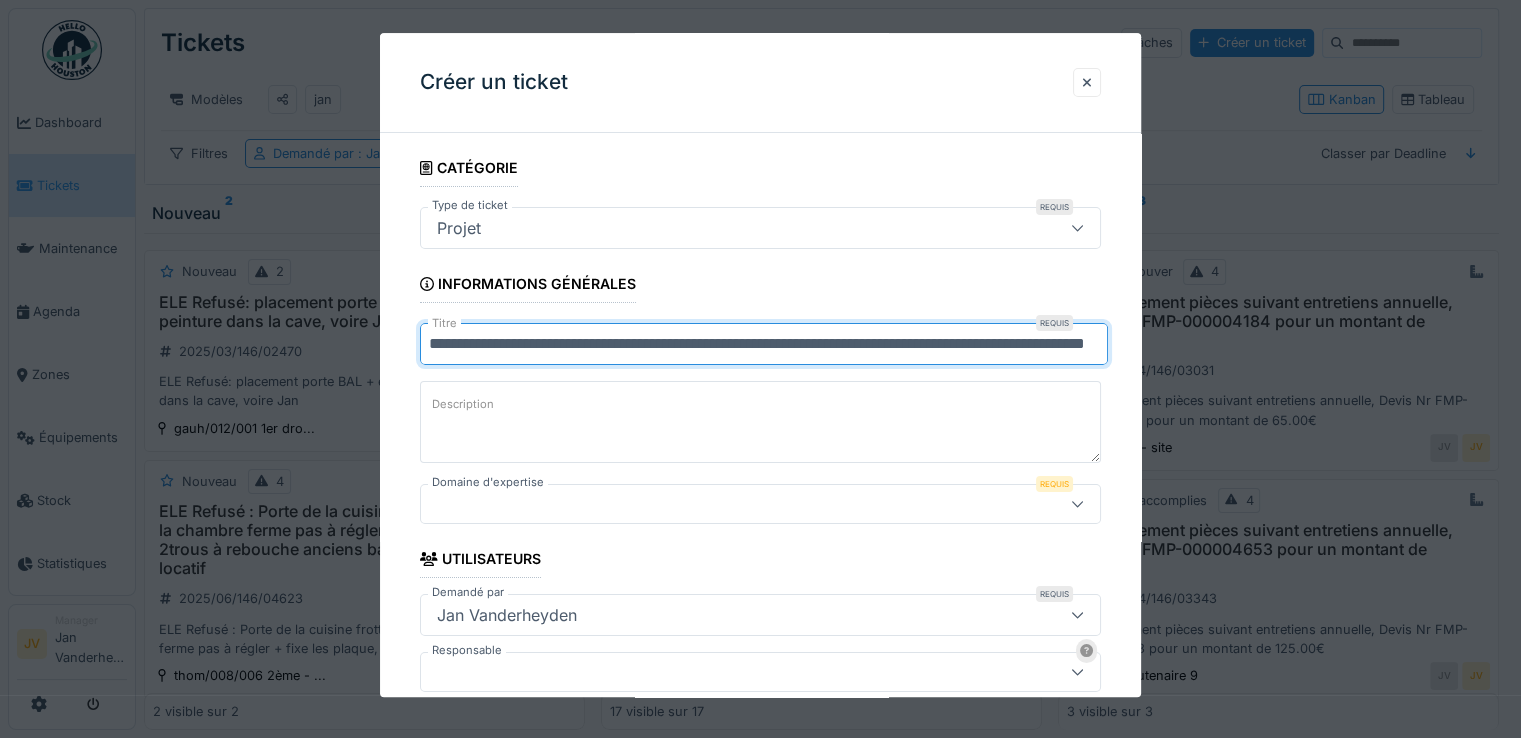 click on "**********" at bounding box center (764, 344) 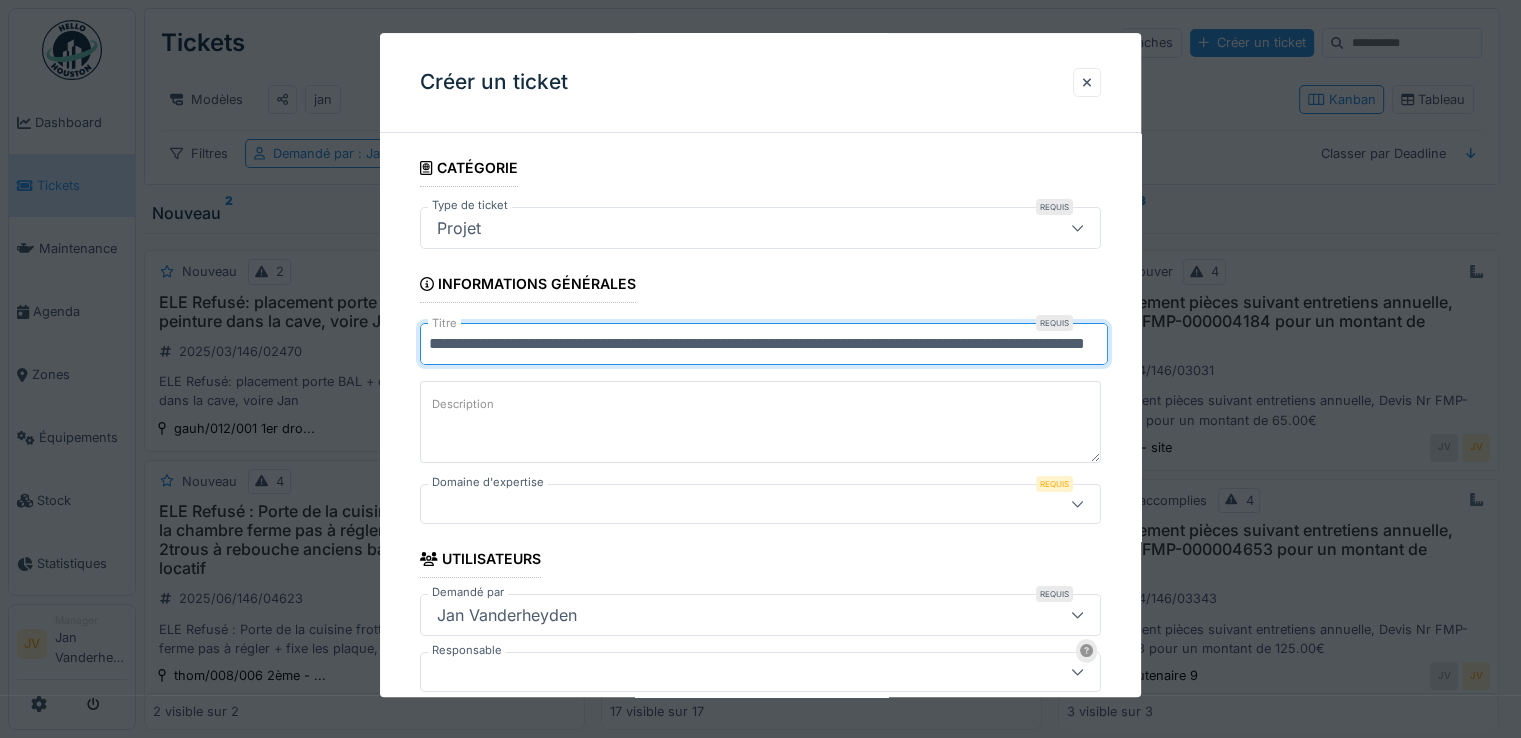scroll, scrollTop: 0, scrollLeft: 193, axis: horizontal 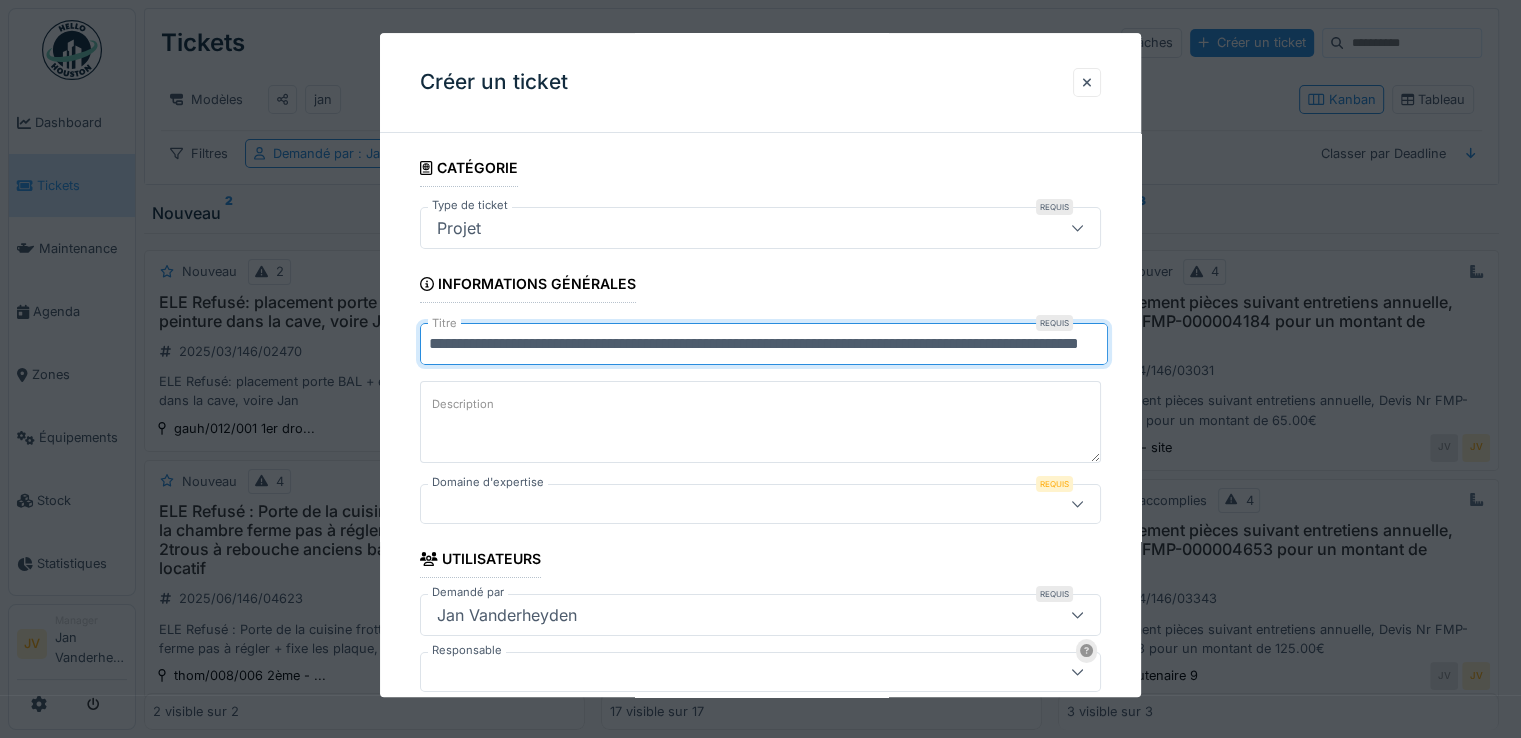 drag, startPoint x: 1098, startPoint y: 343, endPoint x: 315, endPoint y: 326, distance: 783.1845 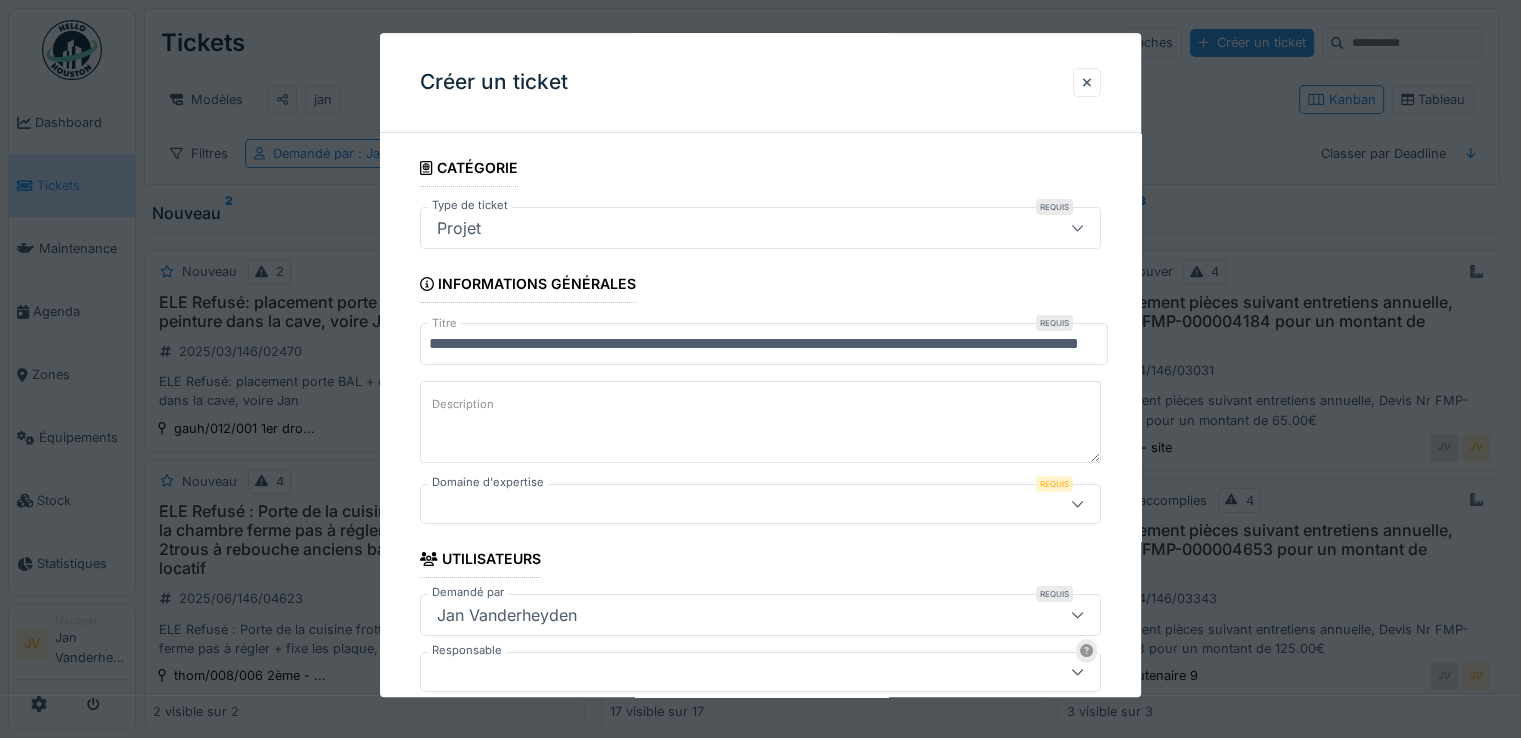 paste on "**********" 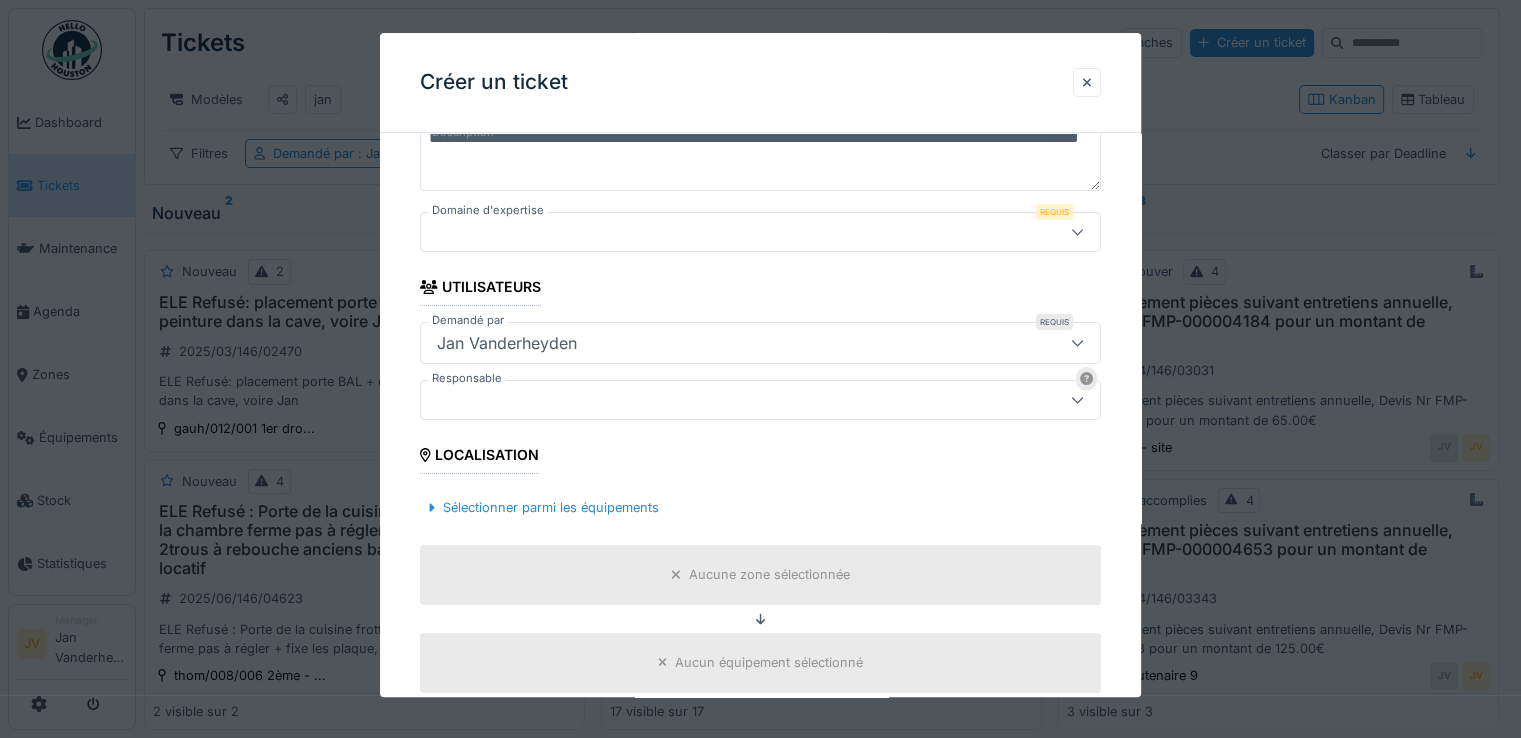 scroll, scrollTop: 300, scrollLeft: 0, axis: vertical 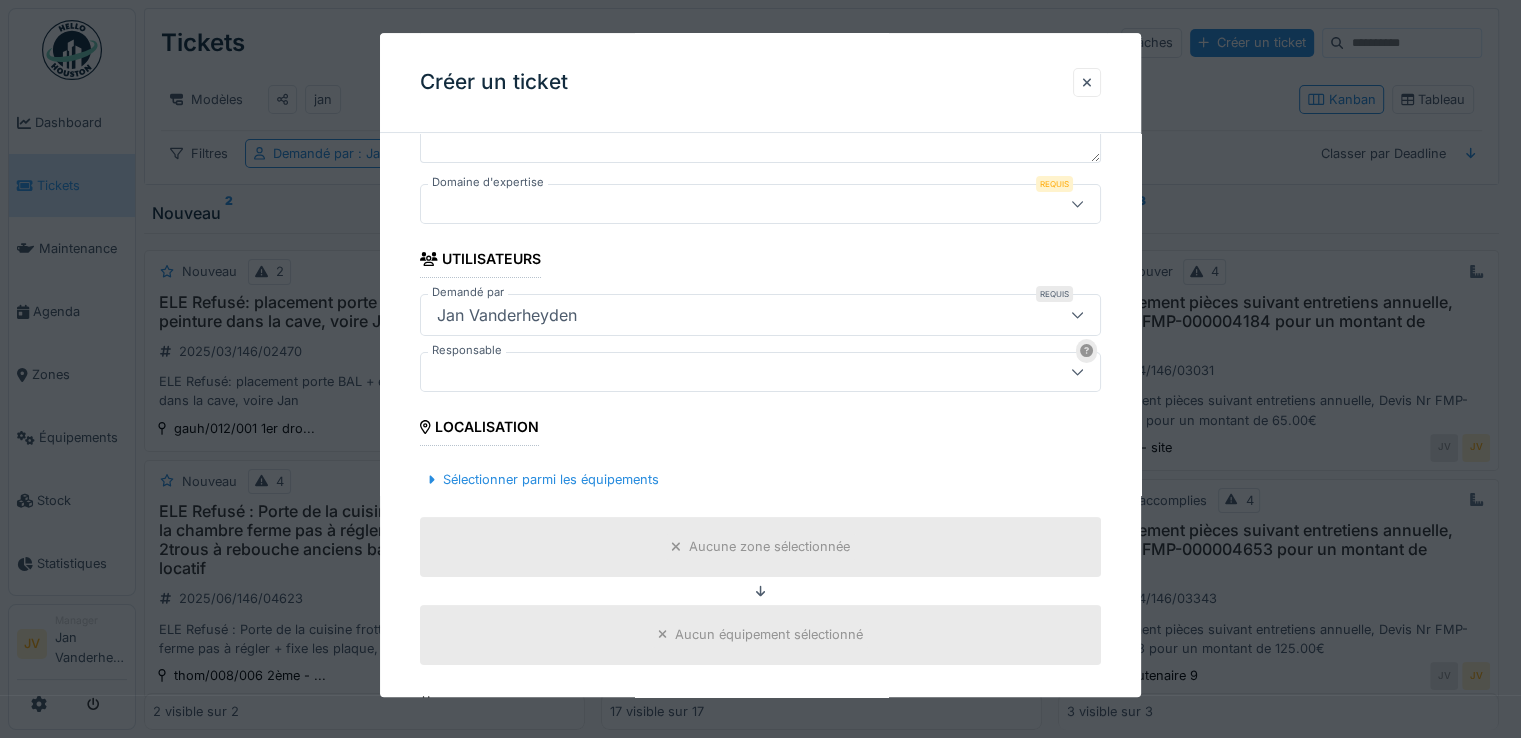 type on "**********" 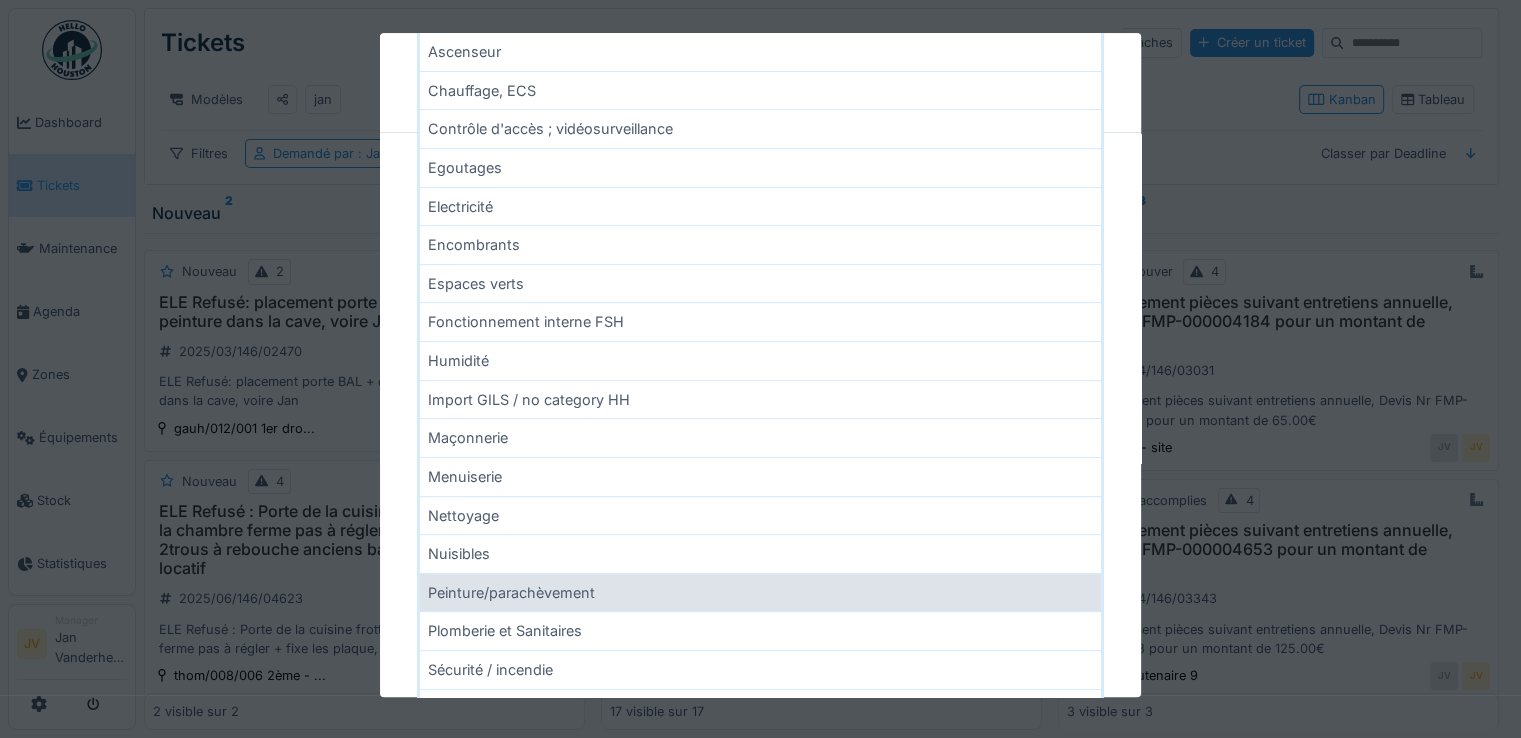 scroll, scrollTop: 700, scrollLeft: 0, axis: vertical 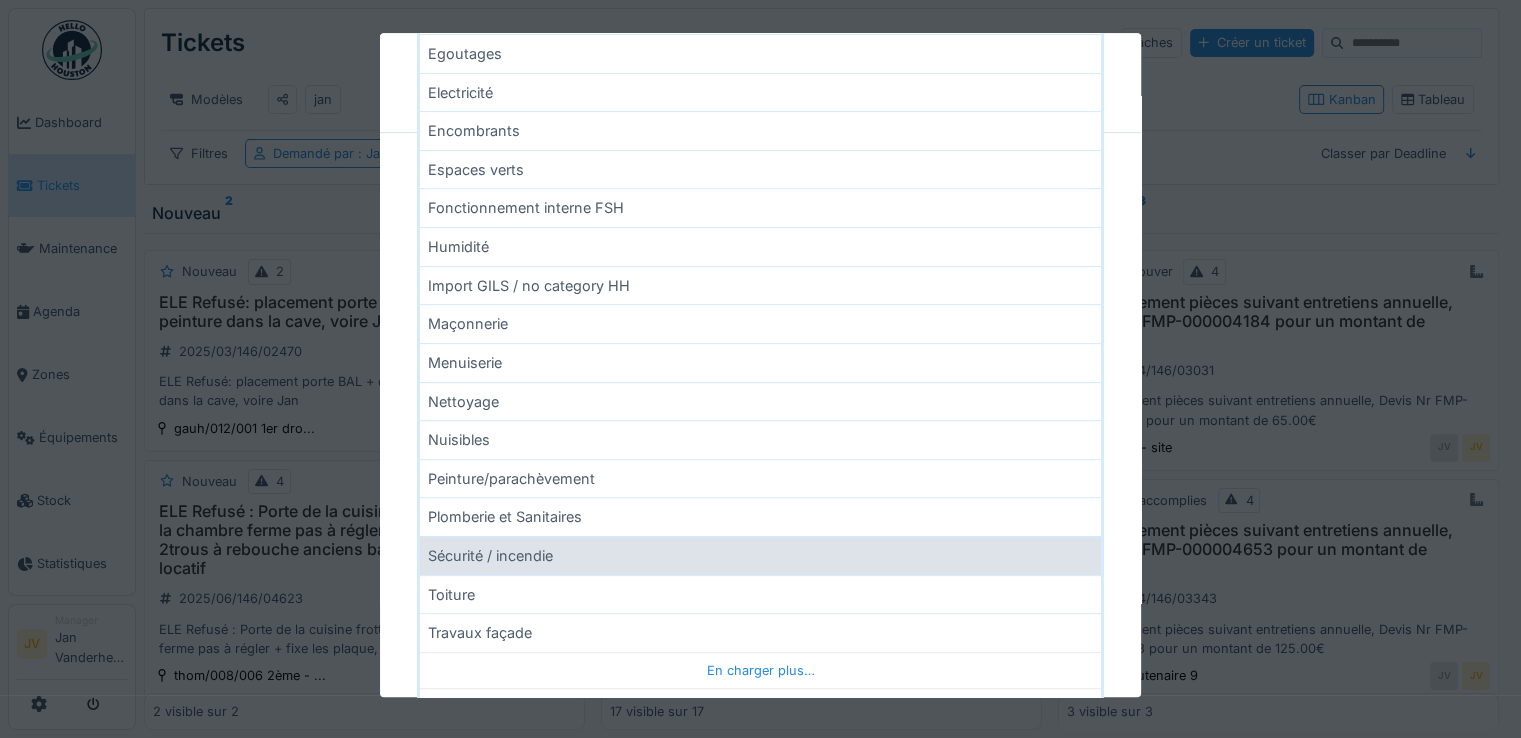 click on "Sécurité / incendie" at bounding box center [760, 555] 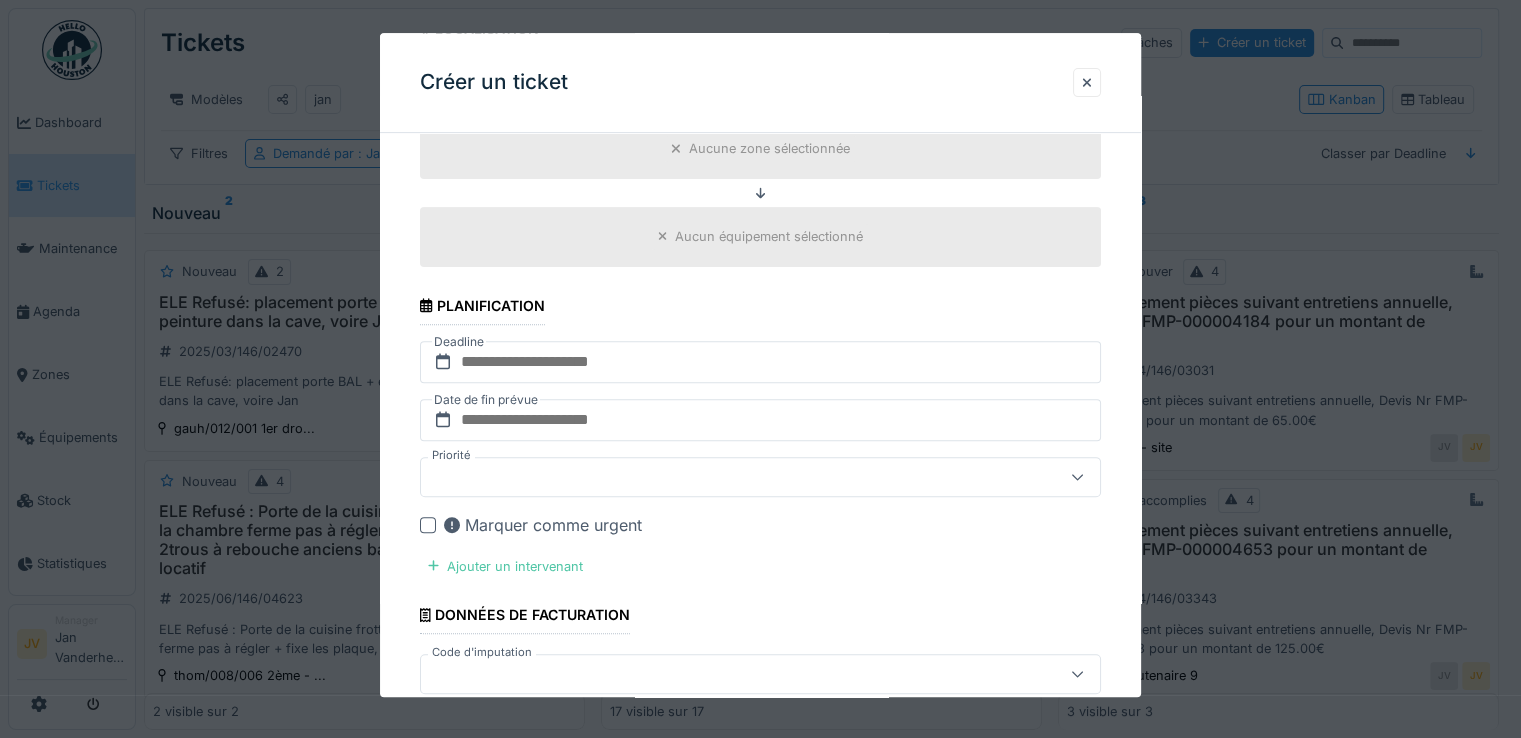 scroll, scrollTop: 400, scrollLeft: 0, axis: vertical 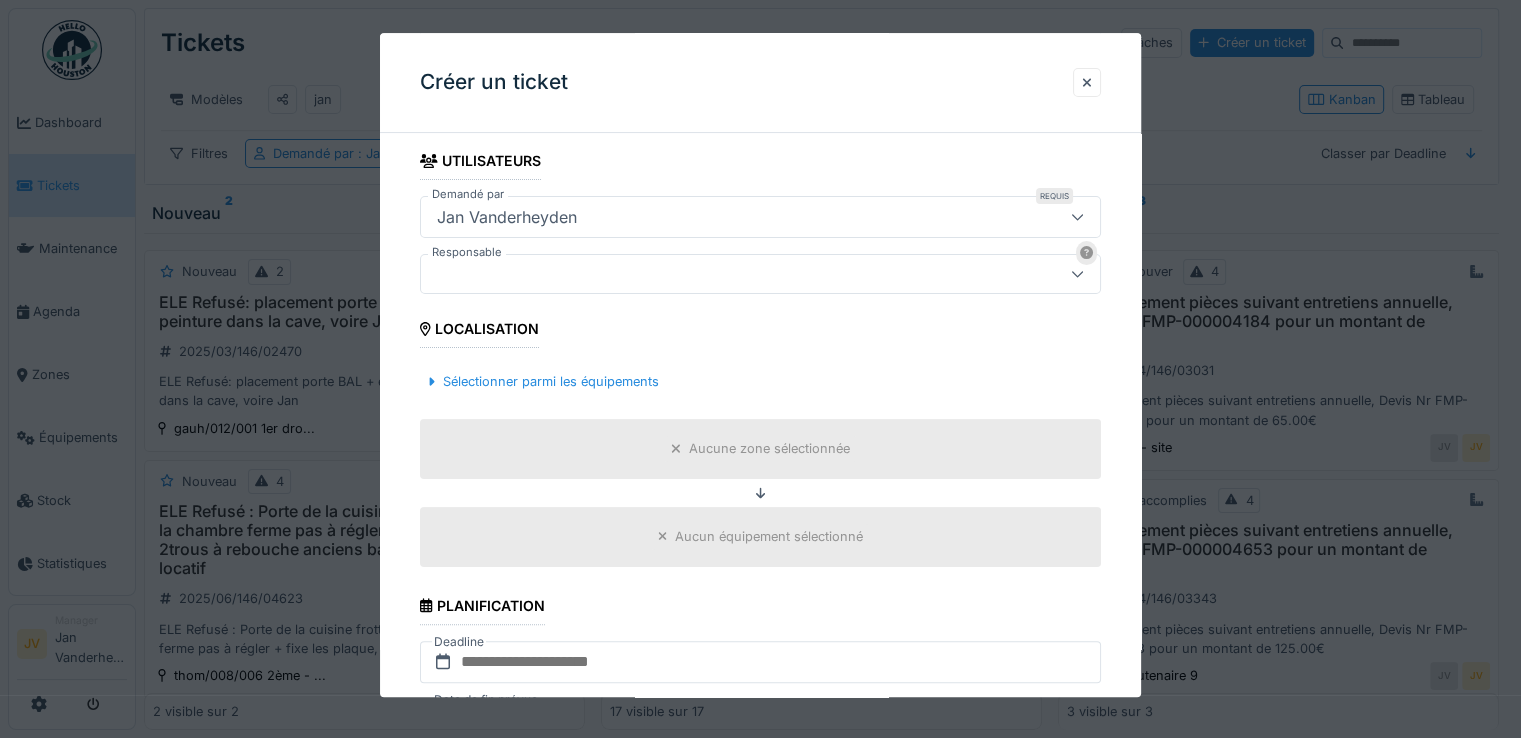 click at bounding box center (726, 274) 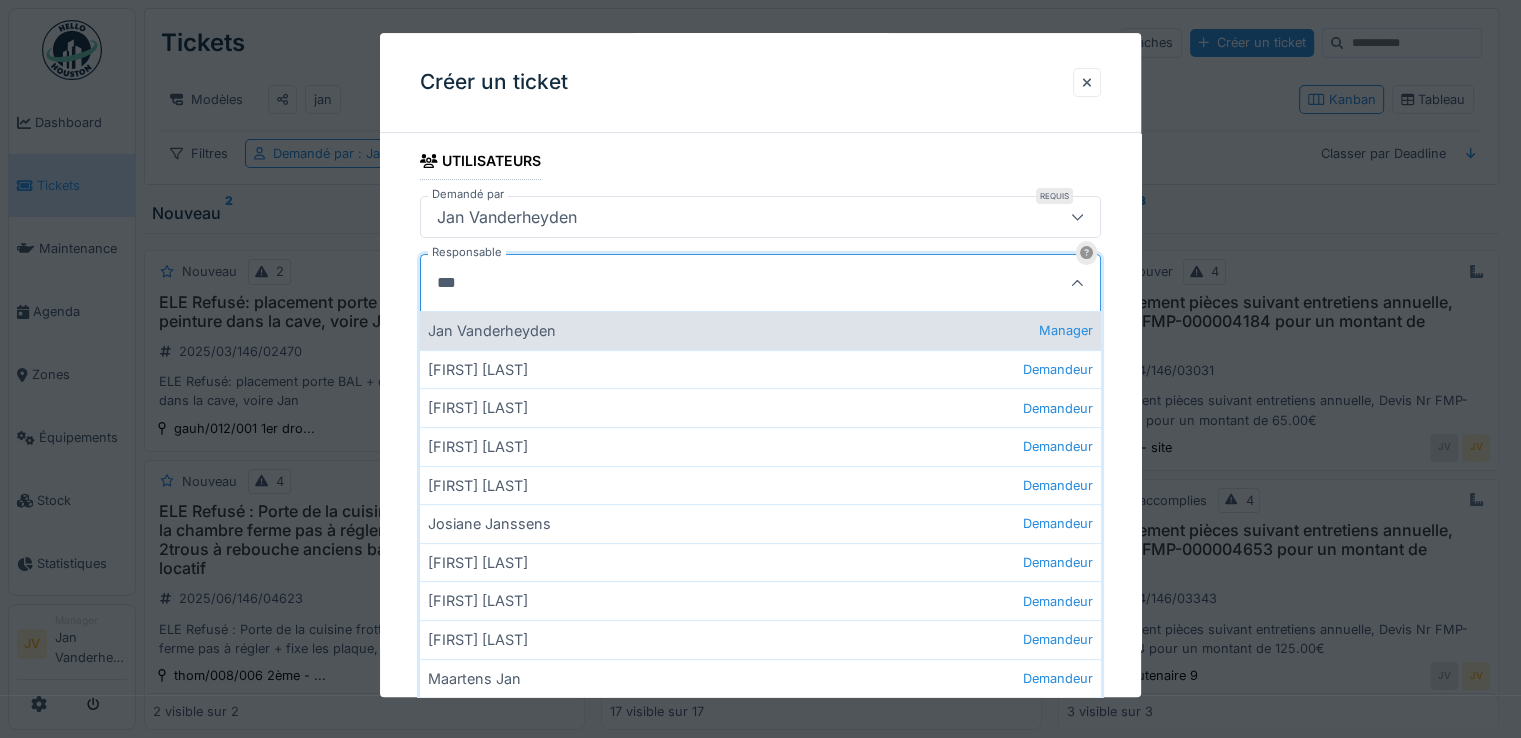 type on "***" 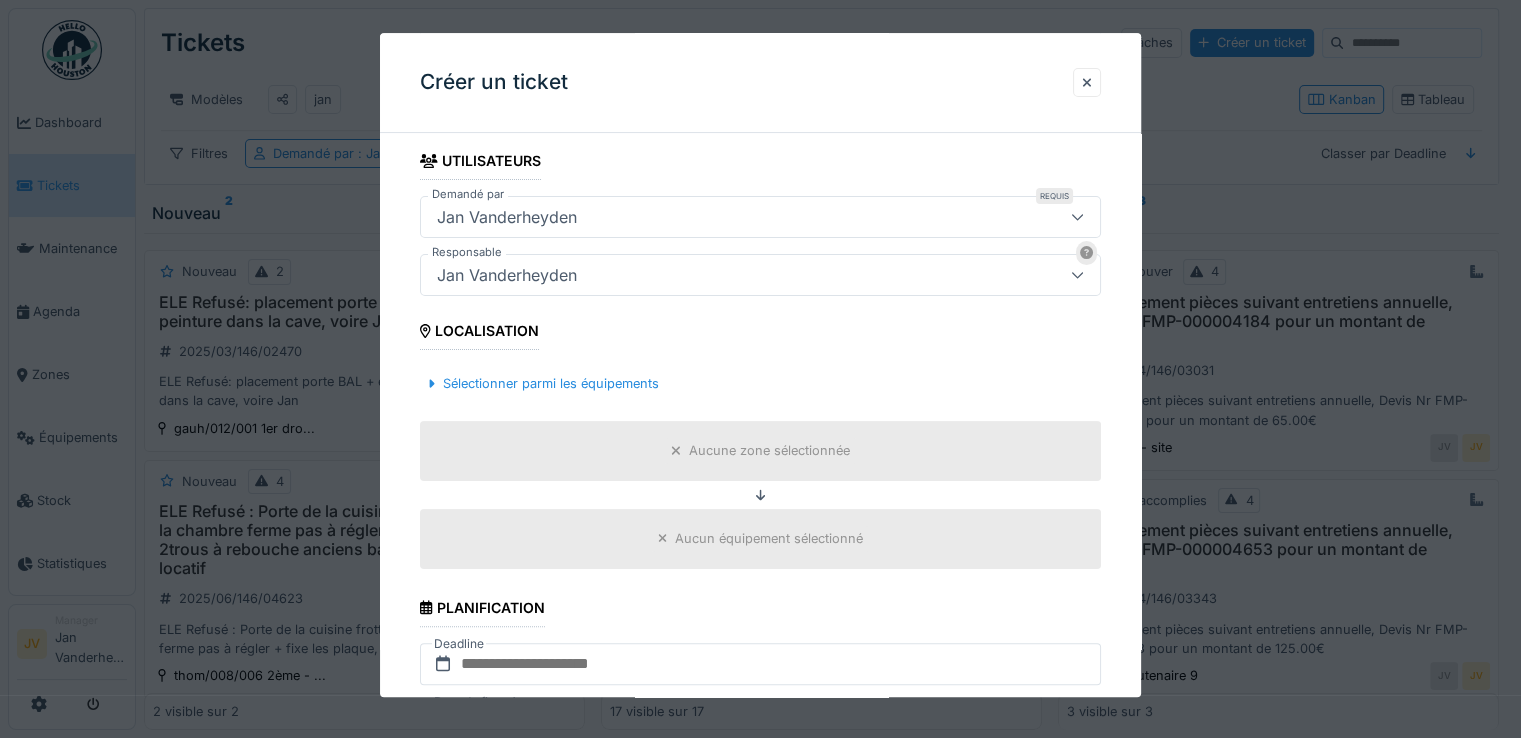 click on "Aucune zone sélectionnée" at bounding box center (769, 451) 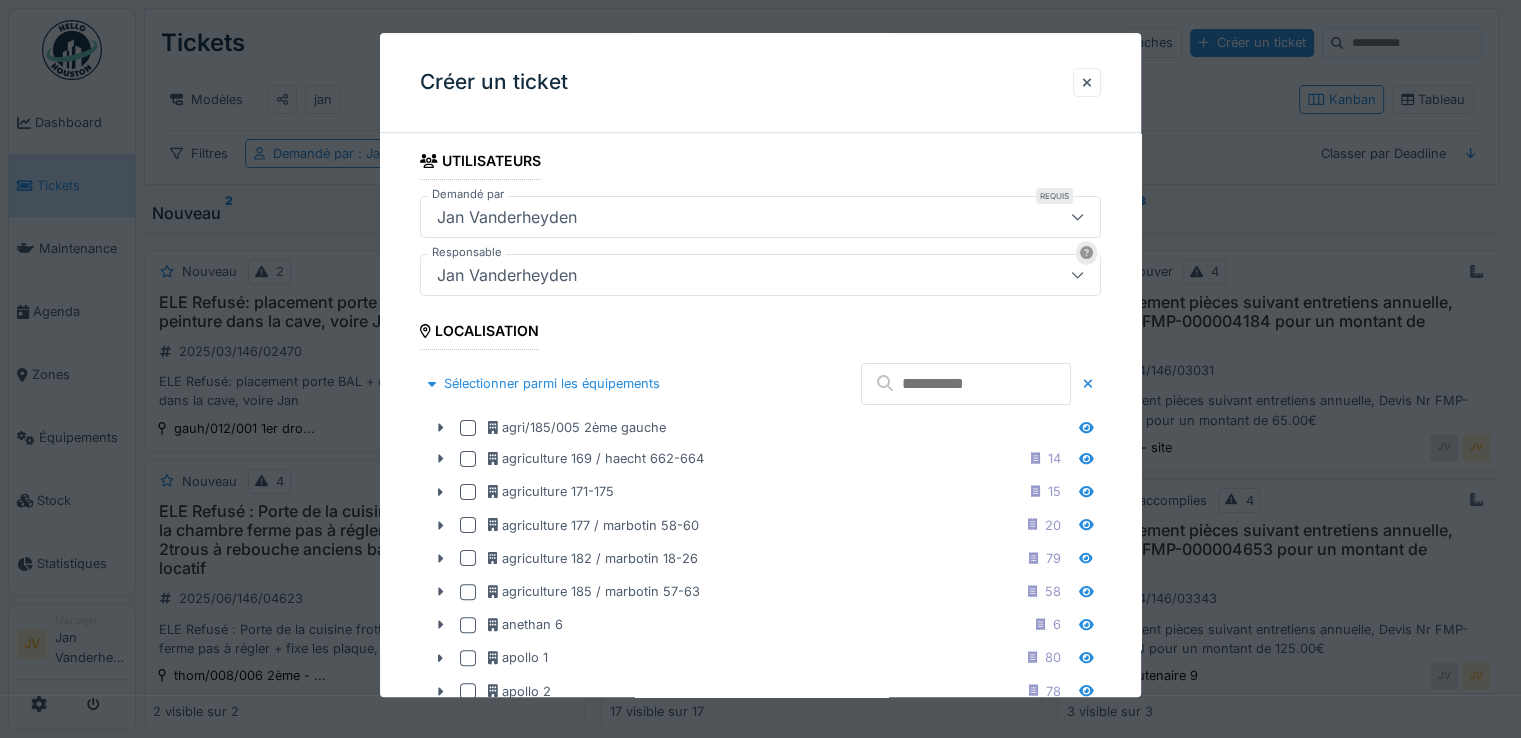 click at bounding box center [966, 384] 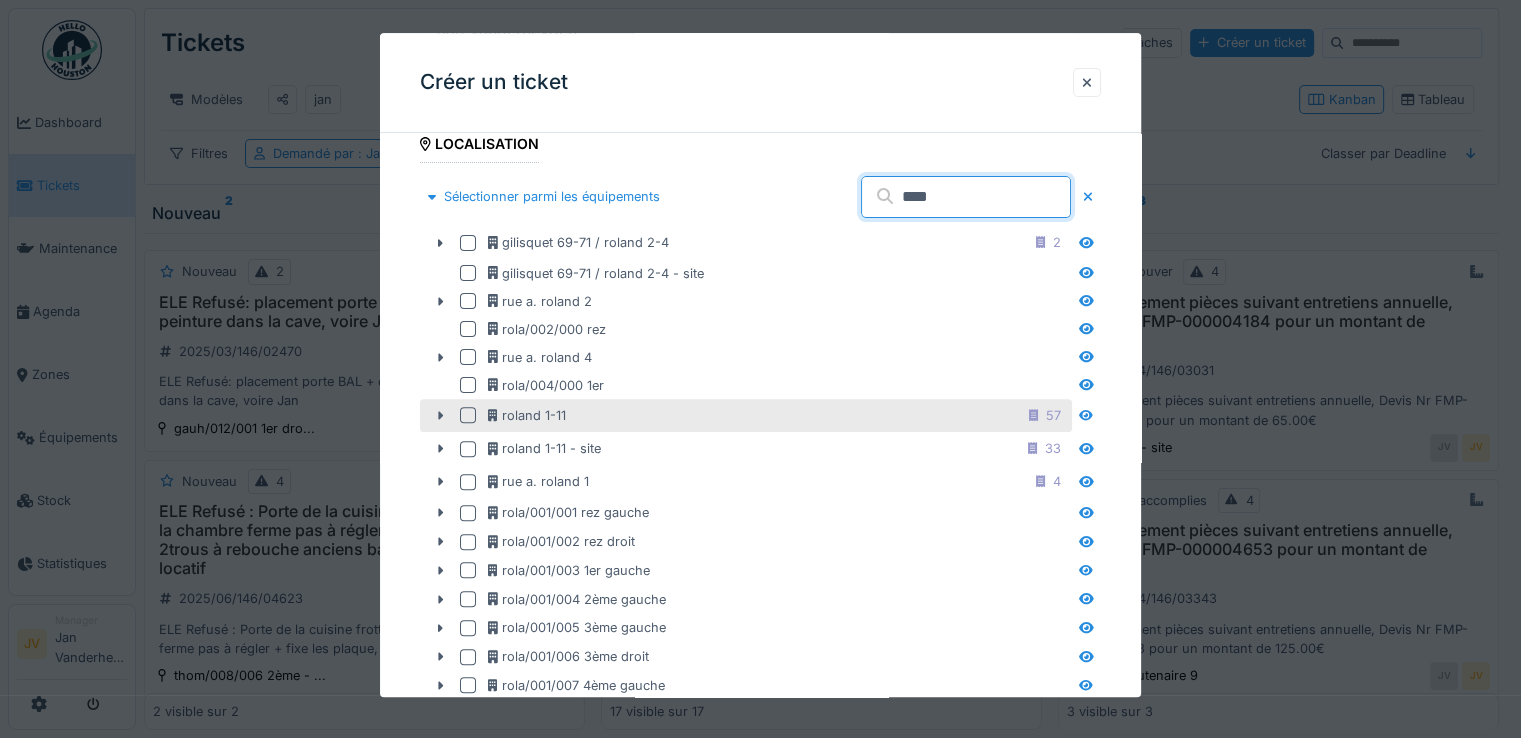 scroll, scrollTop: 600, scrollLeft: 0, axis: vertical 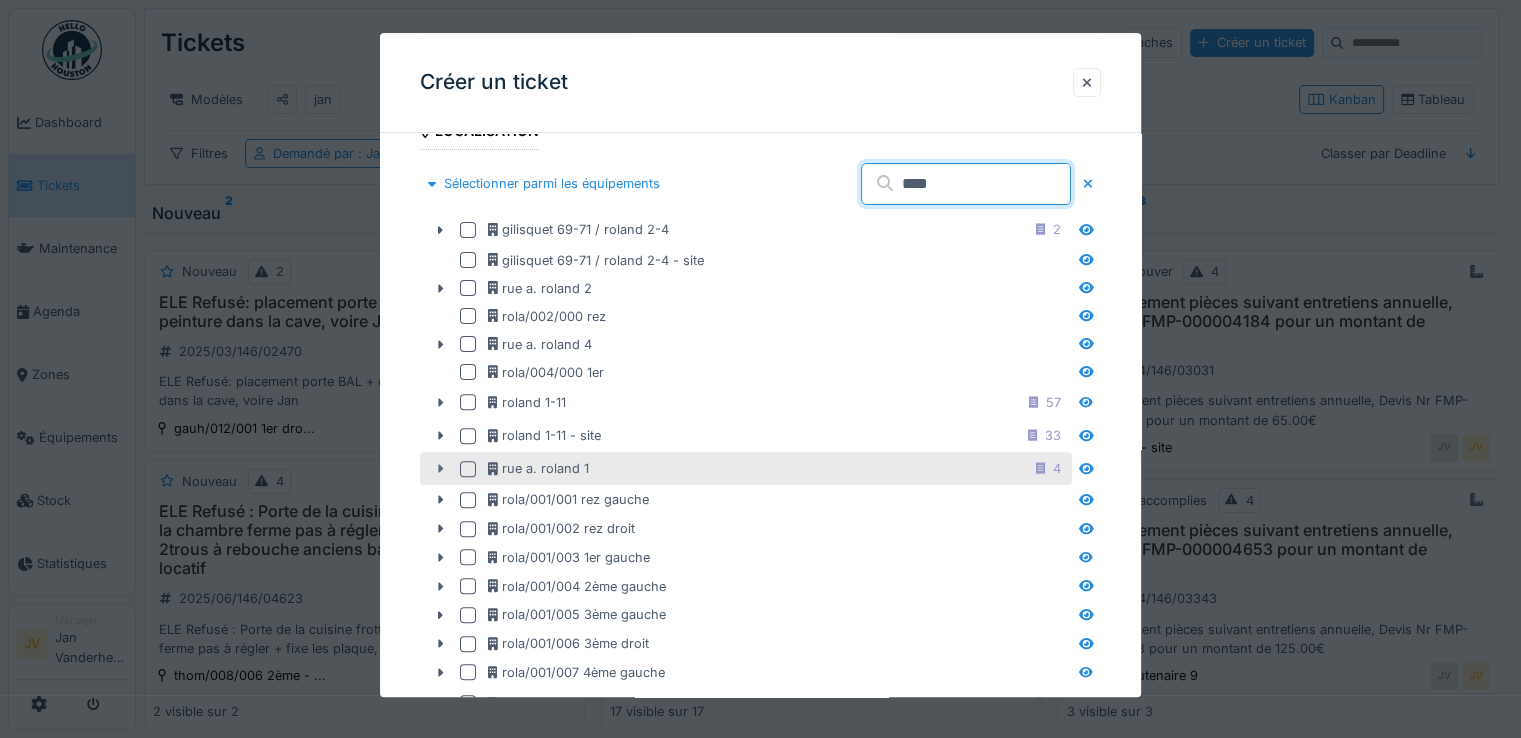 type on "****" 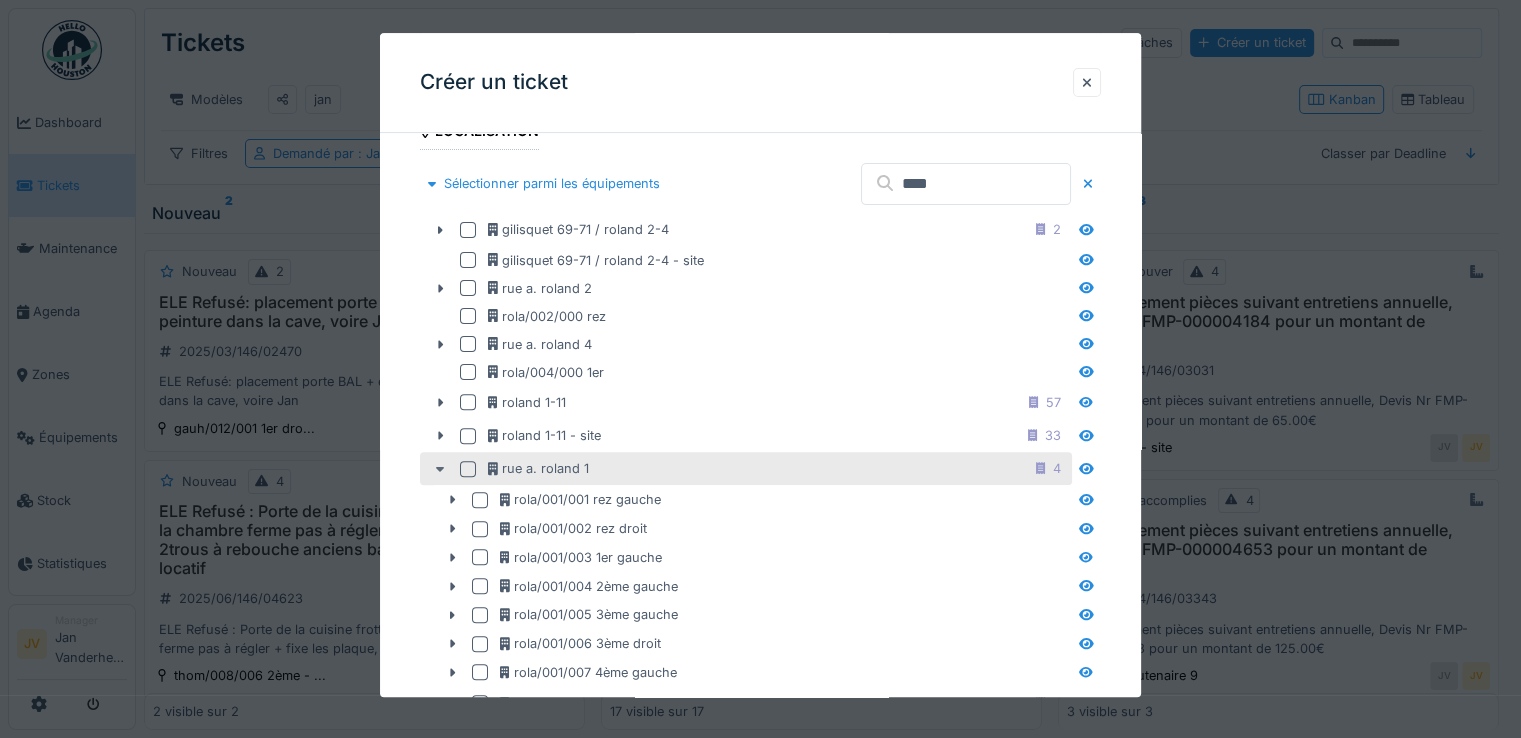 click 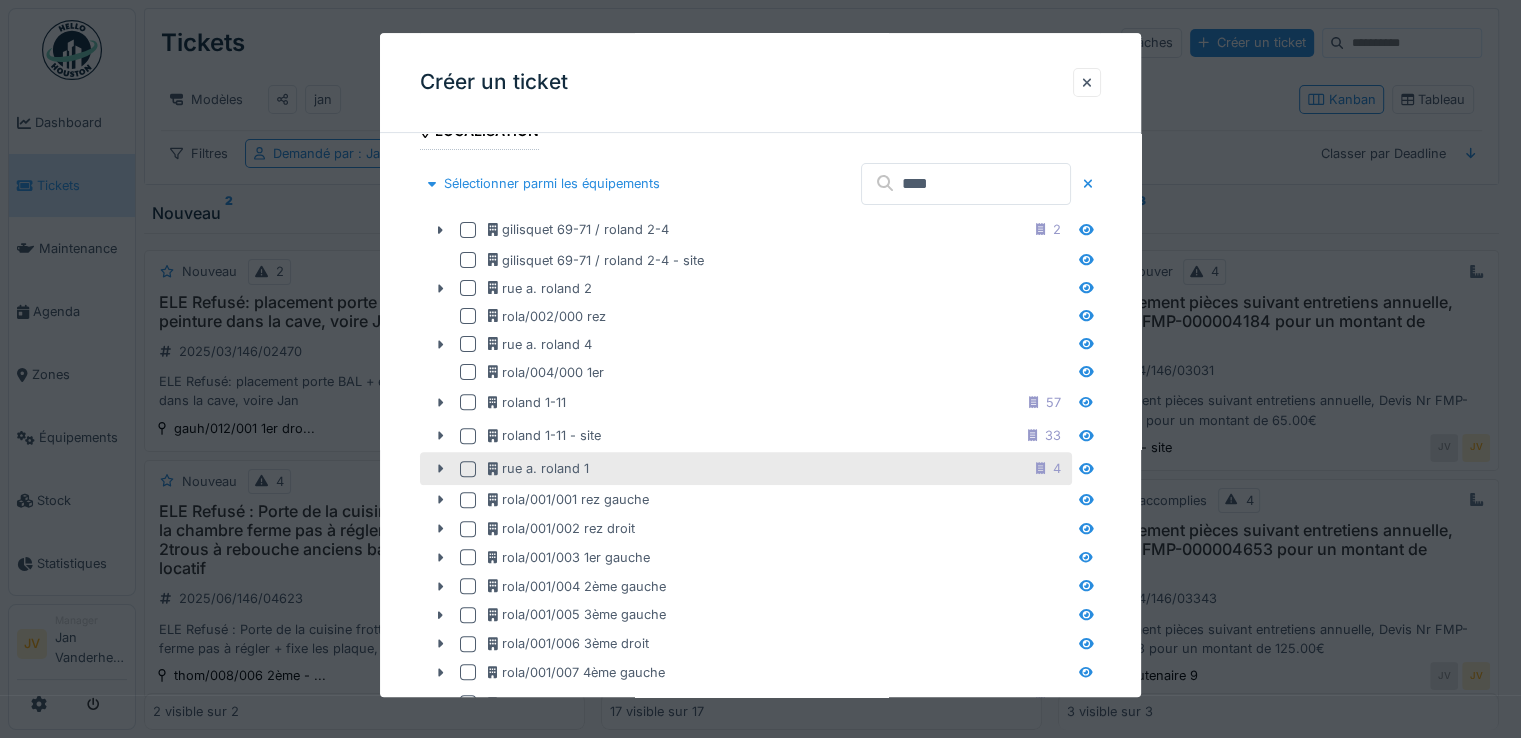 click at bounding box center [472, 469] 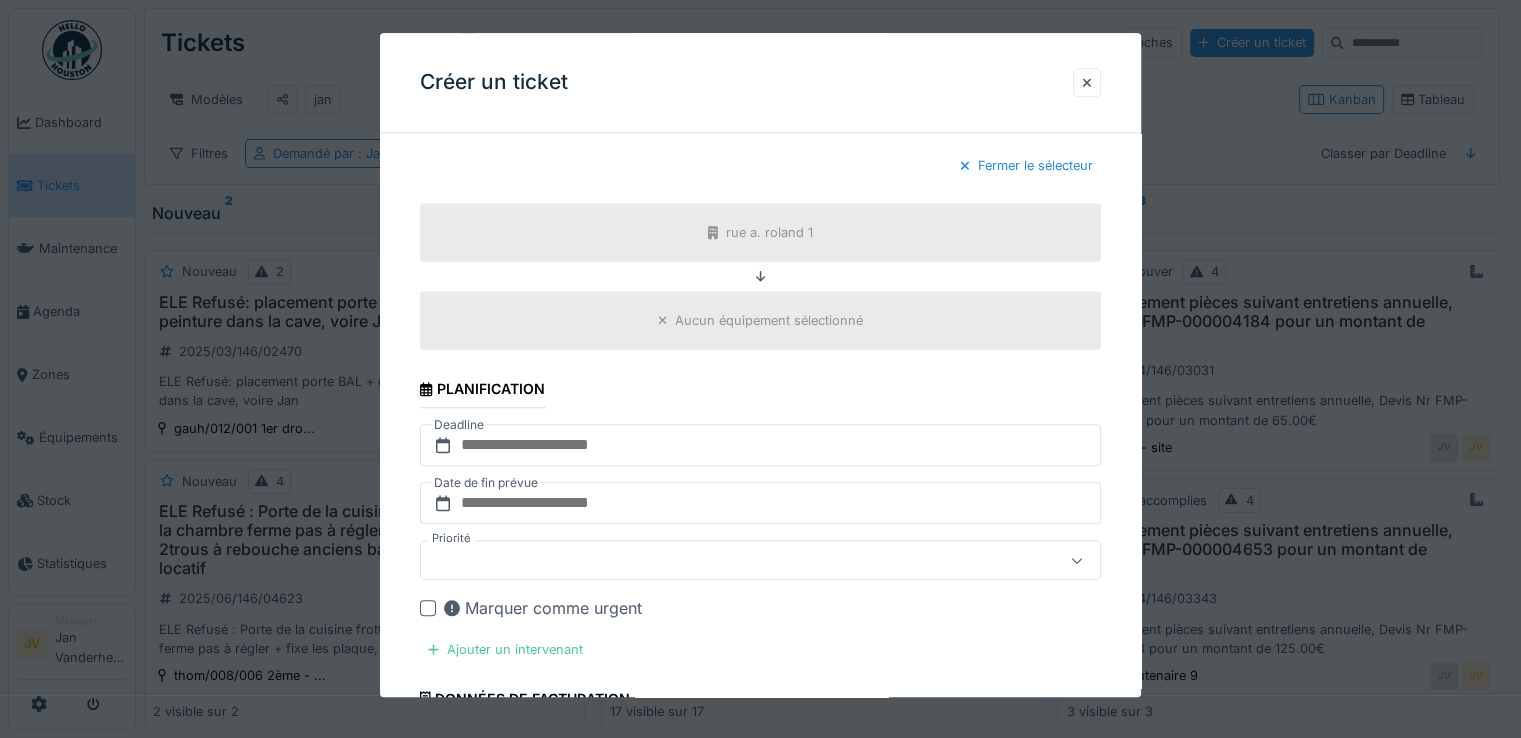 scroll, scrollTop: 2000, scrollLeft: 0, axis: vertical 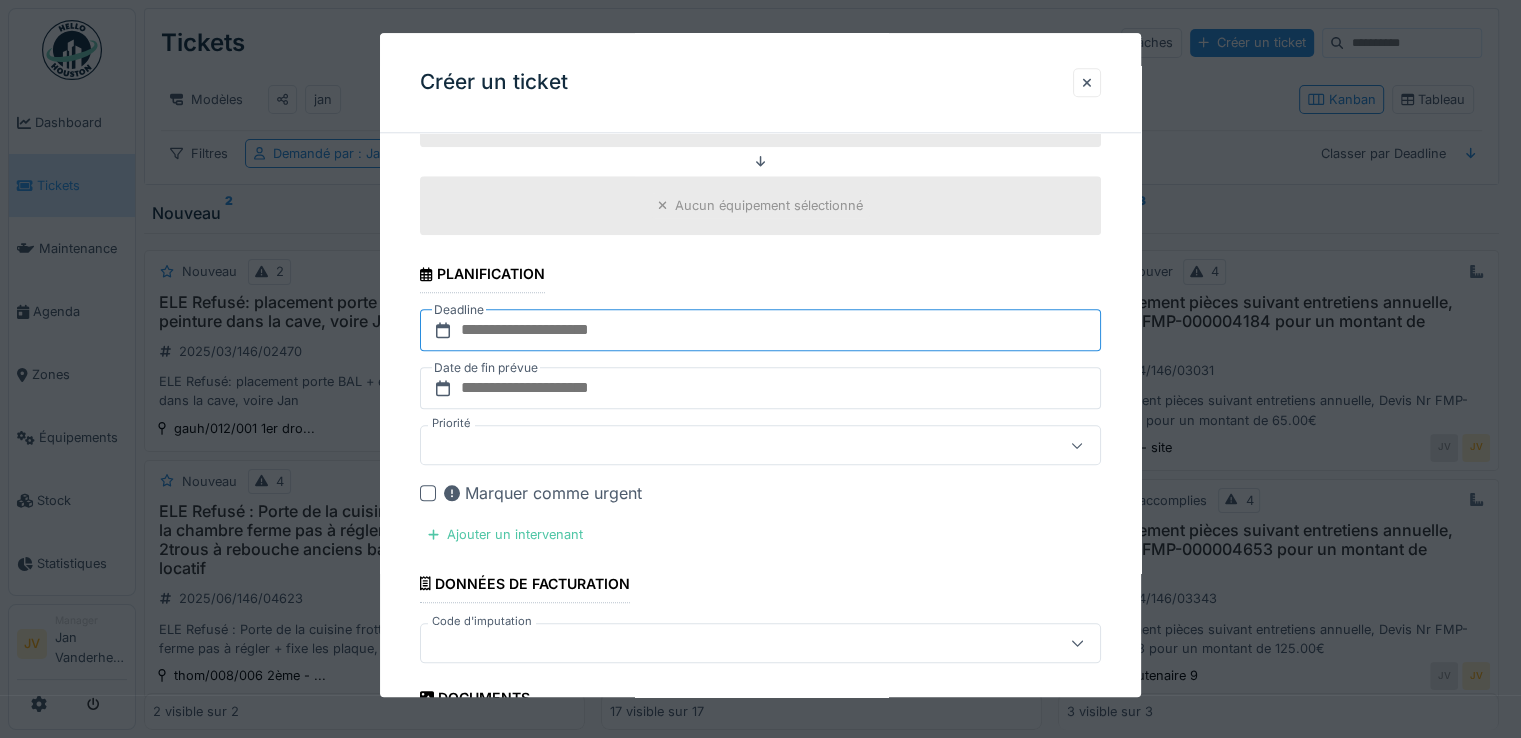 click at bounding box center (760, 331) 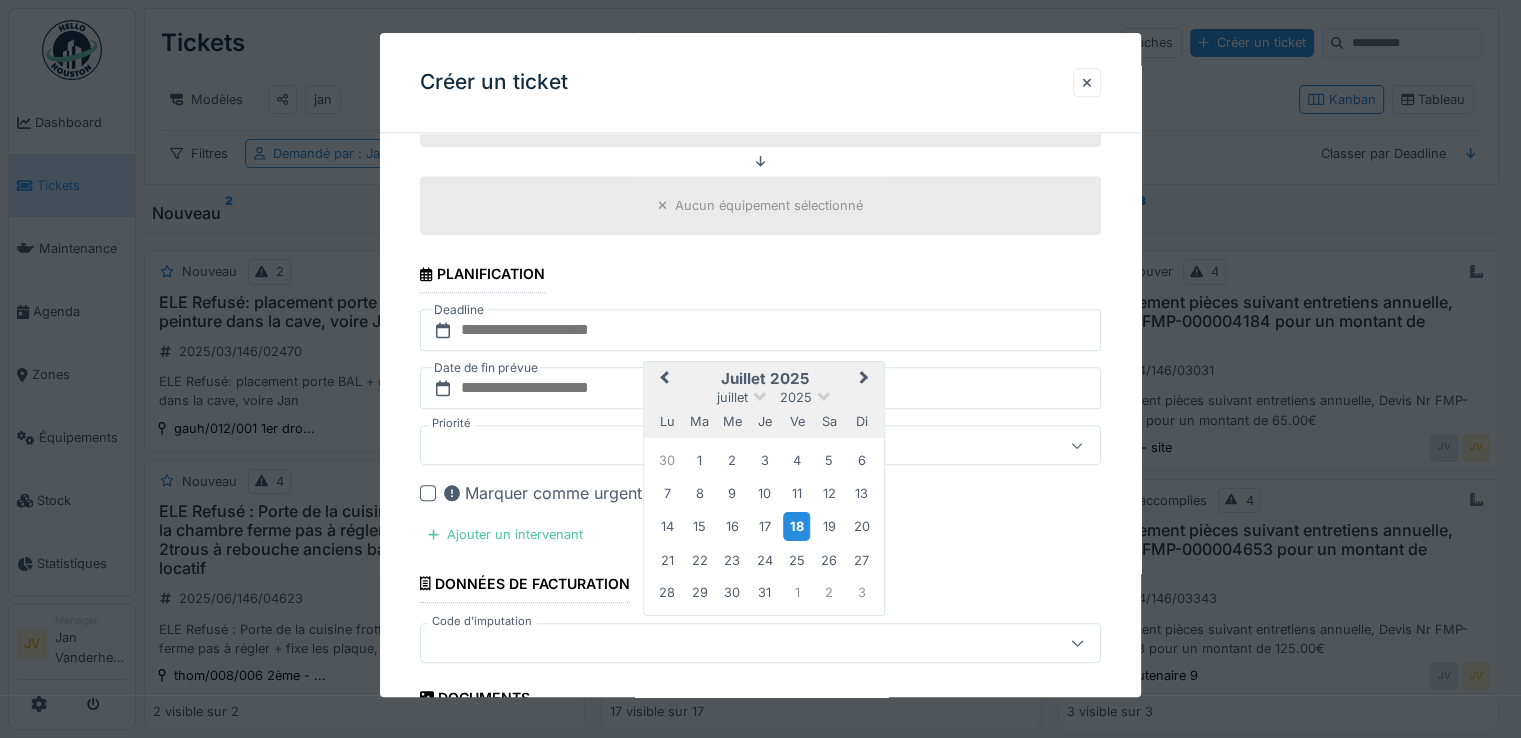 click on "18" at bounding box center [796, 526] 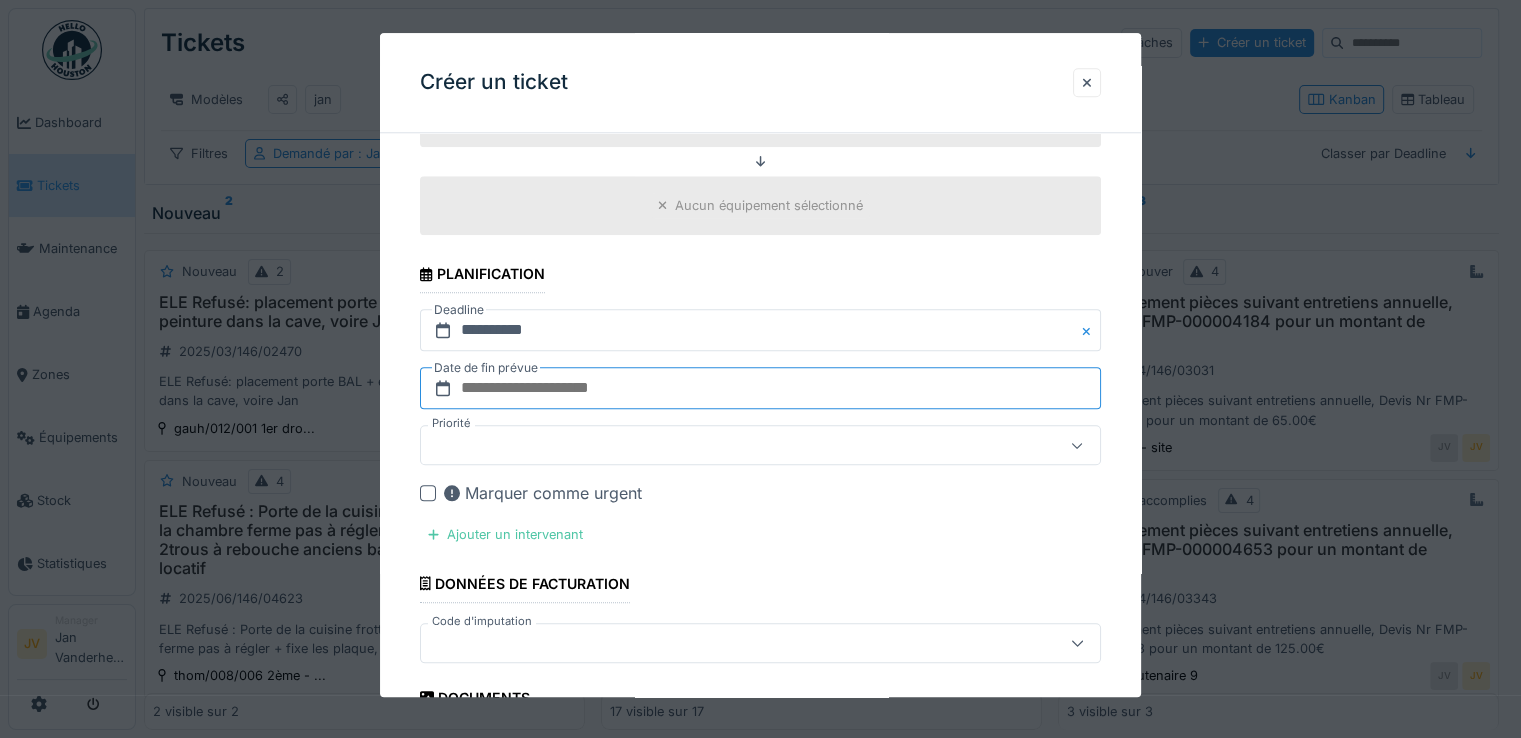 drag, startPoint x: 548, startPoint y: 382, endPoint x: 584, endPoint y: 397, distance: 39 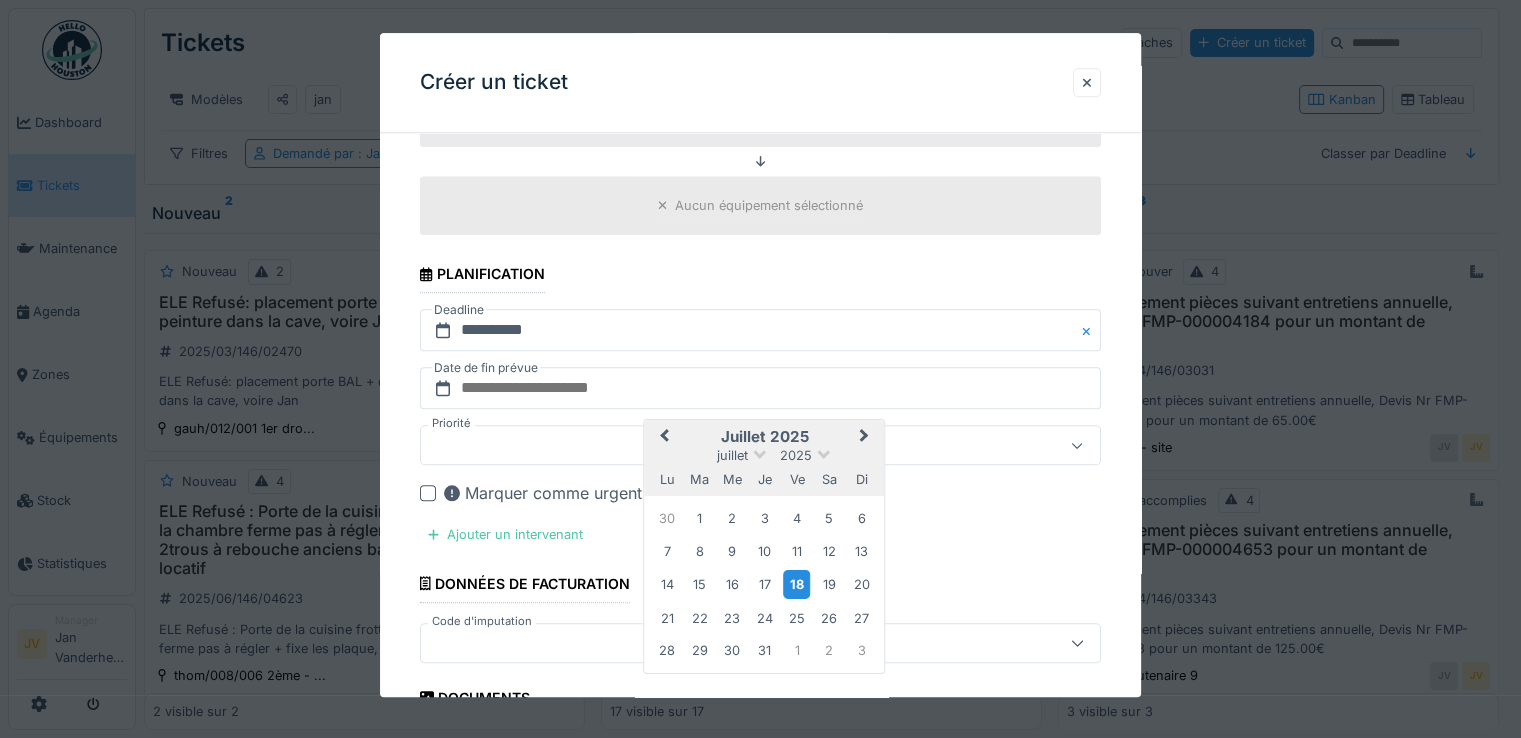 click on "18" at bounding box center [796, 584] 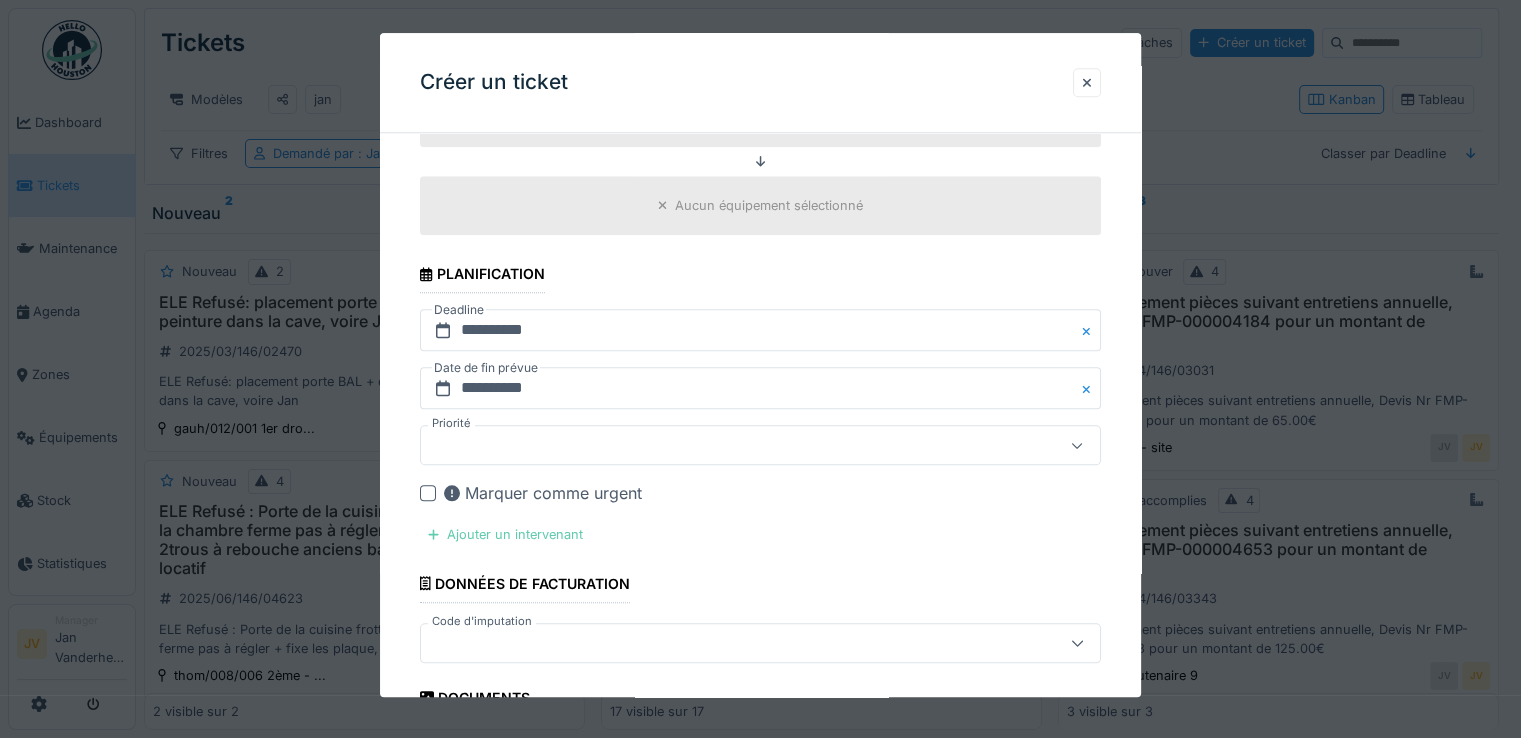 click on "Ajouter un intervenant" at bounding box center (505, 535) 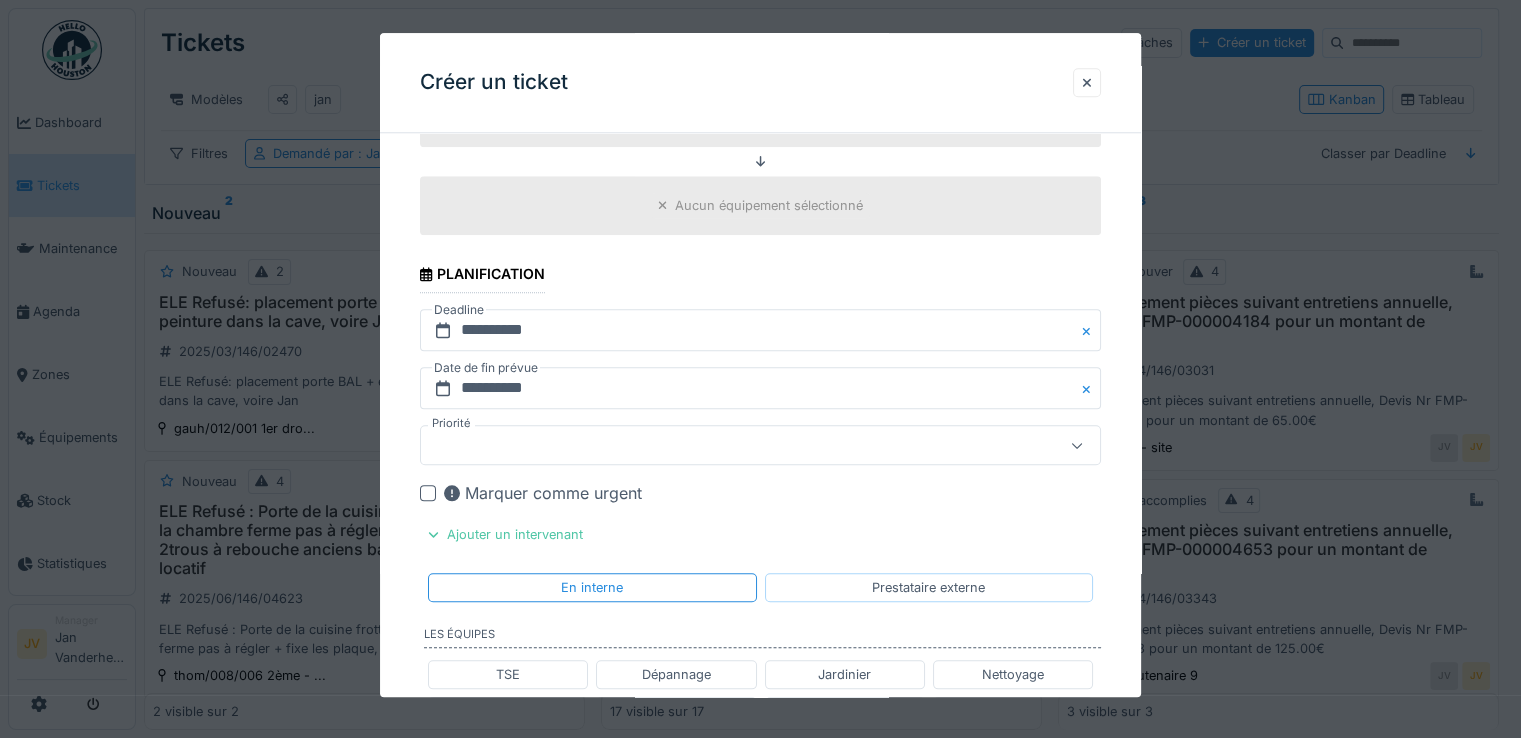 click on "Prestataire externe" at bounding box center [928, 587] 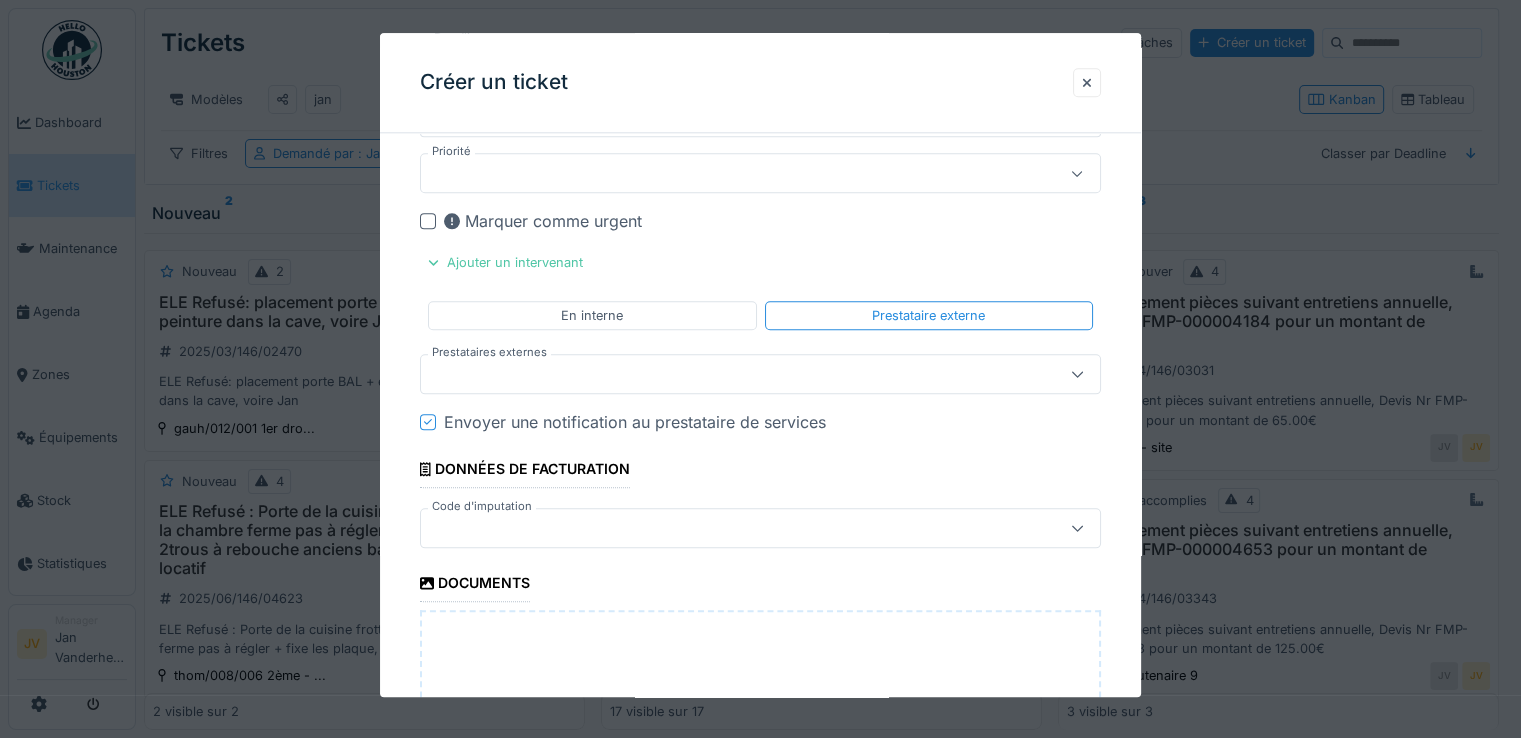 scroll, scrollTop: 2300, scrollLeft: 0, axis: vertical 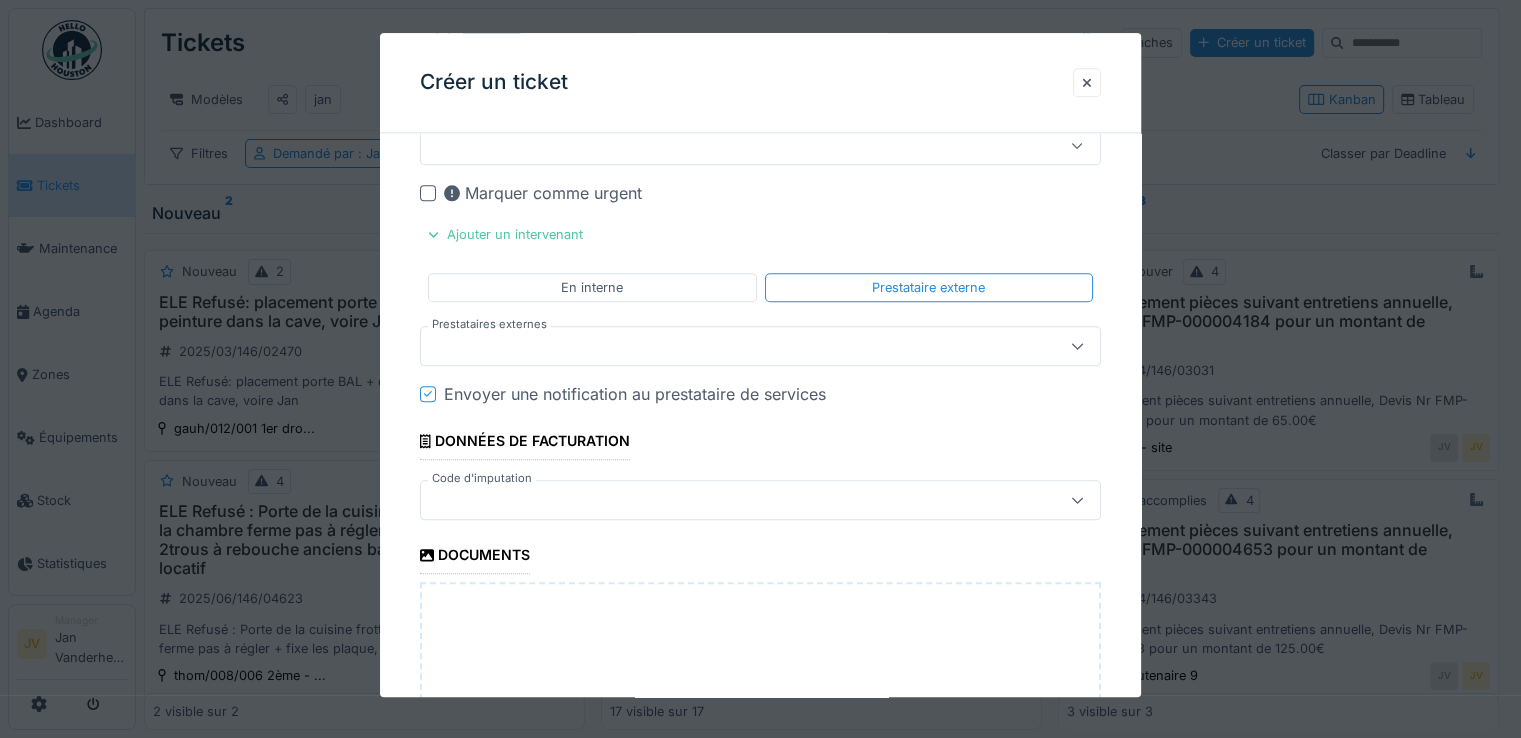 click at bounding box center [726, 346] 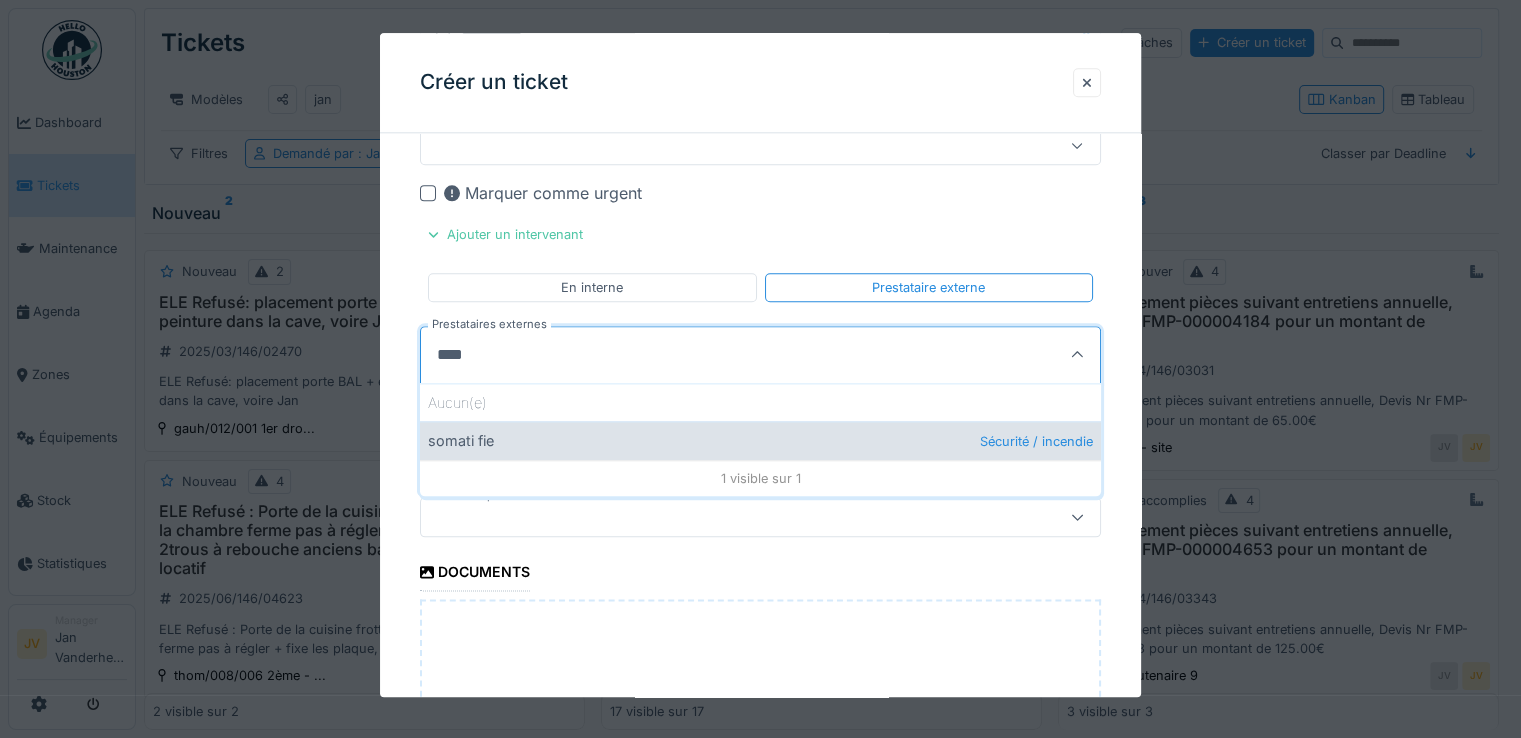type on "****" 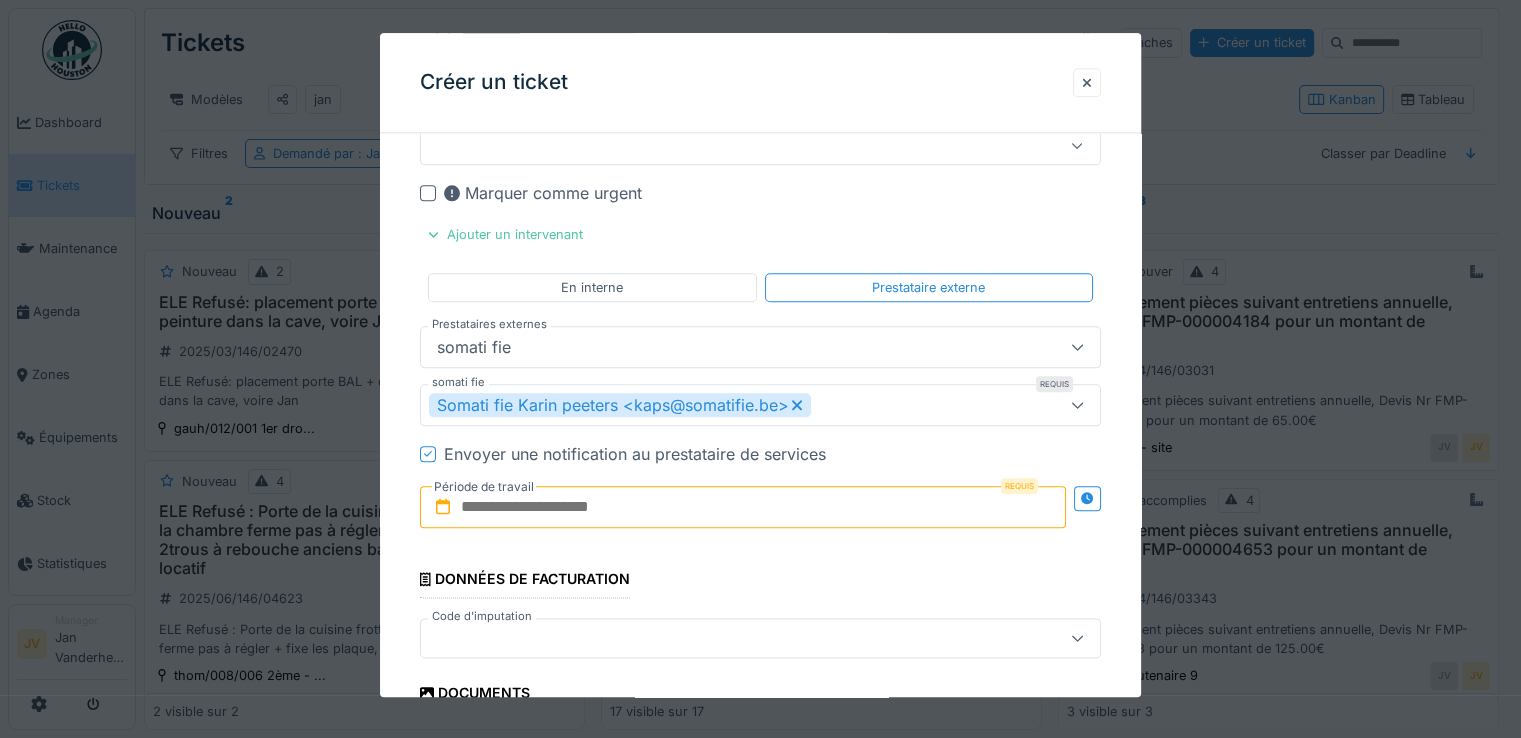 click at bounding box center (743, 507) 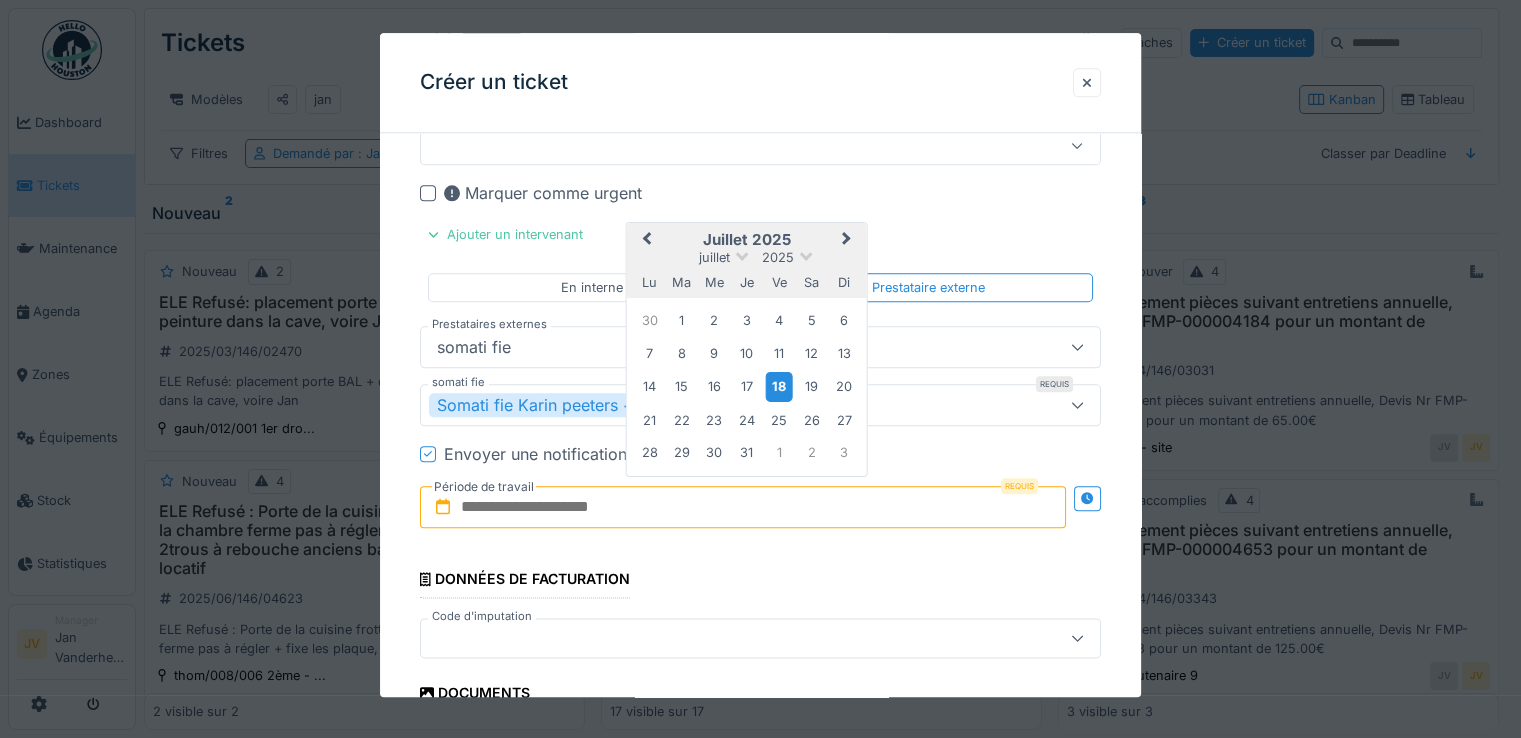 click on "18" at bounding box center [779, 386] 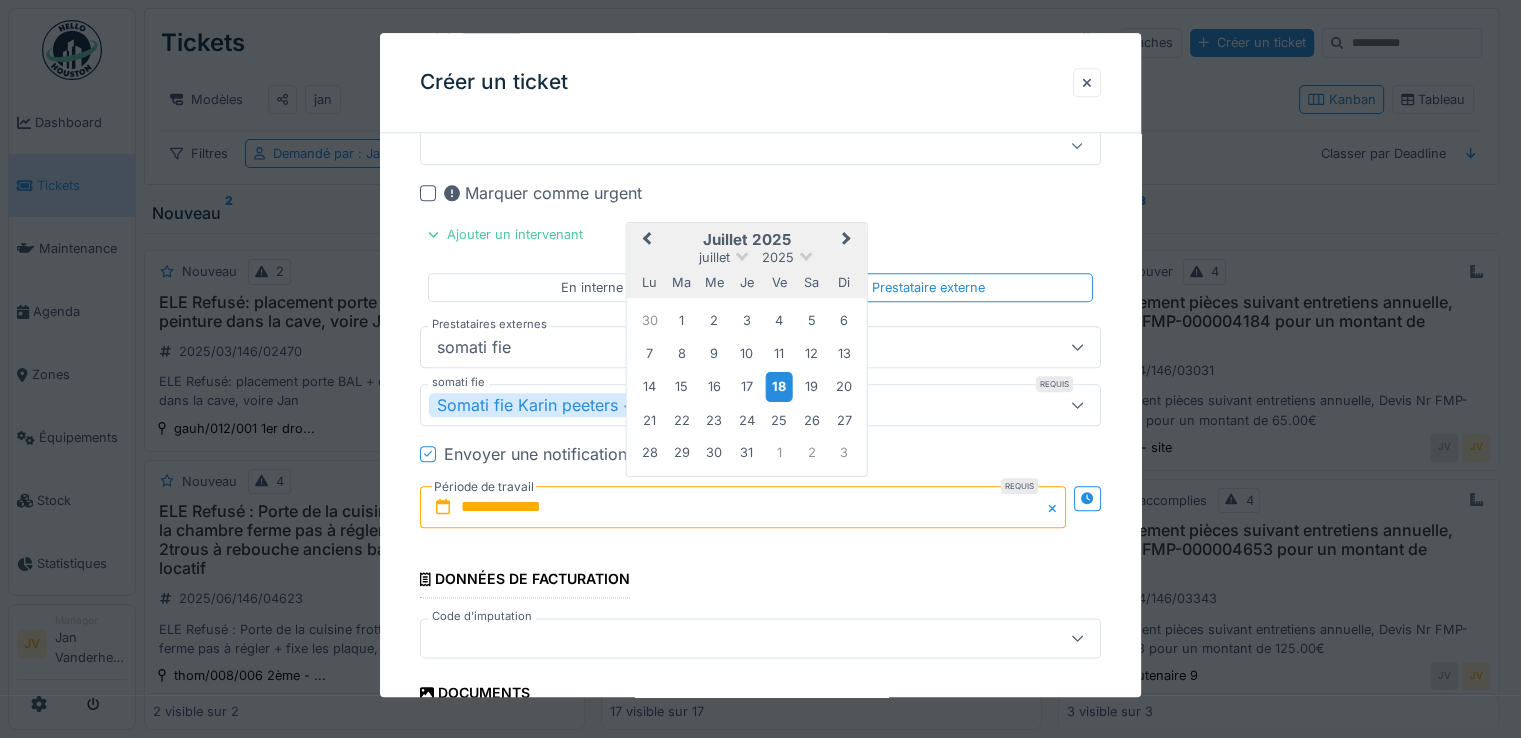 click on "18" at bounding box center (779, 386) 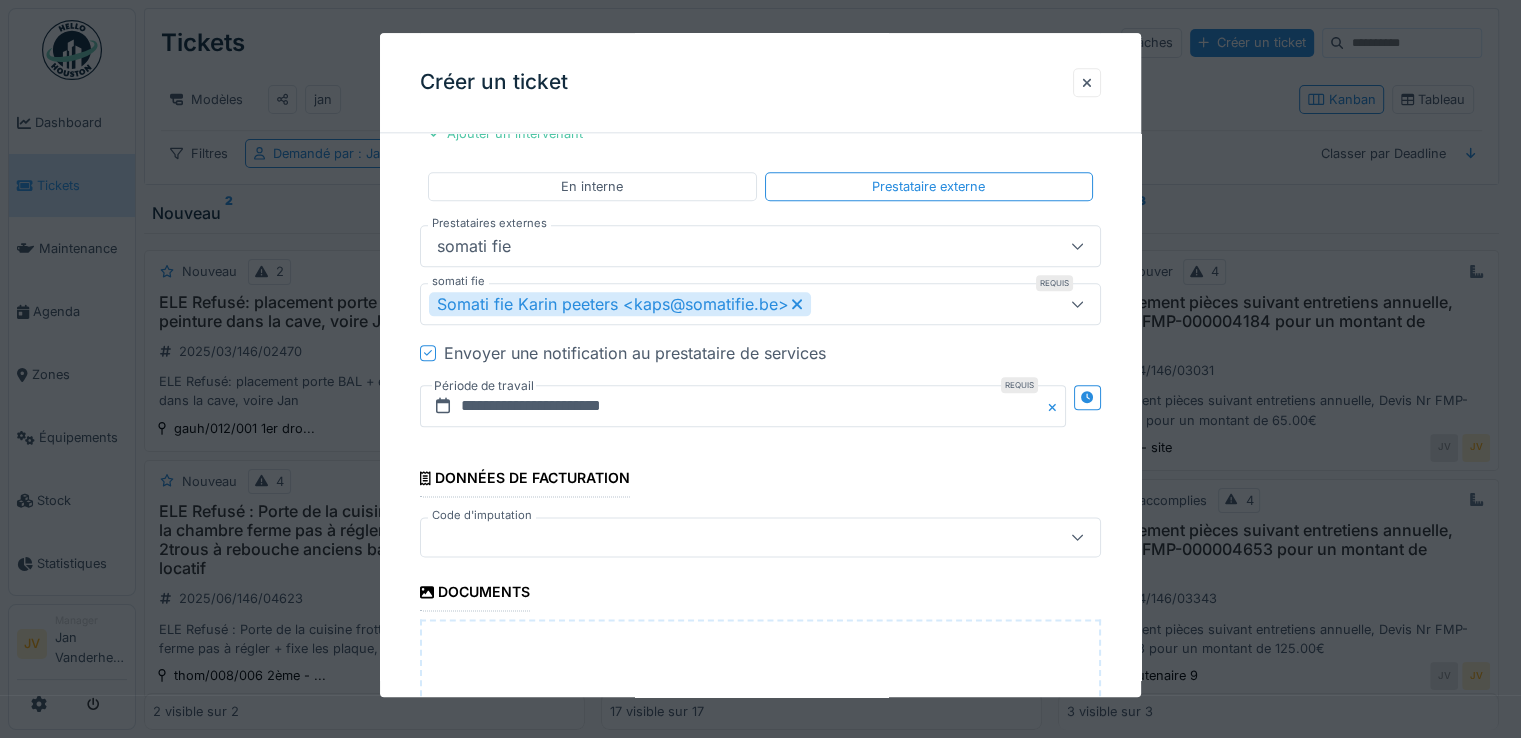 scroll, scrollTop: 2700, scrollLeft: 0, axis: vertical 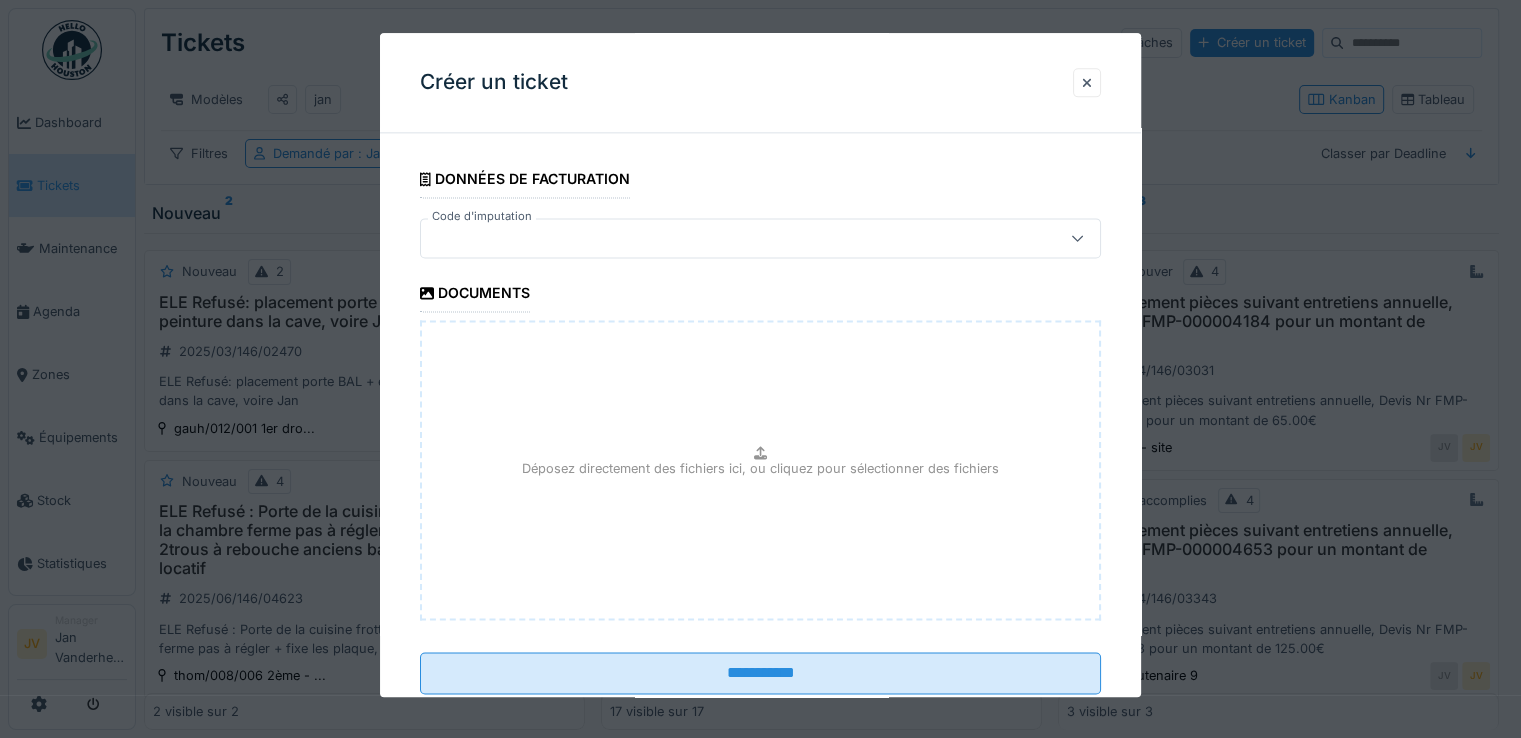 click at bounding box center [726, 238] 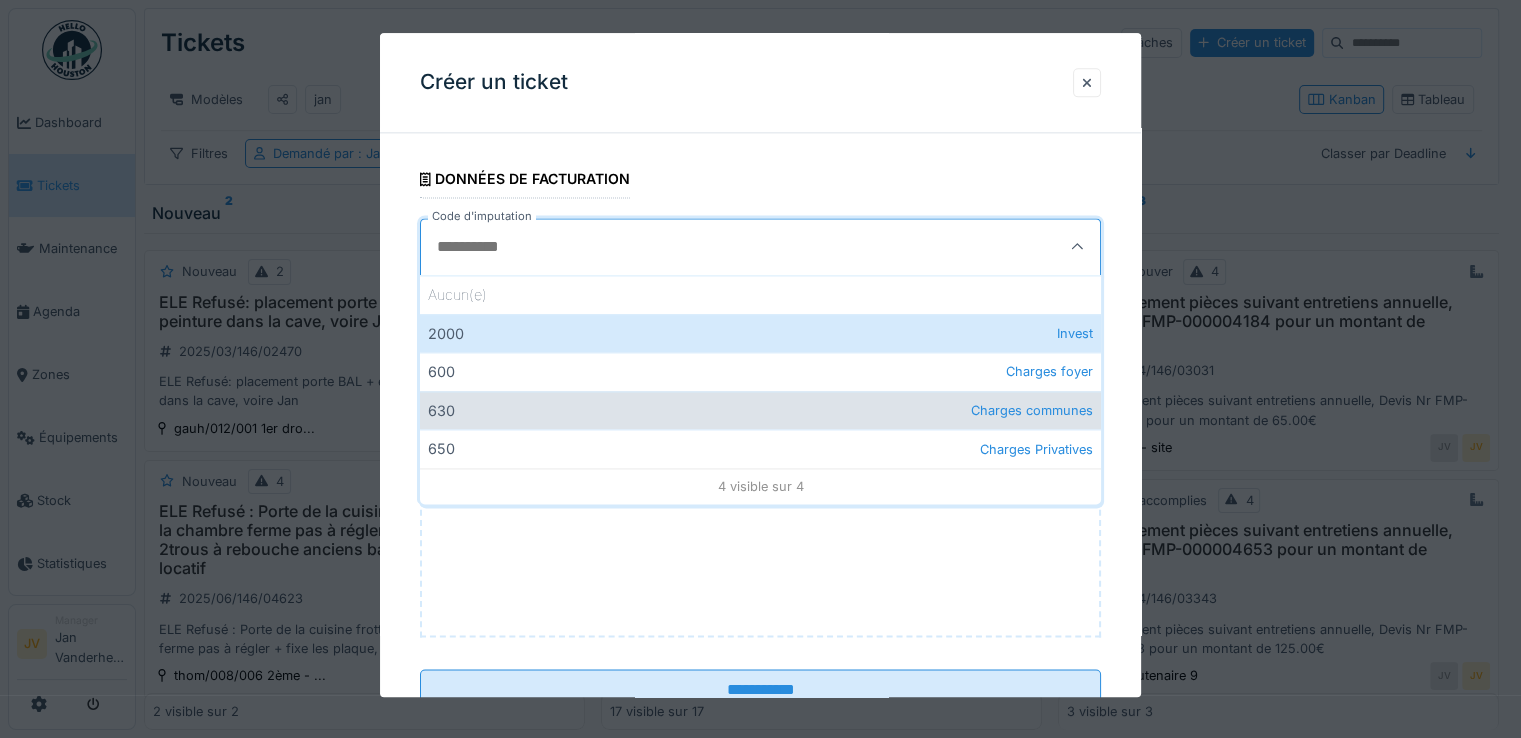 click on "630   Charges communes" at bounding box center (760, 410) 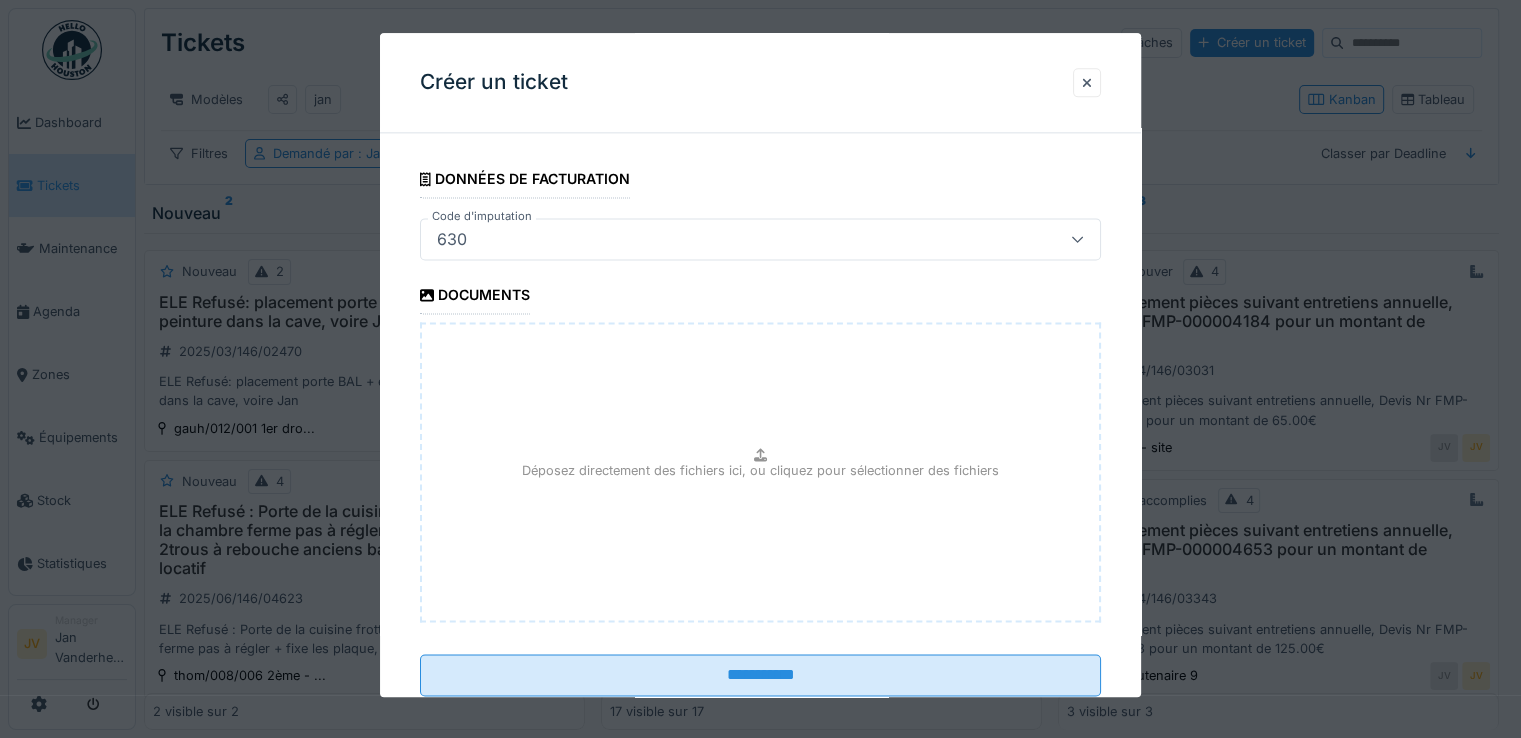 click on "Déposez directement des fichiers ici, ou cliquez pour sélectionner des fichiers" at bounding box center [760, 470] 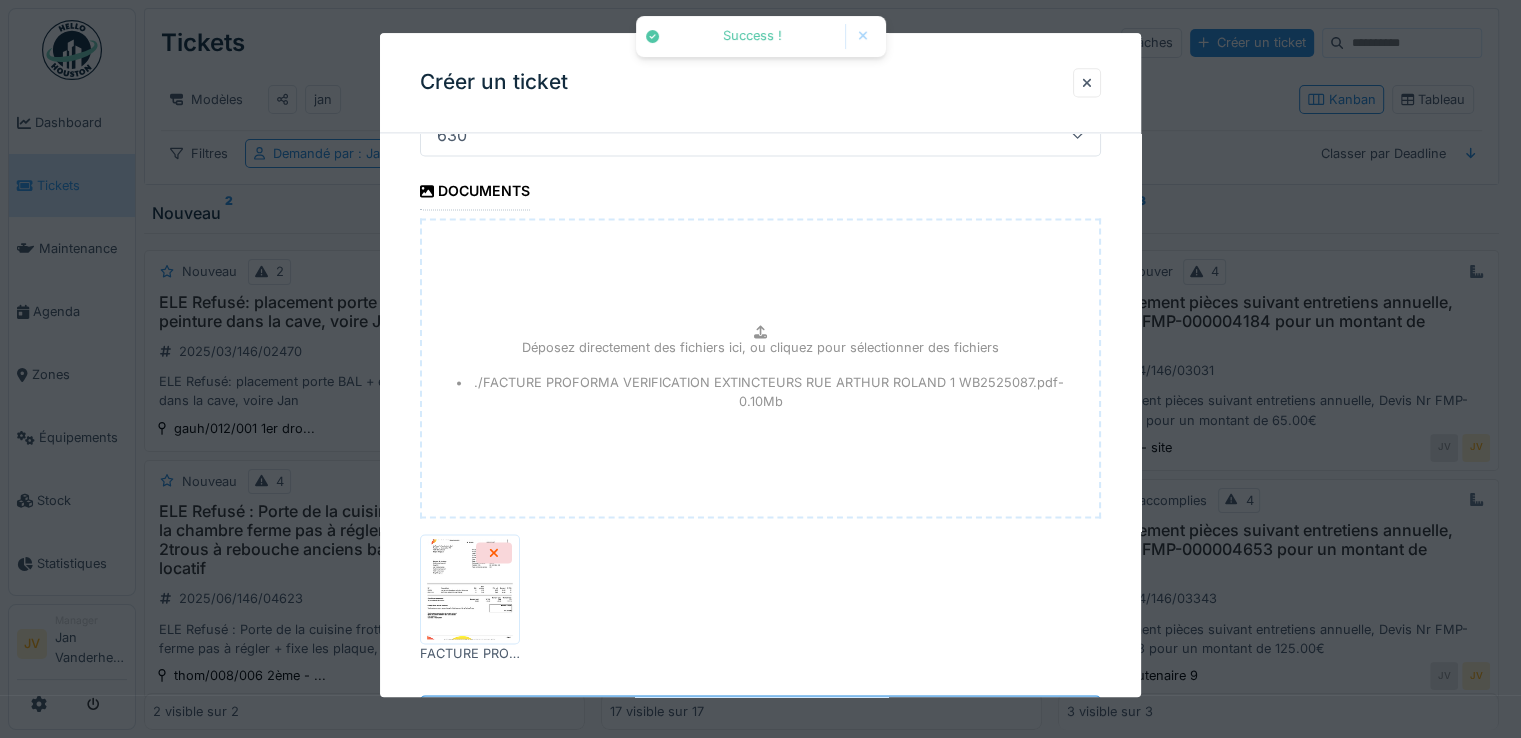 scroll, scrollTop: 2888, scrollLeft: 0, axis: vertical 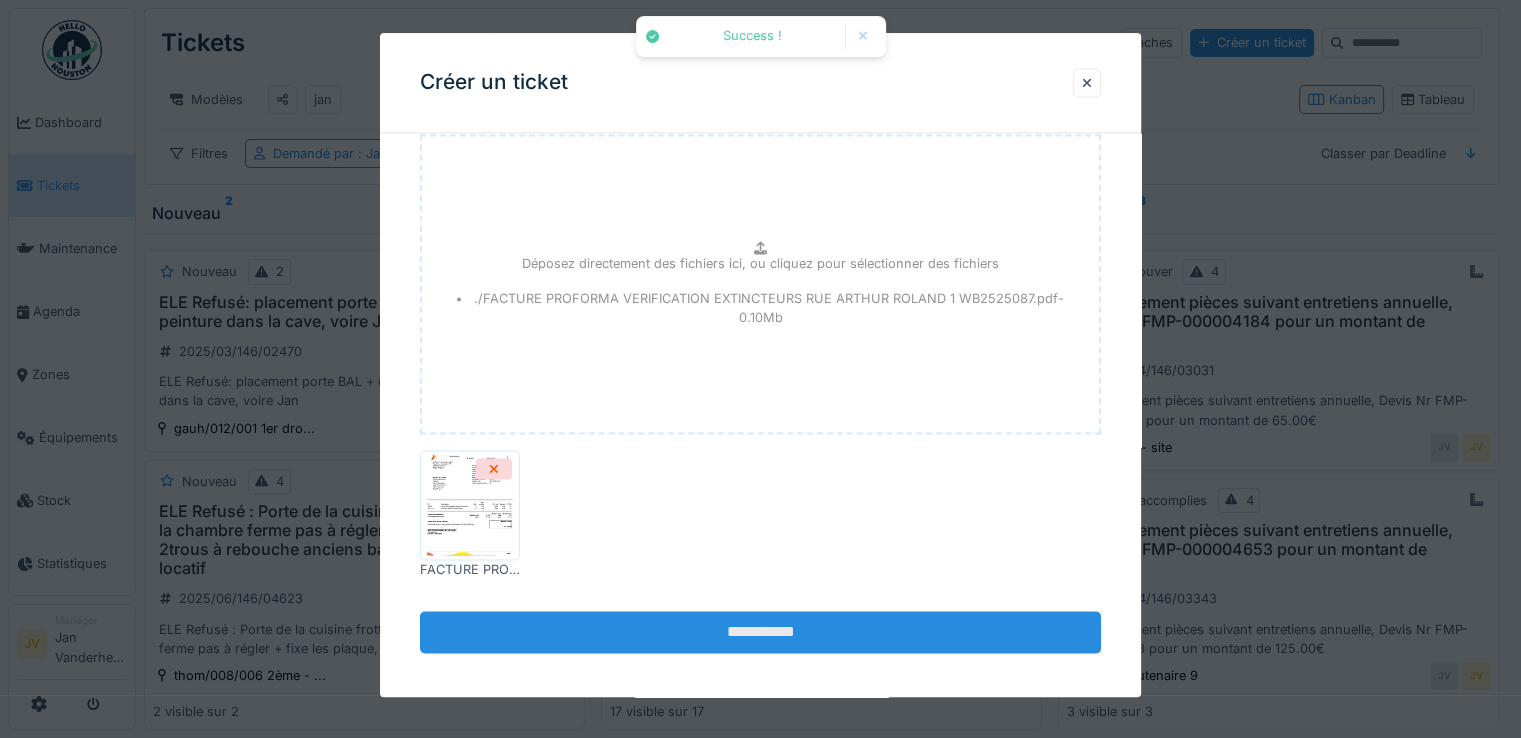 click on "**********" at bounding box center [760, 632] 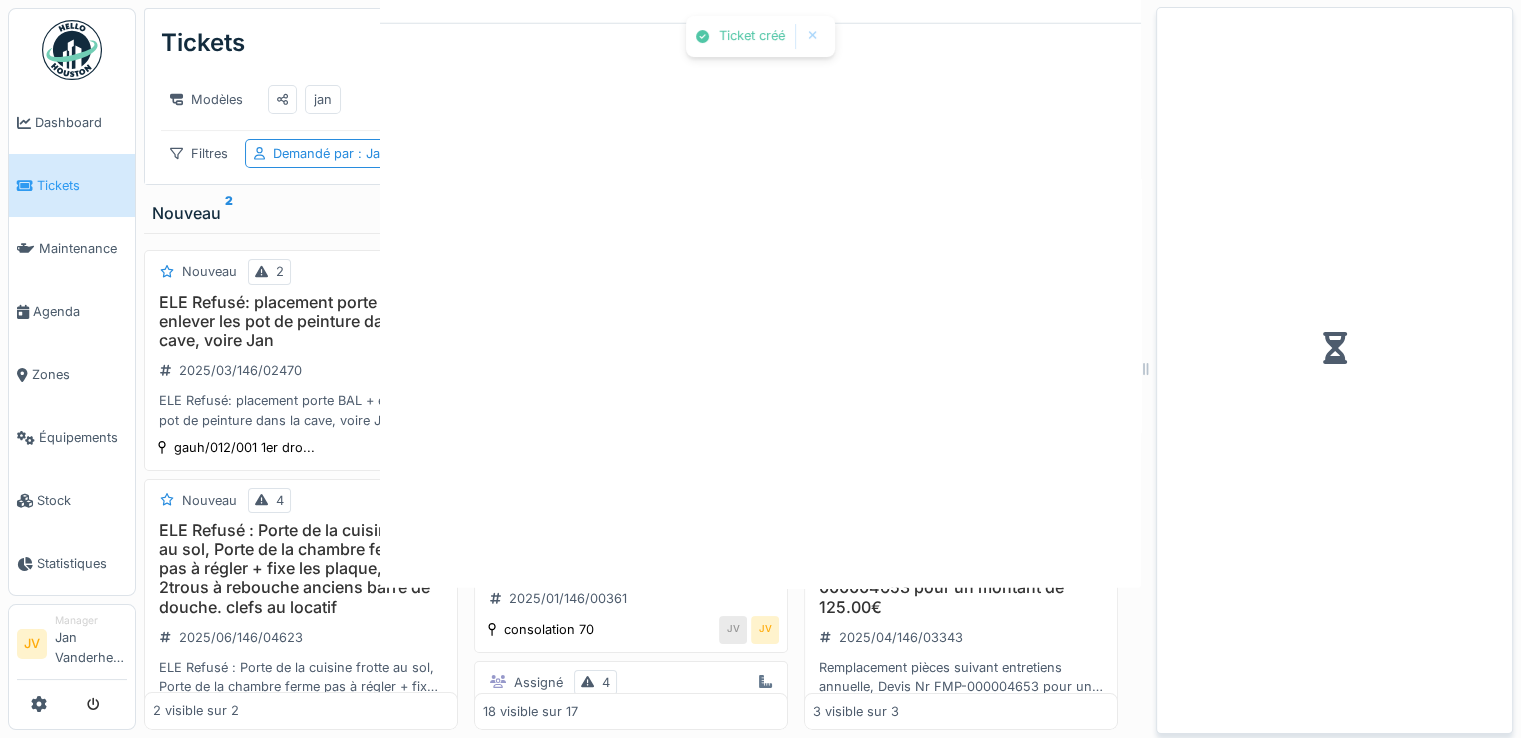 scroll, scrollTop: 0, scrollLeft: 0, axis: both 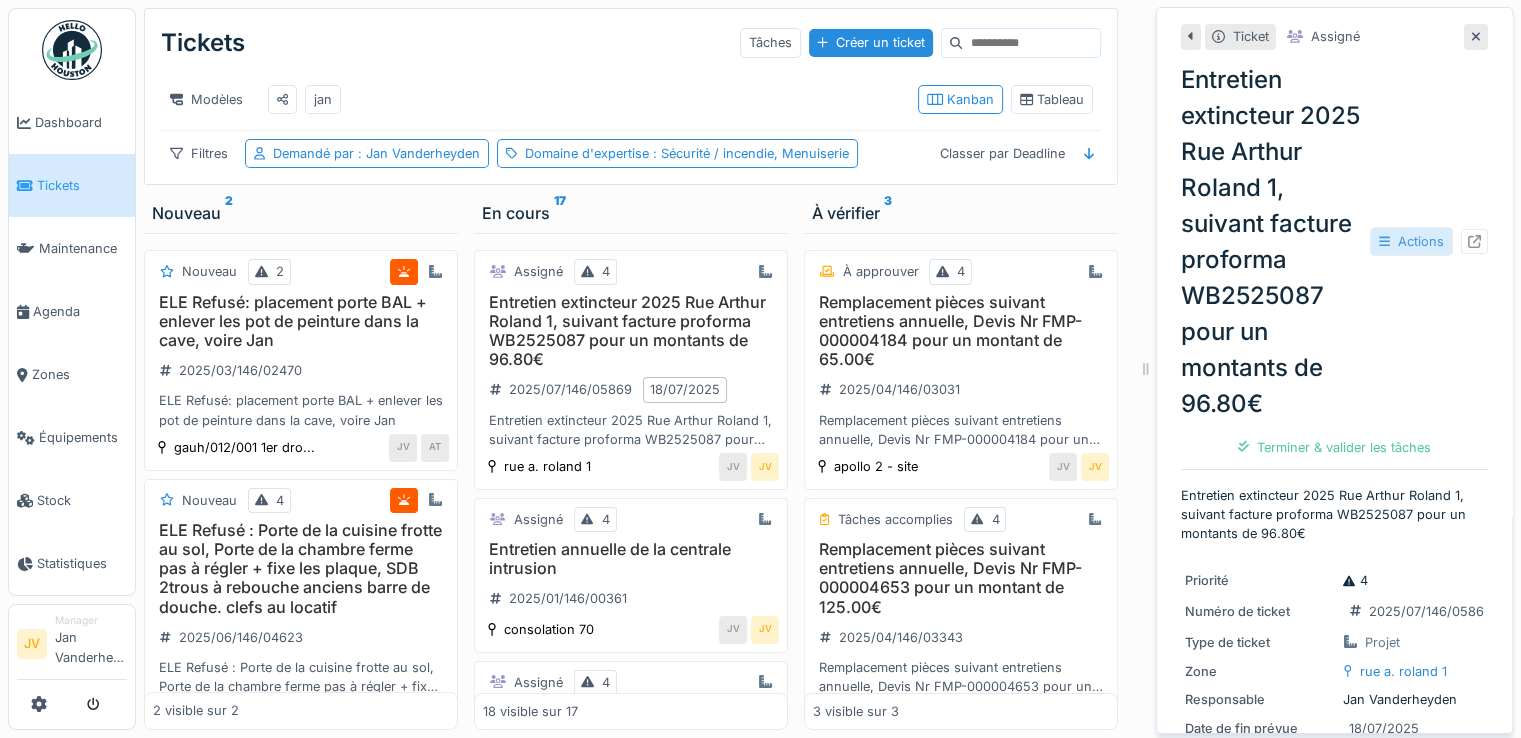 click on "Actions" at bounding box center (1411, 241) 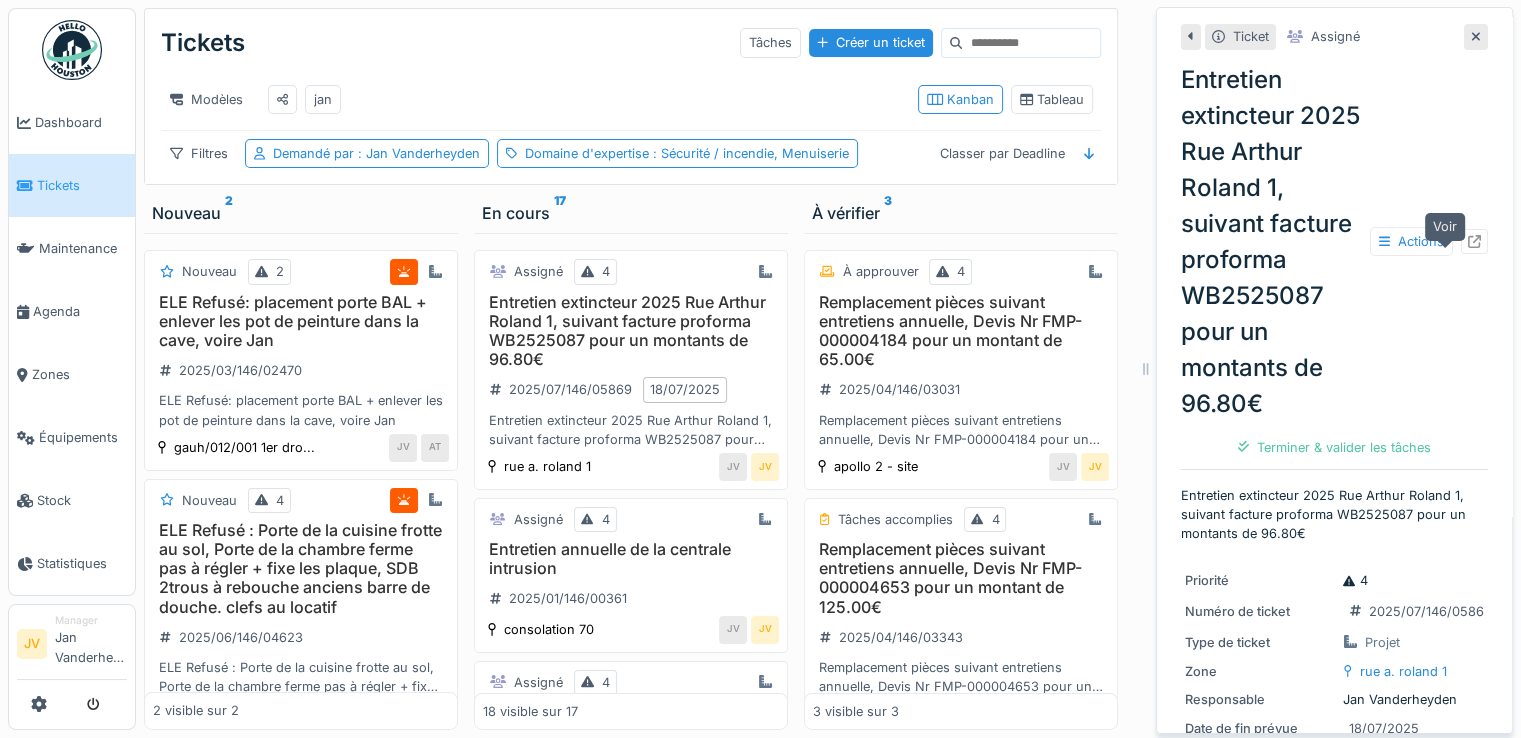 click 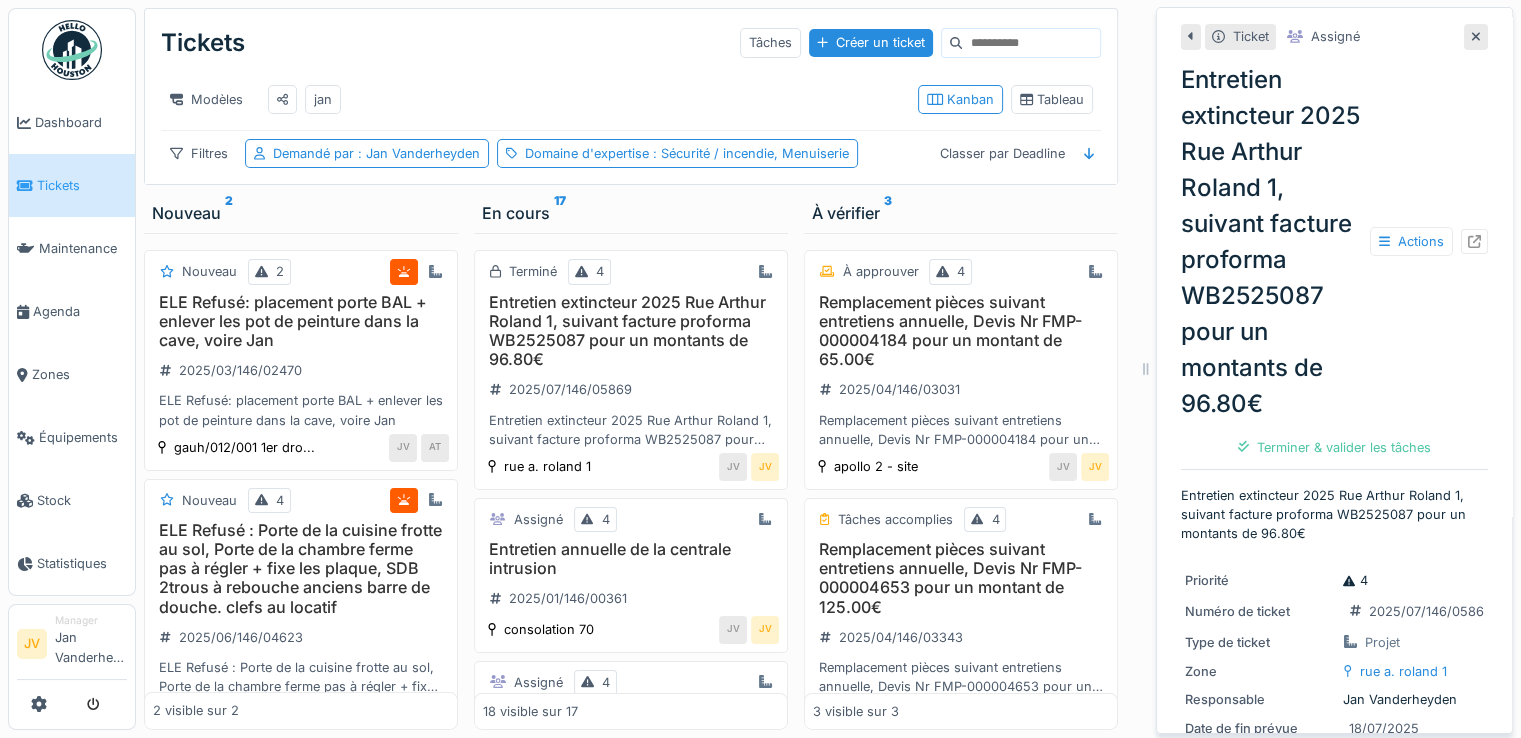 click on "Tickets" at bounding box center (82, 185) 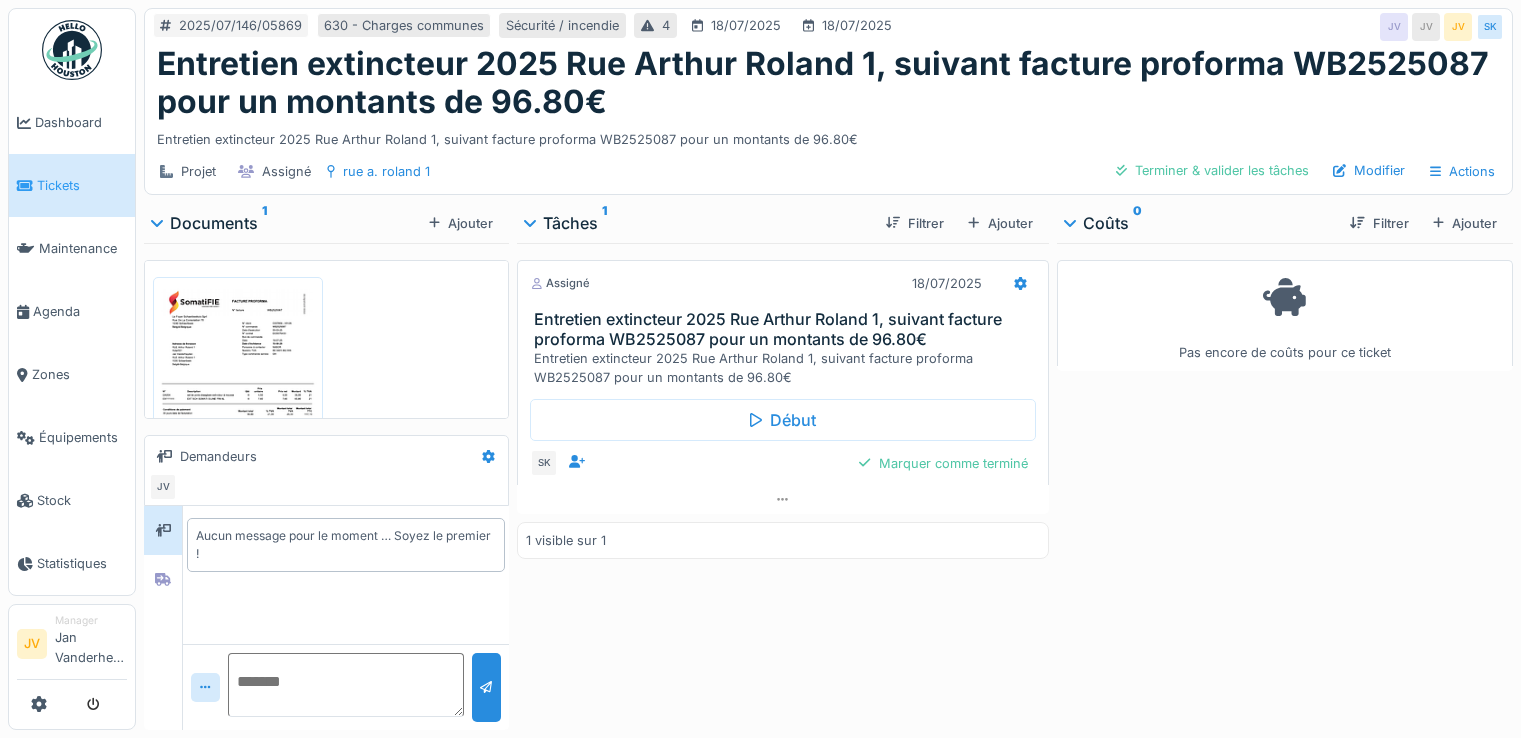 scroll, scrollTop: 0, scrollLeft: 0, axis: both 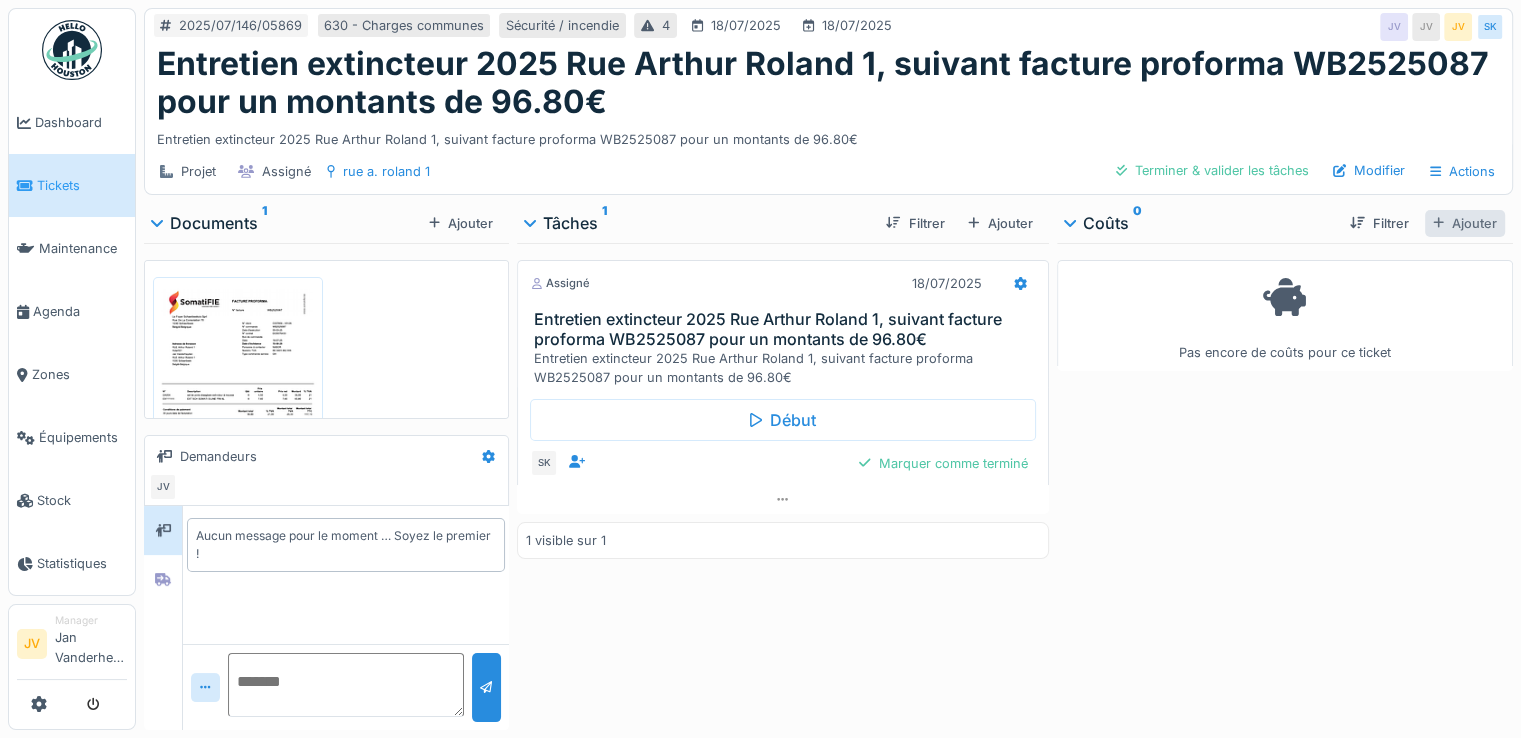 click on "Ajouter" at bounding box center [1465, 223] 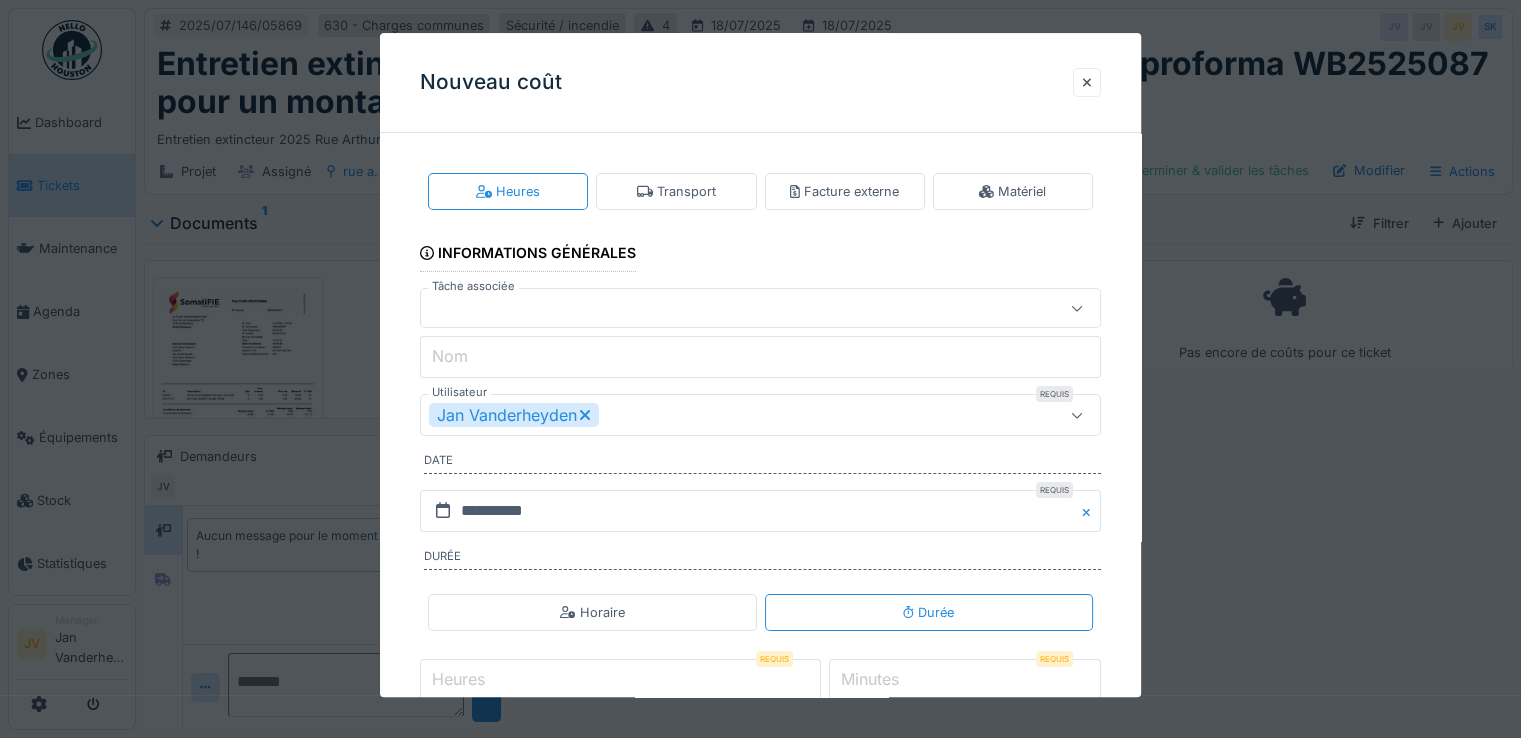 click at bounding box center (726, 309) 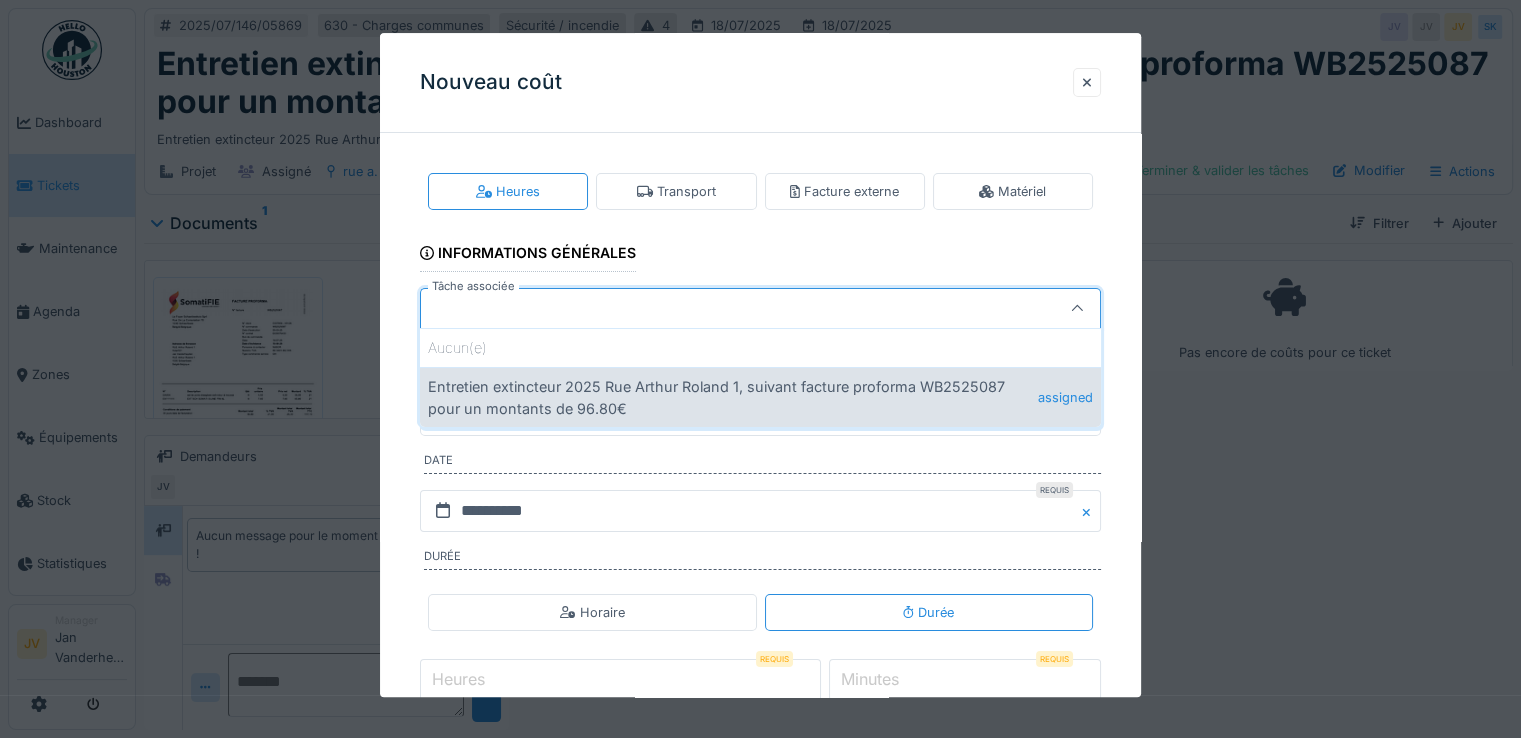 click on "Entretien extincteur 2025 [STREET] [NUMBER], suivant facture proforma WB2525087 pour un montants de 96.80€   assigned" at bounding box center [760, 397] 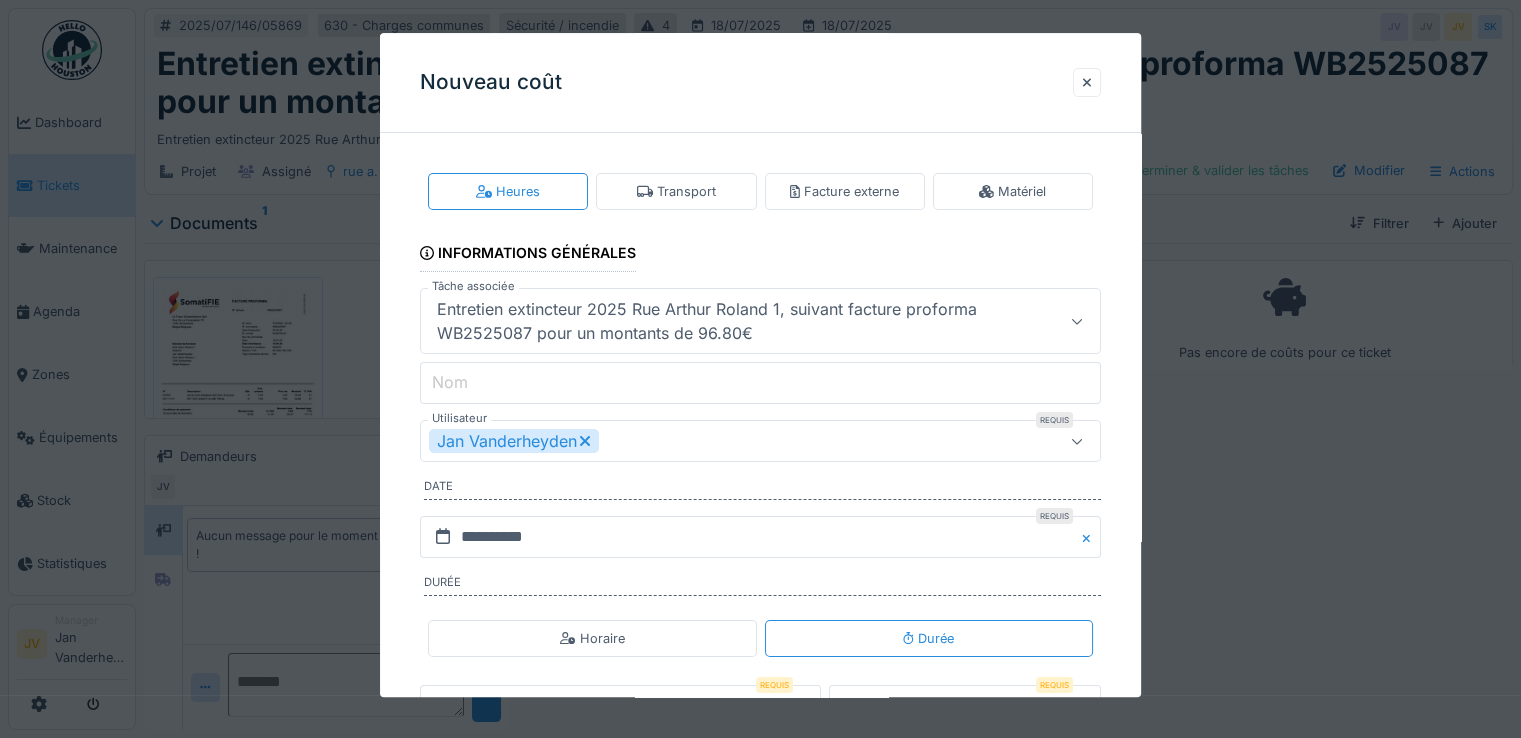 click on "Nom" at bounding box center (760, 384) 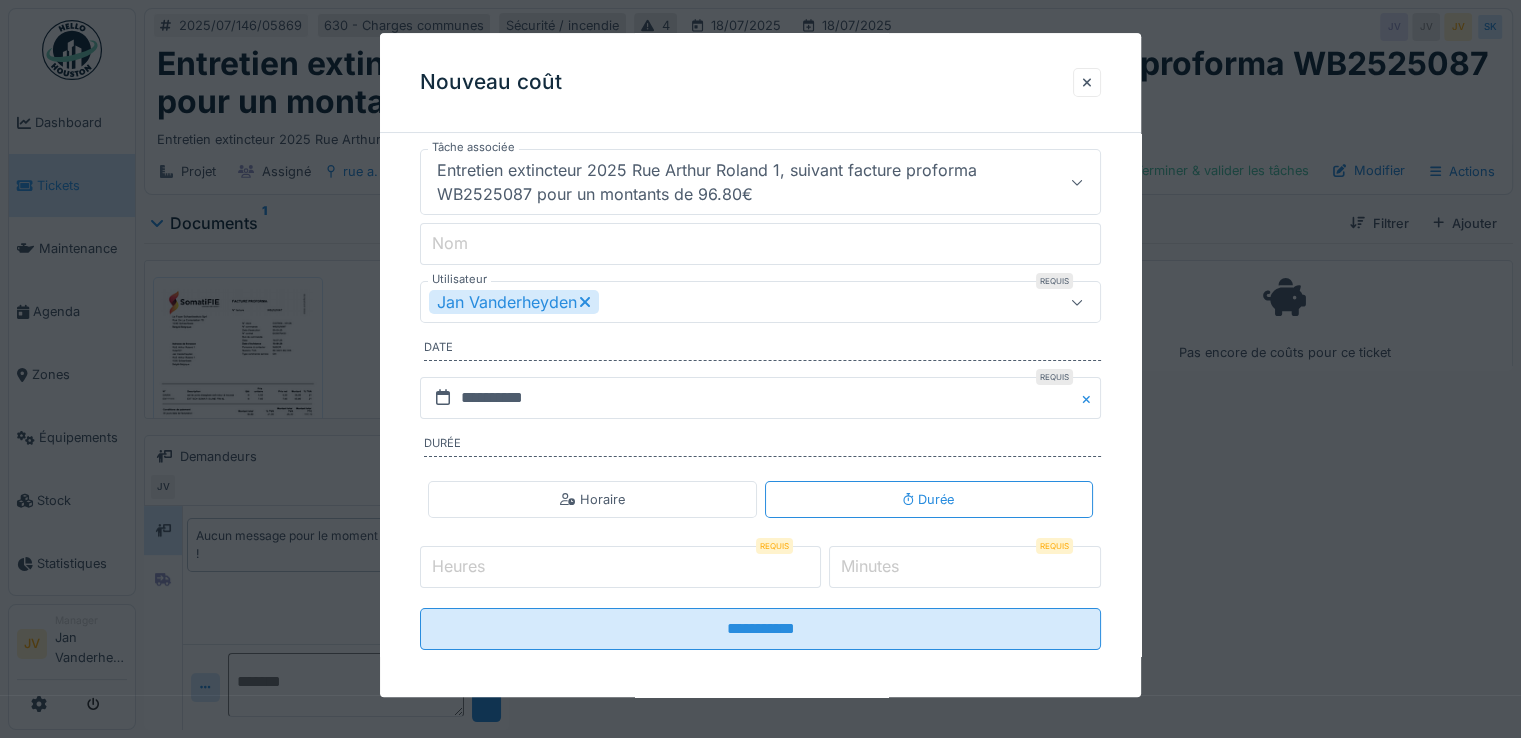 scroll, scrollTop: 144, scrollLeft: 0, axis: vertical 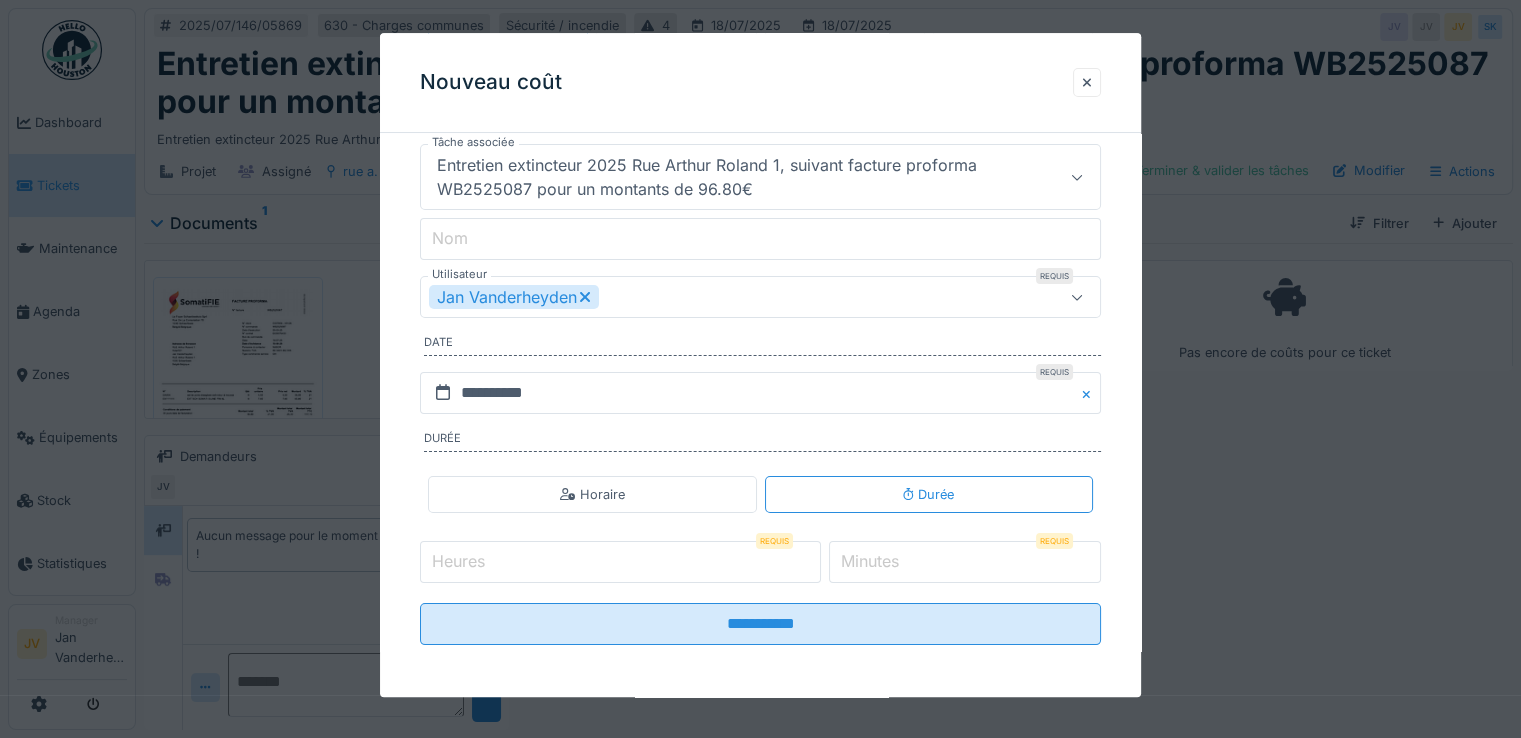 click on "Nom" at bounding box center (760, 240) 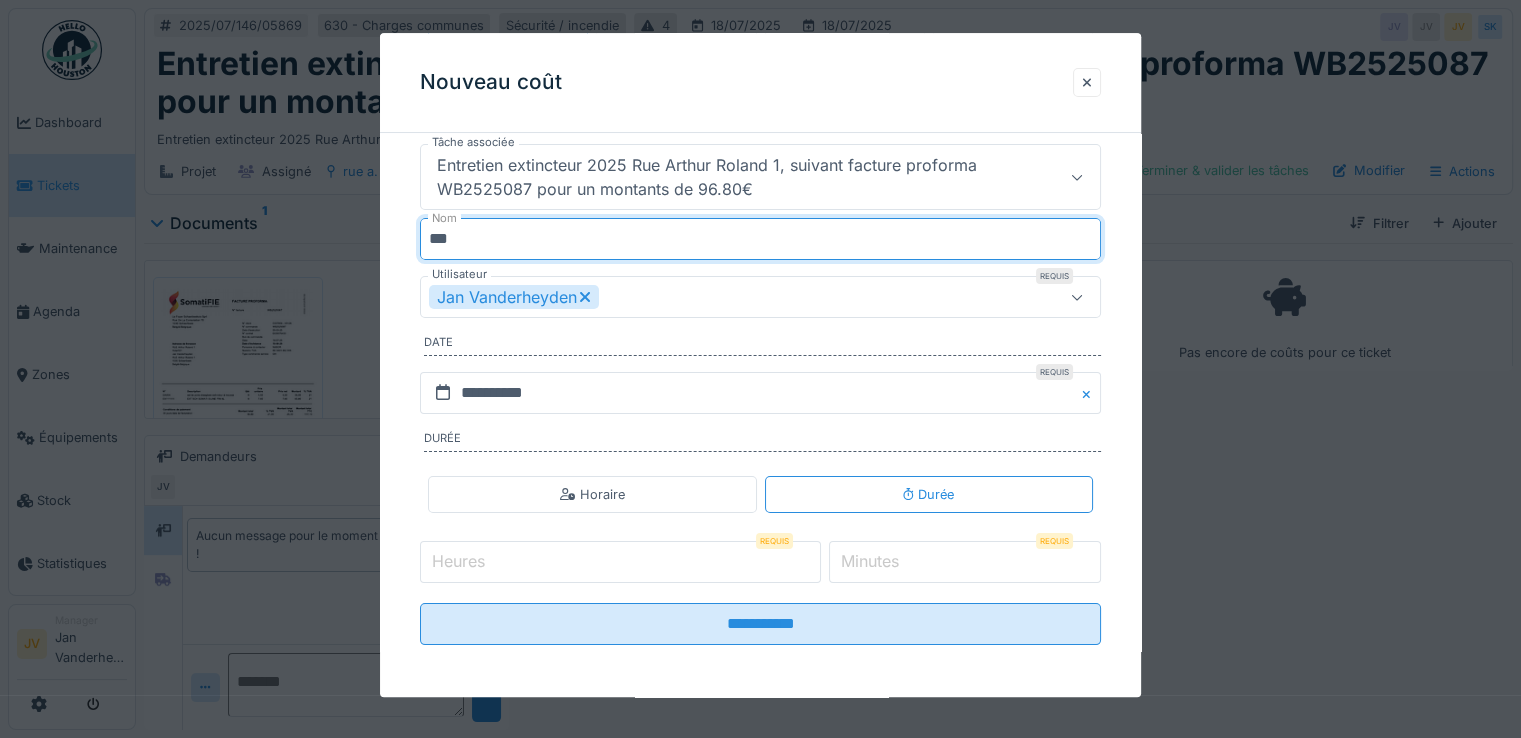 type on "***" 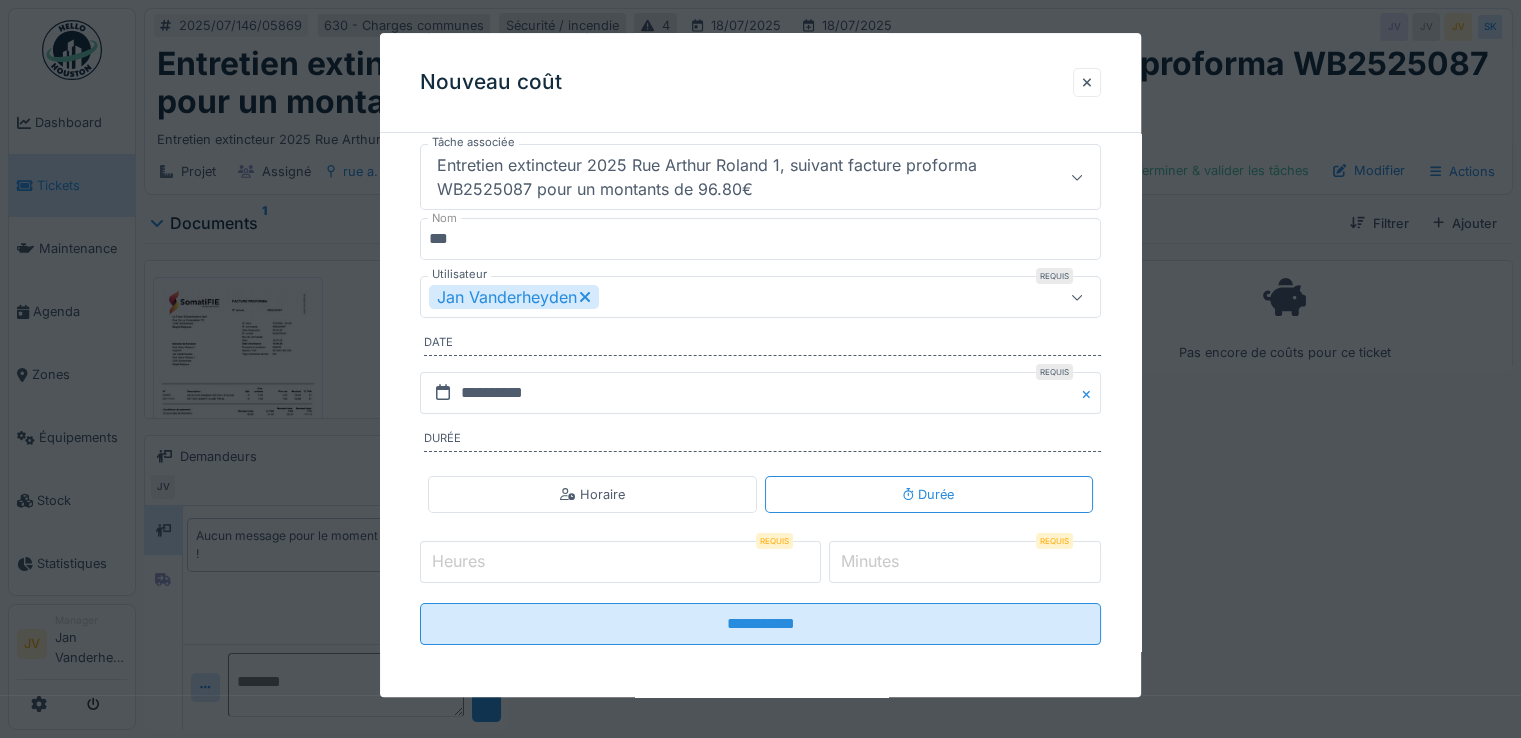 click on "Jan Vanderheyden" at bounding box center [514, 298] 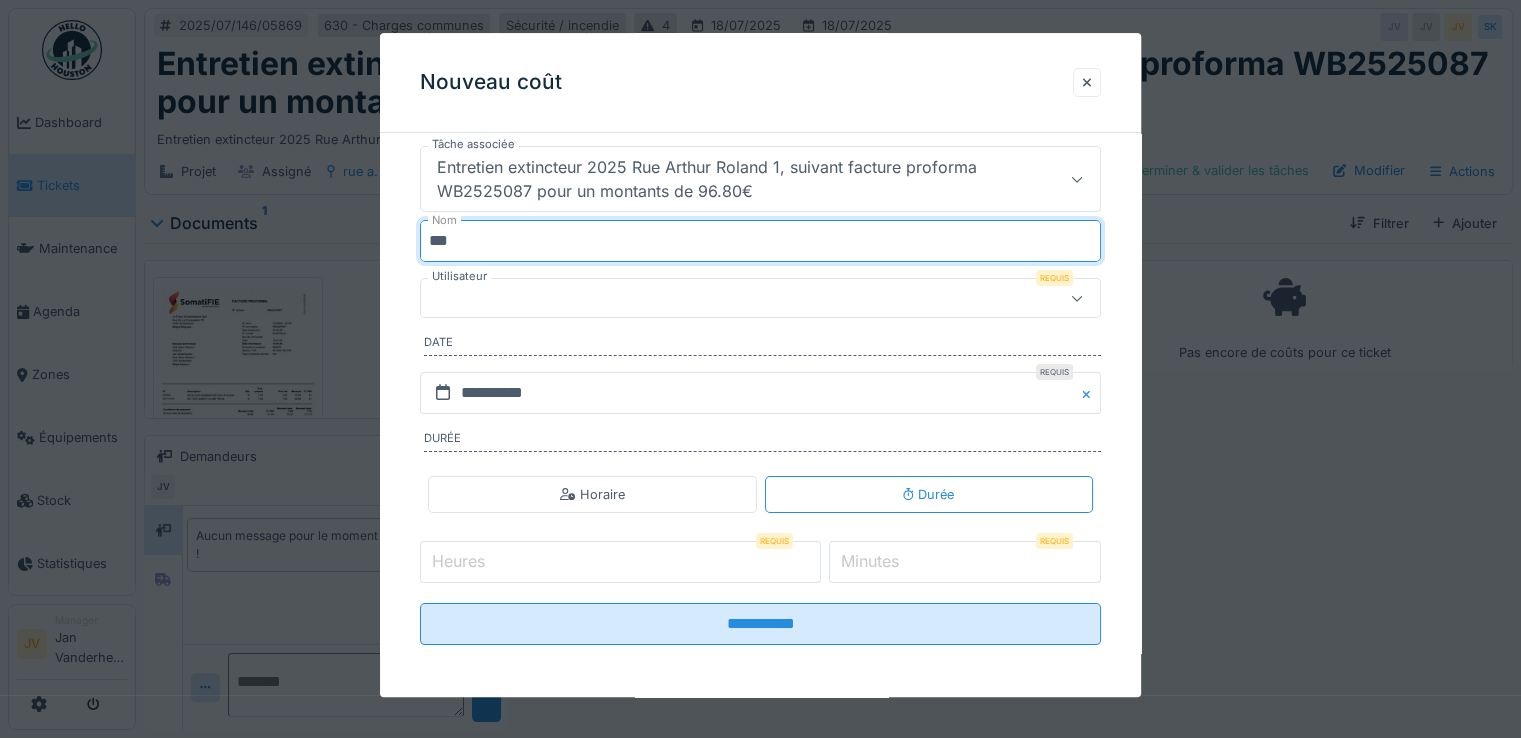 click on "***" at bounding box center (760, 242) 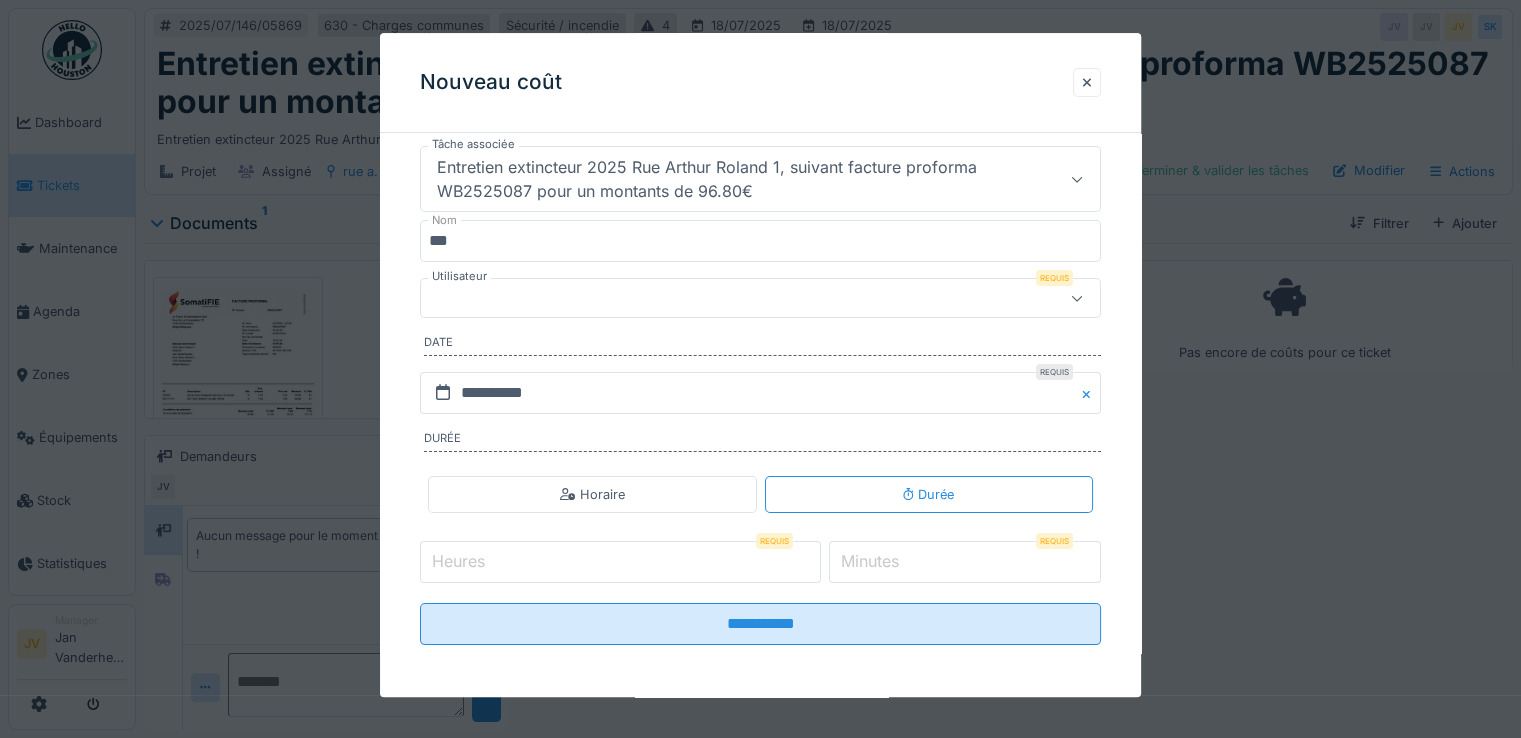 click at bounding box center (726, 299) 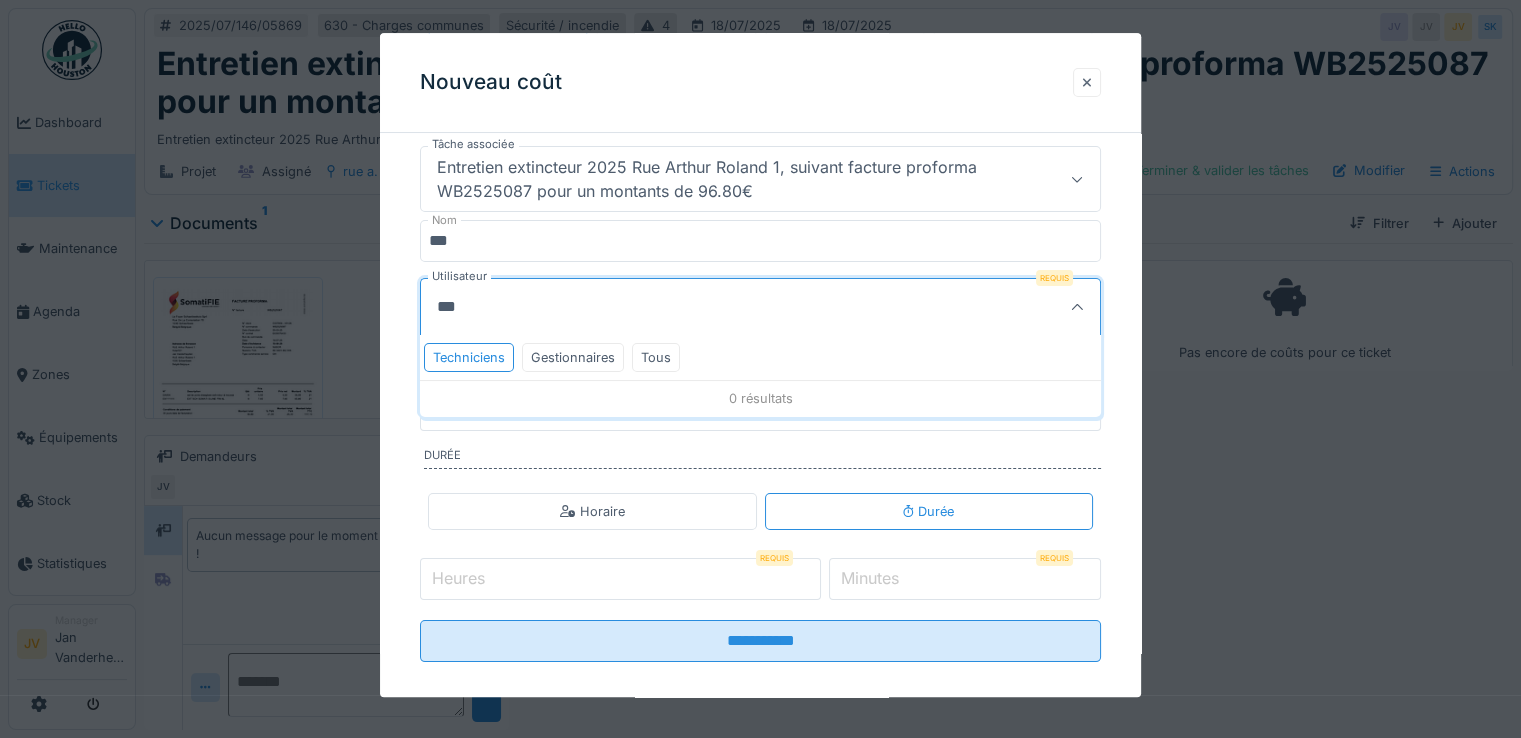 type on "***" 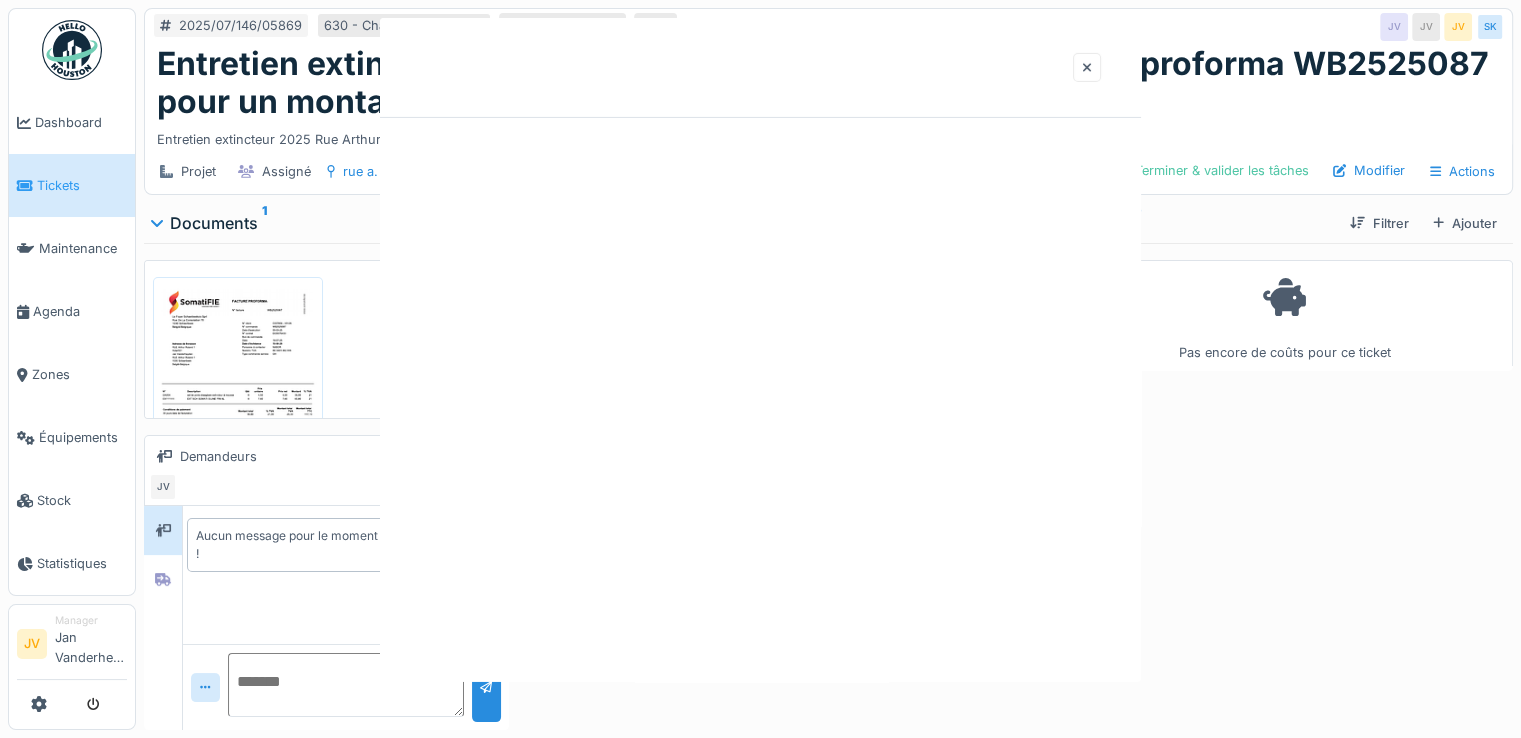 scroll, scrollTop: 0, scrollLeft: 0, axis: both 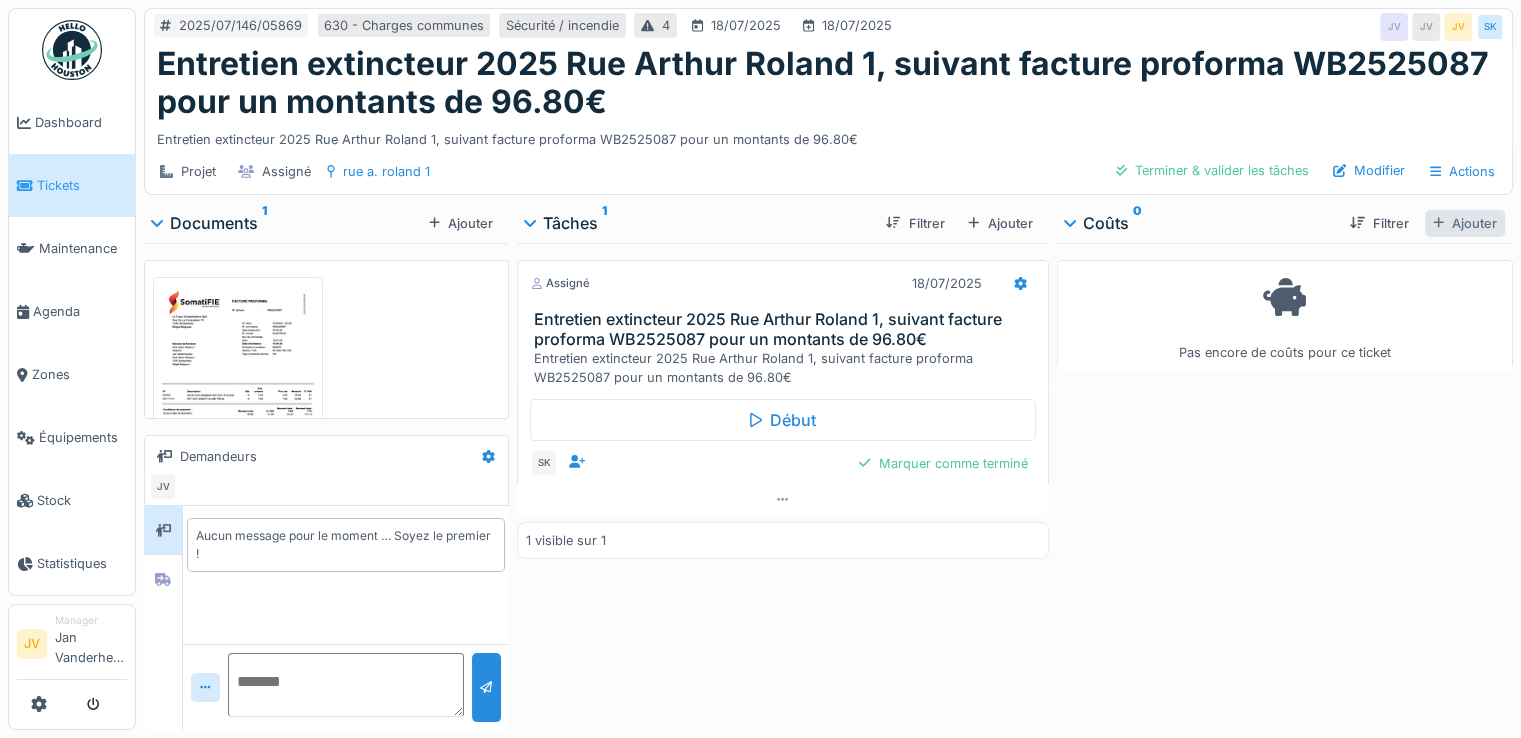 click on "Ajouter" at bounding box center [1465, 223] 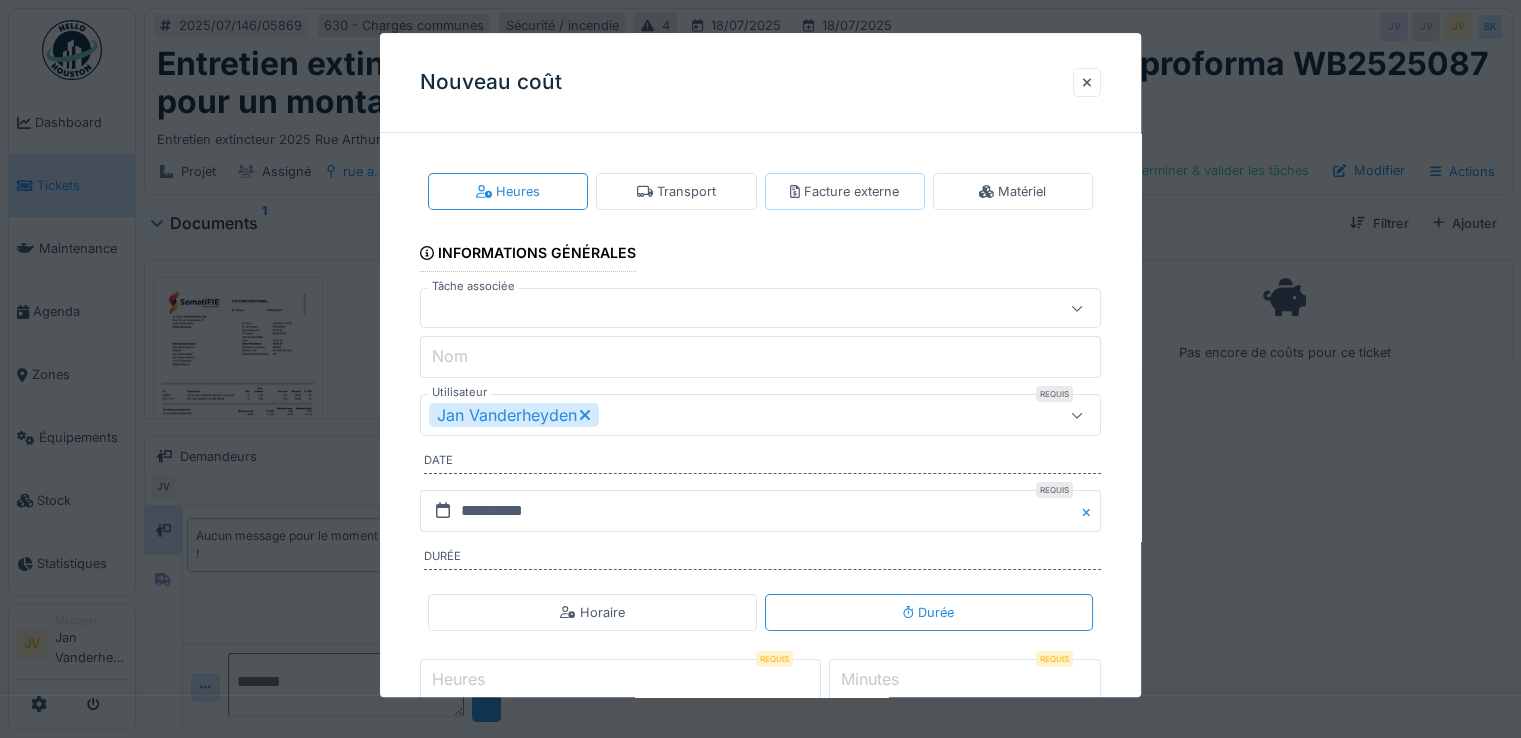 click on "Facture externe" at bounding box center (844, 191) 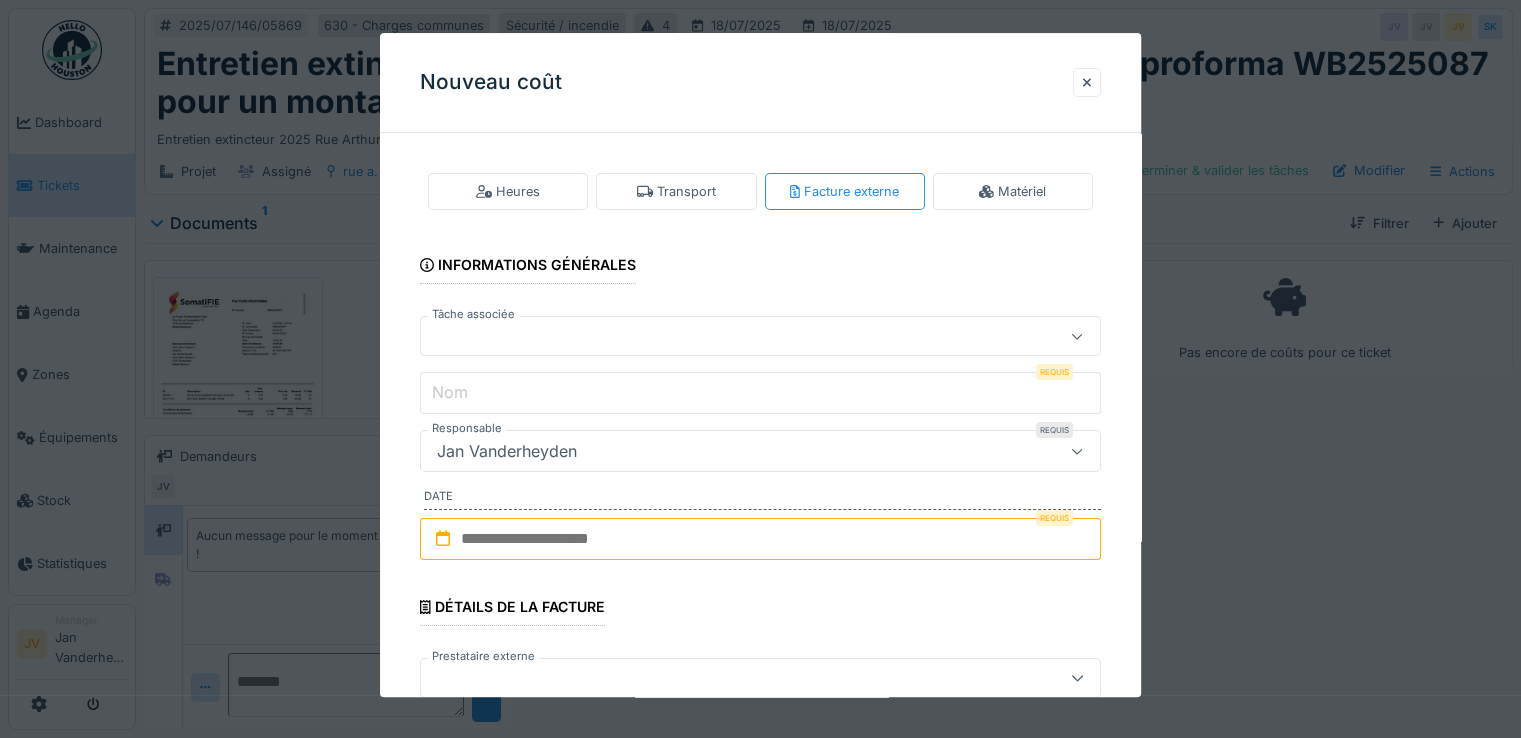 click at bounding box center [726, 337] 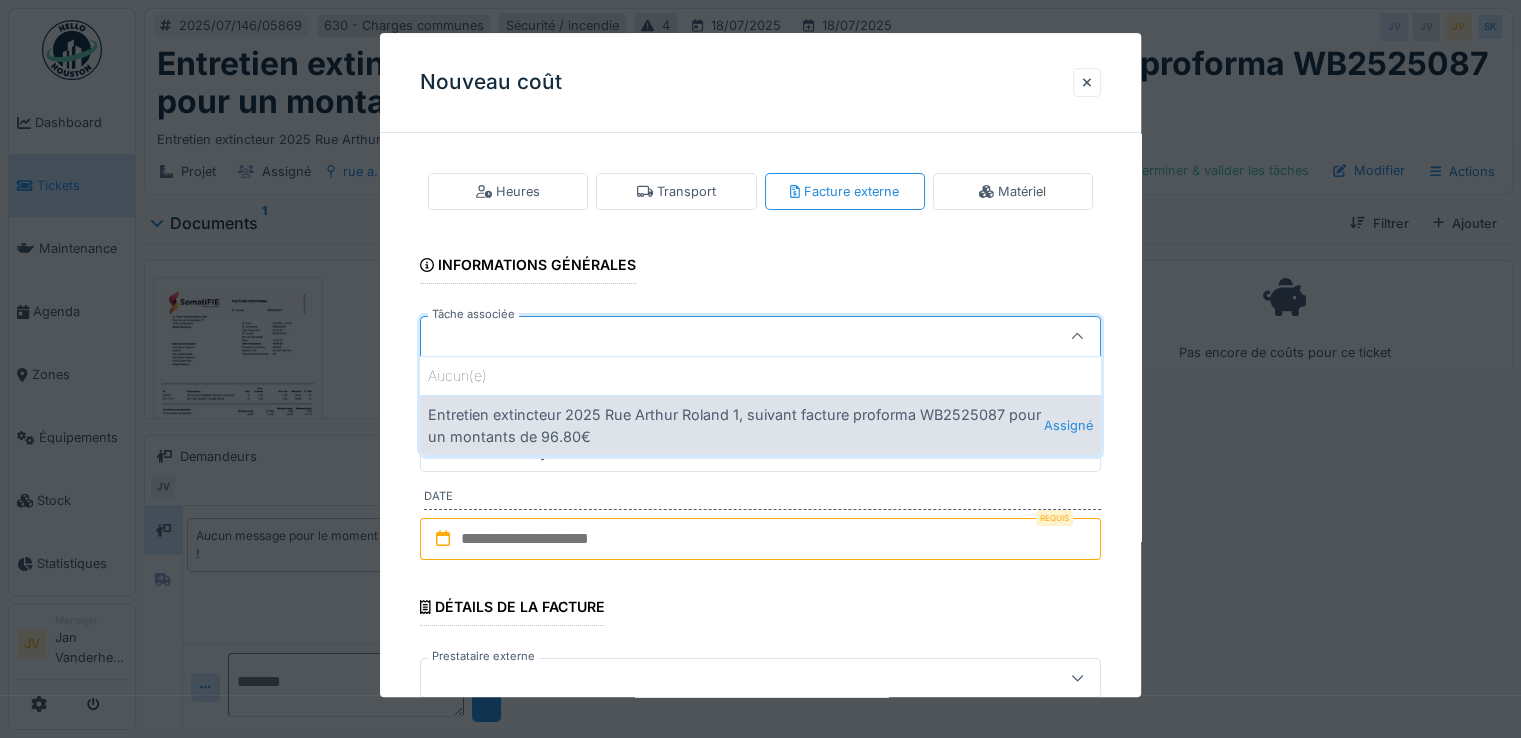 click on "Entretien extincteur 2025 [STREET] [NUMBER], suivant facture proforma WB2525087 pour un montants de 96.80€   Assigné" at bounding box center [760, 425] 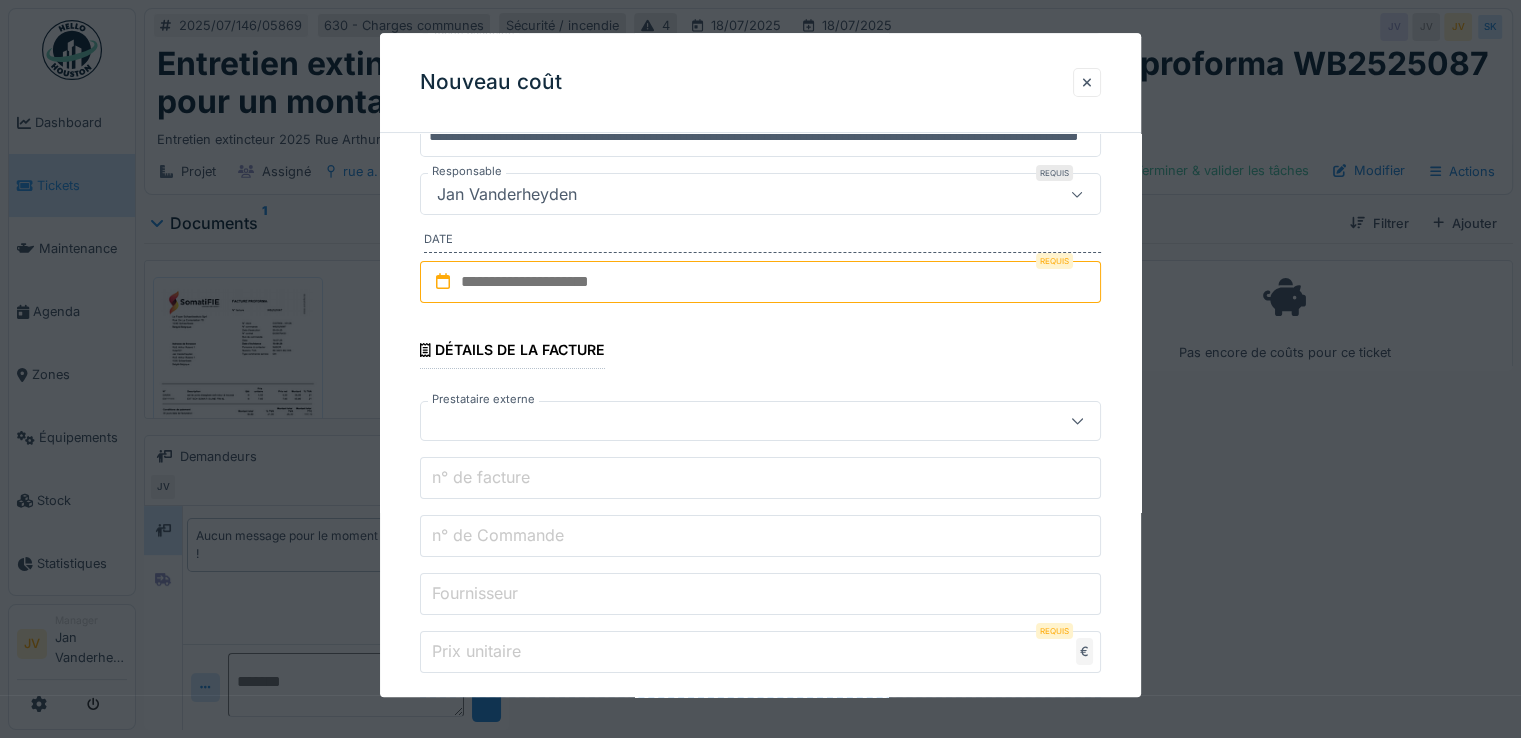 scroll, scrollTop: 300, scrollLeft: 0, axis: vertical 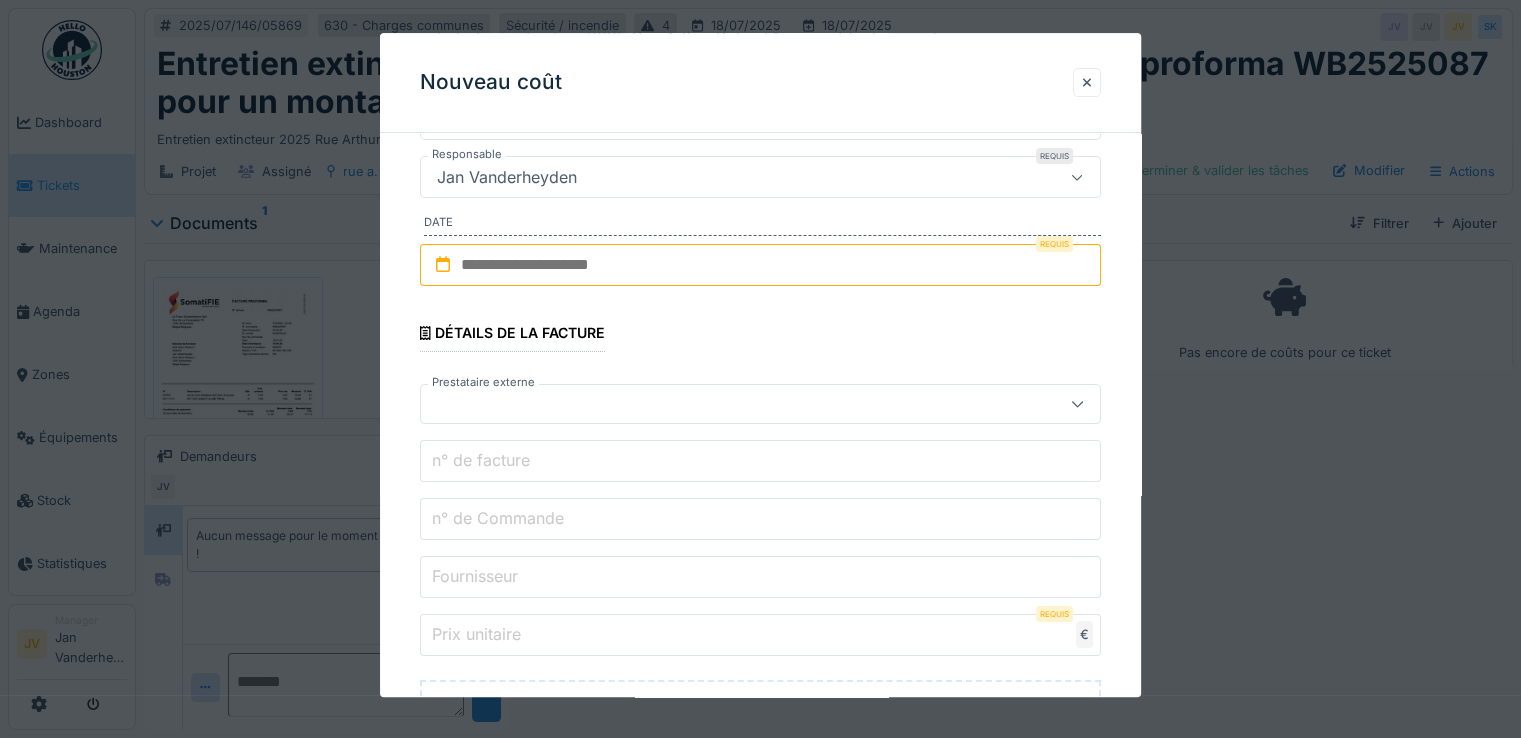 click at bounding box center (760, 265) 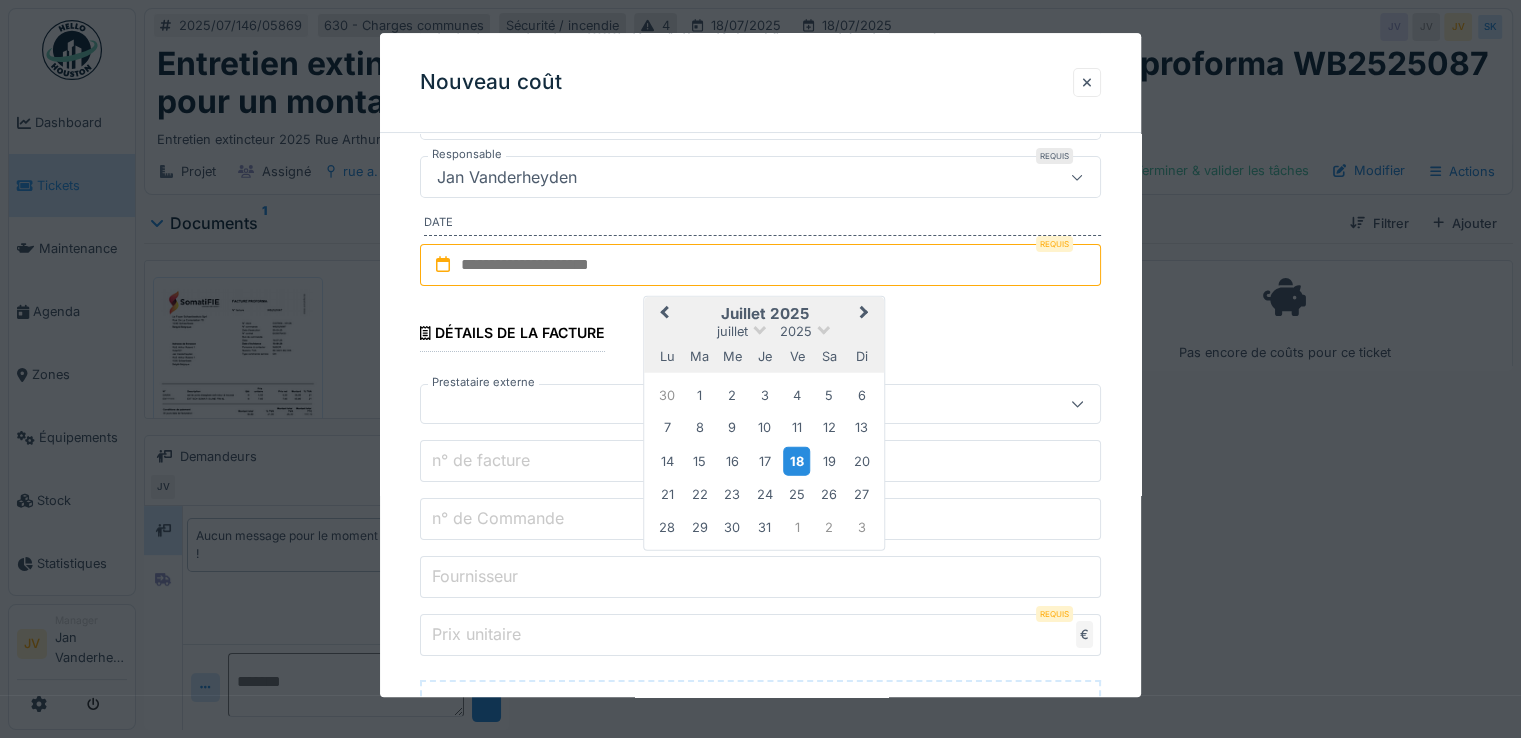 click on "18" at bounding box center [796, 461] 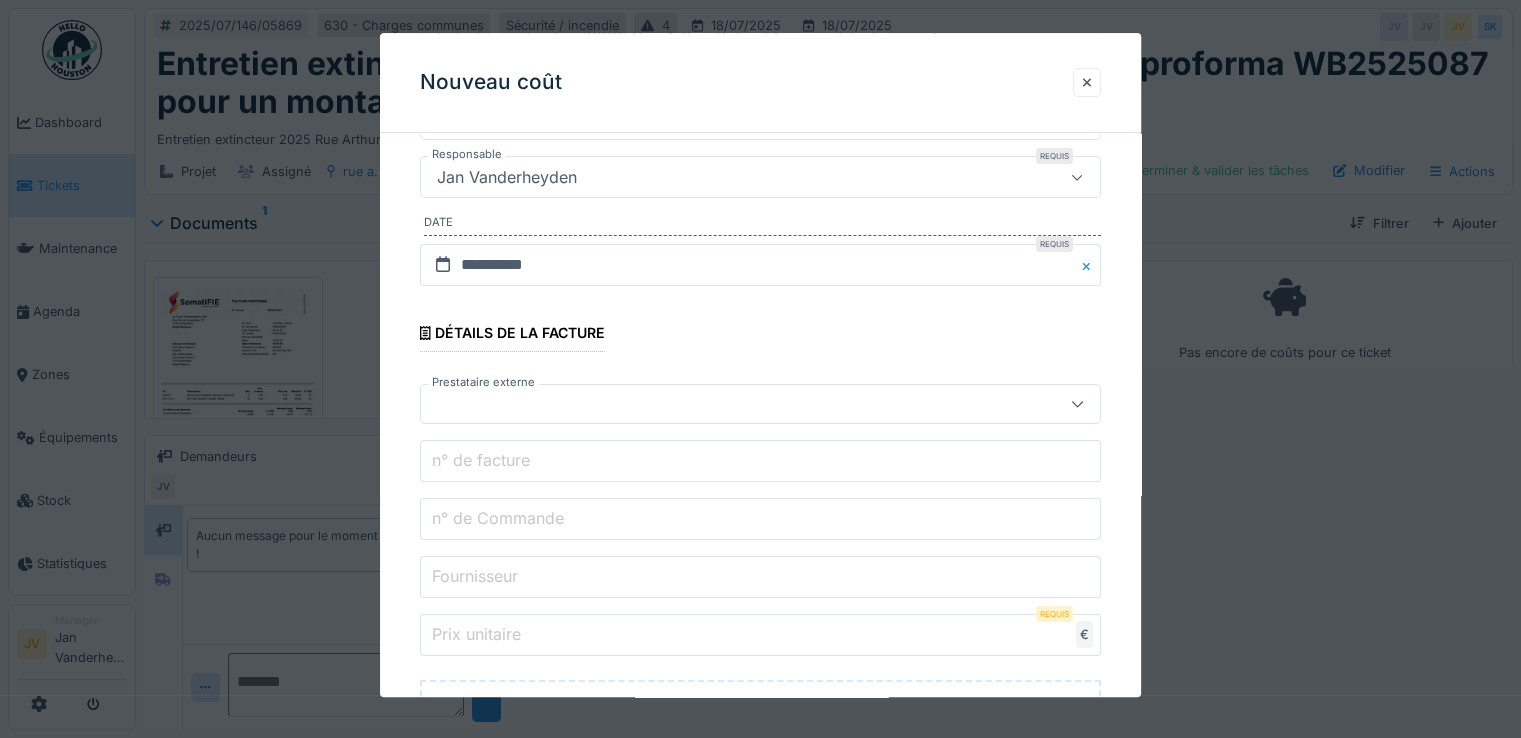 click at bounding box center (726, 404) 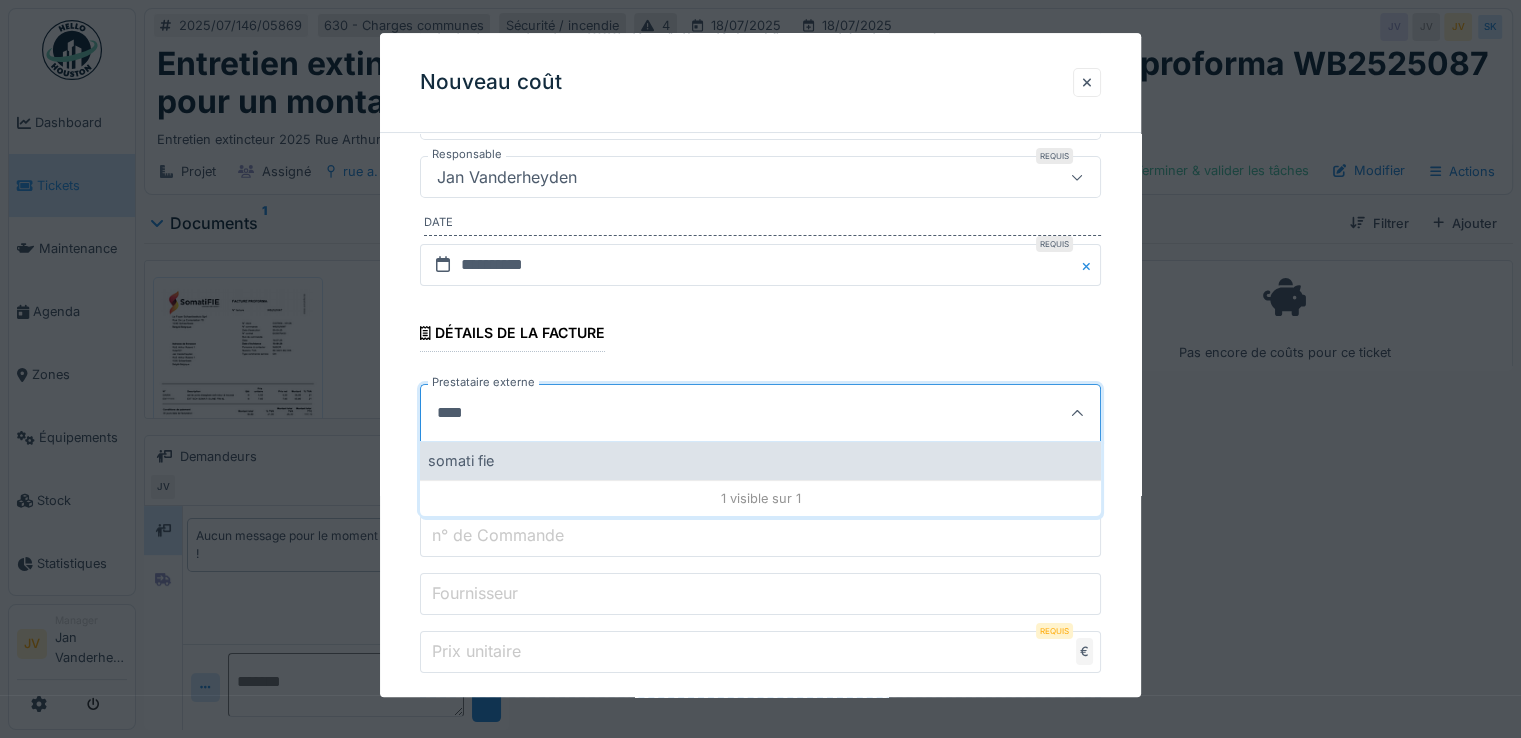 type on "****" 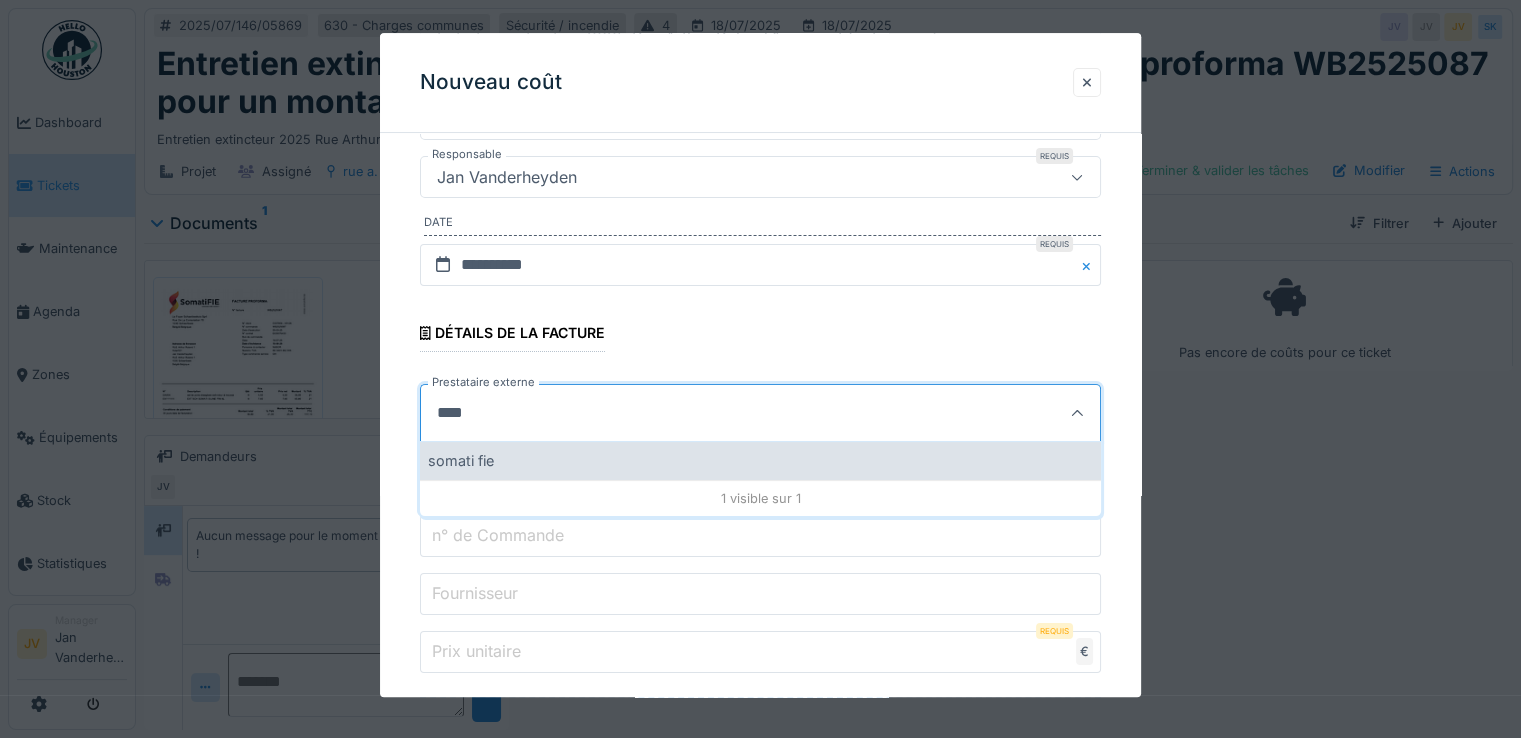 click on "somati fie" at bounding box center (760, 460) 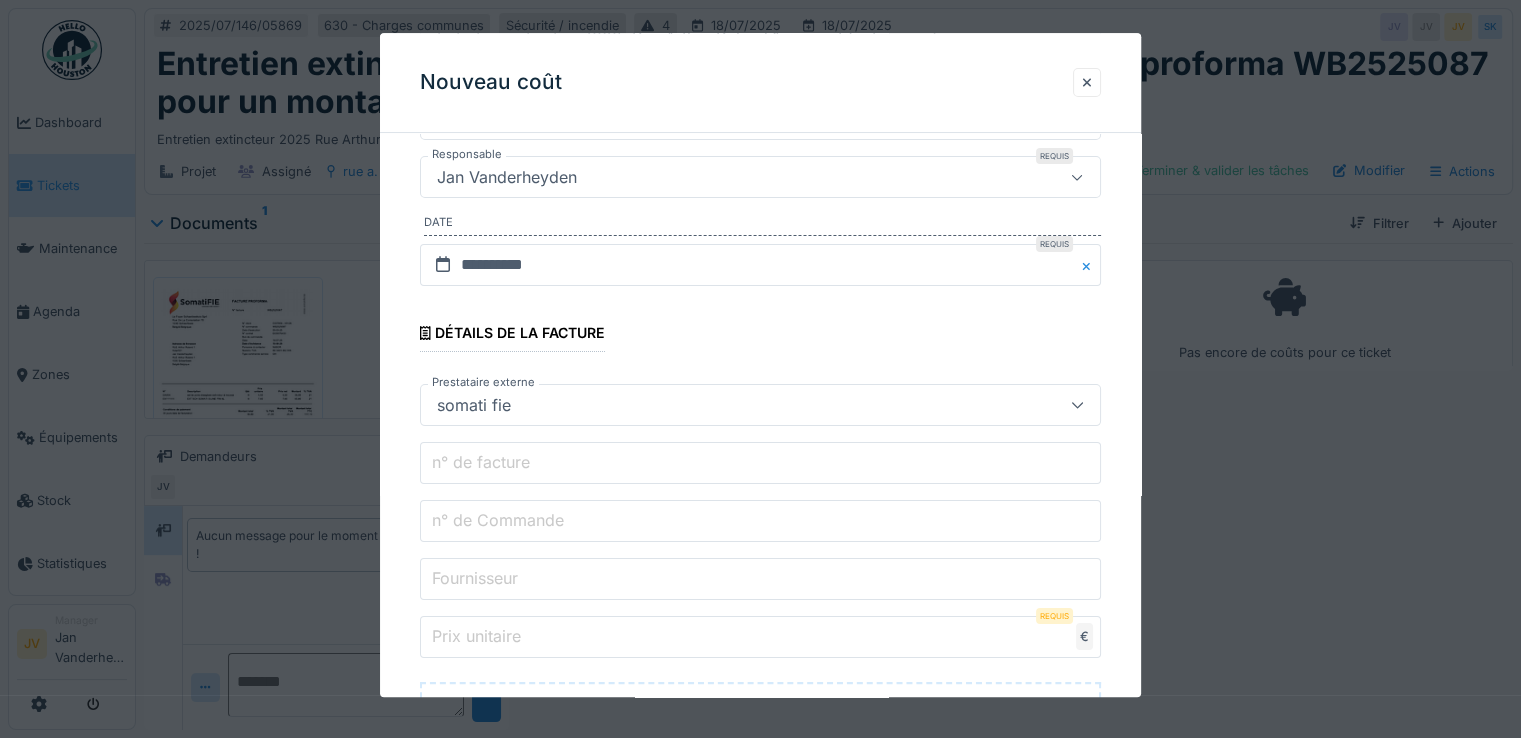 click on "n° de facture" at bounding box center [481, 463] 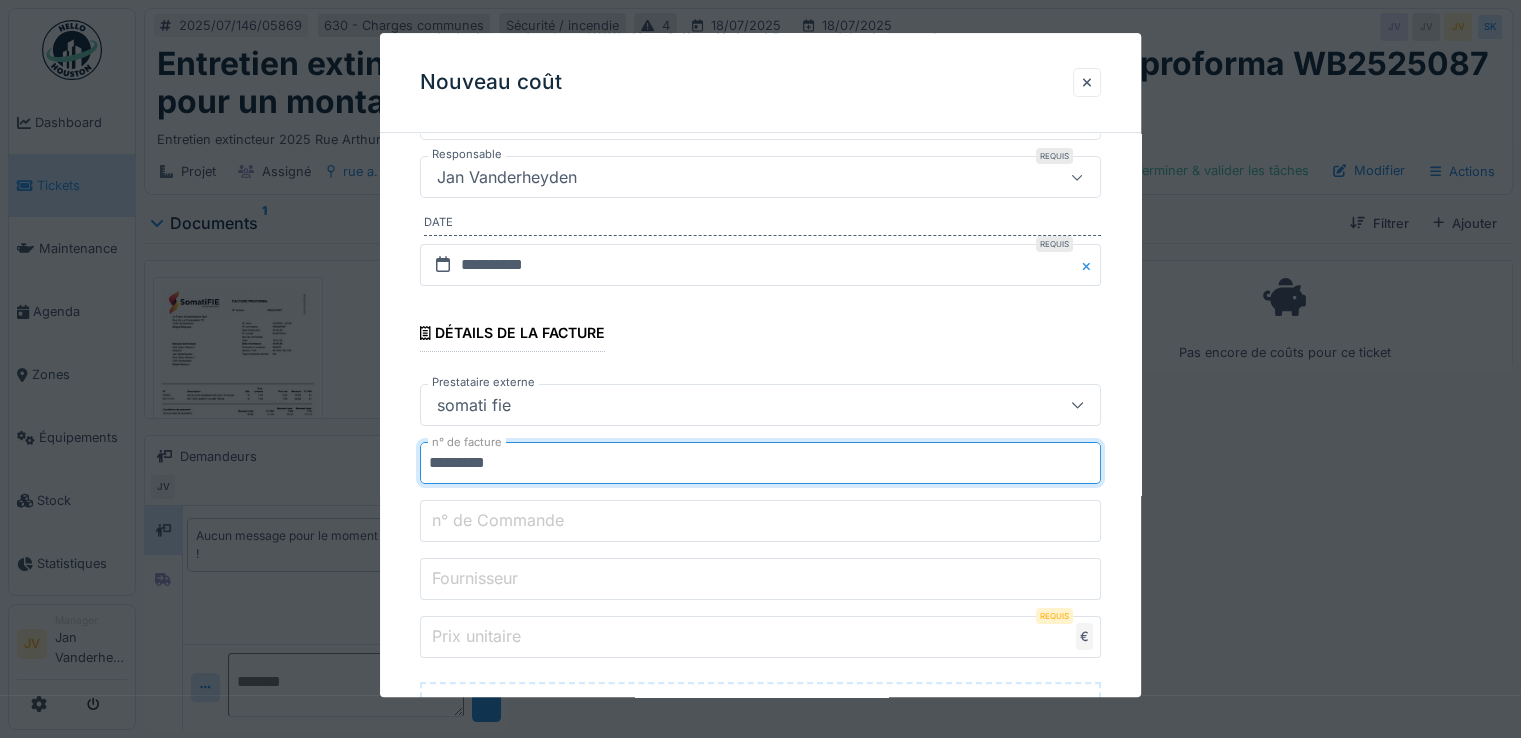 type on "*********" 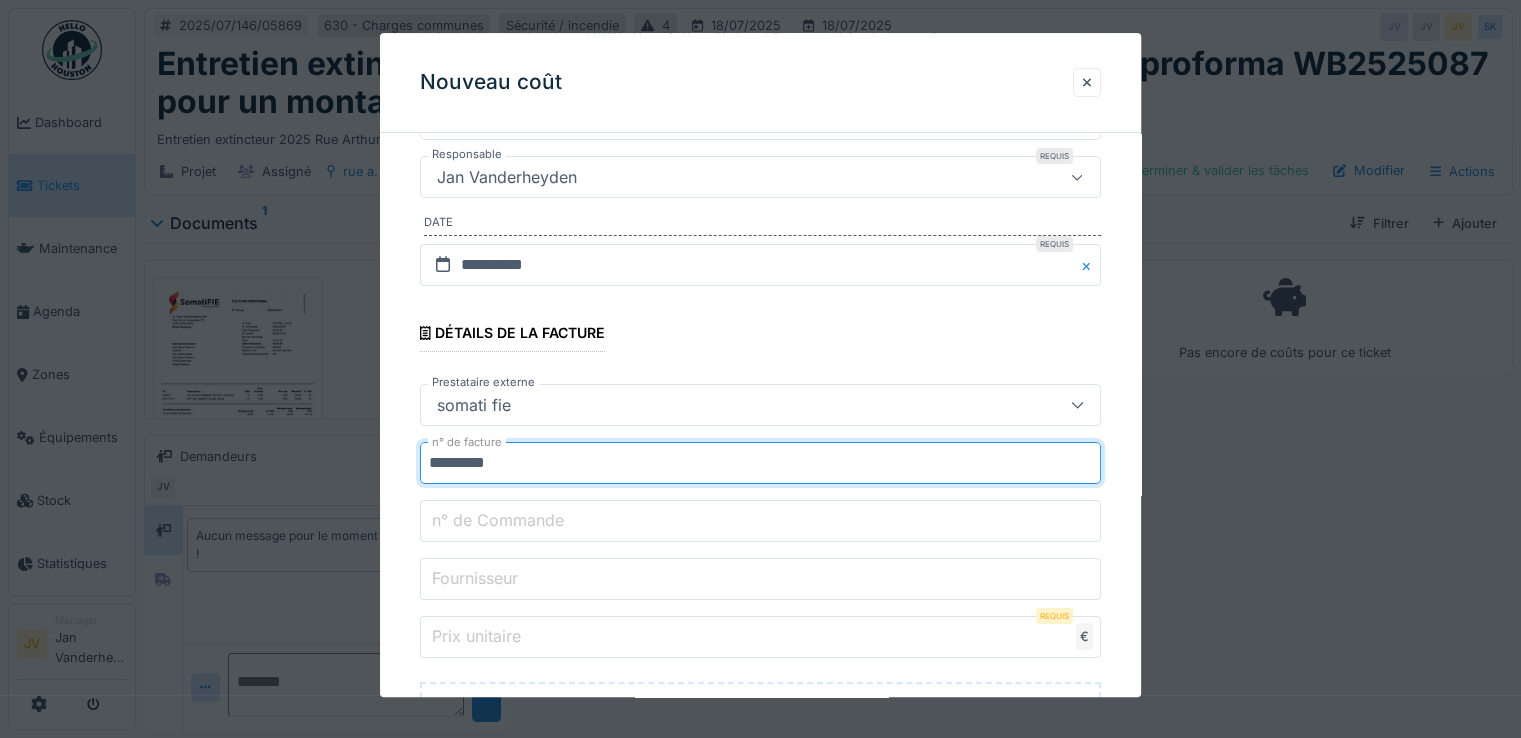 click on "n° de Commande" at bounding box center (498, 521) 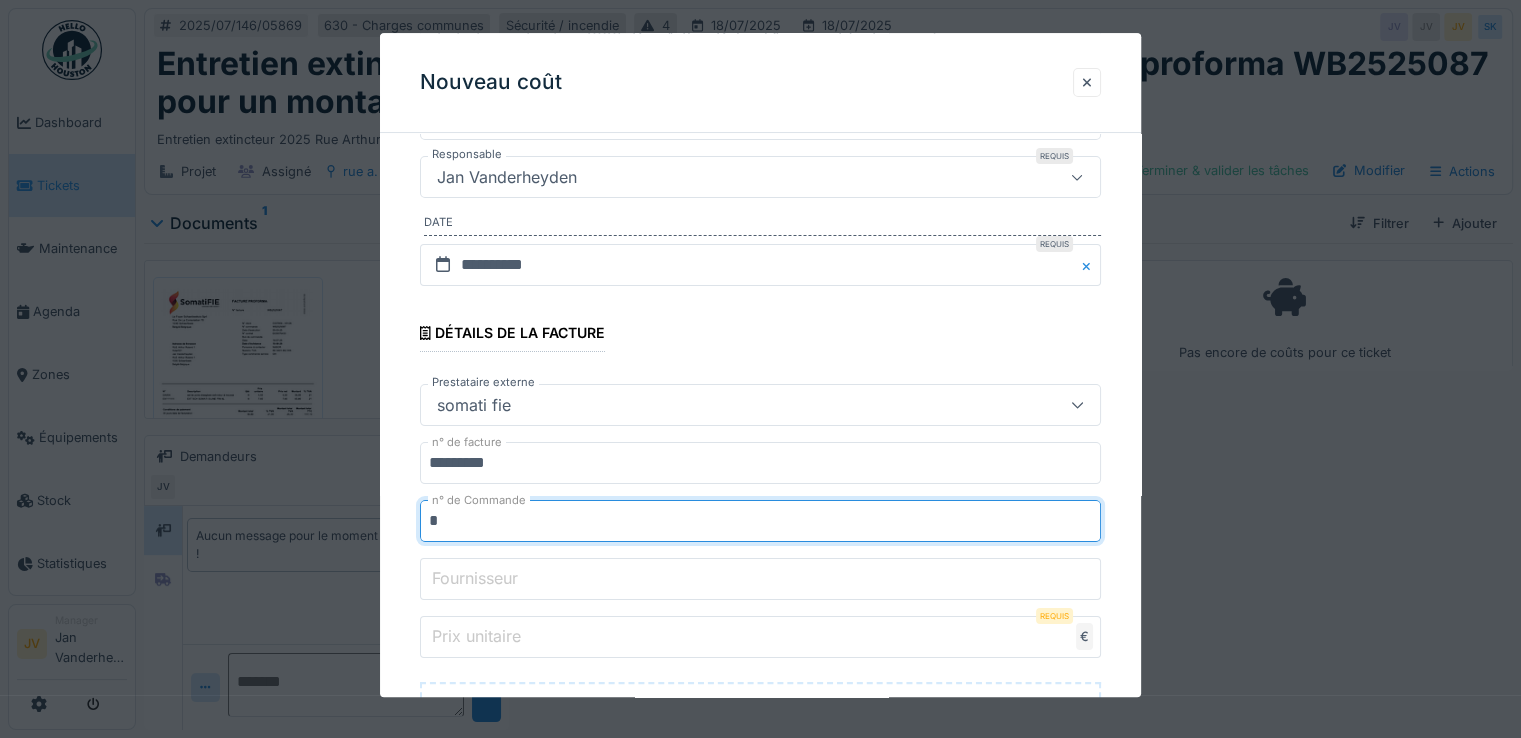 type on "**********" 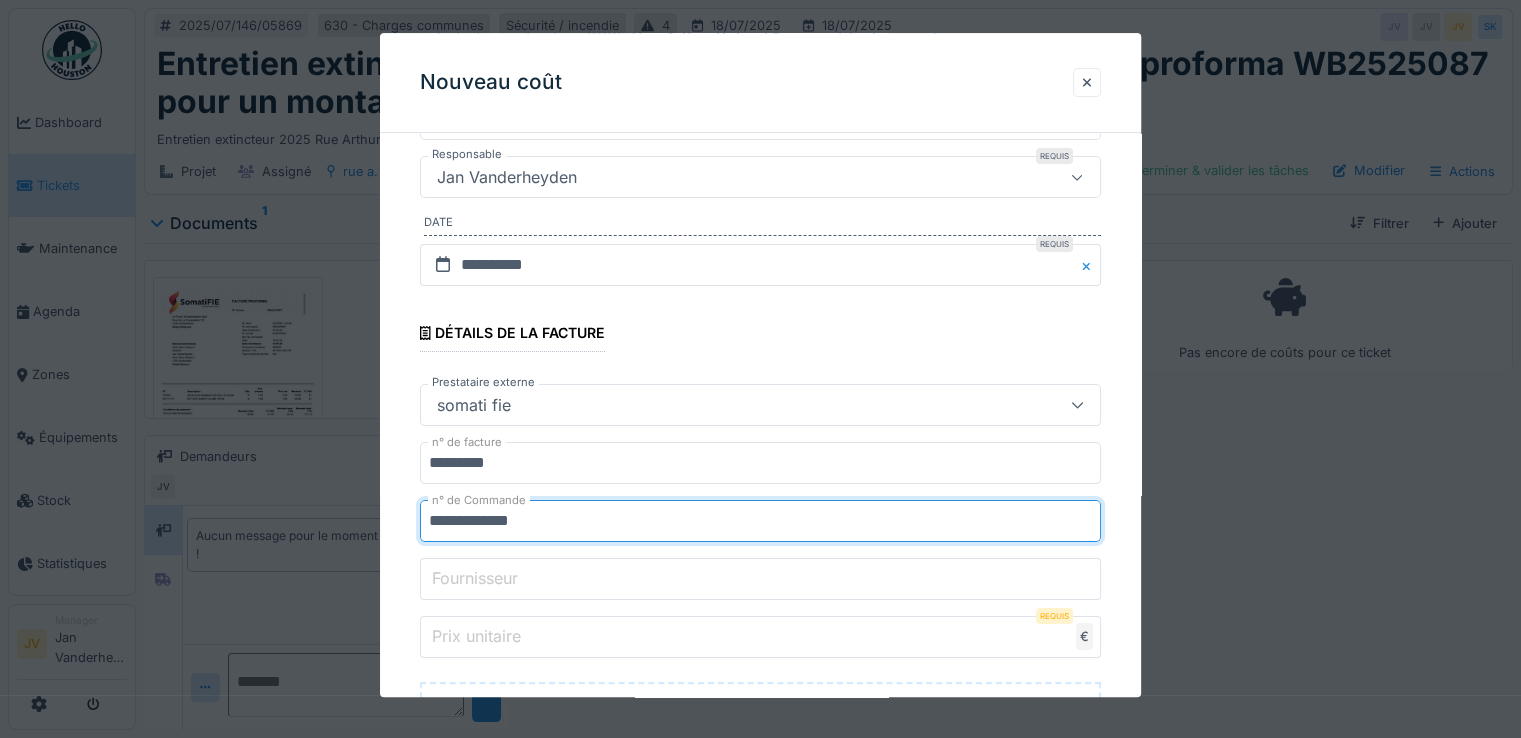 click on "Fournisseur" at bounding box center [760, 579] 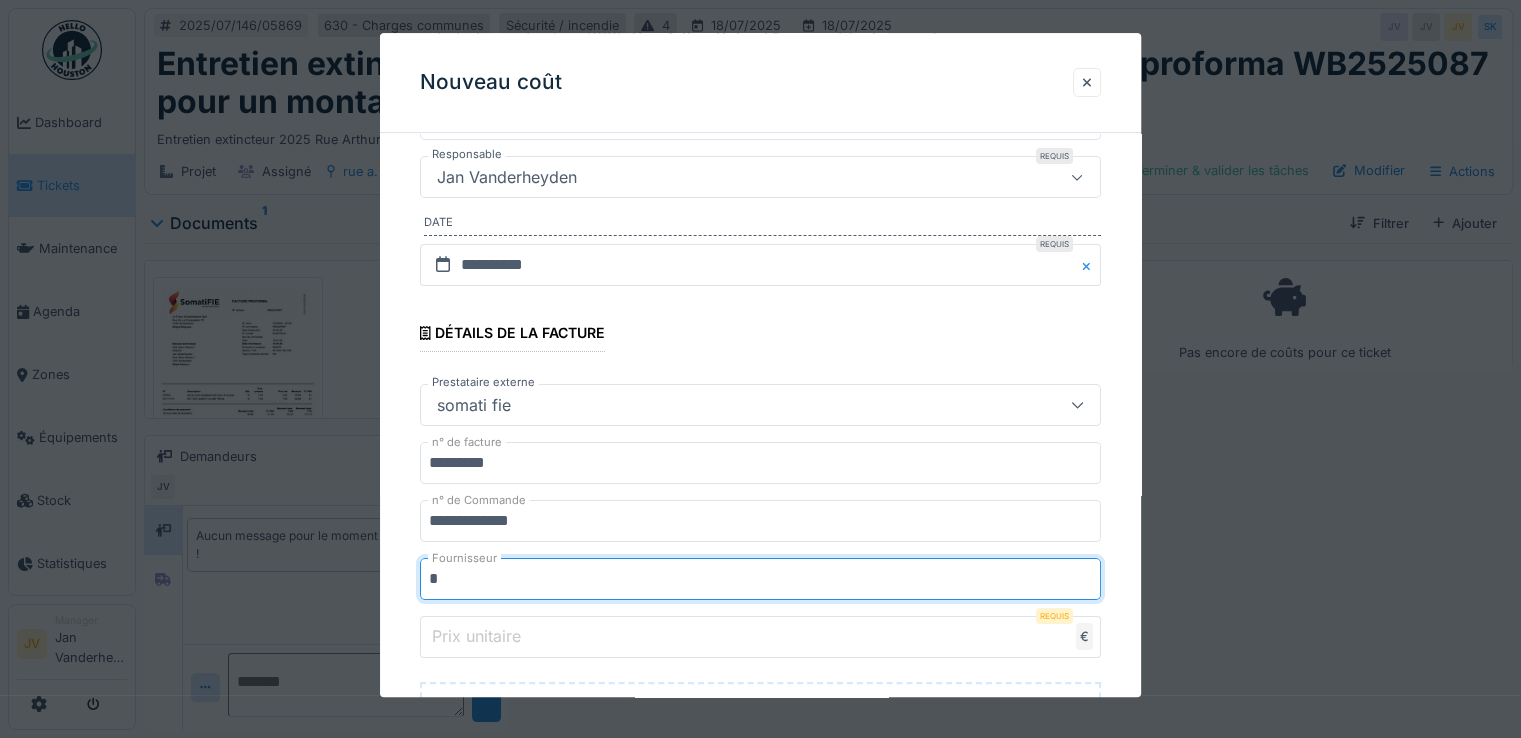 type on "**********" 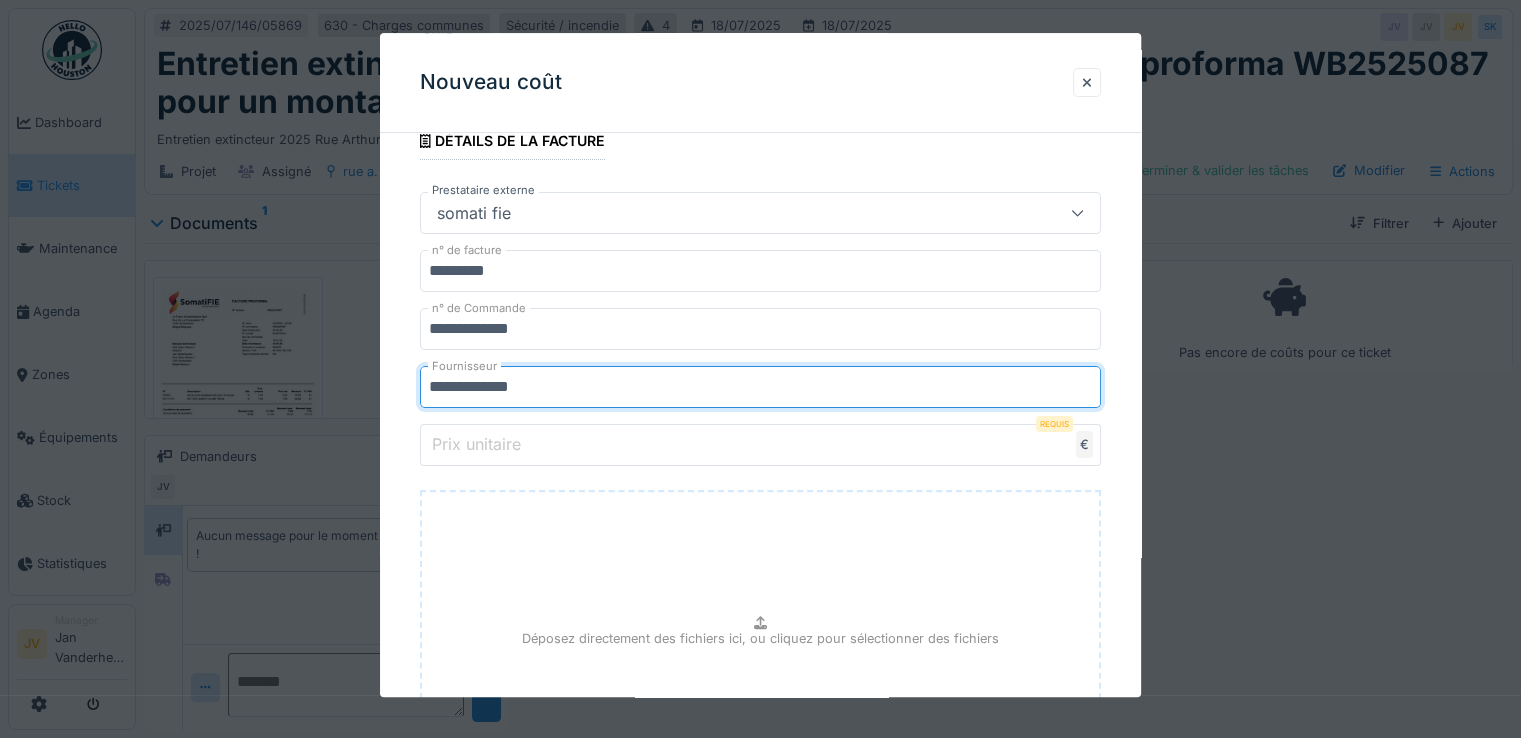 scroll, scrollTop: 500, scrollLeft: 0, axis: vertical 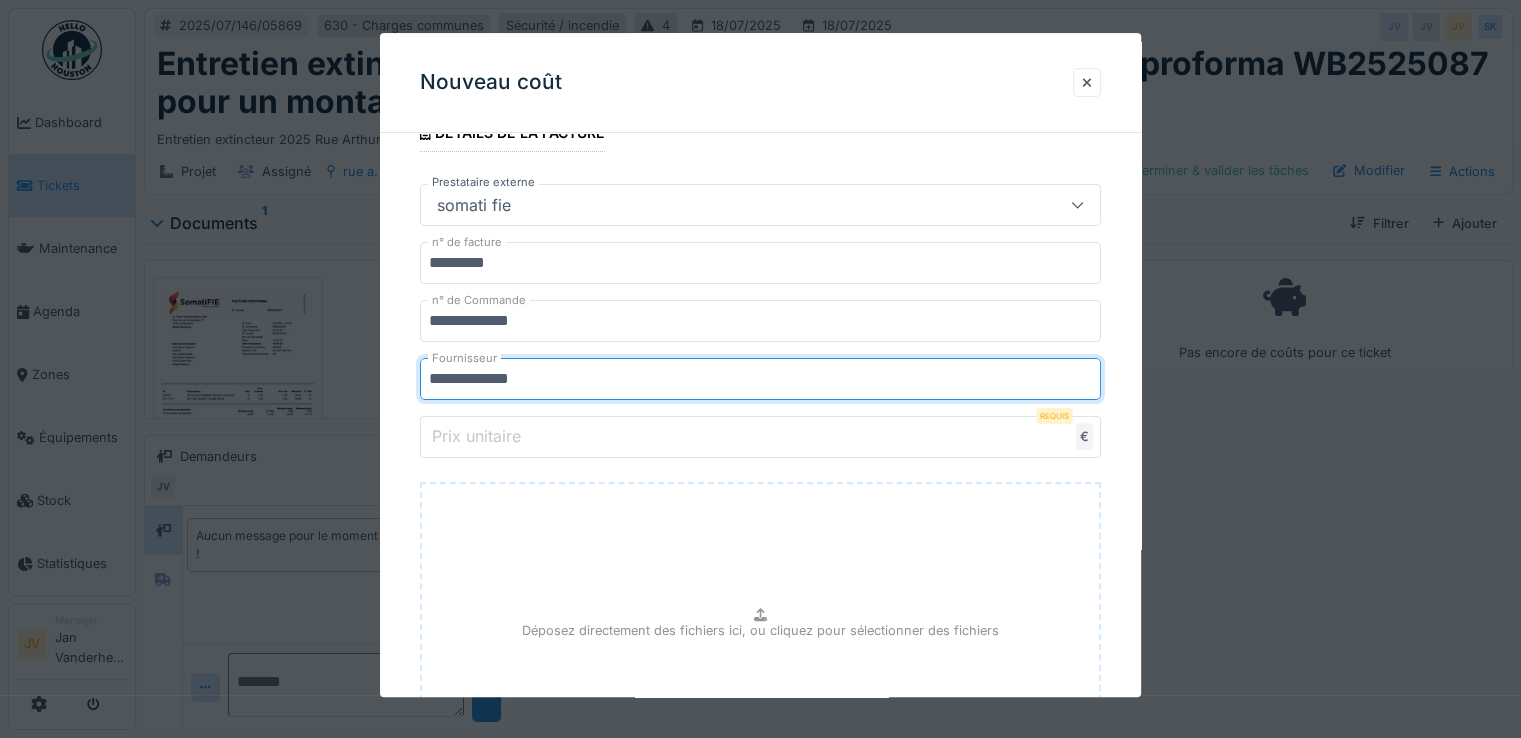 click on "Prix unitaire" at bounding box center [476, 437] 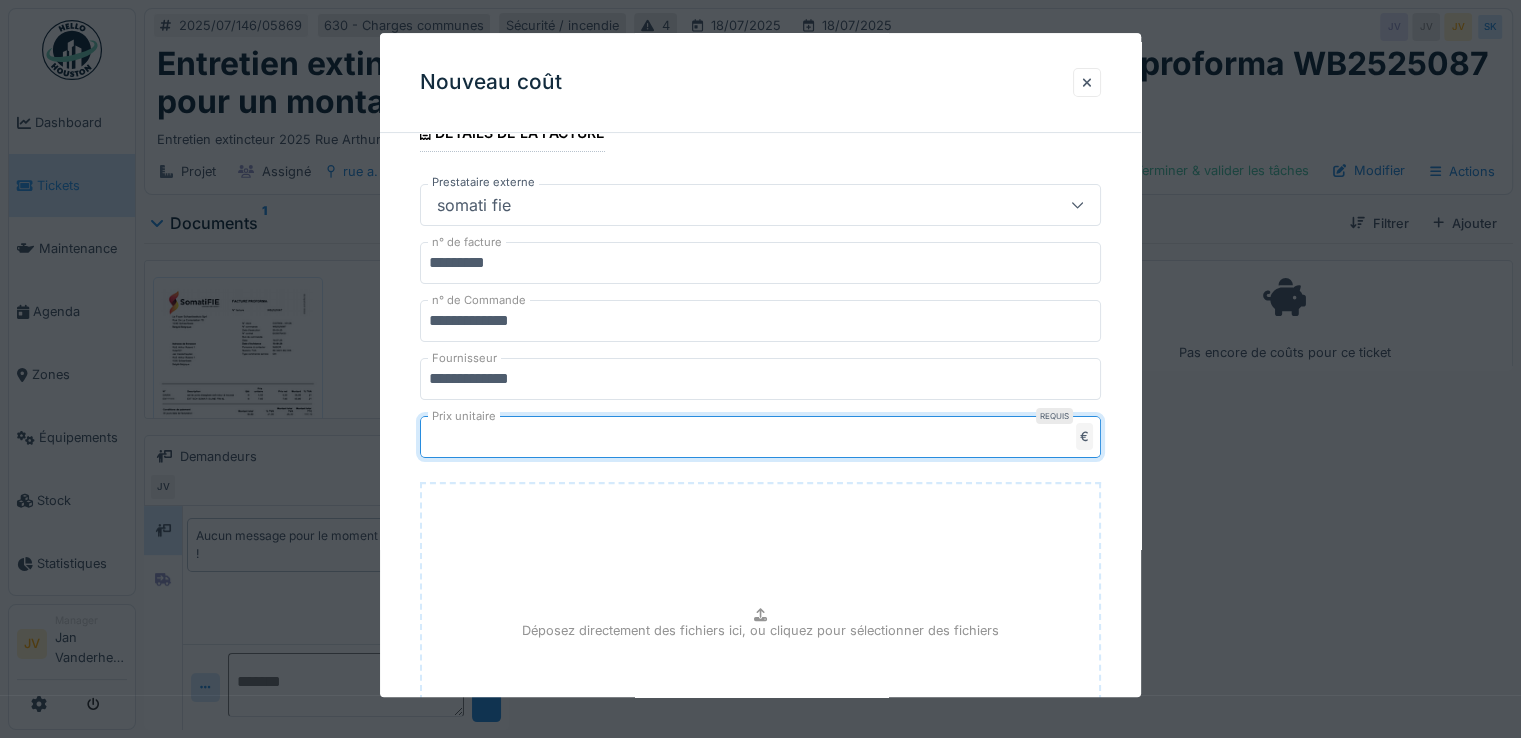 type on "**" 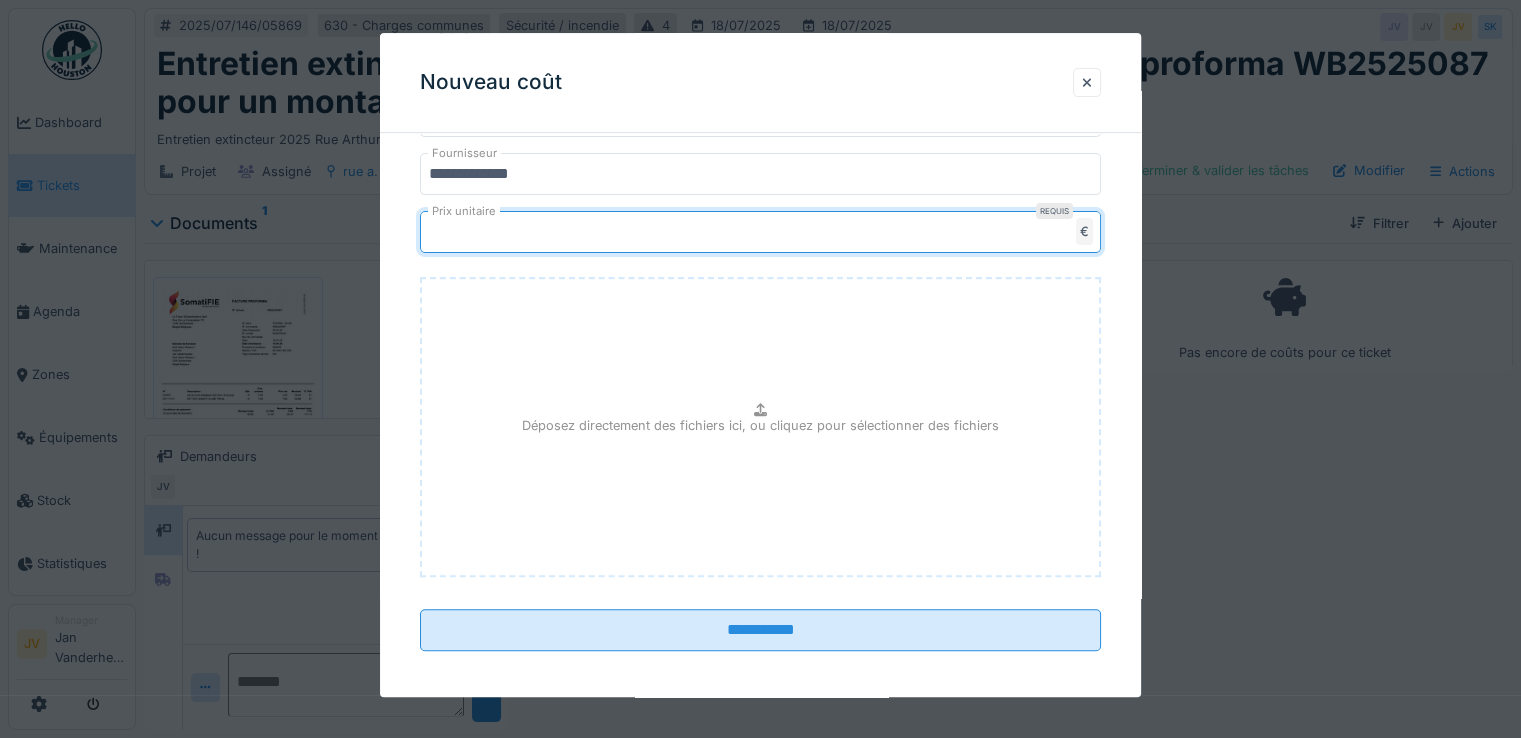 scroll, scrollTop: 710, scrollLeft: 0, axis: vertical 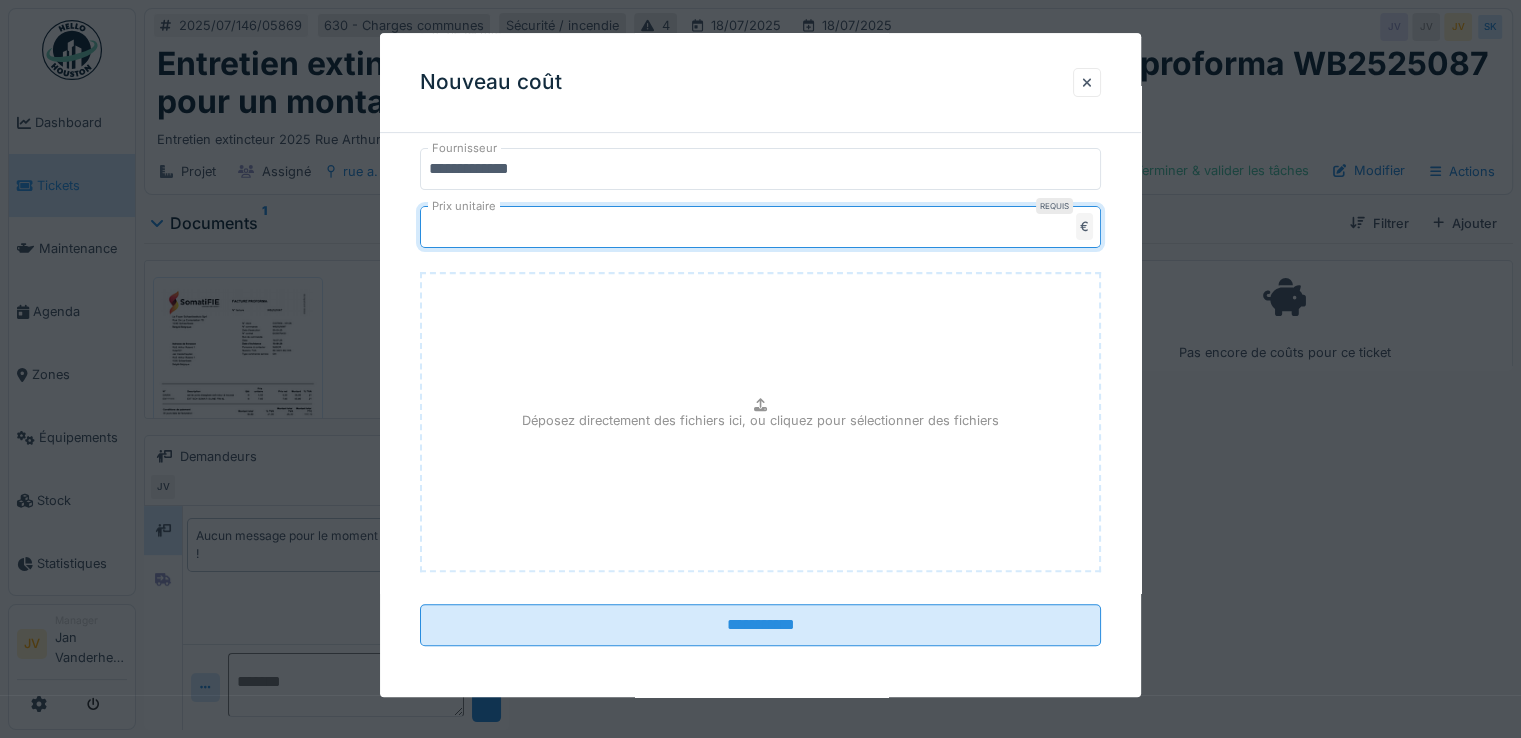 click on "Déposez directement des fichiers ici, ou cliquez pour sélectionner des fichiers" at bounding box center [760, 422] 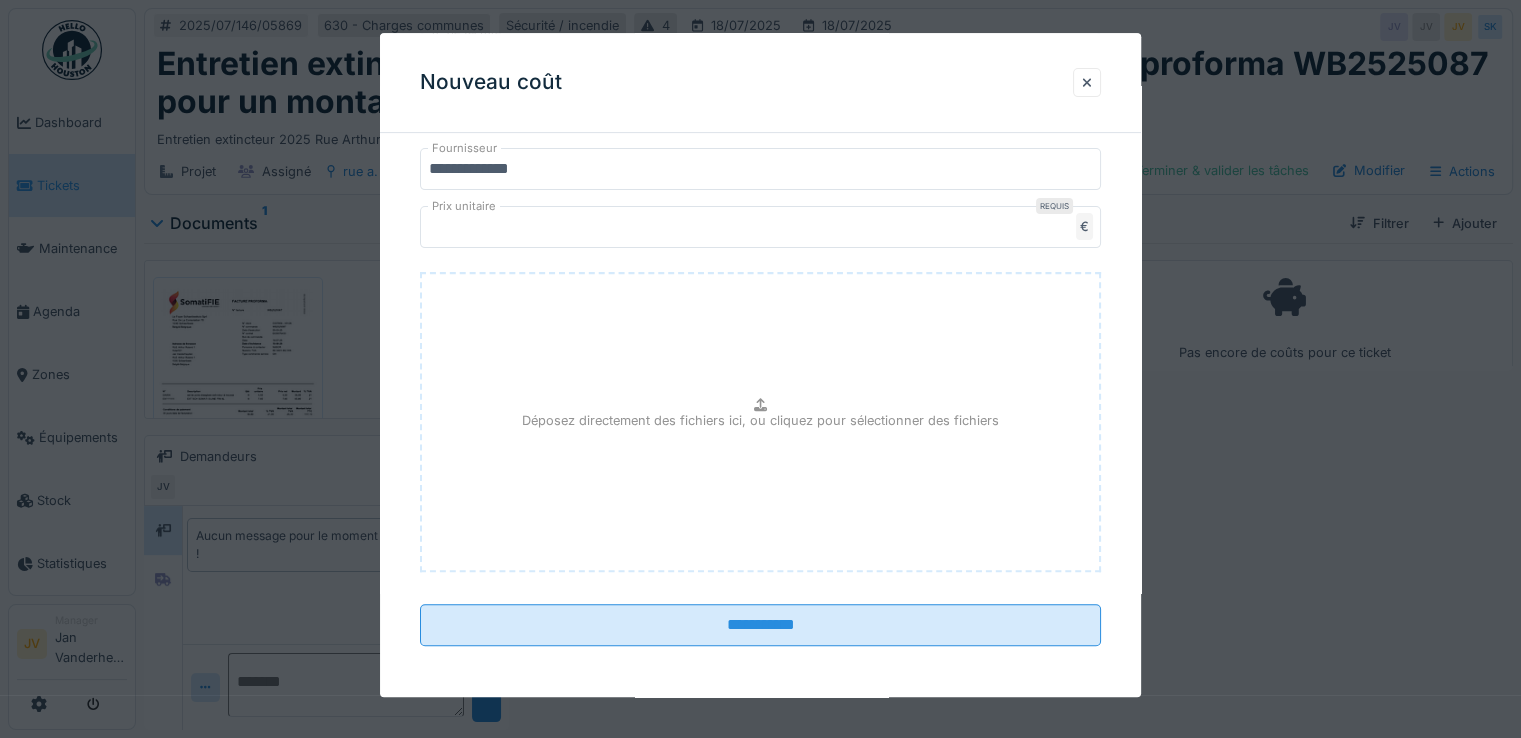 type on "**********" 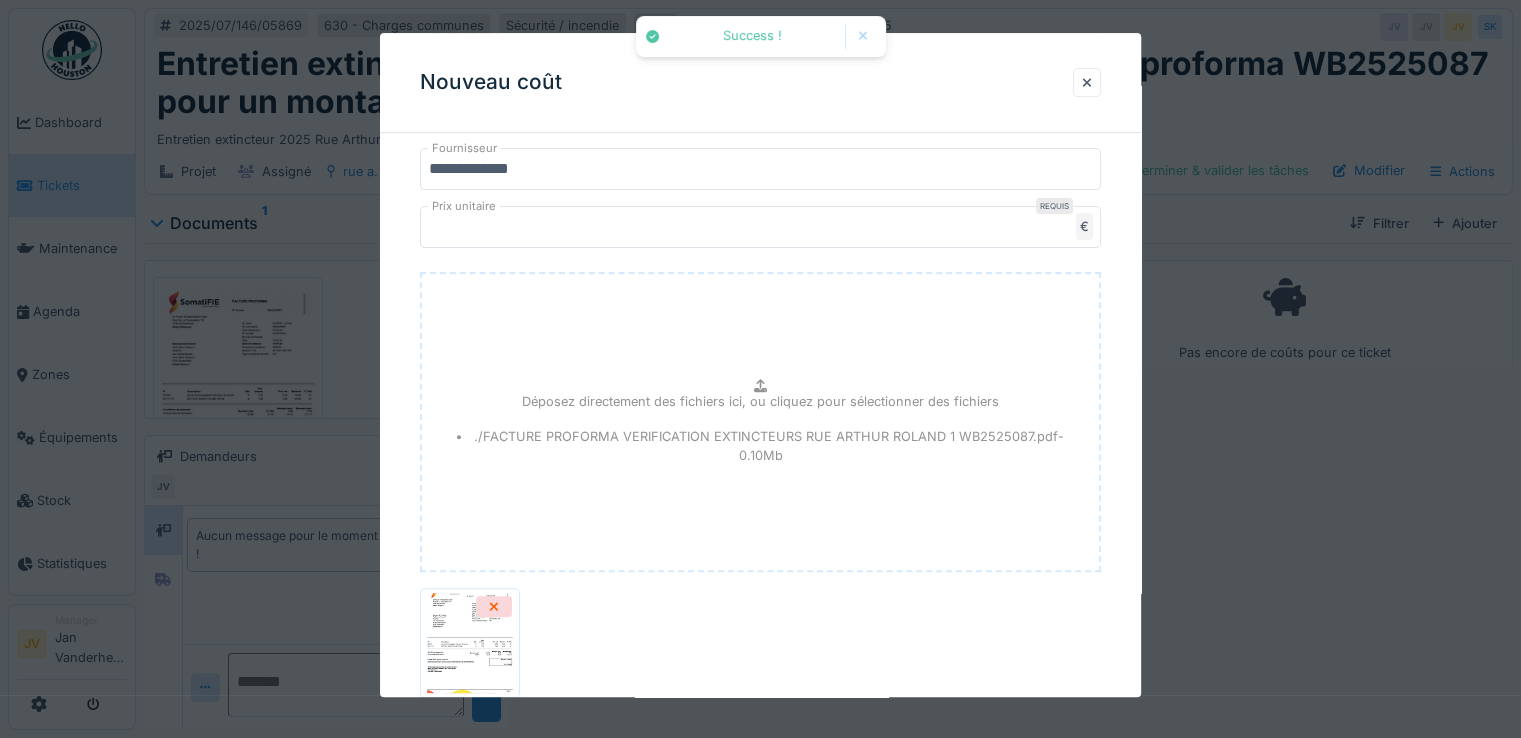 scroll, scrollTop: 855, scrollLeft: 0, axis: vertical 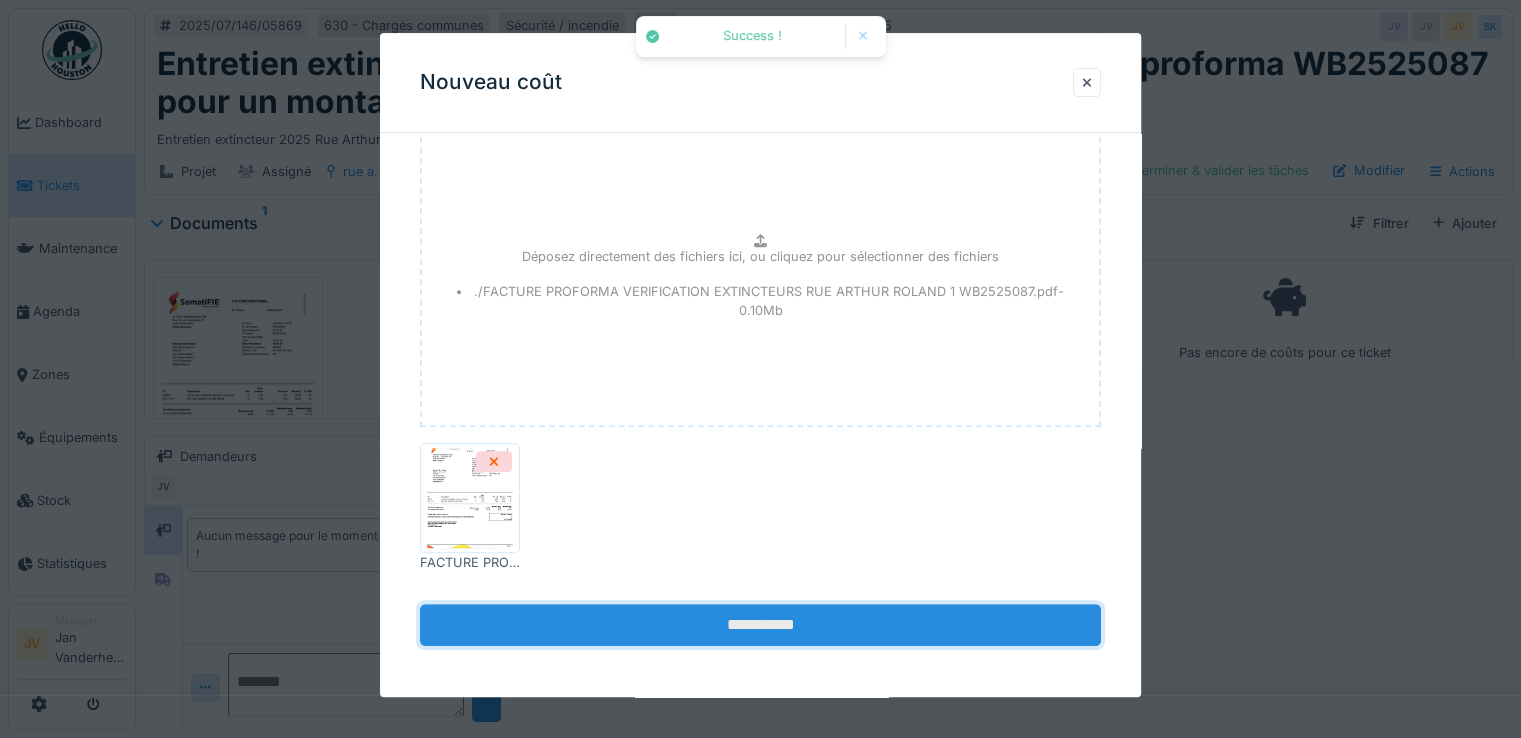click on "**********" at bounding box center (760, 626) 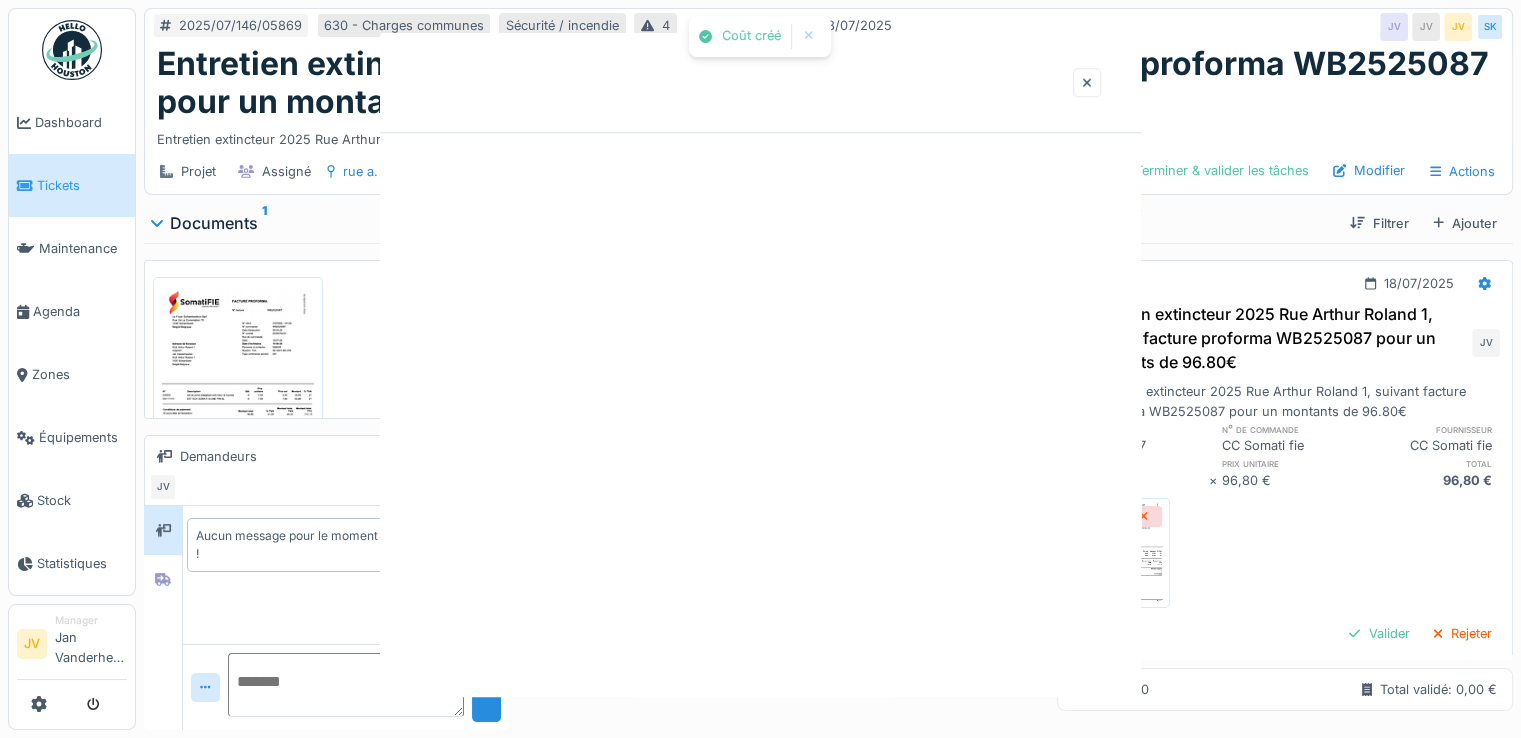 scroll, scrollTop: 0, scrollLeft: 0, axis: both 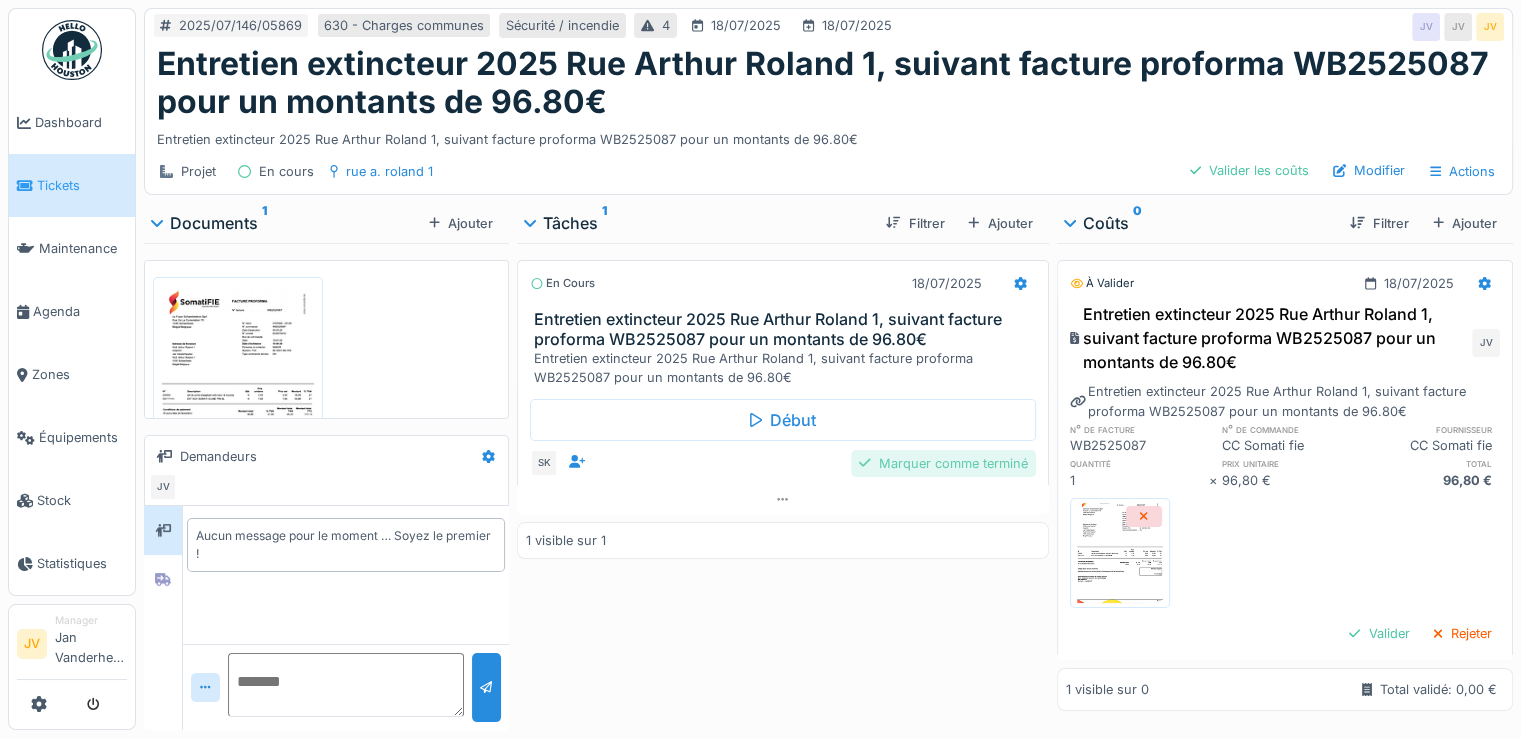 click on "Marquer comme terminé" at bounding box center (943, 463) 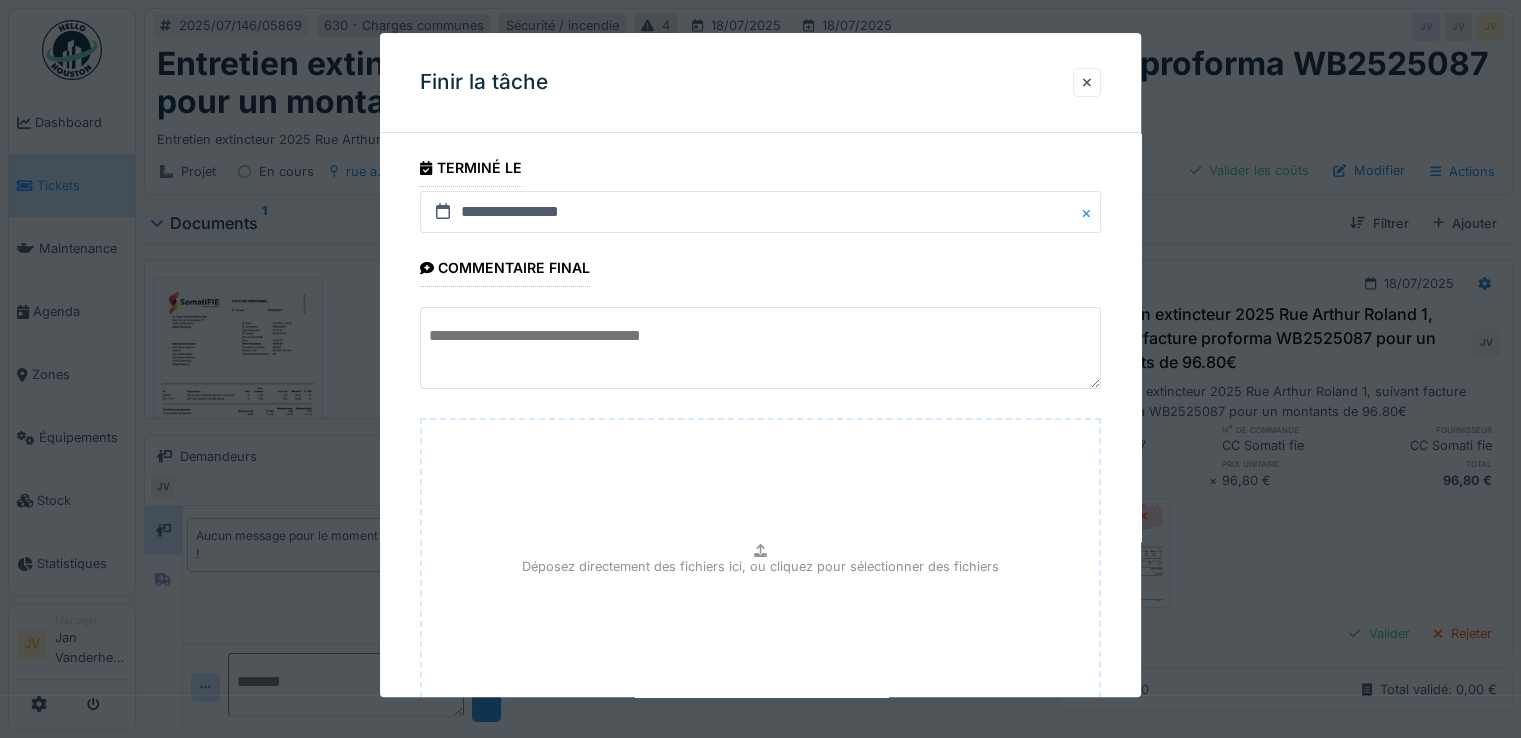 scroll, scrollTop: 149, scrollLeft: 0, axis: vertical 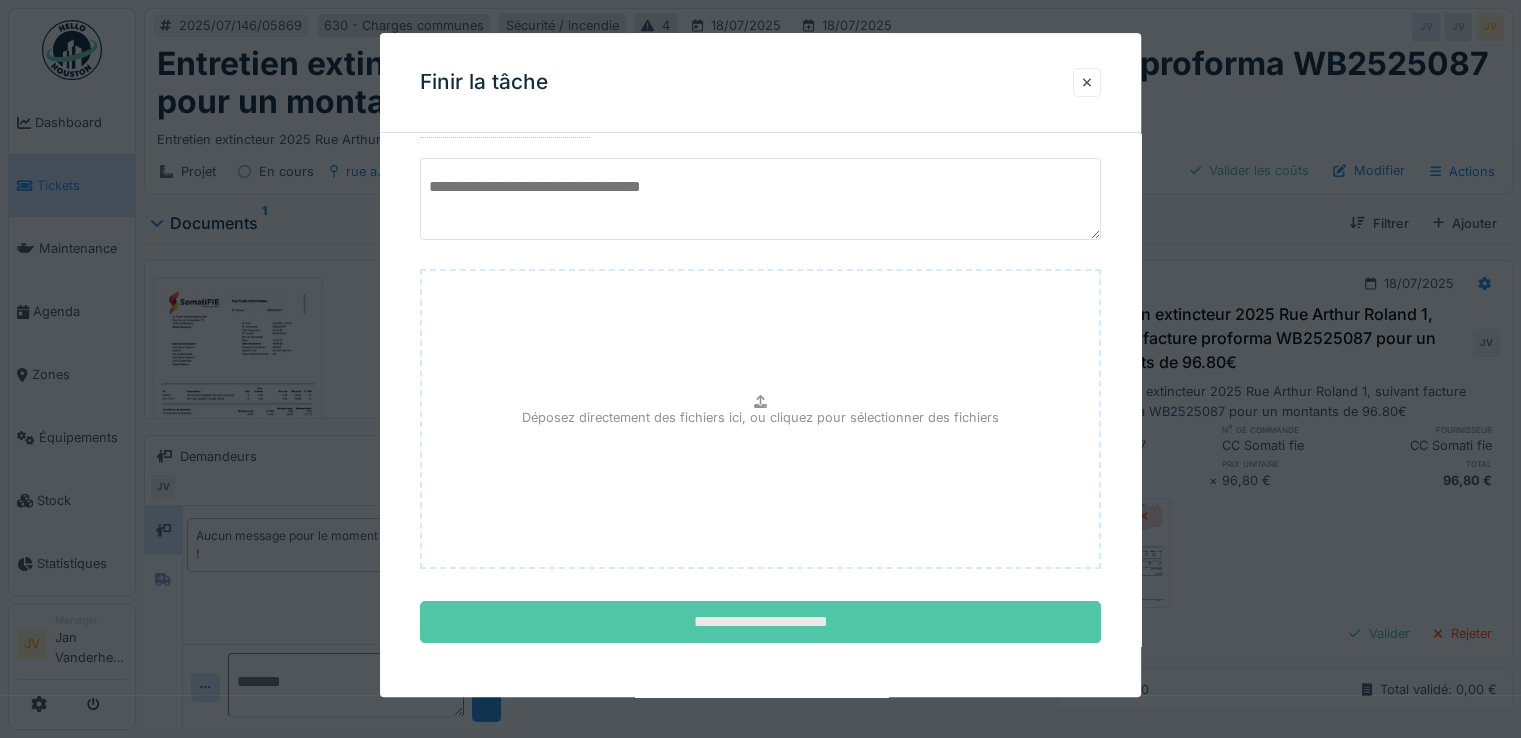 click on "**********" at bounding box center (760, 623) 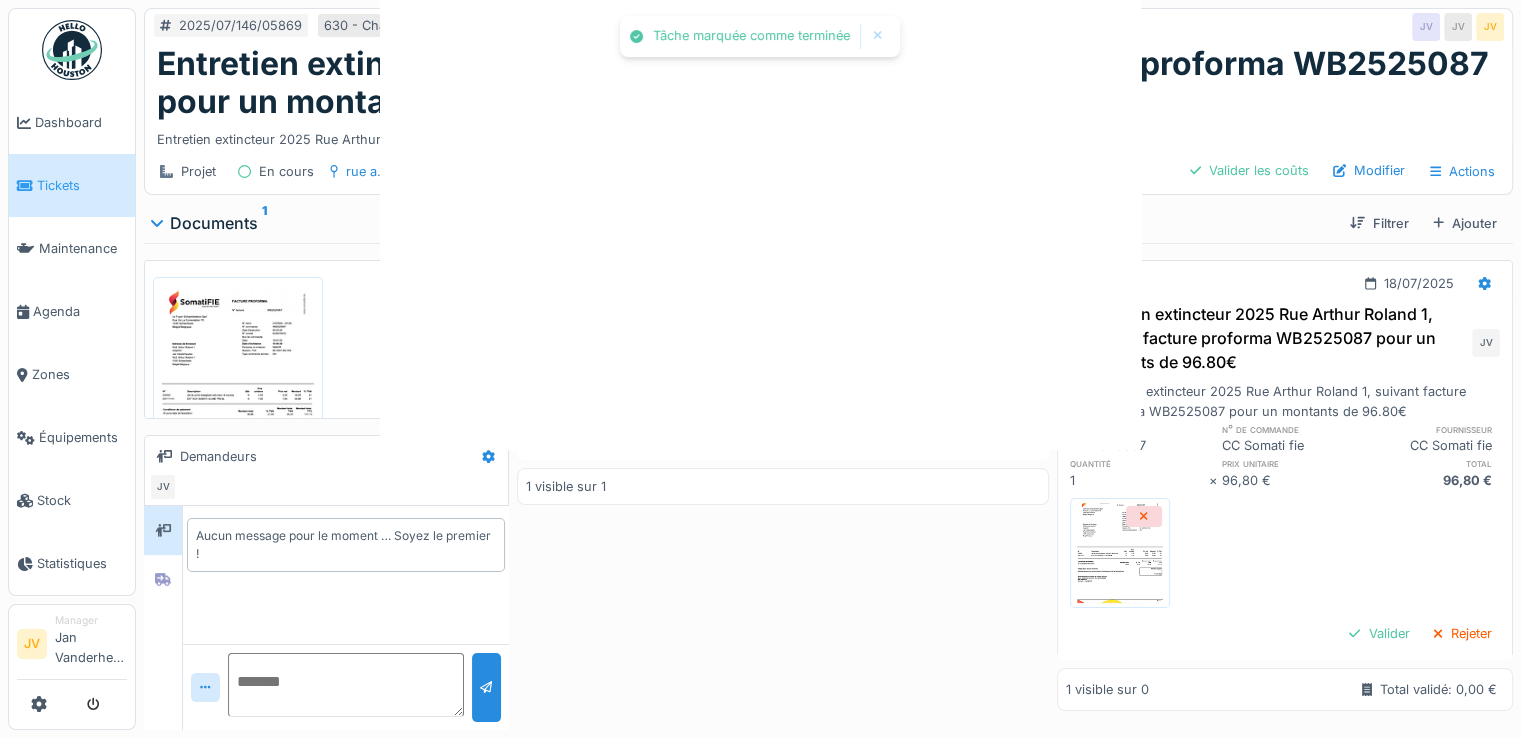 scroll, scrollTop: 0, scrollLeft: 0, axis: both 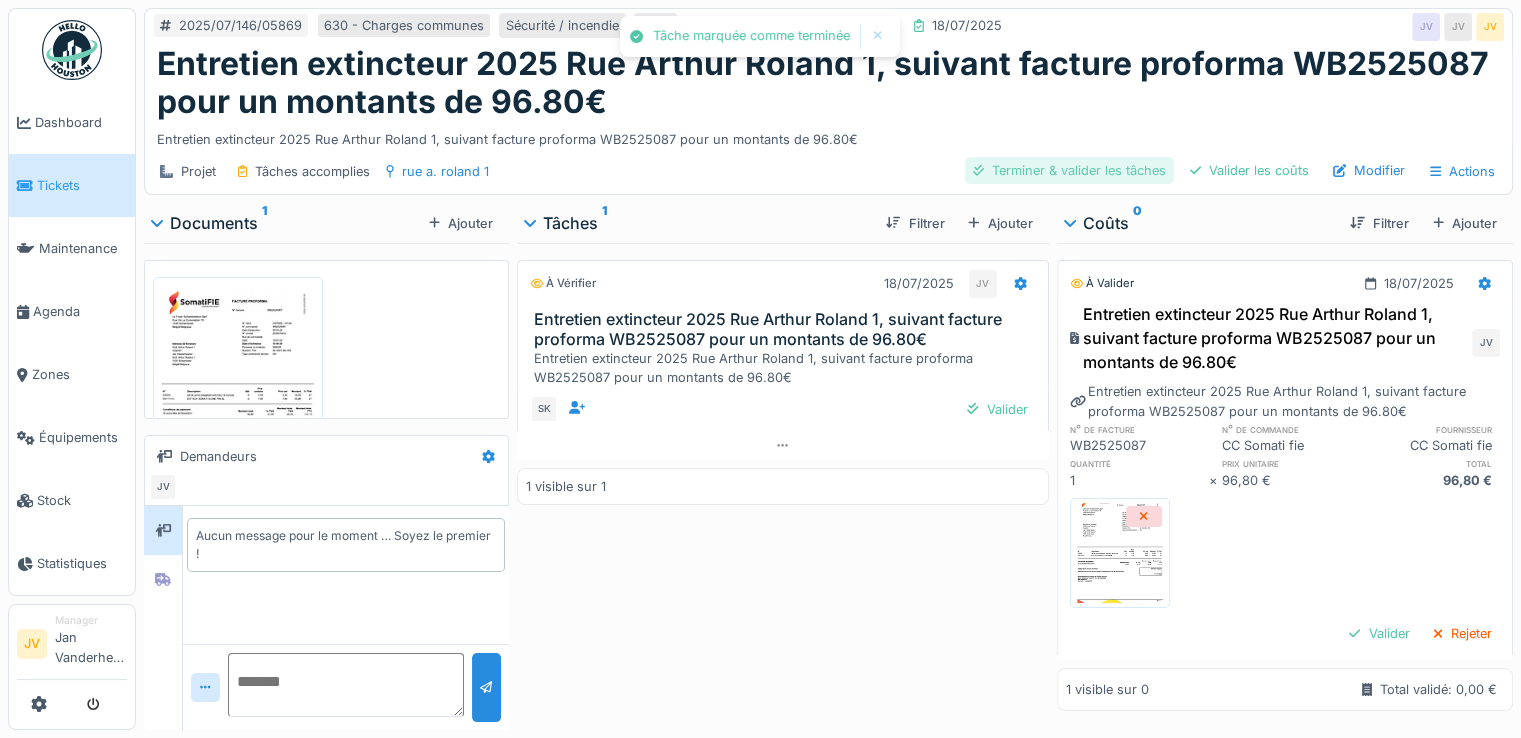 click on "Terminer & valider les tâches" at bounding box center (1069, 170) 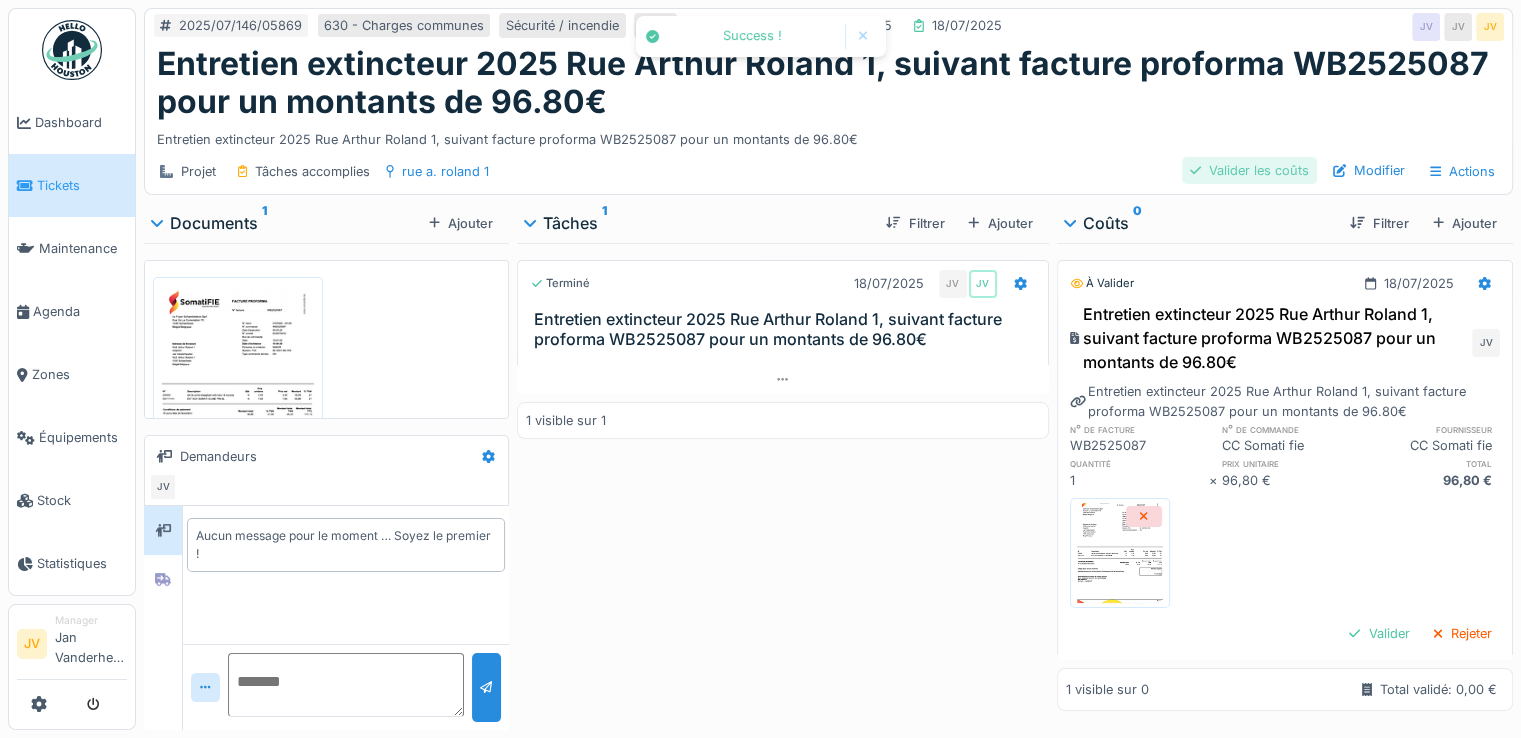 click on "Valider les coûts" at bounding box center (1249, 170) 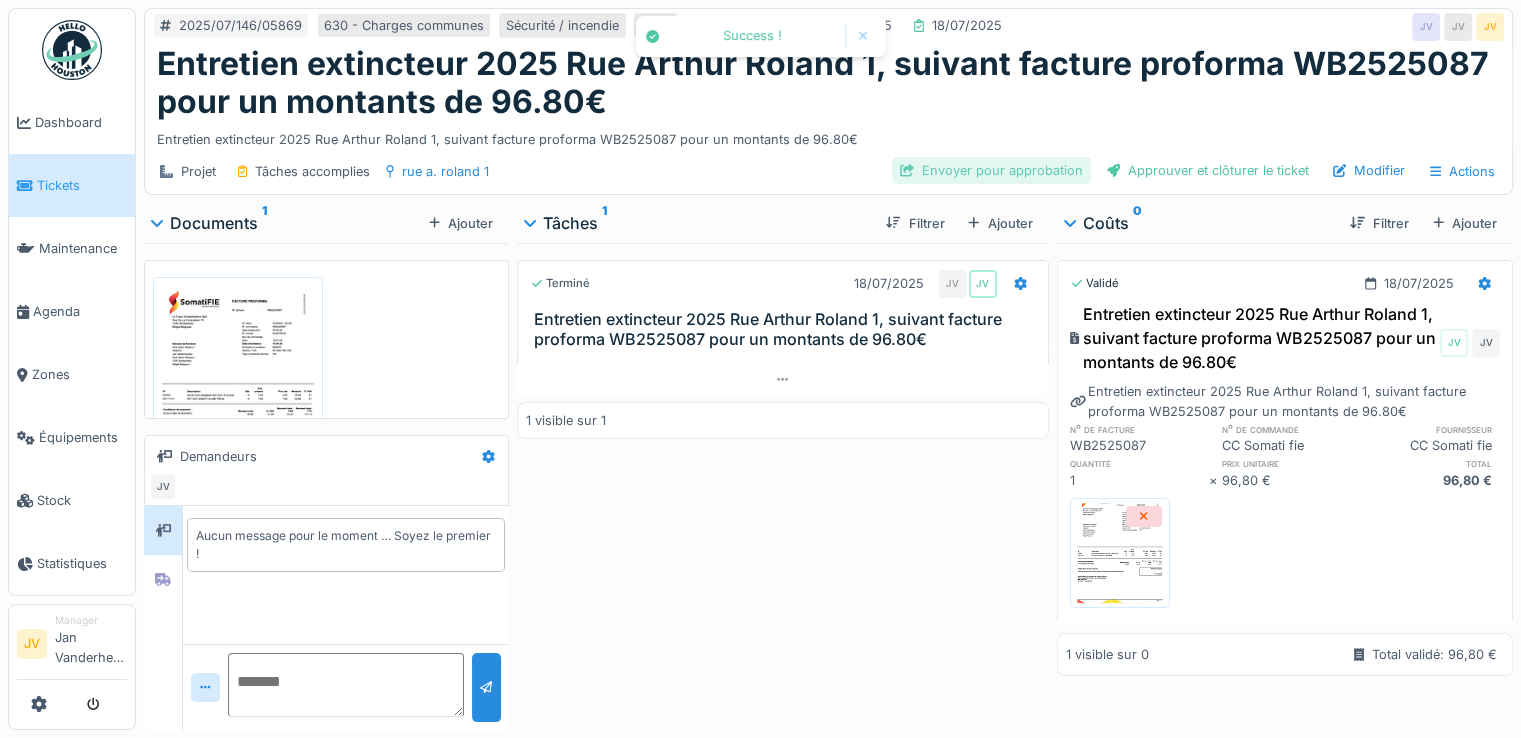 click on "Envoyer pour approbation" at bounding box center [991, 170] 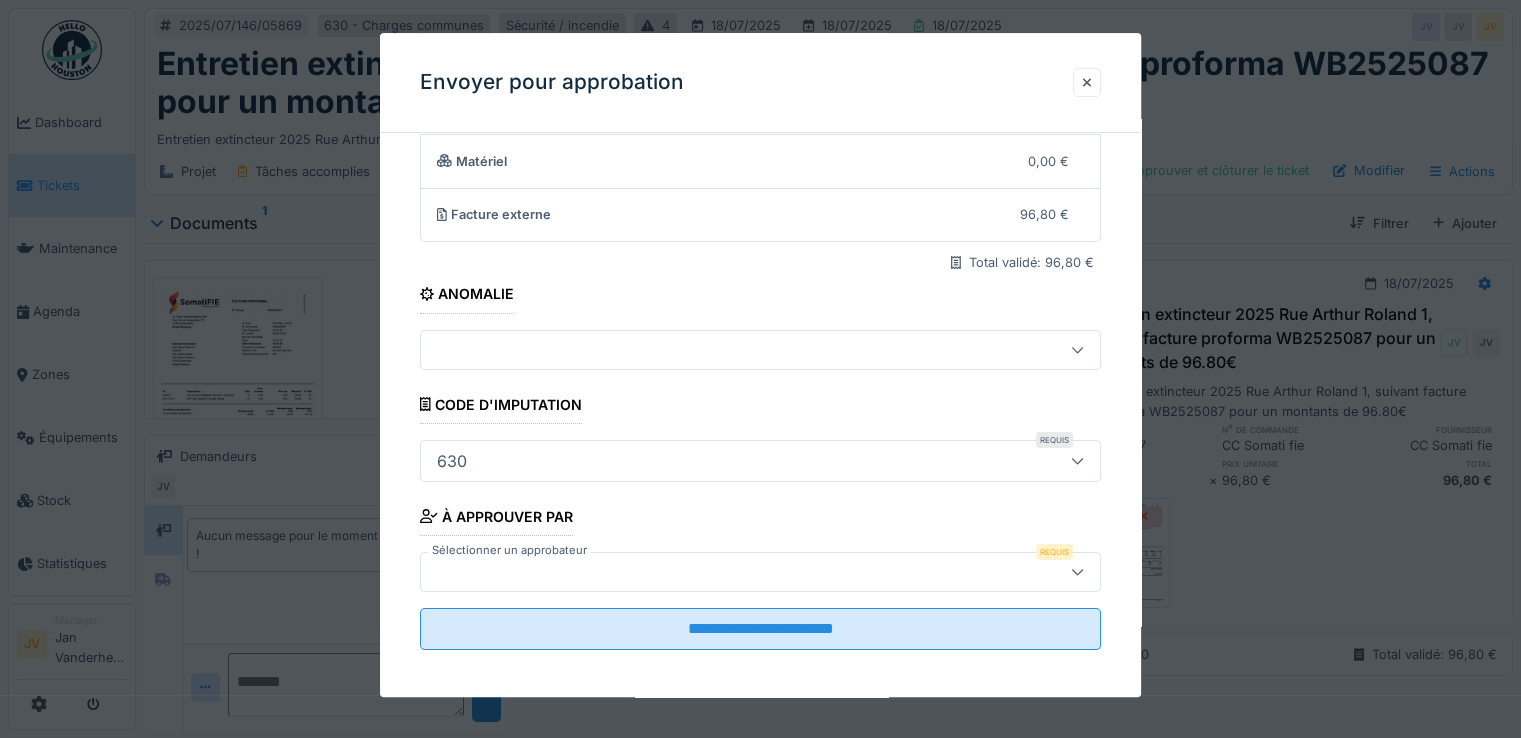 scroll, scrollTop: 175, scrollLeft: 0, axis: vertical 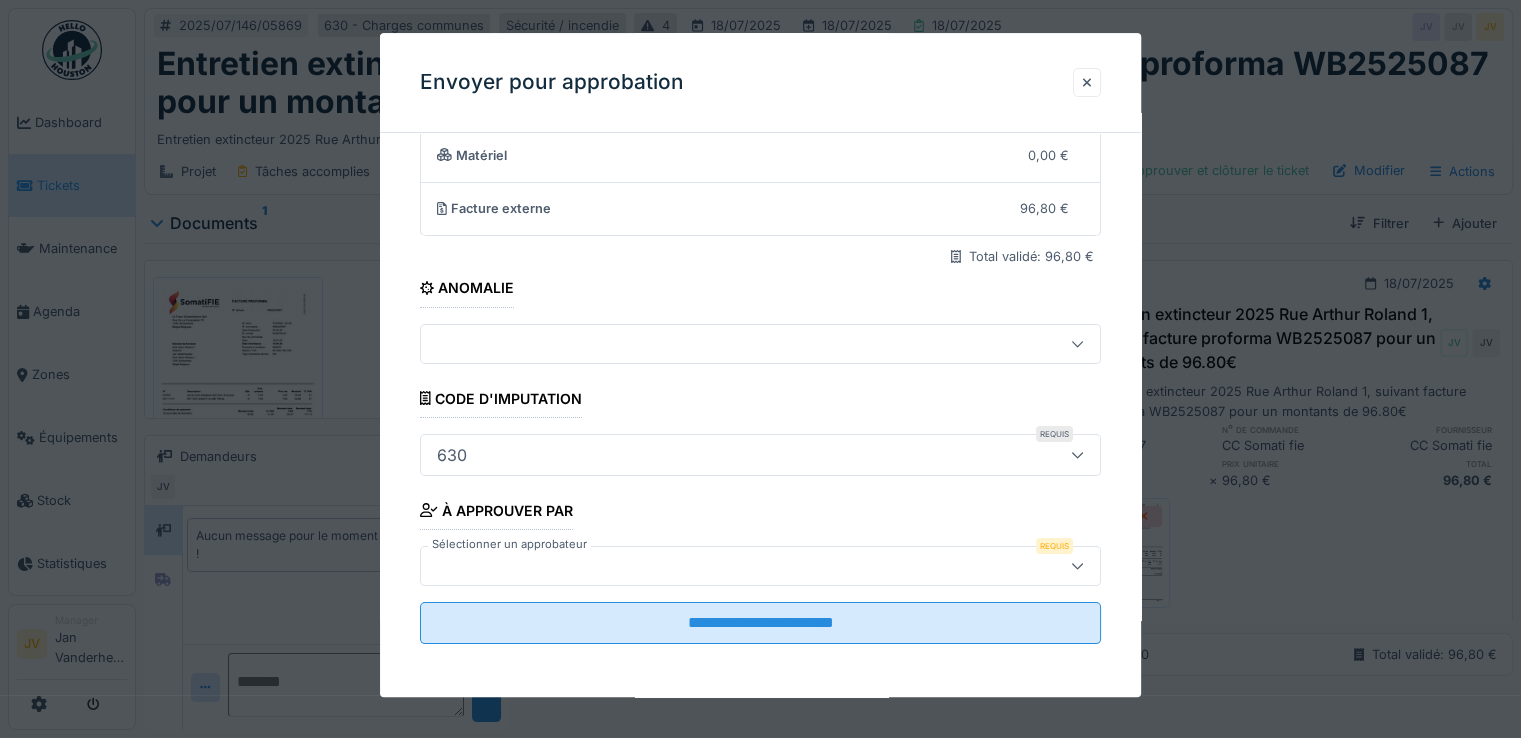 click at bounding box center [726, 566] 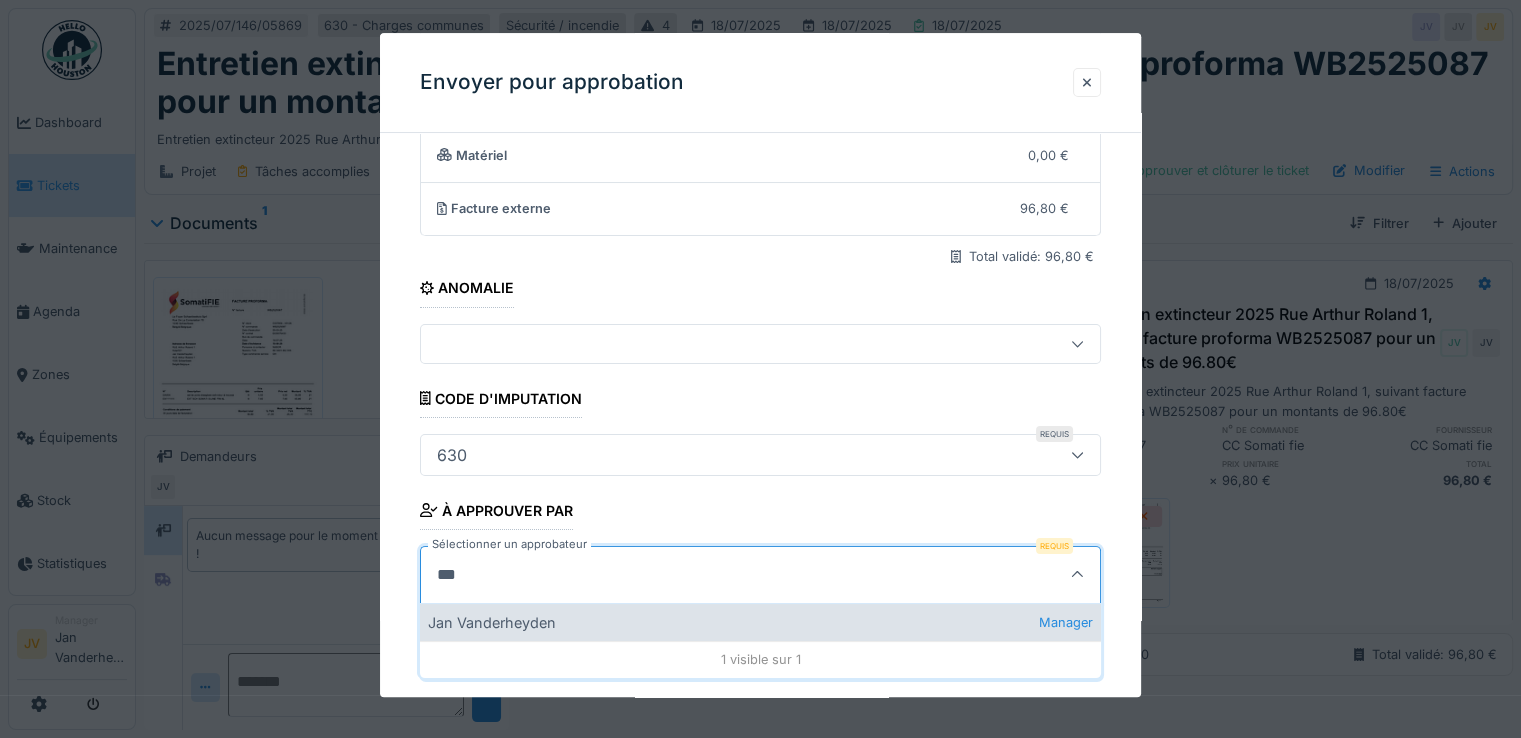 type on "***" 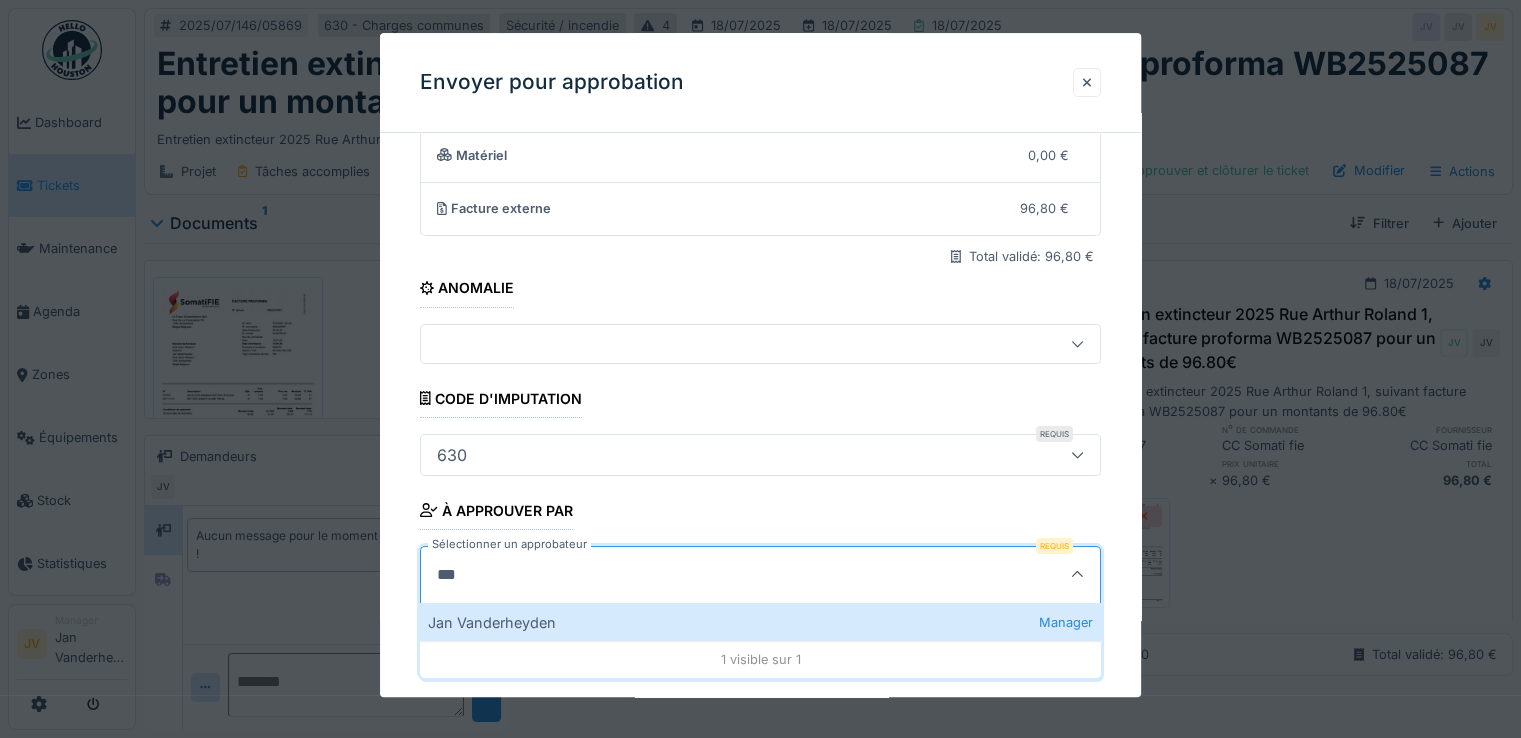 click on "Jan Vanderheyden   Manager" at bounding box center (760, 622) 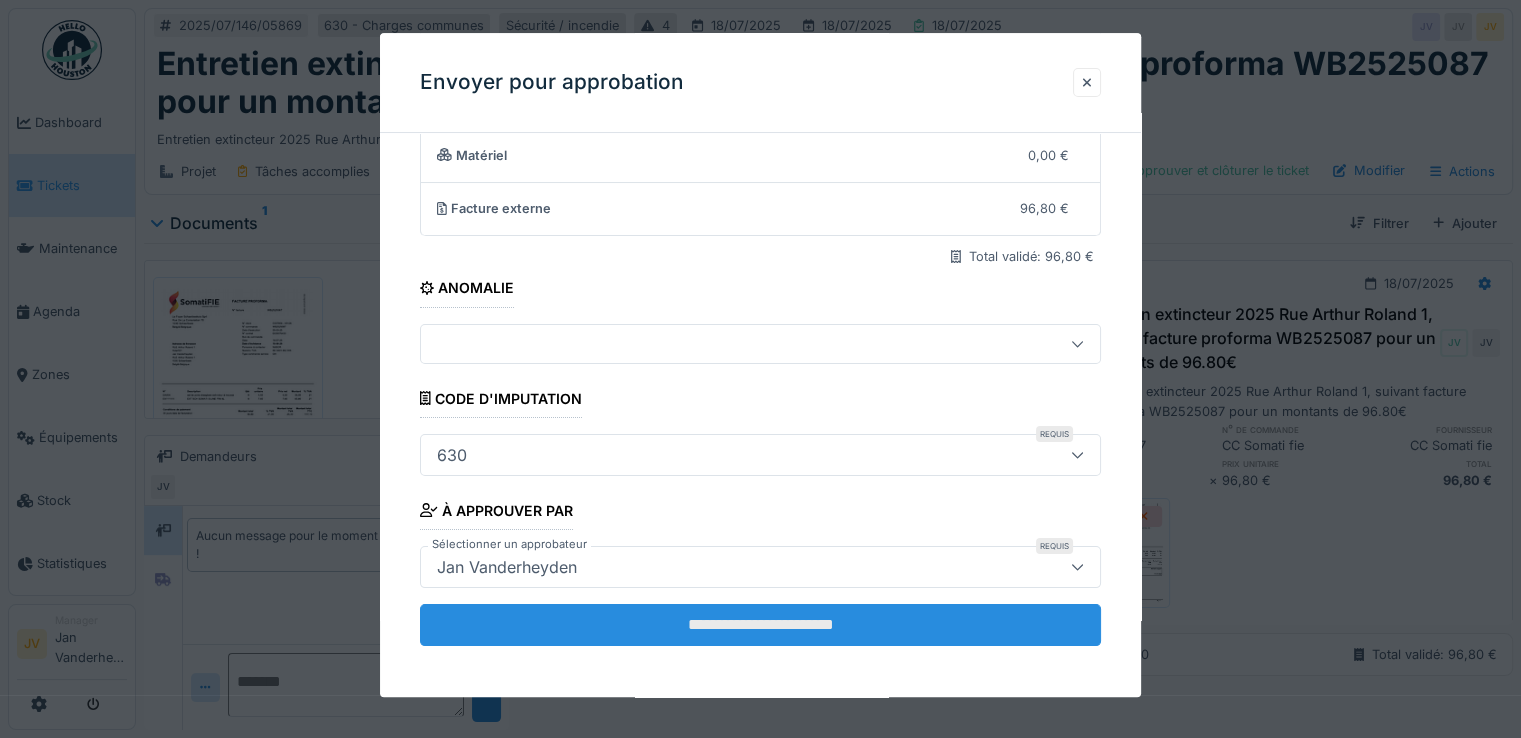 click on "**********" at bounding box center [760, 625] 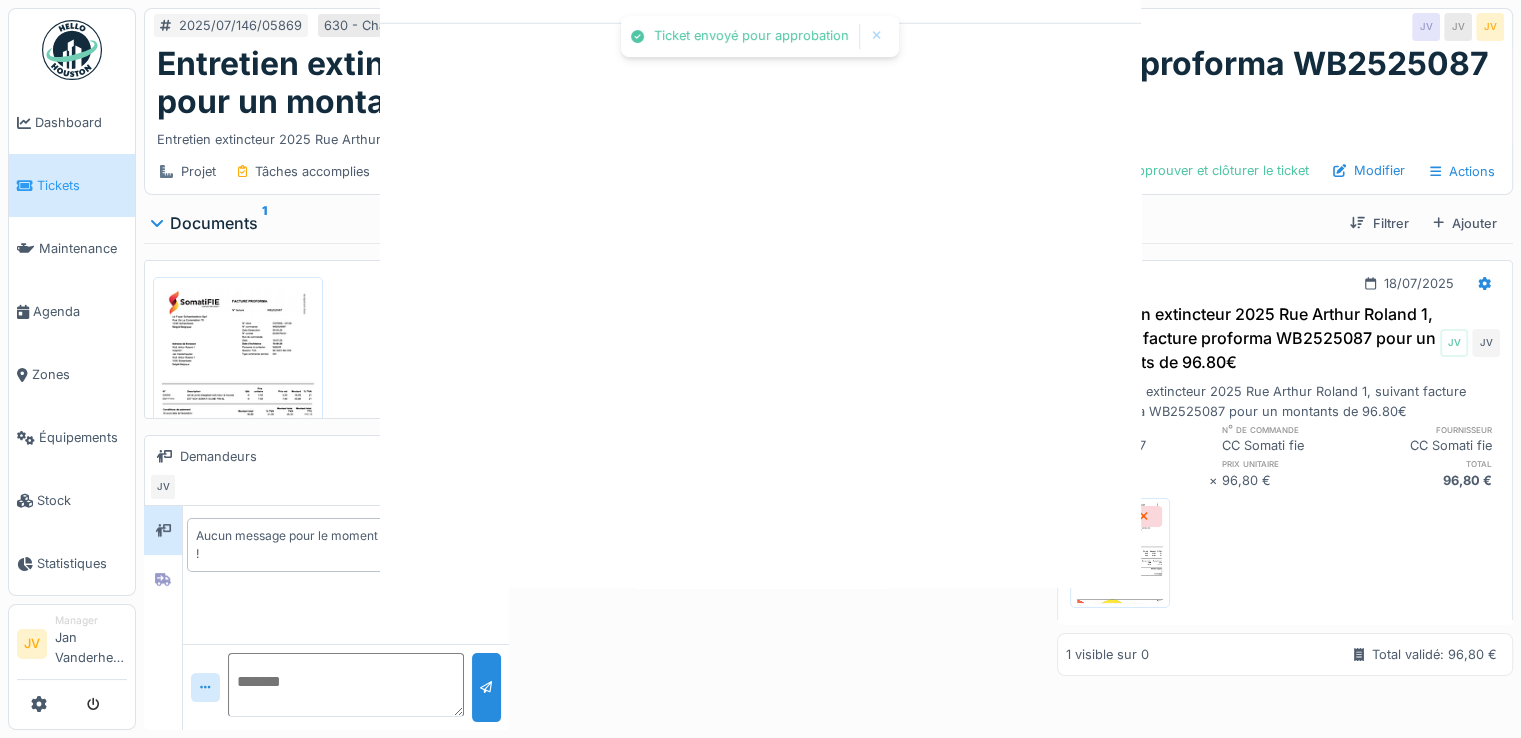 scroll, scrollTop: 0, scrollLeft: 0, axis: both 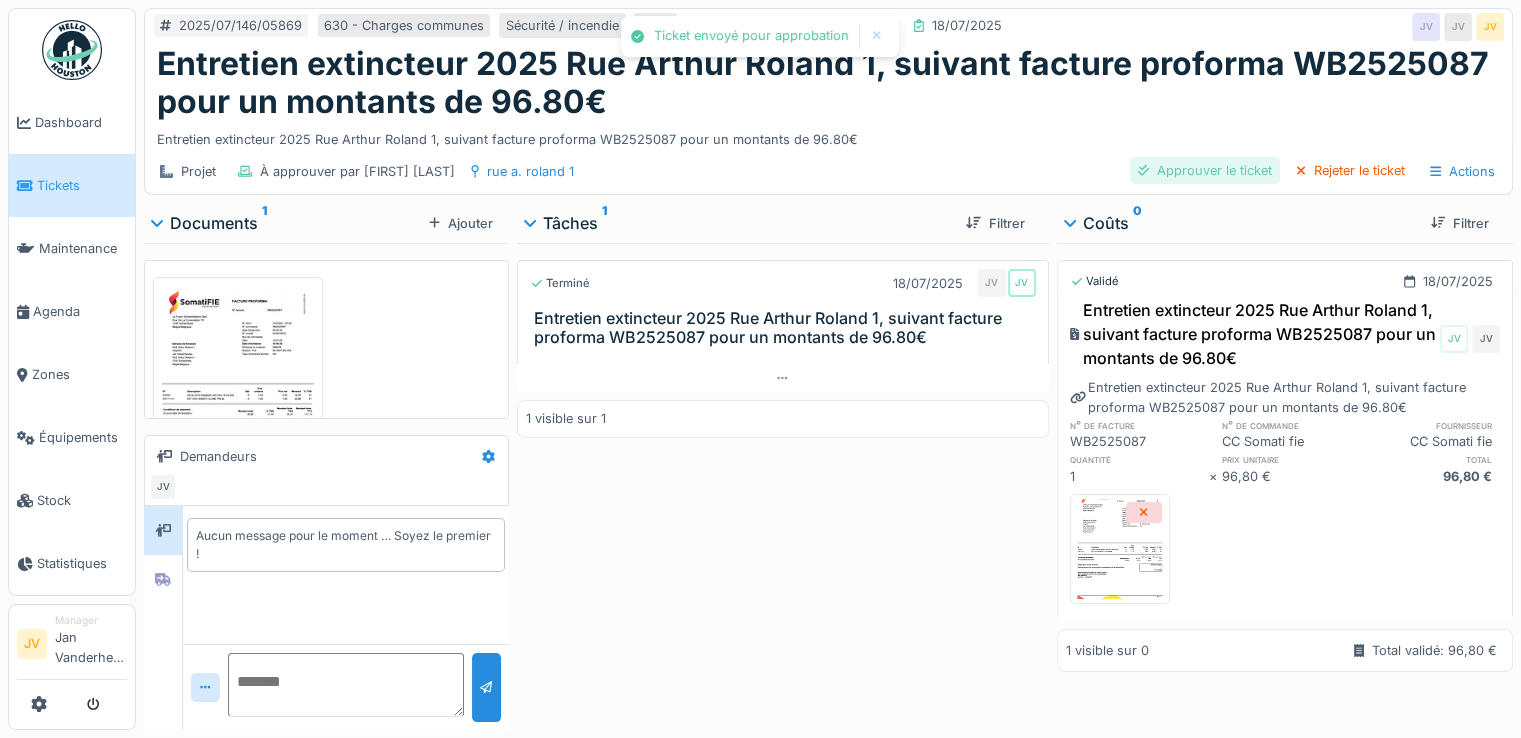 click on "Approuver le ticket" at bounding box center (1205, 170) 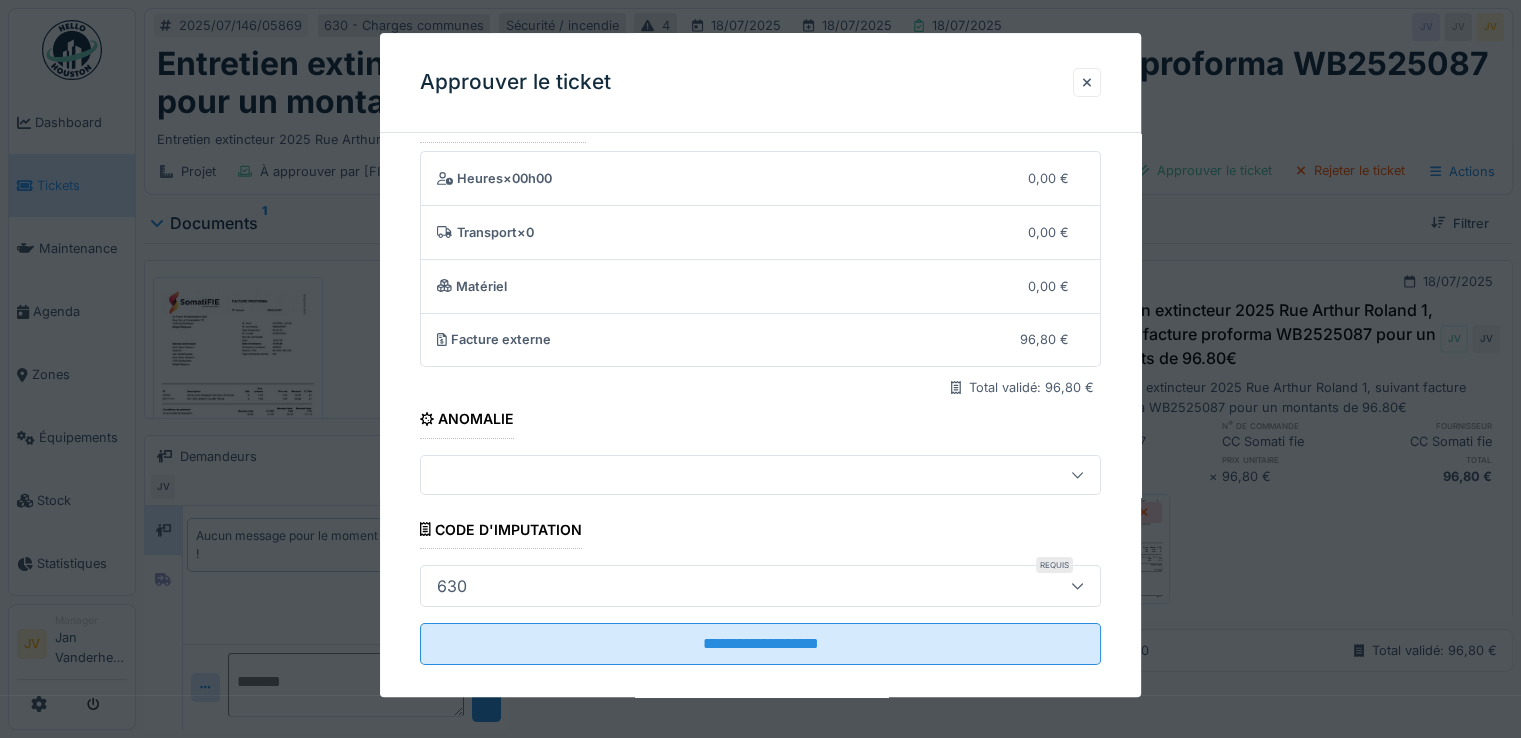 scroll, scrollTop: 64, scrollLeft: 0, axis: vertical 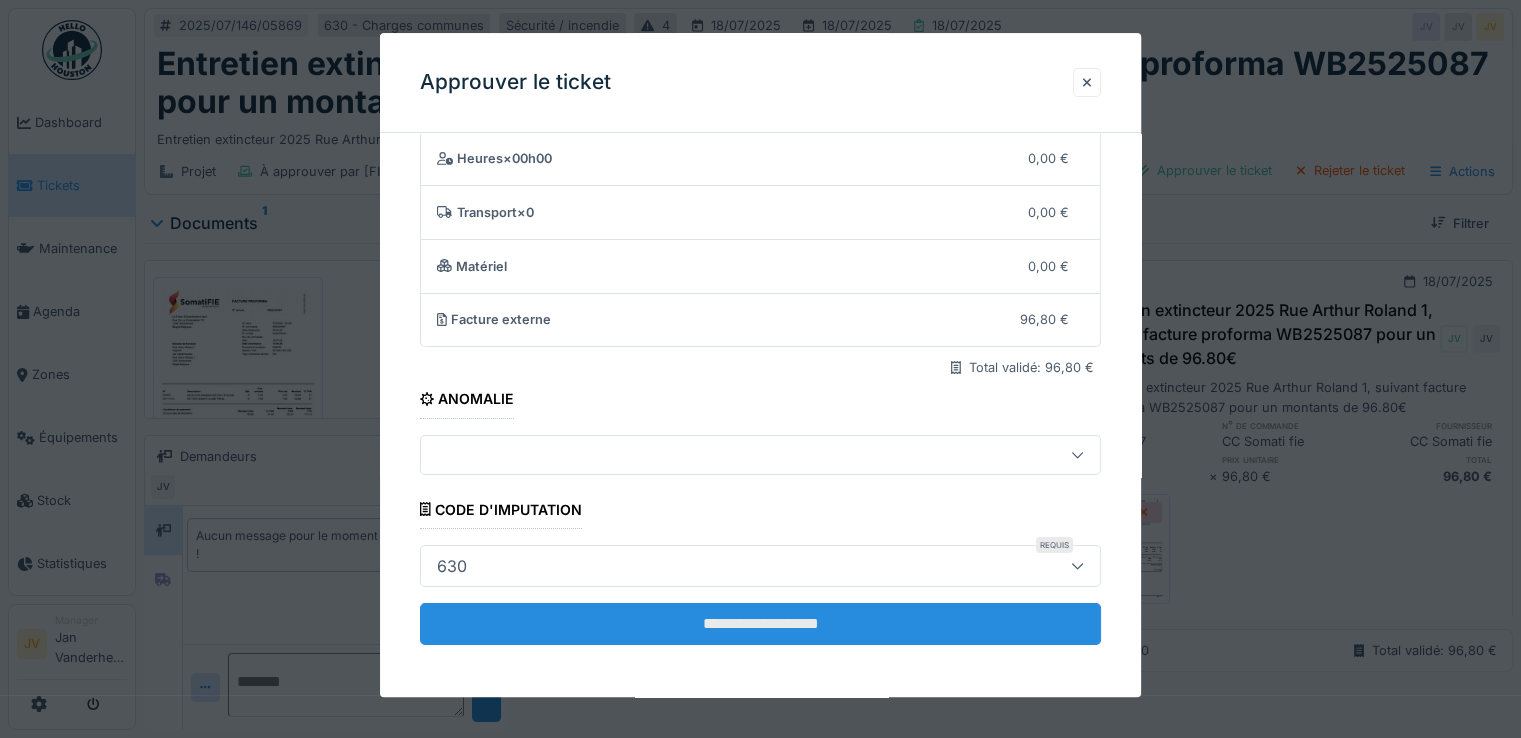 click on "**********" at bounding box center [760, 624] 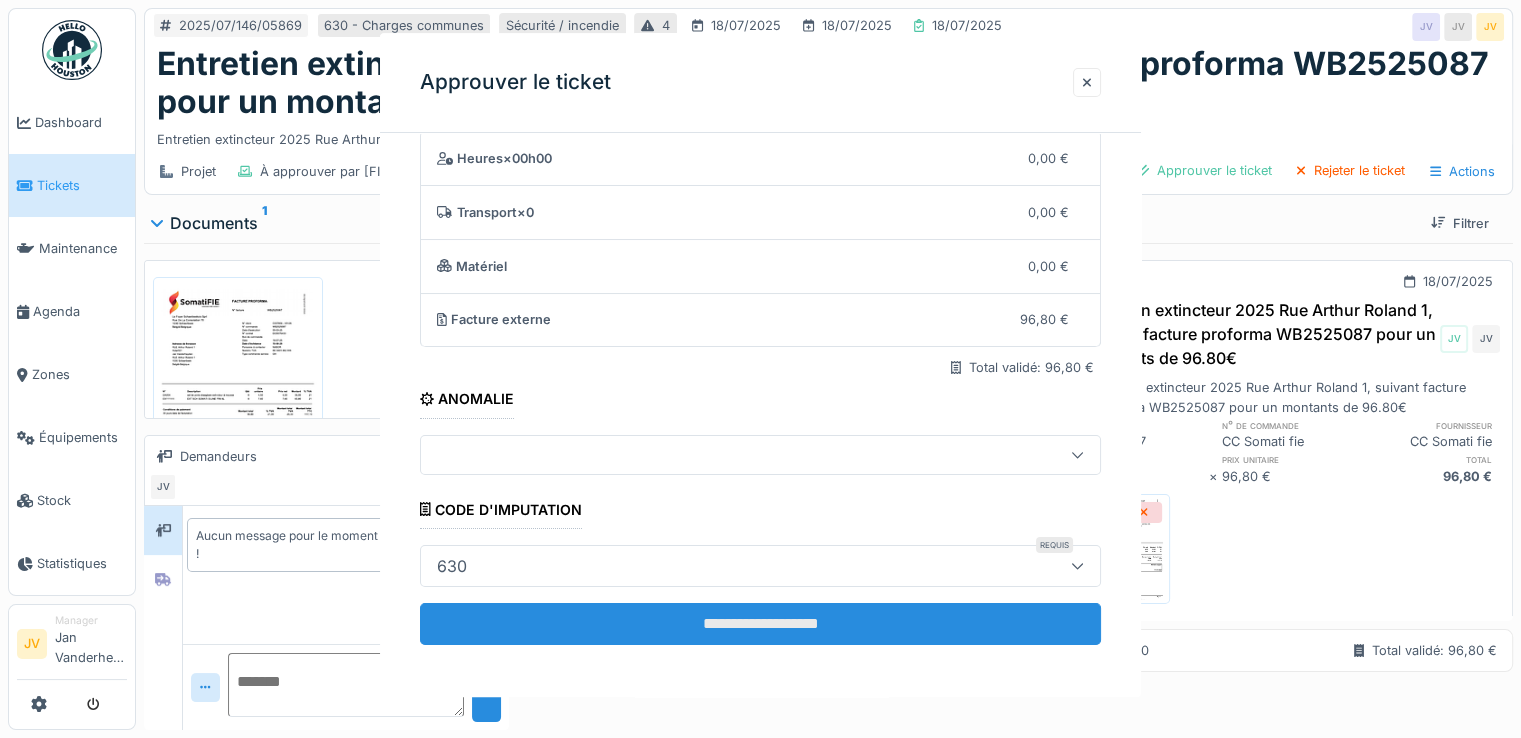 scroll, scrollTop: 0, scrollLeft: 0, axis: both 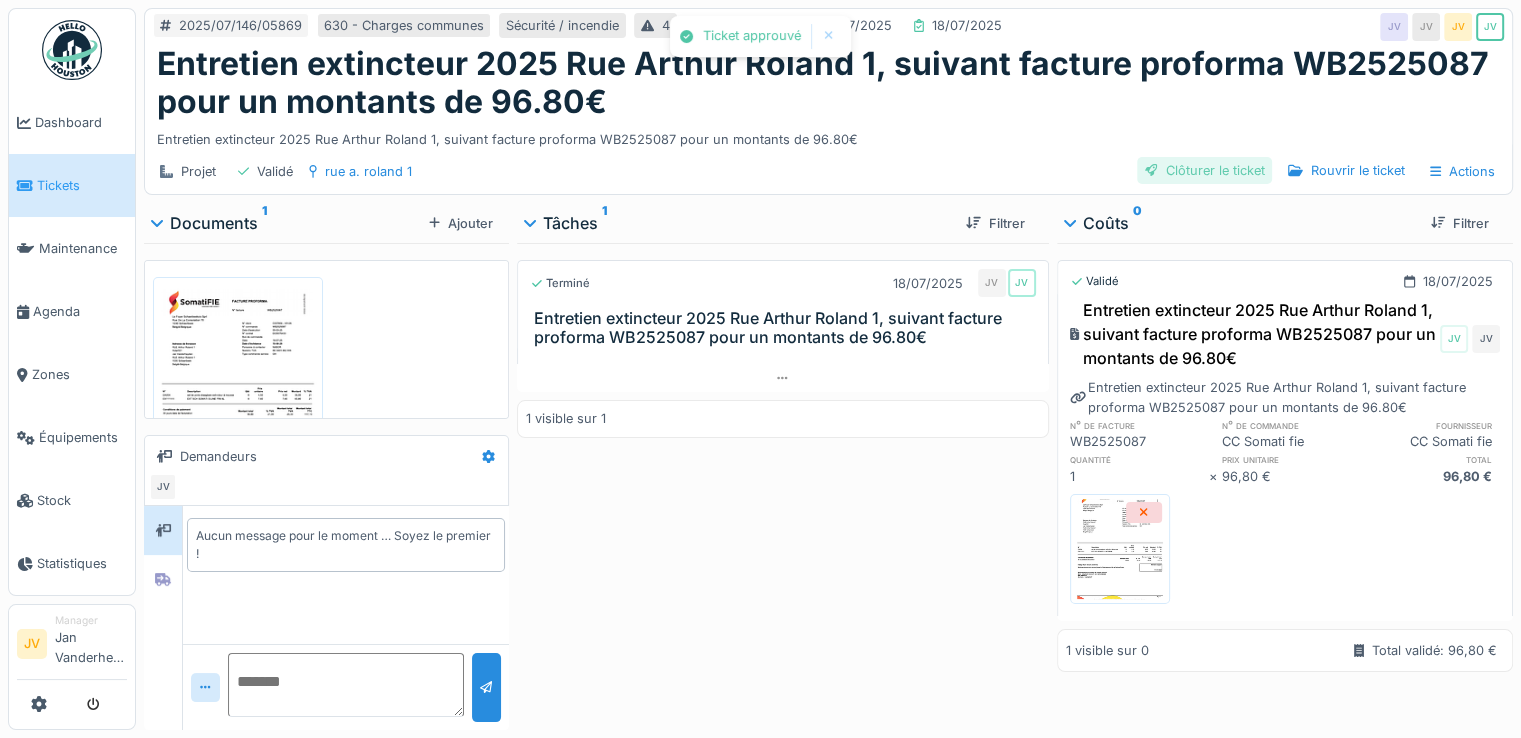 click on "Clôturer le ticket" at bounding box center [1205, 170] 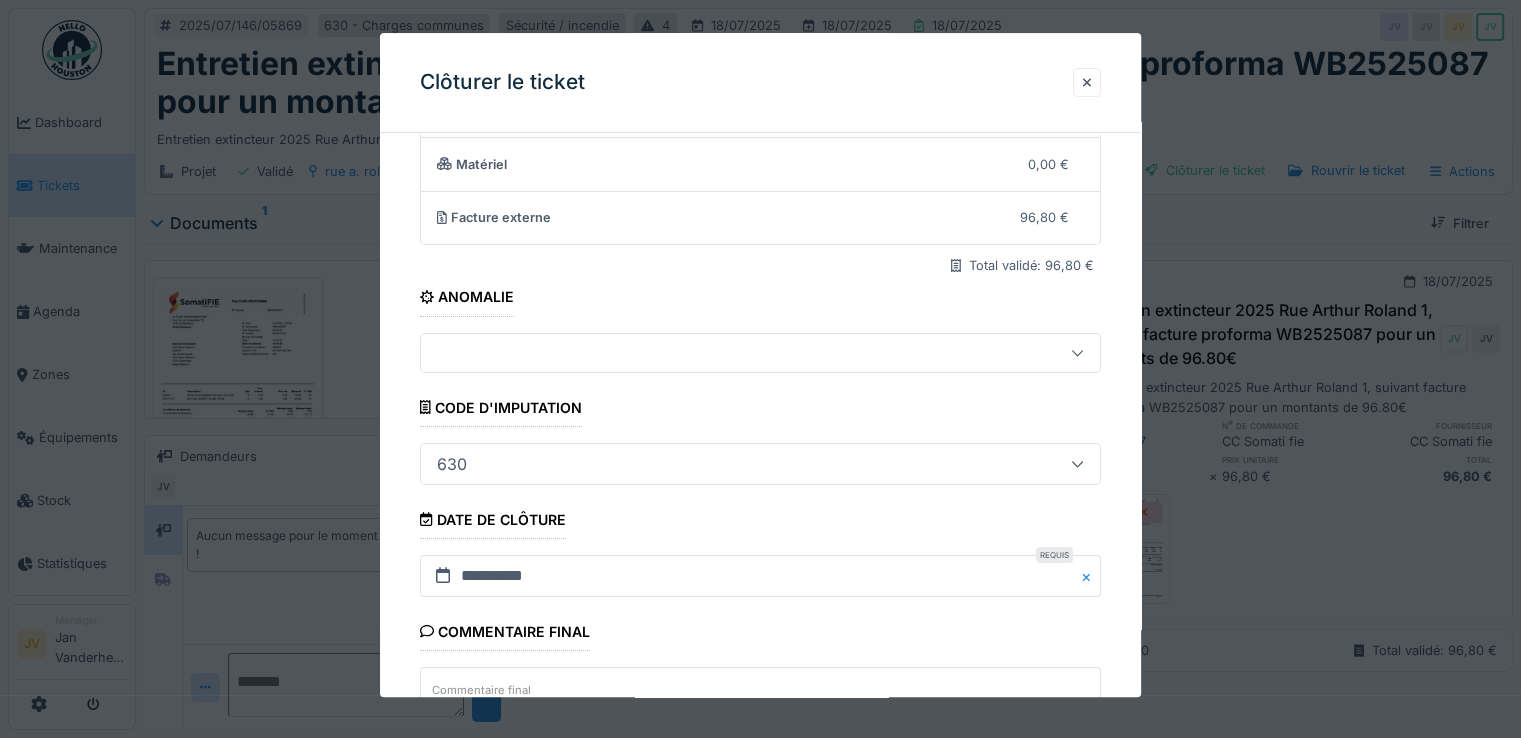scroll, scrollTop: 332, scrollLeft: 0, axis: vertical 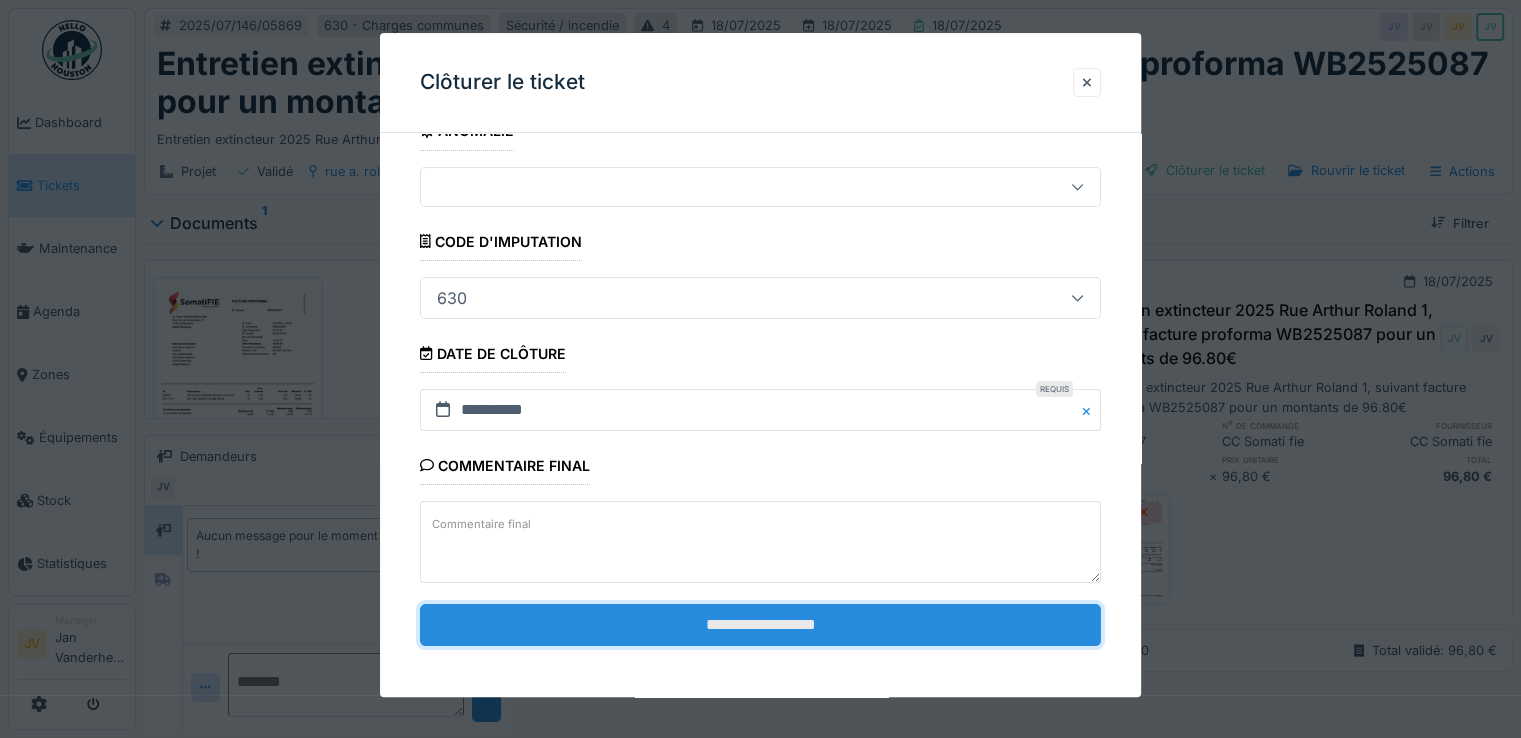 click on "**********" at bounding box center (760, 625) 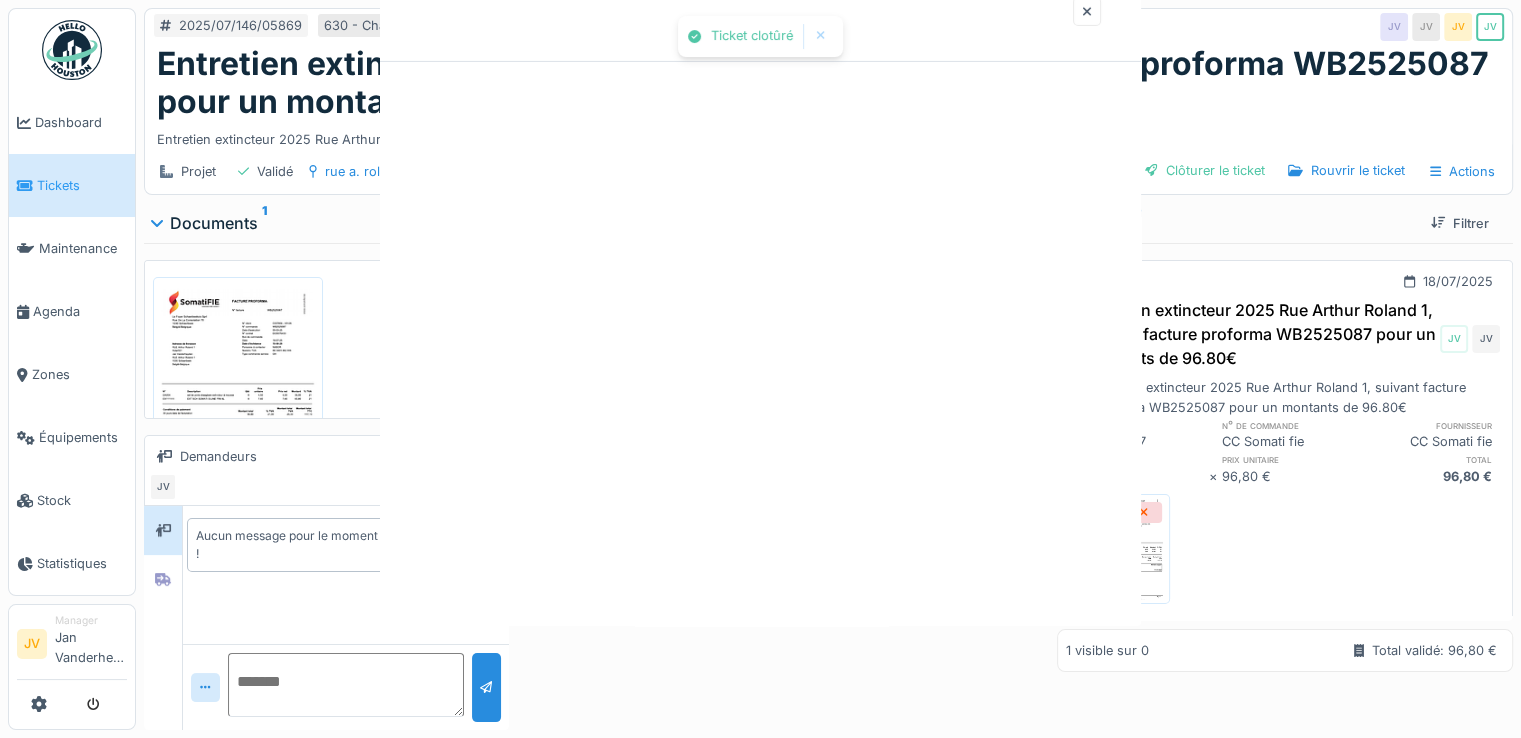 scroll, scrollTop: 0, scrollLeft: 0, axis: both 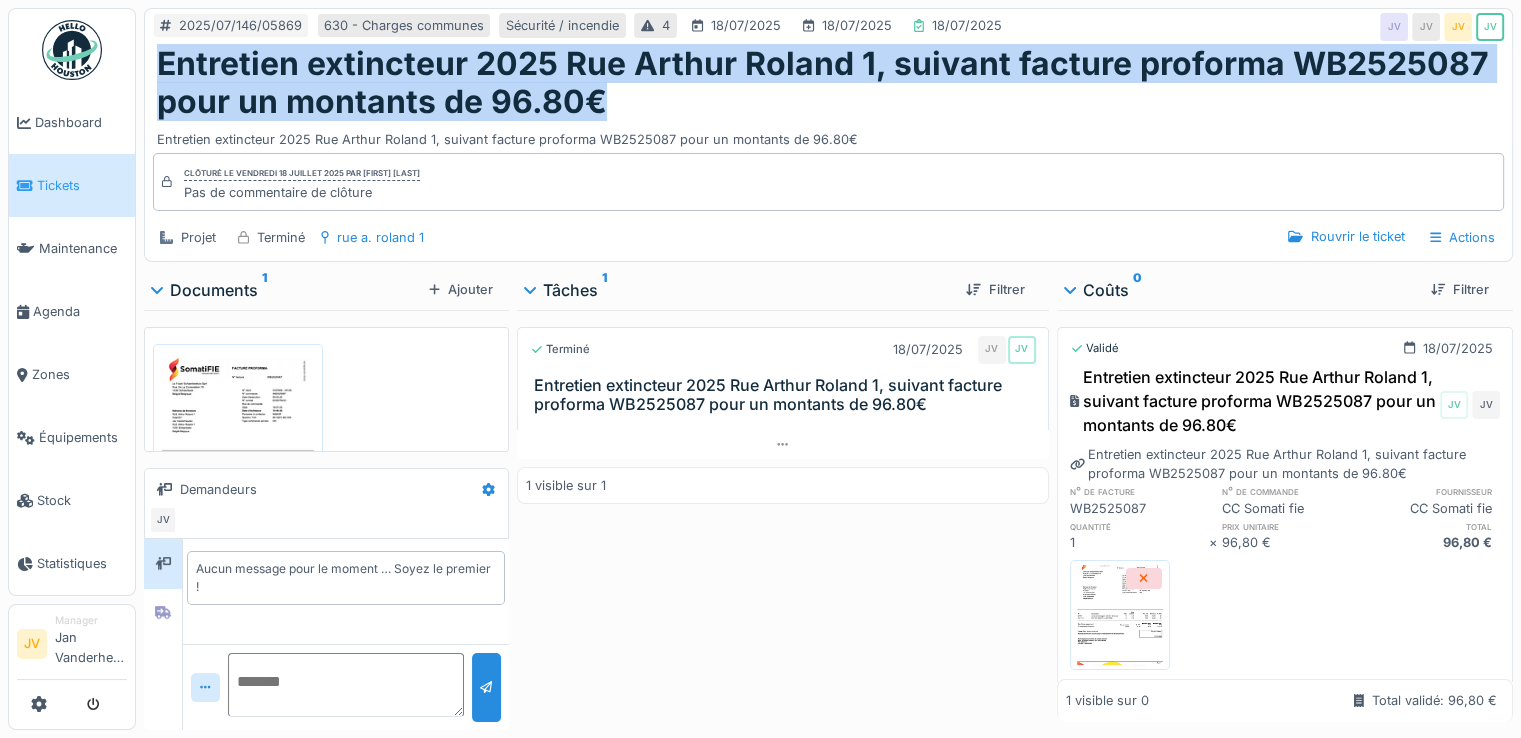 drag, startPoint x: 156, startPoint y: 61, endPoint x: 648, endPoint y: 107, distance: 494.14572 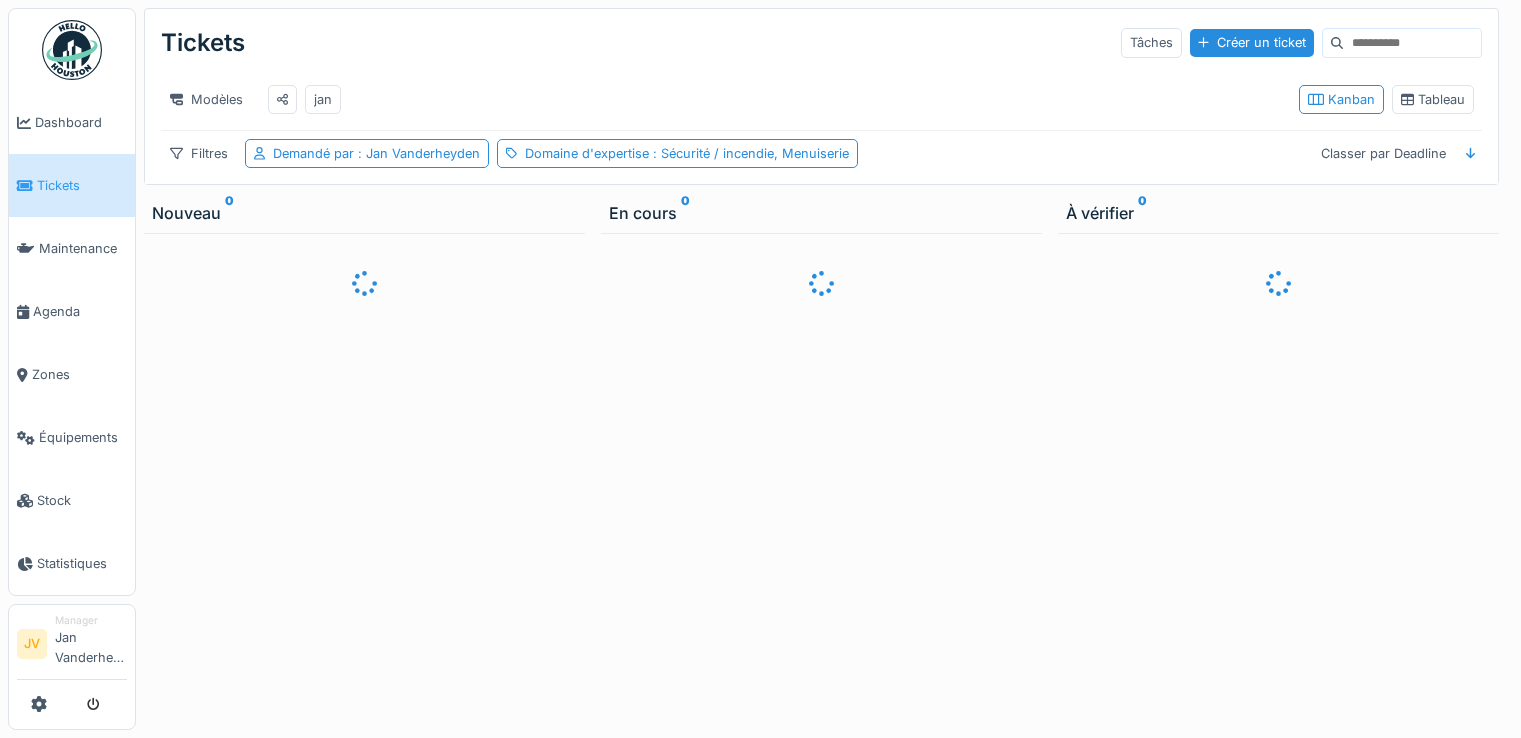 scroll, scrollTop: 0, scrollLeft: 0, axis: both 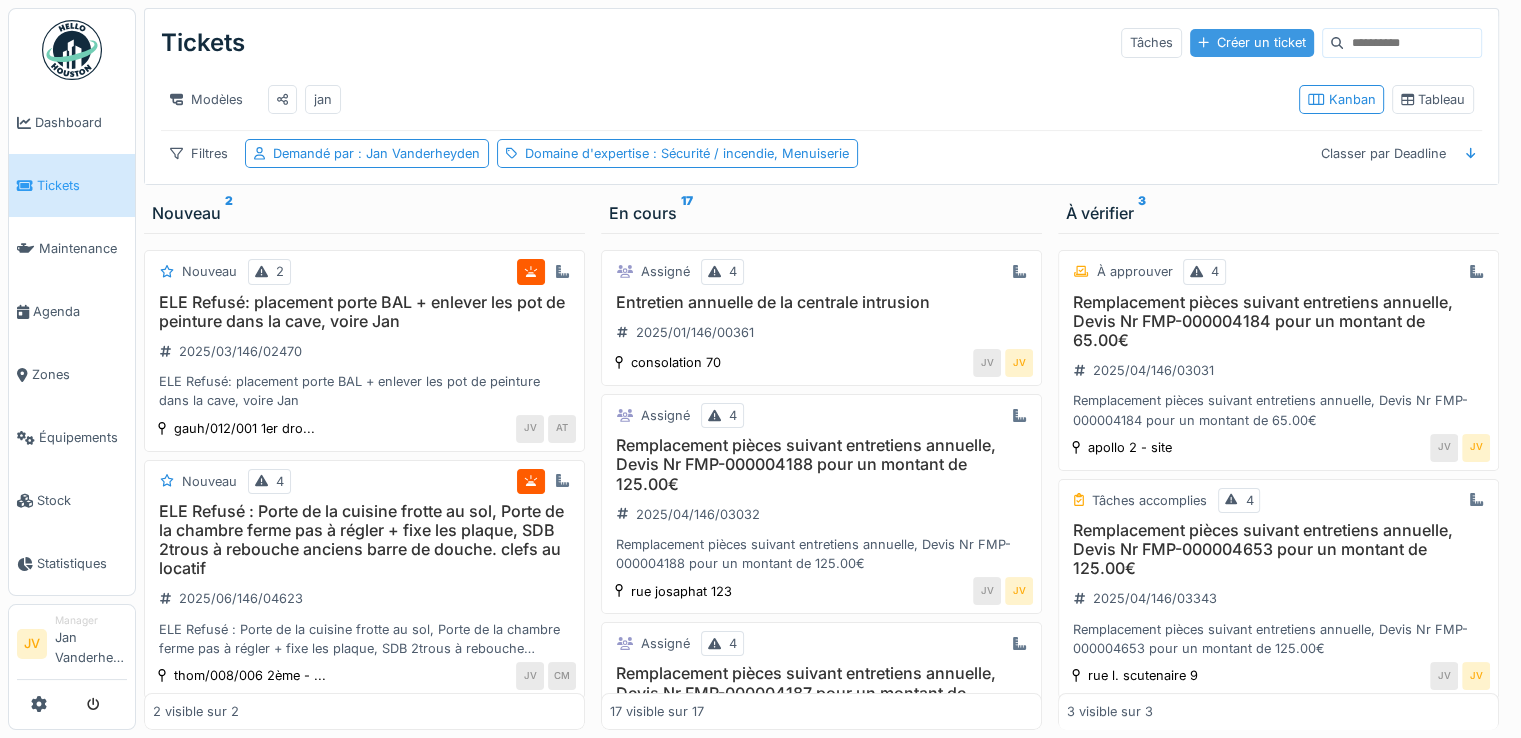 click on "Créer un ticket" at bounding box center [1252, 42] 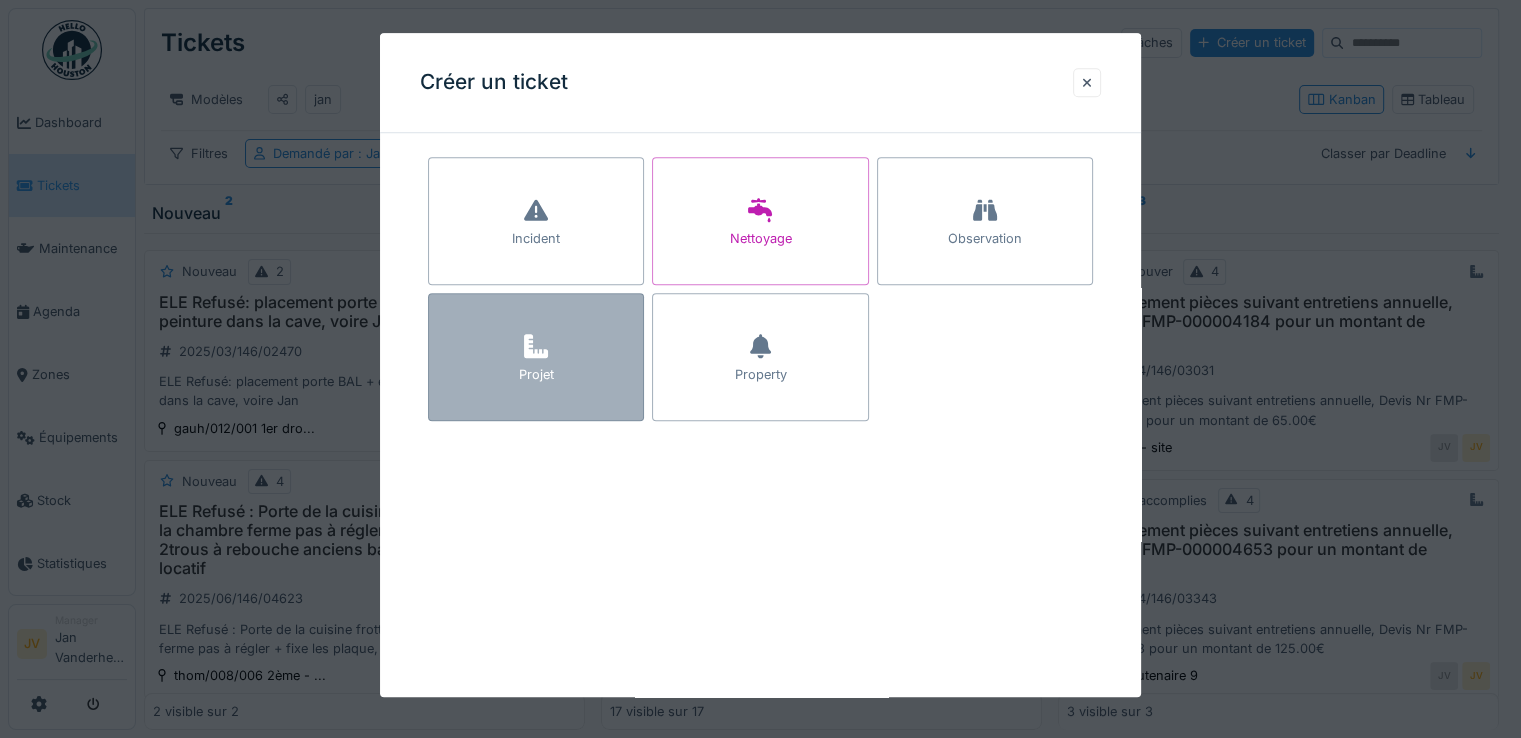 click 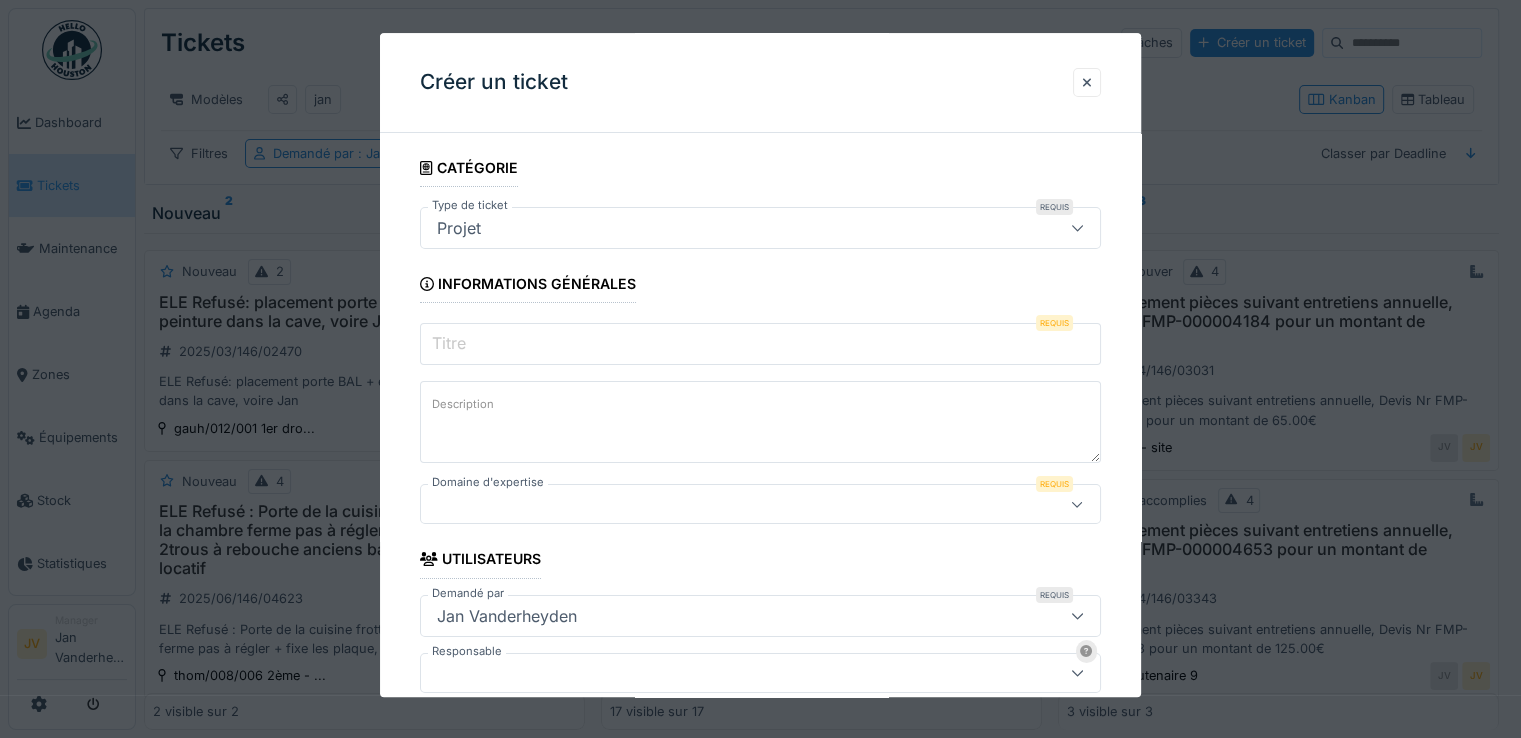 click on "Titre" at bounding box center [760, 344] 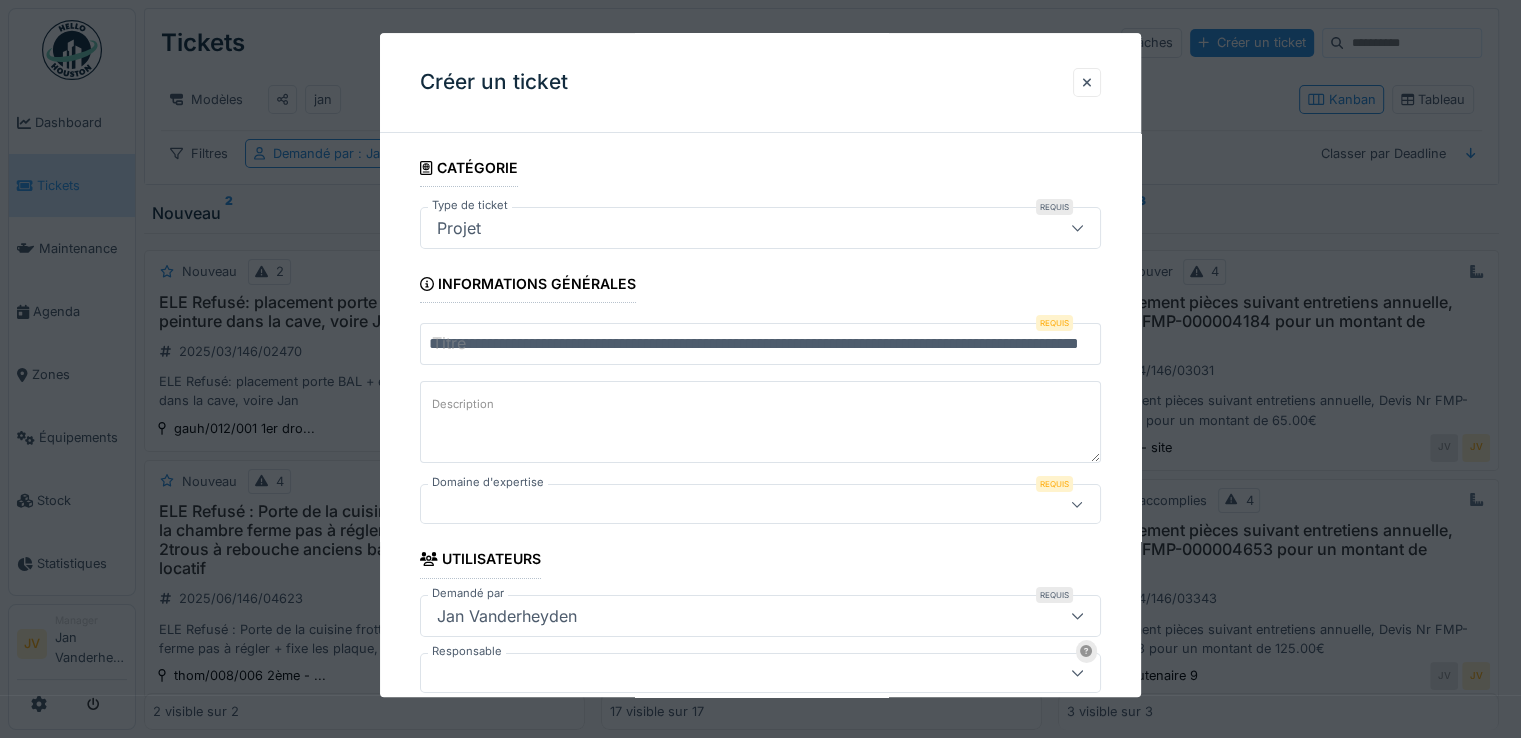 scroll, scrollTop: 0, scrollLeft: 187, axis: horizontal 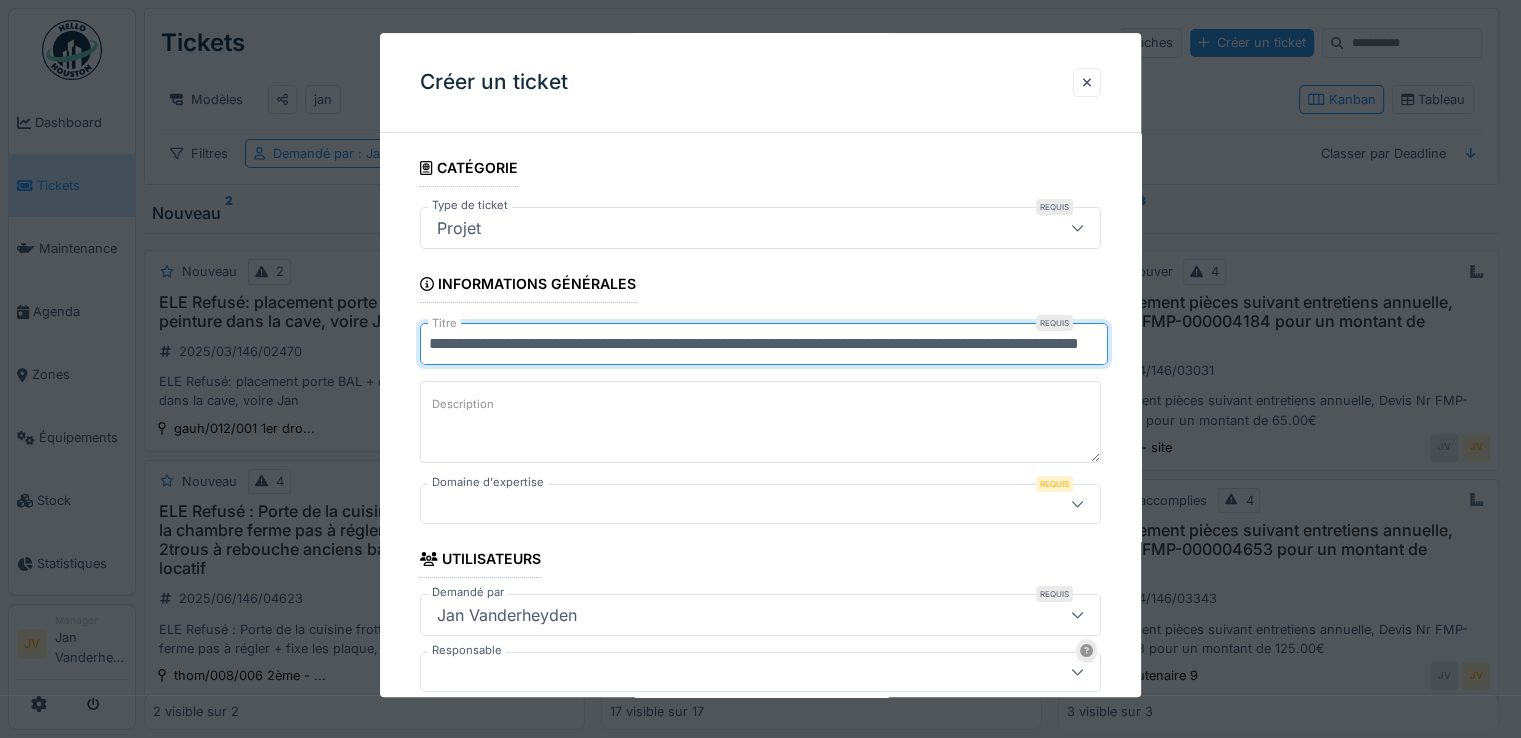 click on "**********" at bounding box center (764, 344) 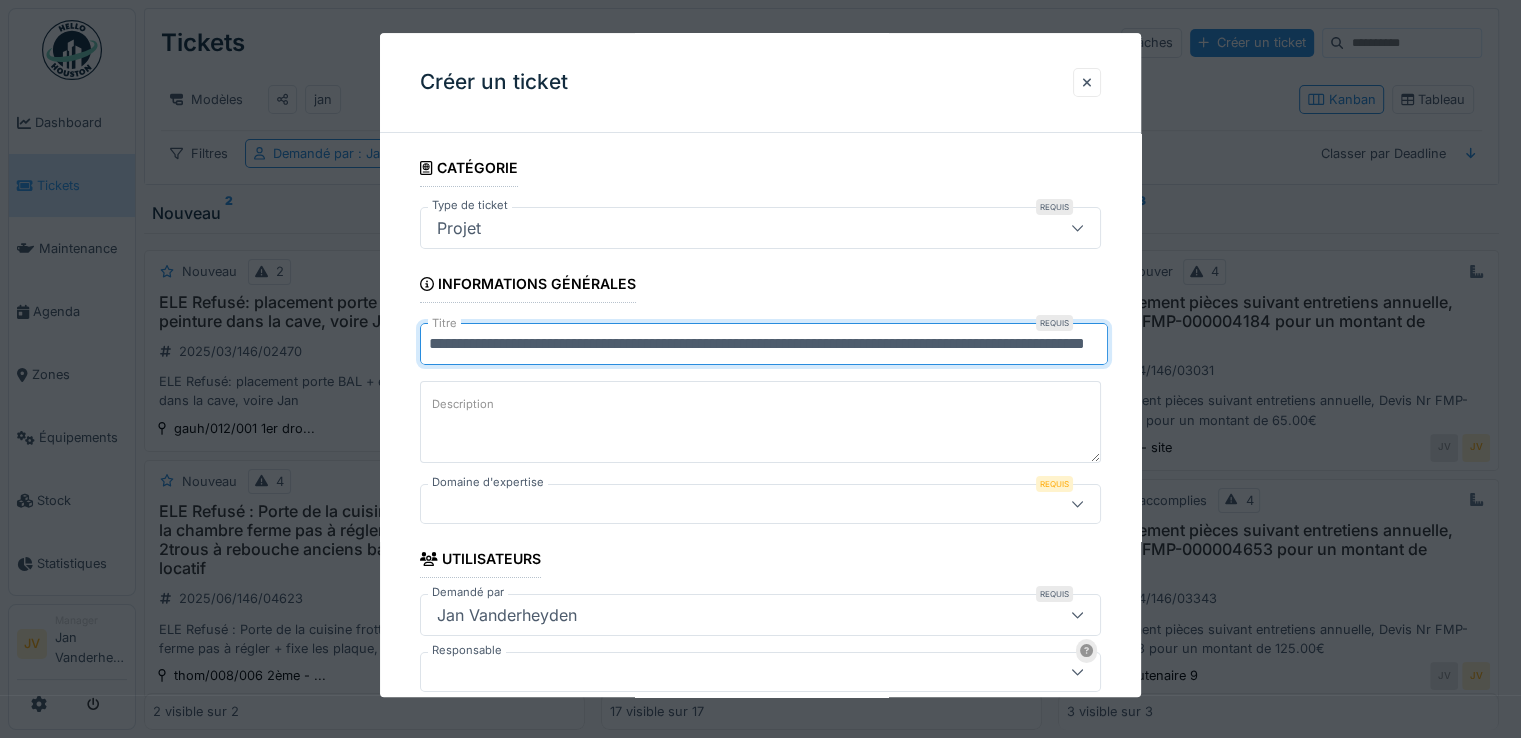 click on "**********" at bounding box center [764, 344] 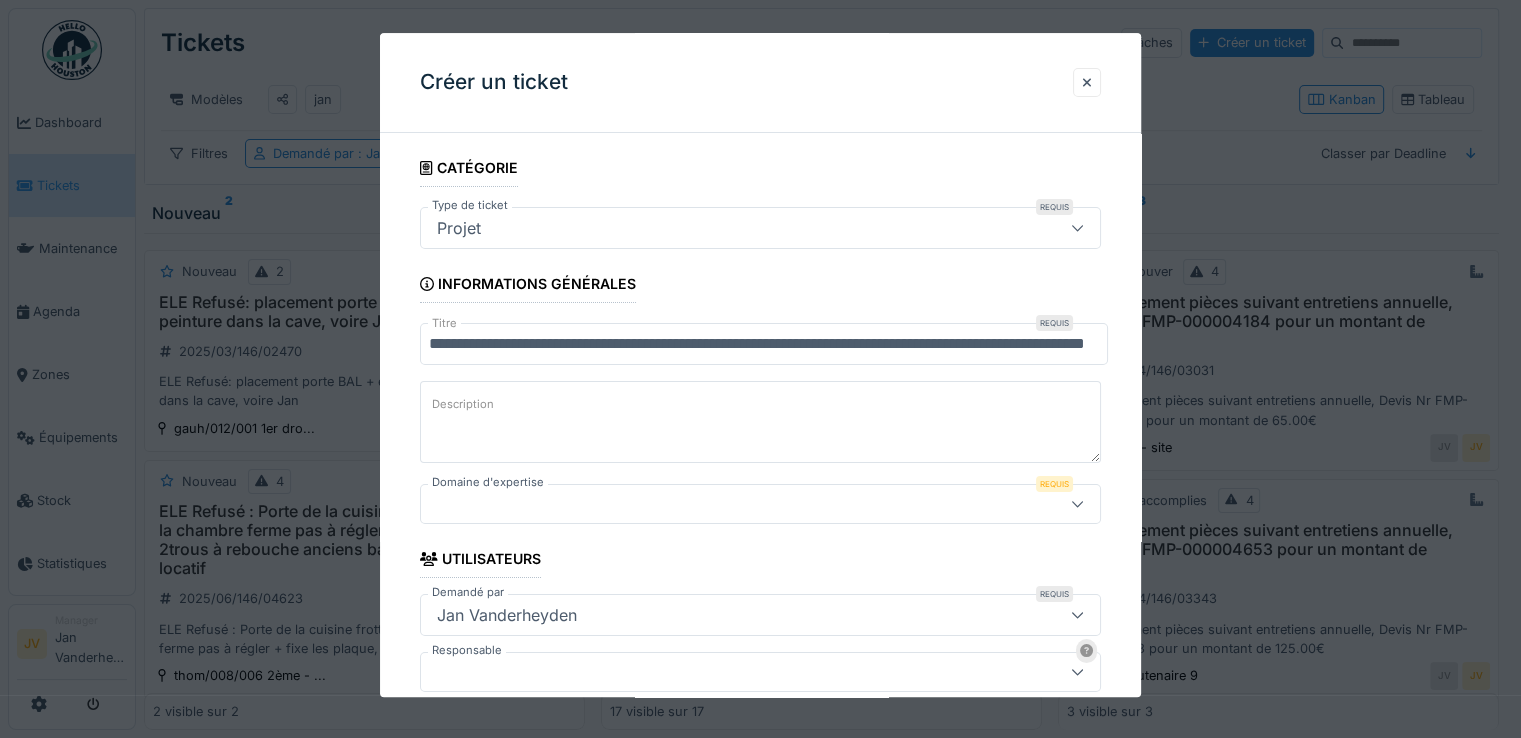 paste on "**********" 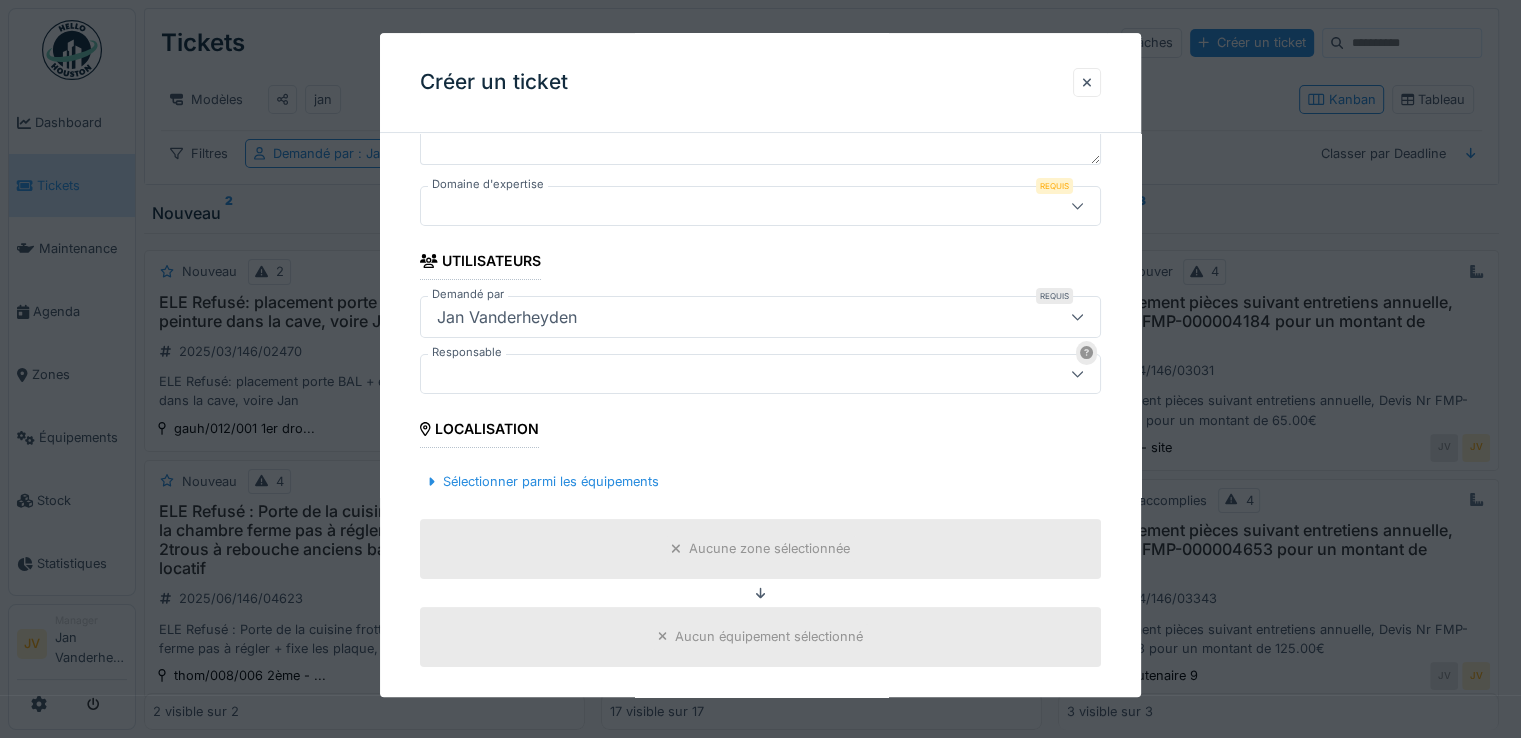 scroll, scrollTop: 300, scrollLeft: 0, axis: vertical 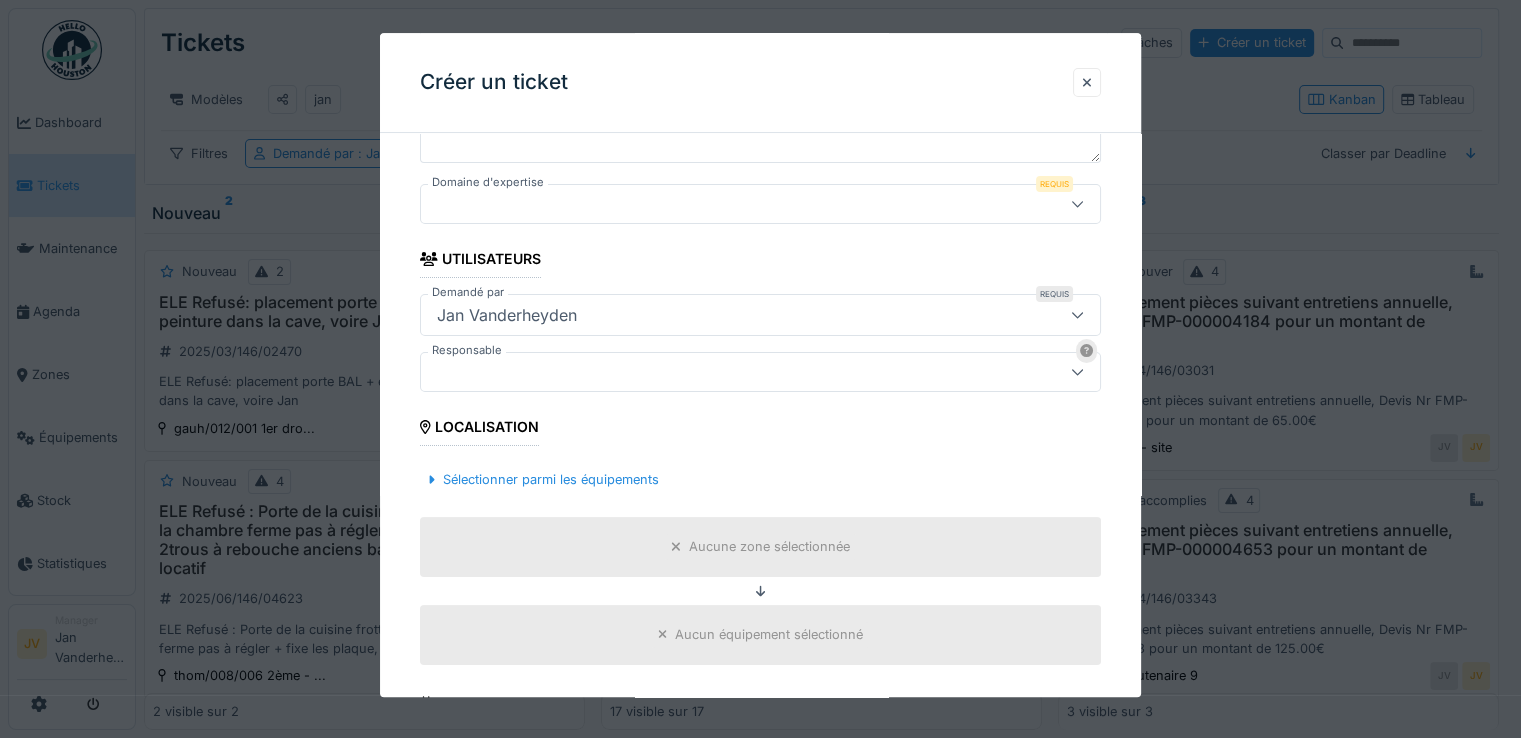 type on "**********" 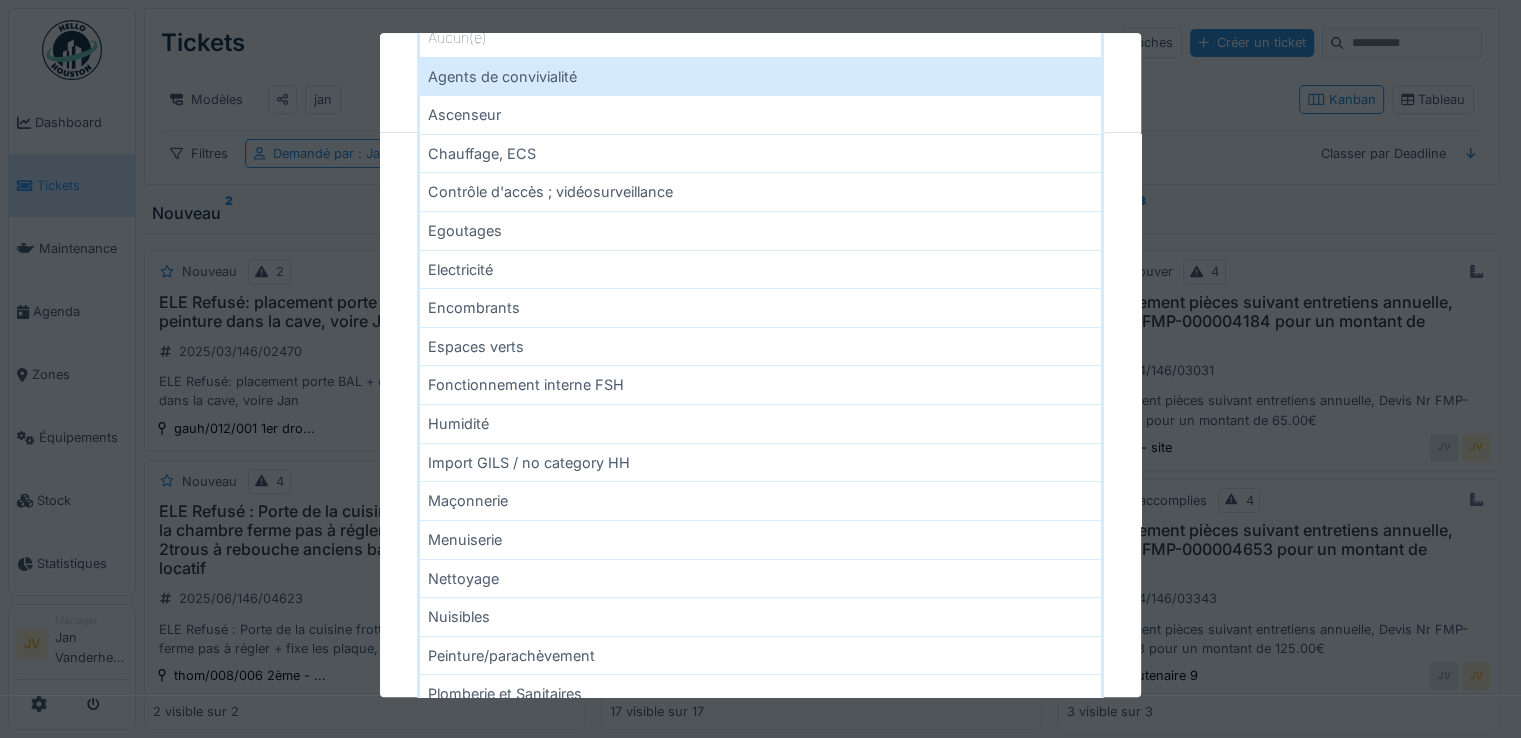 scroll, scrollTop: 800, scrollLeft: 0, axis: vertical 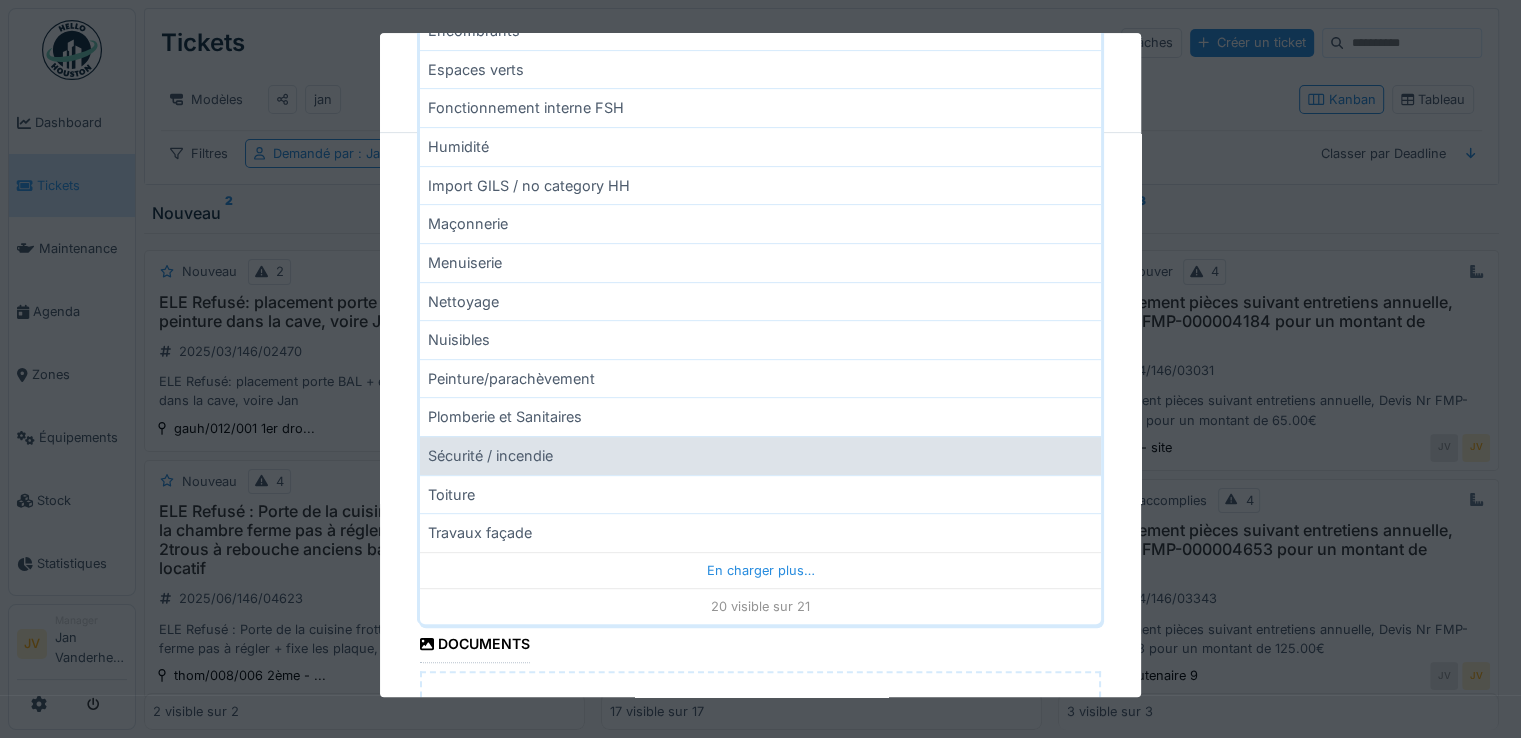 click on "Sécurité / incendie" at bounding box center [760, 455] 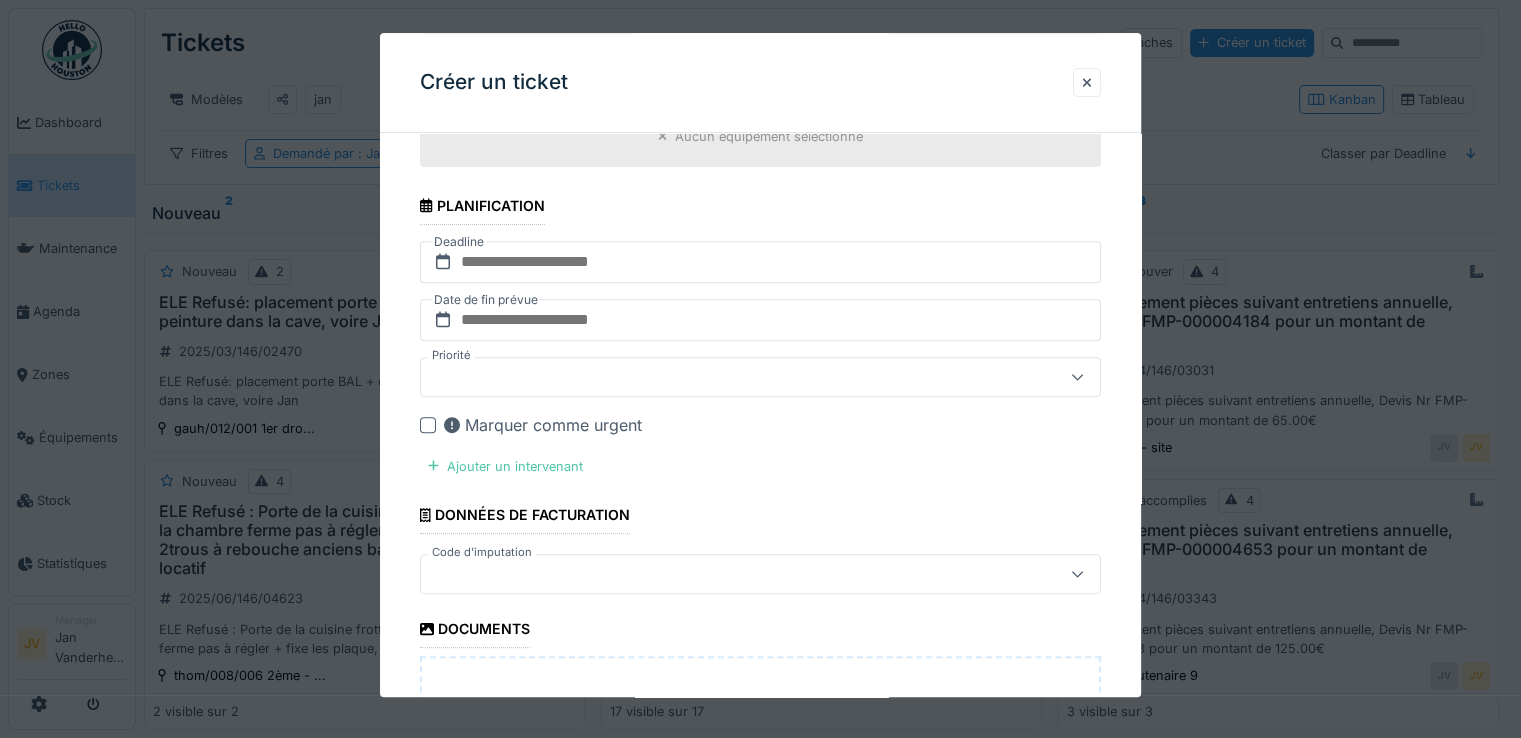 type on "***" 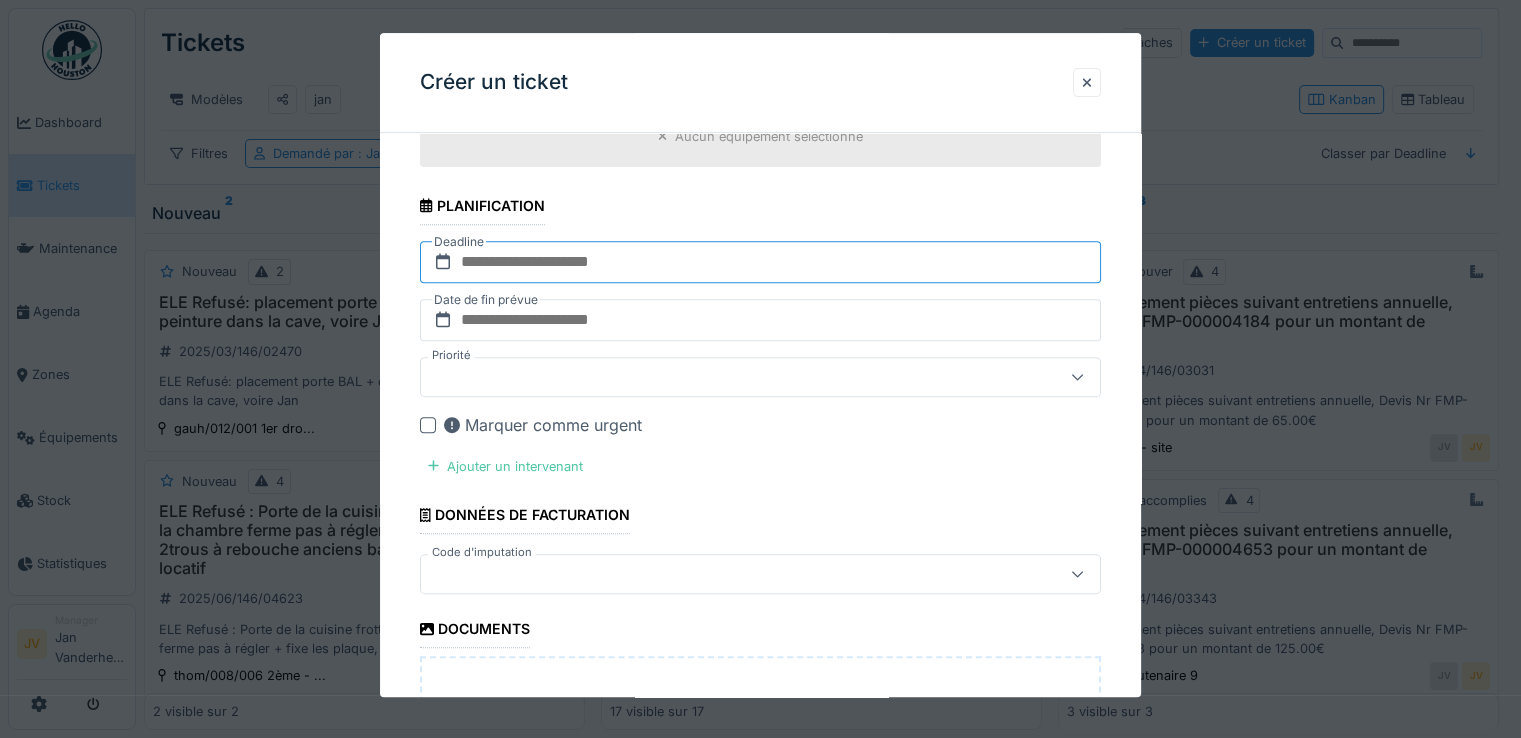 click at bounding box center (760, 262) 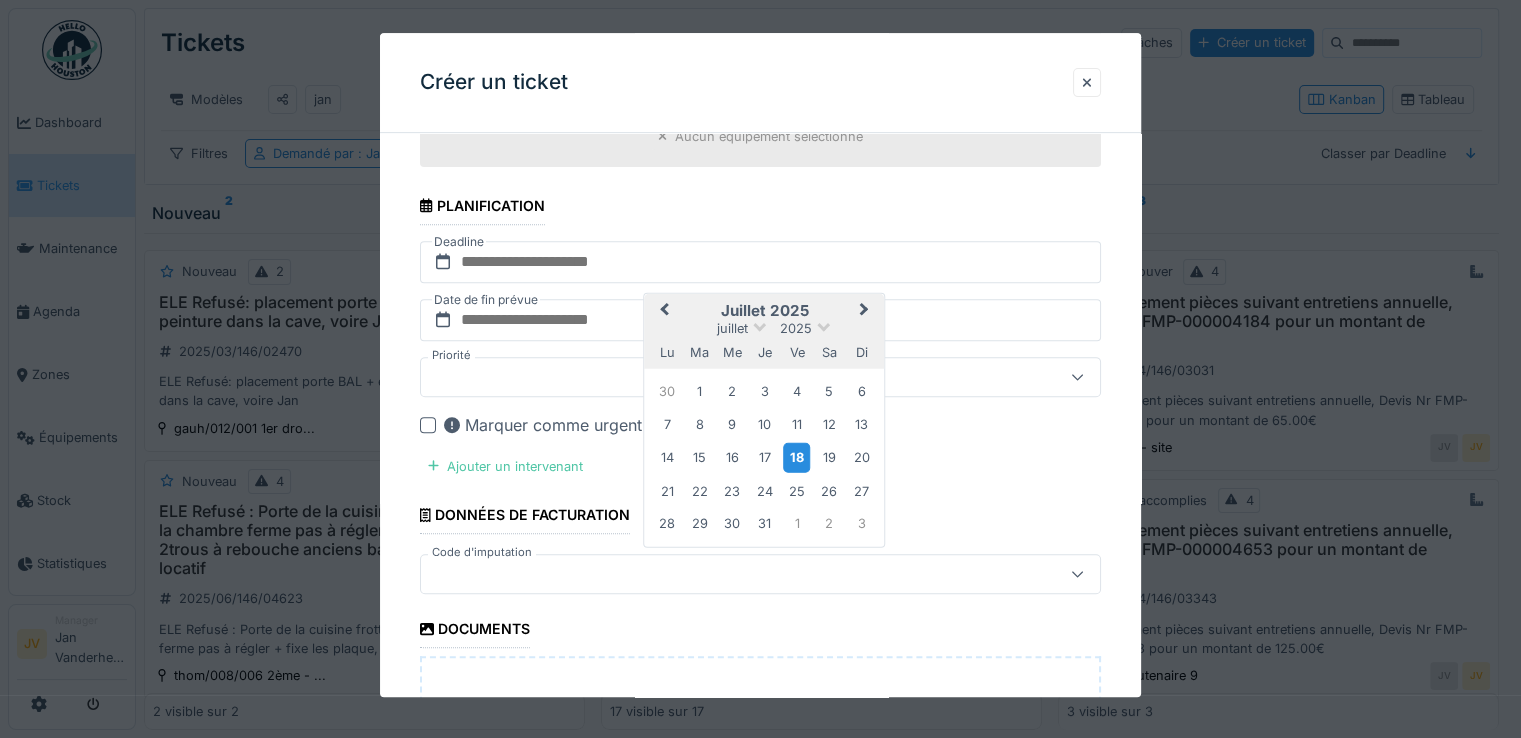 click on "18" at bounding box center [796, 457] 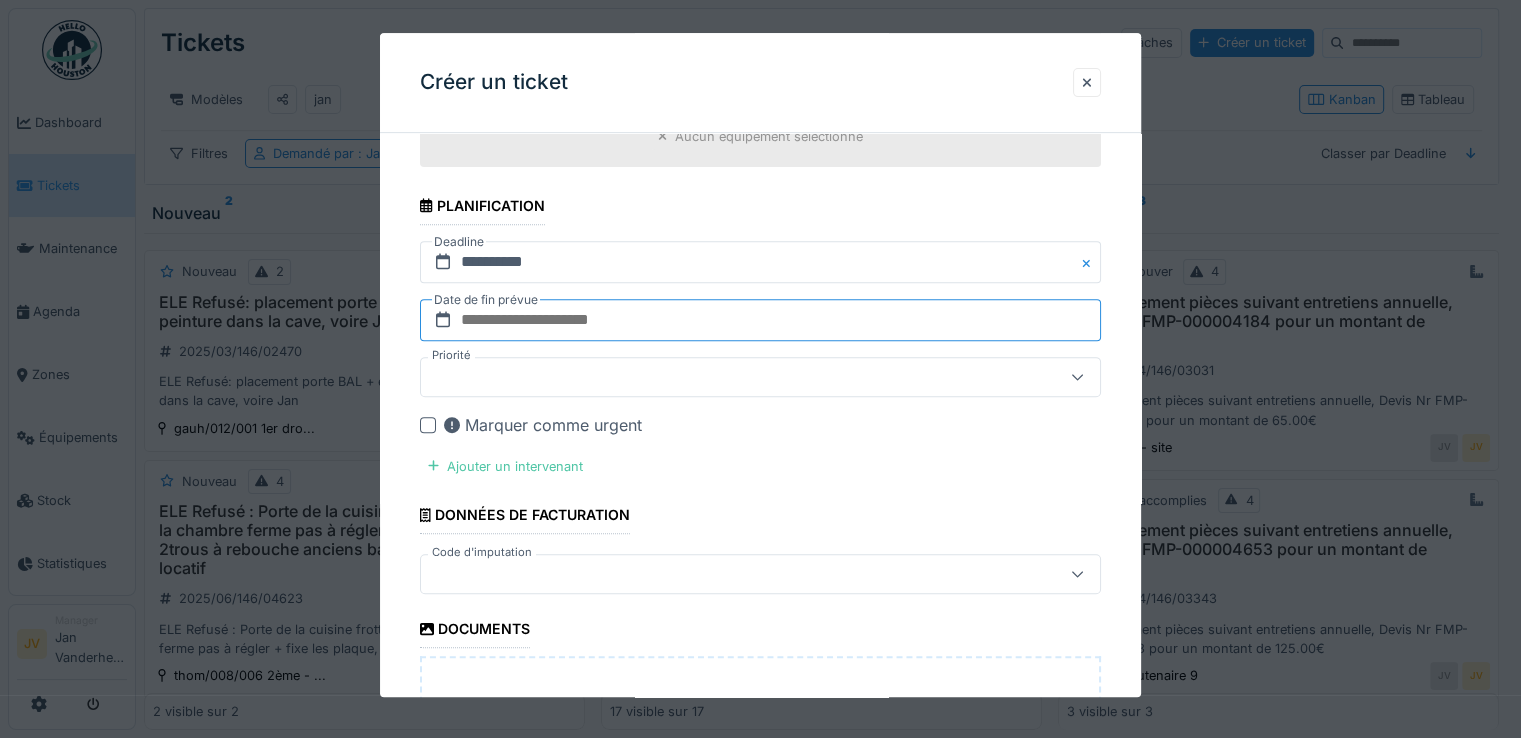 click at bounding box center (760, 320) 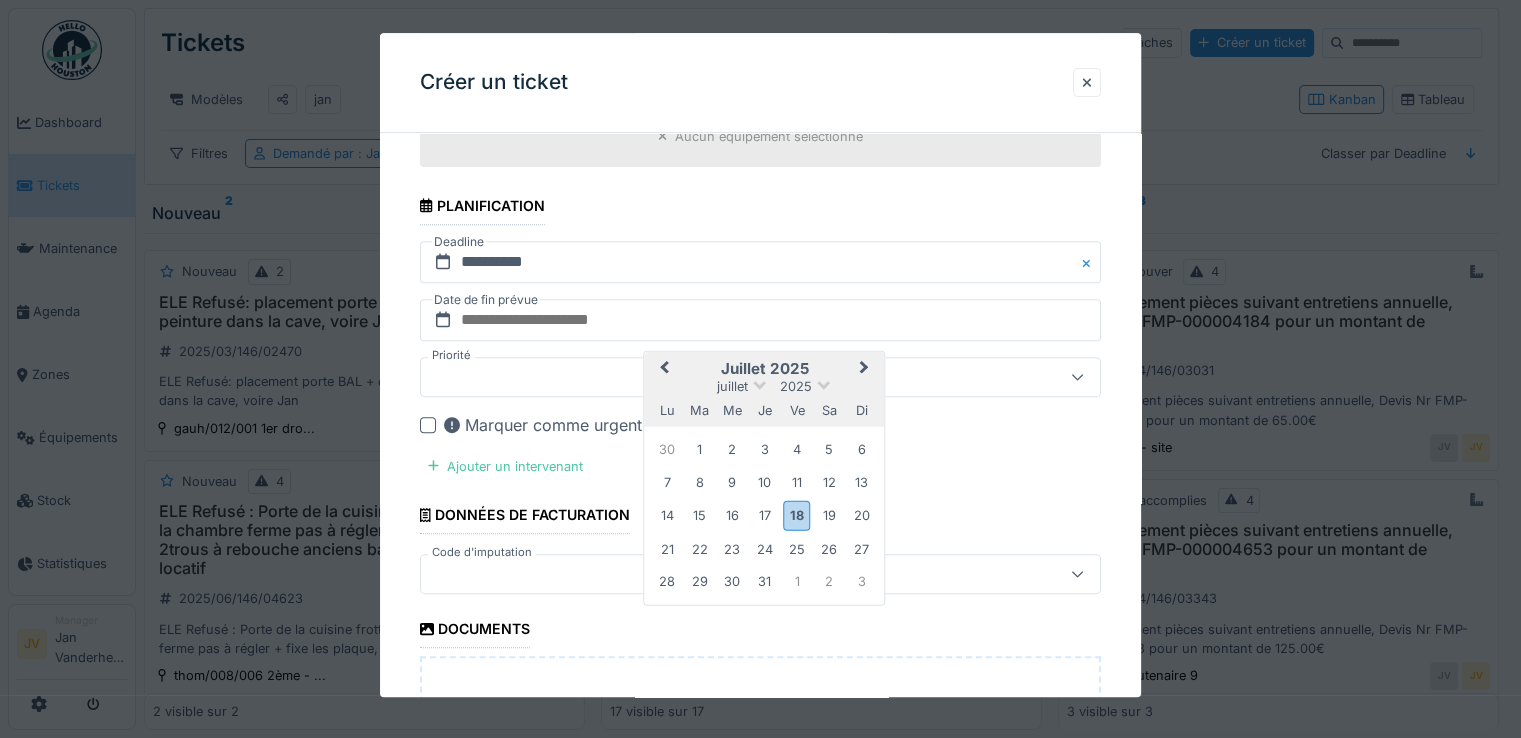 click on "18" at bounding box center (796, 515) 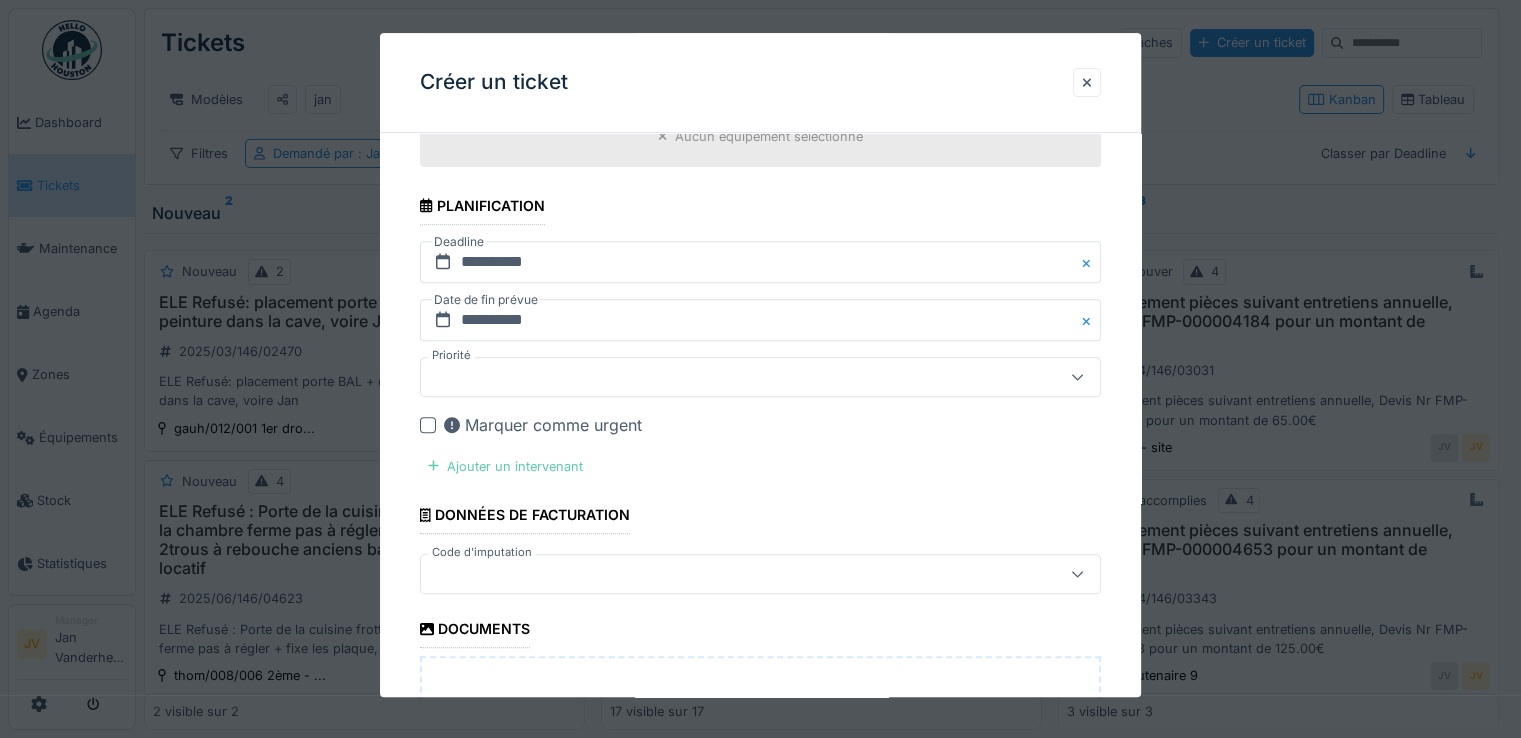 click on "Ajouter un intervenant" at bounding box center [505, 466] 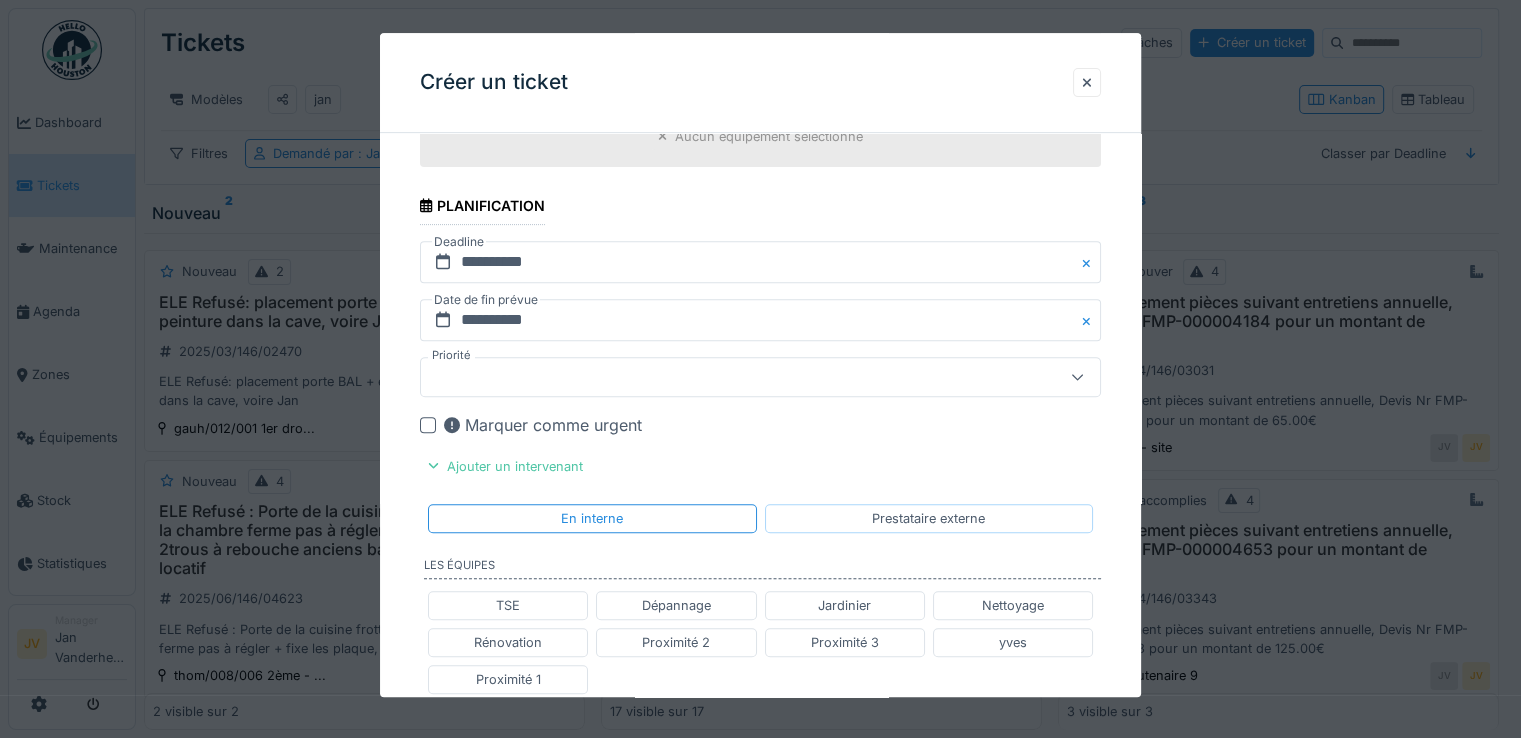click on "Prestataire externe" at bounding box center (928, 518) 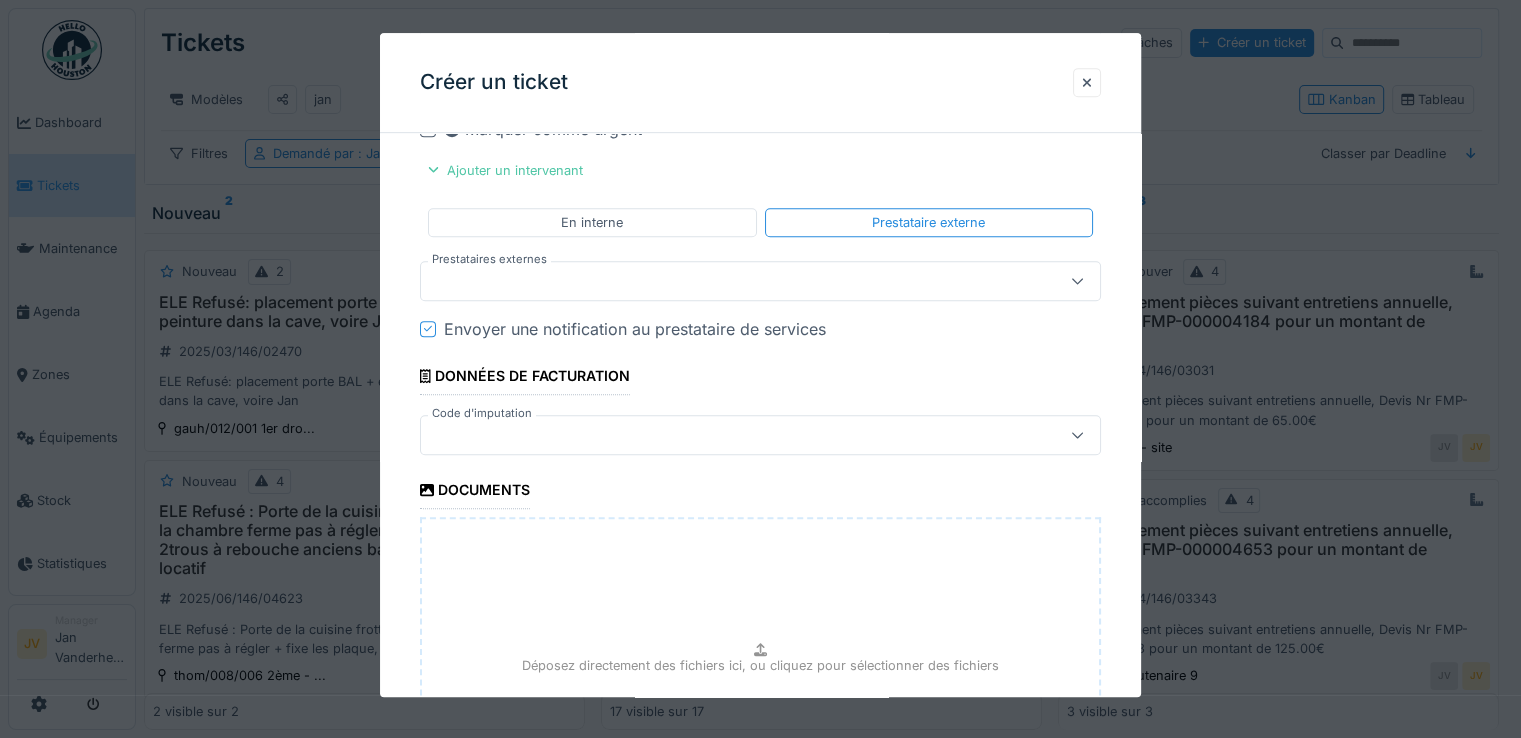 scroll, scrollTop: 1100, scrollLeft: 0, axis: vertical 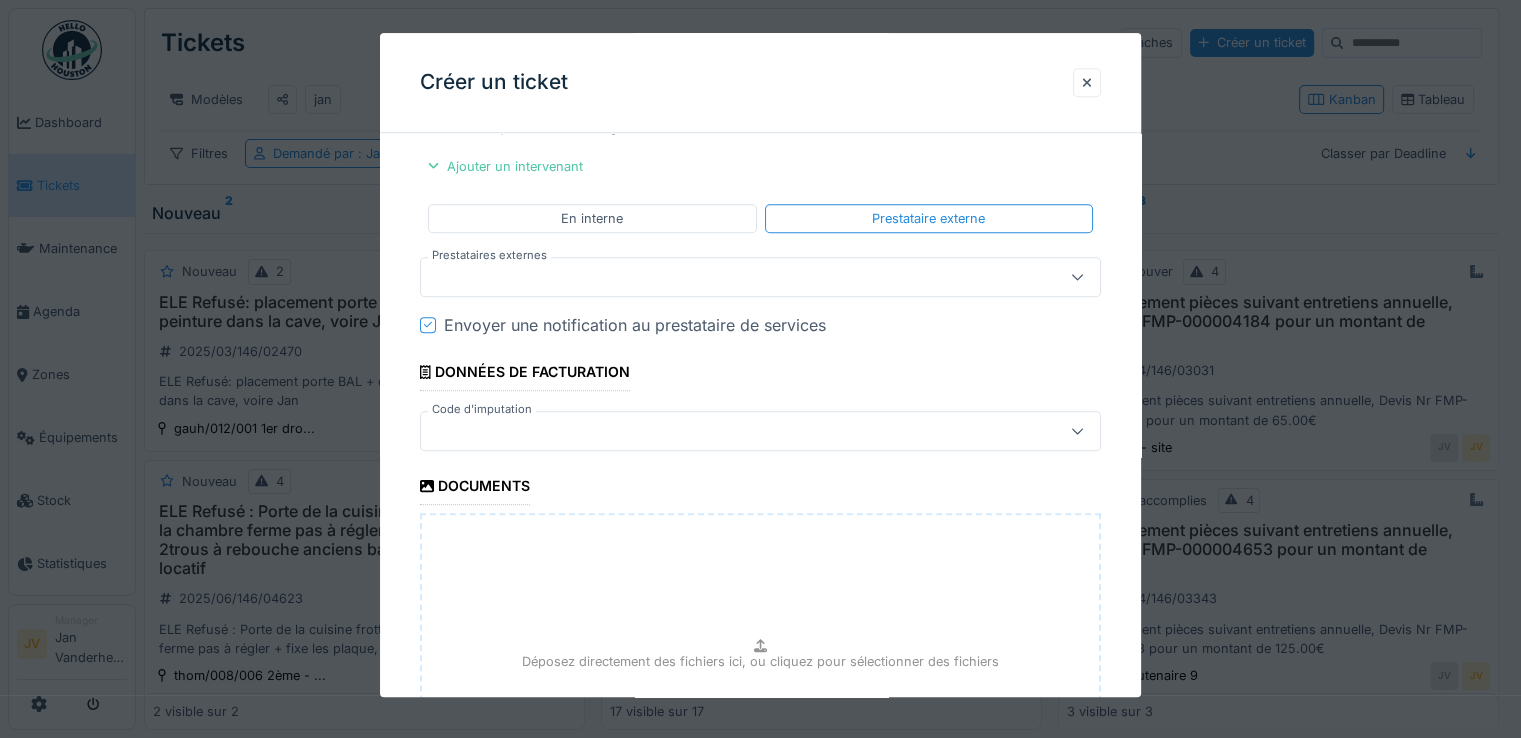 click at bounding box center [726, 277] 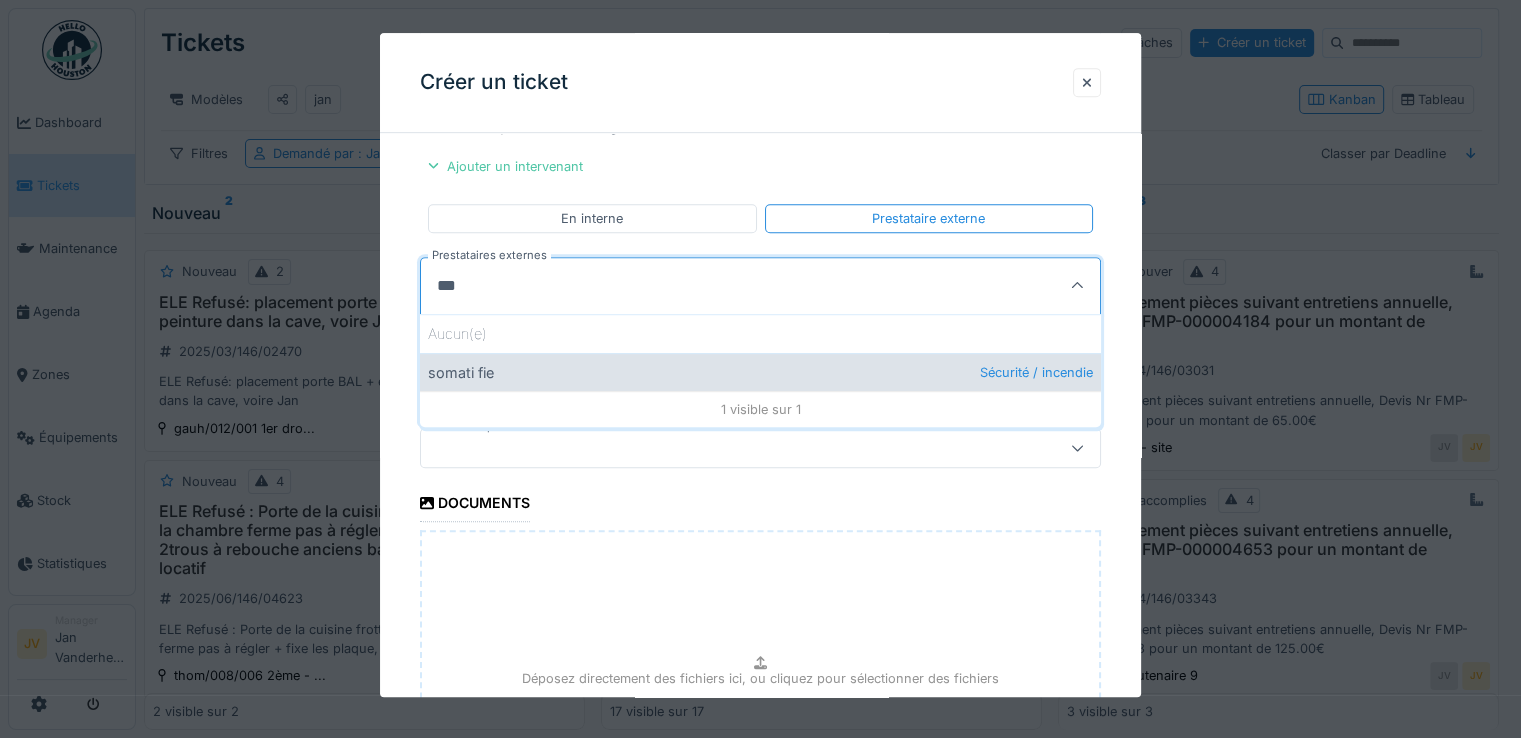 type on "***" 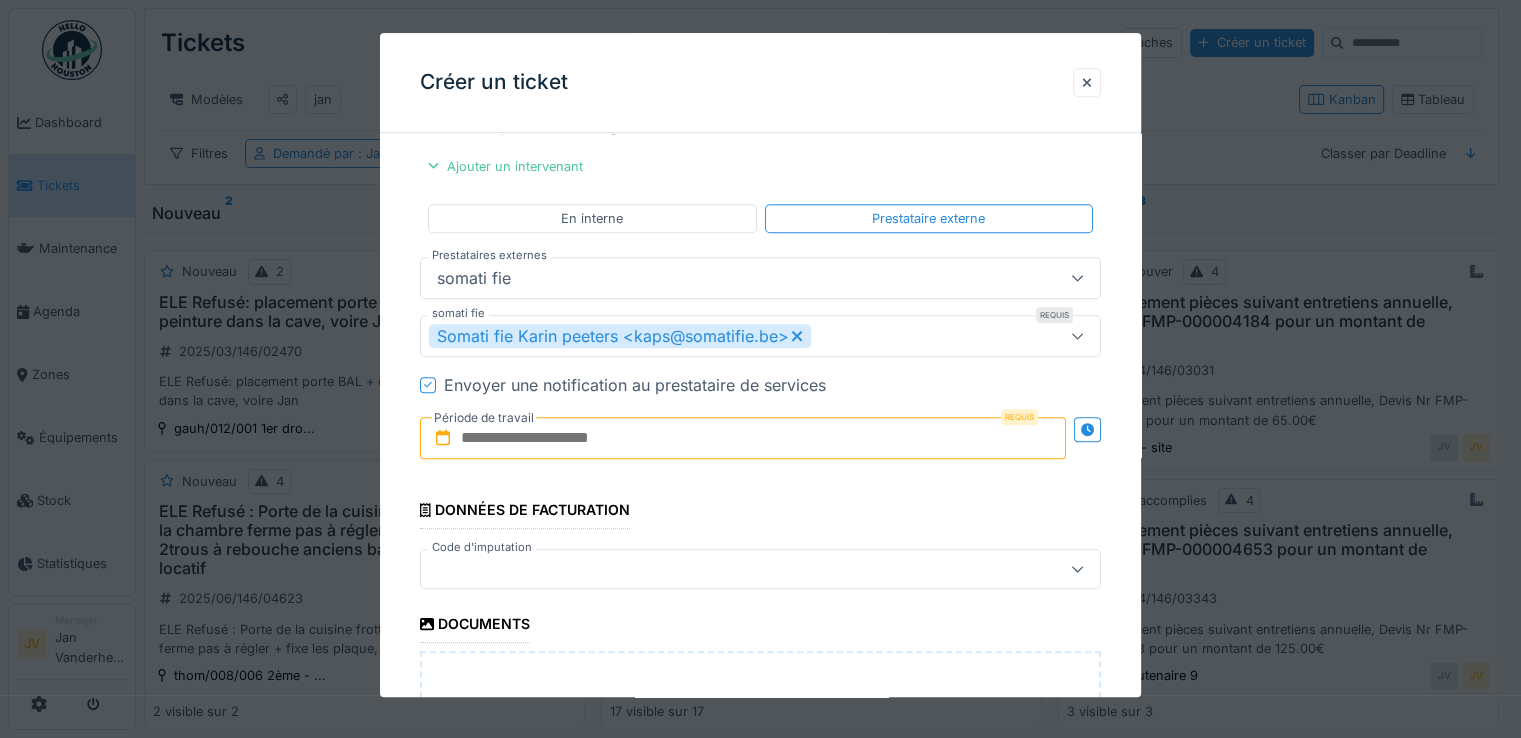 click at bounding box center (743, 438) 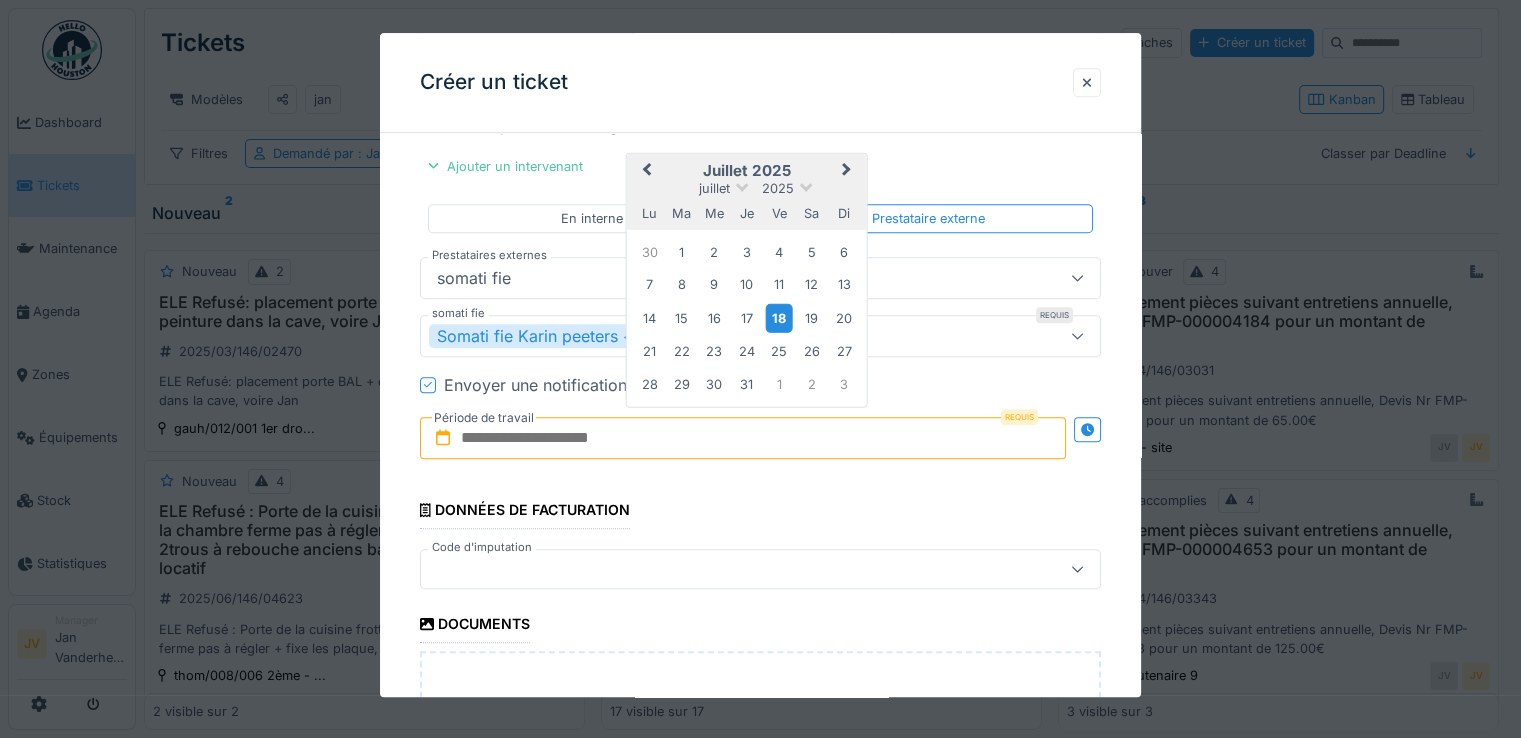click on "18" at bounding box center (779, 317) 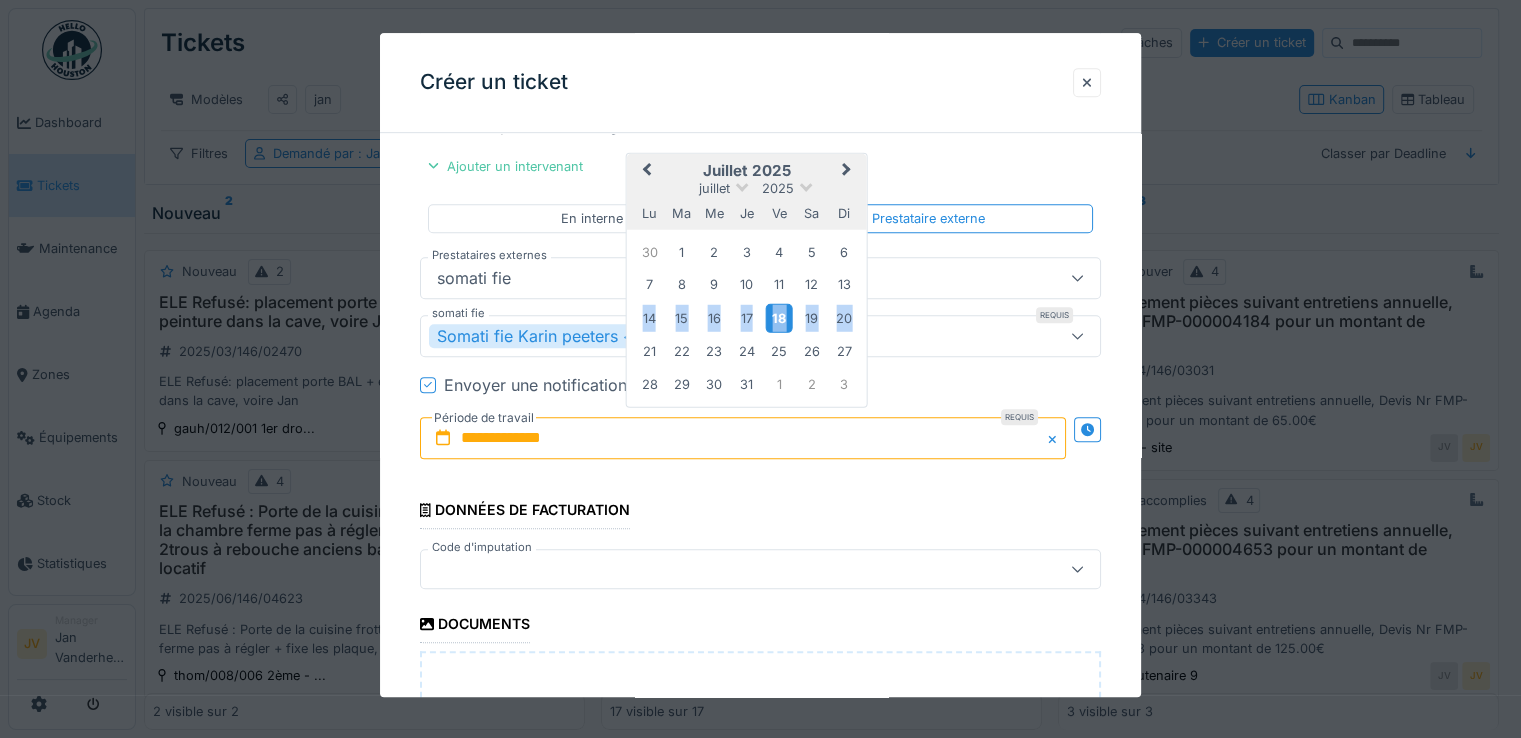 click on "18" at bounding box center [779, 317] 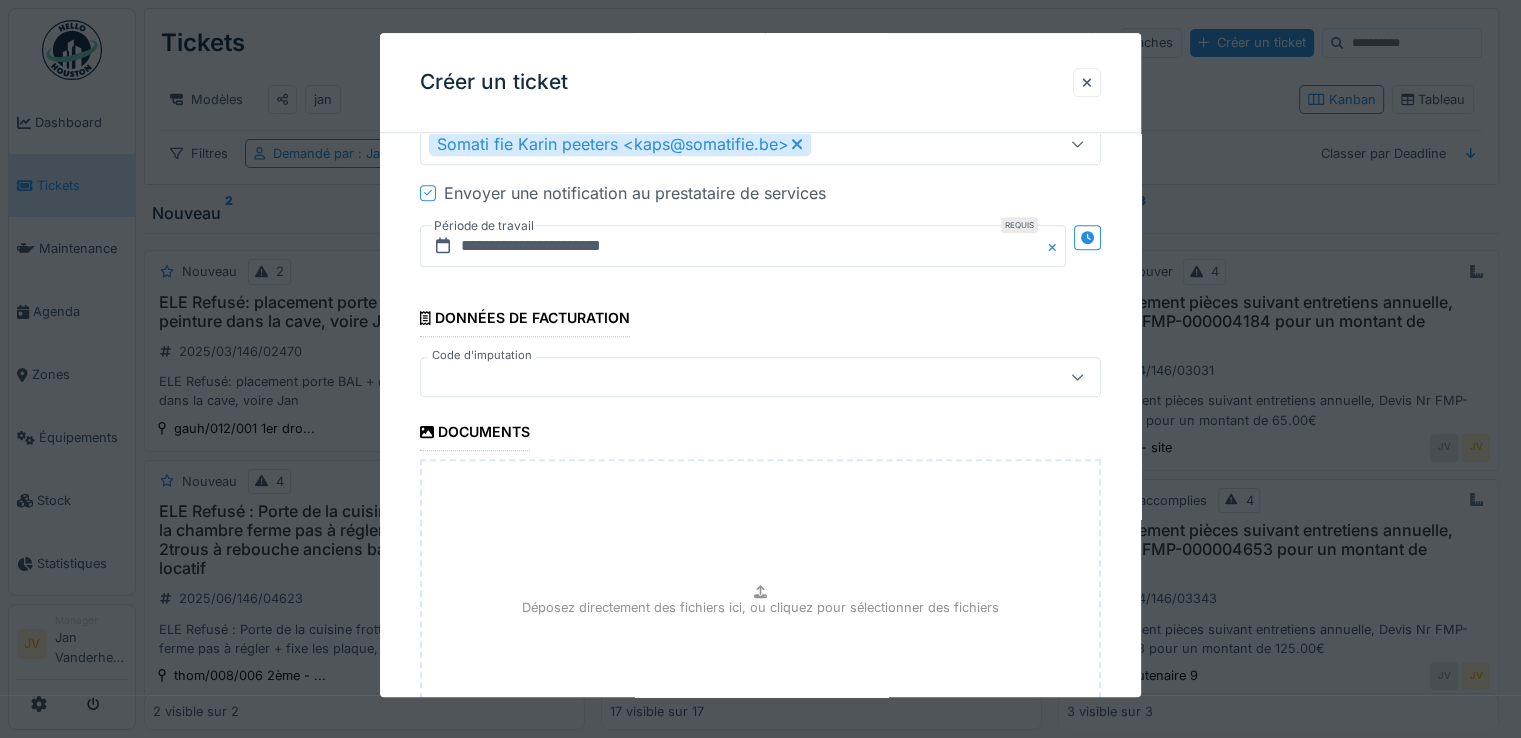 scroll, scrollTop: 1300, scrollLeft: 0, axis: vertical 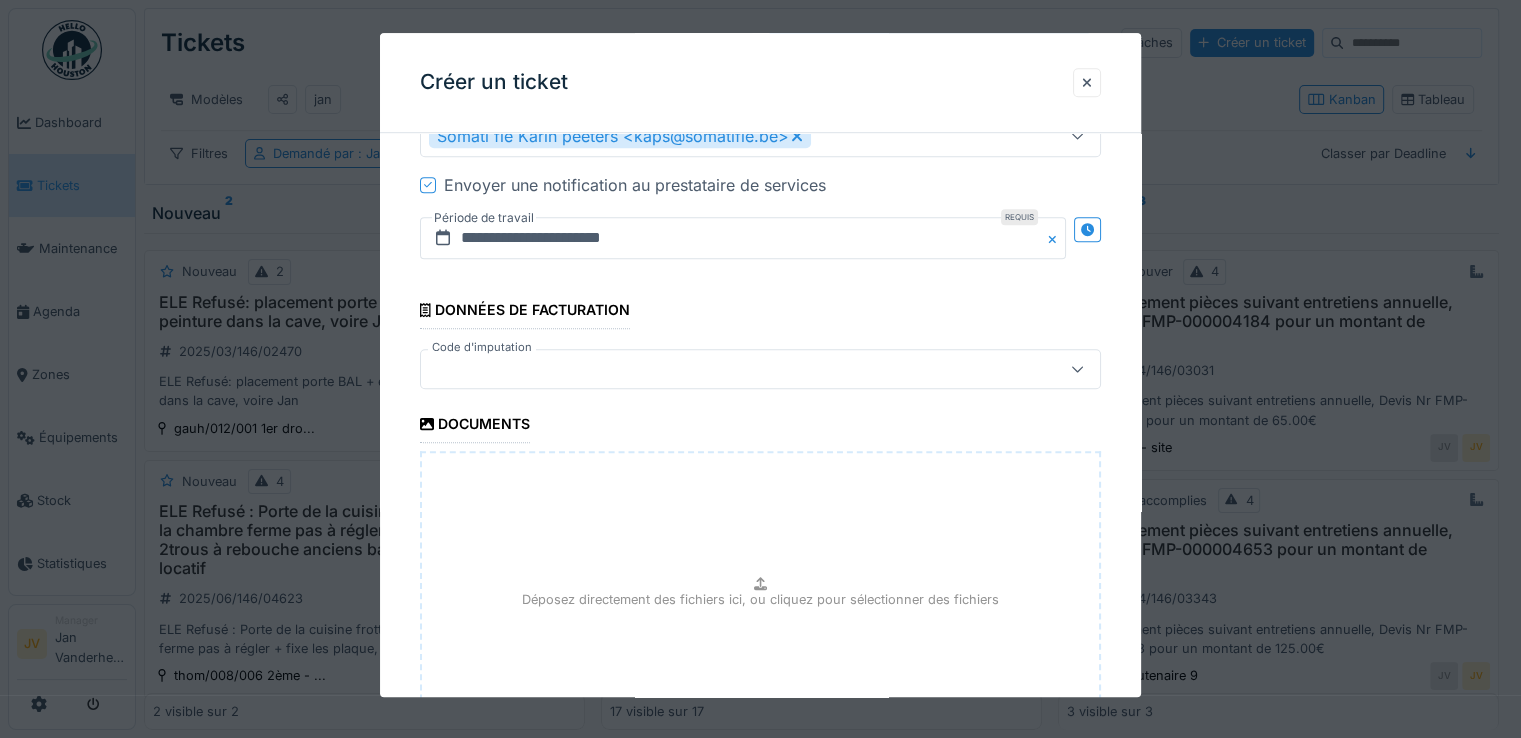 click at bounding box center (726, 369) 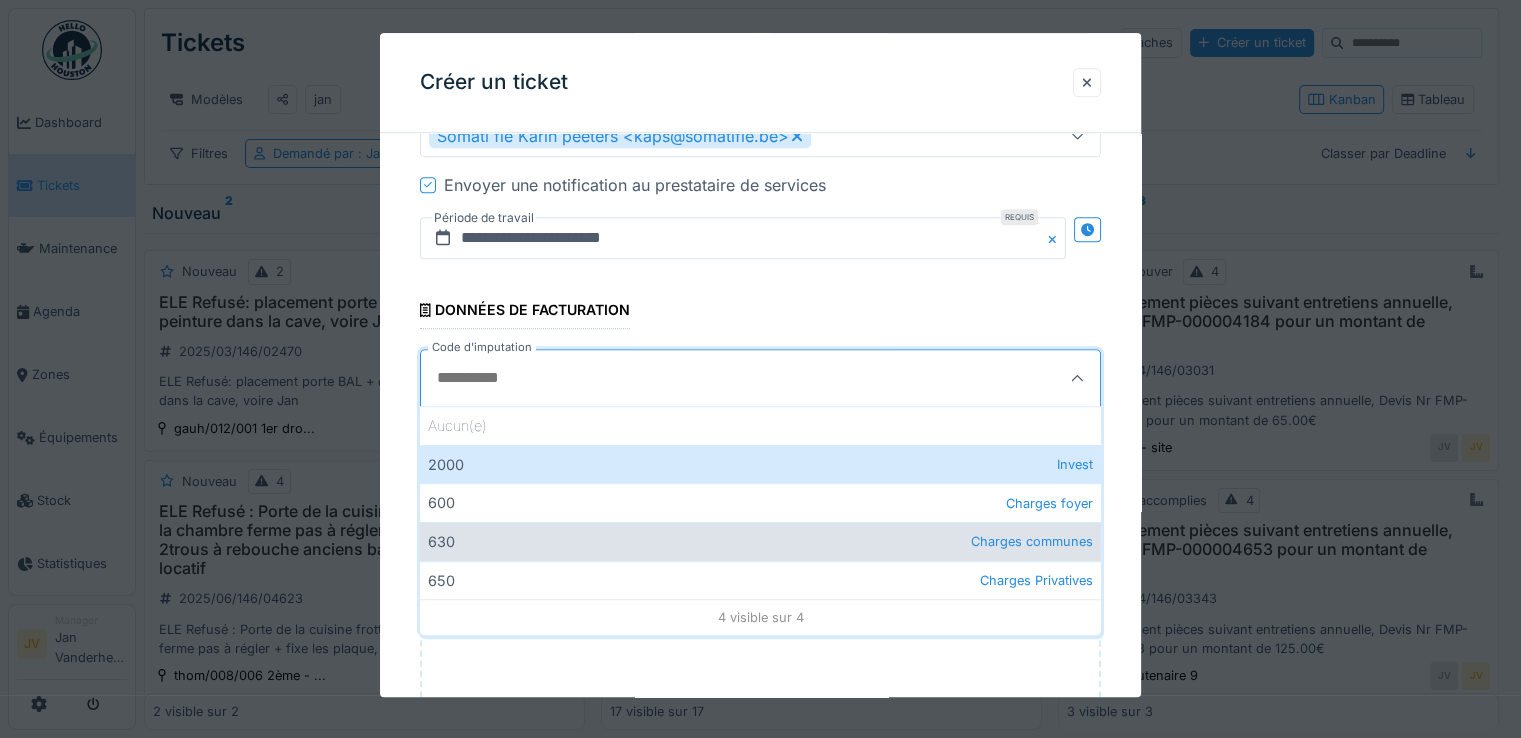 click on "630   Charges communes" at bounding box center [760, 541] 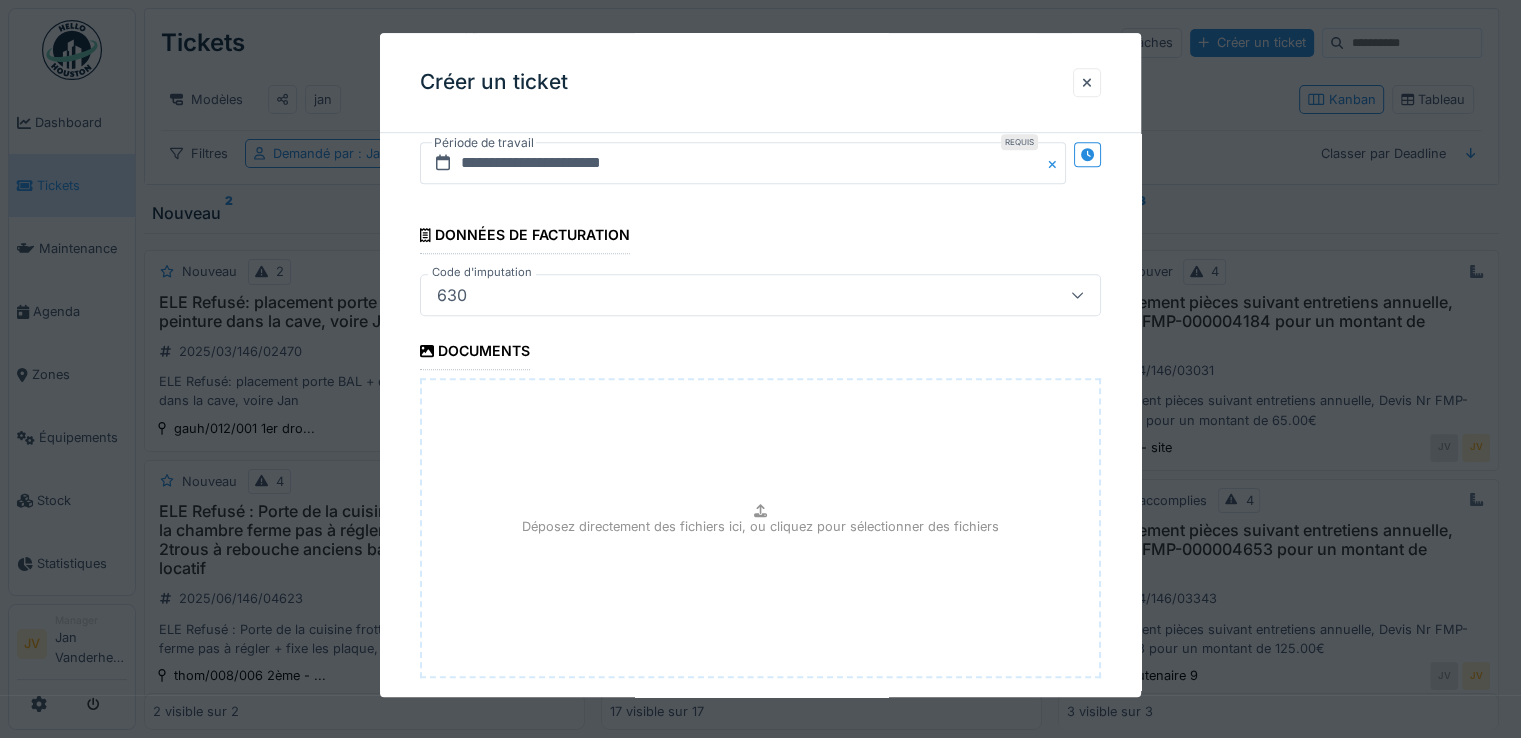 scroll, scrollTop: 1478, scrollLeft: 0, axis: vertical 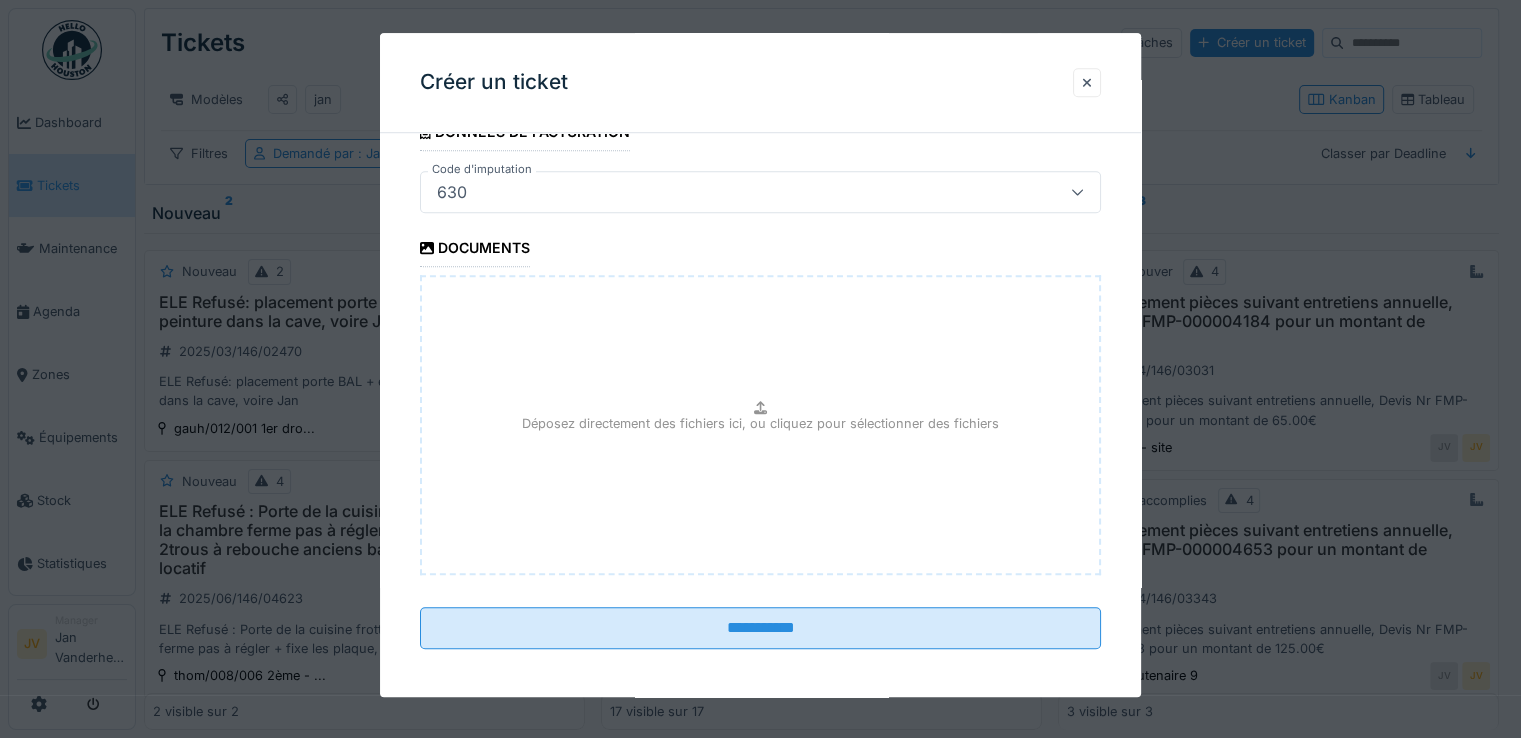 click on "Déposez directement des fichiers ici, ou cliquez pour sélectionner des fichiers" at bounding box center [760, 423] 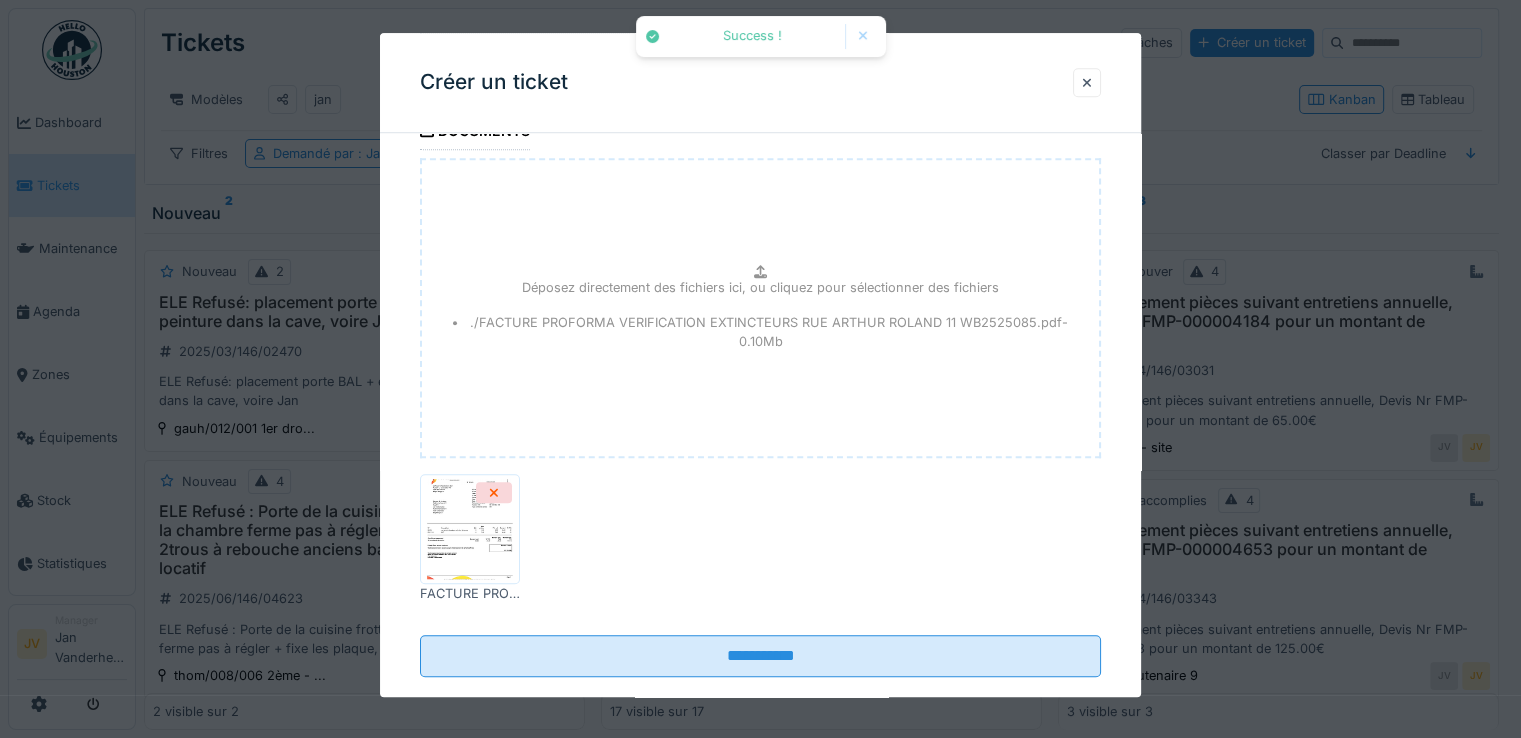 scroll, scrollTop: 1623, scrollLeft: 0, axis: vertical 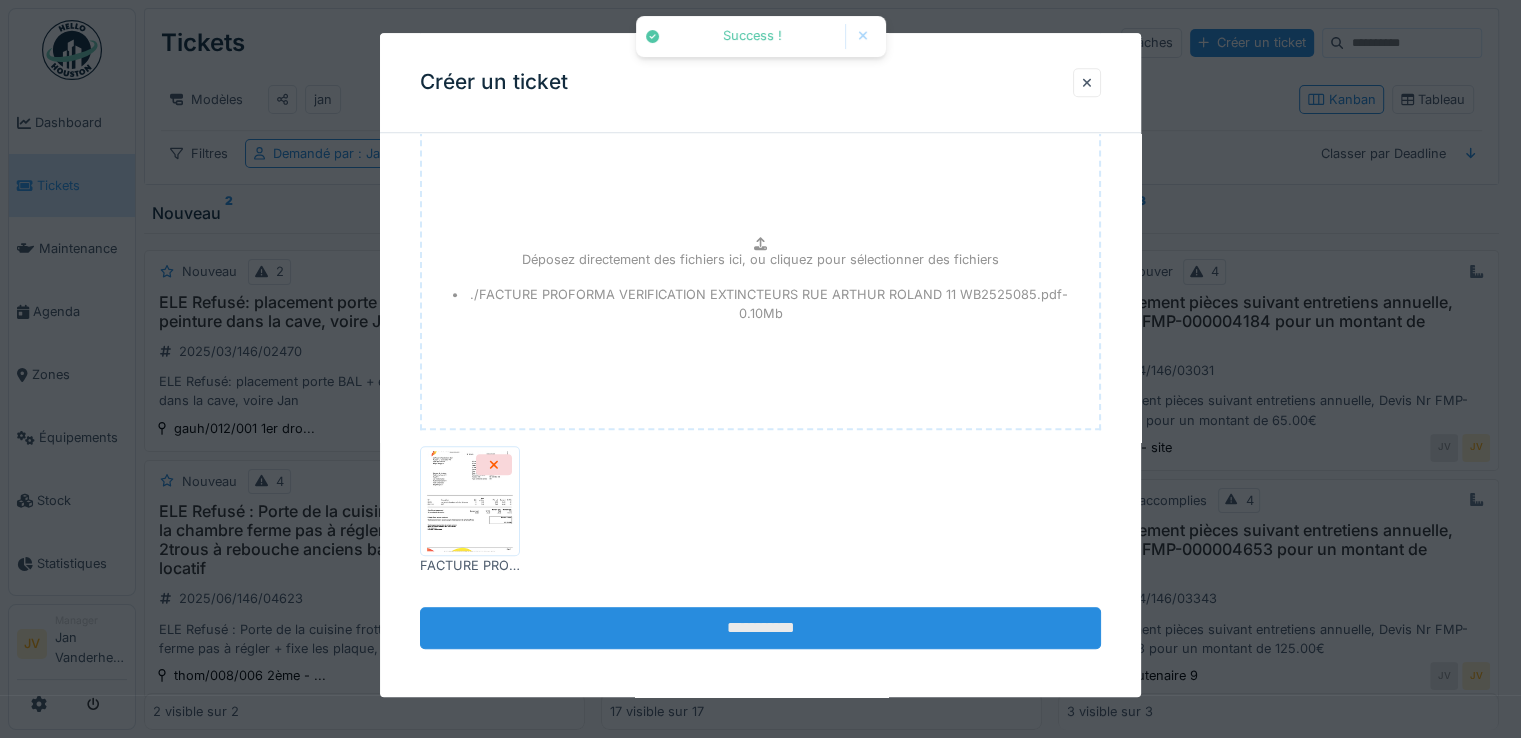 click on "**********" at bounding box center [760, 629] 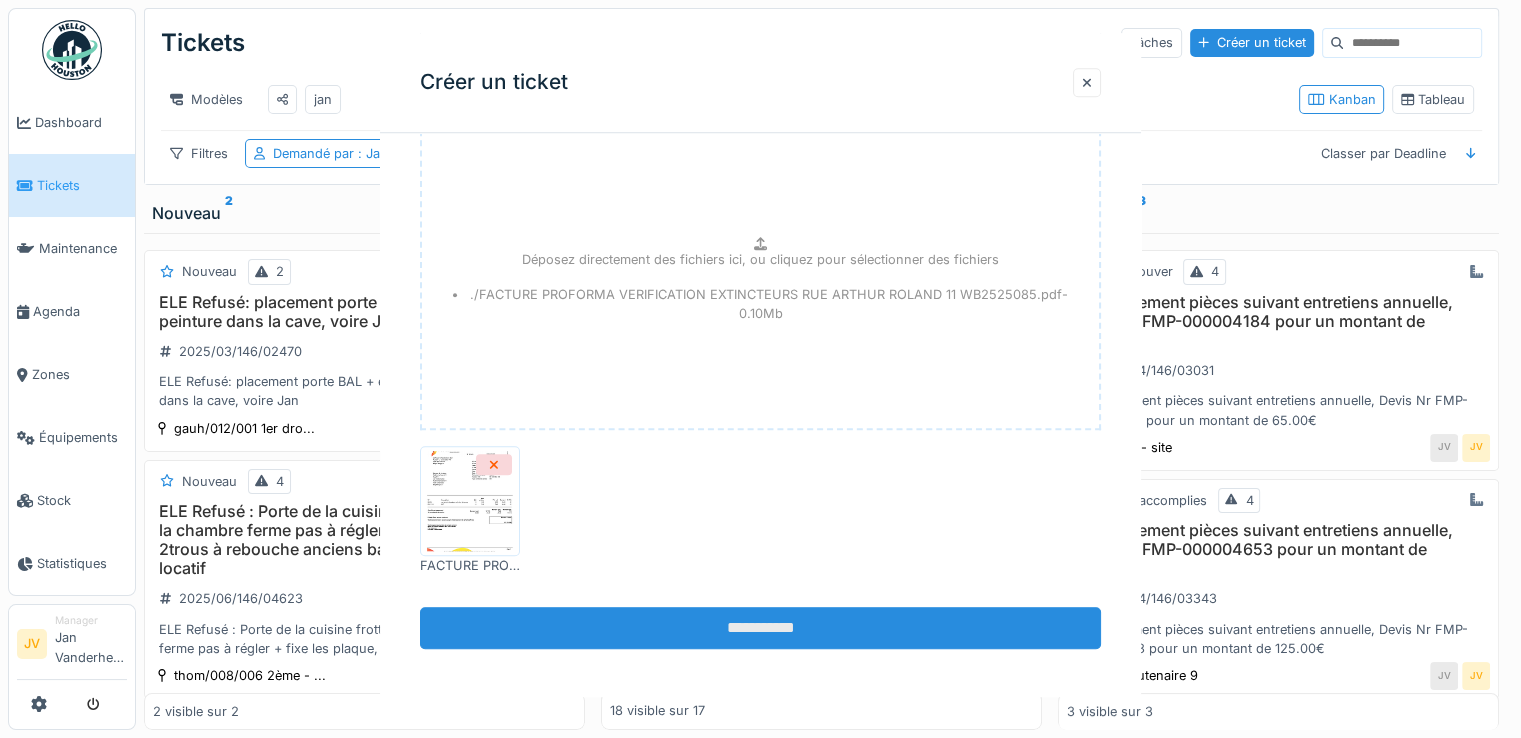 scroll, scrollTop: 0, scrollLeft: 0, axis: both 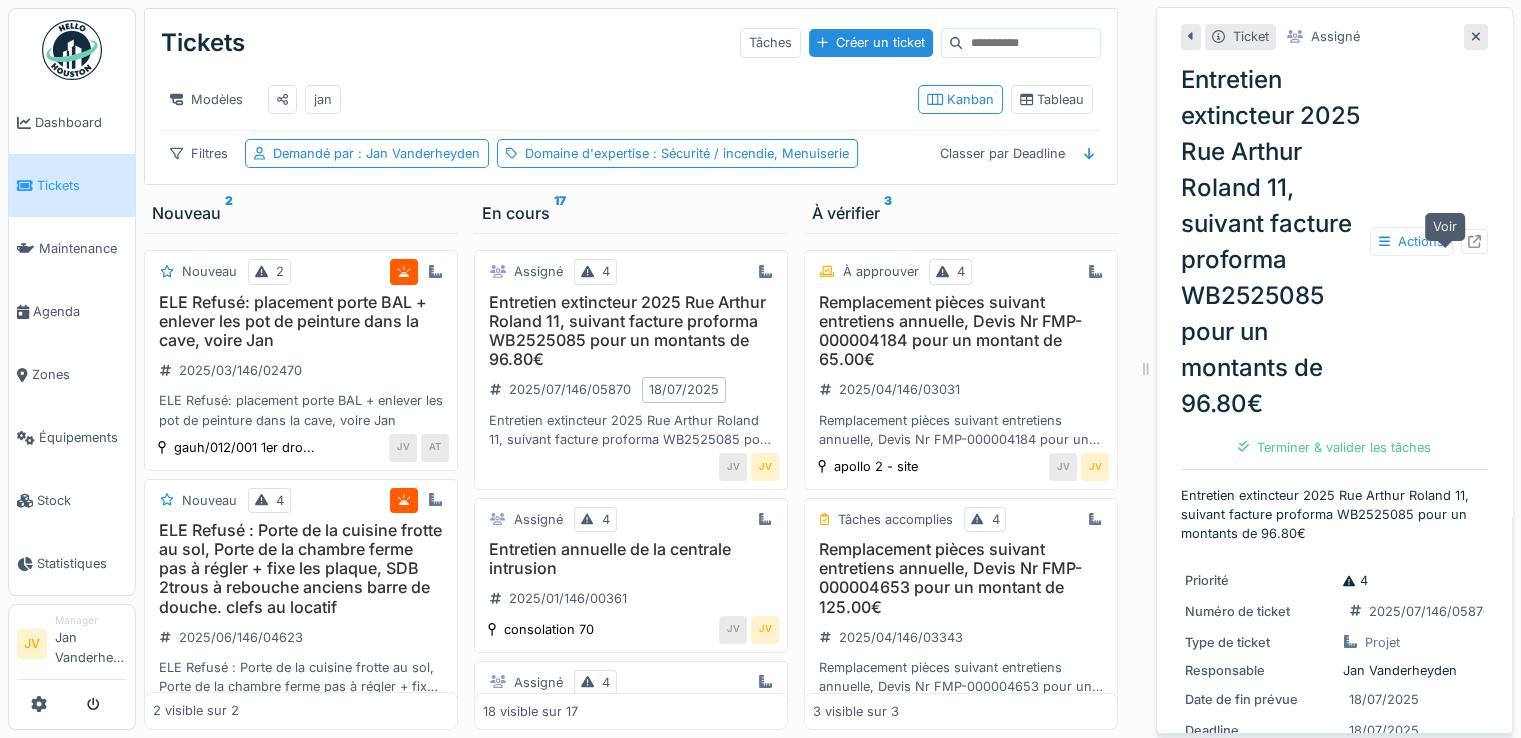click 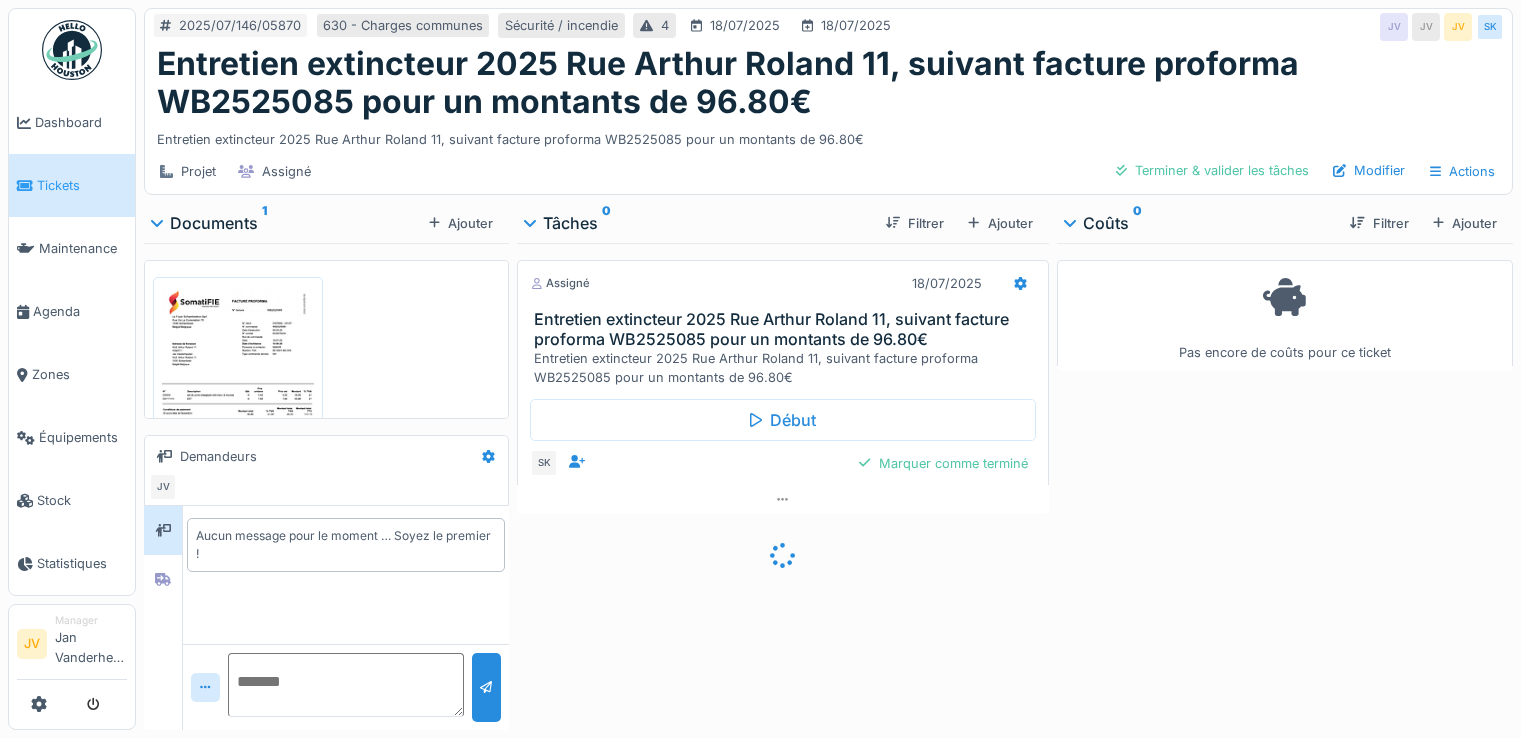 scroll, scrollTop: 0, scrollLeft: 0, axis: both 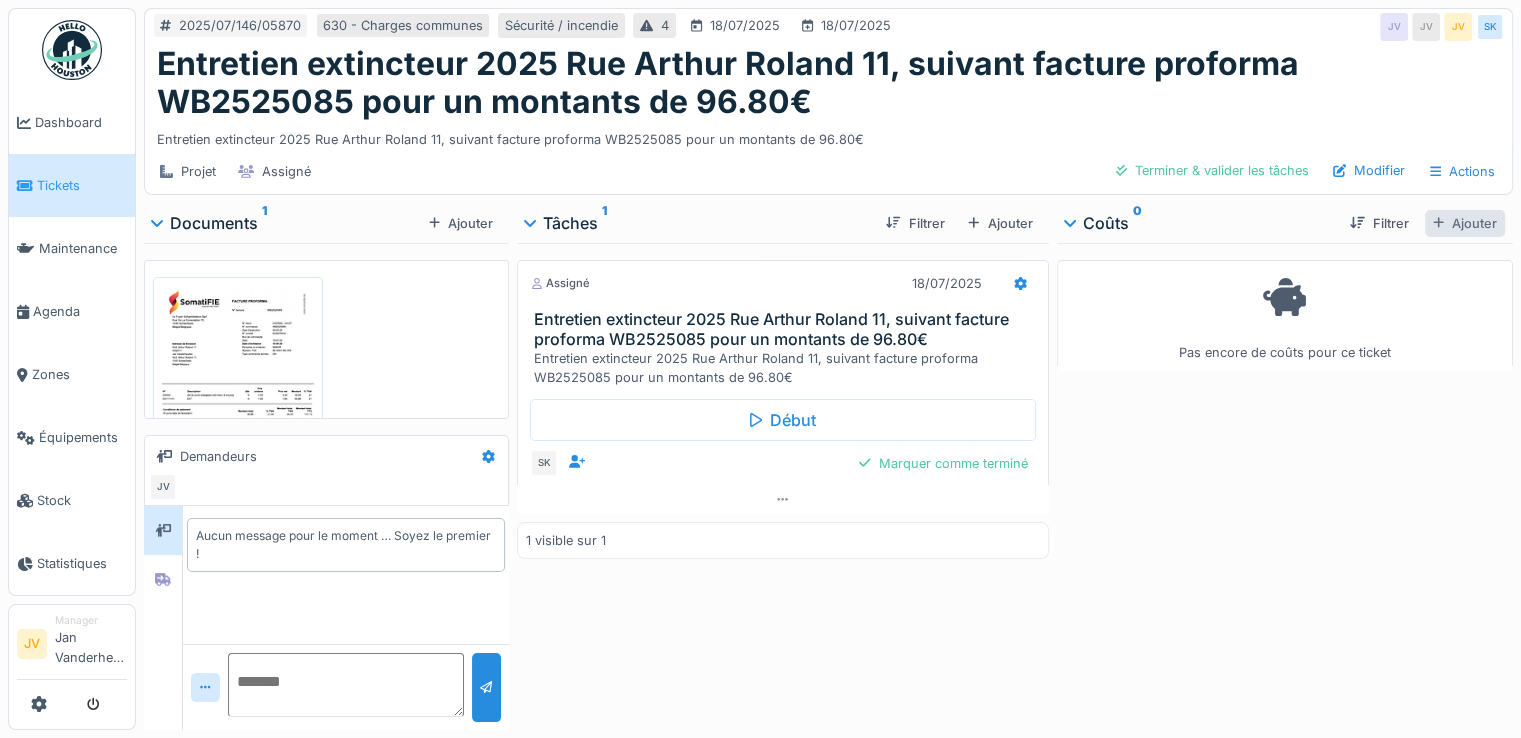 click on "Ajouter" at bounding box center [1465, 223] 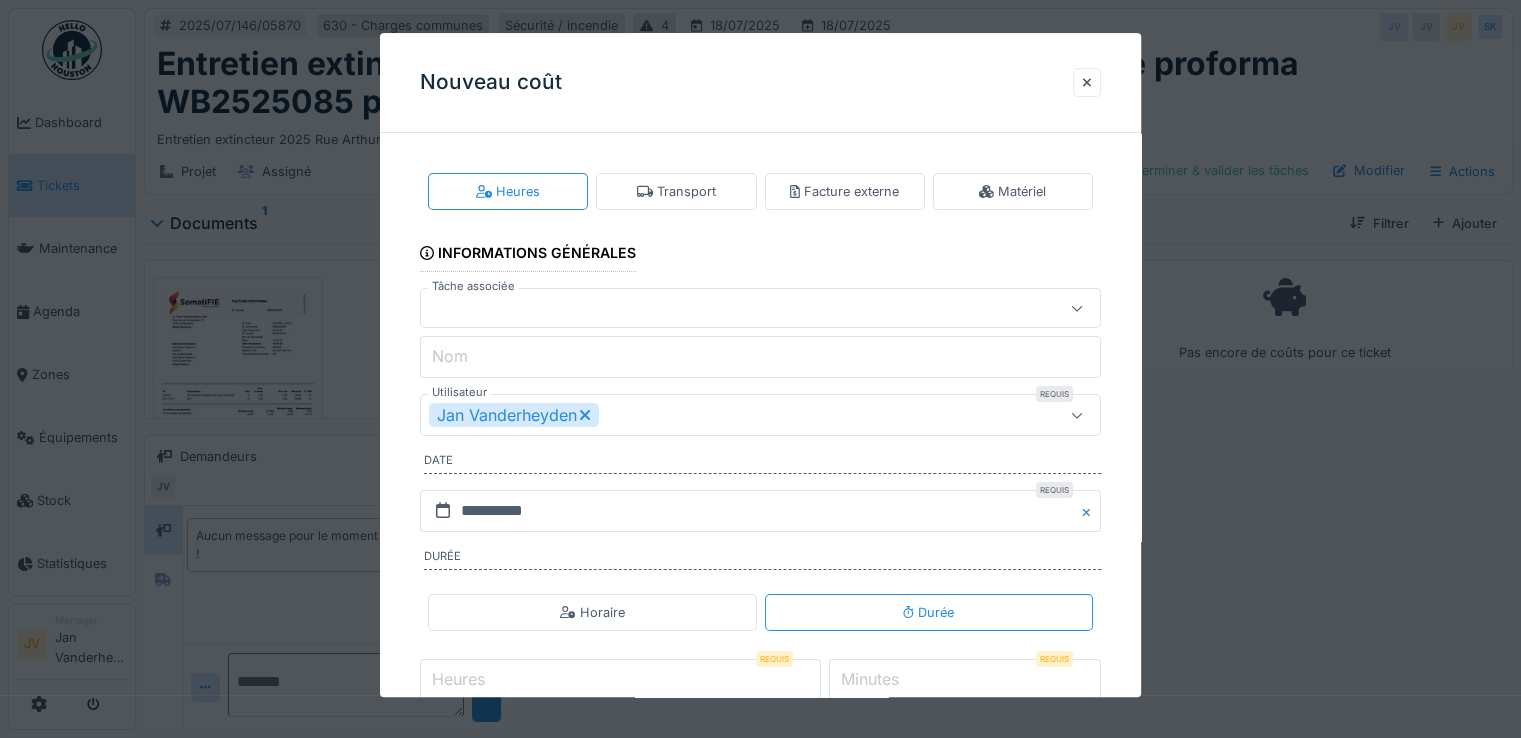 click at bounding box center [726, 309] 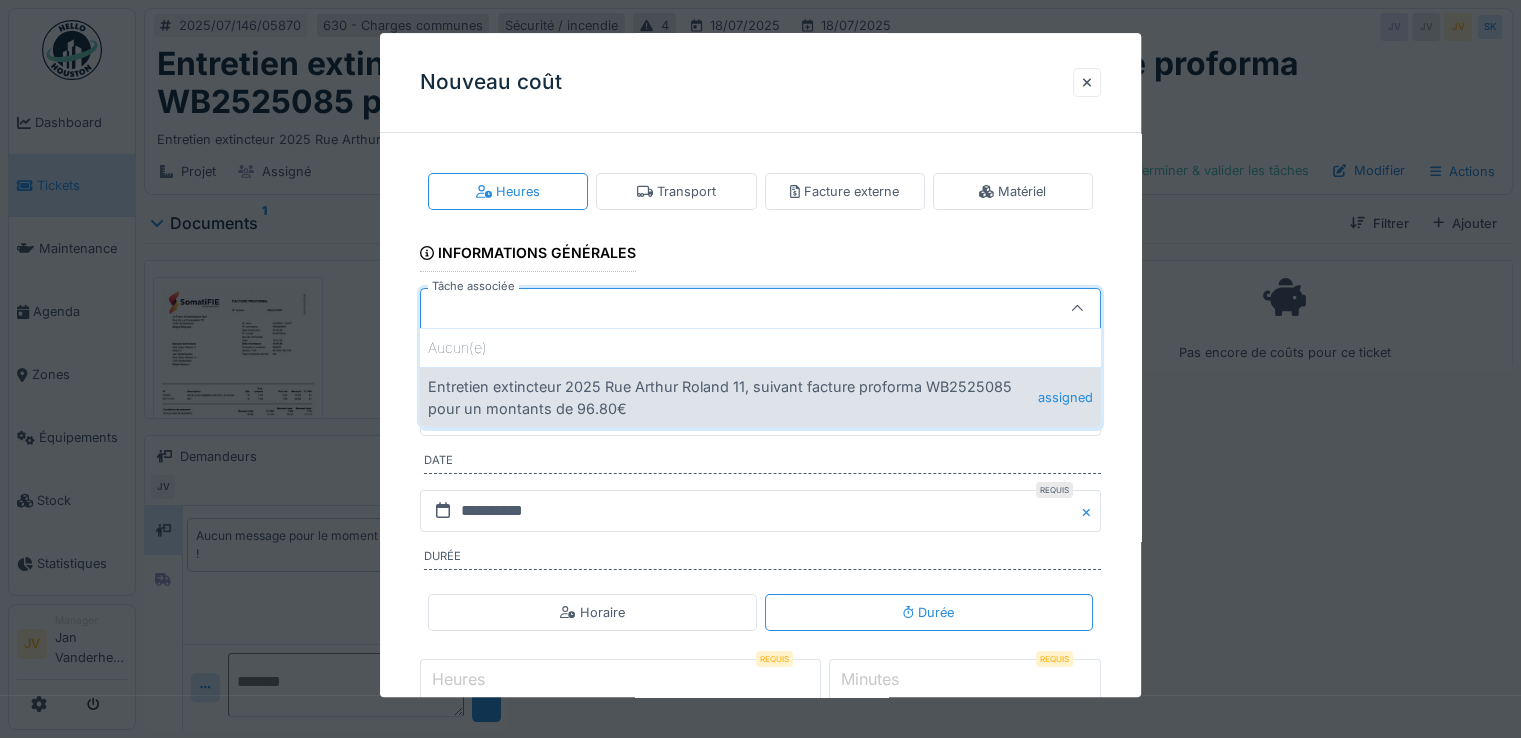 click on "Entretien extincteur [YEAR] [STREET] [NUMBER], suivant facture proforma WB[YEAR] pour un montants de 96.80€   assigned" at bounding box center (760, 397) 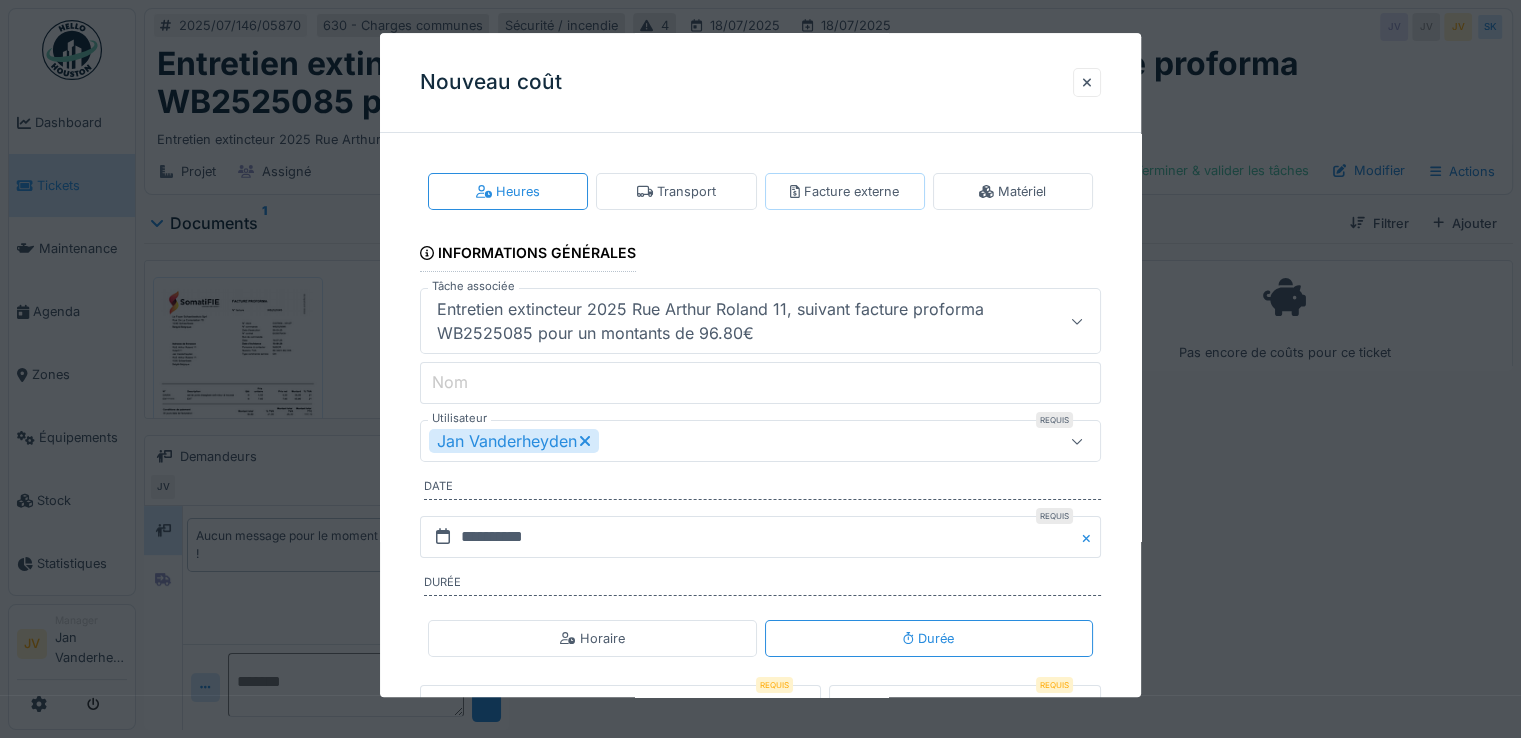 click on "Facture externe" at bounding box center (844, 191) 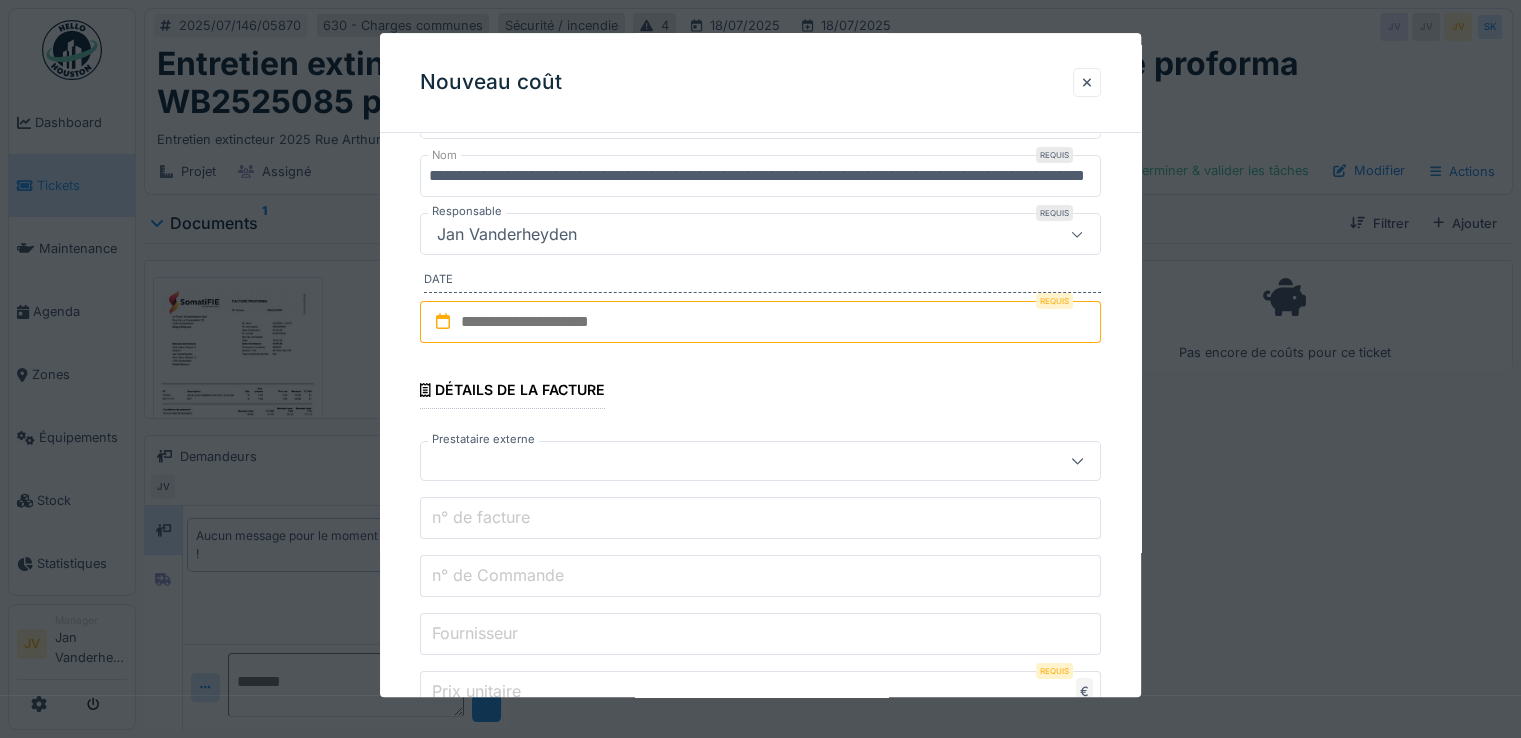 scroll, scrollTop: 300, scrollLeft: 0, axis: vertical 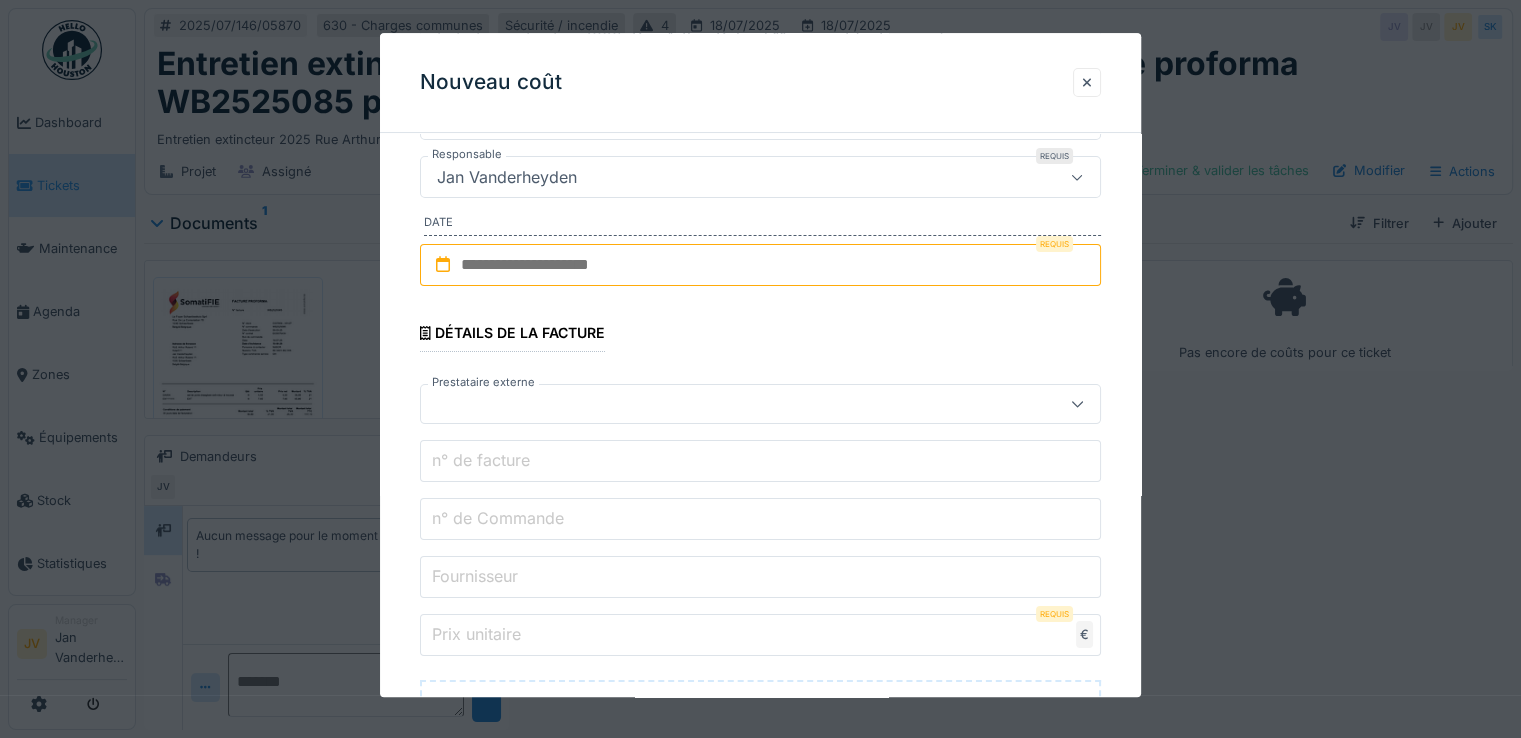 click at bounding box center (760, 265) 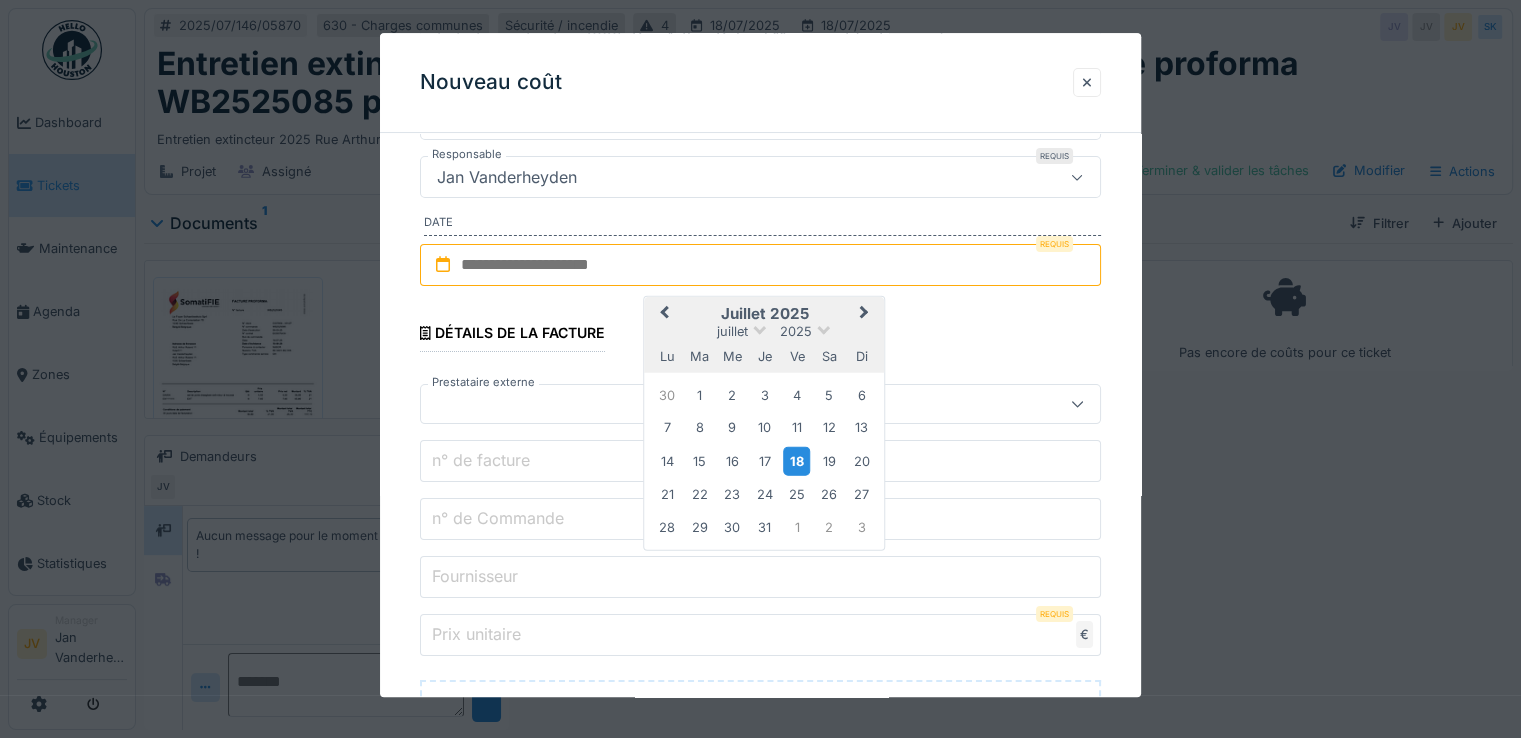 click on "18" at bounding box center [796, 461] 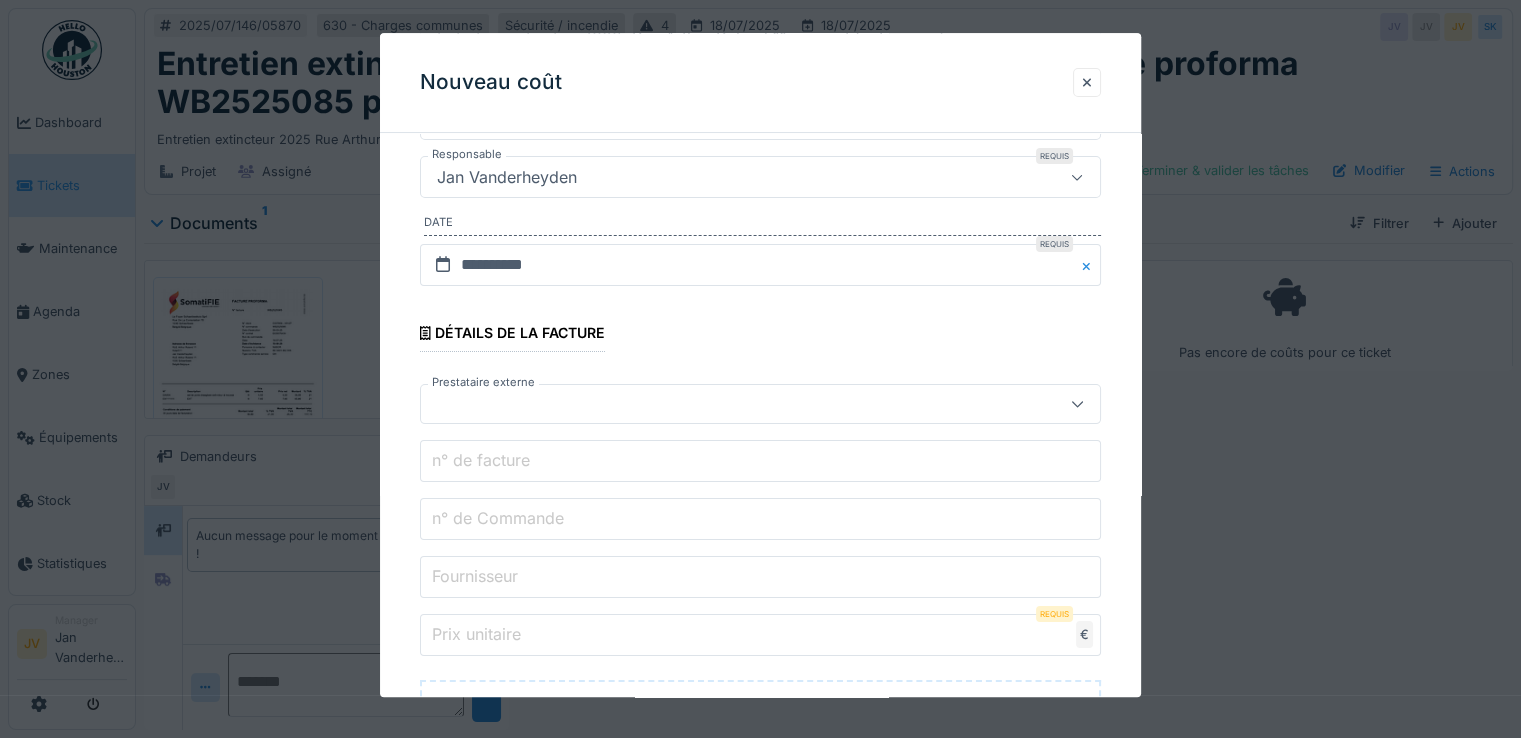 click at bounding box center (726, 404) 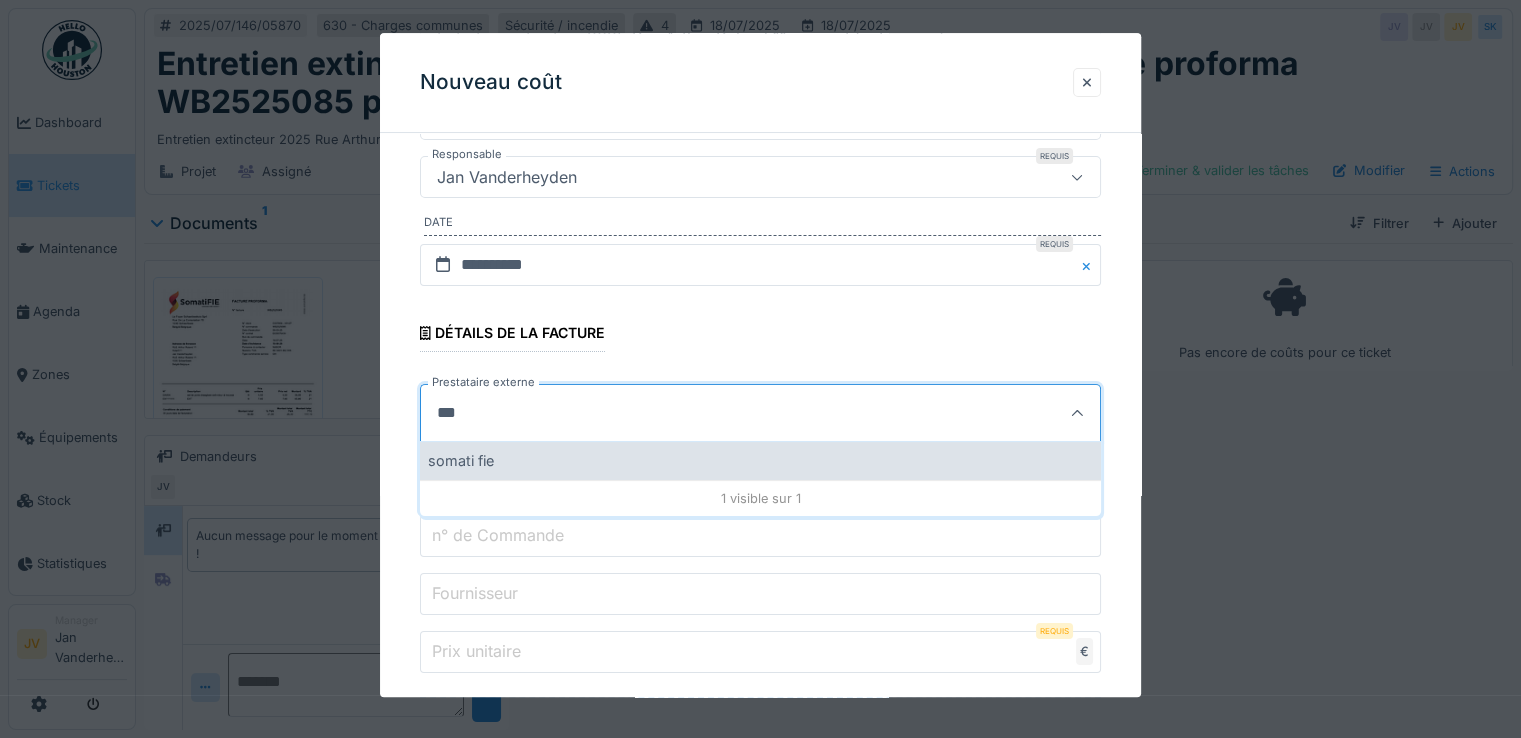 type on "***" 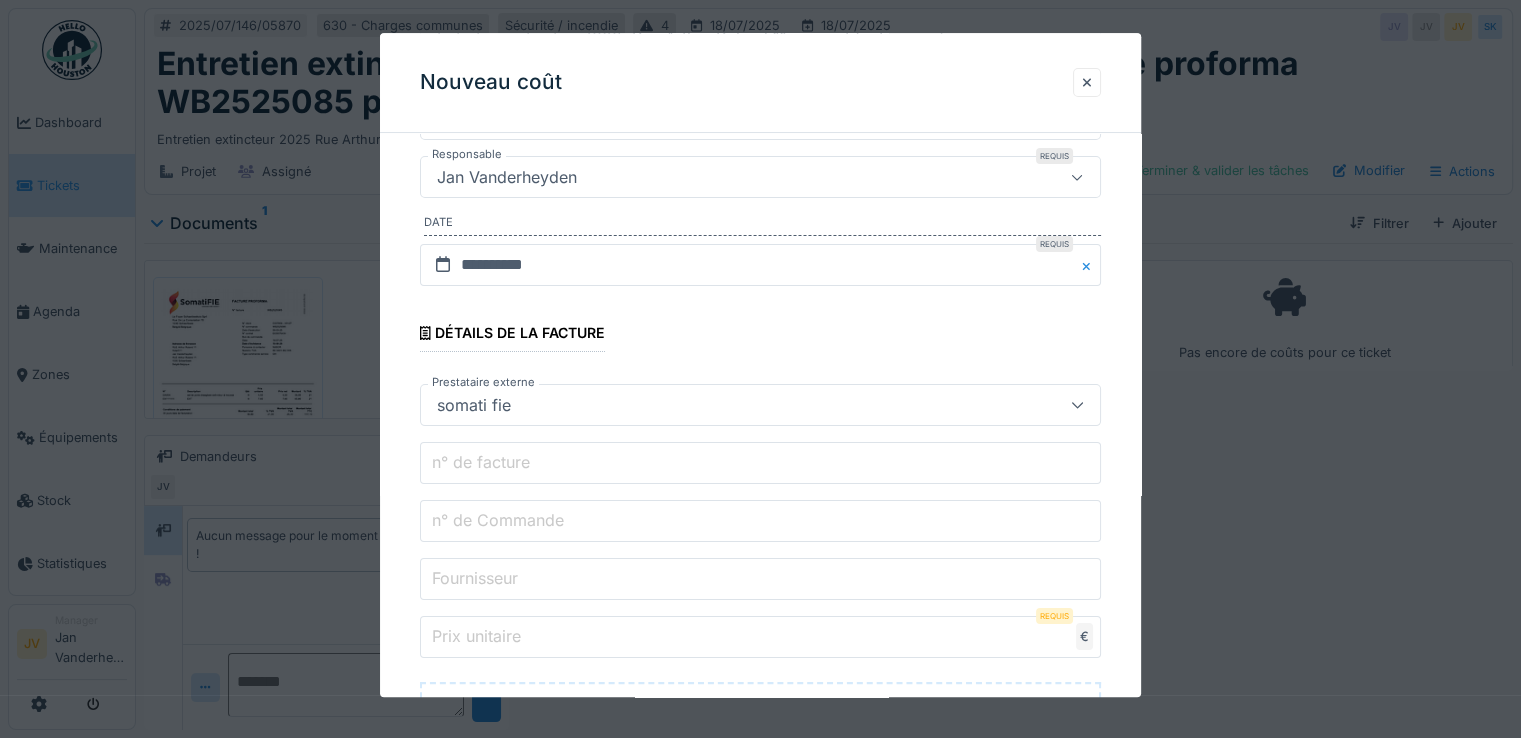 click on "n° de facture" at bounding box center (481, 463) 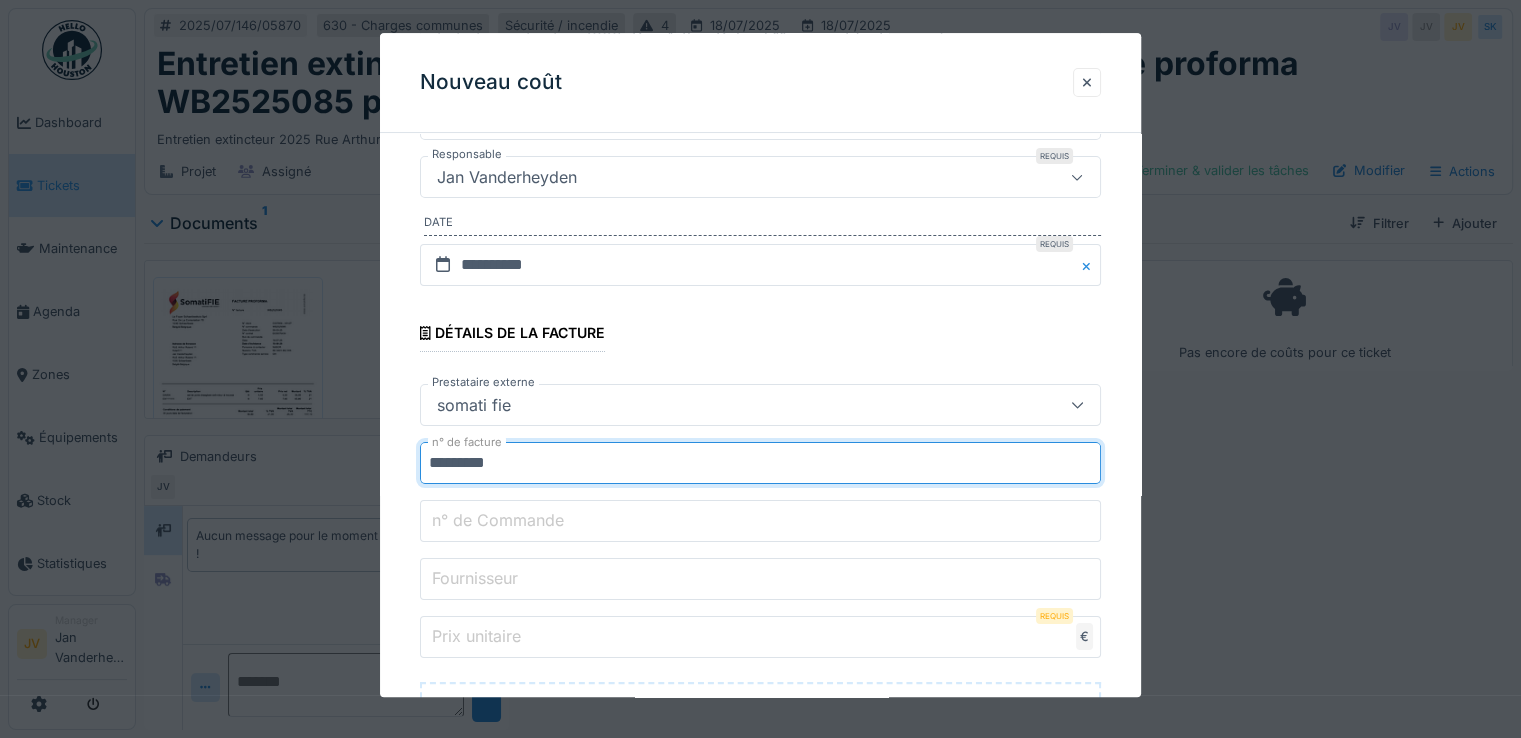 type on "*********" 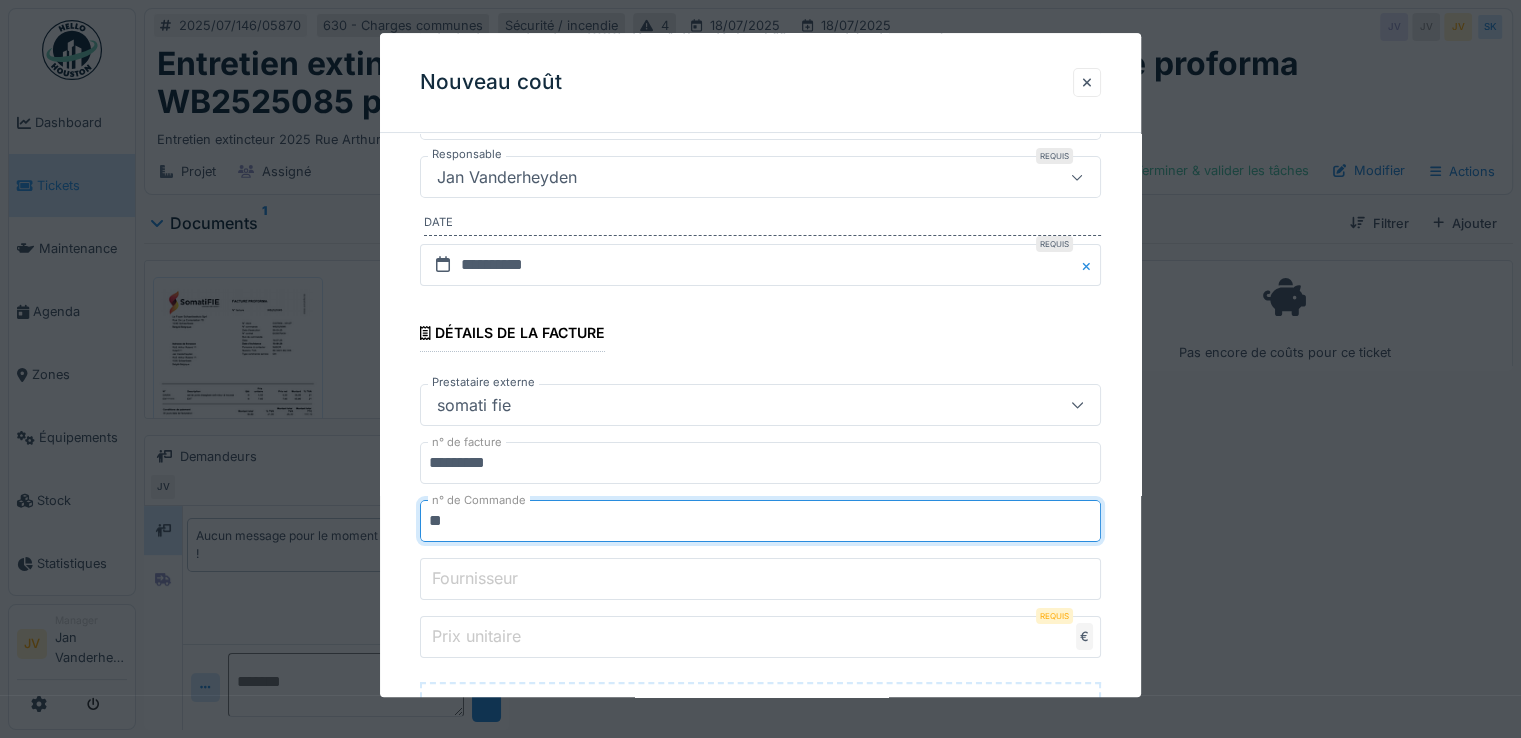 type on "**********" 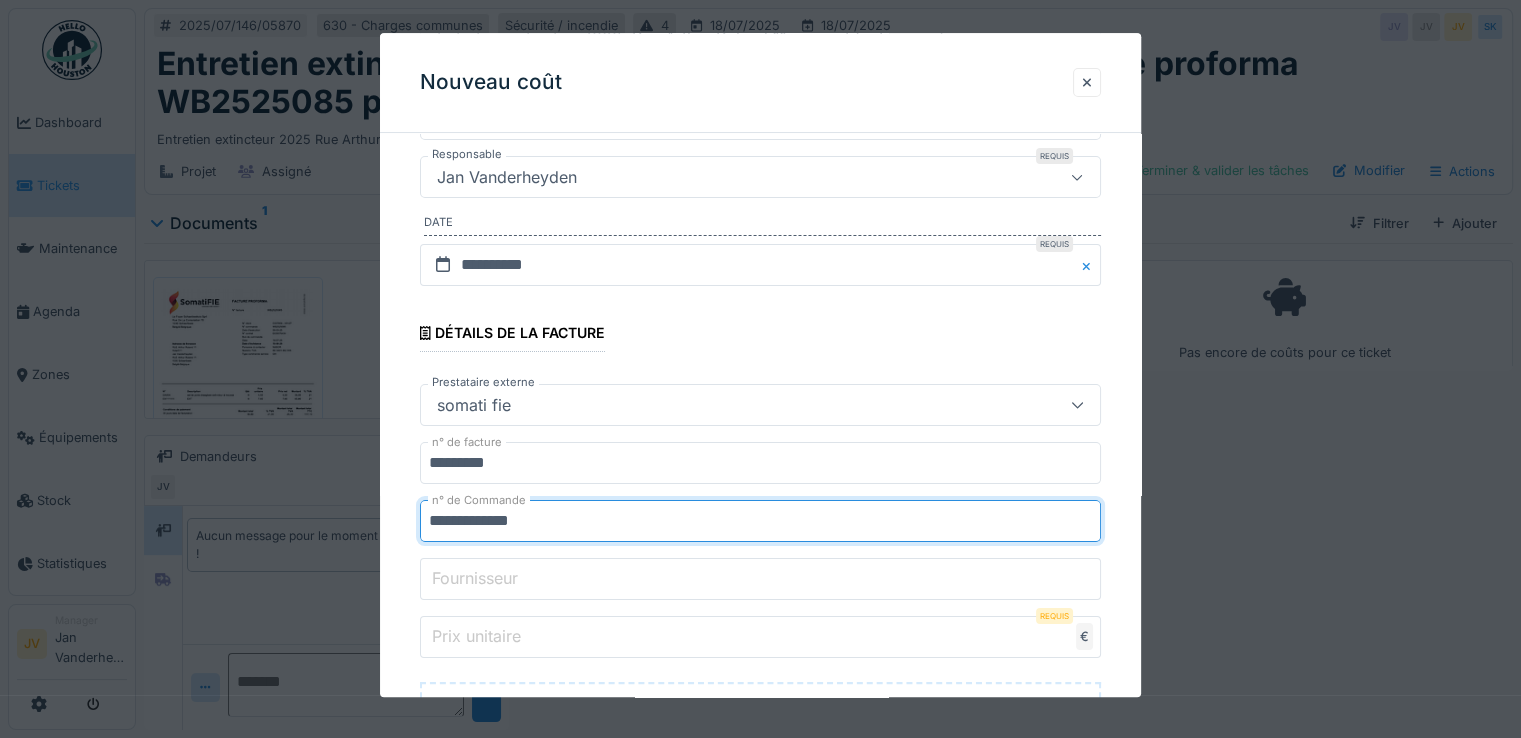 click on "Fournisseur" at bounding box center (760, 579) 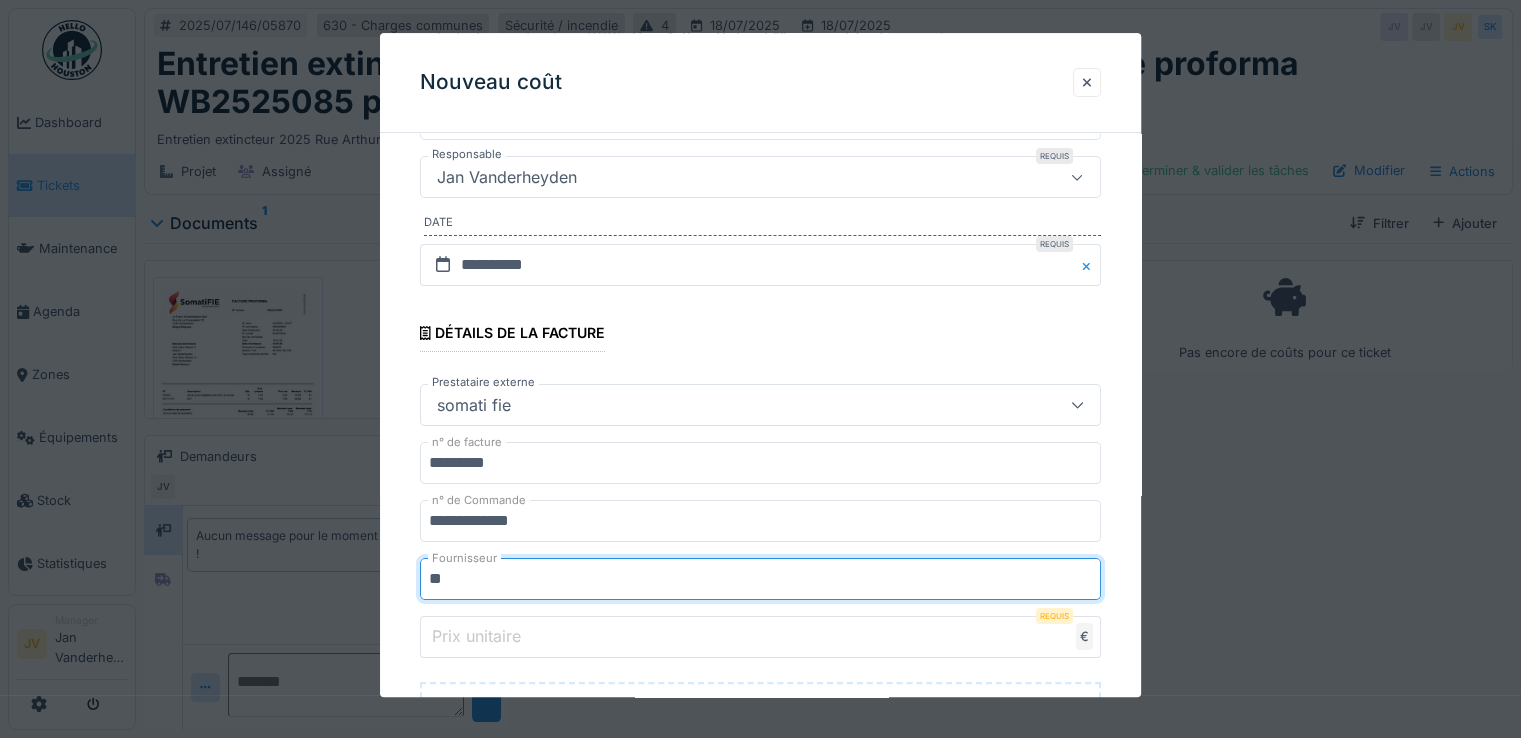 type on "**********" 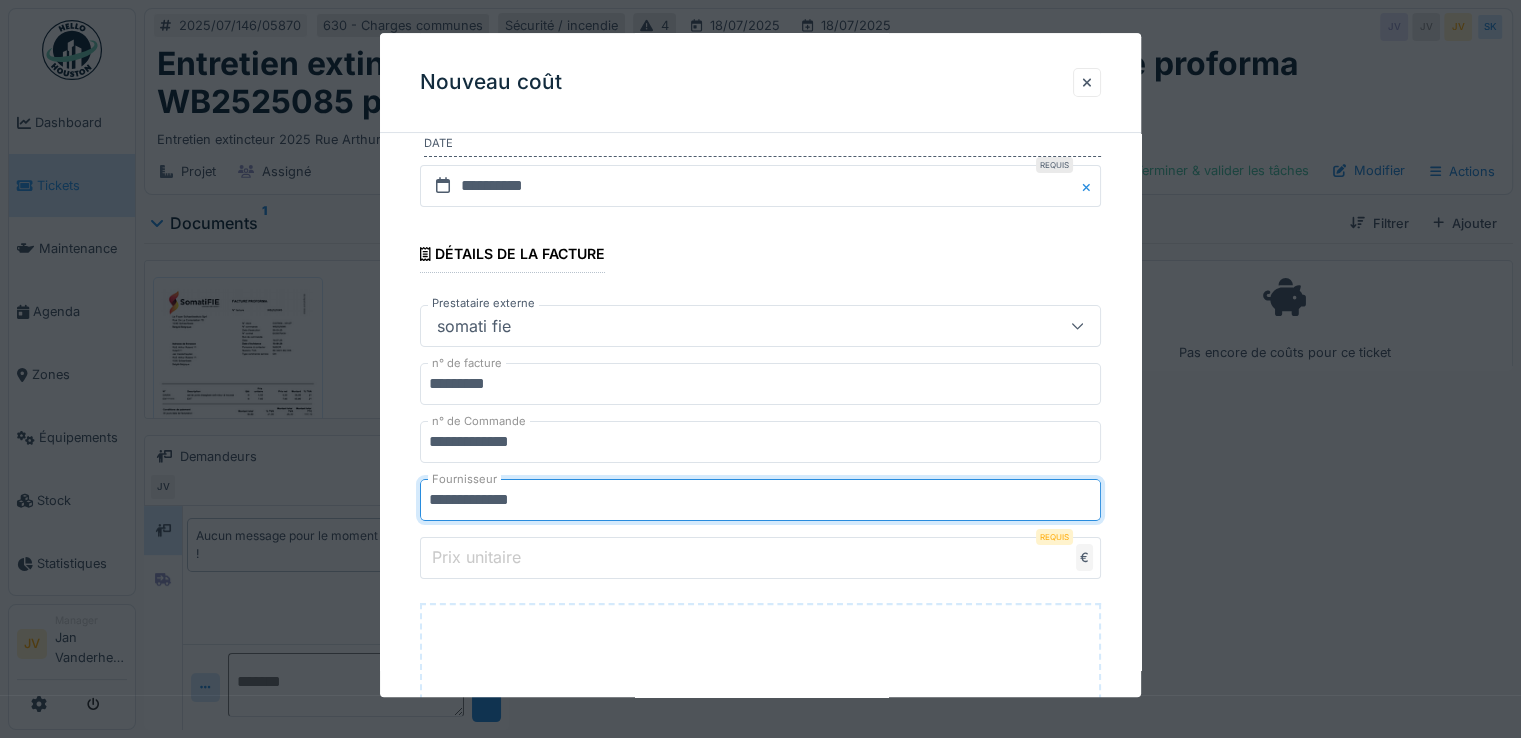 scroll, scrollTop: 500, scrollLeft: 0, axis: vertical 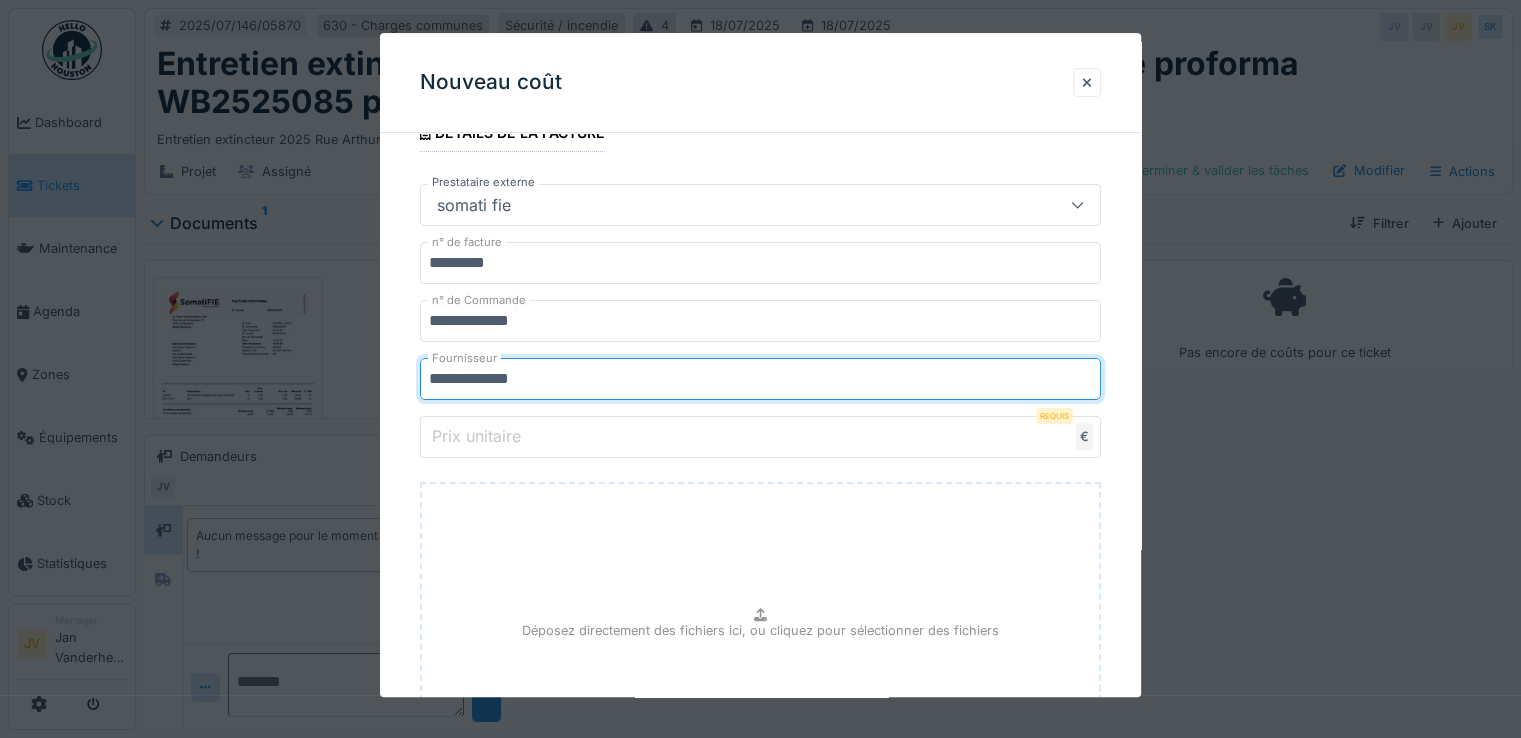 click on "Prix unitaire" at bounding box center [760, 437] 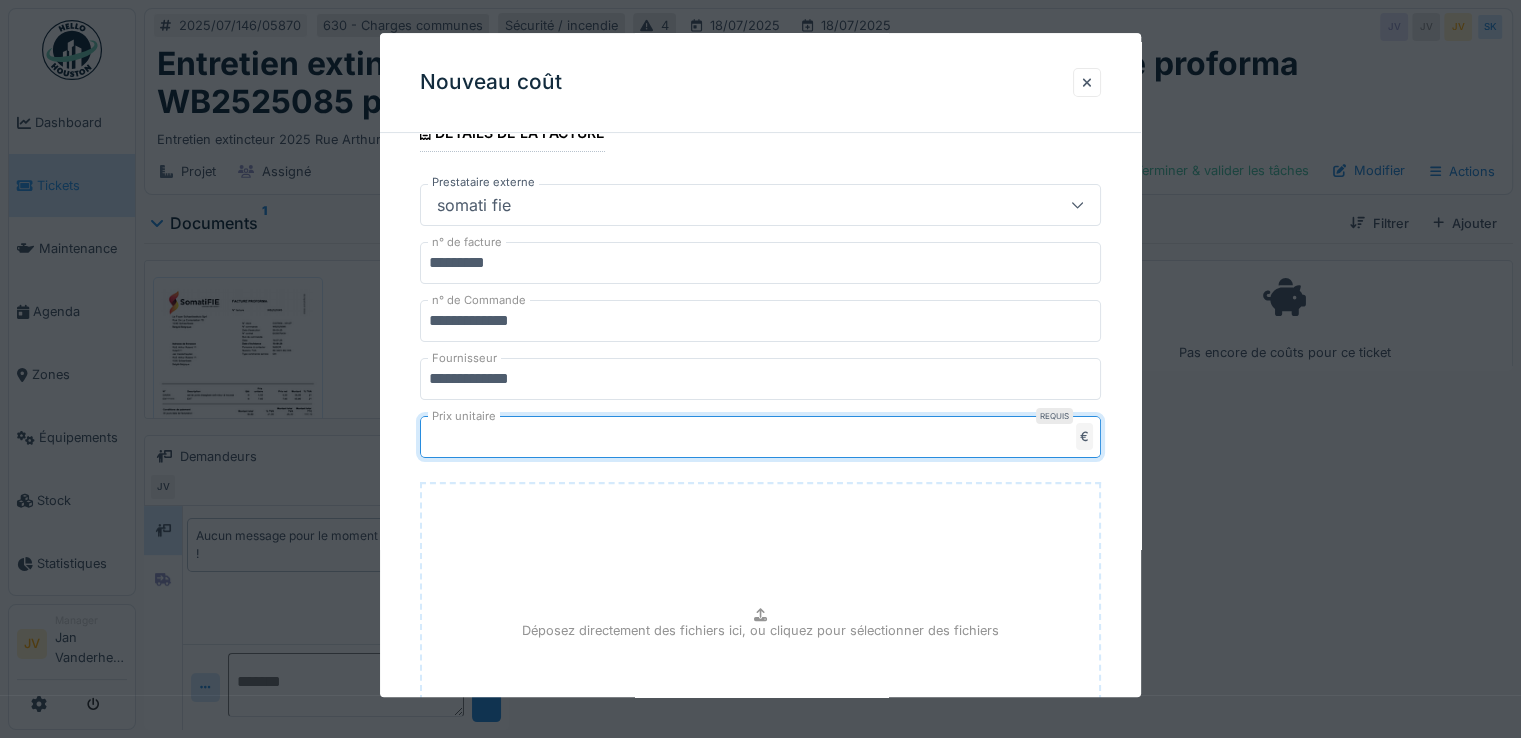 type on "**" 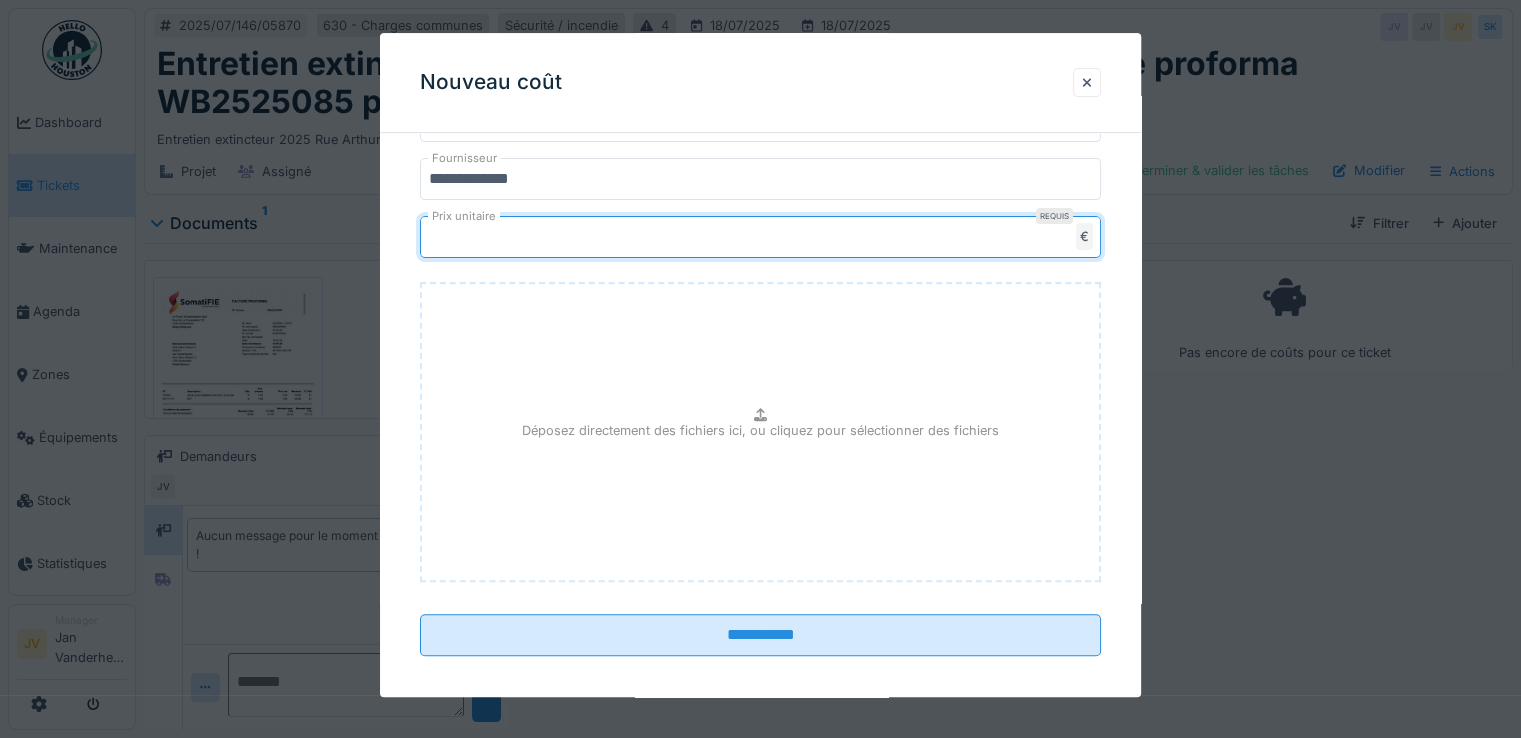 type on "*****" 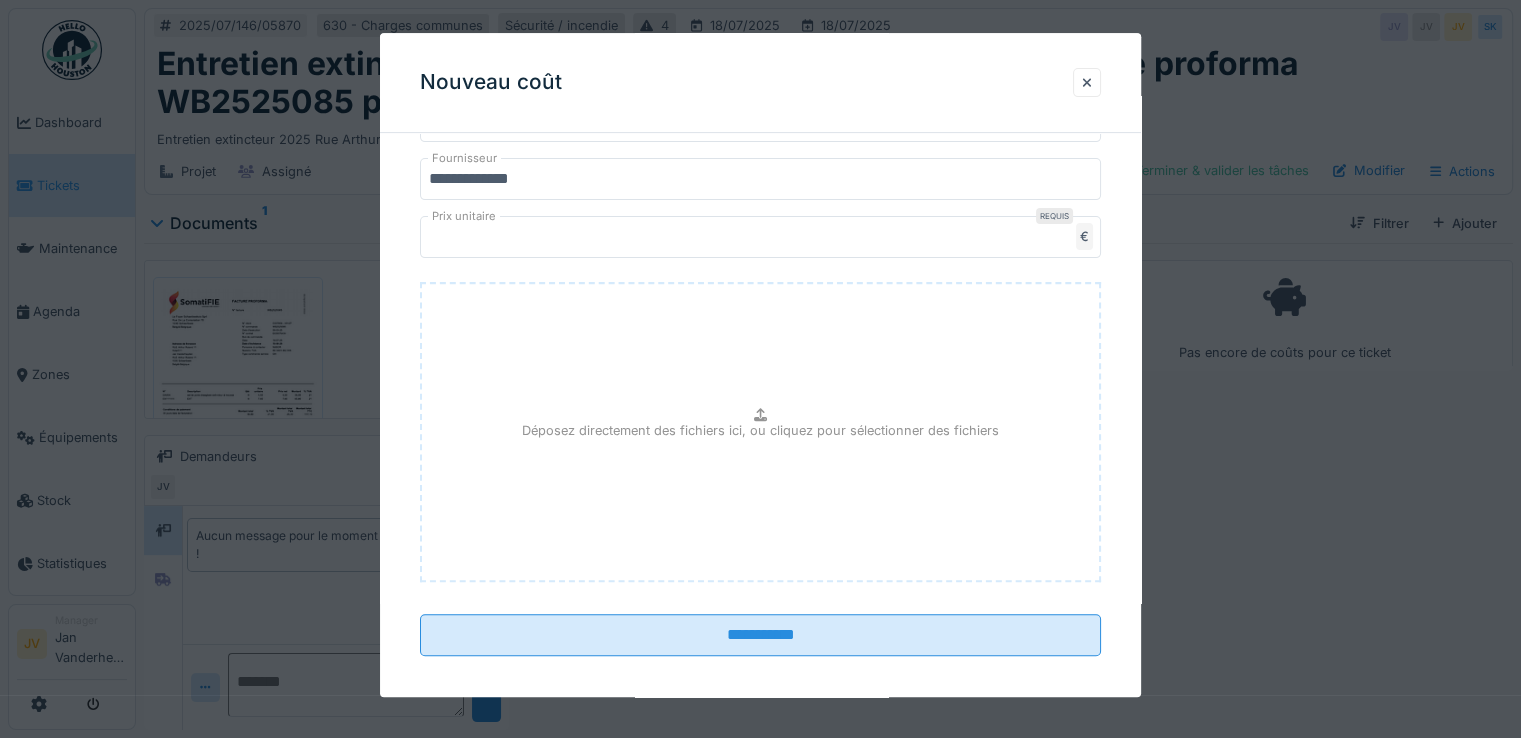 type on "**********" 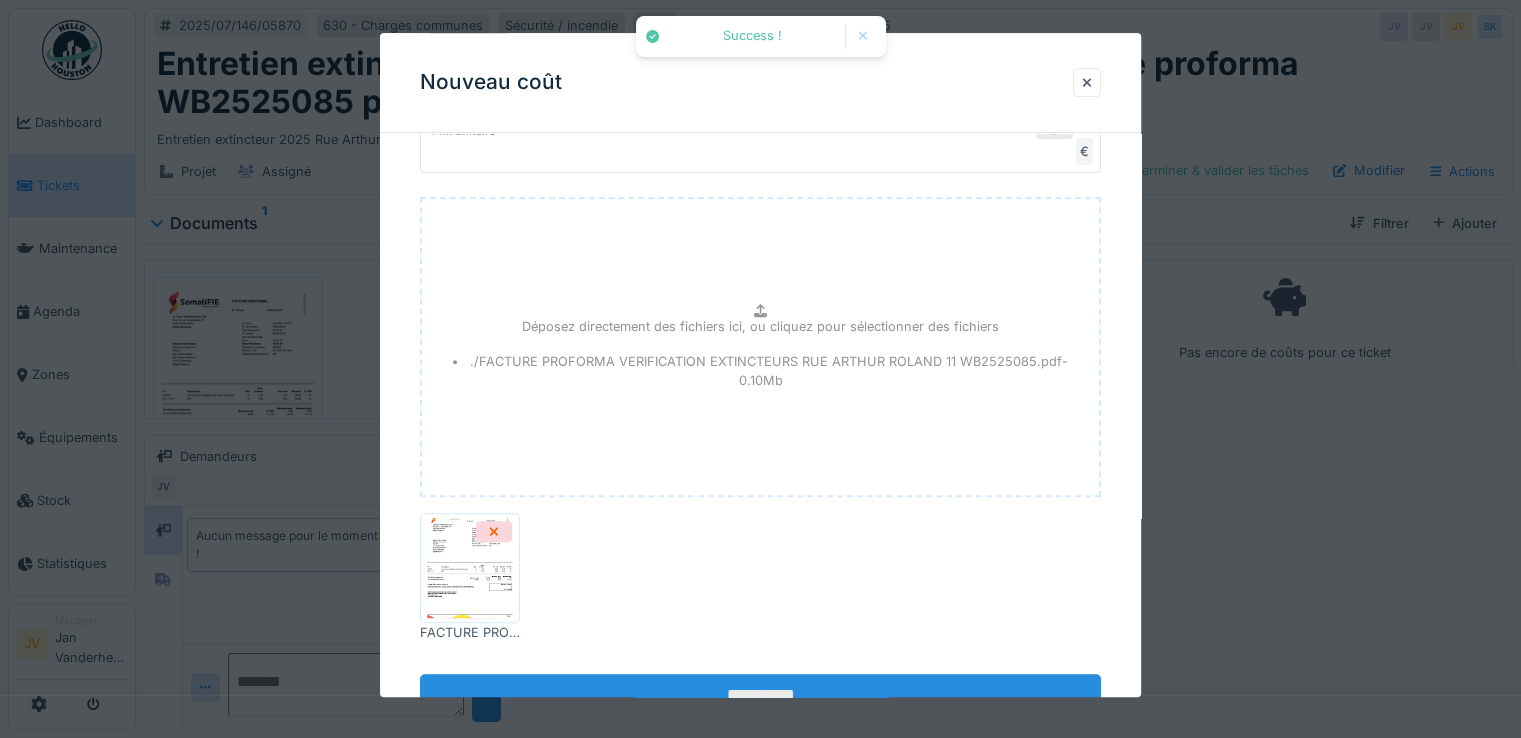 scroll, scrollTop: 855, scrollLeft: 0, axis: vertical 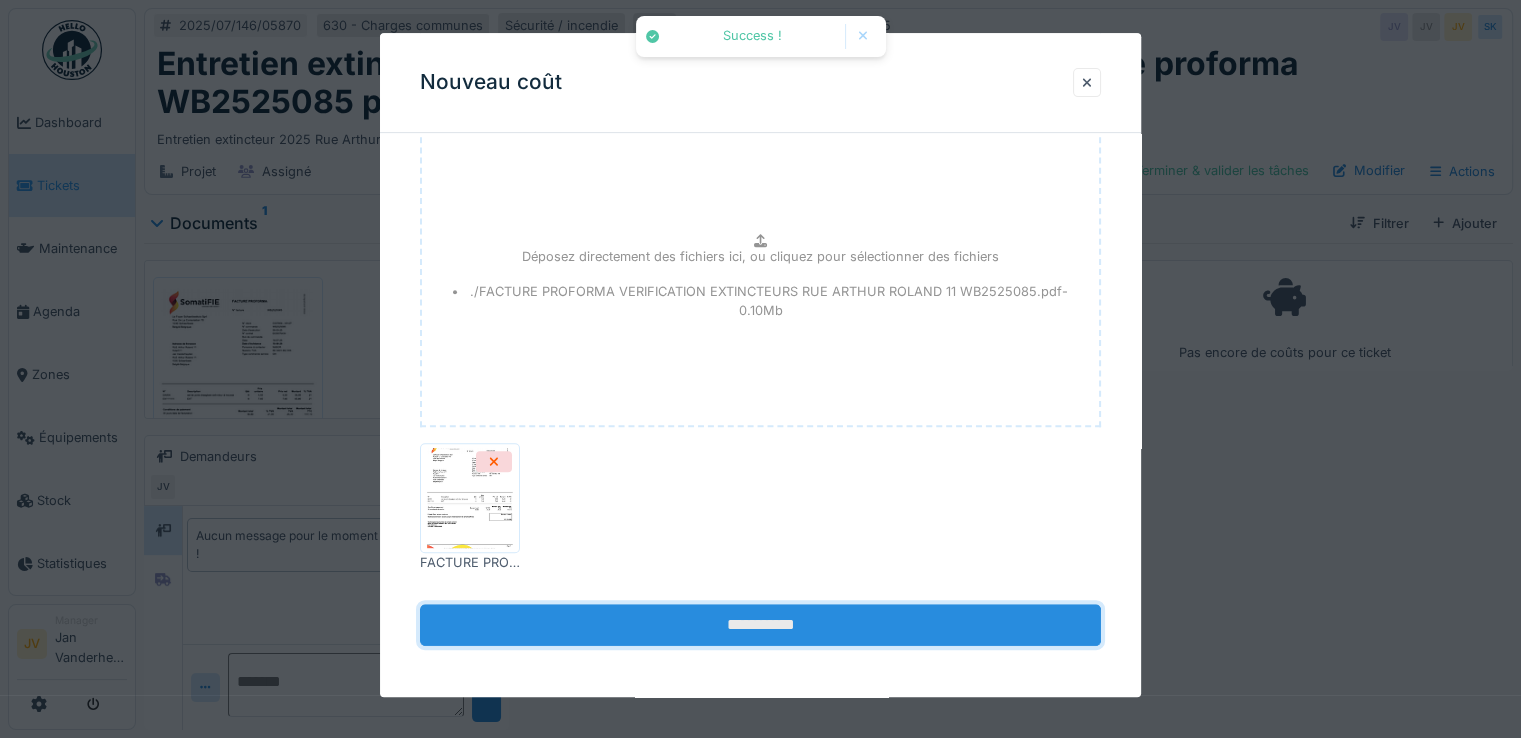 click on "**********" at bounding box center [760, 626] 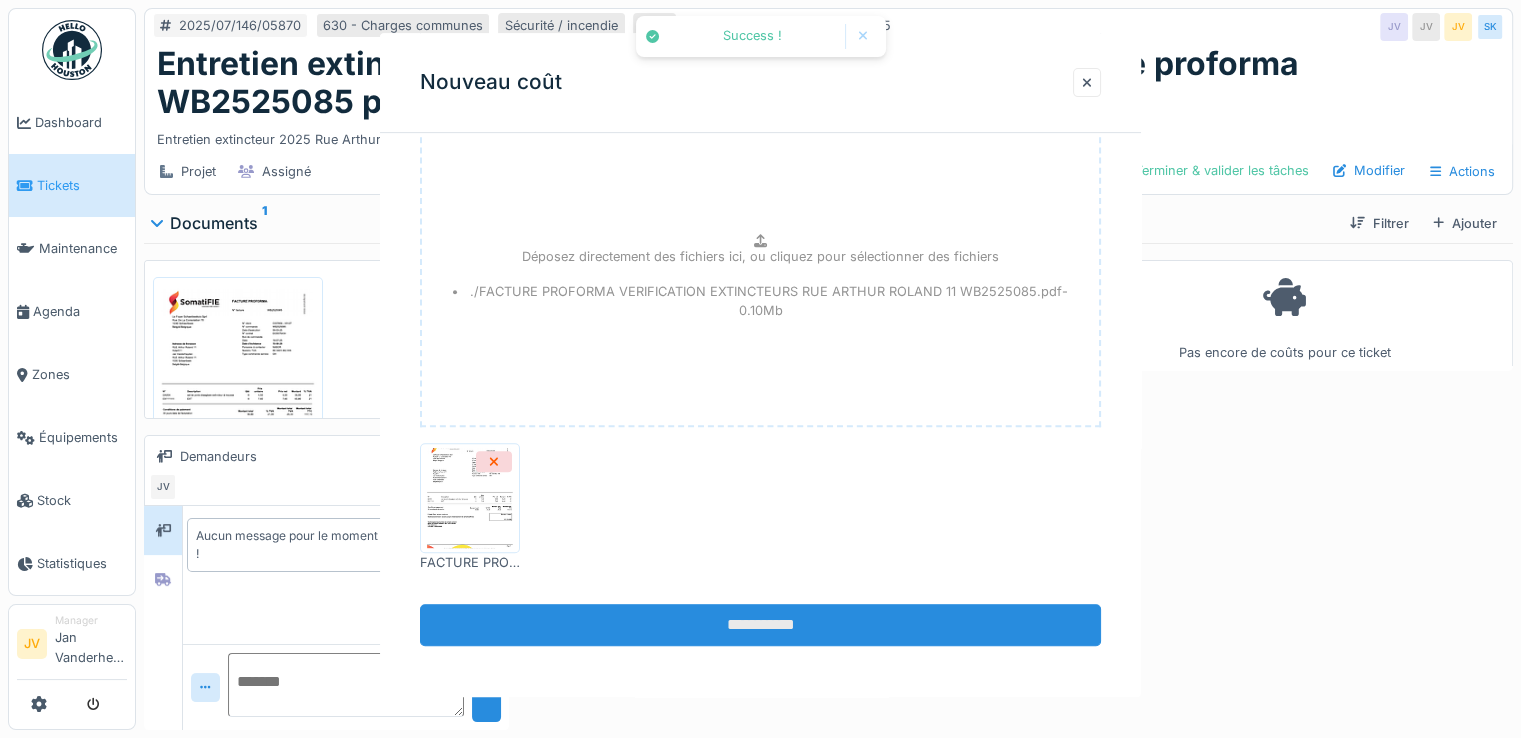 scroll, scrollTop: 0, scrollLeft: 0, axis: both 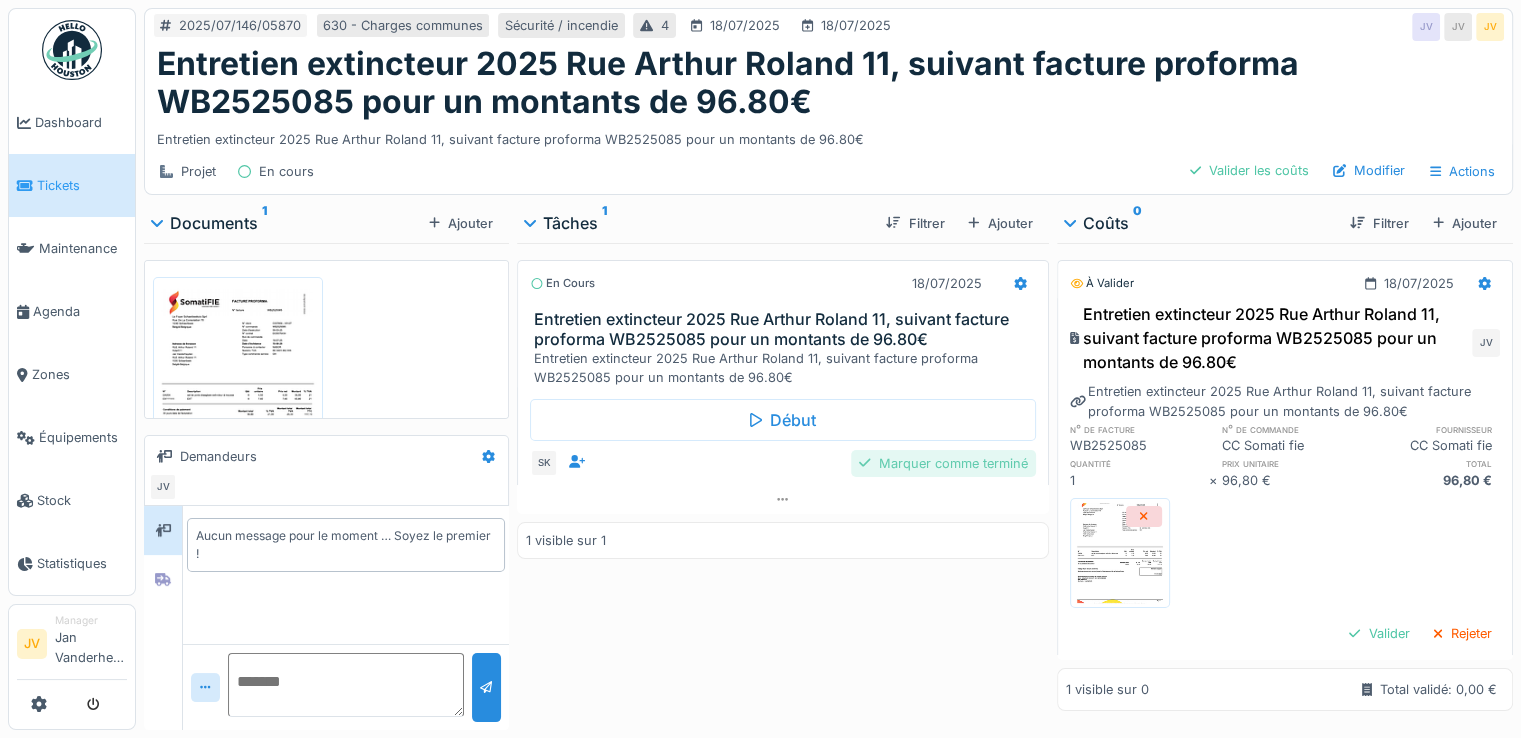 click on "Marquer comme terminé" at bounding box center [943, 463] 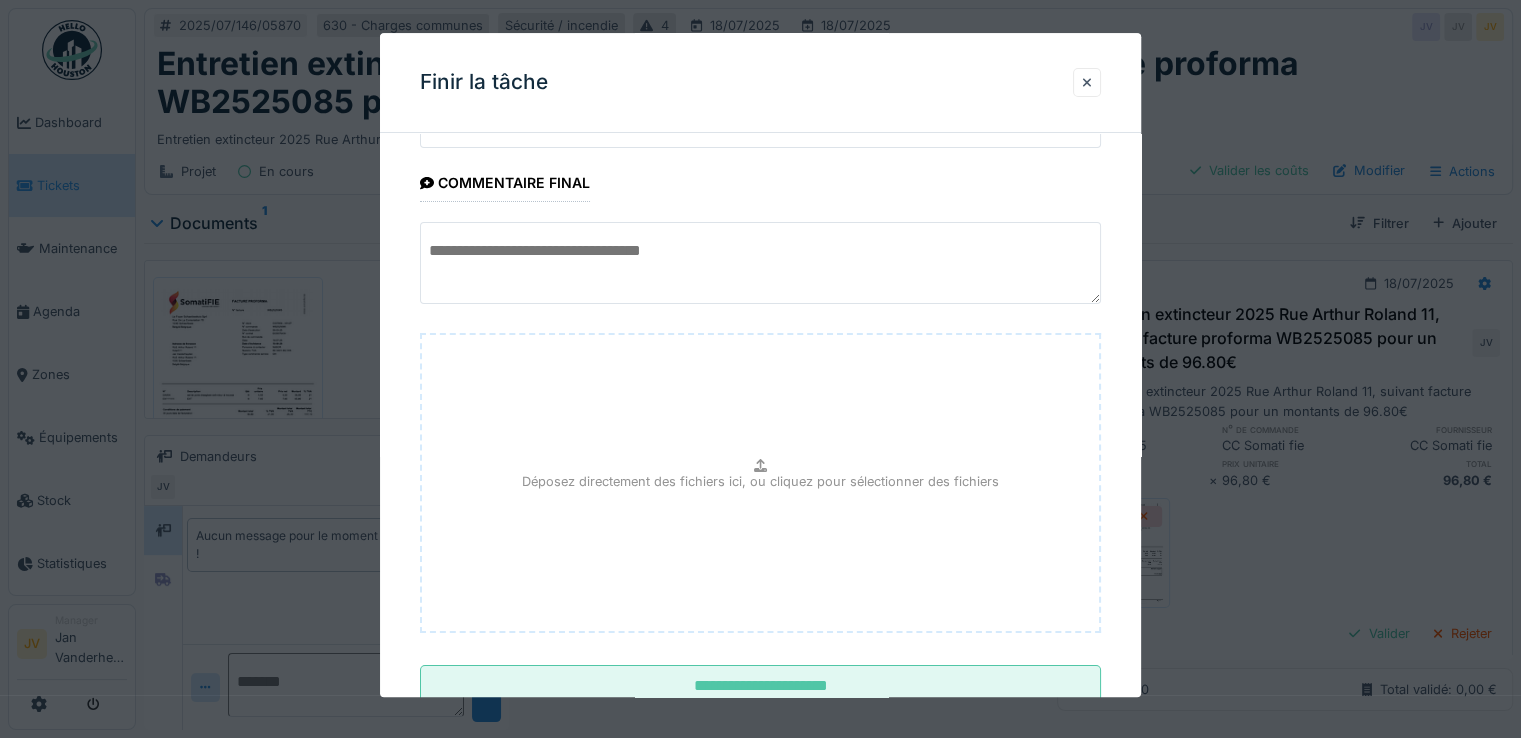 scroll, scrollTop: 149, scrollLeft: 0, axis: vertical 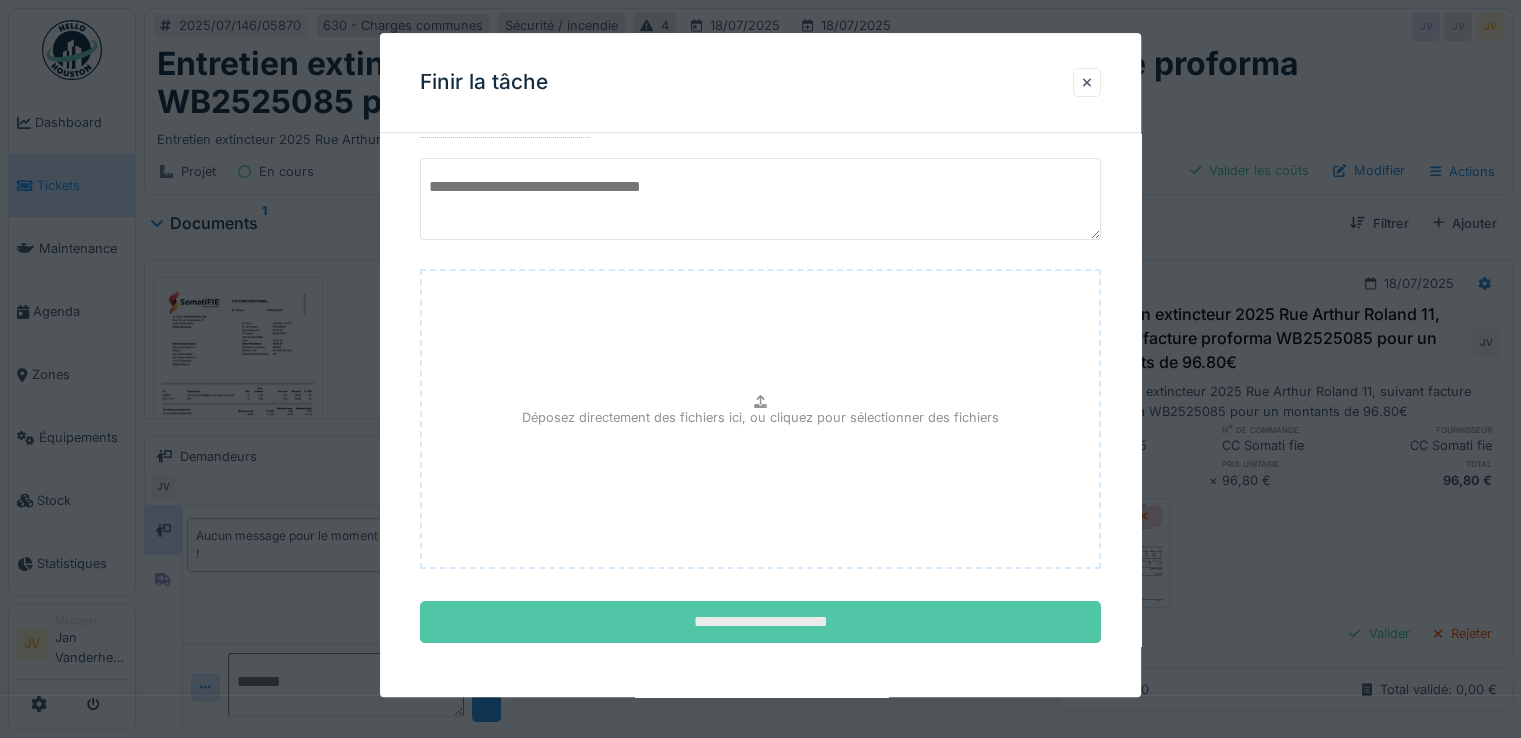 click on "**********" at bounding box center (760, 623) 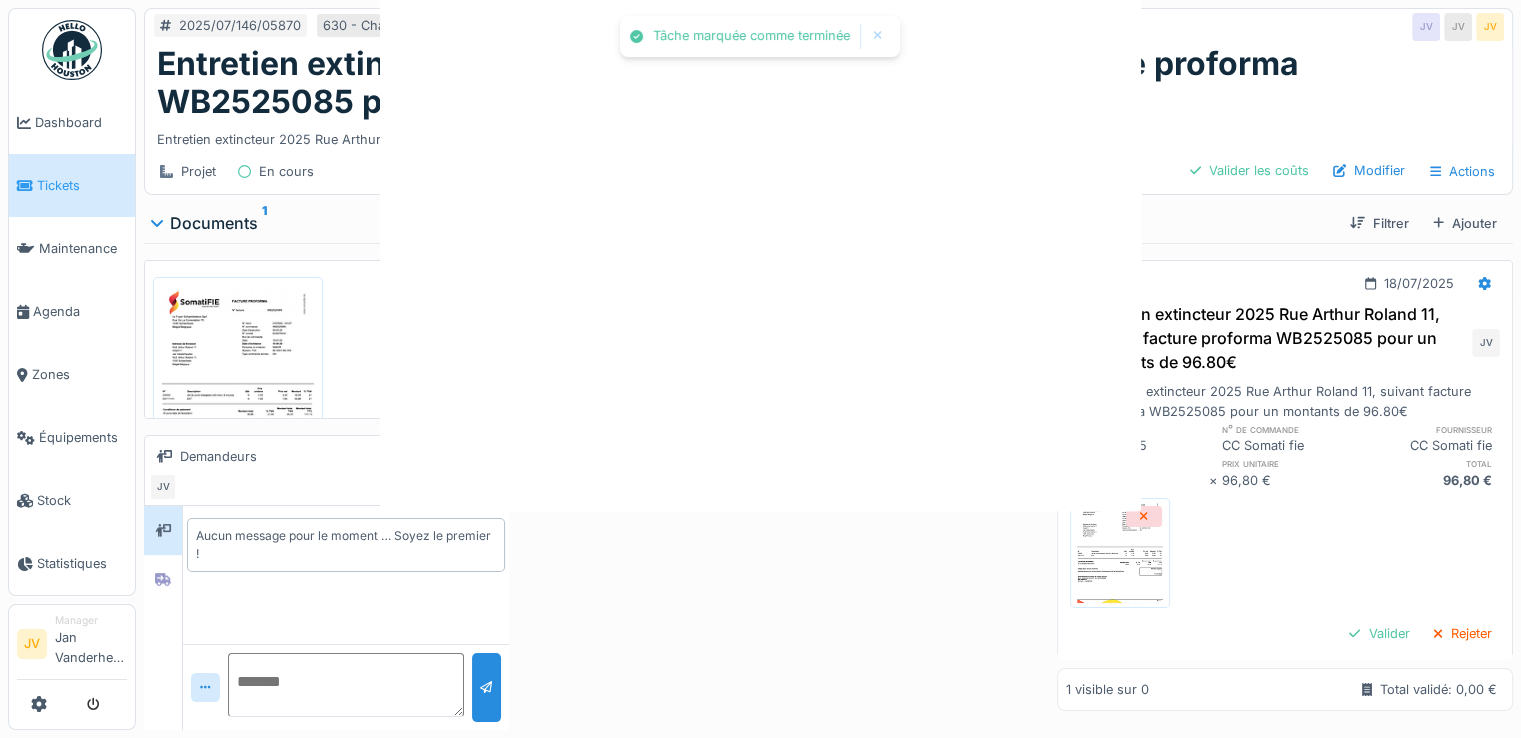 scroll, scrollTop: 0, scrollLeft: 0, axis: both 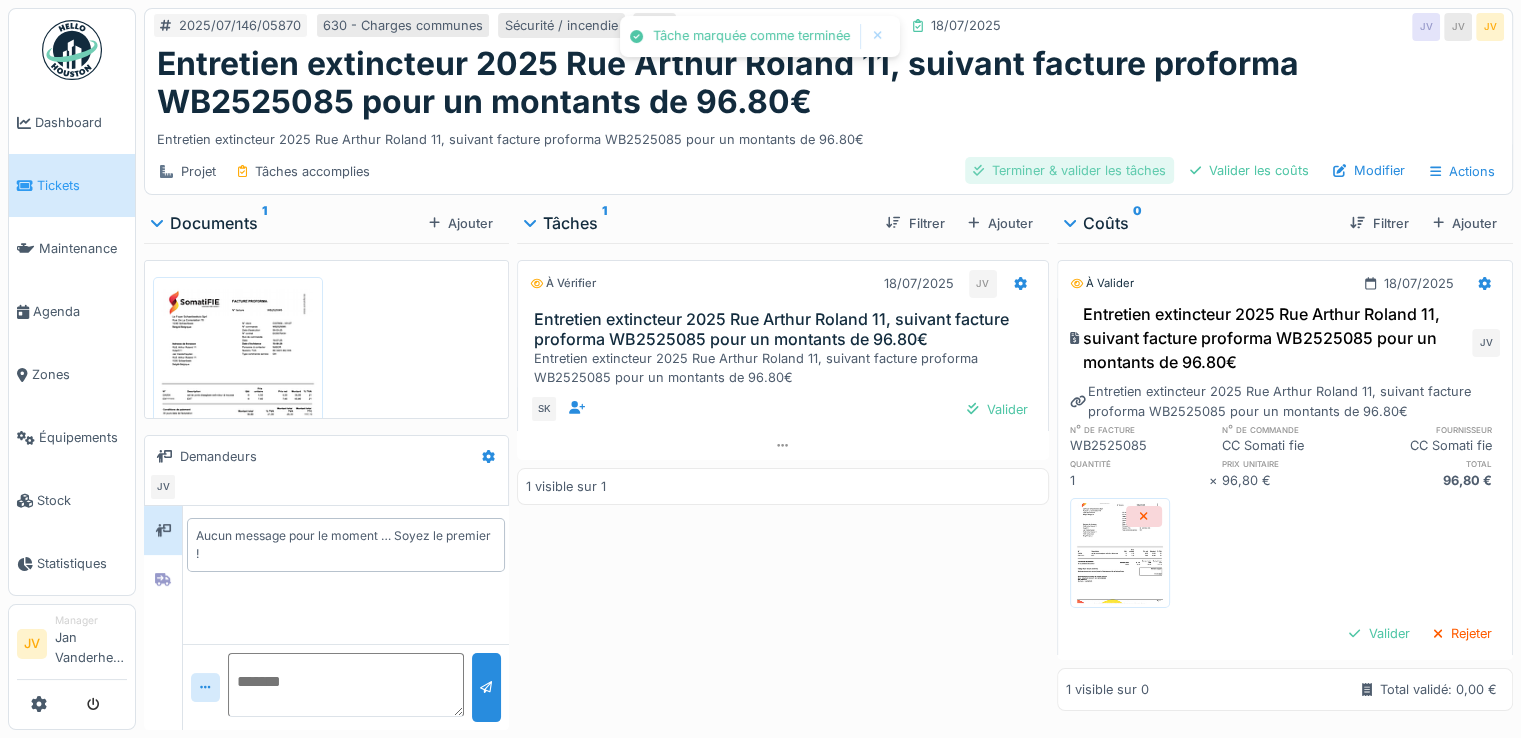 click on "Terminer & valider les tâches" at bounding box center [1069, 170] 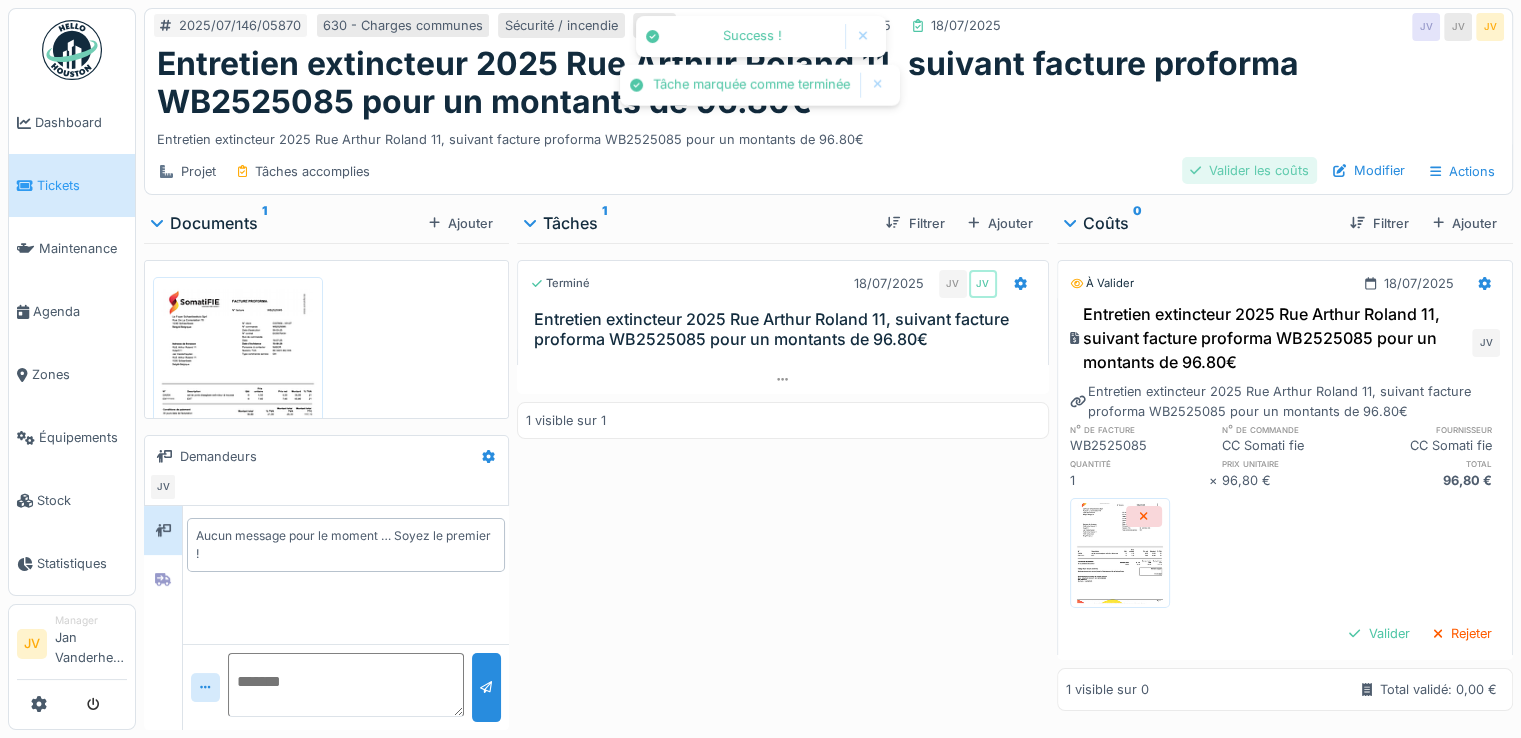 click on "Valider les coûts" at bounding box center [1249, 170] 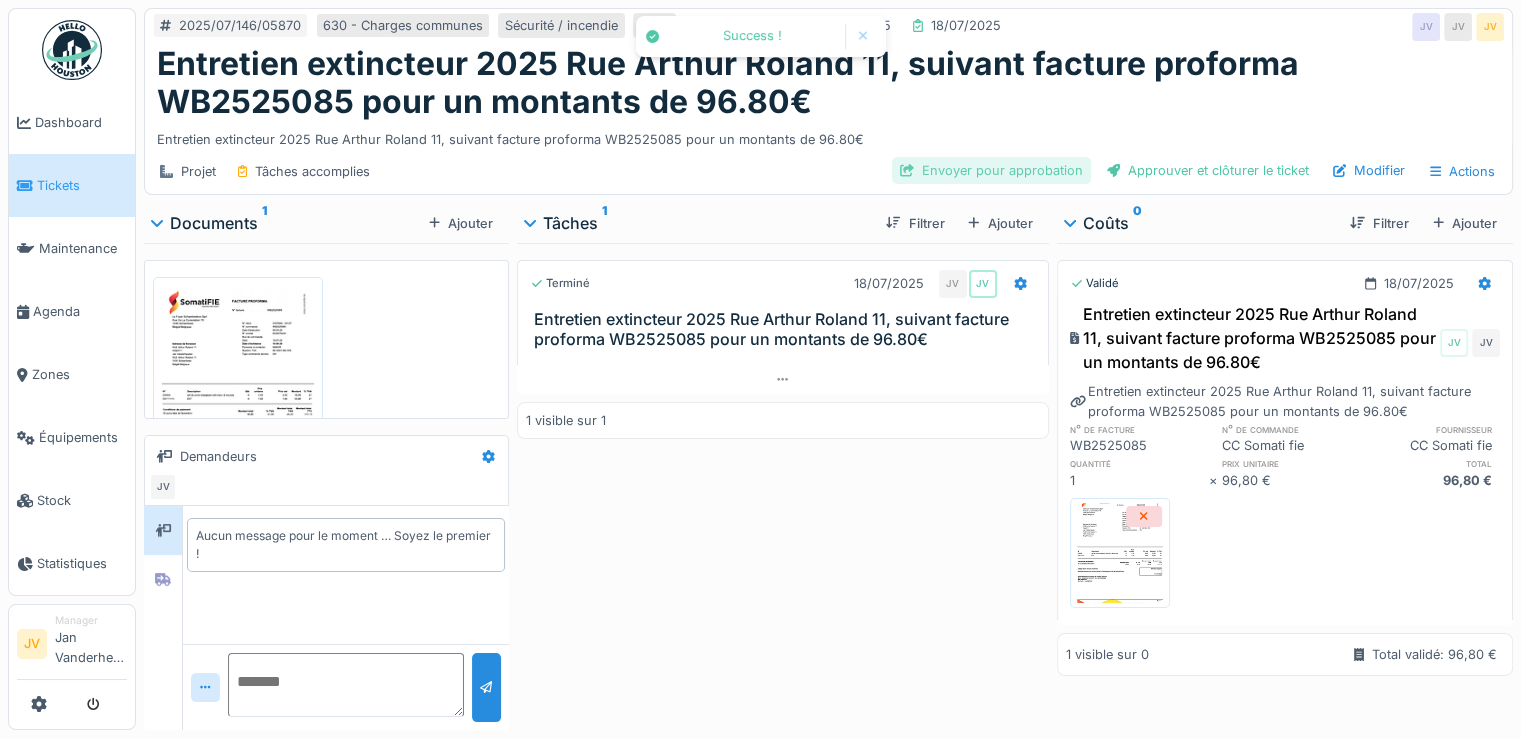 click on "Envoyer pour approbation" at bounding box center (991, 170) 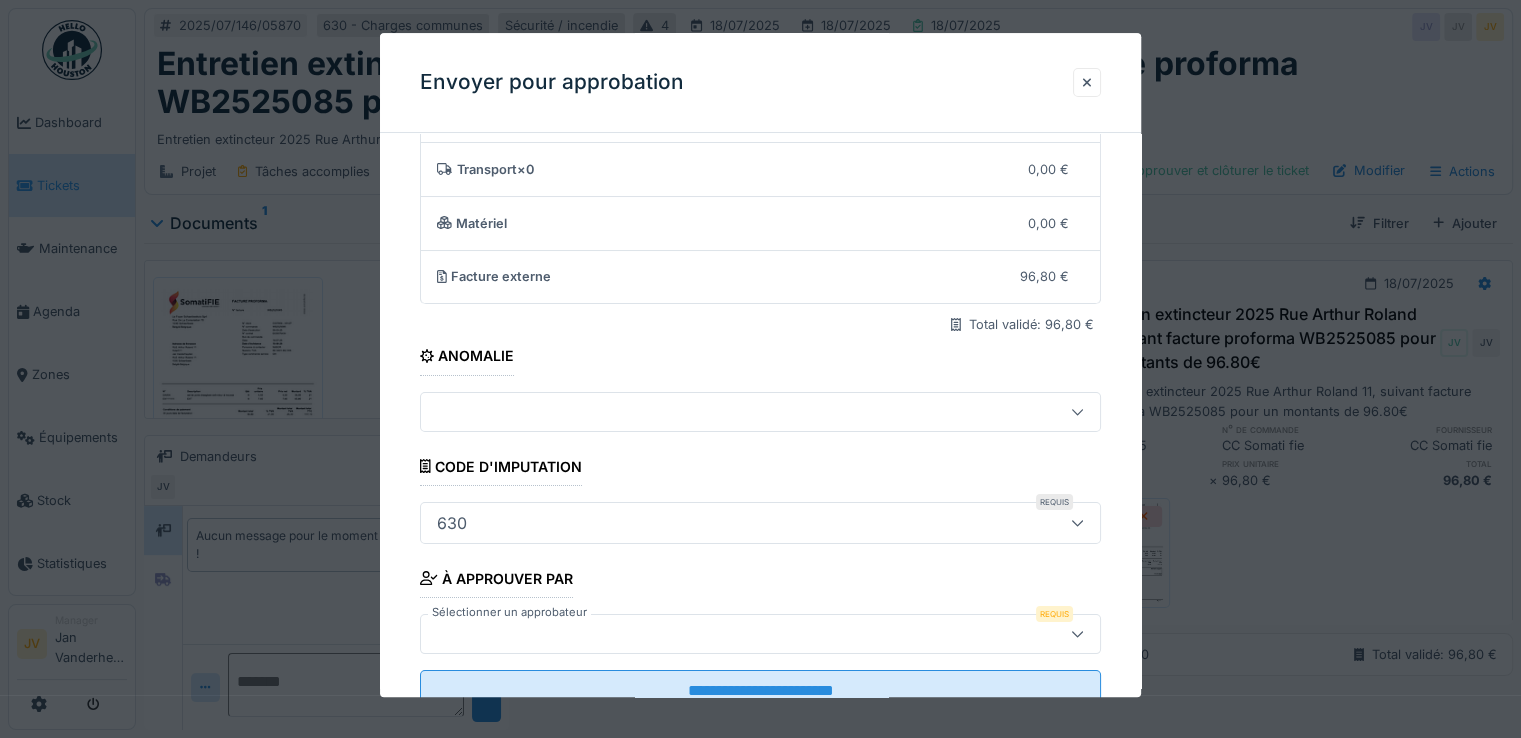 scroll, scrollTop: 175, scrollLeft: 0, axis: vertical 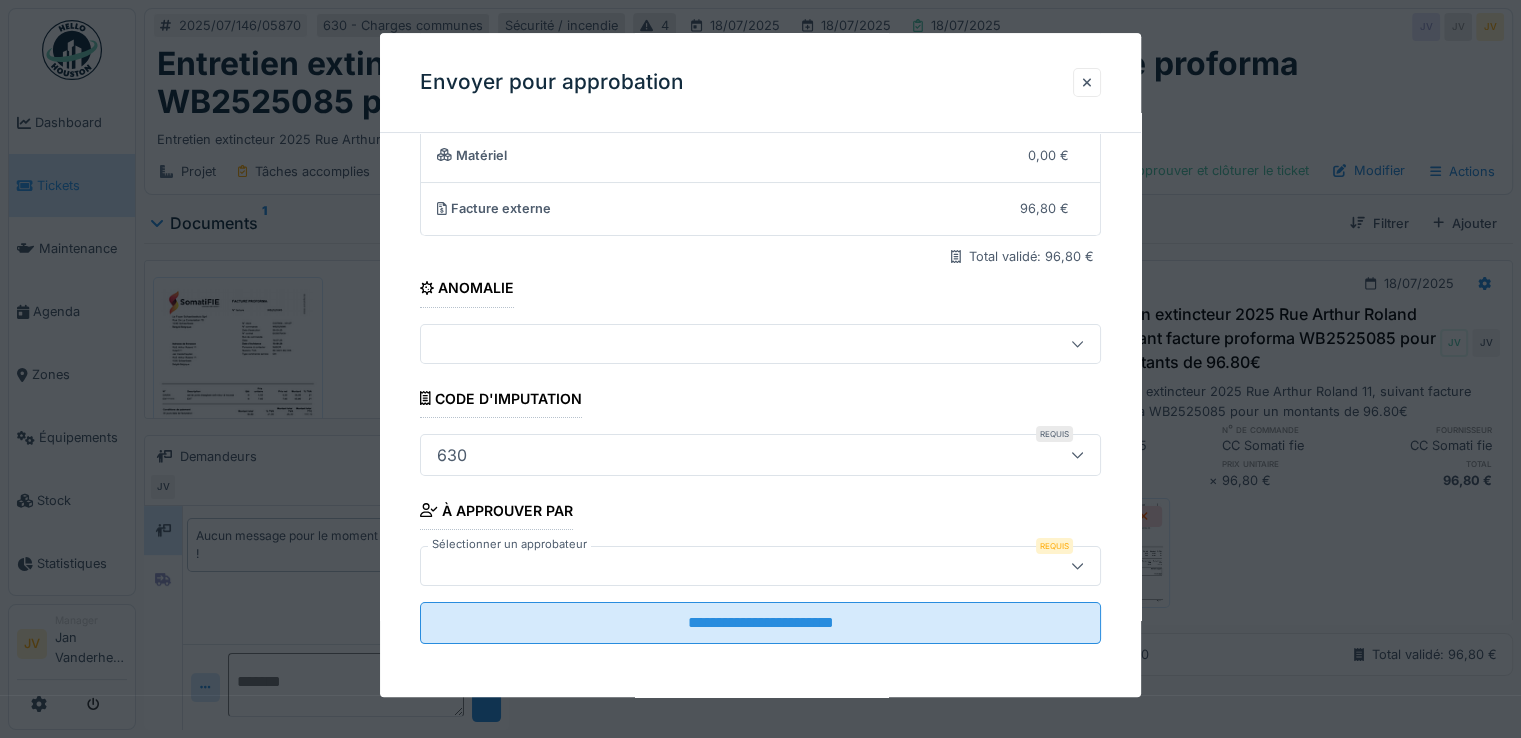 click at bounding box center [726, 566] 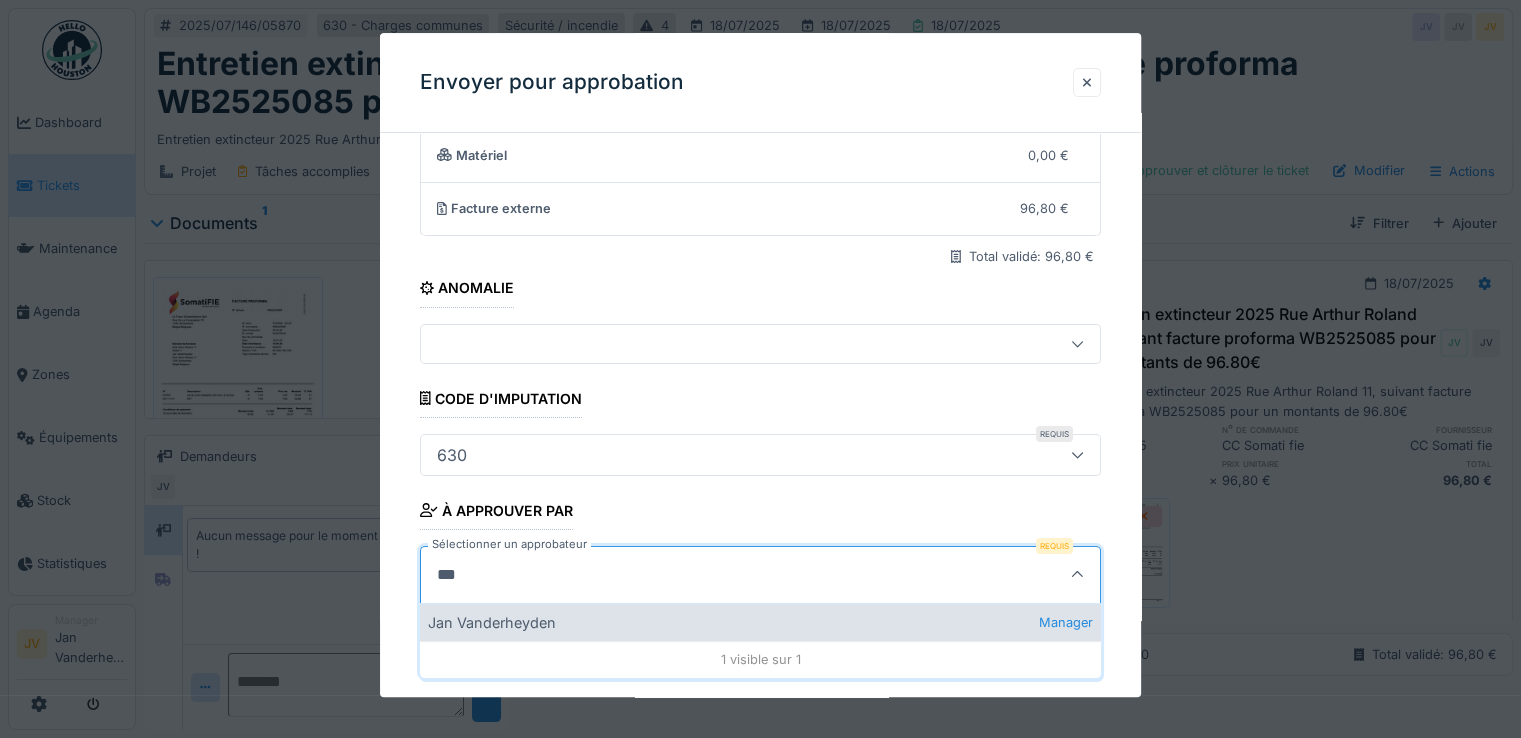 type on "***" 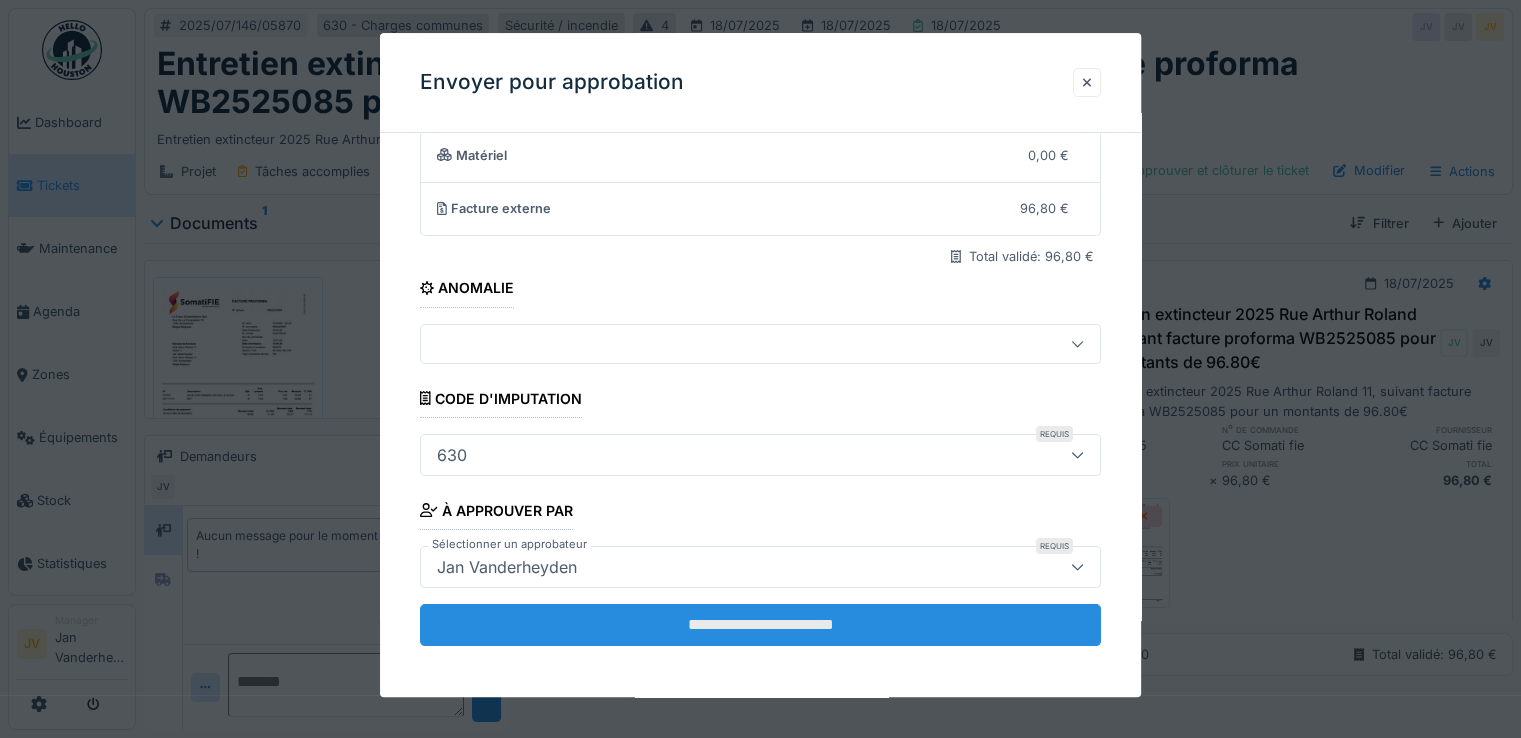 click on "**********" at bounding box center (760, 625) 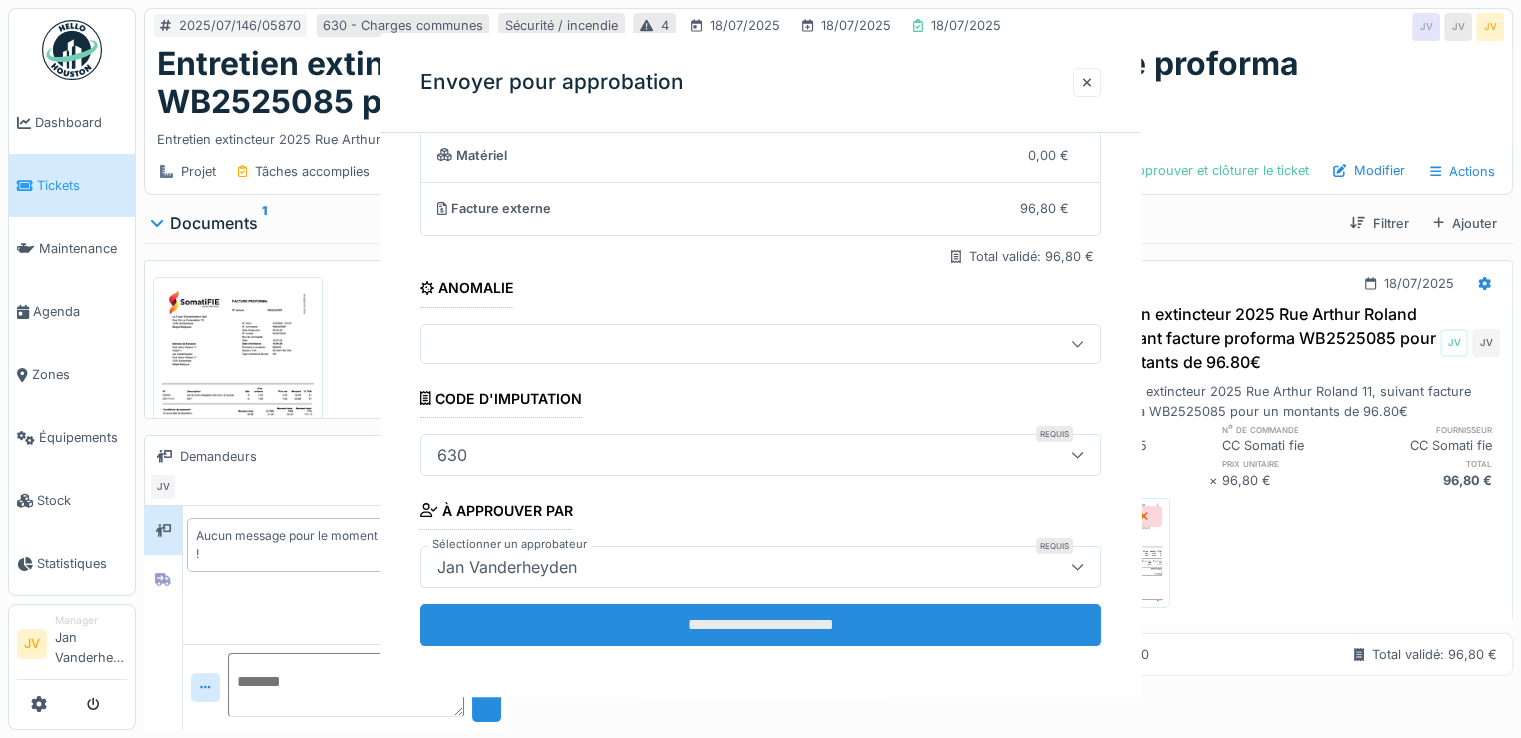 scroll, scrollTop: 0, scrollLeft: 0, axis: both 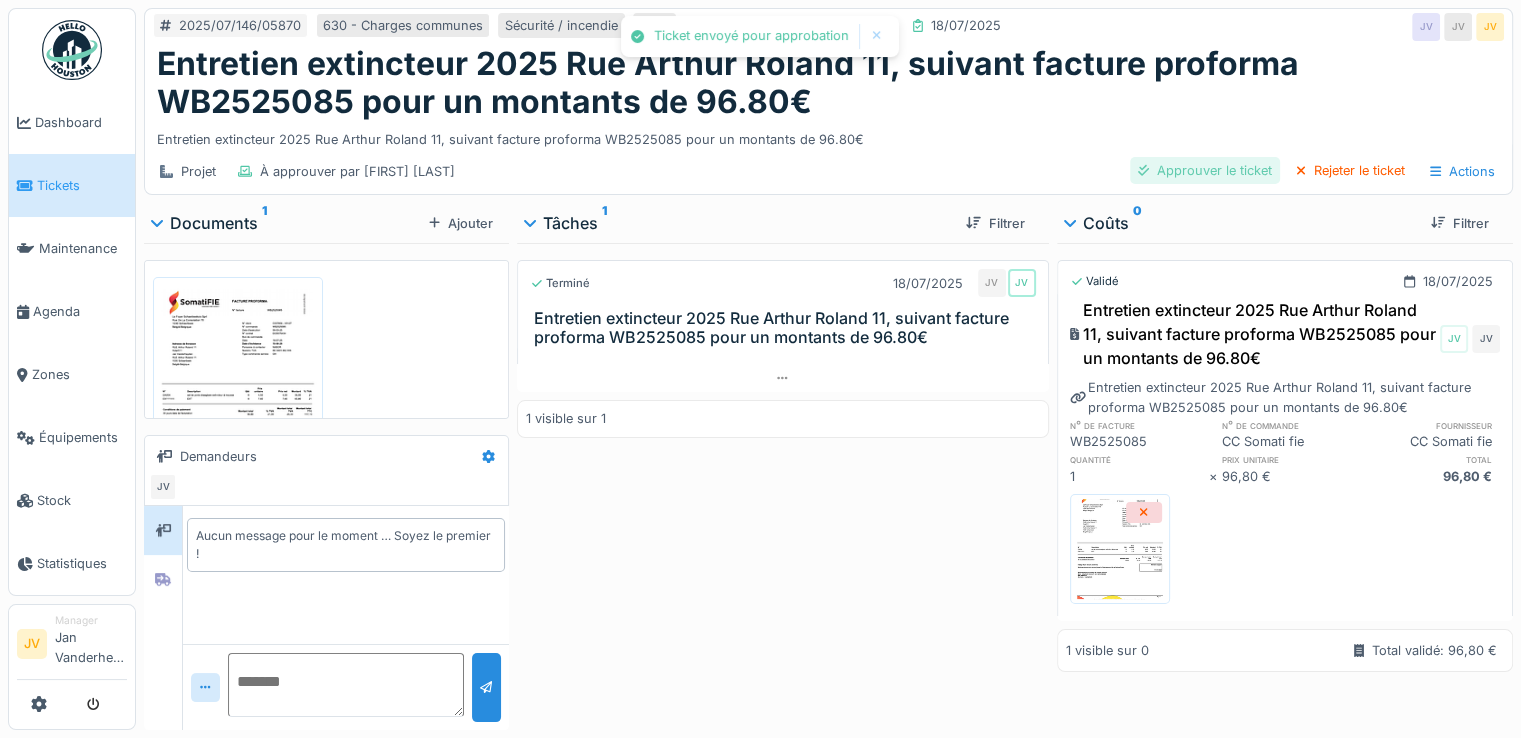 click on "Approuver le ticket" at bounding box center [1205, 170] 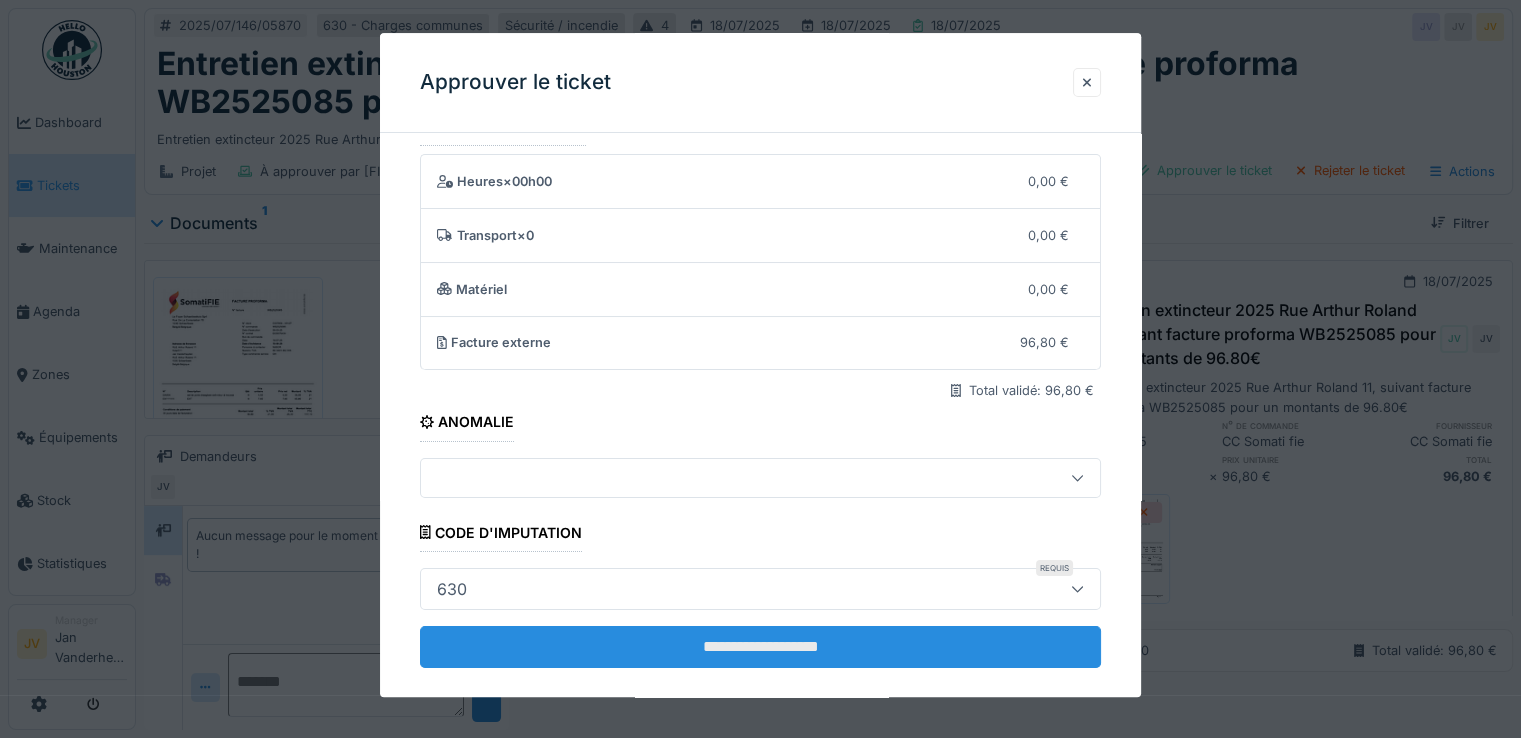 scroll, scrollTop: 64, scrollLeft: 0, axis: vertical 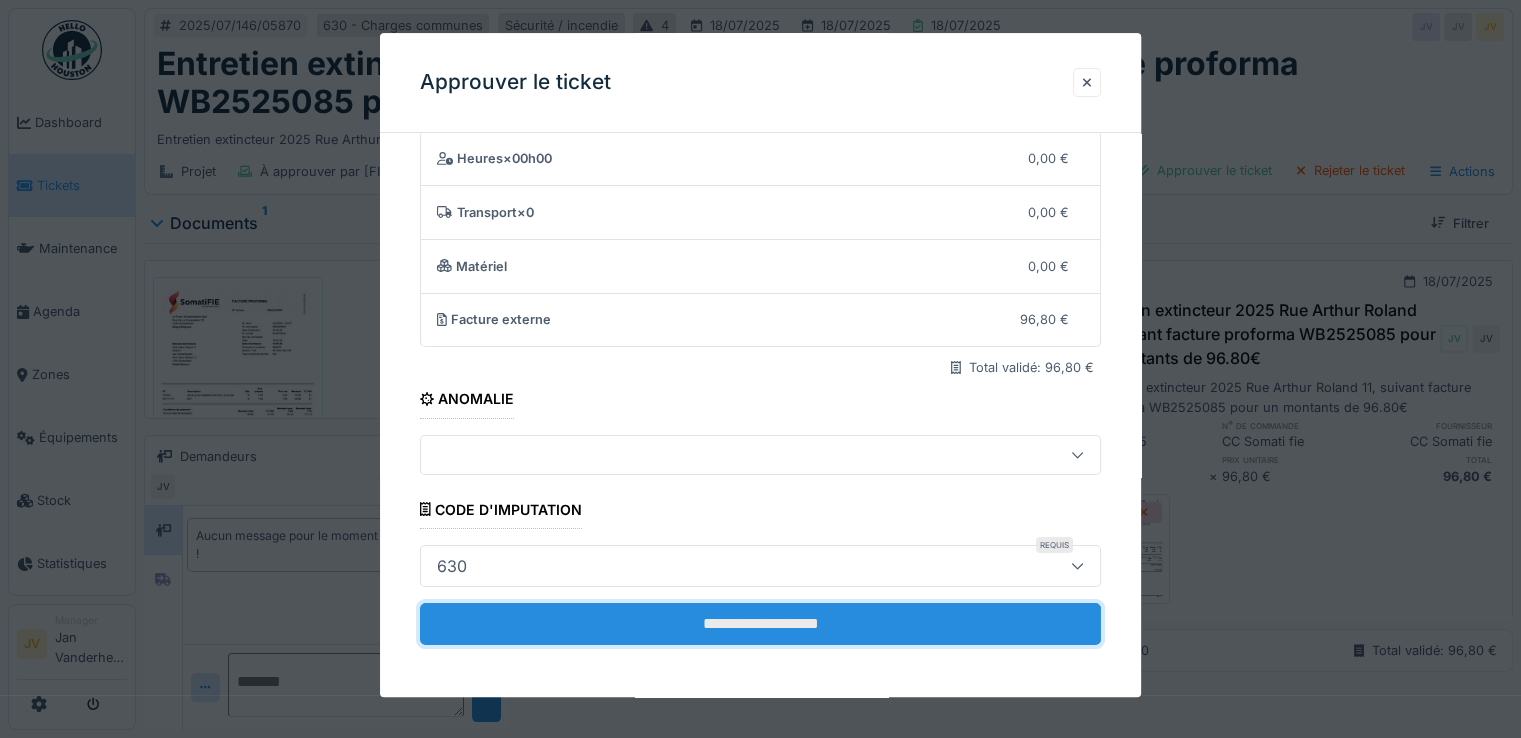 click on "**********" at bounding box center [760, 624] 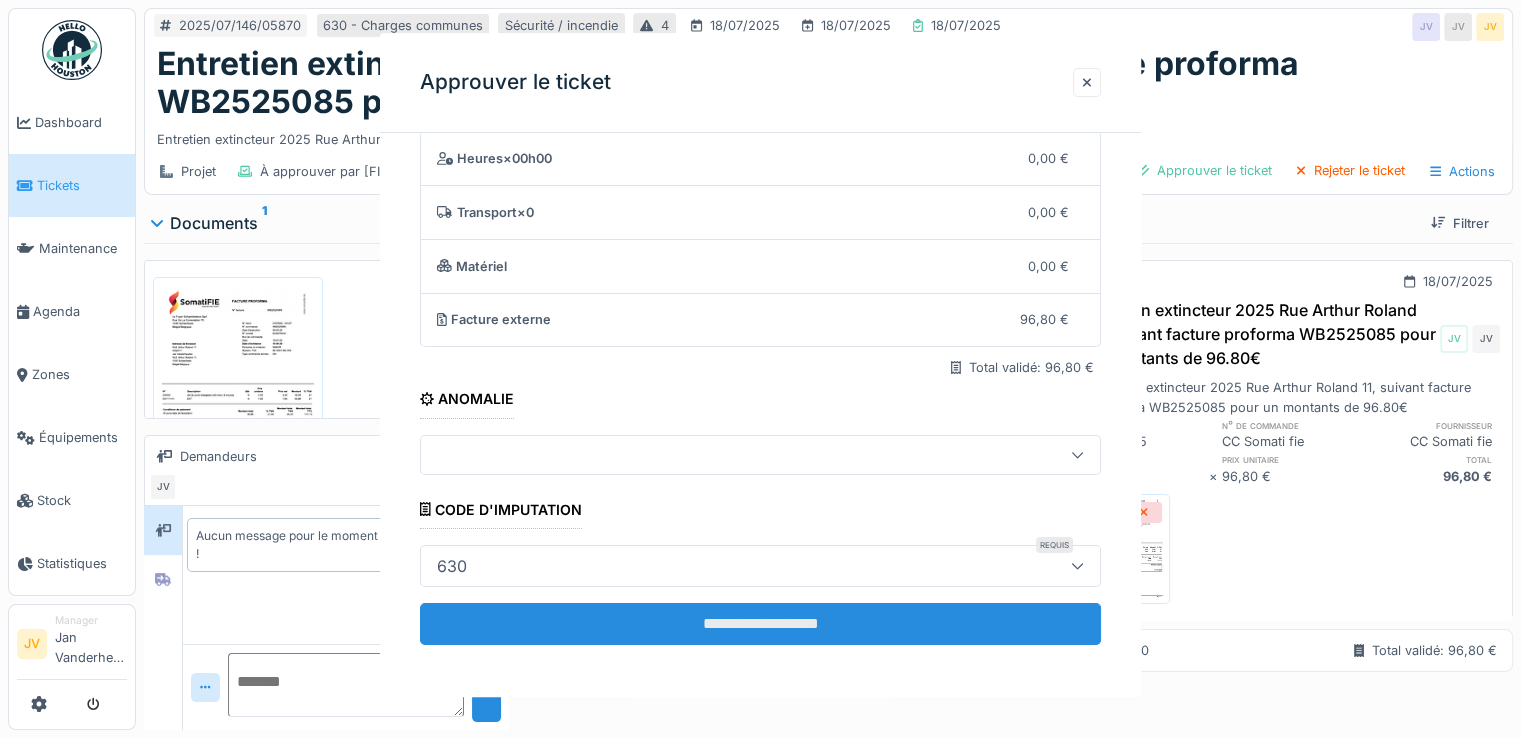 scroll, scrollTop: 0, scrollLeft: 0, axis: both 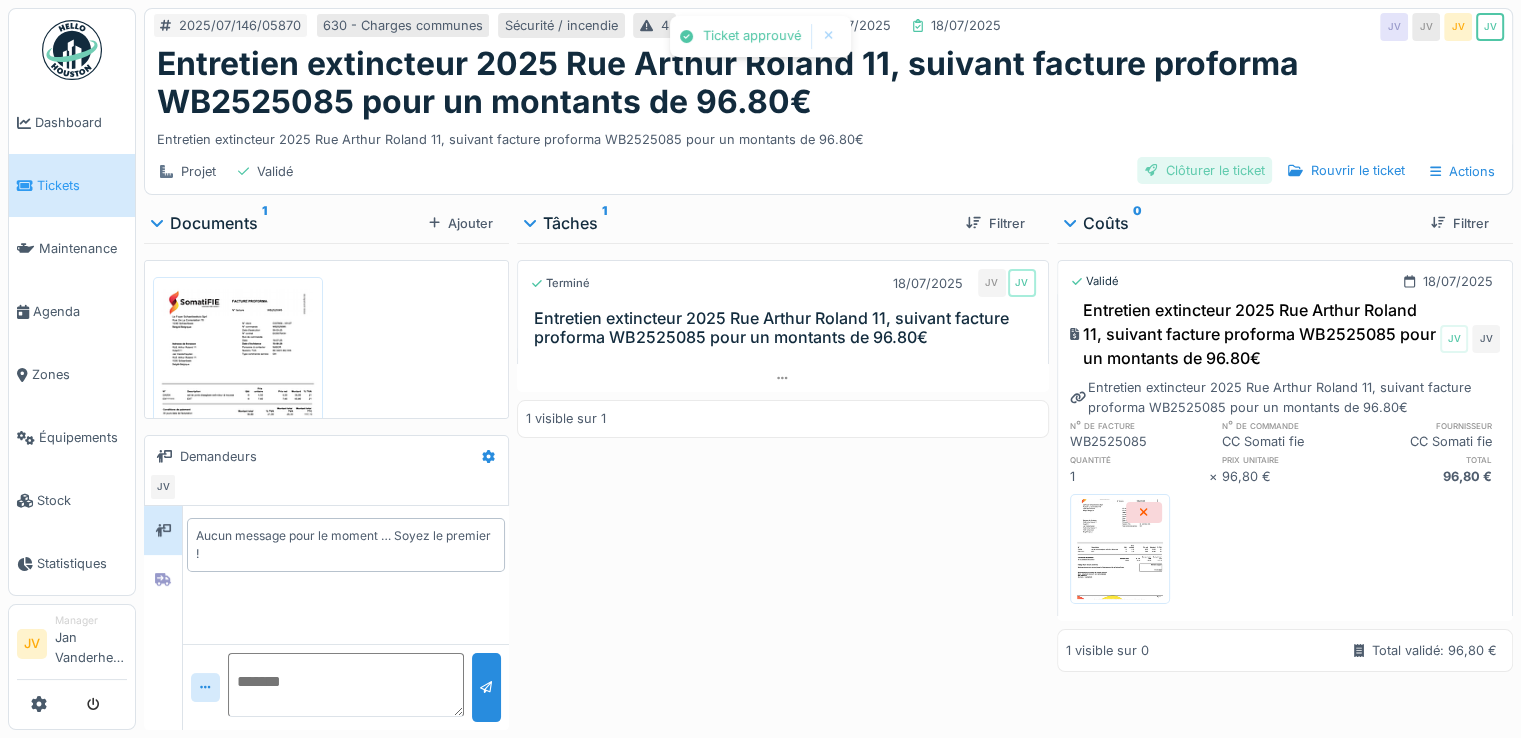 click on "Clôturer le ticket" at bounding box center (1205, 170) 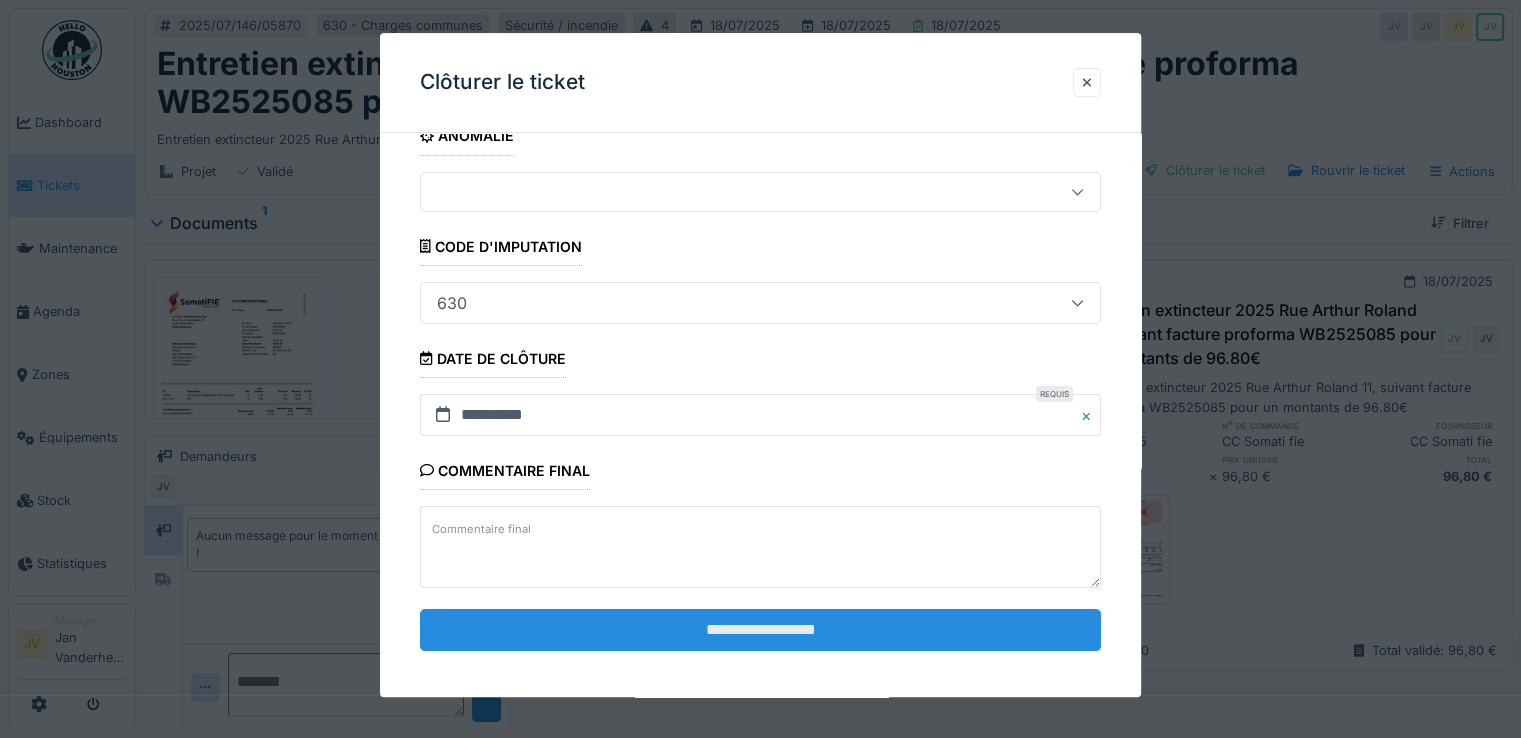 scroll, scrollTop: 332, scrollLeft: 0, axis: vertical 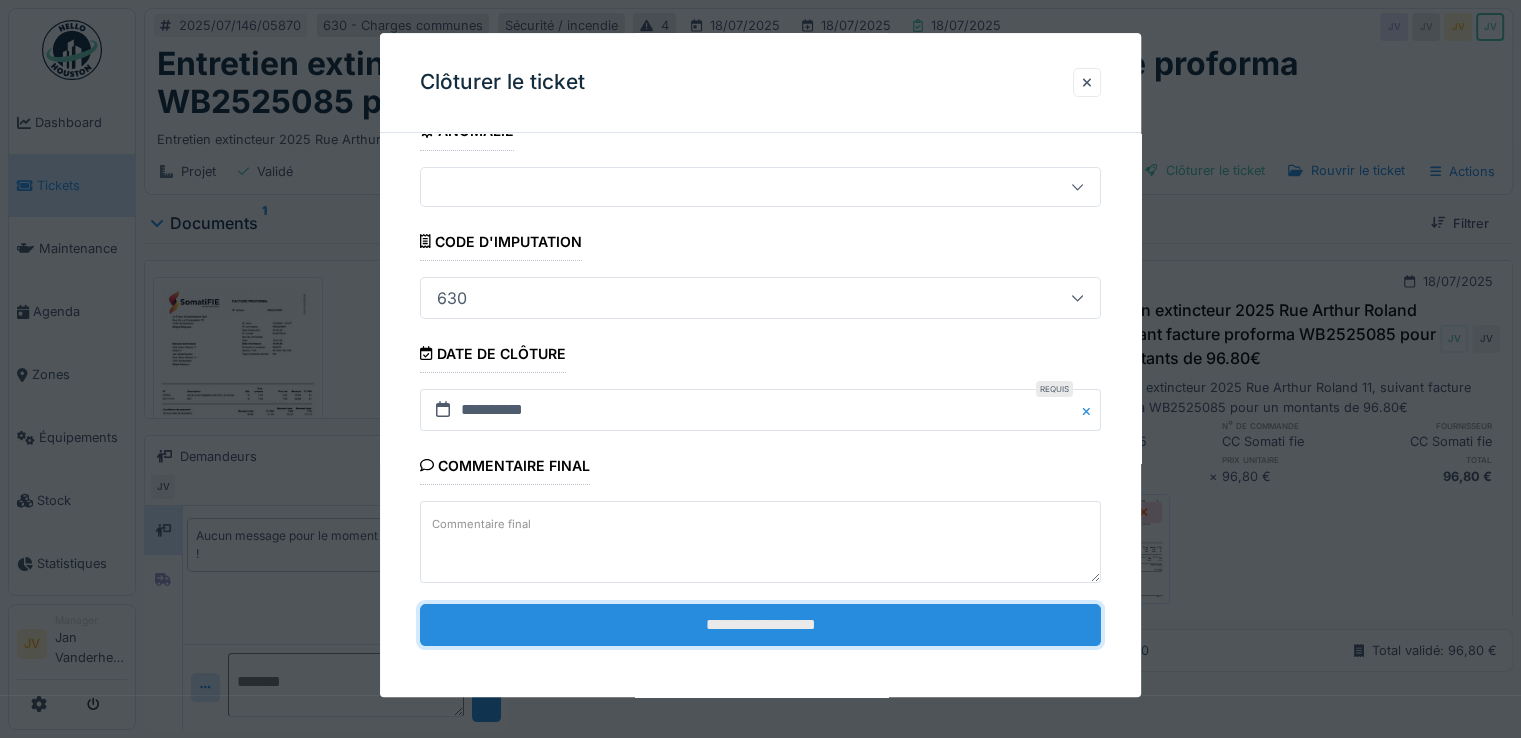 click on "**********" at bounding box center (760, 625) 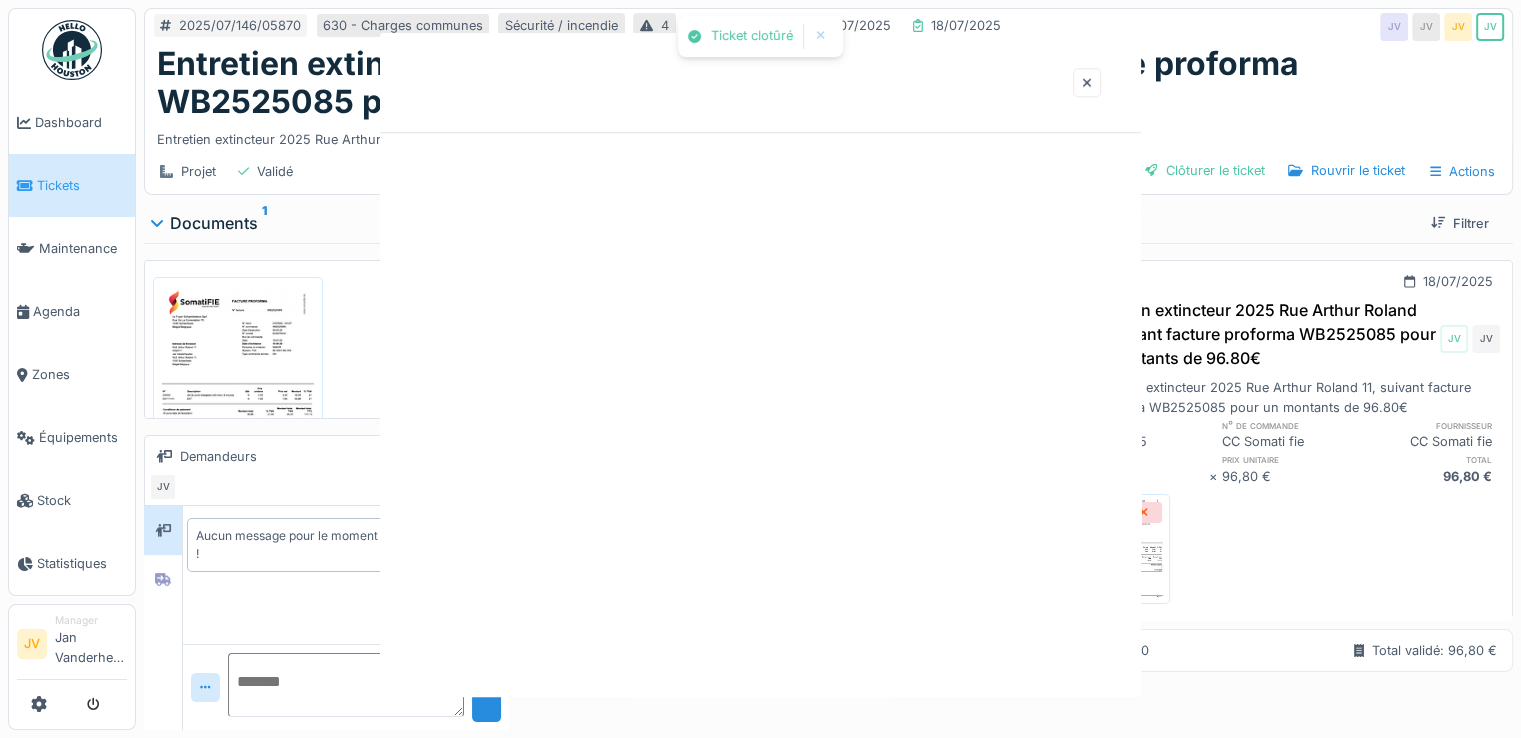 scroll, scrollTop: 0, scrollLeft: 0, axis: both 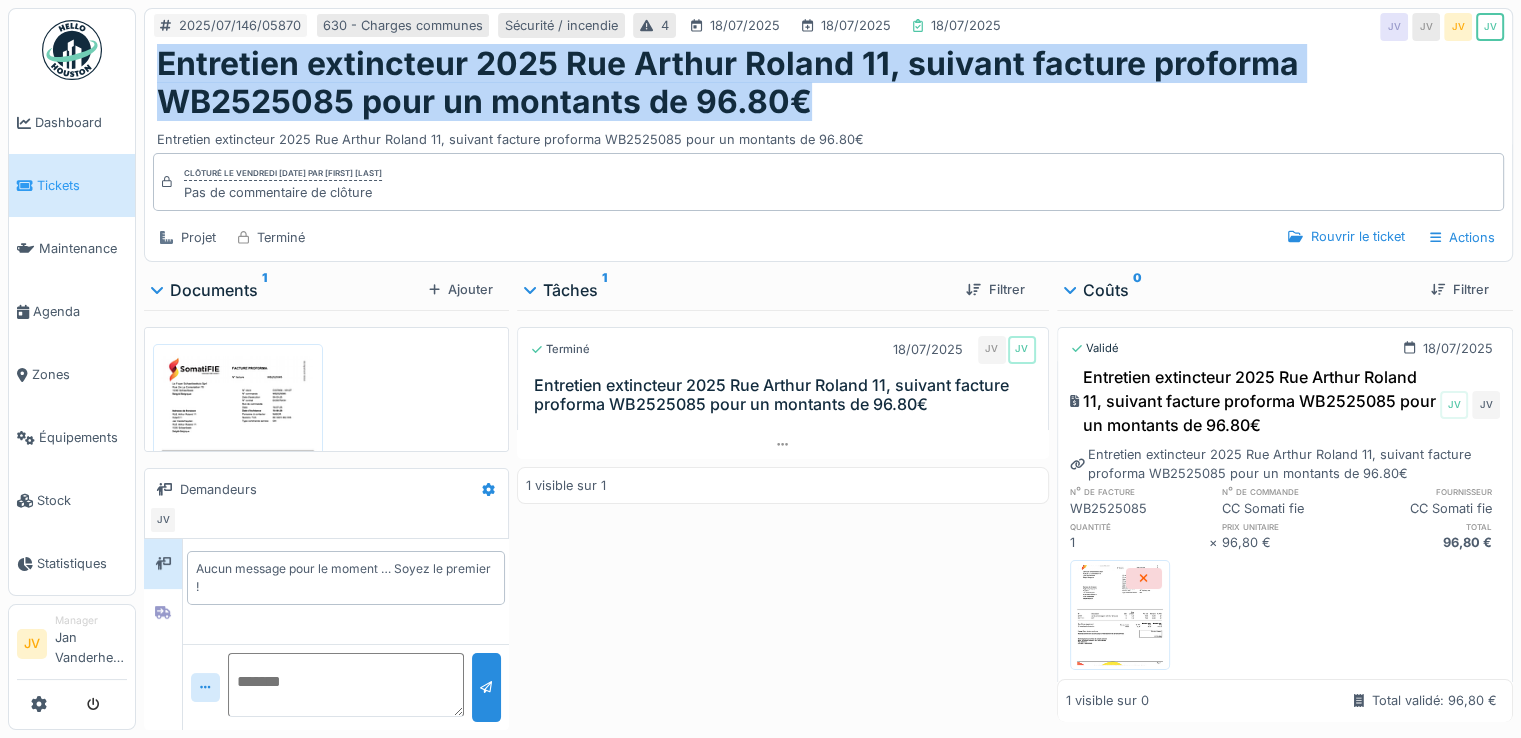 drag, startPoint x: 156, startPoint y: 64, endPoint x: 848, endPoint y: 120, distance: 694.2622 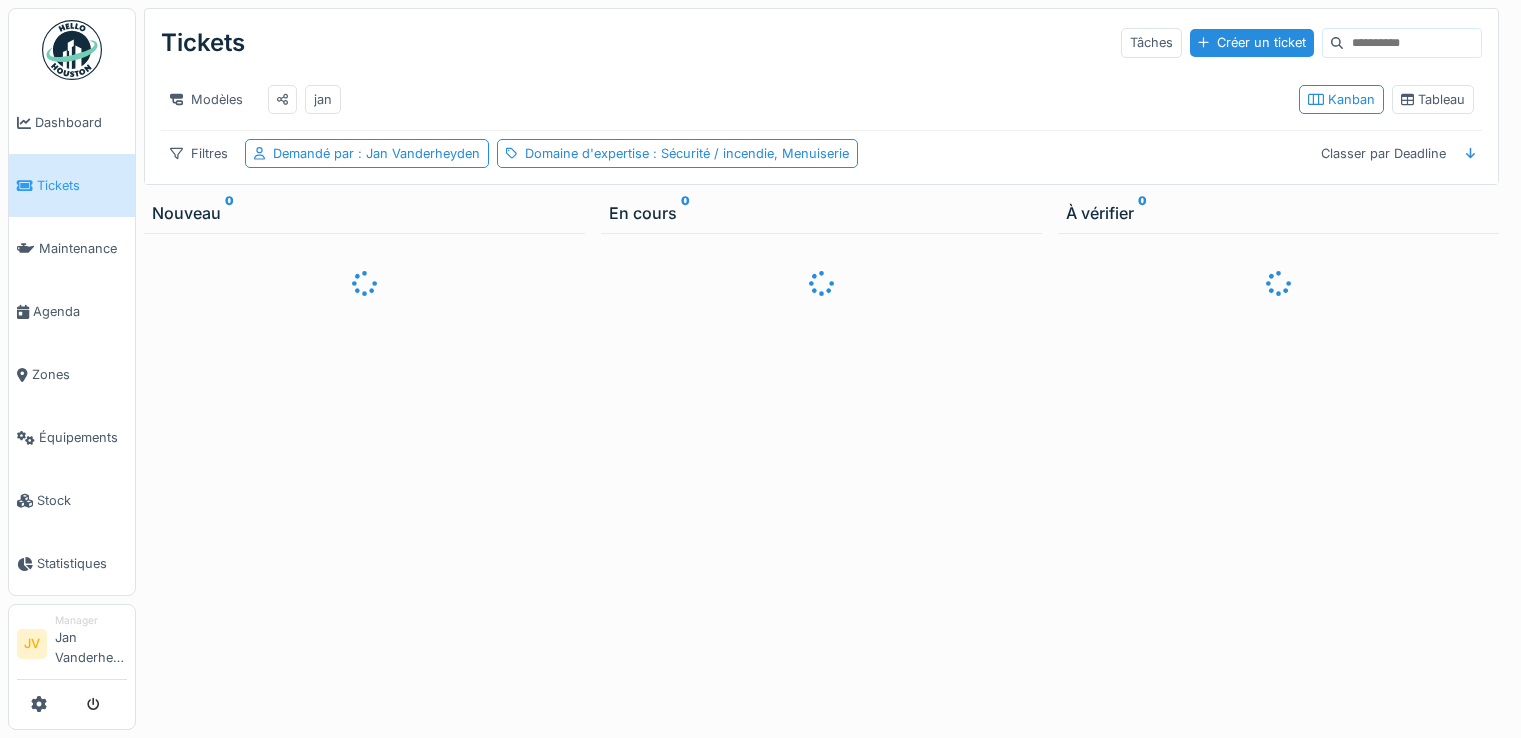 scroll, scrollTop: 0, scrollLeft: 0, axis: both 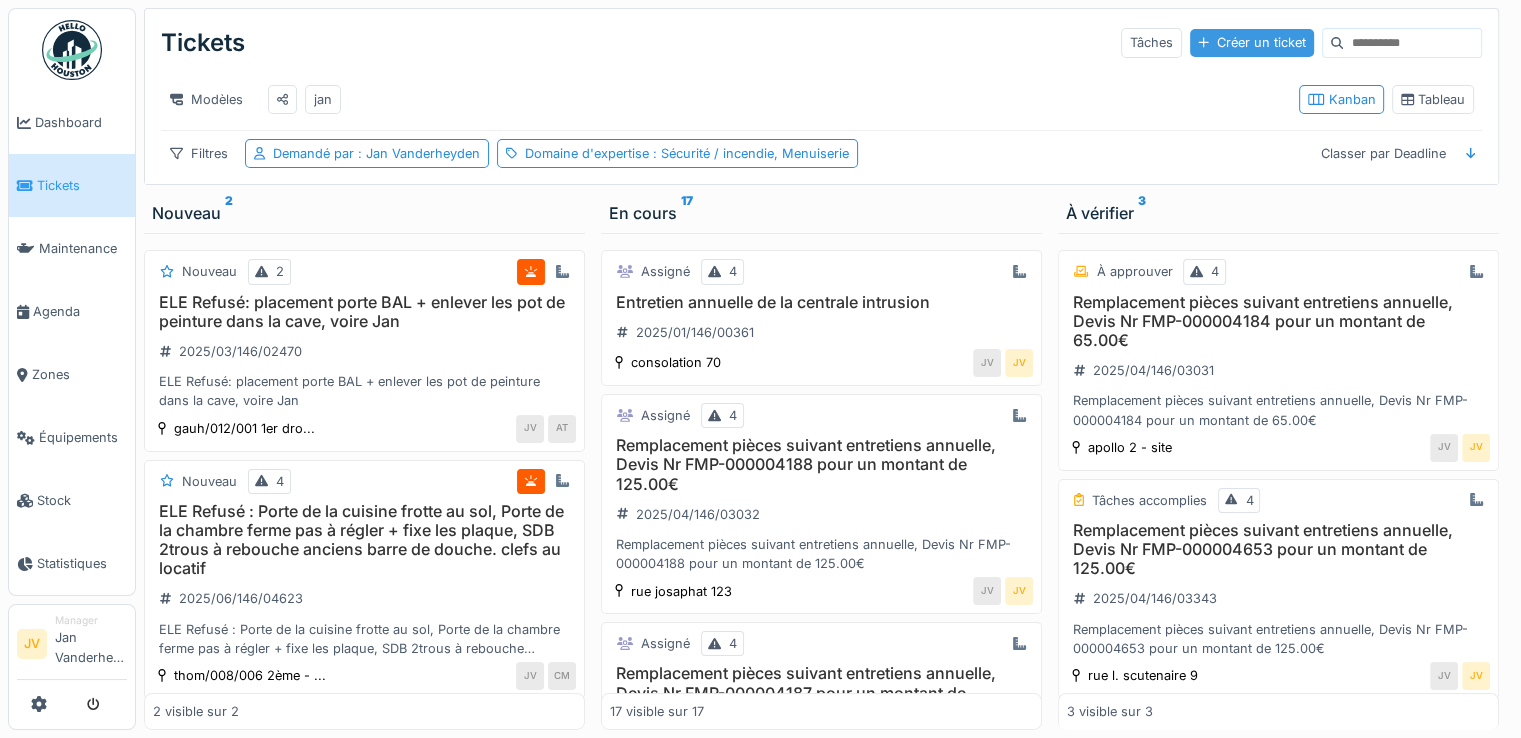 click on "Créer un ticket" at bounding box center (1252, 42) 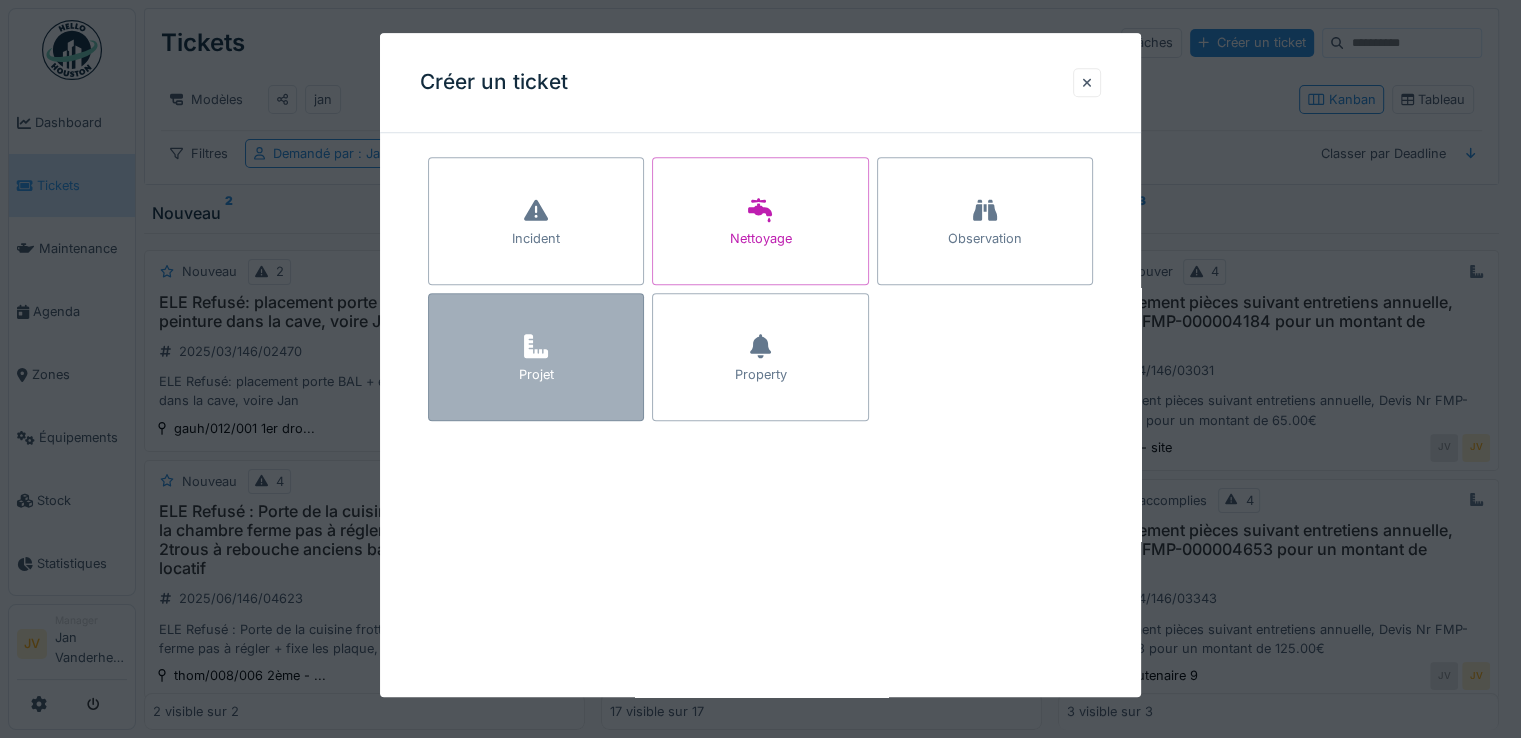 click on "Projet" at bounding box center [536, 357] 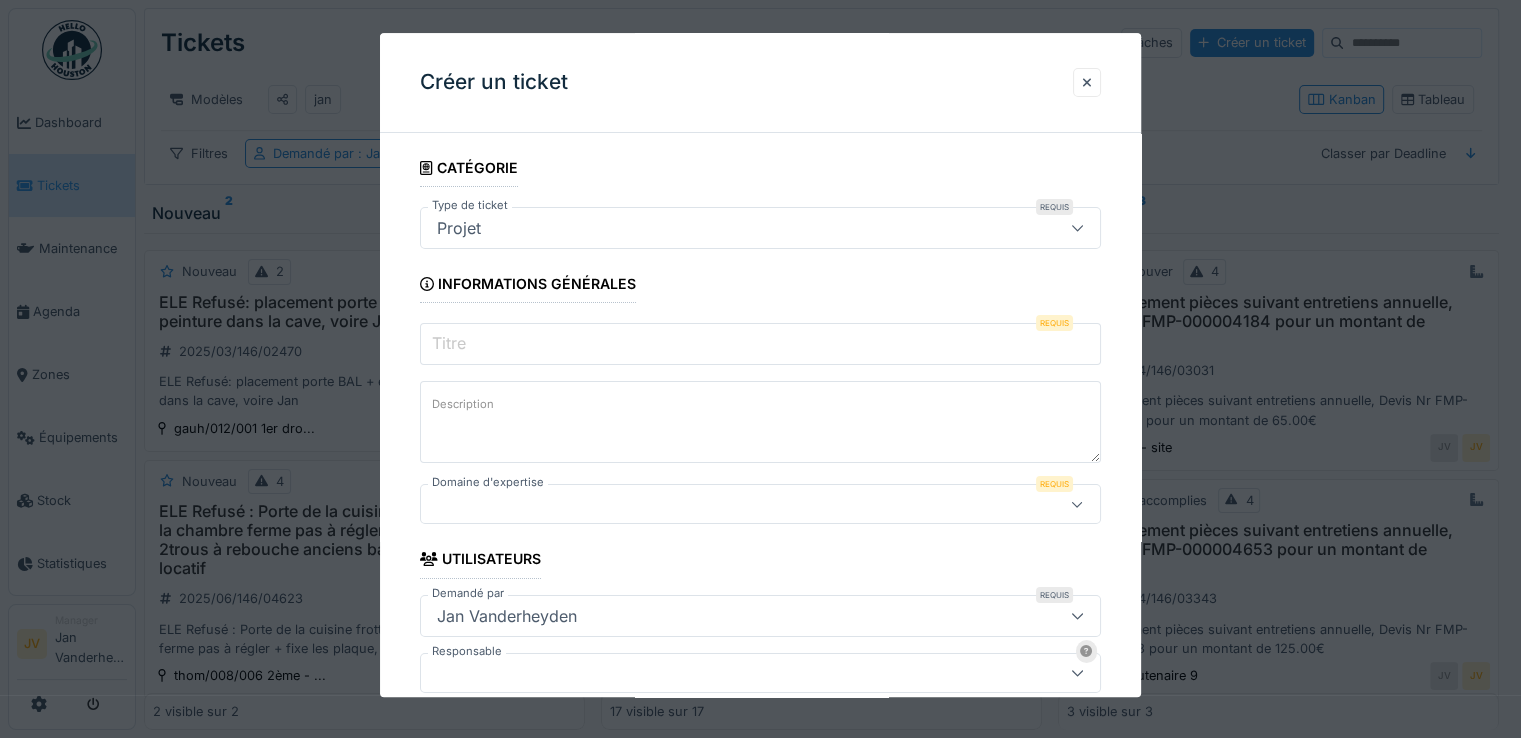 click on "Titre" at bounding box center [760, 344] 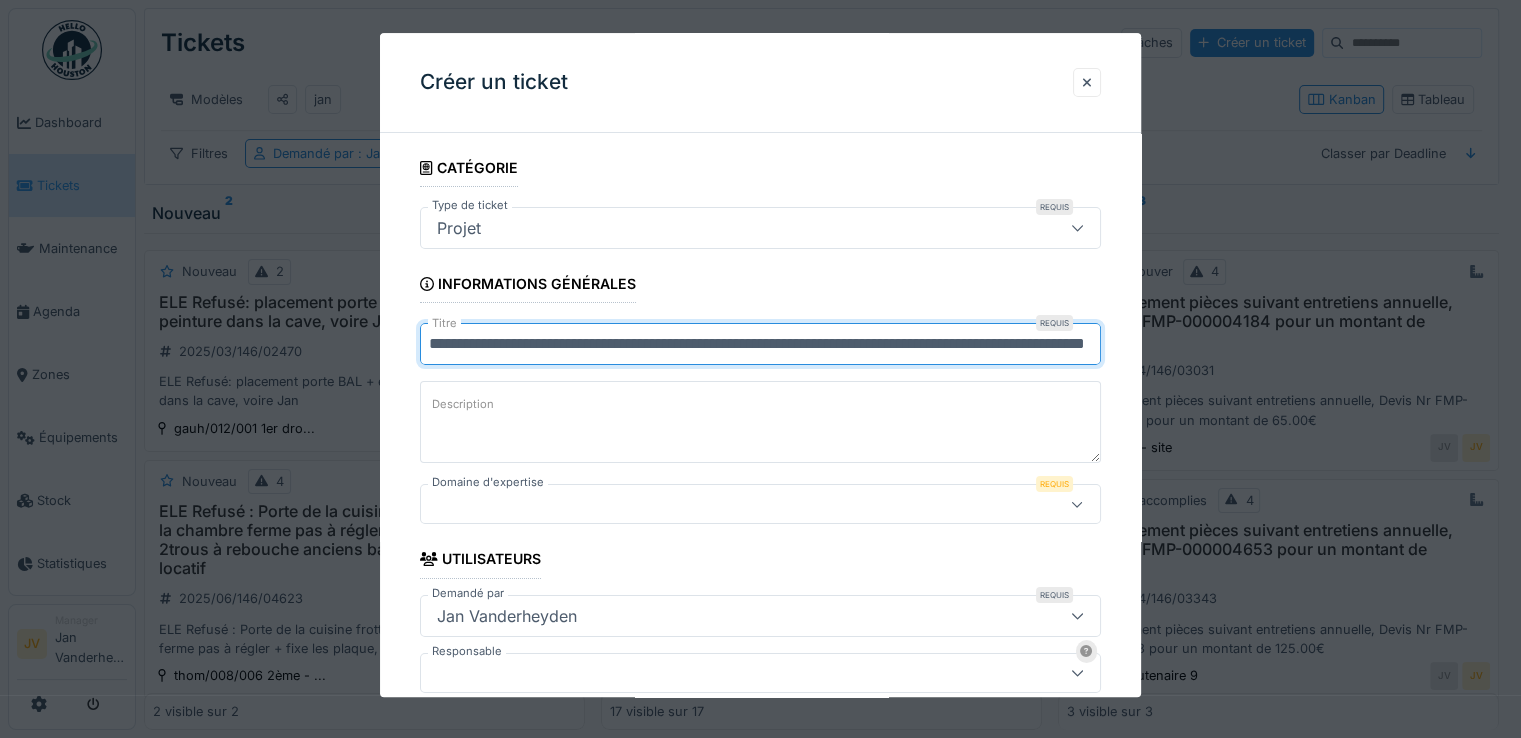 scroll, scrollTop: 0, scrollLeft: 194, axis: horizontal 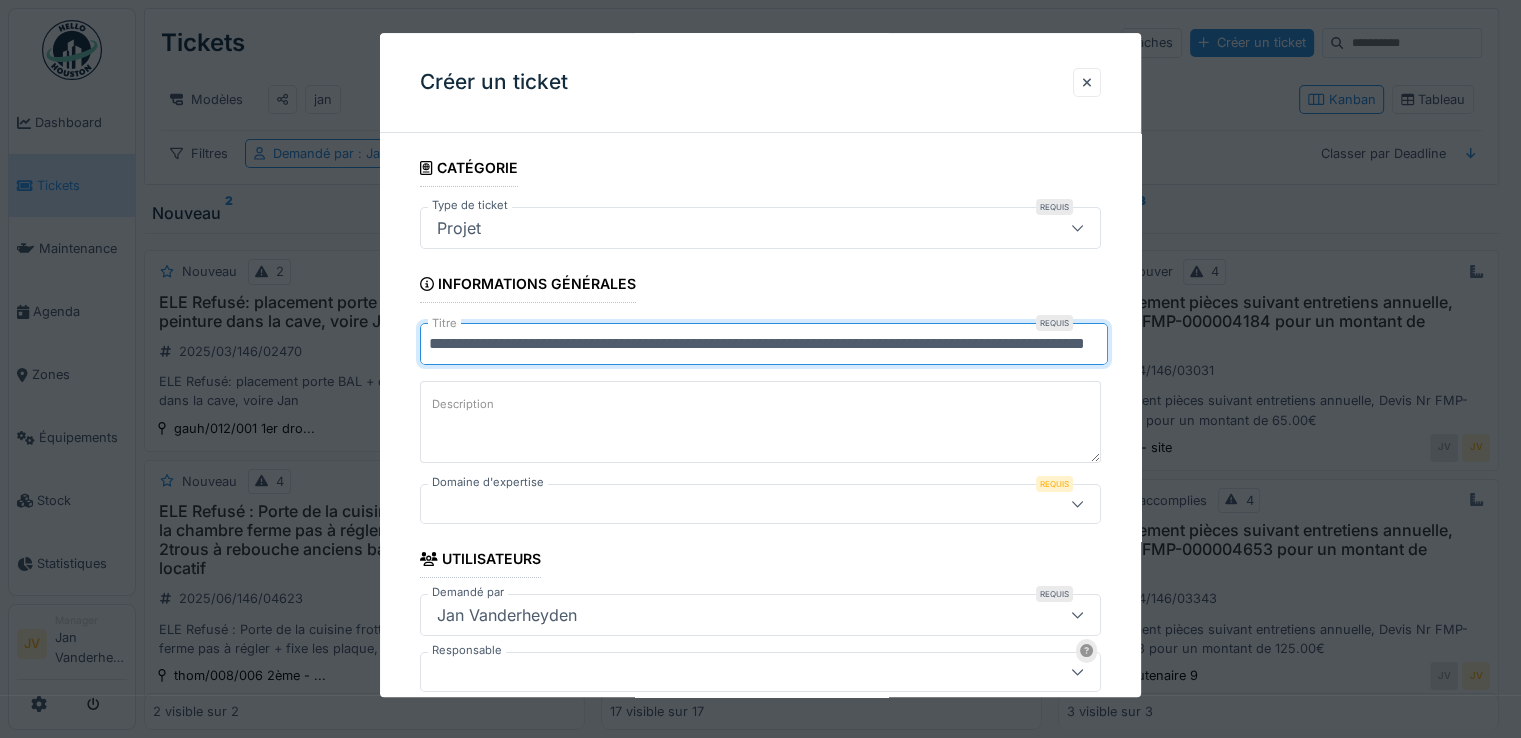 click on "**********" at bounding box center (764, 344) 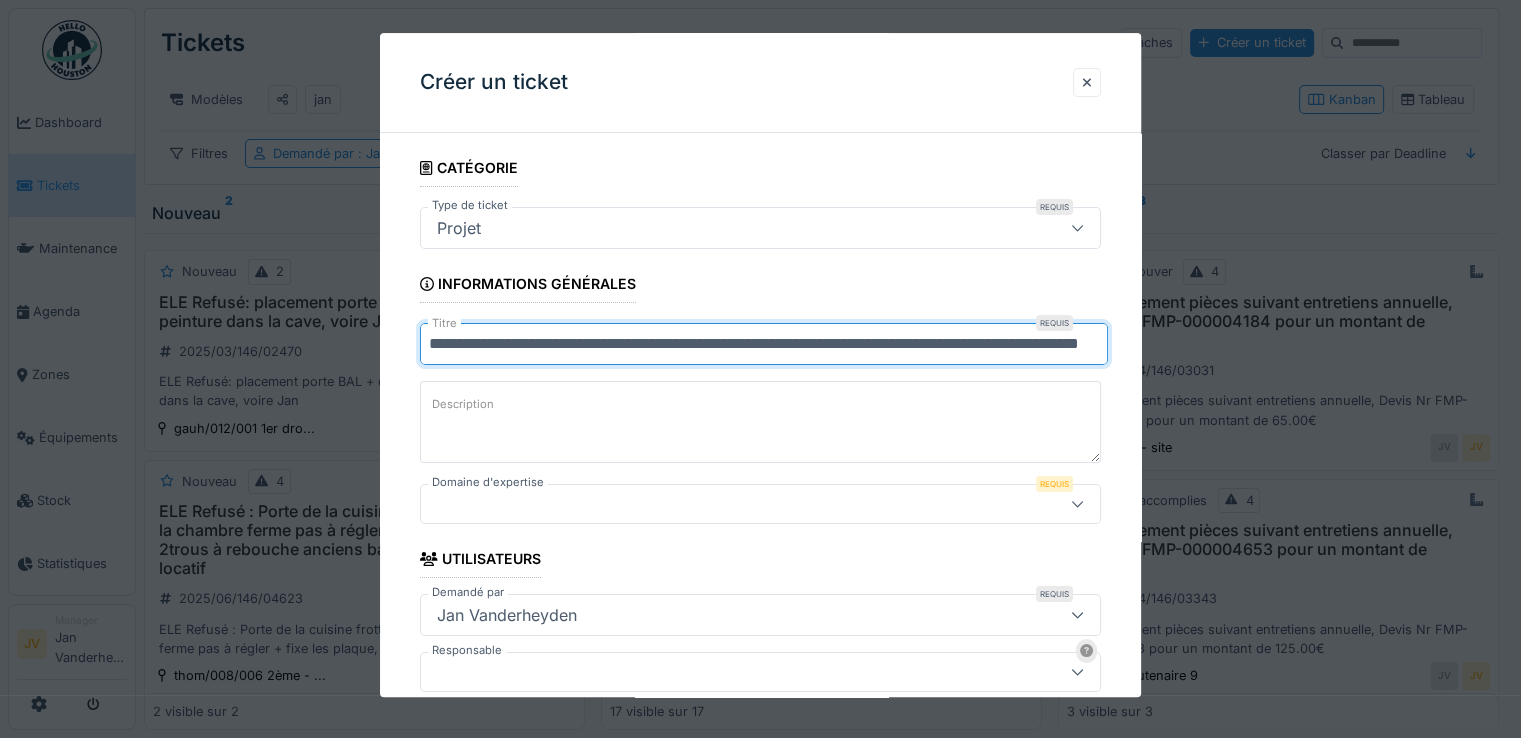 scroll, scrollTop: 0, scrollLeft: 188, axis: horizontal 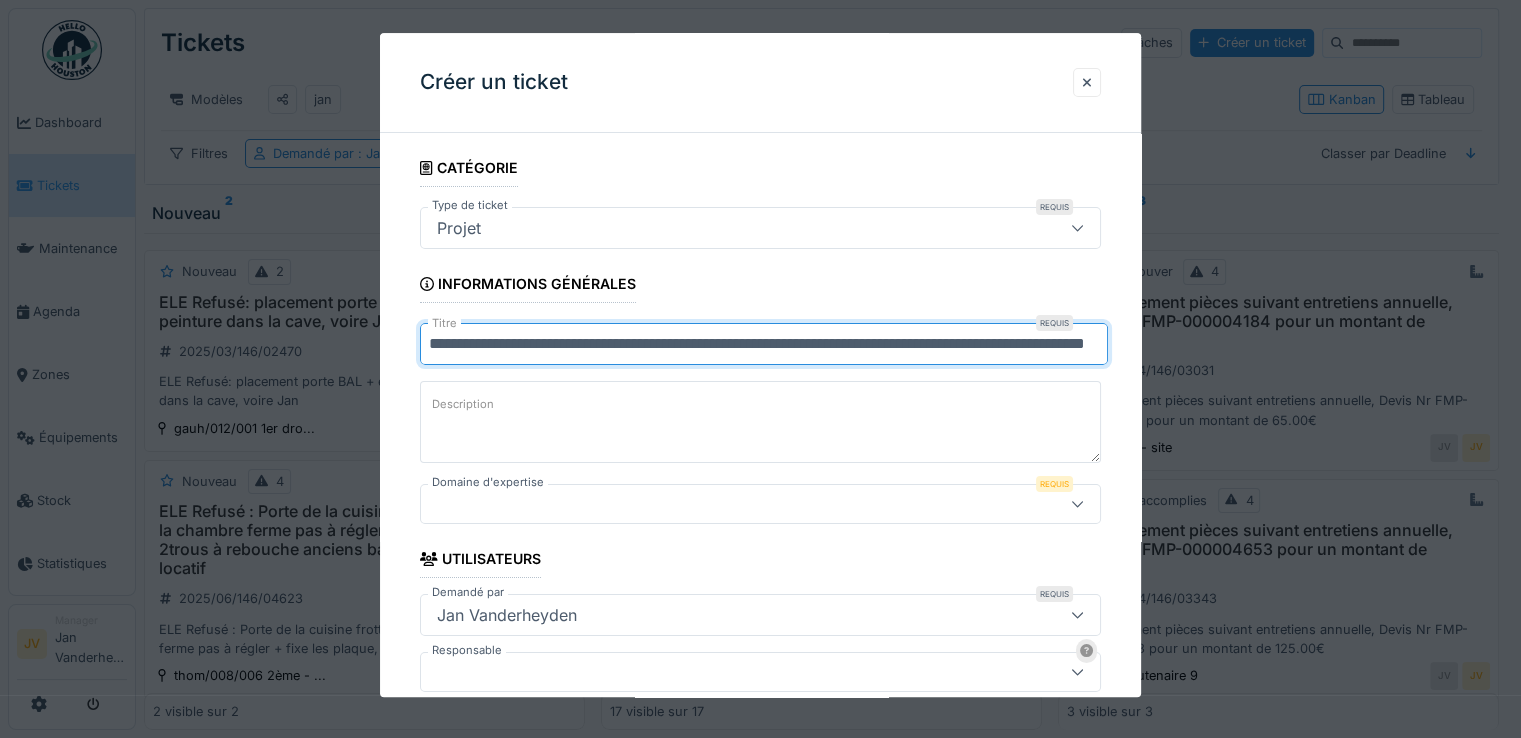 click on "**********" at bounding box center (764, 344) 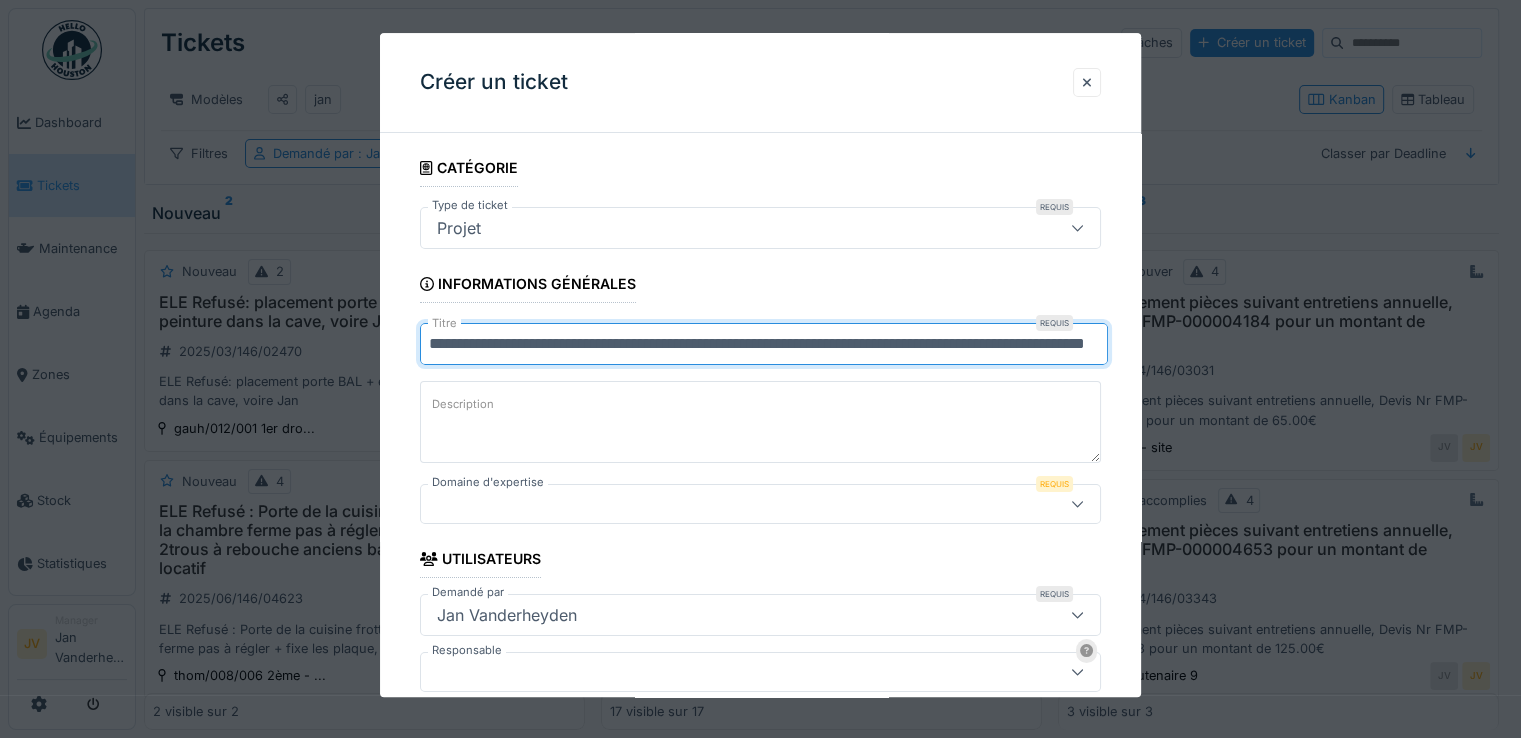 scroll, scrollTop: 0, scrollLeft: 198, axis: horizontal 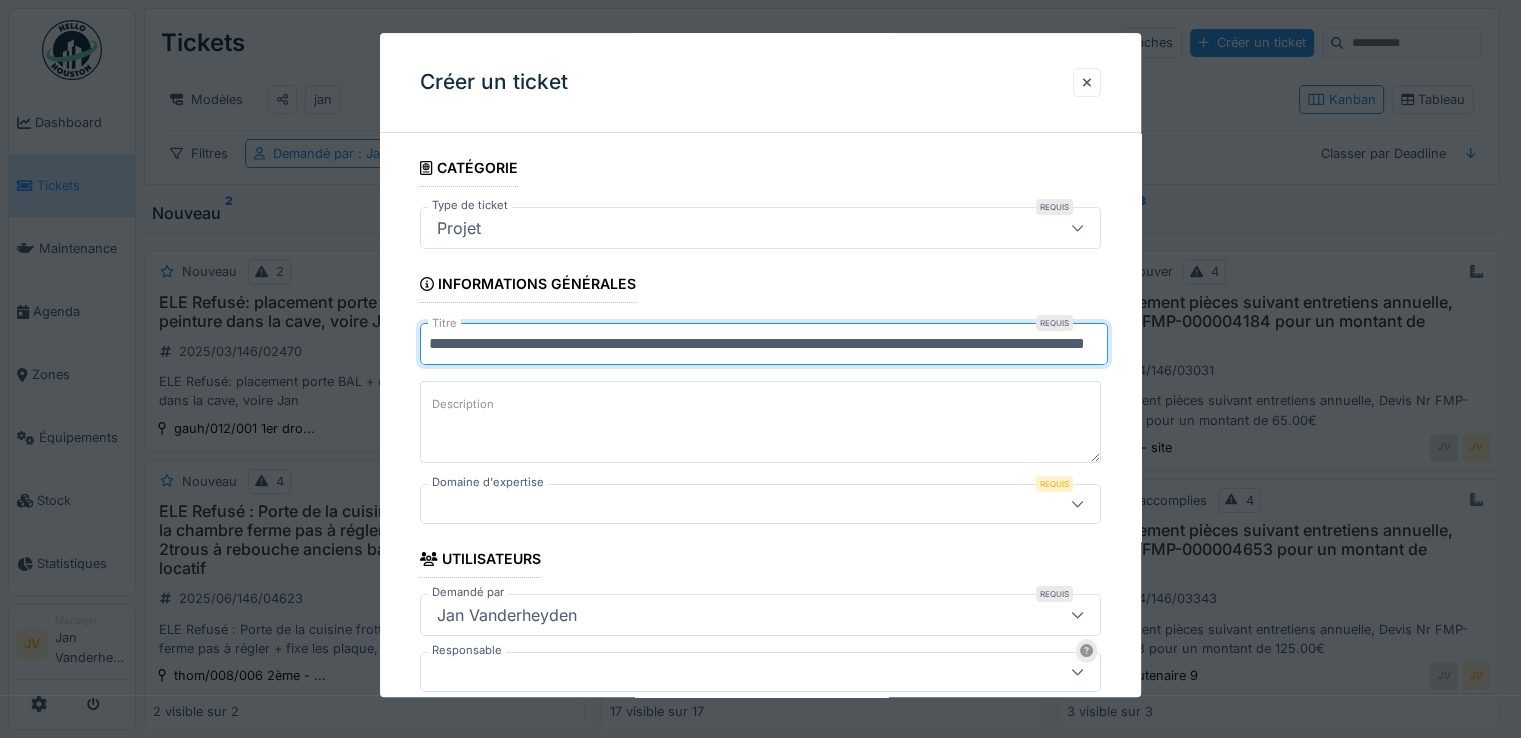 click on "**********" at bounding box center [764, 344] 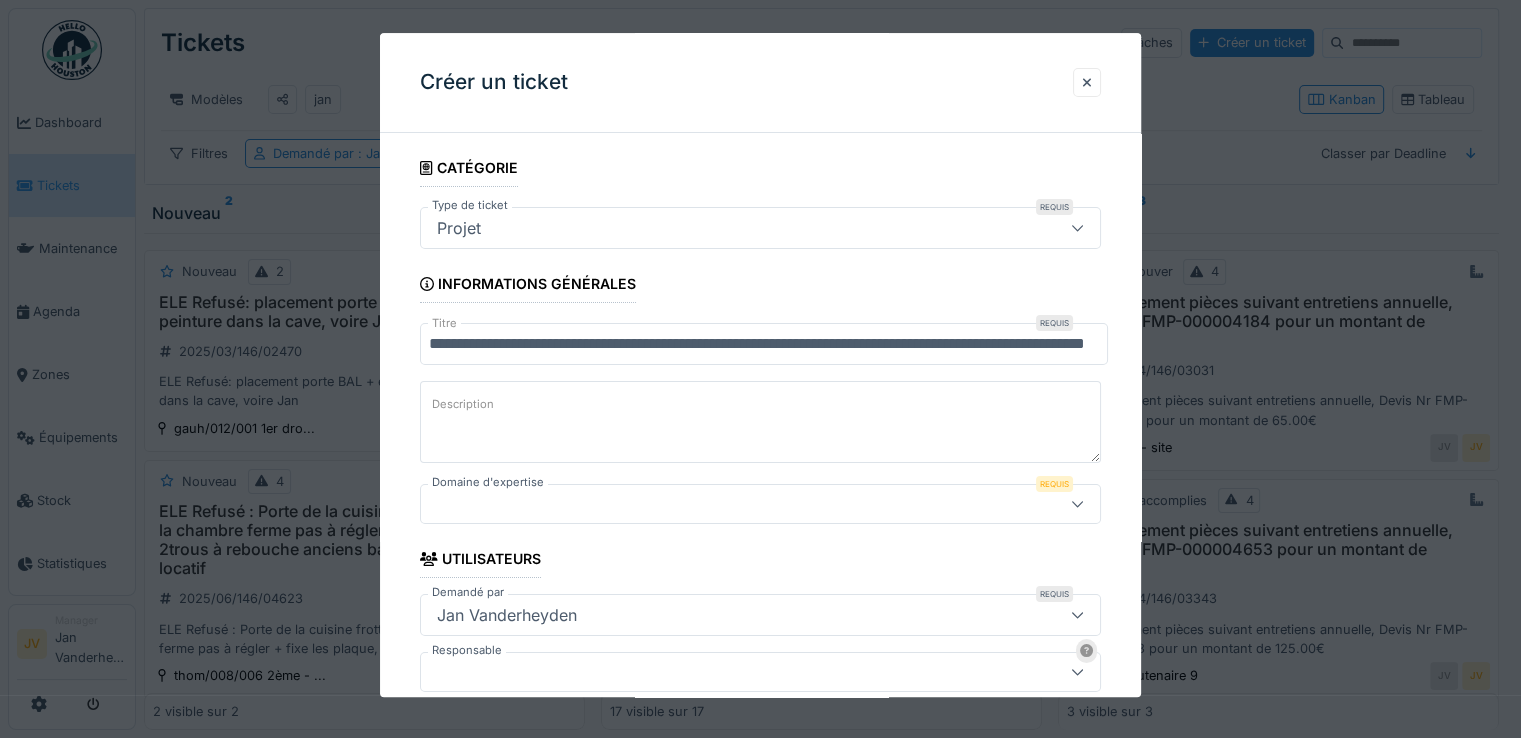 paste on "**********" 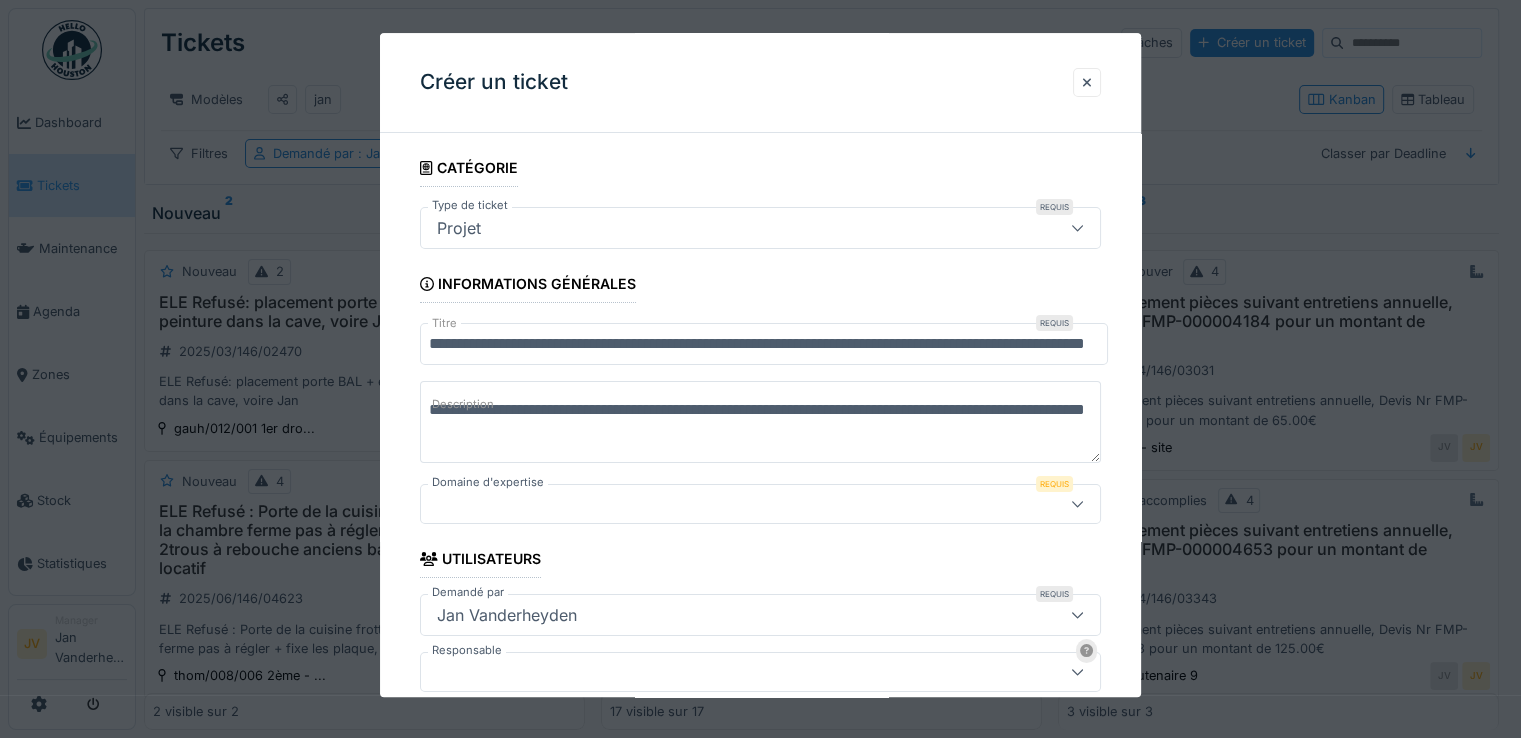 type on "**********" 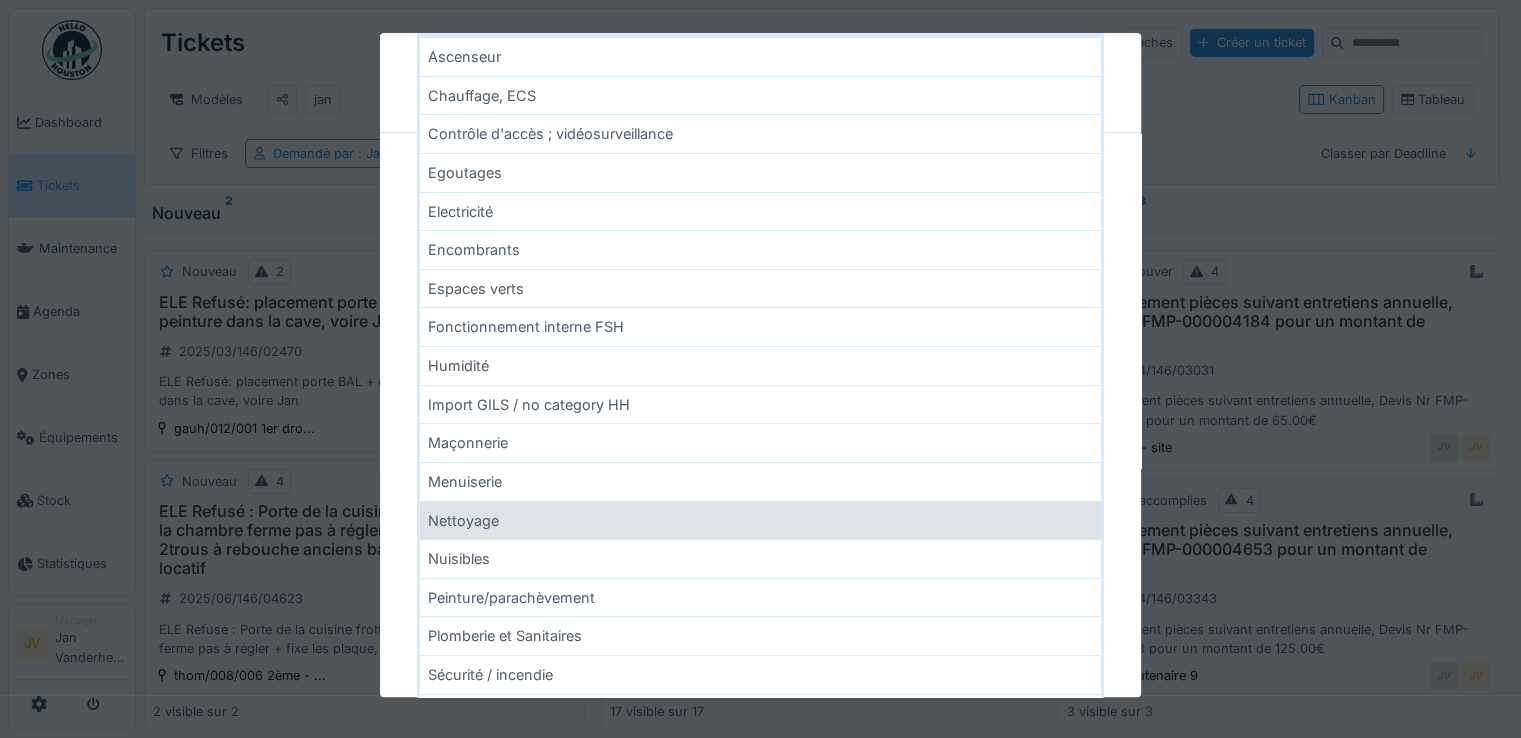 scroll, scrollTop: 700, scrollLeft: 0, axis: vertical 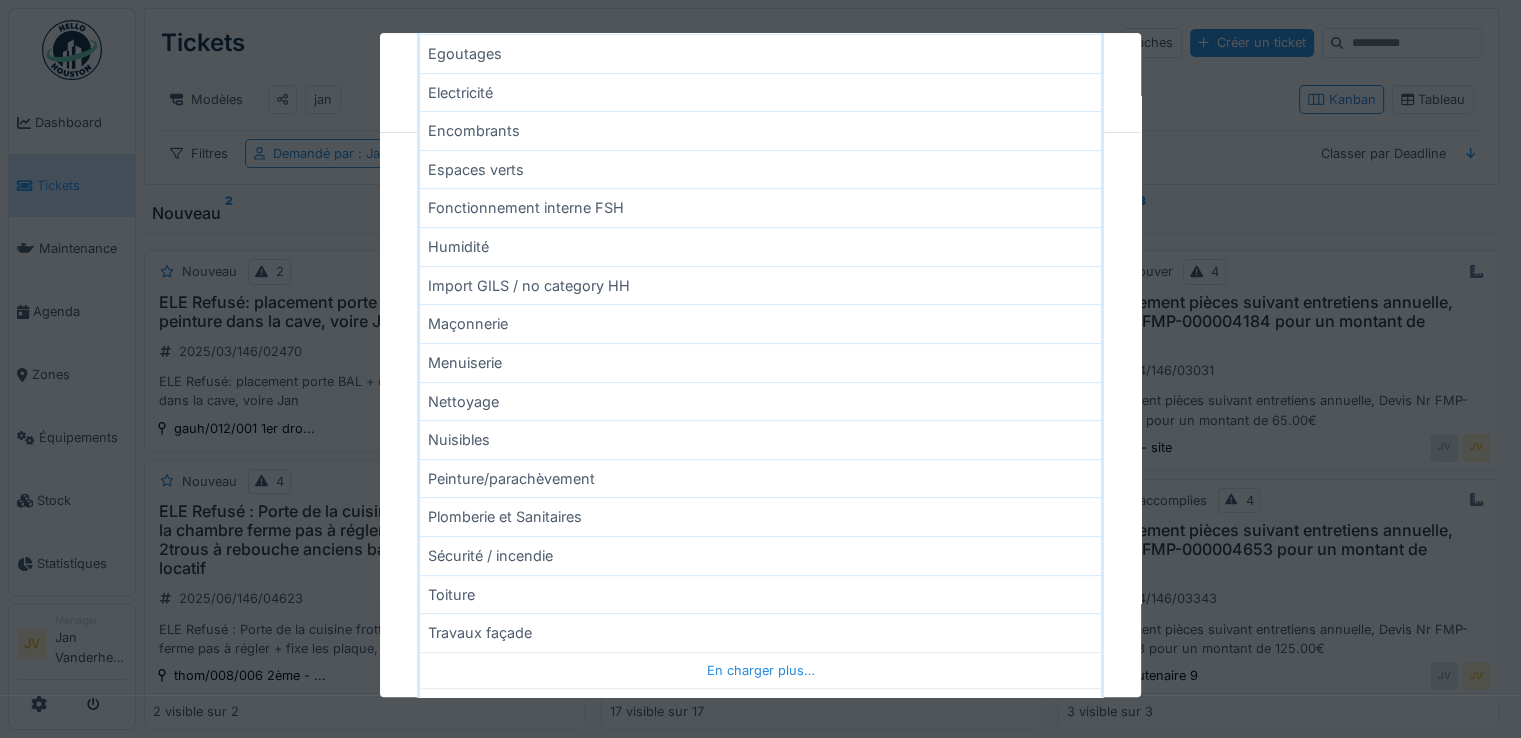click on "Sécurité / incendie" at bounding box center [760, 555] 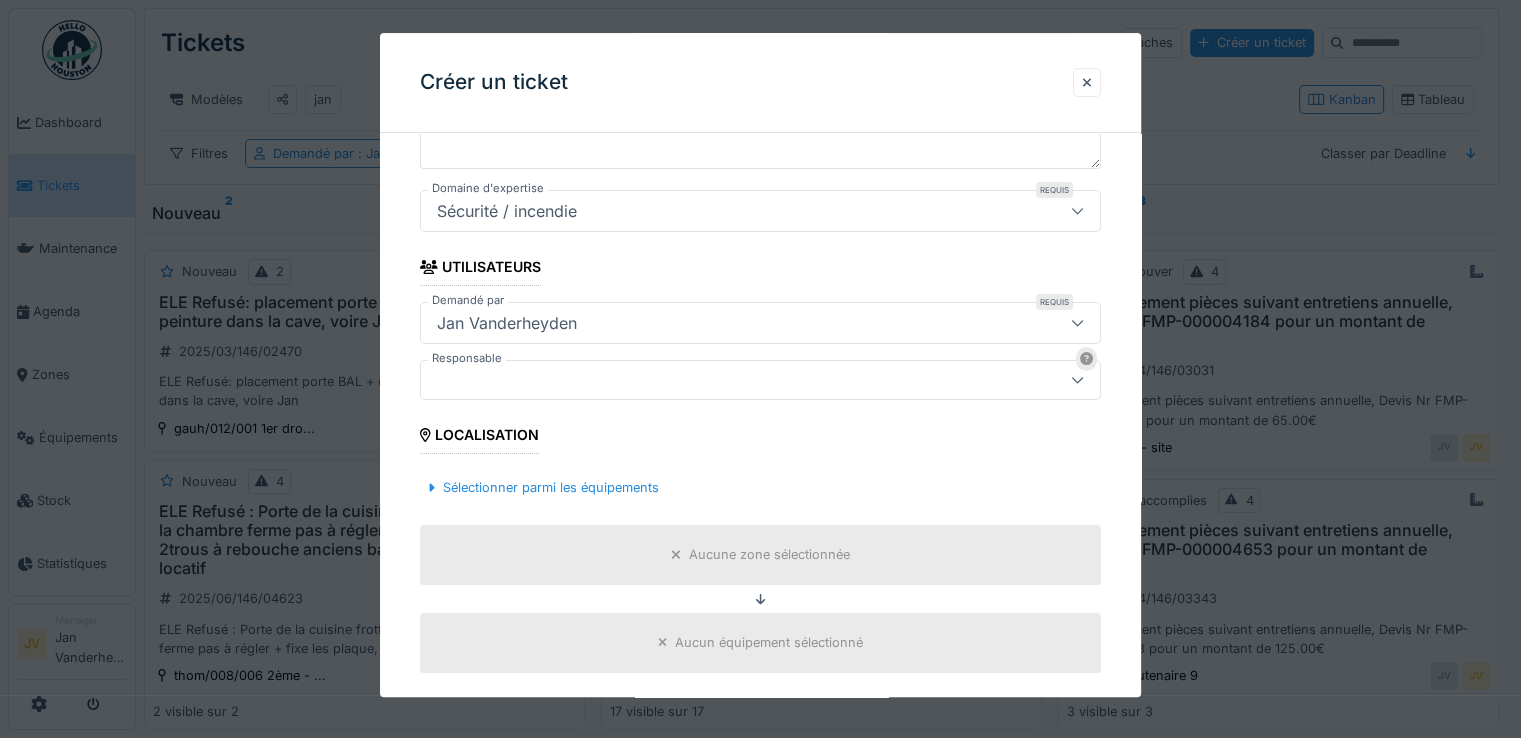 scroll, scrollTop: 400, scrollLeft: 0, axis: vertical 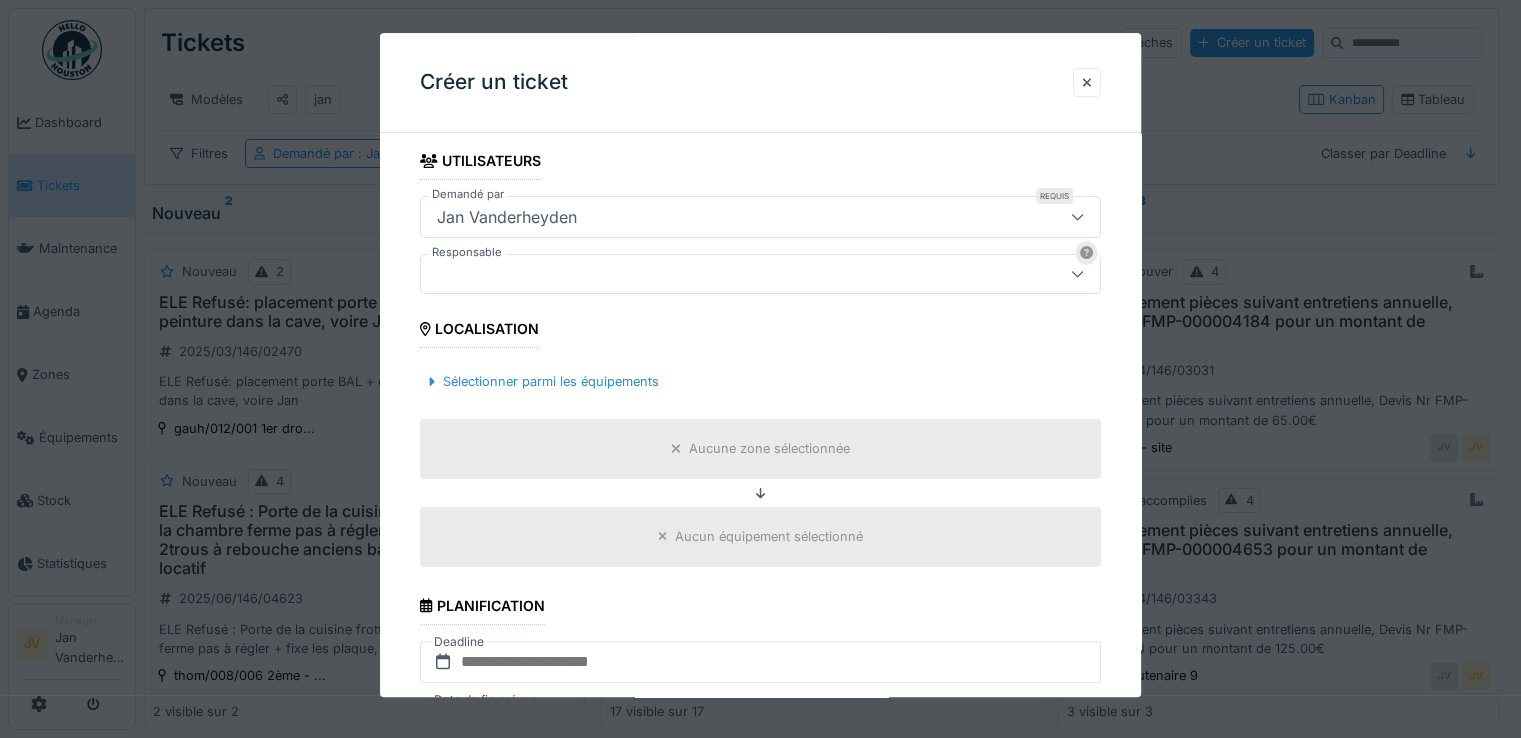 click at bounding box center (726, 274) 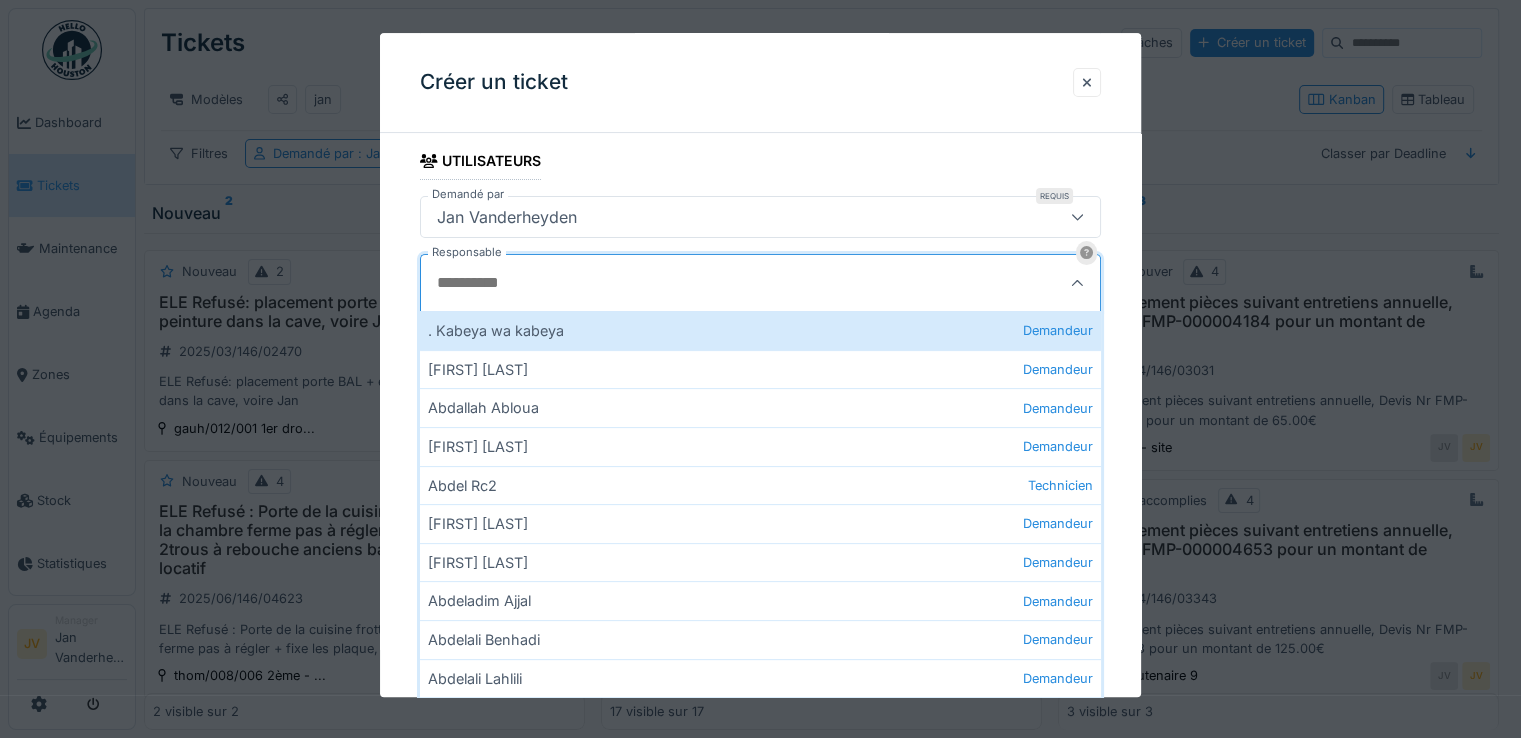 click on "Responsable" at bounding box center (714, 283) 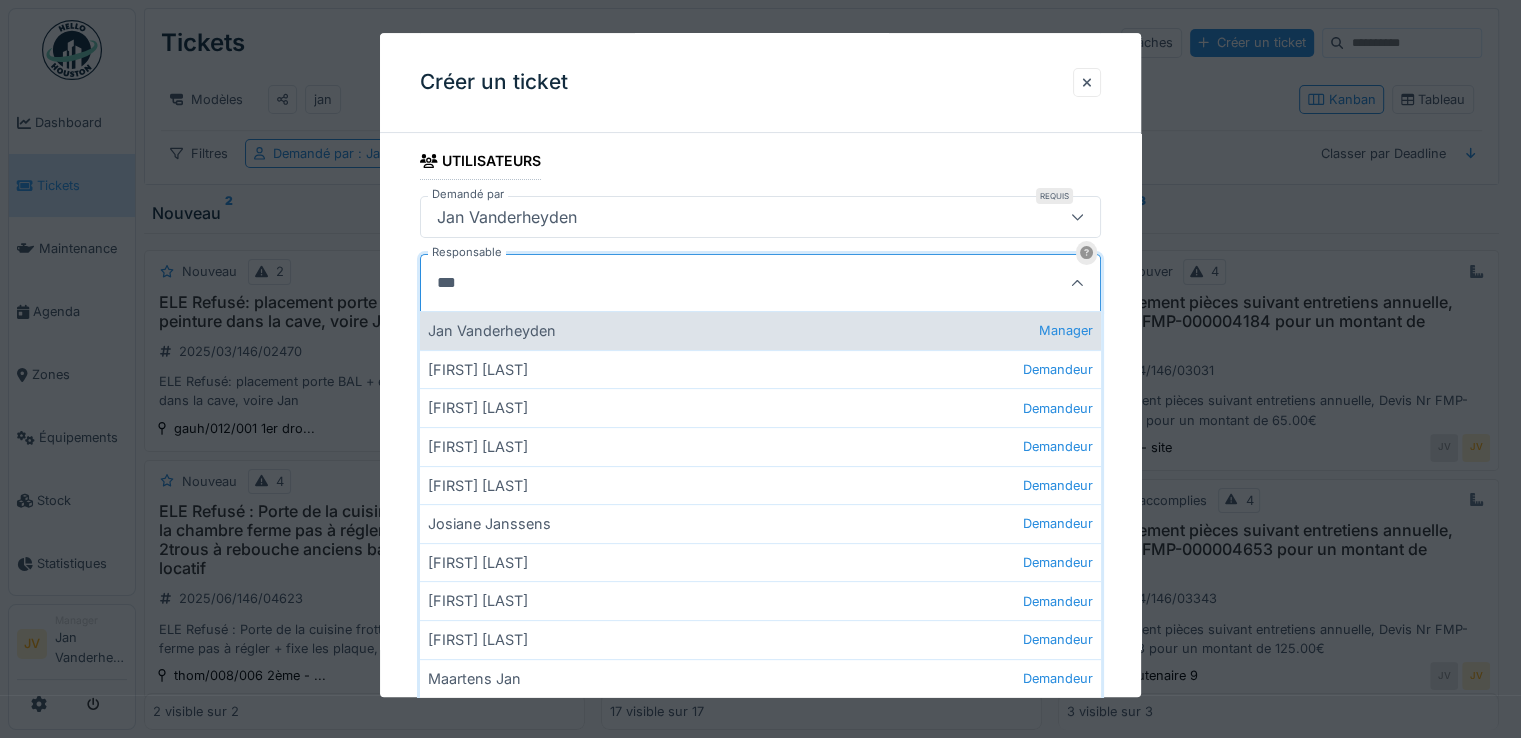 type on "***" 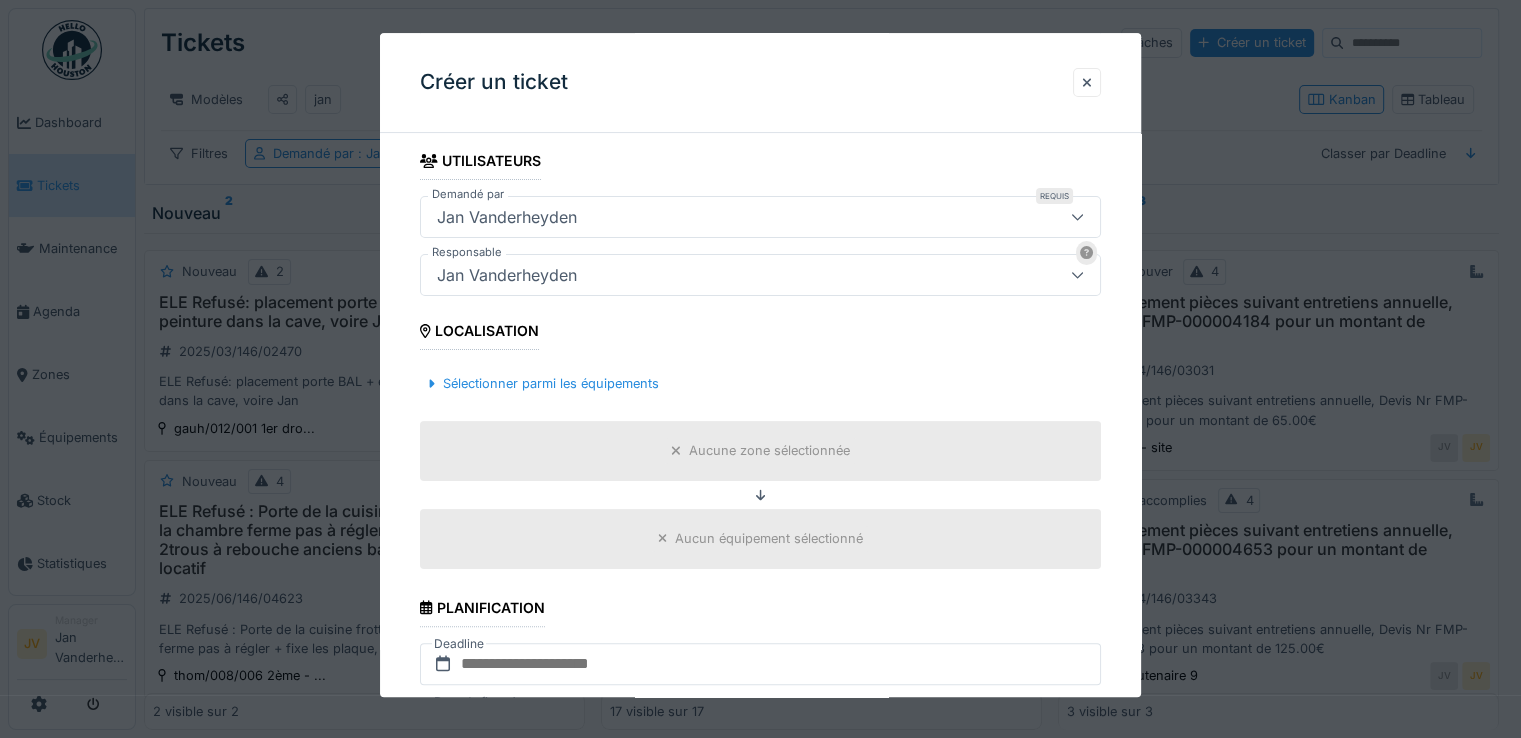 click on "Aucune zone sélectionnée" at bounding box center [769, 451] 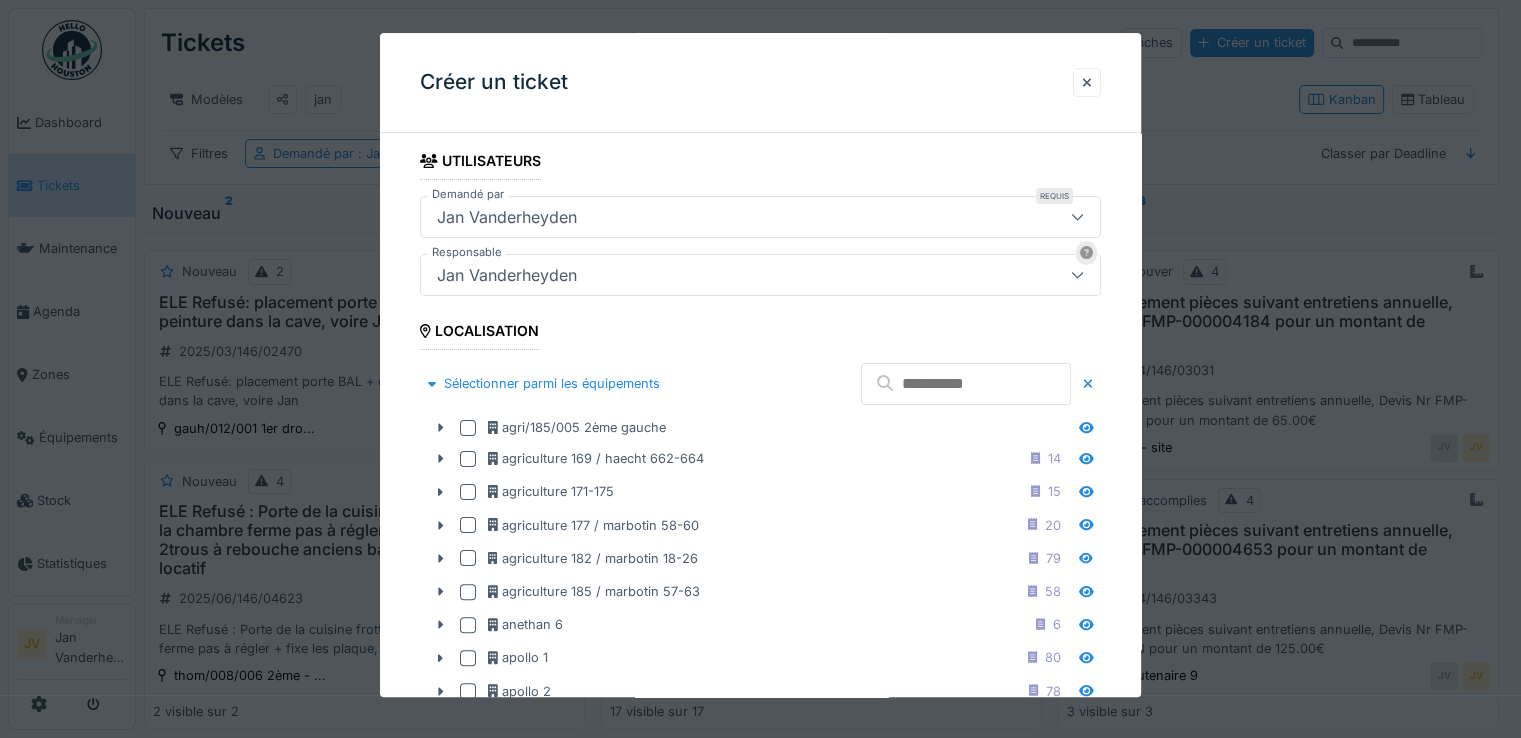 click at bounding box center (966, 384) 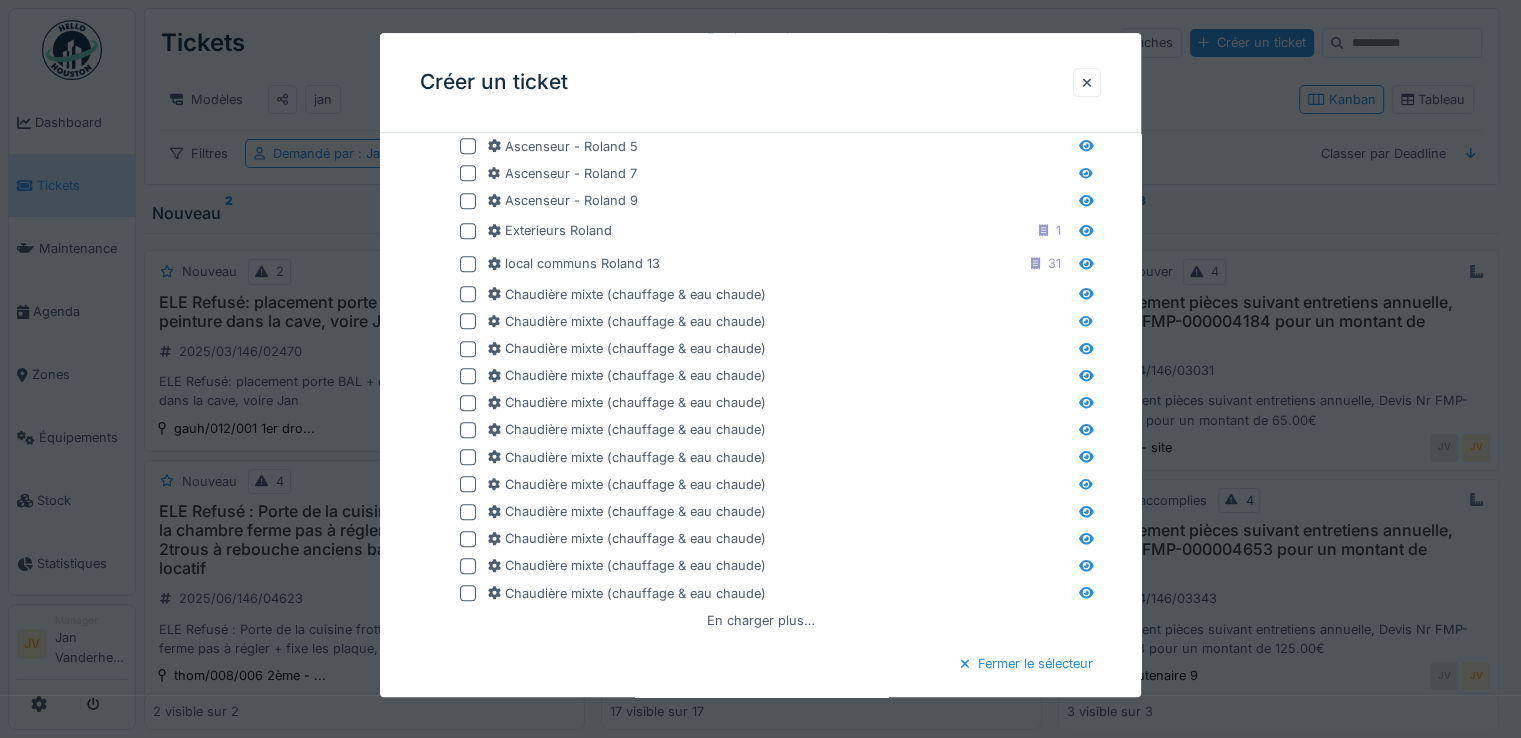 scroll, scrollTop: 1500, scrollLeft: 0, axis: vertical 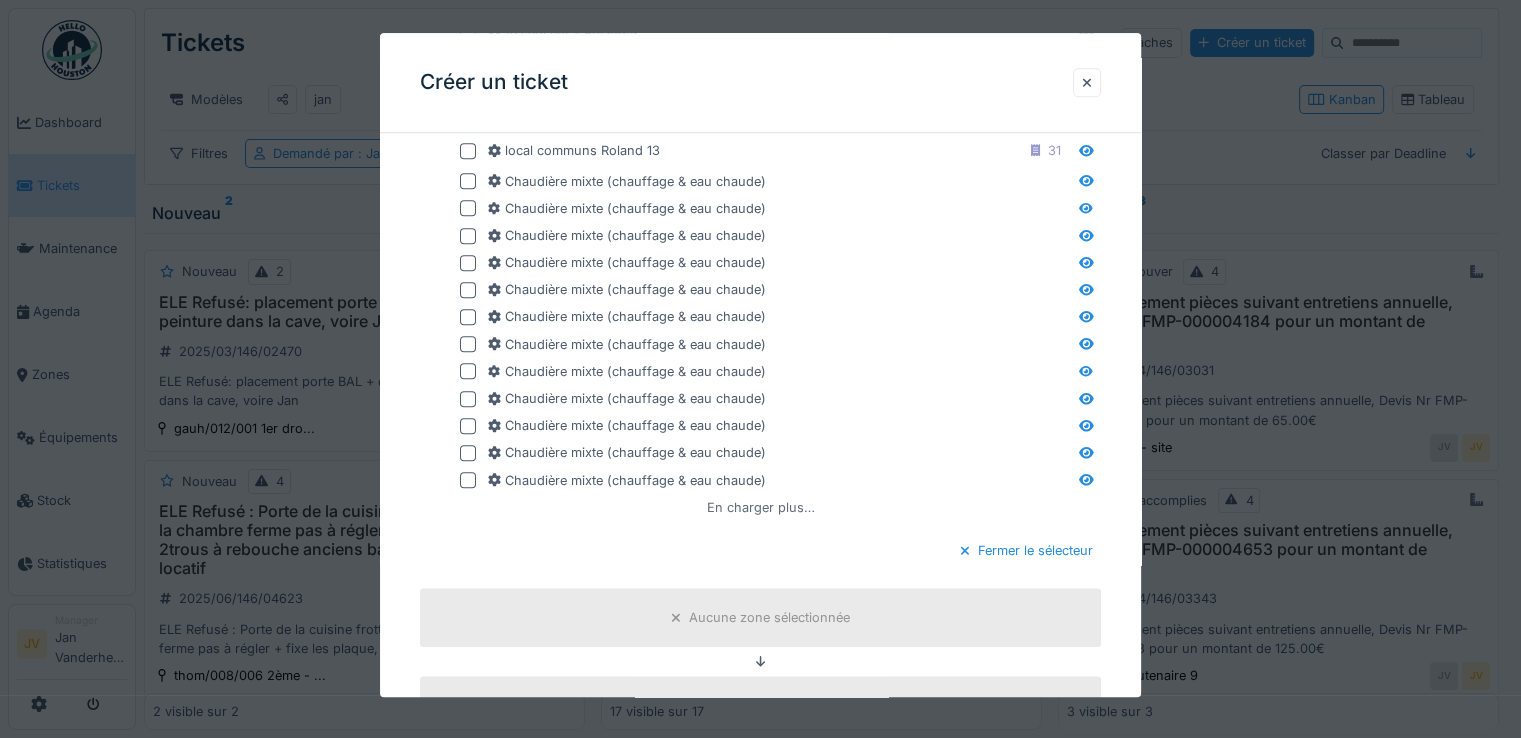 click on "En charger plus…" at bounding box center (761, 507) 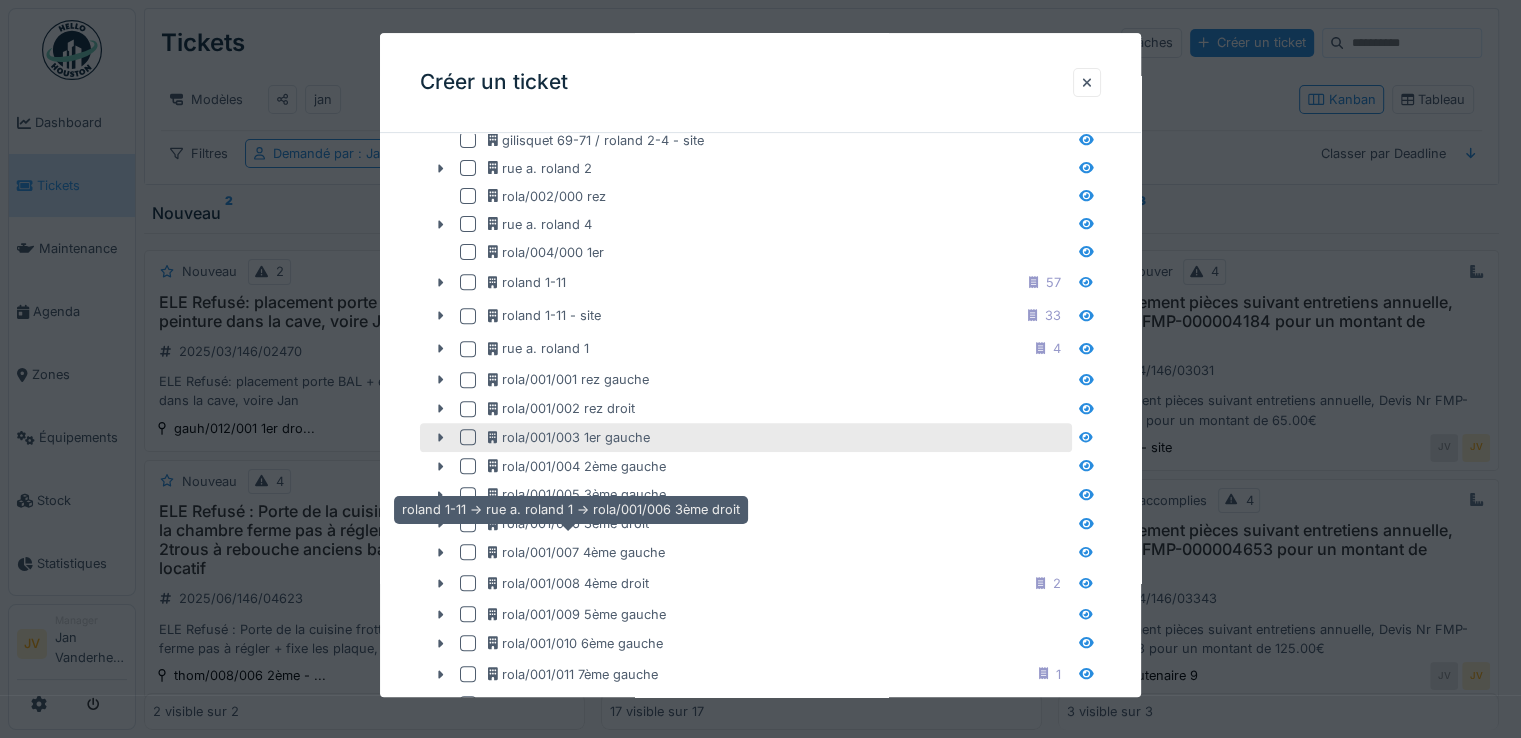 scroll, scrollTop: 700, scrollLeft: 0, axis: vertical 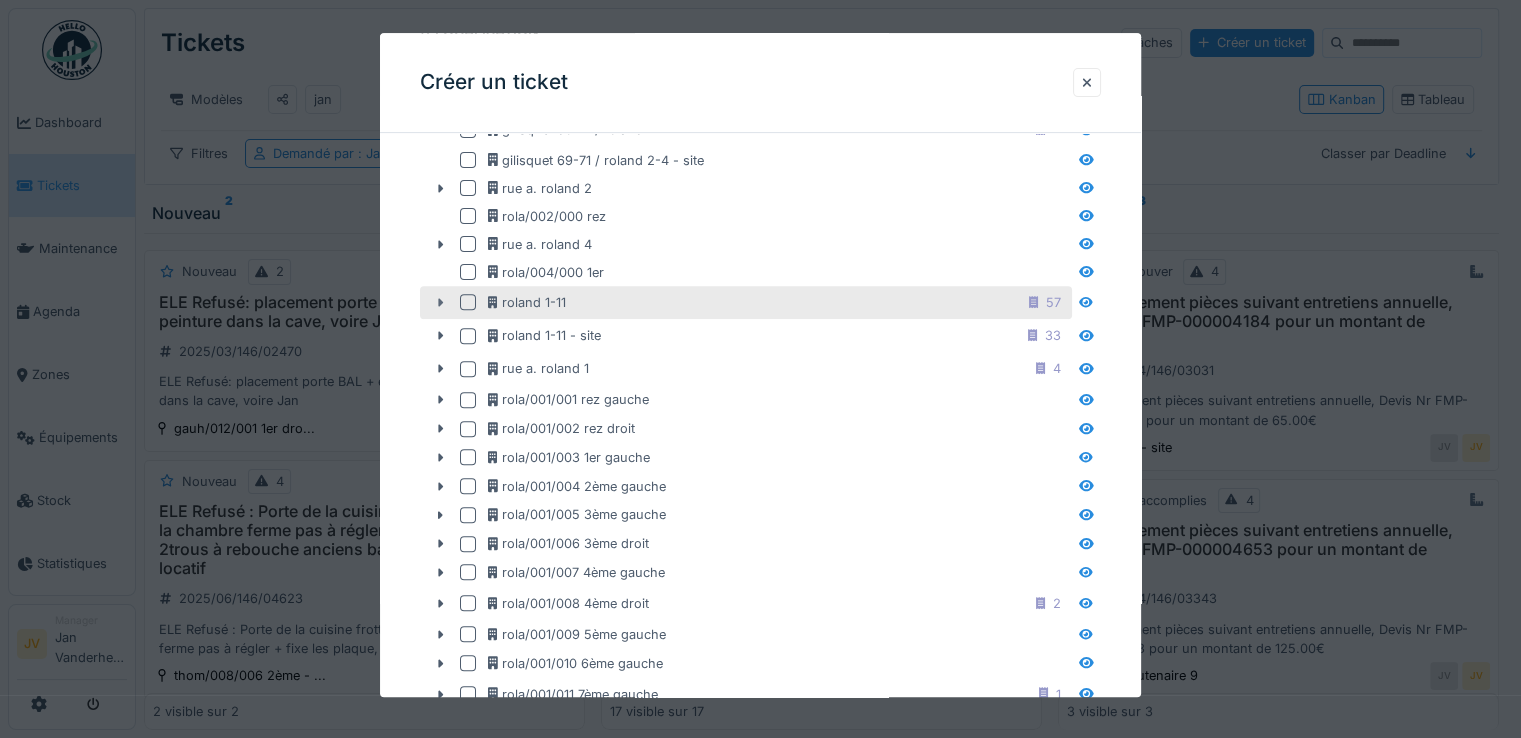 click 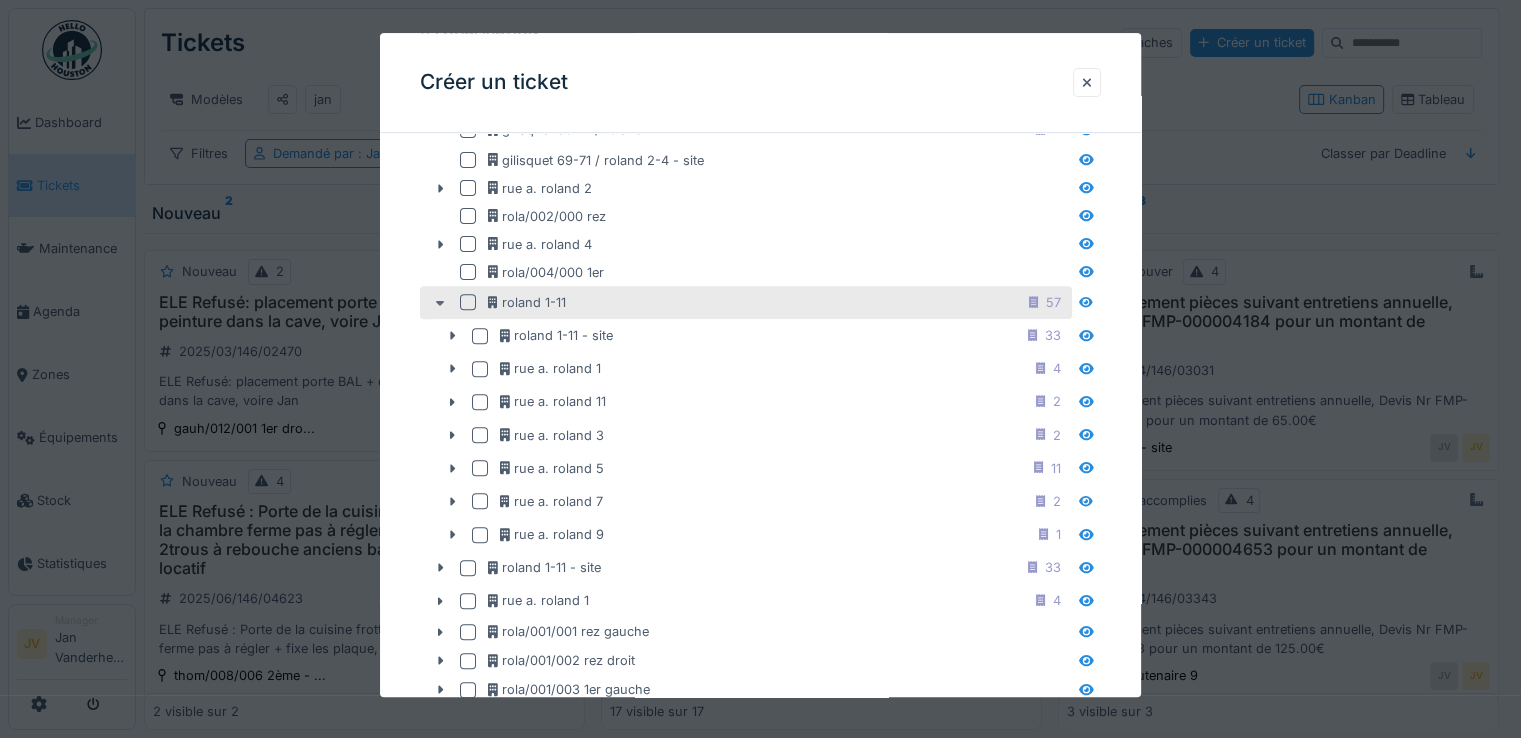 click 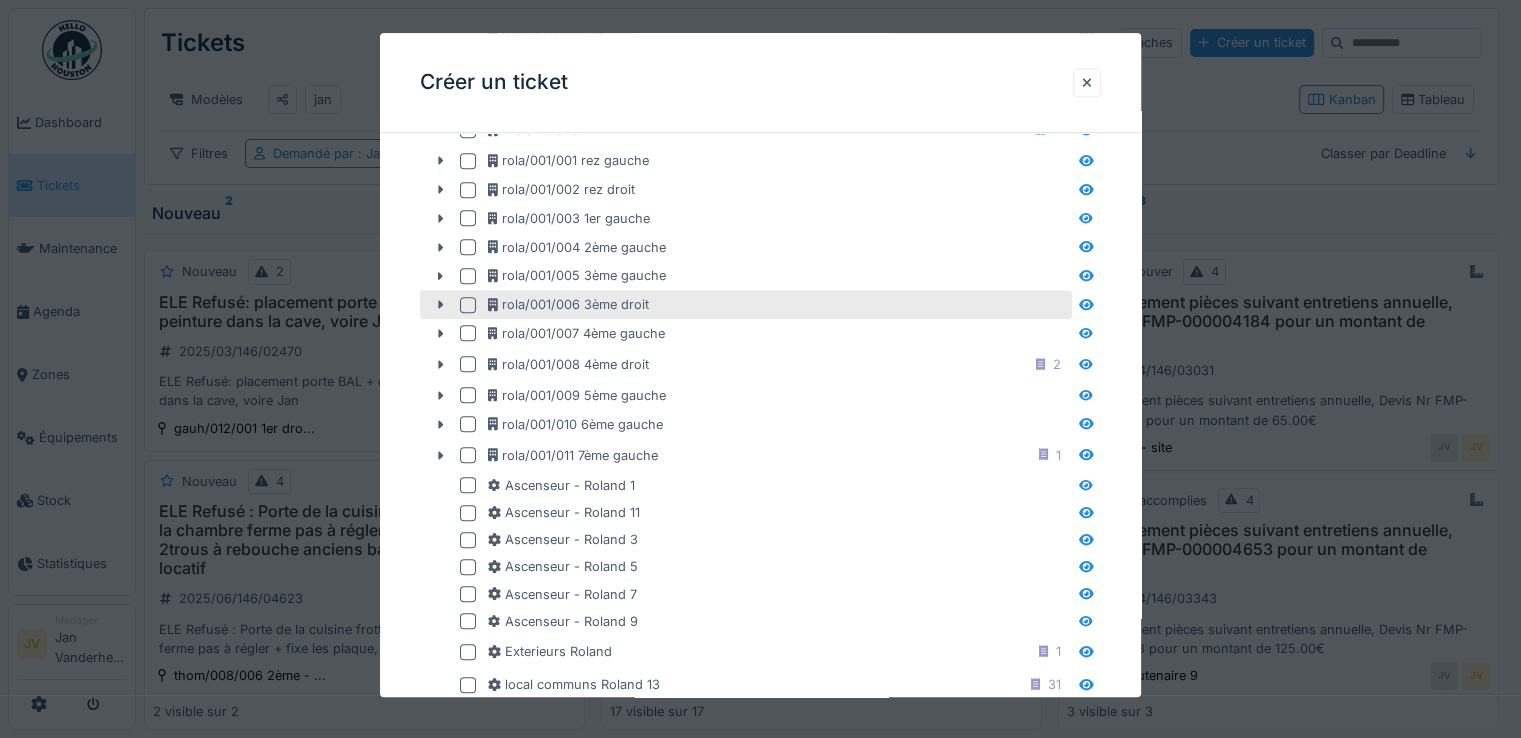 scroll, scrollTop: 1000, scrollLeft: 0, axis: vertical 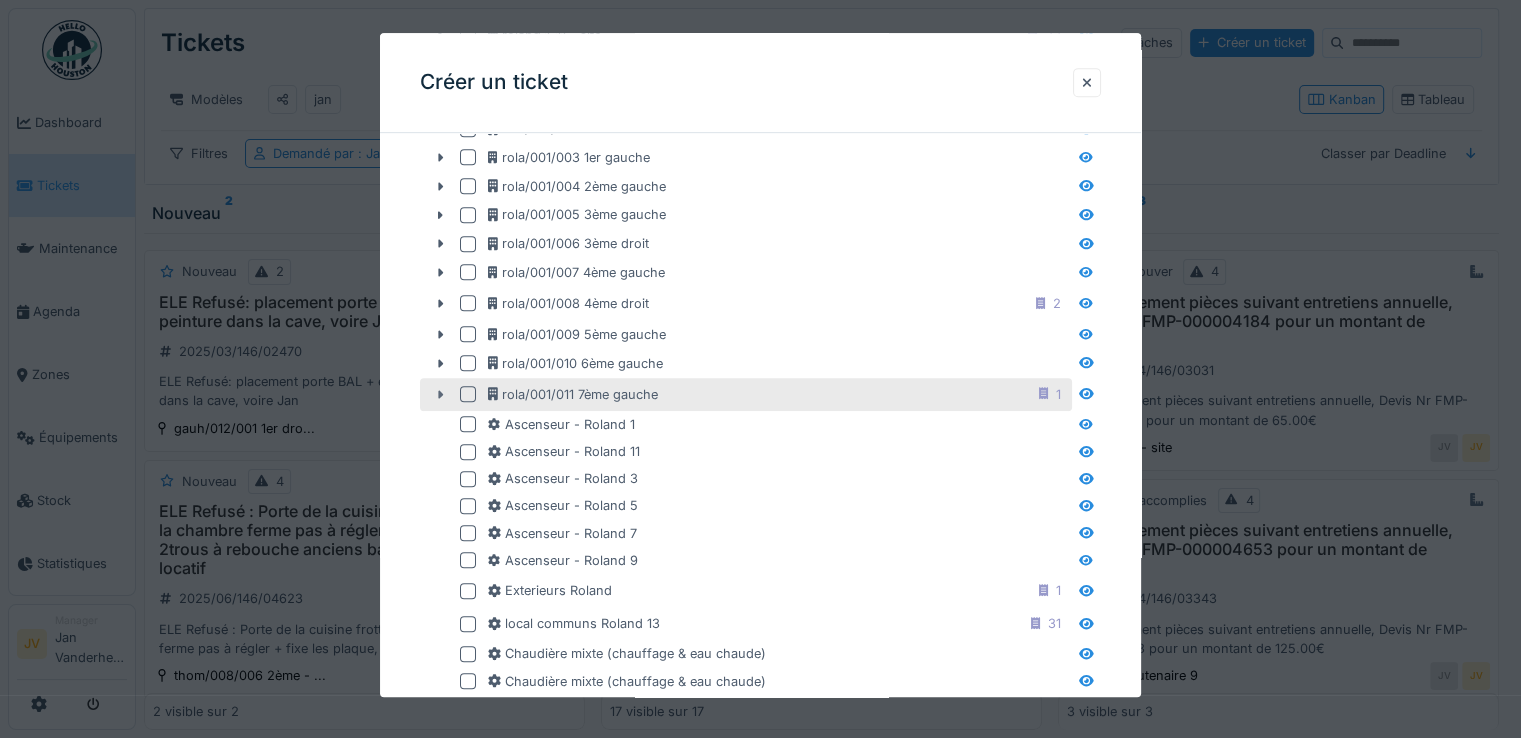 click 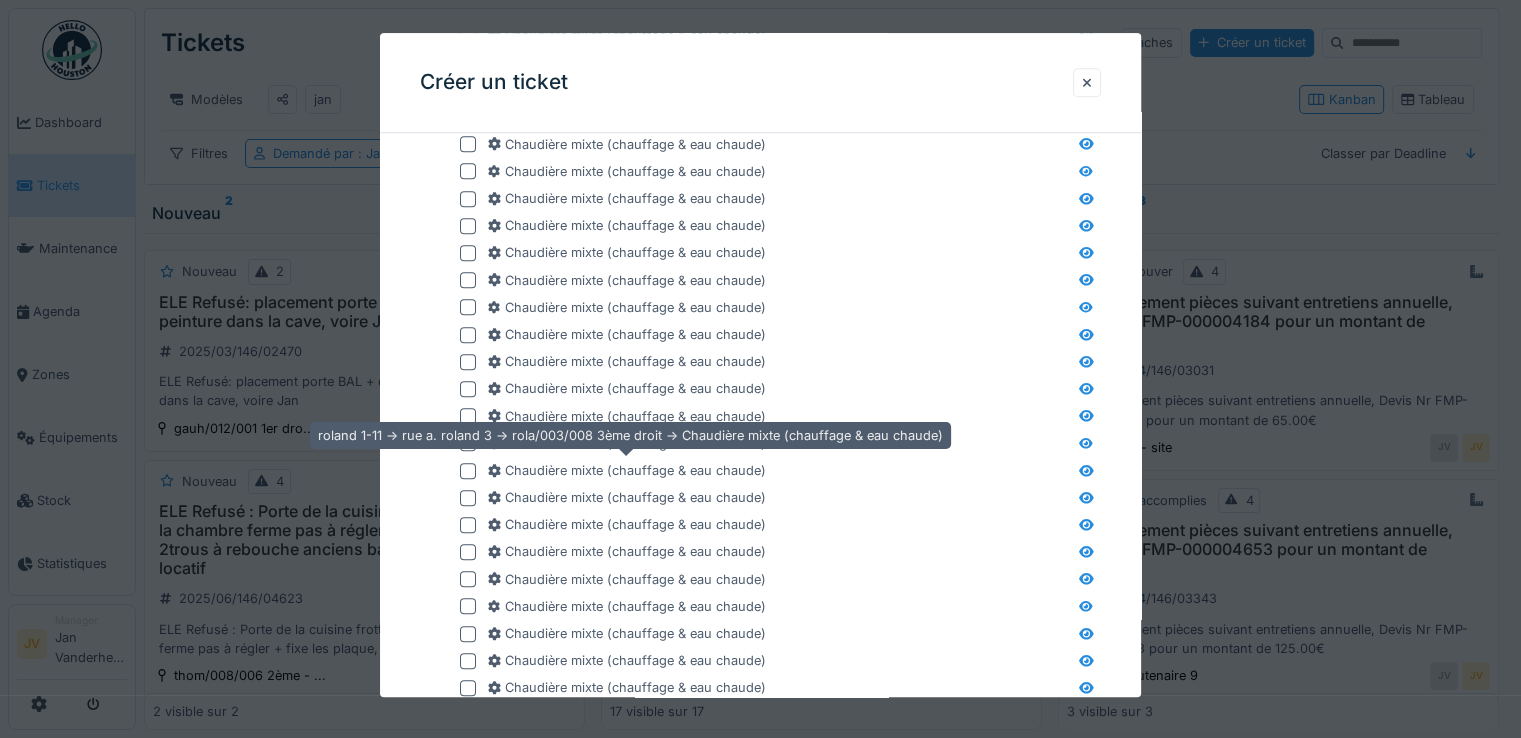 scroll, scrollTop: 2100, scrollLeft: 0, axis: vertical 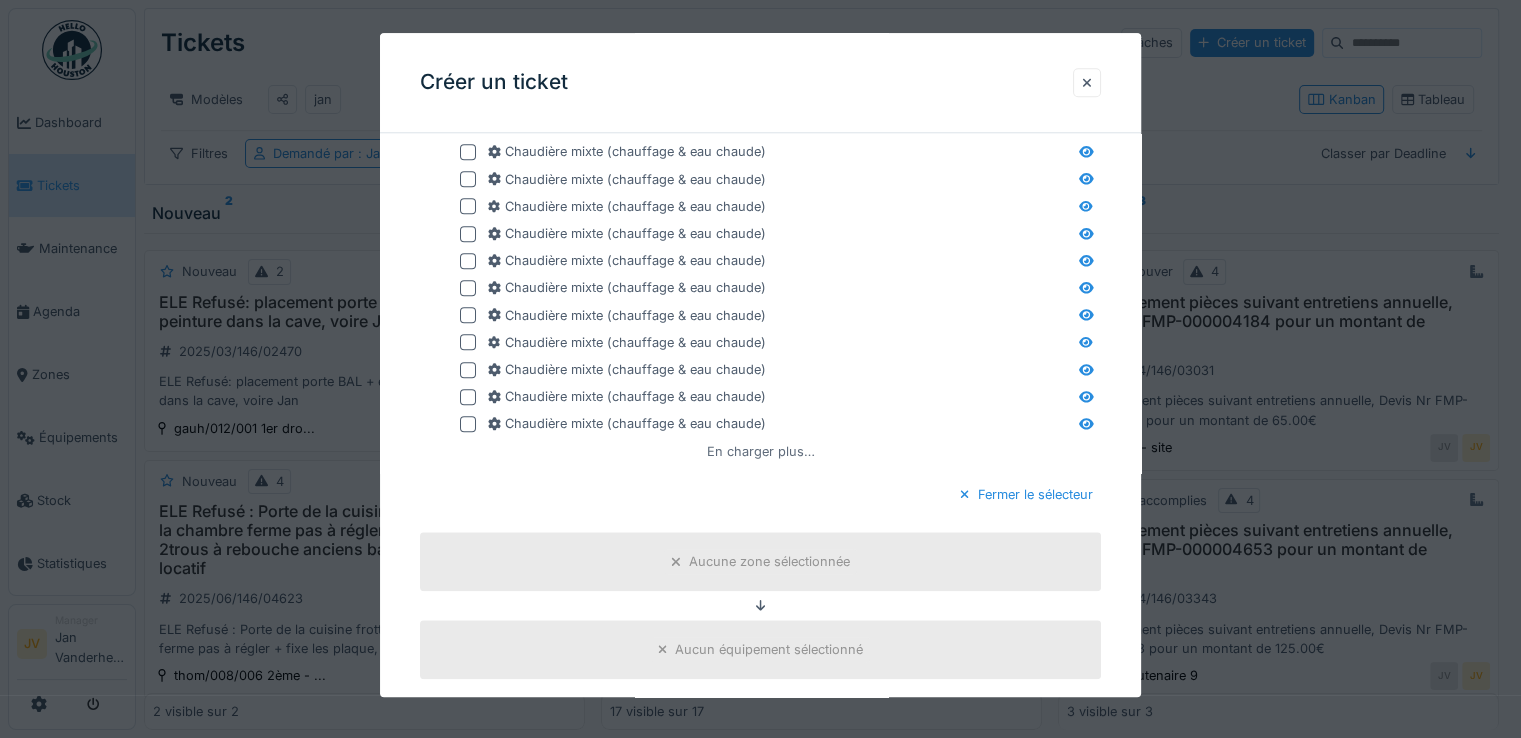 click on "En charger plus…" at bounding box center (761, 451) 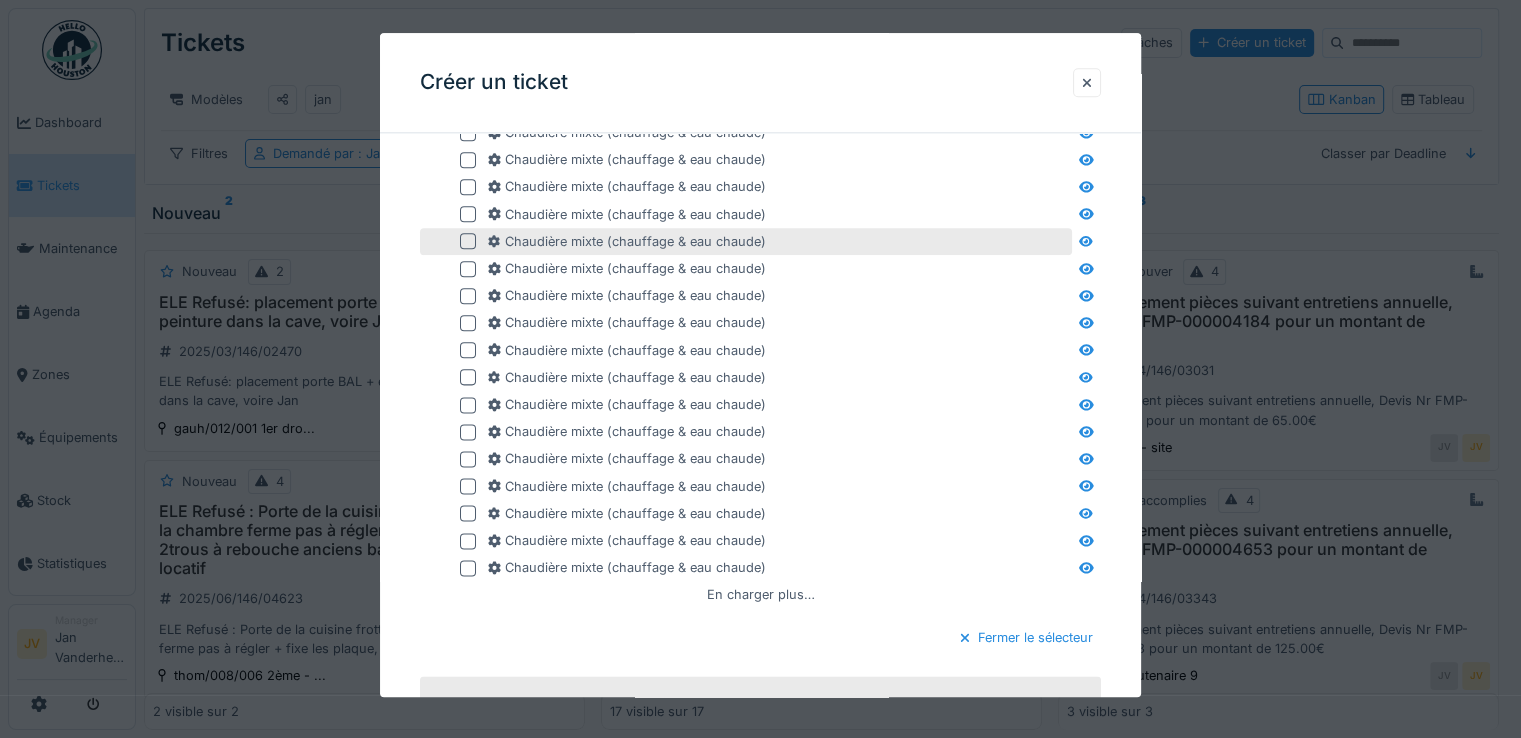 scroll, scrollTop: 2700, scrollLeft: 0, axis: vertical 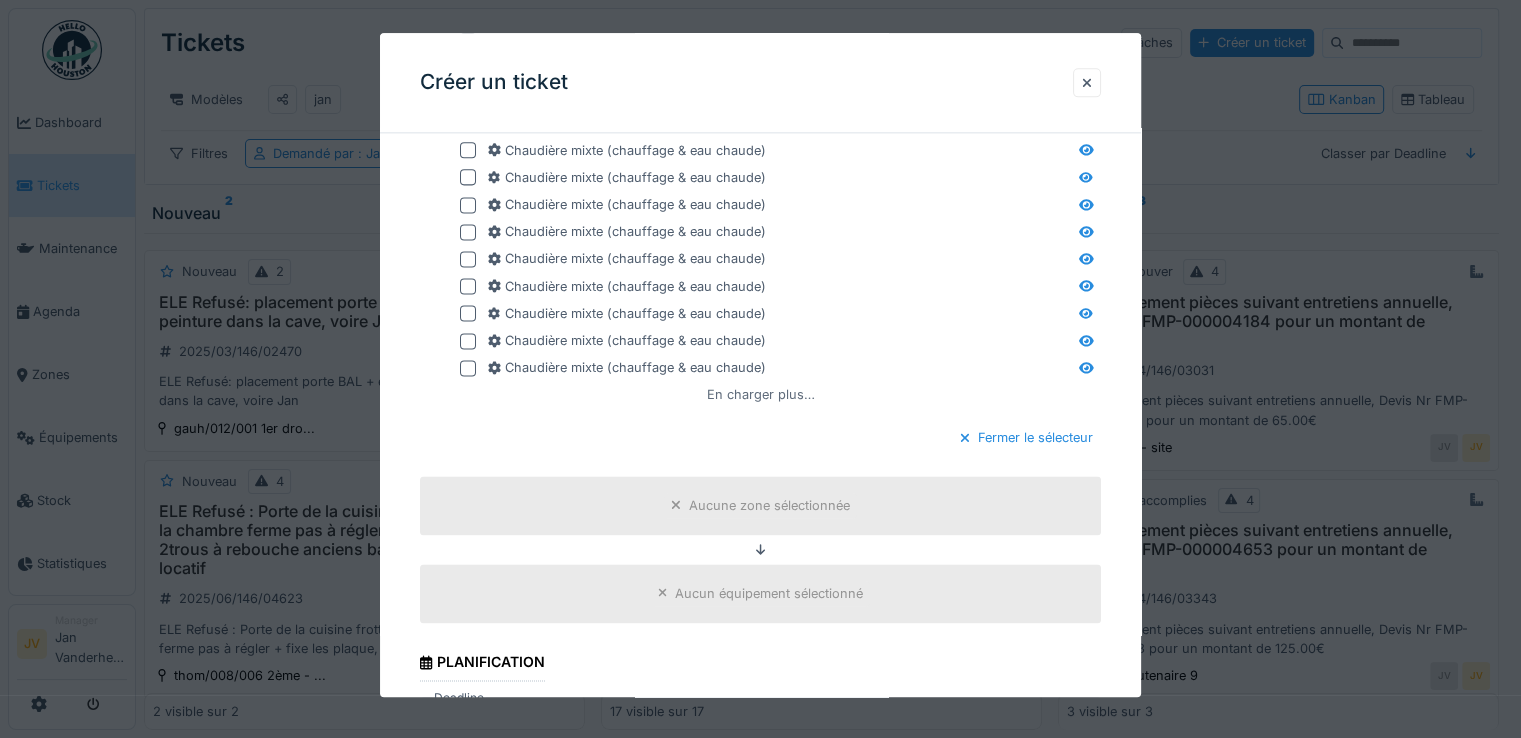 click on "En charger plus…" at bounding box center [761, 395] 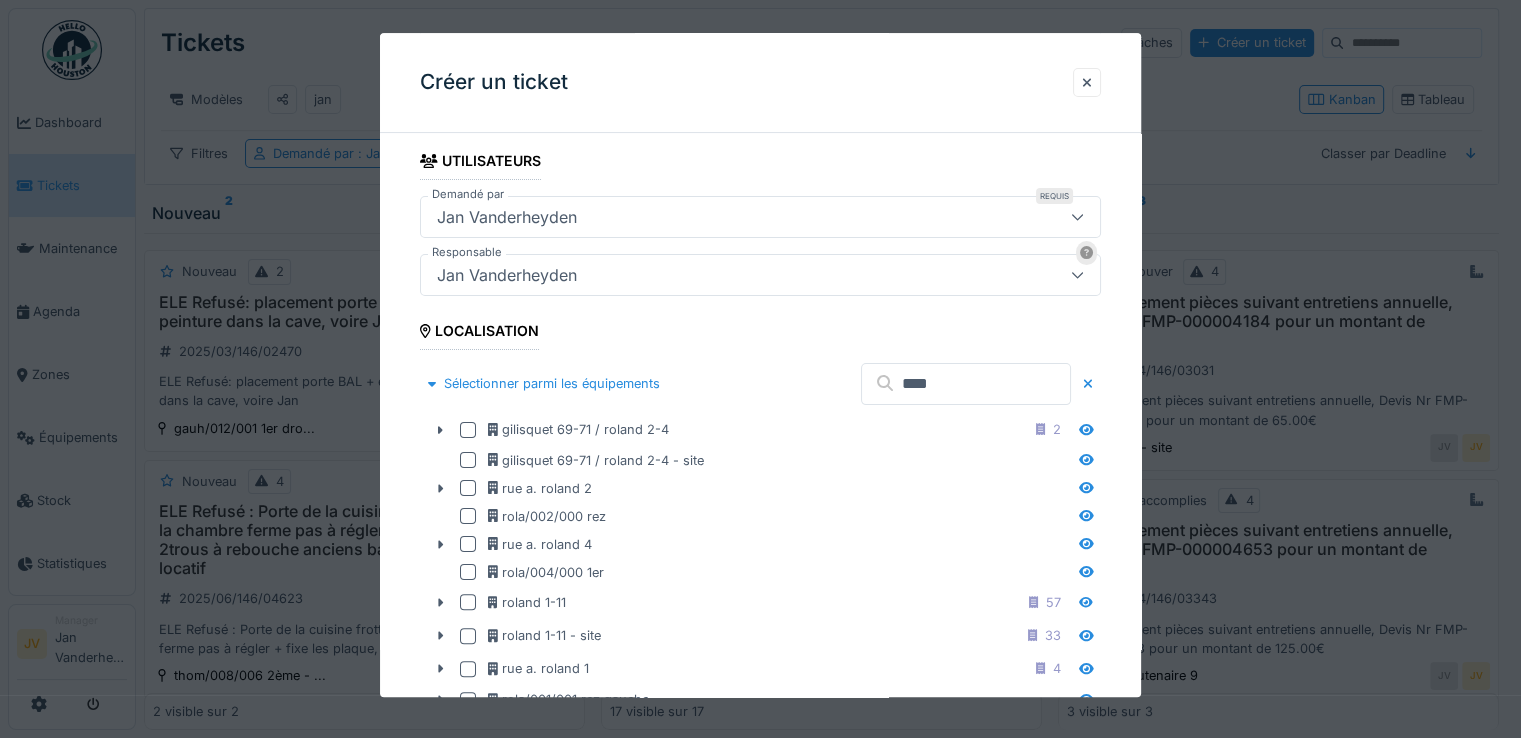 scroll, scrollTop: 600, scrollLeft: 0, axis: vertical 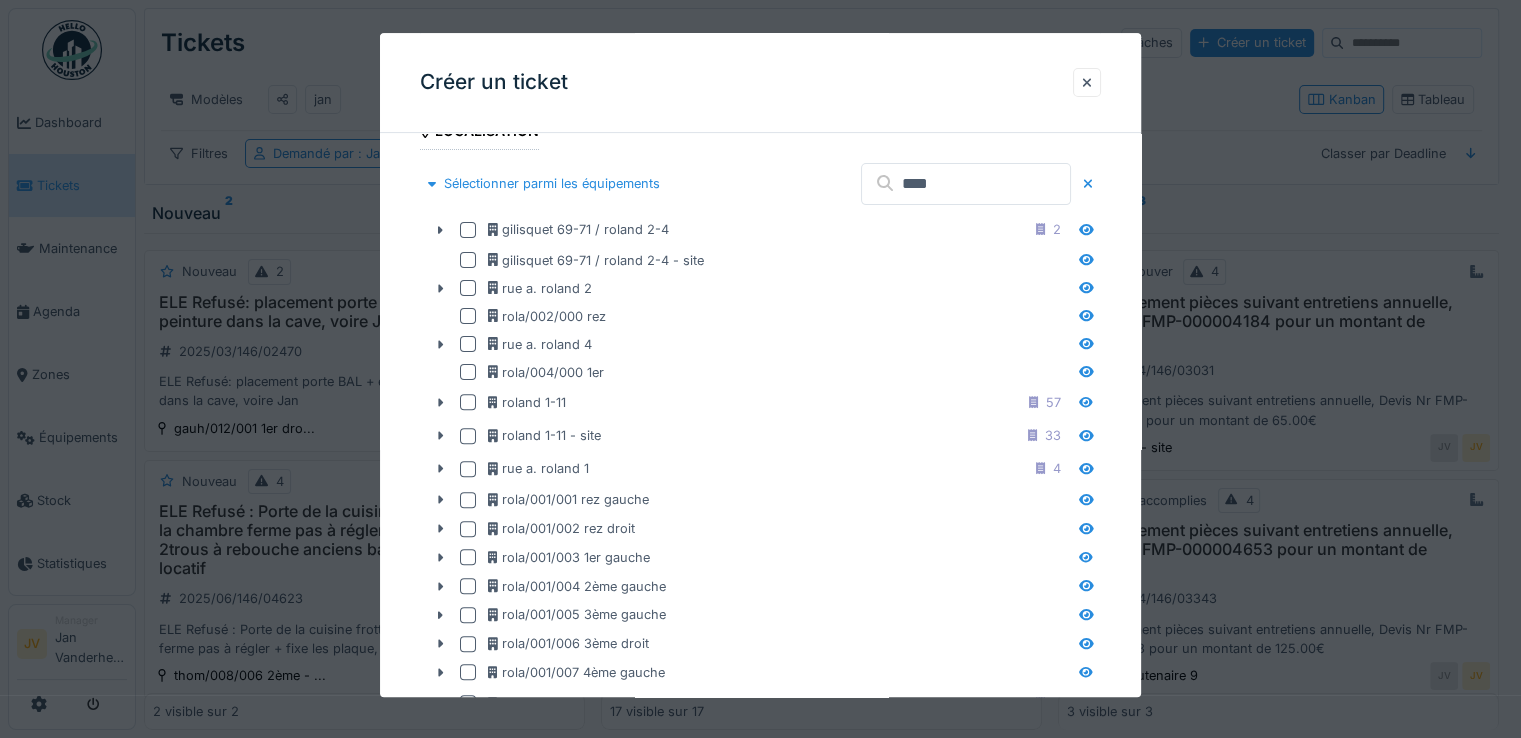 click on "****" at bounding box center (966, 184) 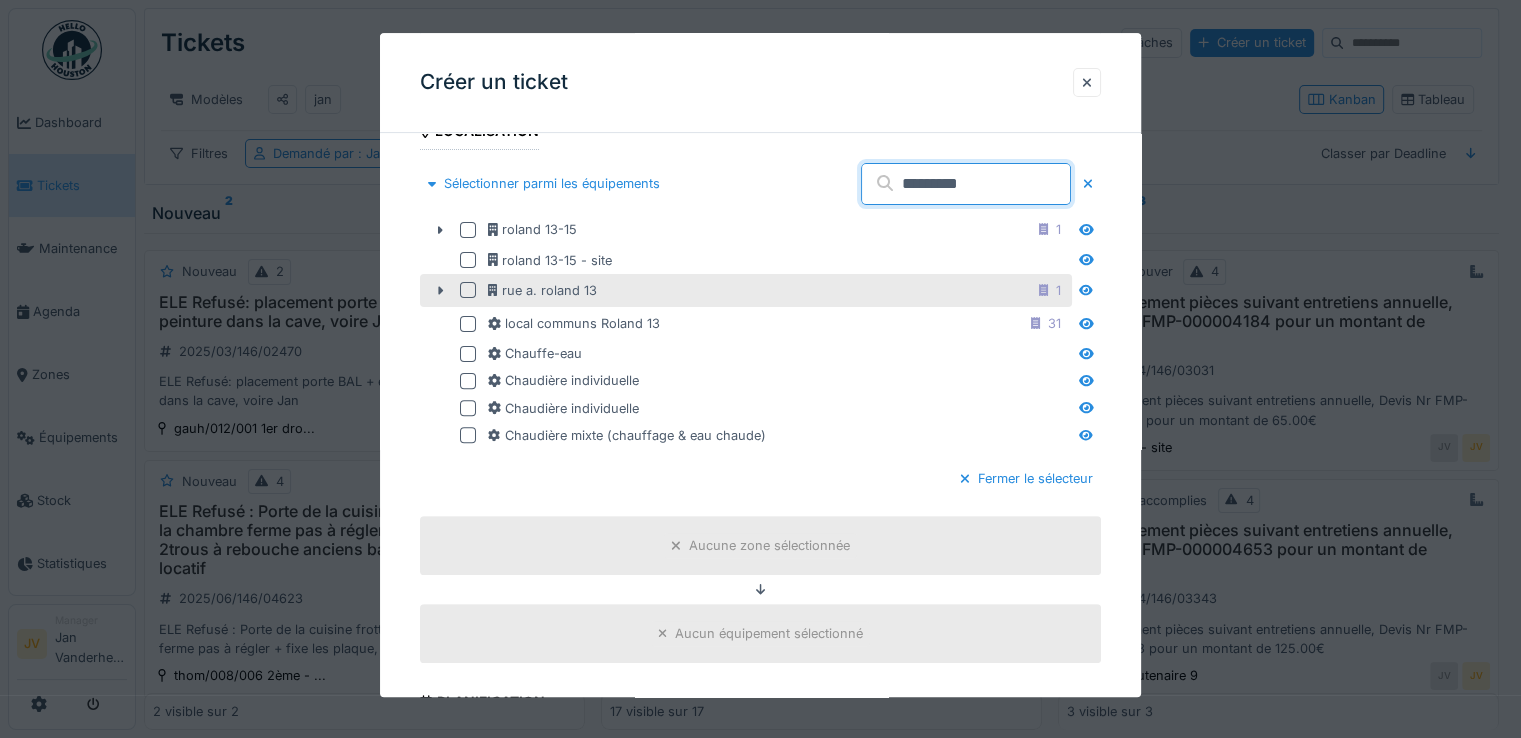 type on "*********" 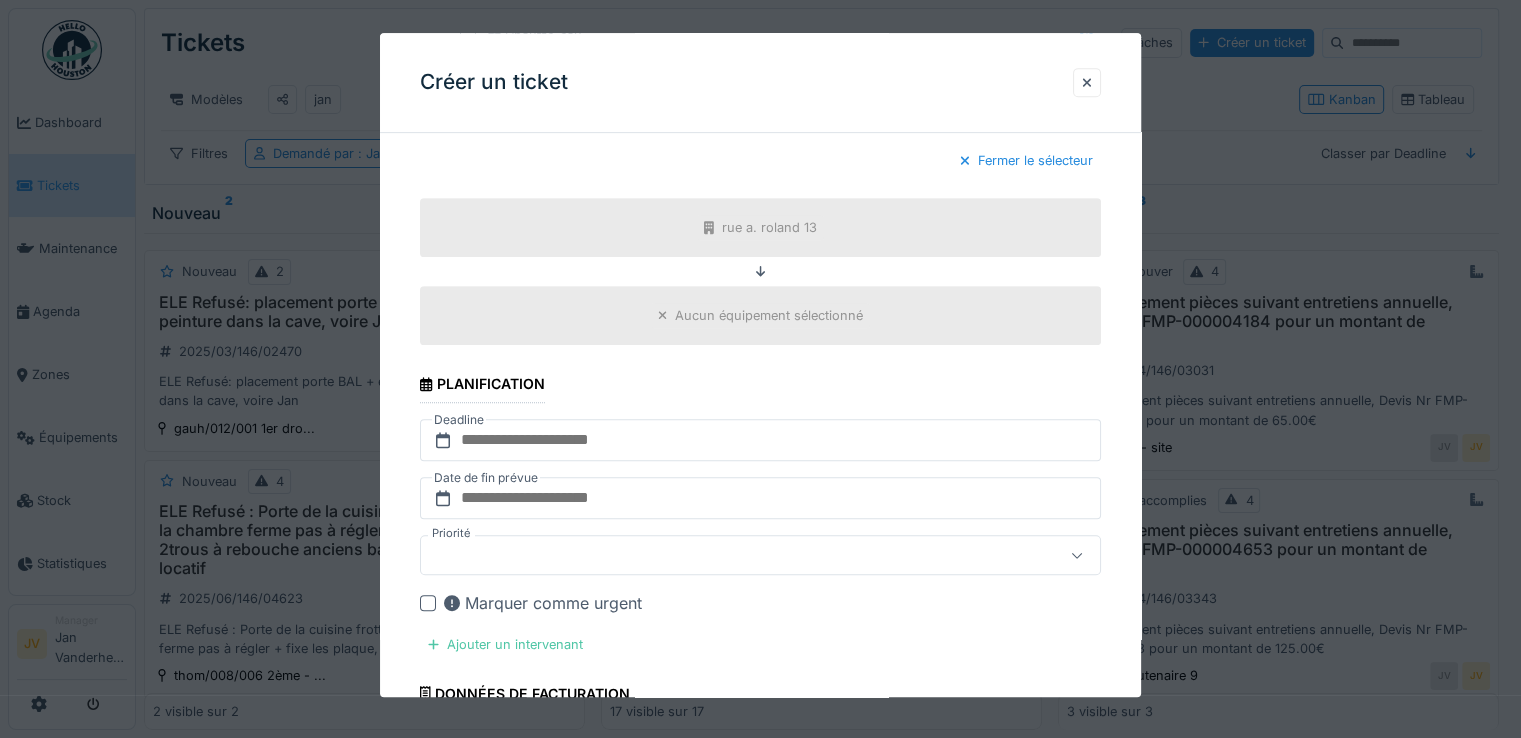 scroll, scrollTop: 1000, scrollLeft: 0, axis: vertical 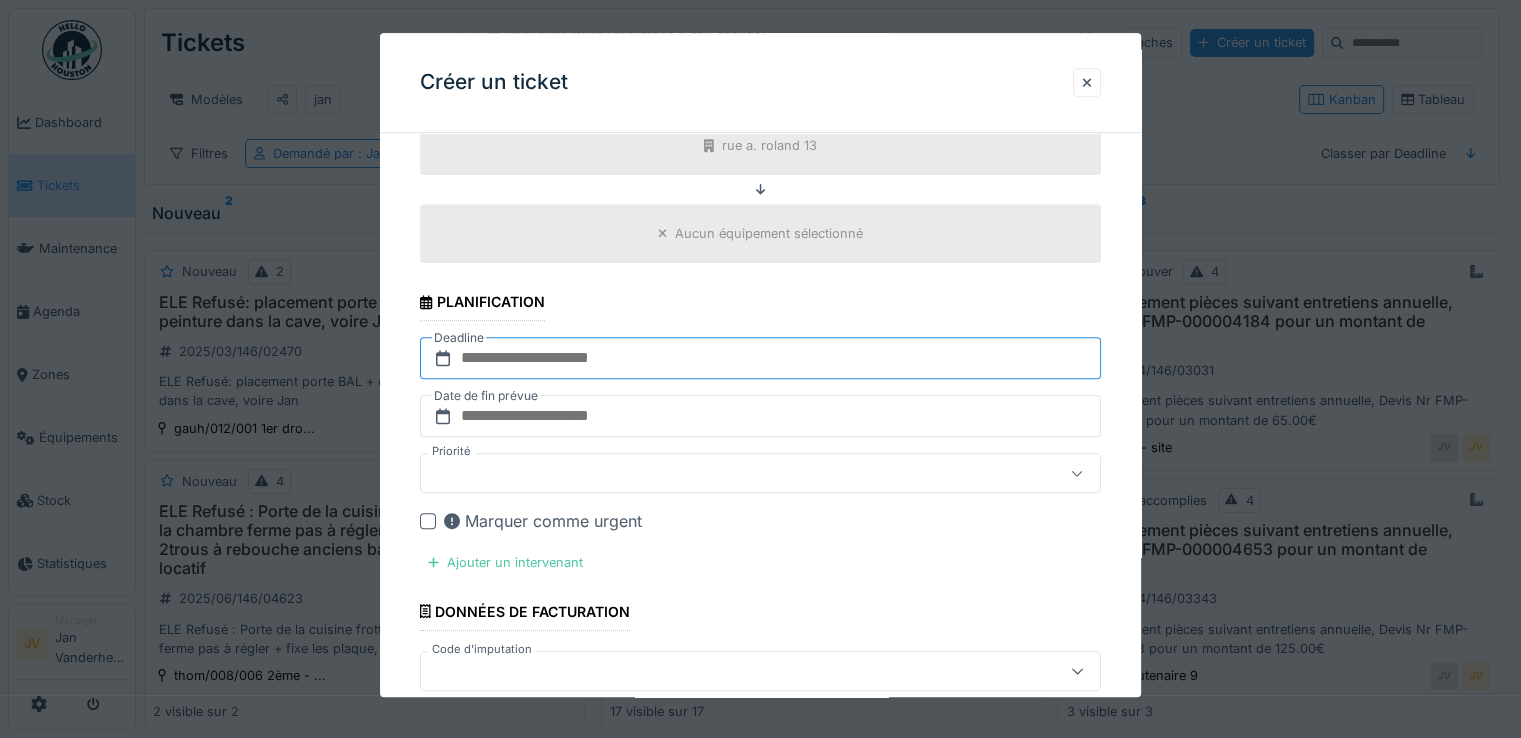 click at bounding box center [760, 359] 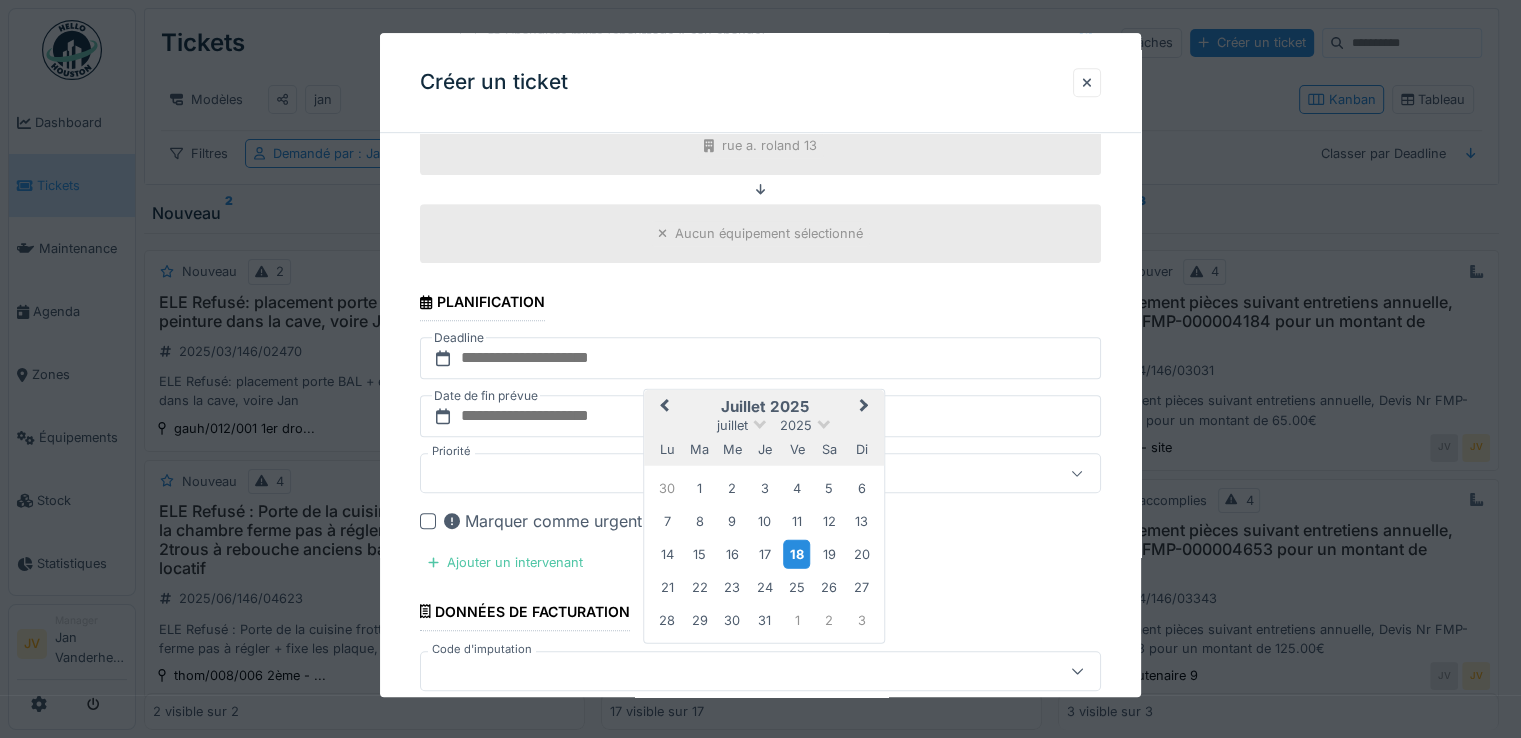 click on "18" at bounding box center [796, 554] 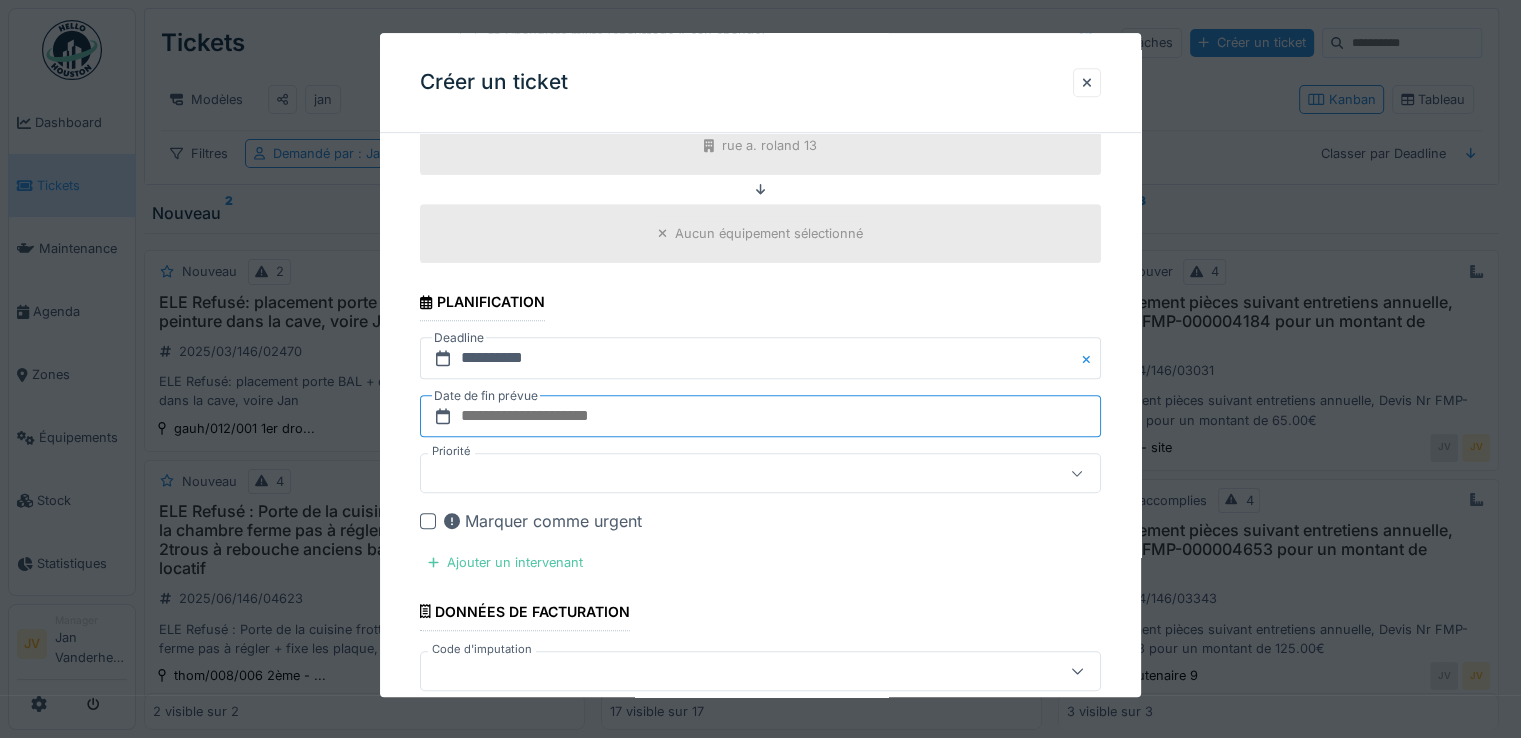 click at bounding box center [760, 417] 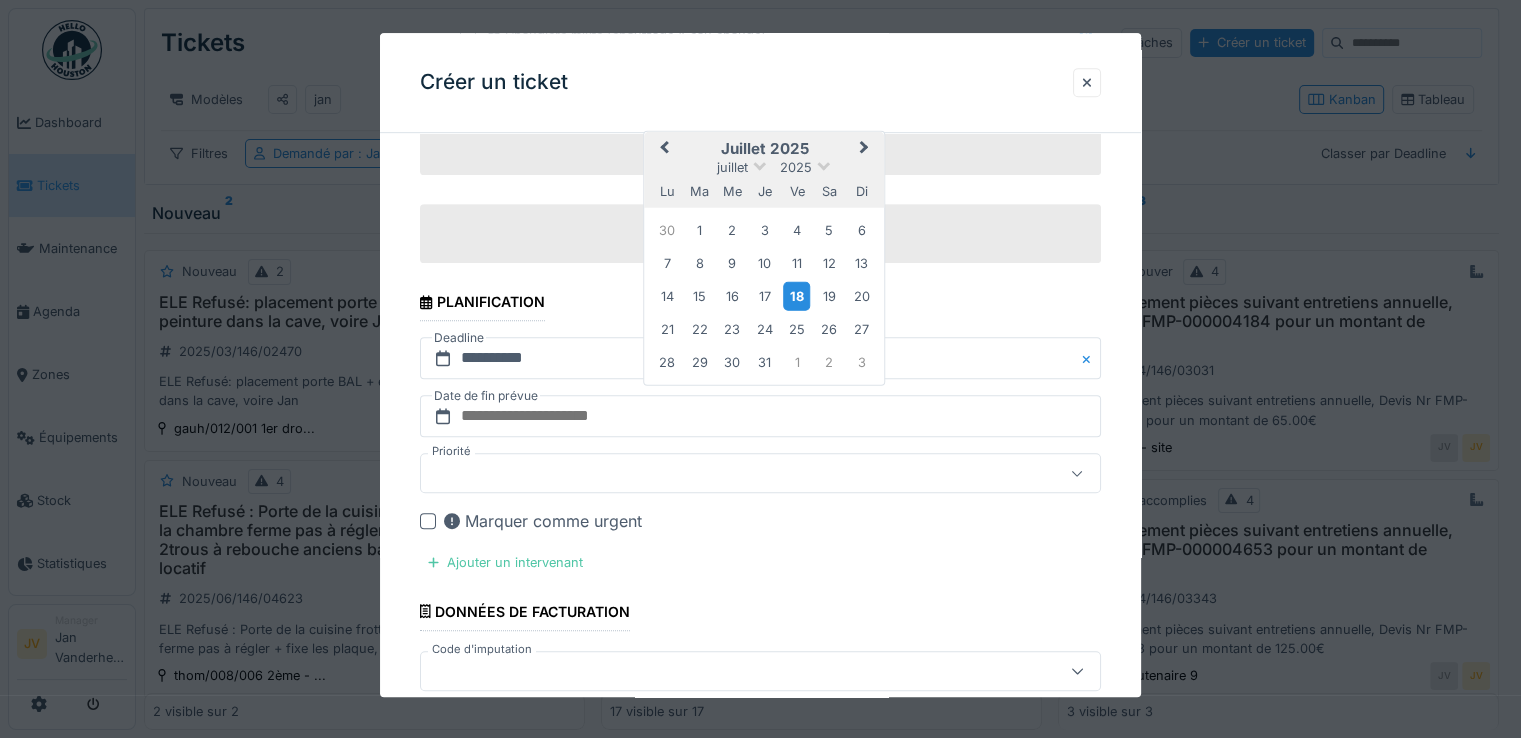 click on "18" at bounding box center [796, 296] 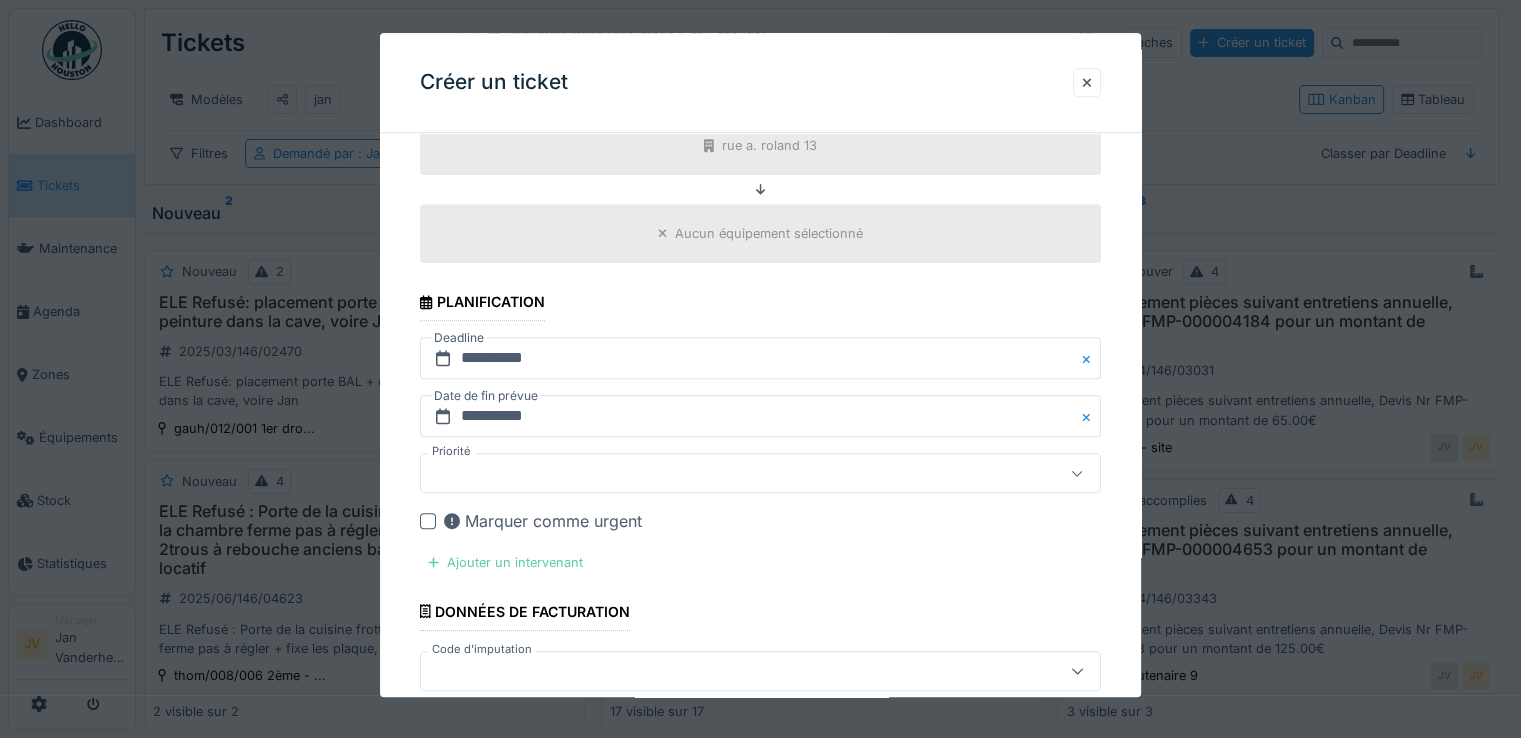 click on "Ajouter un intervenant" at bounding box center (505, 563) 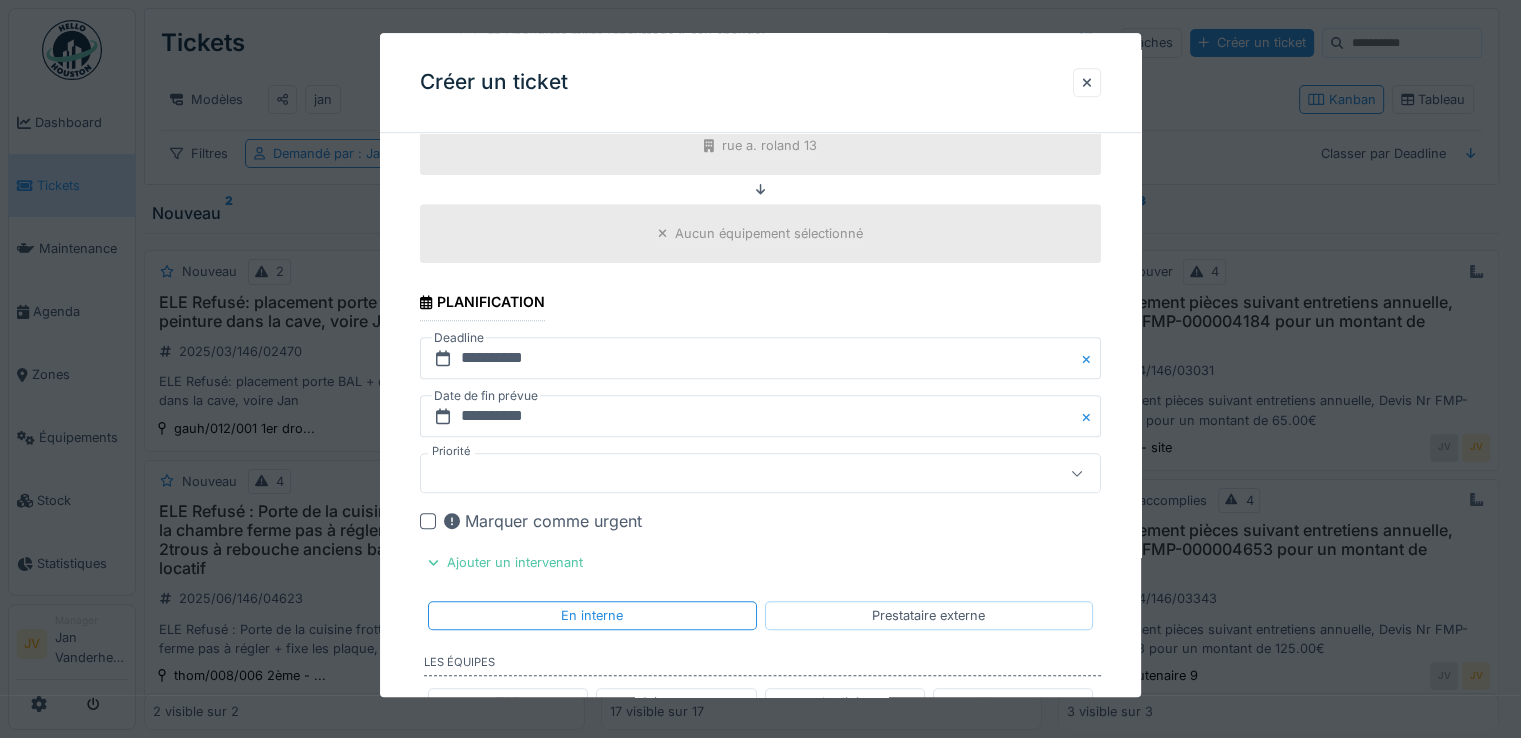 click on "Prestataire externe" at bounding box center [928, 615] 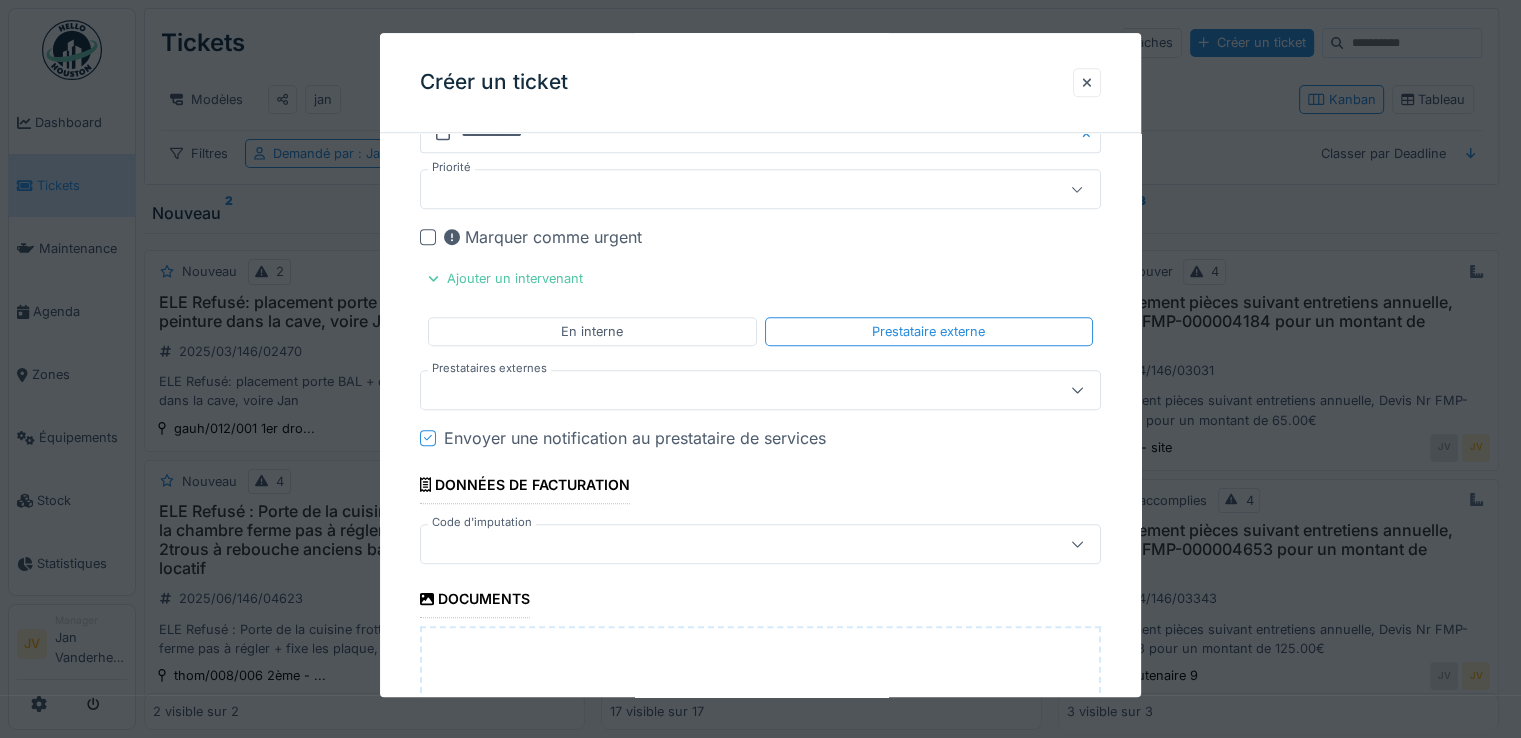 scroll, scrollTop: 1300, scrollLeft: 0, axis: vertical 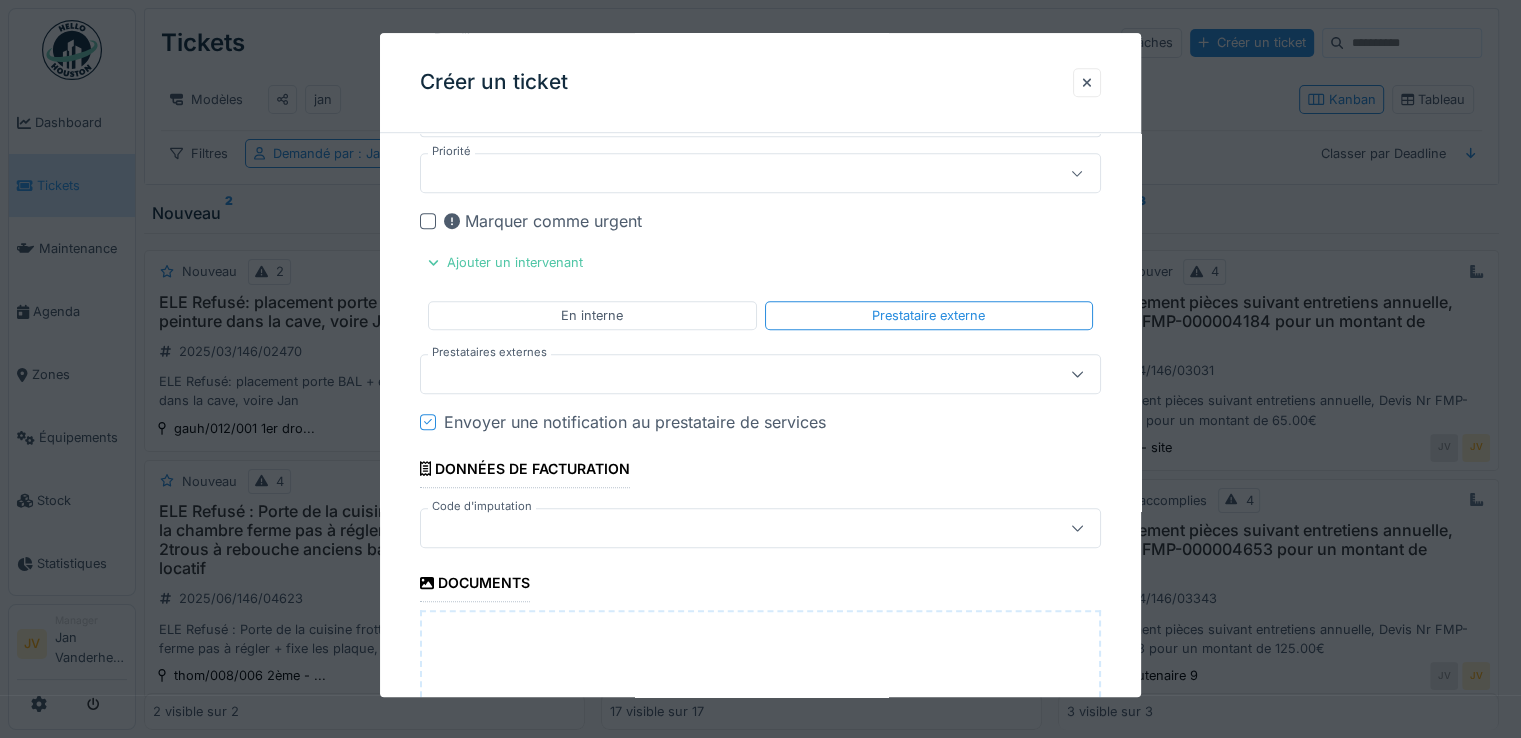 click at bounding box center [726, 374] 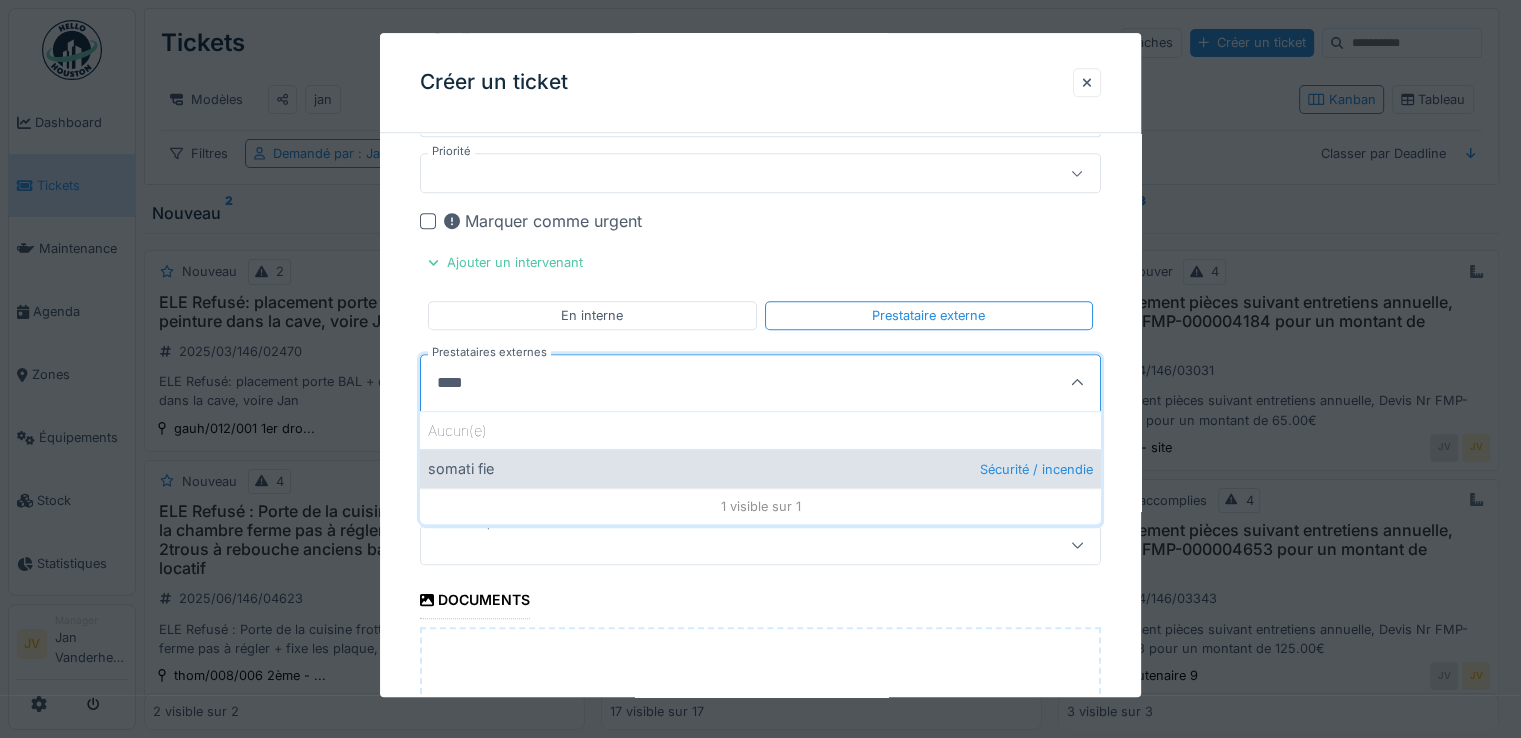 type on "****" 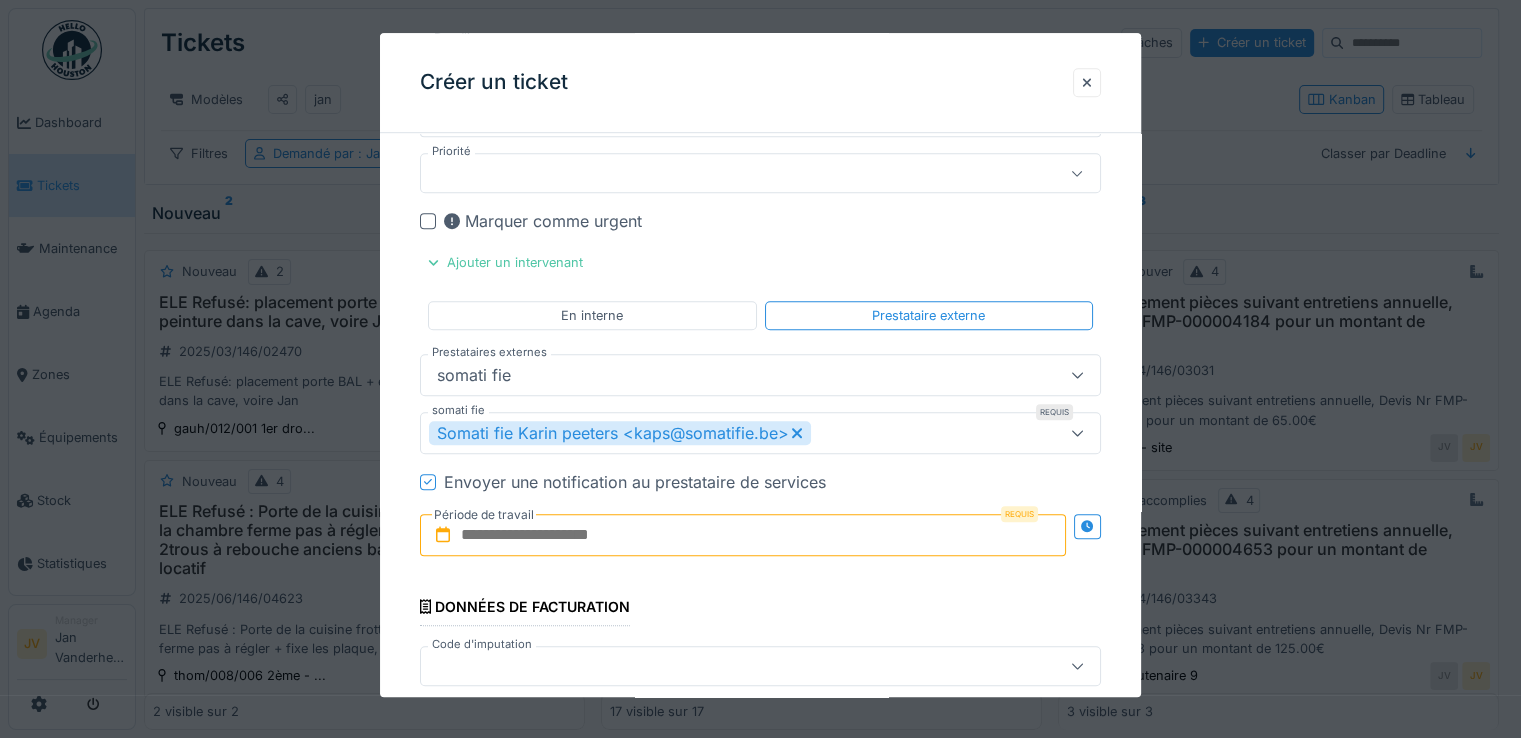 drag, startPoint x: 572, startPoint y: 533, endPoint x: 584, endPoint y: 534, distance: 12.0415945 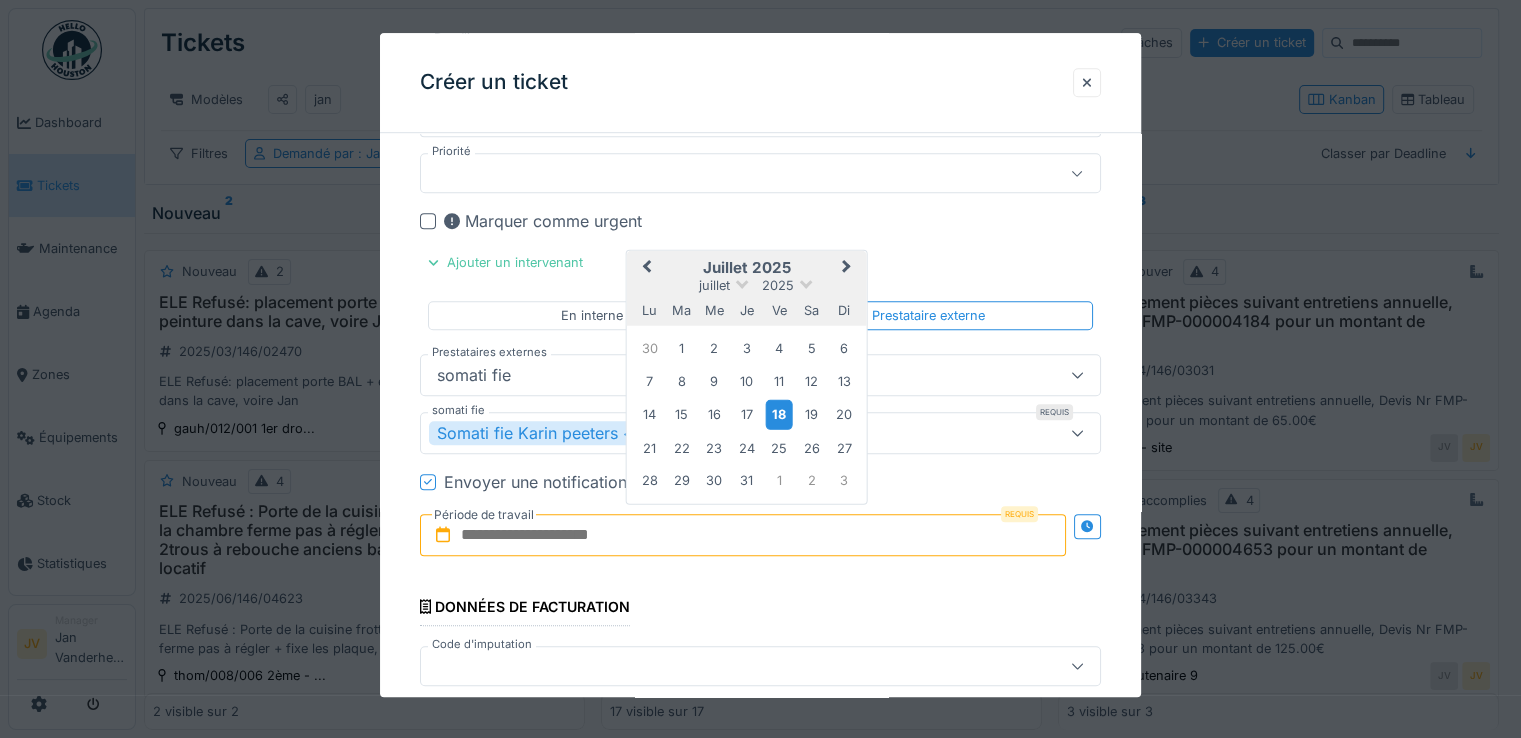 click on "18" at bounding box center (779, 414) 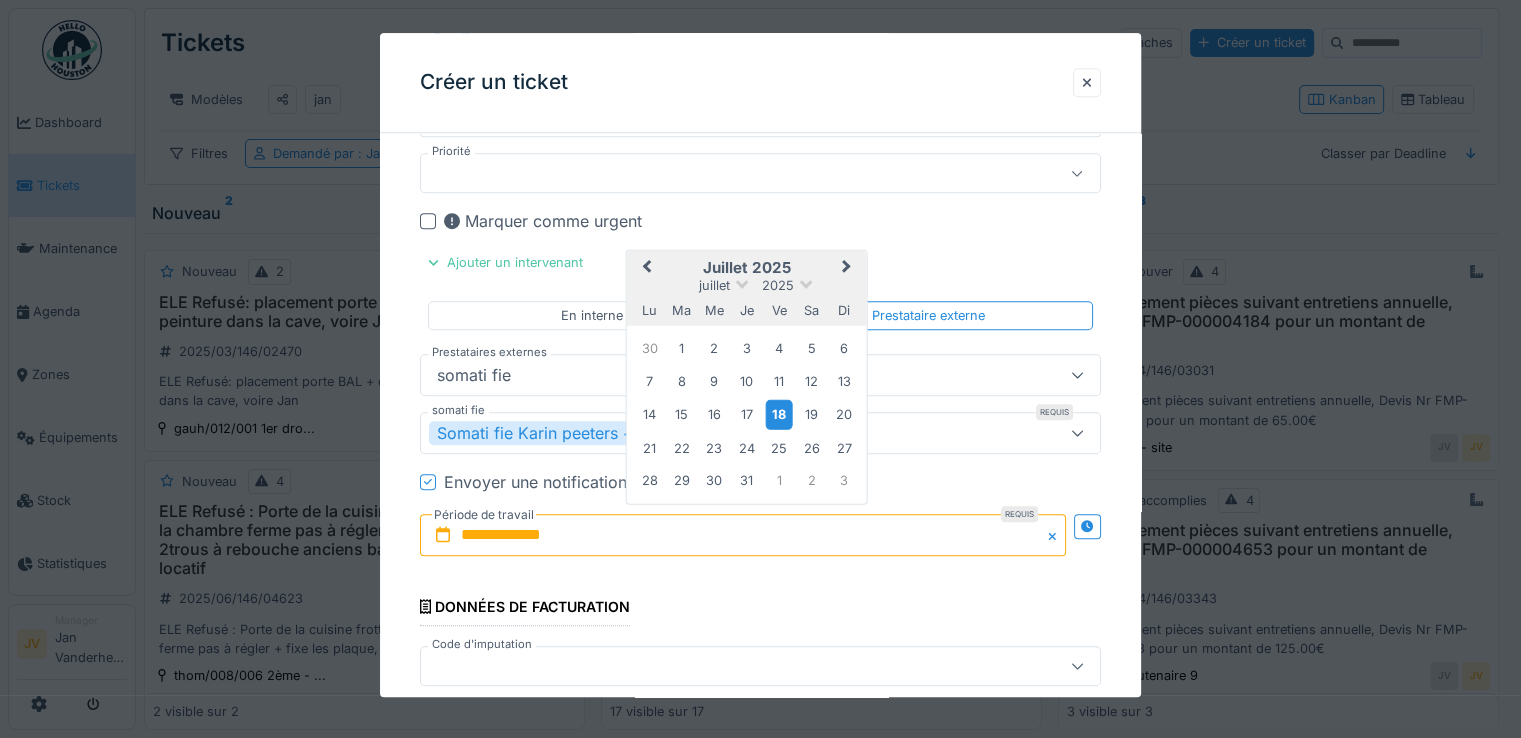 click on "18" at bounding box center [779, 414] 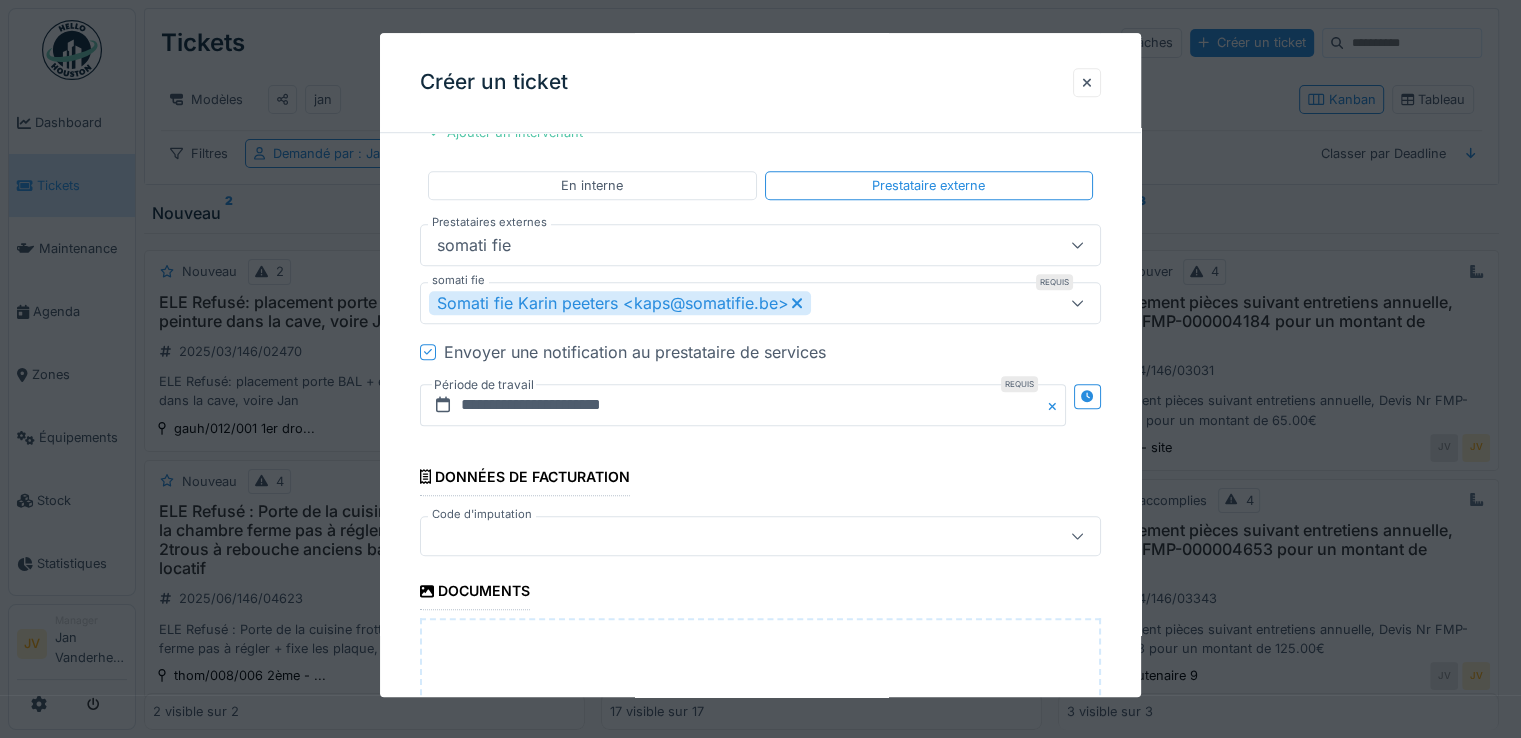 scroll, scrollTop: 1700, scrollLeft: 0, axis: vertical 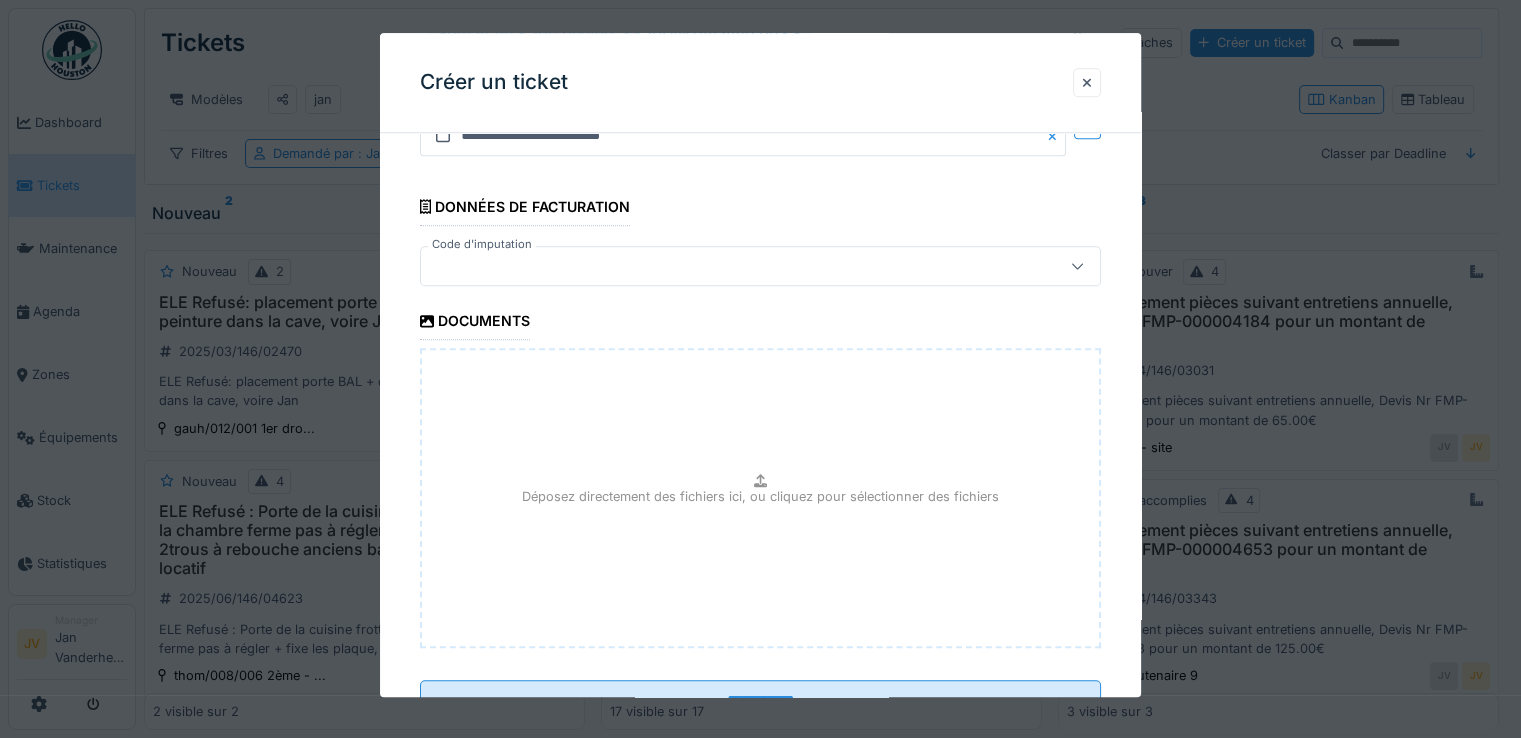 click at bounding box center [726, 266] 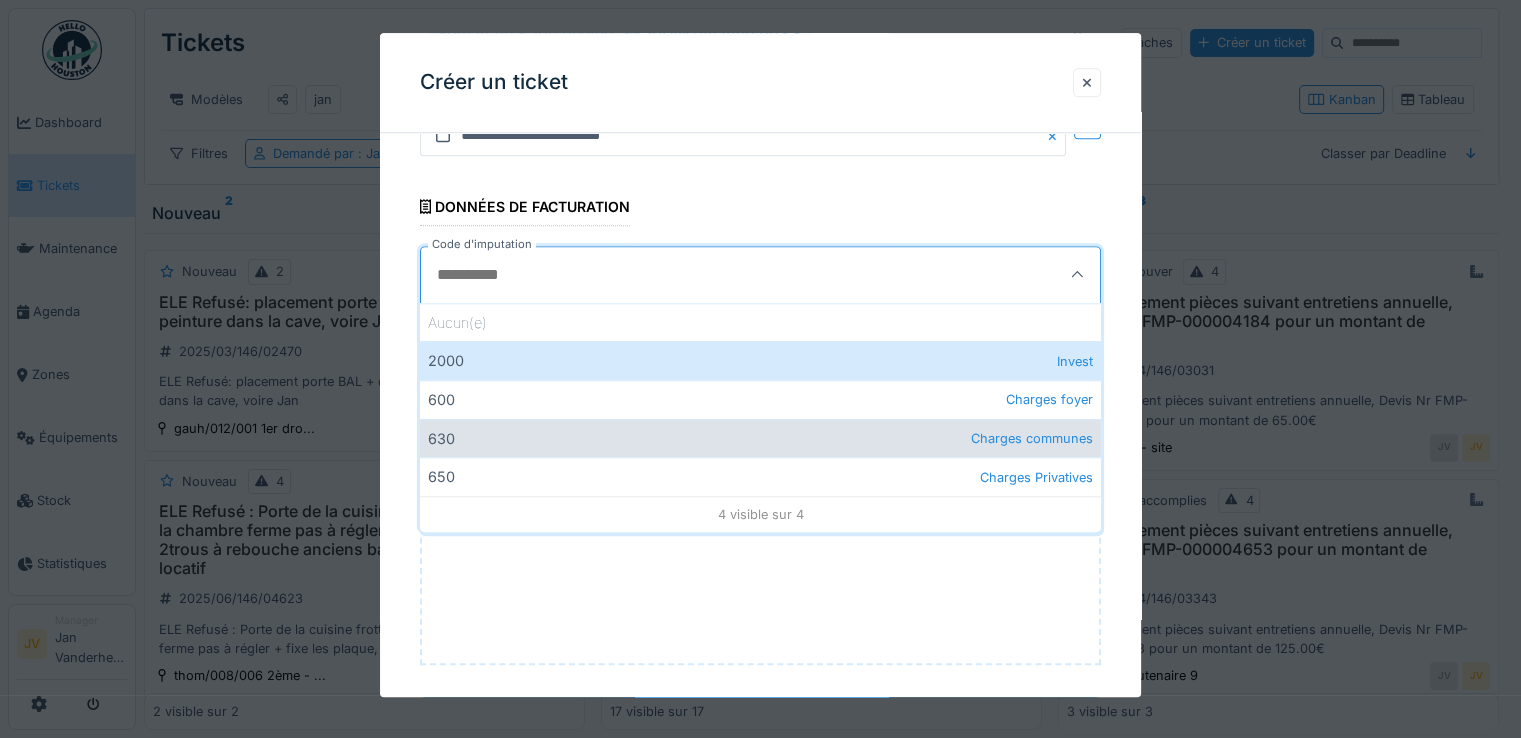 click on "630   Charges communes" at bounding box center [760, 438] 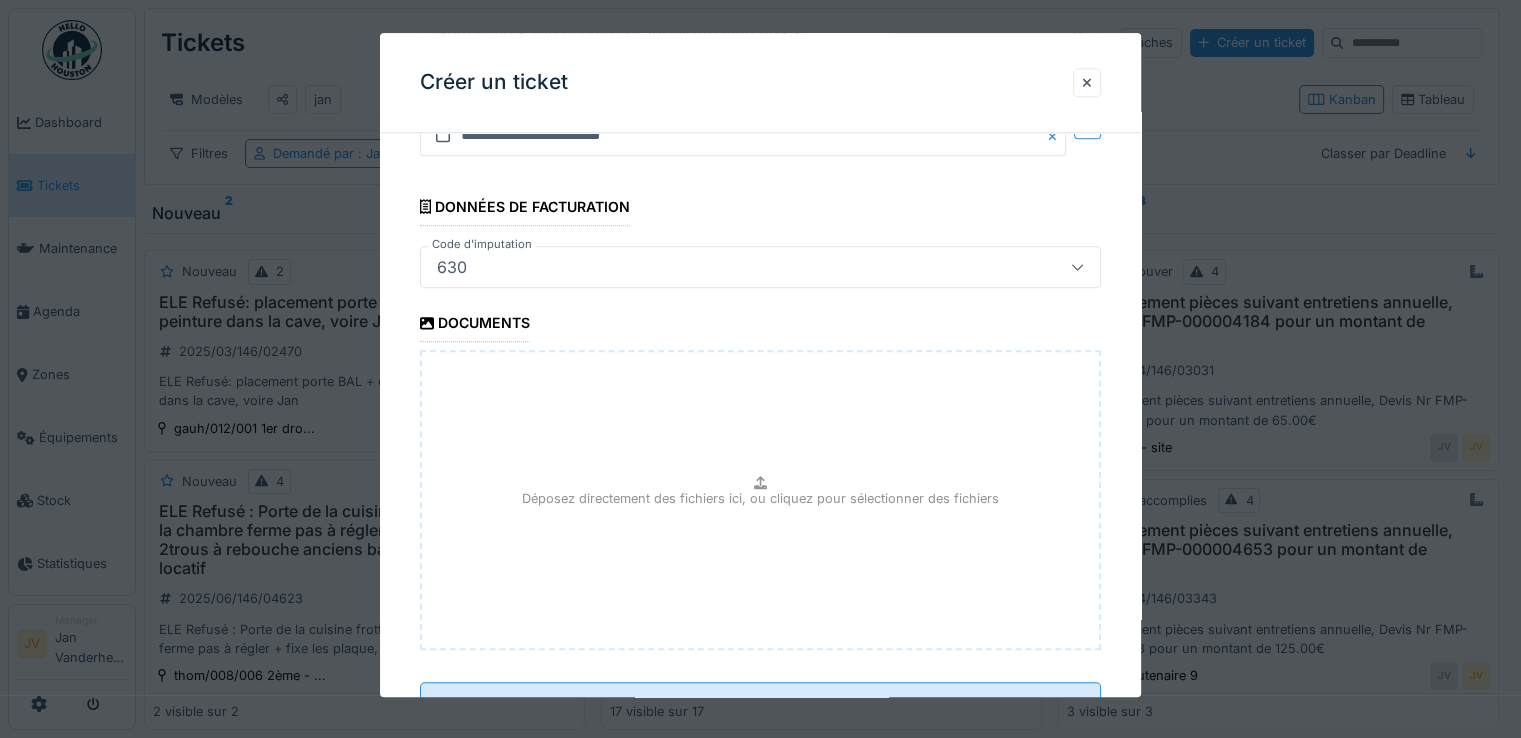 scroll, scrollTop: 1773, scrollLeft: 0, axis: vertical 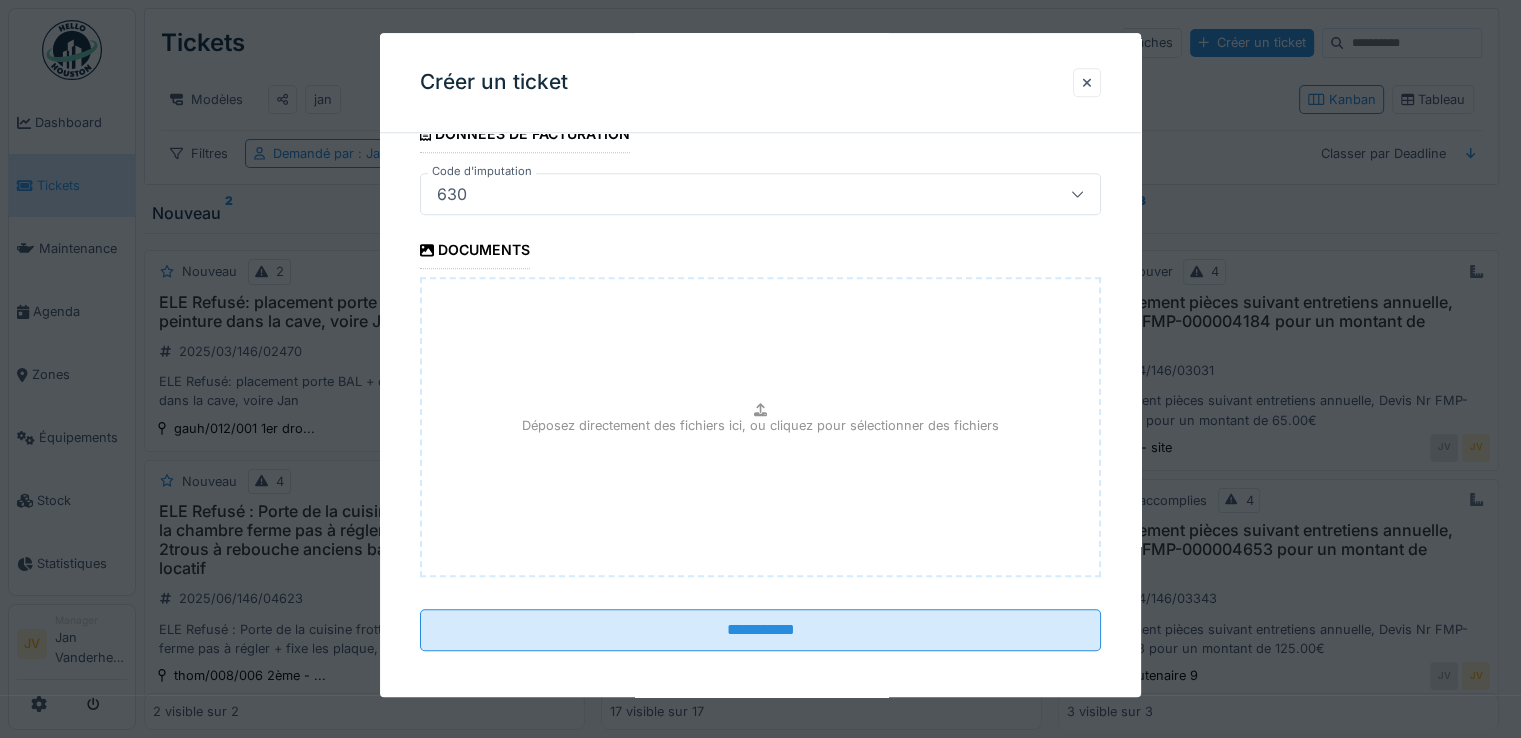 click on "Déposez directement des fichiers ici, ou cliquez pour sélectionner des fichiers" at bounding box center (760, 427) 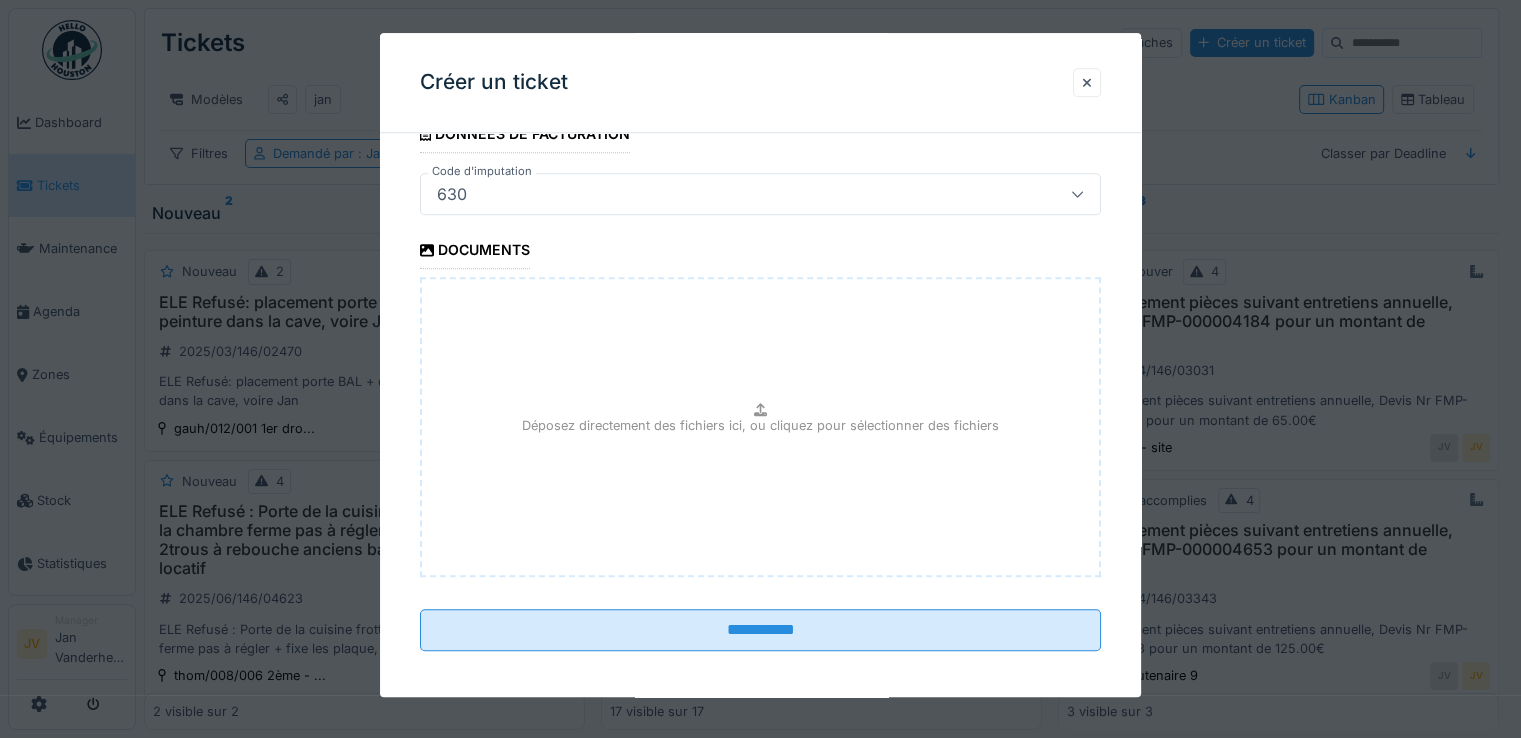 type on "**********" 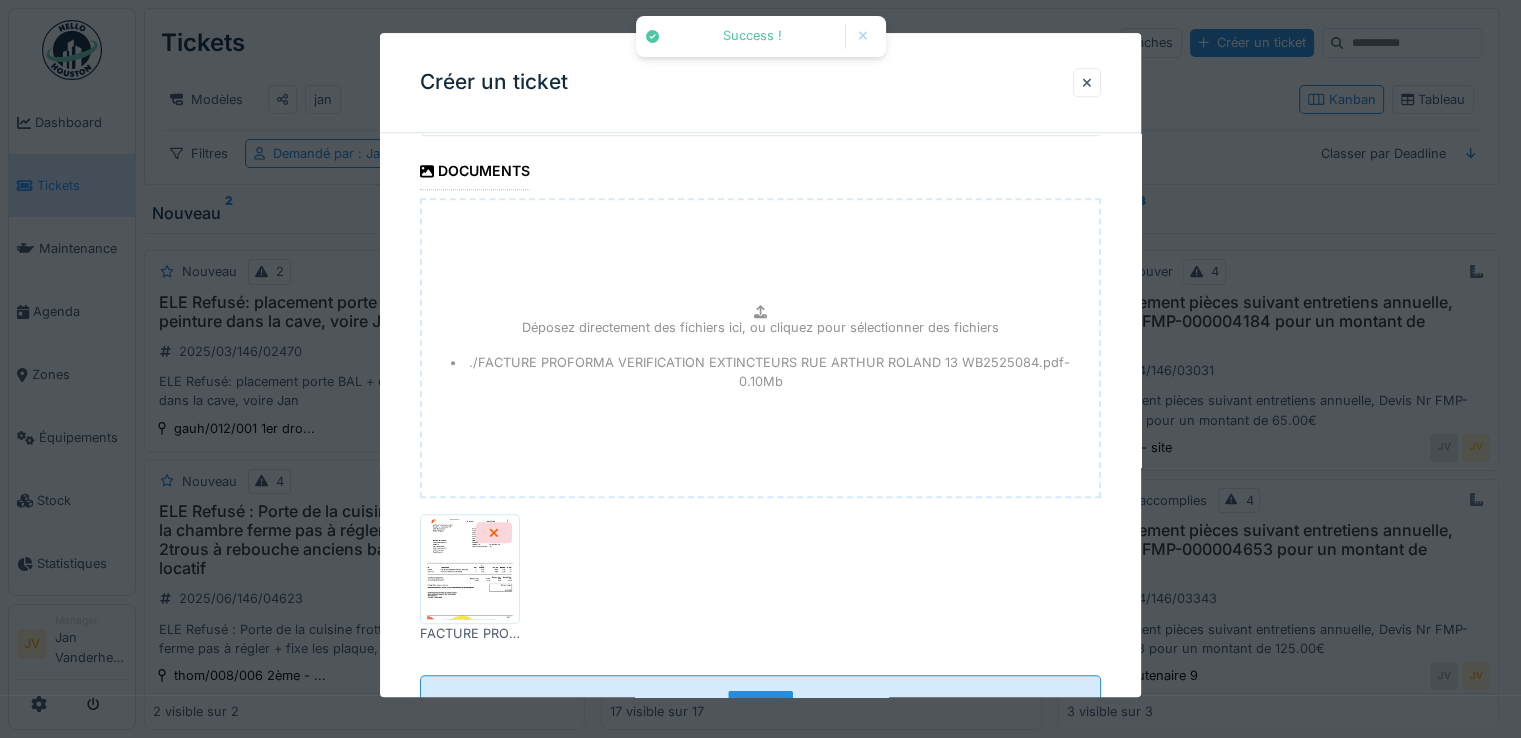 scroll, scrollTop: 1918, scrollLeft: 0, axis: vertical 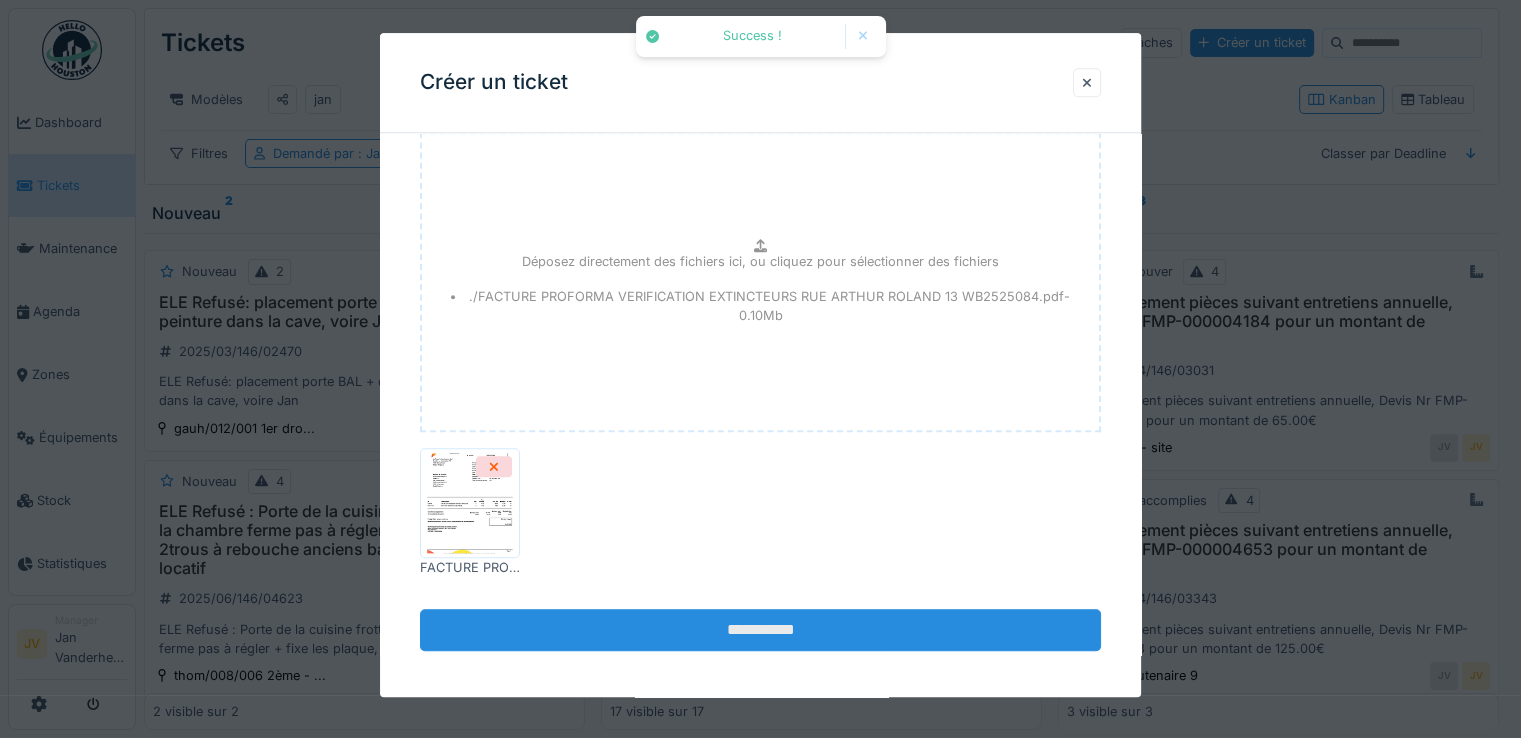 click on "**********" at bounding box center (760, 630) 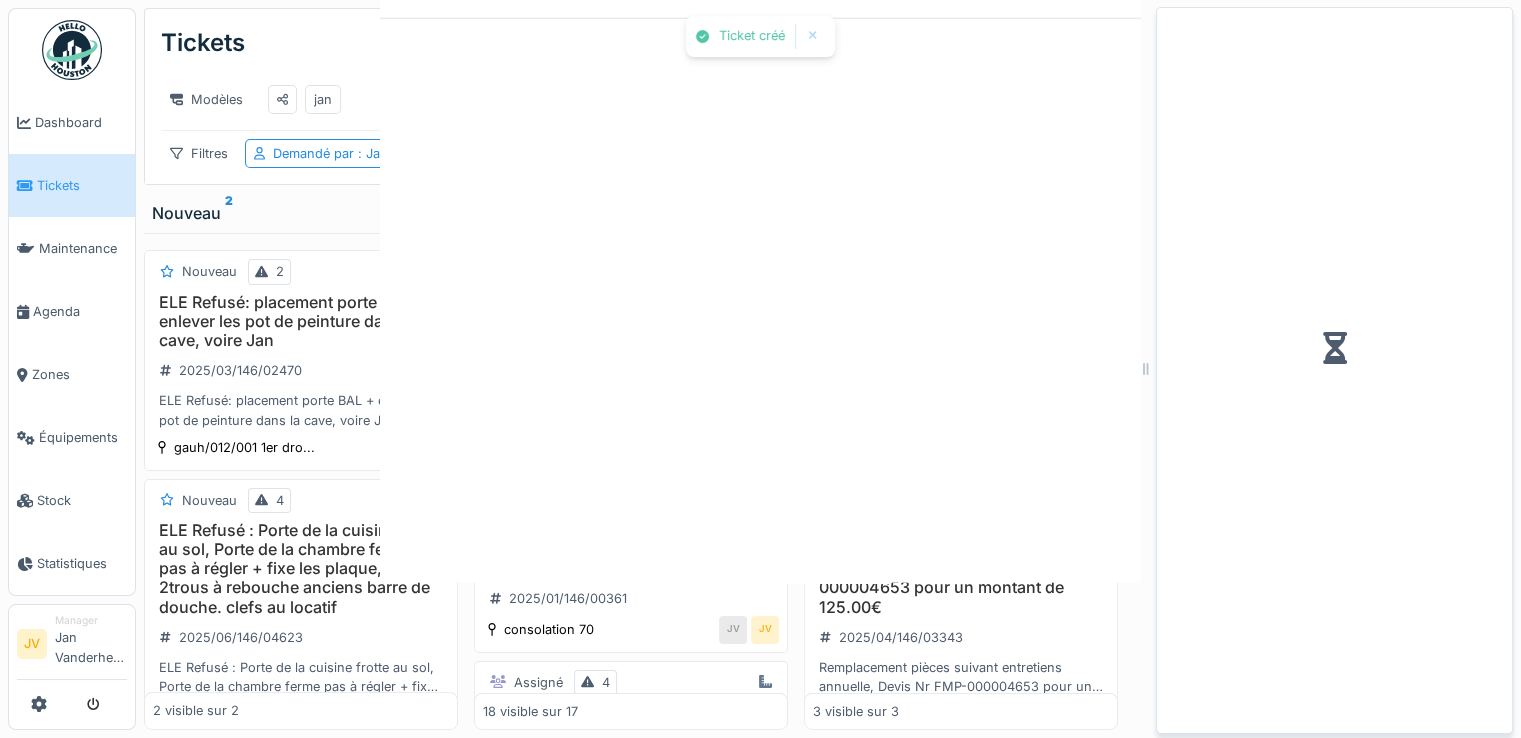 scroll, scrollTop: 0, scrollLeft: 0, axis: both 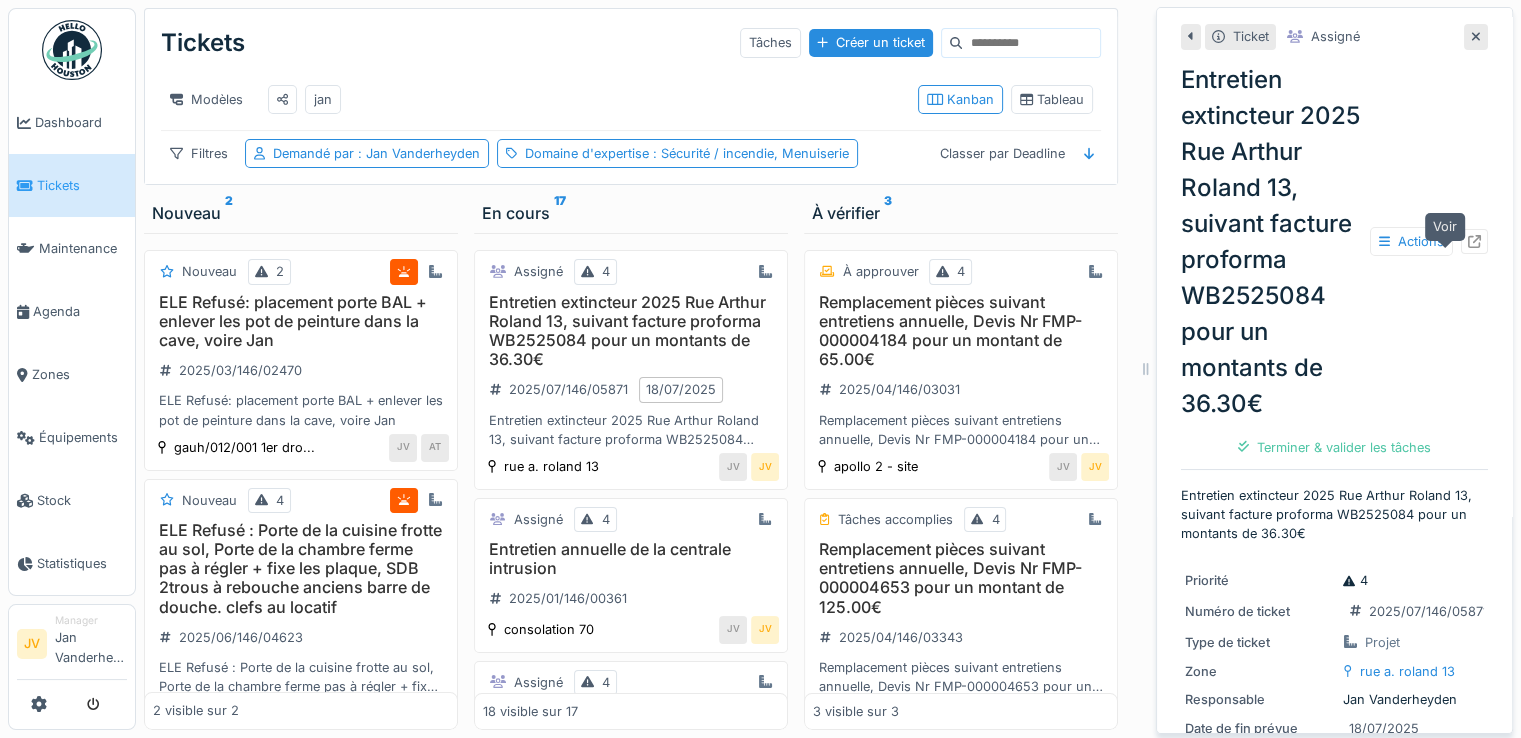 click 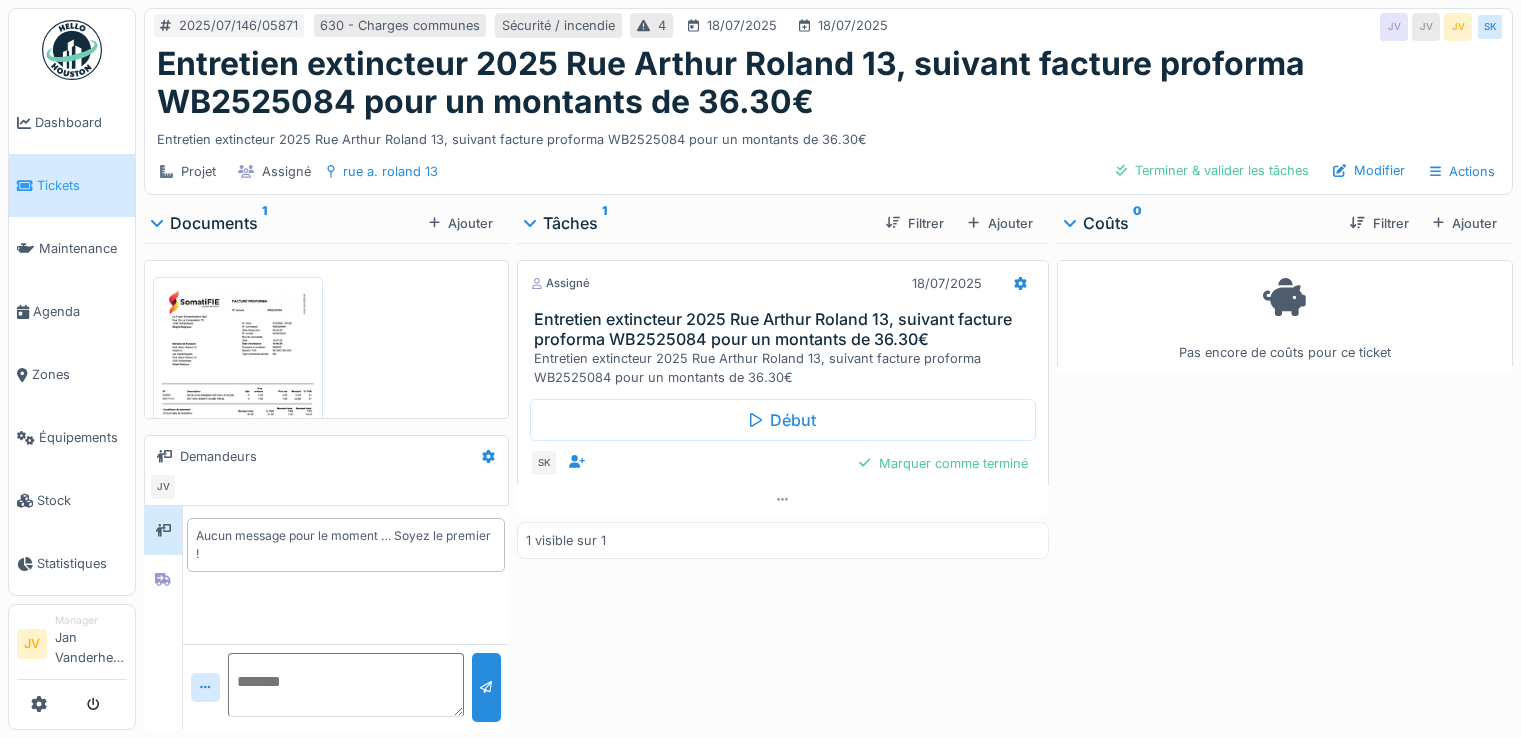 scroll, scrollTop: 0, scrollLeft: 0, axis: both 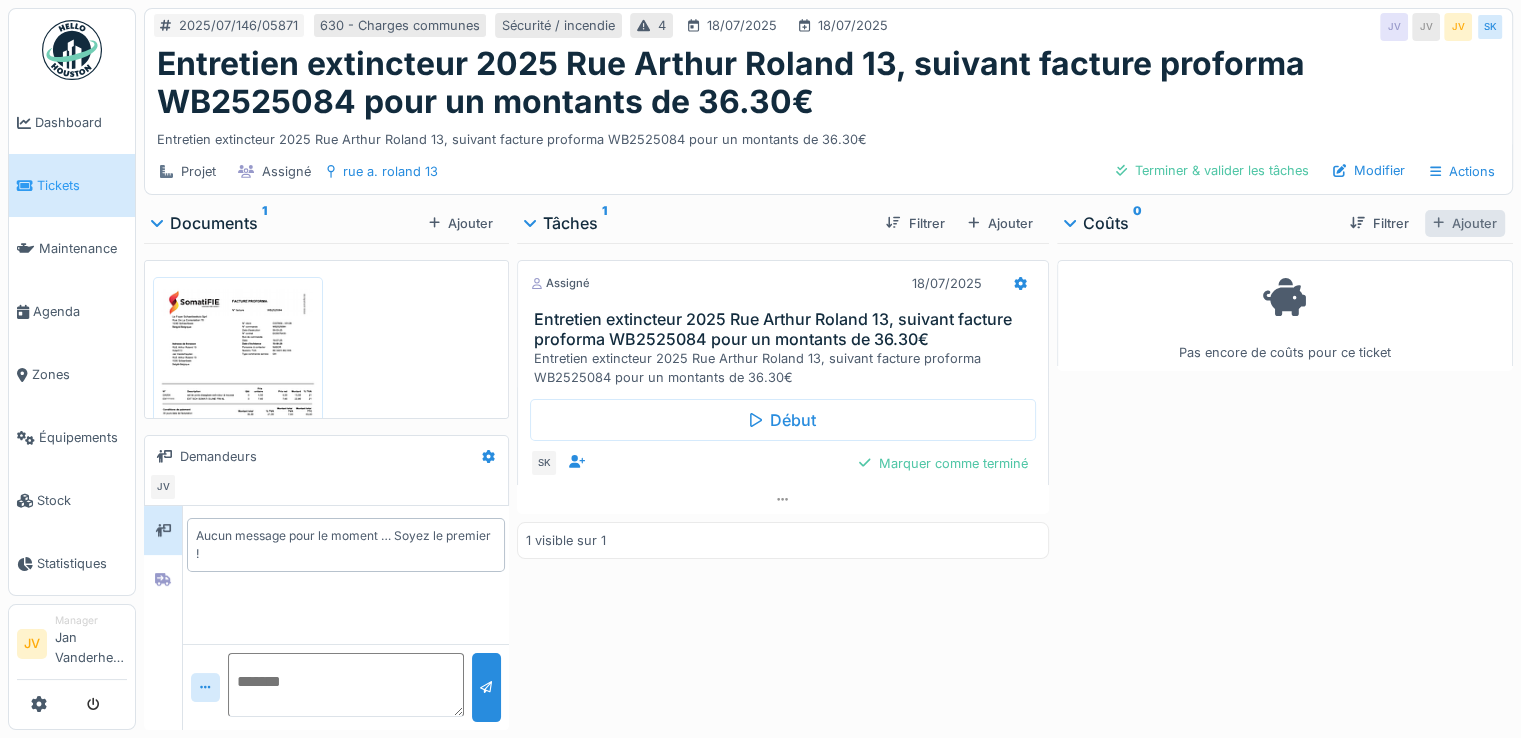 click on "Ajouter" at bounding box center (1465, 223) 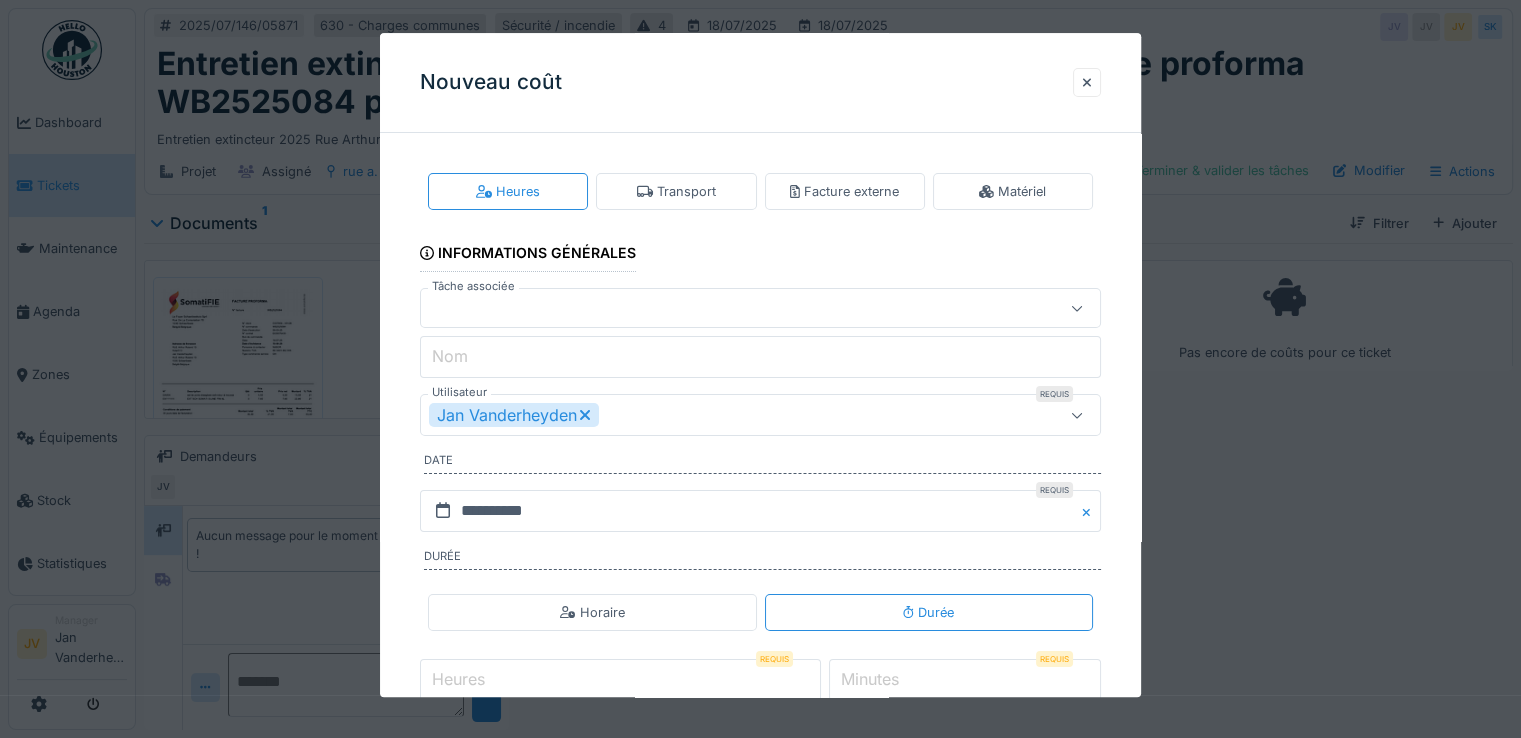 click at bounding box center [726, 309] 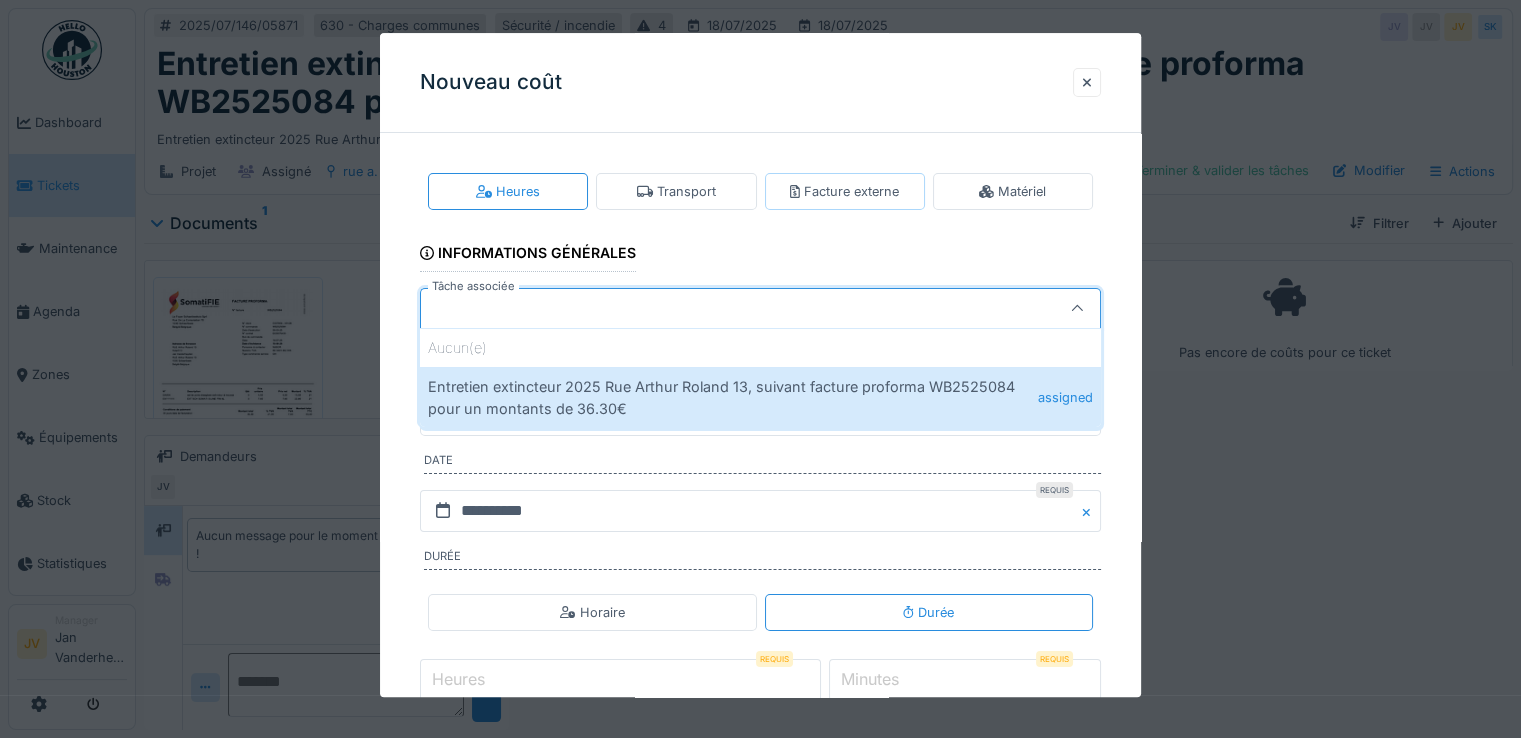 click on "Facture externe" at bounding box center [844, 191] 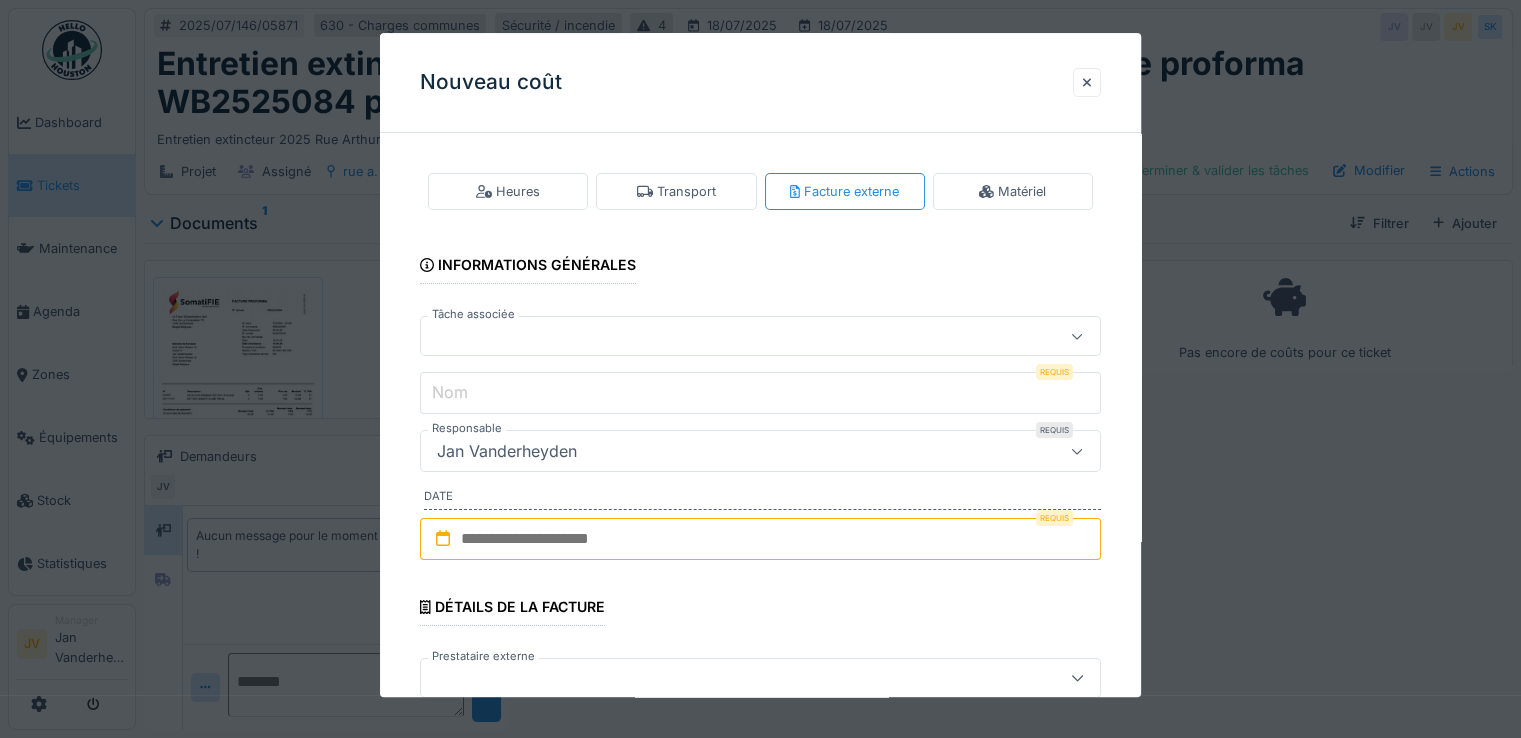 click at bounding box center (726, 337) 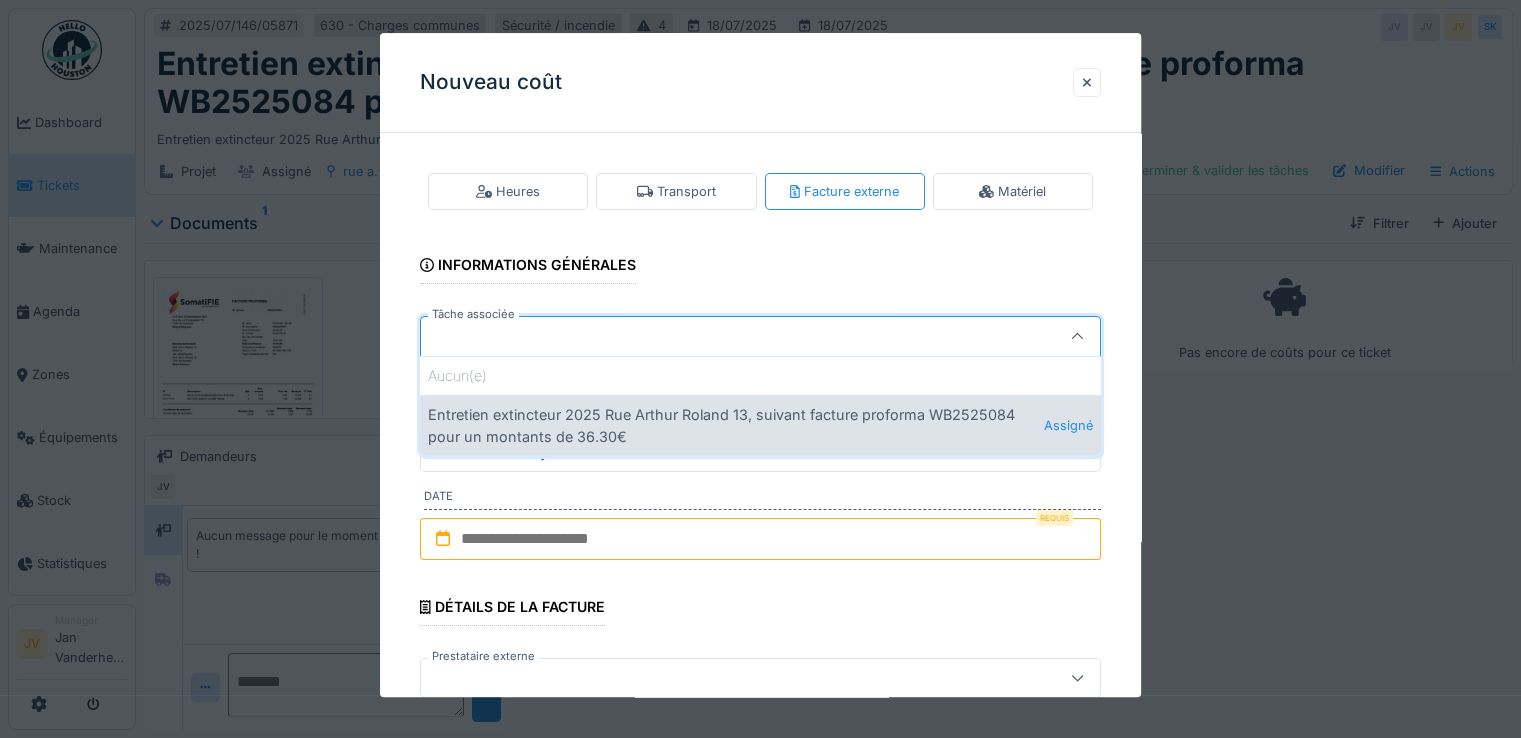 click on "Entretien extincteur 2025 Rue Arthur Roland 13, suivant facture proforma WB2525084 pour un montants de 36.30€   Assigné" at bounding box center (760, 425) 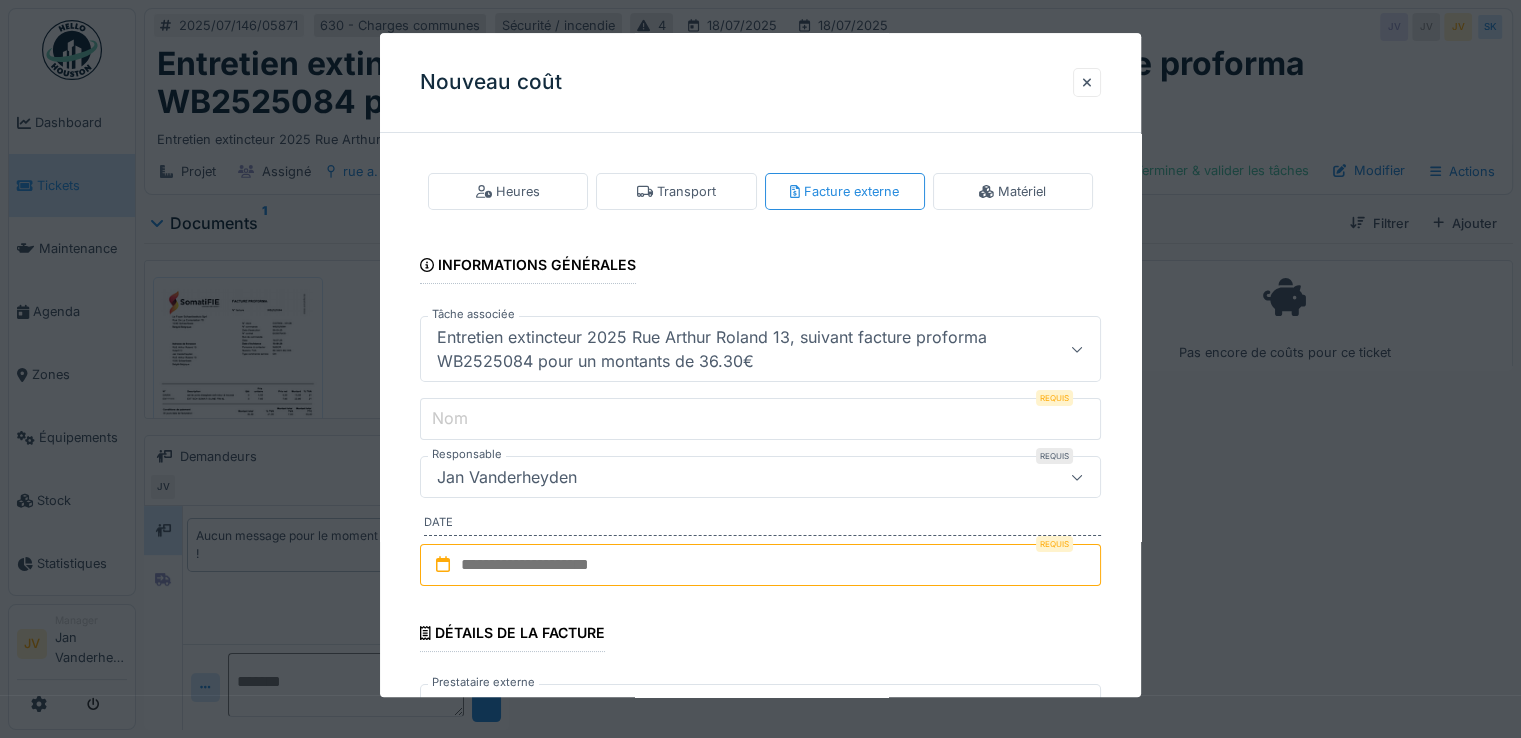 type on "******" 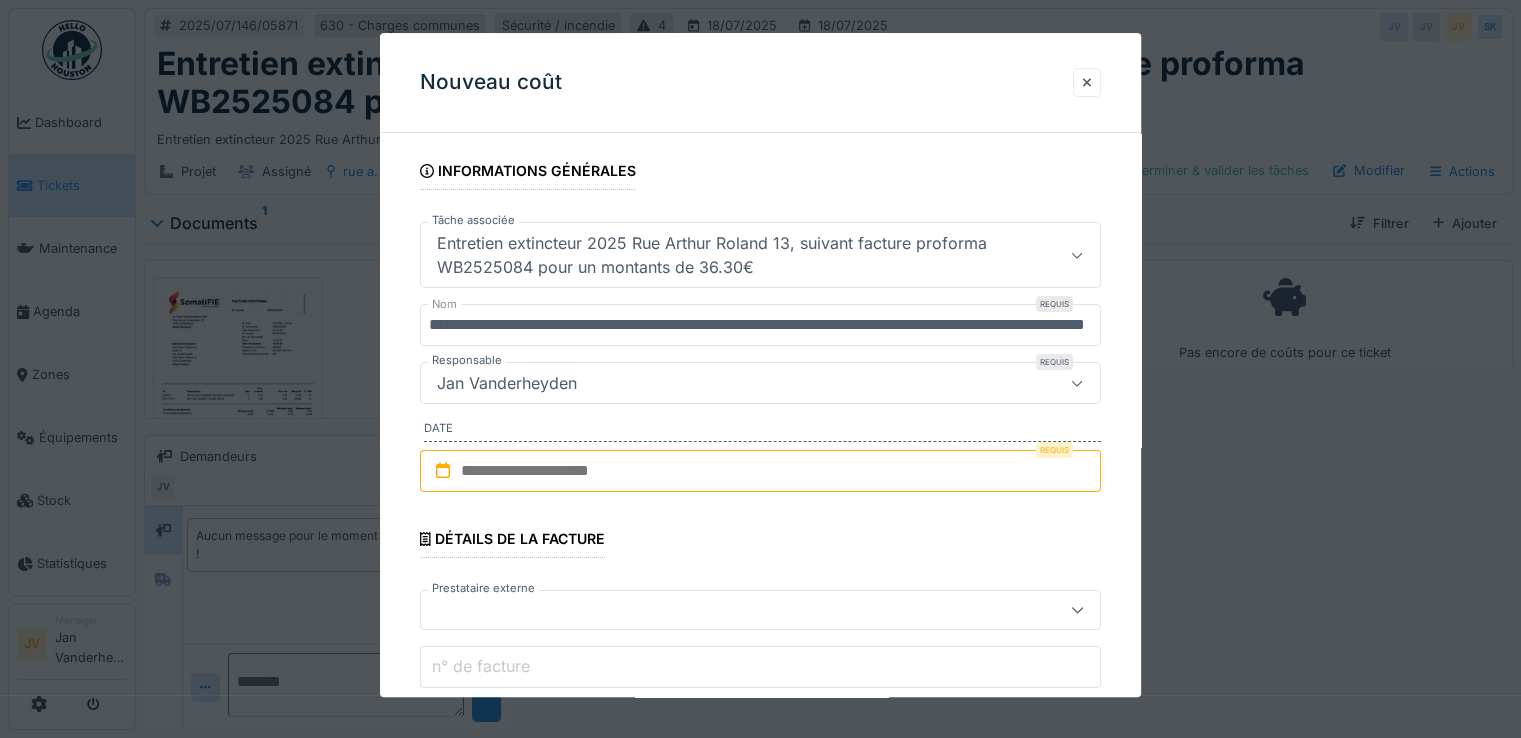 scroll, scrollTop: 200, scrollLeft: 0, axis: vertical 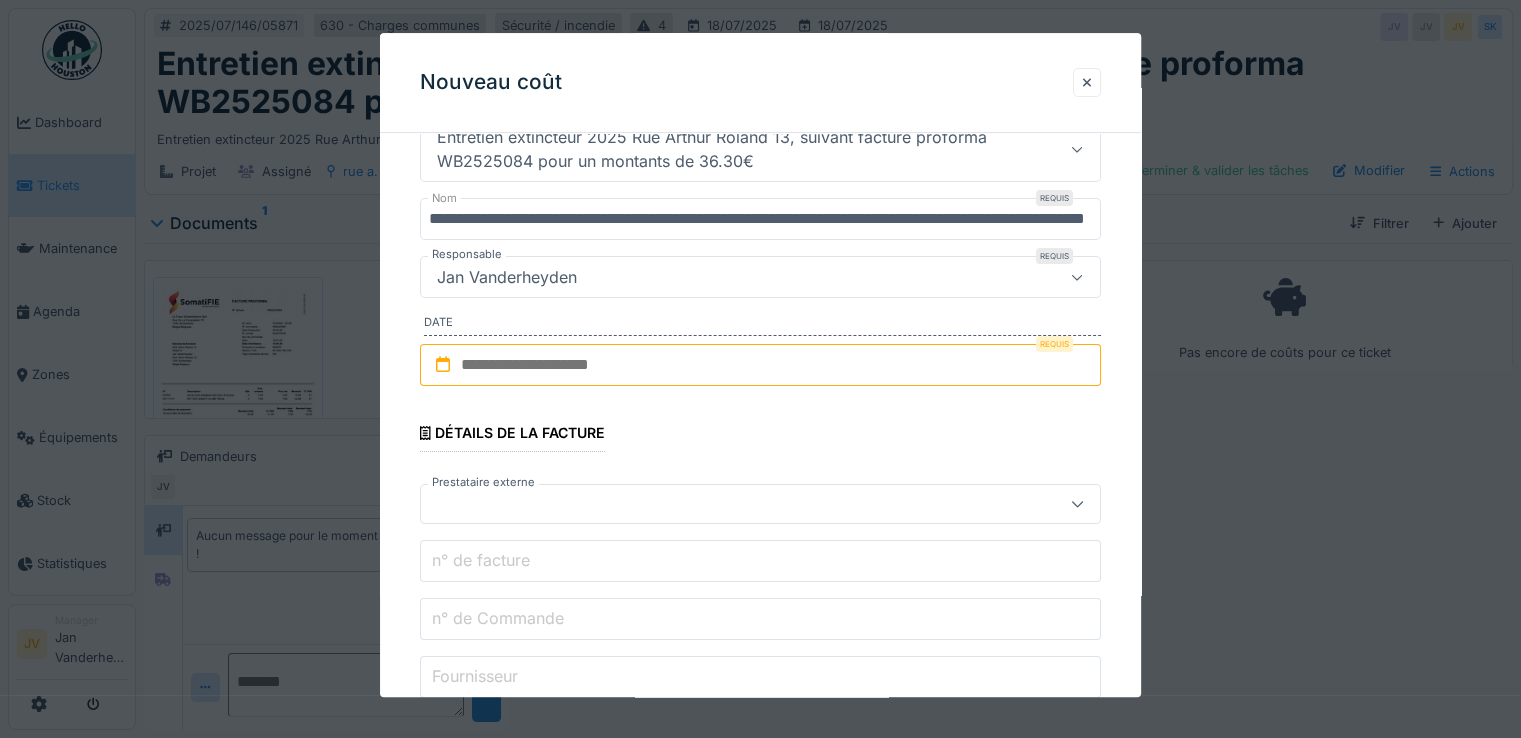 click at bounding box center (760, 365) 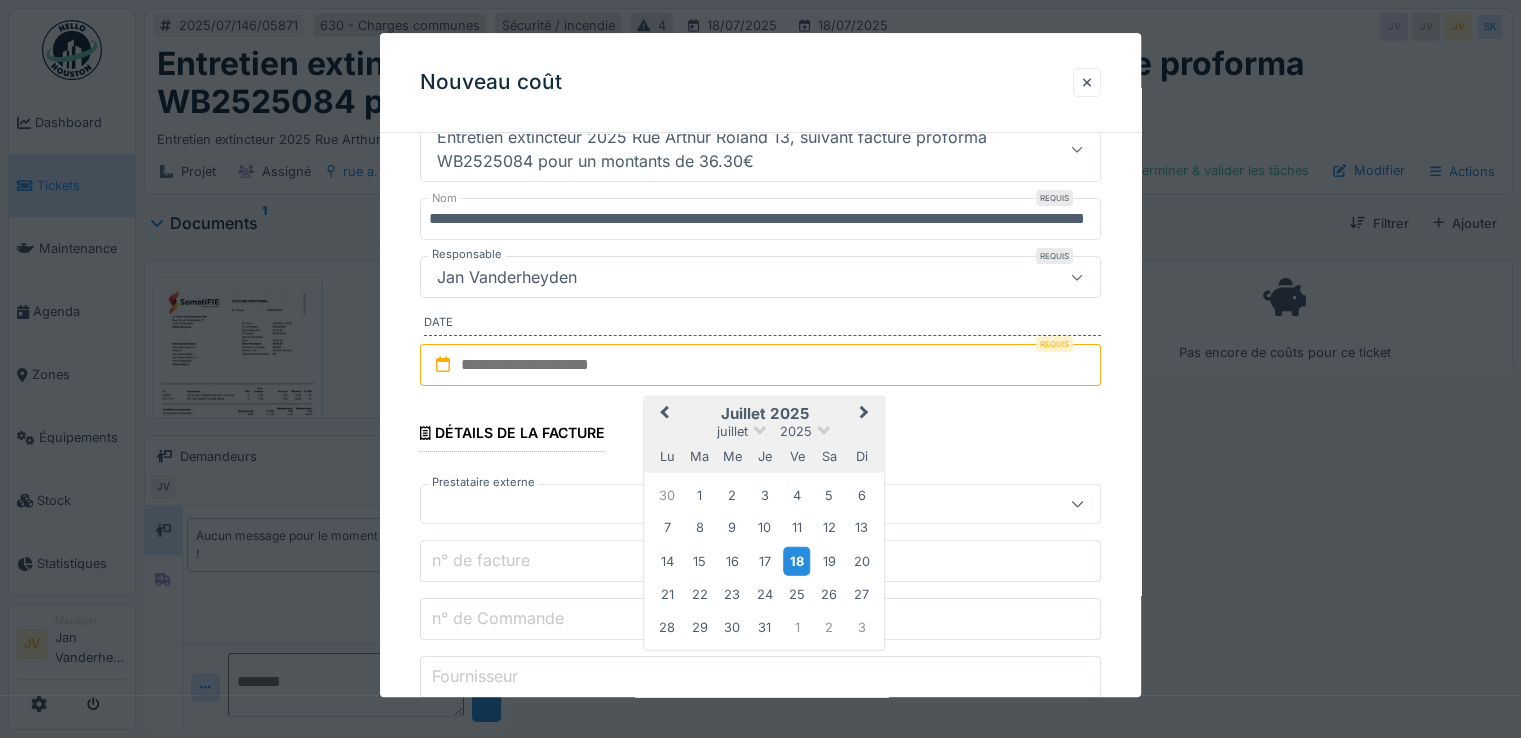 click on "18" at bounding box center [796, 561] 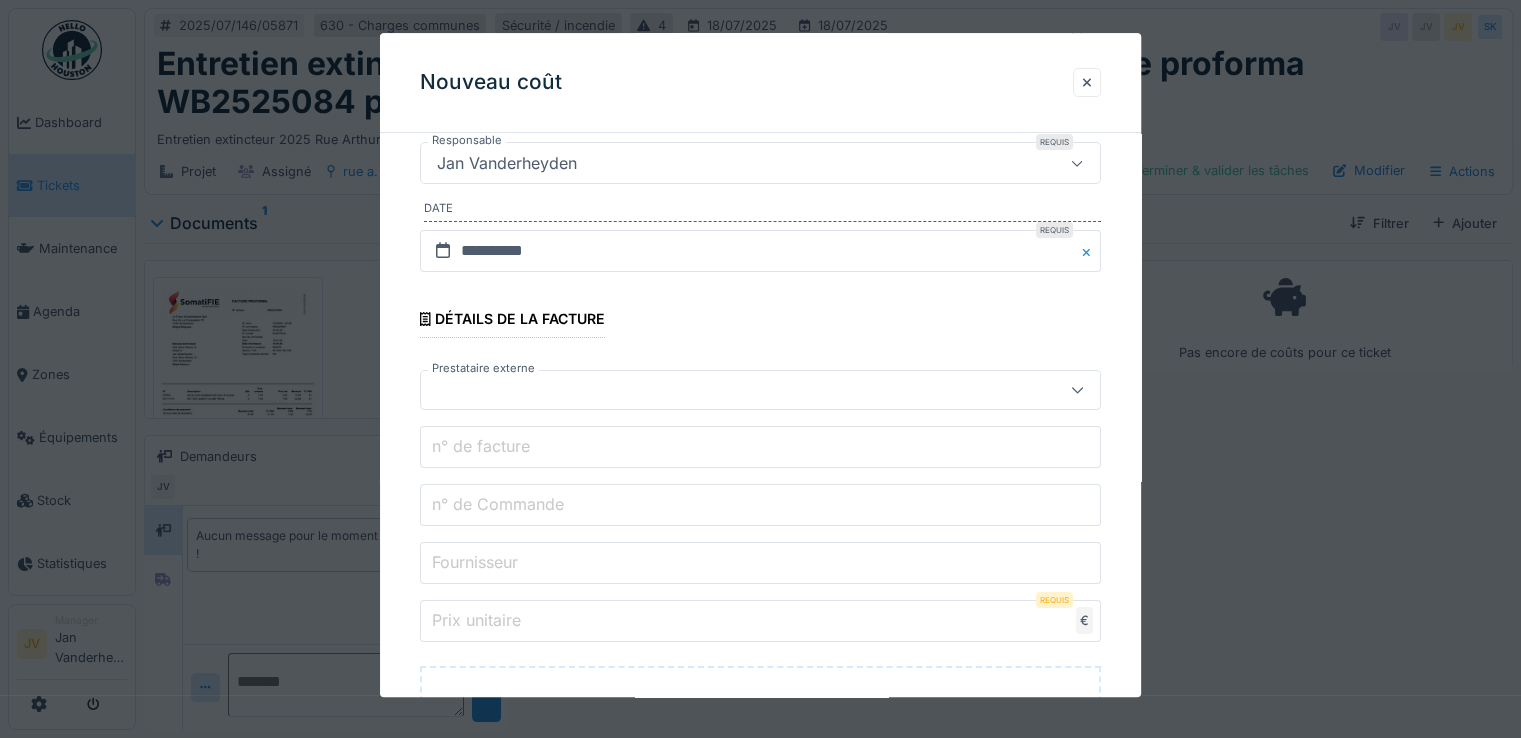 scroll, scrollTop: 400, scrollLeft: 0, axis: vertical 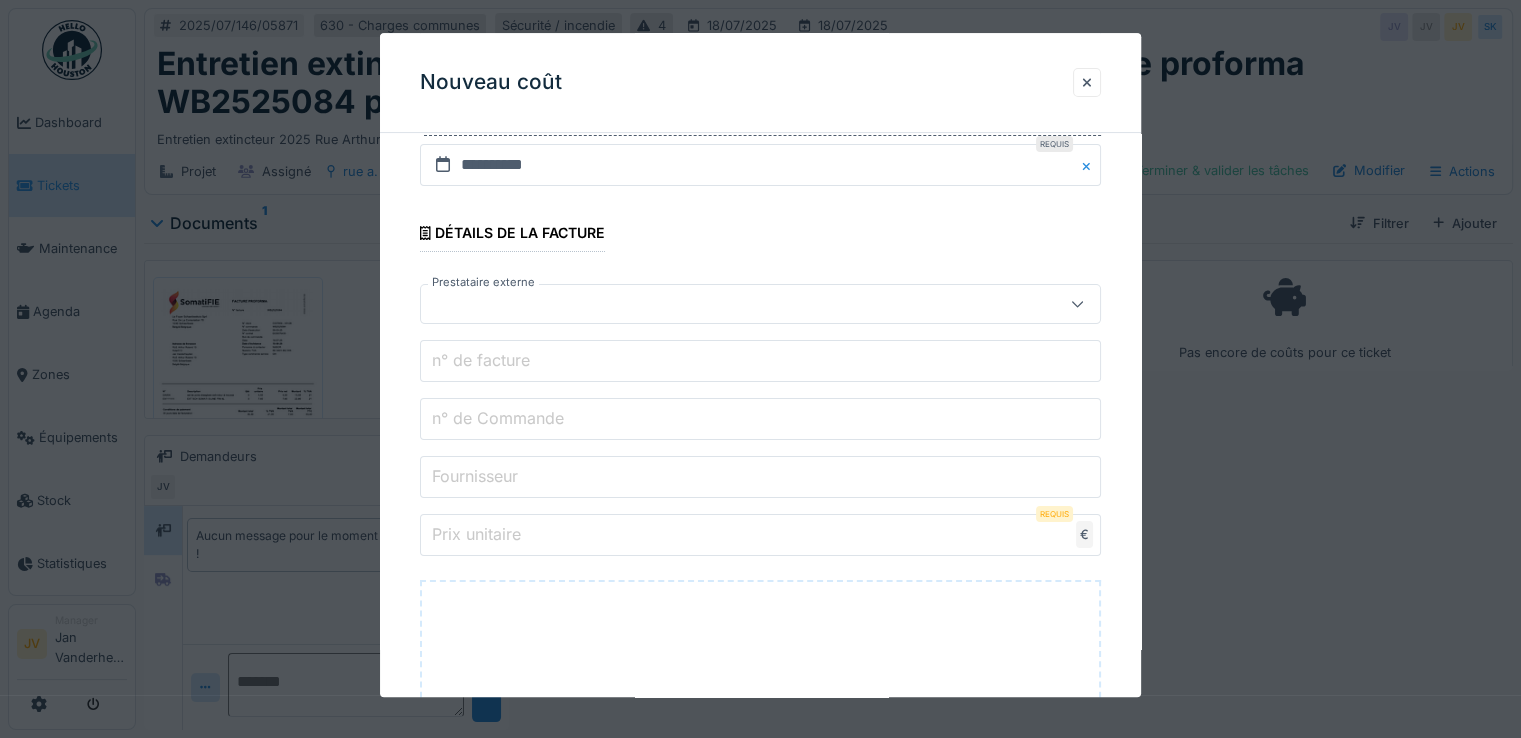 click at bounding box center [726, 304] 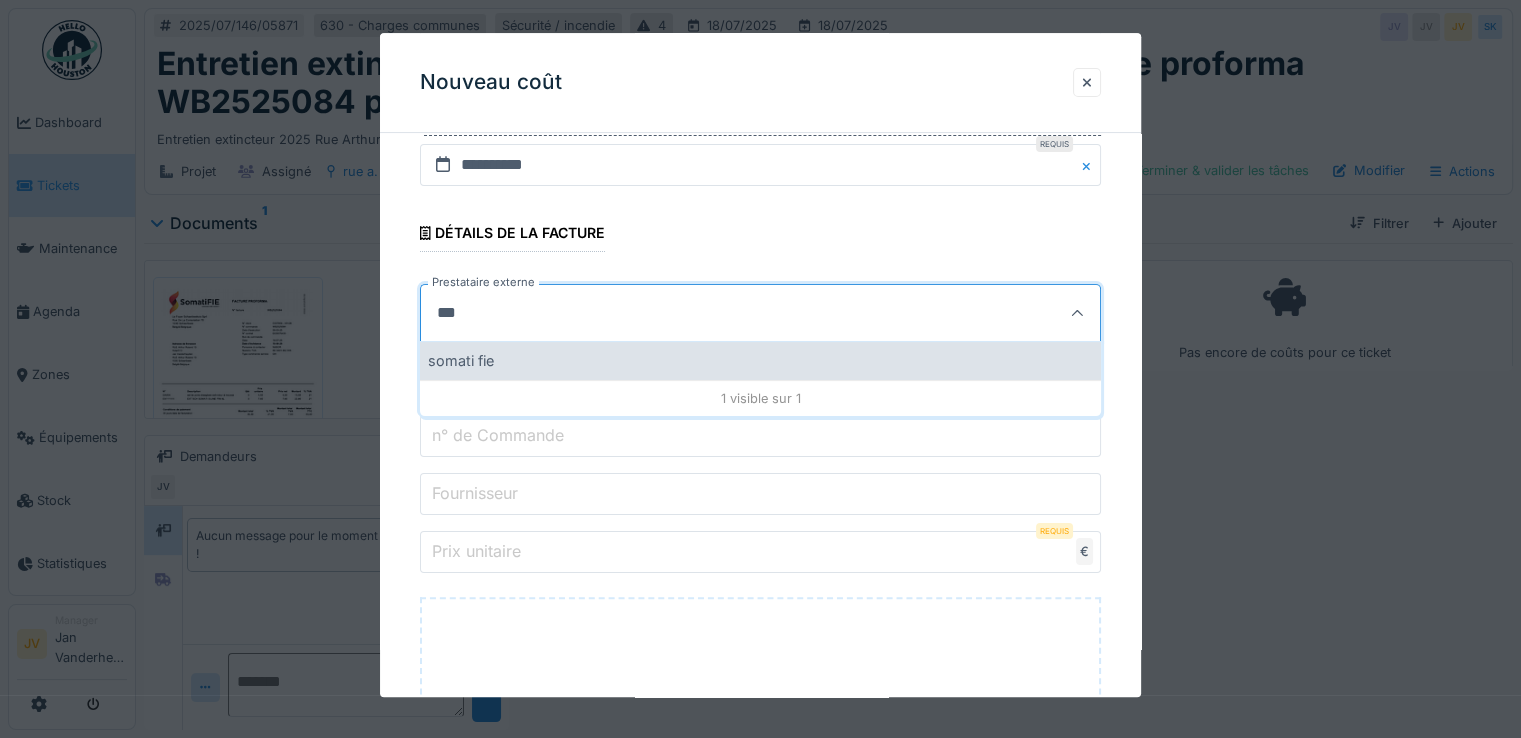 type on "***" 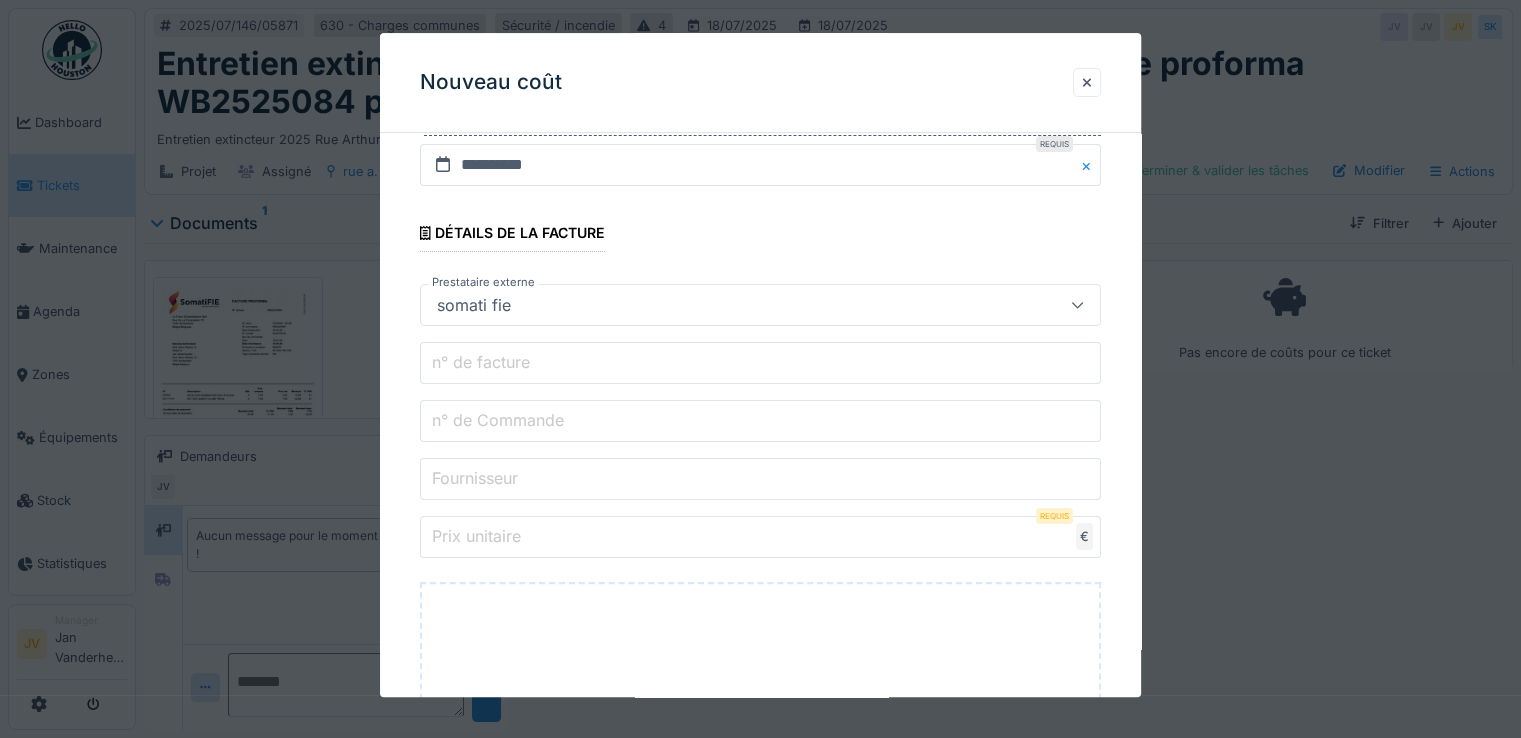 click on "n° de facture" at bounding box center [481, 363] 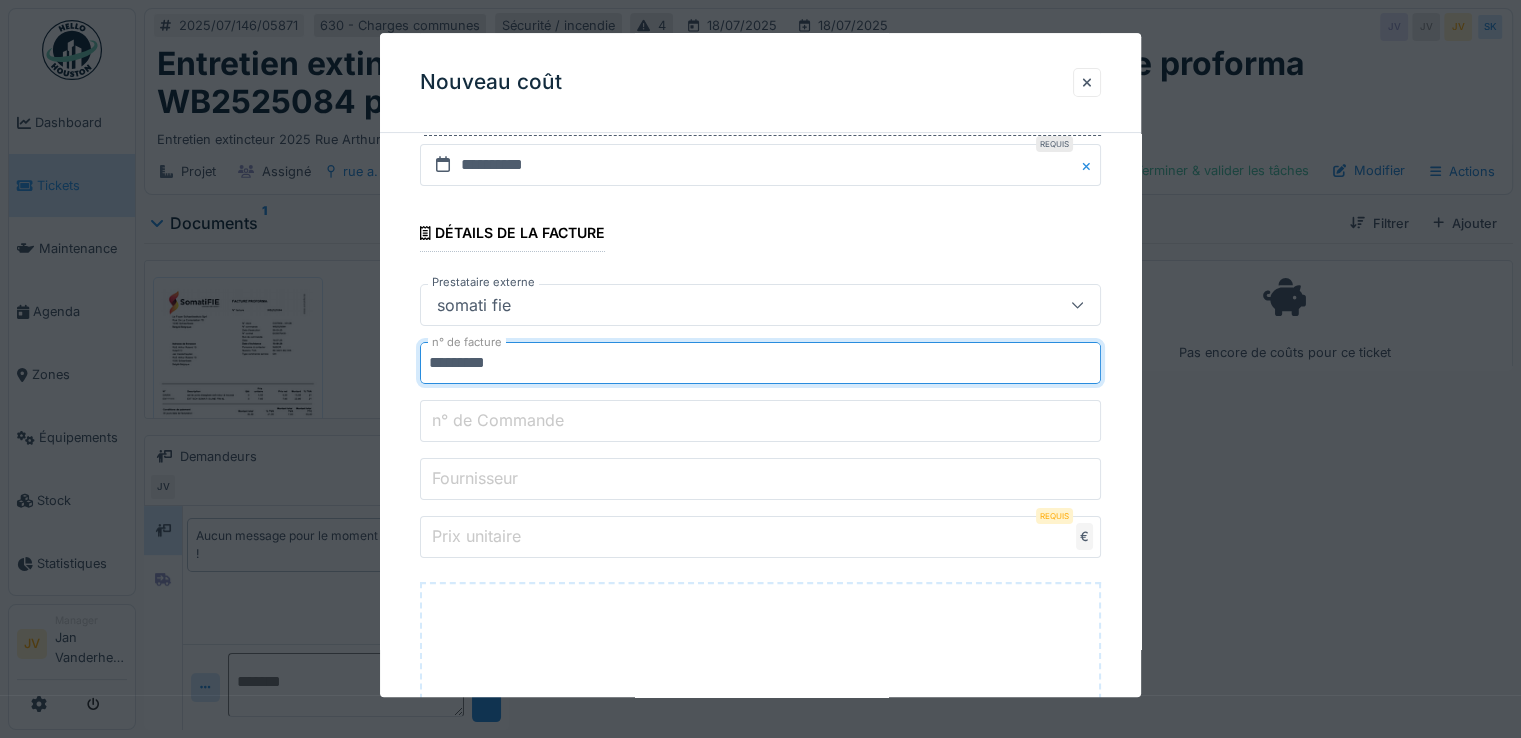 type on "*********" 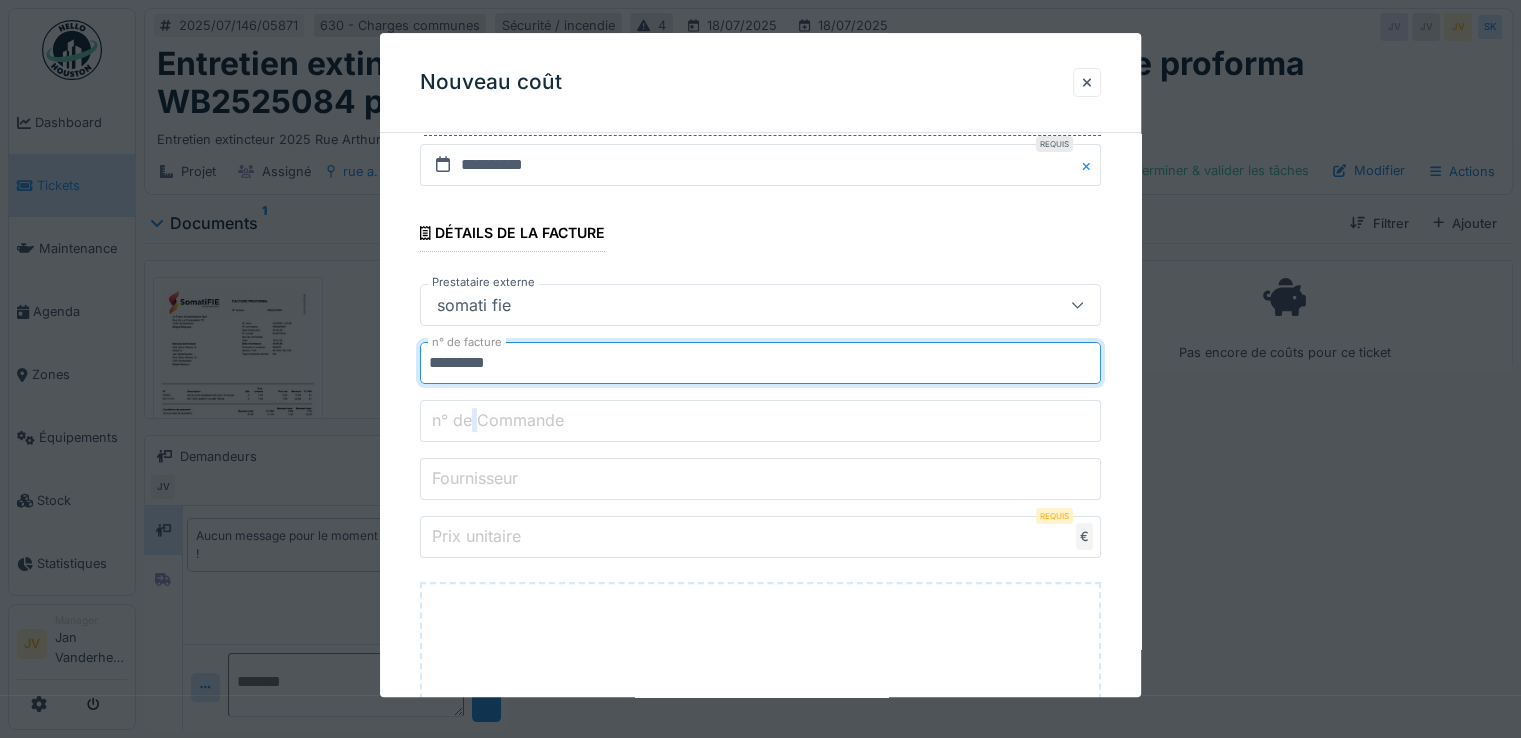 click on "n° de Commande" at bounding box center (498, 421) 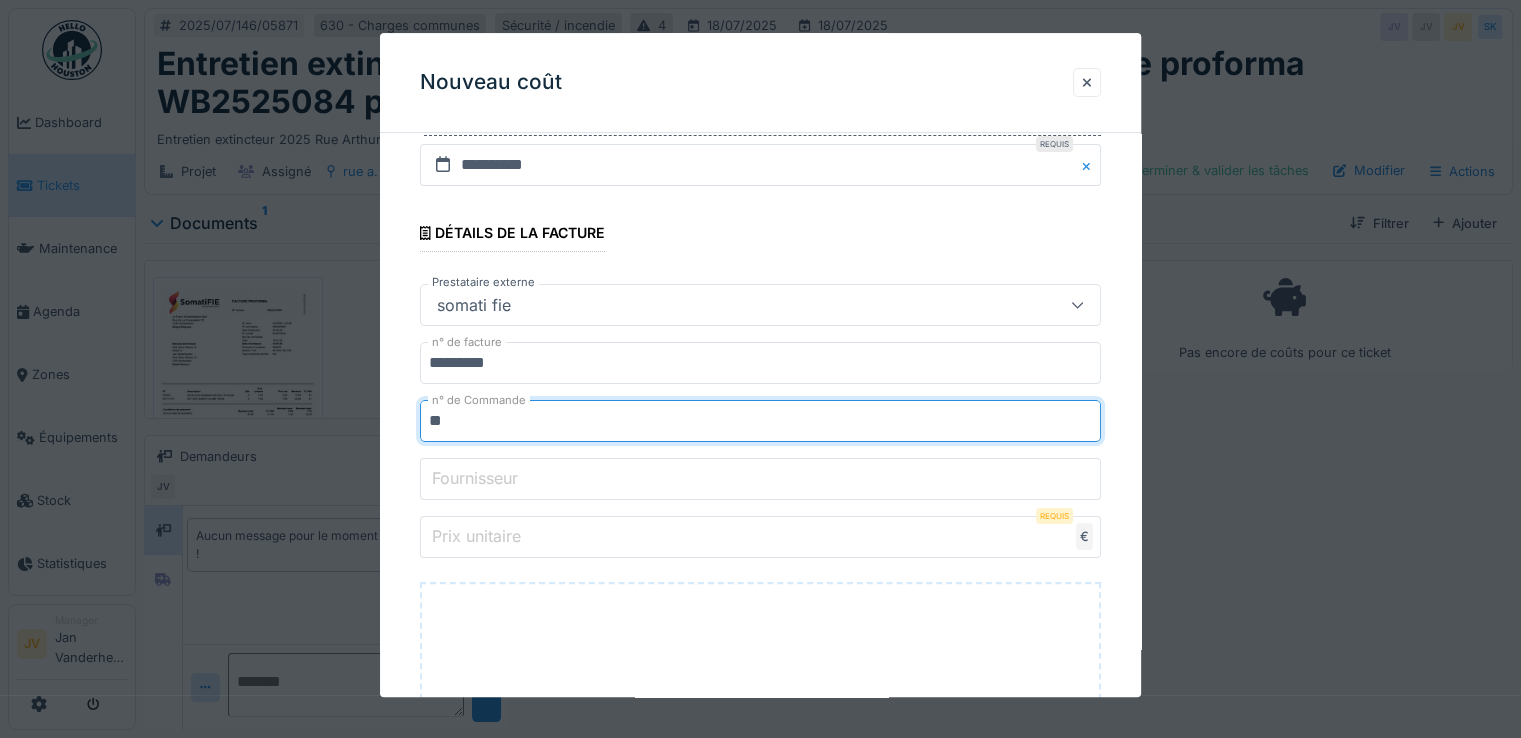 type on "**********" 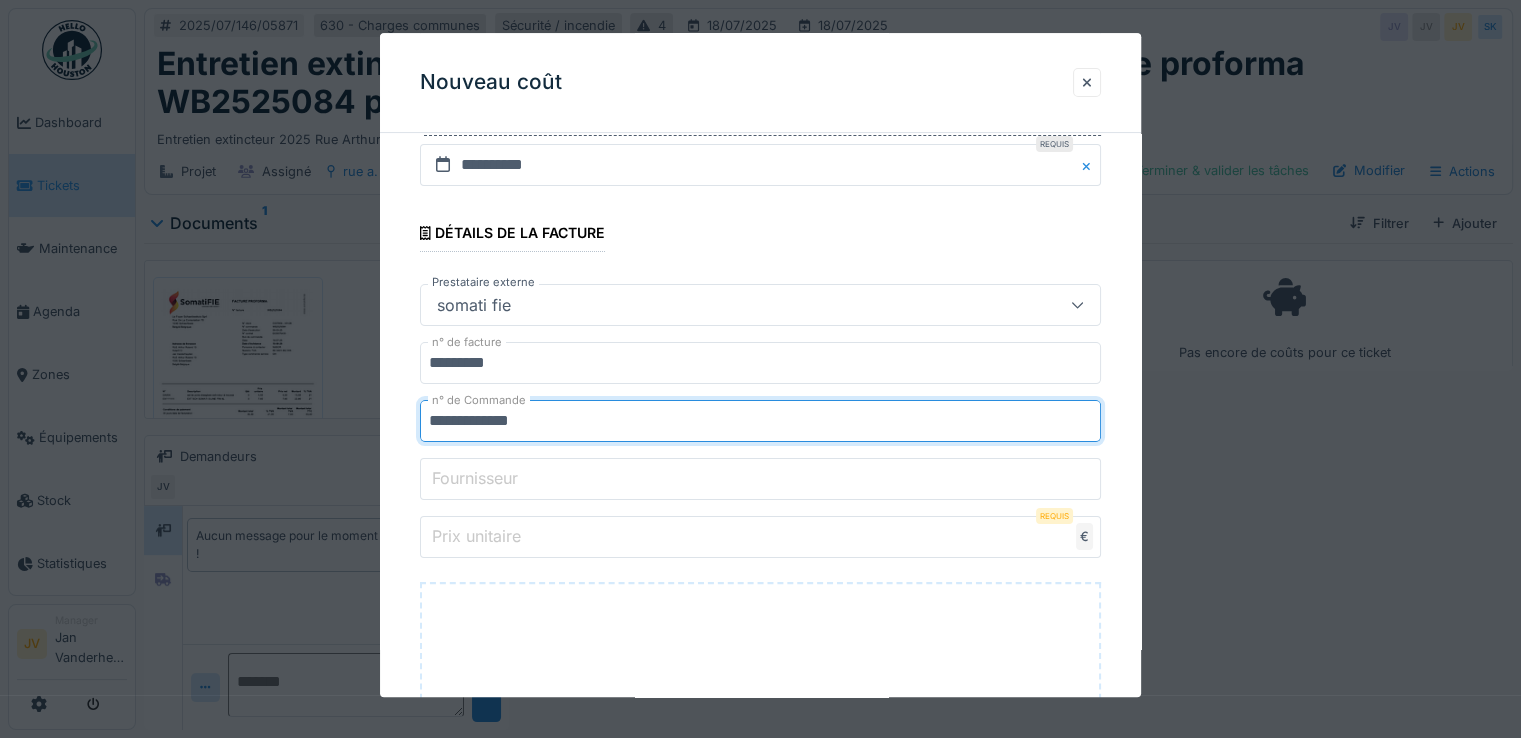 click on "Fournisseur" at bounding box center [475, 479] 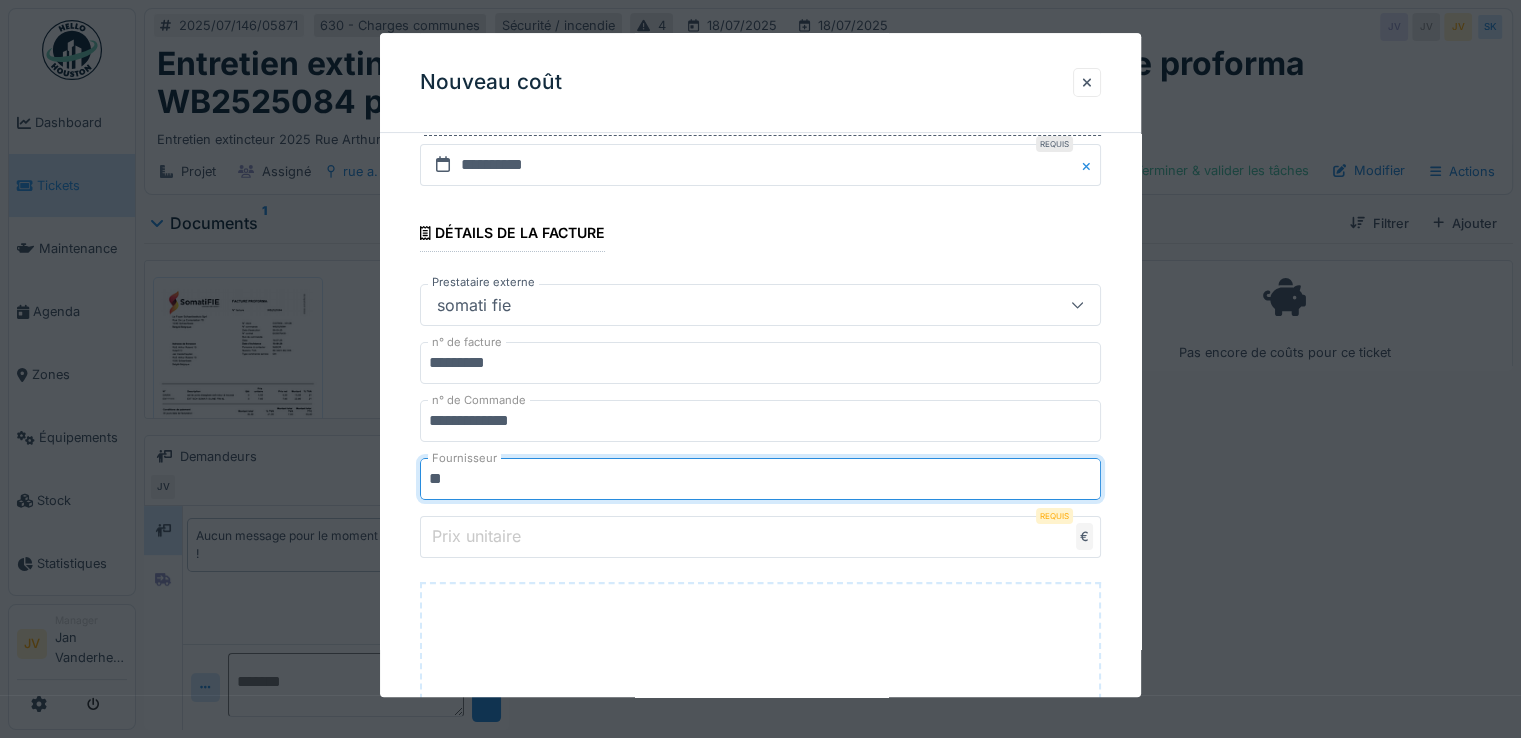 type on "**********" 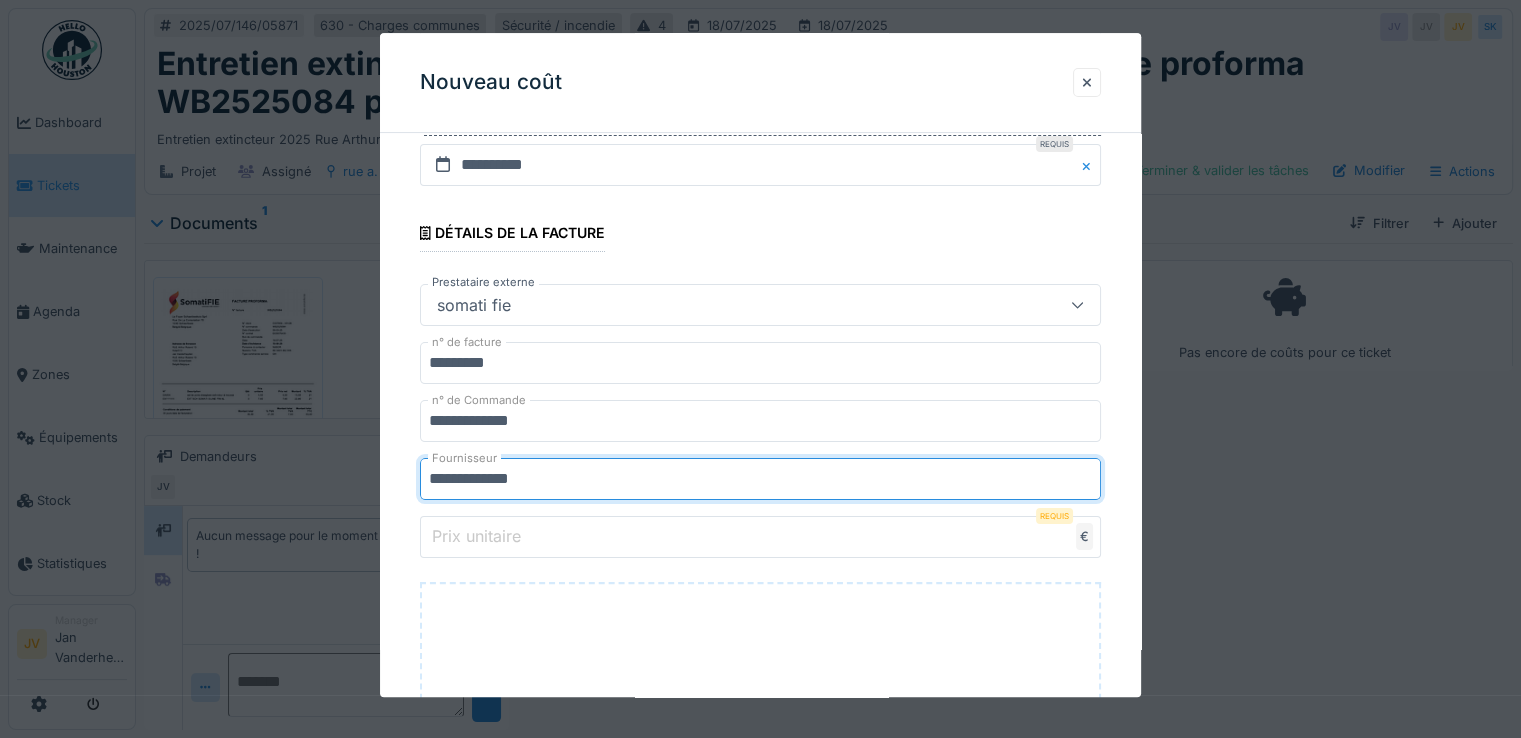 click on "Prix unitaire" at bounding box center (476, 537) 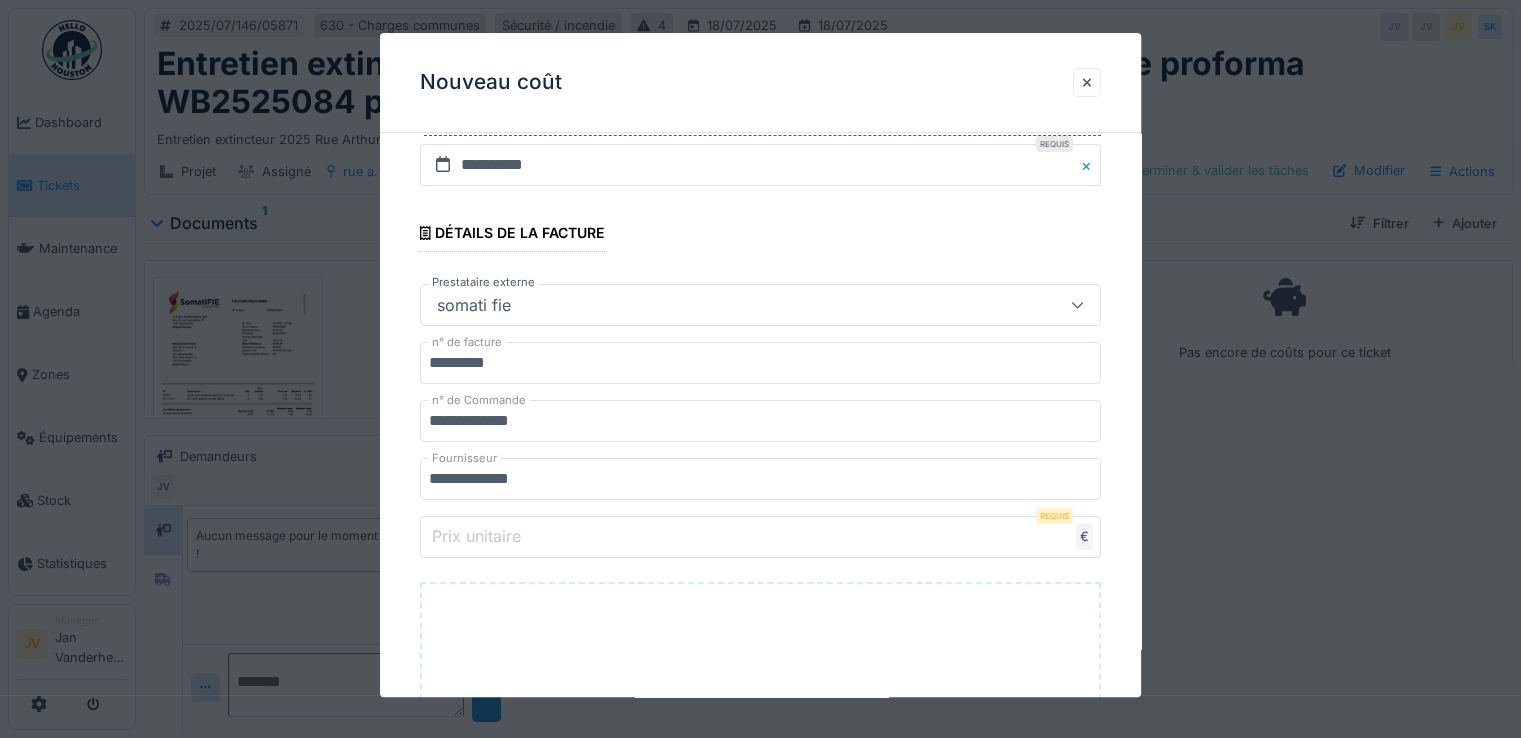 type on "**" 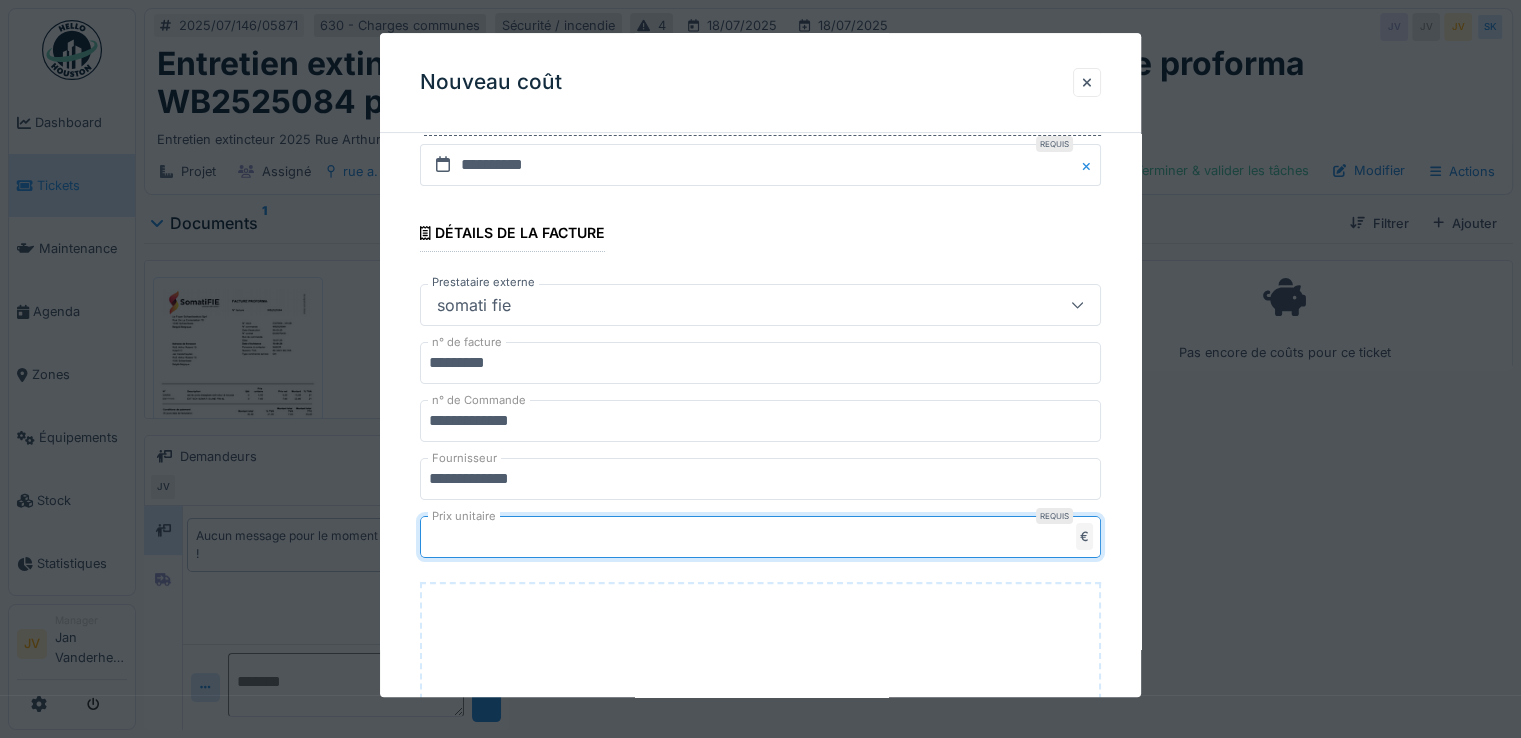 type on "*****" 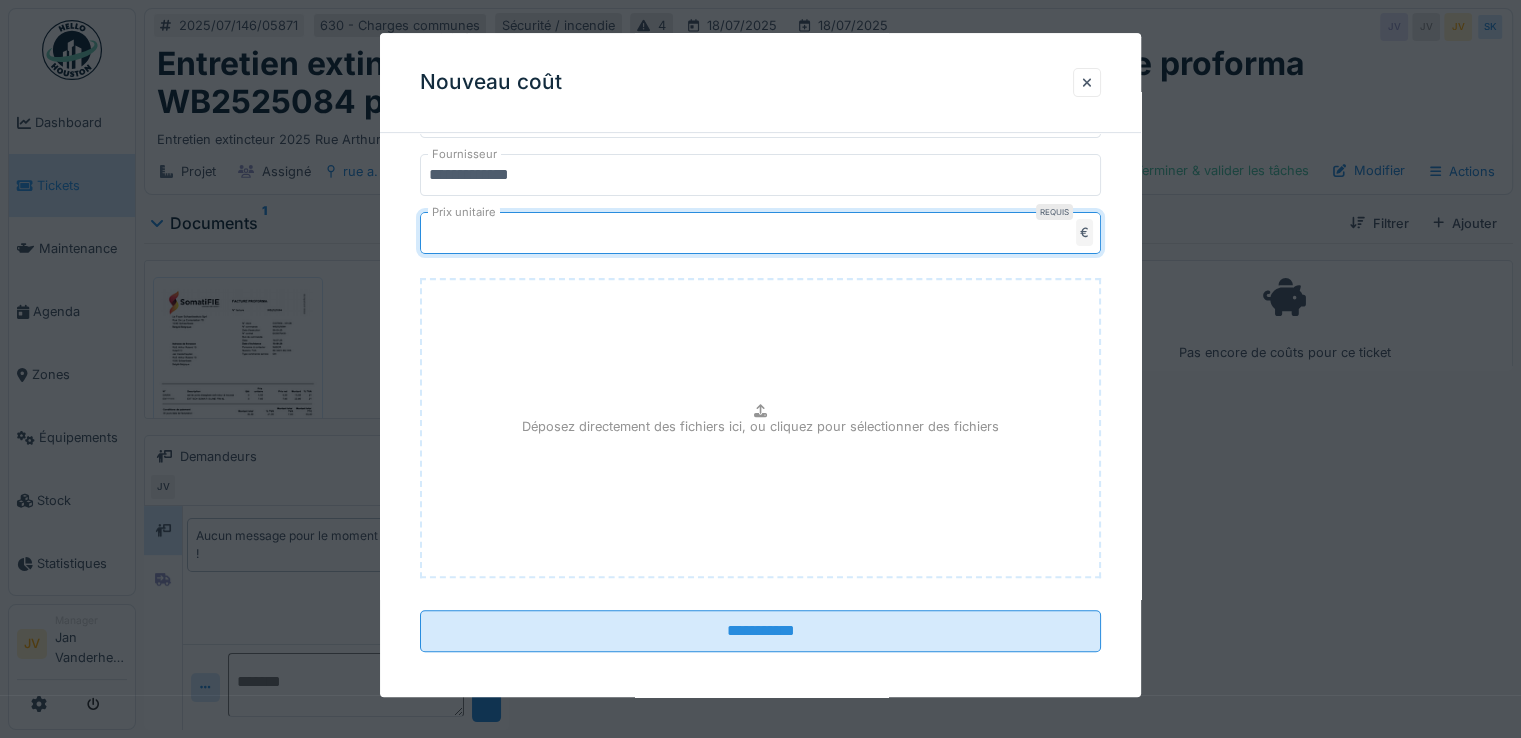scroll, scrollTop: 710, scrollLeft: 0, axis: vertical 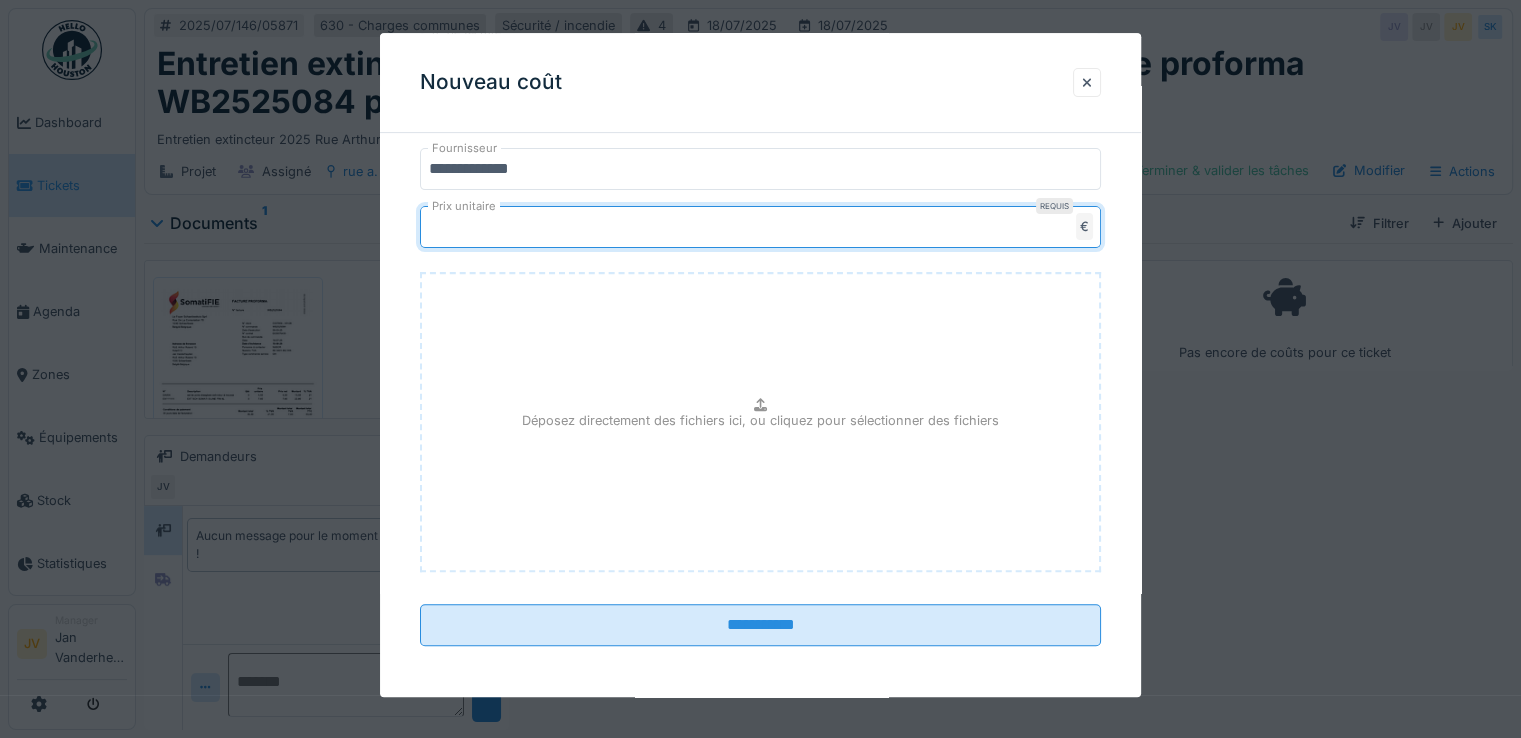 click on "Déposez directement des fichiers ici, ou cliquez pour sélectionner des fichiers" at bounding box center [760, 420] 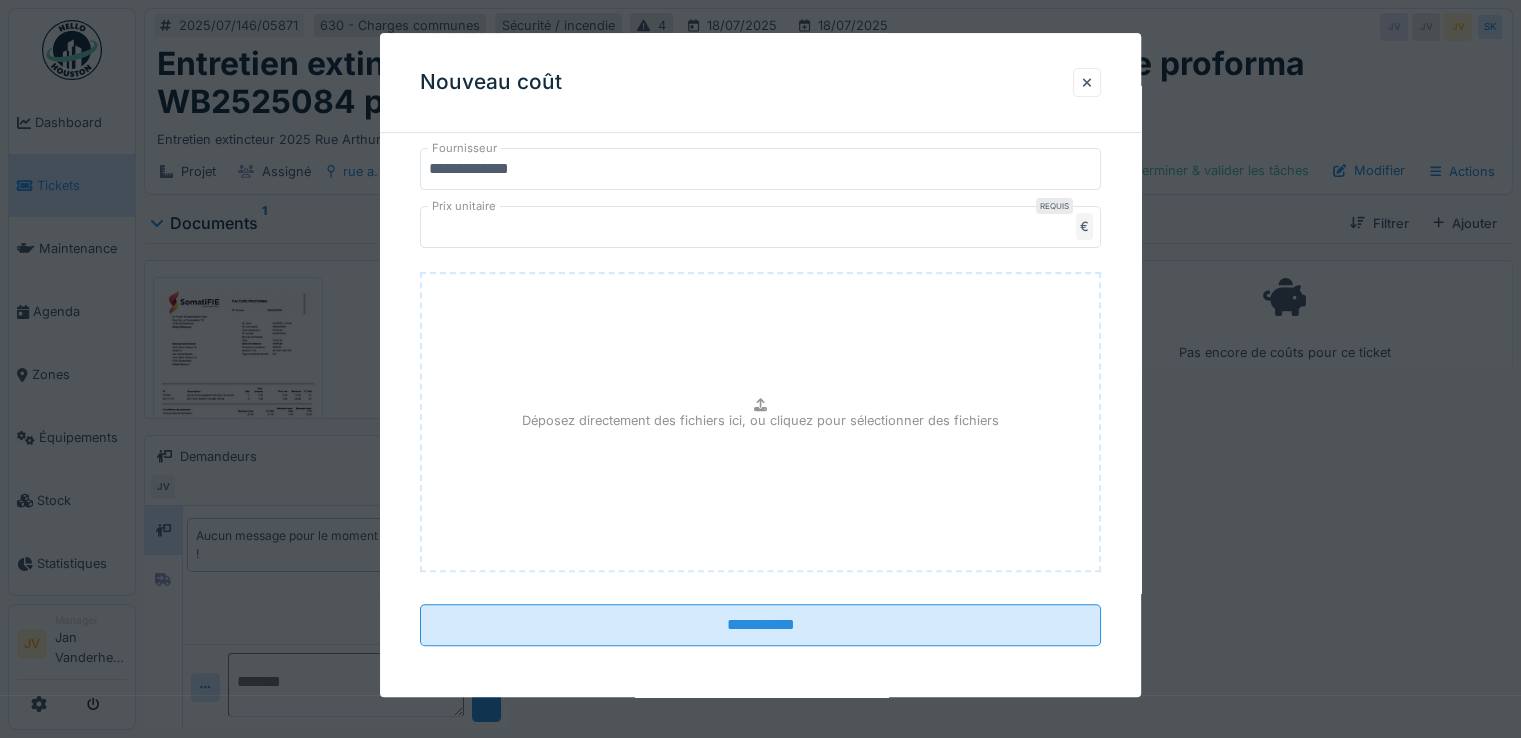 type on "**********" 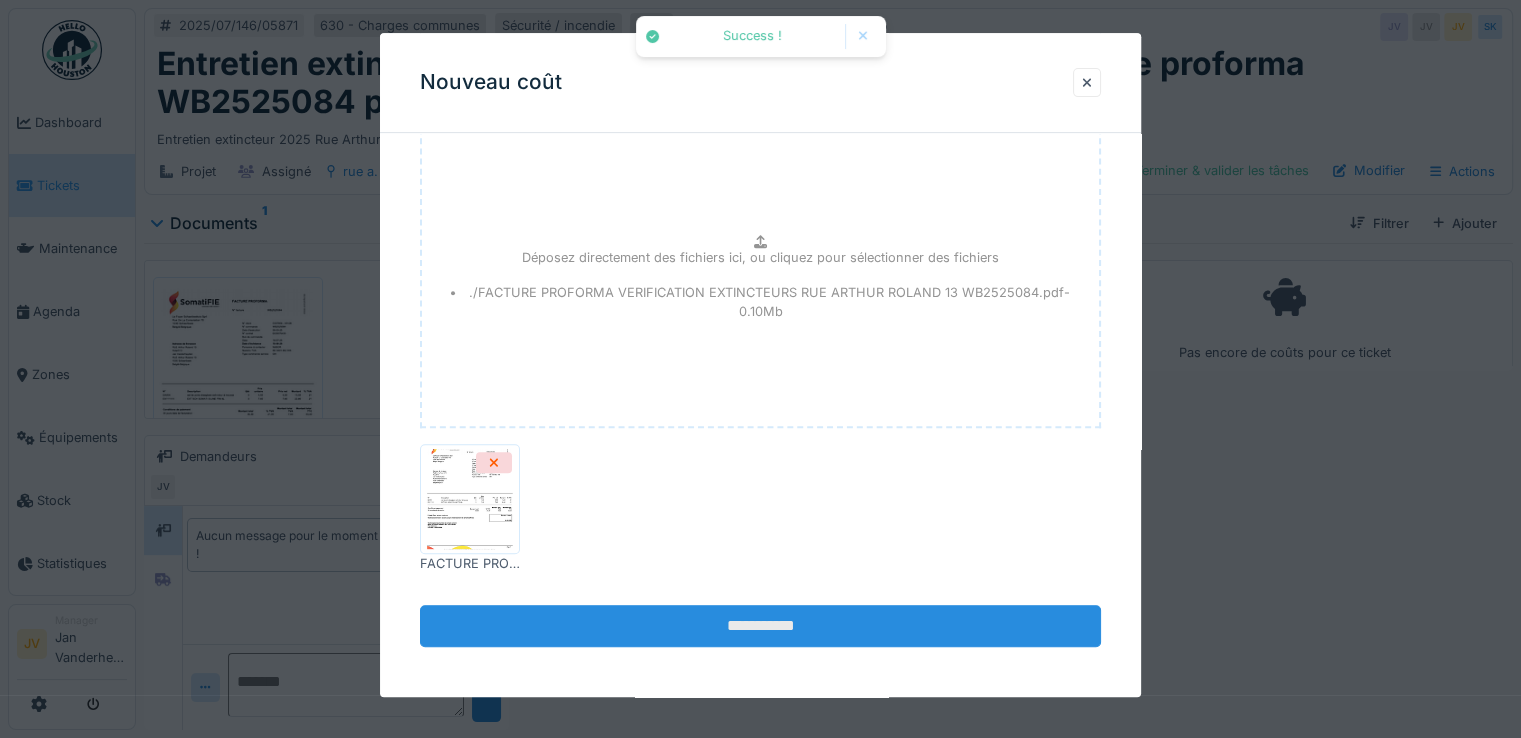 scroll, scrollTop: 855, scrollLeft: 0, axis: vertical 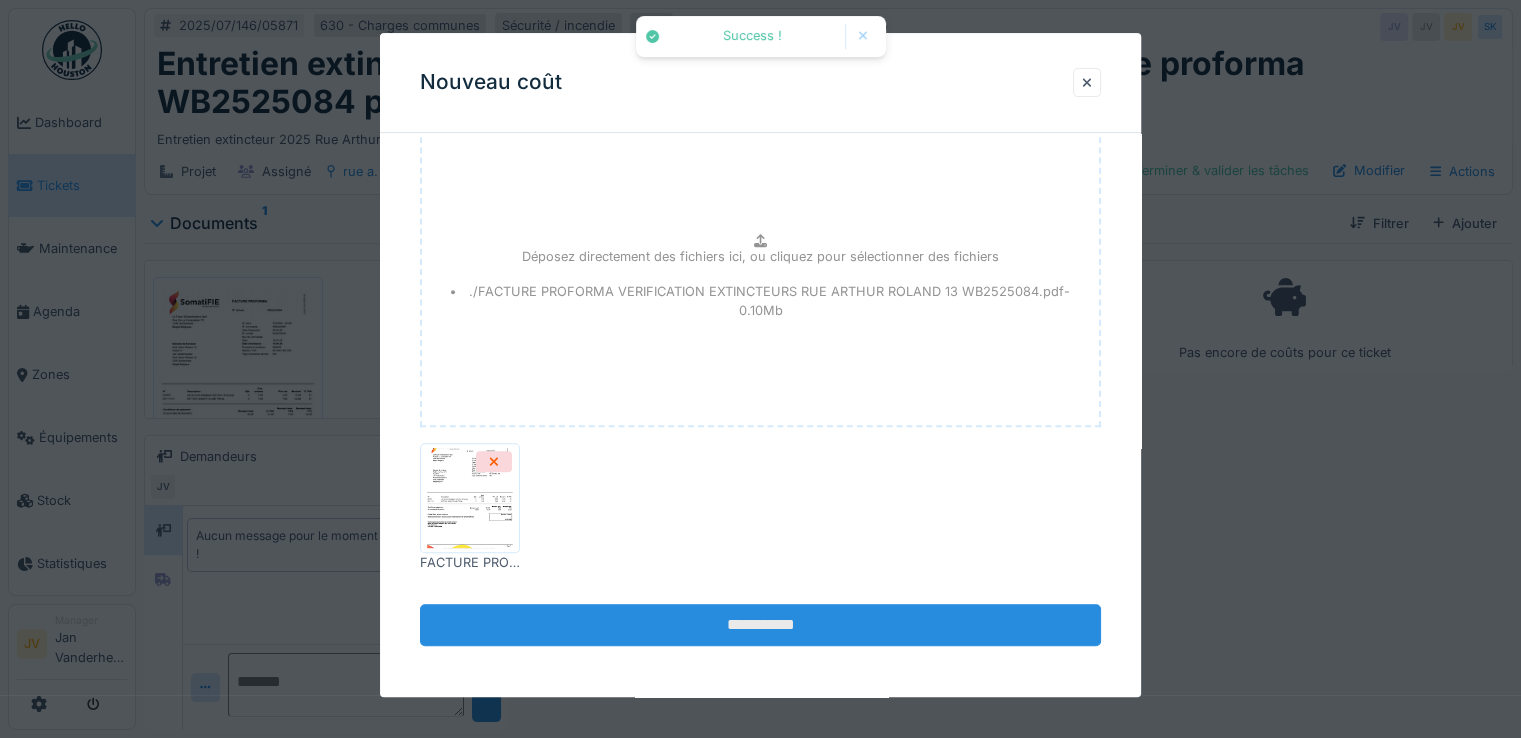 click on "**********" at bounding box center [760, 626] 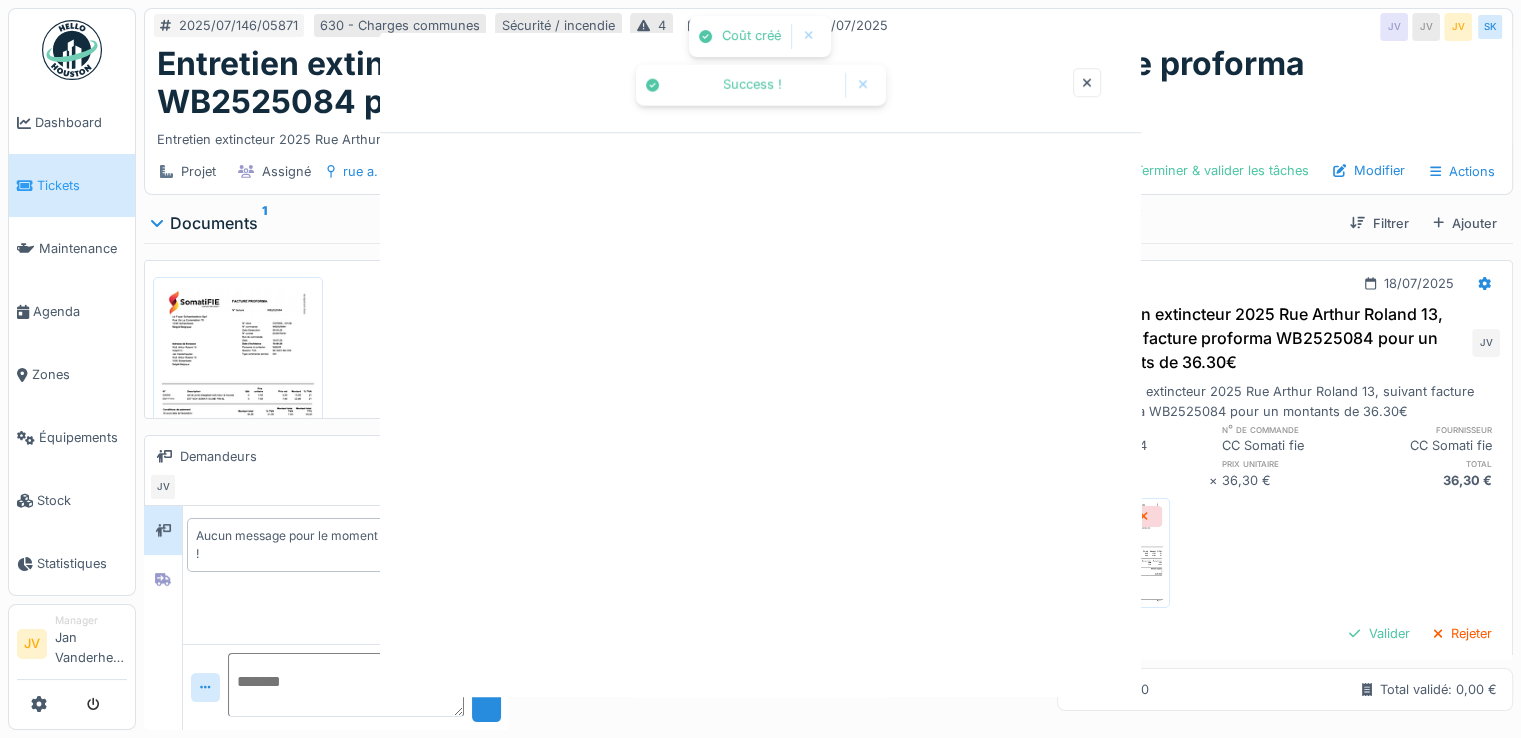 scroll, scrollTop: 0, scrollLeft: 0, axis: both 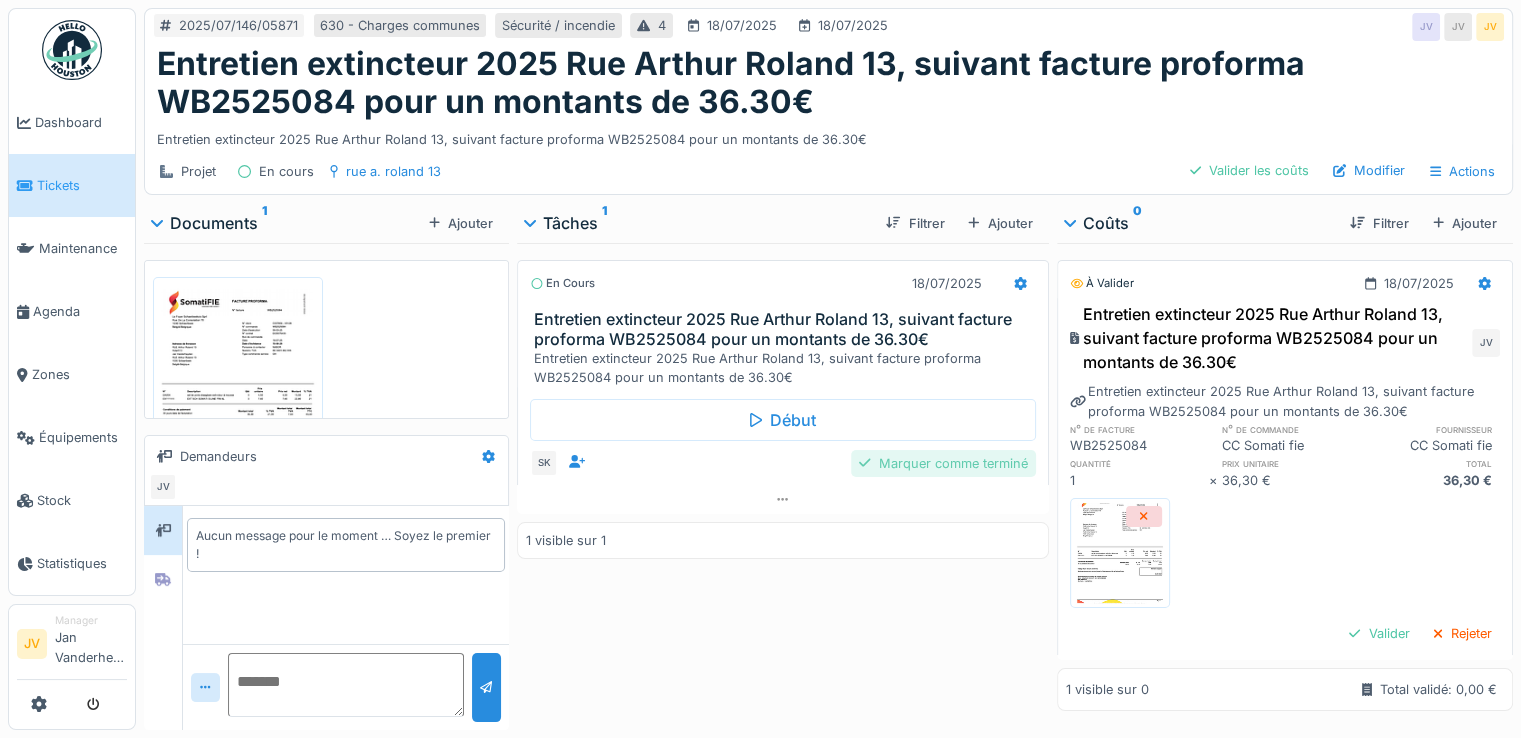 click on "Marquer comme terminé" at bounding box center [943, 463] 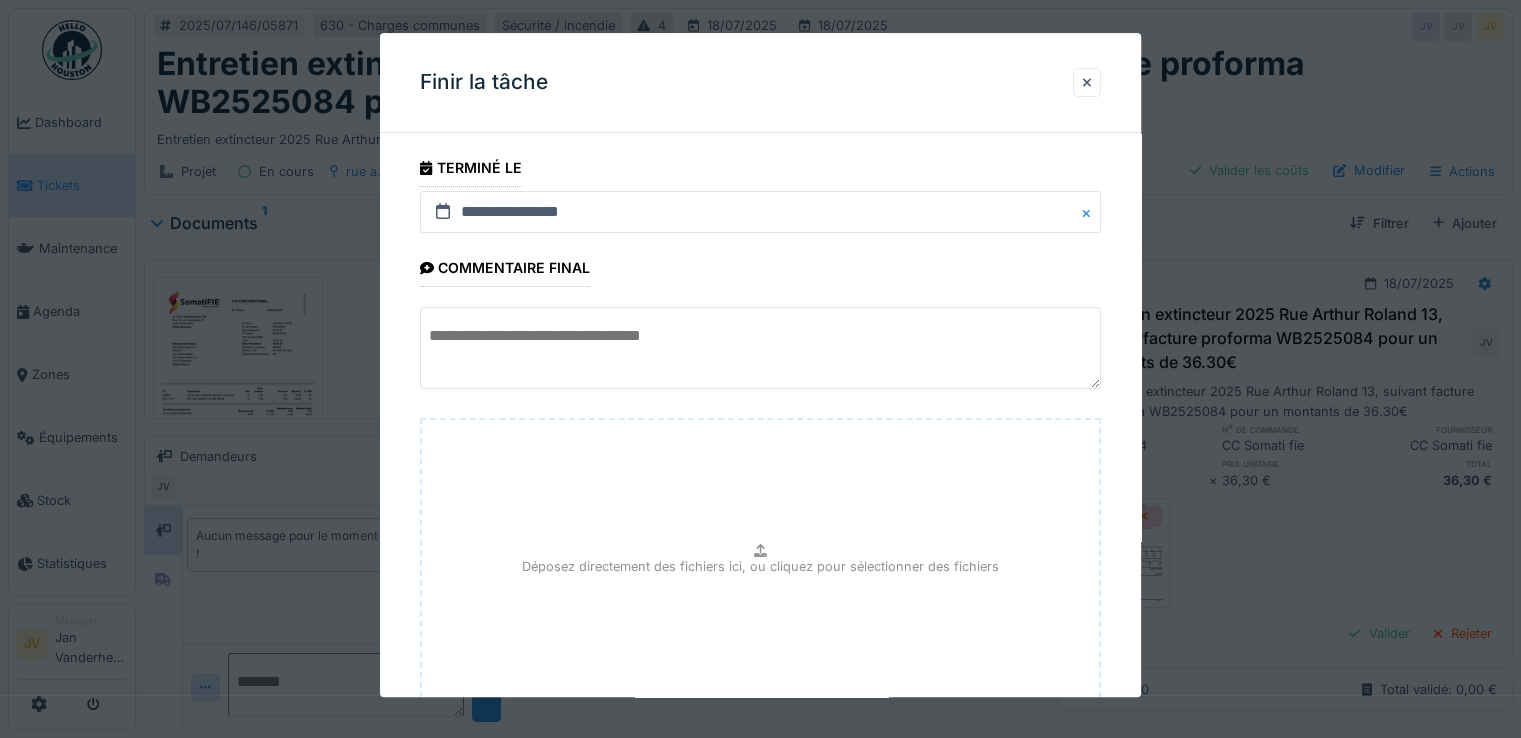scroll, scrollTop: 149, scrollLeft: 0, axis: vertical 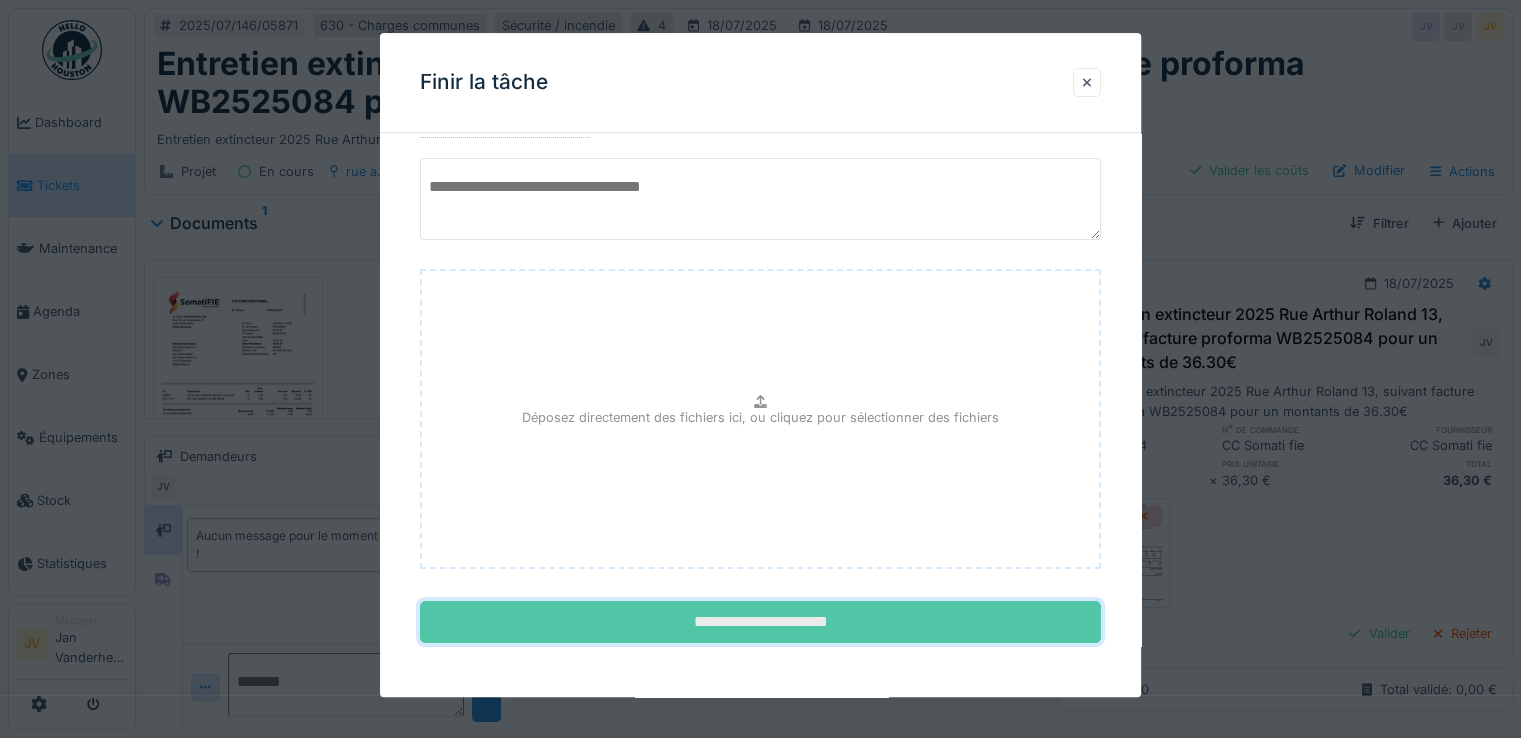click on "**********" at bounding box center (760, 623) 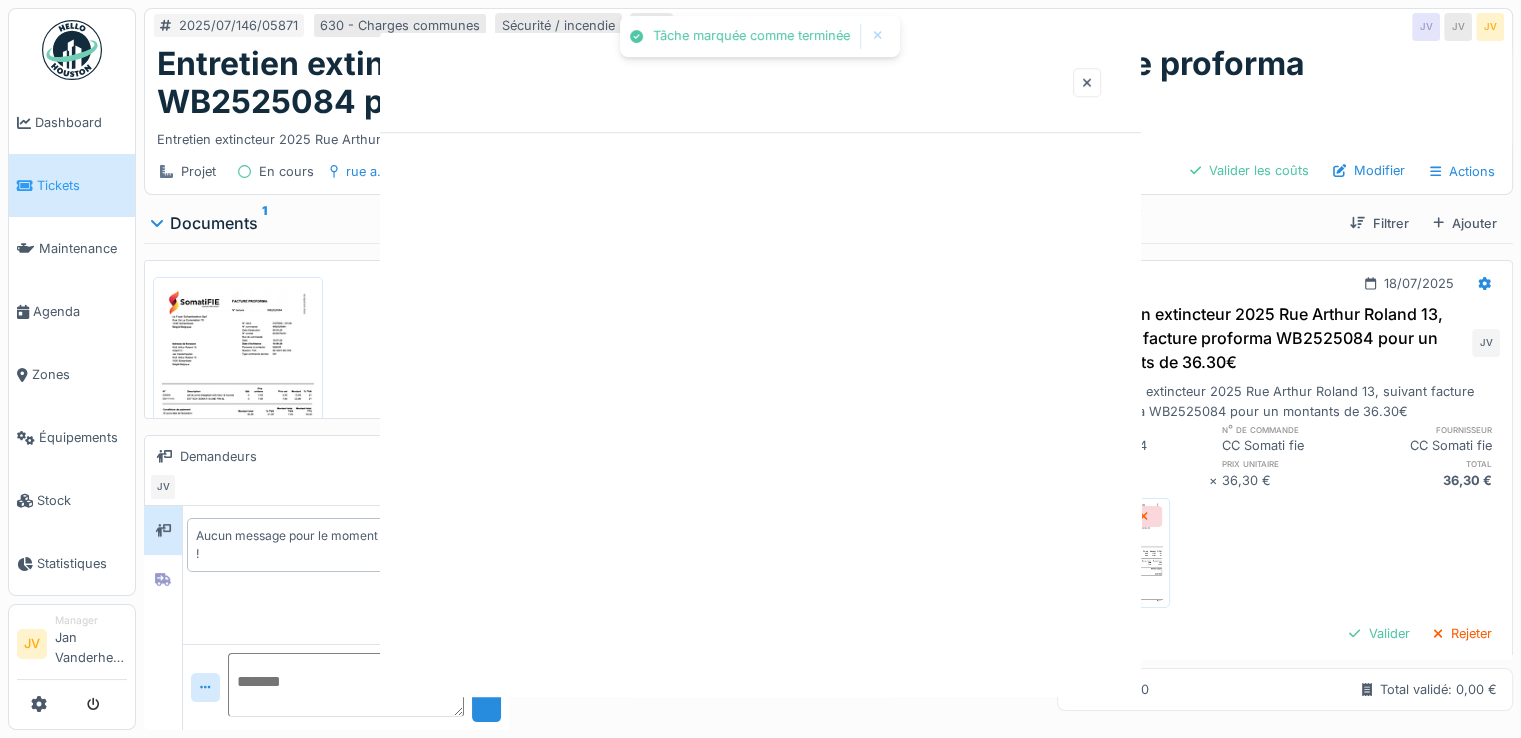 scroll, scrollTop: 0, scrollLeft: 0, axis: both 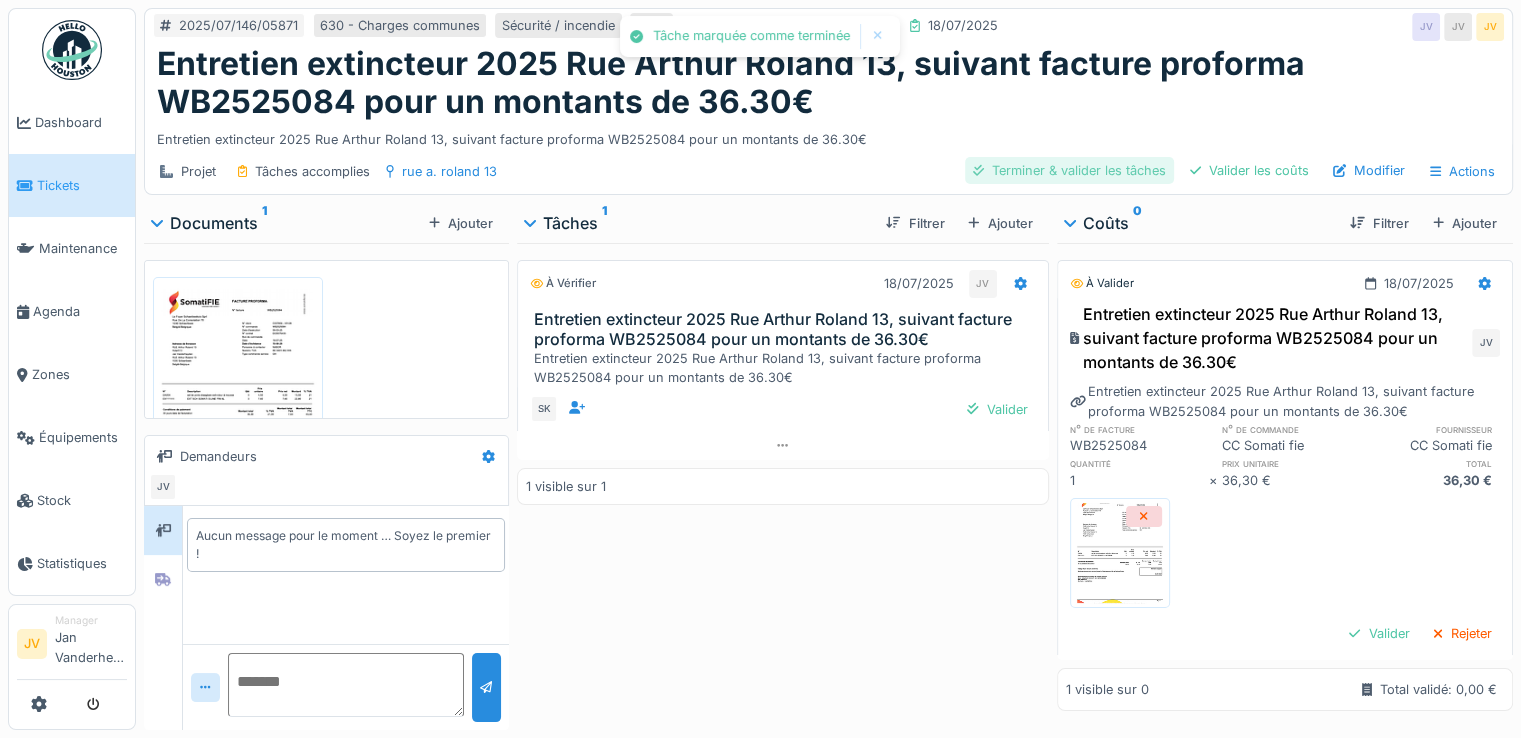 click on "Terminer & valider les tâches" at bounding box center [1069, 170] 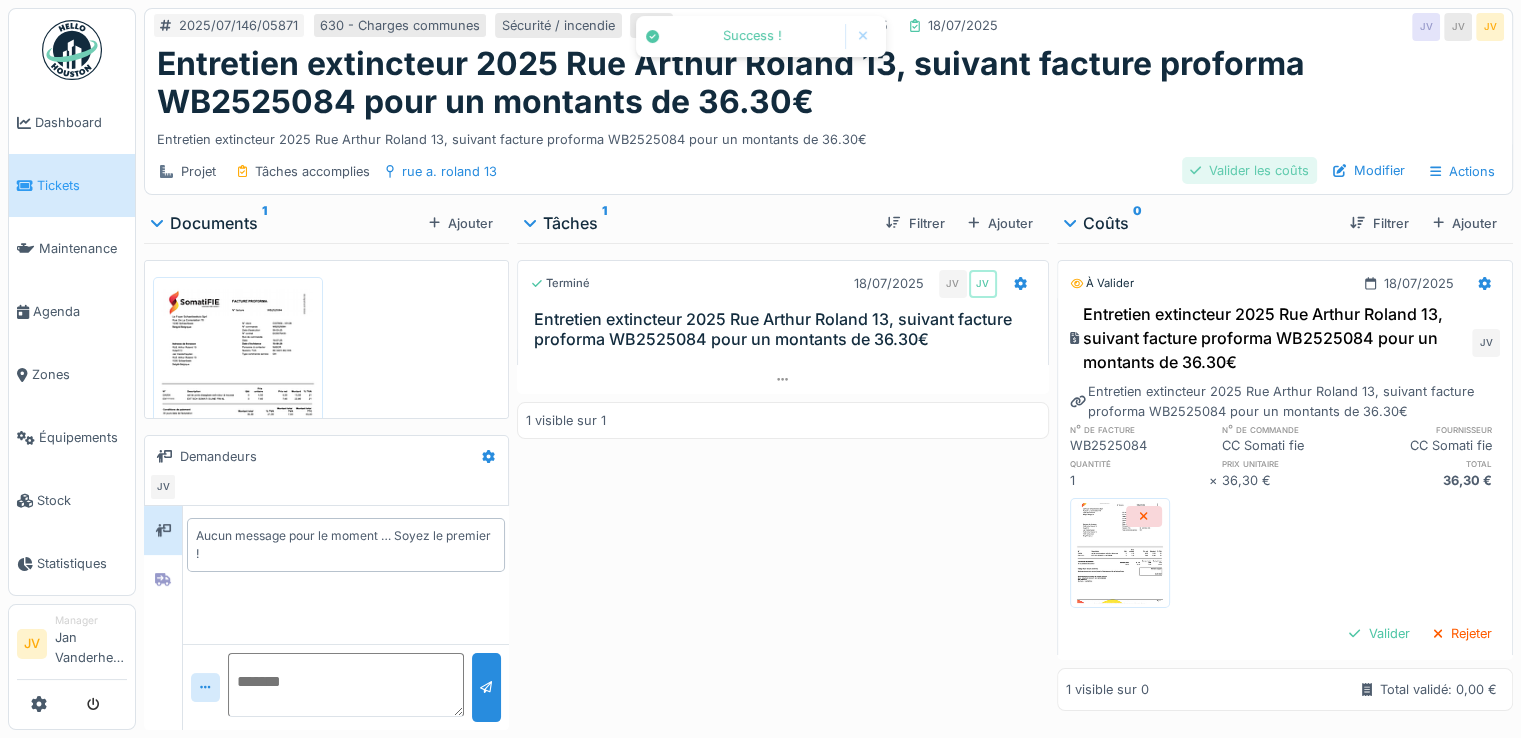 click on "Valider les coûts" at bounding box center (1249, 170) 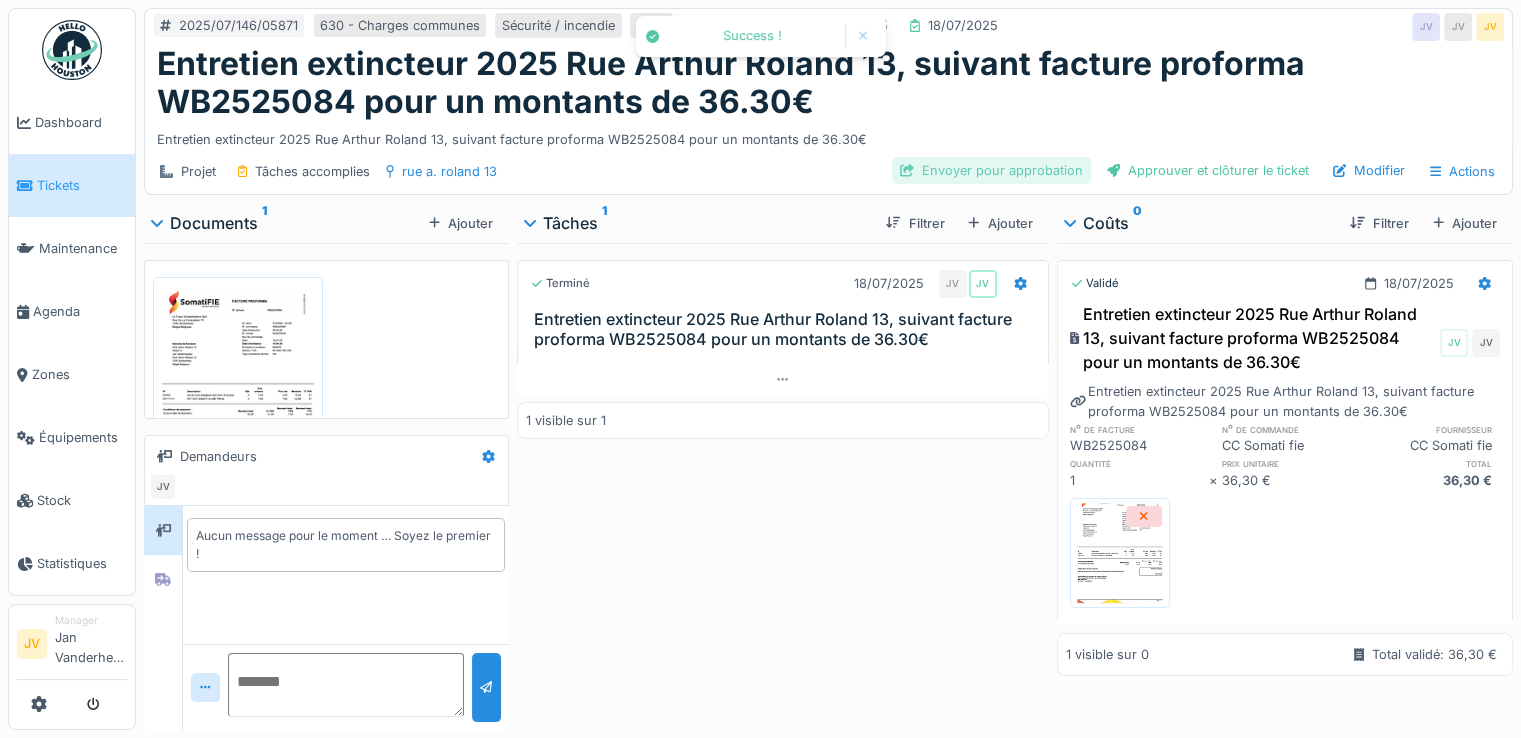 click on "Envoyer pour approbation" at bounding box center (991, 170) 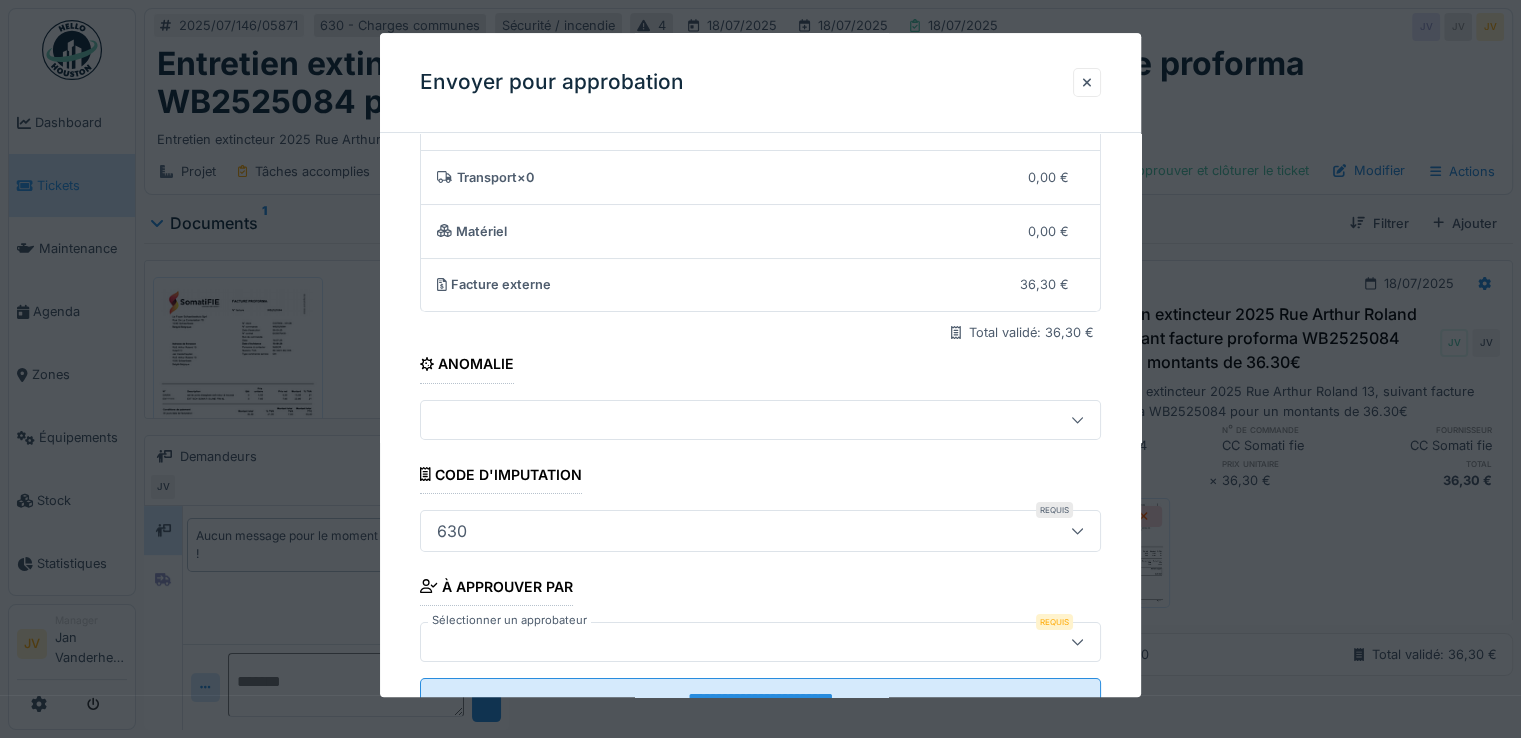 scroll, scrollTop: 175, scrollLeft: 0, axis: vertical 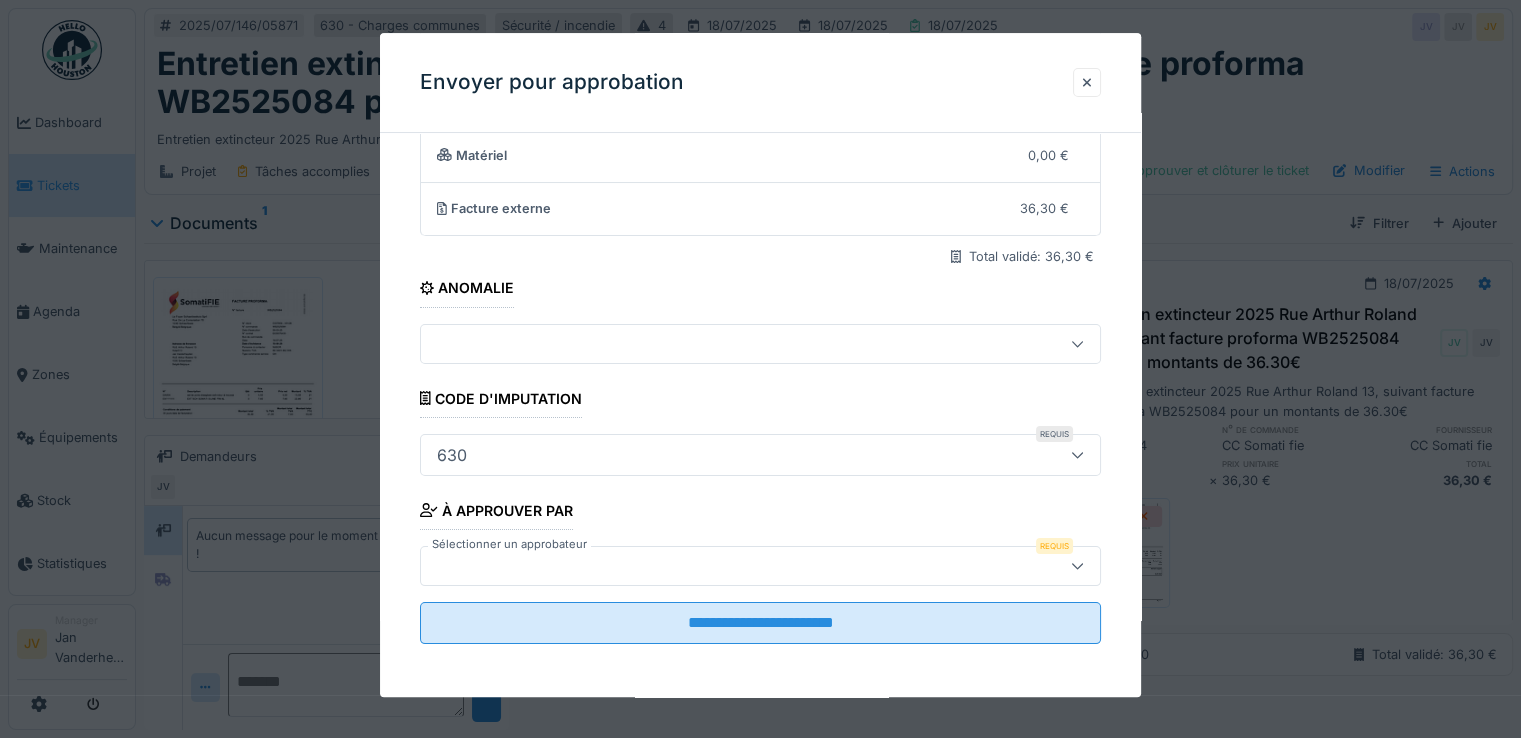 click at bounding box center [726, 566] 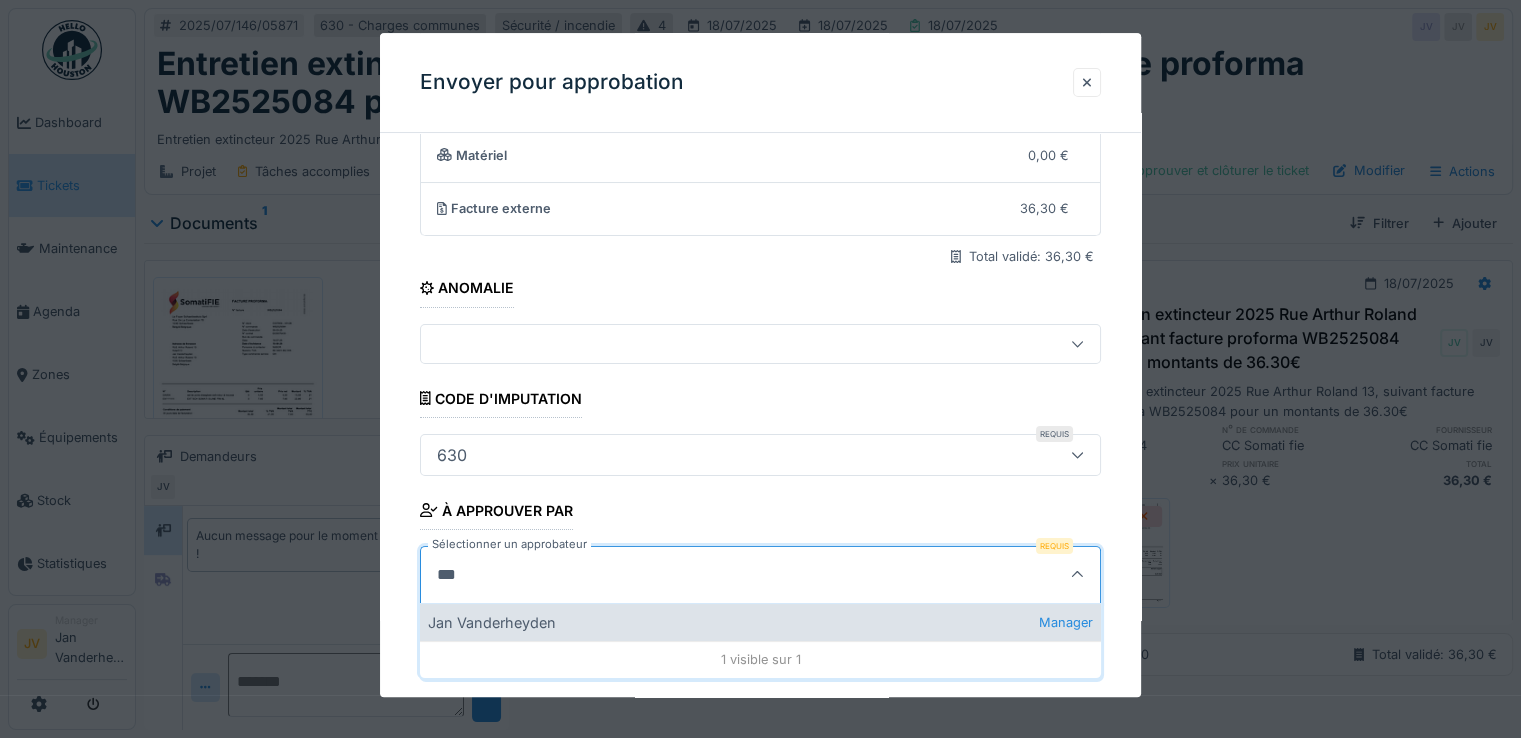 type on "***" 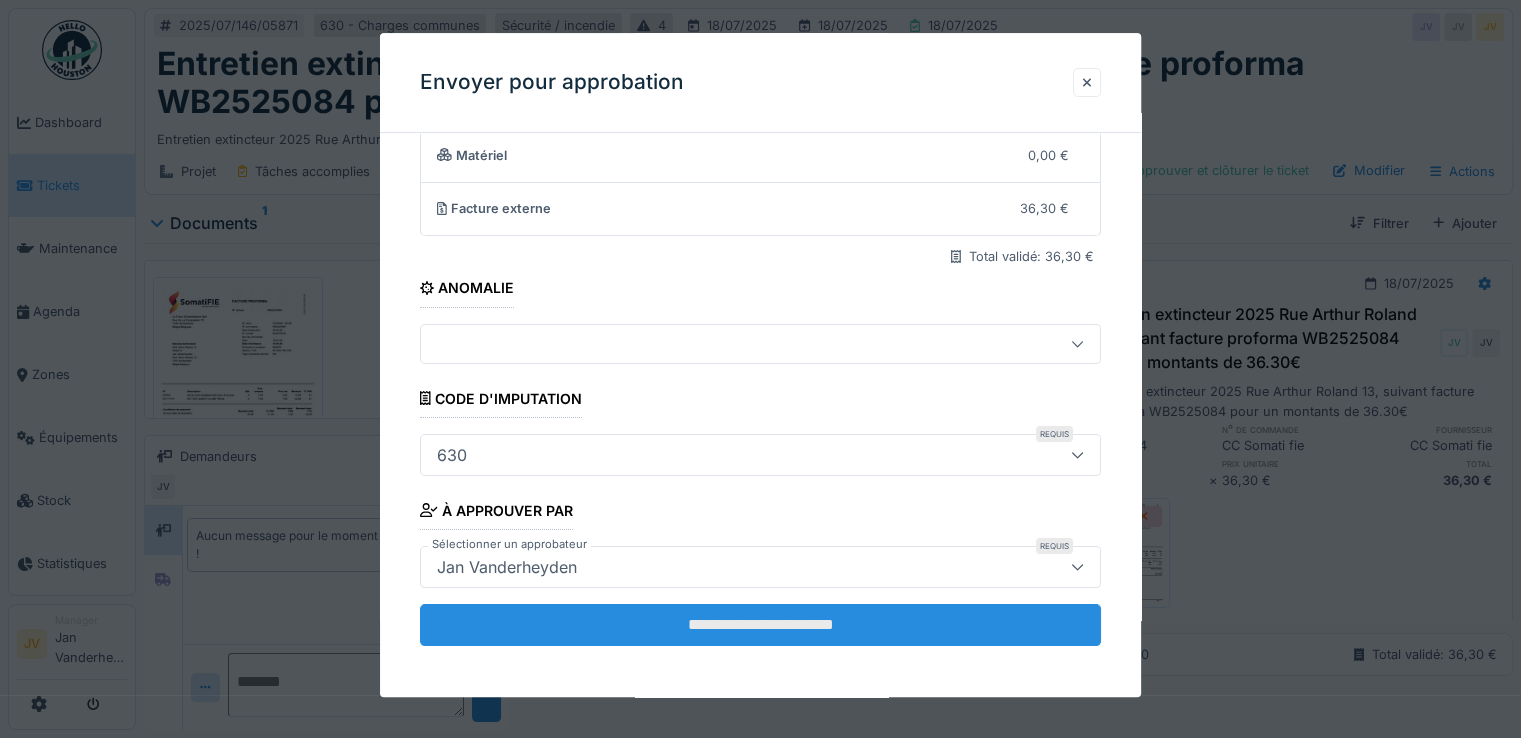 click on "**********" at bounding box center [760, 625] 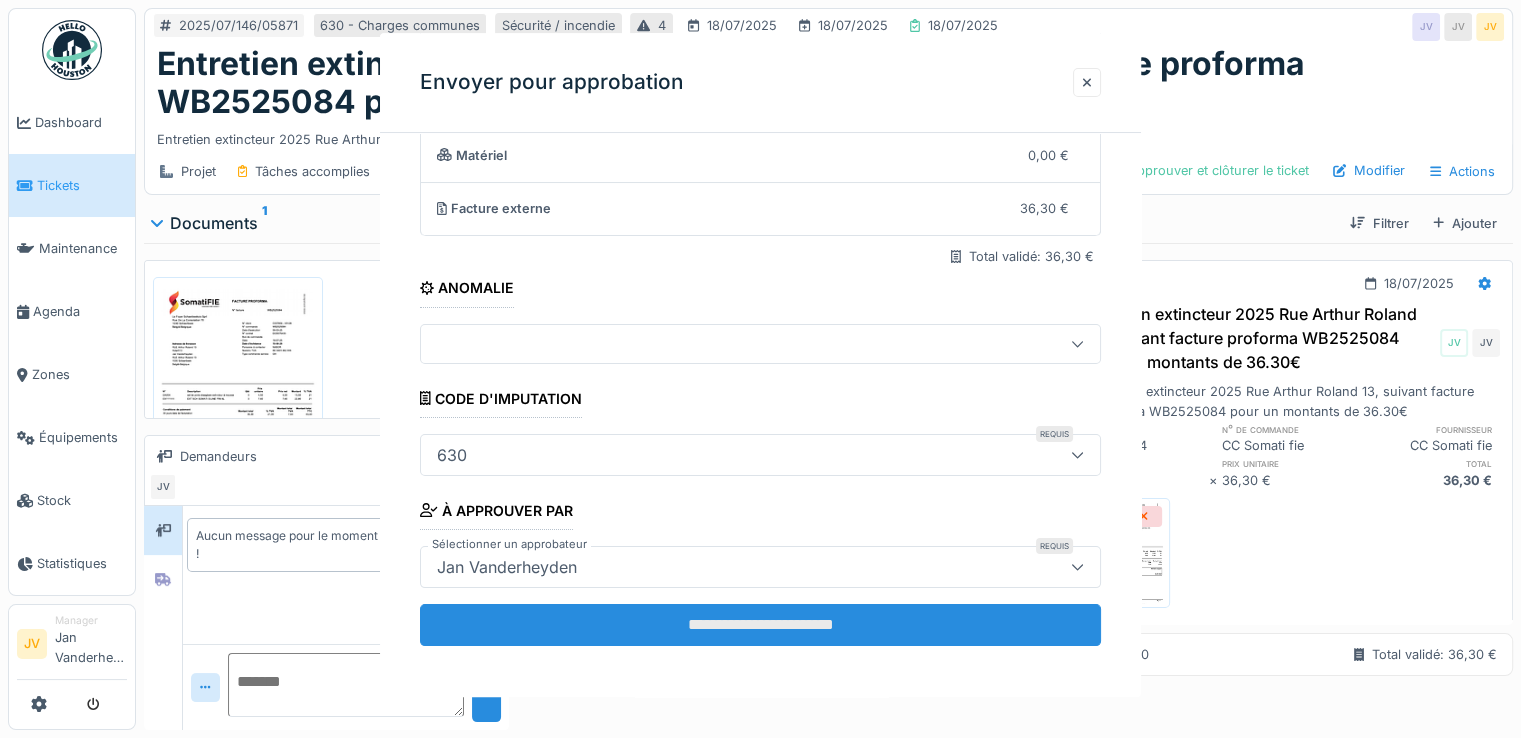 scroll, scrollTop: 0, scrollLeft: 0, axis: both 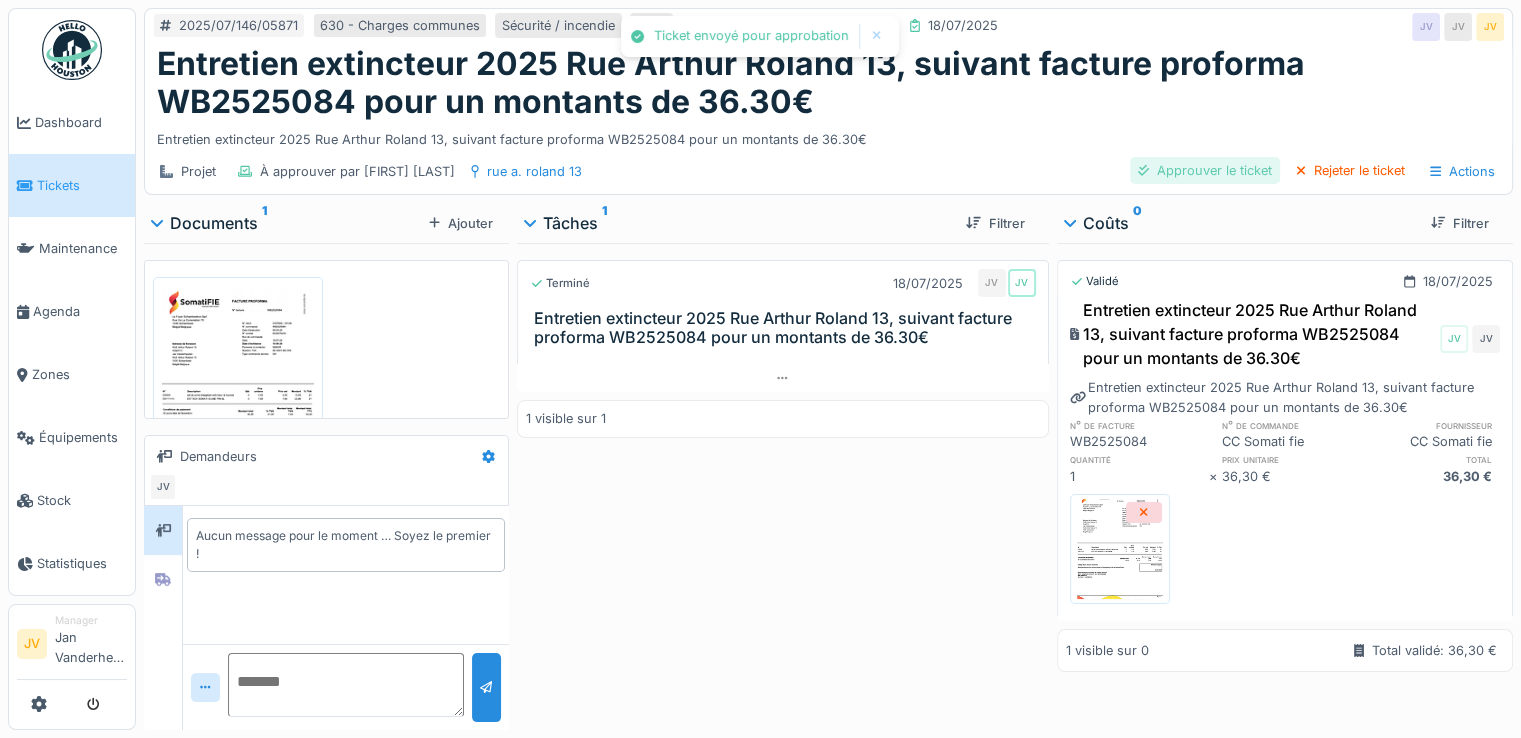 click on "Approuver le ticket" at bounding box center (1205, 170) 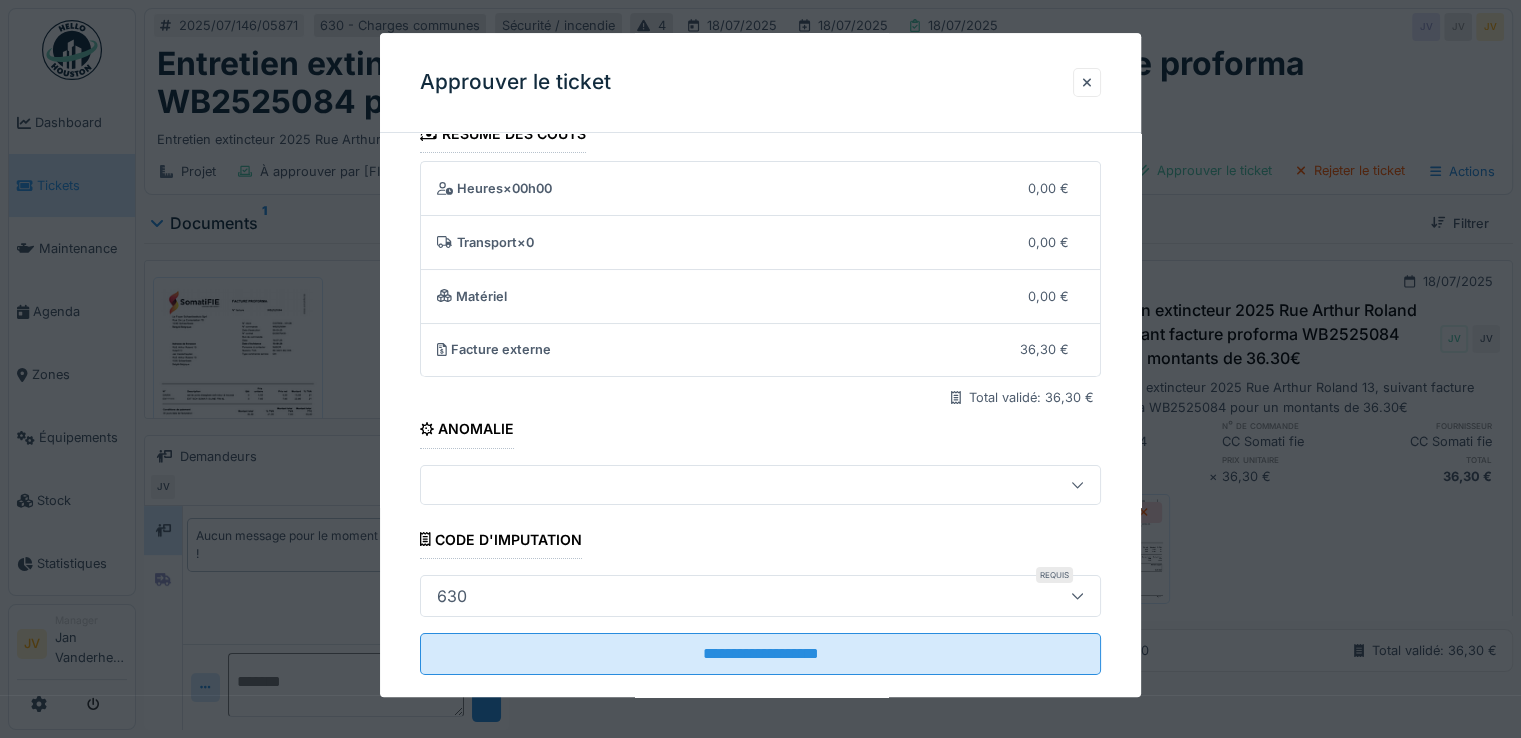 scroll, scrollTop: 64, scrollLeft: 0, axis: vertical 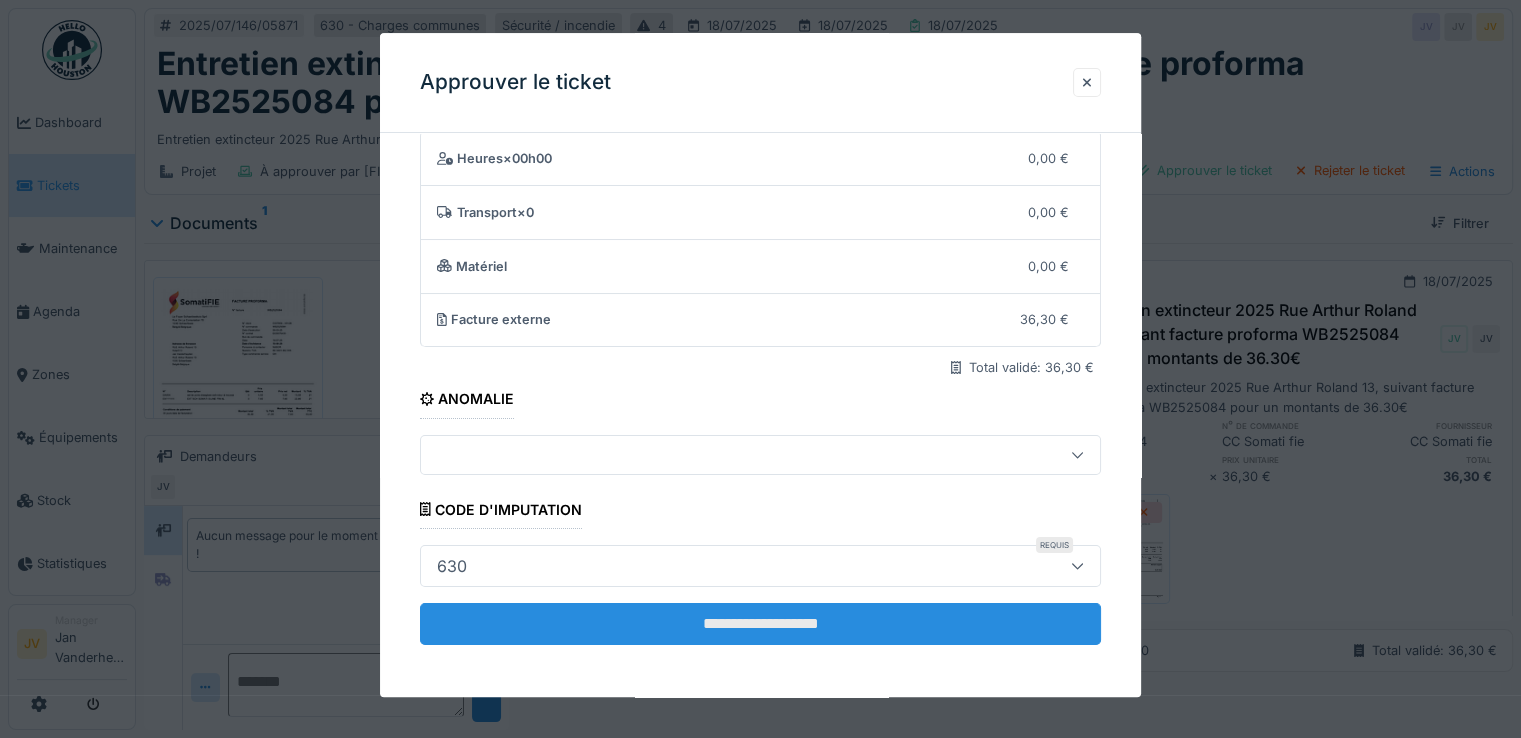 click on "**********" at bounding box center [760, 624] 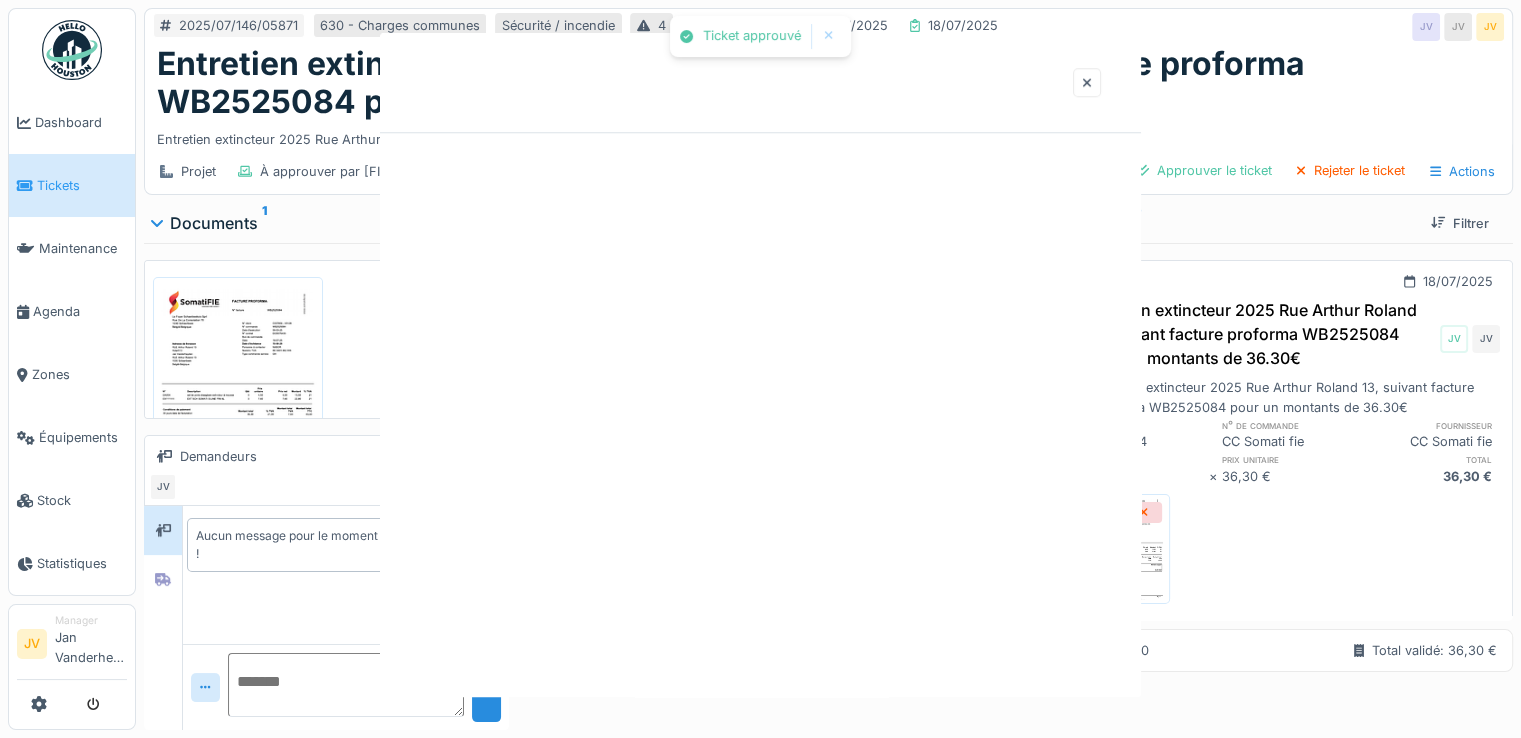 scroll, scrollTop: 0, scrollLeft: 0, axis: both 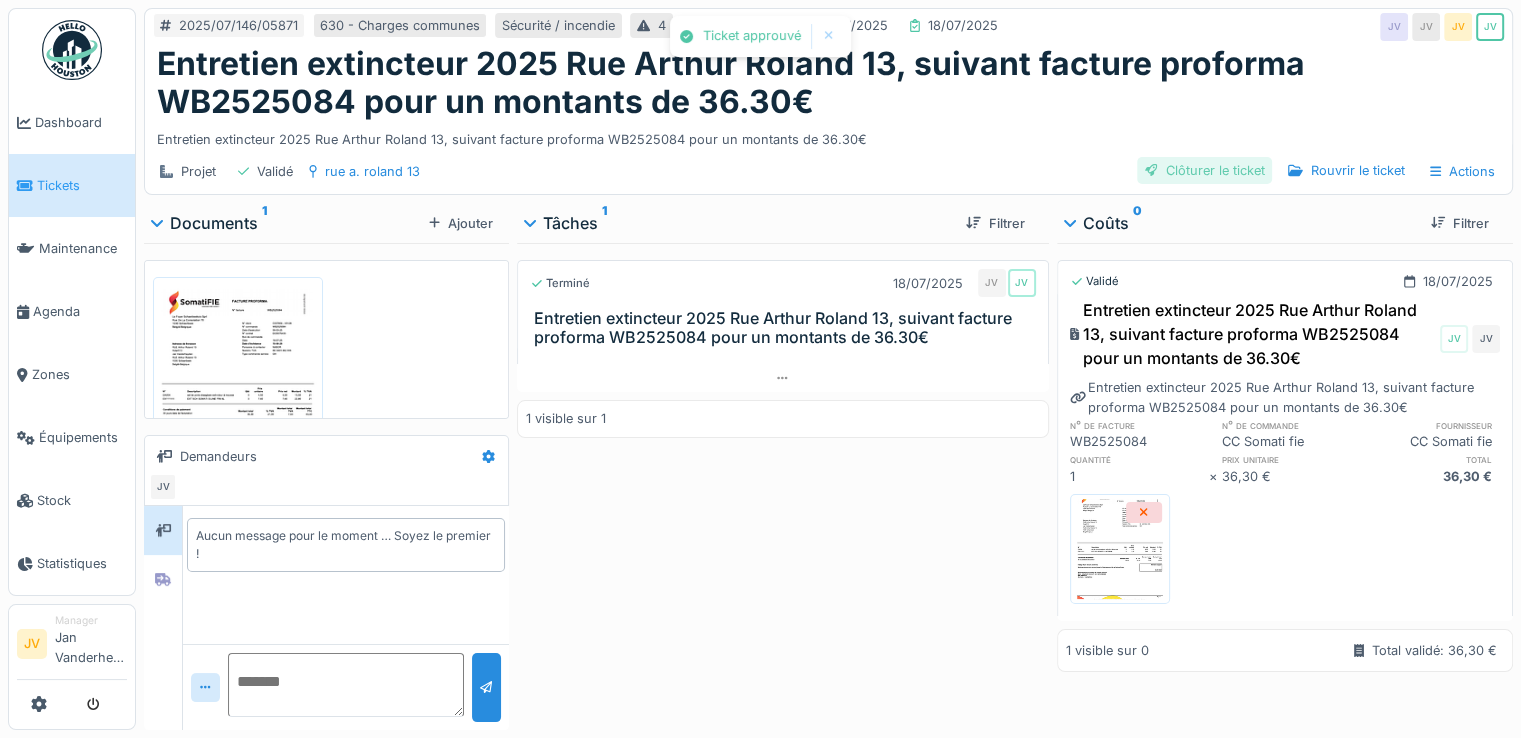 click on "Clôturer le ticket" at bounding box center [1205, 170] 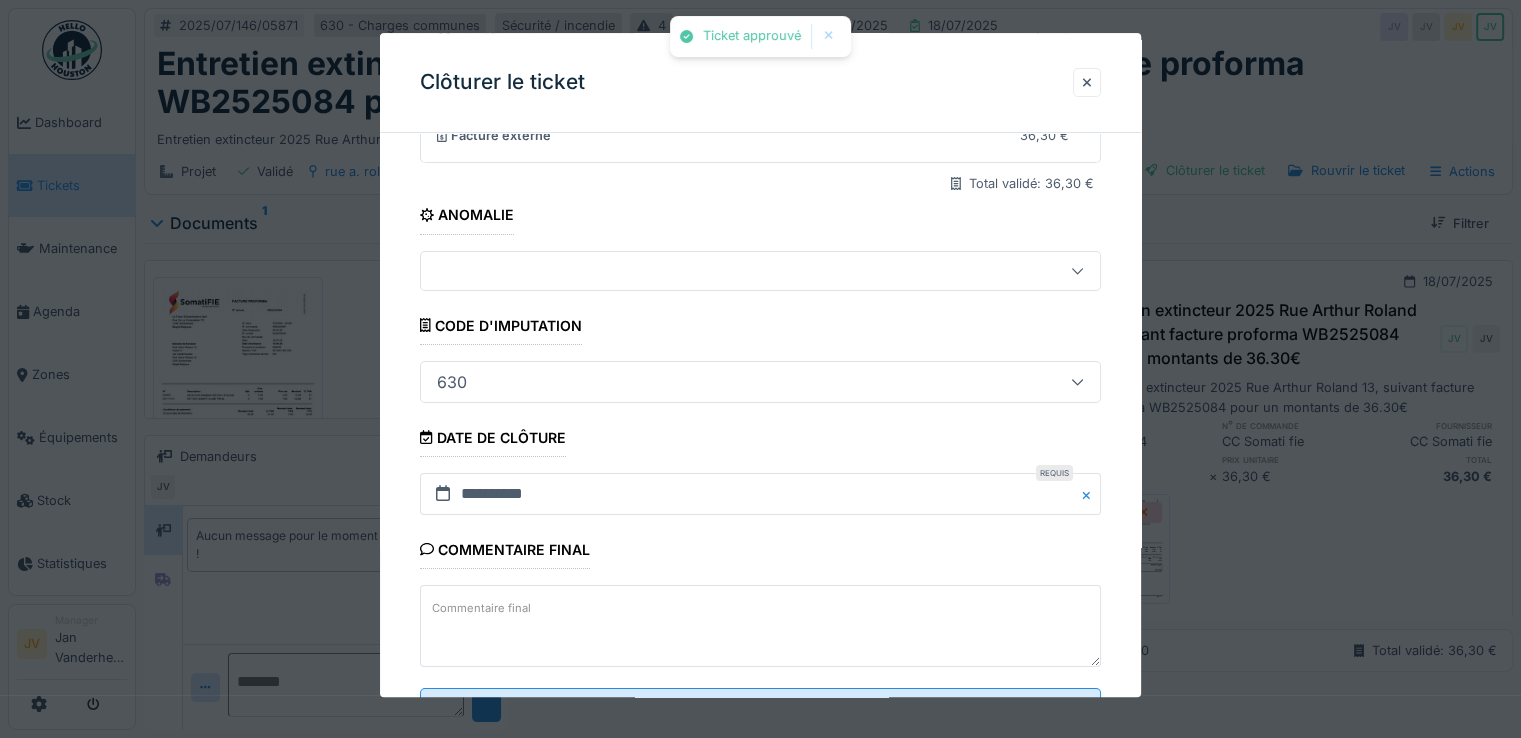 scroll, scrollTop: 332, scrollLeft: 0, axis: vertical 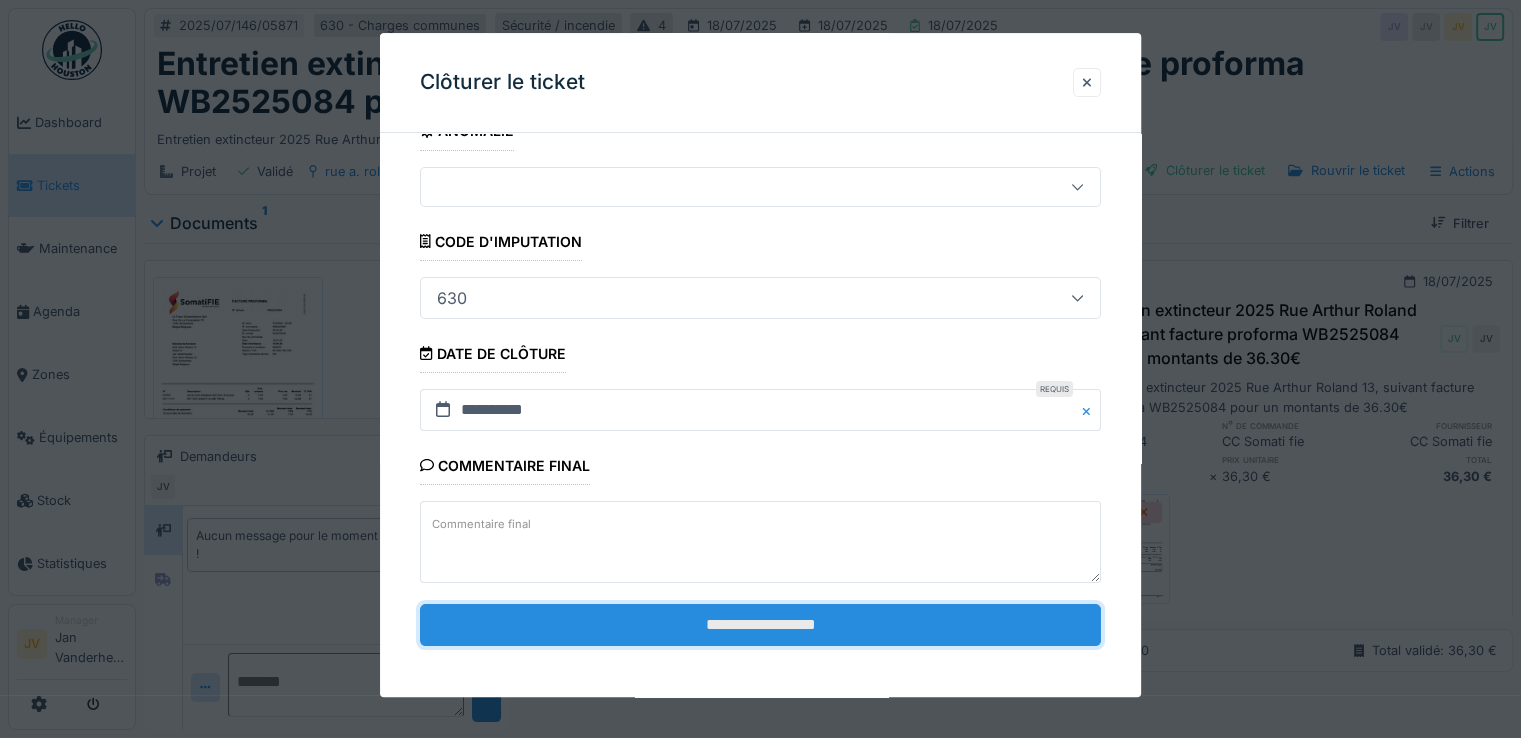 click on "**********" at bounding box center [760, 625] 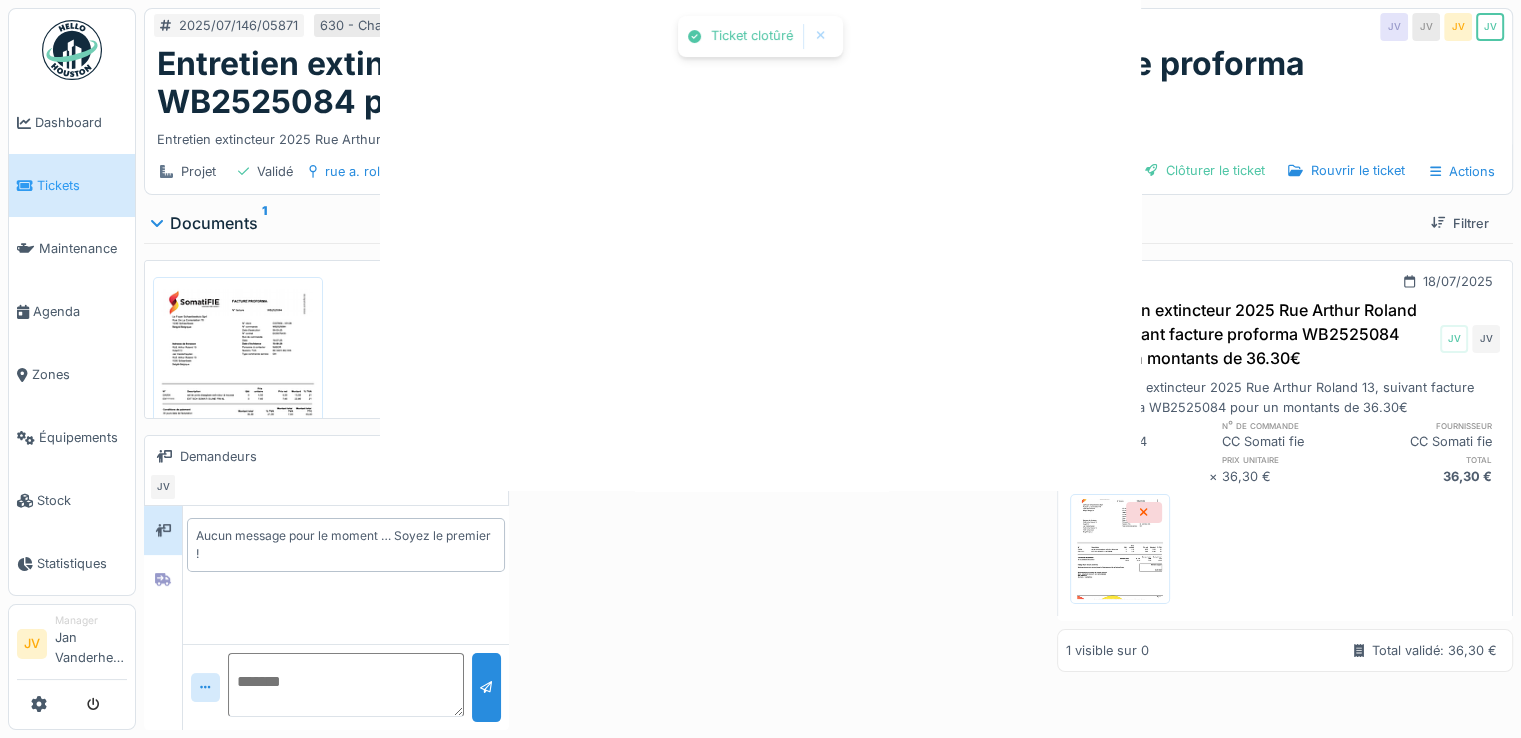 scroll, scrollTop: 0, scrollLeft: 0, axis: both 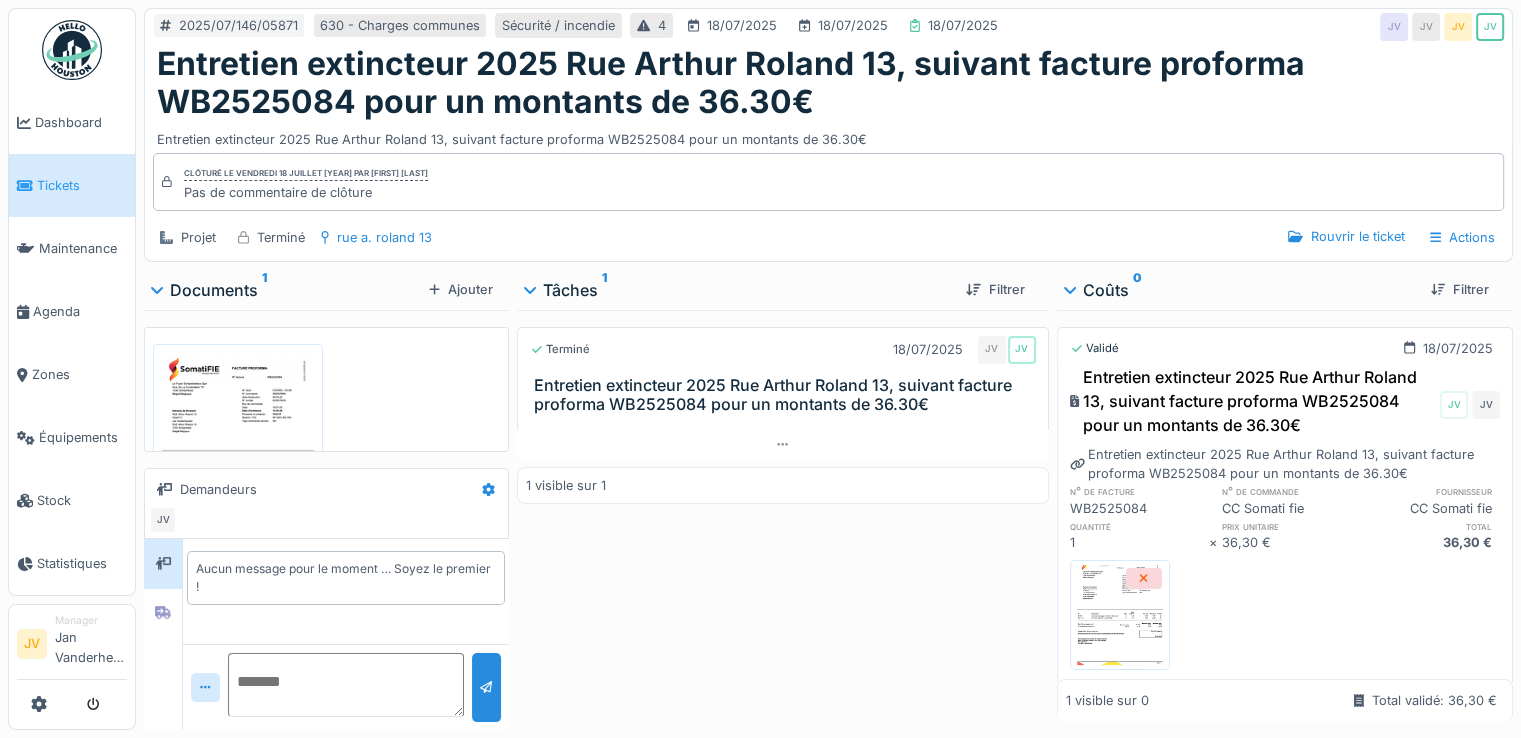 click on "Entretien extincteur 2025 Rue Arthur Roland 13, suivant facture proforma WB2525084 pour un montants de 36.30€ Entretien extincteur 2025 Rue Arthur Roland 13, suivant facture proforma WB2525084 pour un montants de 36.30€" at bounding box center (828, 97) 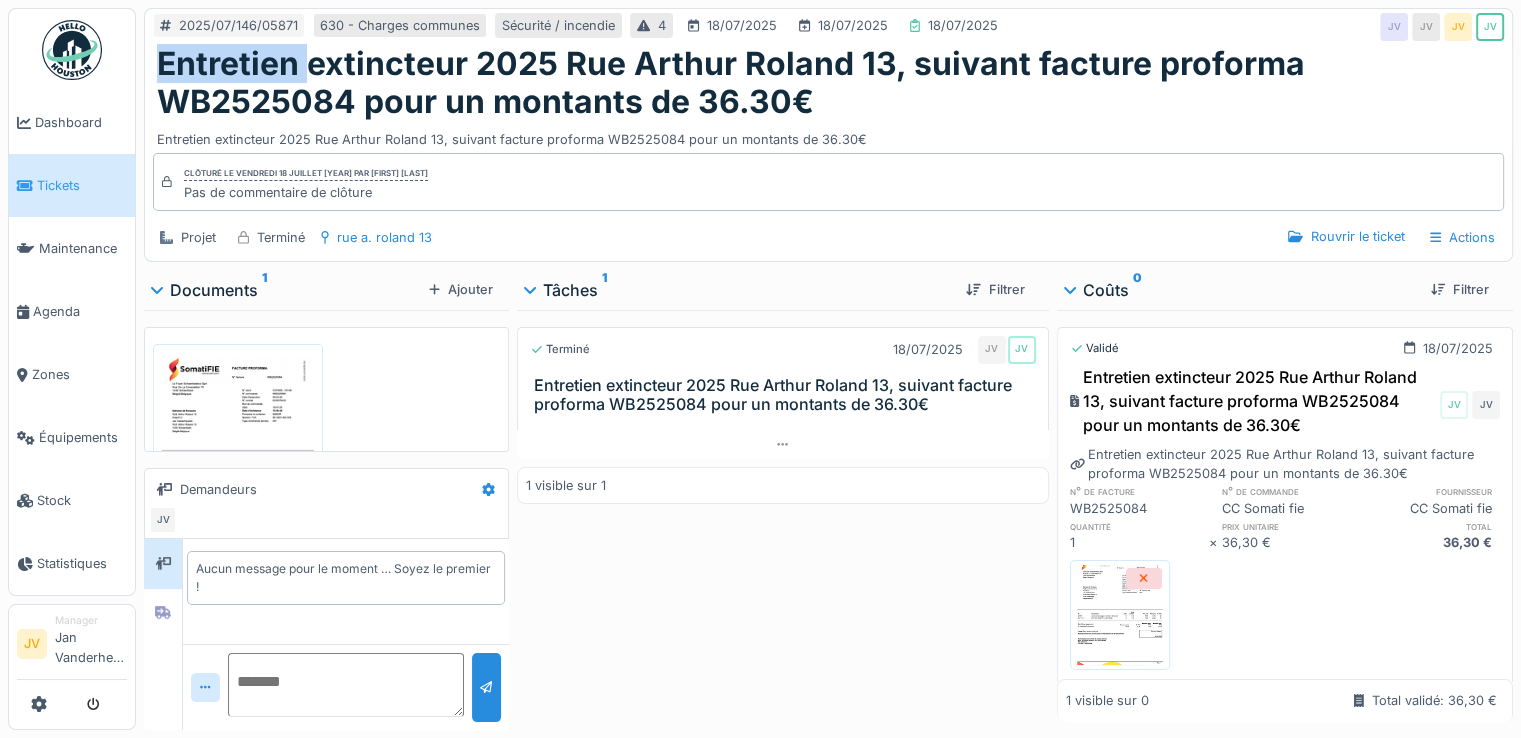 click on "Entretien extincteur 2025 Rue Arthur Roland 13, suivant facture proforma WB2525084 pour un montants de 36.30€ Entretien extincteur 2025 Rue Arthur Roland 13, suivant facture proforma WB2525084 pour un montants de 36.30€" at bounding box center (828, 97) 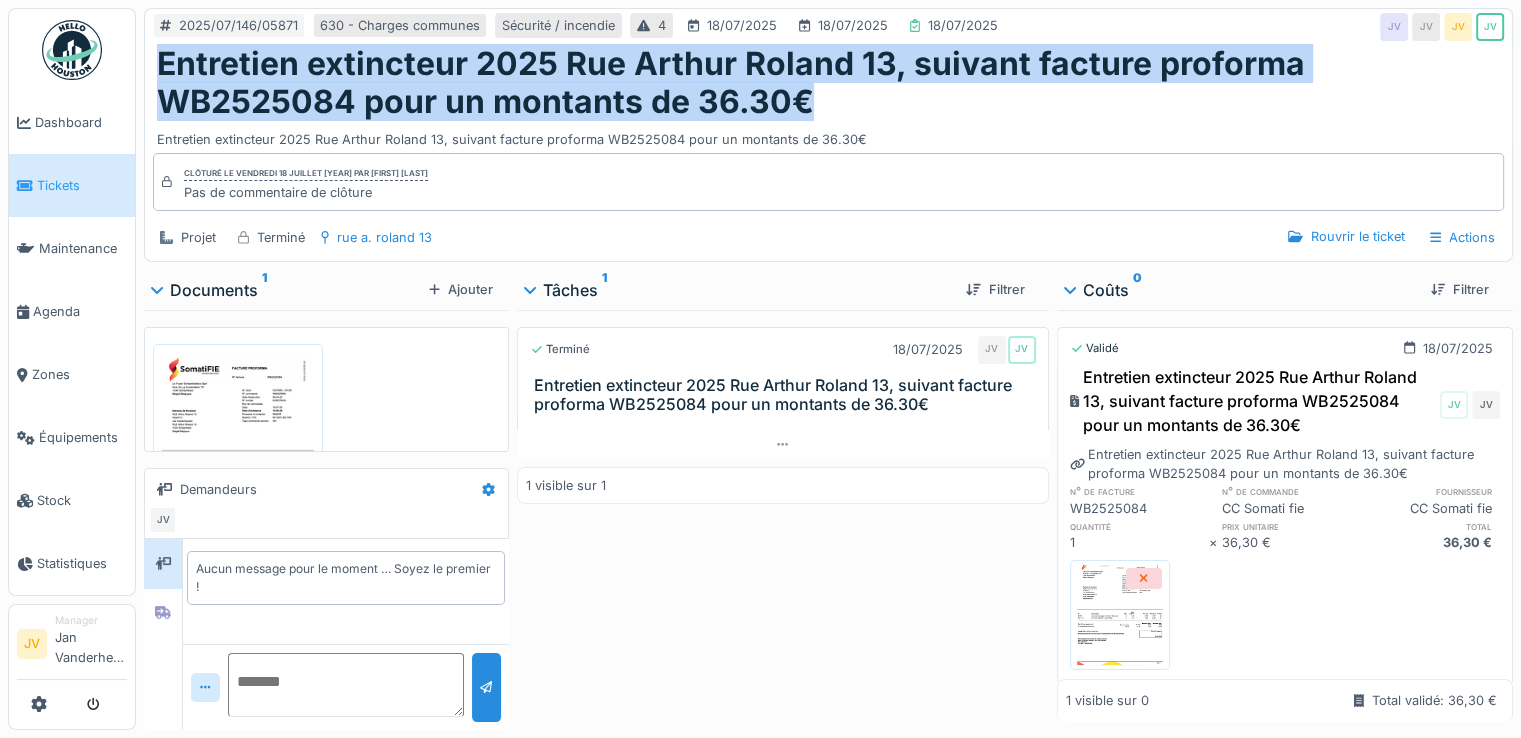 drag, startPoint x: 820, startPoint y: 97, endPoint x: 164, endPoint y: 46, distance: 657.9795 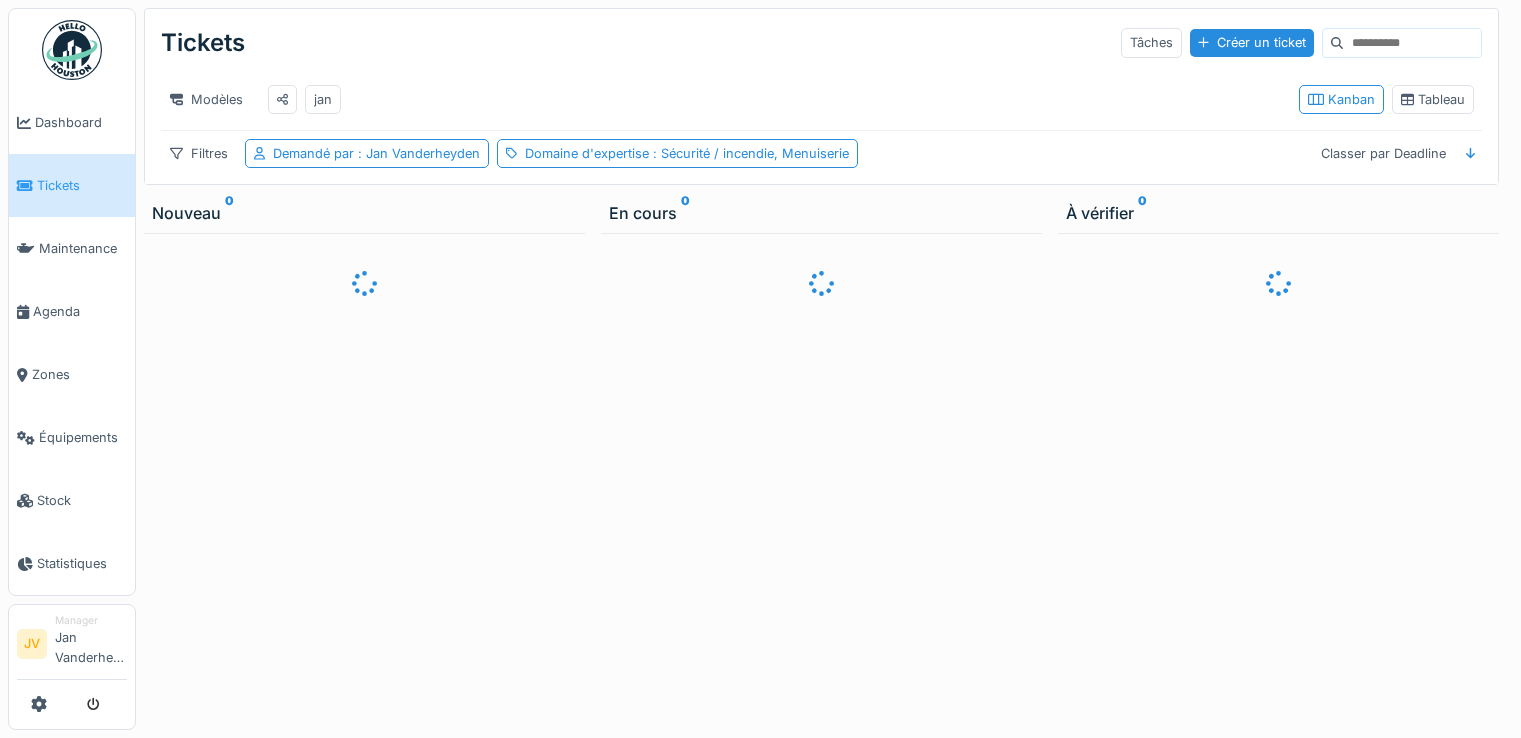 scroll, scrollTop: 0, scrollLeft: 0, axis: both 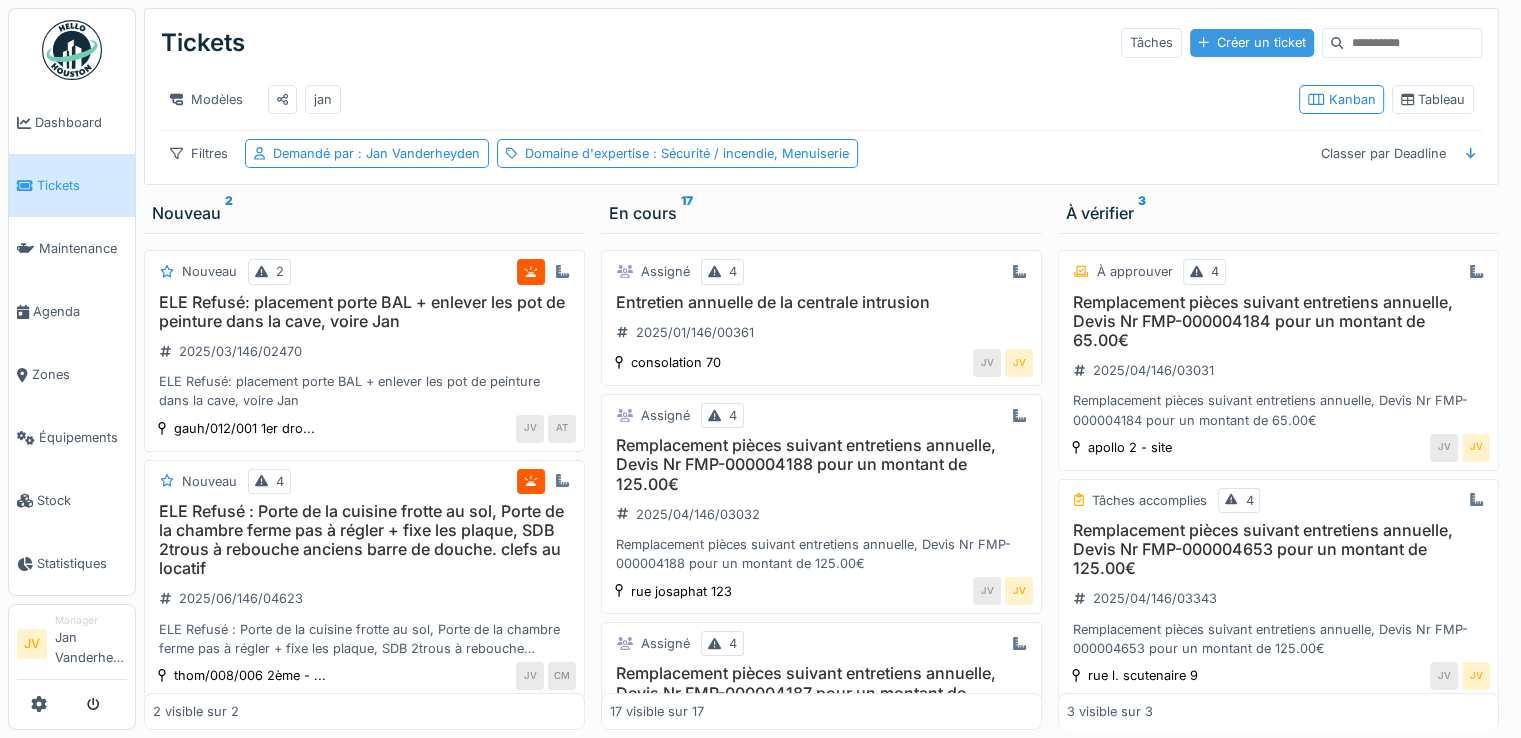 click on "Créer un ticket" at bounding box center [1252, 42] 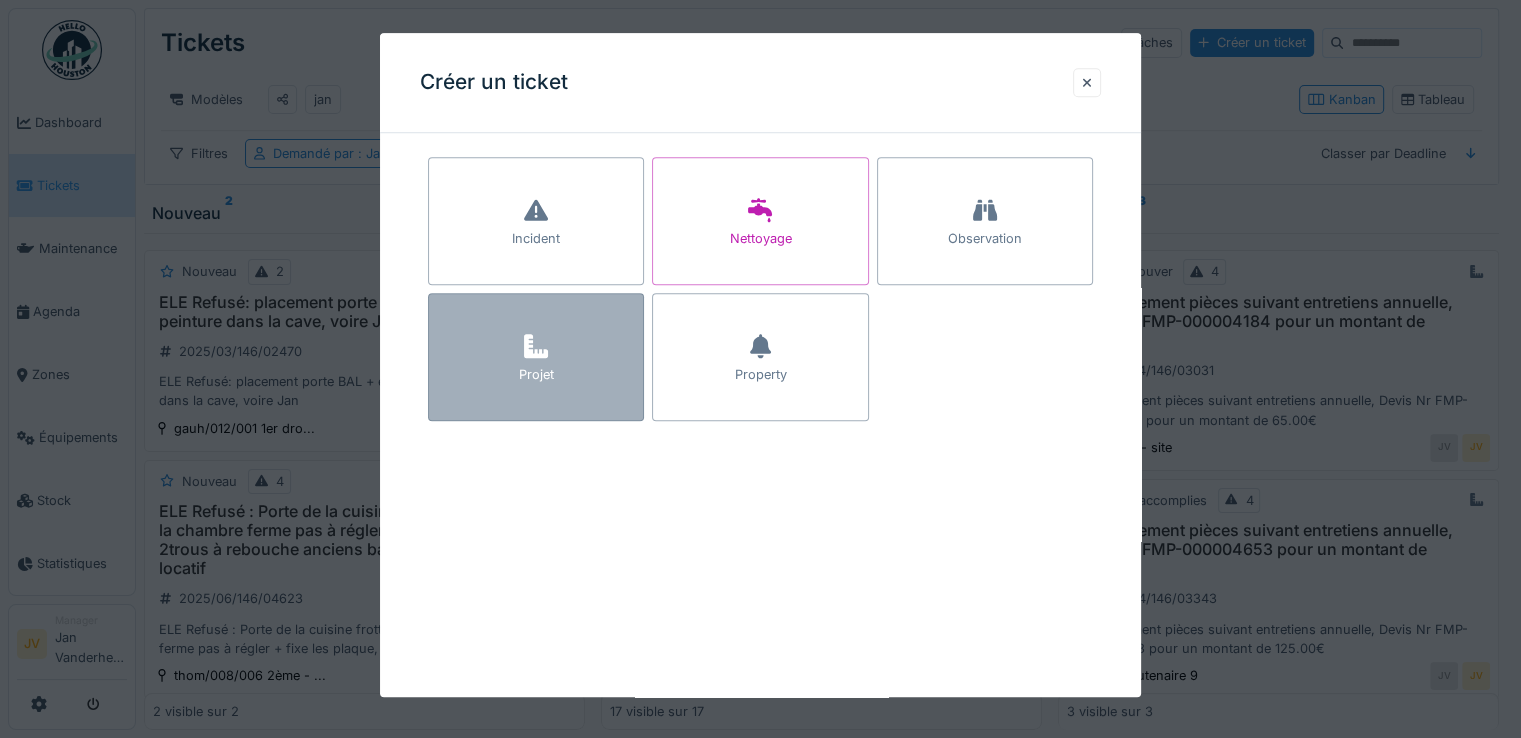 click on "Projet" at bounding box center (536, 357) 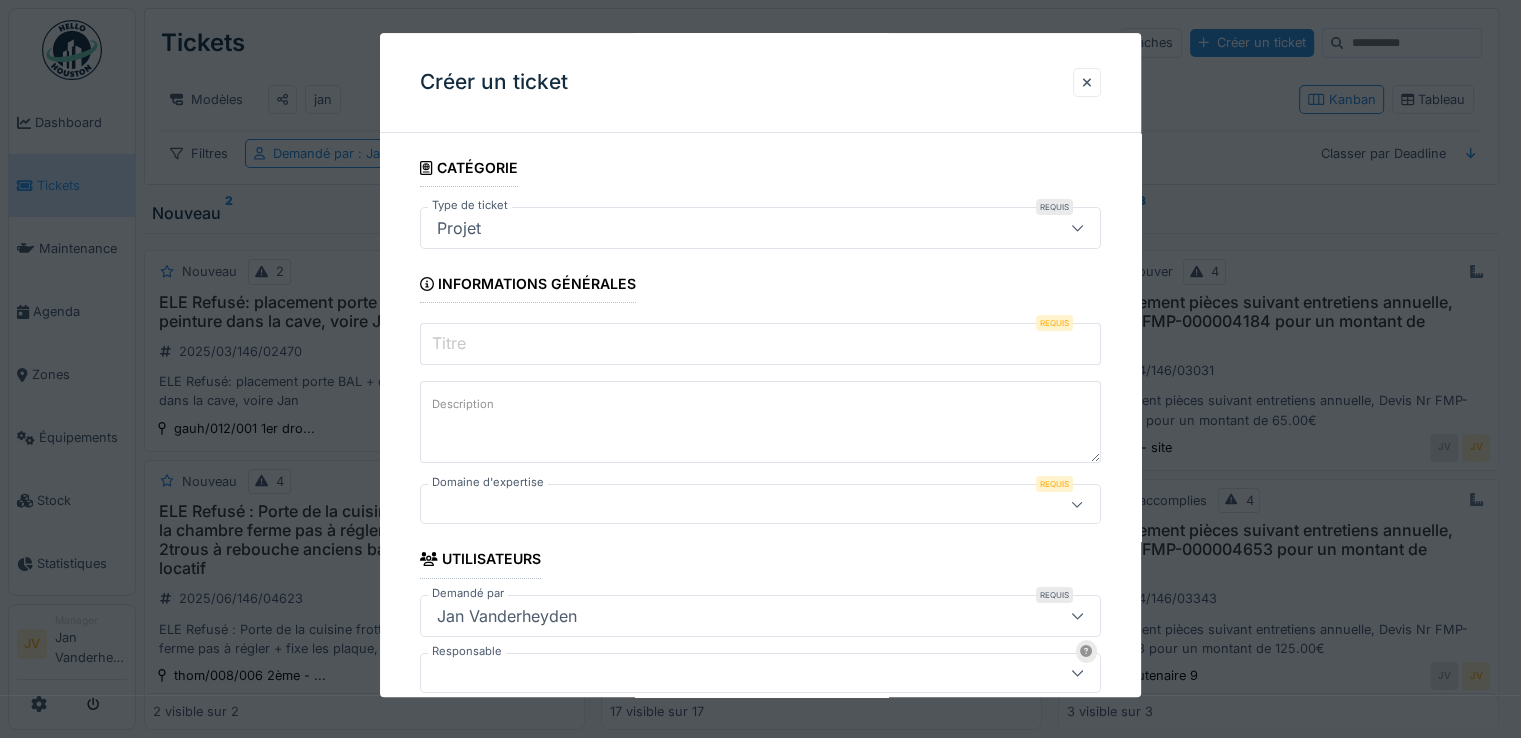 click on "Titre" at bounding box center (760, 344) 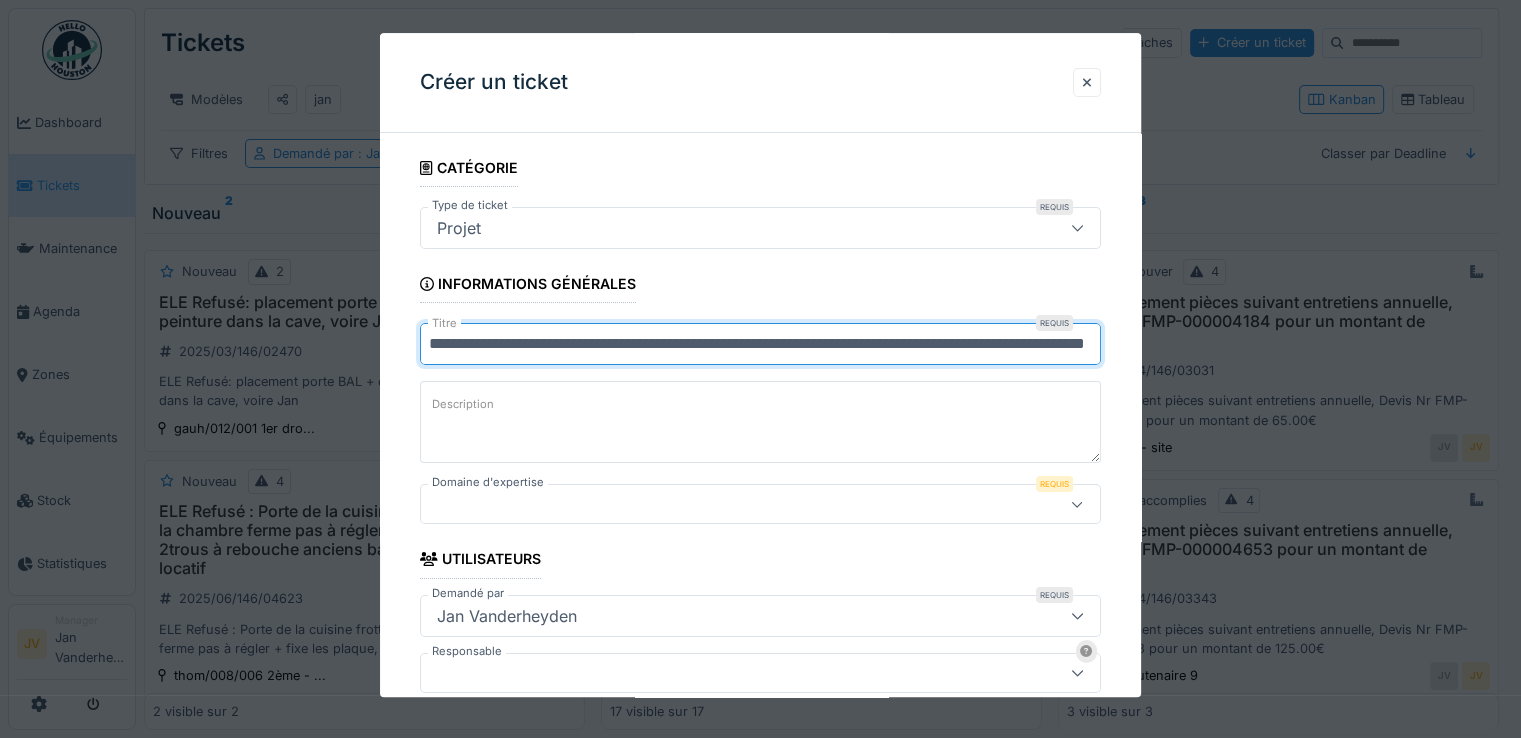 scroll, scrollTop: 0, scrollLeft: 197, axis: horizontal 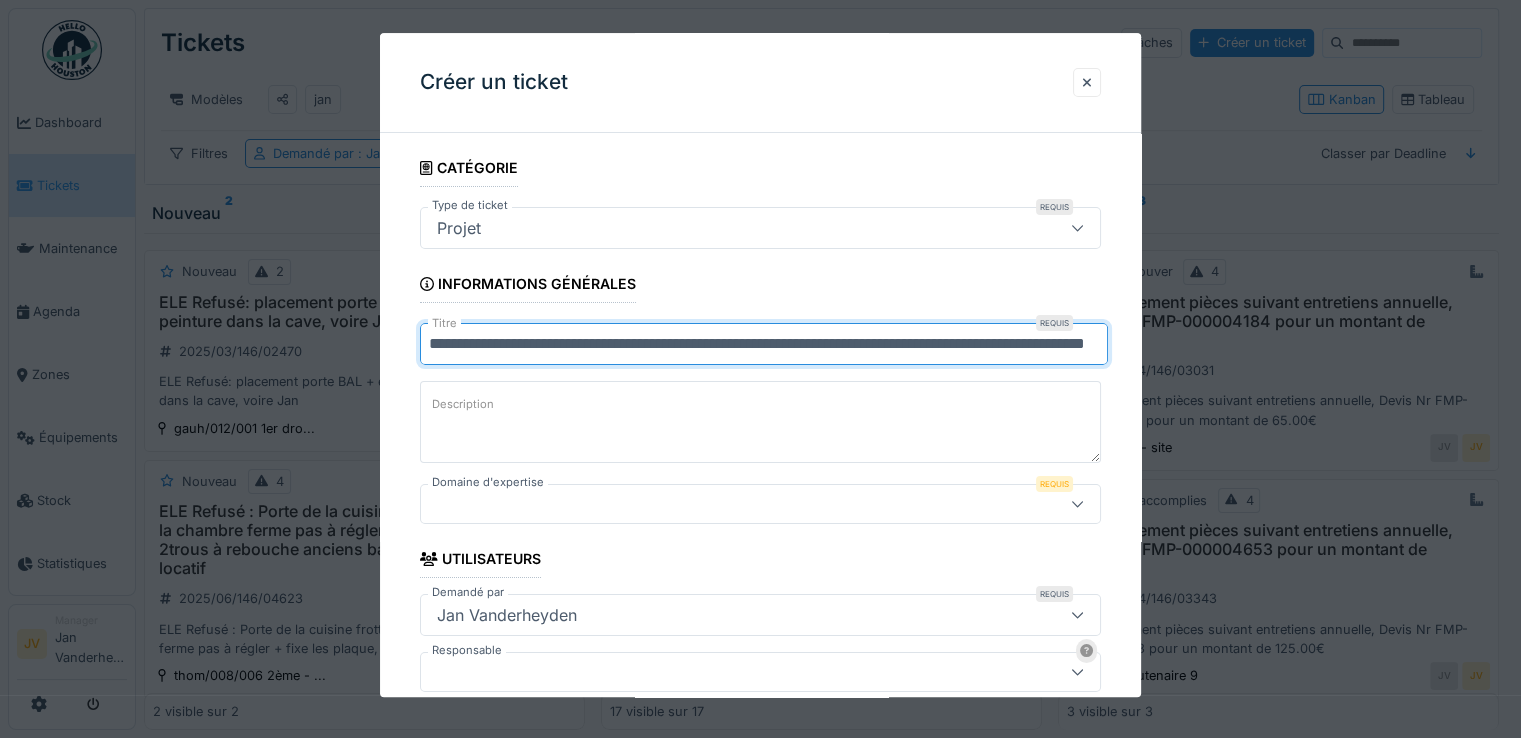 click on "**********" at bounding box center (764, 344) 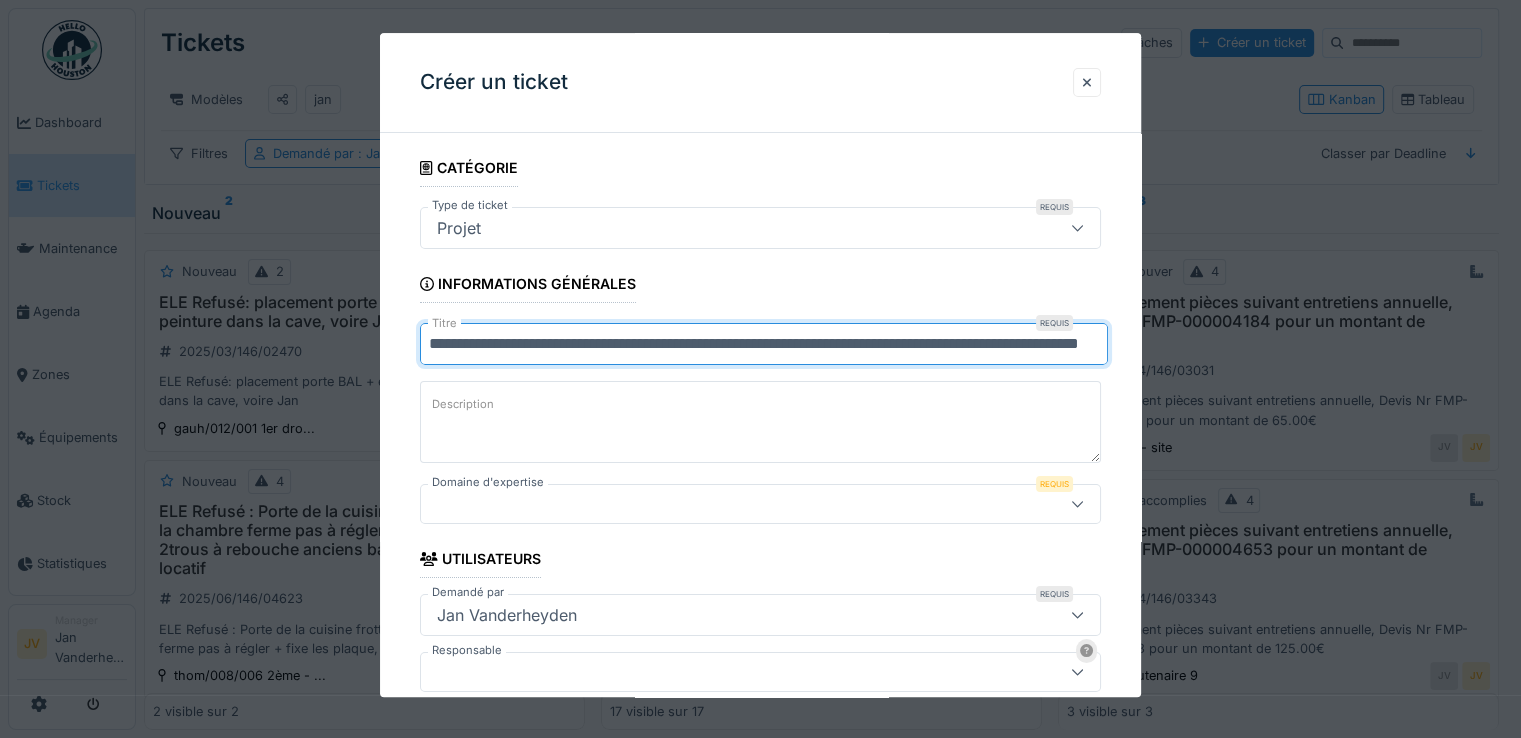 scroll, scrollTop: 0, scrollLeft: 188, axis: horizontal 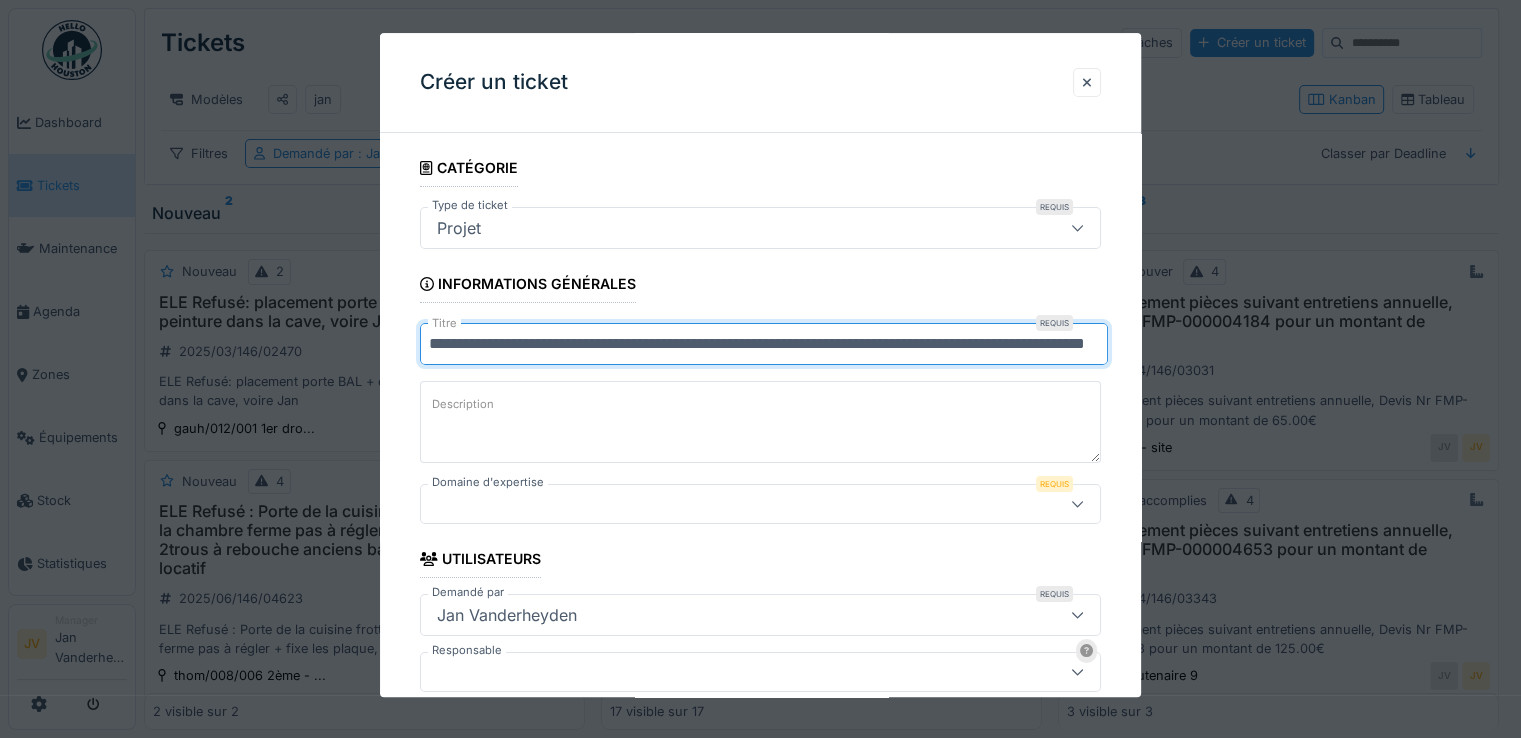 click on "**********" at bounding box center [764, 344] 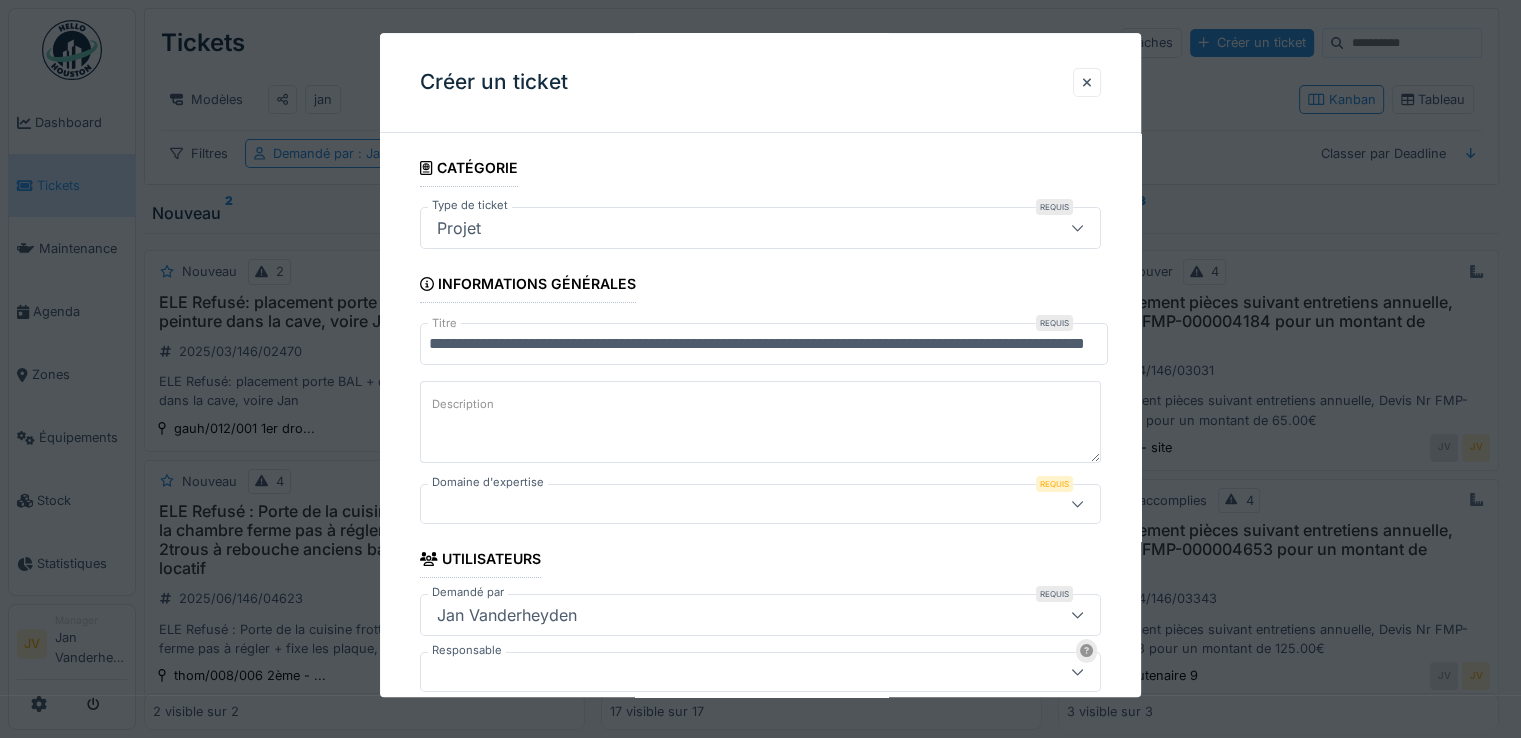click on "Description" at bounding box center (760, 422) 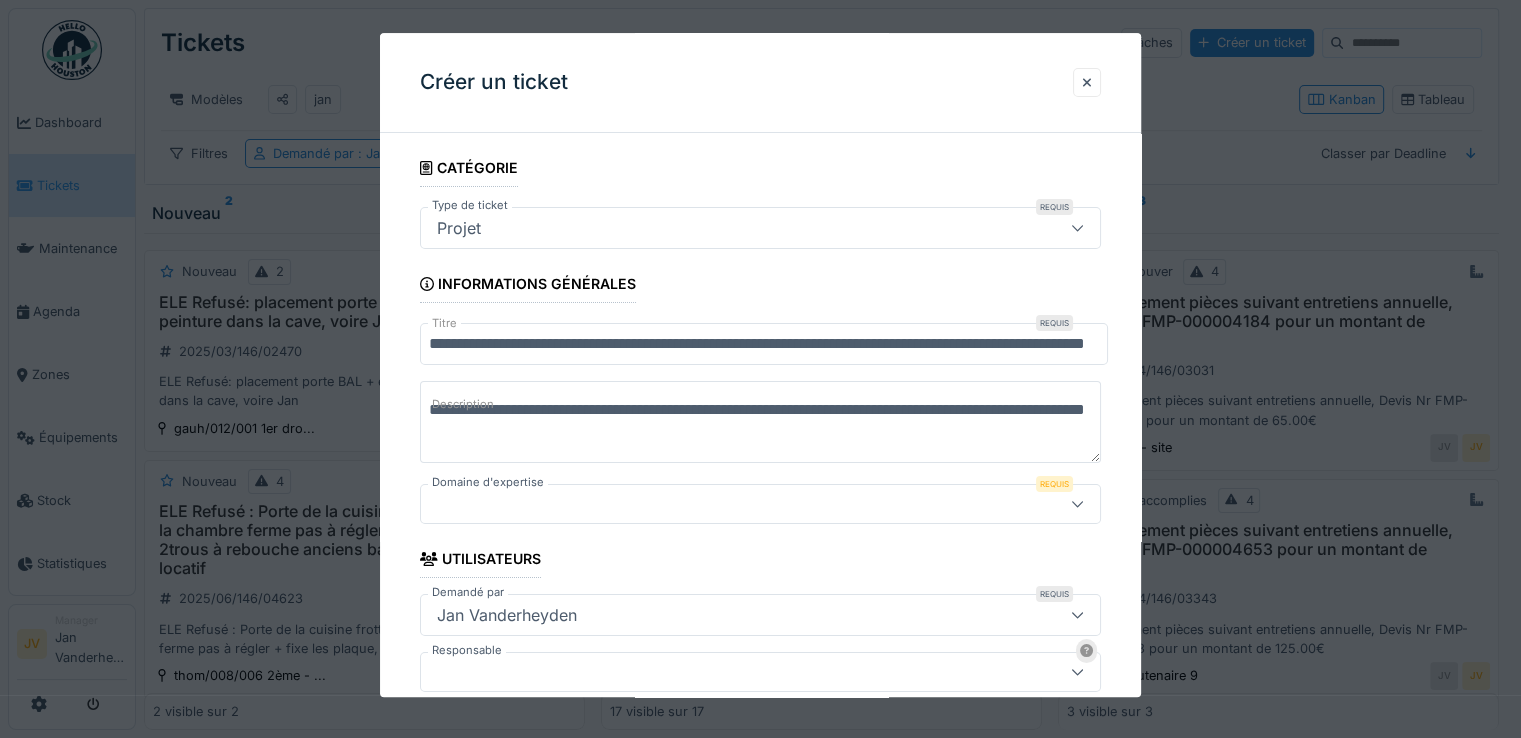 type on "**********" 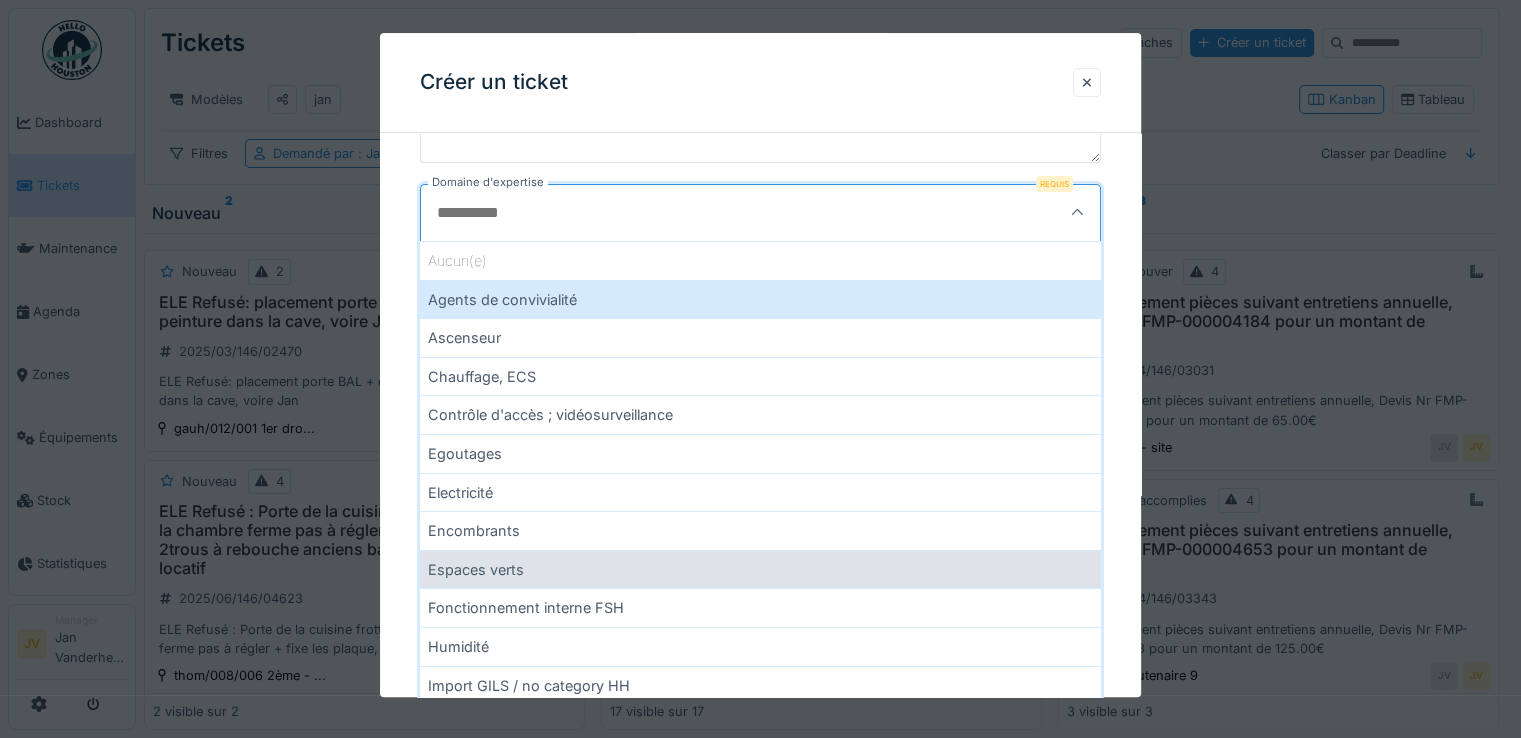 scroll, scrollTop: 600, scrollLeft: 0, axis: vertical 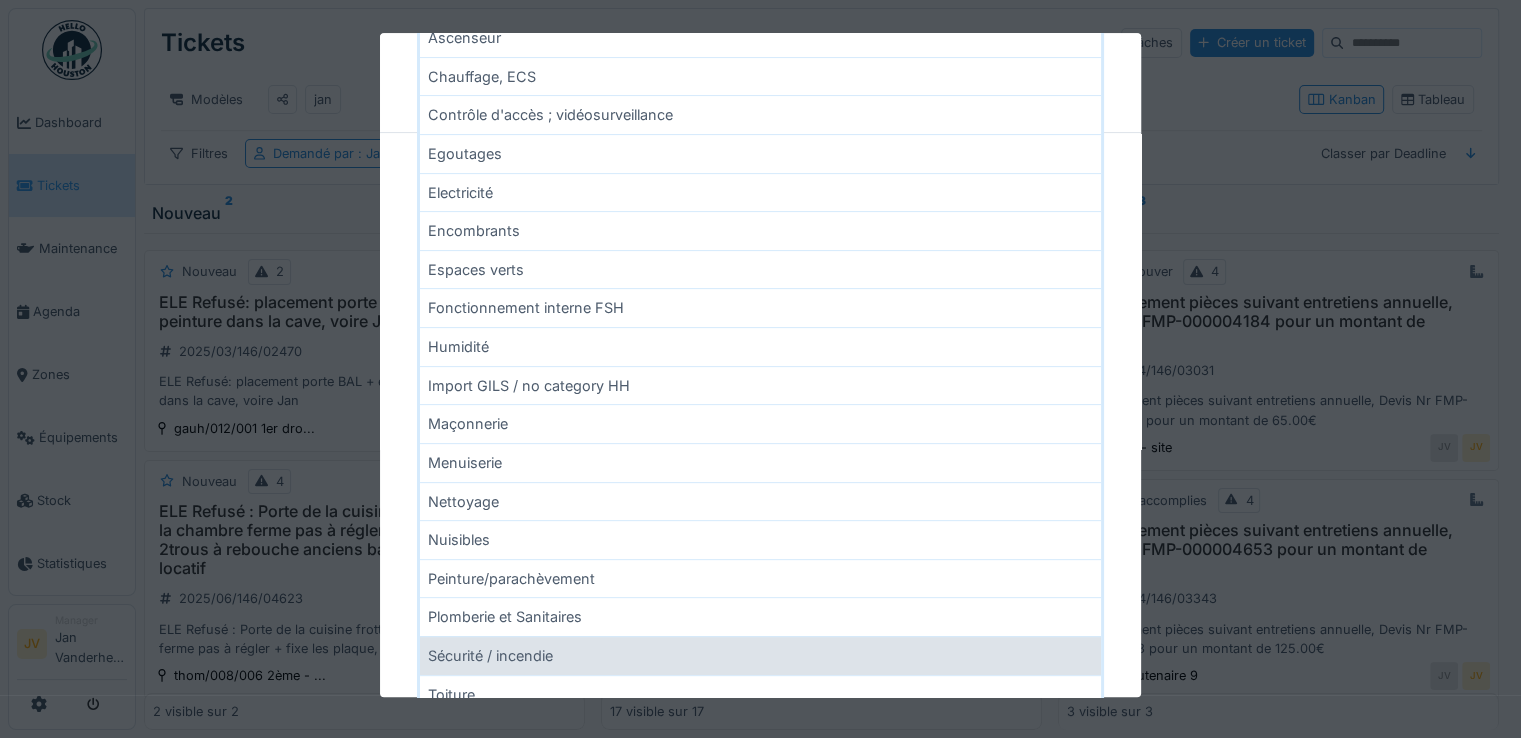 click on "Sécurité / incendie" at bounding box center (760, 655) 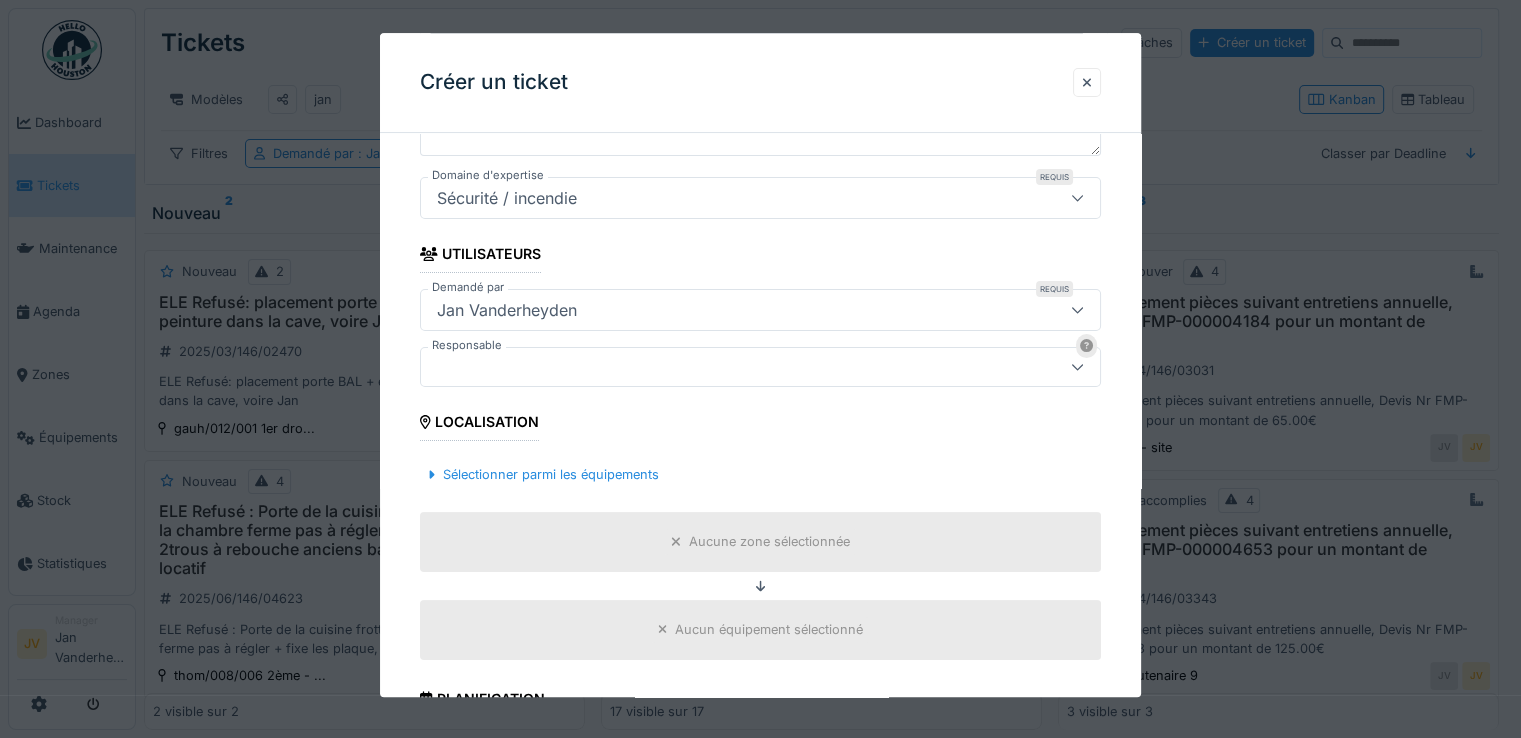 scroll, scrollTop: 300, scrollLeft: 0, axis: vertical 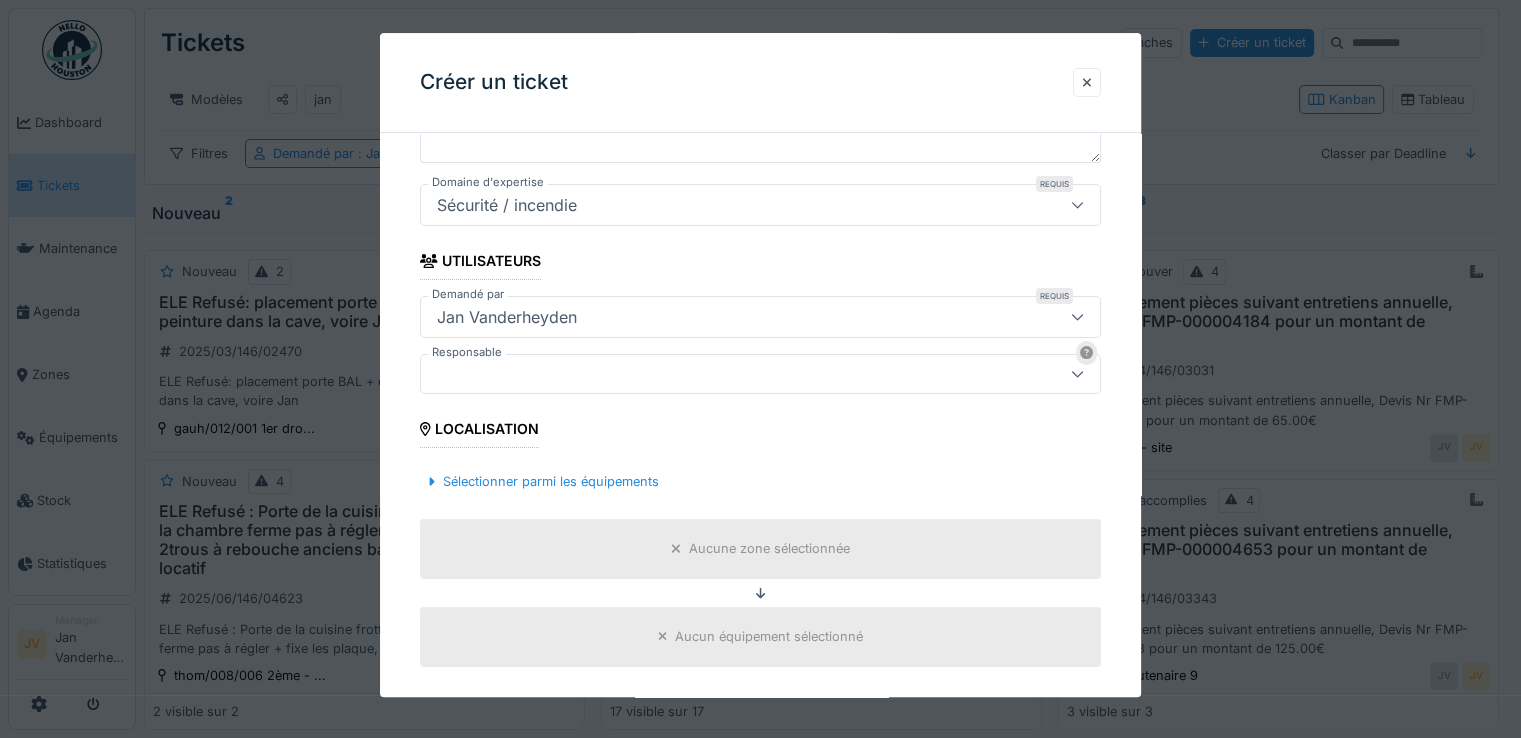 click at bounding box center [726, 374] 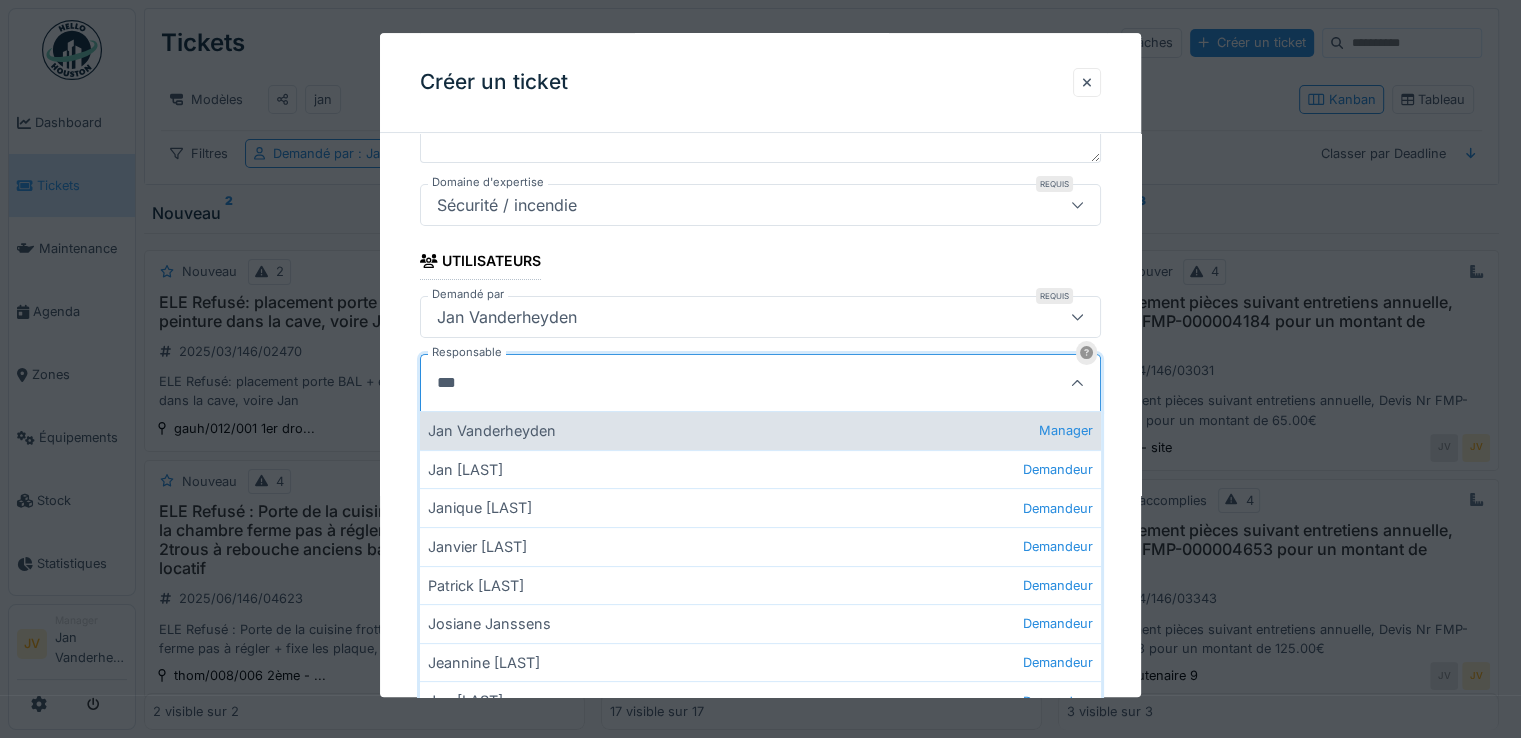 type on "***" 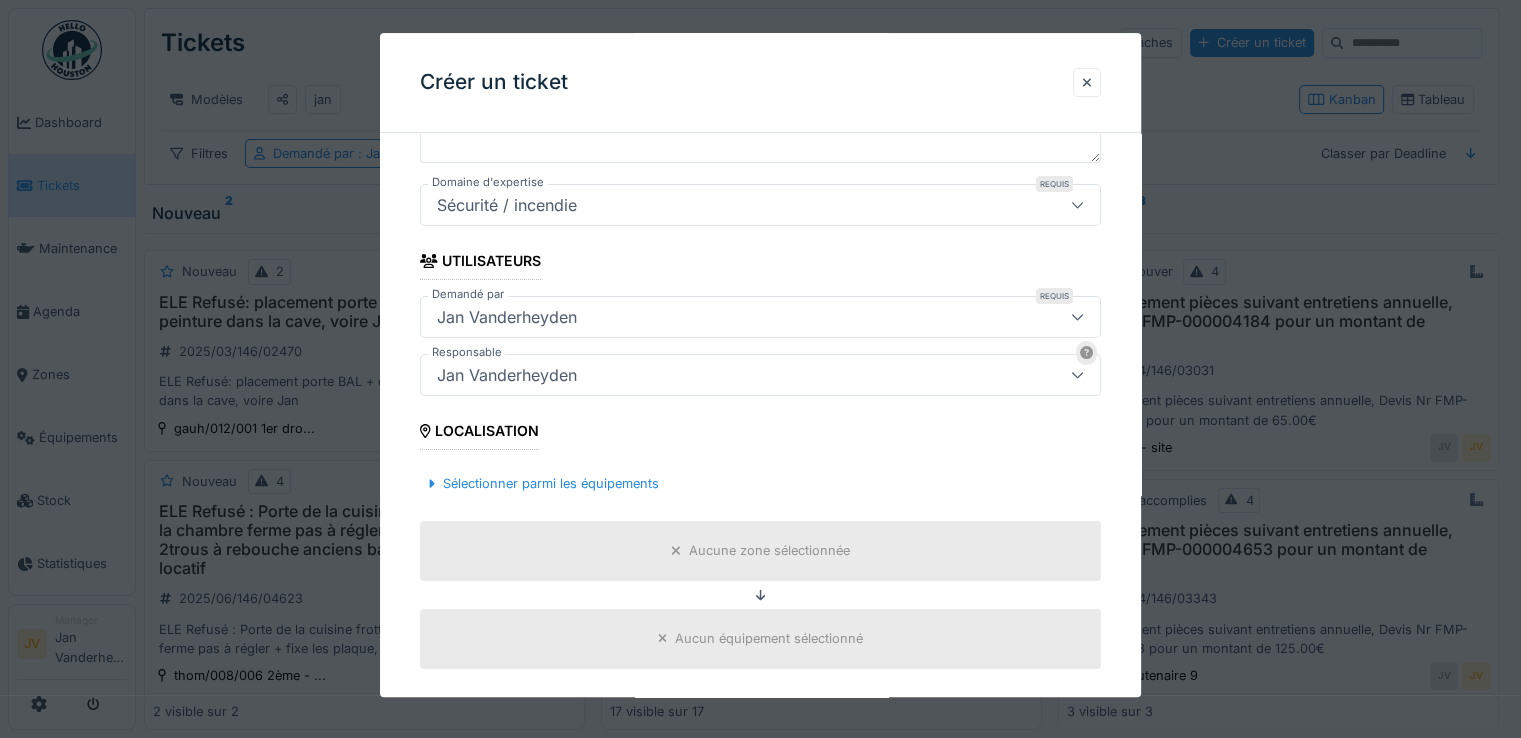 click on "Aucune zone sélectionnée" at bounding box center (769, 551) 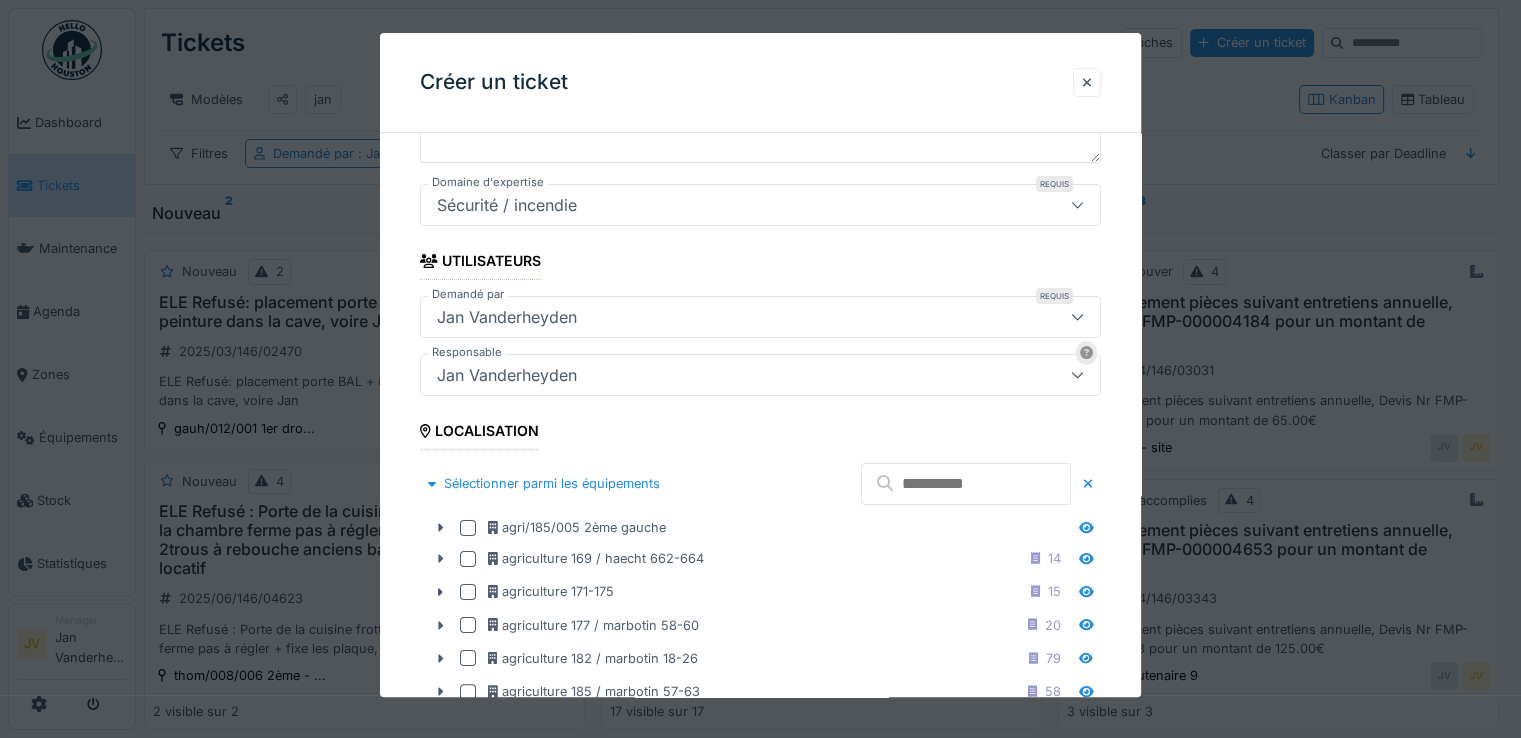 click at bounding box center [966, 484] 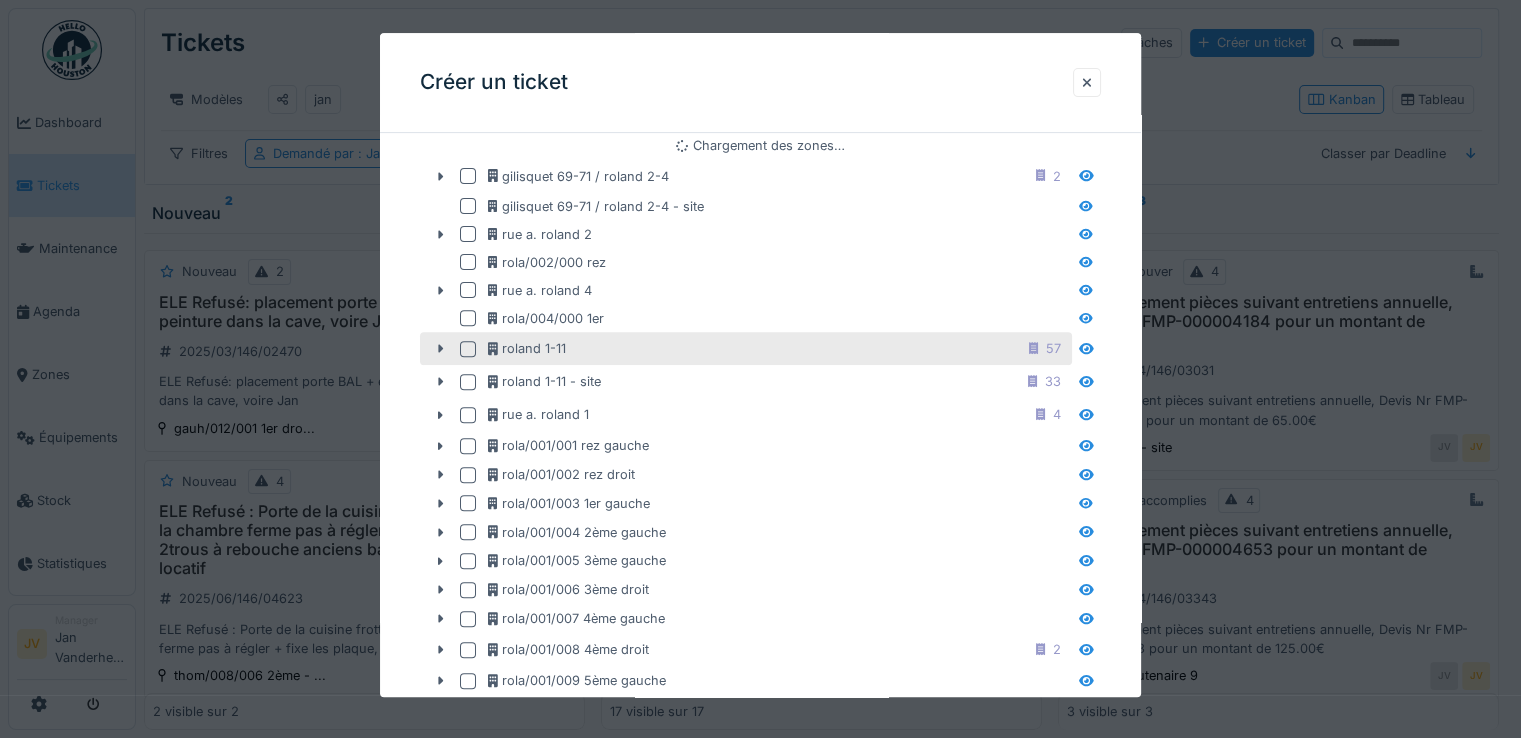 scroll, scrollTop: 700, scrollLeft: 0, axis: vertical 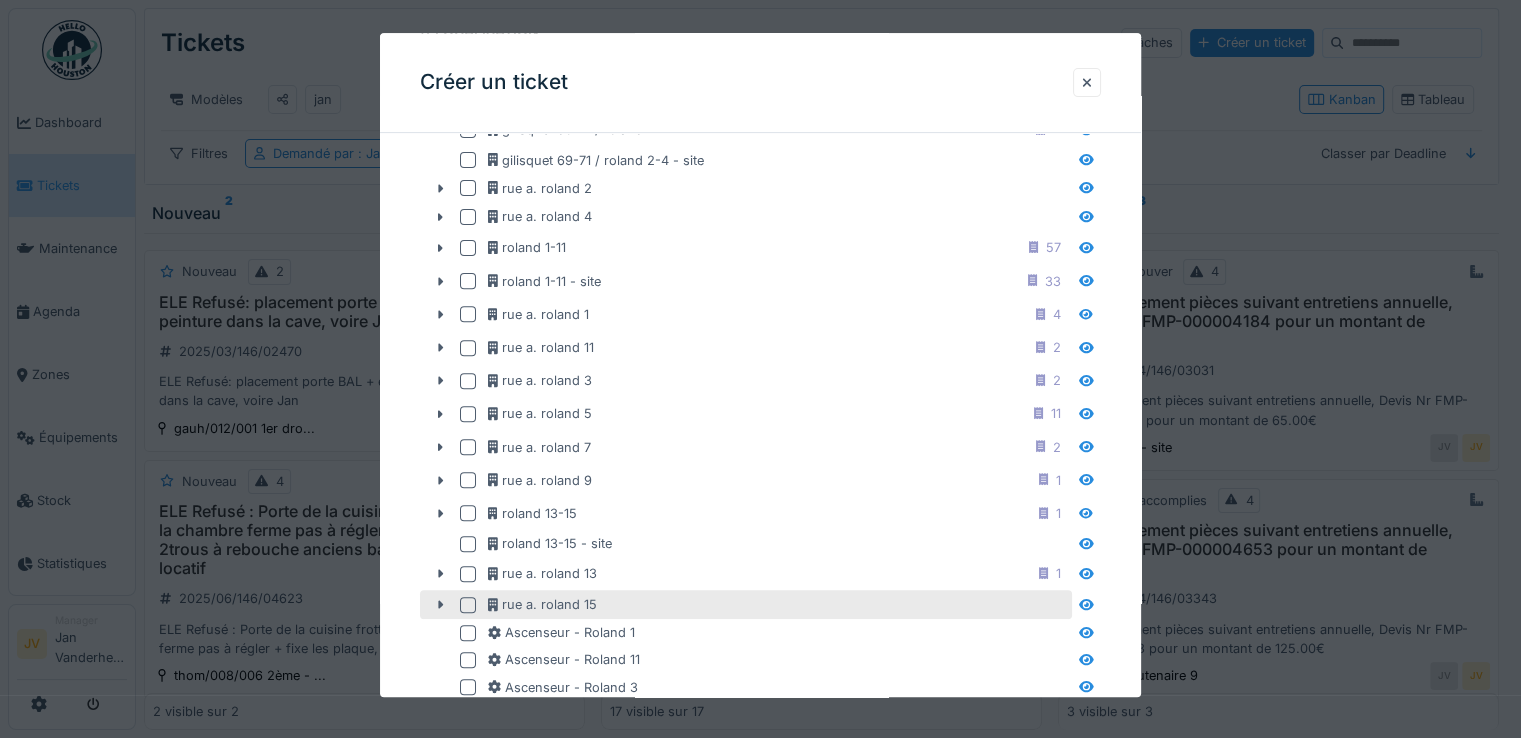 type on "*********" 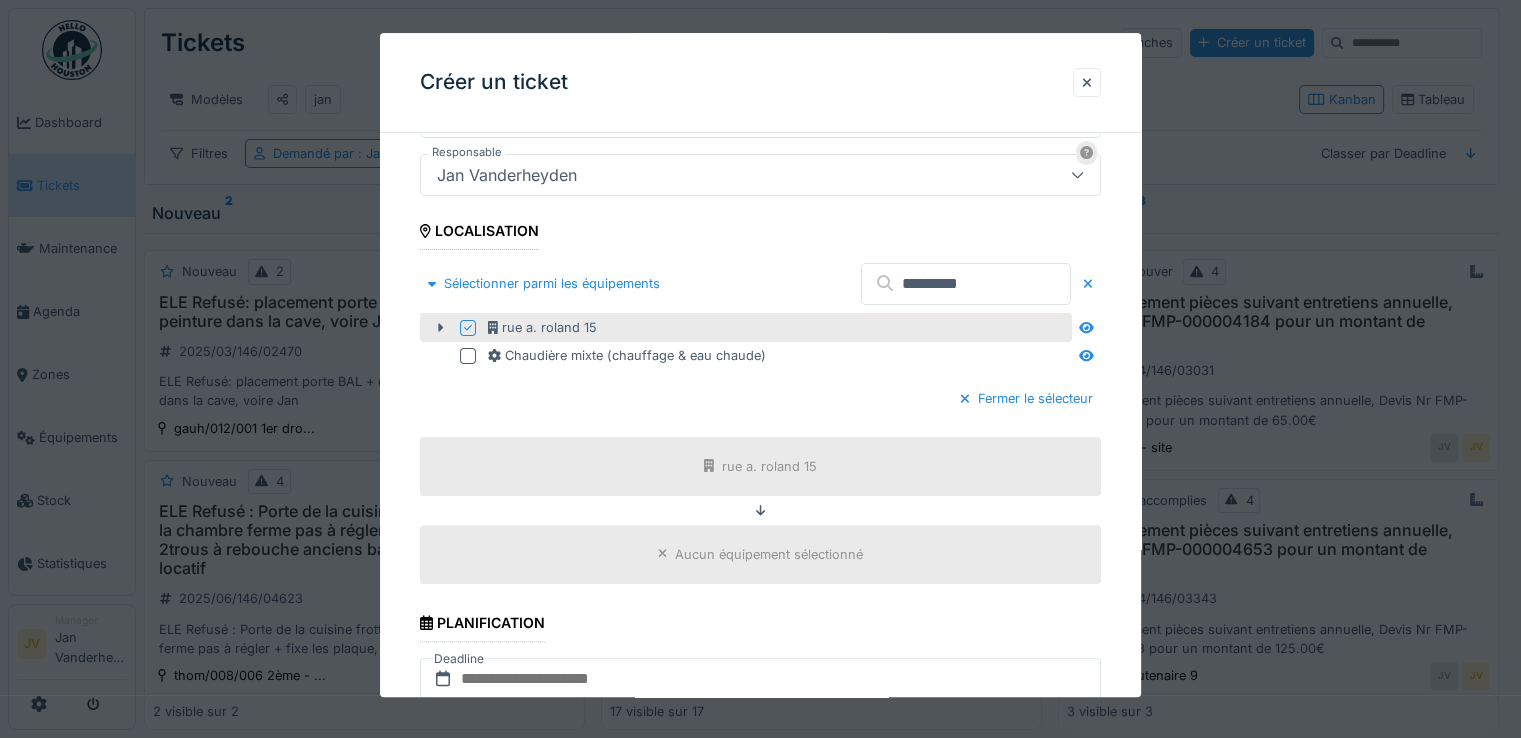 scroll, scrollTop: 627, scrollLeft: 0, axis: vertical 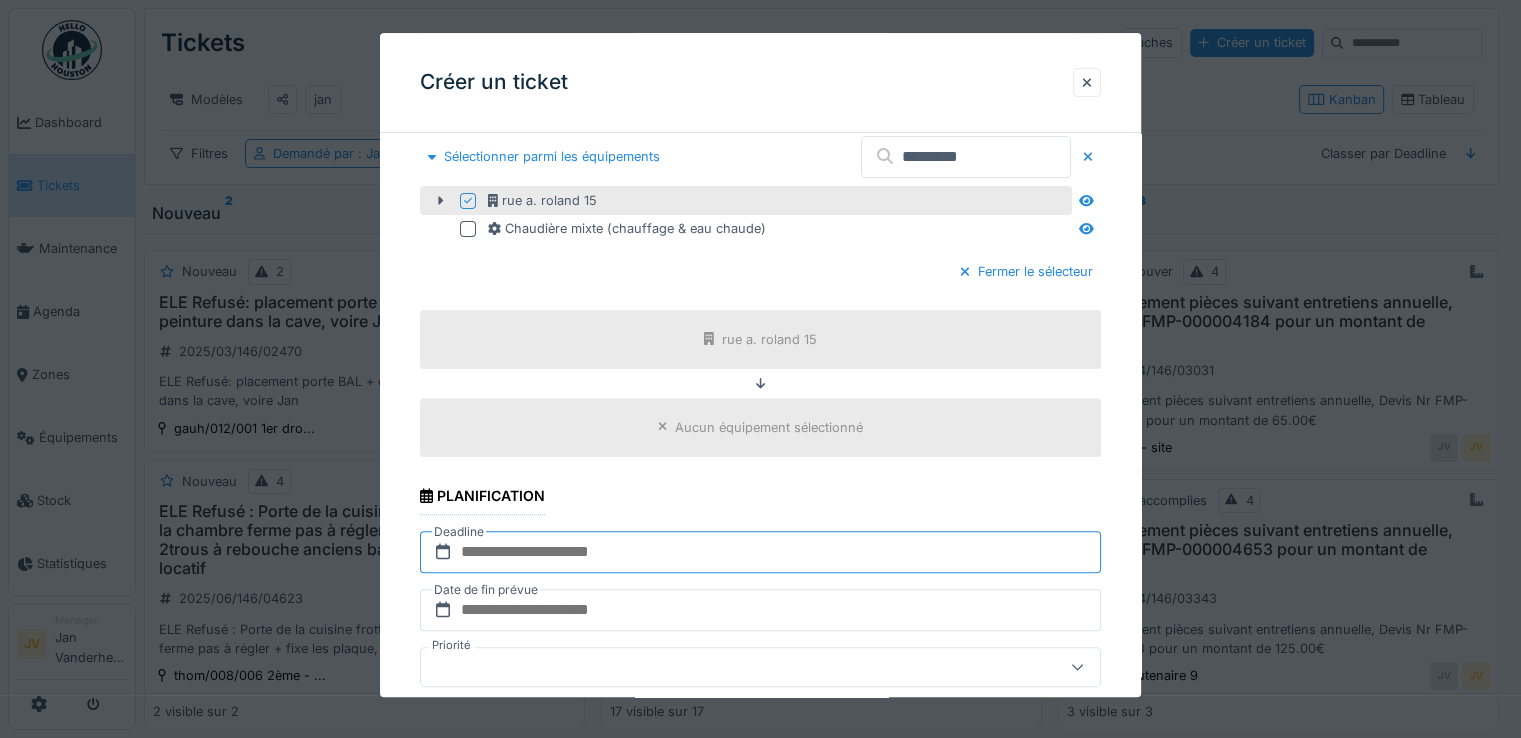 click at bounding box center [760, 552] 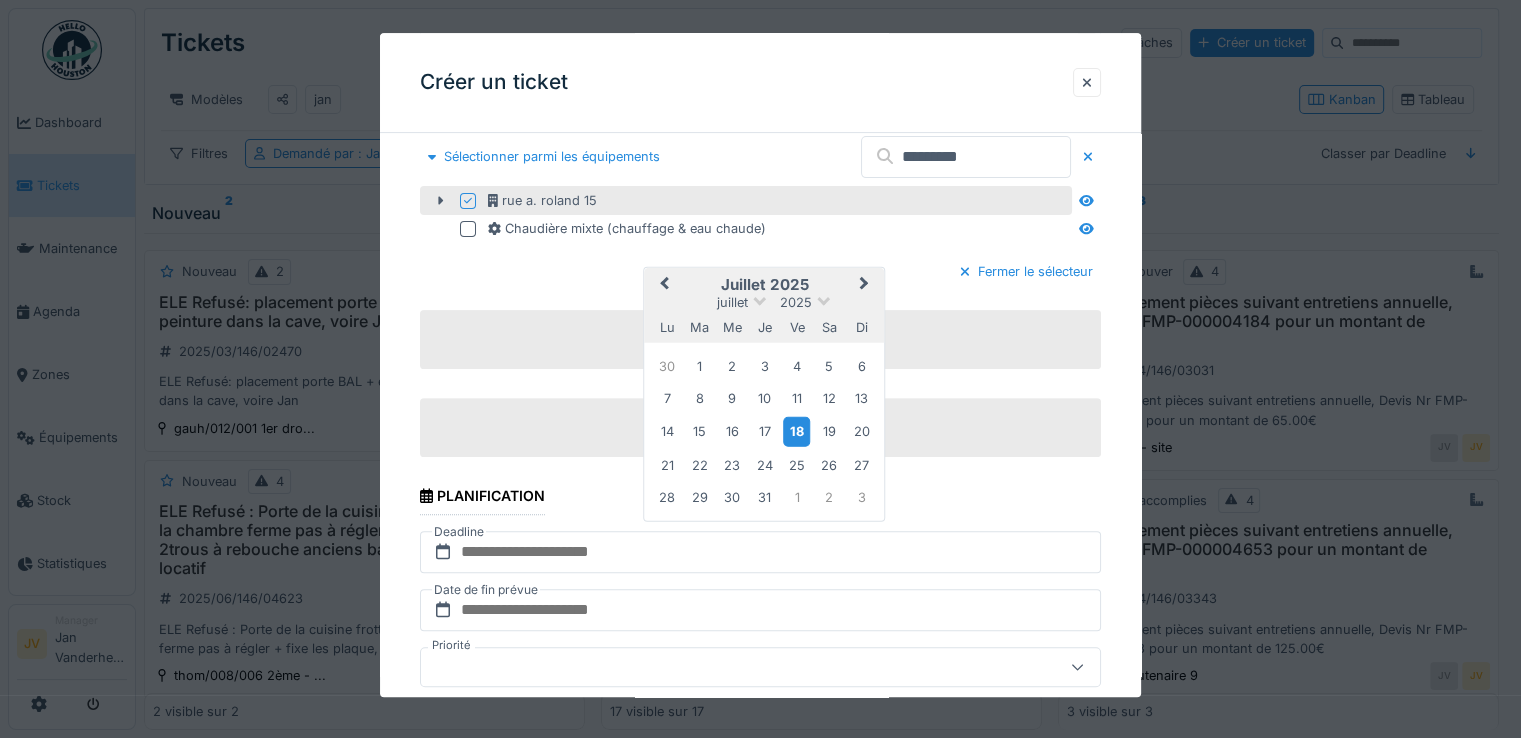 click on "18" at bounding box center [796, 431] 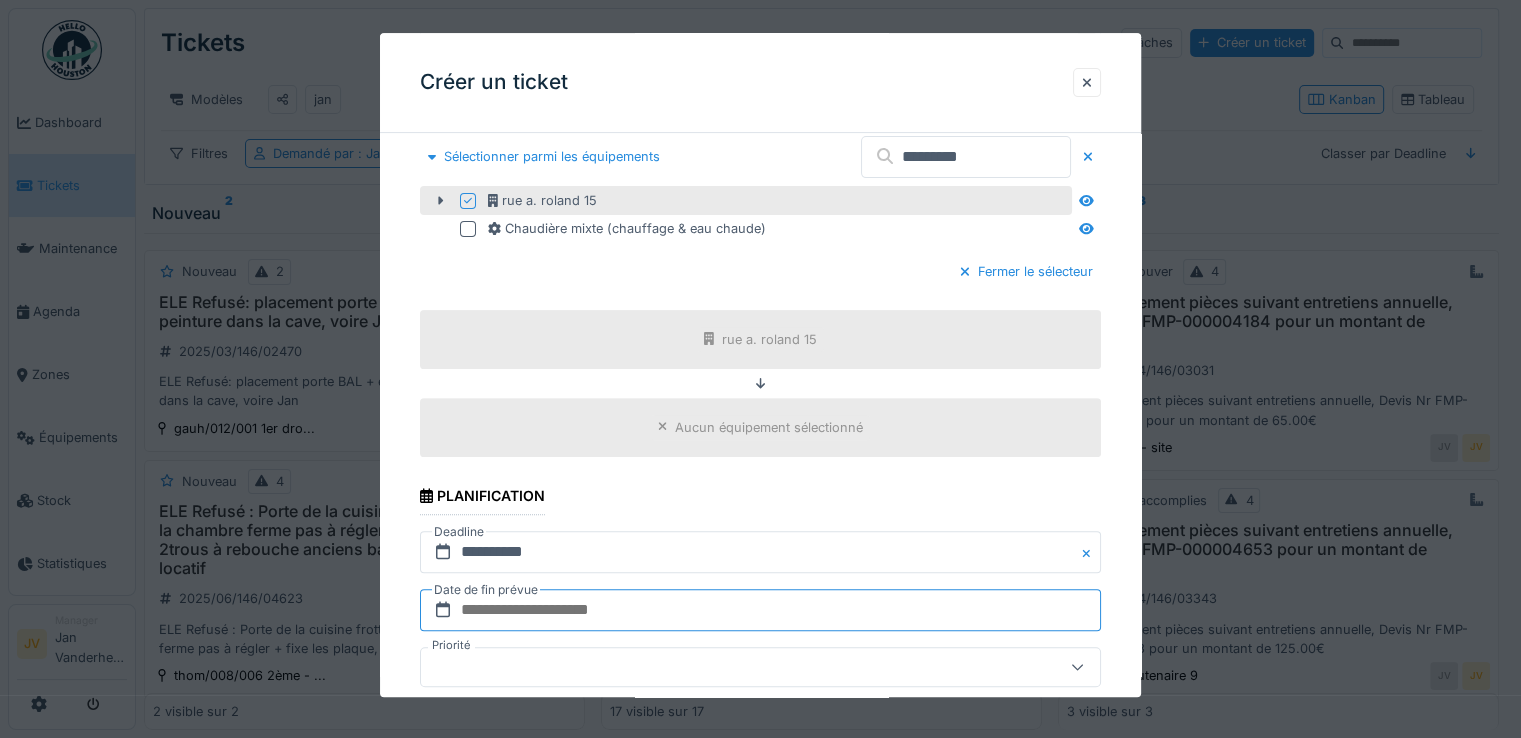 click at bounding box center (760, 610) 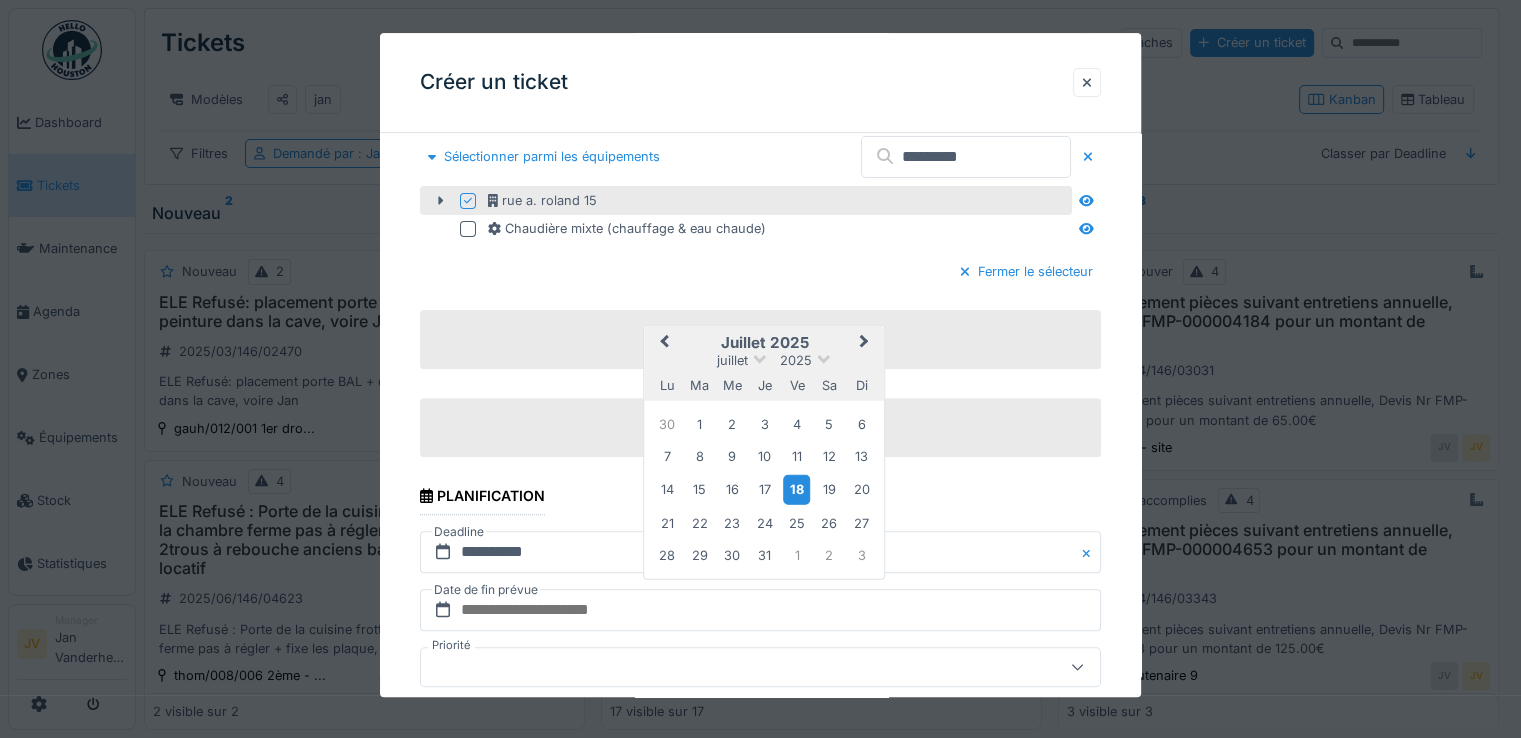 click on "18" at bounding box center (796, 489) 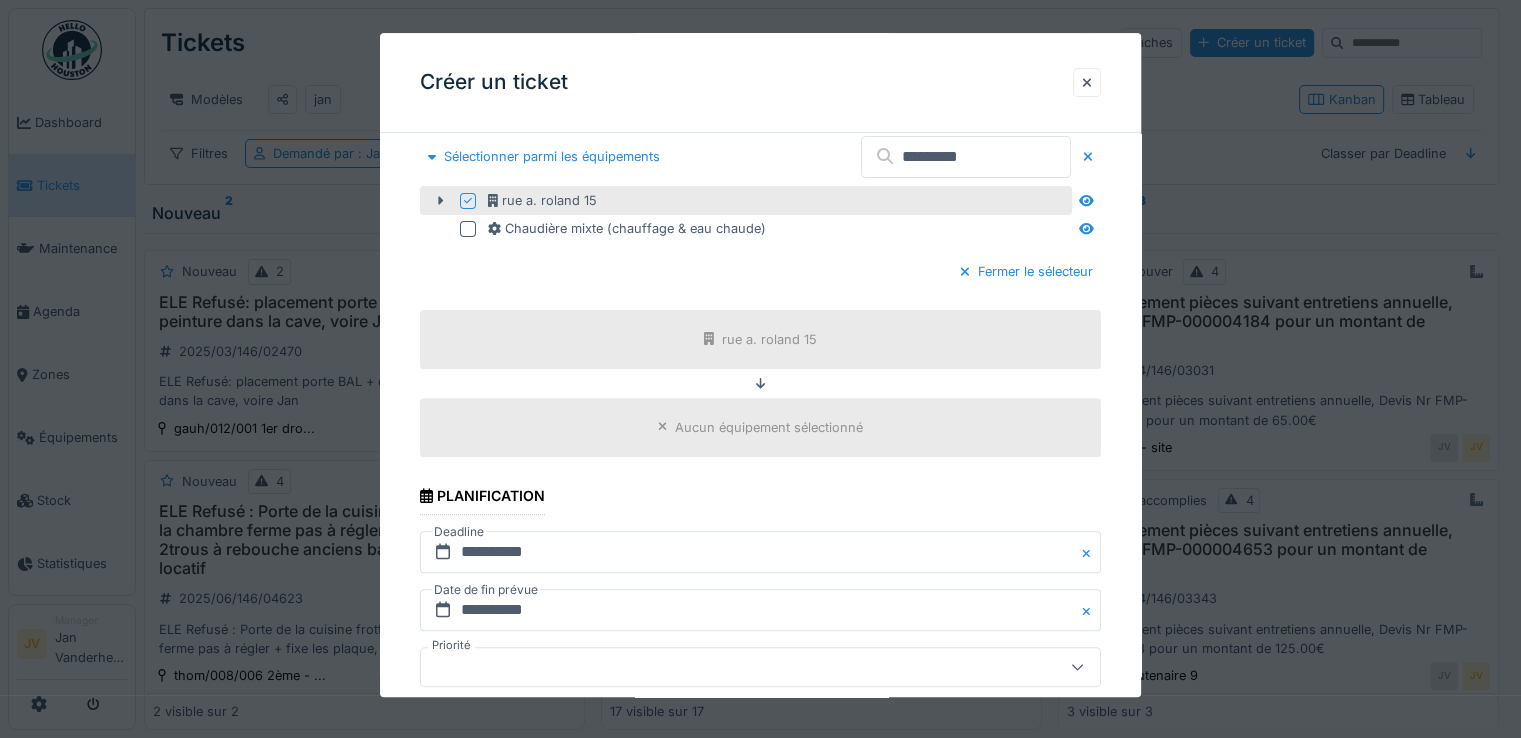 scroll, scrollTop: 727, scrollLeft: 0, axis: vertical 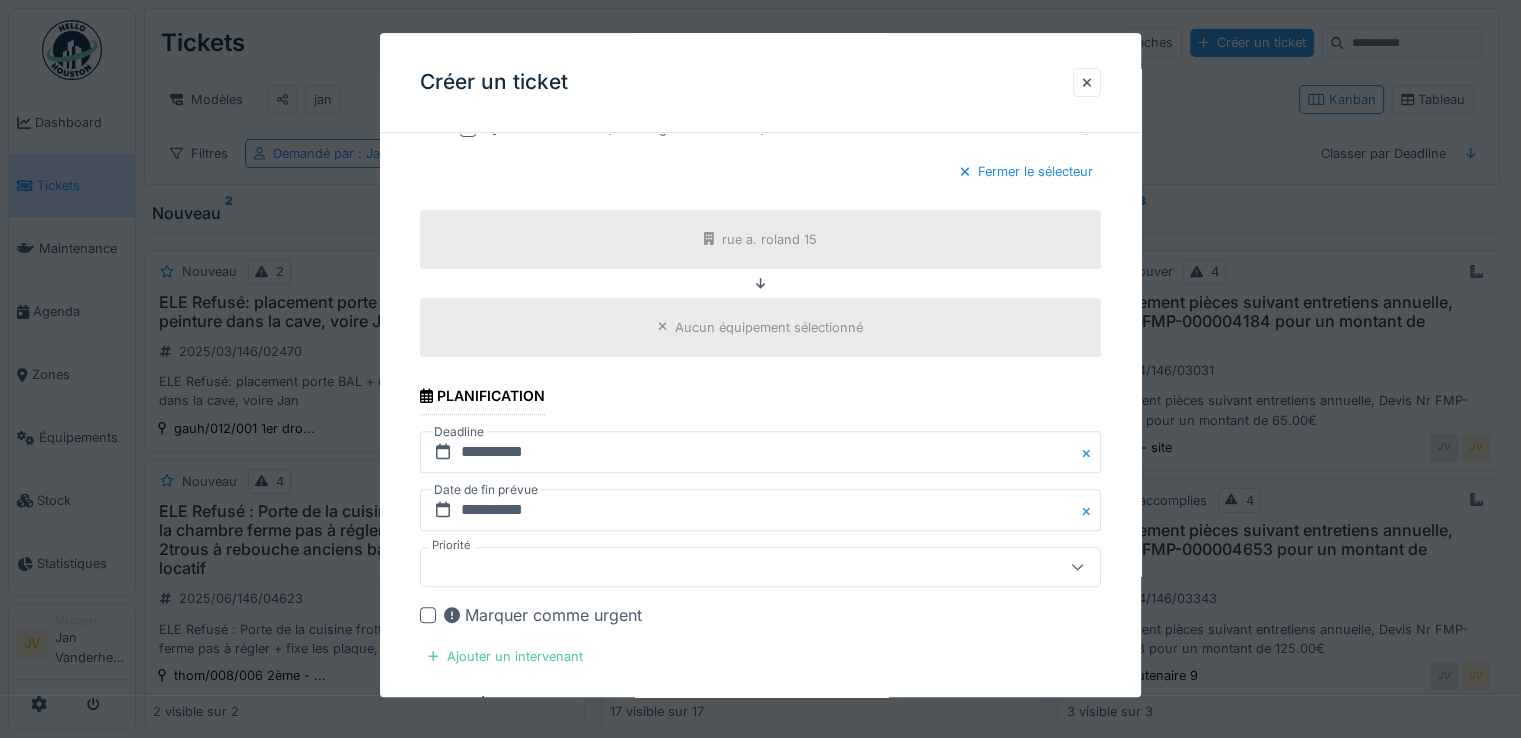 click at bounding box center (726, 567) 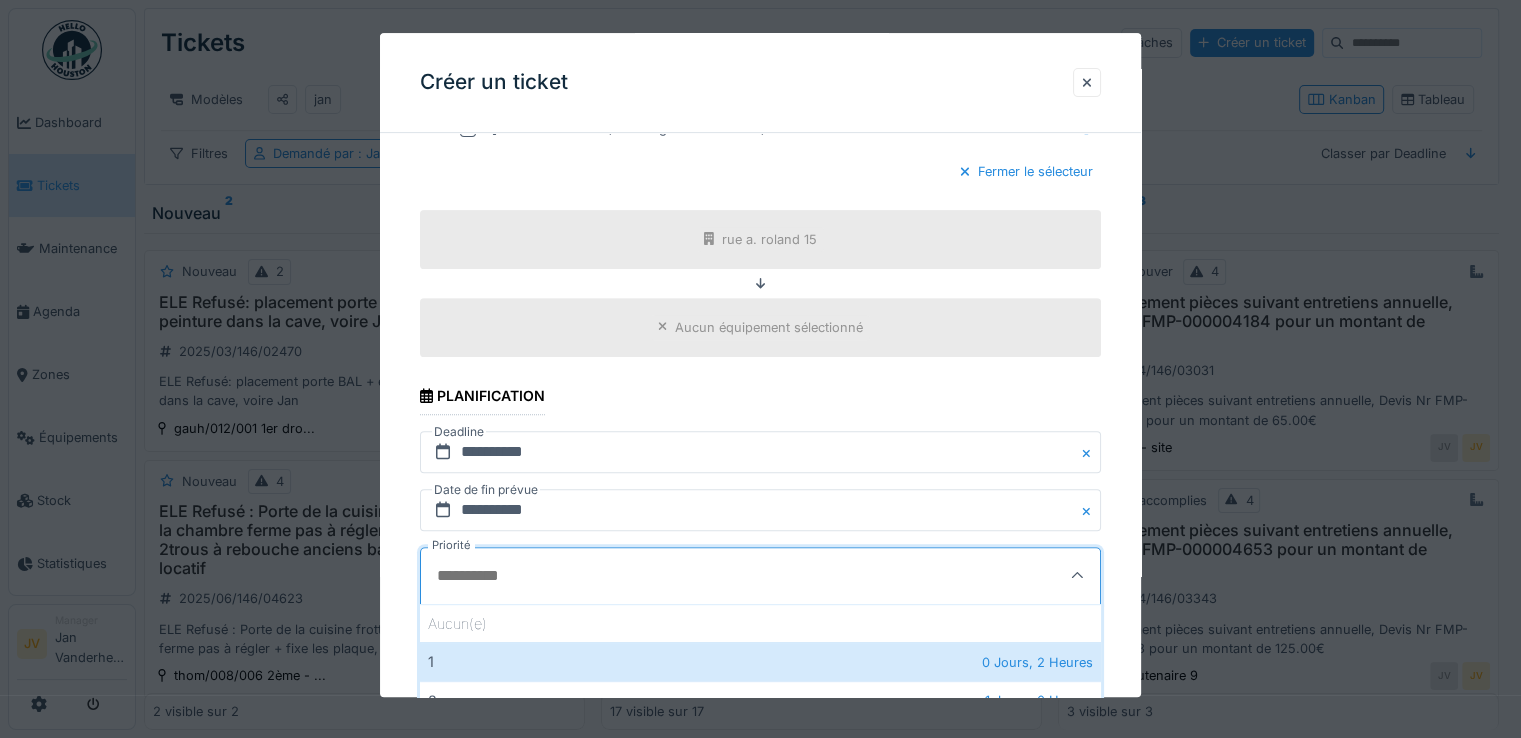 click on "**********" at bounding box center [760, 337] 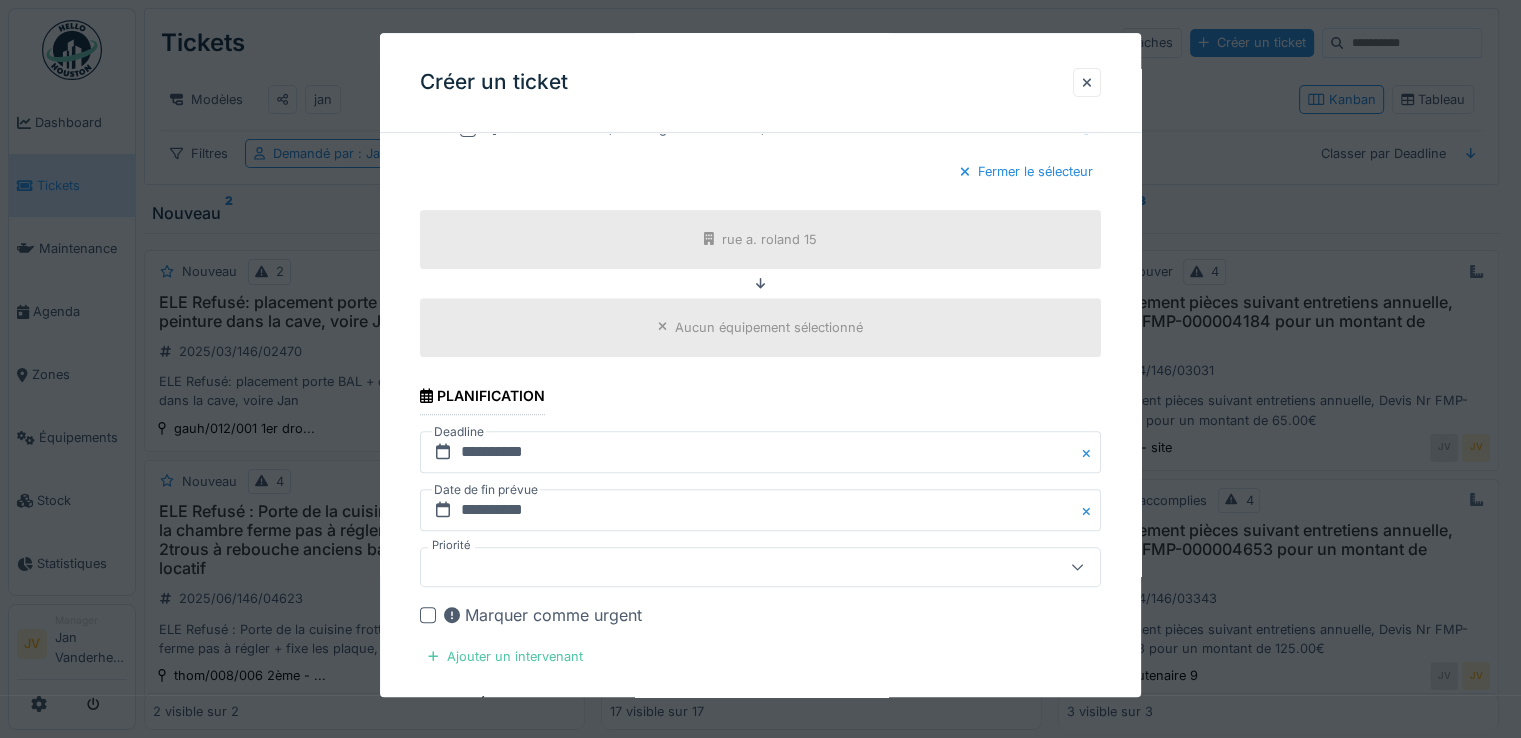 click on "Aucun équipement sélectionné" at bounding box center [769, 327] 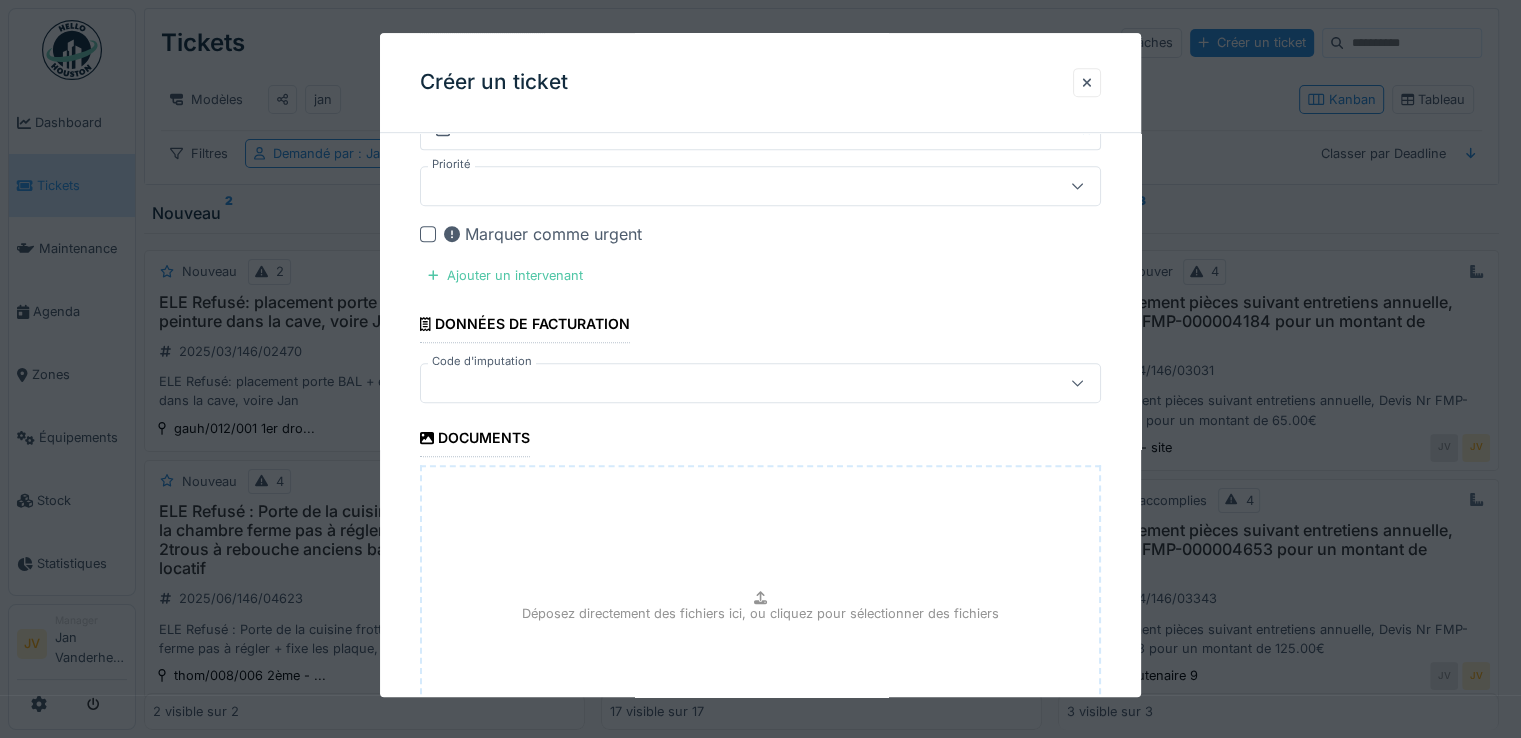 scroll, scrollTop: 1127, scrollLeft: 0, axis: vertical 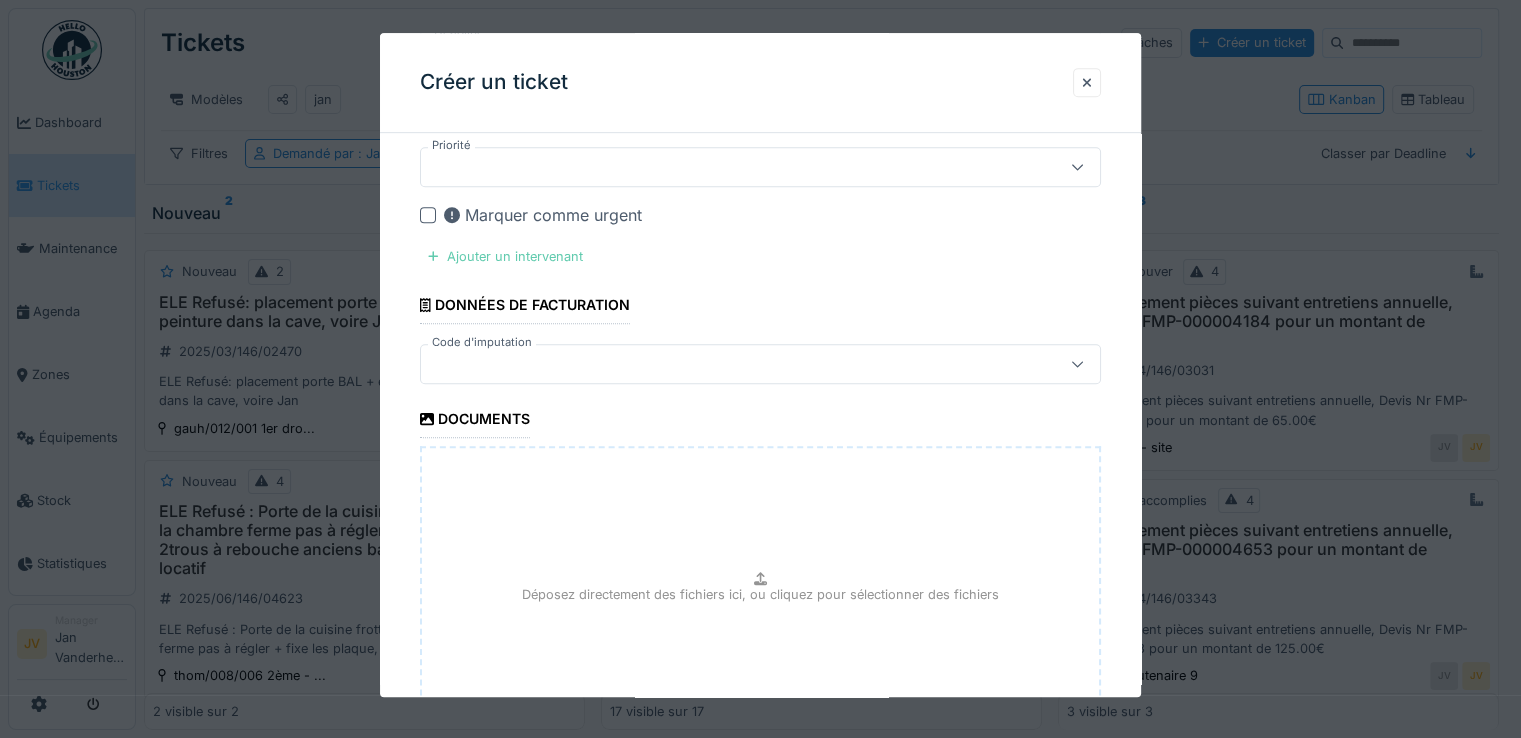 click on "Ajouter un intervenant" at bounding box center [505, 256] 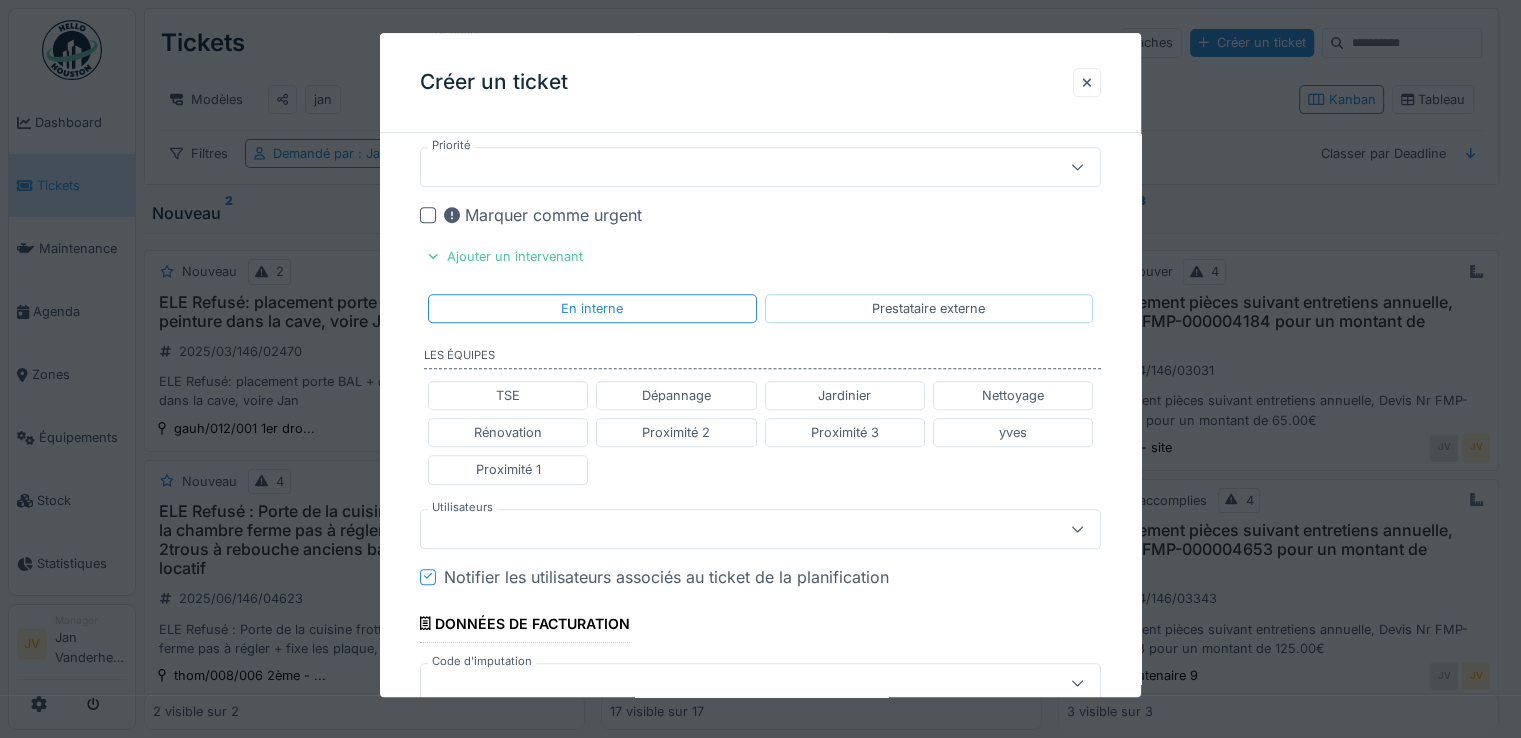 click on "Prestataire externe" at bounding box center [928, 308] 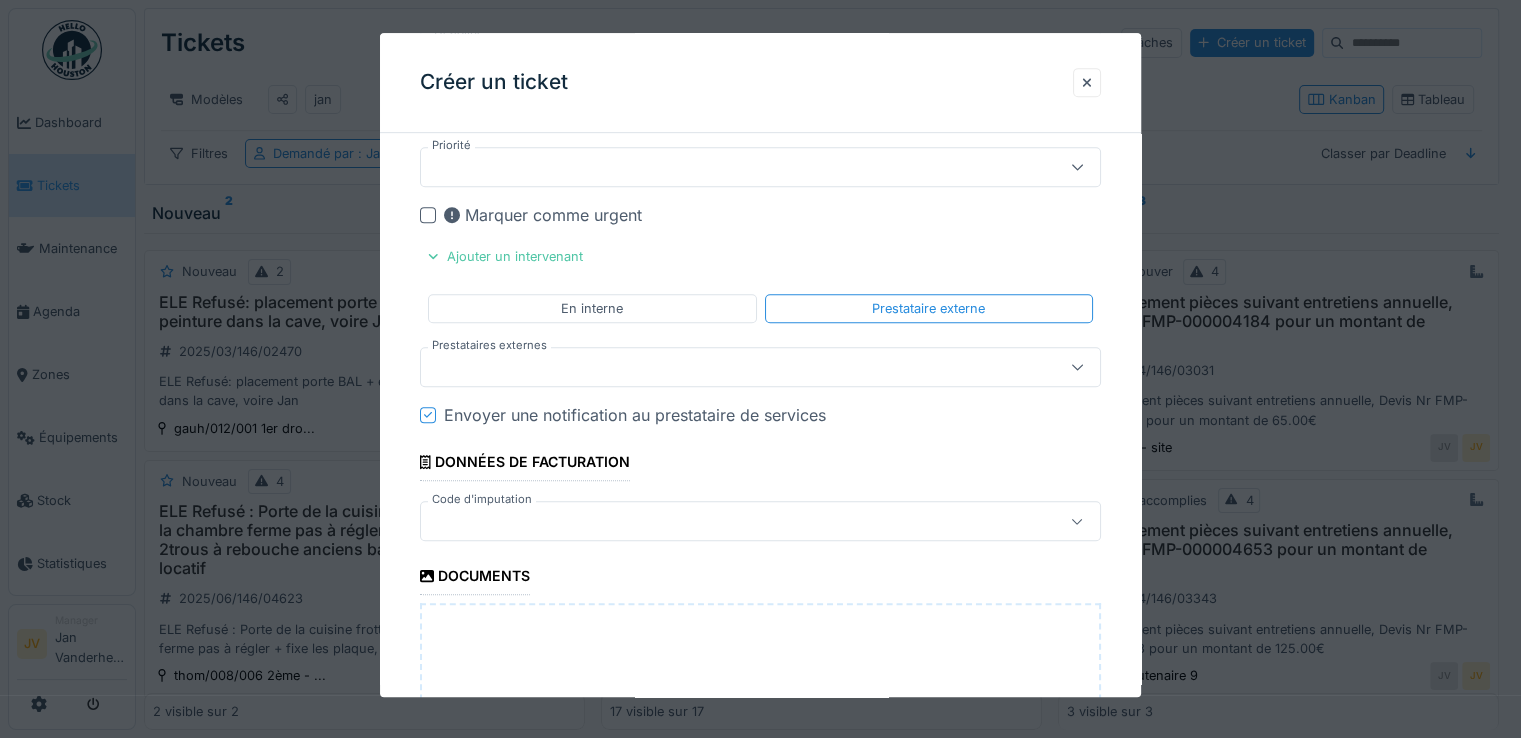 click at bounding box center [726, 367] 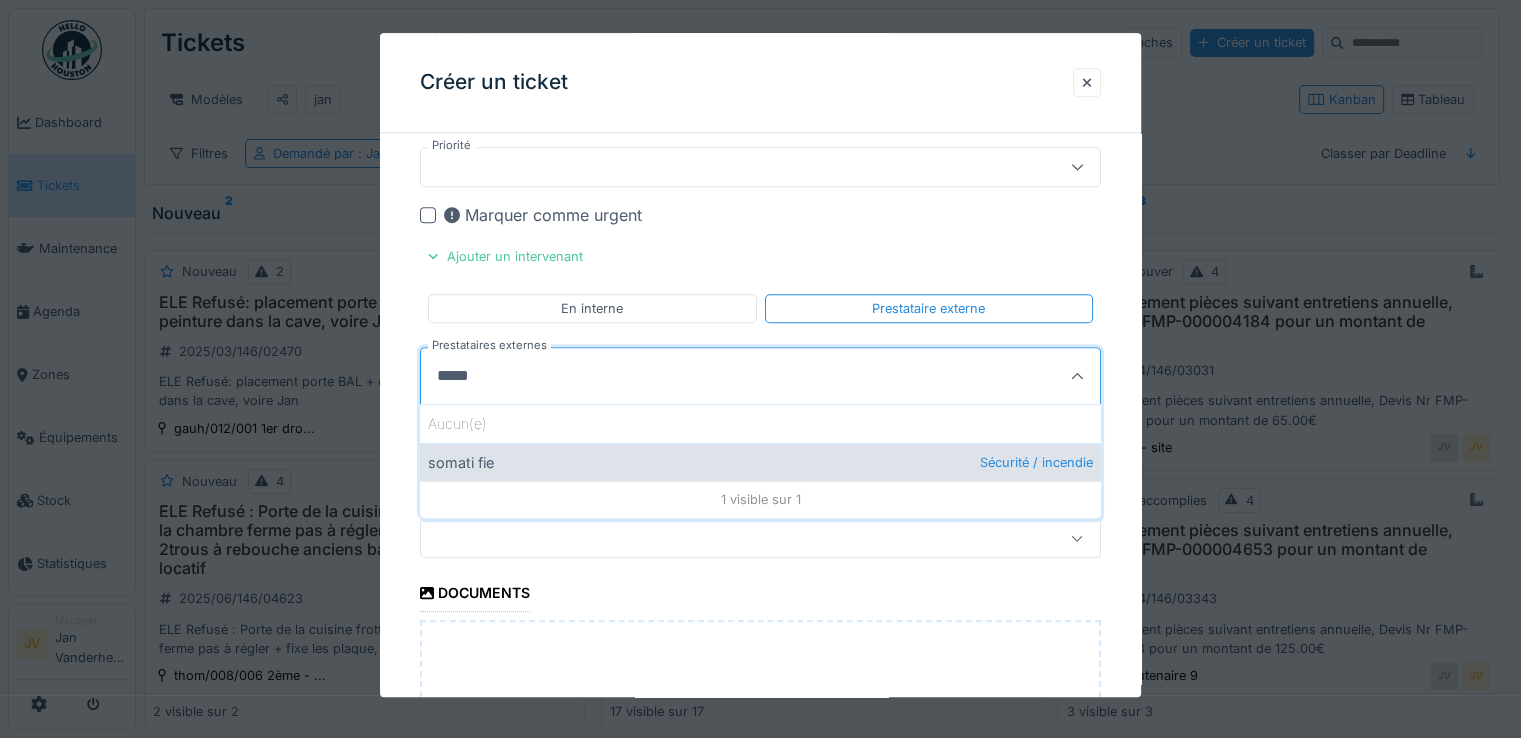 type on "*****" 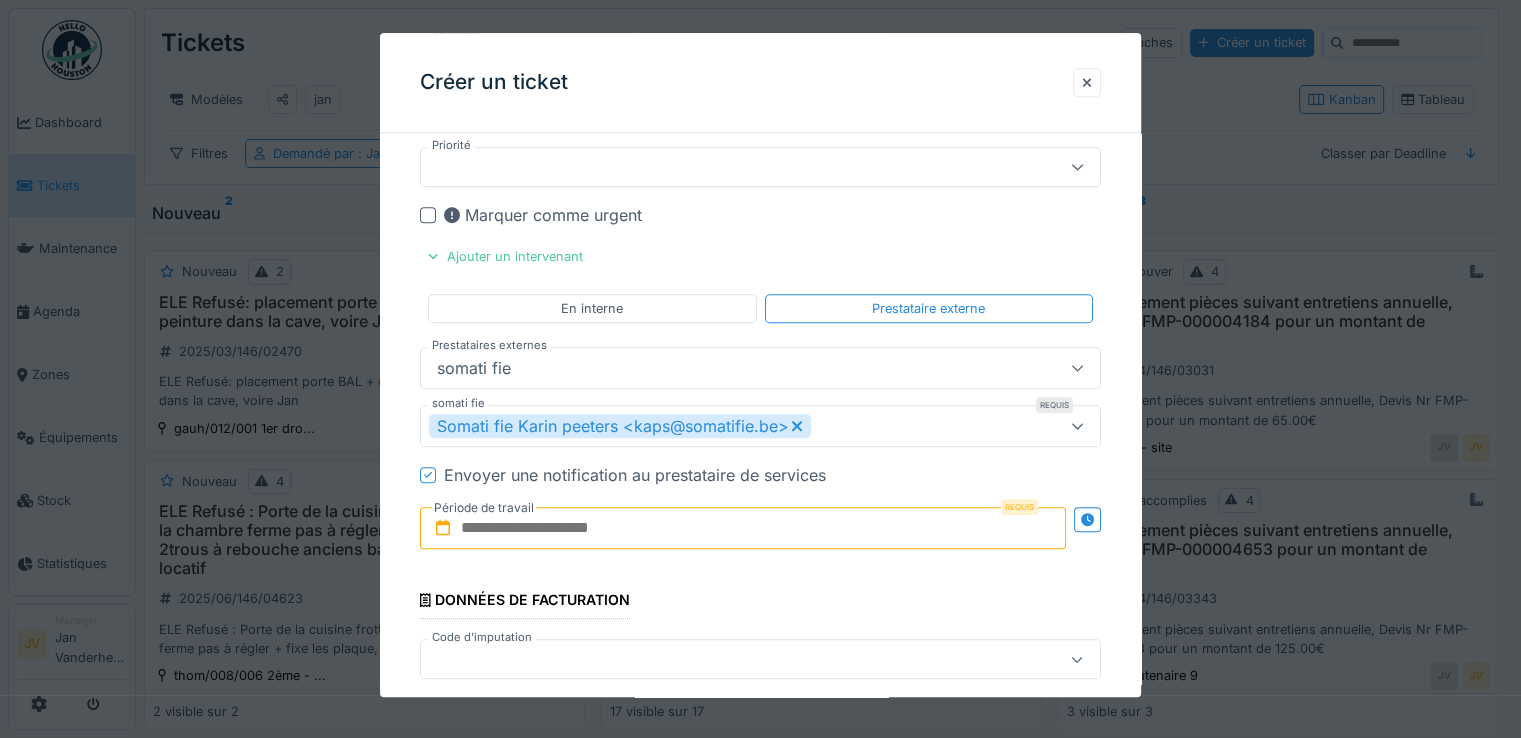 drag, startPoint x: 556, startPoint y: 521, endPoint x: 579, endPoint y: 523, distance: 23.086792 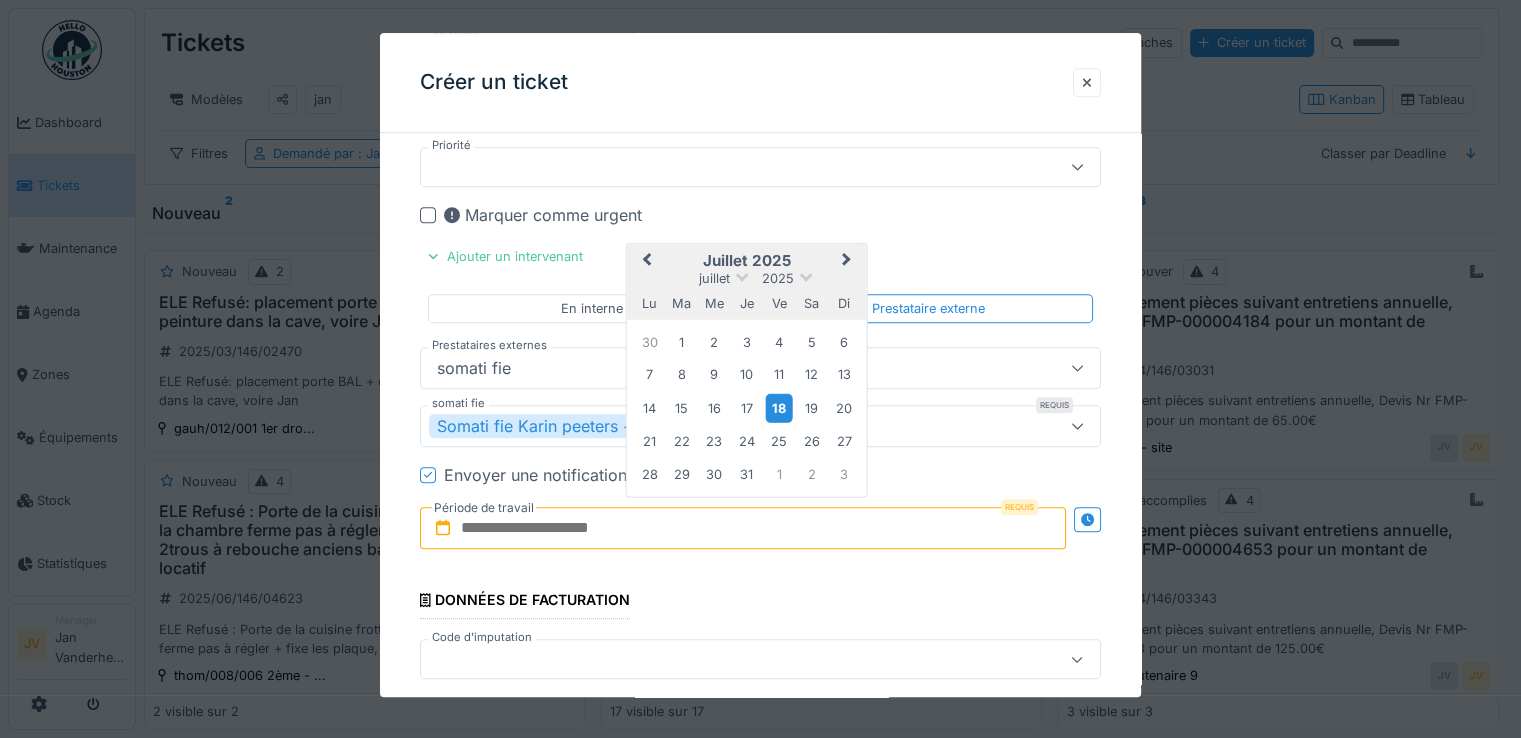 click on "18" at bounding box center (779, 408) 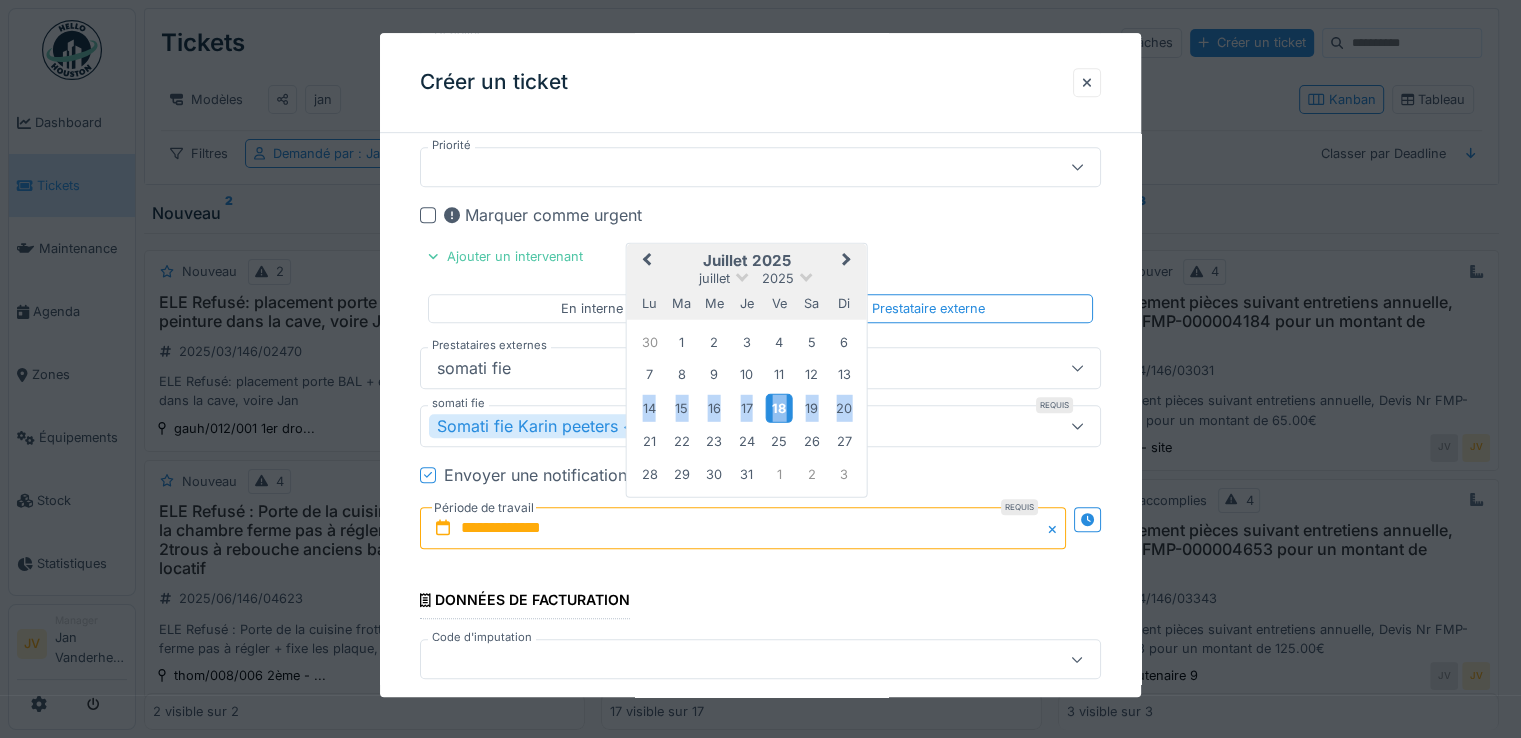 click on "18" at bounding box center [779, 408] 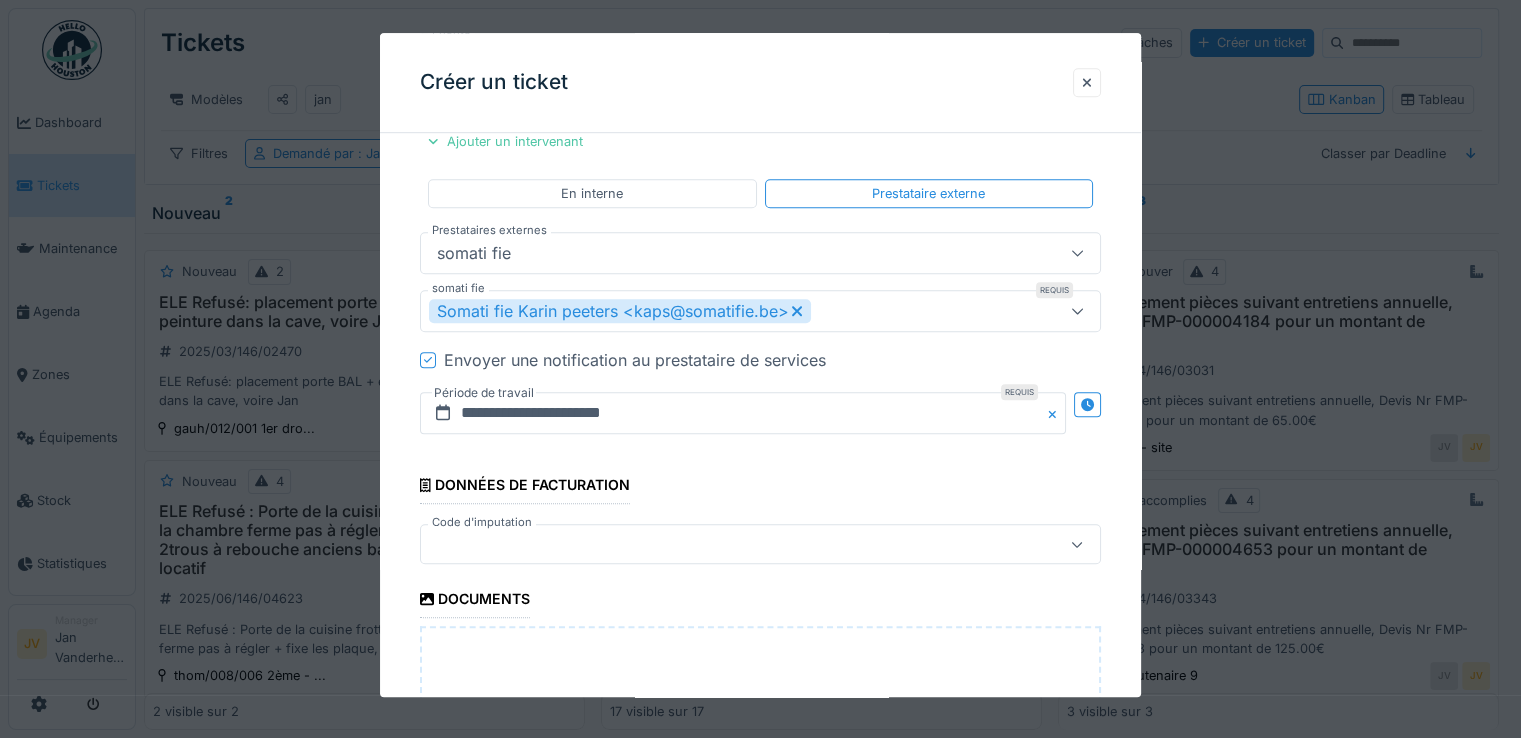 scroll, scrollTop: 1427, scrollLeft: 0, axis: vertical 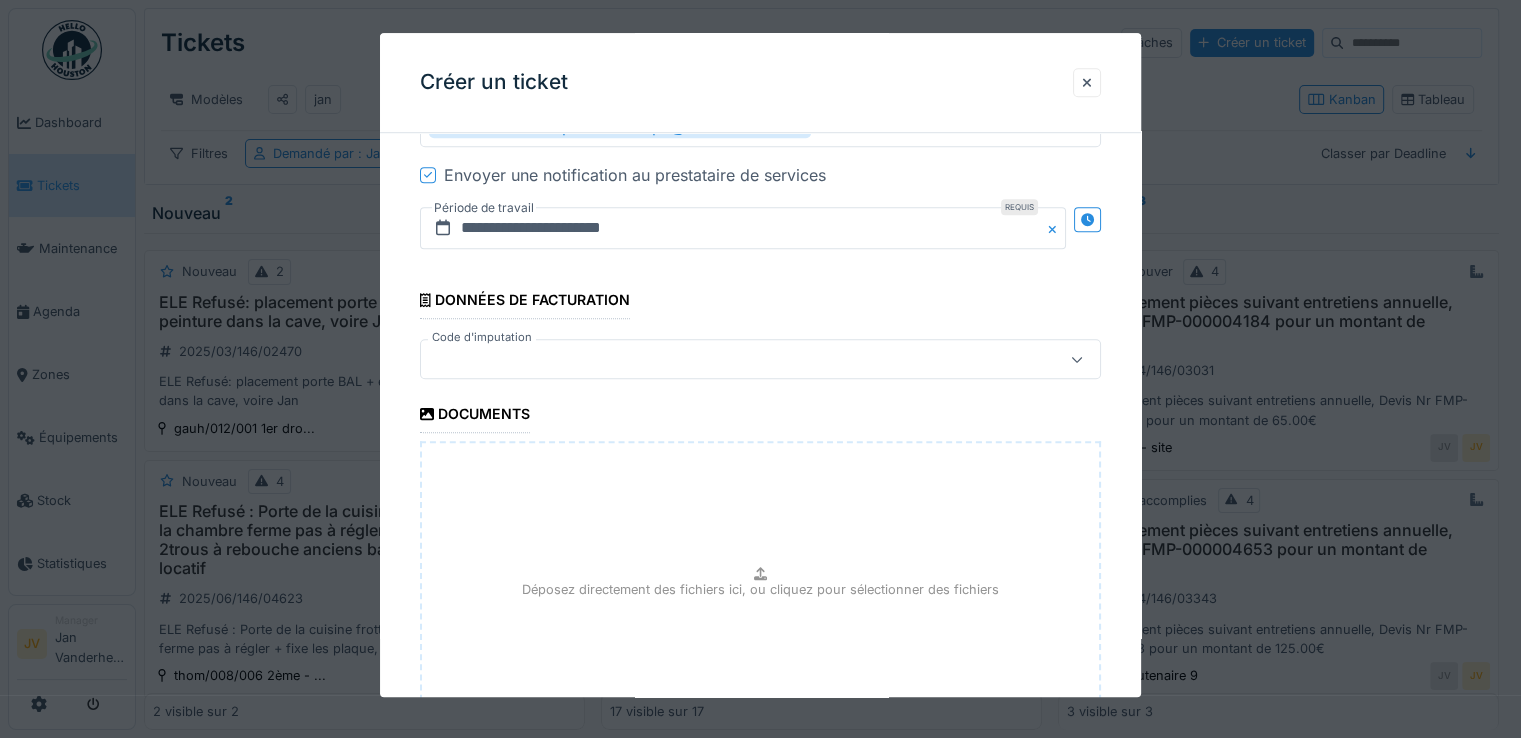 click at bounding box center [726, 360] 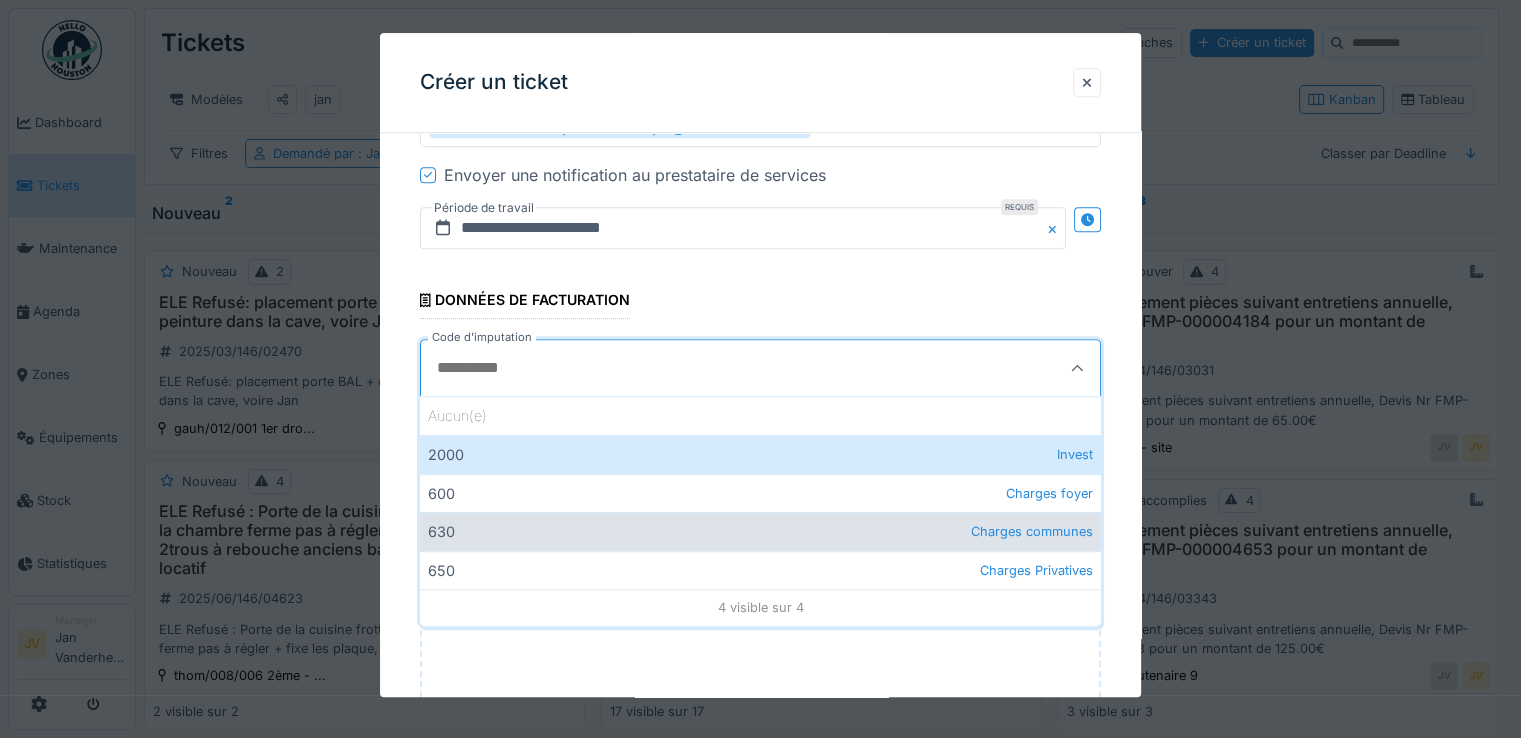 click on "630   Charges communes" at bounding box center [760, 531] 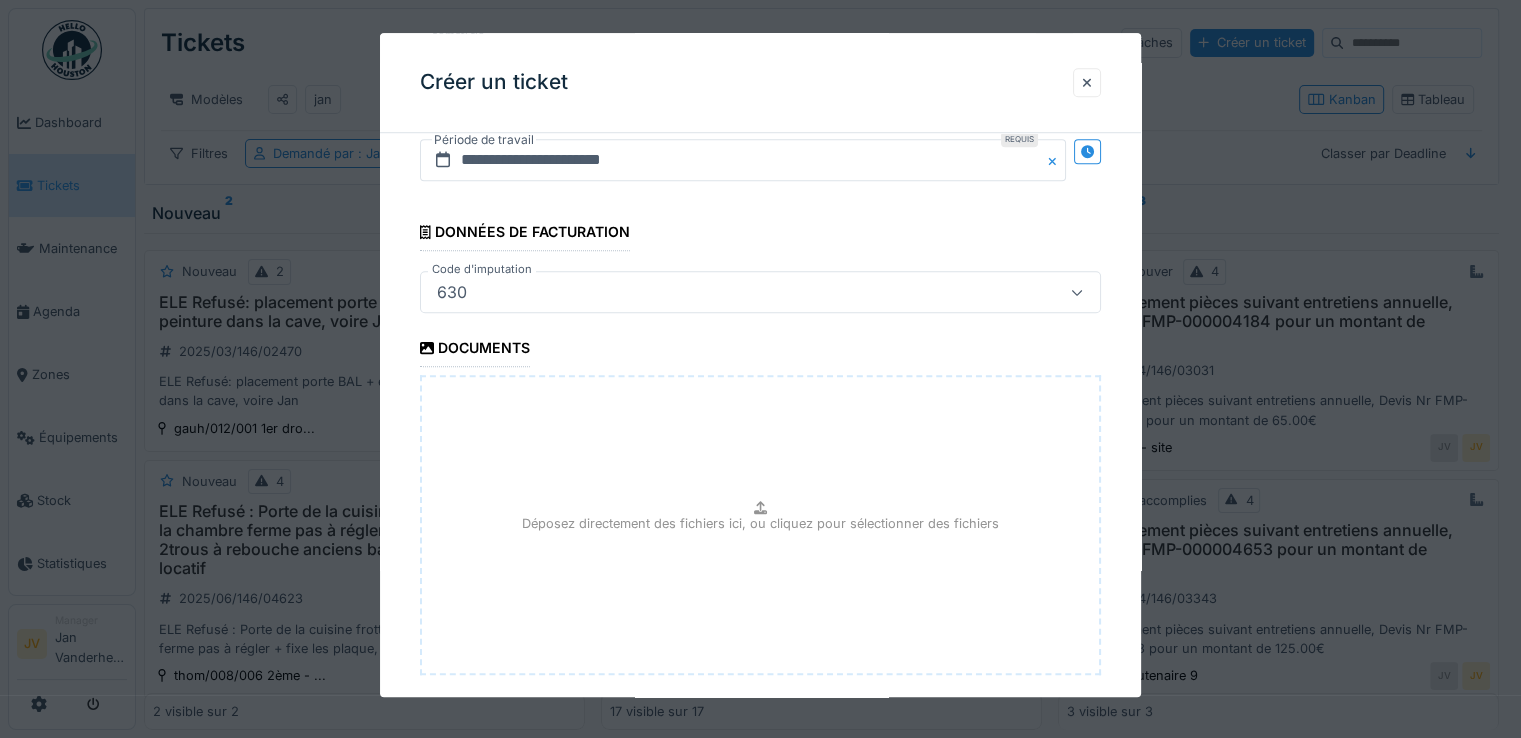 scroll, scrollTop: 1527, scrollLeft: 0, axis: vertical 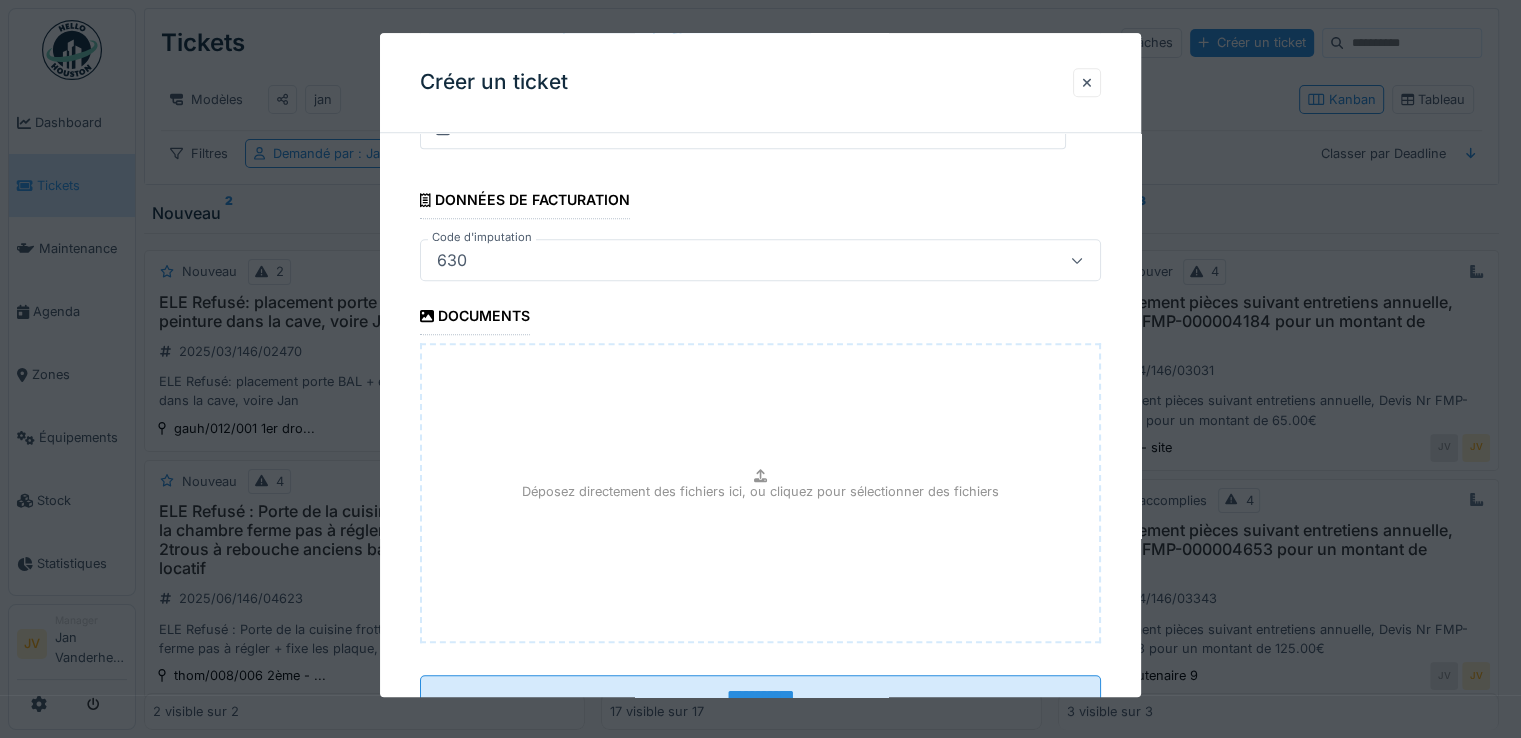 click on "Déposez directement des fichiers ici, ou cliquez pour sélectionner des fichiers" at bounding box center (760, 491) 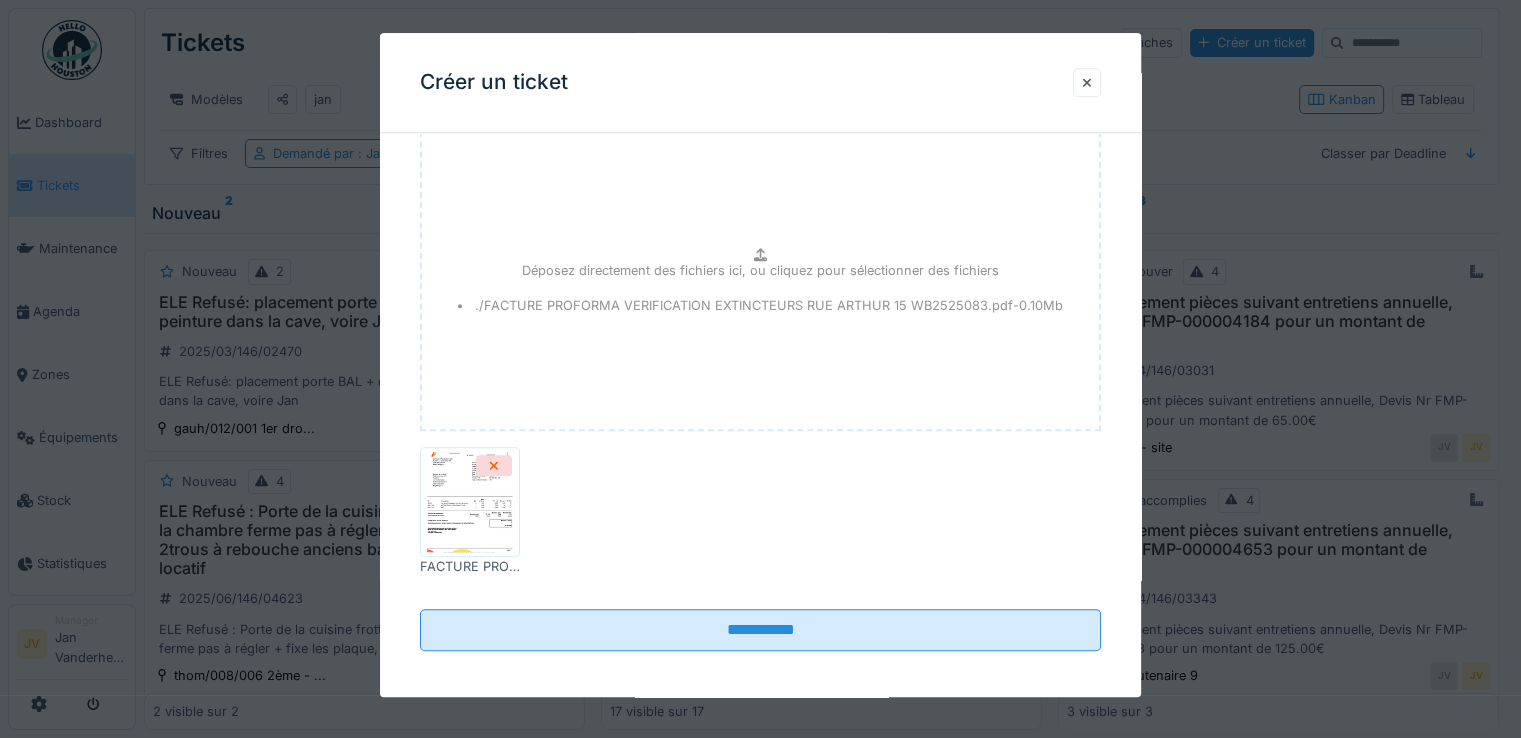 scroll, scrollTop: 1740, scrollLeft: 0, axis: vertical 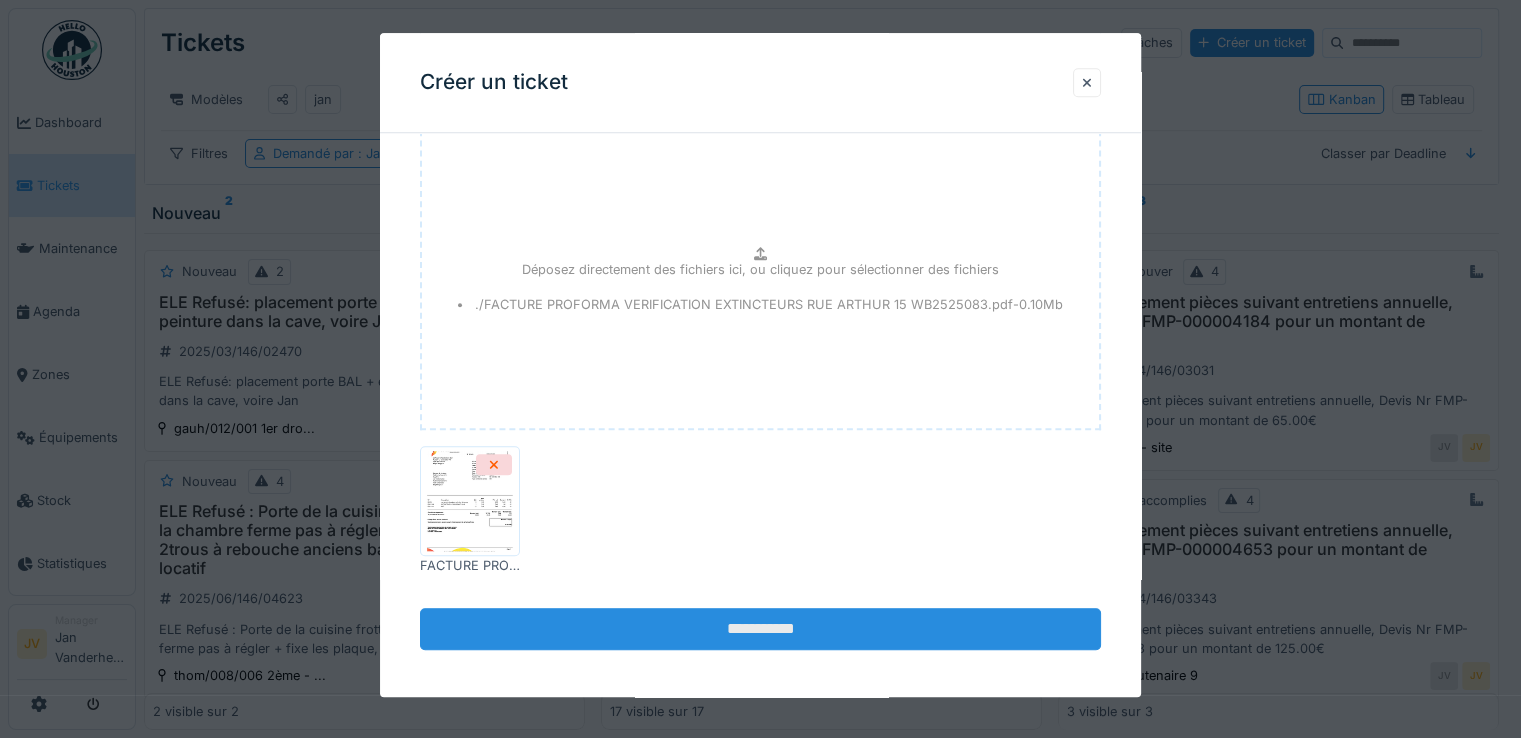 click on "**********" at bounding box center [760, 629] 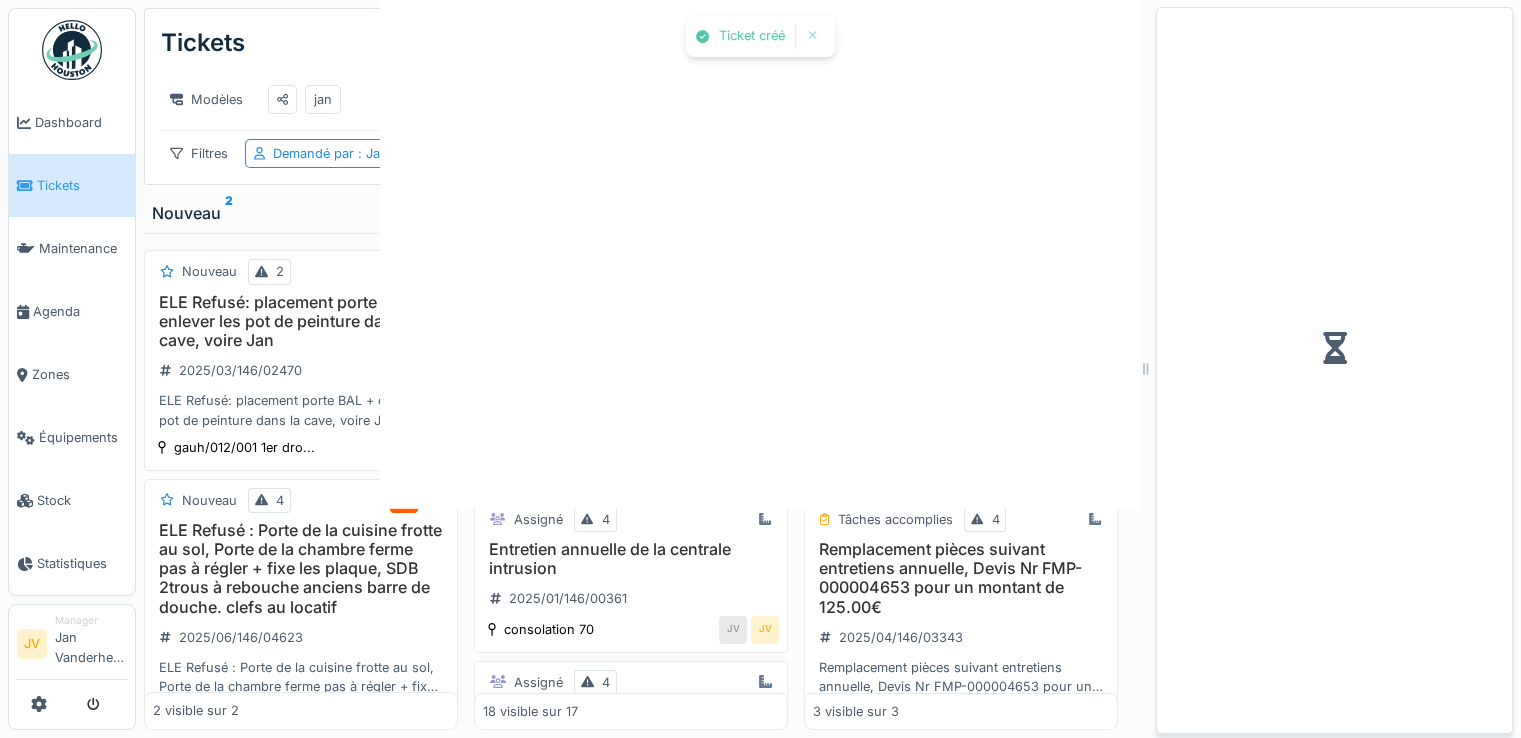 scroll, scrollTop: 0, scrollLeft: 0, axis: both 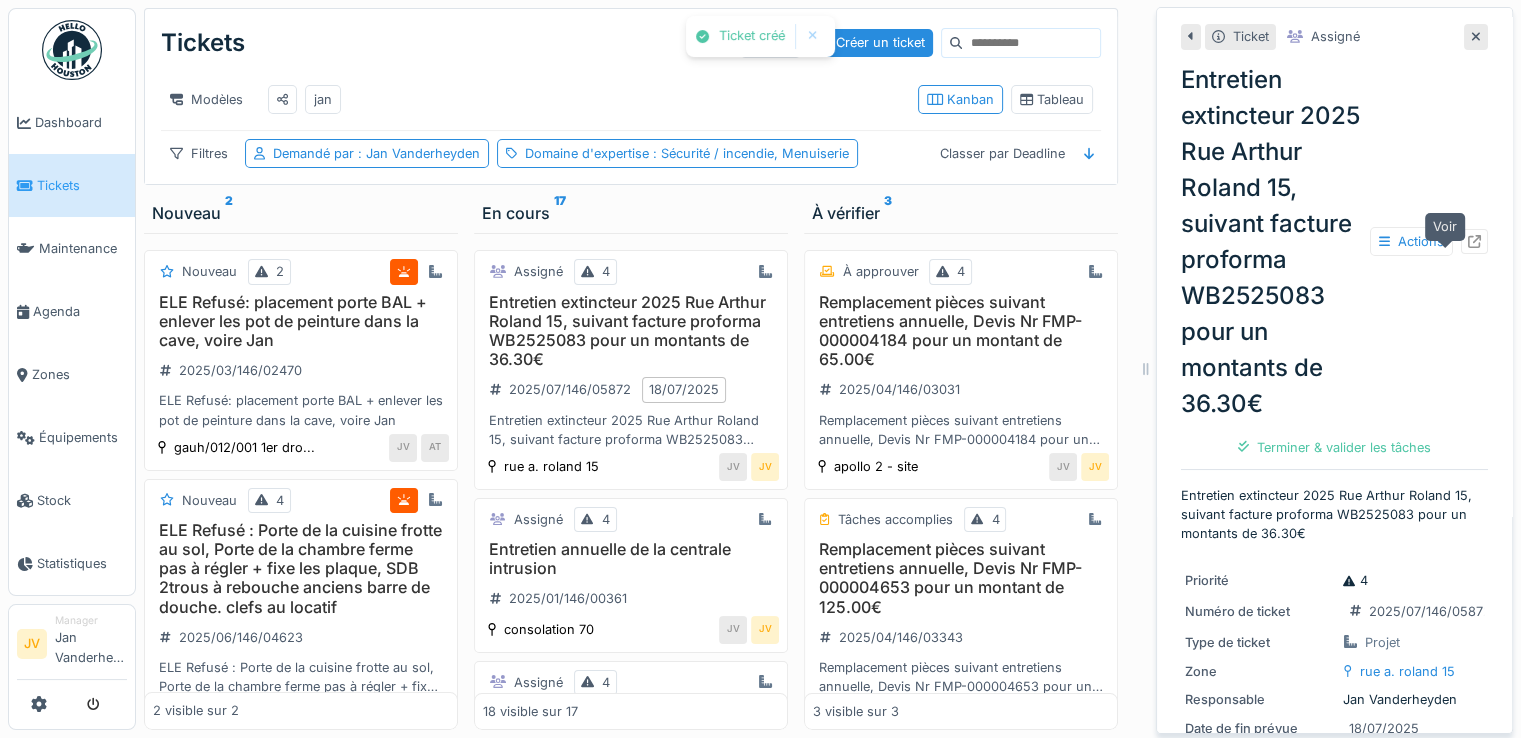 click at bounding box center (1474, 241) 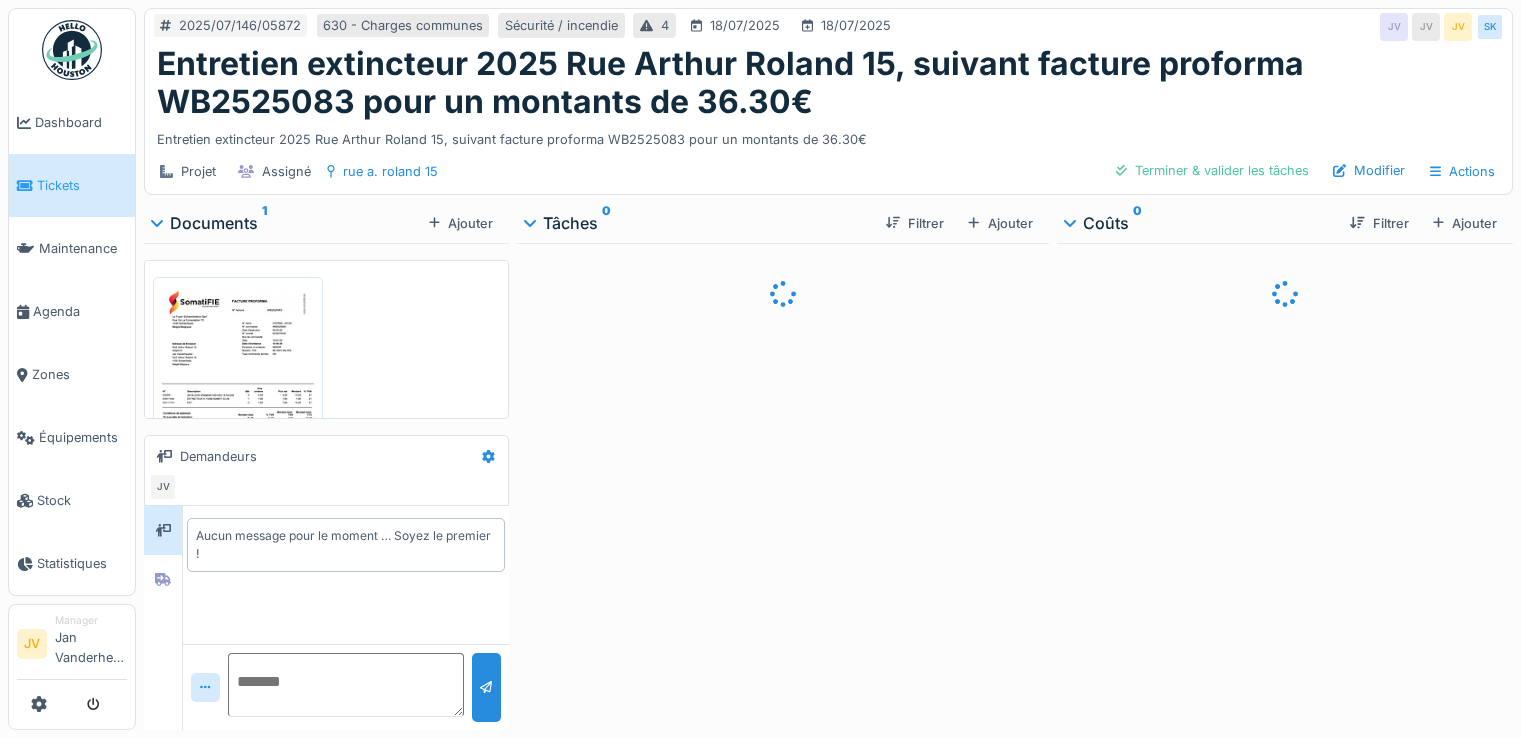 scroll, scrollTop: 0, scrollLeft: 0, axis: both 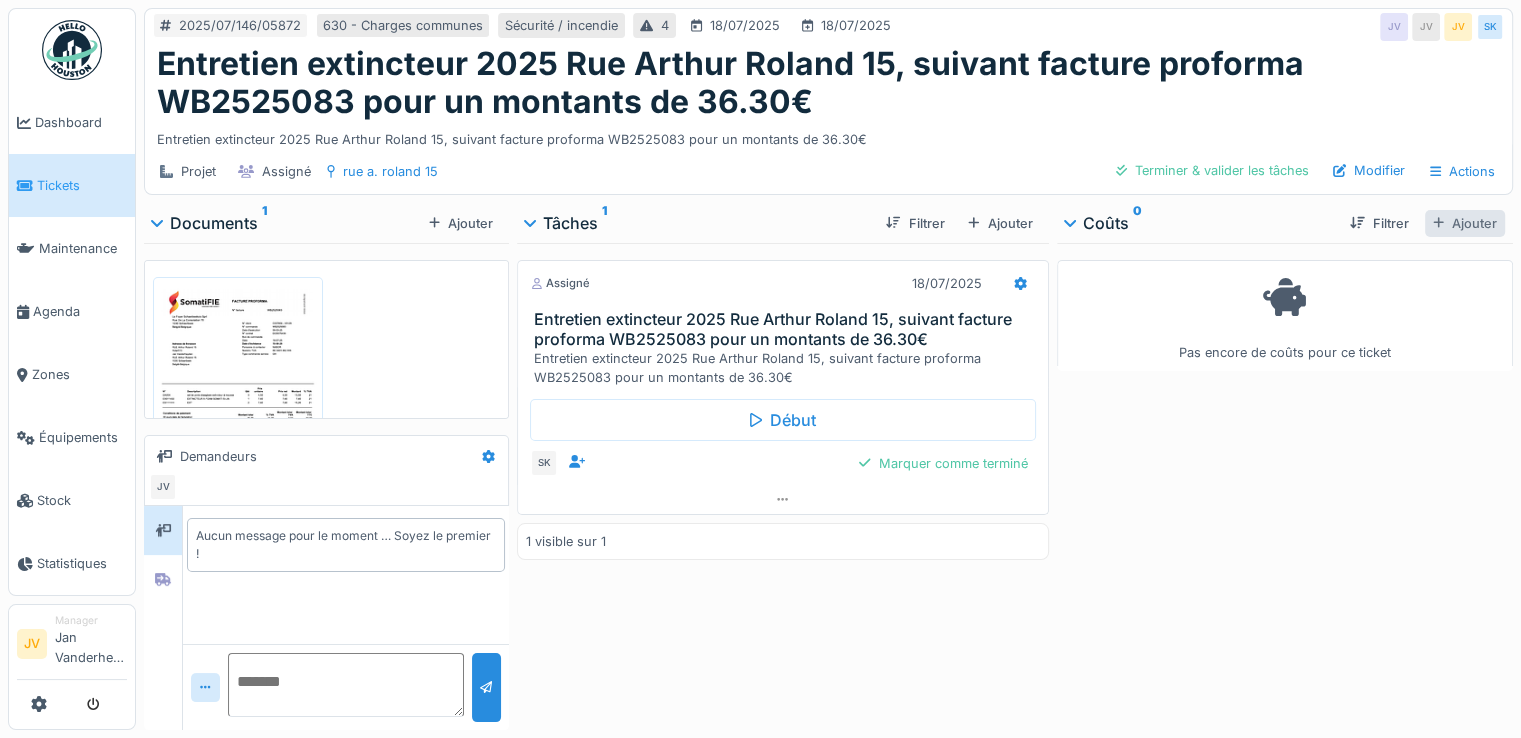 click on "Ajouter" at bounding box center (1465, 223) 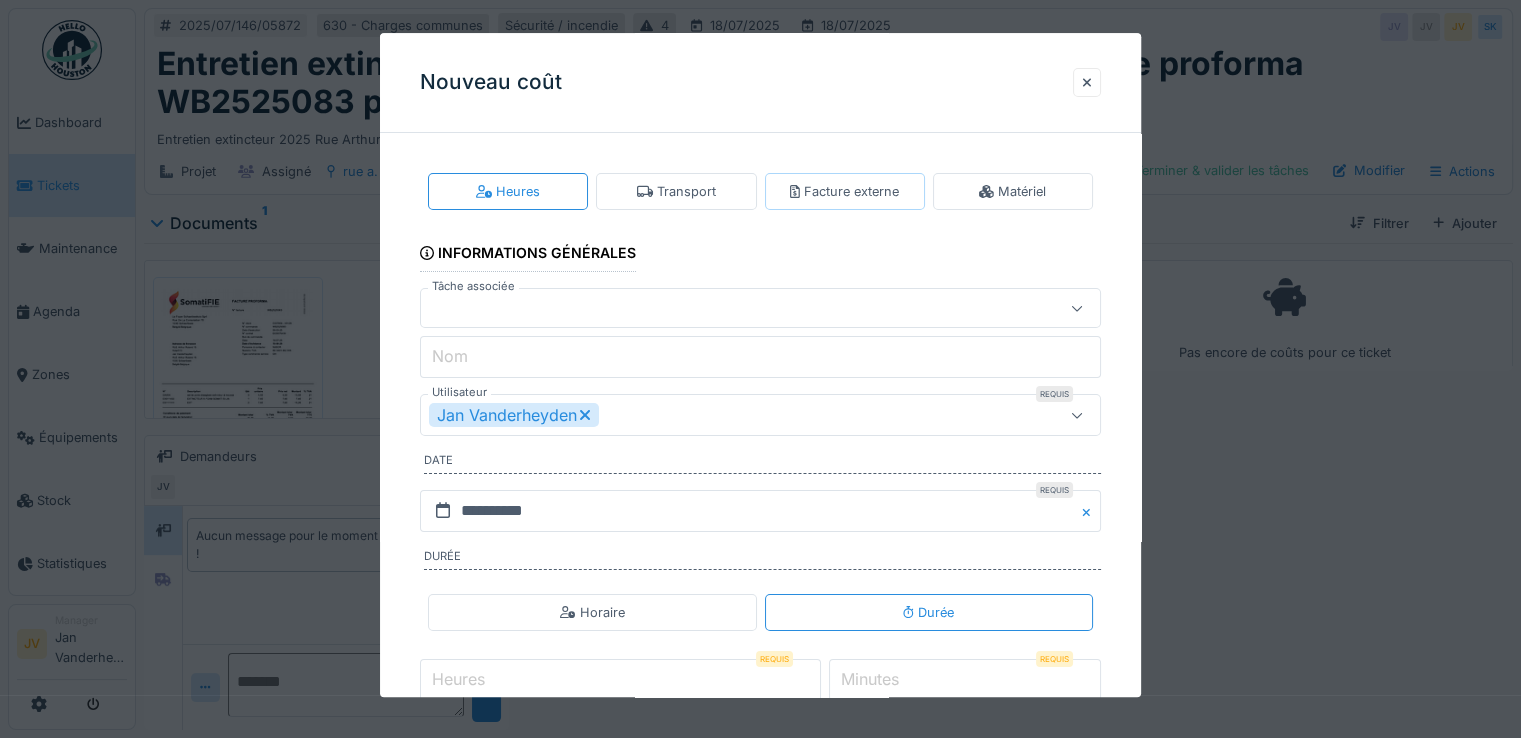 click on "Facture externe" at bounding box center (844, 191) 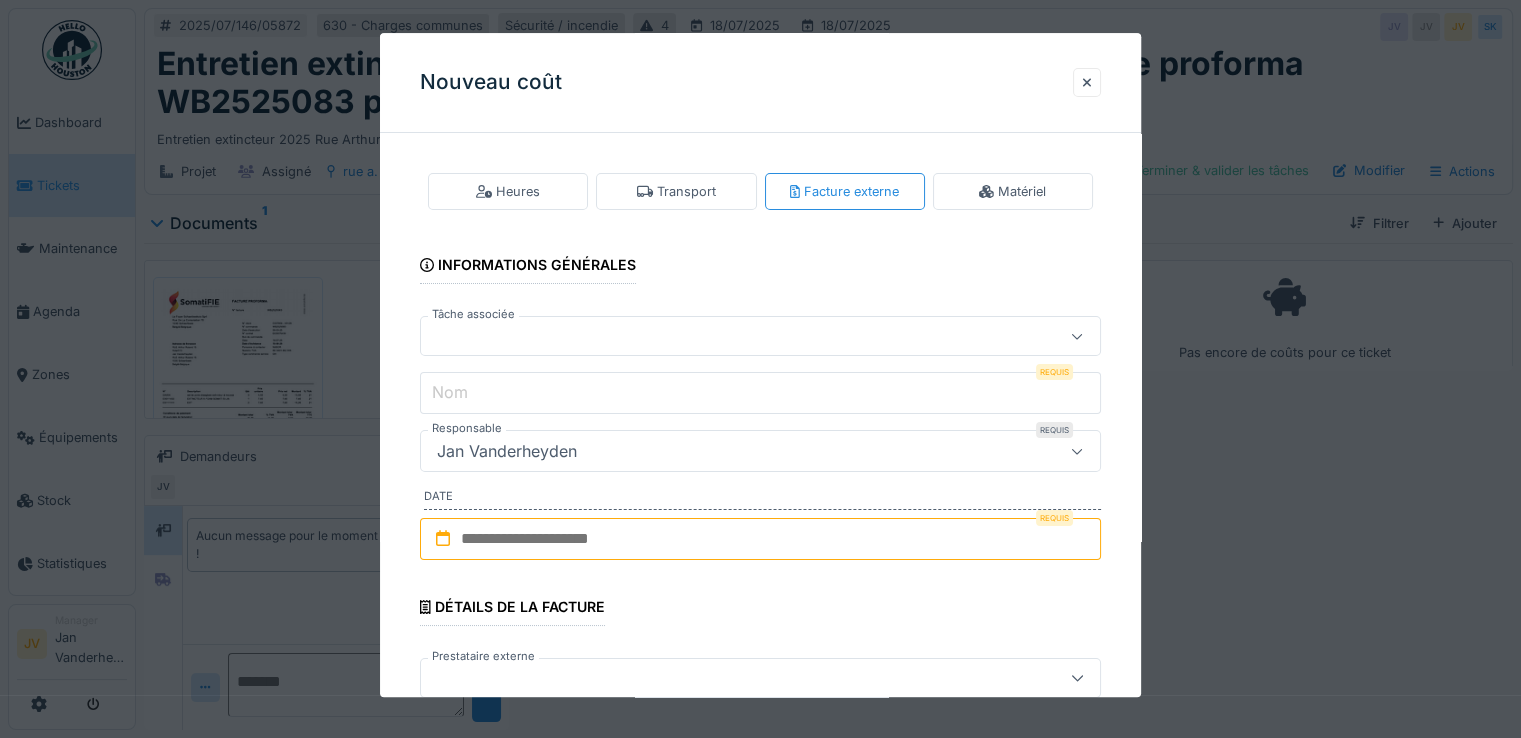 click at bounding box center (726, 337) 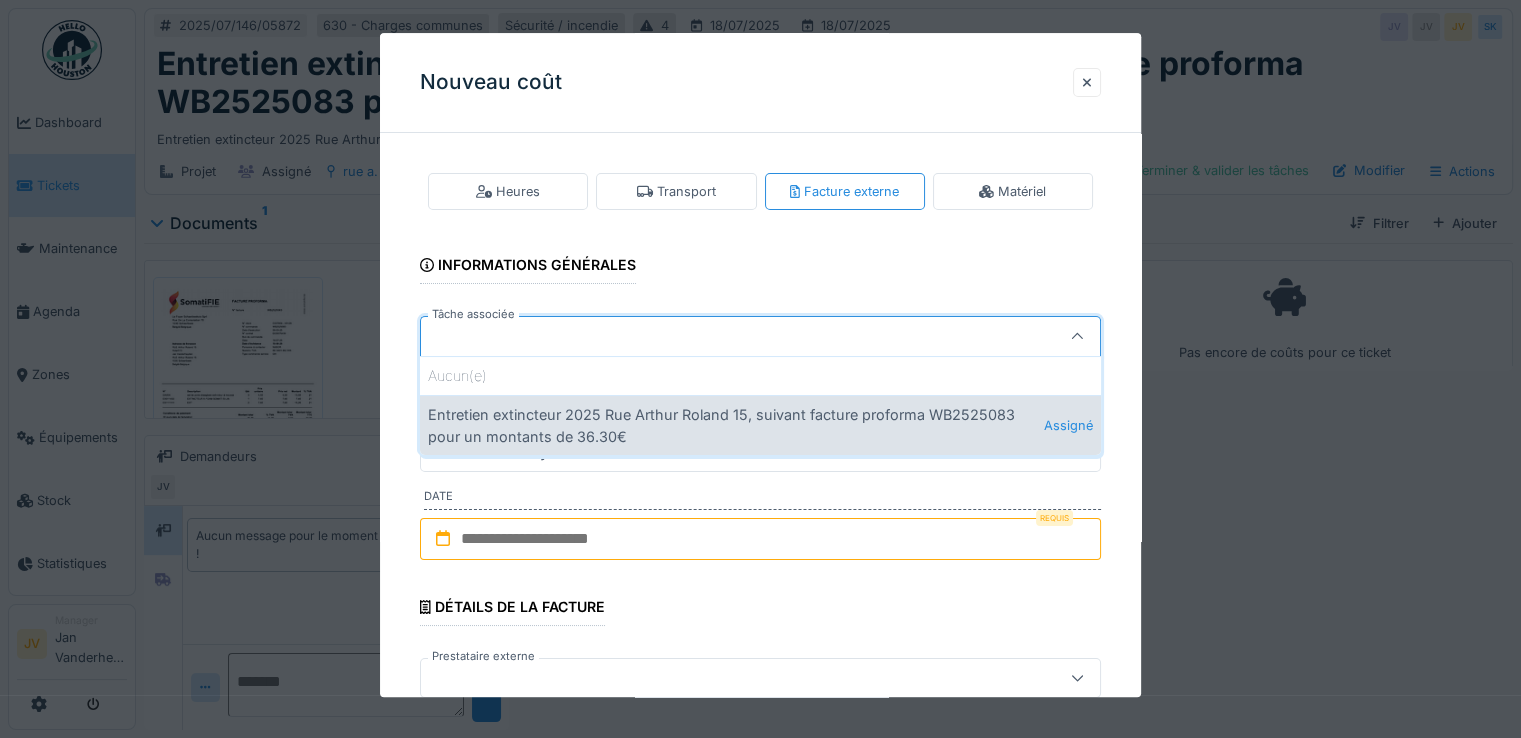 click on "Entretien extincteur 2025 [STREET] [NUMBER], suivant facture proforma WB2525083 pour un montants de 36.30€   Assigné" at bounding box center [760, 425] 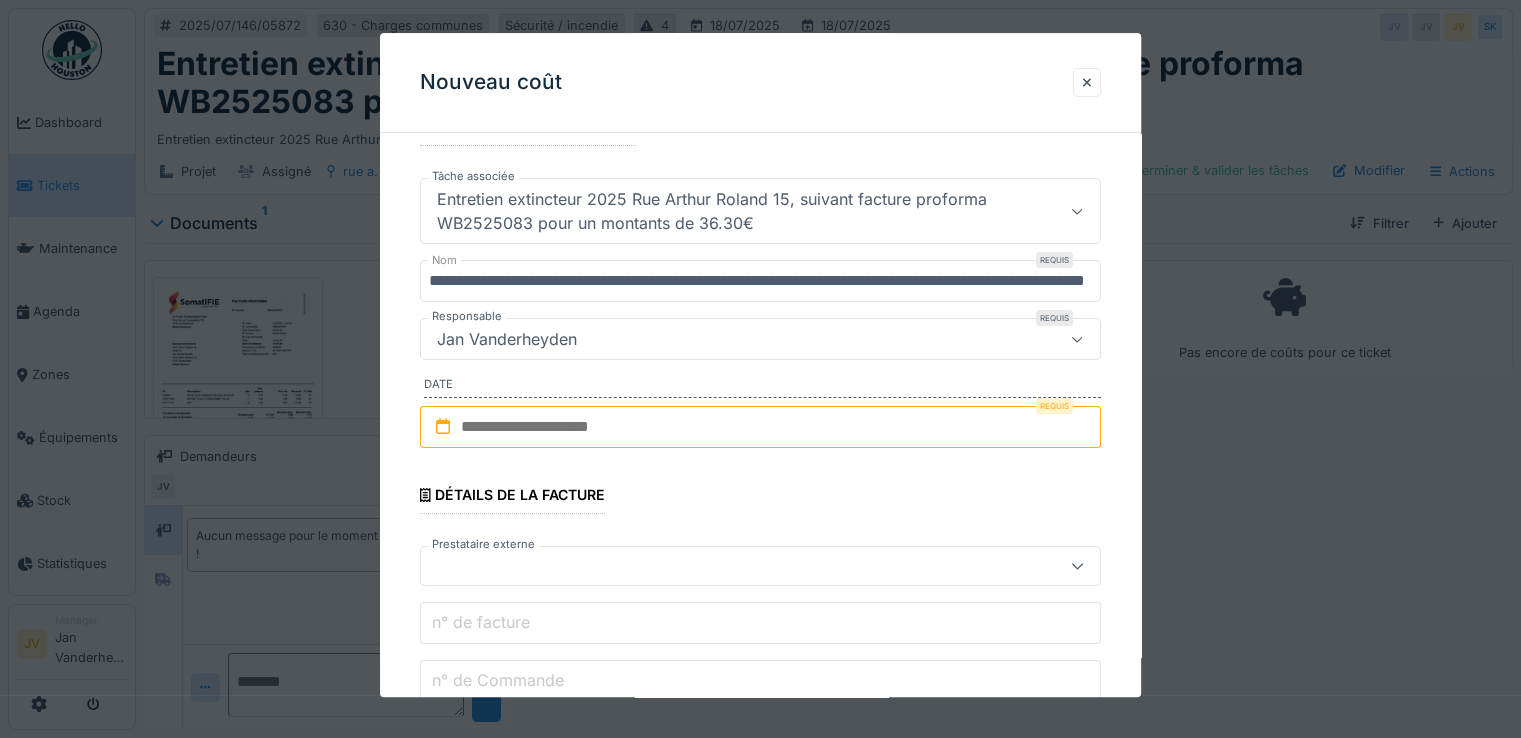 scroll, scrollTop: 300, scrollLeft: 0, axis: vertical 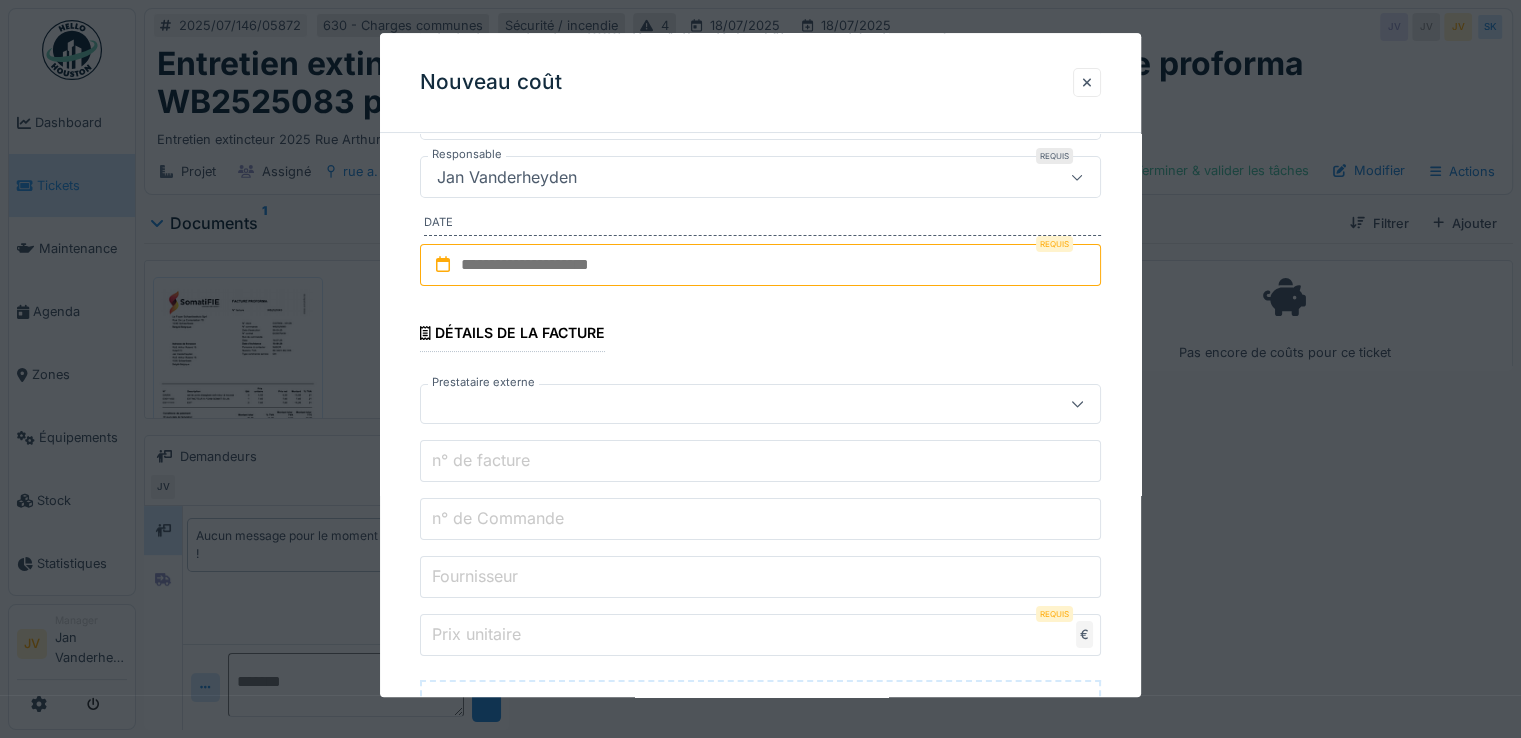 click at bounding box center (760, 265) 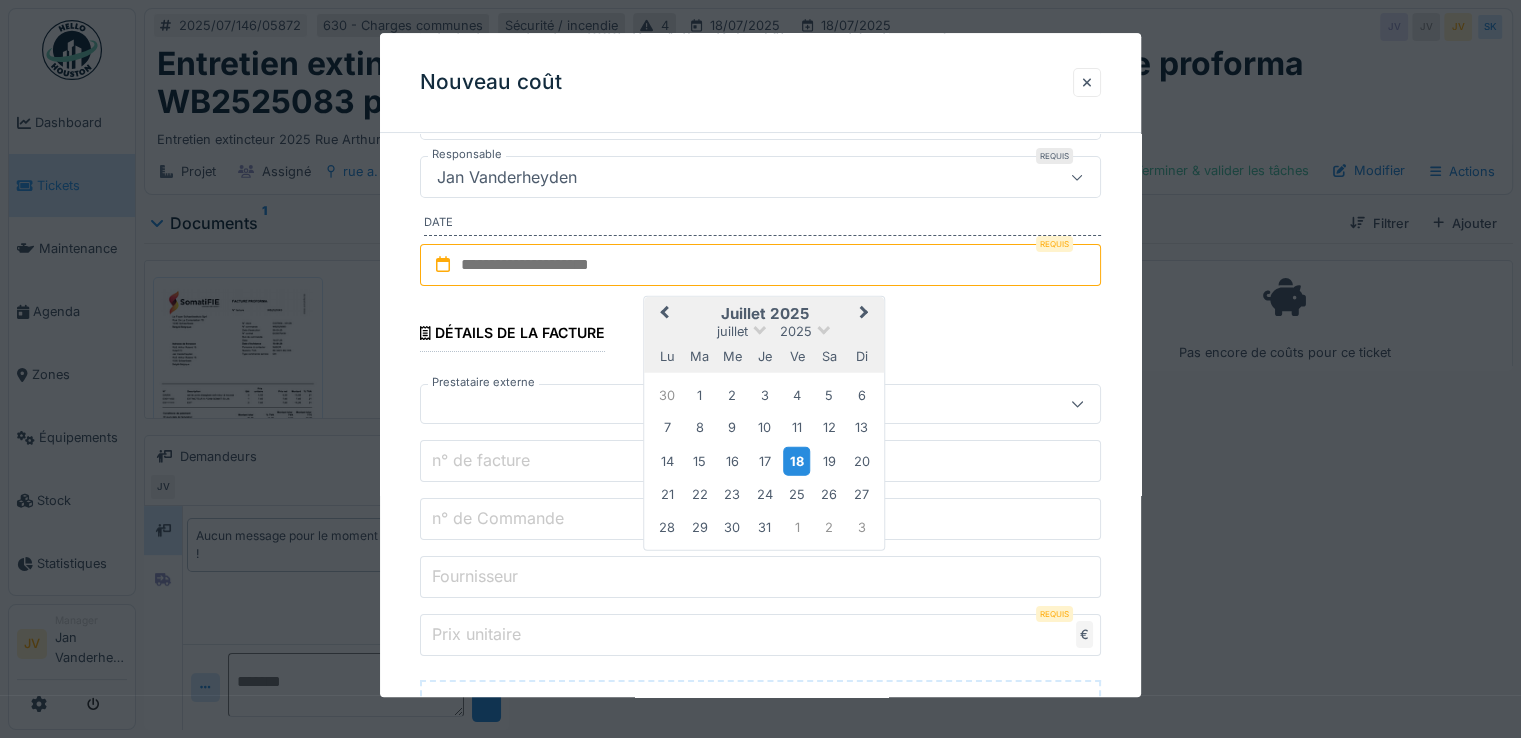 click on "18" at bounding box center (796, 461) 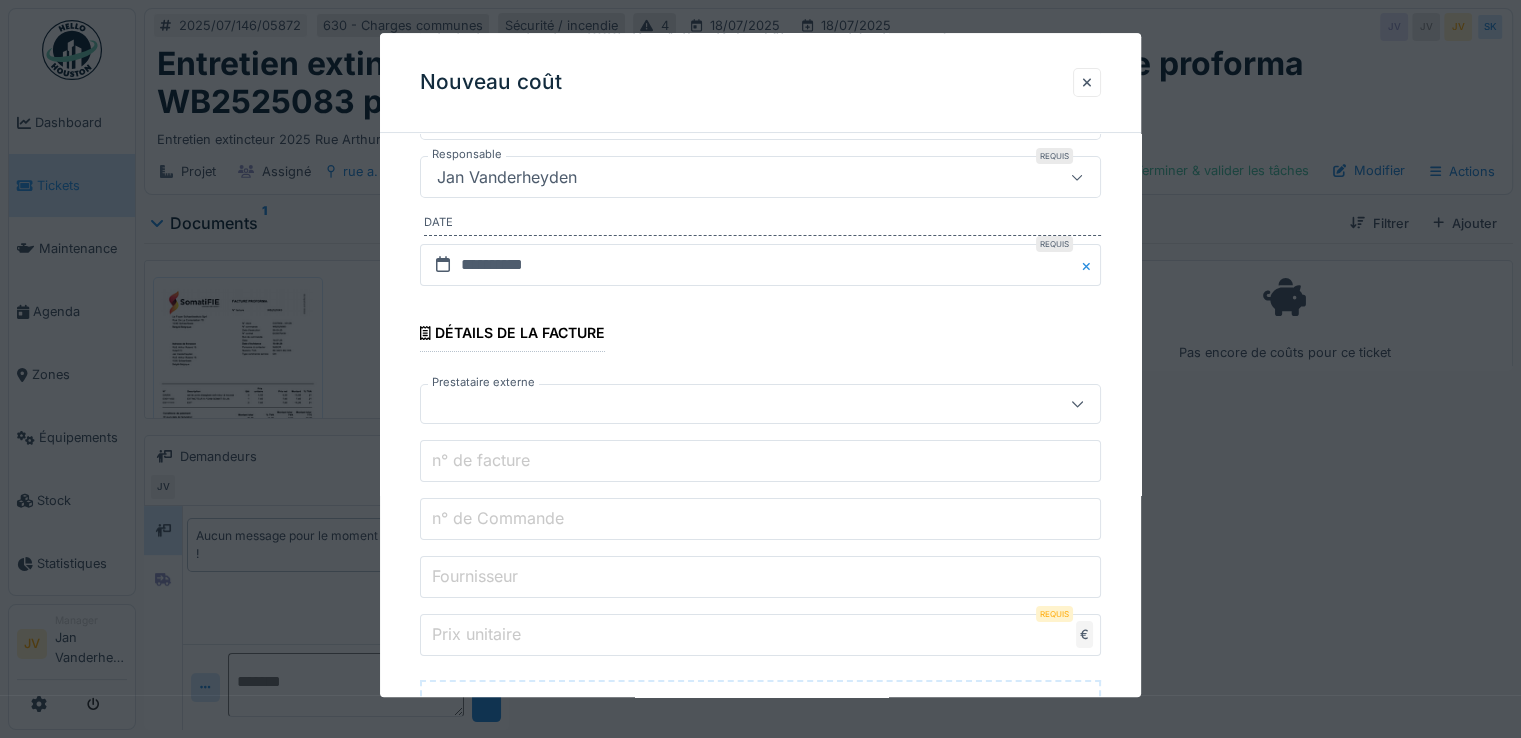 click at bounding box center [726, 404] 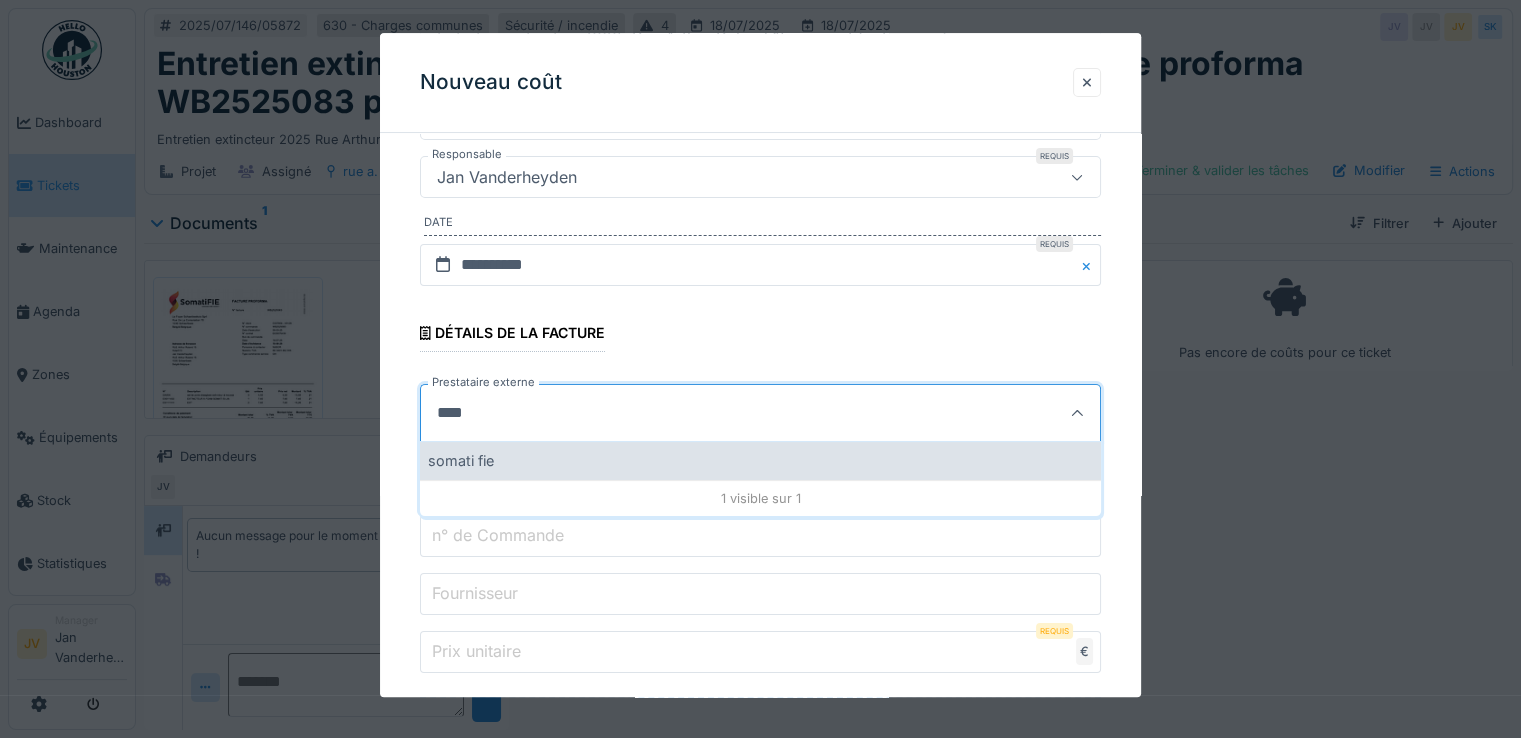type on "****" 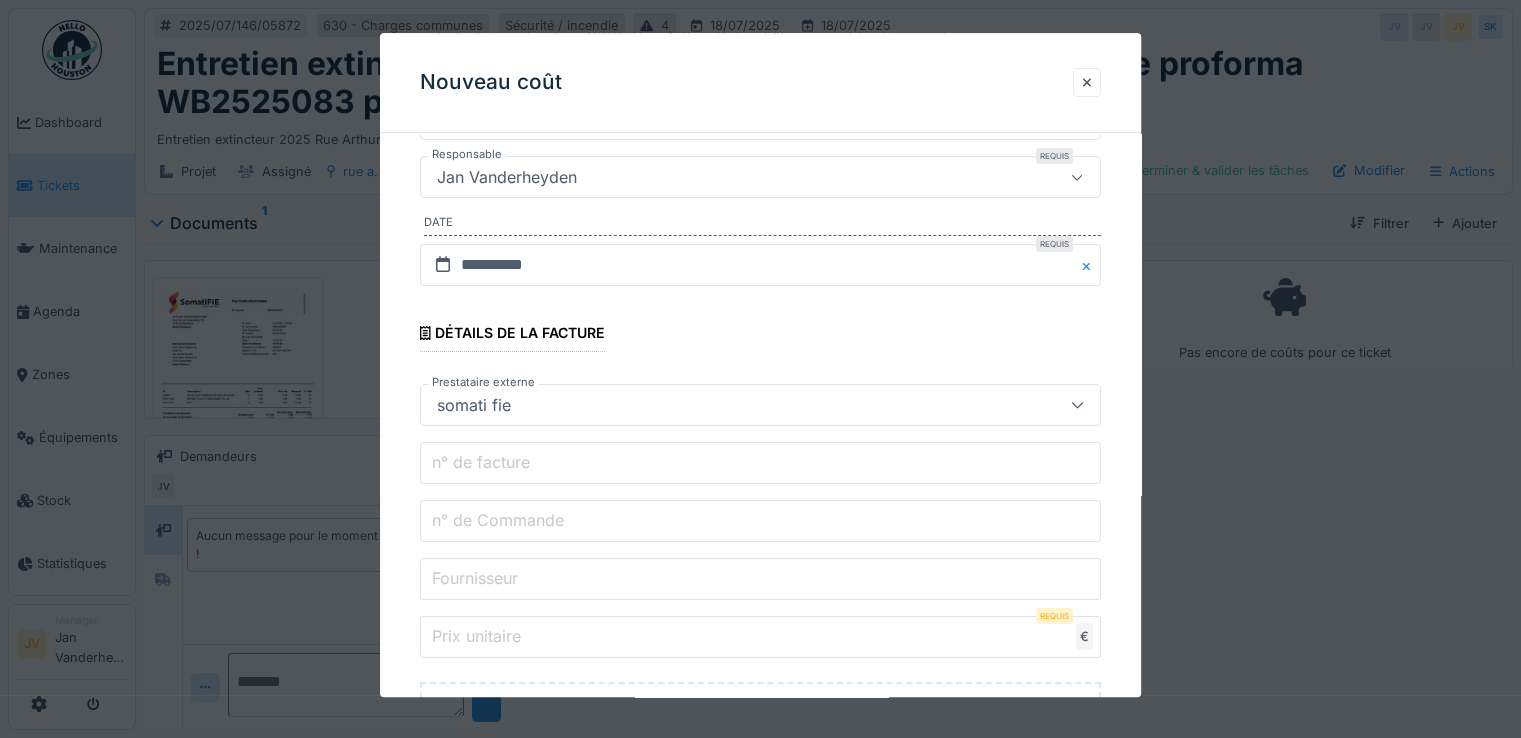 click on "n° de facture" at bounding box center [481, 463] 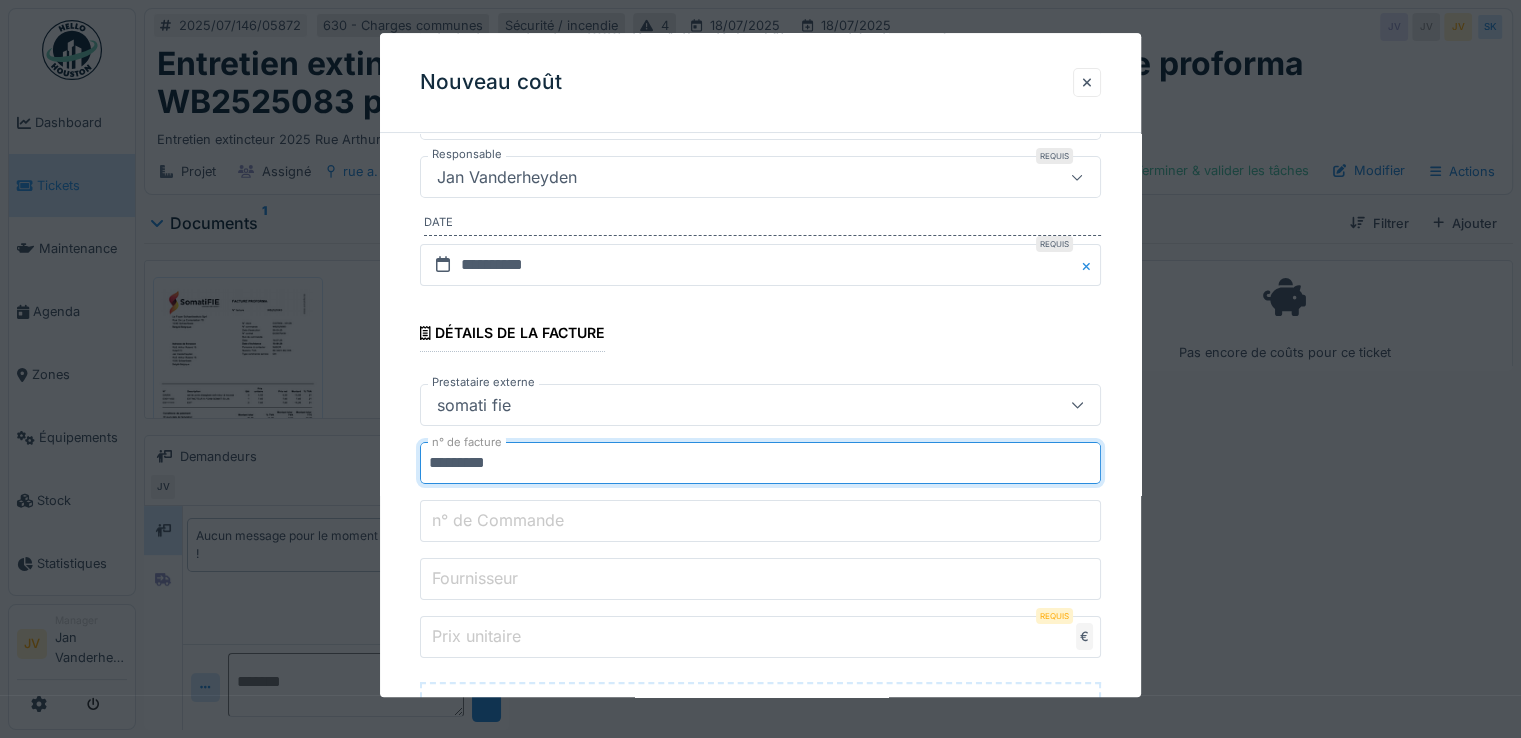 type on "*********" 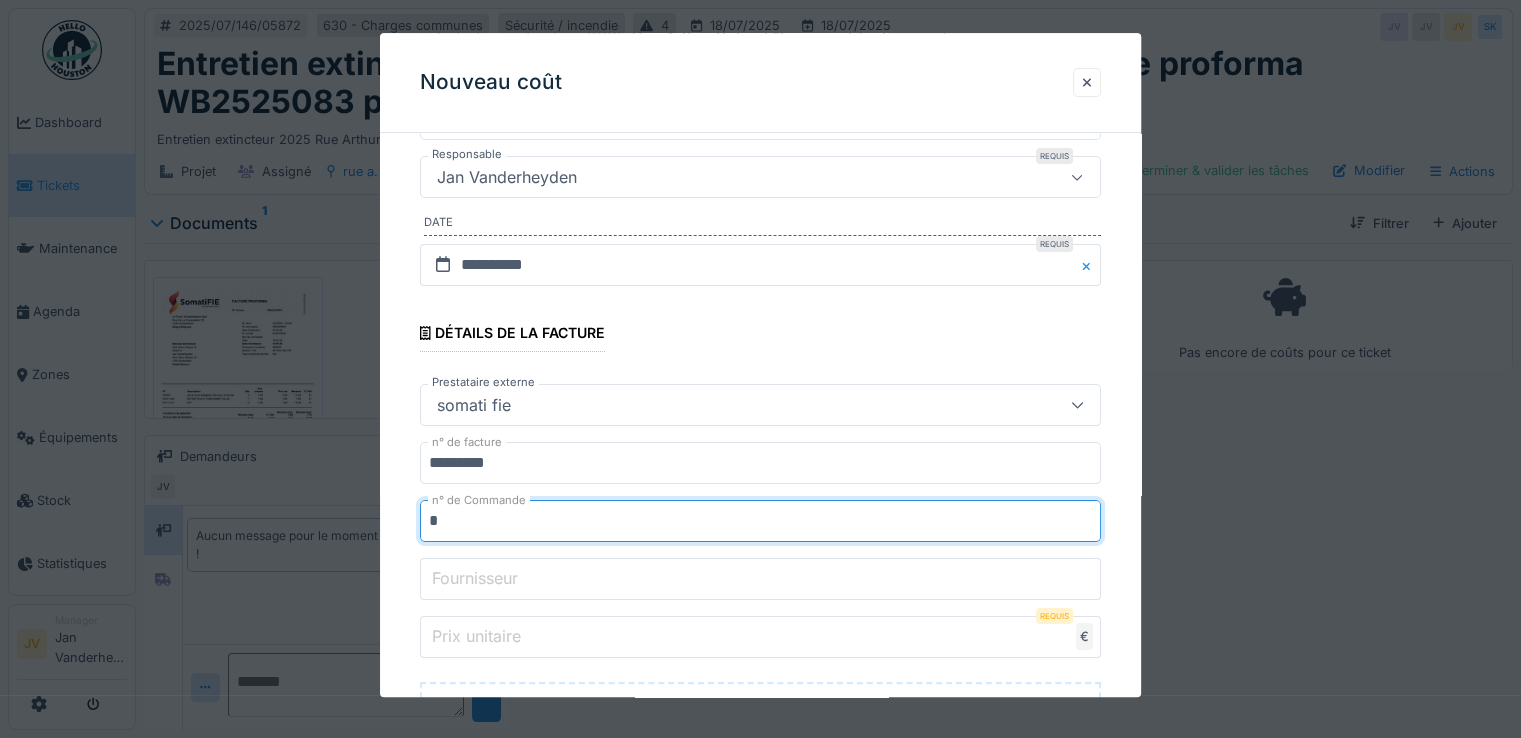 type on "**********" 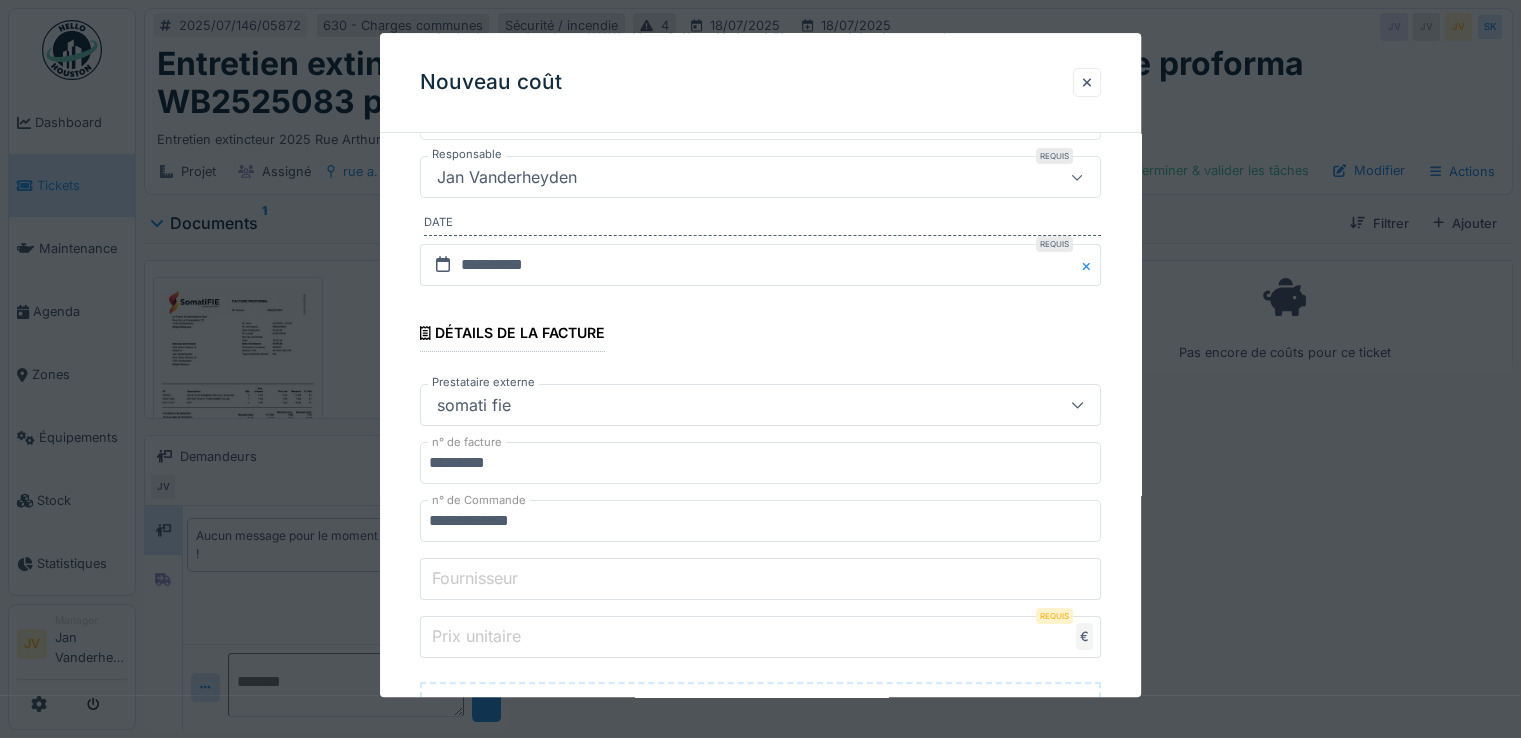 click on "Fournisseur" at bounding box center (475, 579) 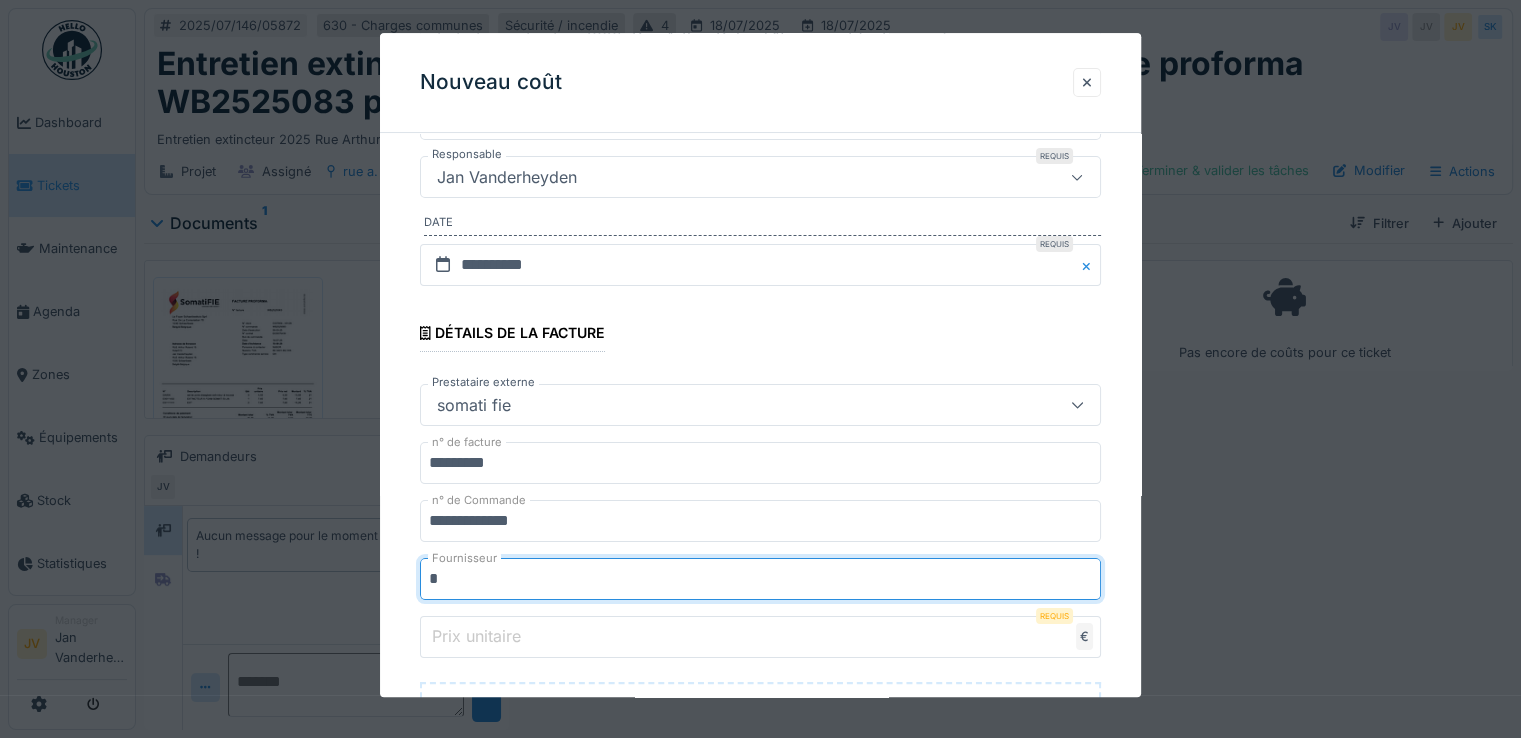 type on "**********" 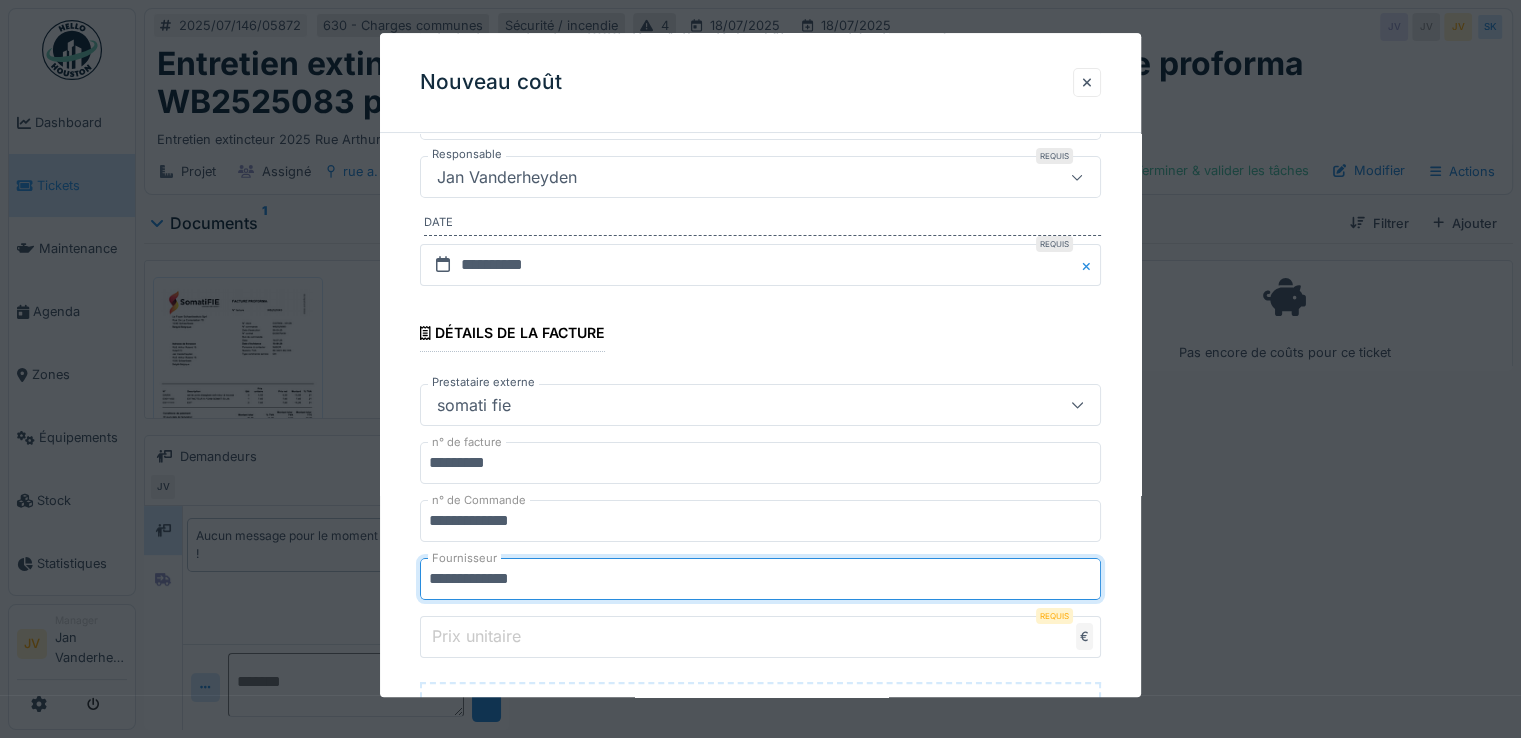 click on "Prix unitaire" at bounding box center (476, 637) 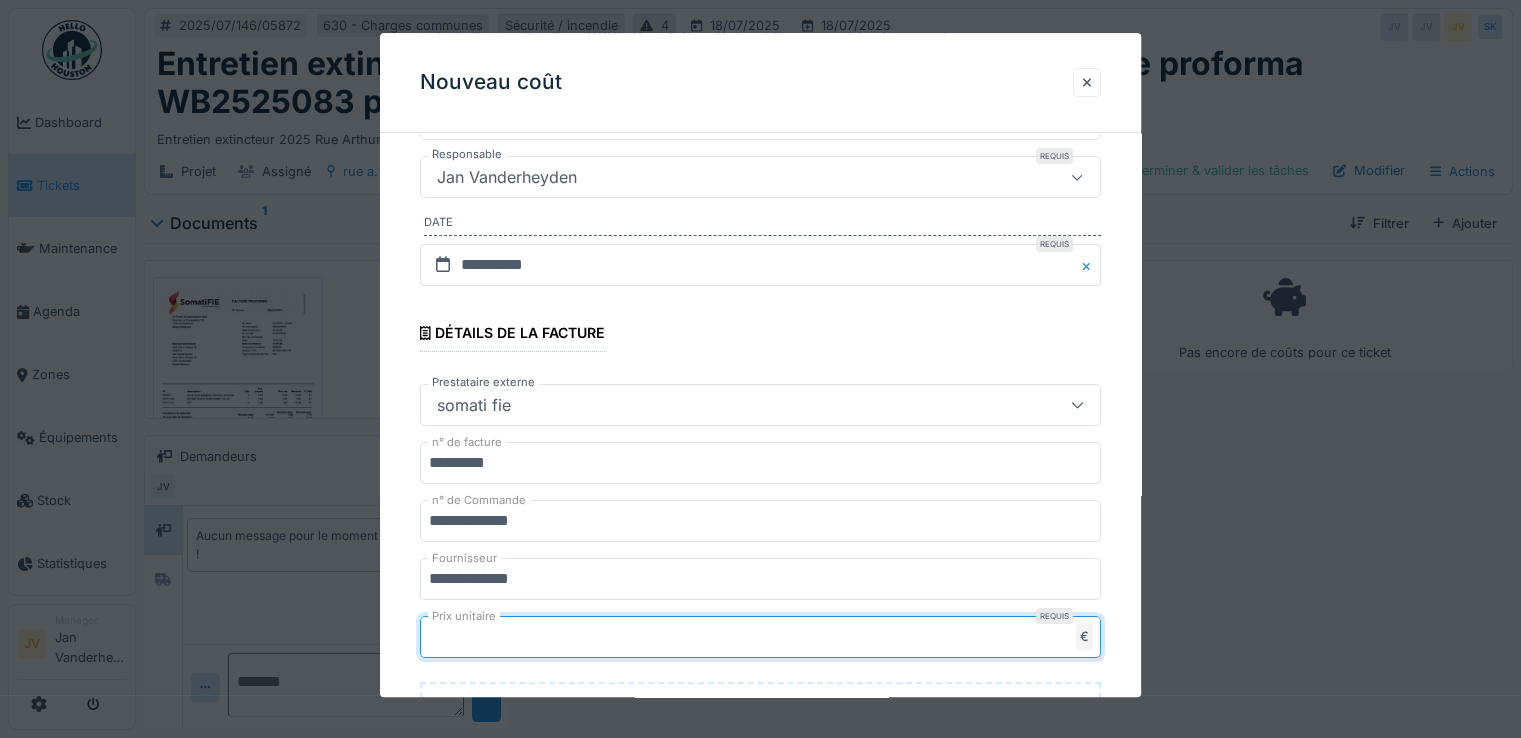 type on "**" 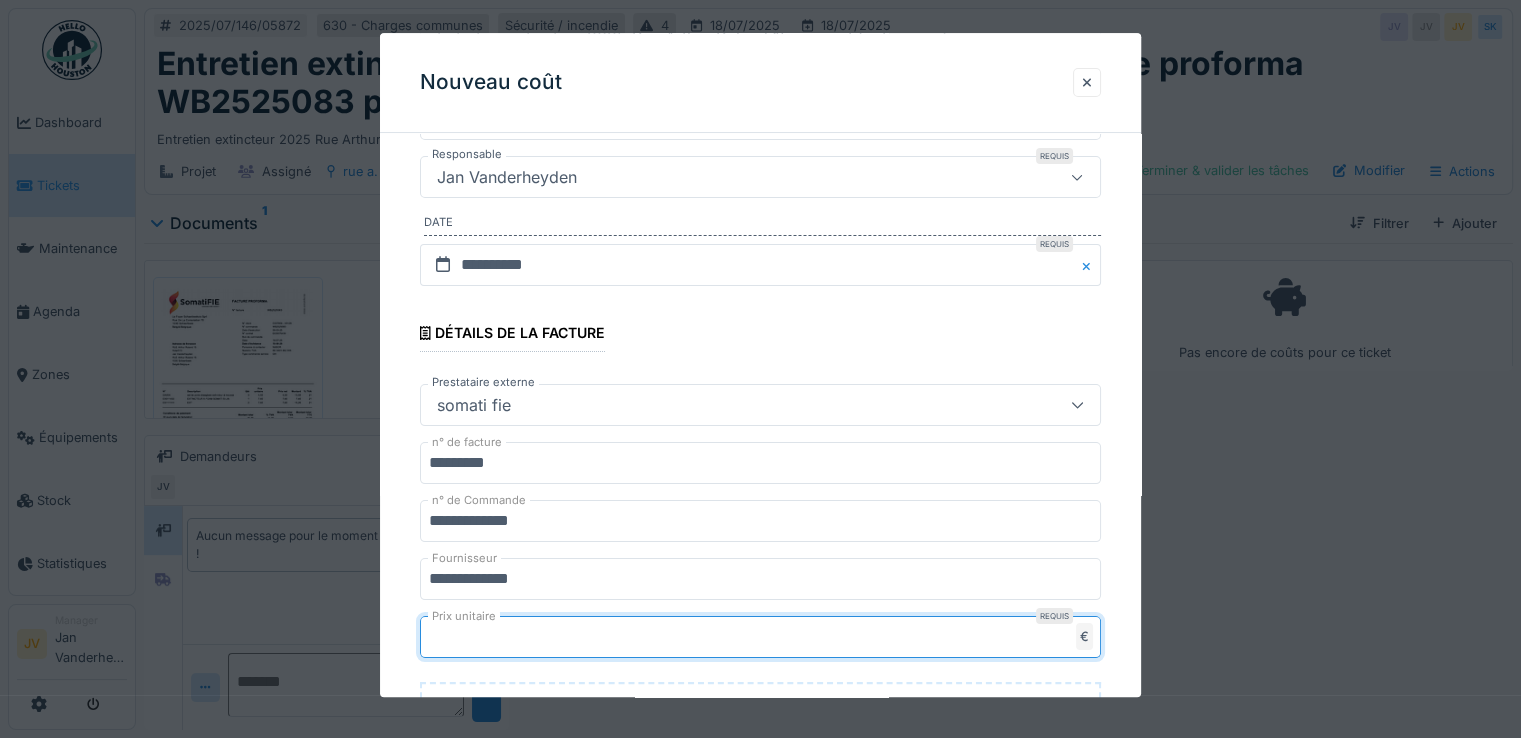 scroll, scrollTop: 700, scrollLeft: 0, axis: vertical 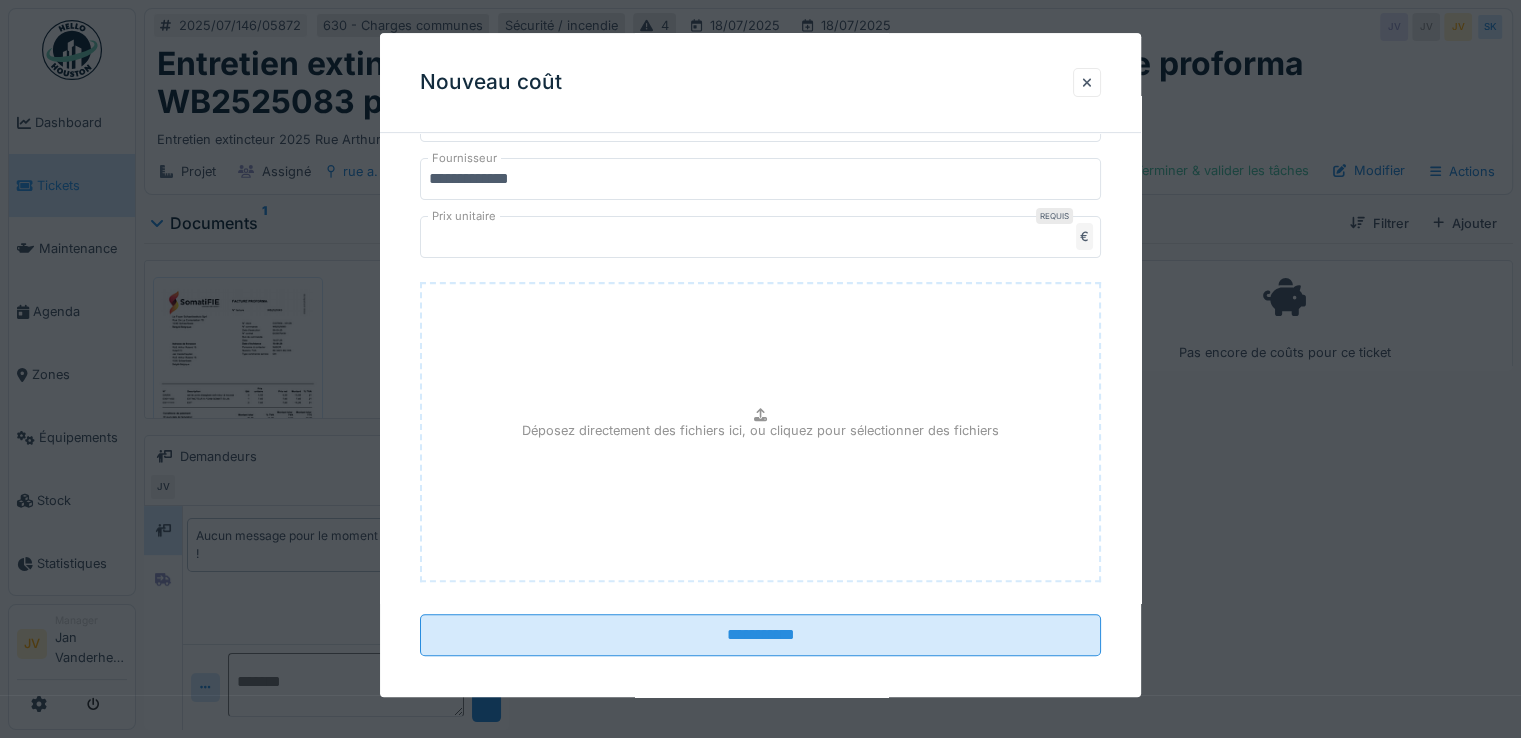 click on "Déposez directement des fichiers ici, ou cliquez pour sélectionner des fichiers" at bounding box center (760, 430) 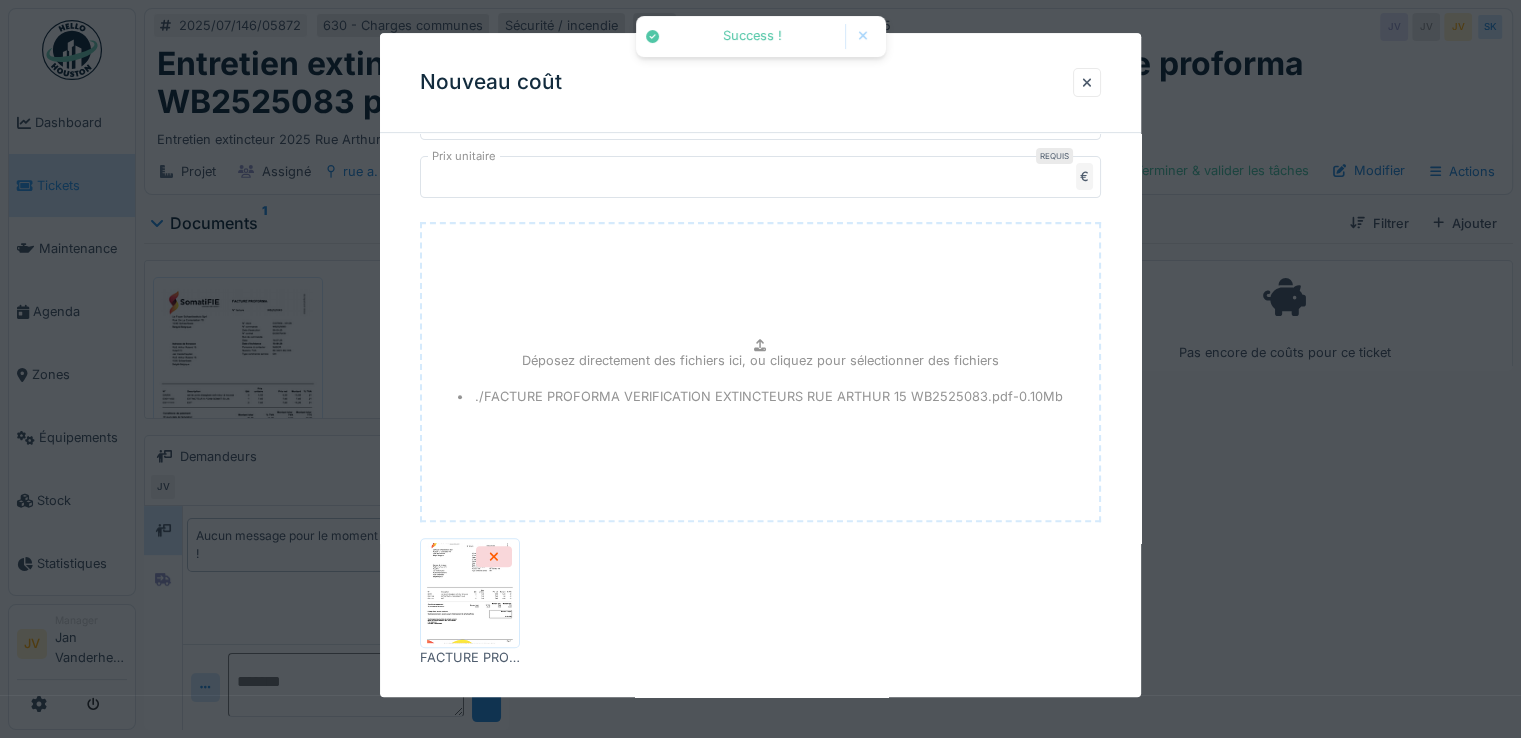 scroll, scrollTop: 855, scrollLeft: 0, axis: vertical 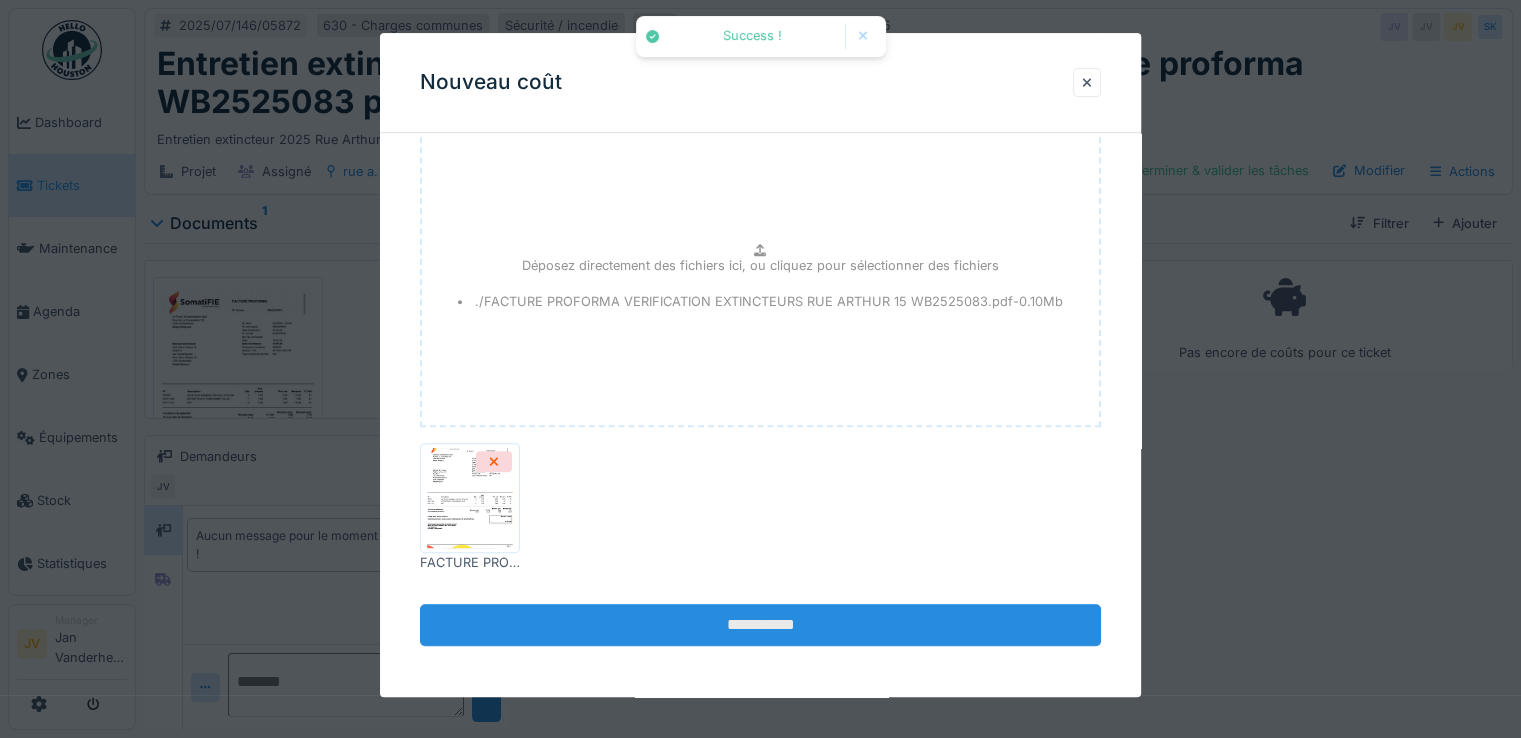 click on "**********" at bounding box center [760, 626] 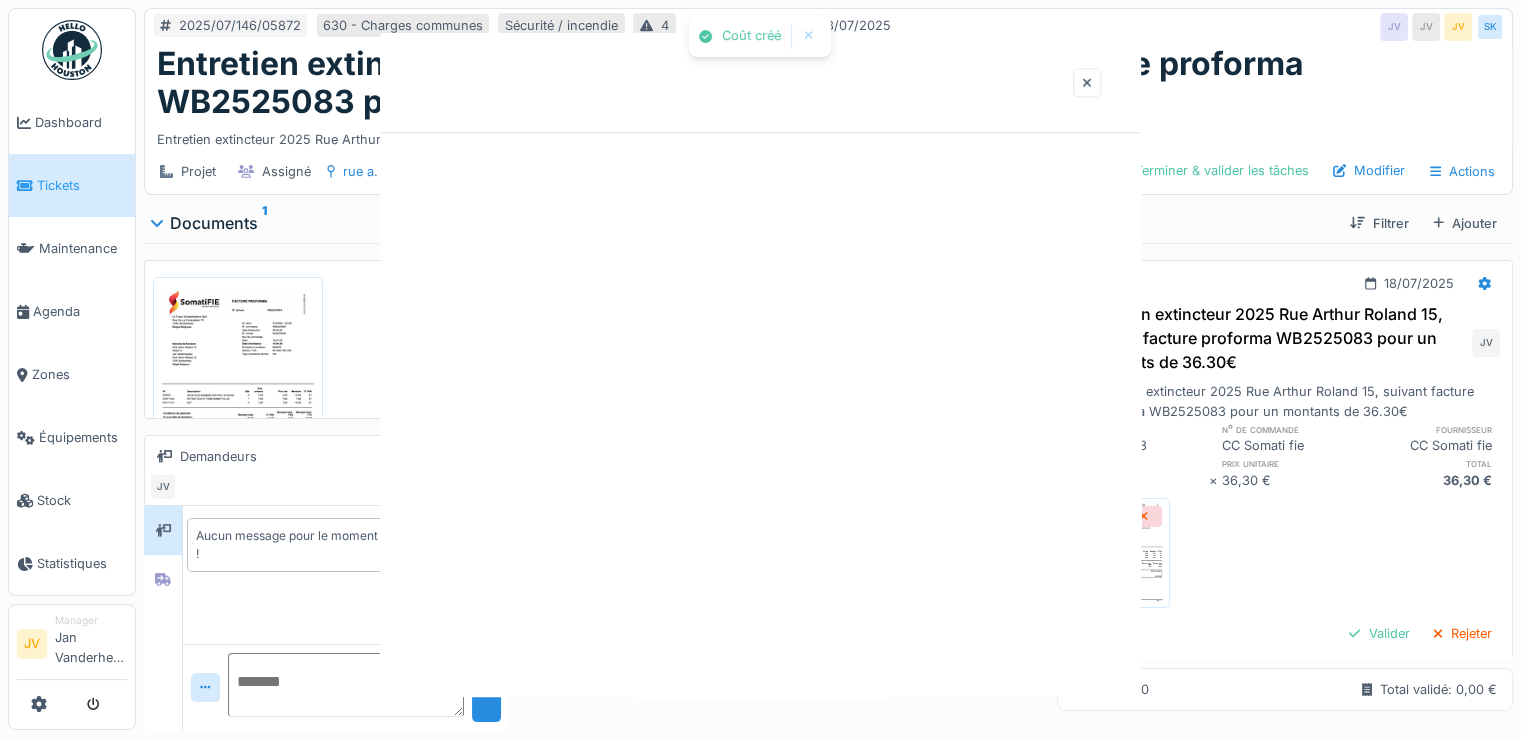 scroll, scrollTop: 0, scrollLeft: 0, axis: both 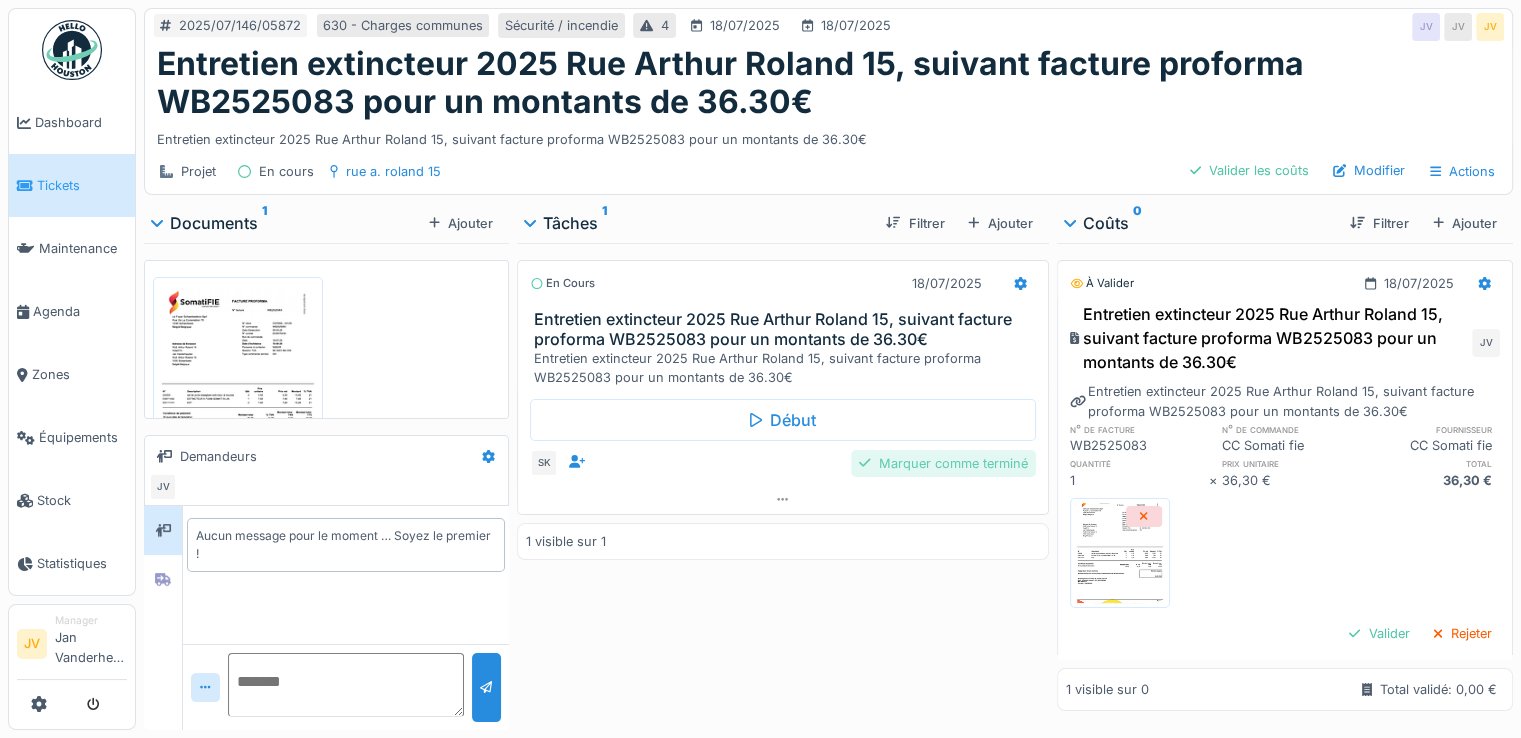 click on "Marquer comme terminé" at bounding box center [943, 463] 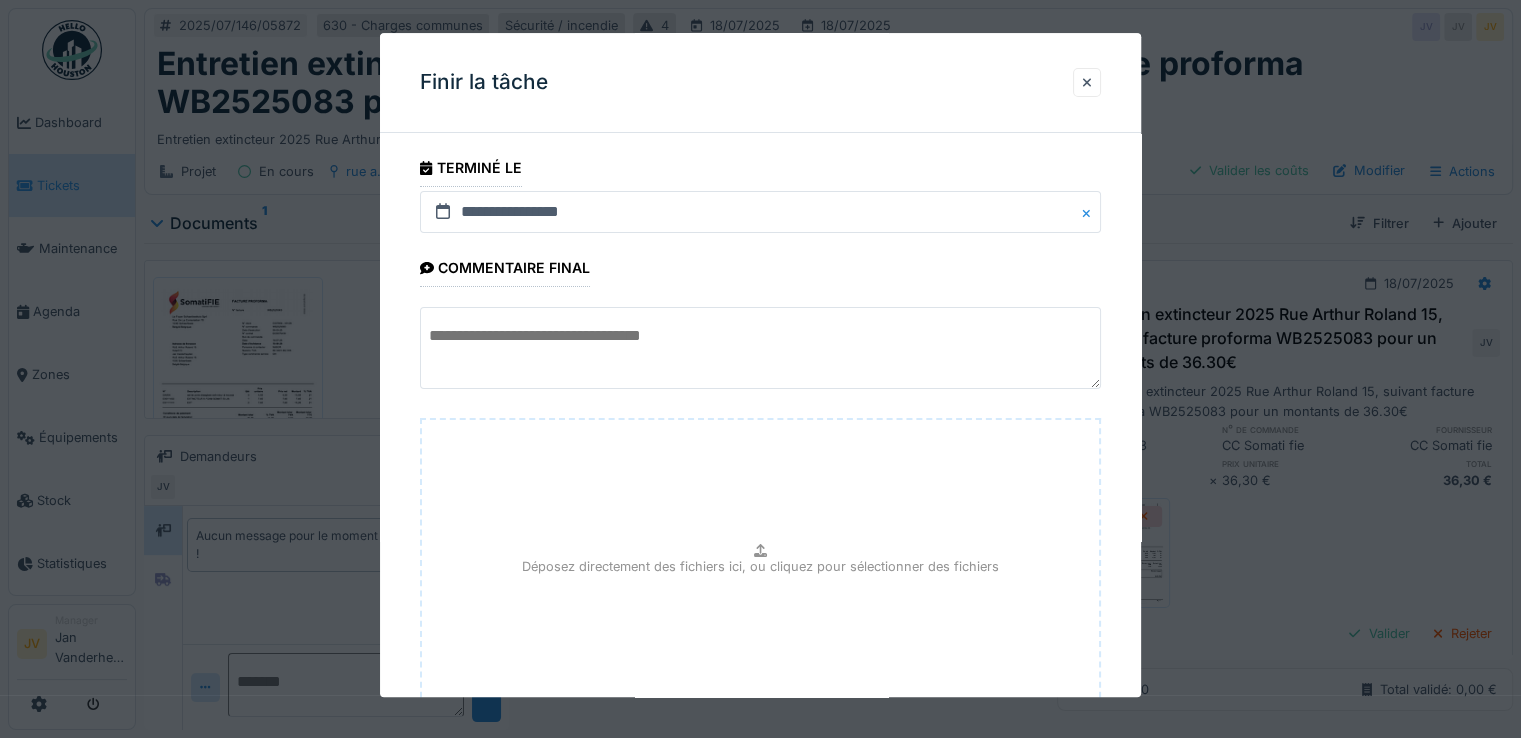 scroll, scrollTop: 149, scrollLeft: 0, axis: vertical 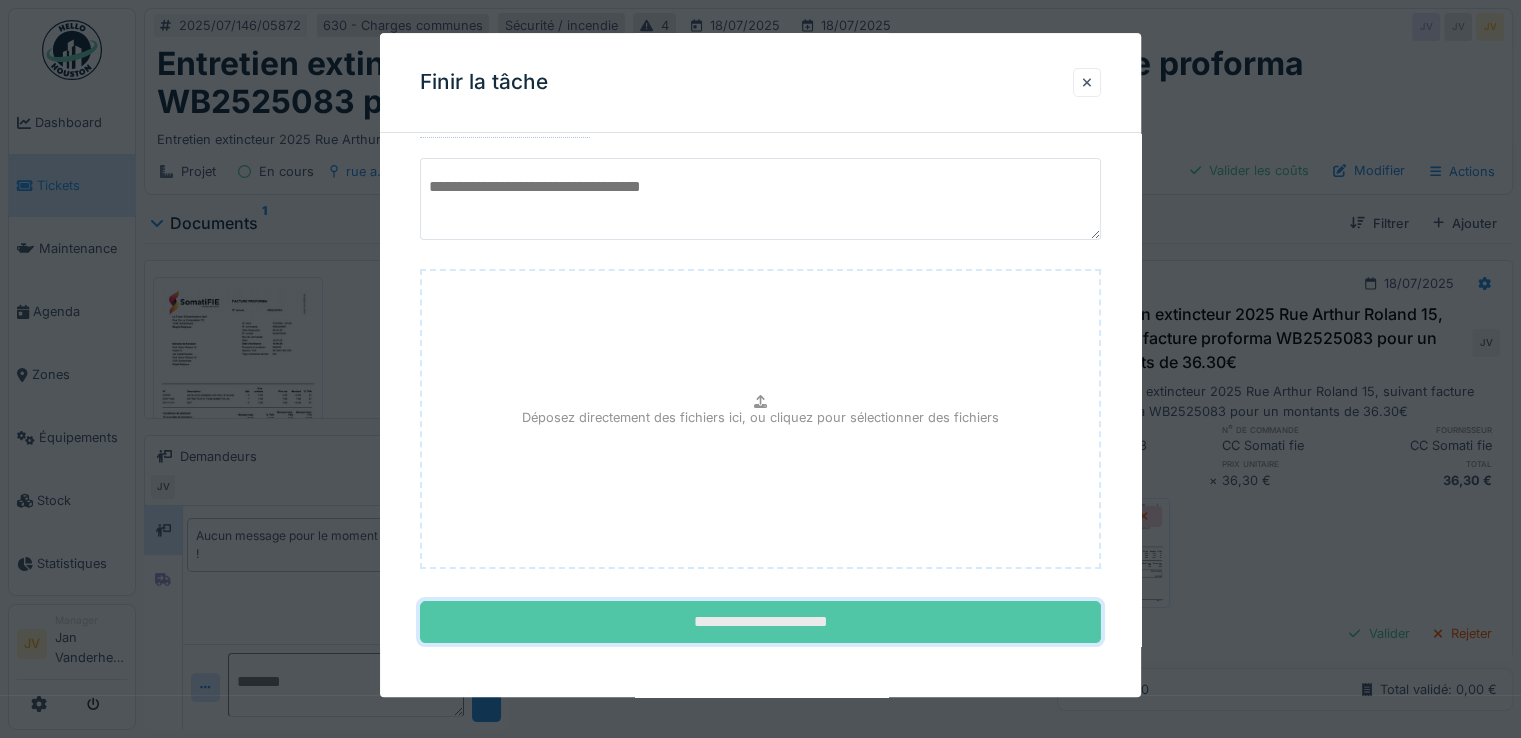 click on "**********" at bounding box center (760, 623) 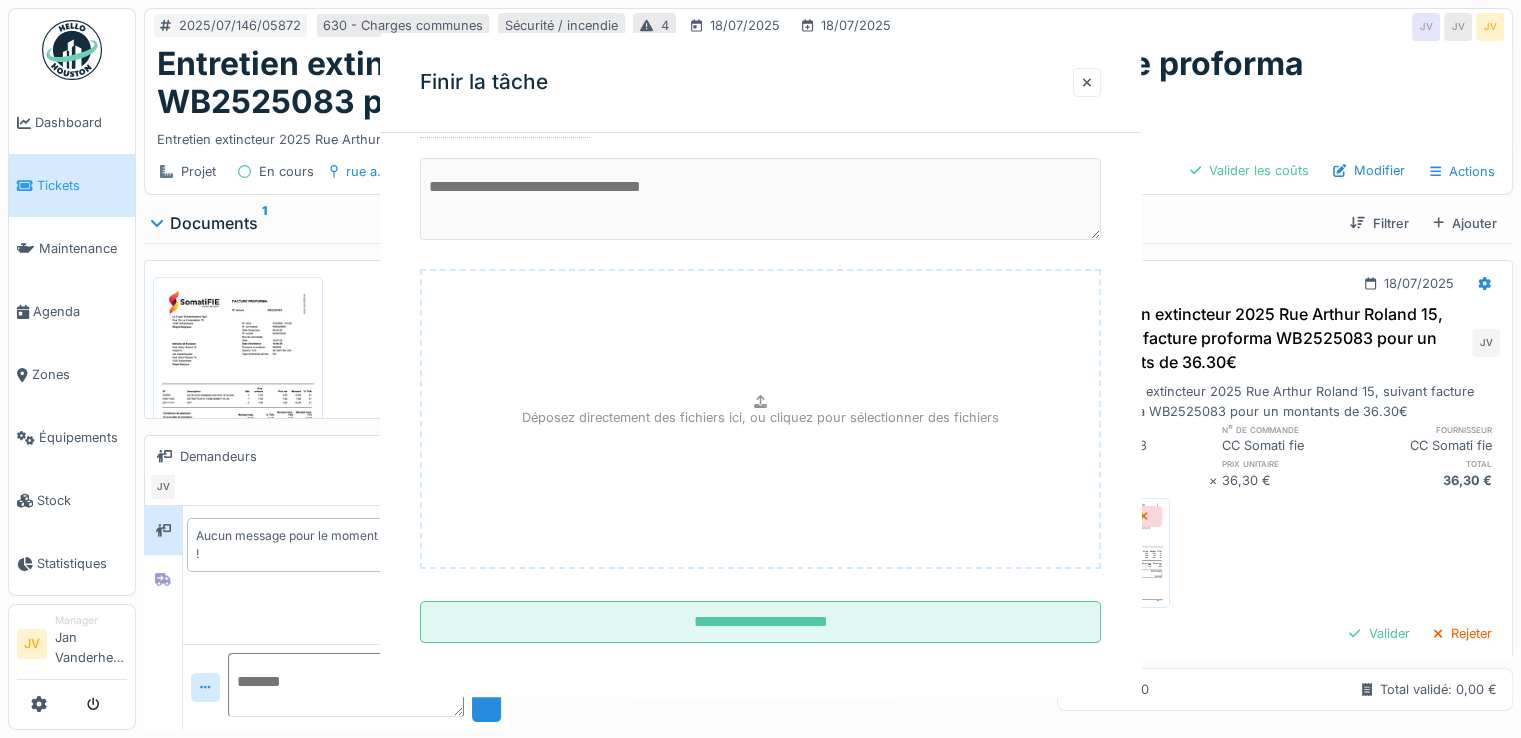 scroll, scrollTop: 0, scrollLeft: 0, axis: both 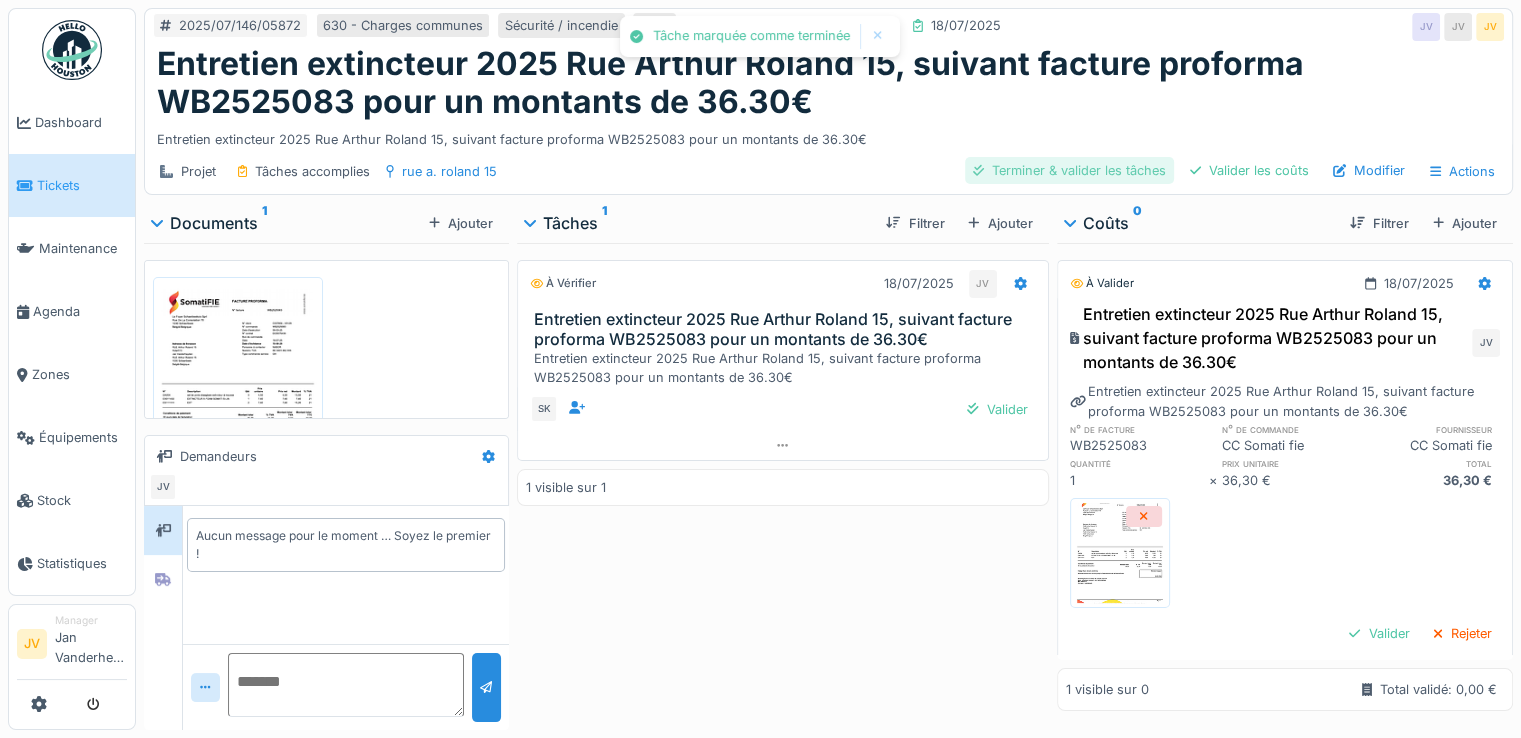 click on "Terminer & valider les tâches" at bounding box center [1069, 170] 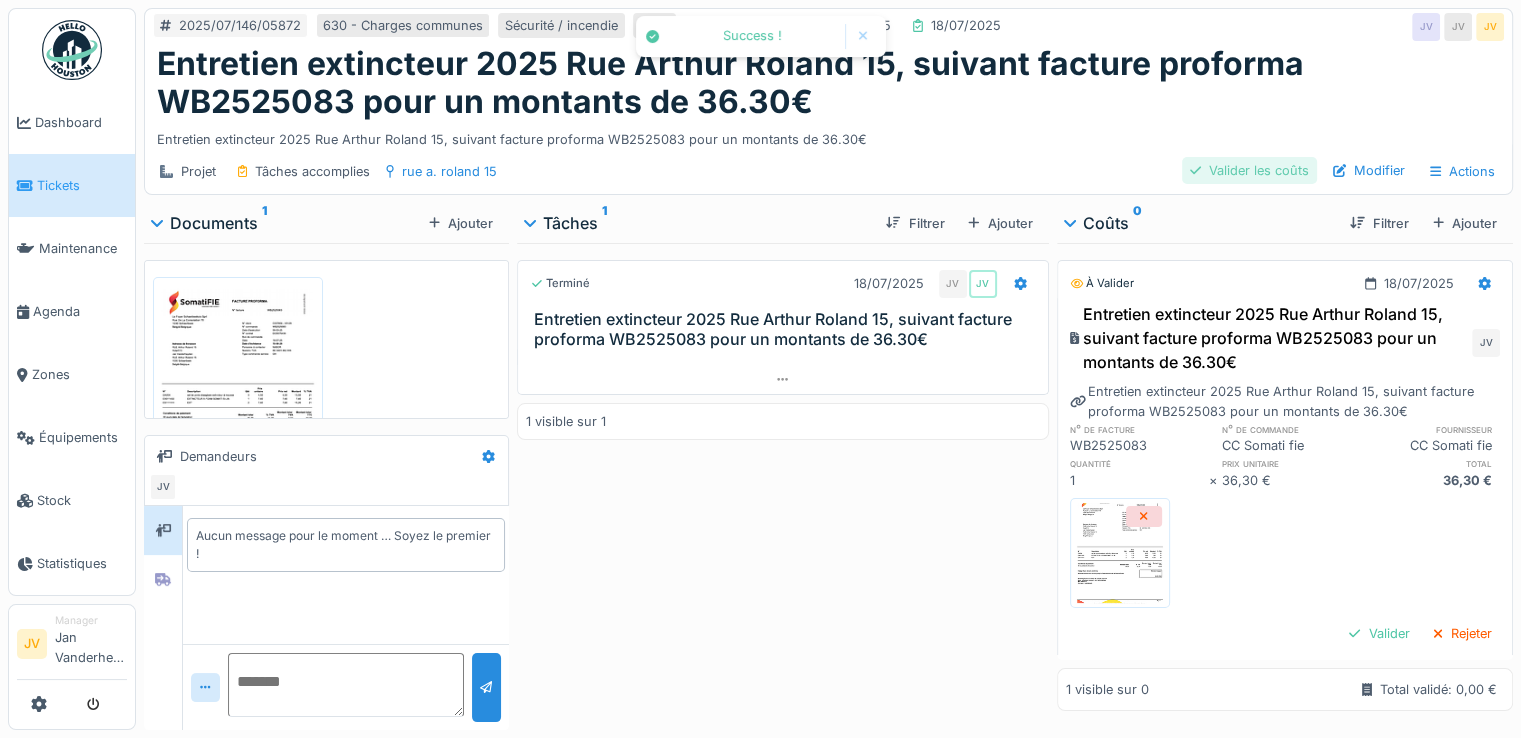 click on "Valider les coûts" at bounding box center (1249, 170) 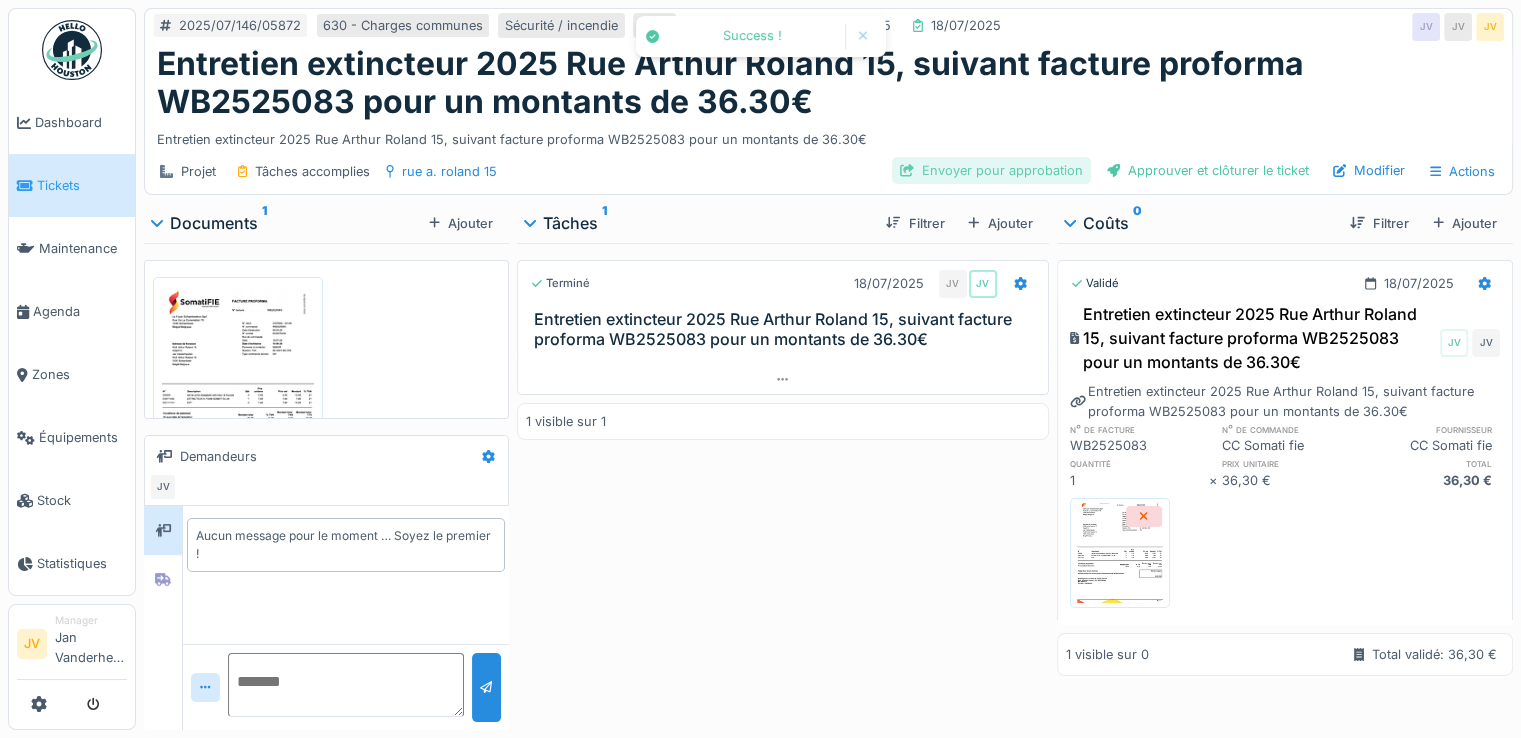 click on "Envoyer pour approbation" at bounding box center (991, 170) 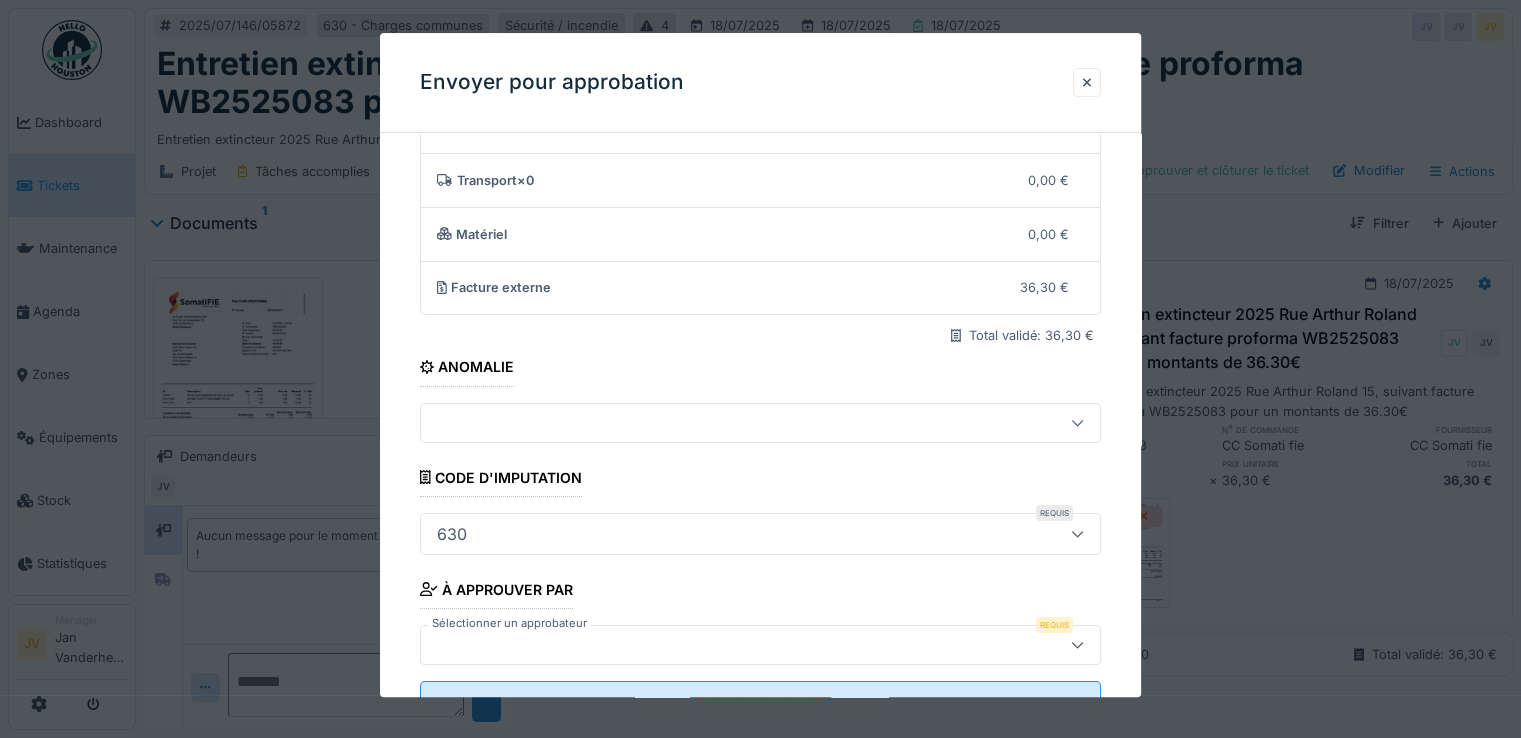 scroll, scrollTop: 175, scrollLeft: 0, axis: vertical 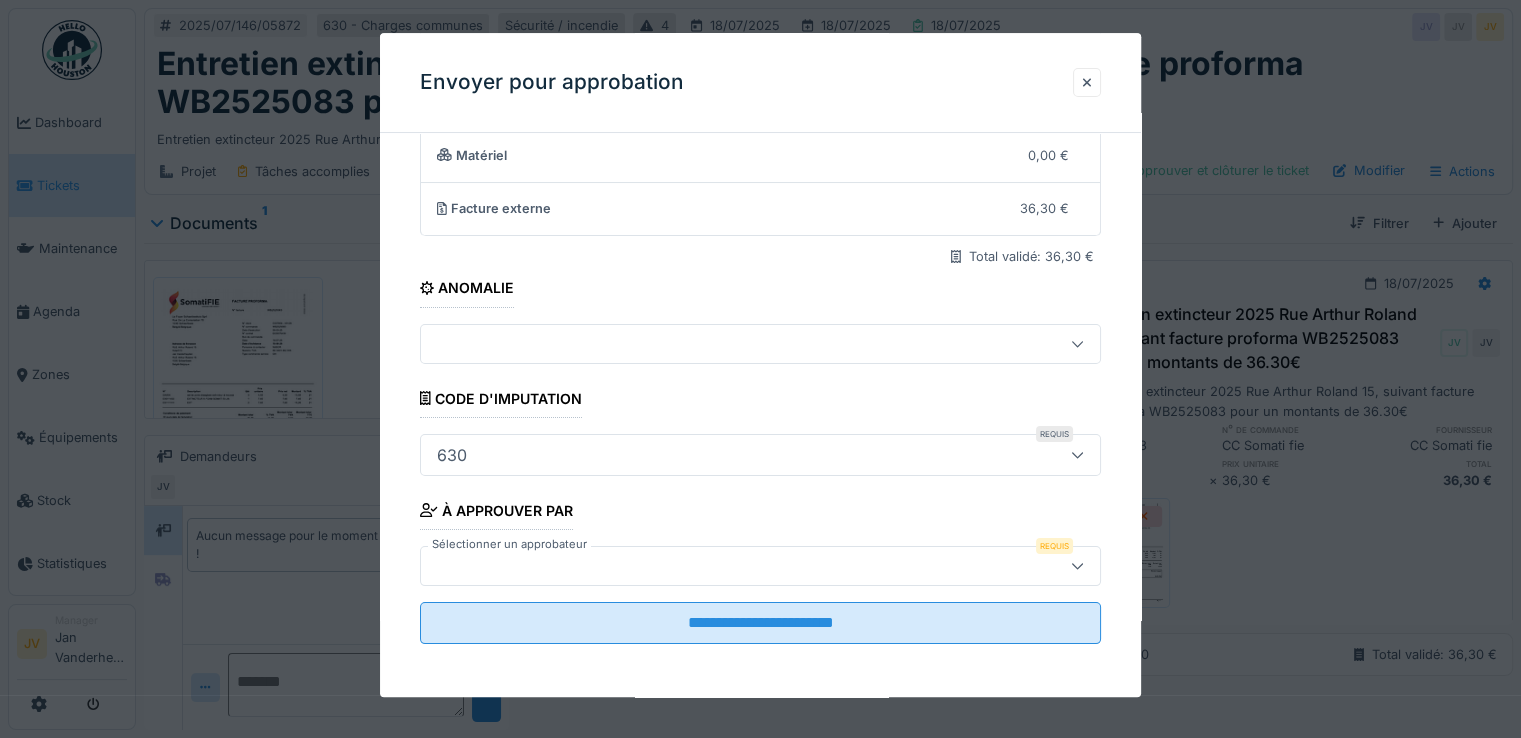 click at bounding box center (726, 566) 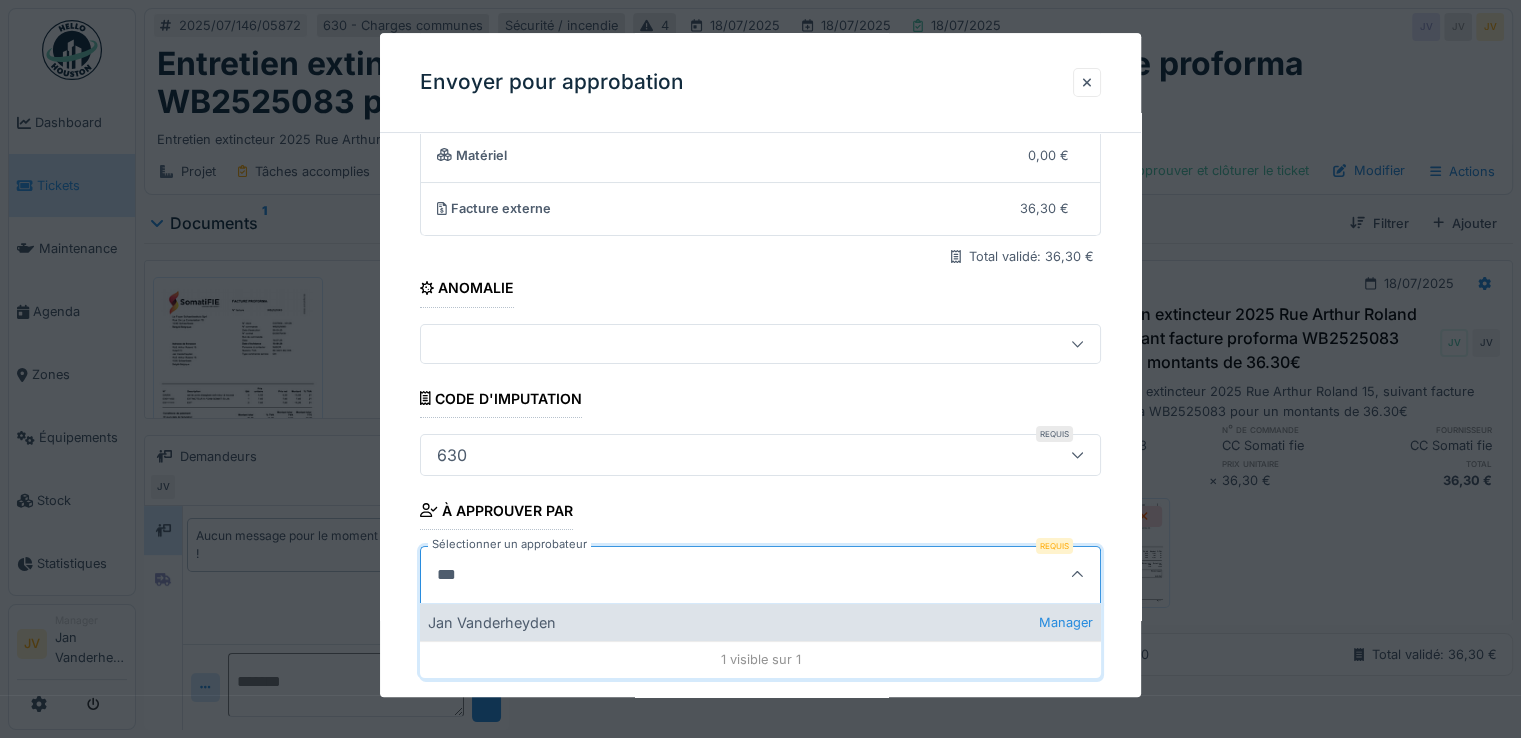 type on "***" 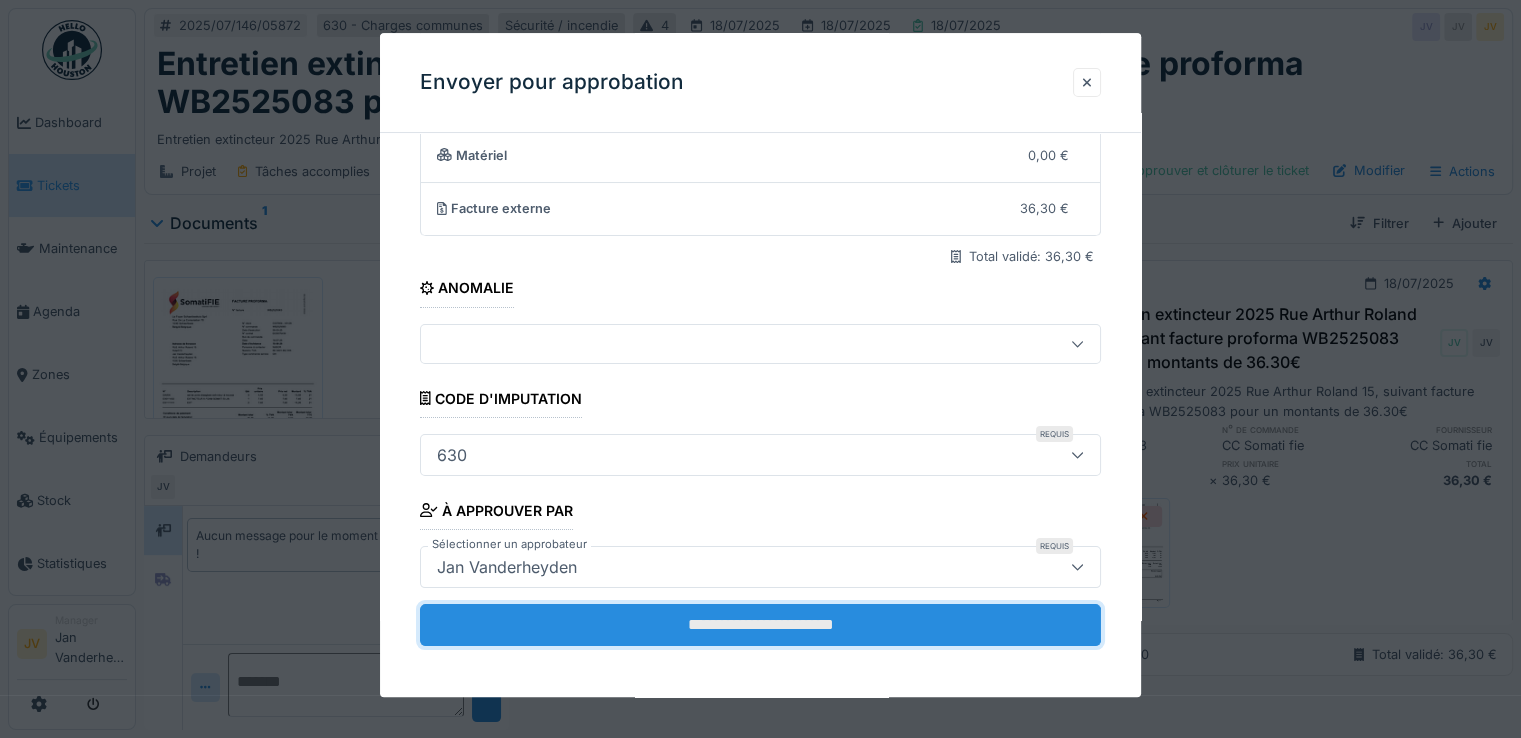 click on "**********" at bounding box center (760, 625) 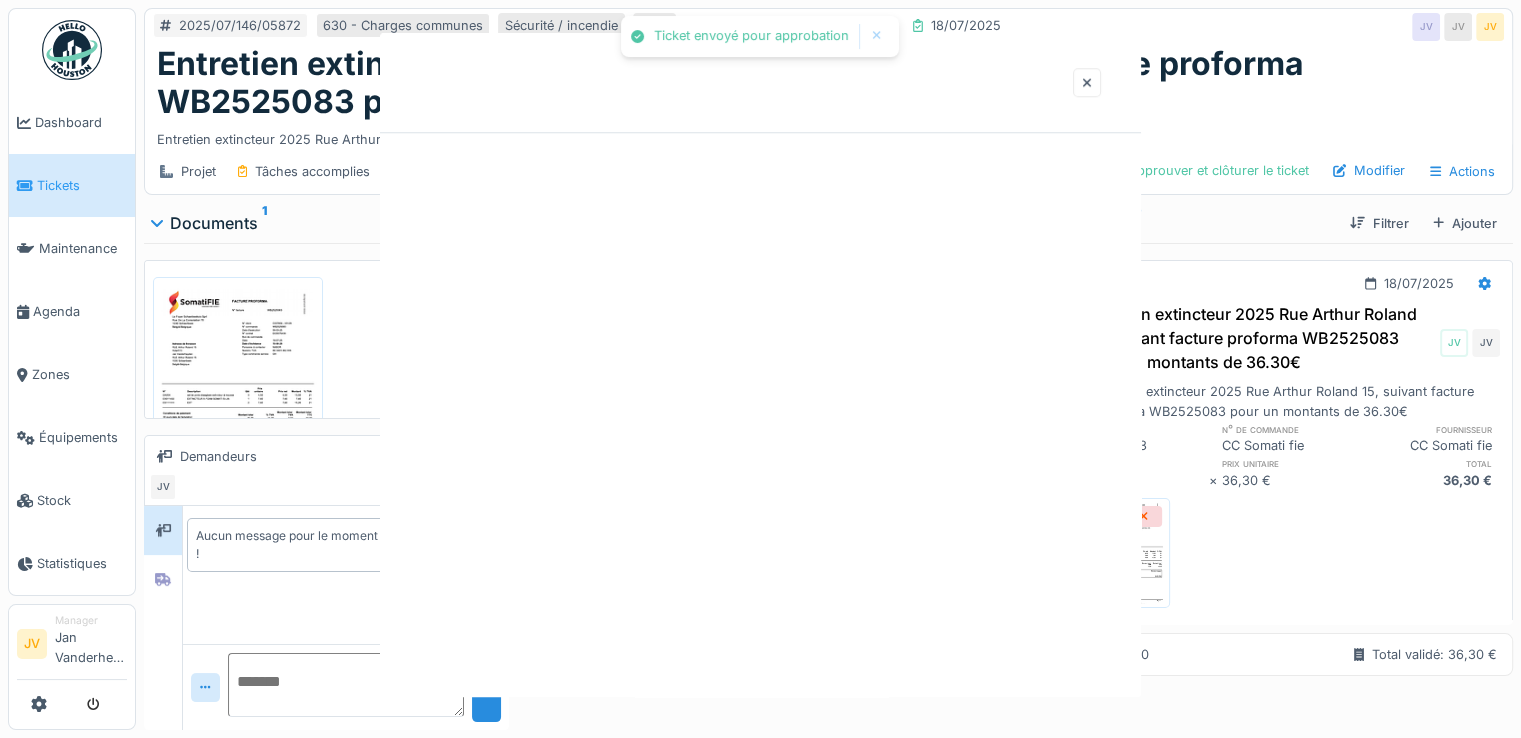 scroll, scrollTop: 0, scrollLeft: 0, axis: both 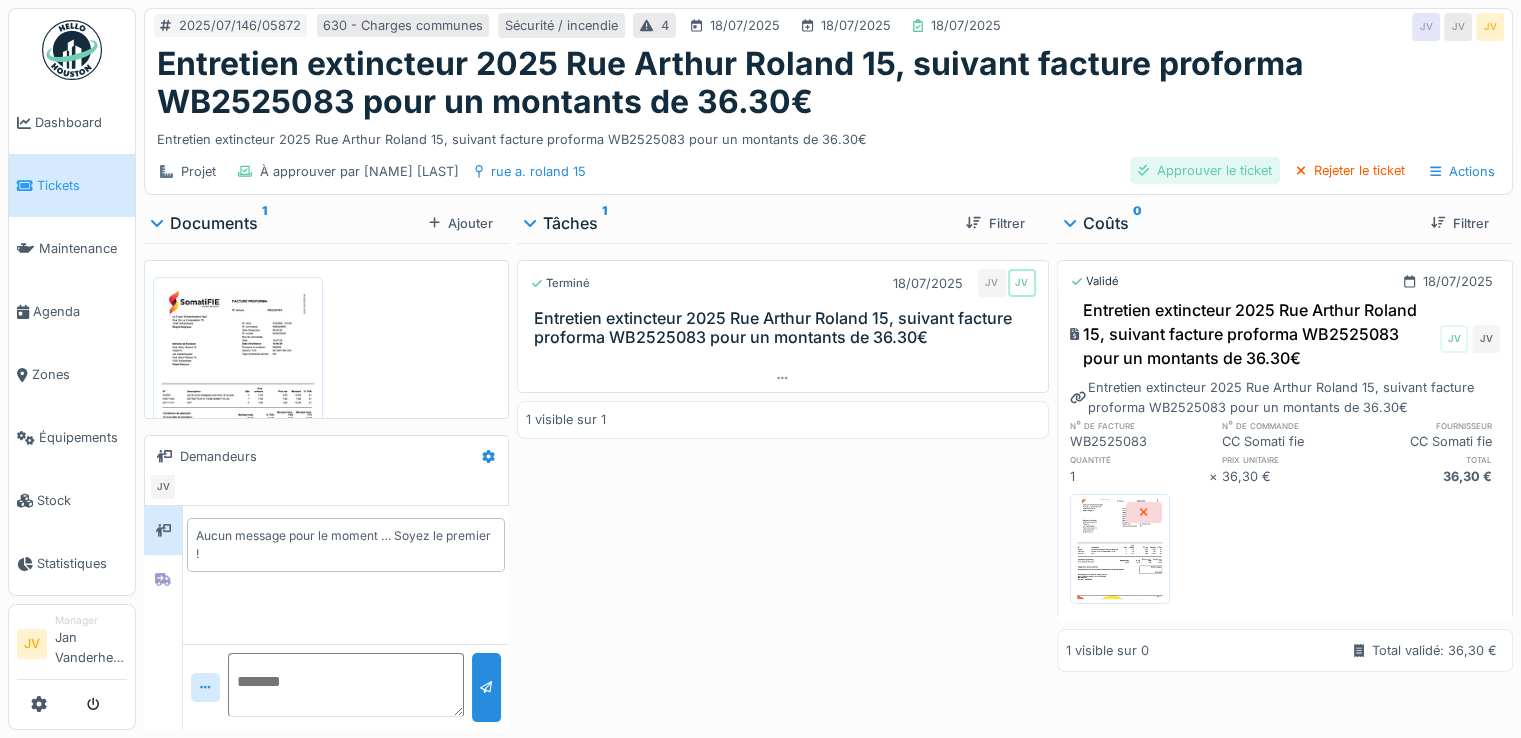 click on "Approuver le ticket" at bounding box center [1205, 170] 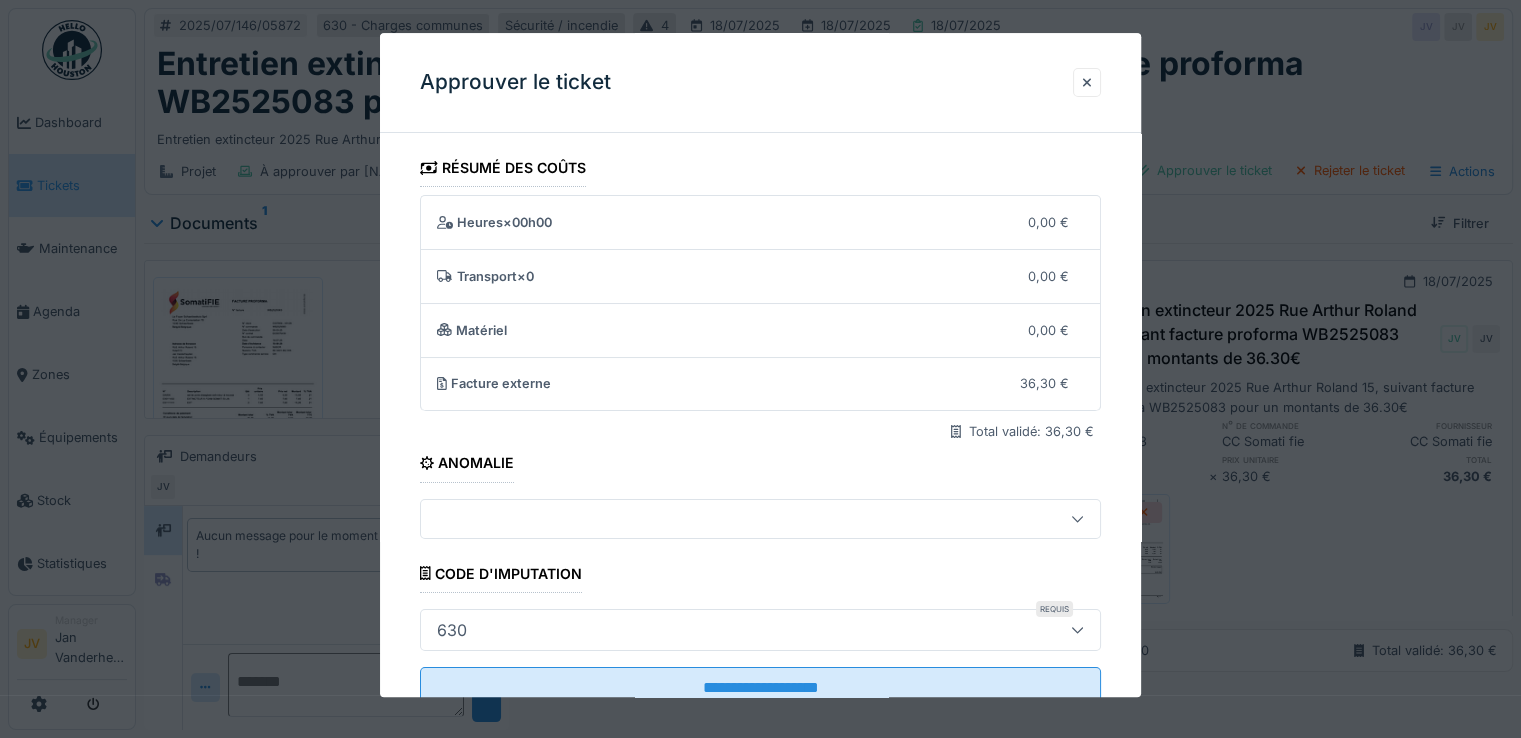 scroll, scrollTop: 64, scrollLeft: 0, axis: vertical 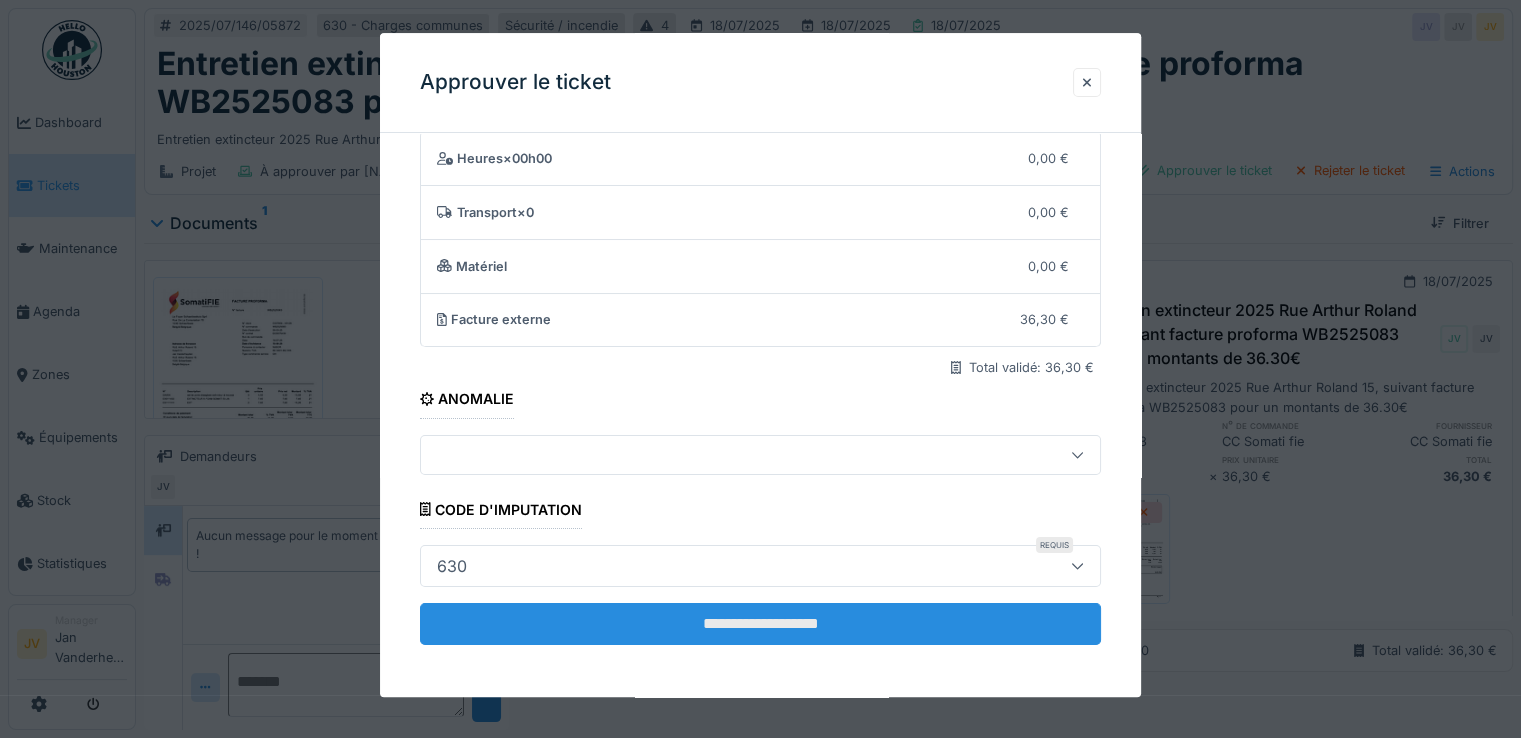click on "**********" at bounding box center [760, 624] 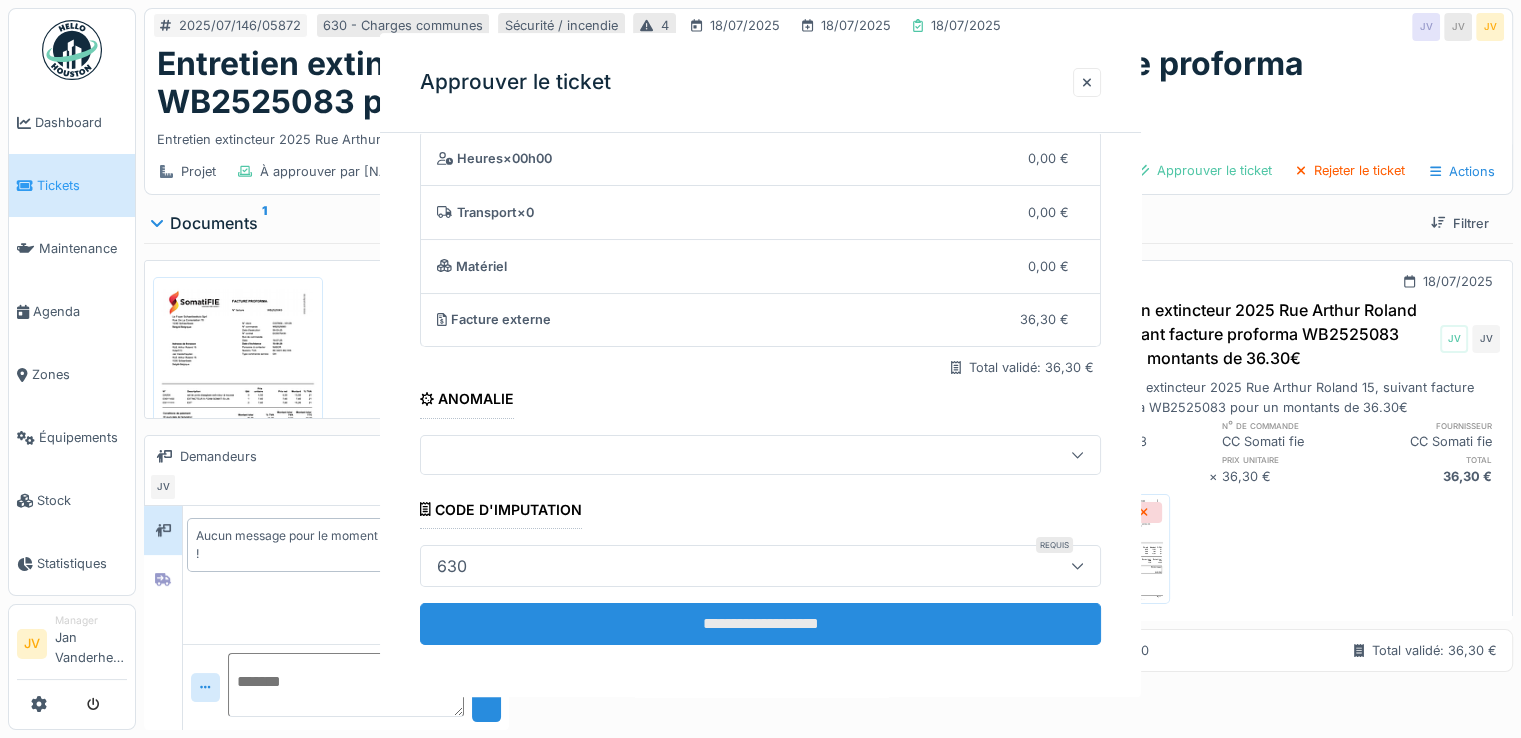 scroll, scrollTop: 0, scrollLeft: 0, axis: both 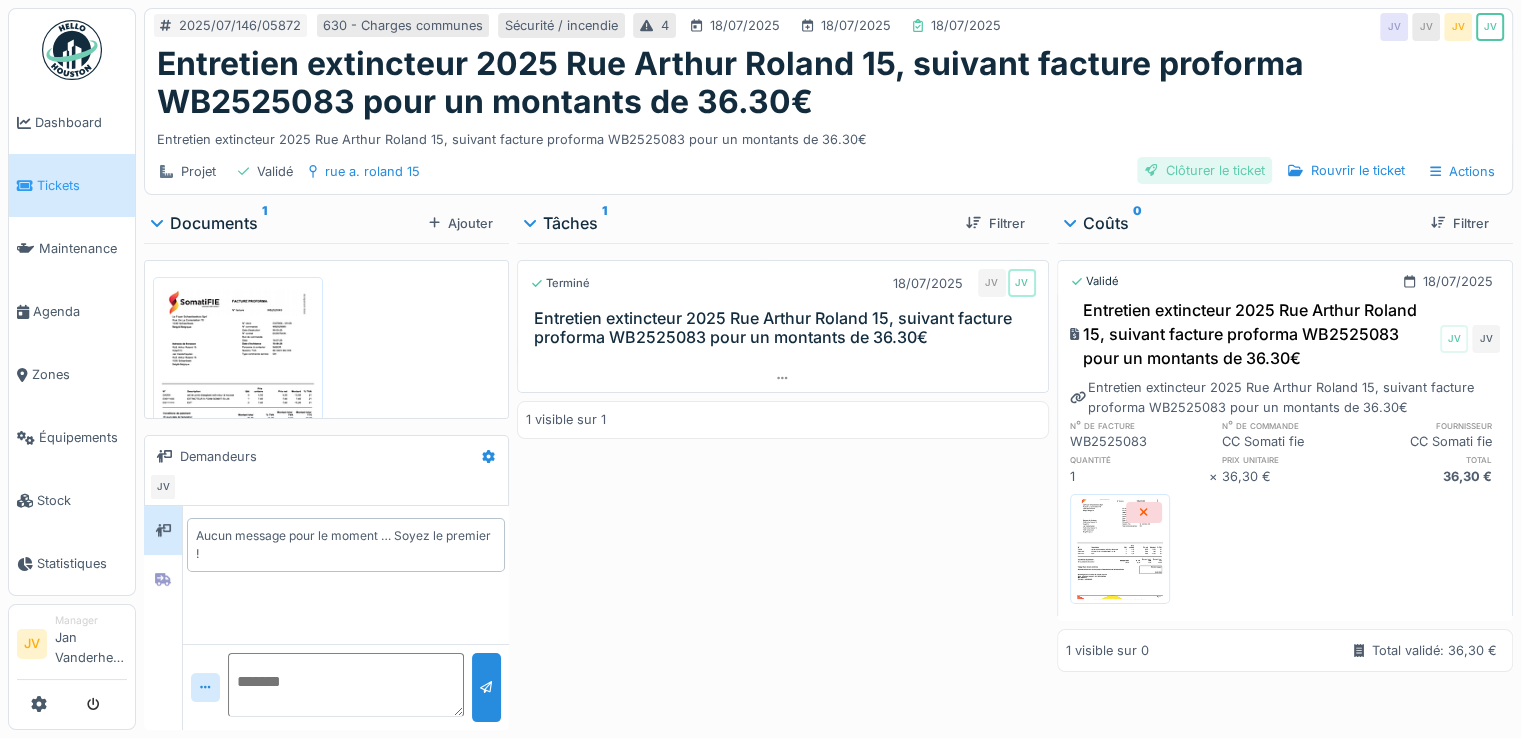 click on "Clôturer le ticket" at bounding box center [1205, 170] 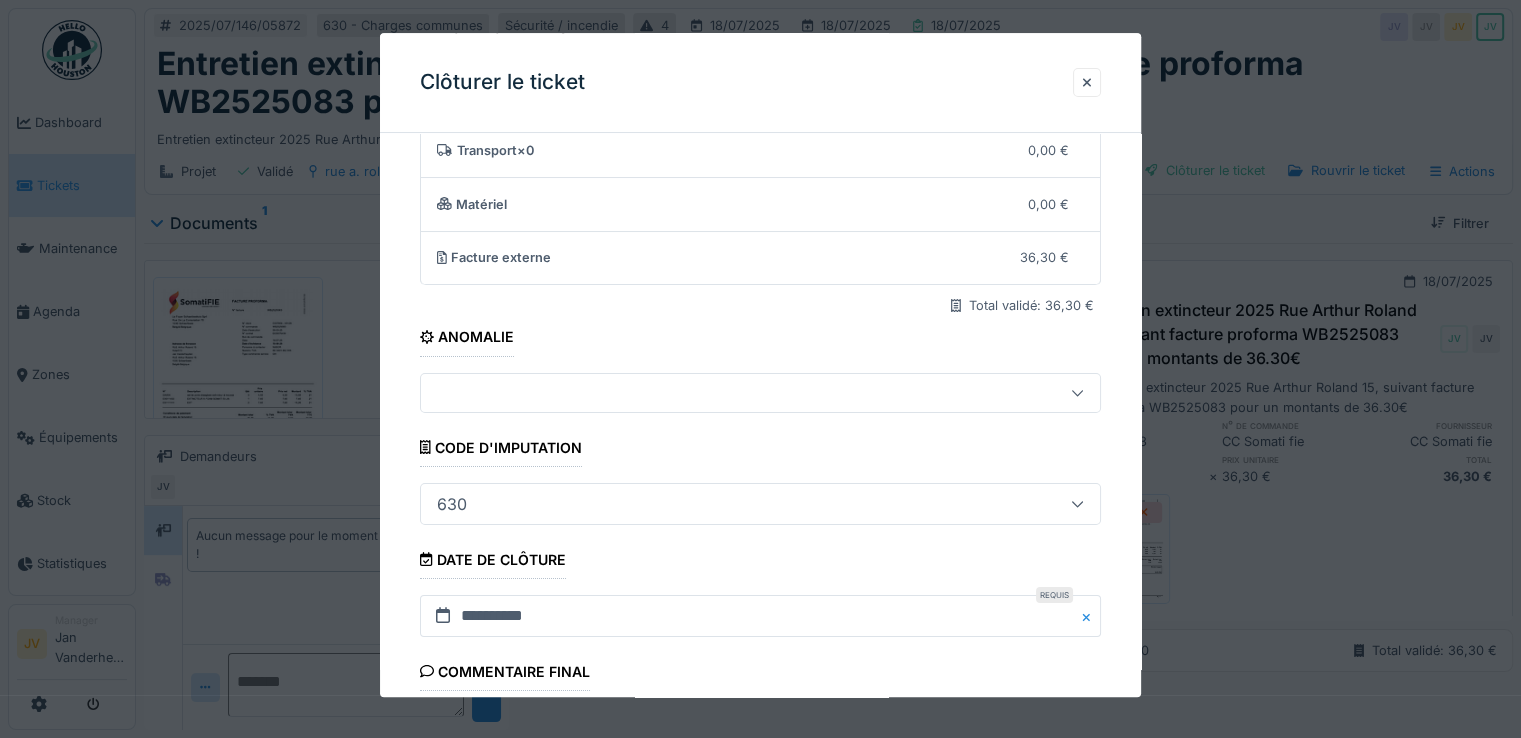 scroll, scrollTop: 332, scrollLeft: 0, axis: vertical 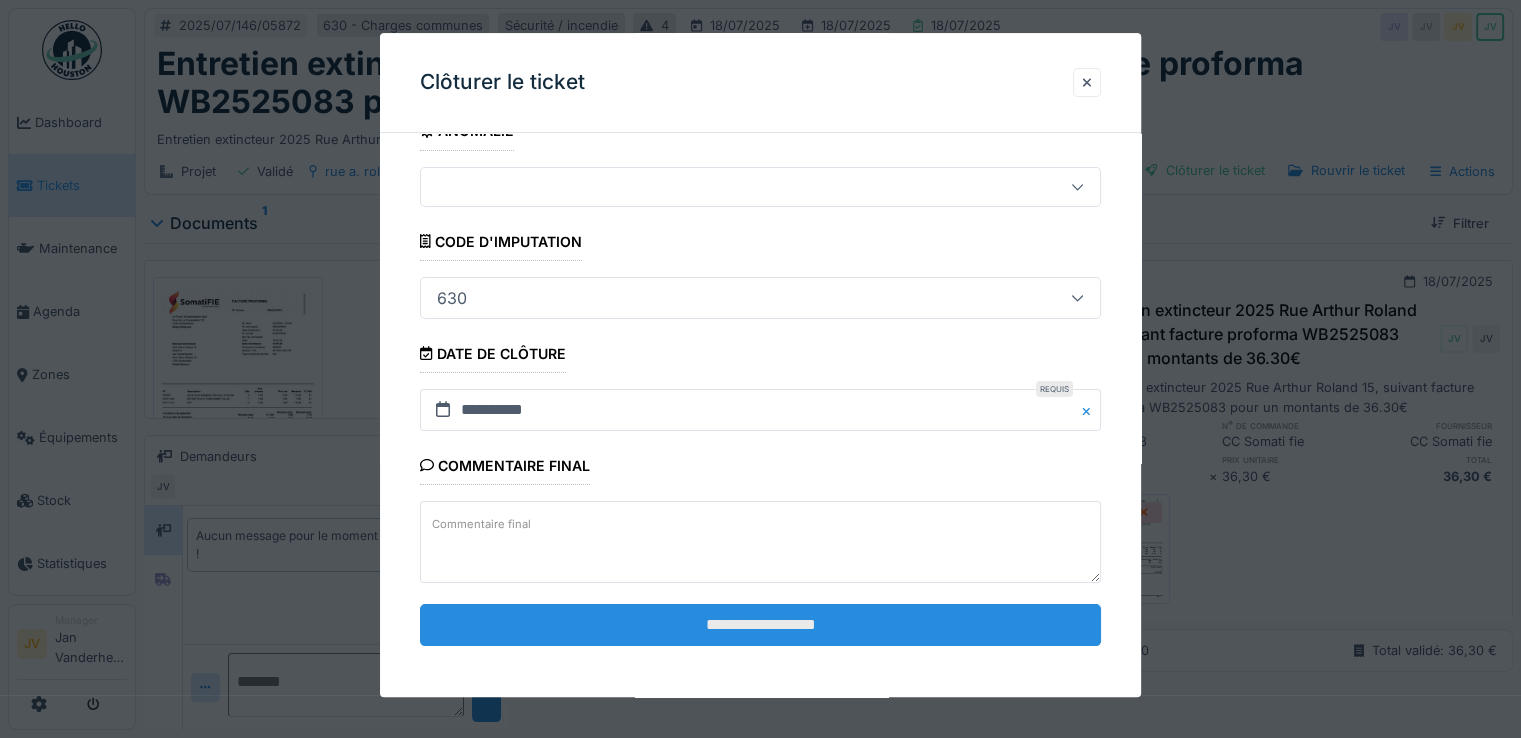 click on "**********" at bounding box center (760, 625) 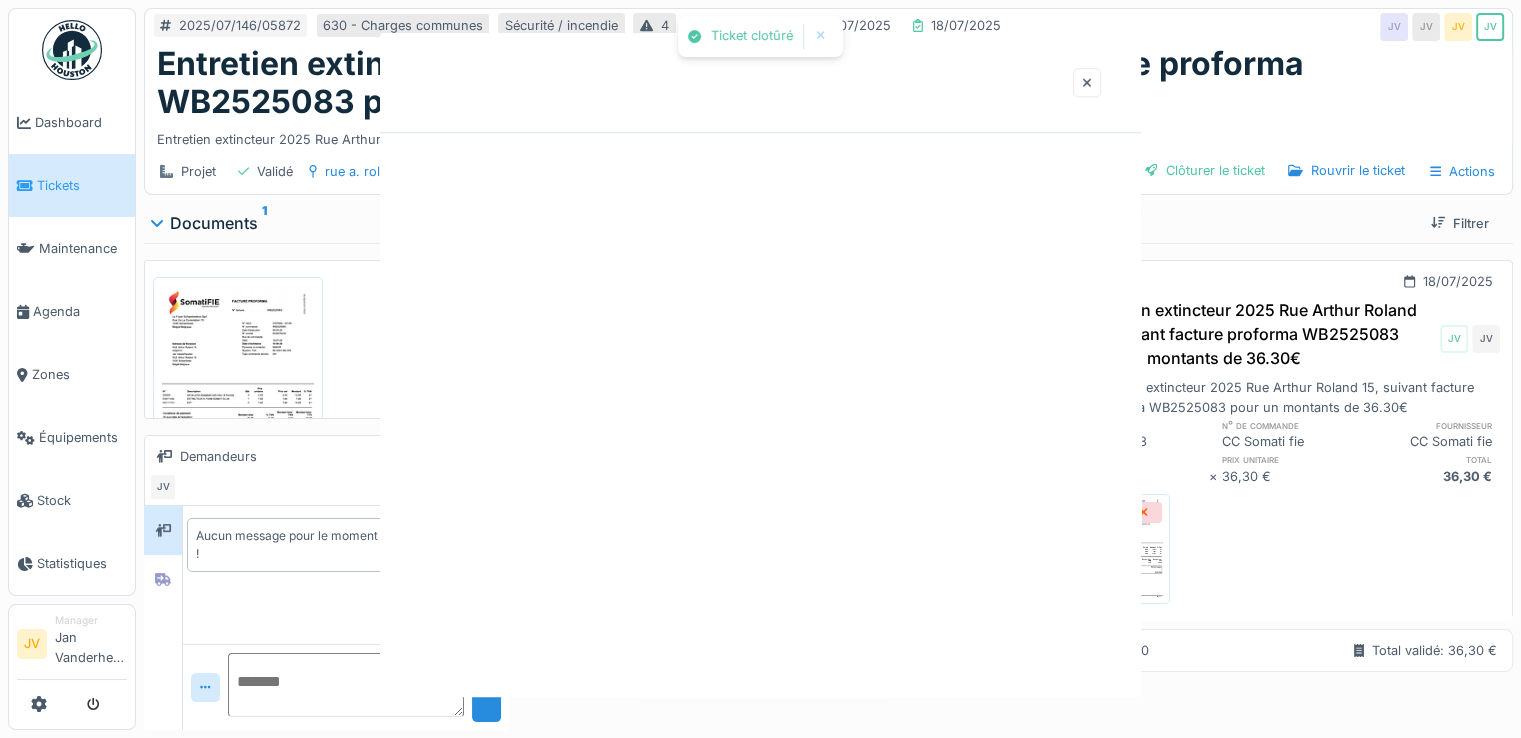 scroll, scrollTop: 0, scrollLeft: 0, axis: both 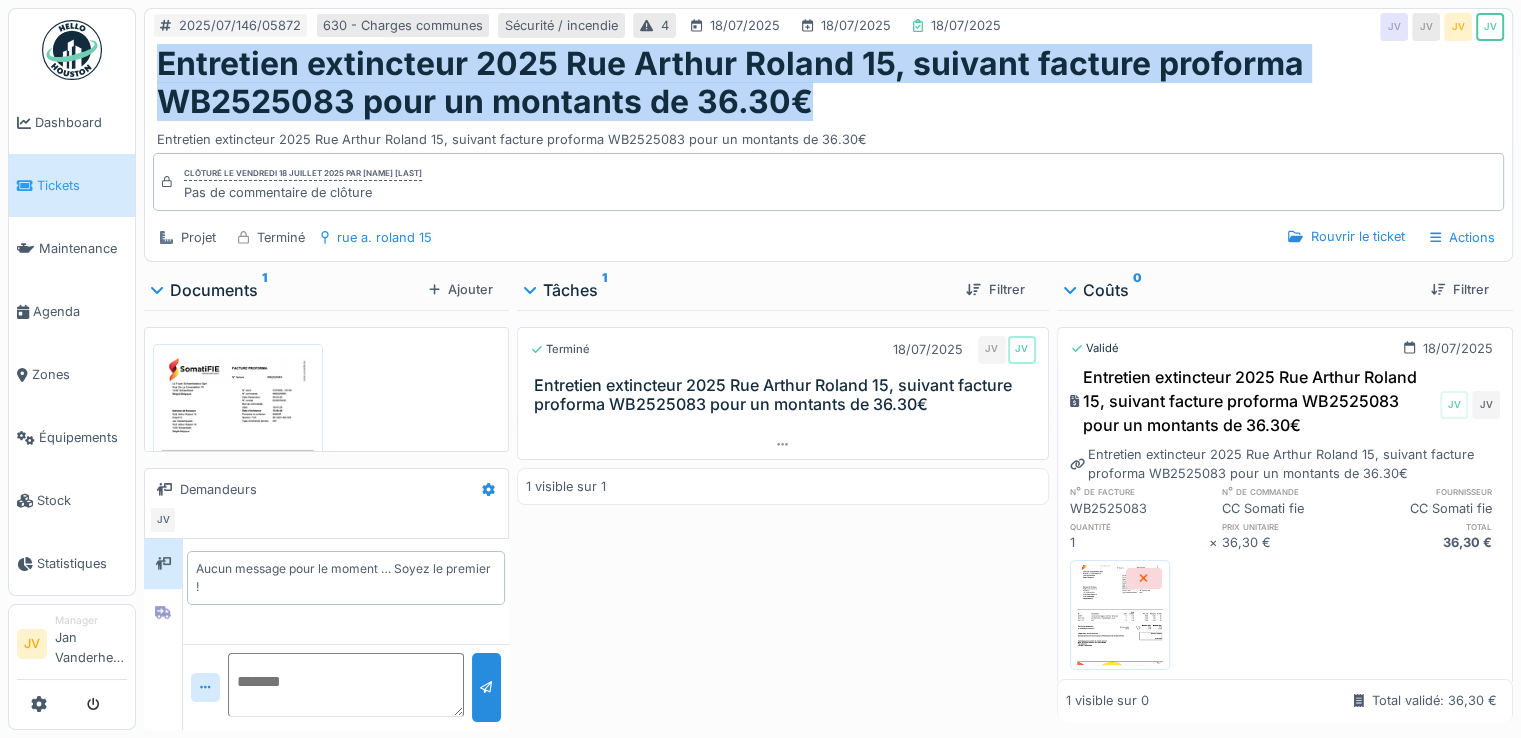 drag, startPoint x: 156, startPoint y: 54, endPoint x: 808, endPoint y: 101, distance: 653.69183 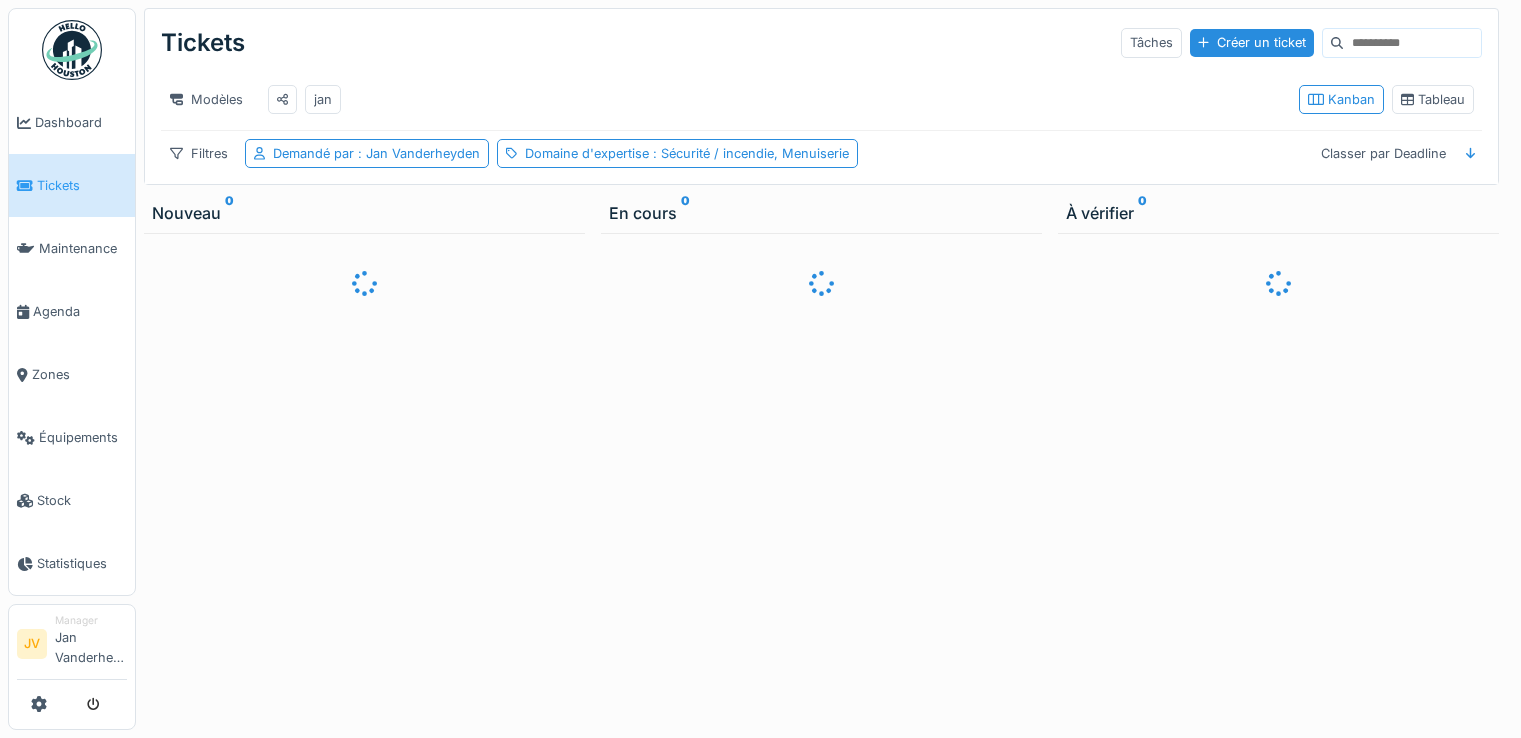 scroll, scrollTop: 0, scrollLeft: 0, axis: both 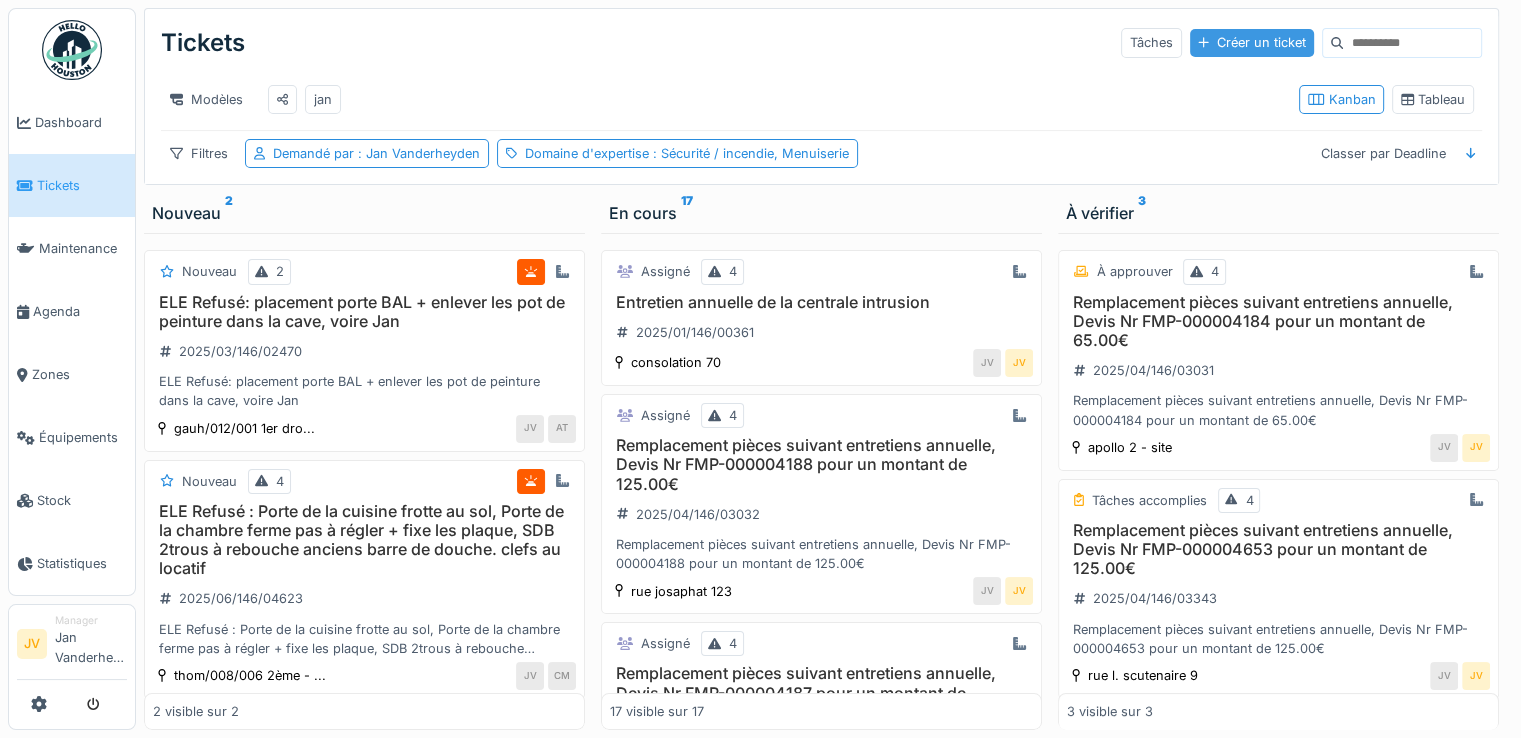 click on "Créer un ticket" at bounding box center [1252, 42] 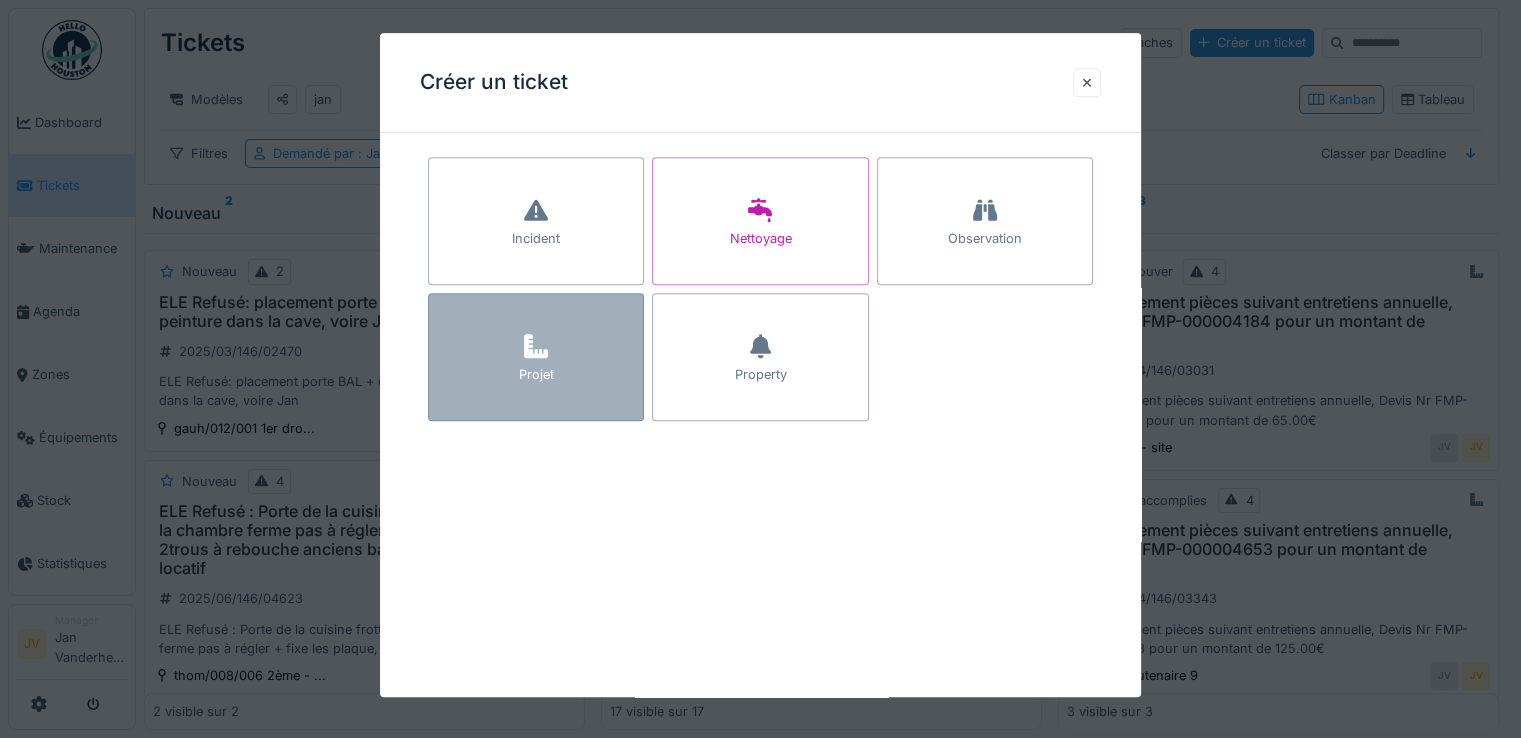 click on "Projet" at bounding box center [536, 357] 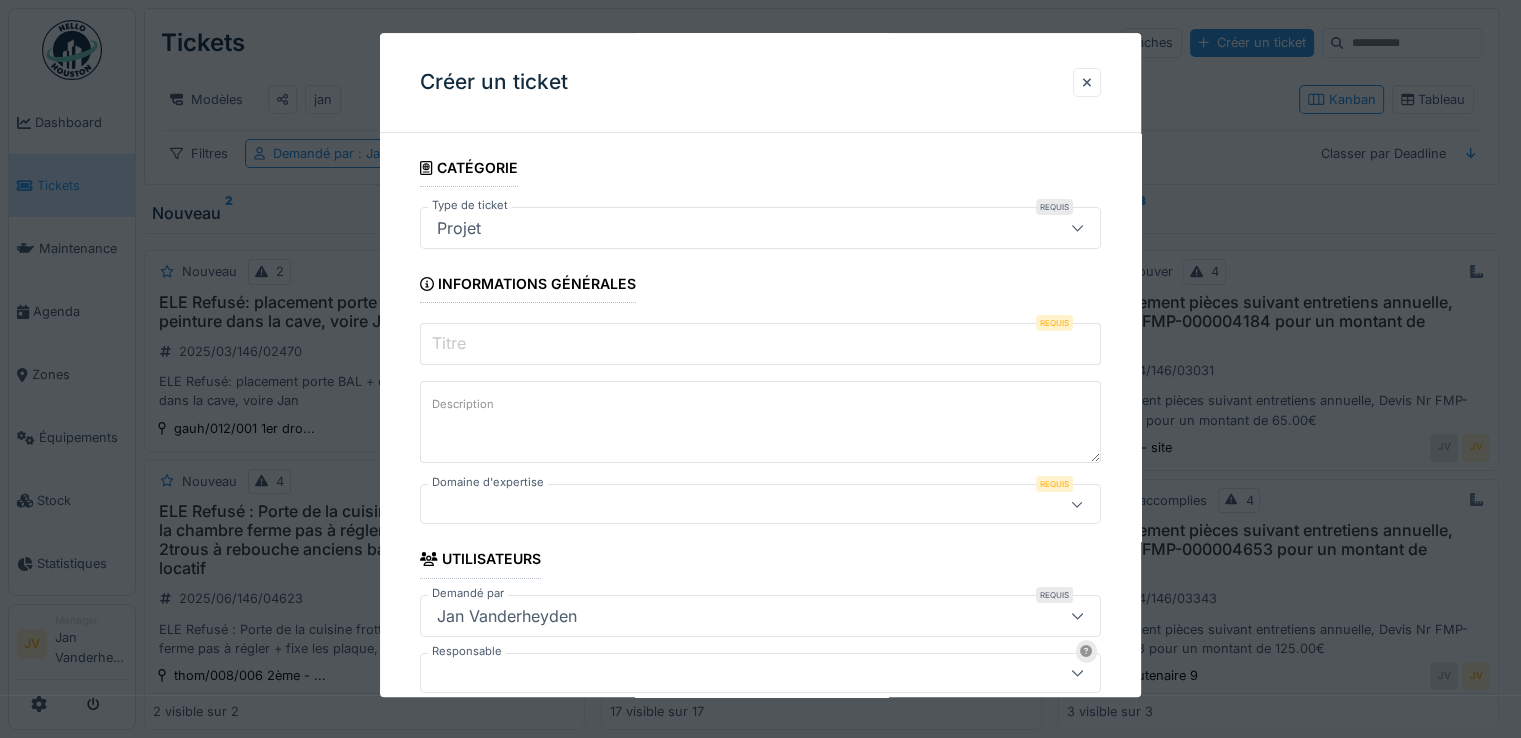 click on "Titre" at bounding box center [760, 344] 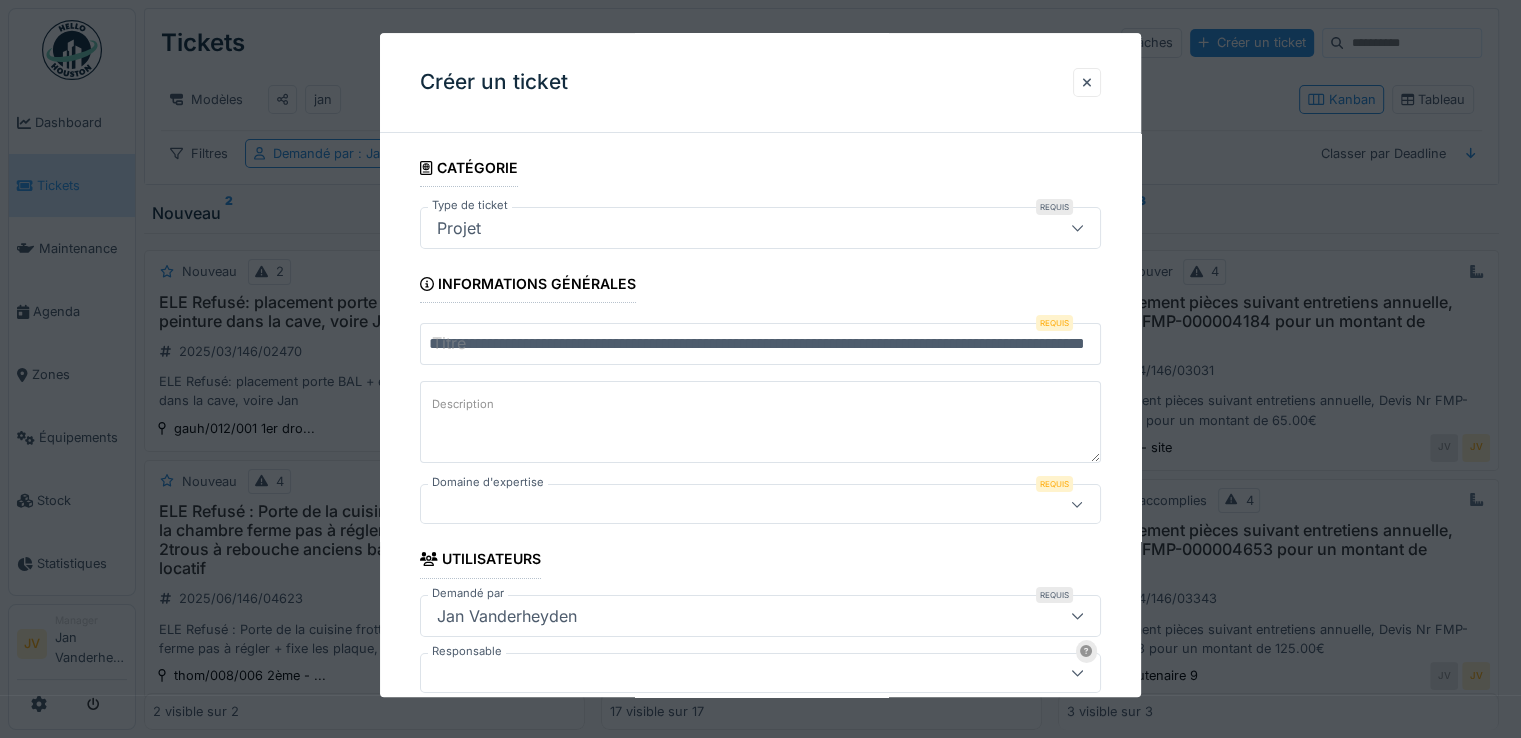 scroll, scrollTop: 0, scrollLeft: 196, axis: horizontal 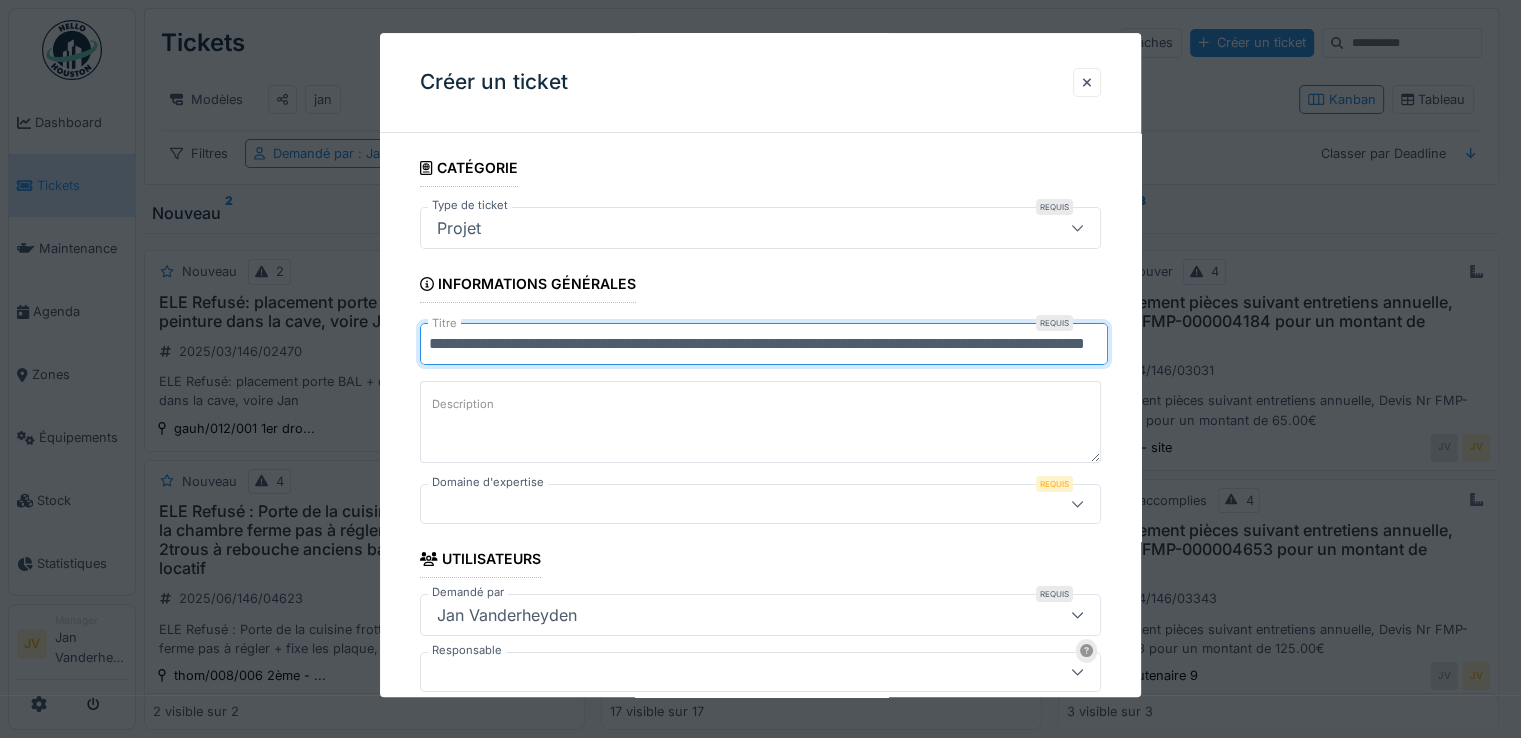 click on "**********" at bounding box center (764, 344) 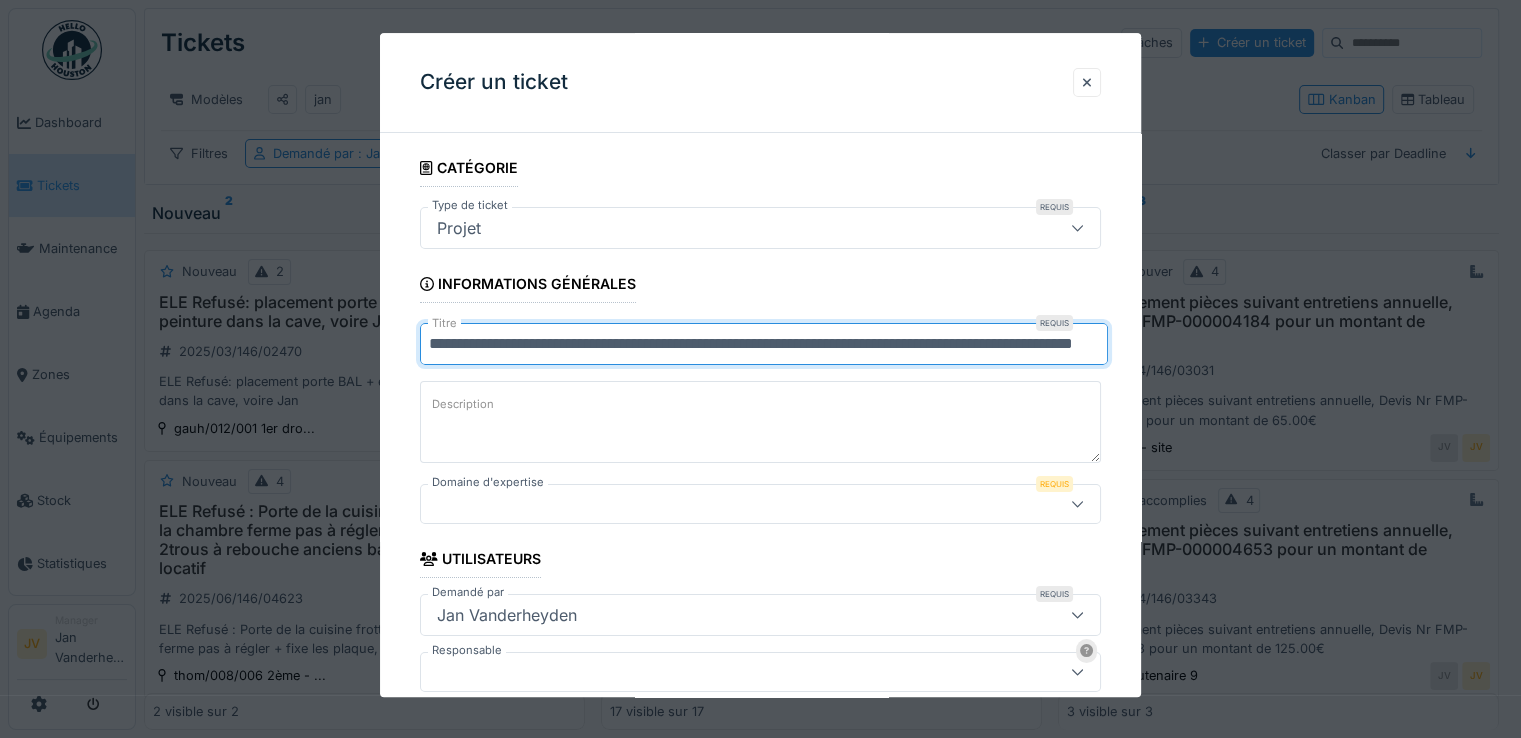 scroll, scrollTop: 0, scrollLeft: 181, axis: horizontal 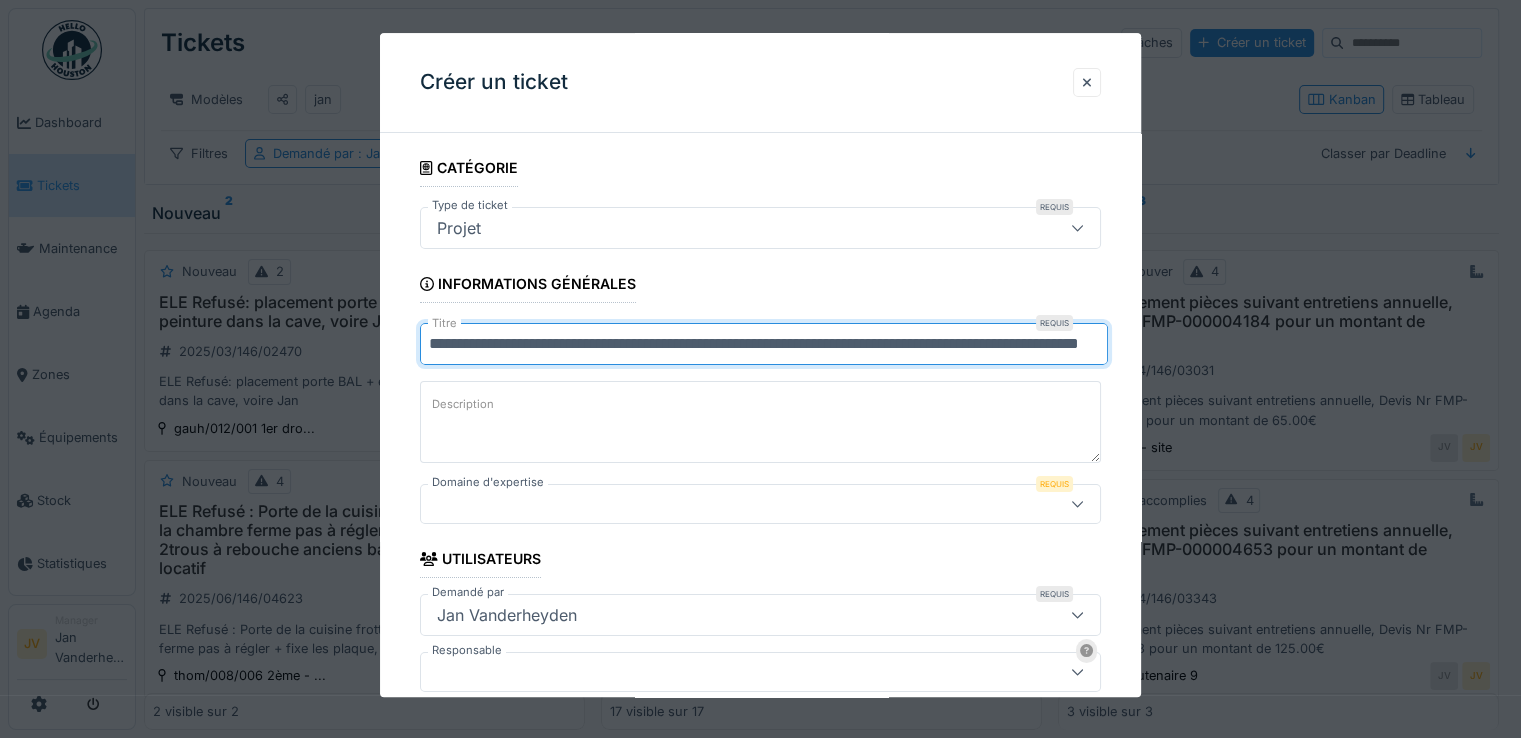 click on "**********" at bounding box center [764, 344] 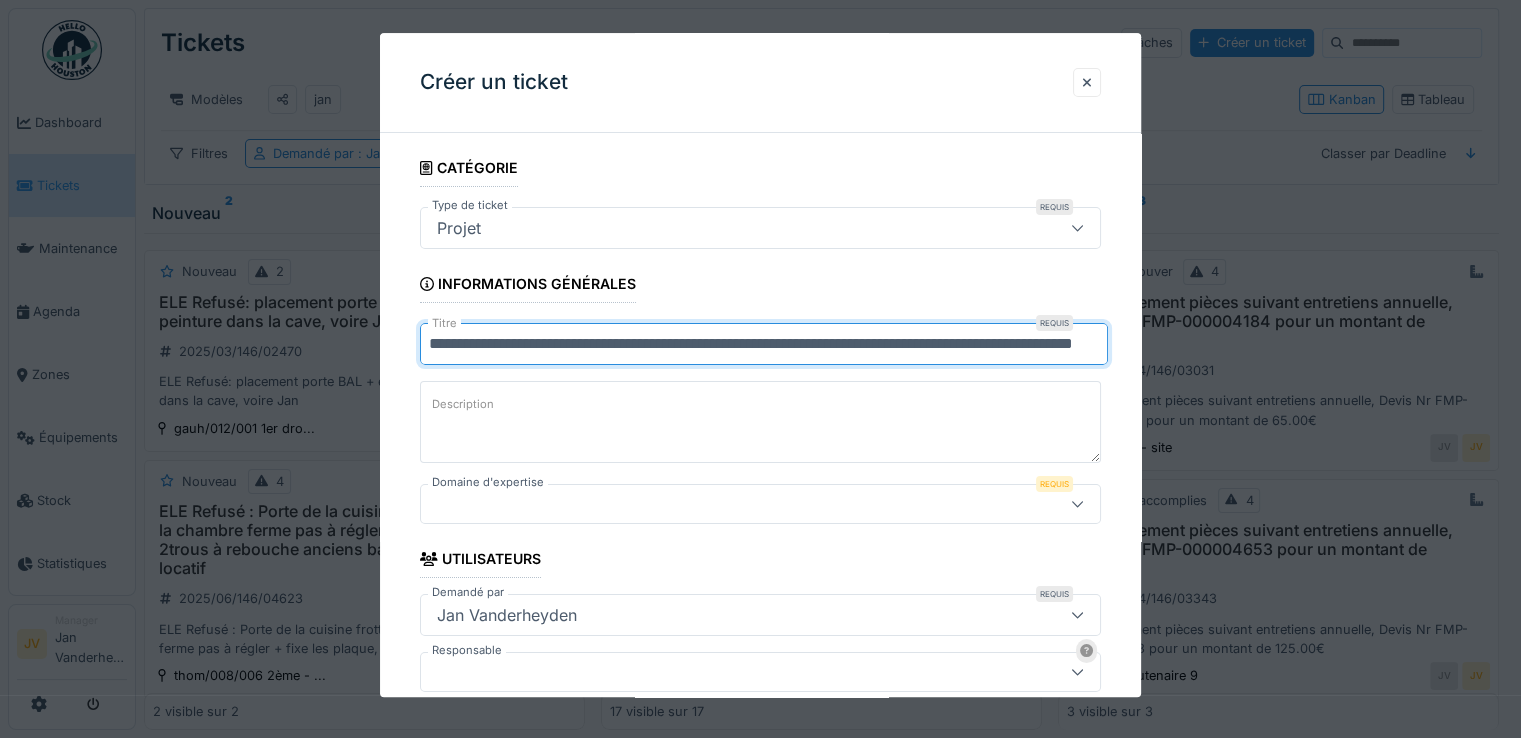 scroll, scrollTop: 0, scrollLeft: 177, axis: horizontal 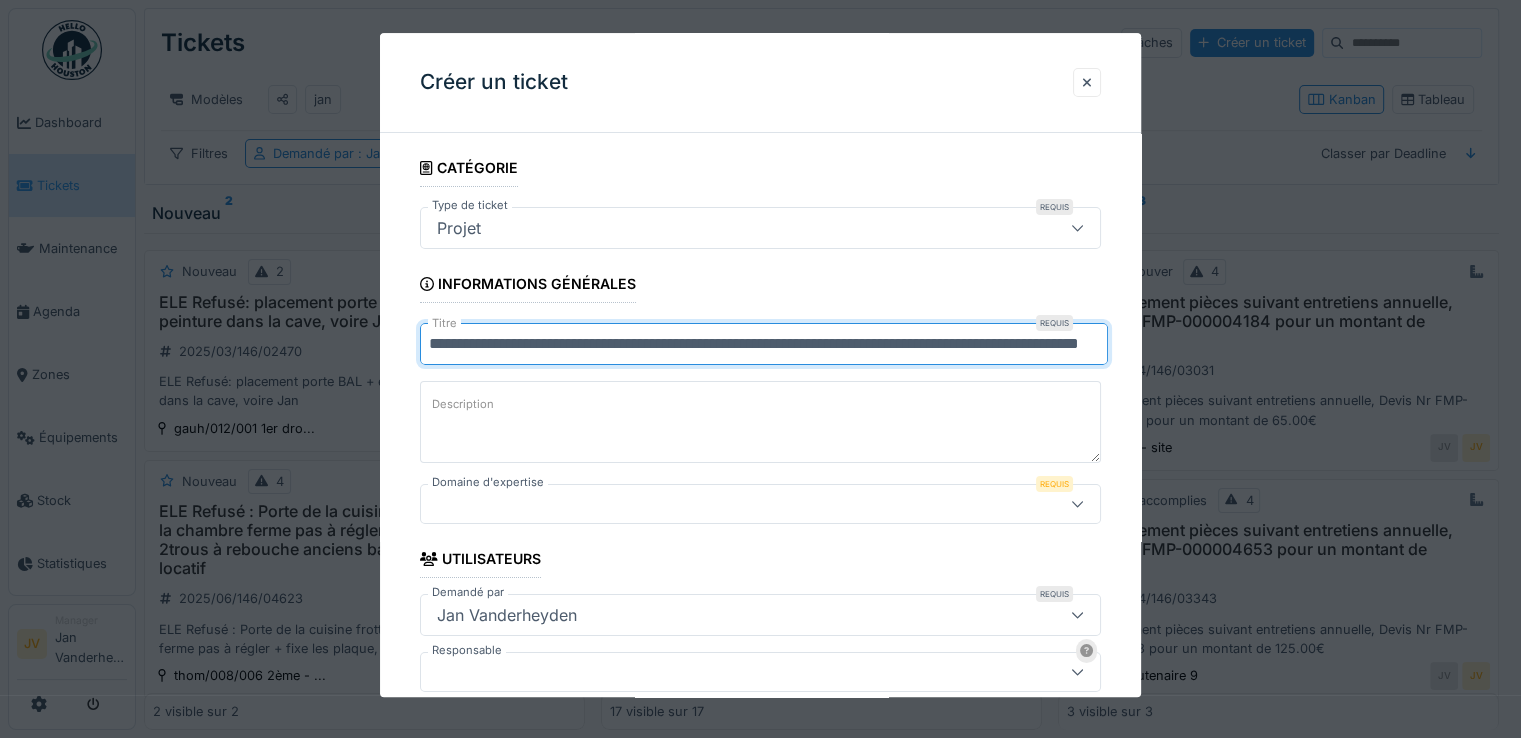 click on "**********" at bounding box center [764, 344] 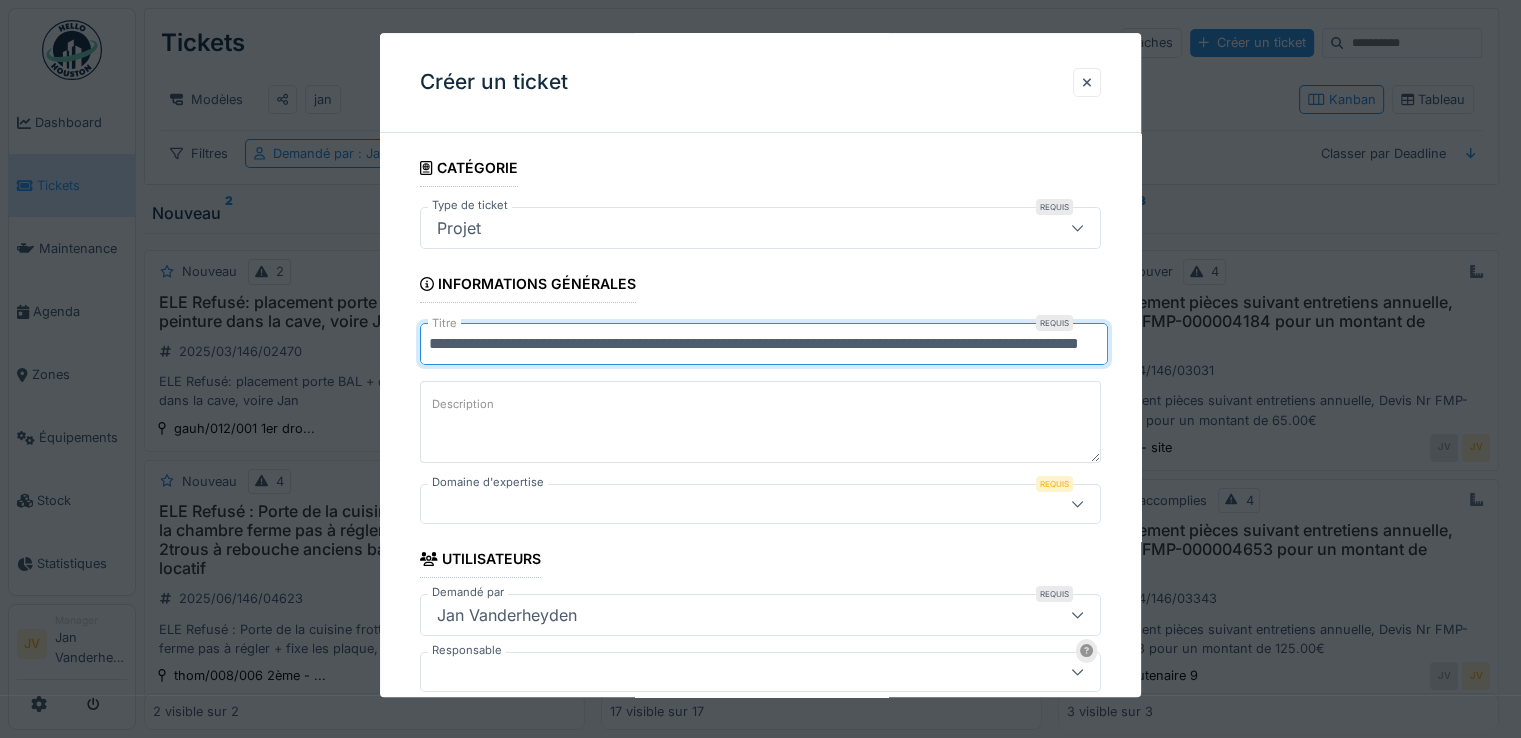 scroll, scrollTop: 0, scrollLeft: 0, axis: both 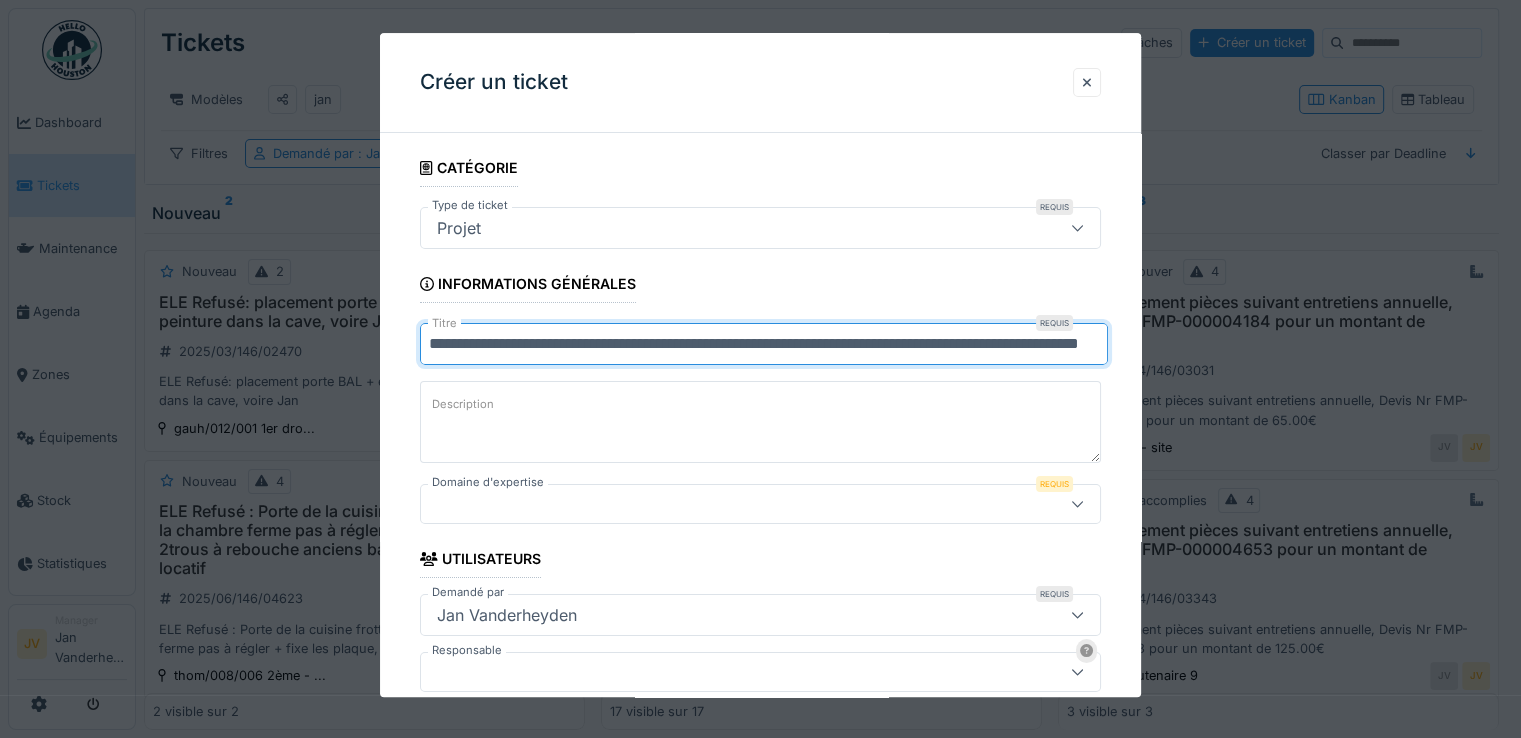 click on "**********" at bounding box center (828, 369) 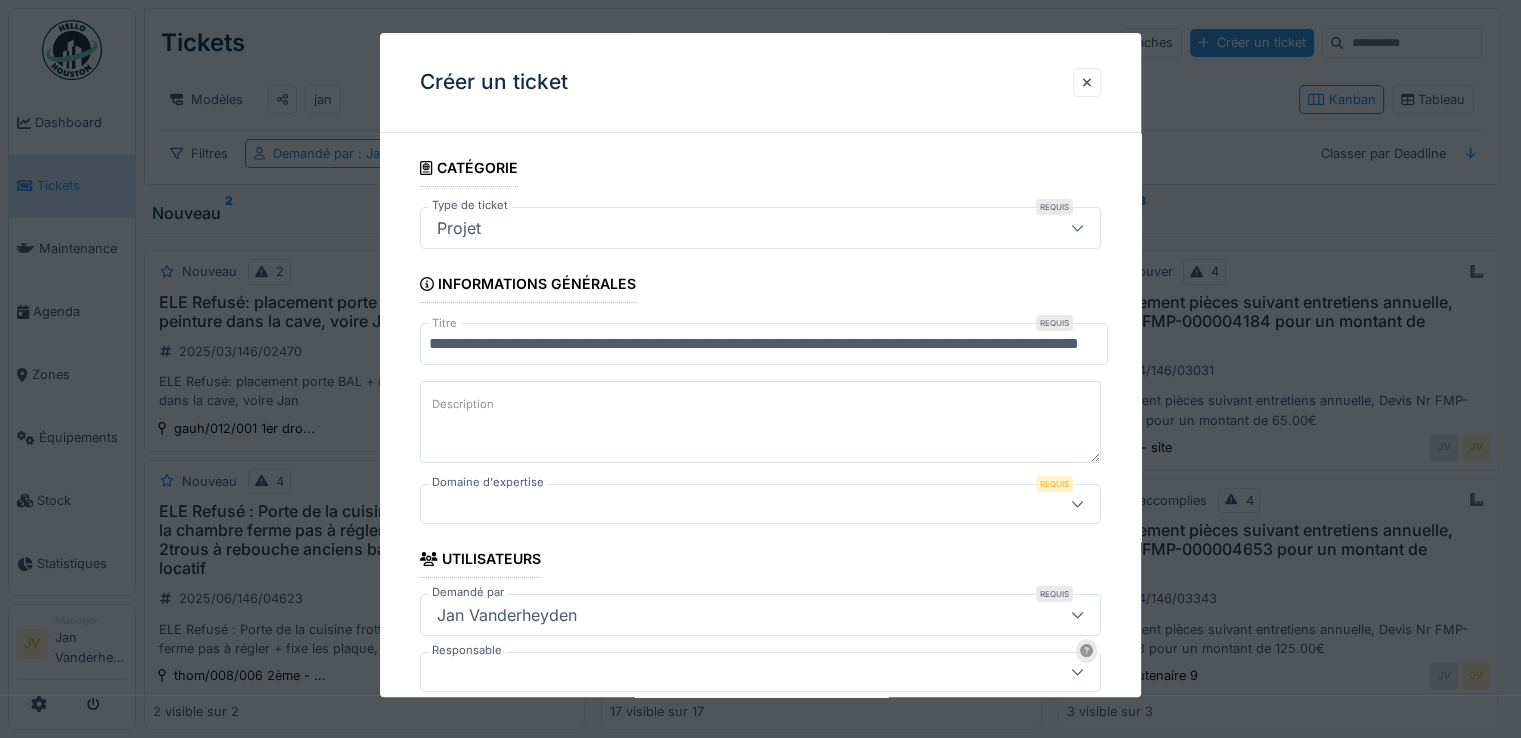 click on "Description" at bounding box center (760, 422) 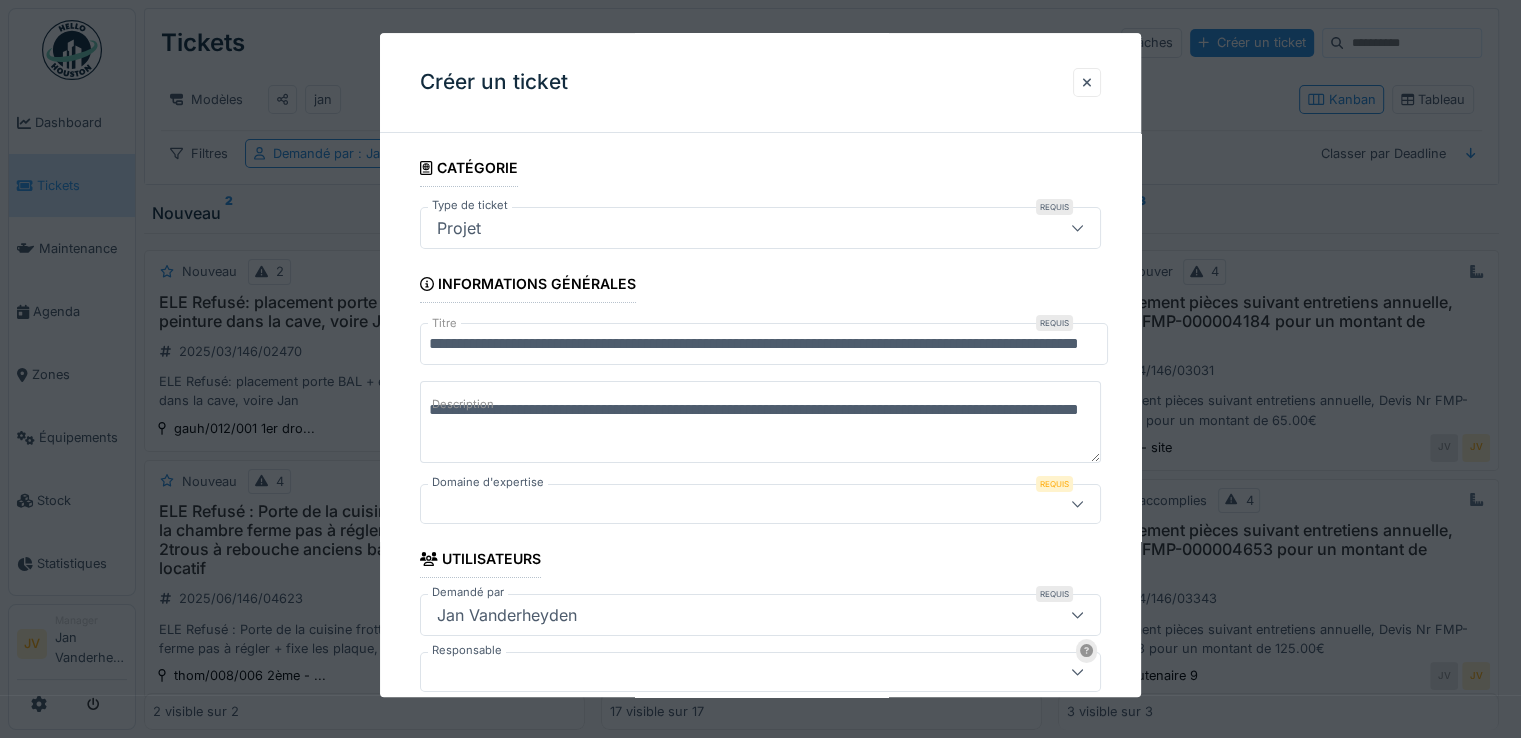 type on "**********" 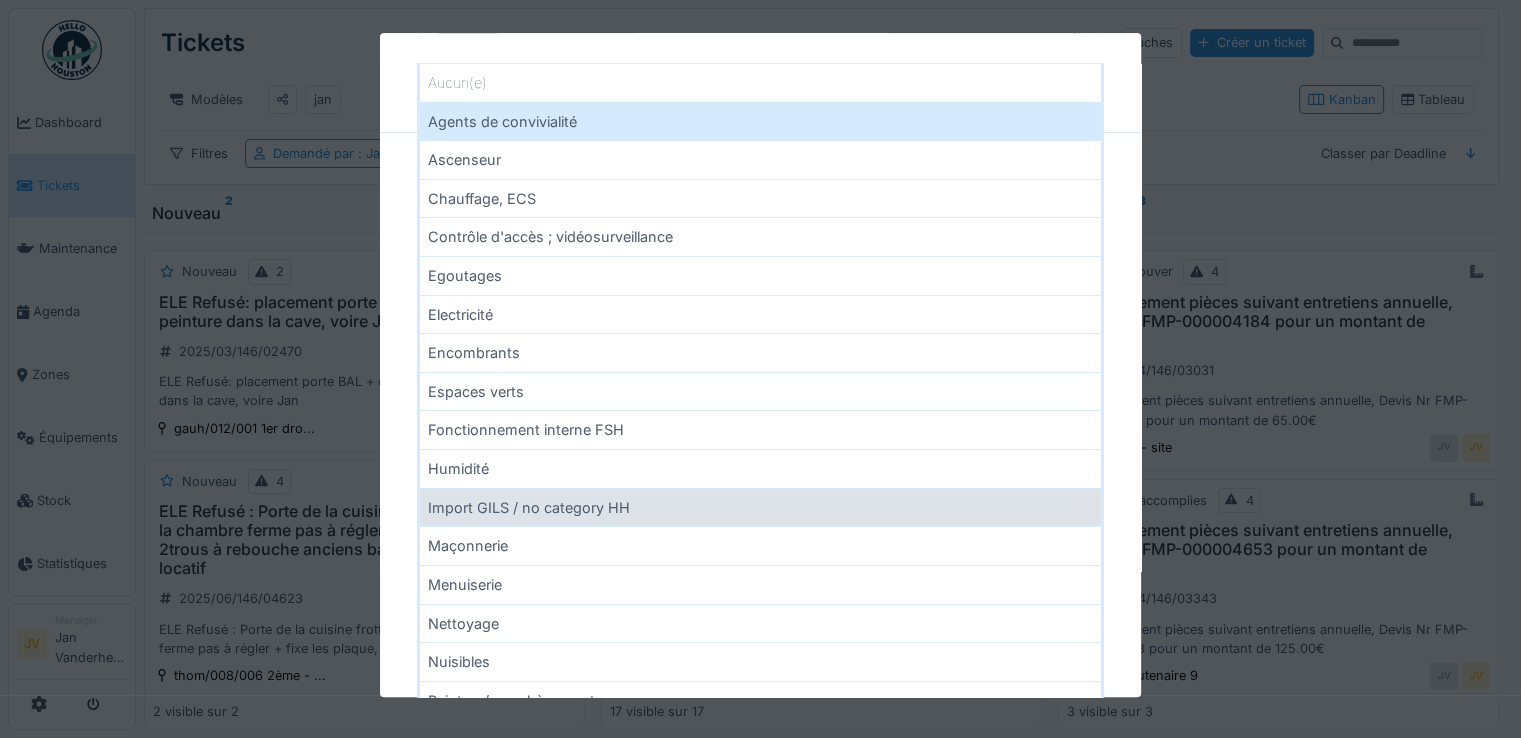 scroll, scrollTop: 600, scrollLeft: 0, axis: vertical 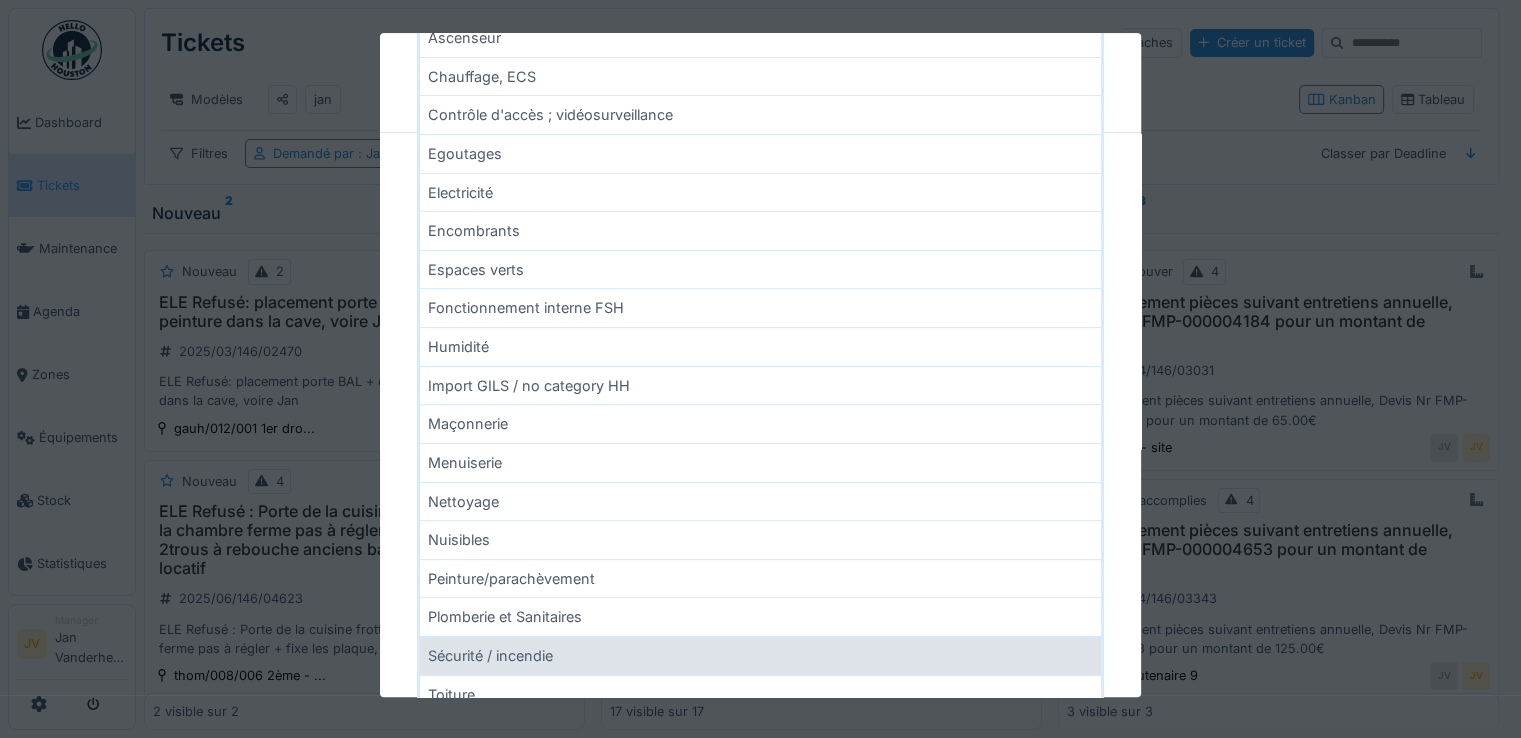 click on "Sécurité / incendie" at bounding box center [760, 655] 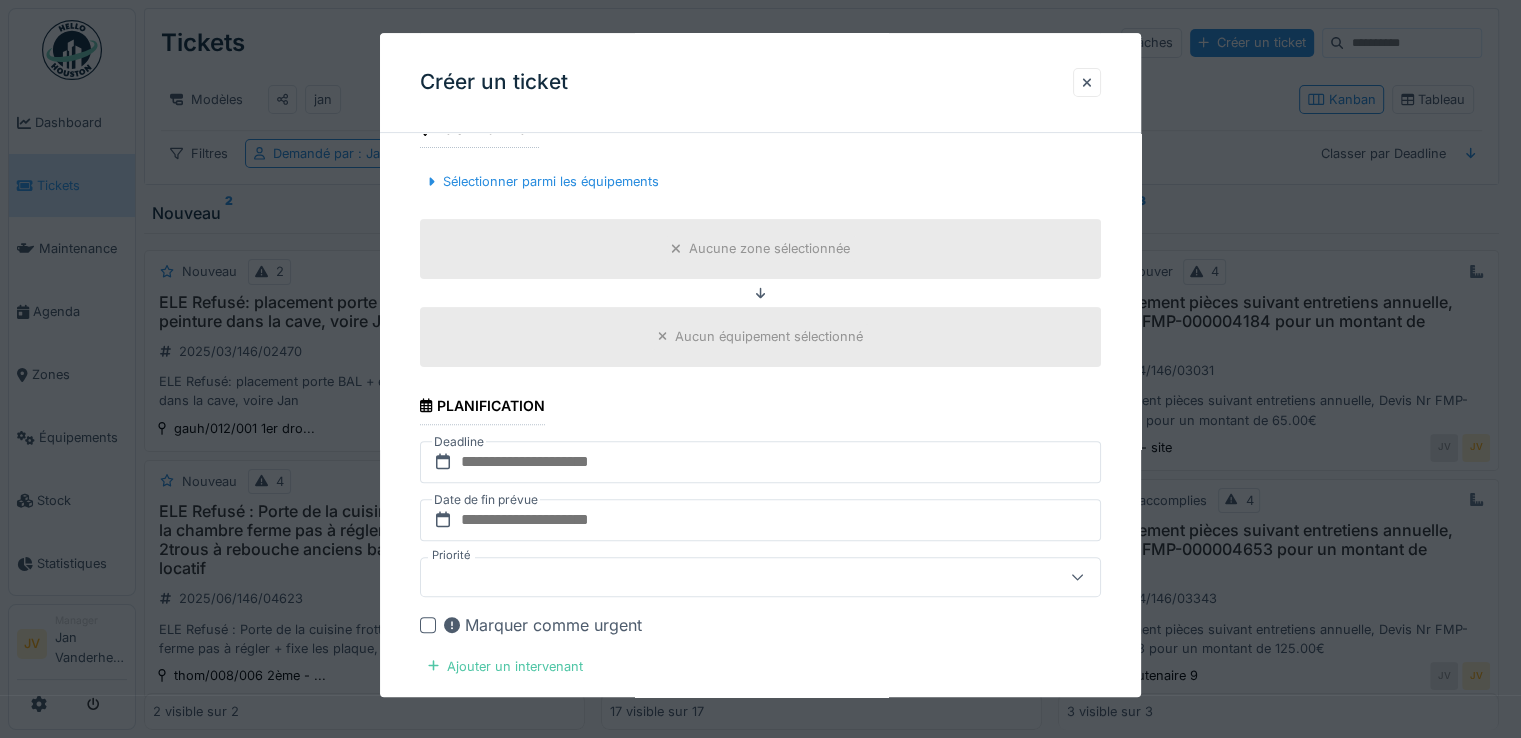click on "Aucune zone sélectionnée" at bounding box center (769, 249) 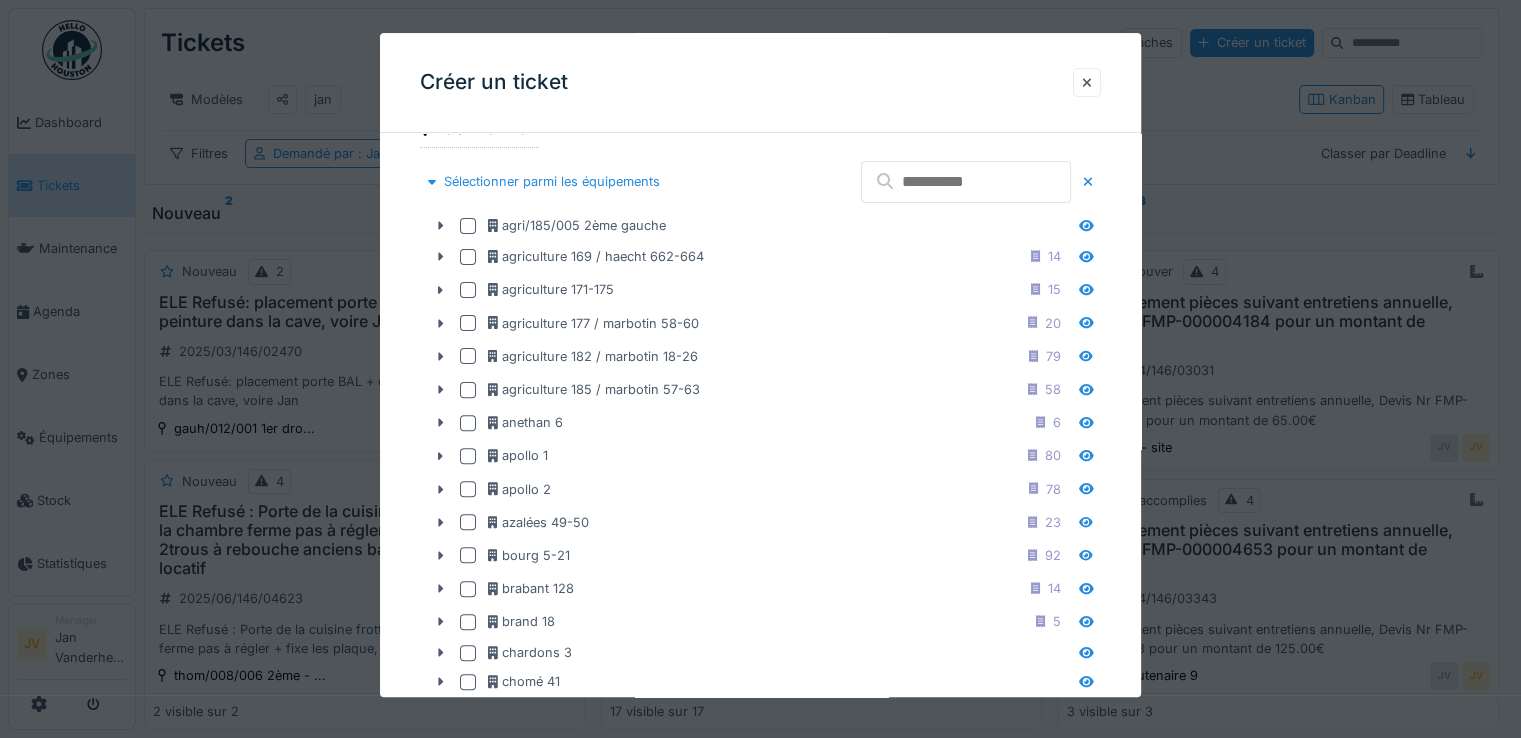click at bounding box center (966, 182) 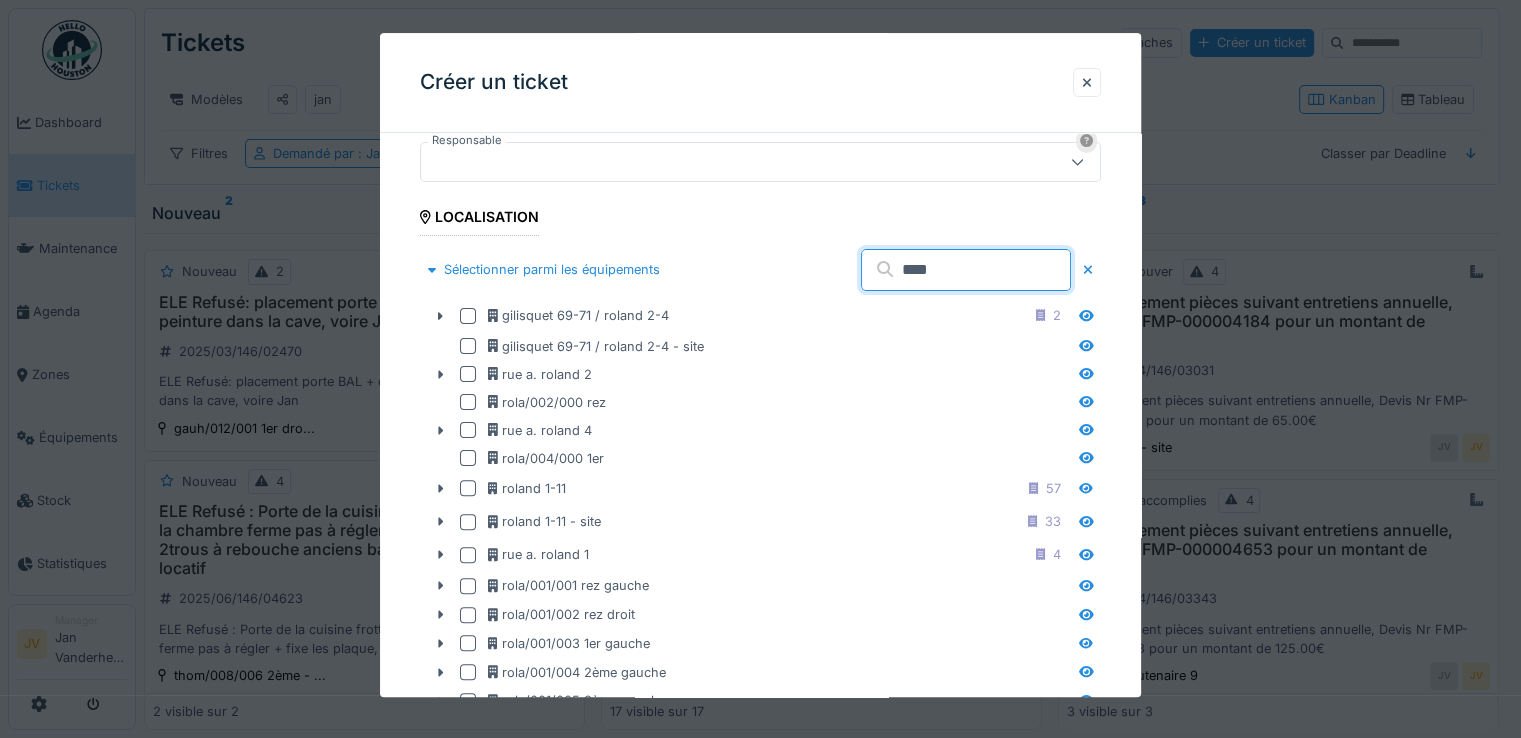 scroll, scrollTop: 500, scrollLeft: 0, axis: vertical 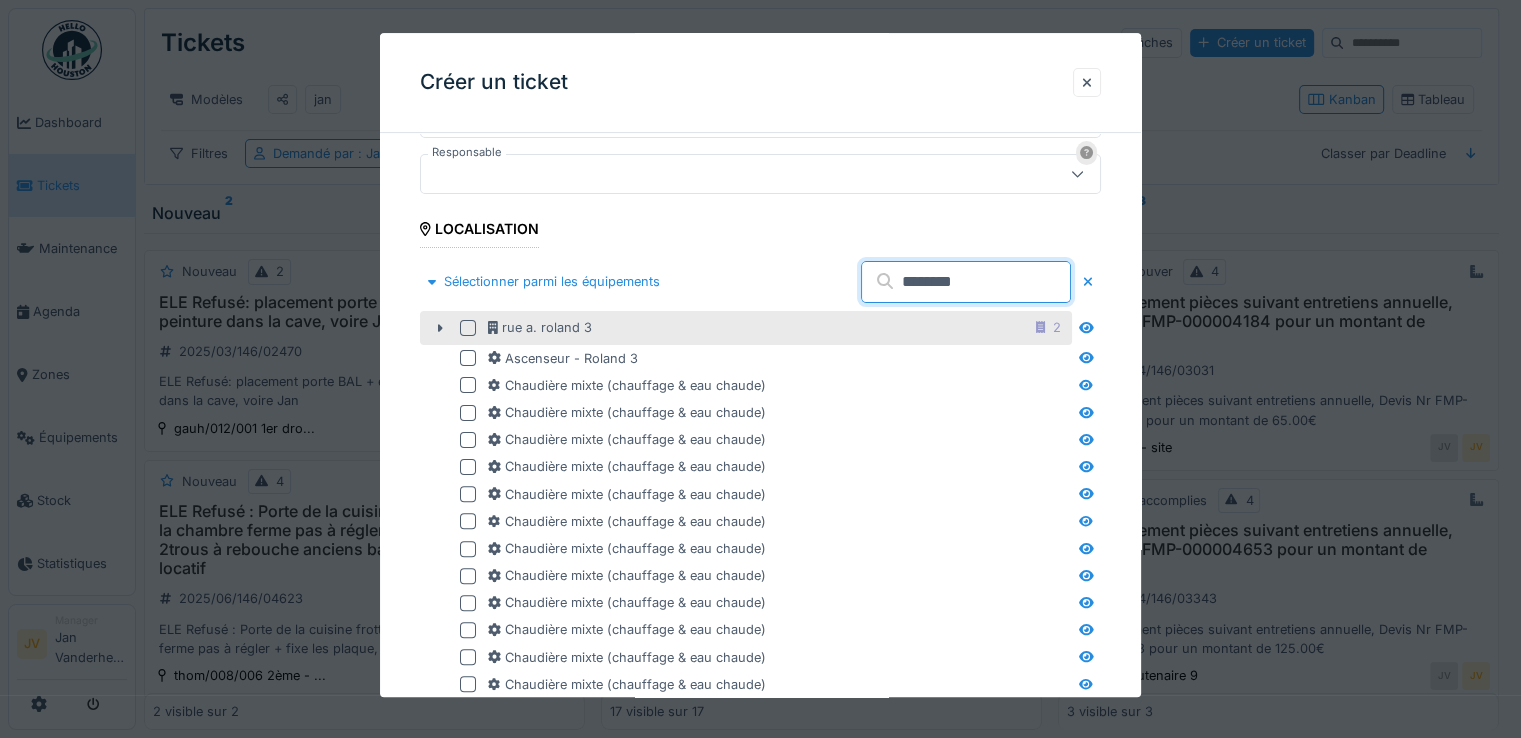 type on "********" 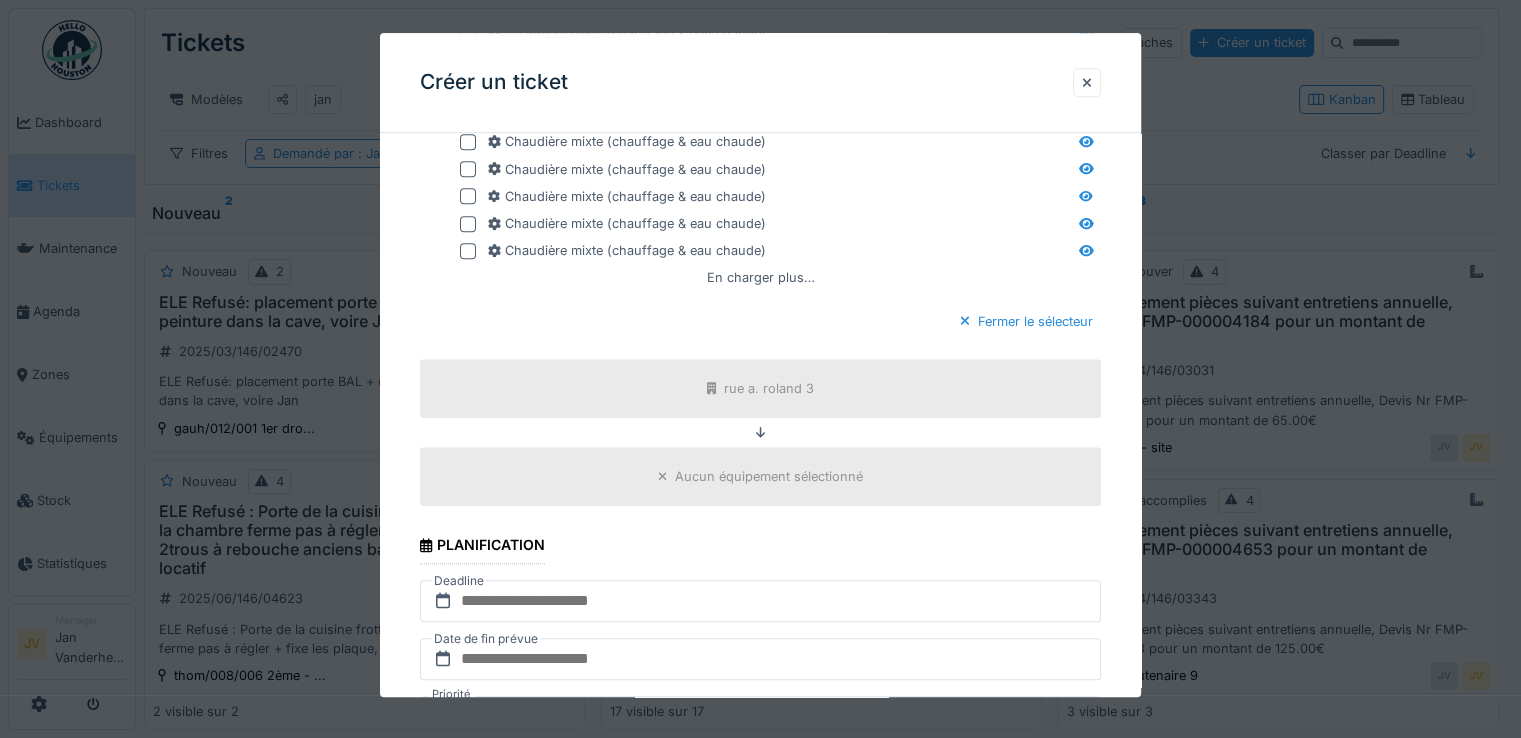 scroll, scrollTop: 1200, scrollLeft: 0, axis: vertical 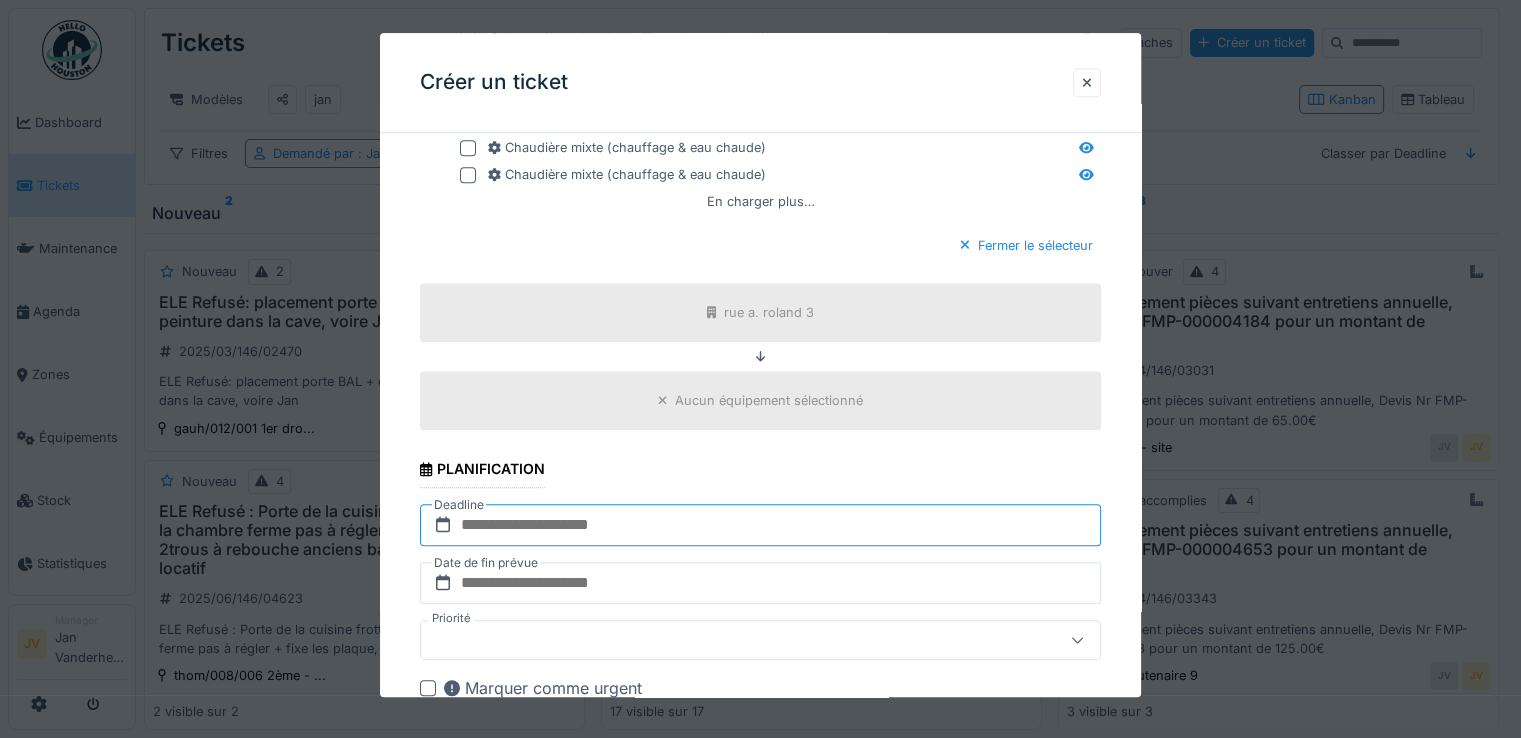 click at bounding box center [760, 525] 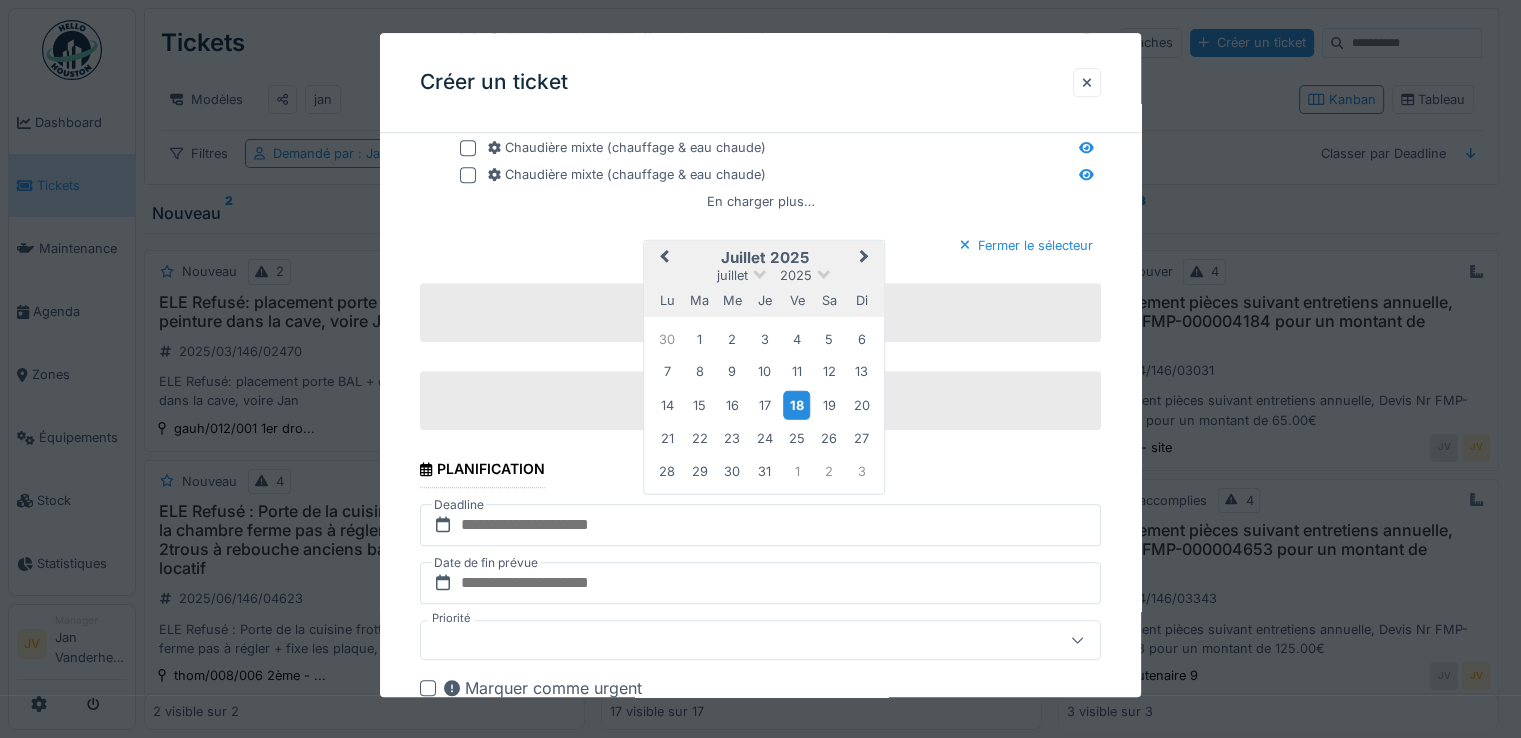 click on "18" at bounding box center [796, 404] 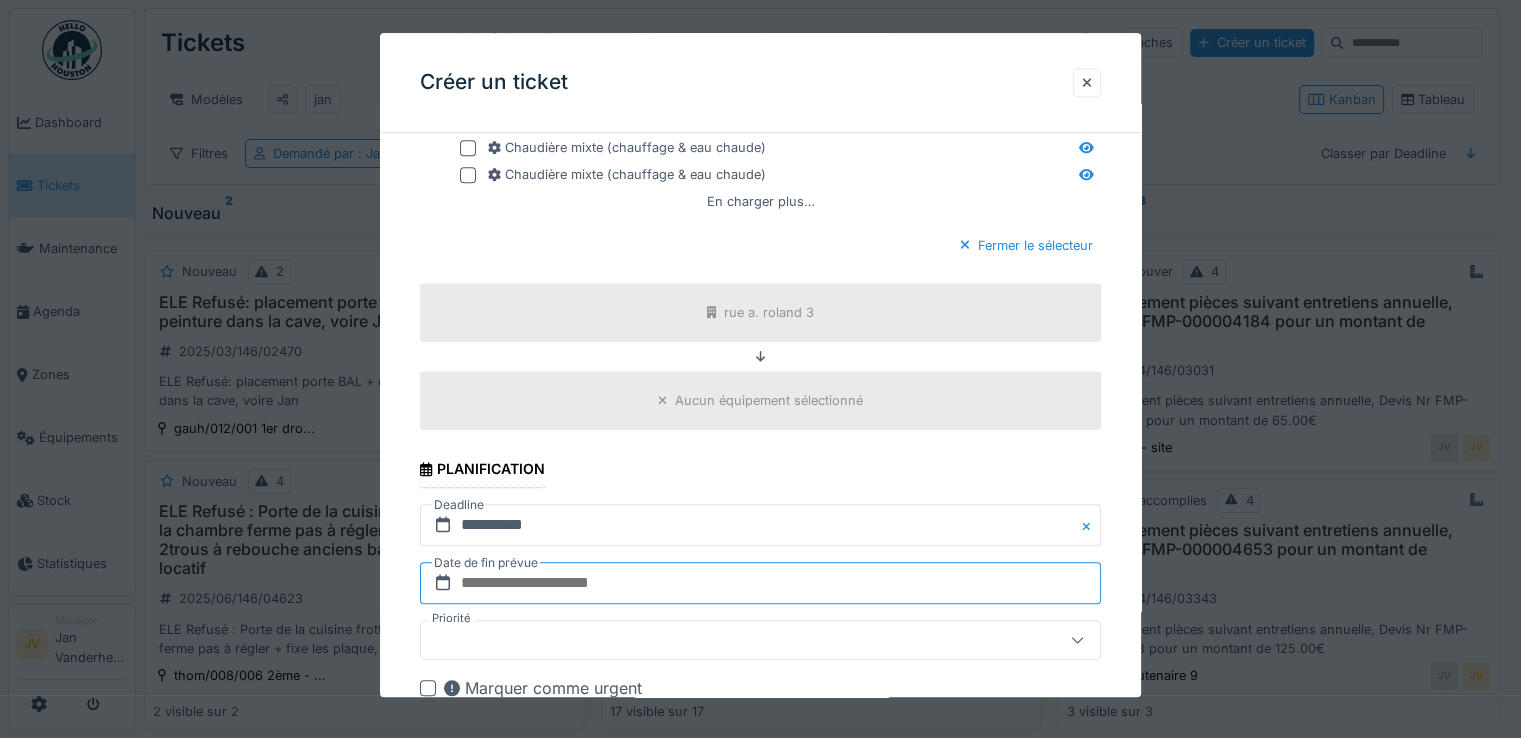 click at bounding box center [760, 583] 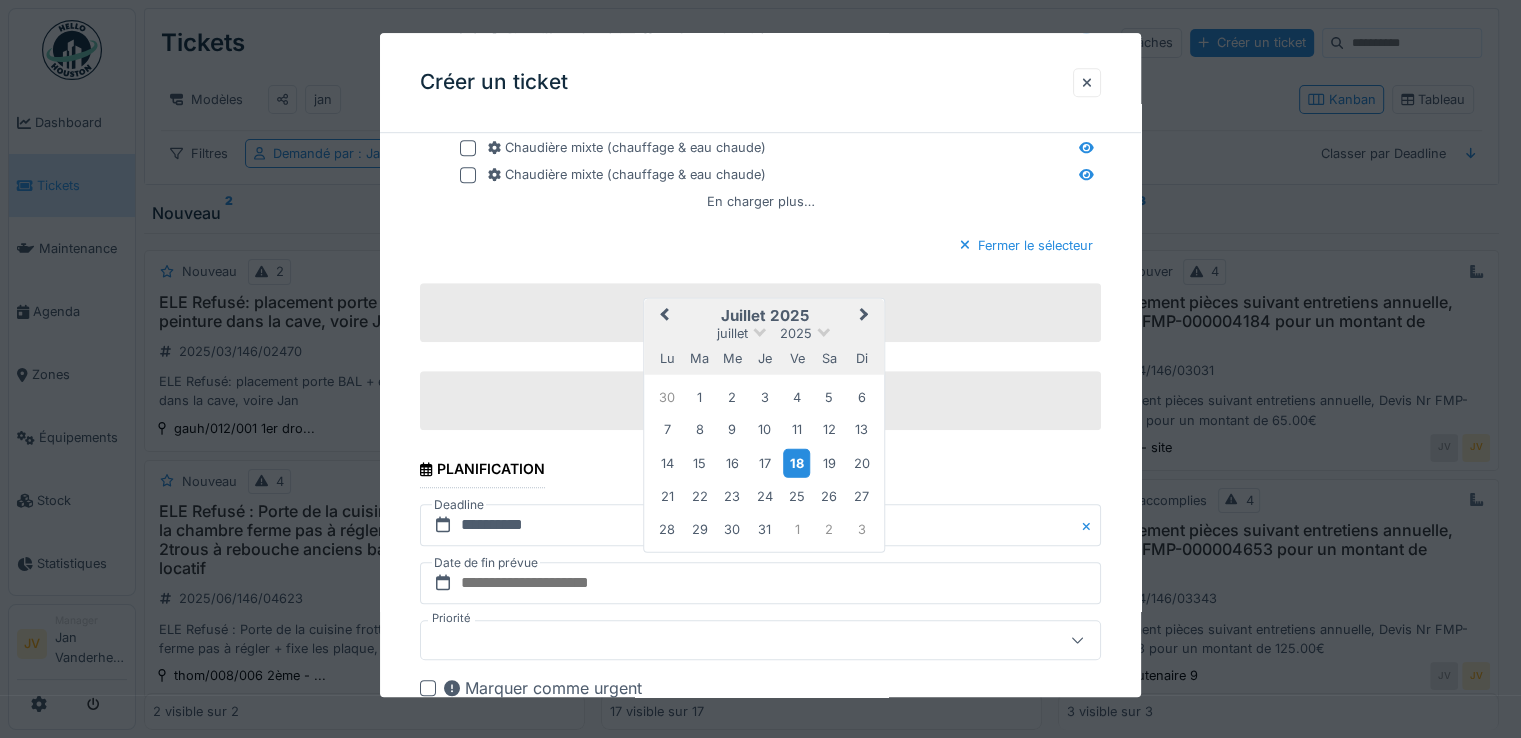 click on "18" at bounding box center [796, 462] 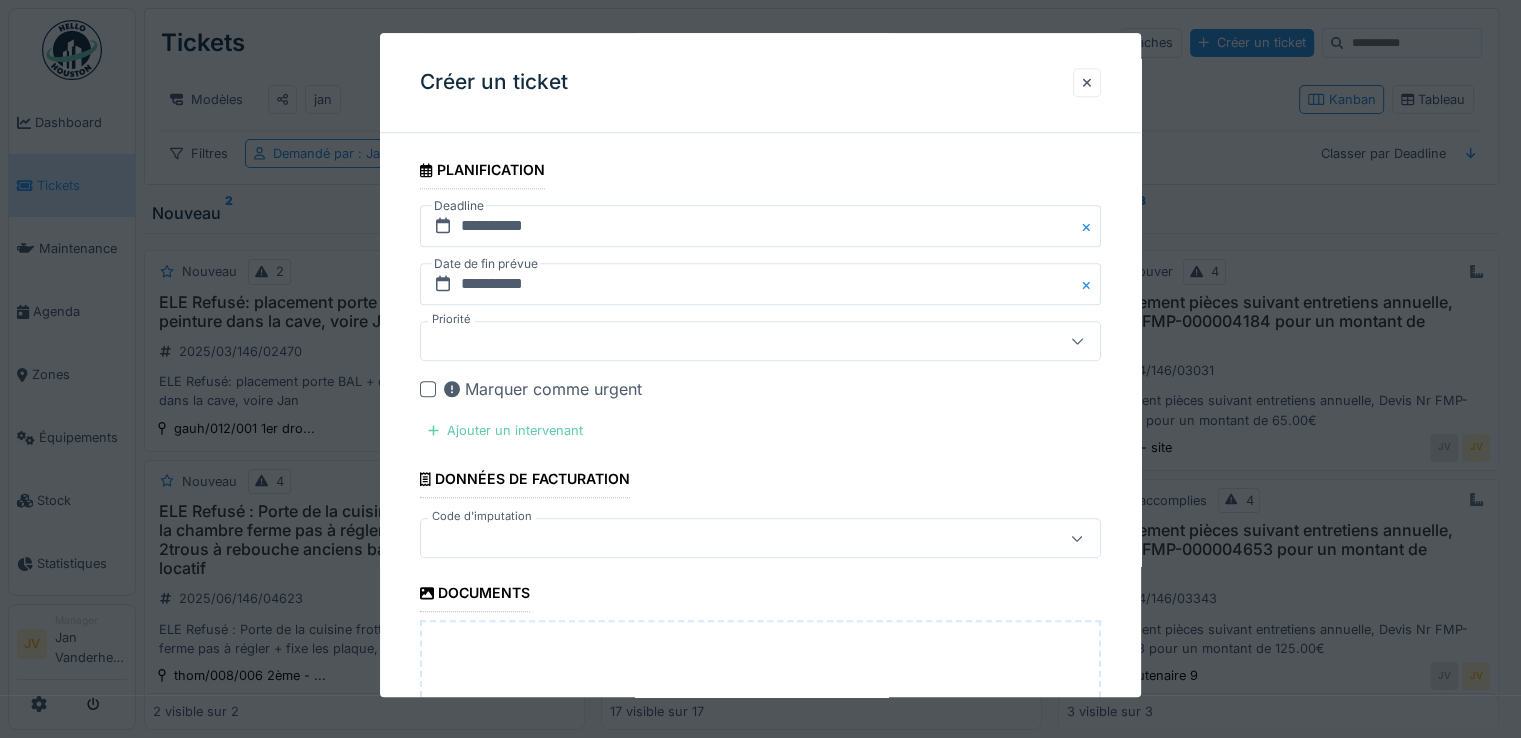 scroll, scrollTop: 1500, scrollLeft: 0, axis: vertical 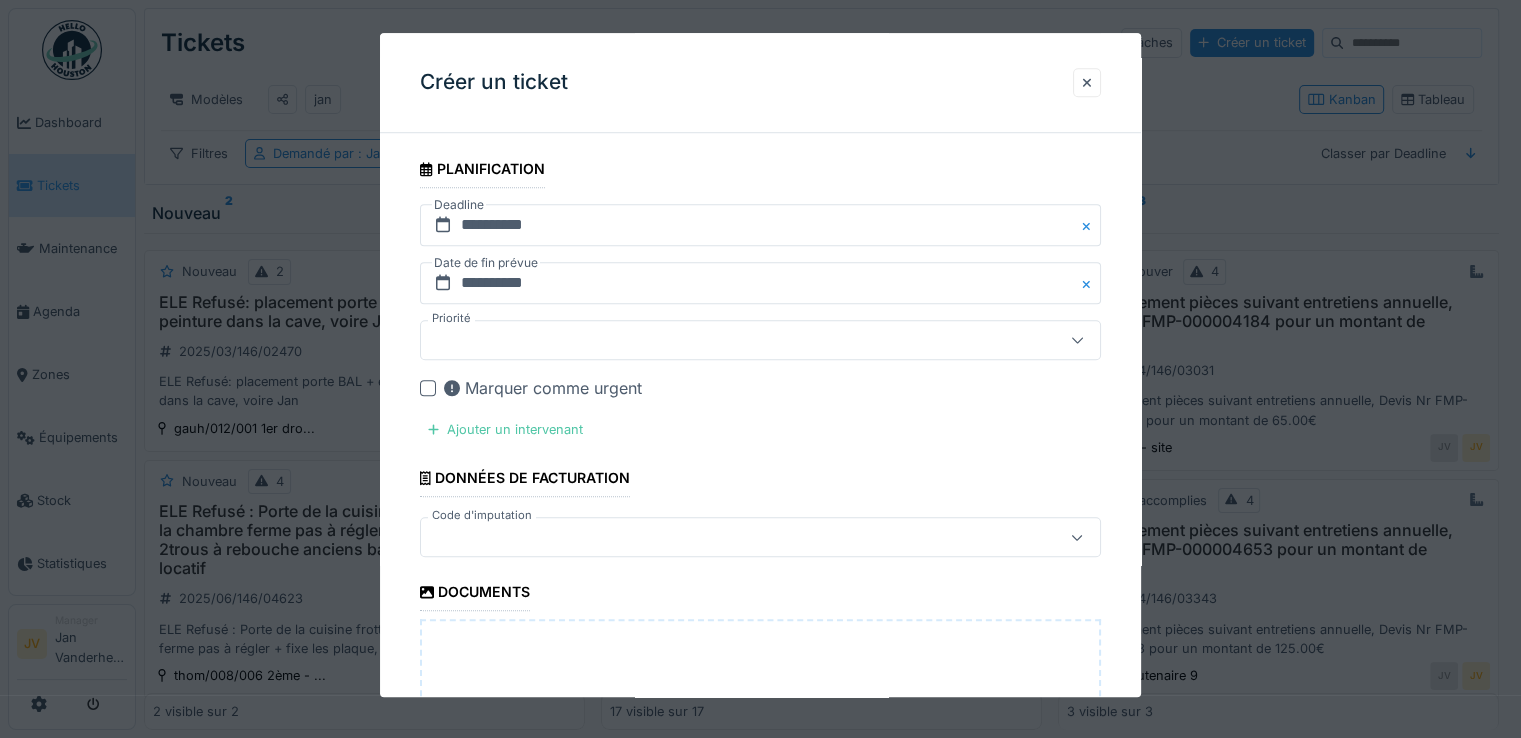 click at bounding box center [726, 340] 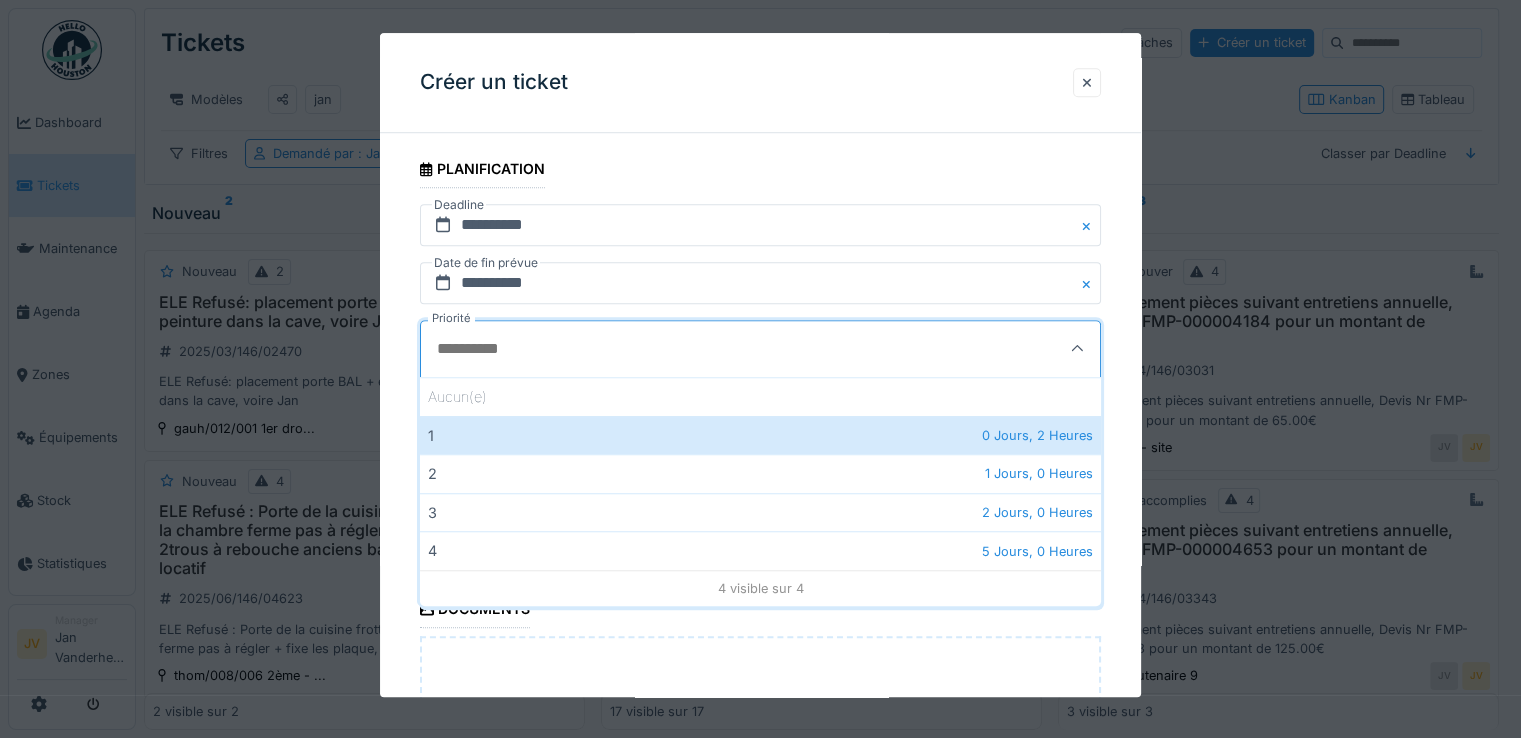 click on "**********" at bounding box center [760, -163] 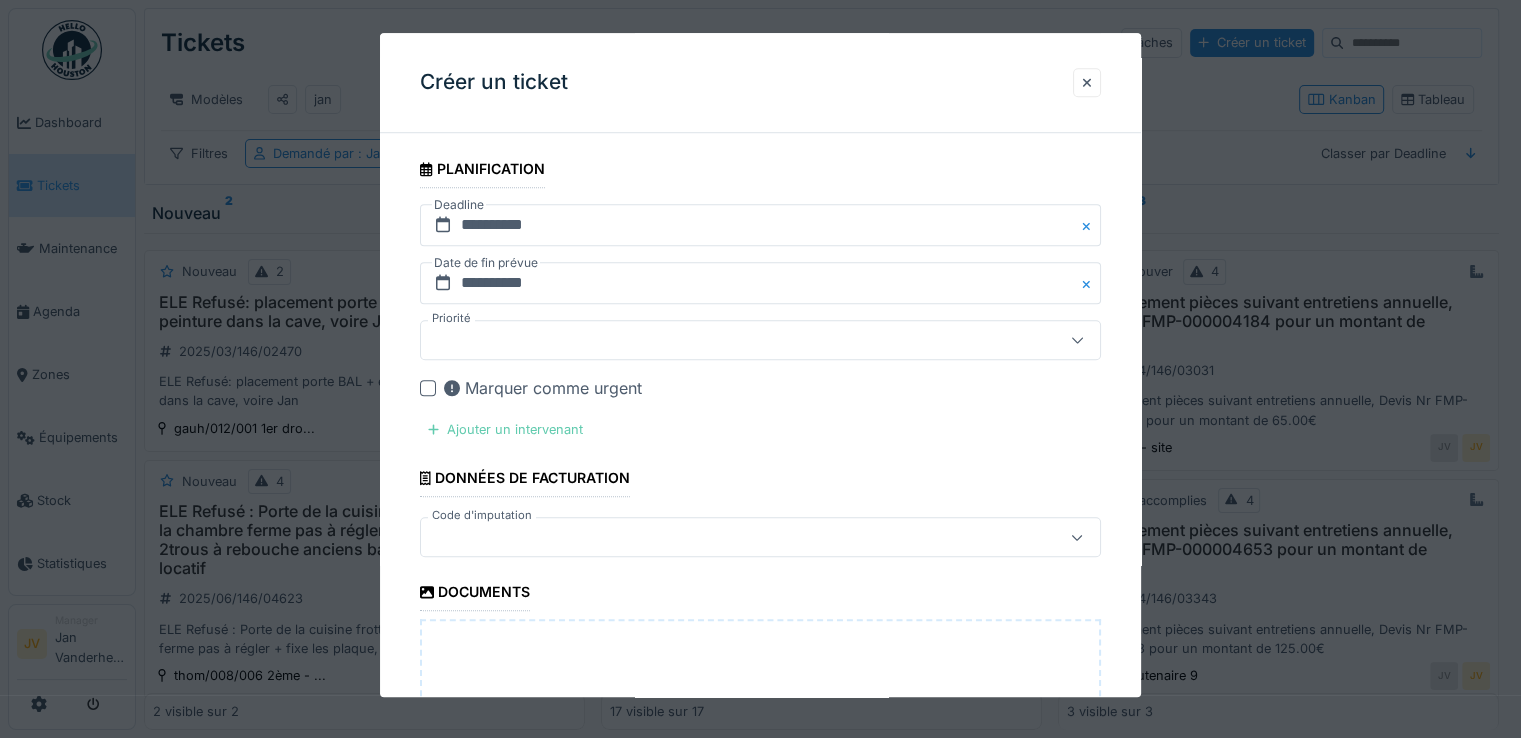 click on "Ajouter un intervenant" at bounding box center [505, 429] 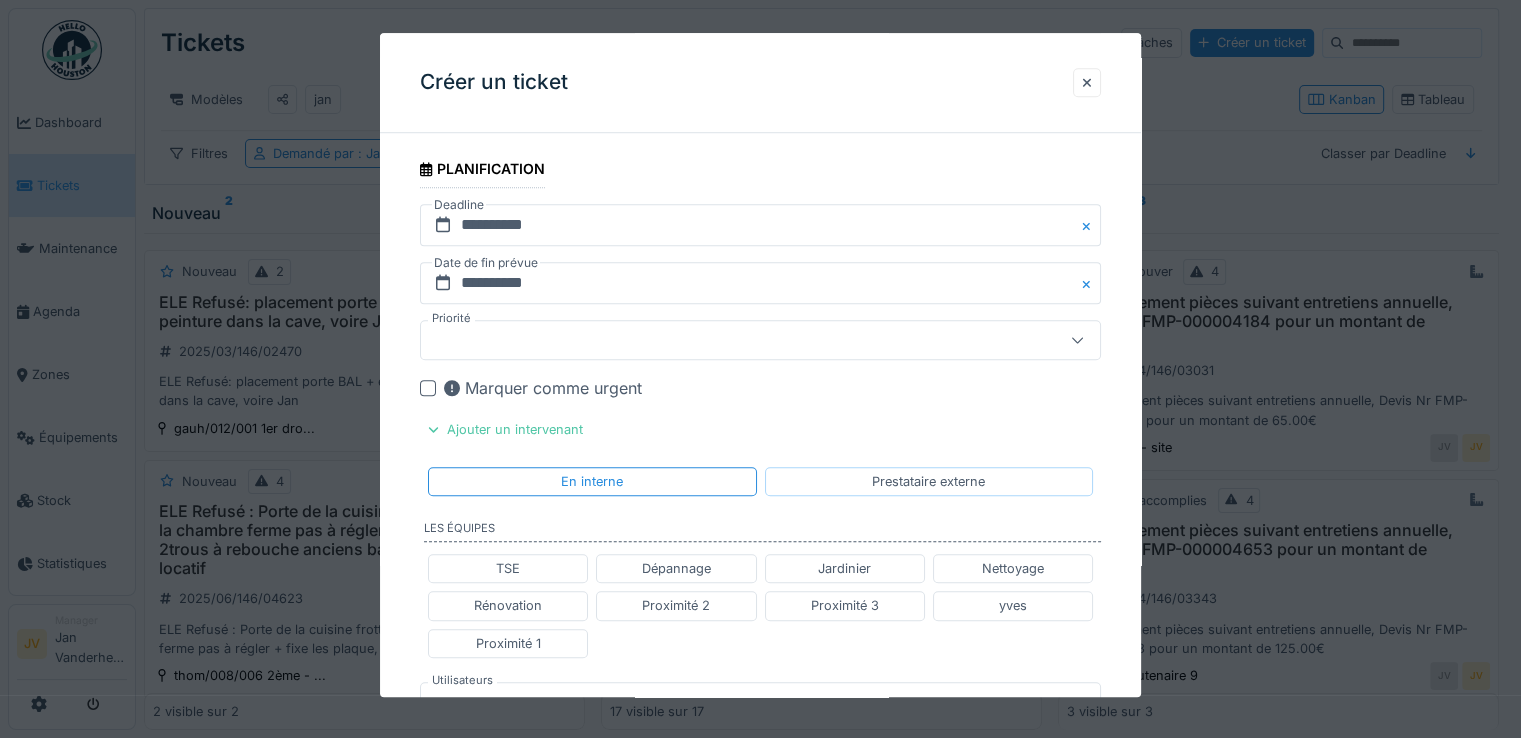 click on "Prestataire externe" at bounding box center (928, 481) 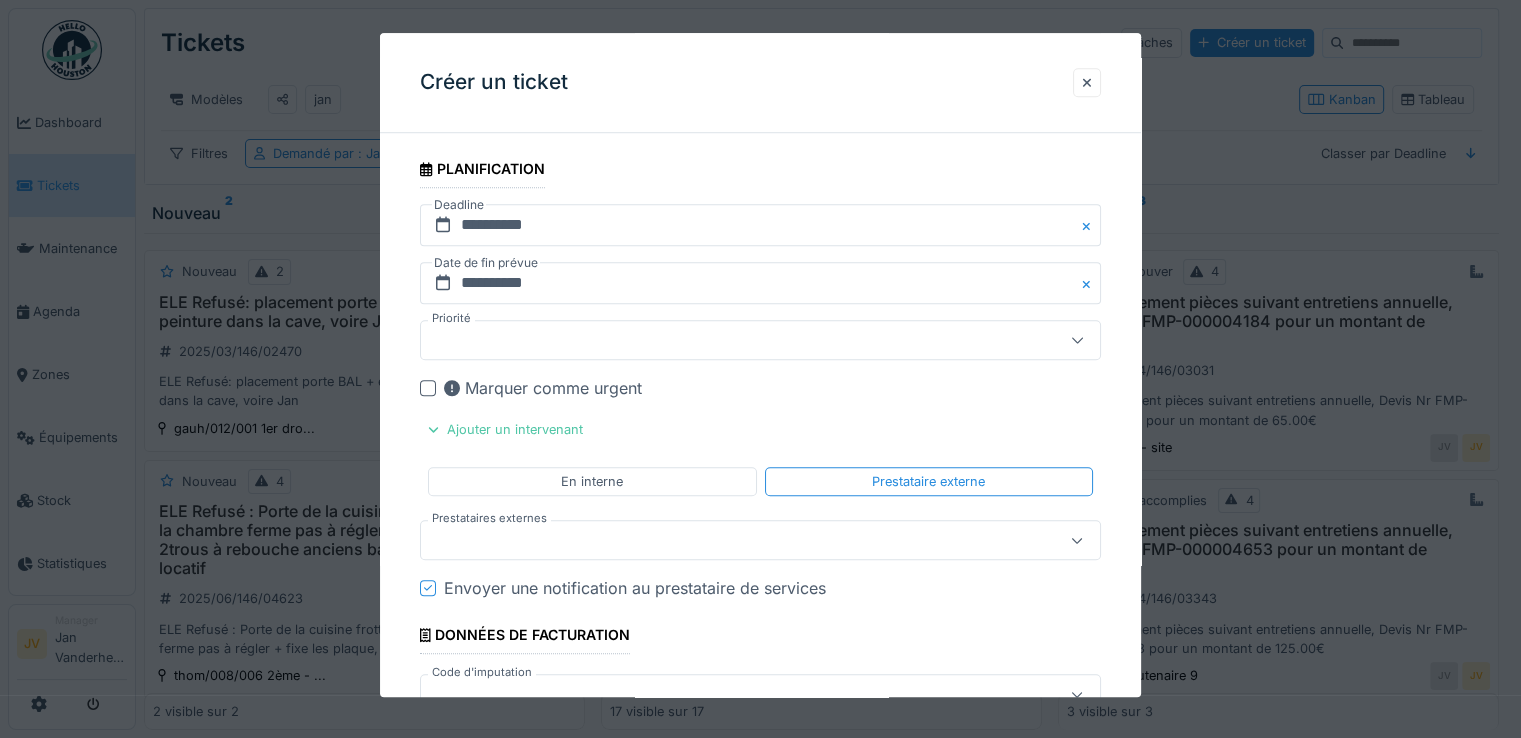 click at bounding box center [726, 541] 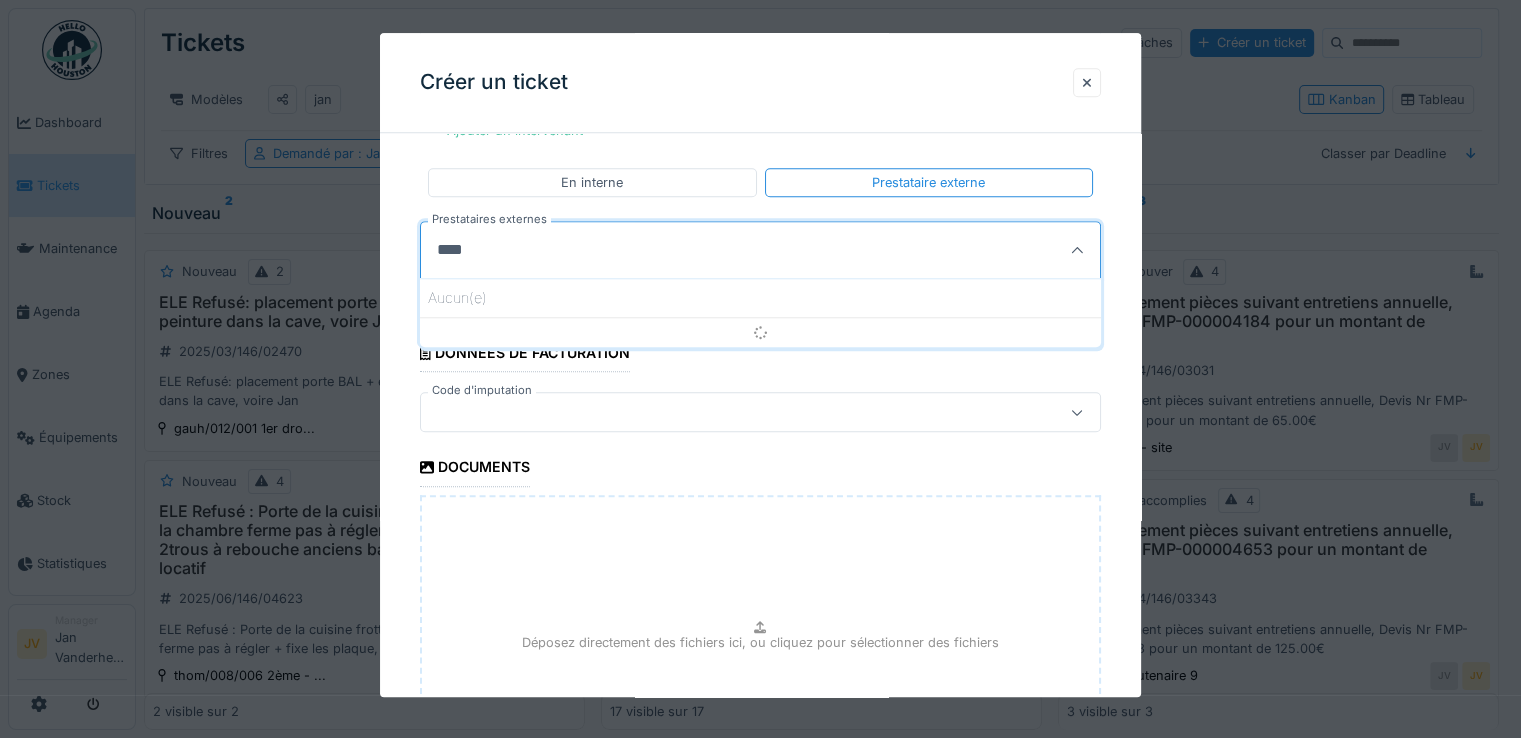 scroll, scrollTop: 1800, scrollLeft: 0, axis: vertical 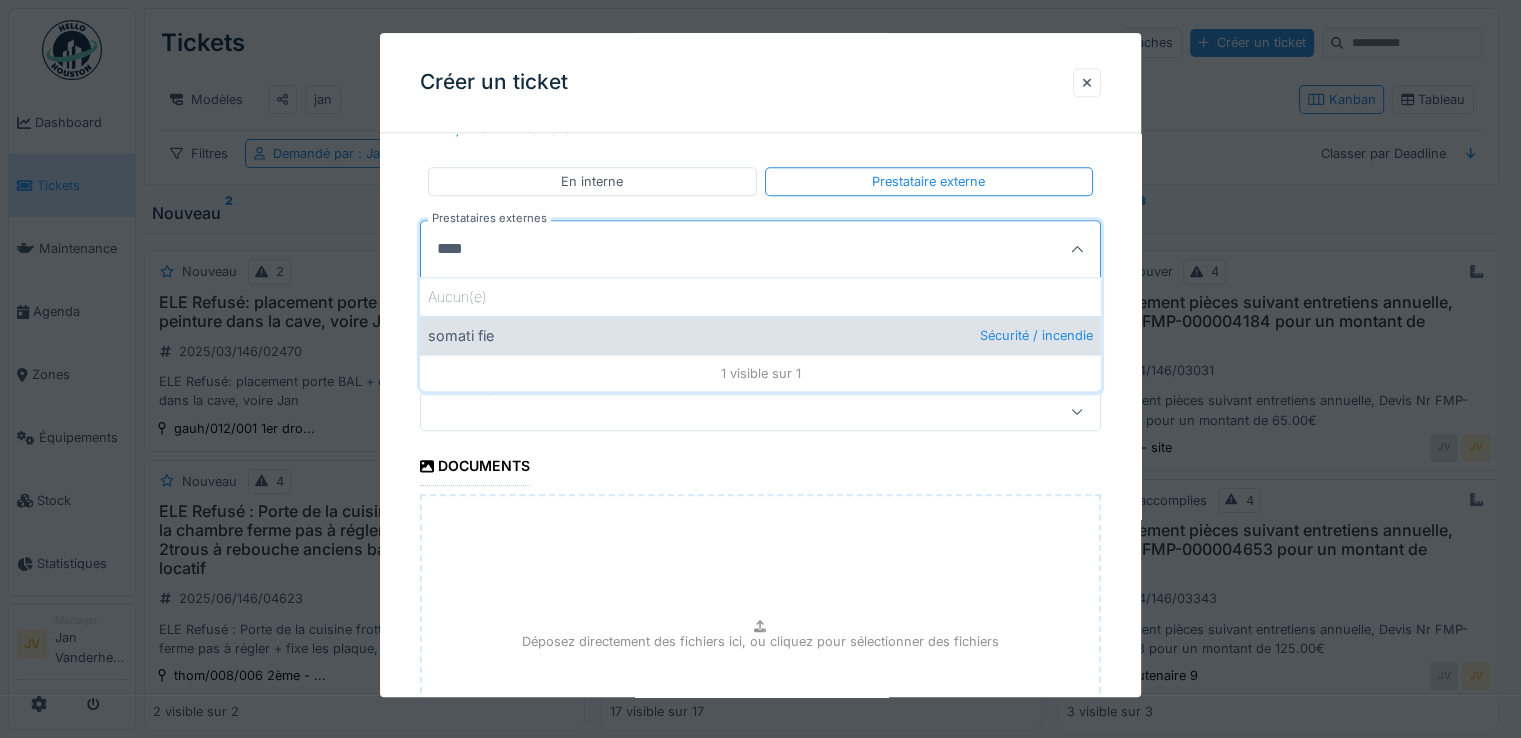 type on "****" 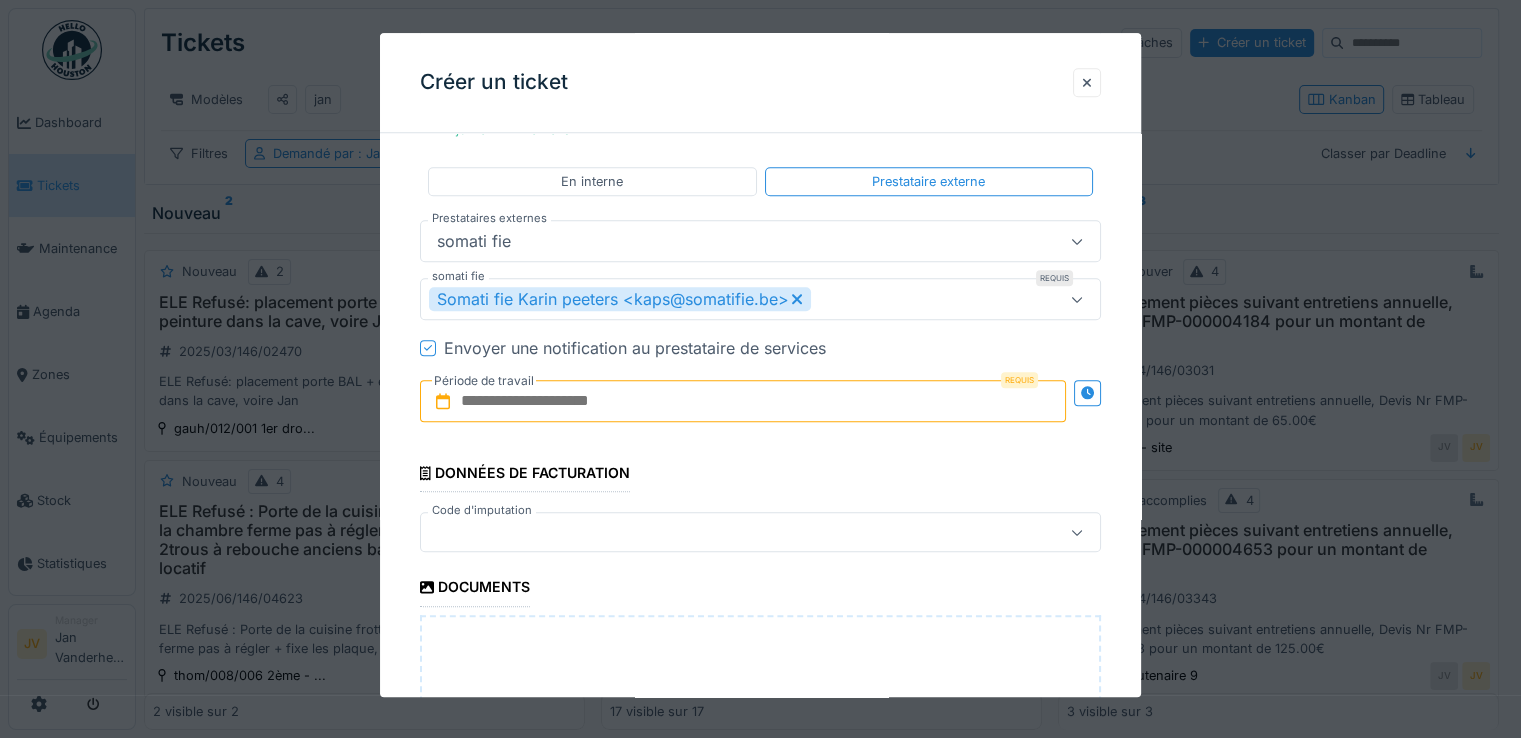 click at bounding box center (743, 402) 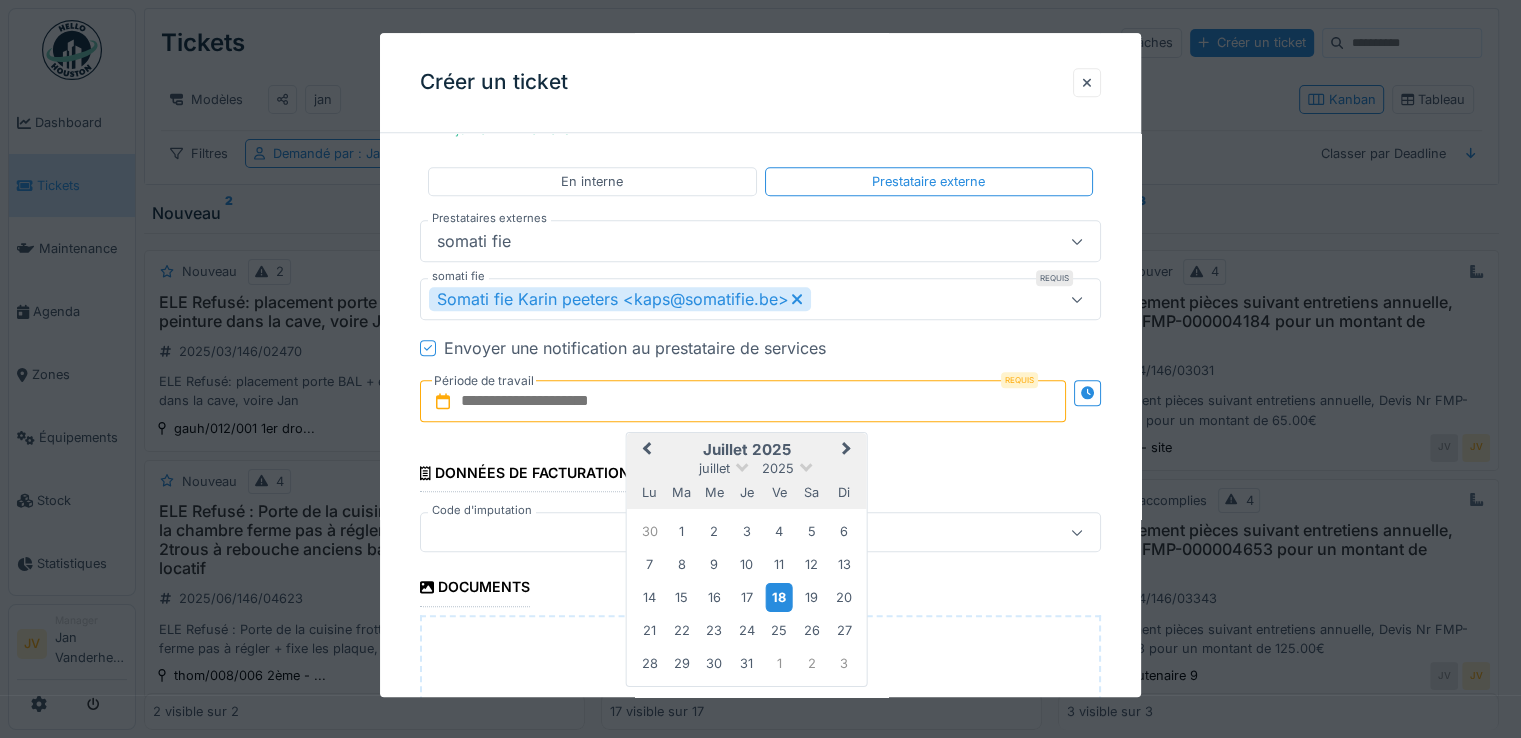 click on "18" at bounding box center (779, 597) 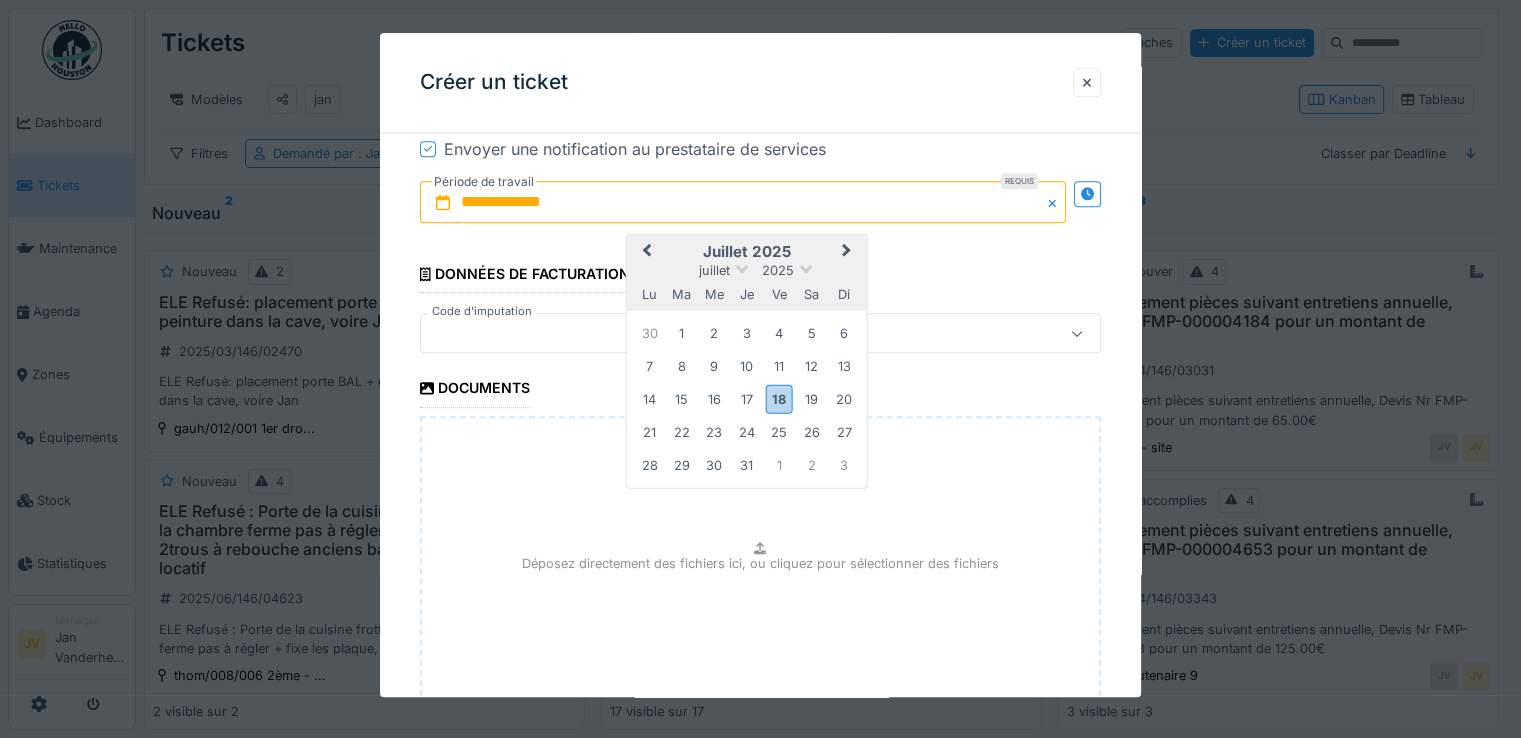 scroll, scrollTop: 2000, scrollLeft: 0, axis: vertical 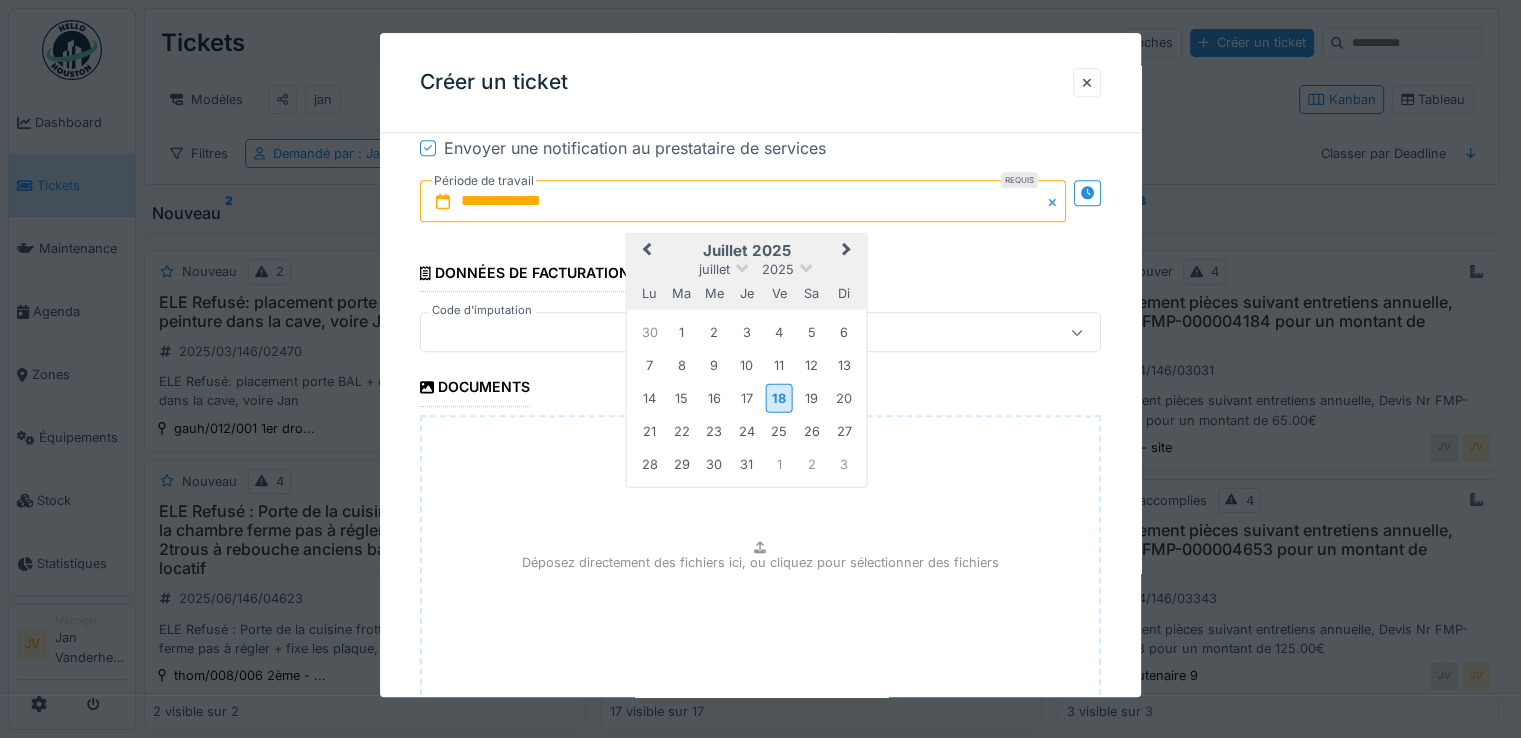 click at bounding box center (726, 333) 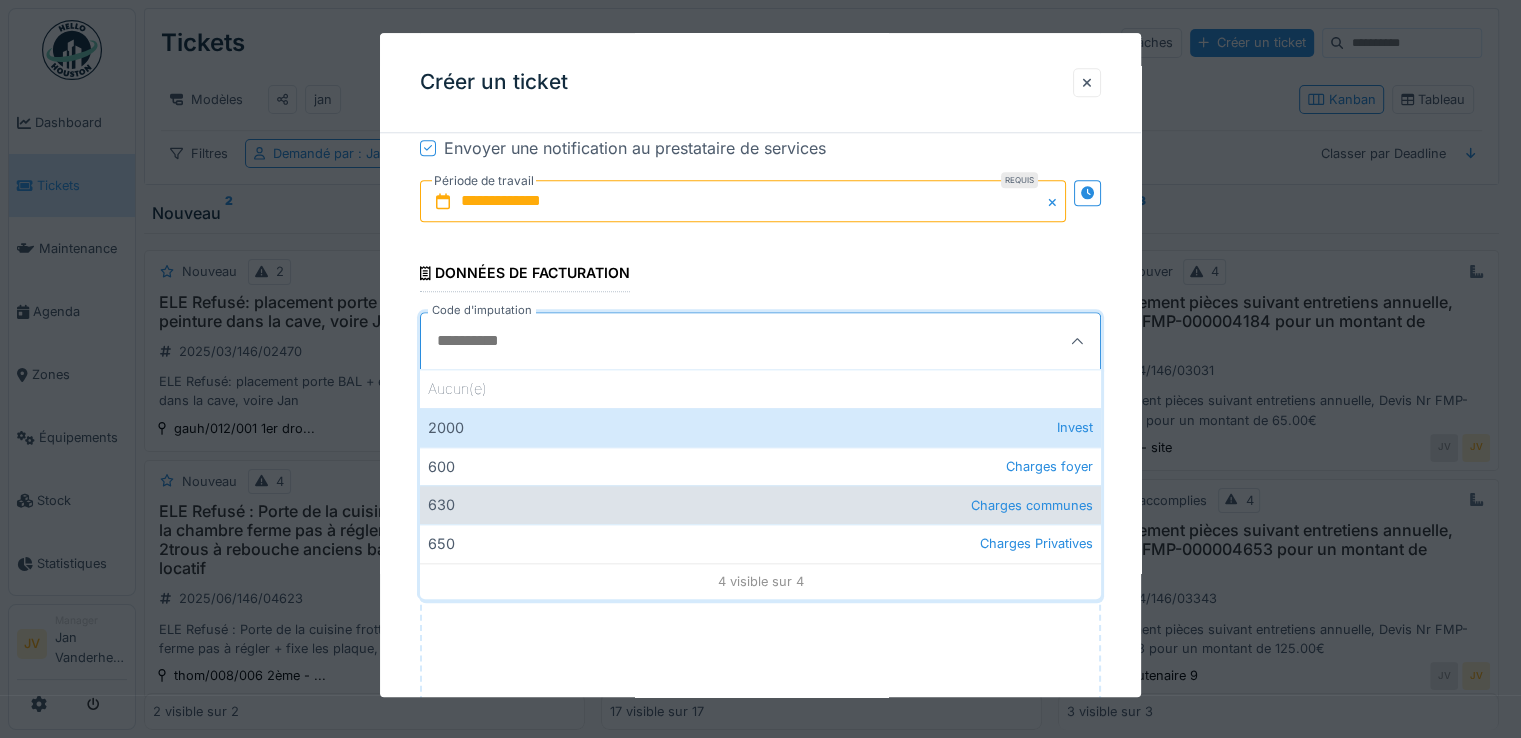 click on "630   Charges communes" at bounding box center (760, 505) 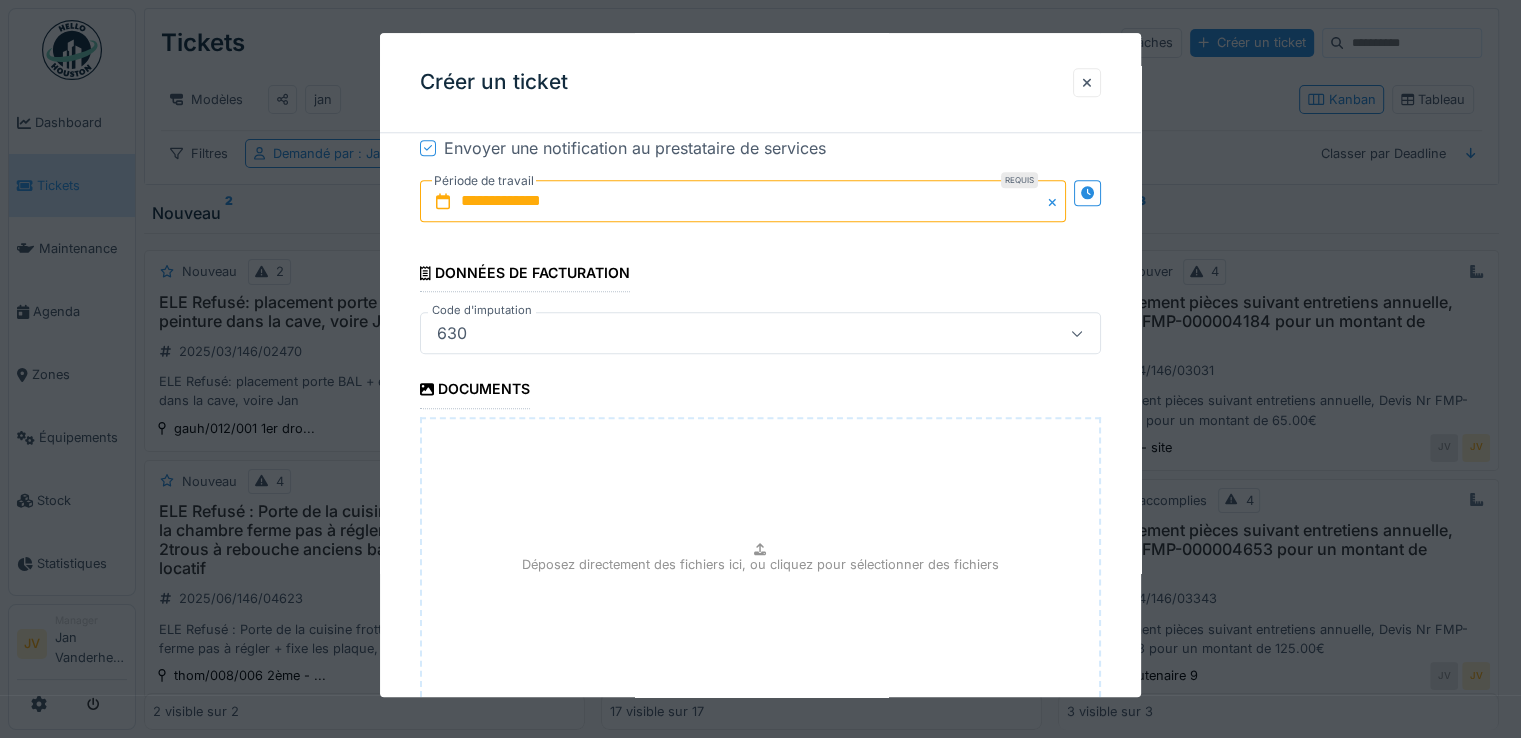 click on "Déposez directement des fichiers ici, ou cliquez pour sélectionner des fichiers" at bounding box center [760, 565] 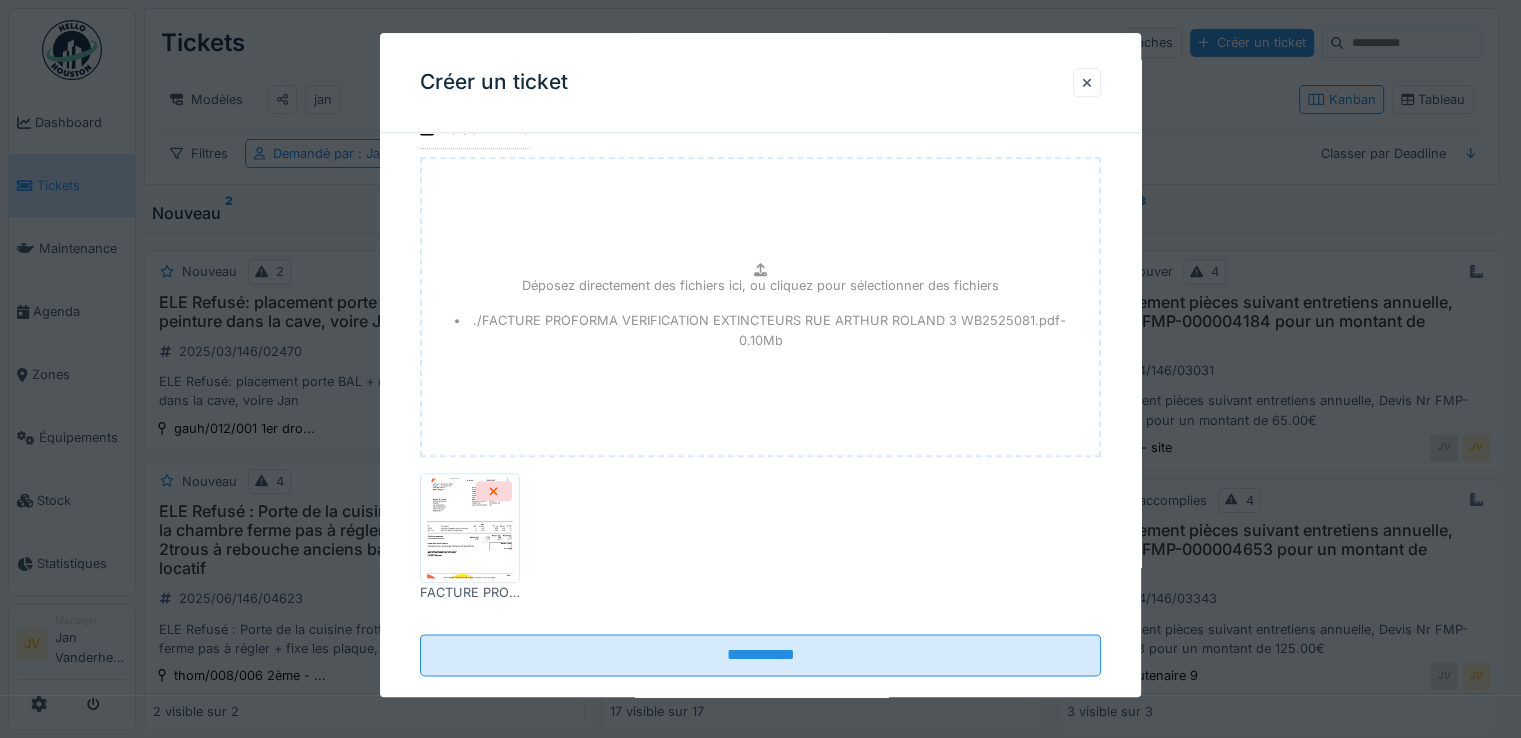 scroll, scrollTop: 2286, scrollLeft: 0, axis: vertical 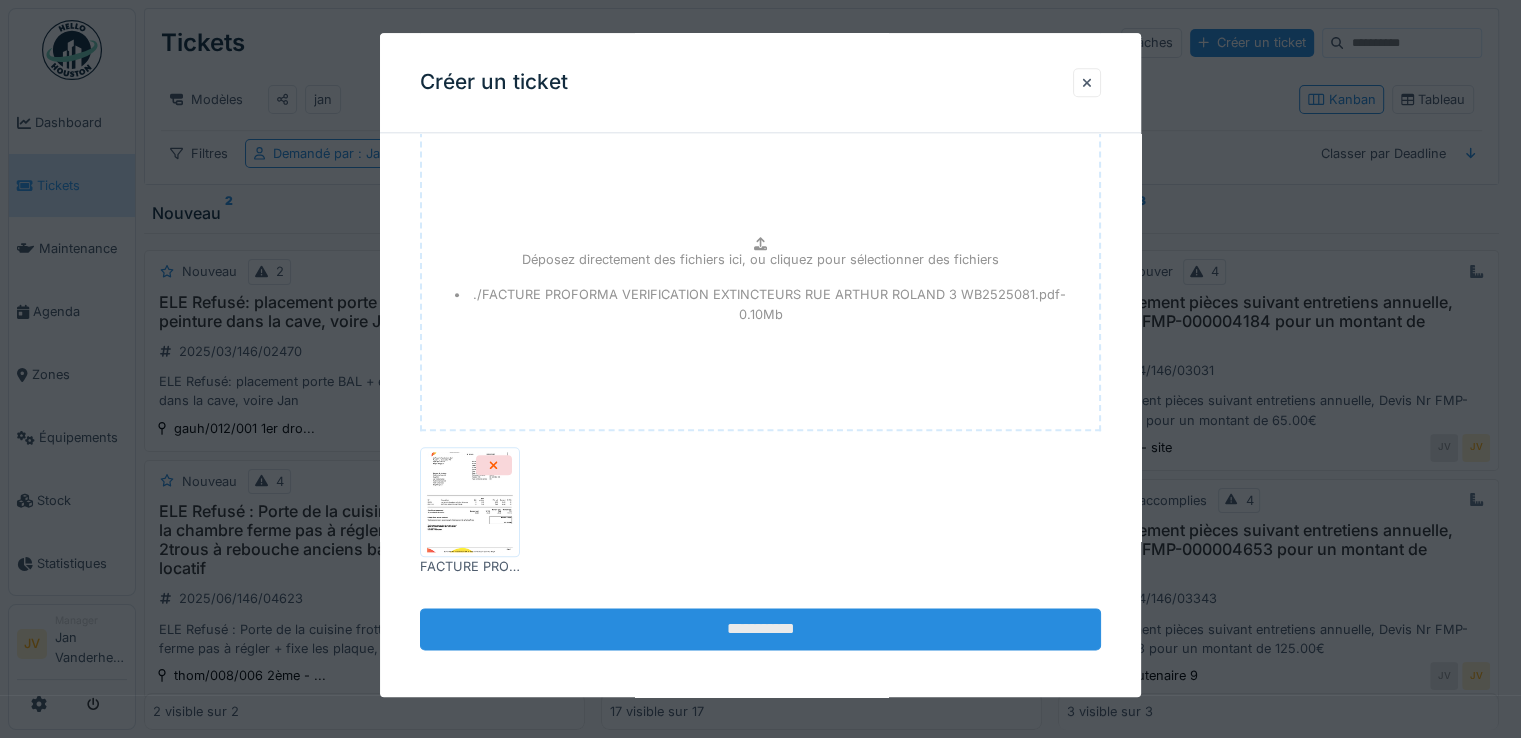 click on "**********" at bounding box center (760, 629) 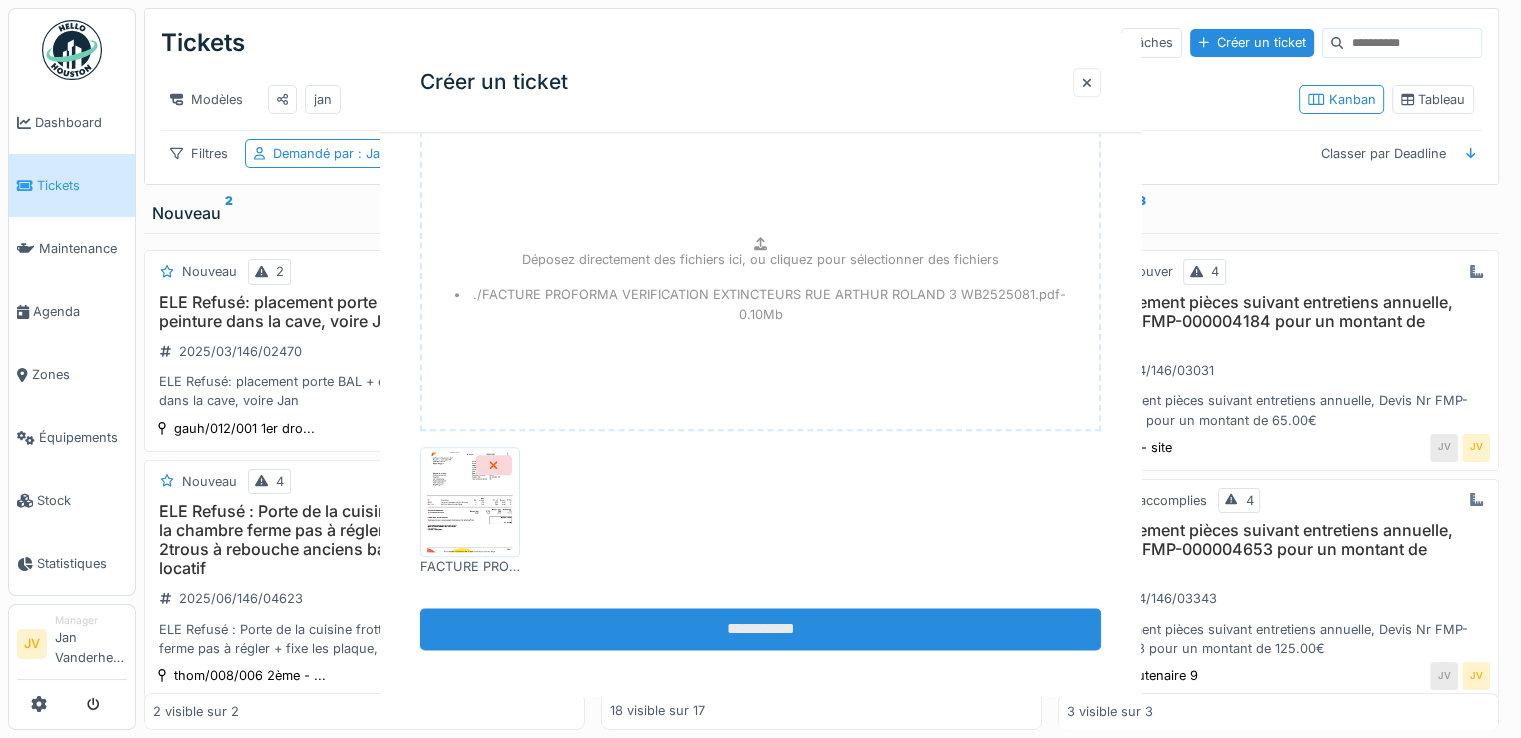 scroll, scrollTop: 0, scrollLeft: 0, axis: both 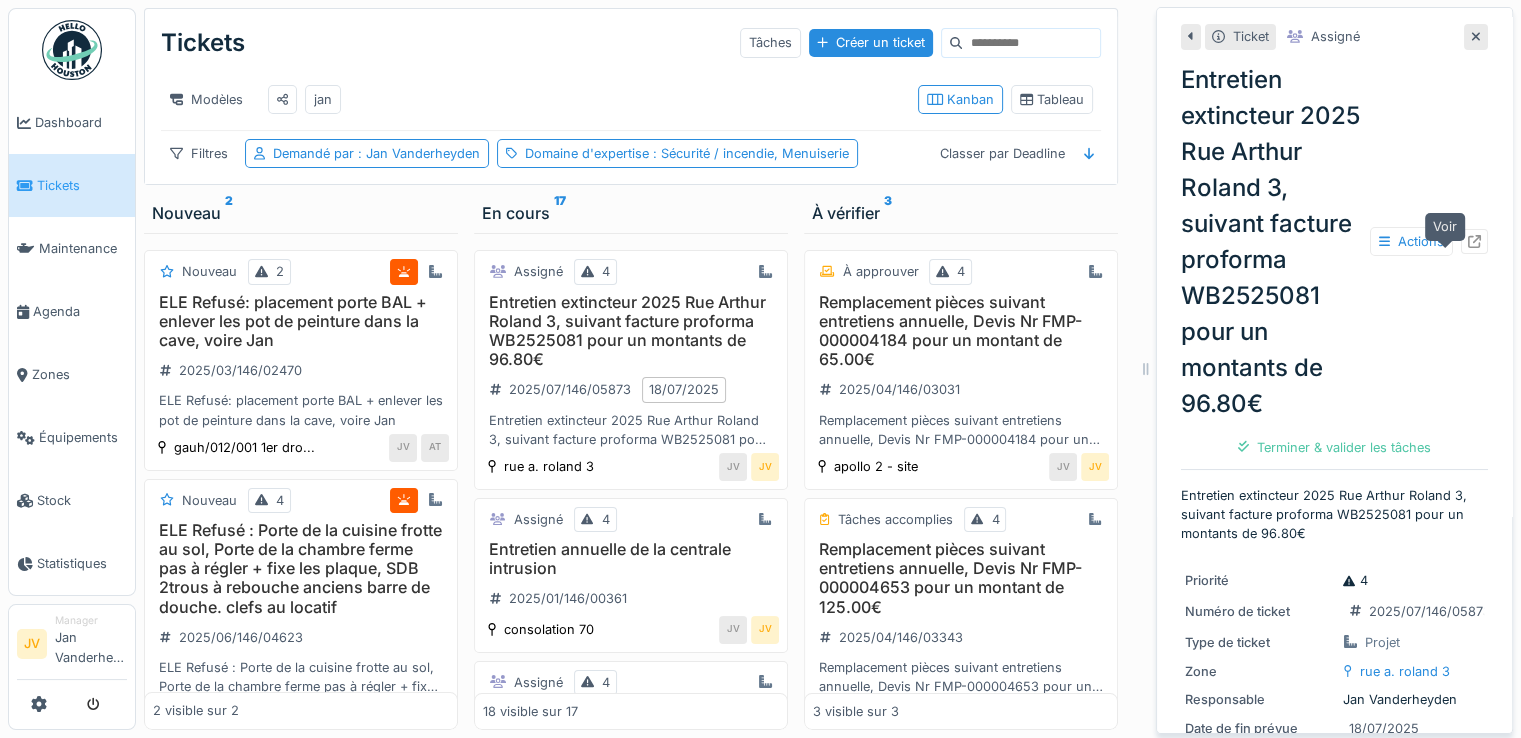 click 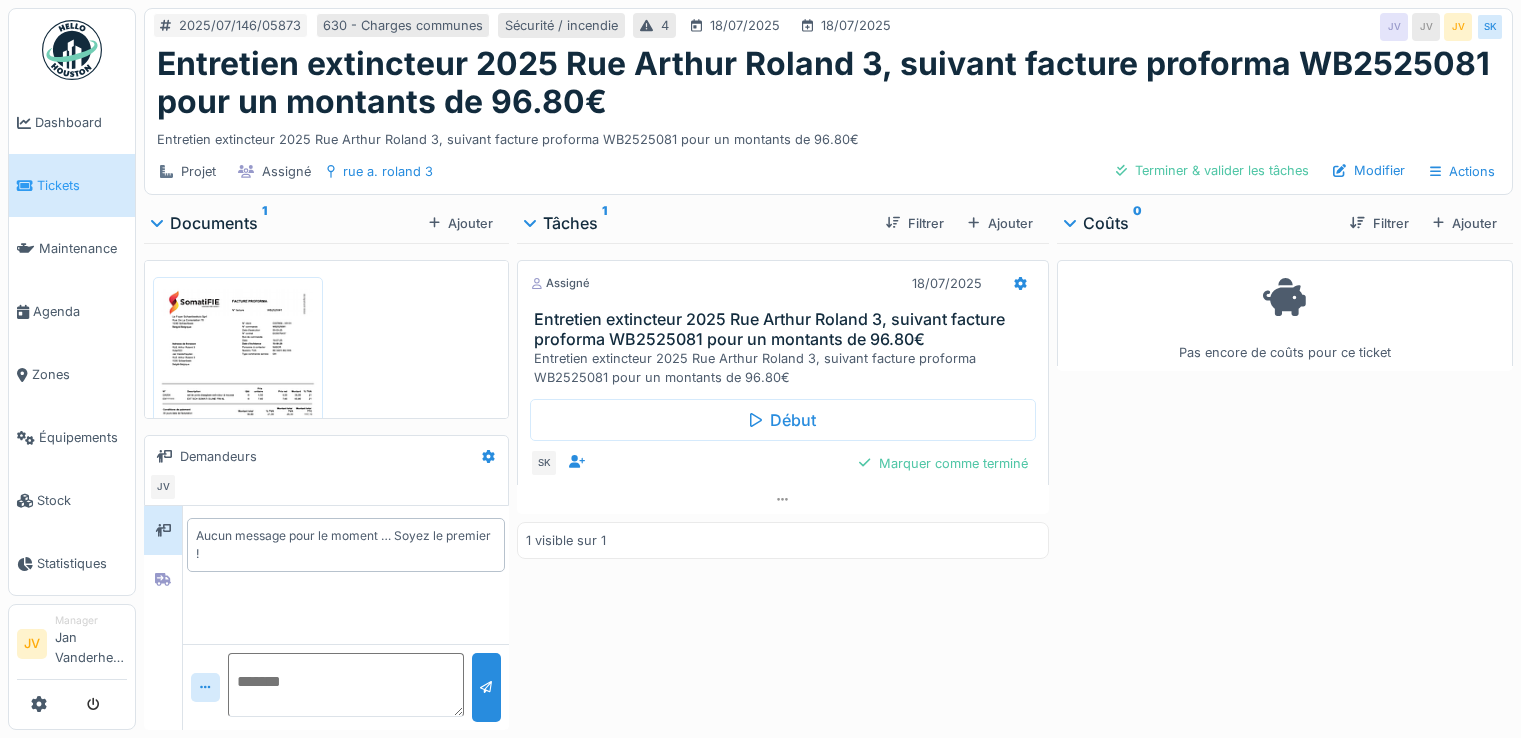 scroll, scrollTop: 0, scrollLeft: 0, axis: both 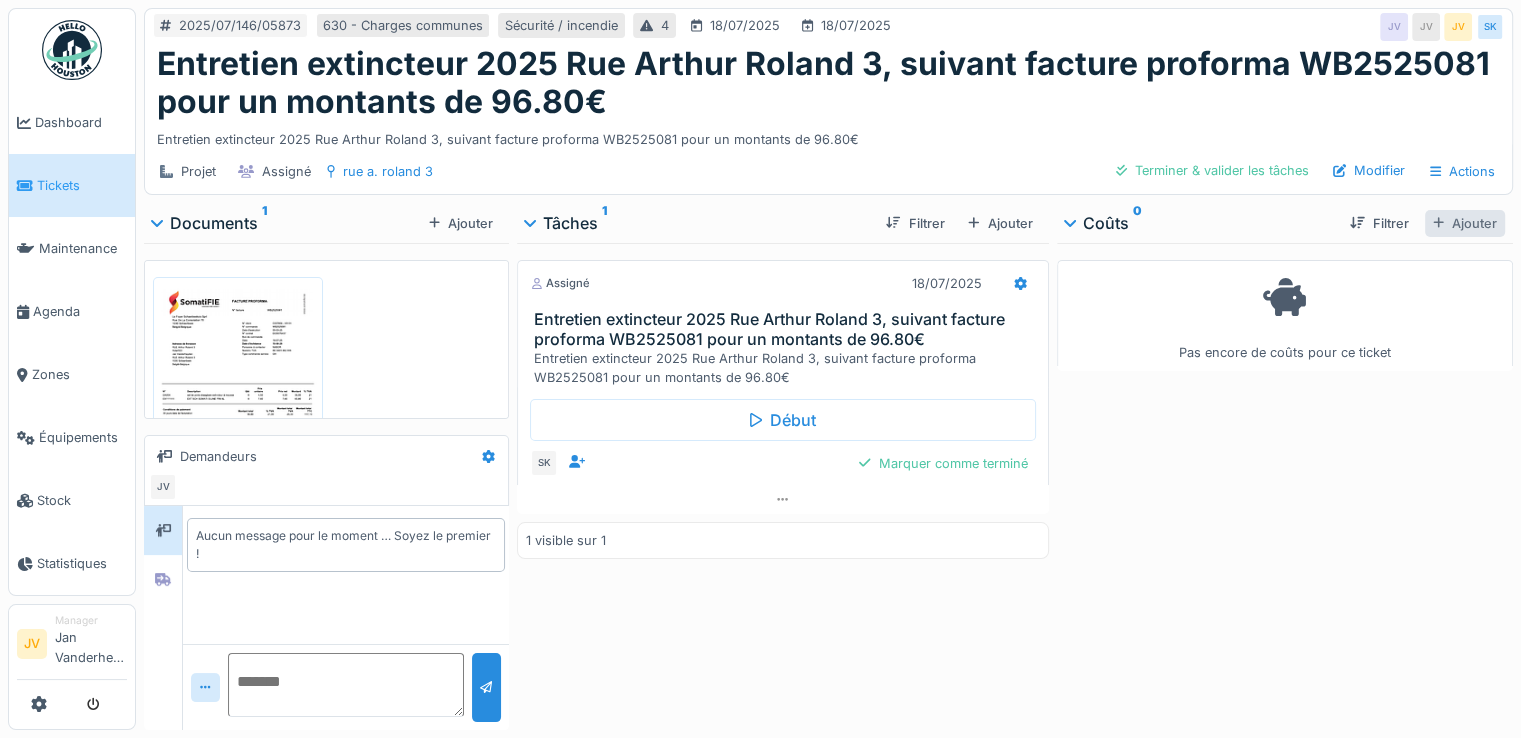click on "Ajouter" at bounding box center [1465, 223] 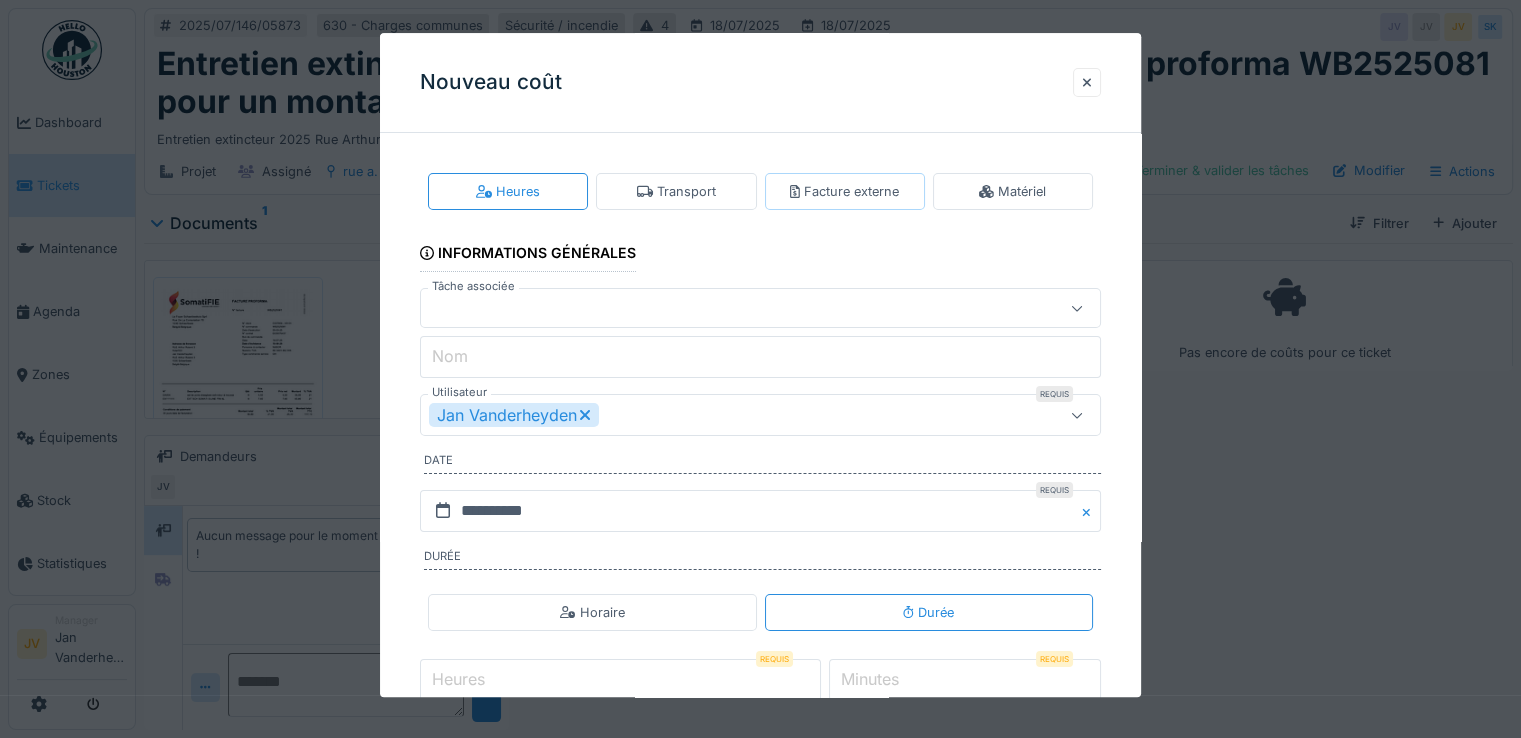click on "Facture externe" at bounding box center (844, 191) 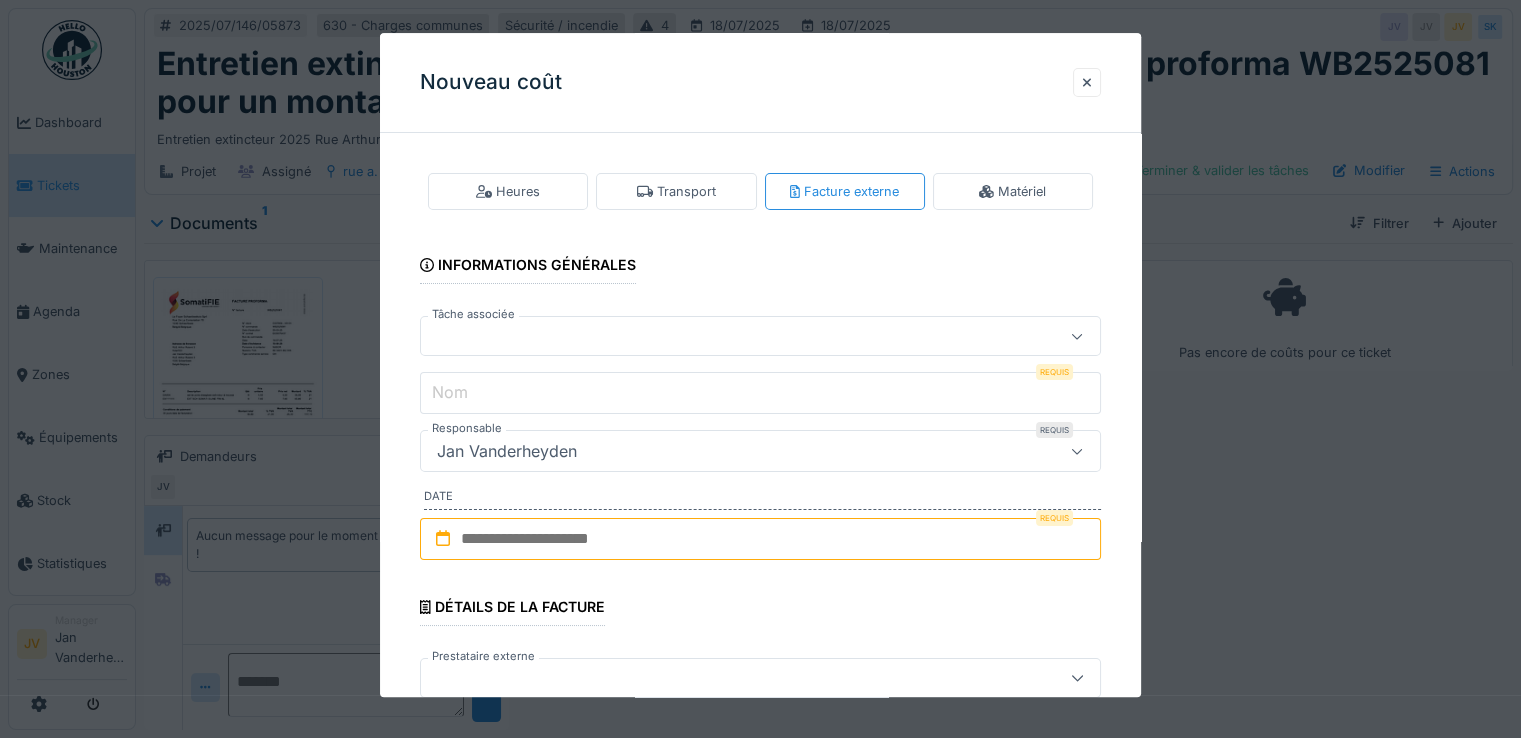 click at bounding box center [726, 337] 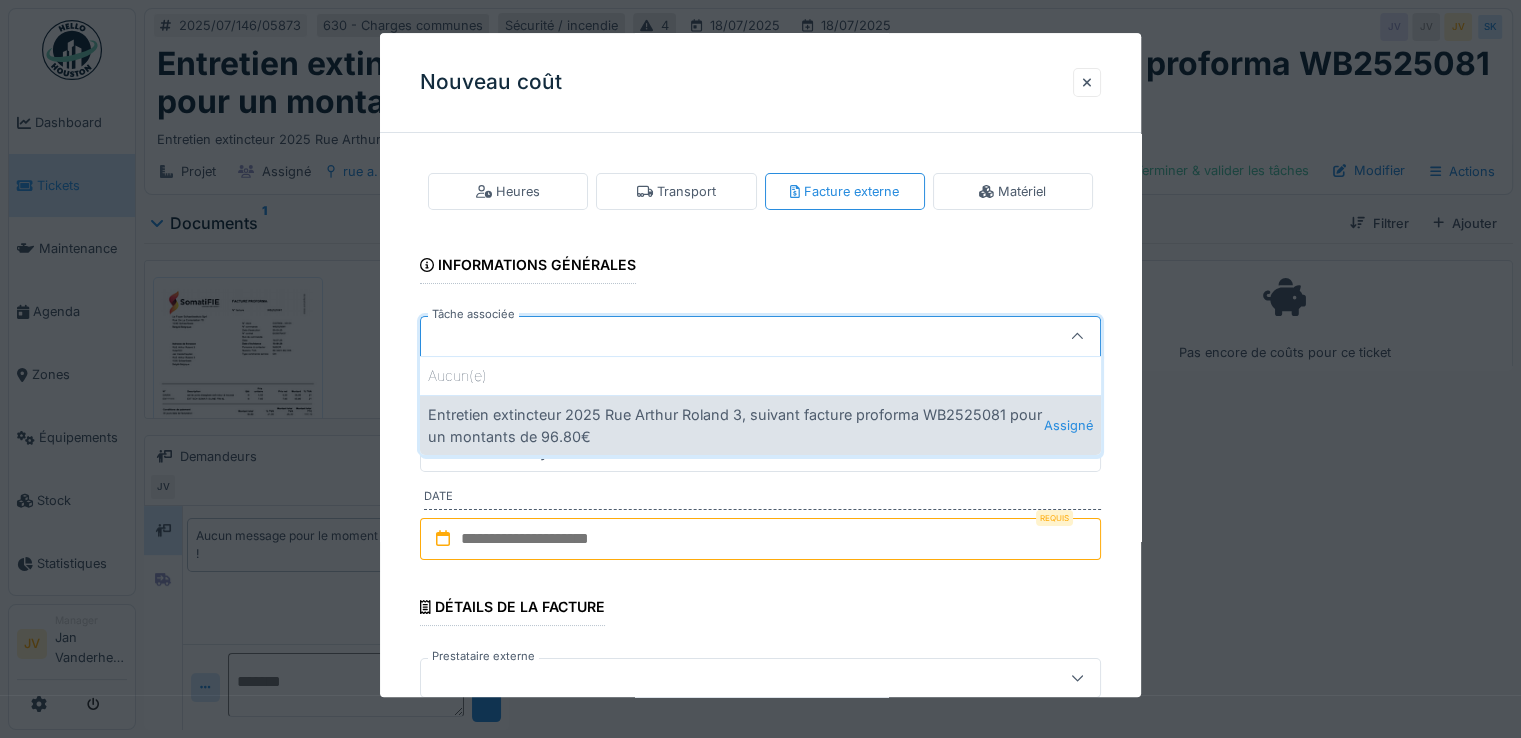 click on "Entretien extincteur 2025 [STREET] [NUMBER], suivant facture proforma WB2525081 pour un montants de 96.80€   Assigné" at bounding box center [760, 425] 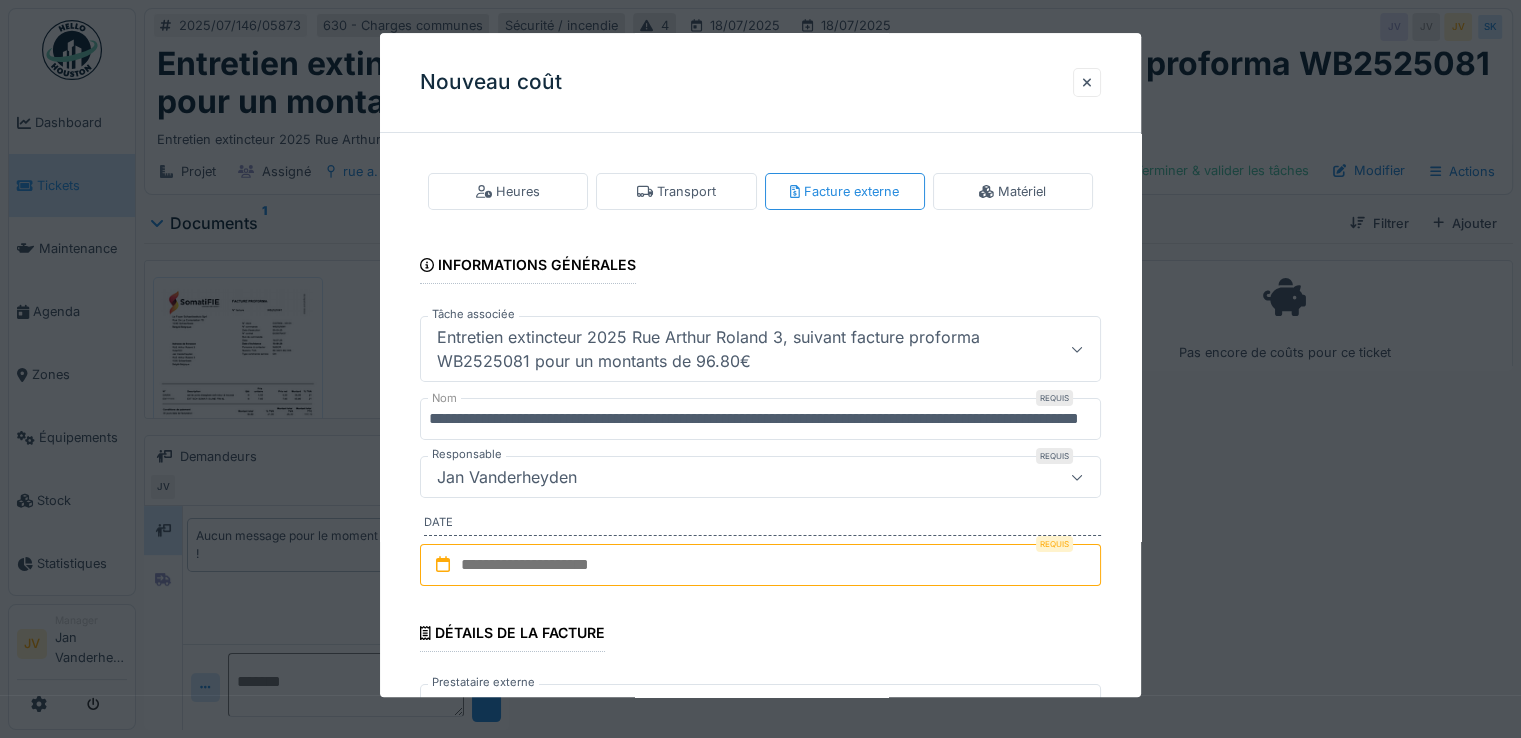 scroll, scrollTop: 300, scrollLeft: 0, axis: vertical 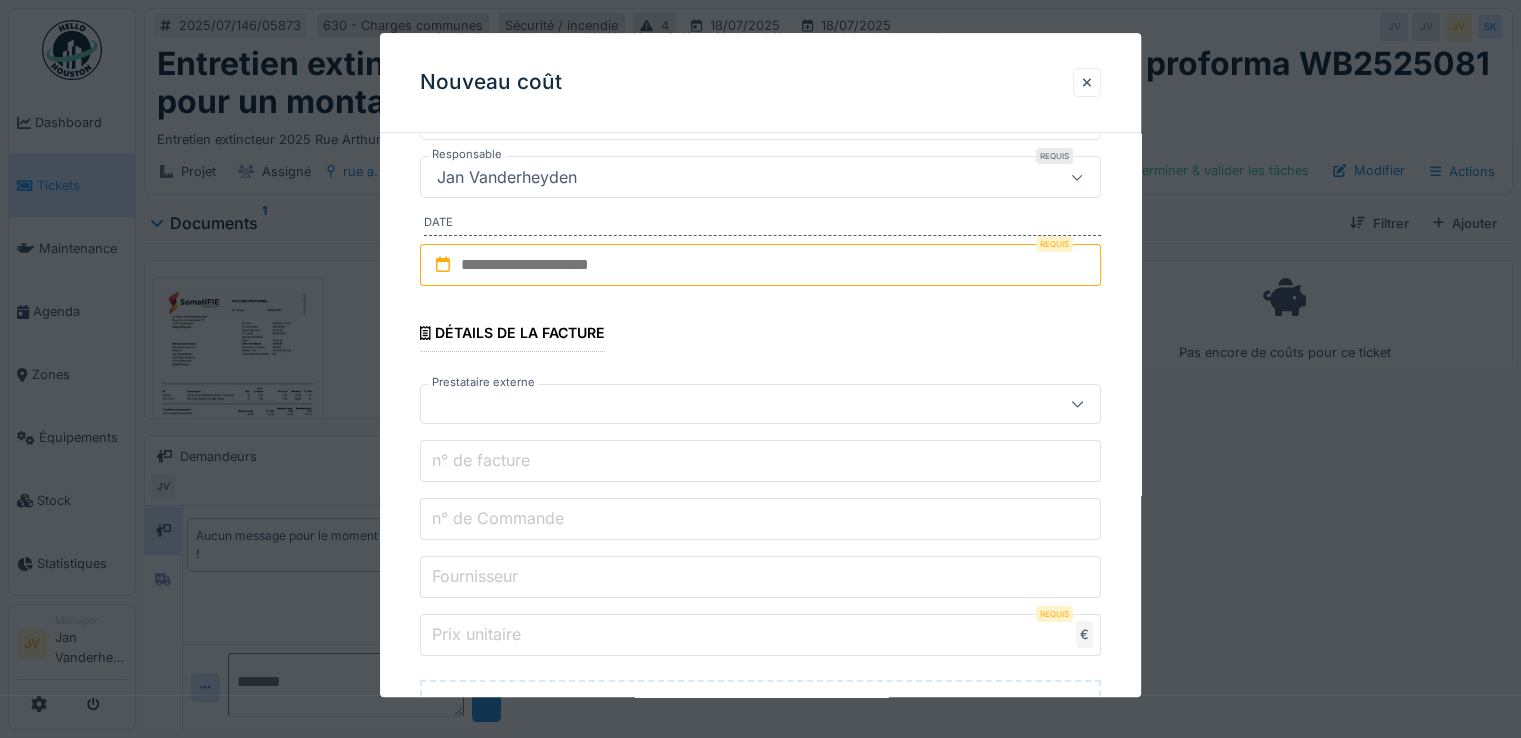 click at bounding box center (760, 265) 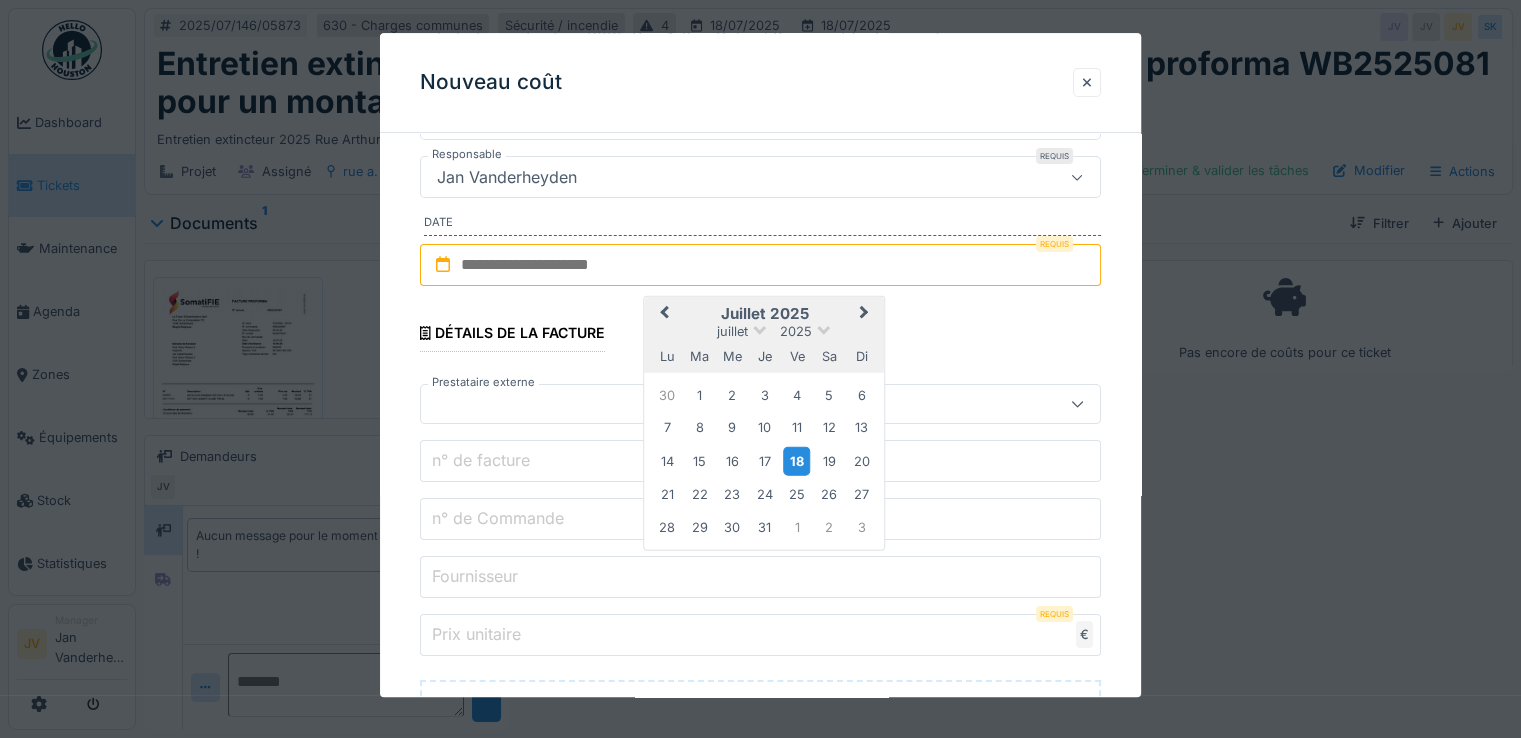 click on "18" at bounding box center (796, 461) 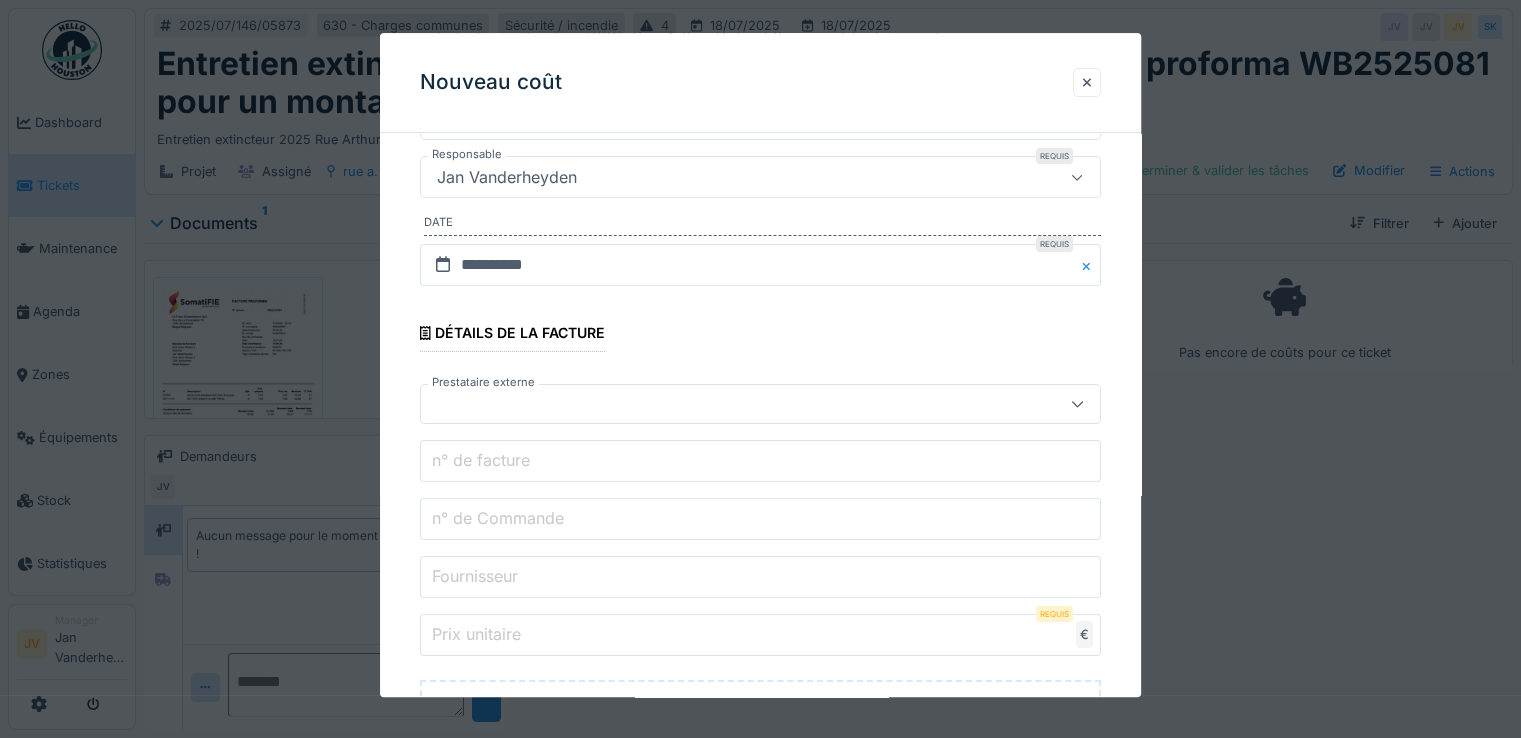 click at bounding box center (726, 404) 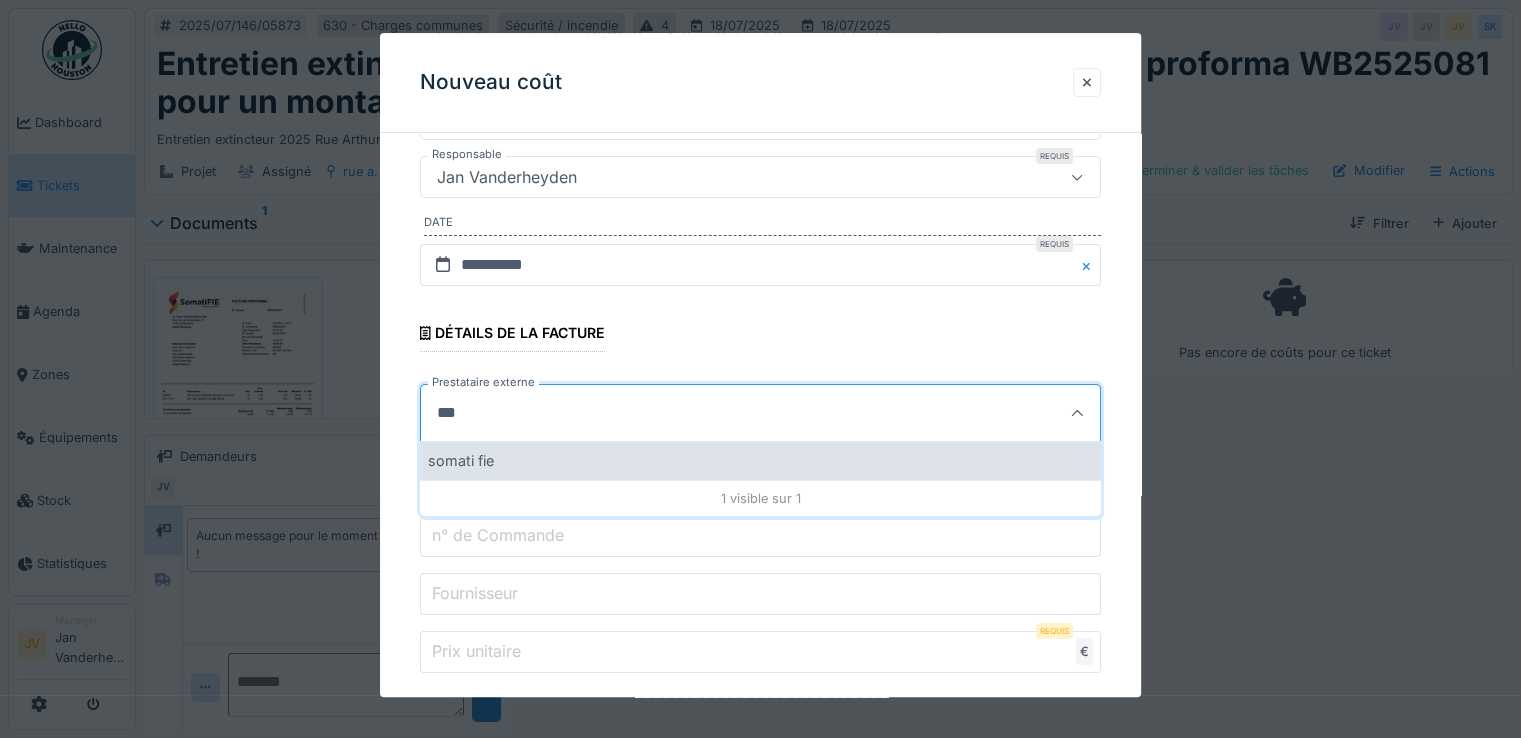 type on "***" 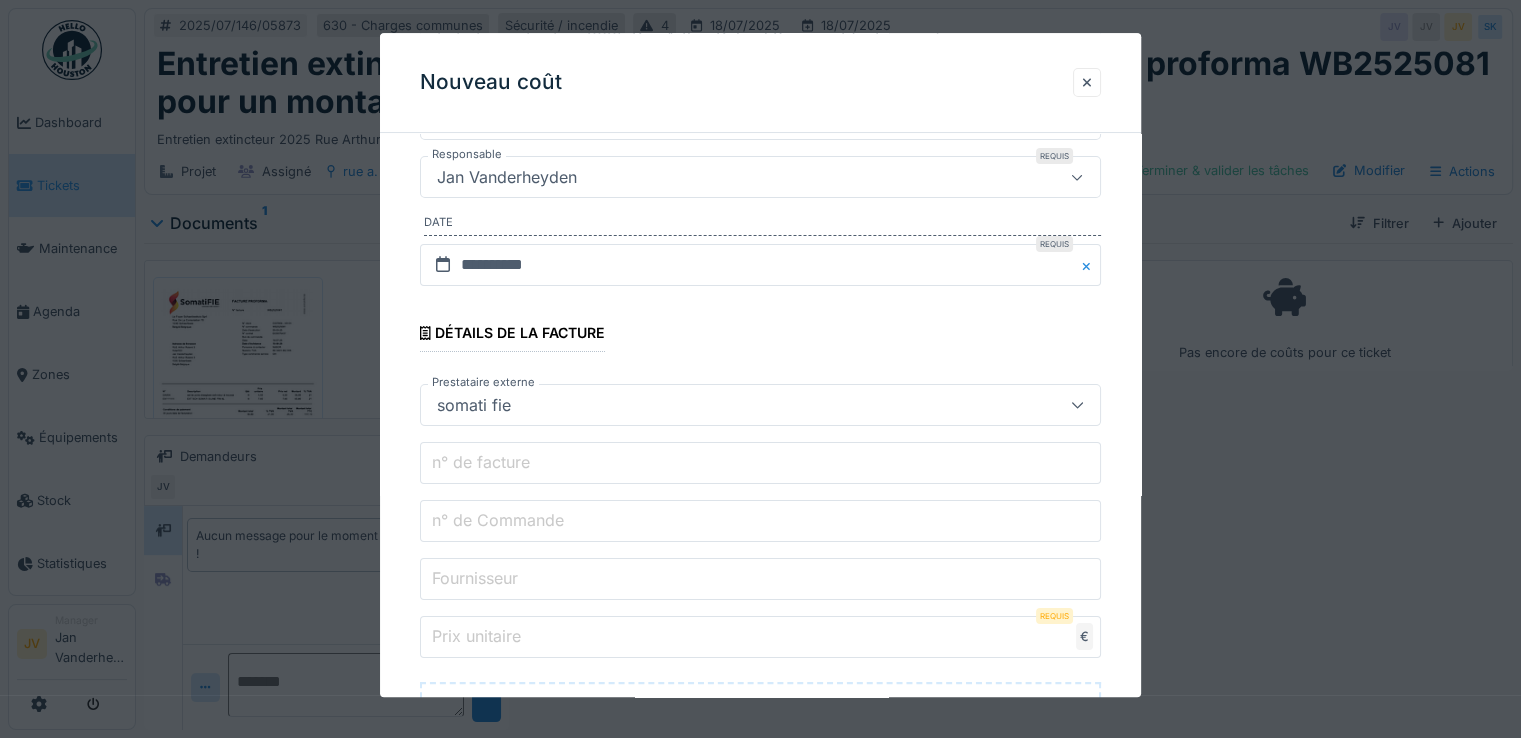 click on "n° de facture" at bounding box center [481, 463] 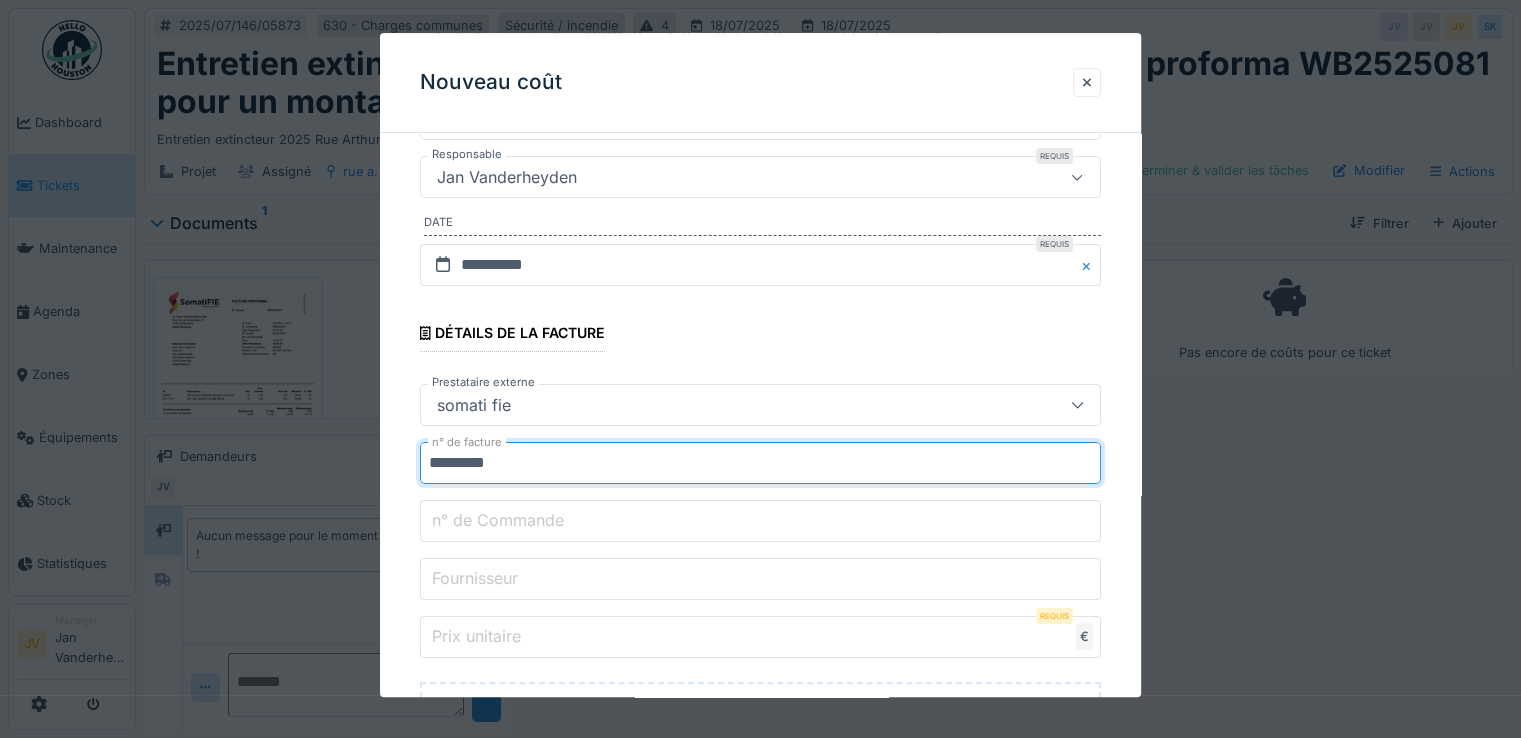 type on "*********" 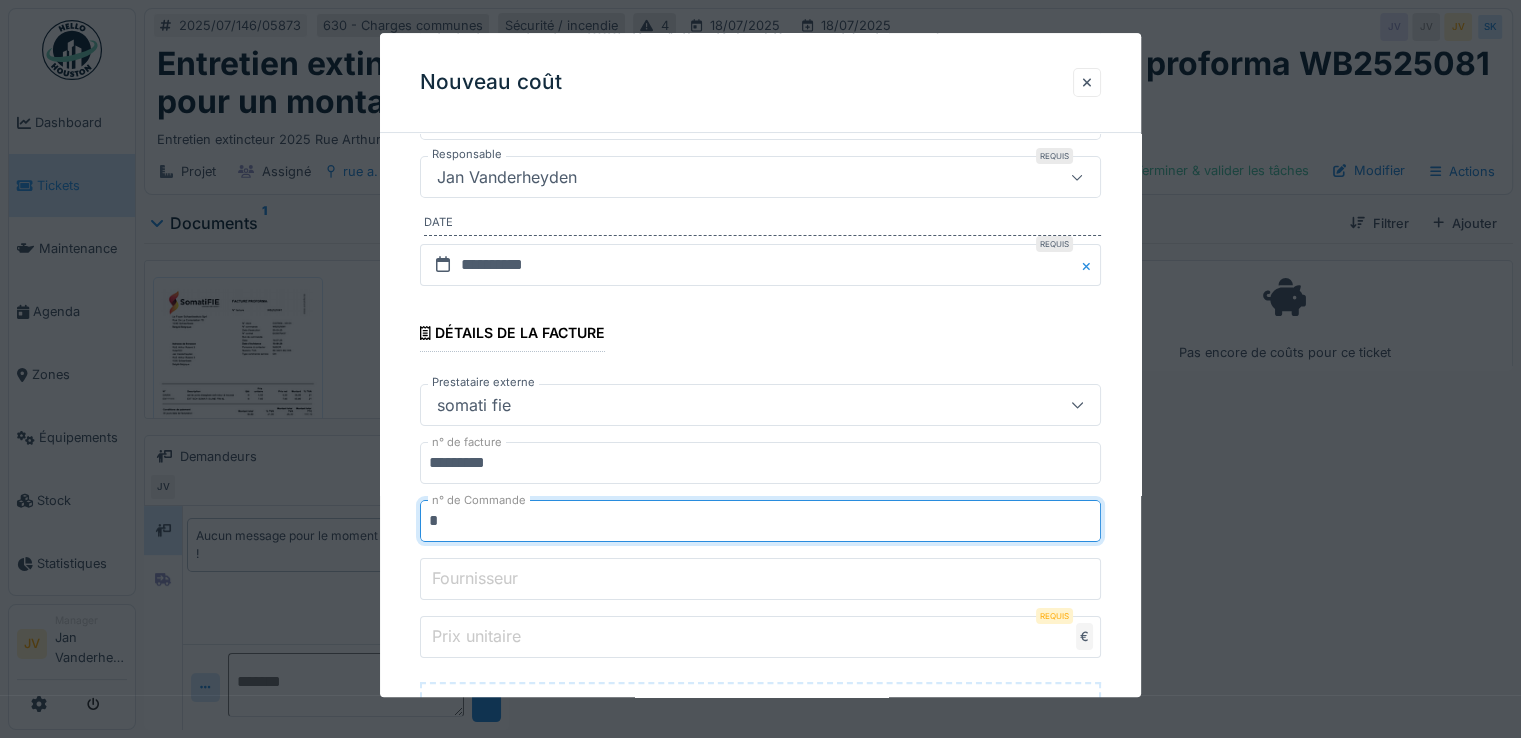 type on "**********" 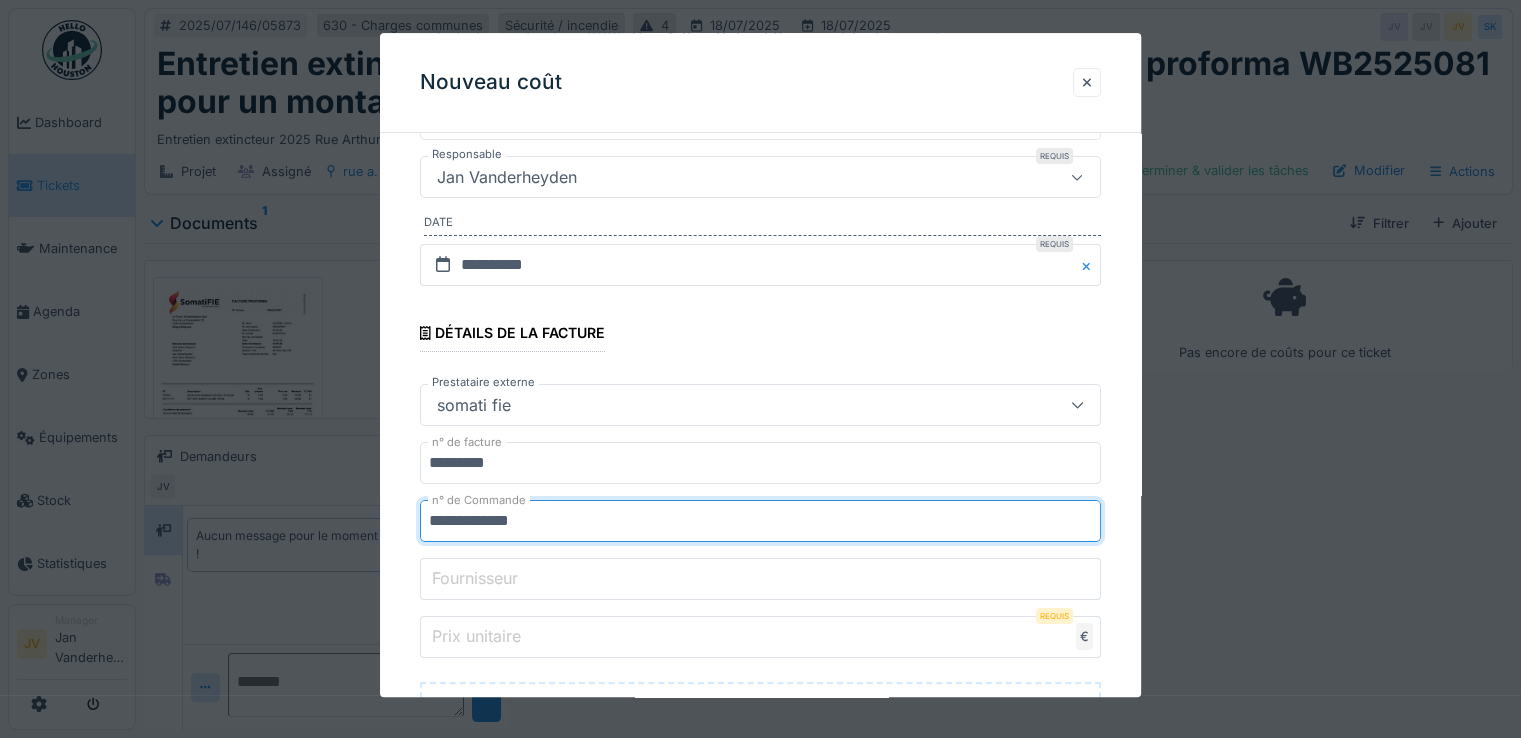 click on "Fournisseur" at bounding box center [475, 579] 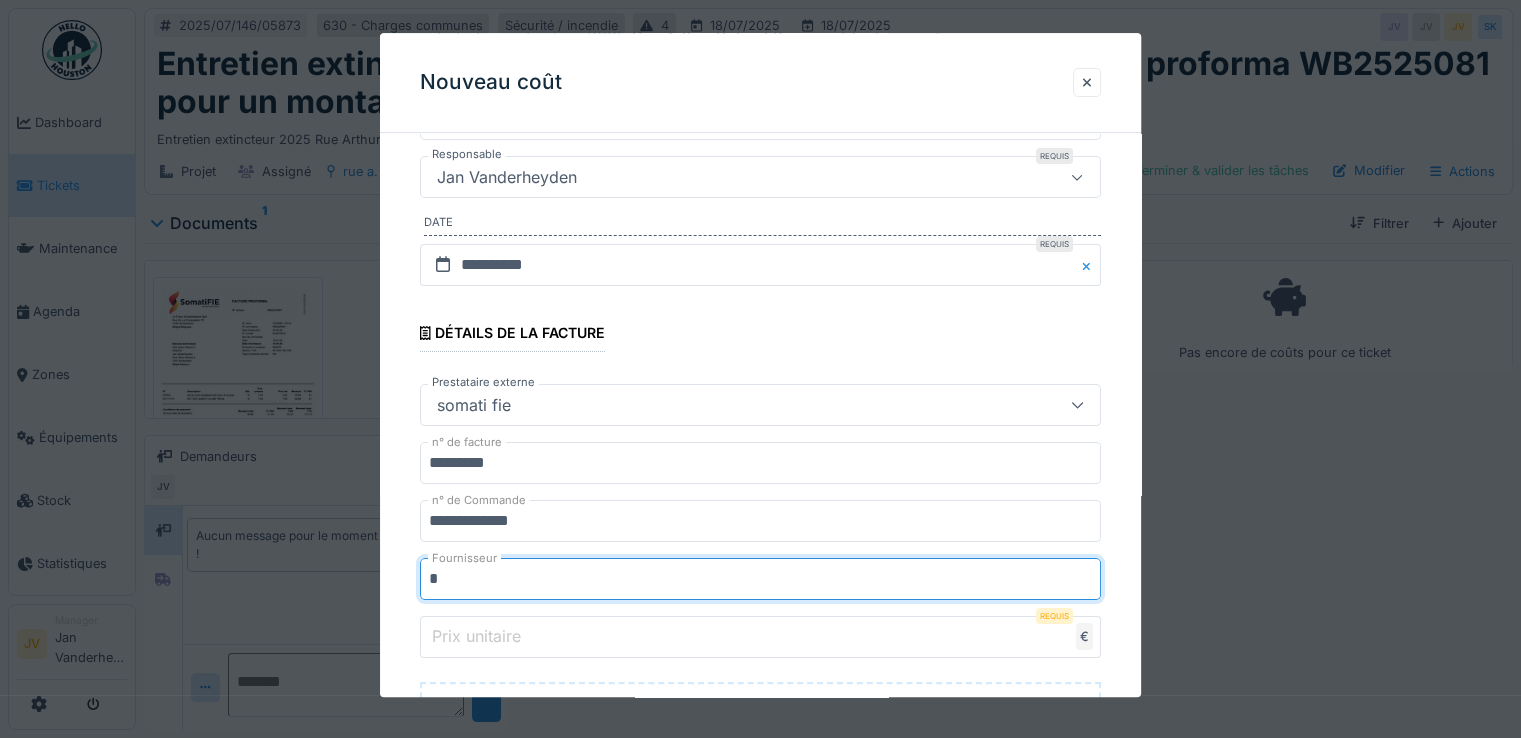 type on "**********" 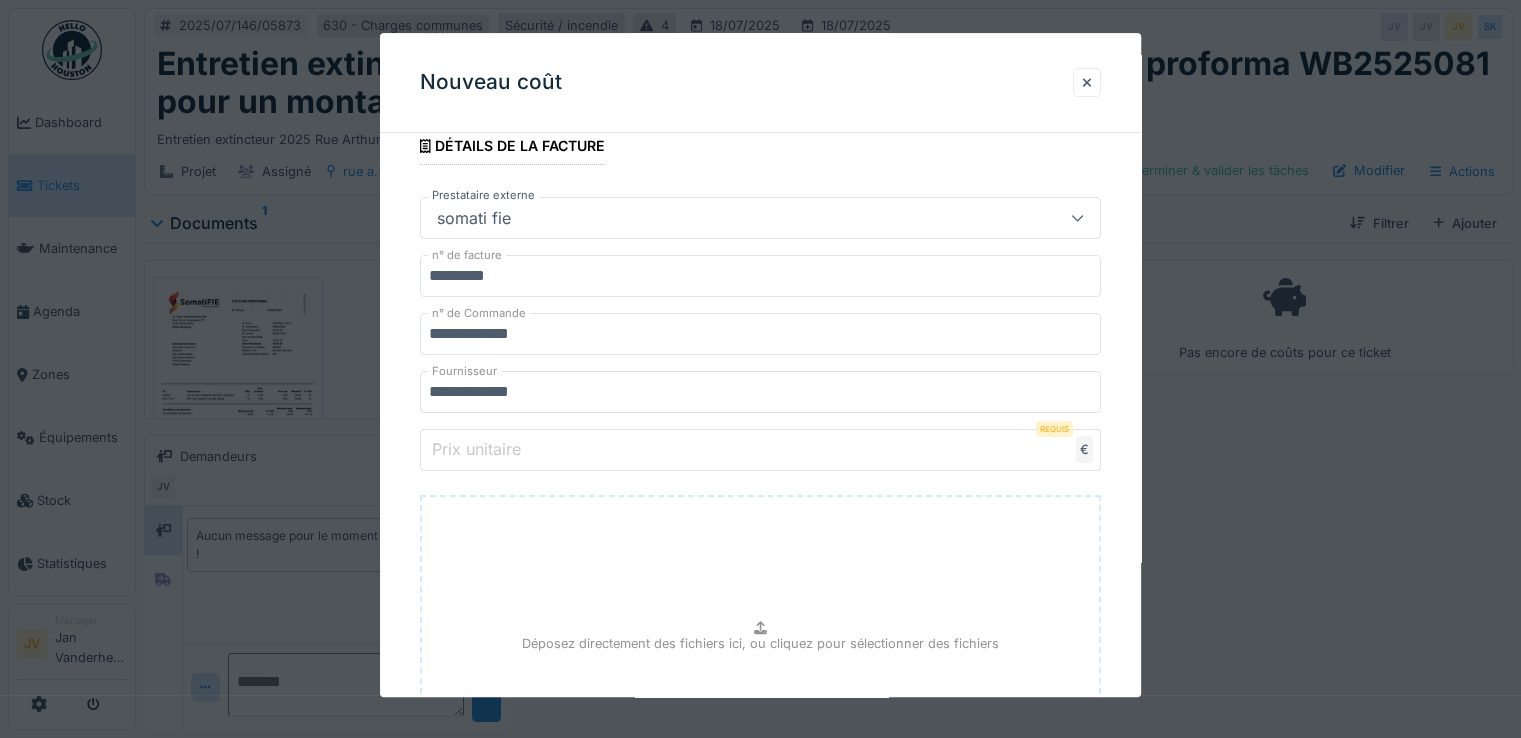 scroll, scrollTop: 500, scrollLeft: 0, axis: vertical 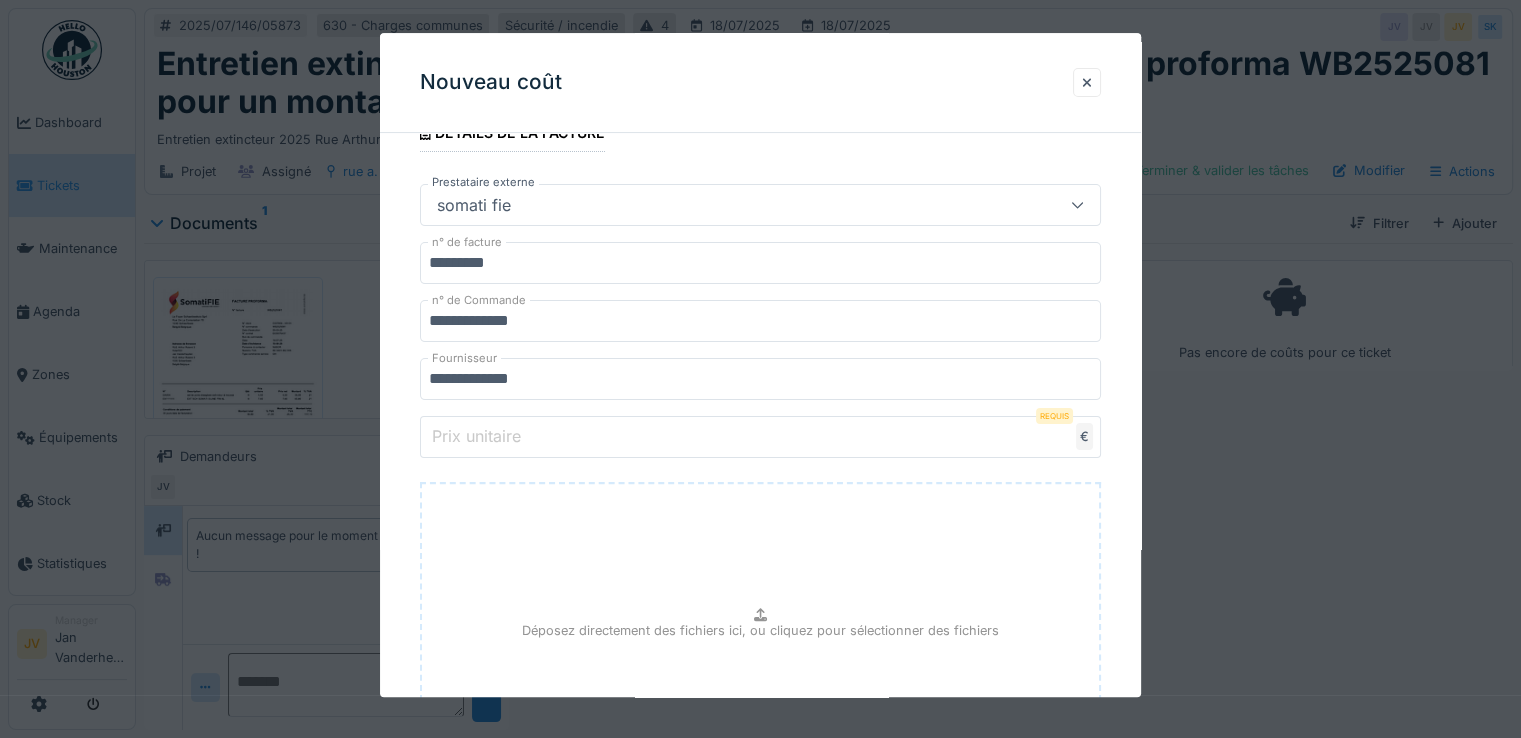 click on "Prix unitaire" at bounding box center [760, 437] 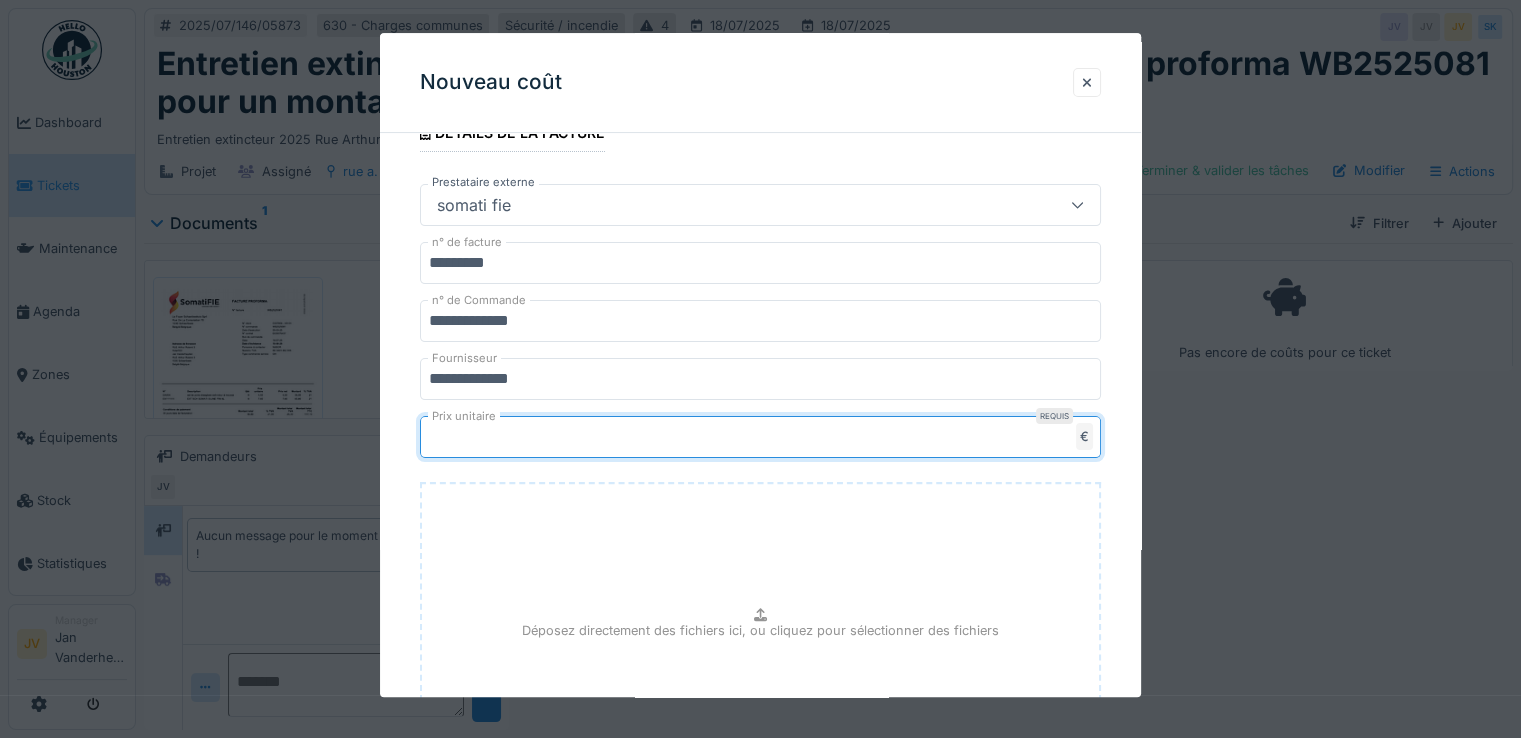 type on "**" 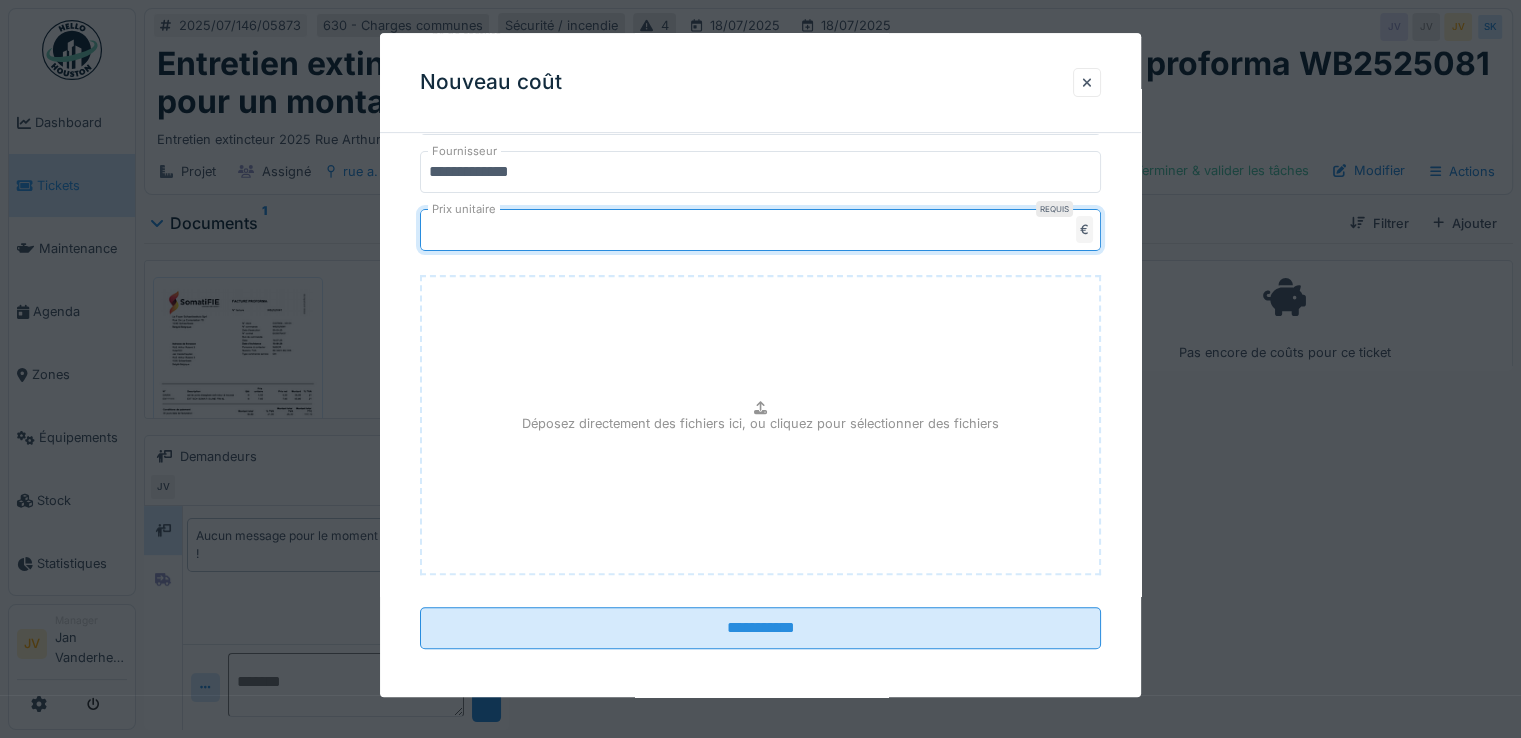 scroll, scrollTop: 710, scrollLeft: 0, axis: vertical 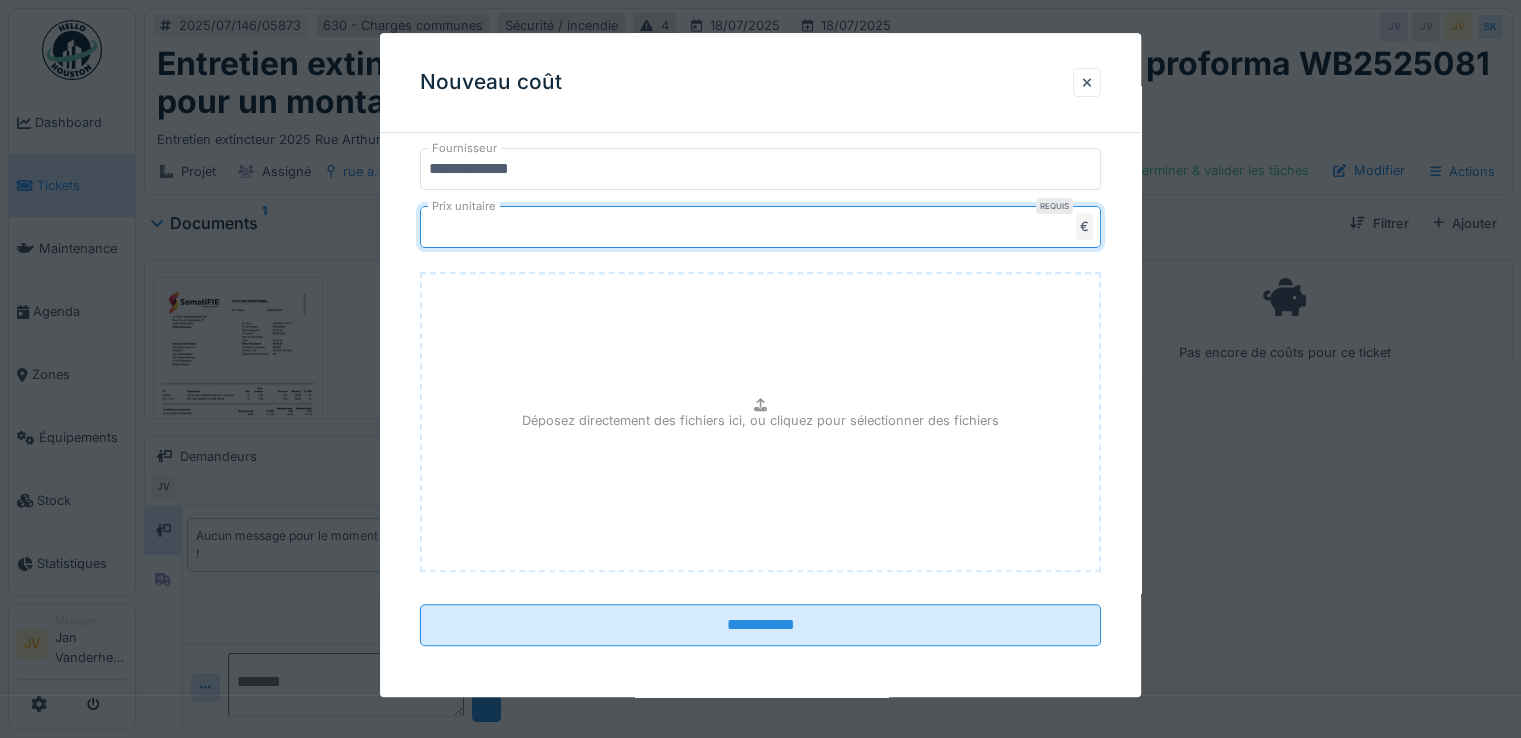 type on "*****" 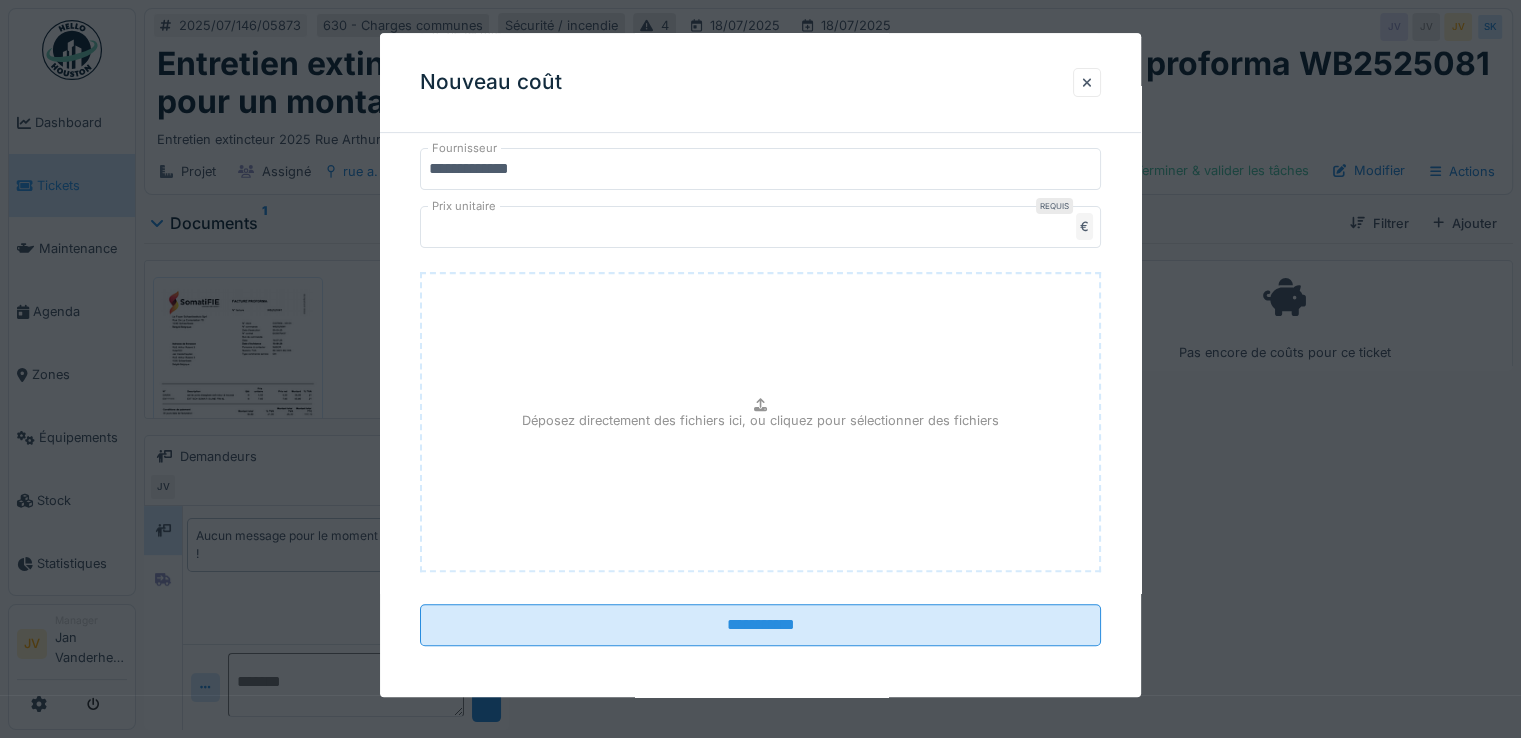 type on "**********" 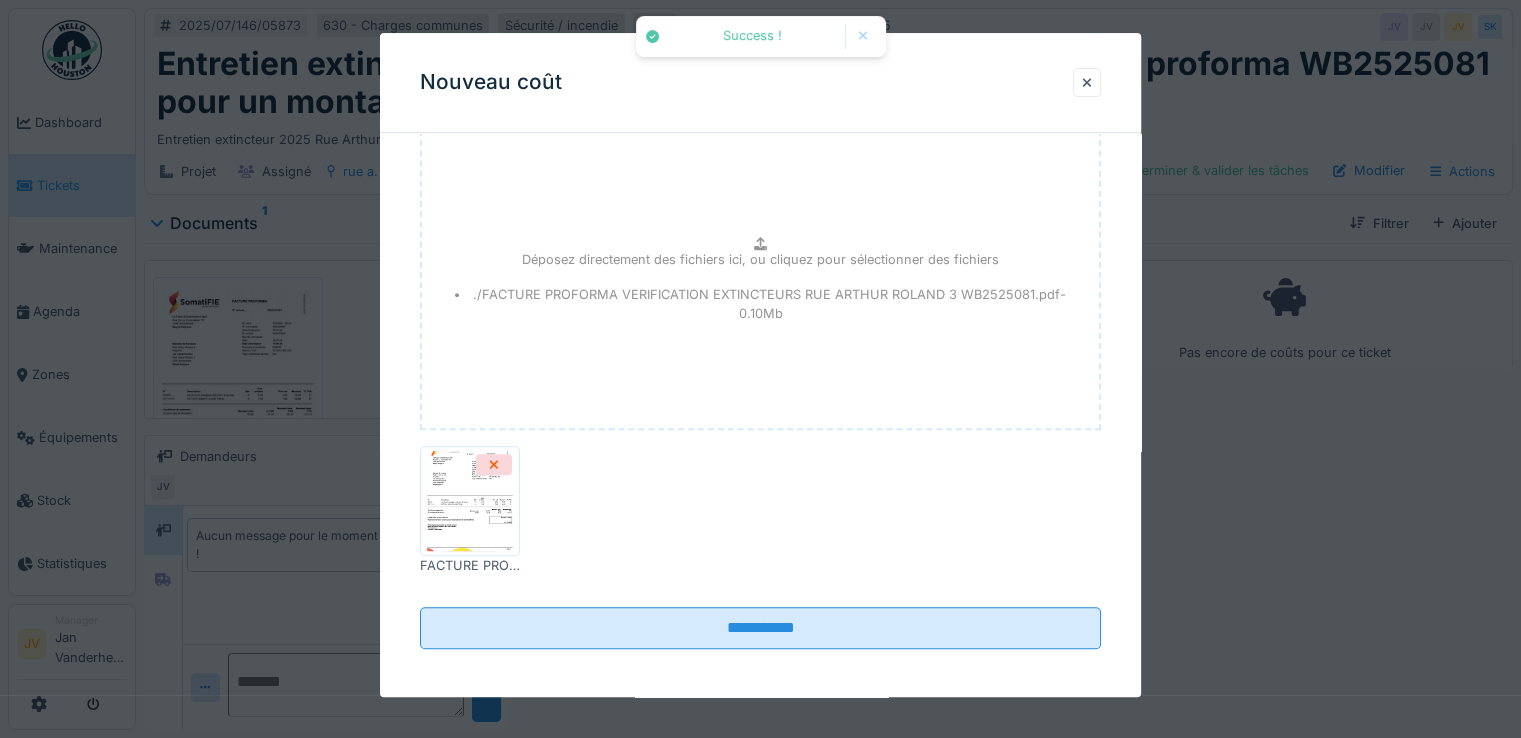 scroll, scrollTop: 855, scrollLeft: 0, axis: vertical 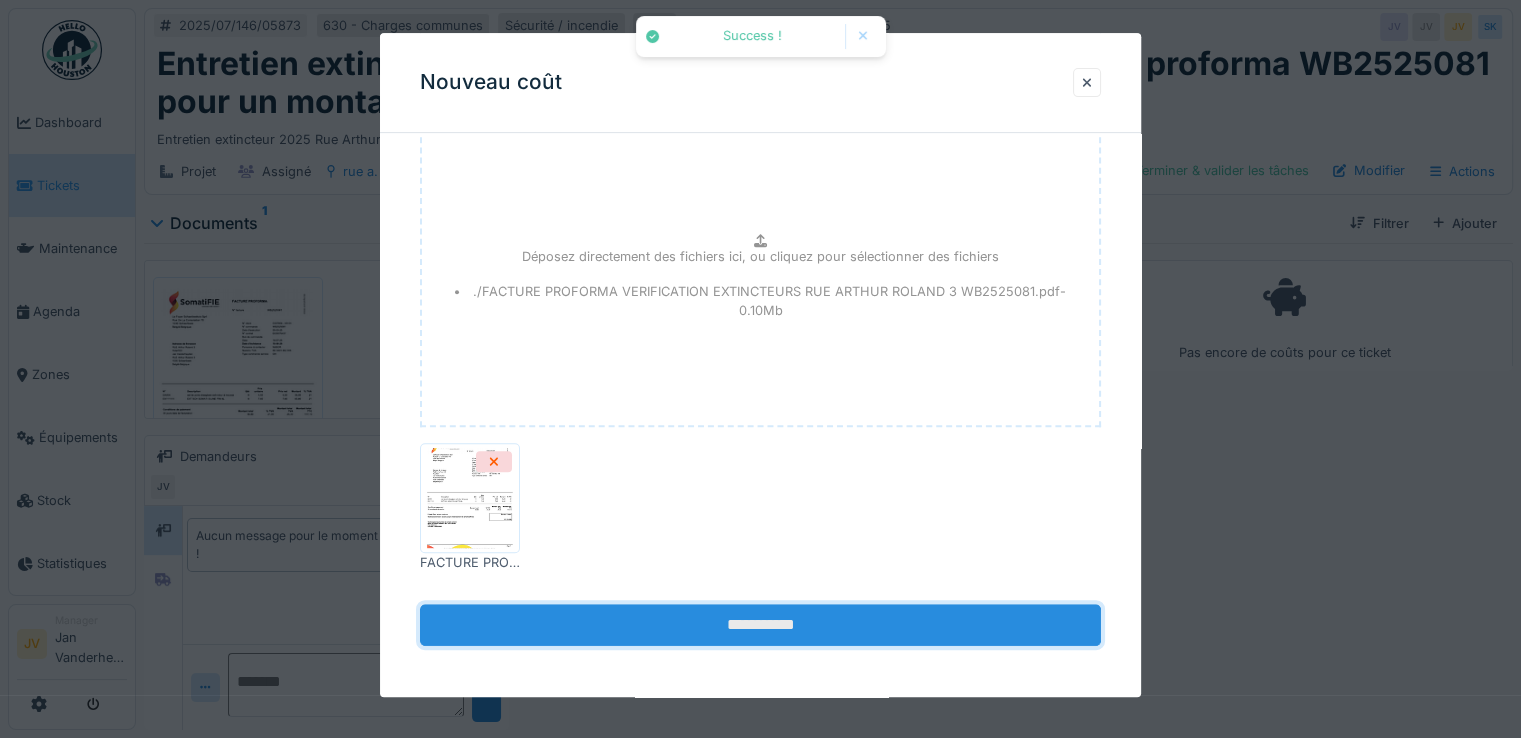 click on "**********" at bounding box center (760, 626) 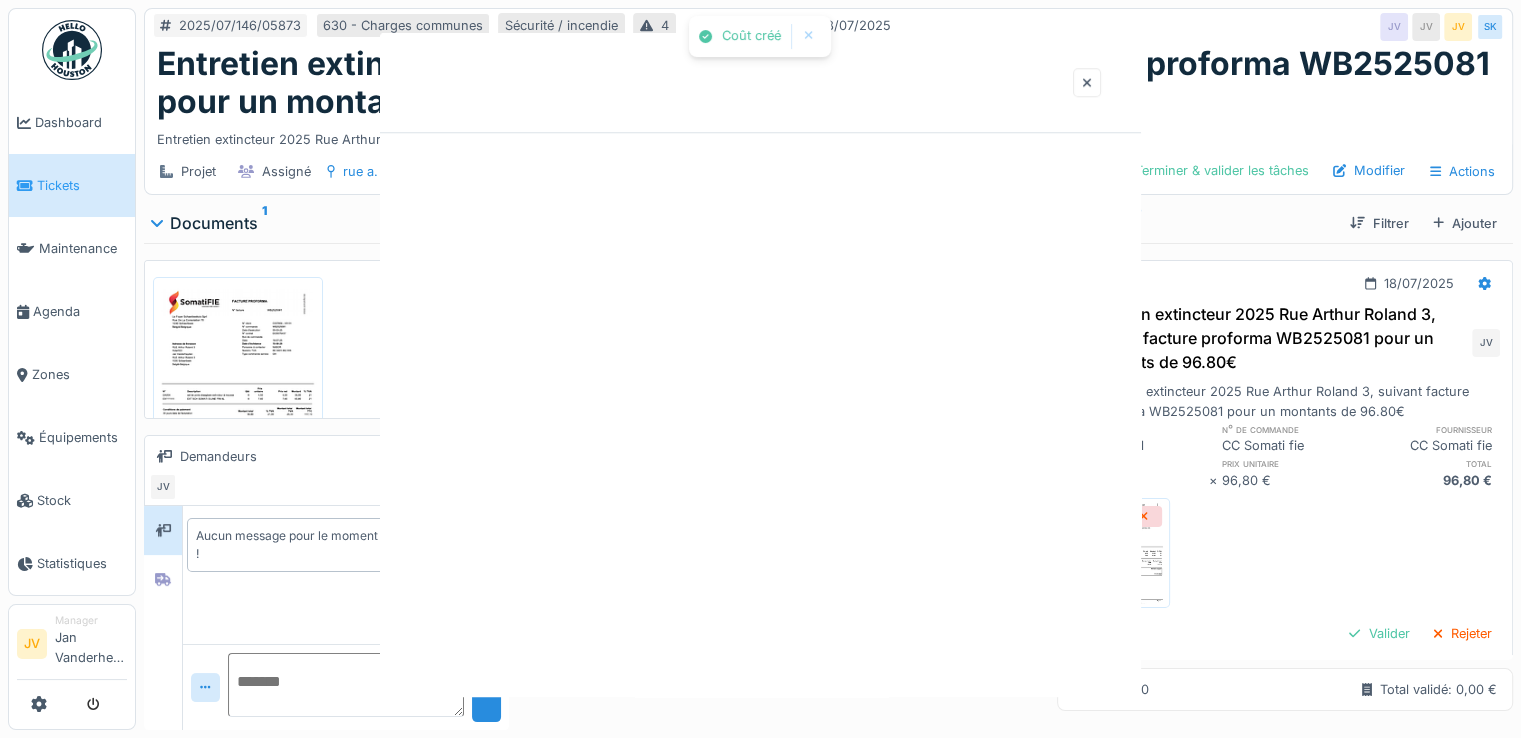 scroll, scrollTop: 0, scrollLeft: 0, axis: both 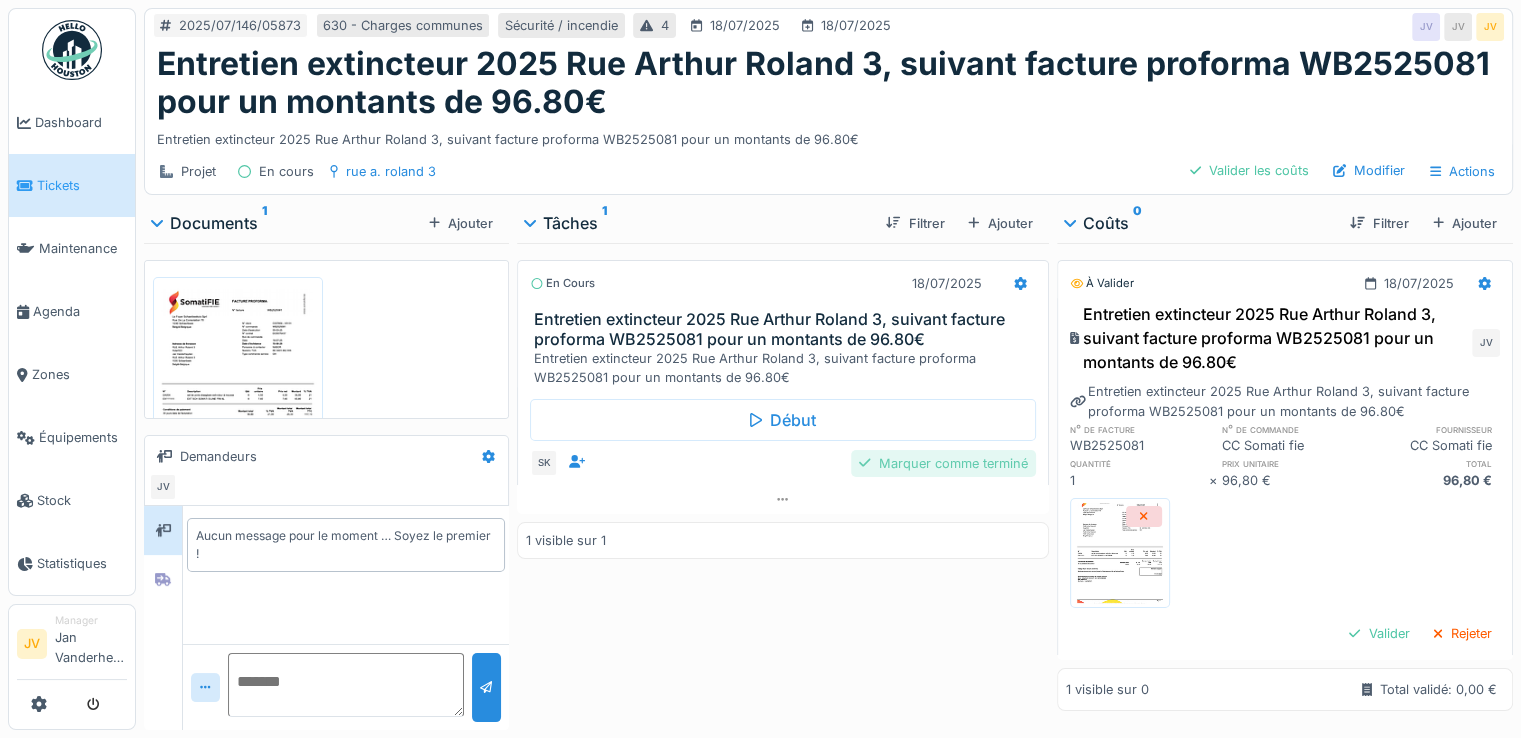 click on "Marquer comme terminé" at bounding box center [943, 463] 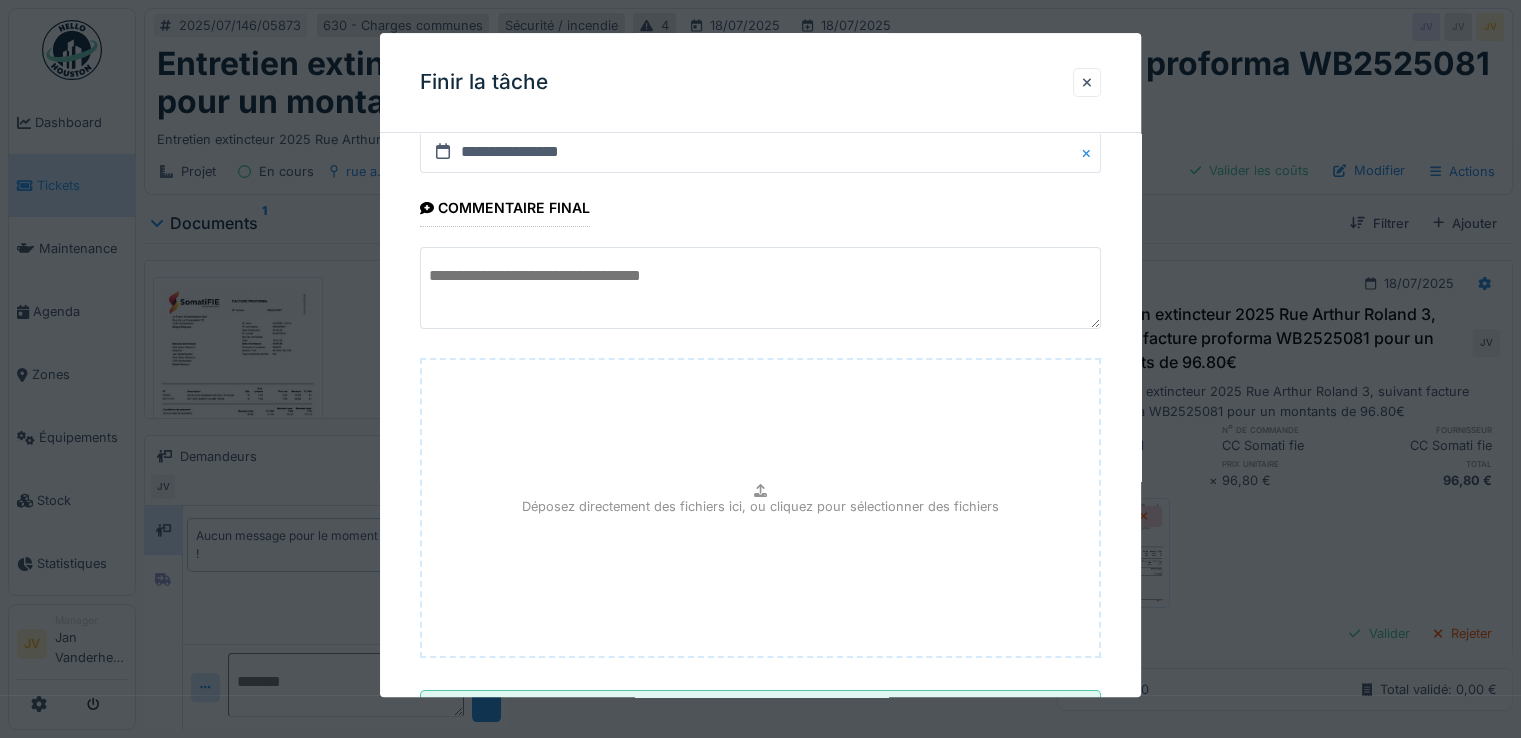 scroll, scrollTop: 149, scrollLeft: 0, axis: vertical 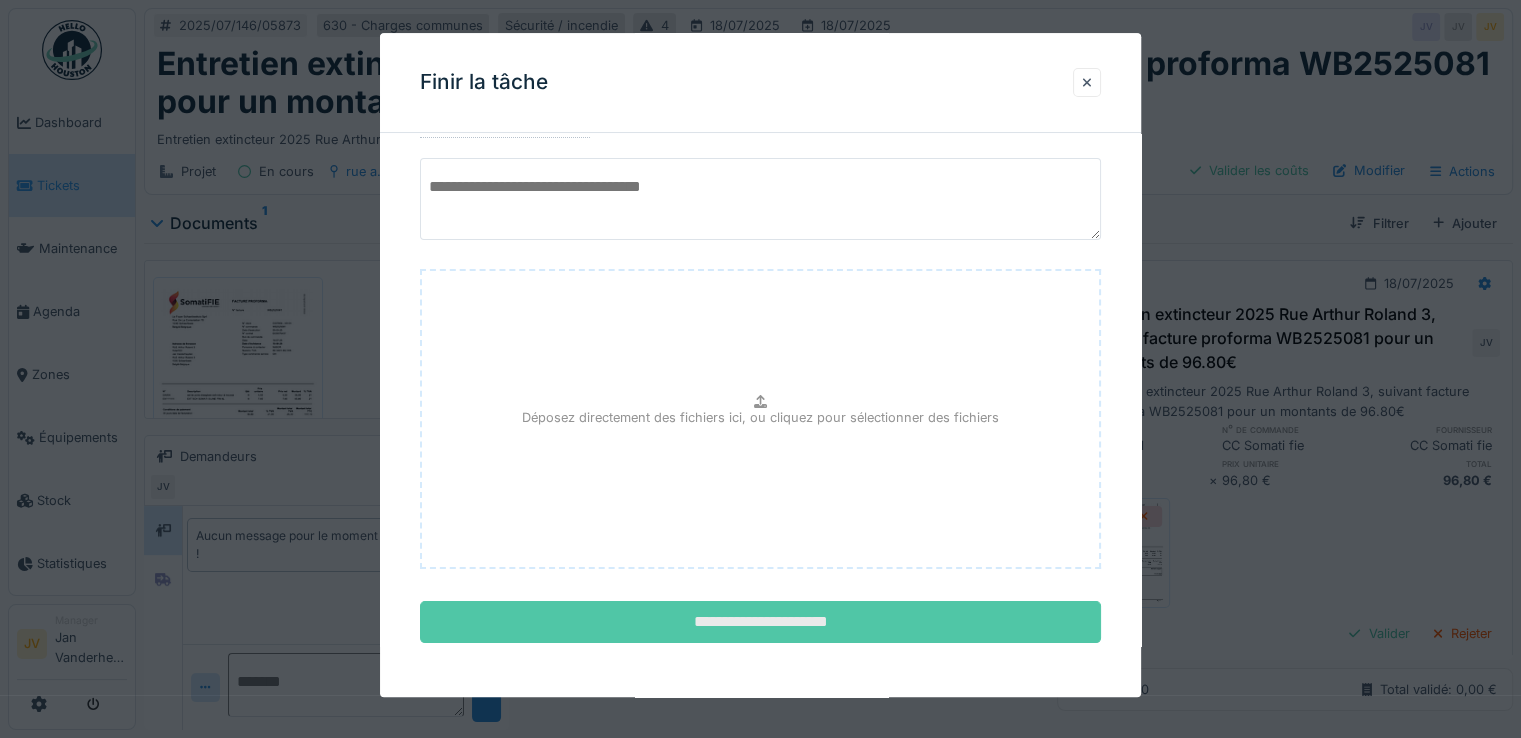 click on "**********" at bounding box center [760, 623] 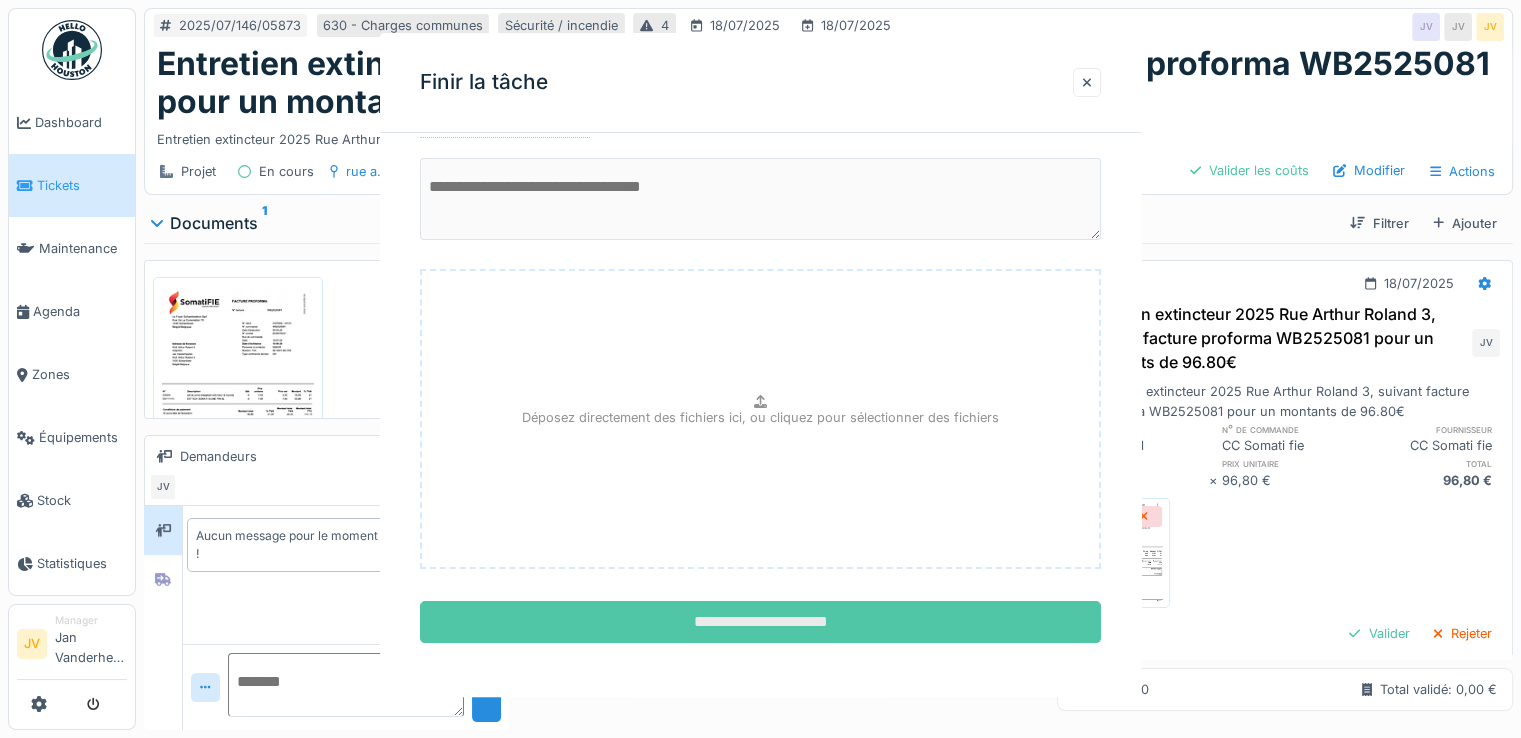 scroll, scrollTop: 0, scrollLeft: 0, axis: both 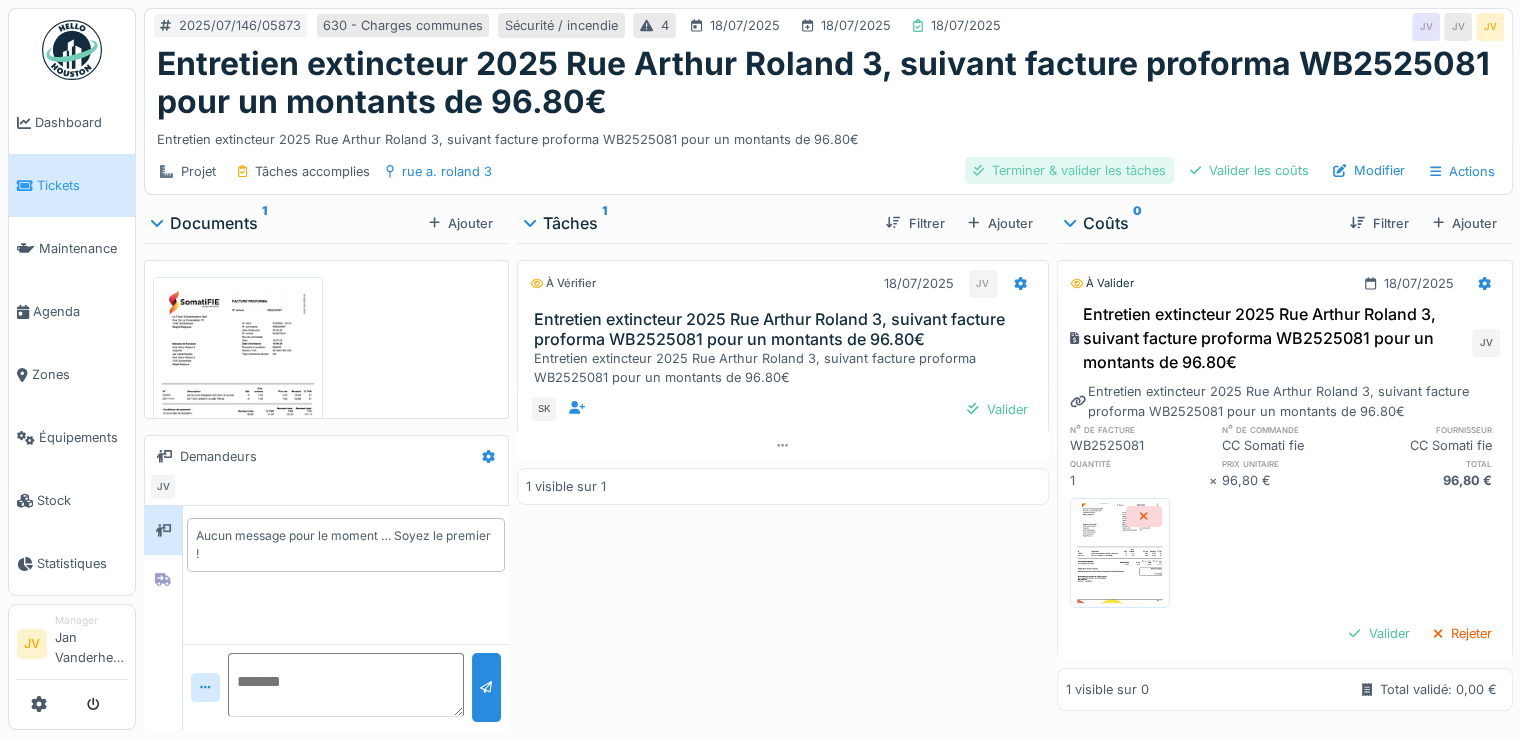 click on "Terminer & valider les tâches" at bounding box center (1069, 170) 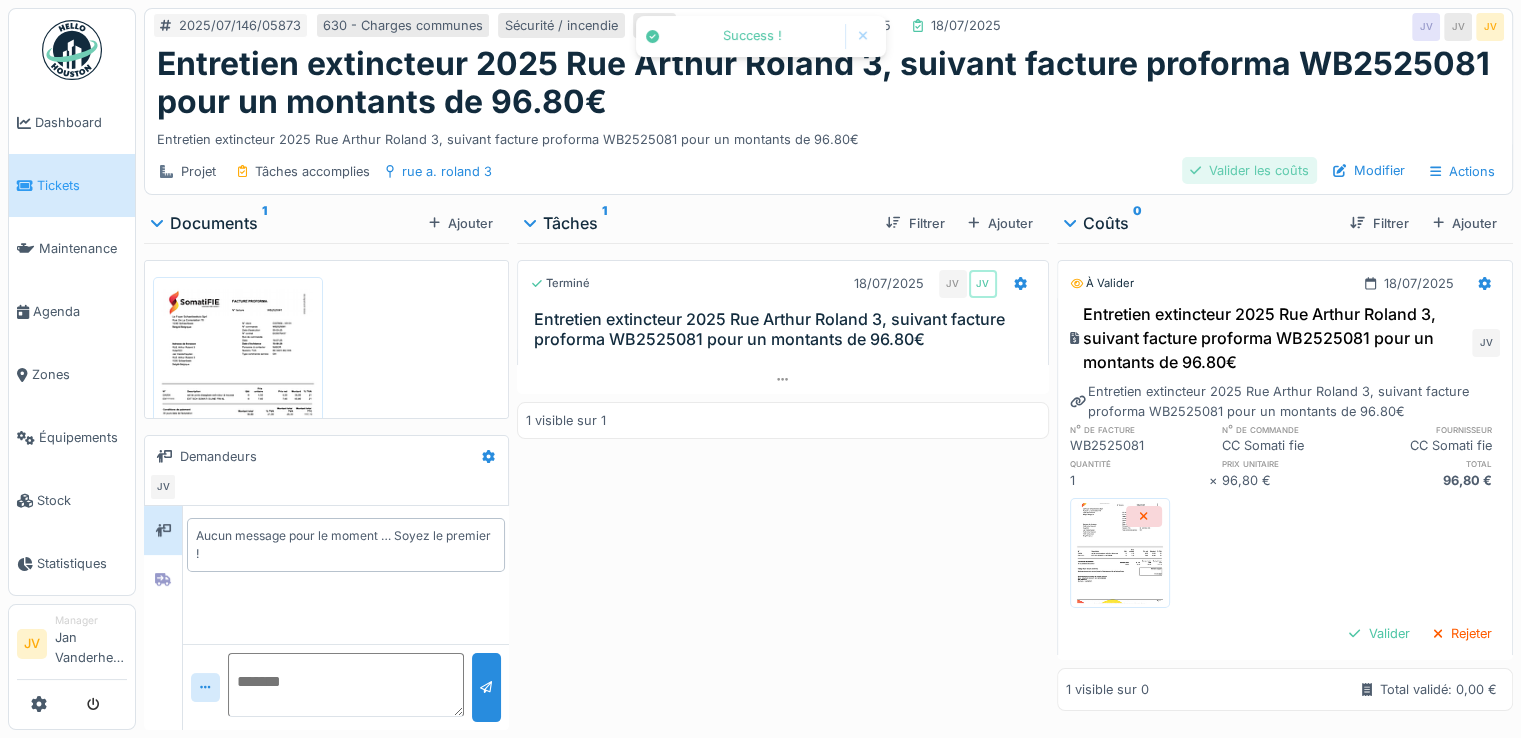 click on "Valider les coûts" at bounding box center [1249, 170] 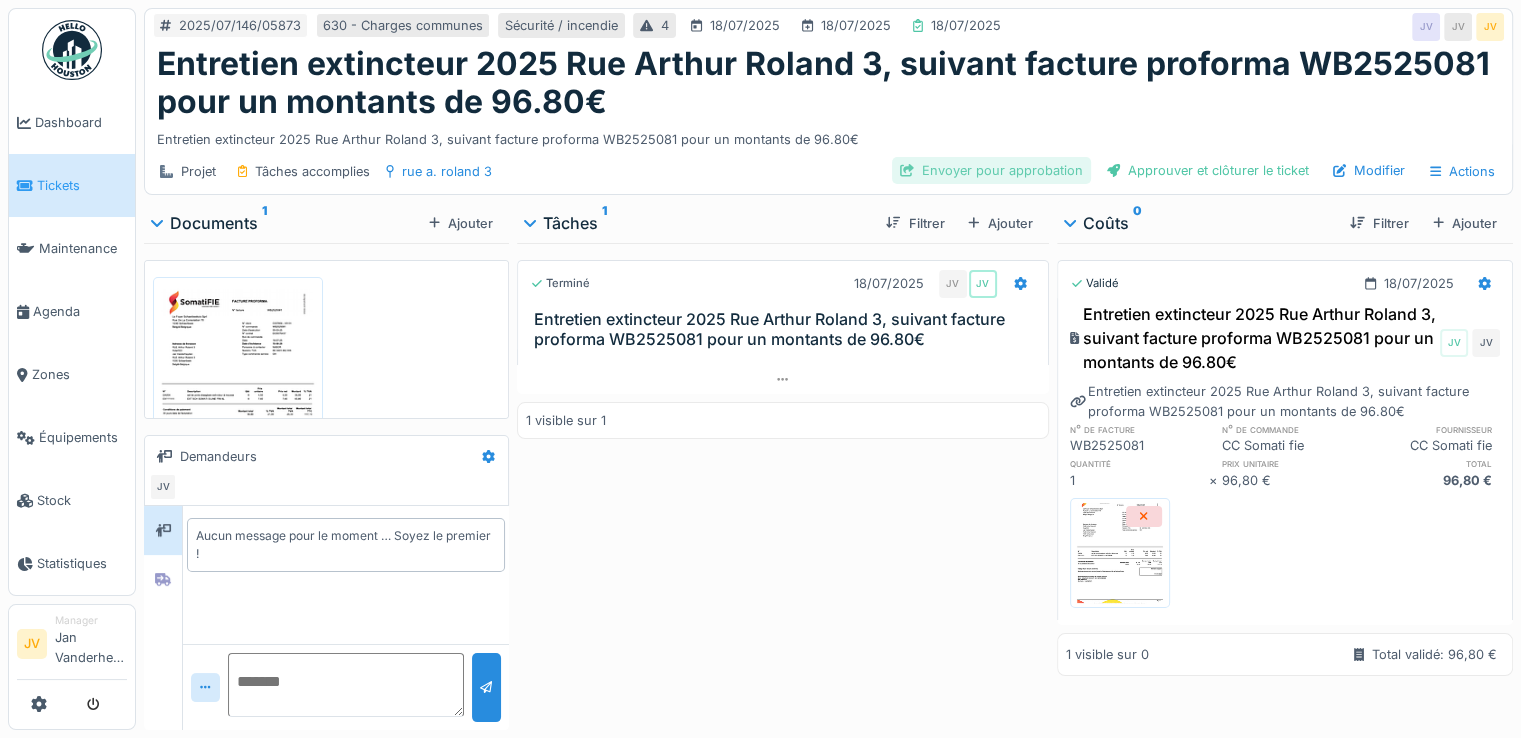 click on "Envoyer pour approbation" at bounding box center (991, 170) 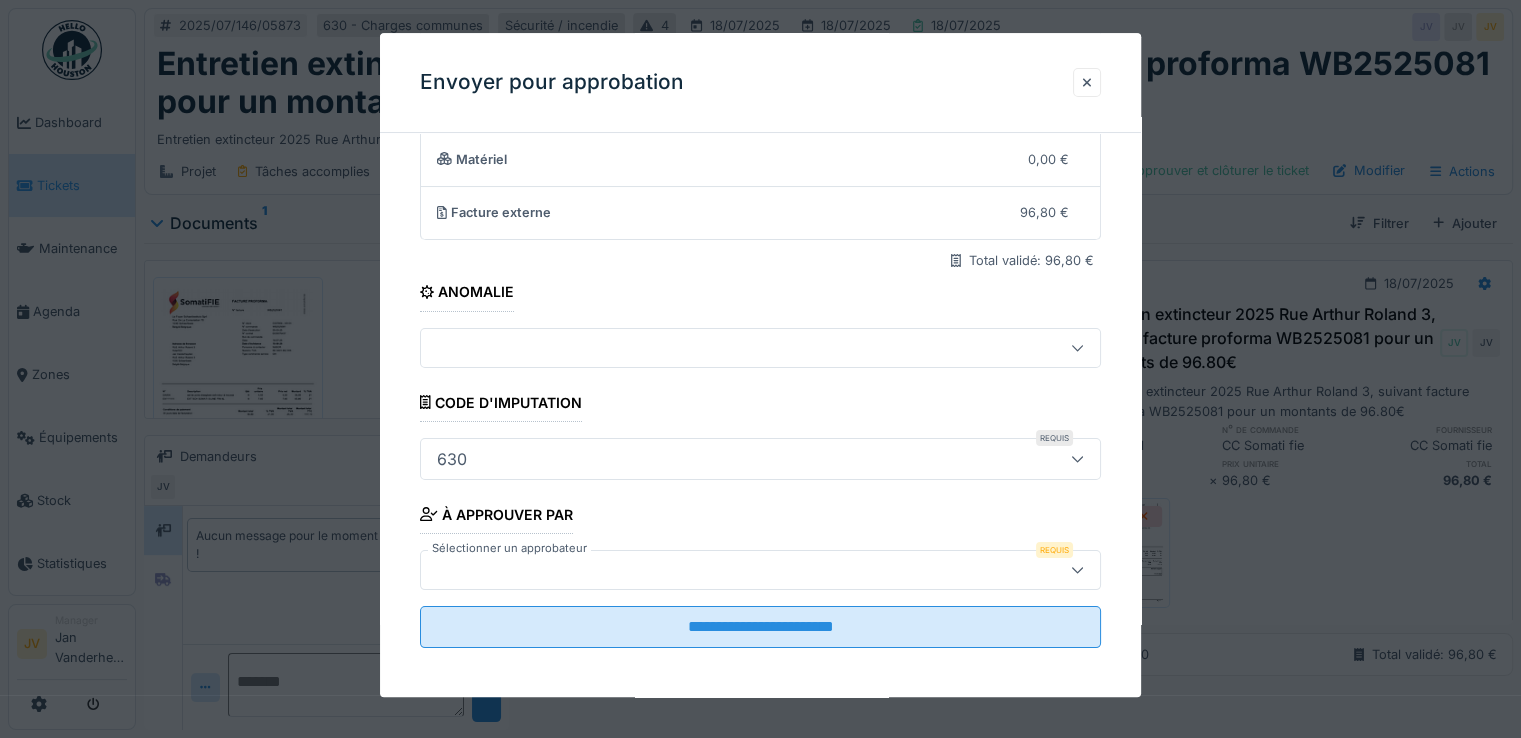 scroll, scrollTop: 175, scrollLeft: 0, axis: vertical 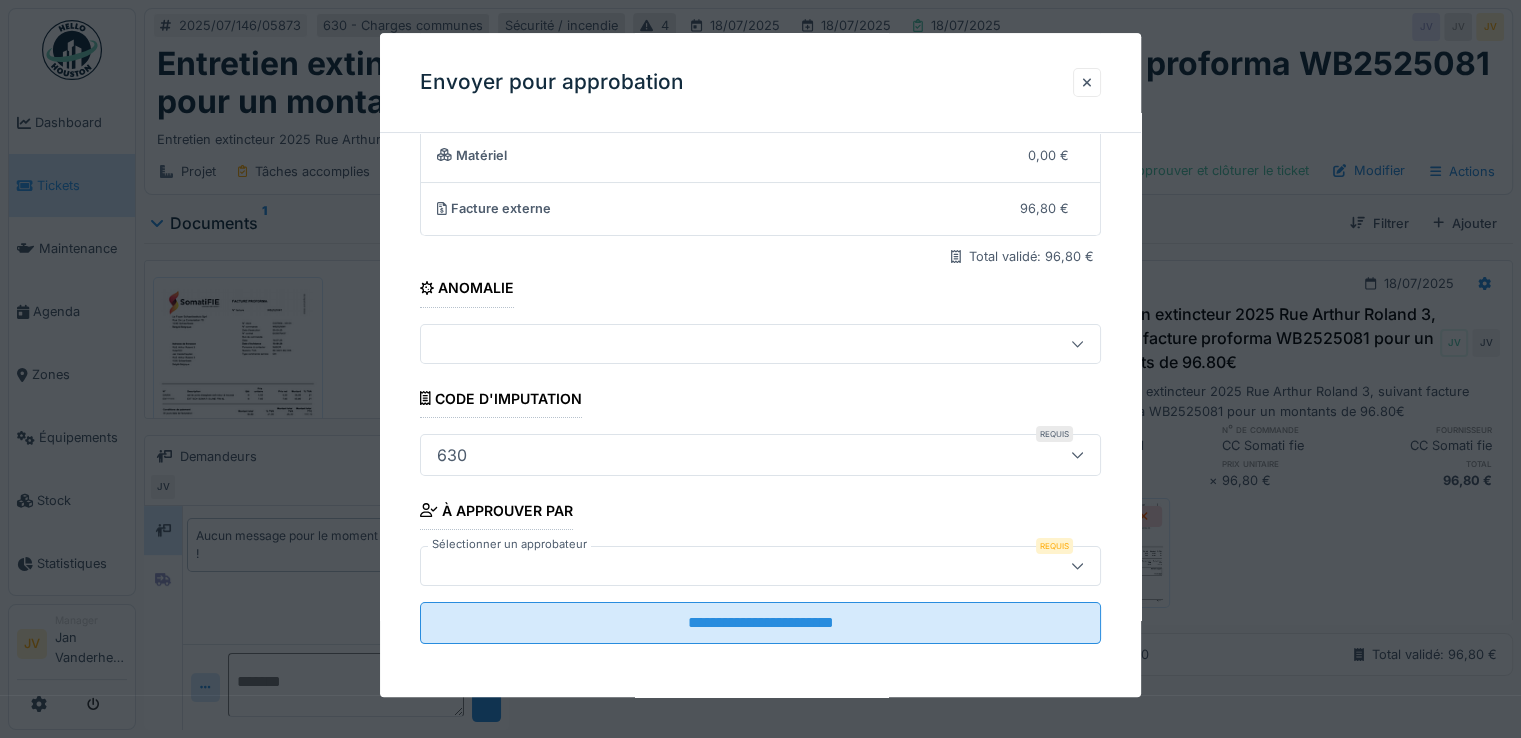 click at bounding box center (726, 566) 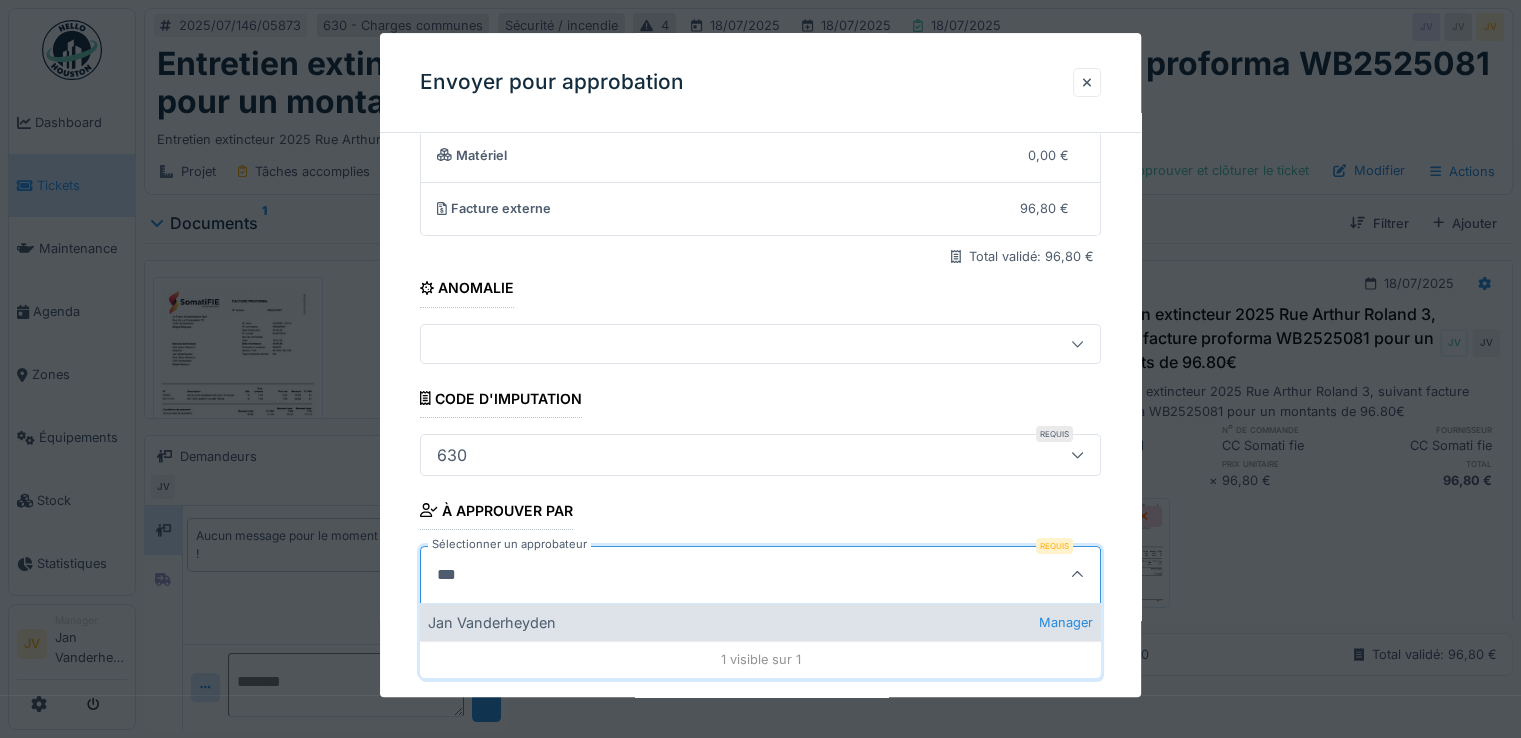 type on "***" 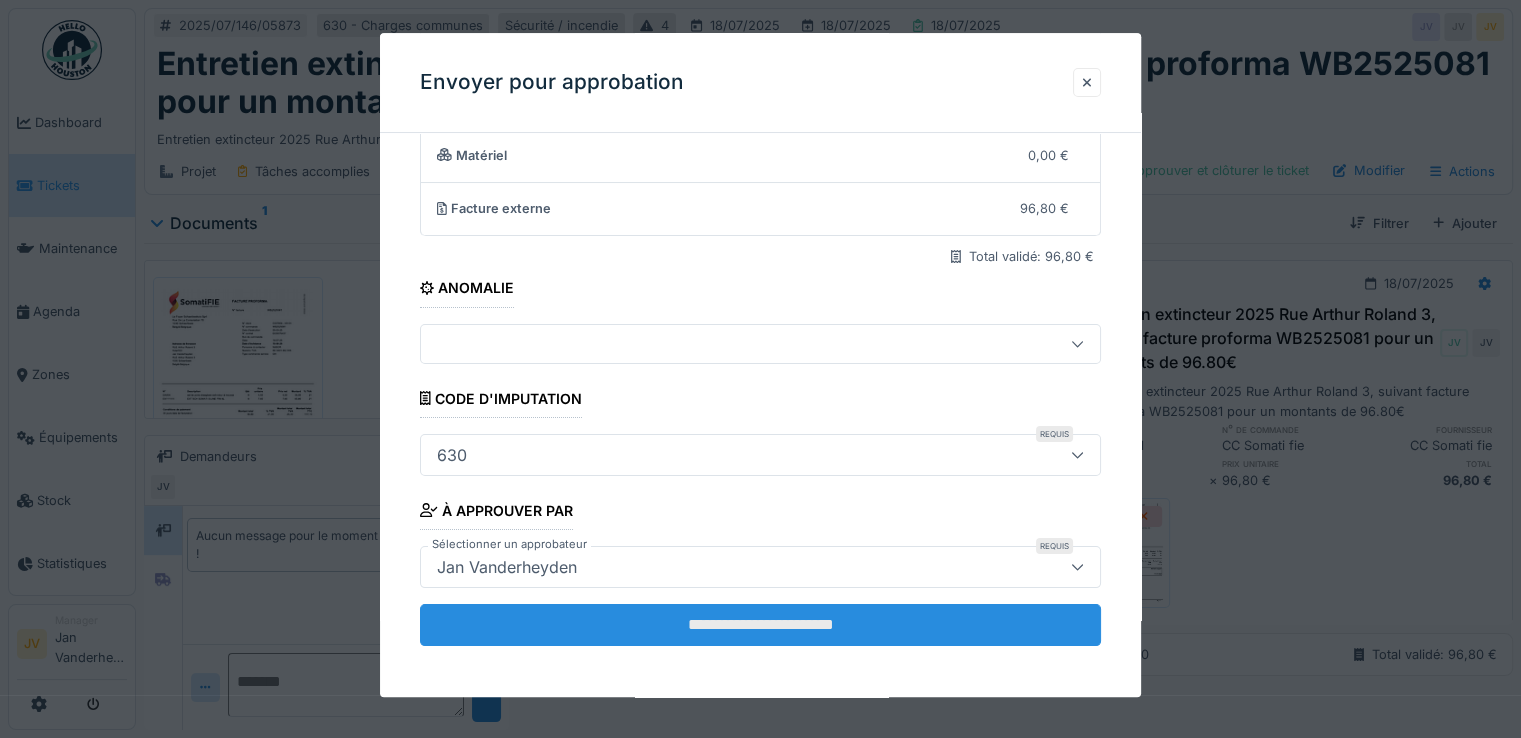 click on "**********" at bounding box center [760, 625] 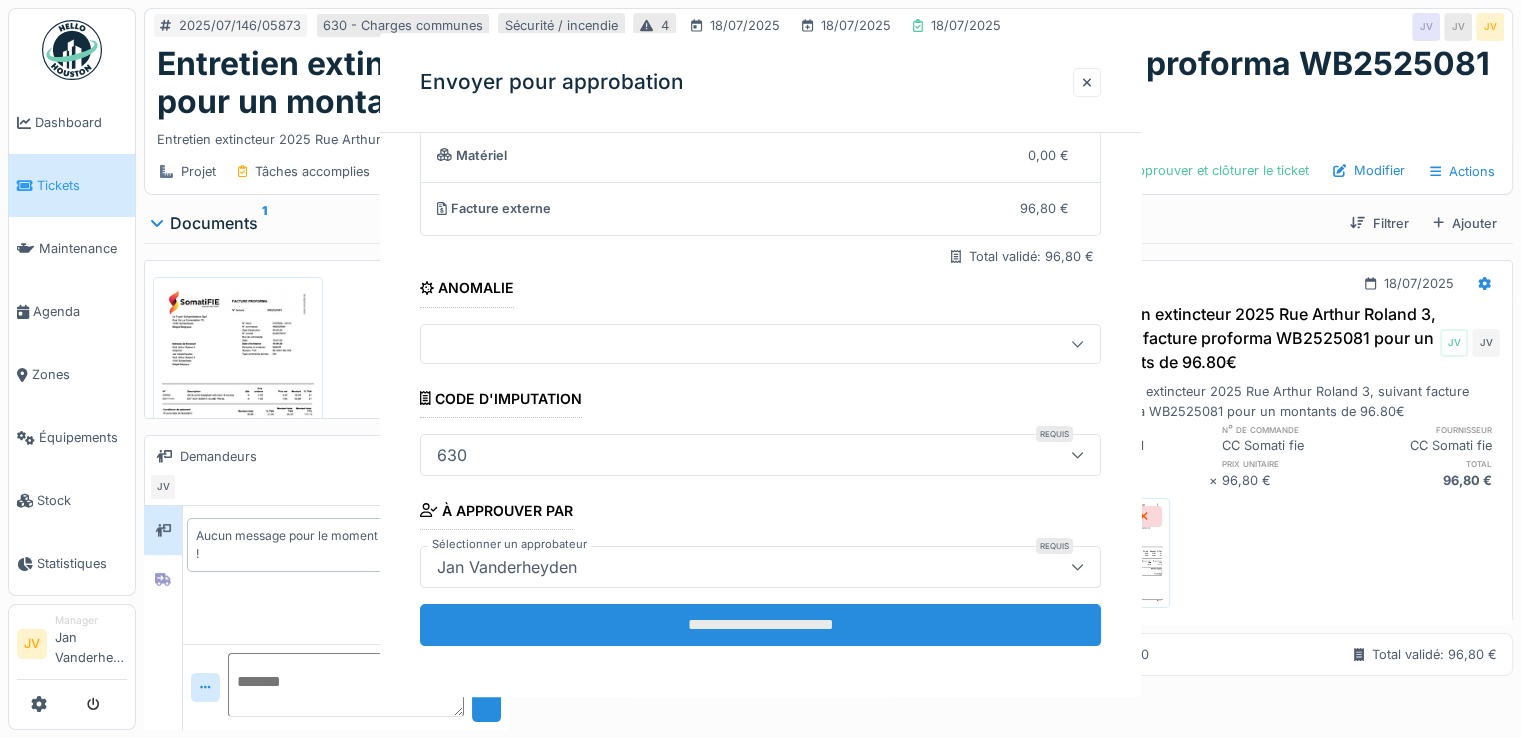 scroll, scrollTop: 0, scrollLeft: 0, axis: both 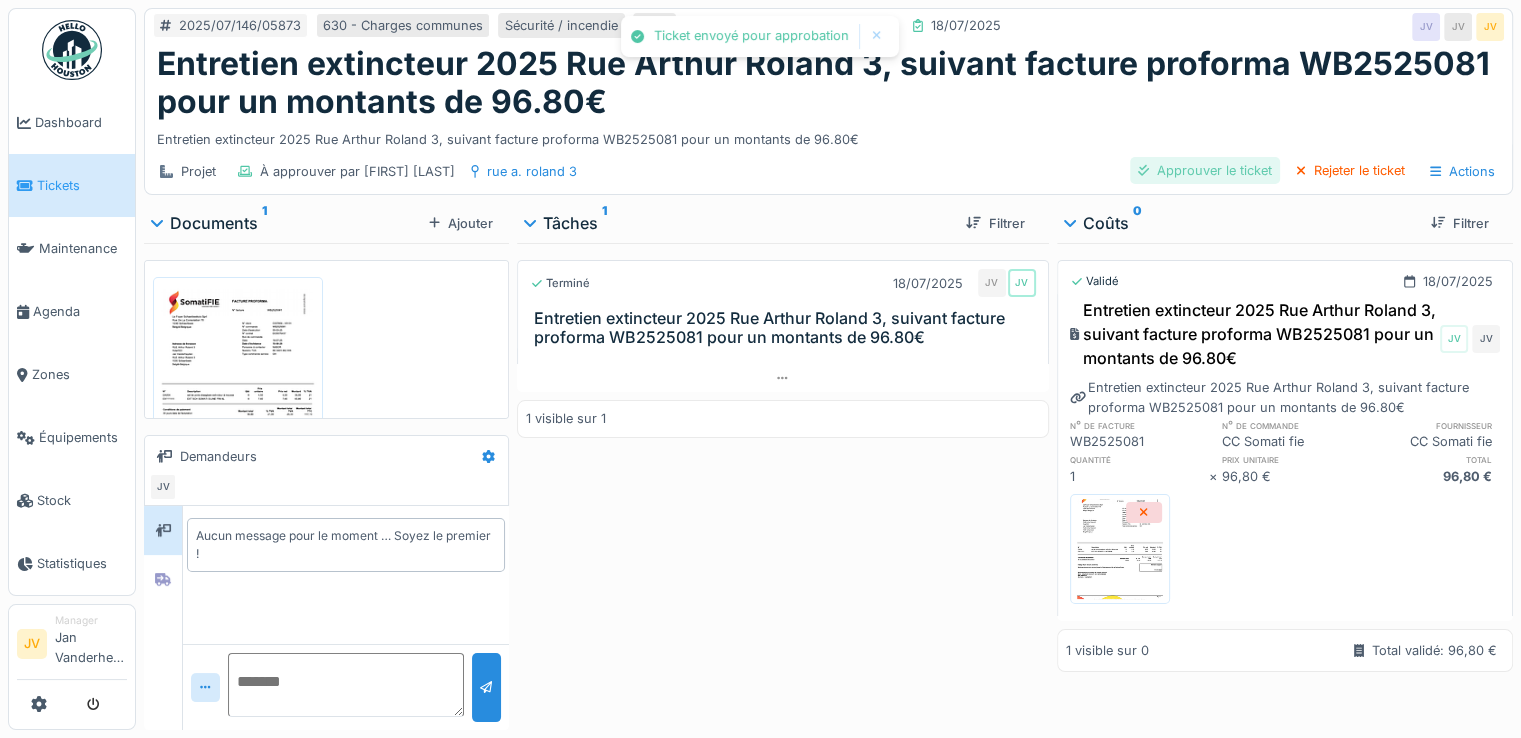 click on "Approuver le ticket" at bounding box center [1205, 170] 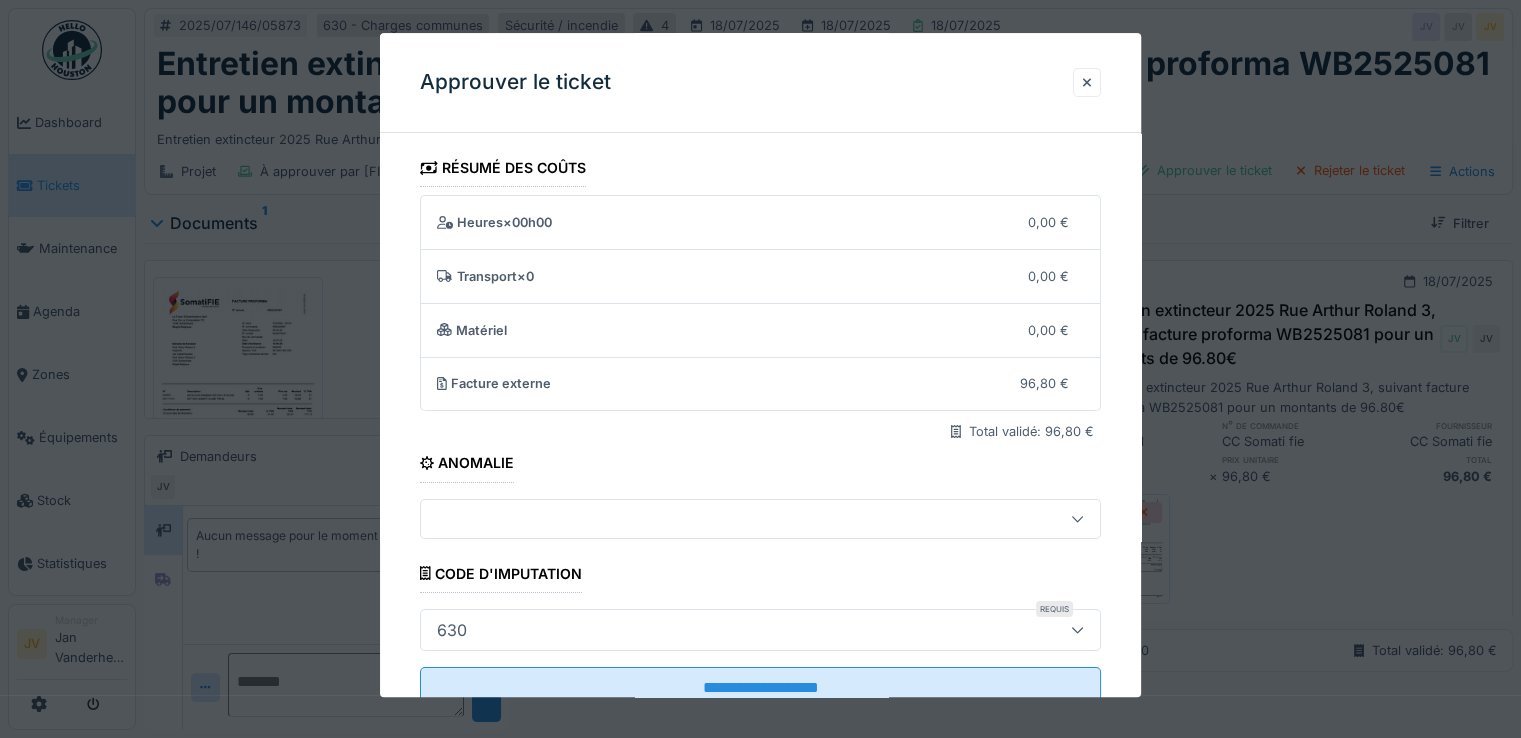 scroll, scrollTop: 64, scrollLeft: 0, axis: vertical 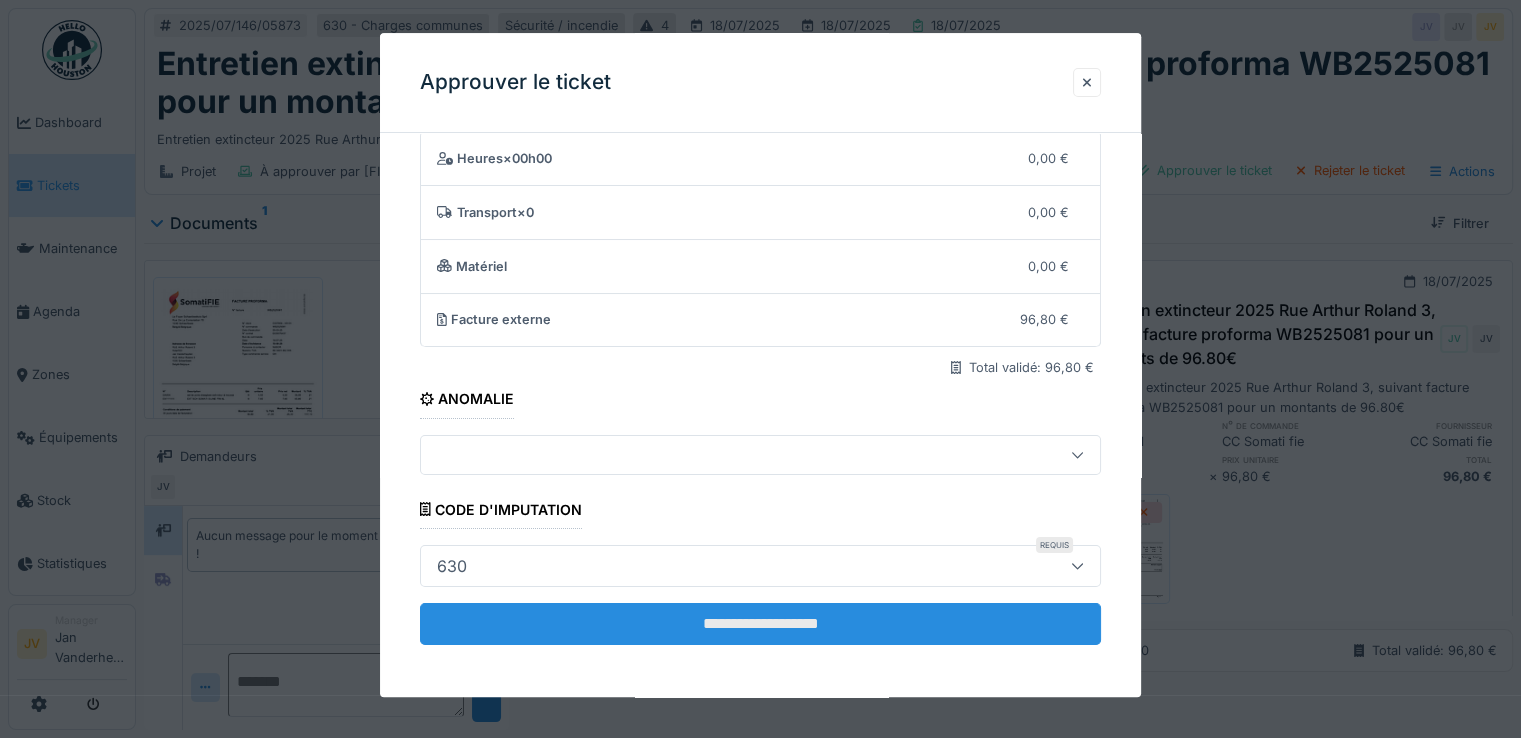 click on "**********" at bounding box center [760, 624] 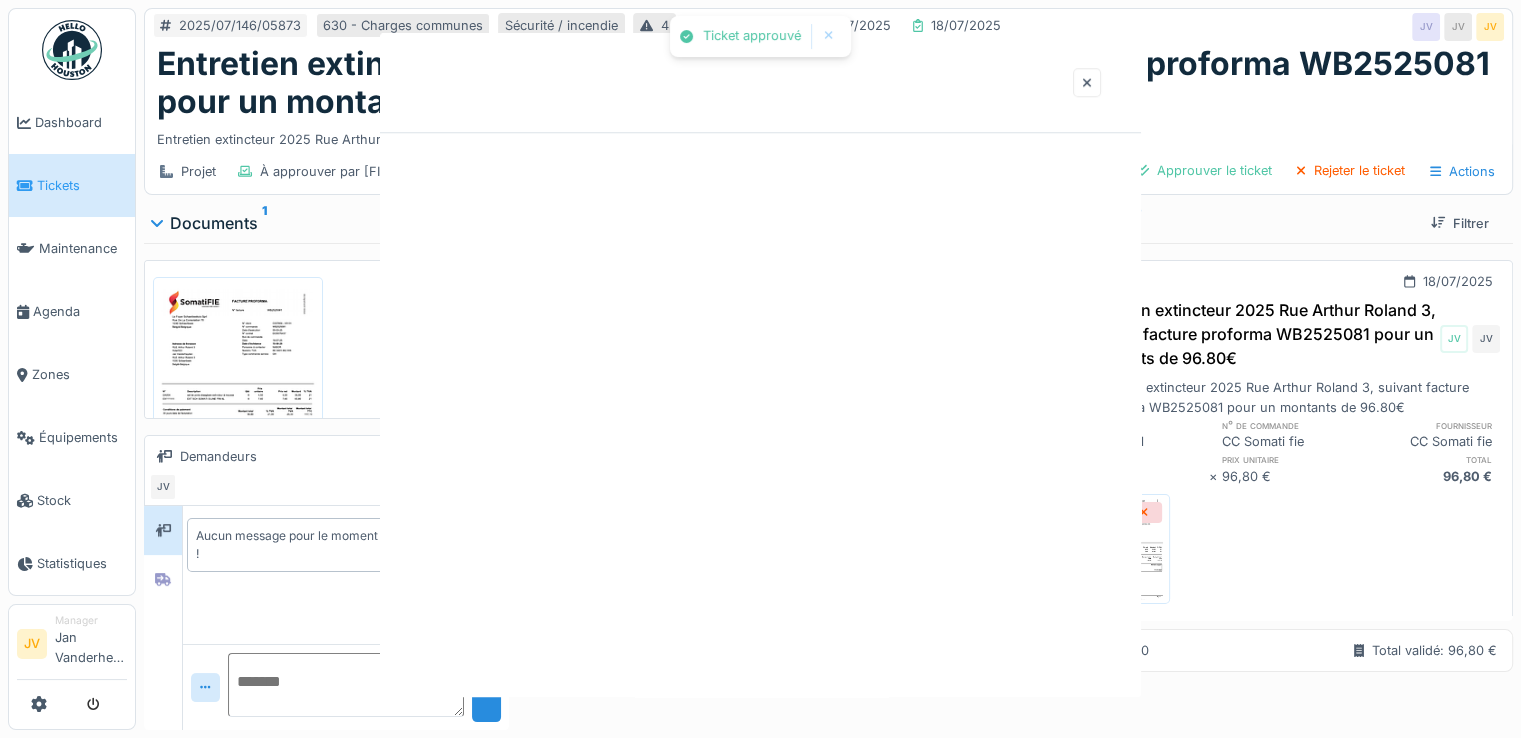 scroll, scrollTop: 0, scrollLeft: 0, axis: both 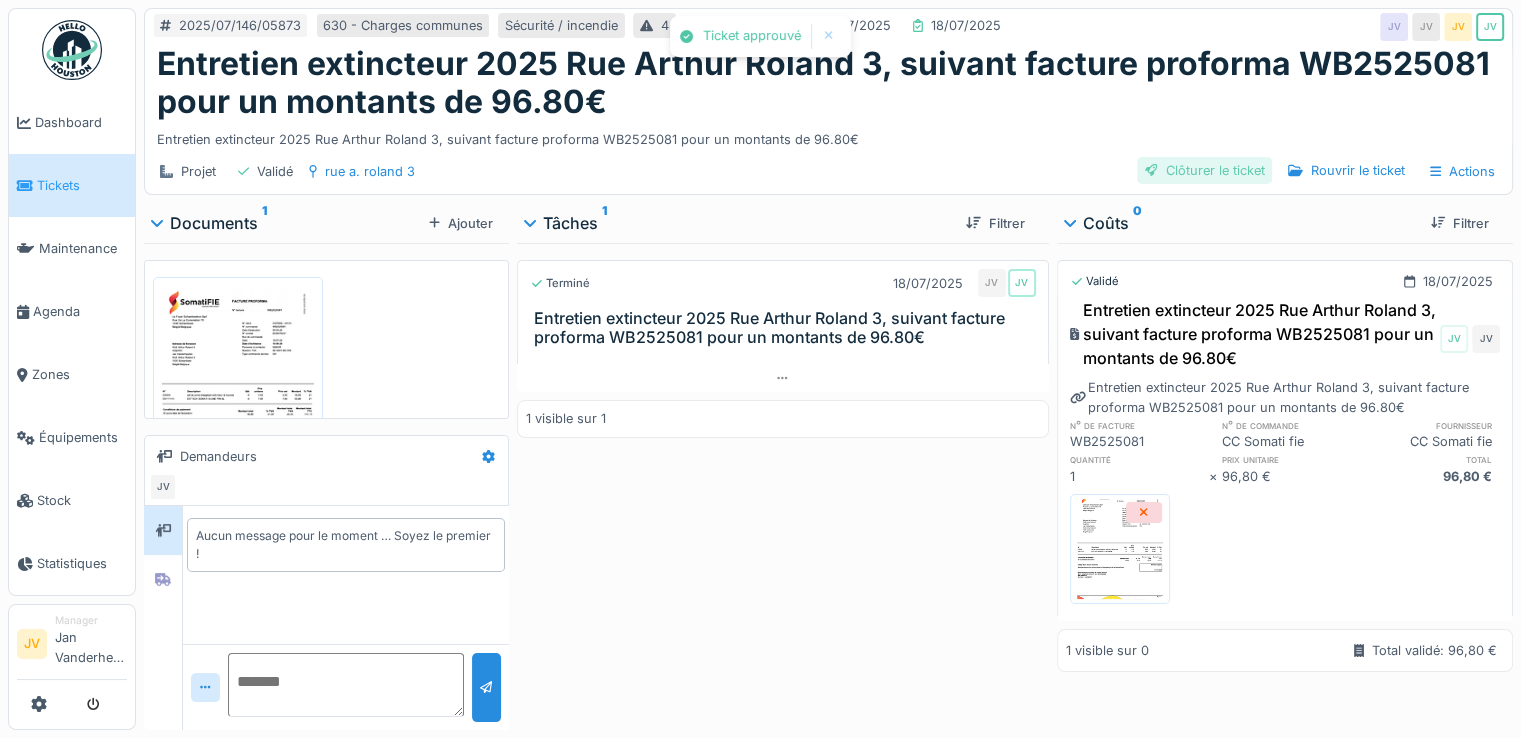 click on "Clôturer le ticket" at bounding box center [1205, 170] 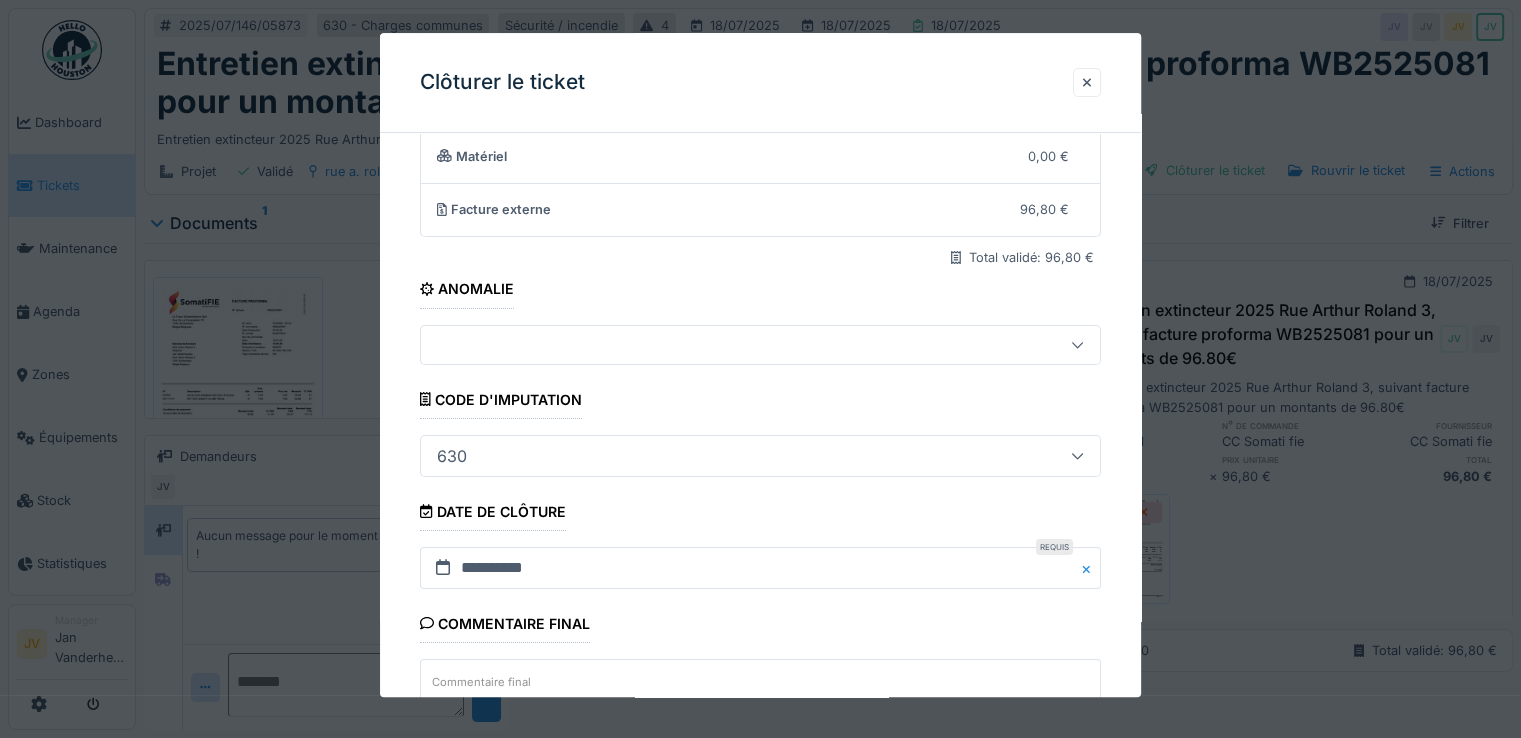 scroll, scrollTop: 300, scrollLeft: 0, axis: vertical 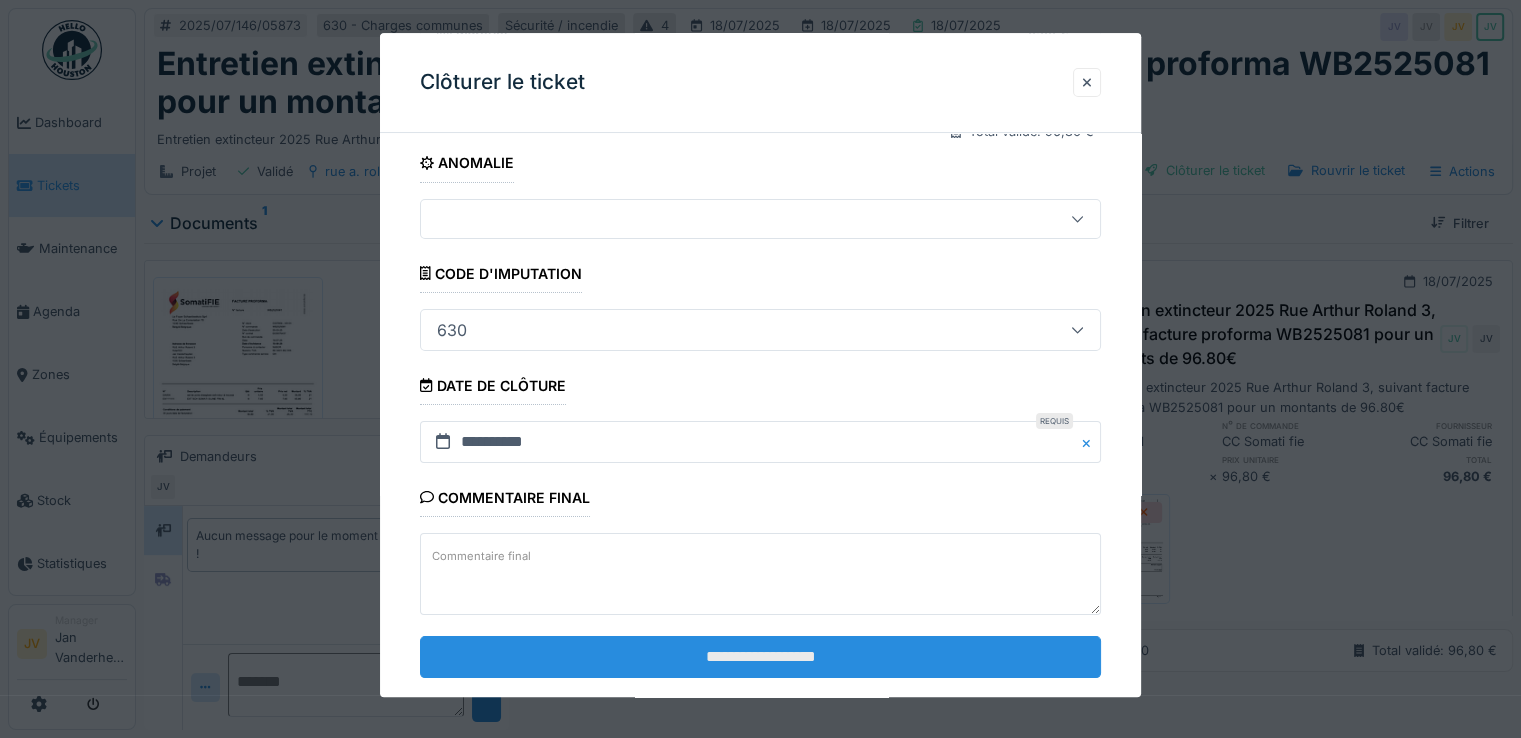 click on "**********" at bounding box center [760, 657] 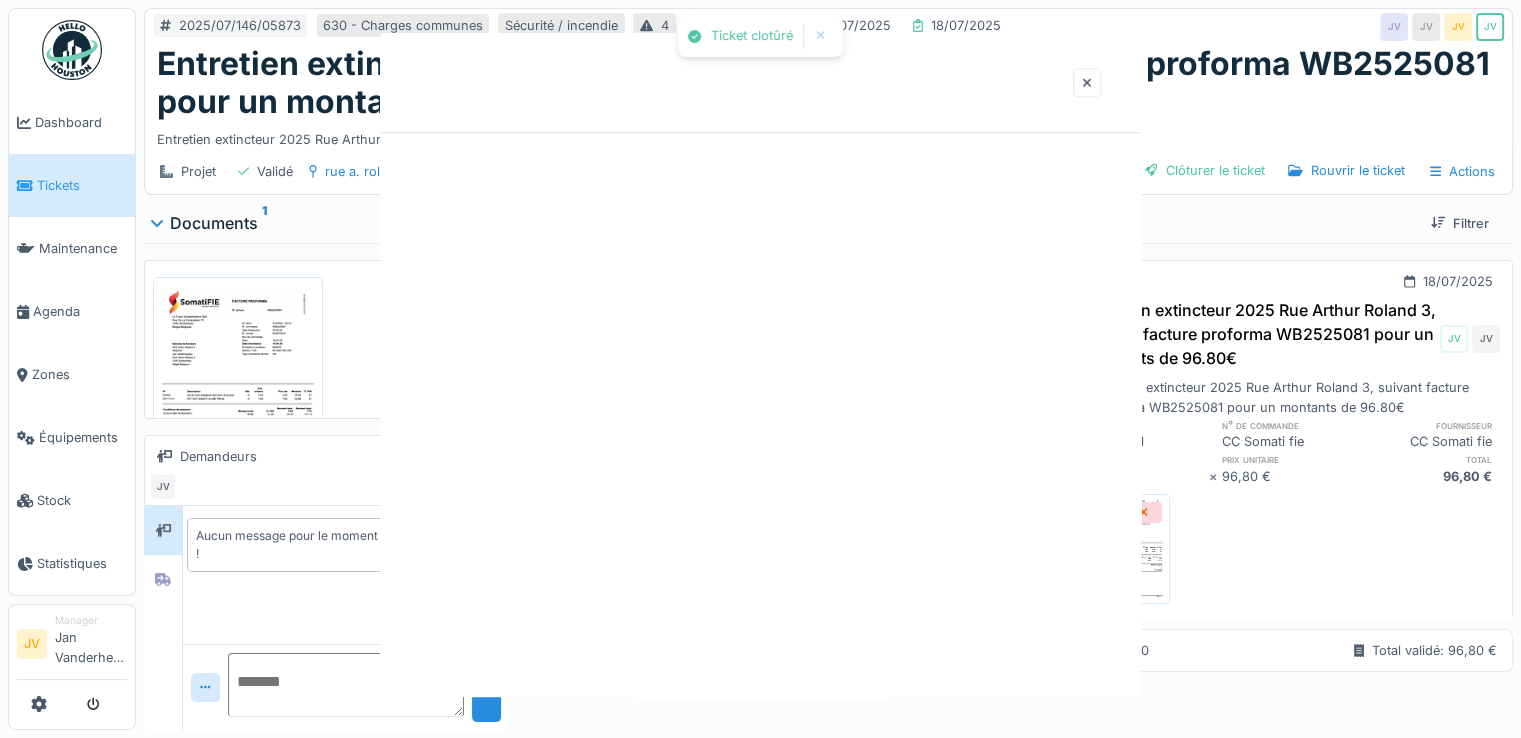 scroll, scrollTop: 0, scrollLeft: 0, axis: both 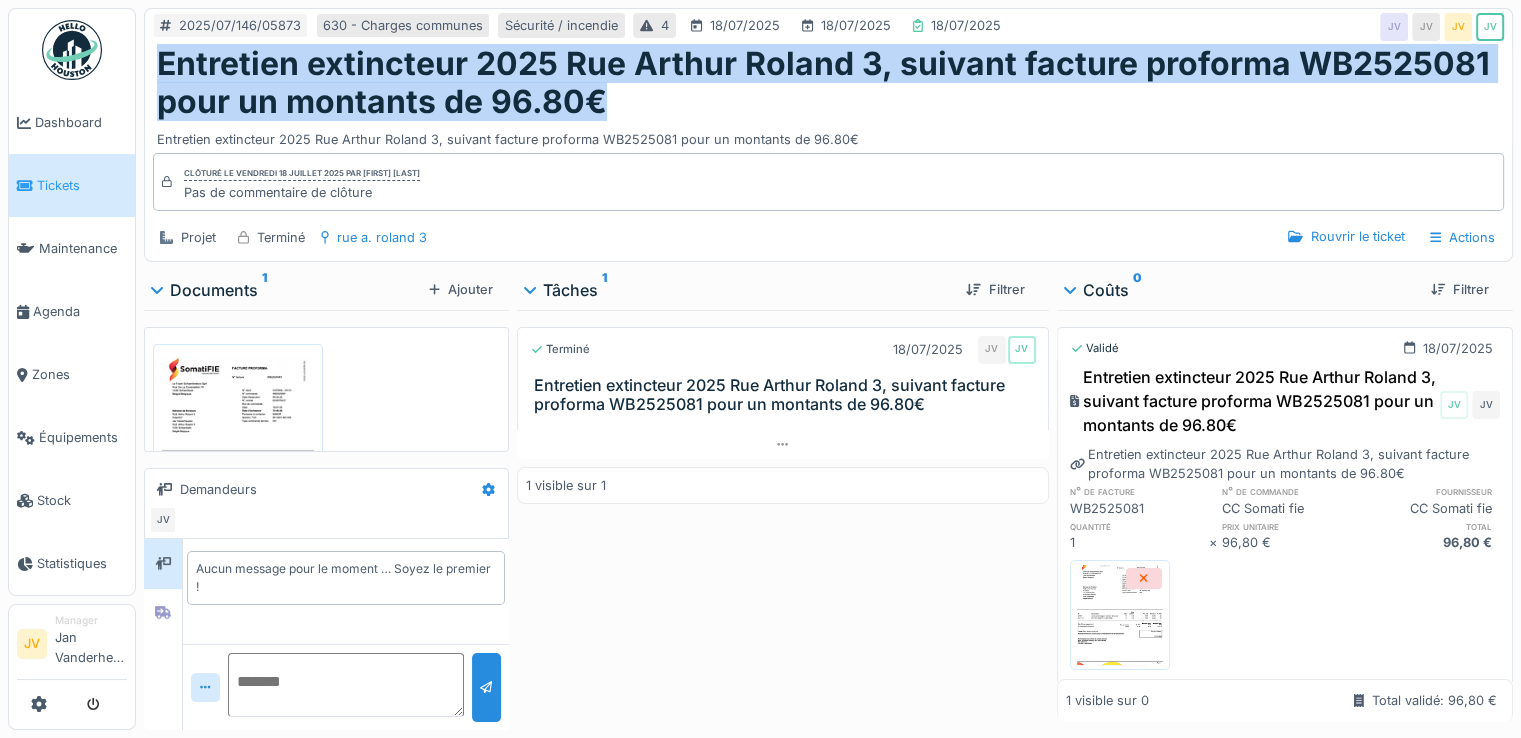 drag, startPoint x: 159, startPoint y: 57, endPoint x: 642, endPoint y: 93, distance: 484.33975 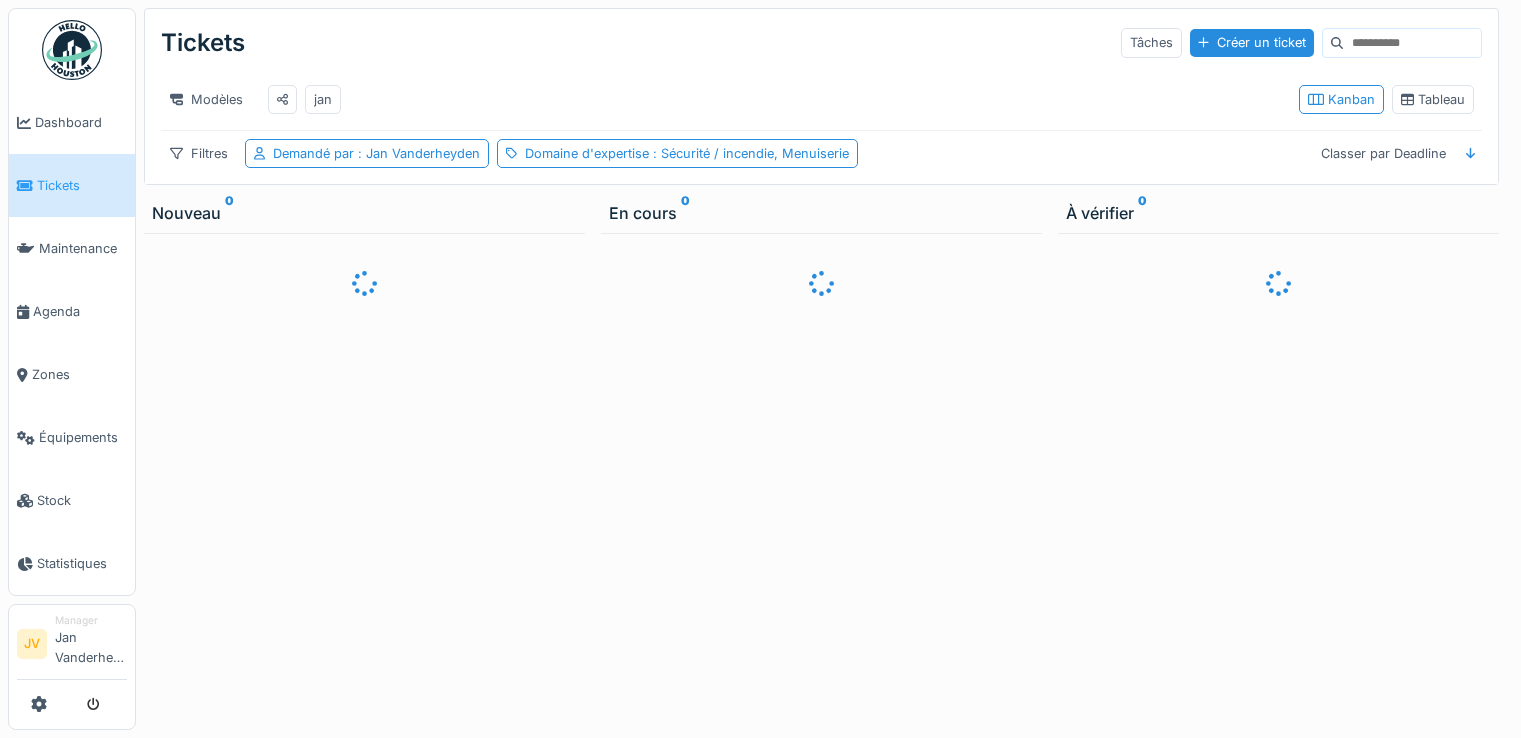 scroll, scrollTop: 0, scrollLeft: 0, axis: both 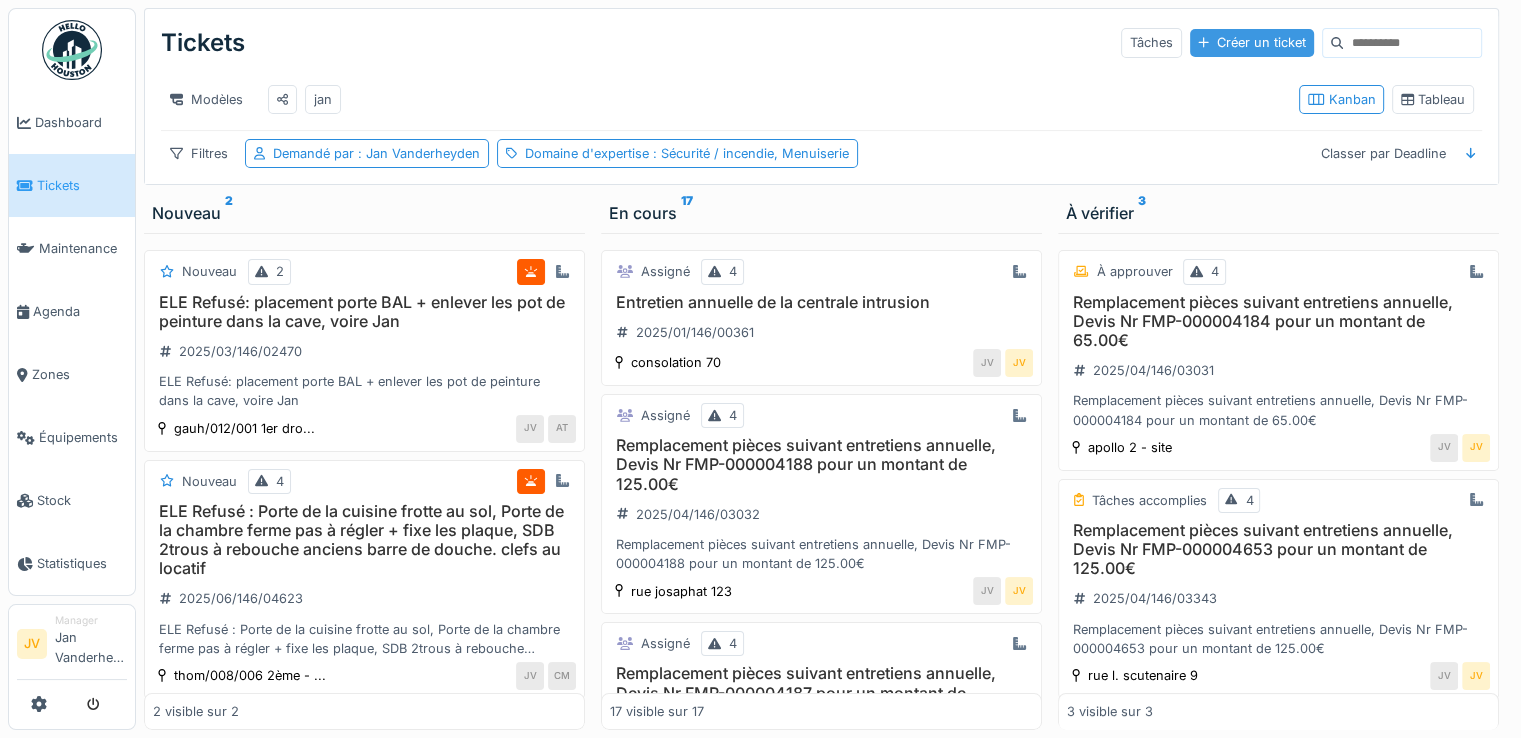 click on "Créer un ticket" at bounding box center (1252, 42) 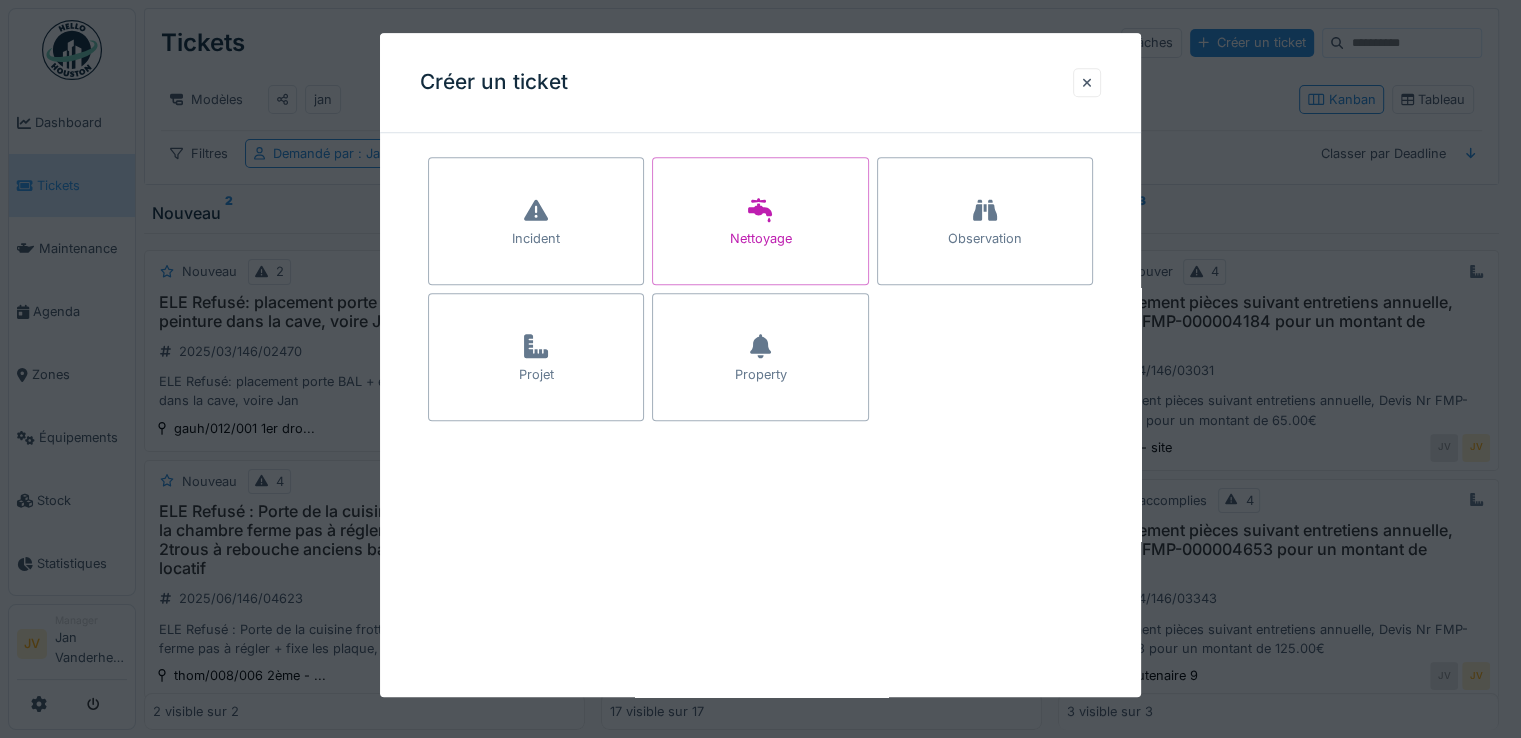 click on "Projet" at bounding box center [536, 375] 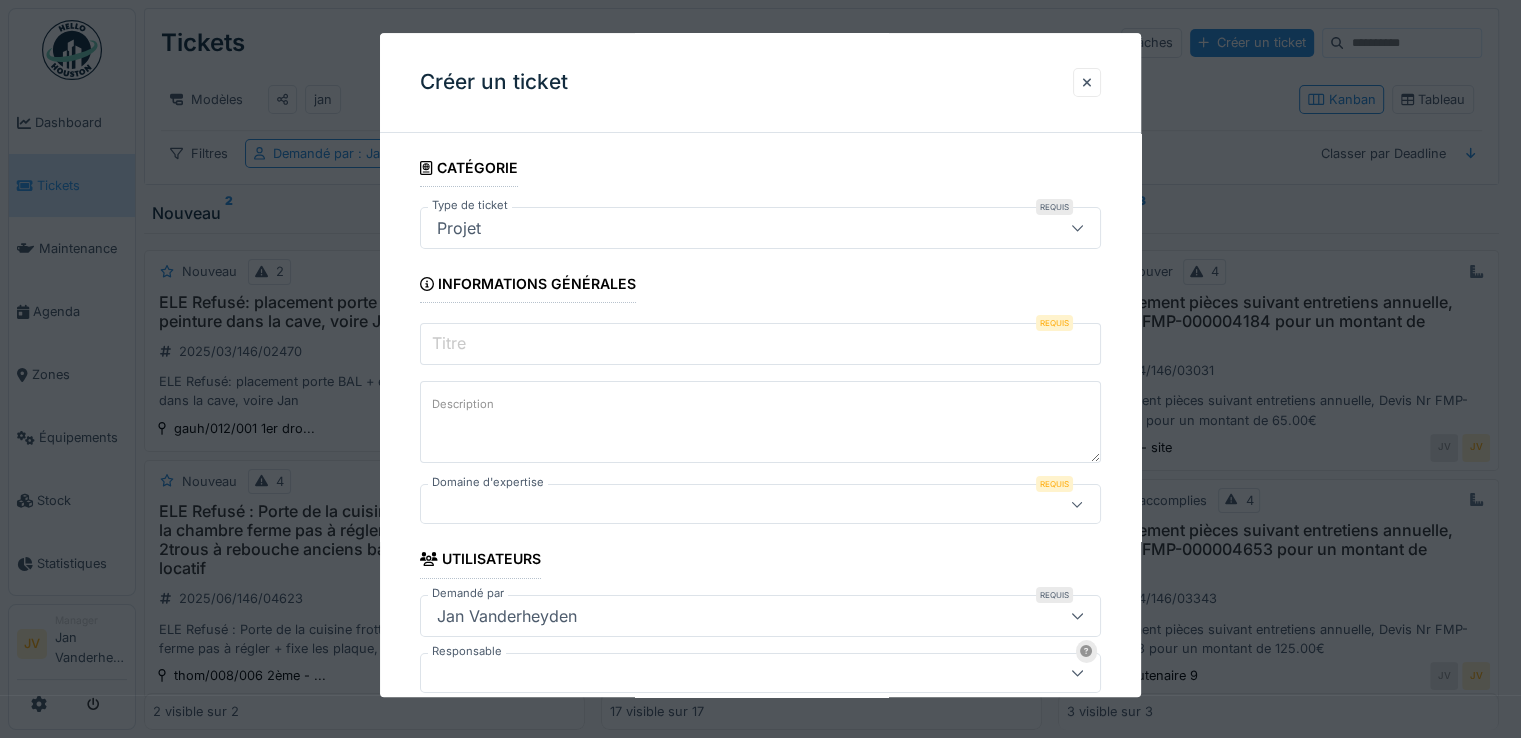 click on "Titre" at bounding box center (760, 344) 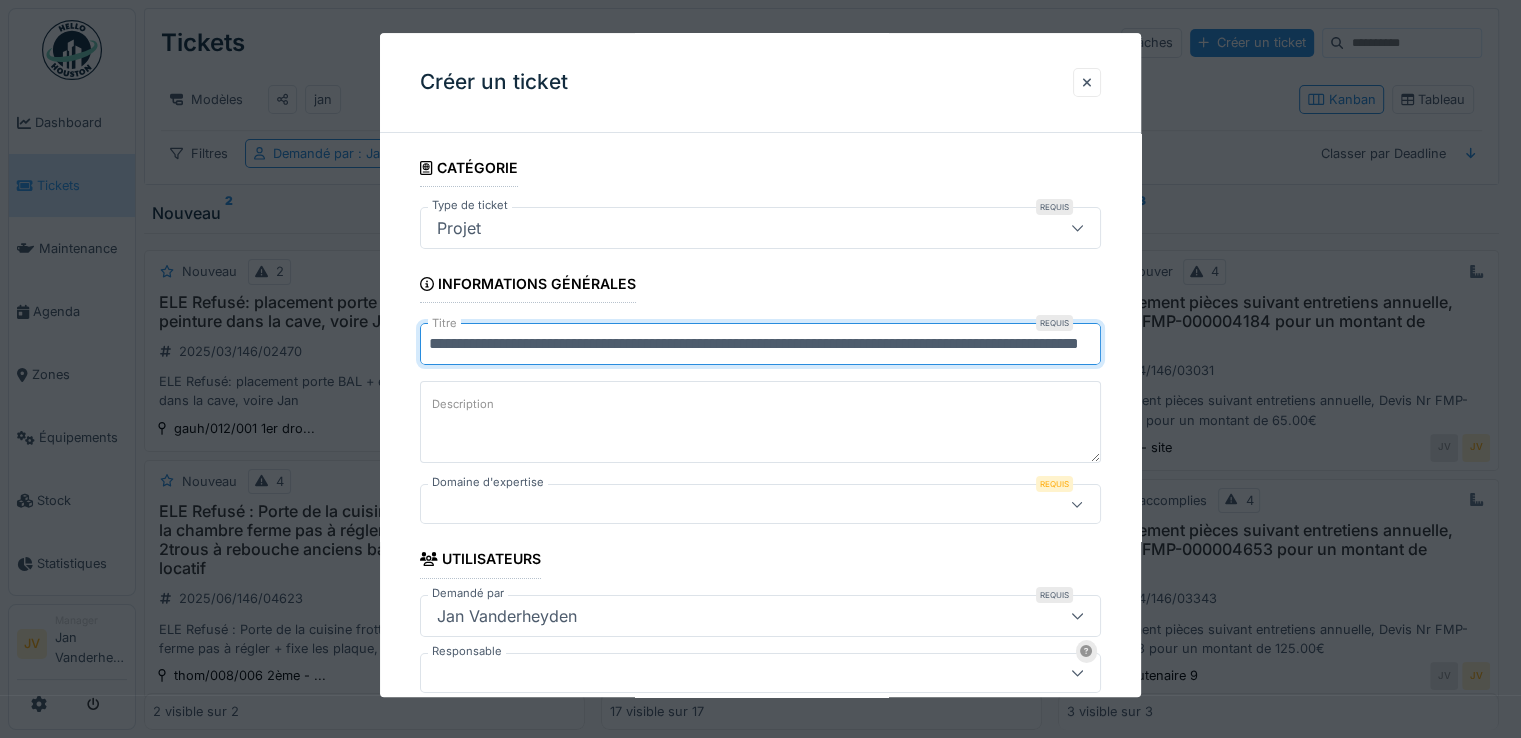 scroll, scrollTop: 0, scrollLeft: 188, axis: horizontal 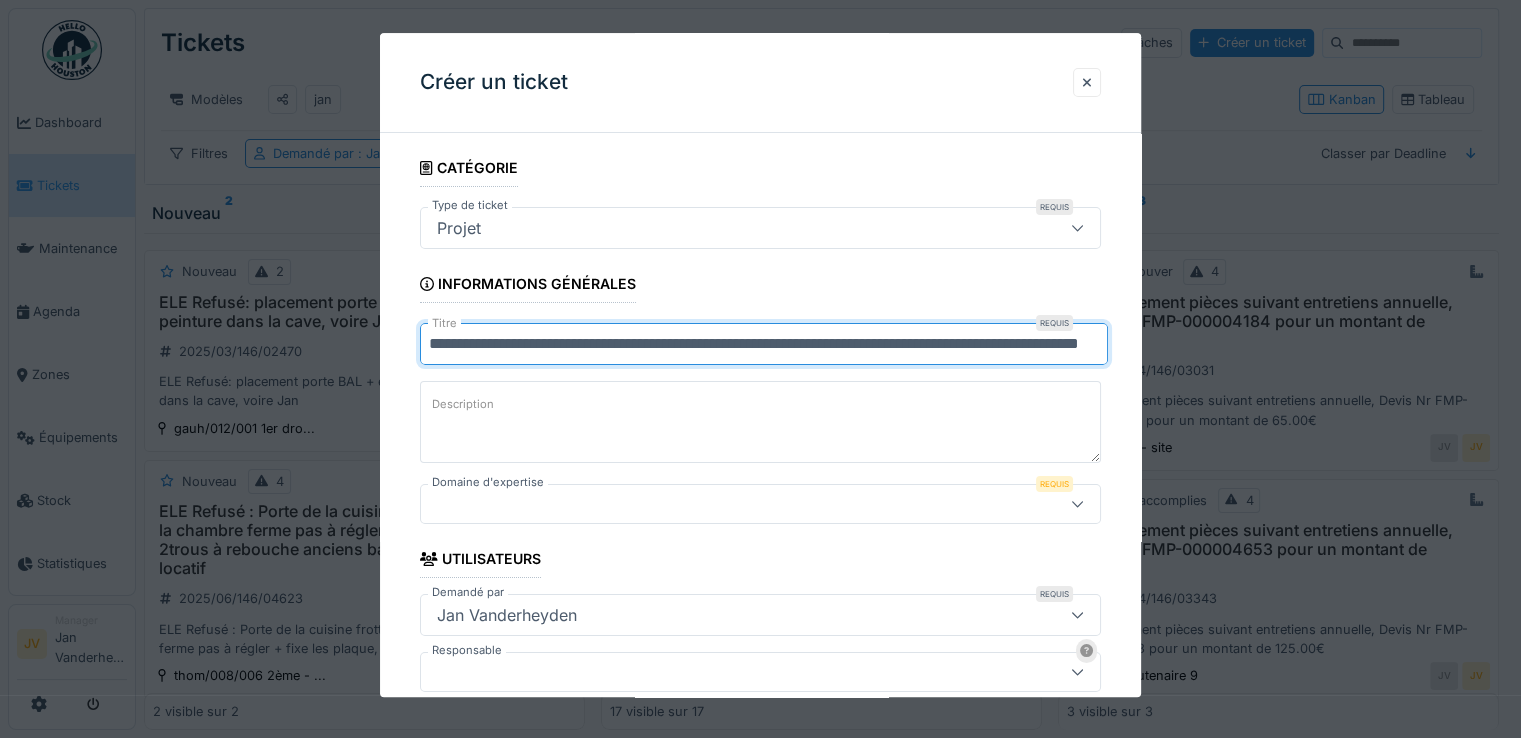 click on "**********" at bounding box center (764, 344) 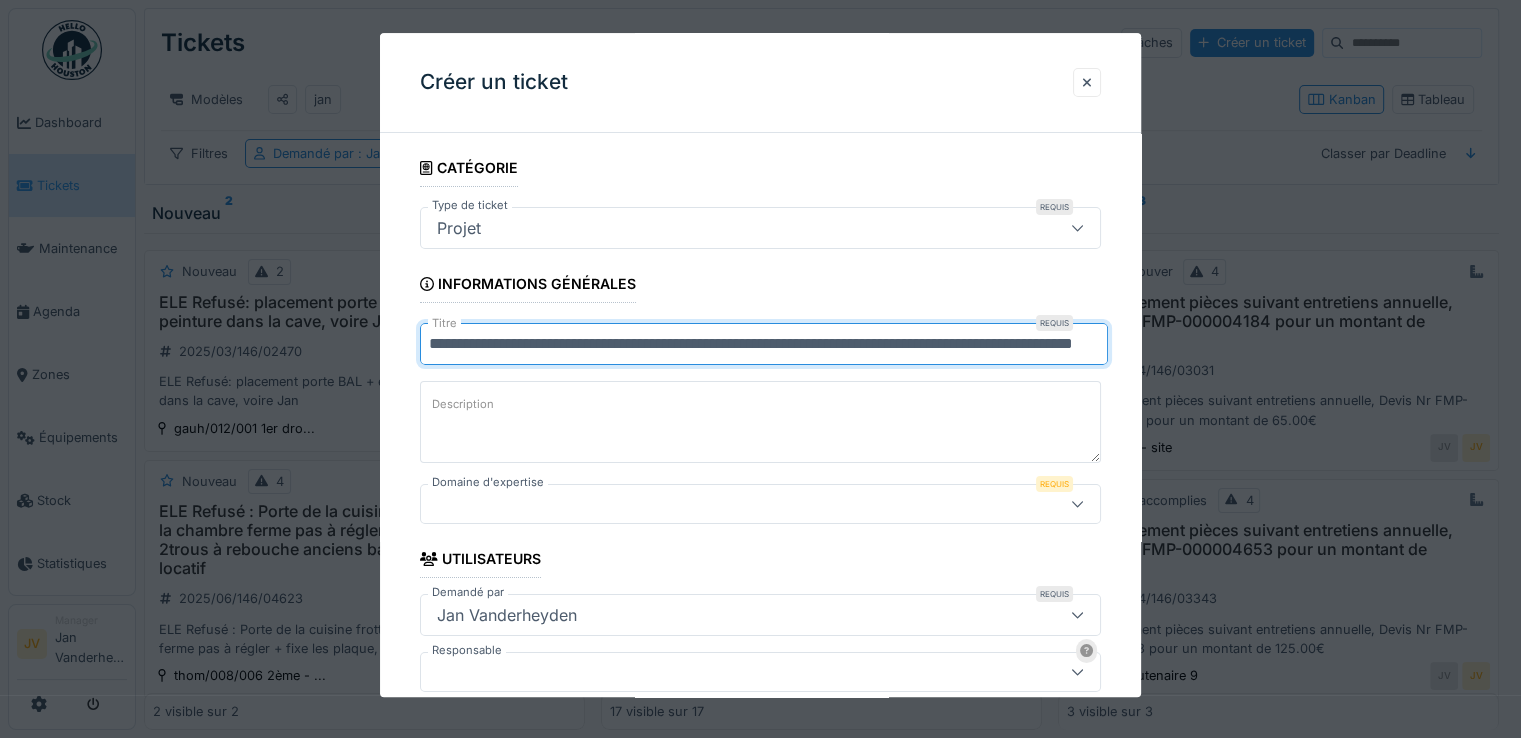 scroll, scrollTop: 0, scrollLeft: 178, axis: horizontal 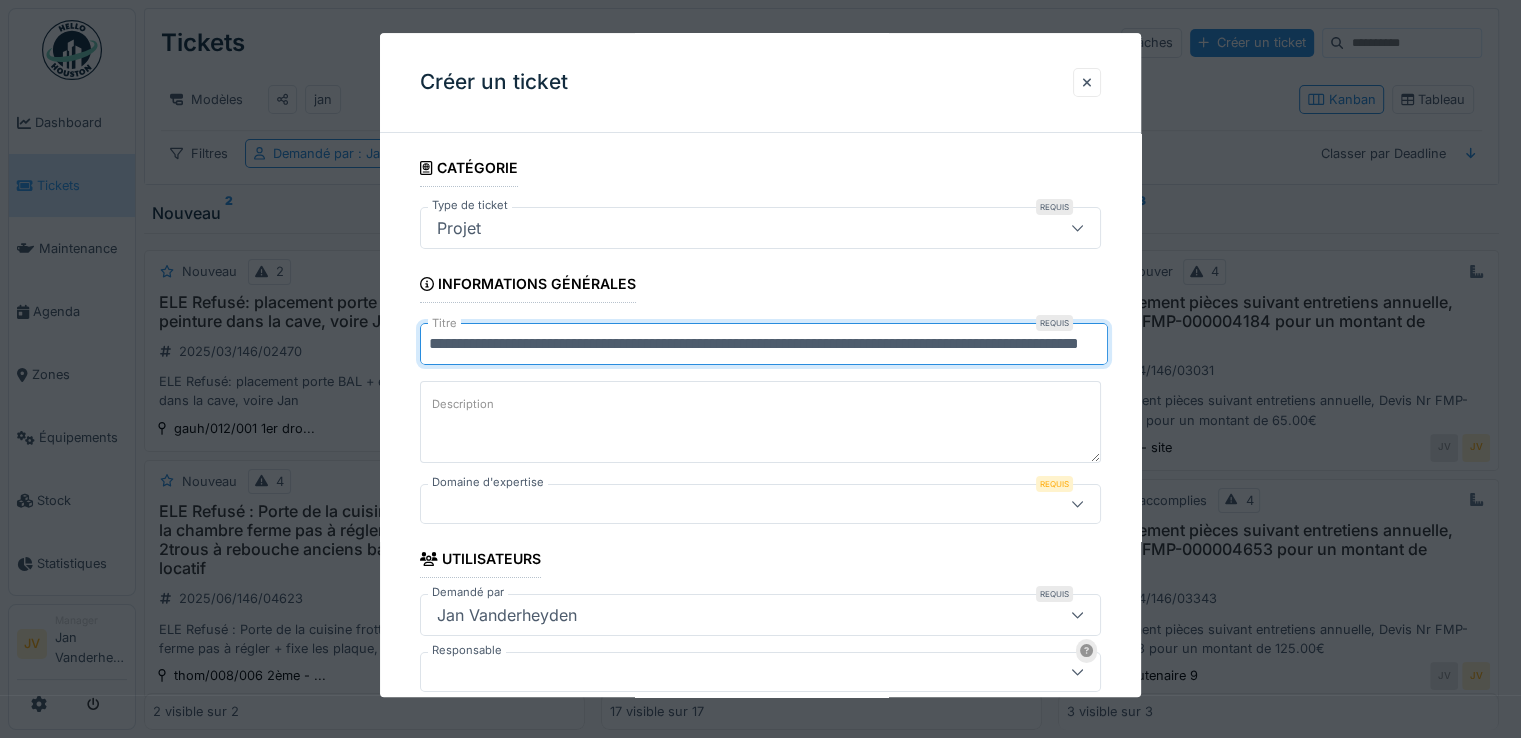 drag, startPoint x: 885, startPoint y: 338, endPoint x: 885, endPoint y: 354, distance: 16 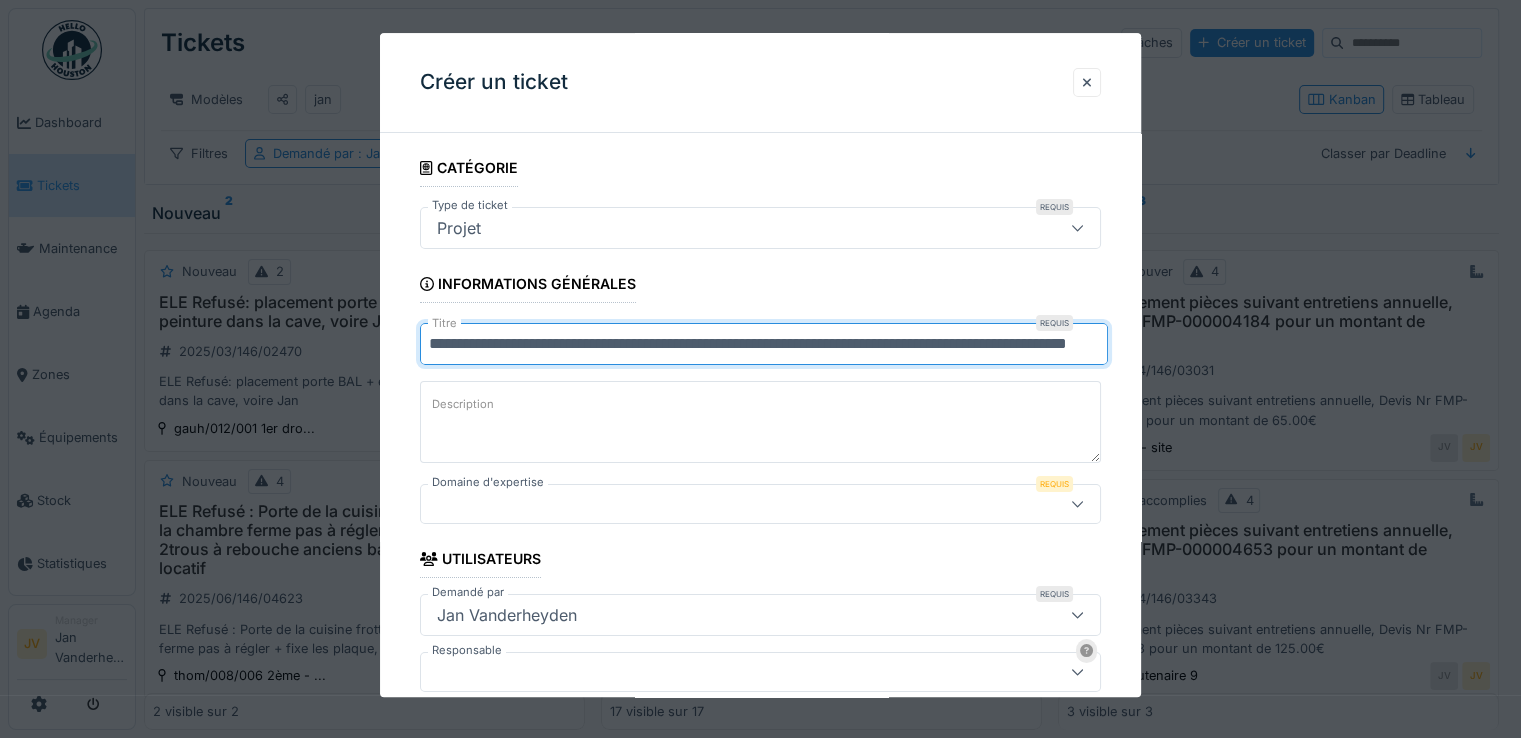 scroll, scrollTop: 0, scrollLeft: 171, axis: horizontal 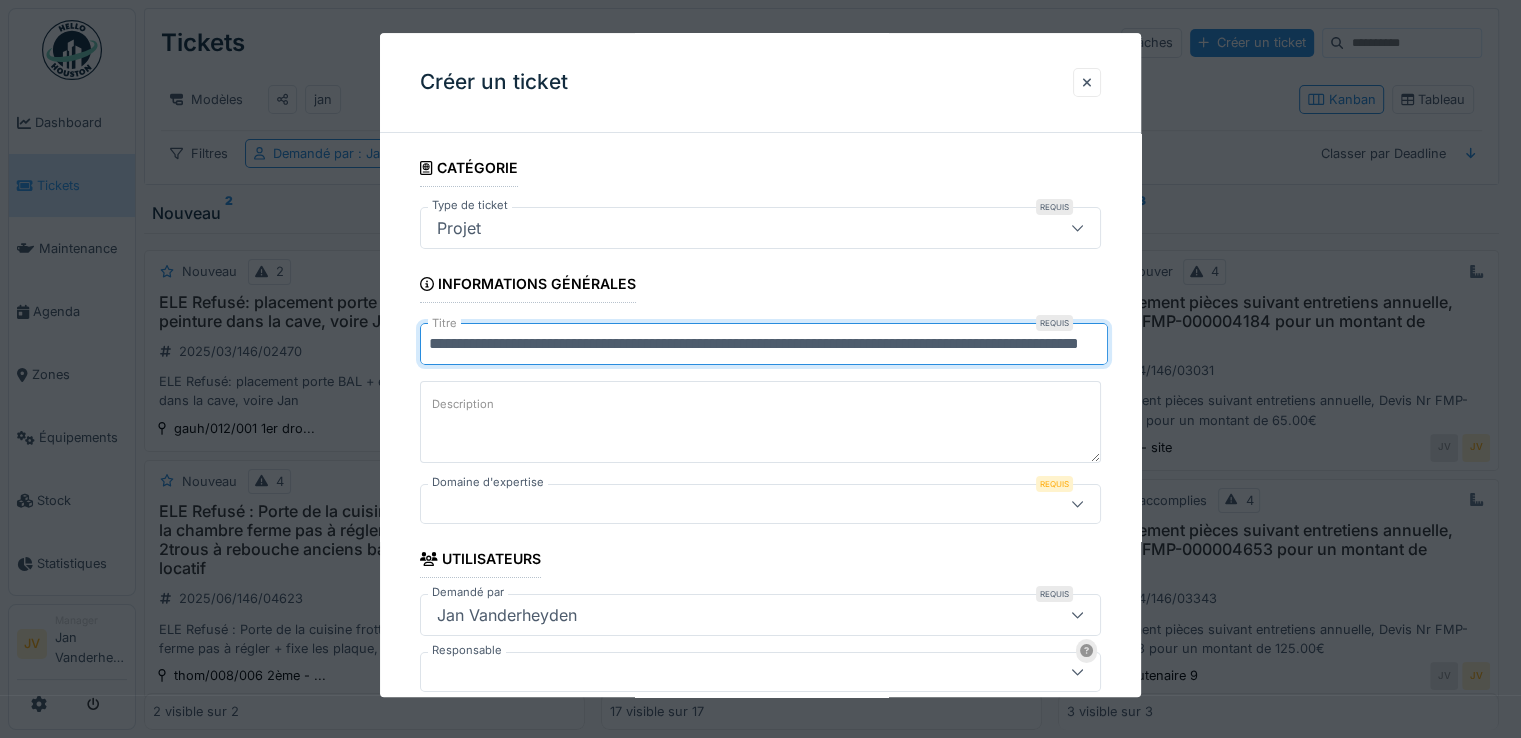 type on "**********" 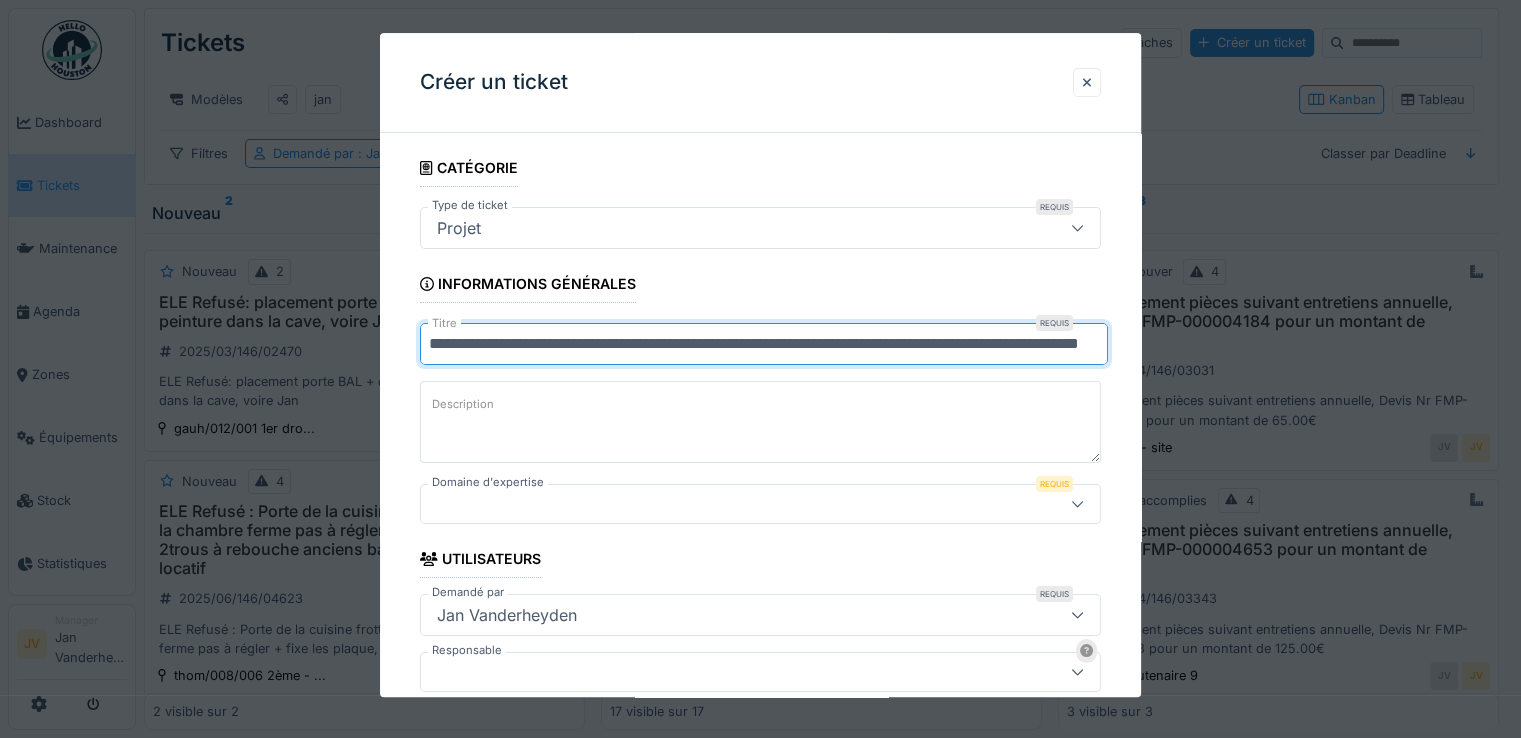 scroll, scrollTop: 0, scrollLeft: 189, axis: horizontal 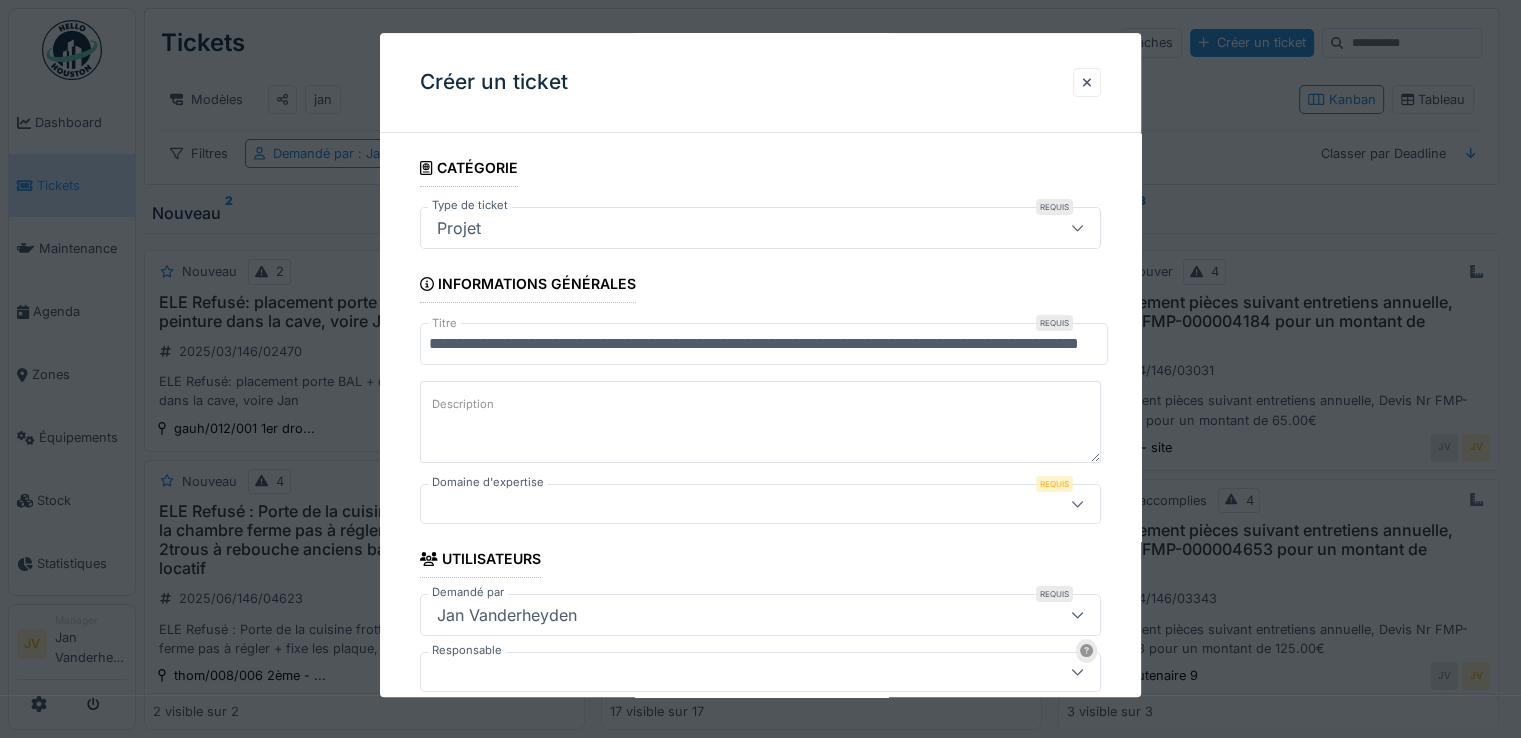 click on "Description" at bounding box center [760, 422] 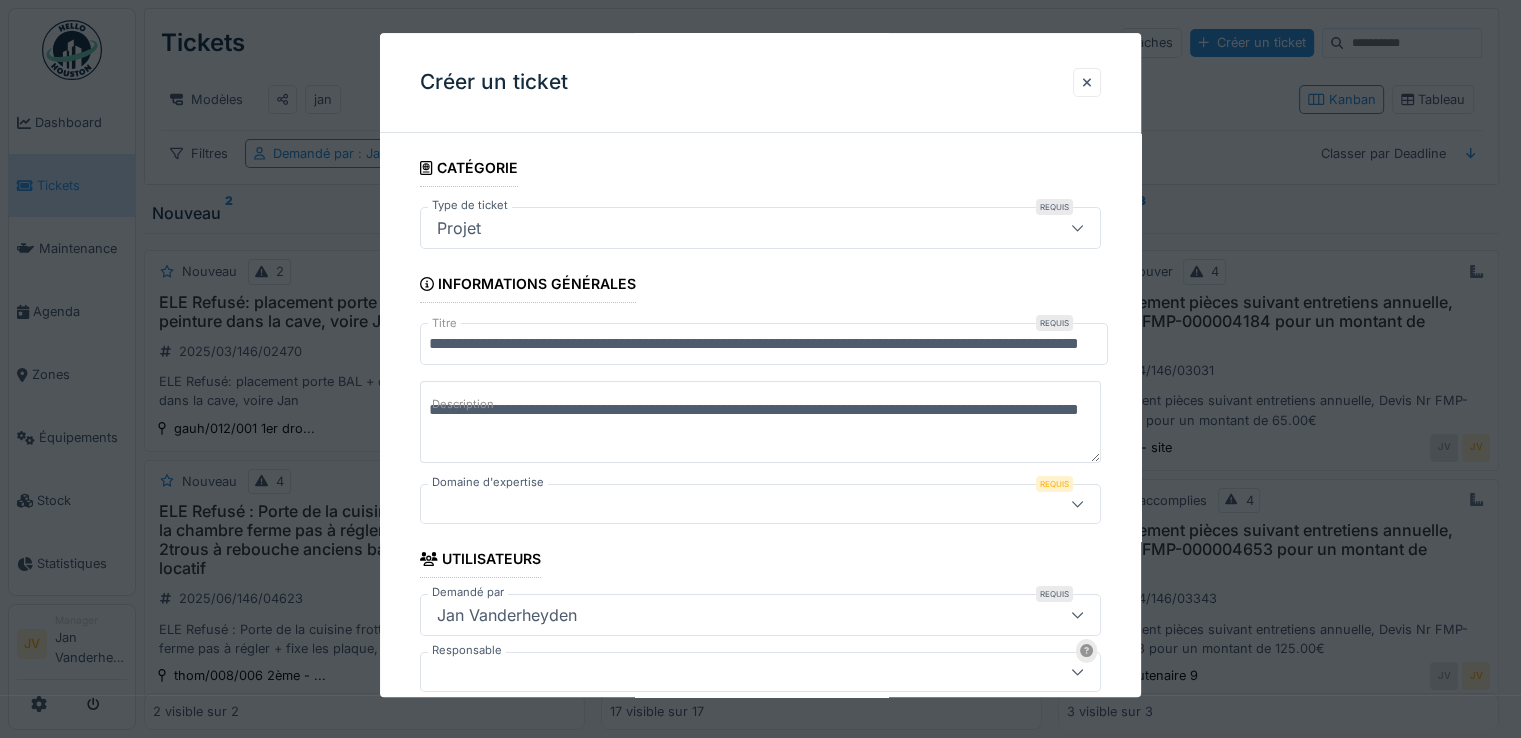 type on "**********" 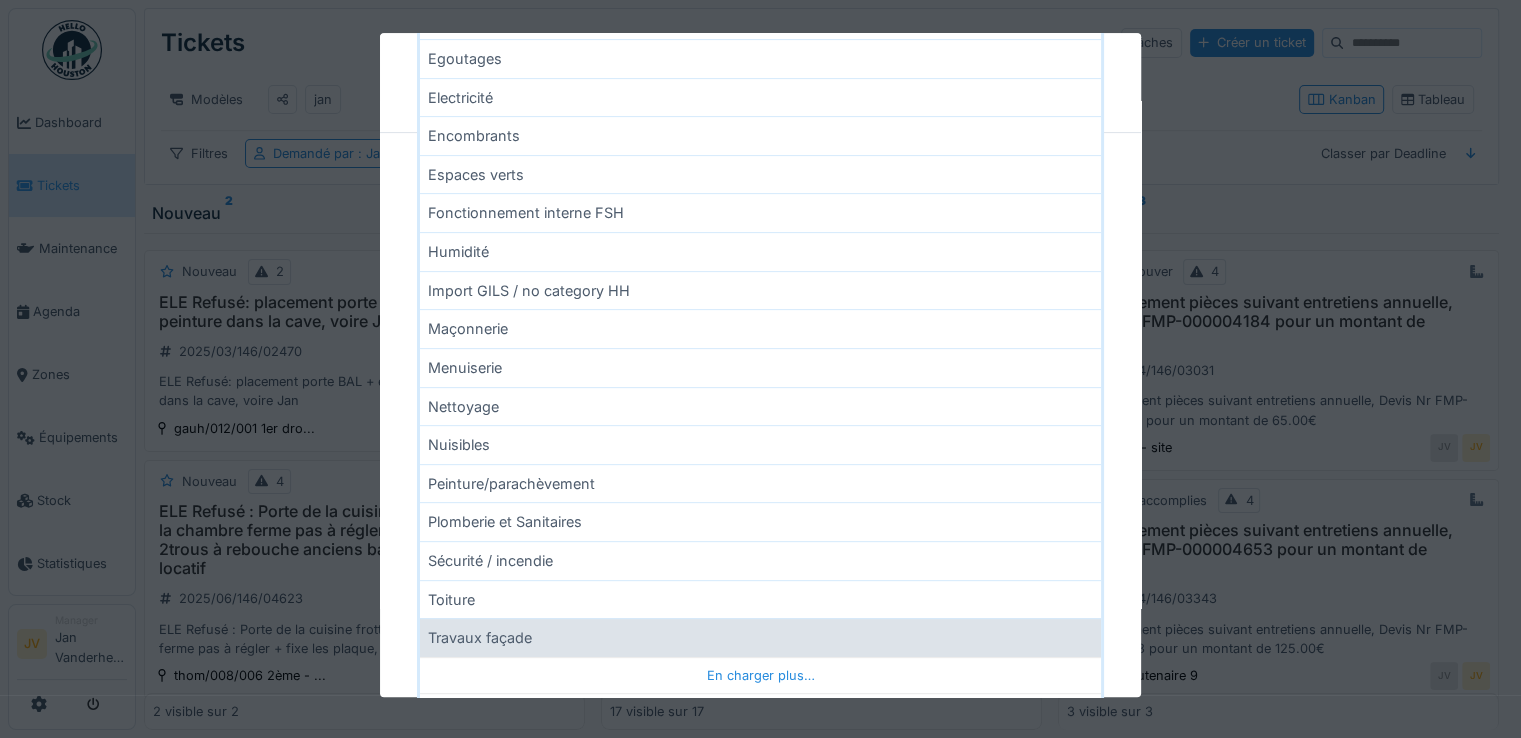 scroll, scrollTop: 700, scrollLeft: 0, axis: vertical 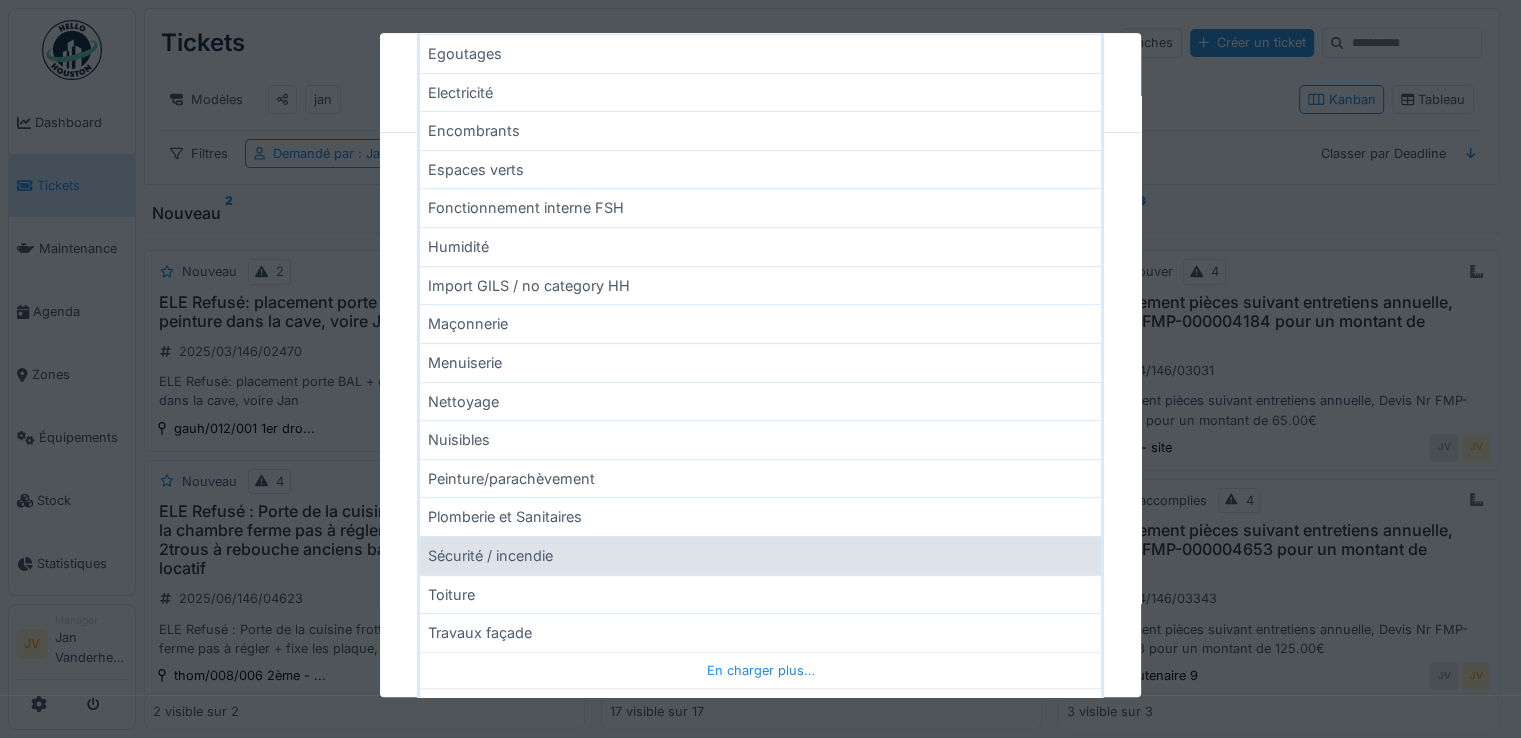 click on "Sécurité / incendie" at bounding box center (760, 555) 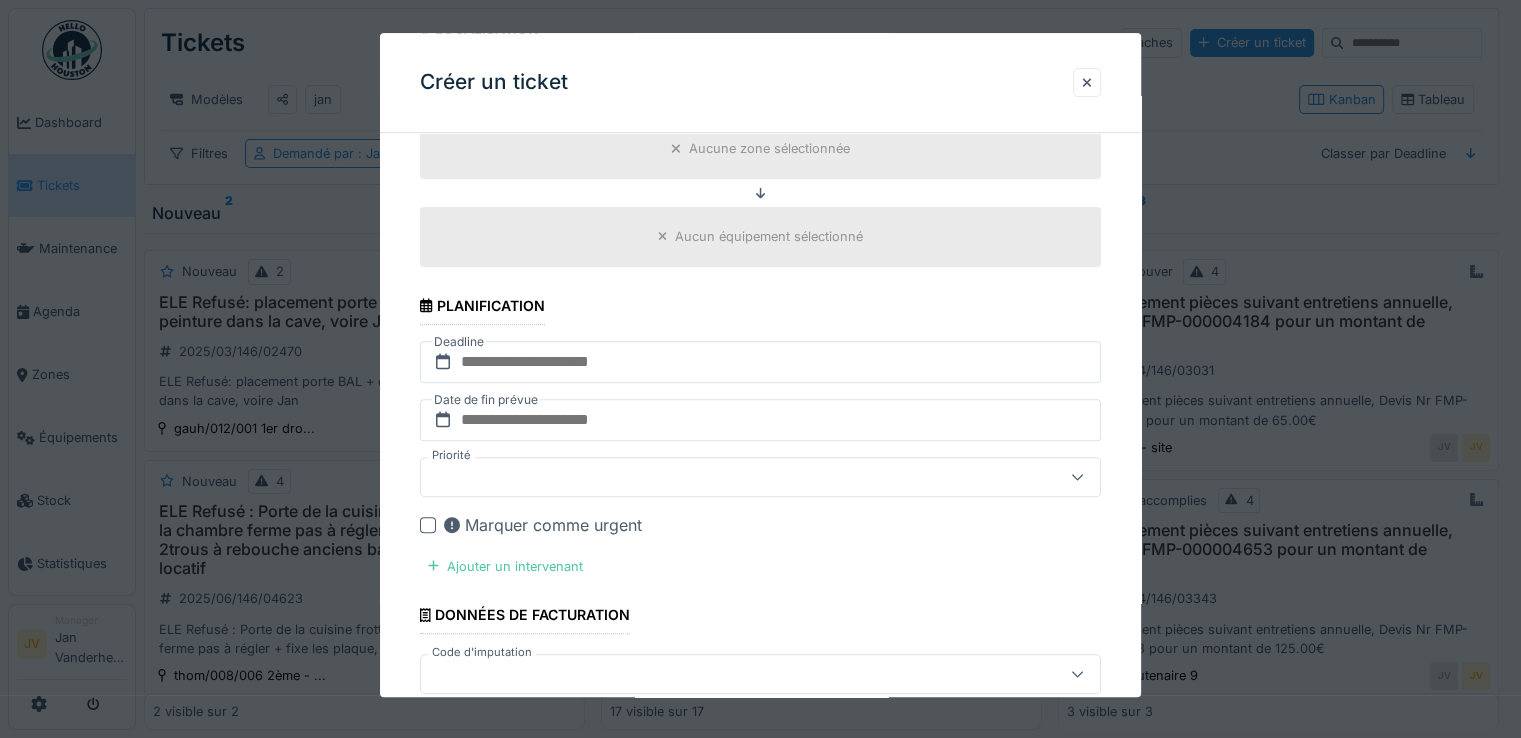 click on "Aucune zone sélectionnée" at bounding box center [769, 149] 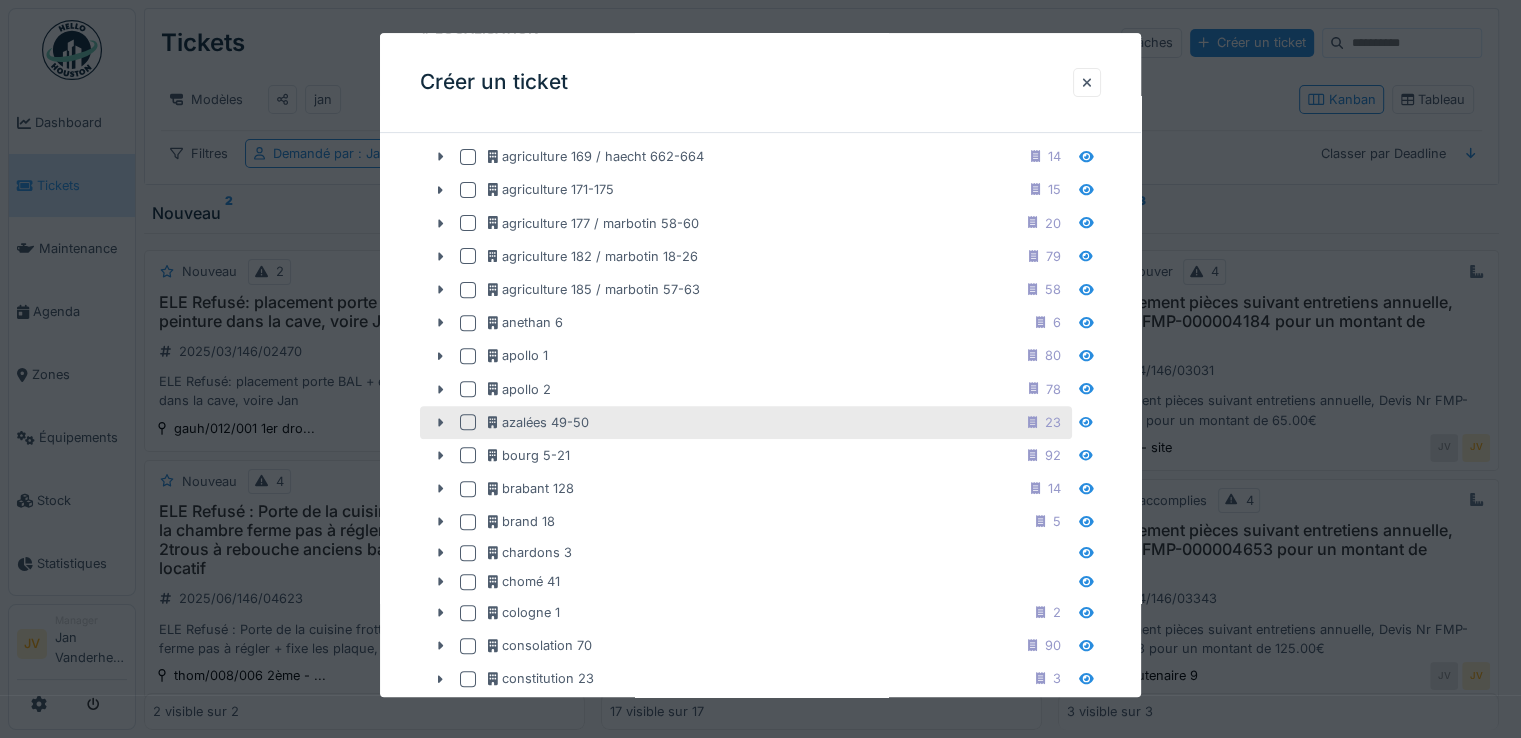 scroll, scrollTop: 300, scrollLeft: 0, axis: vertical 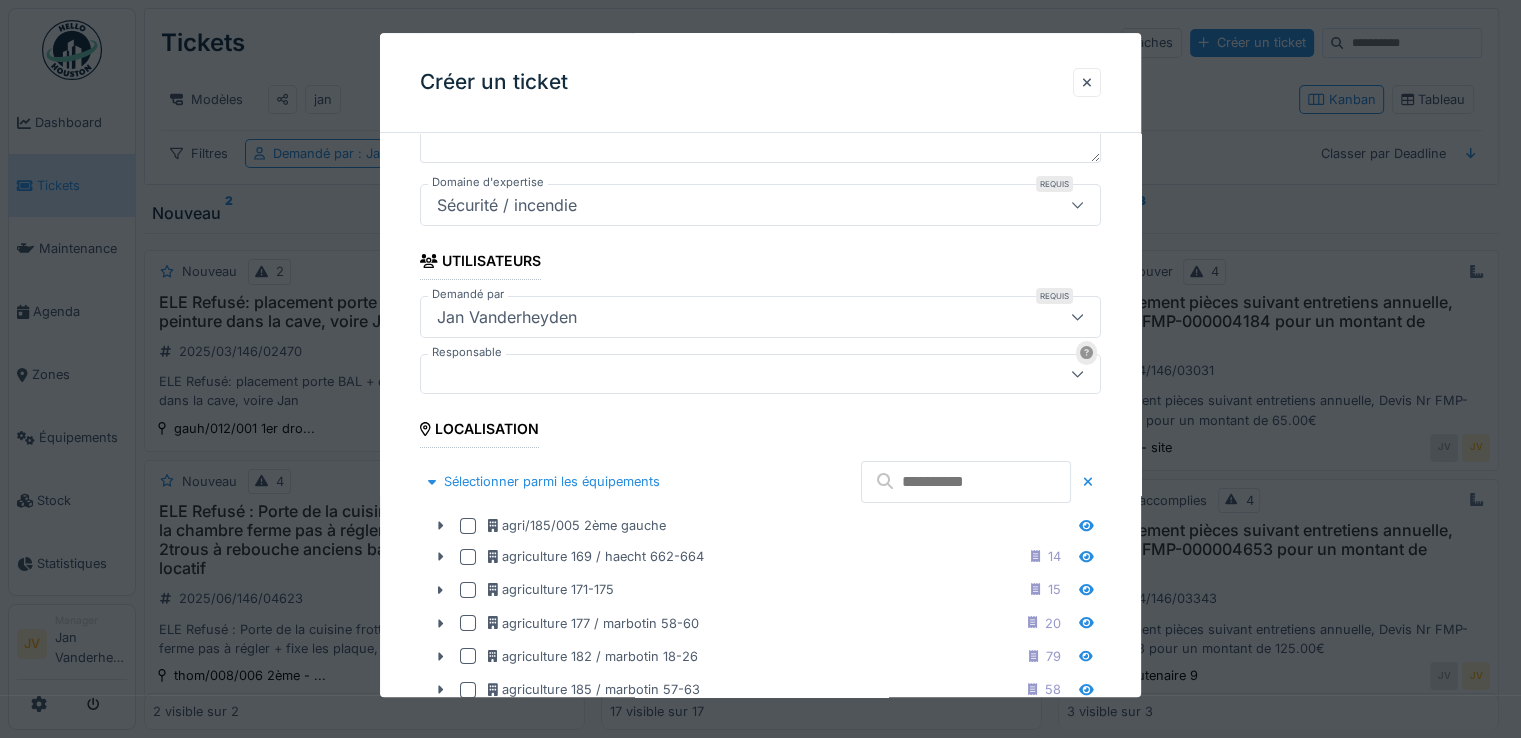 click at bounding box center [726, 374] 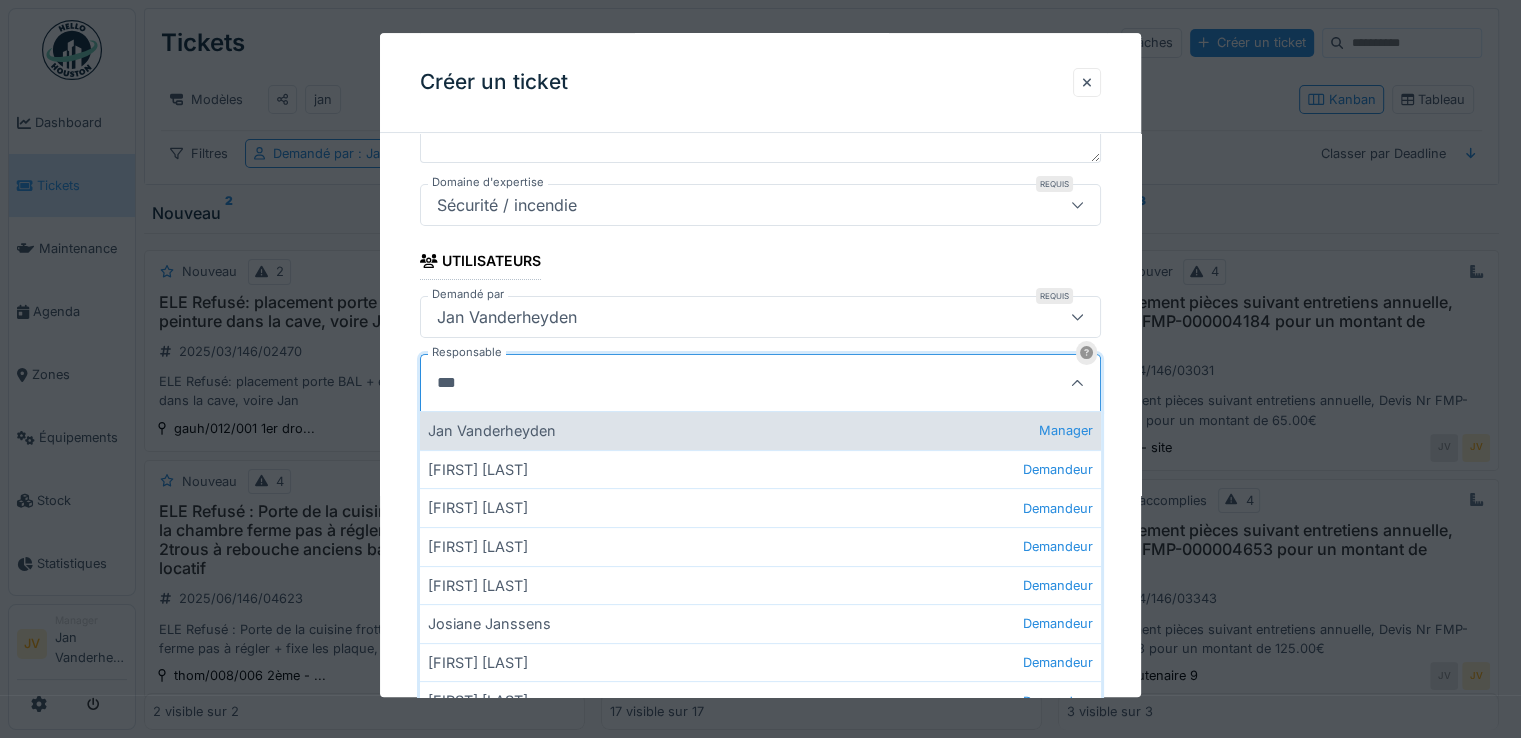 type on "***" 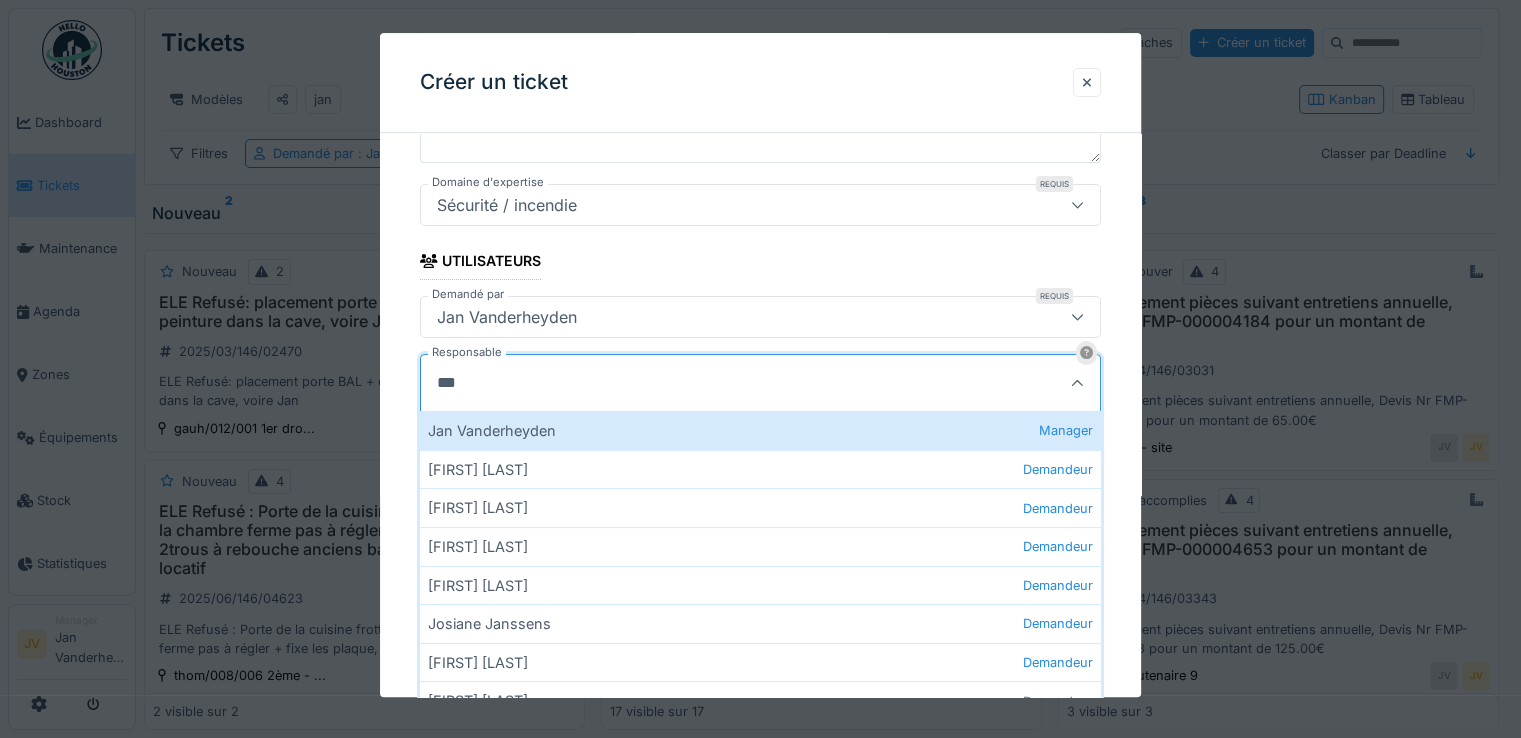 type on "****" 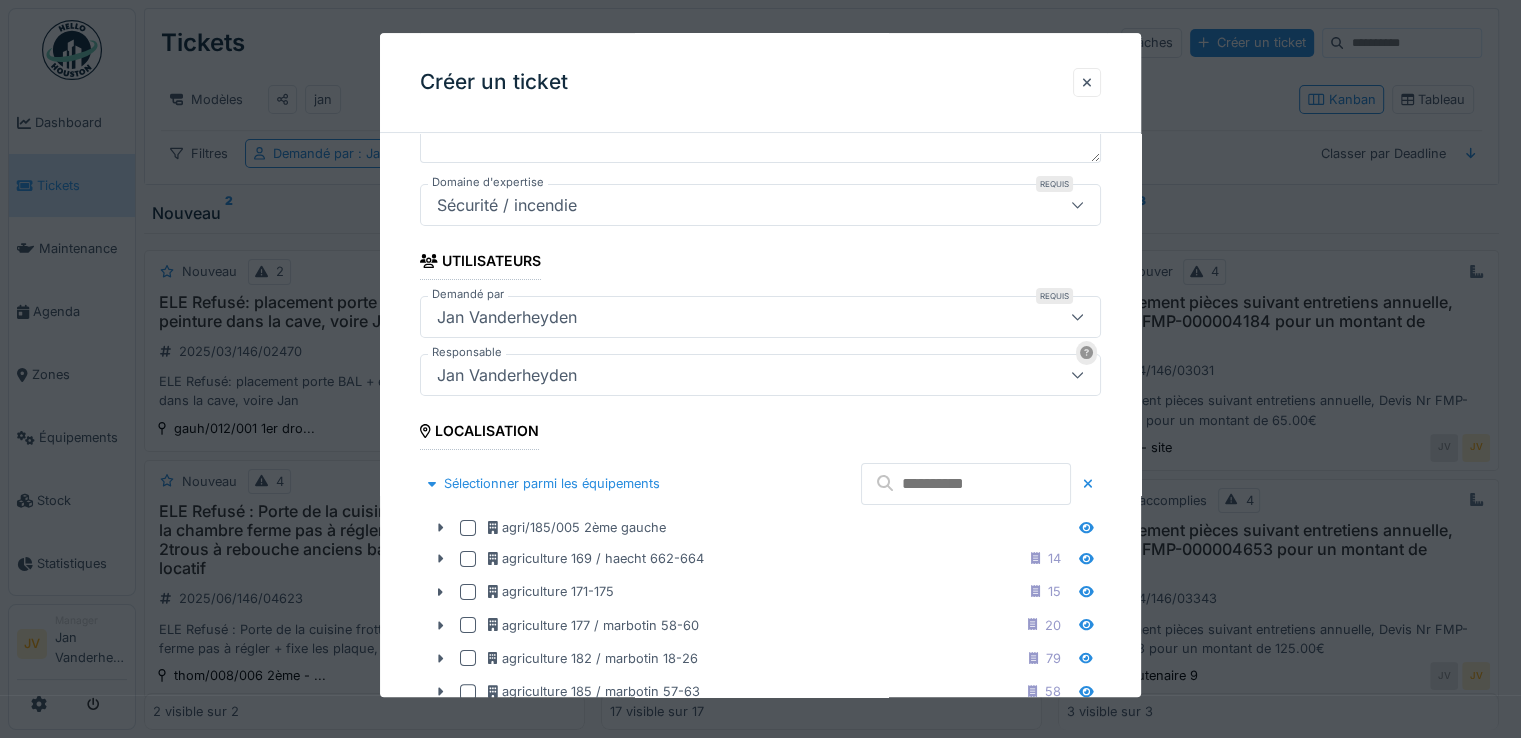 click at bounding box center [966, 484] 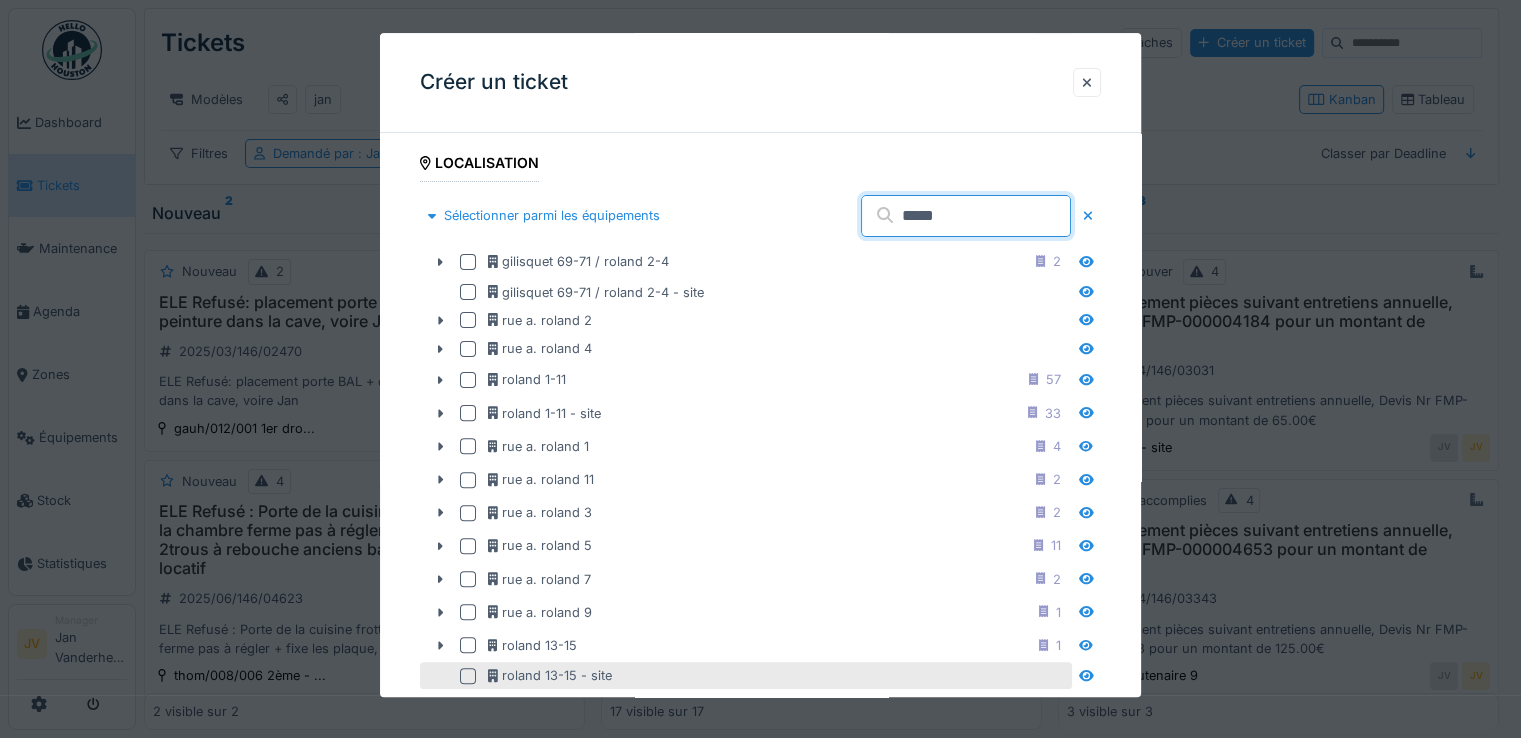scroll, scrollTop: 600, scrollLeft: 0, axis: vertical 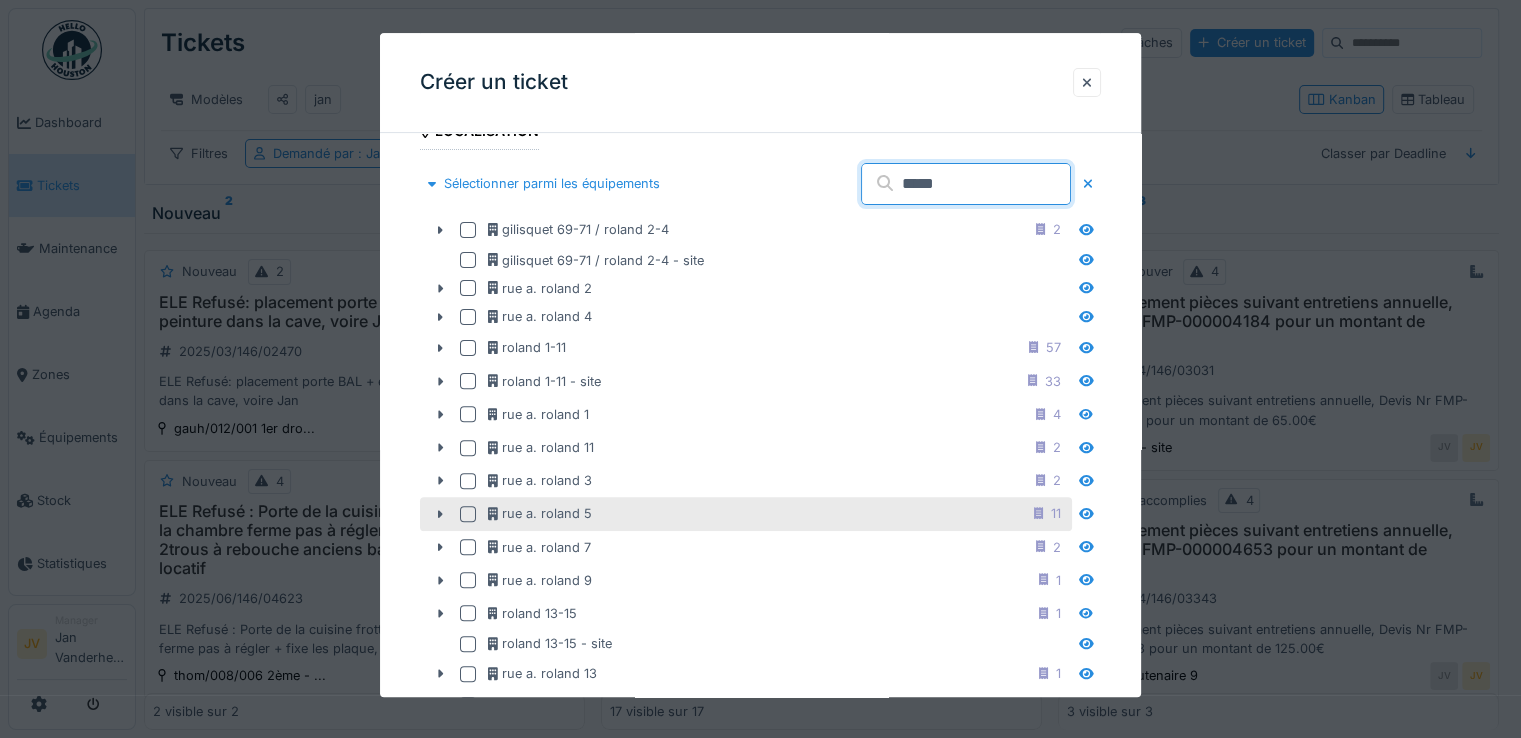 type on "*****" 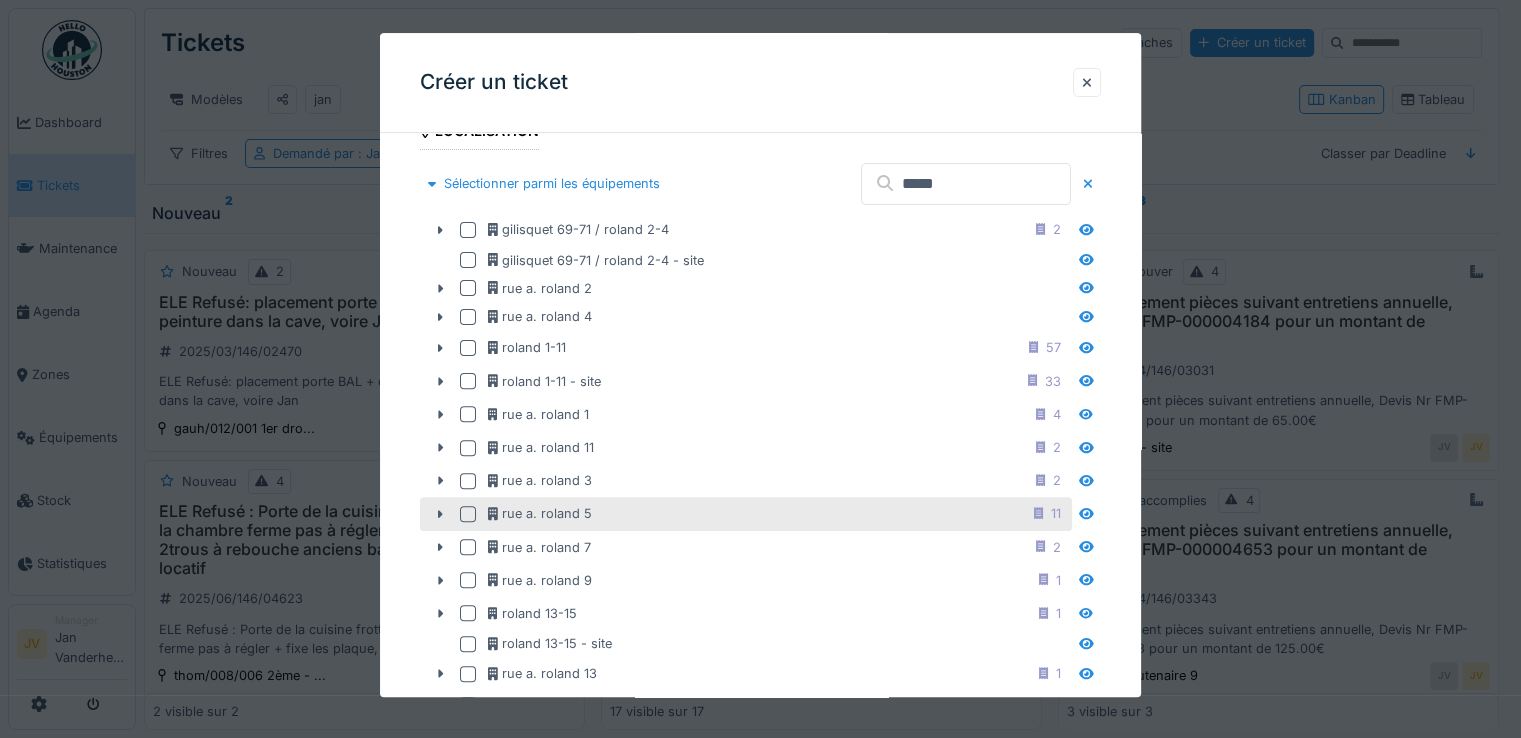 click at bounding box center [468, 514] 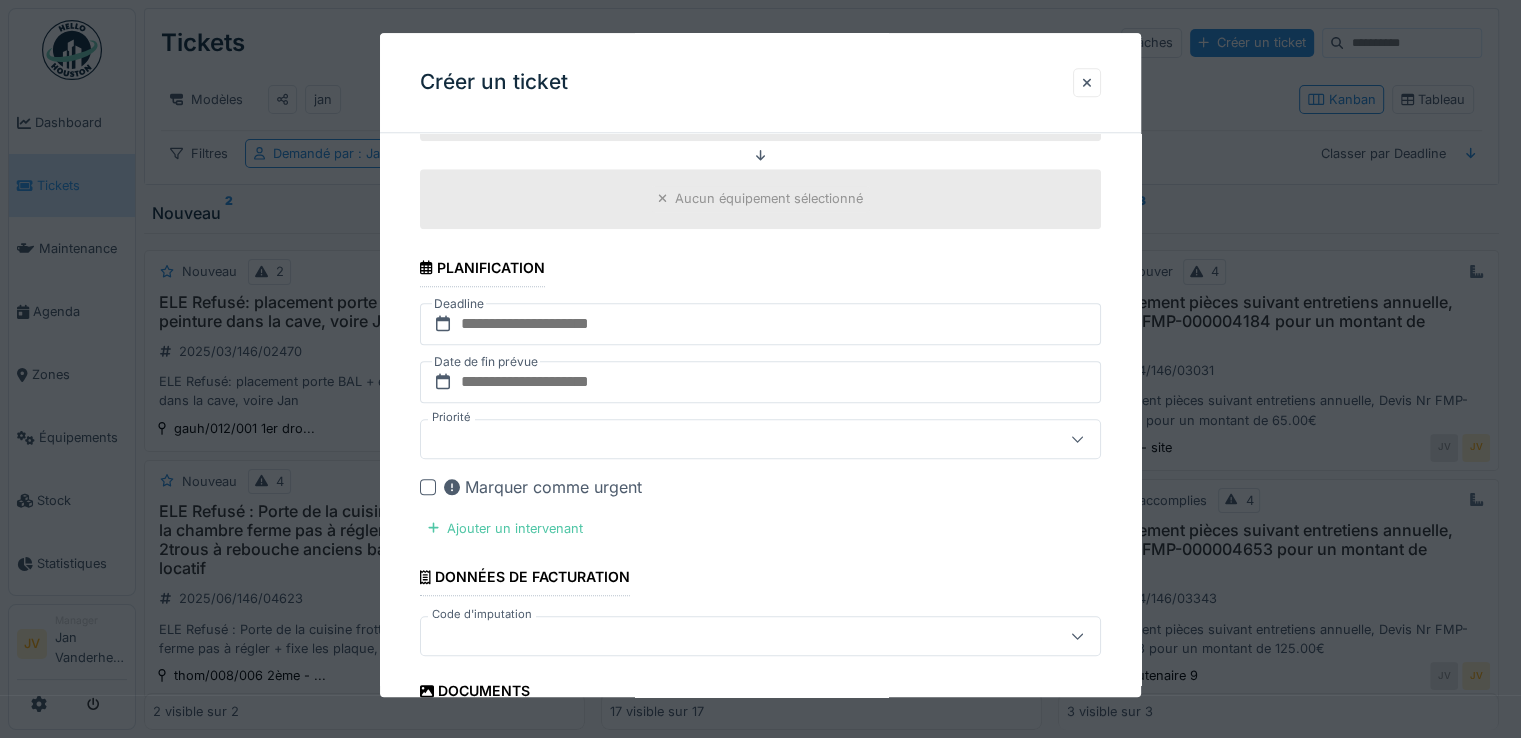 scroll, scrollTop: 1900, scrollLeft: 0, axis: vertical 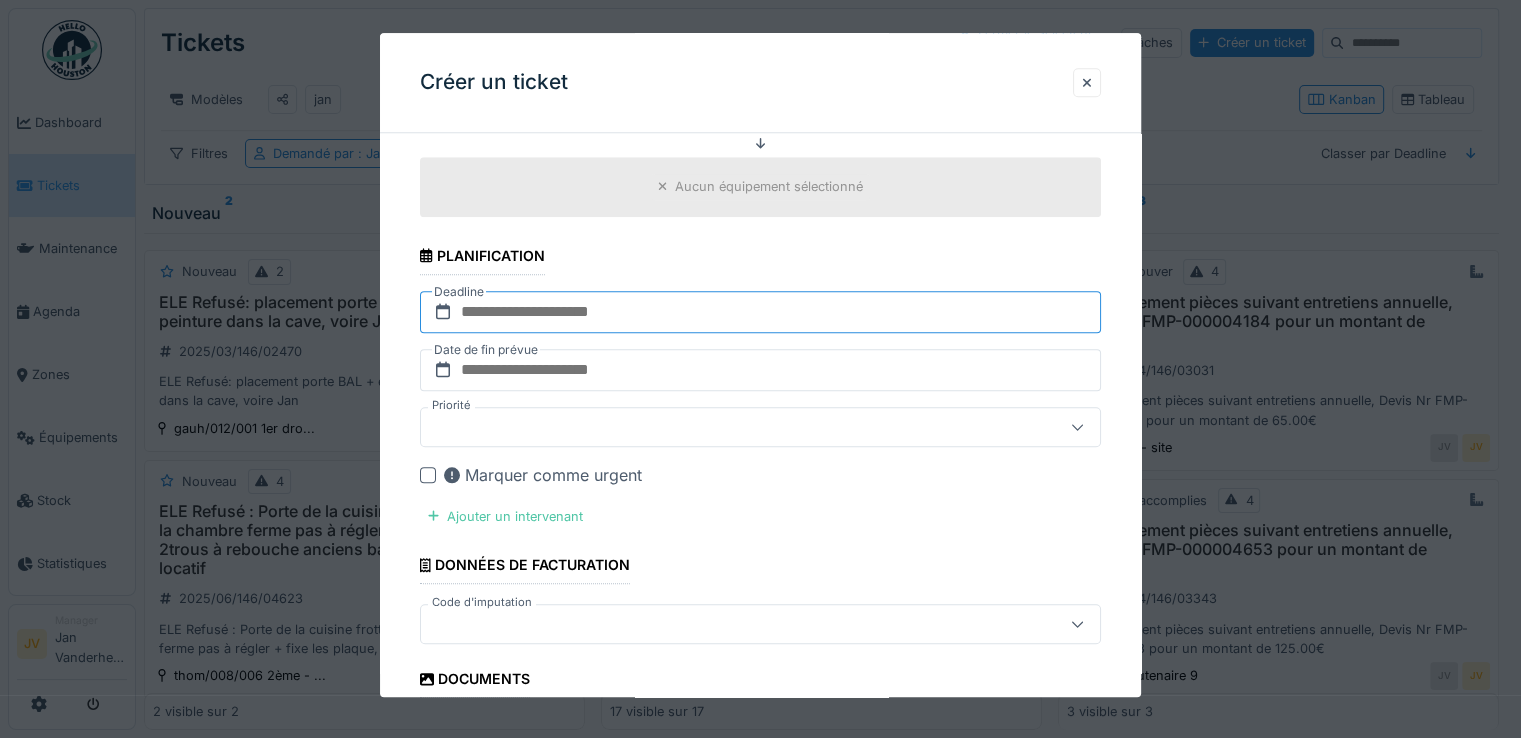 click at bounding box center [760, 312] 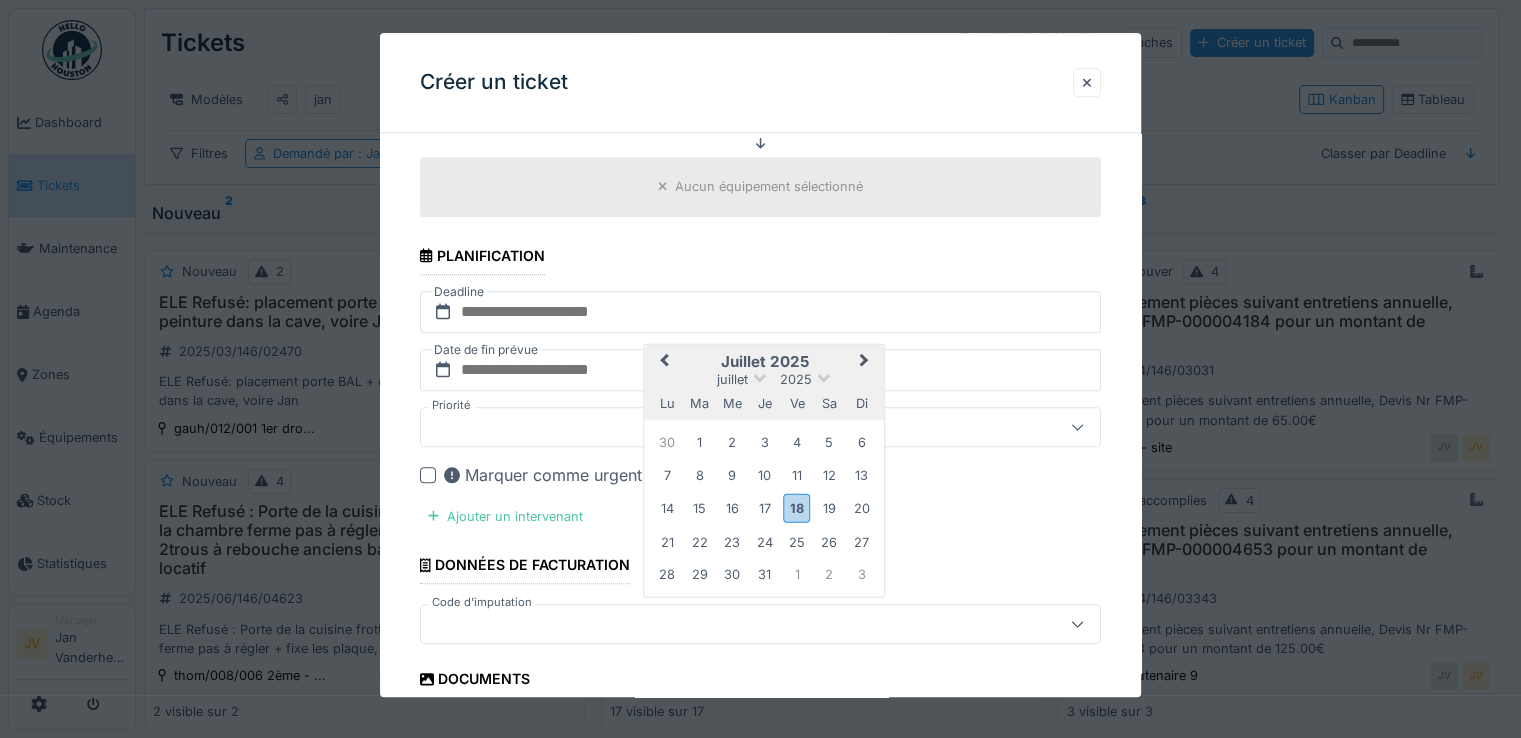 click on "18" at bounding box center [796, 508] 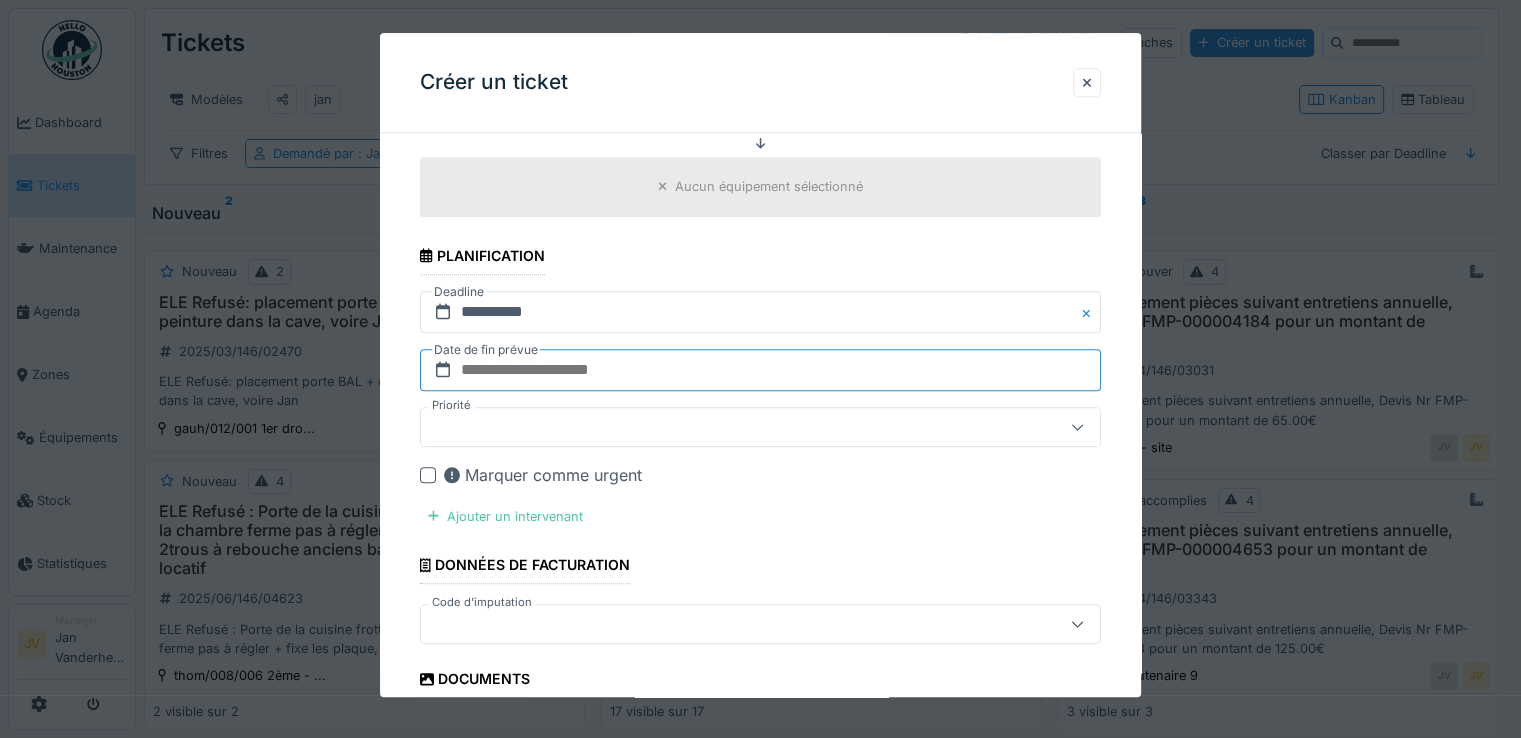 drag, startPoint x: 615, startPoint y: 361, endPoint x: 624, endPoint y: 366, distance: 10.29563 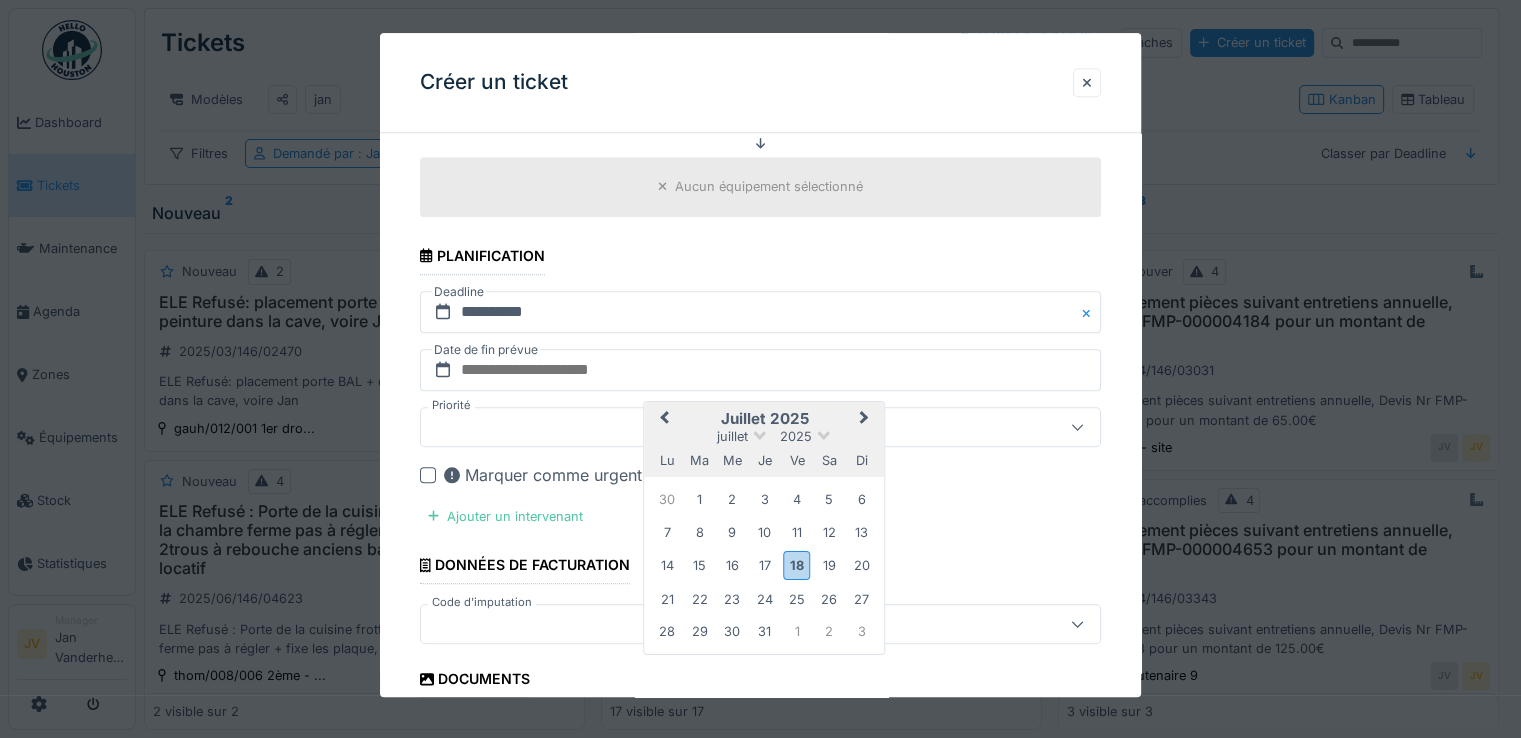 click on "18" at bounding box center (796, 565) 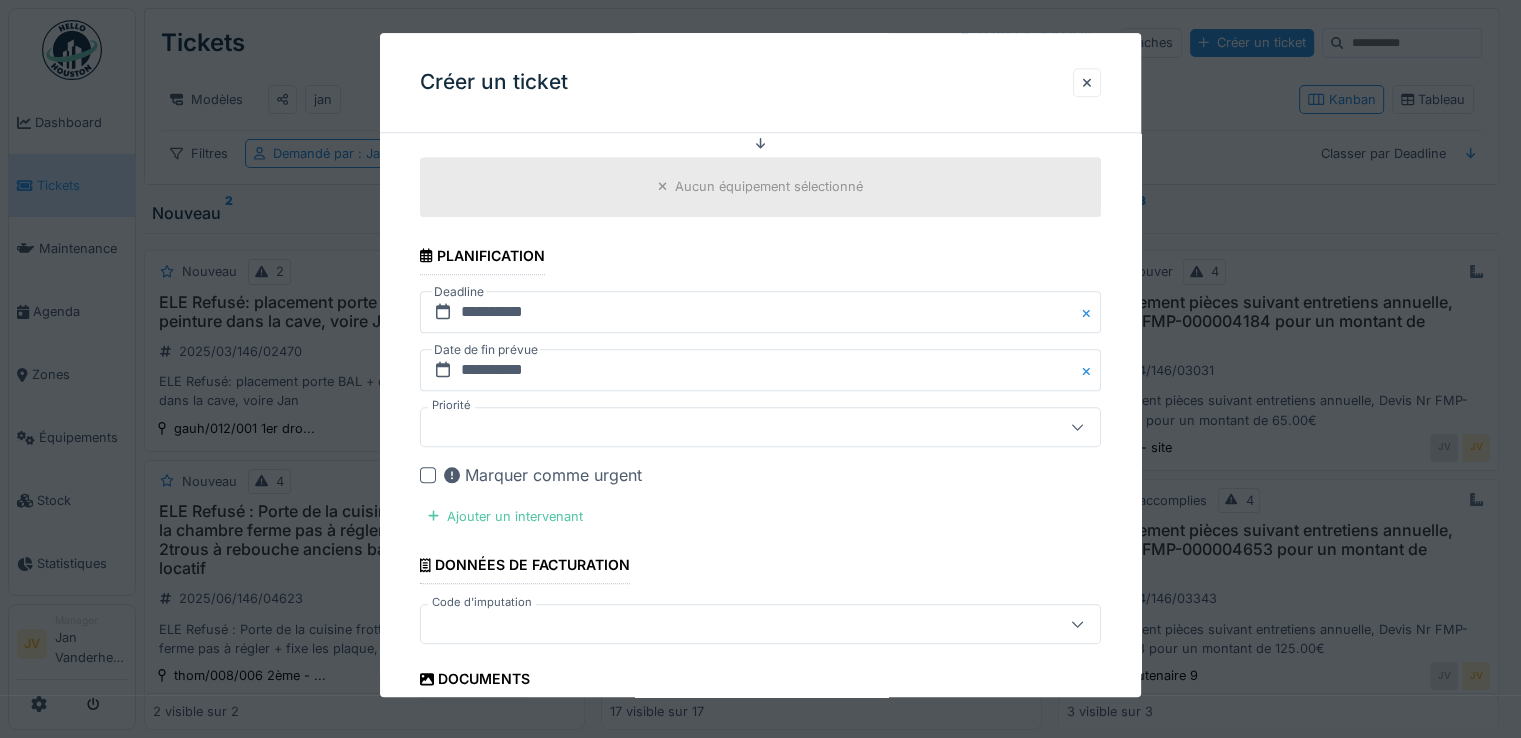 click at bounding box center (726, 427) 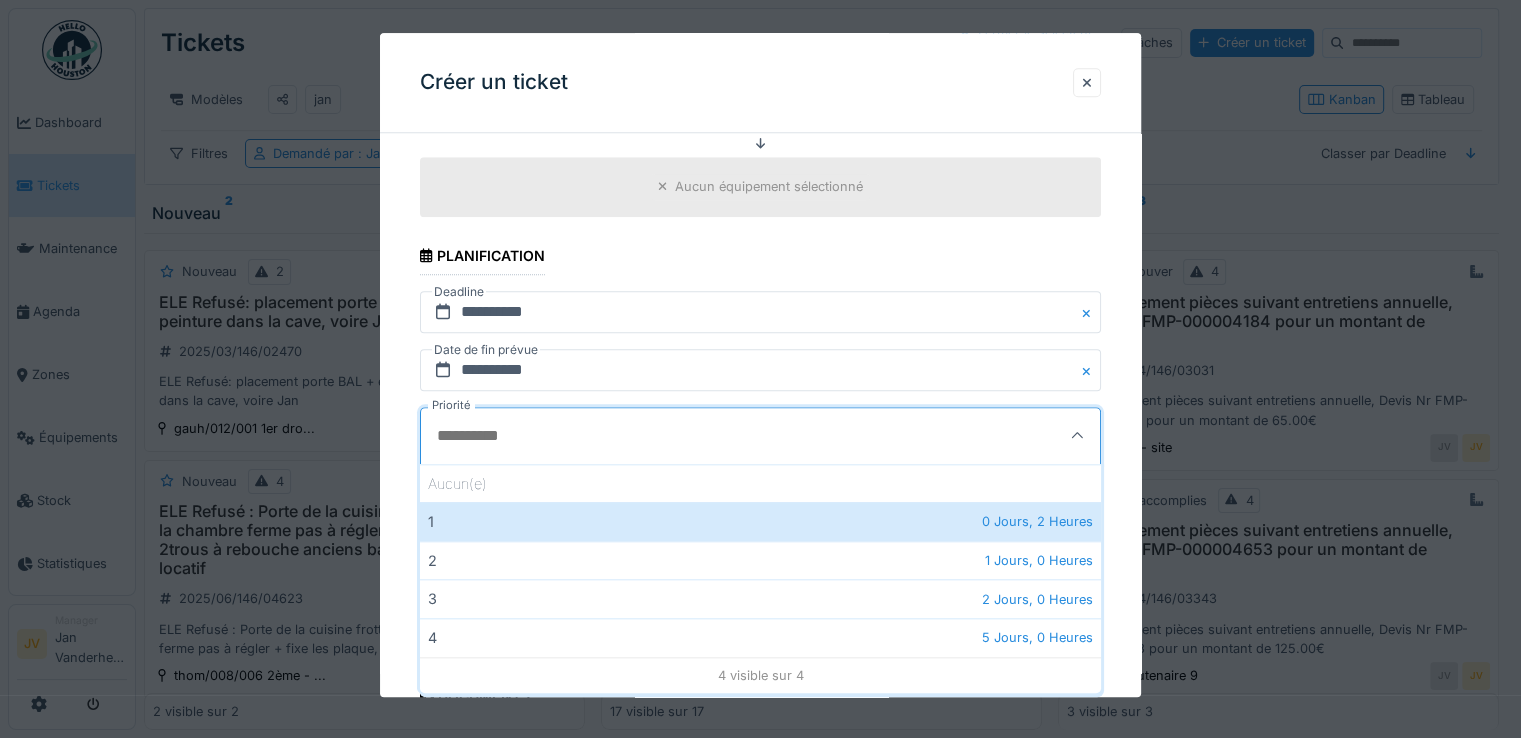 click on "**********" at bounding box center [760, -319] 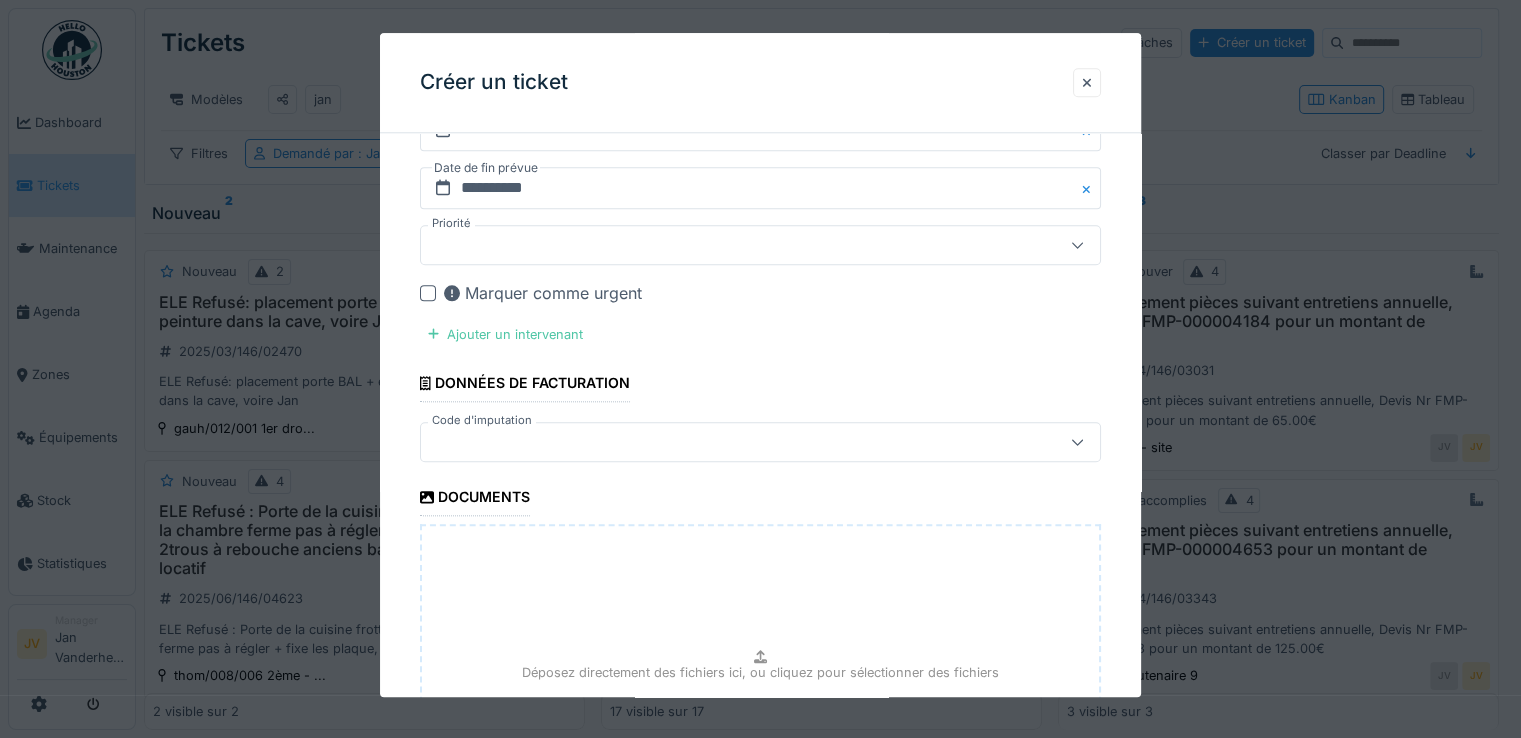 scroll, scrollTop: 2100, scrollLeft: 0, axis: vertical 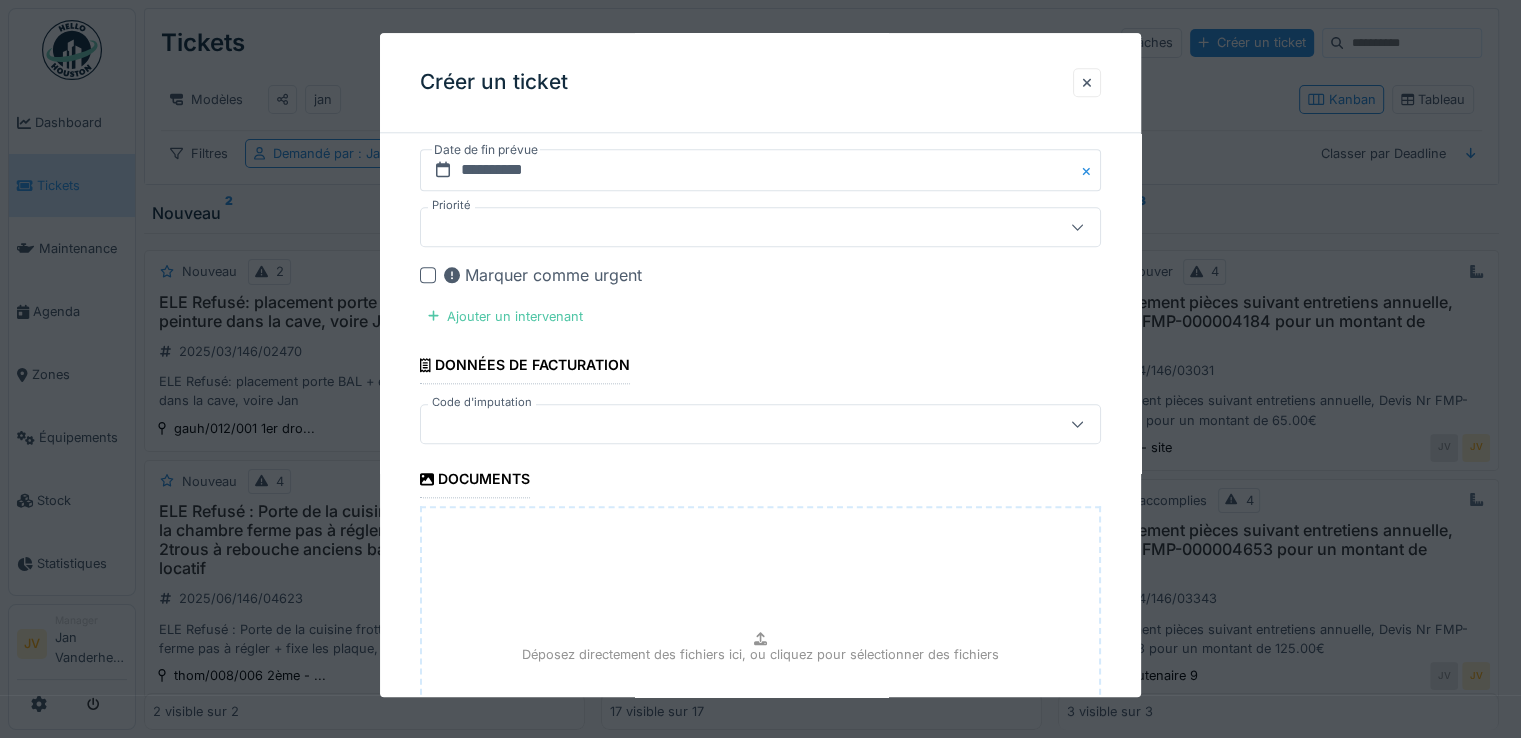 click on "**********" at bounding box center (760, -528) 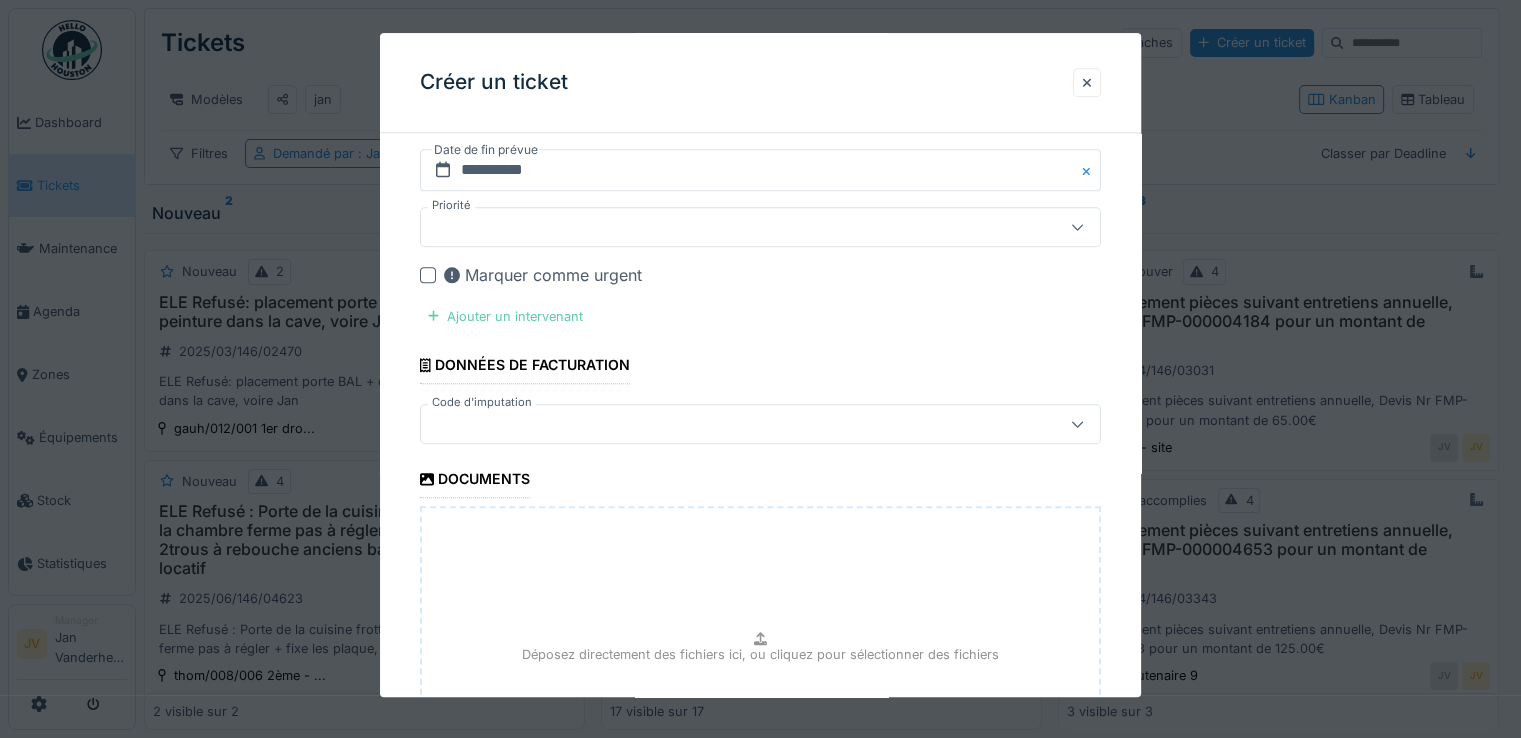 click on "Ajouter un intervenant" at bounding box center (505, 316) 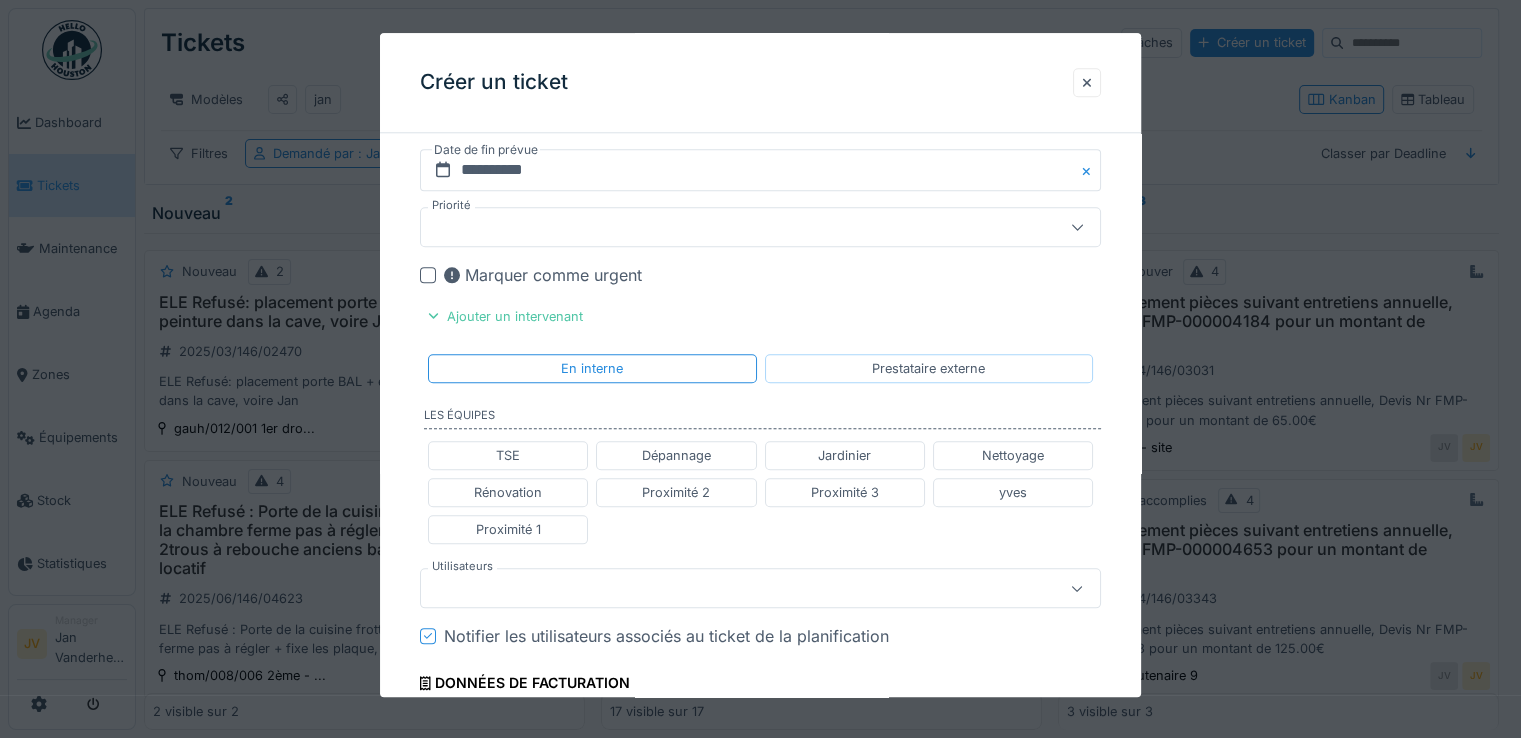click on "Prestataire externe" at bounding box center (928, 368) 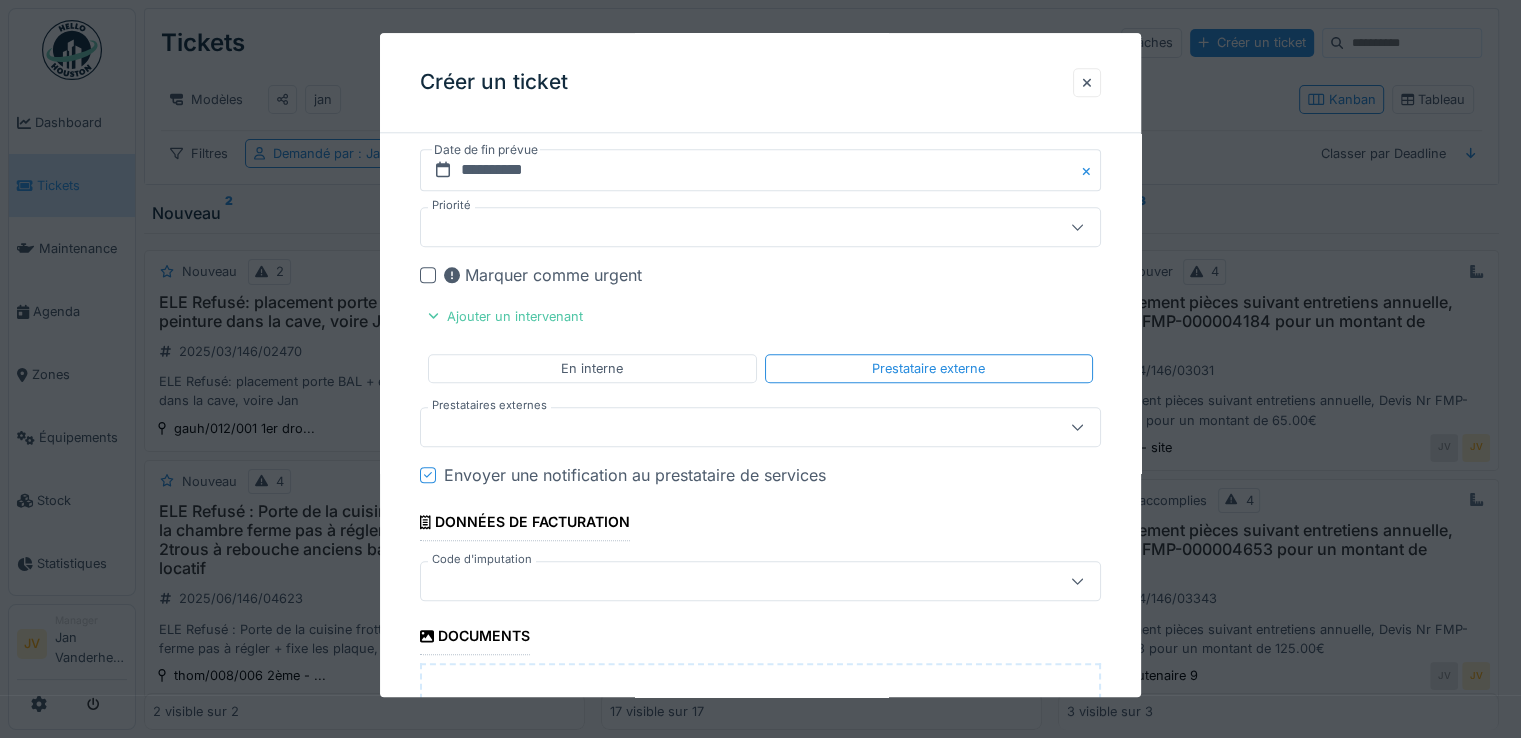 click at bounding box center [726, 427] 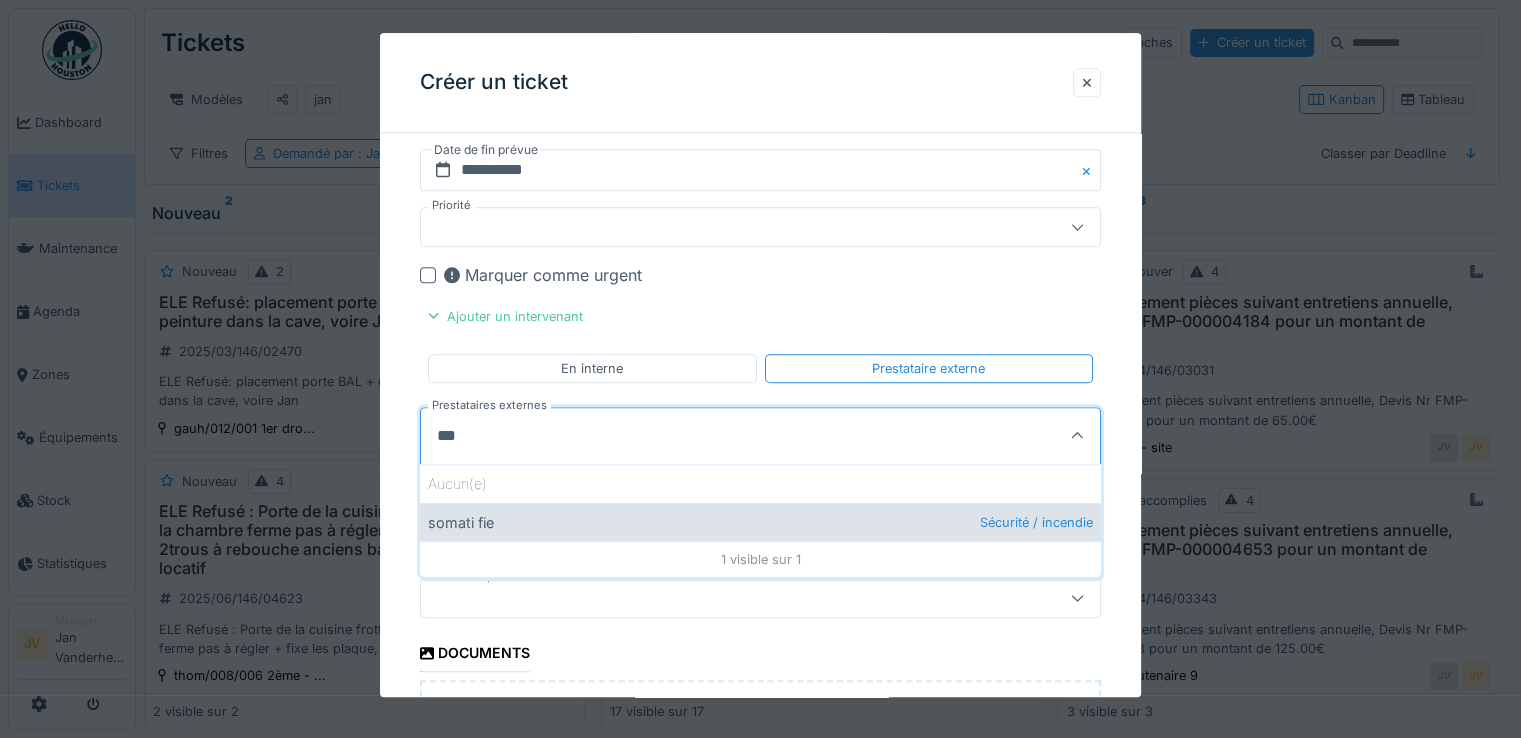 type on "***" 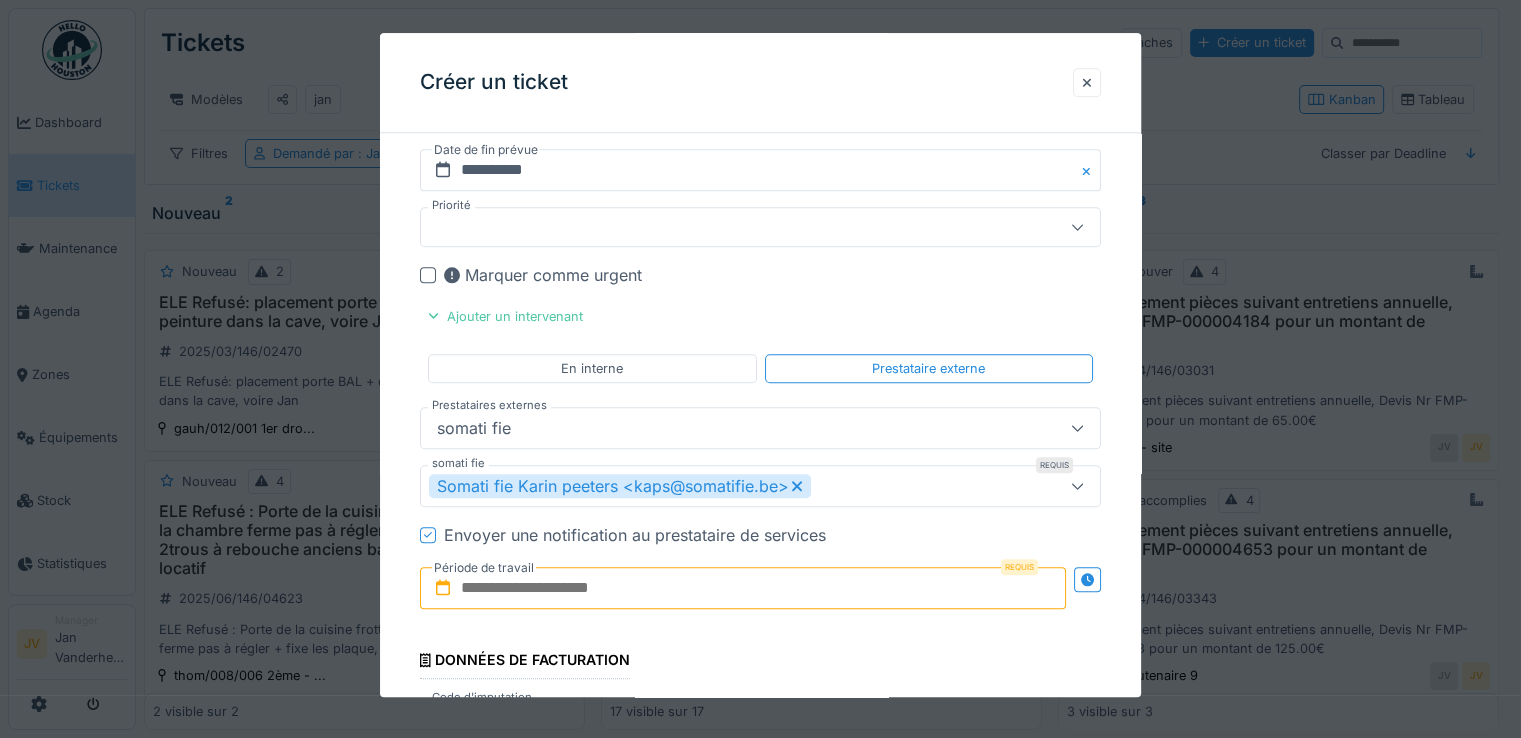 click at bounding box center (743, 588) 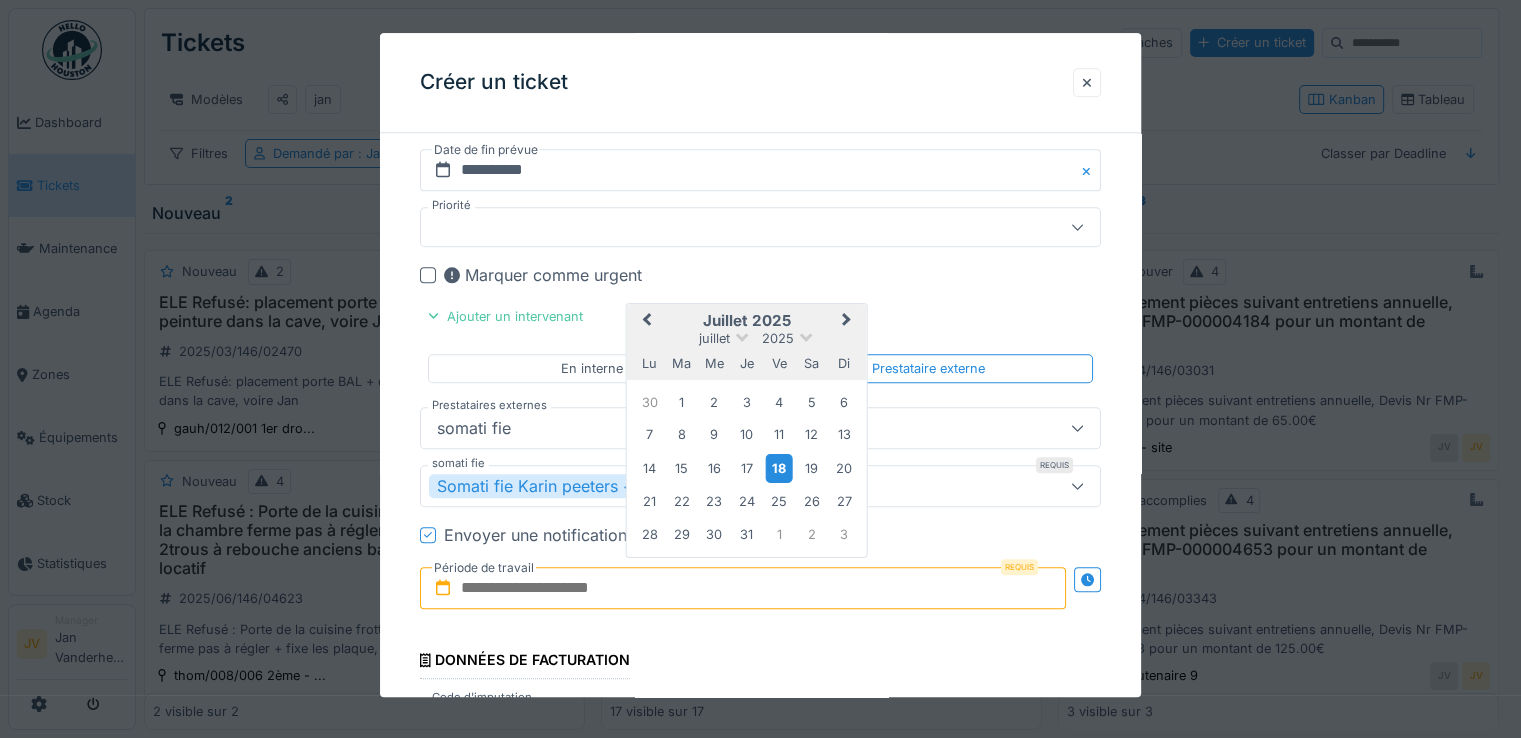 click on "18" at bounding box center (779, 467) 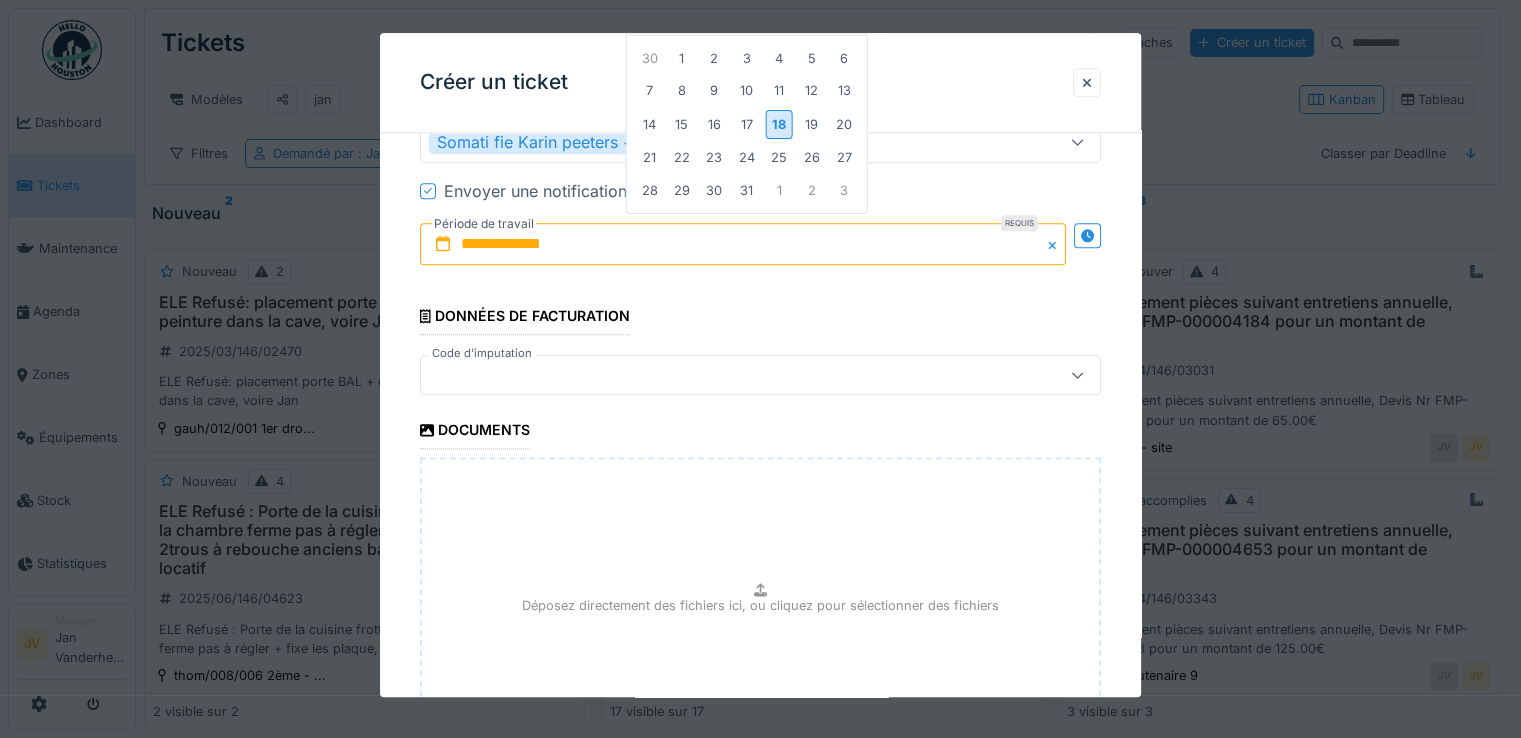 scroll, scrollTop: 2500, scrollLeft: 0, axis: vertical 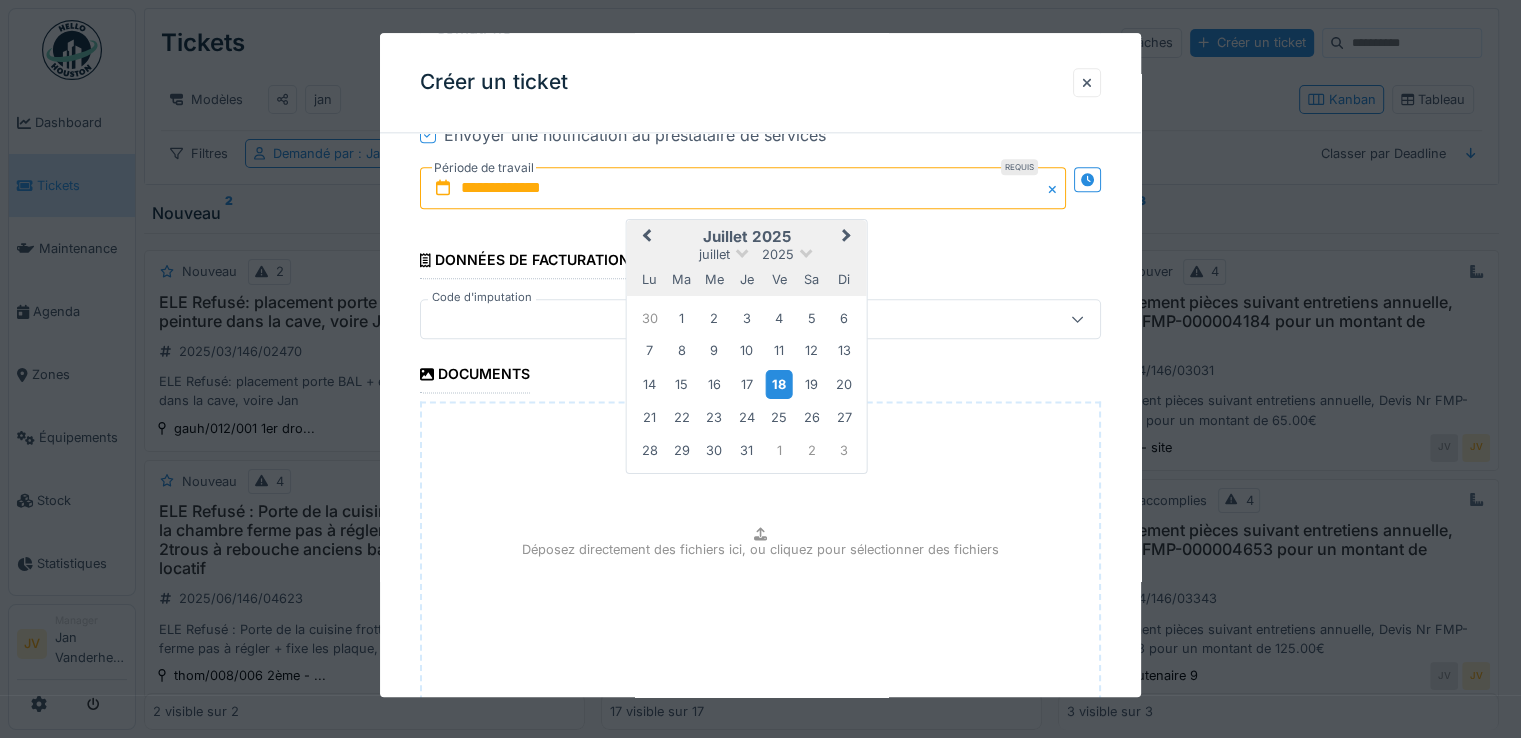 click on "18" at bounding box center (779, 383) 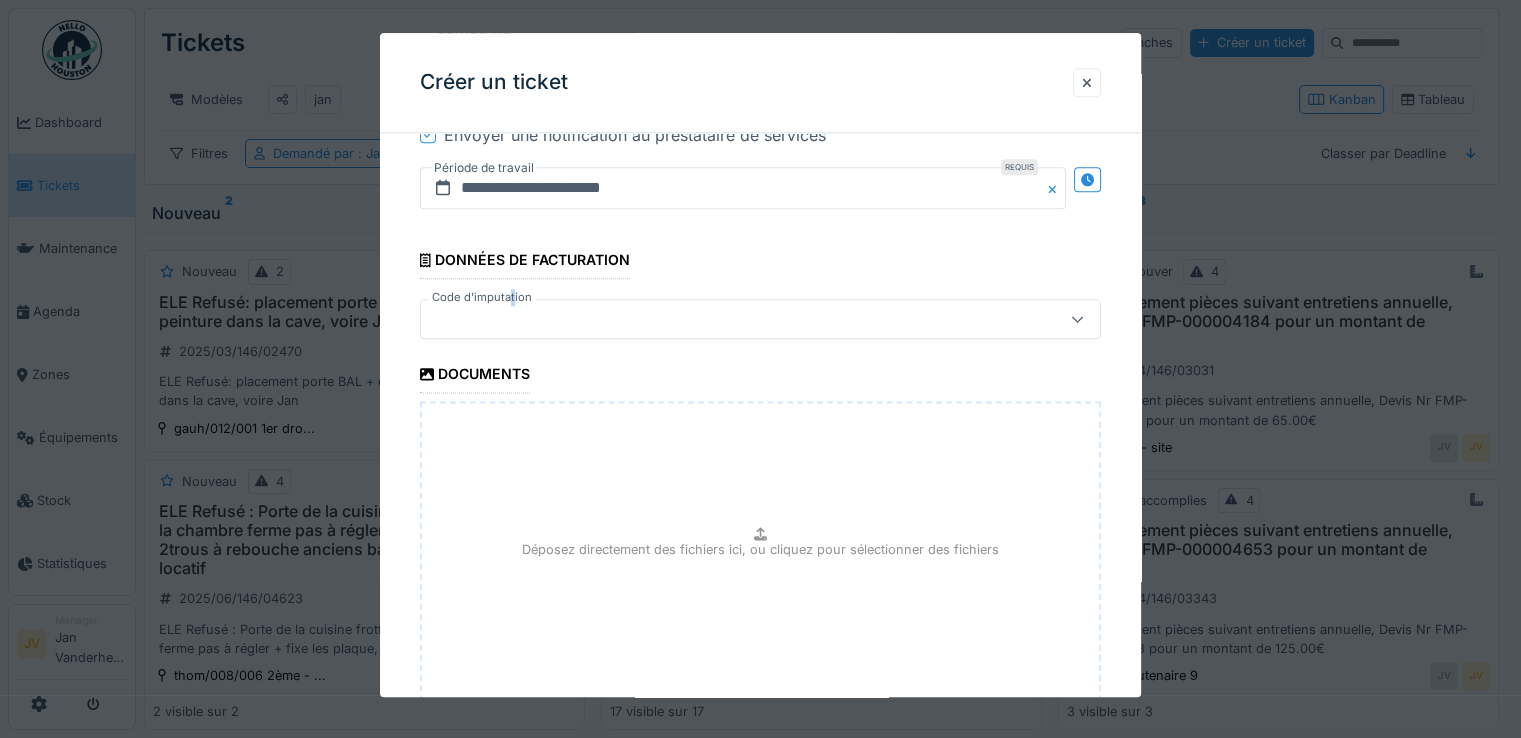 click on "Code d'imputation" at bounding box center (482, 297) 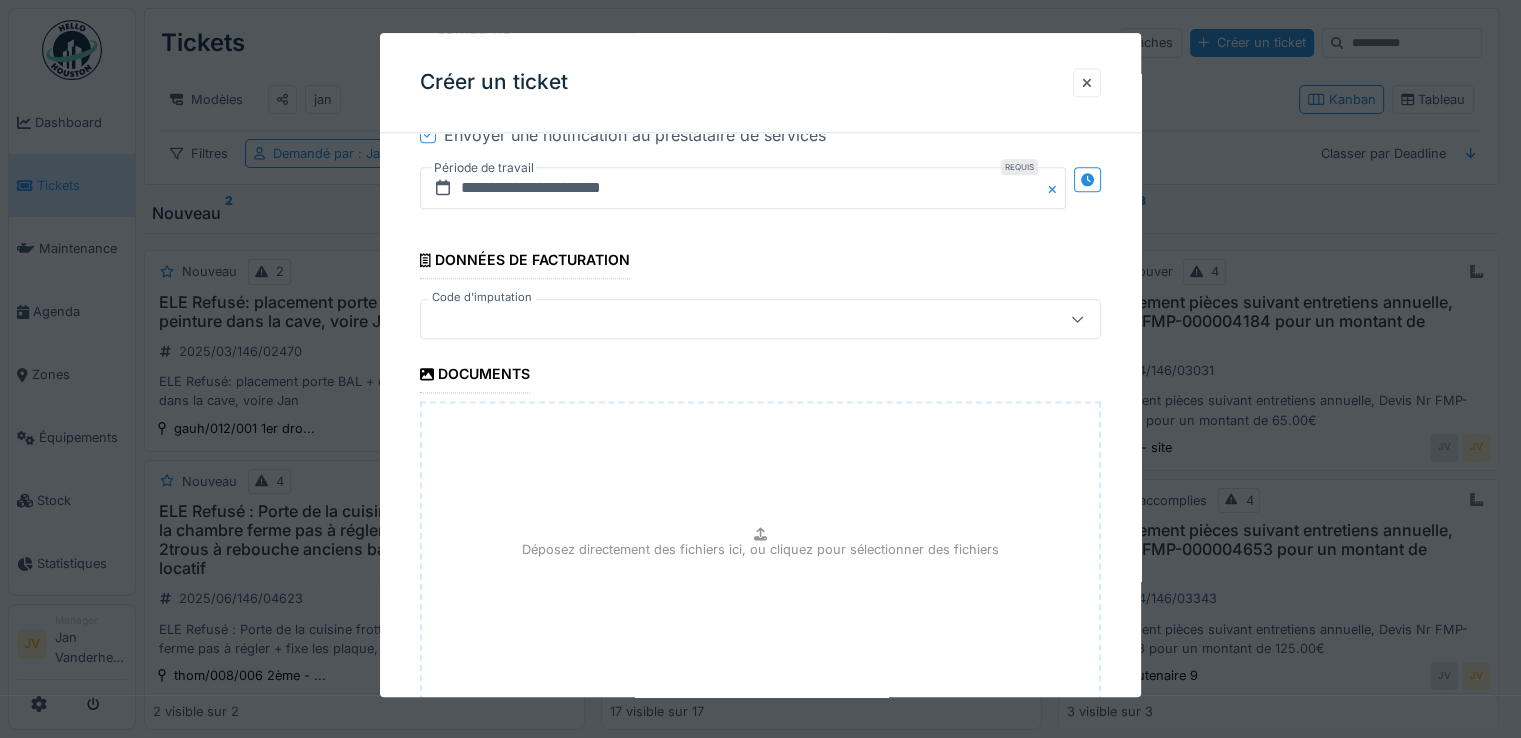 click at bounding box center [726, 319] 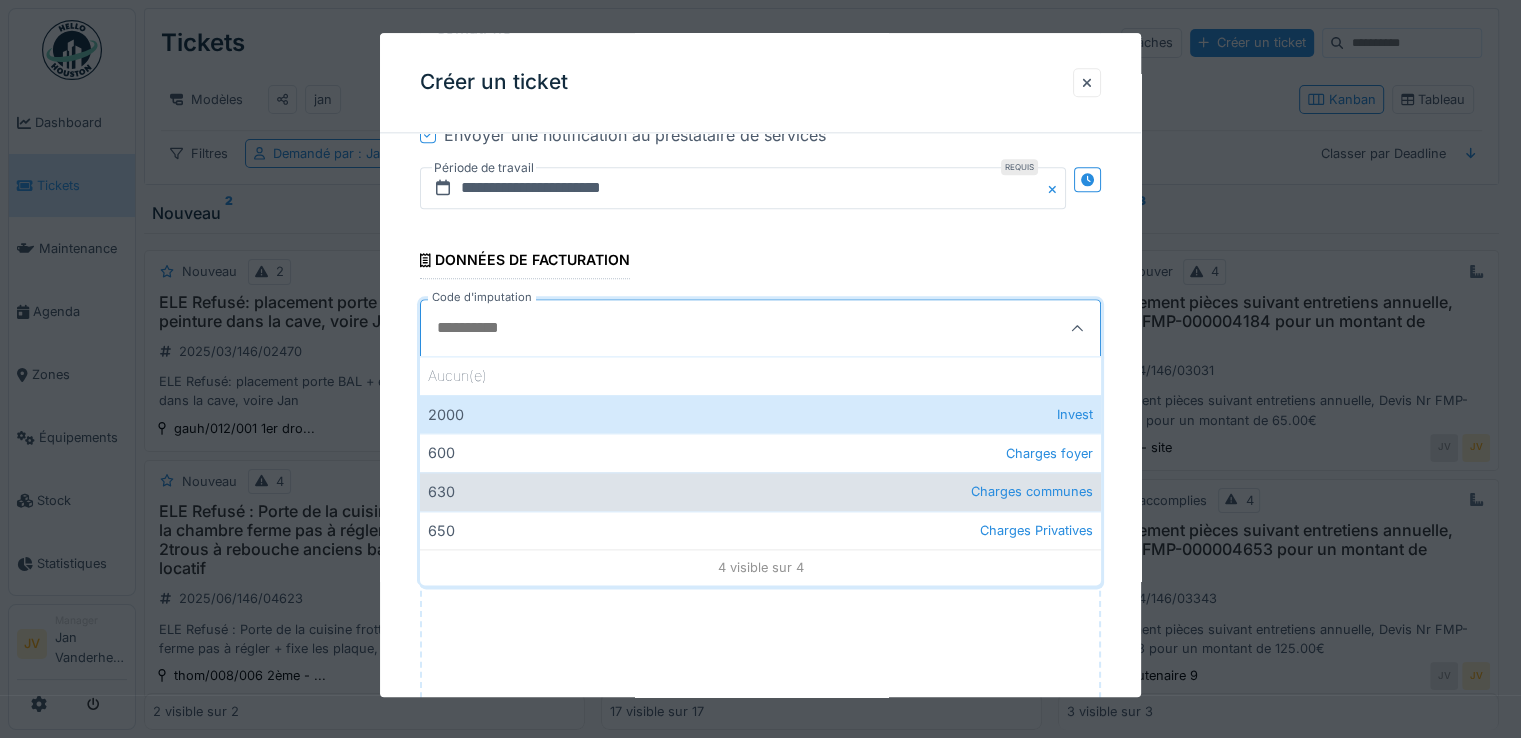 click on "630   Charges communes" at bounding box center [760, 491] 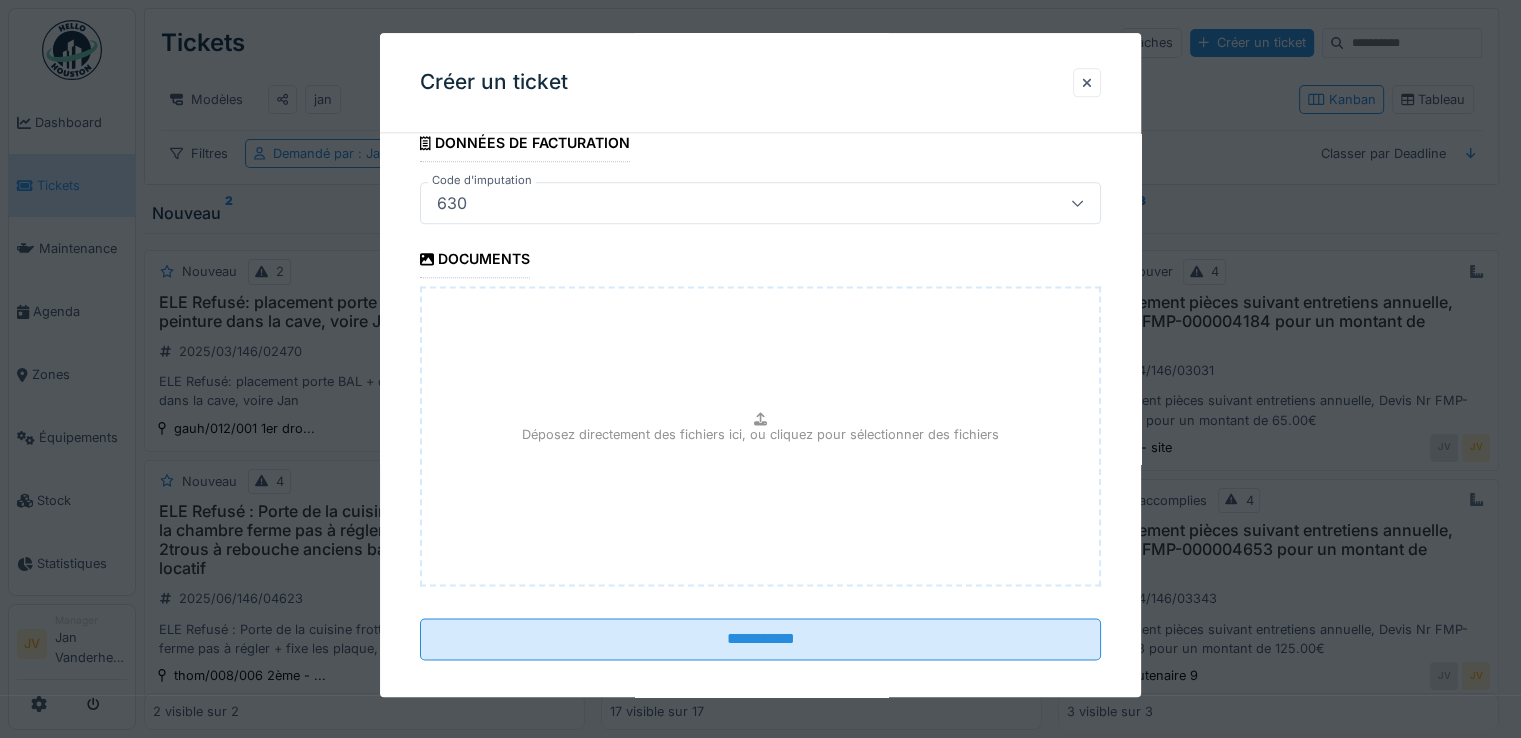 scroll, scrollTop: 2623, scrollLeft: 0, axis: vertical 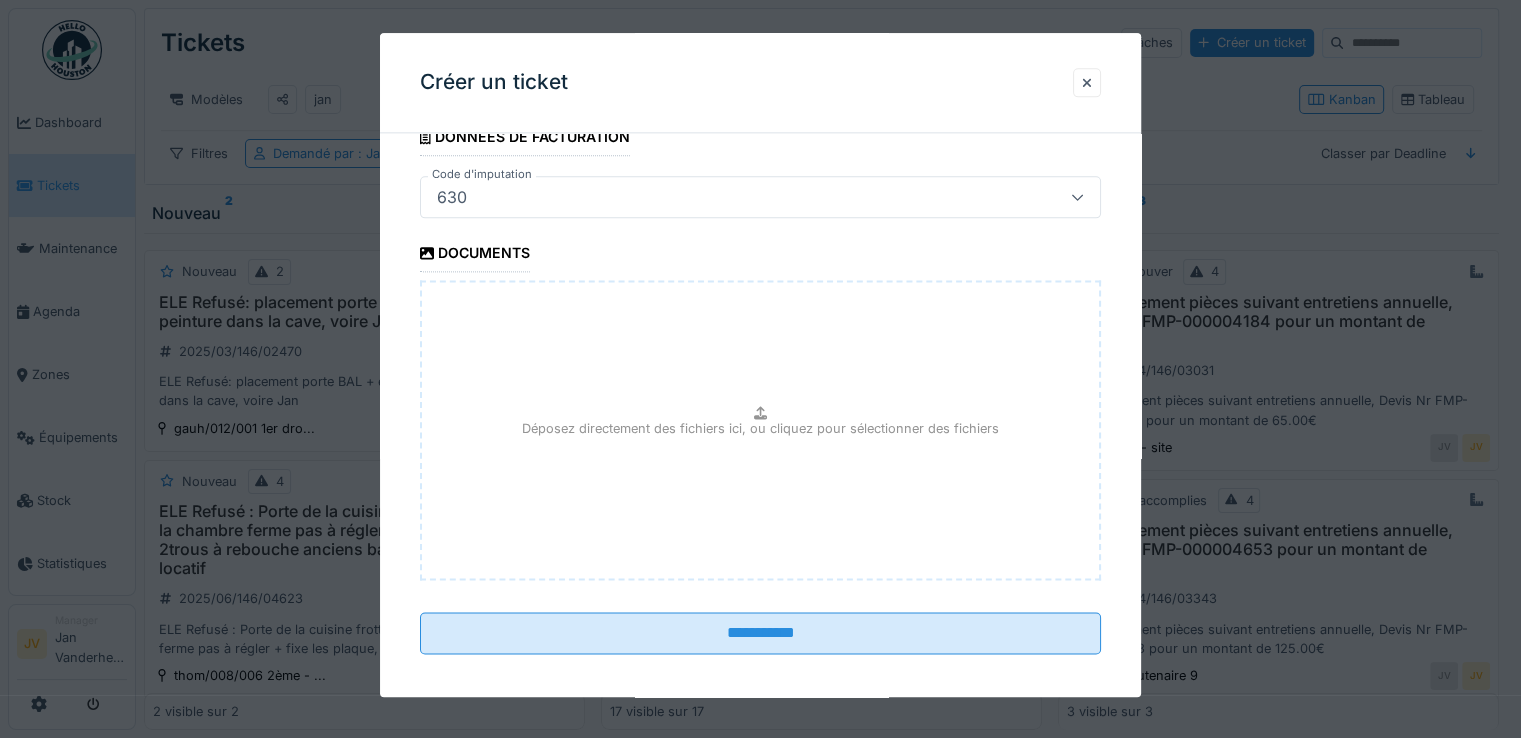 click 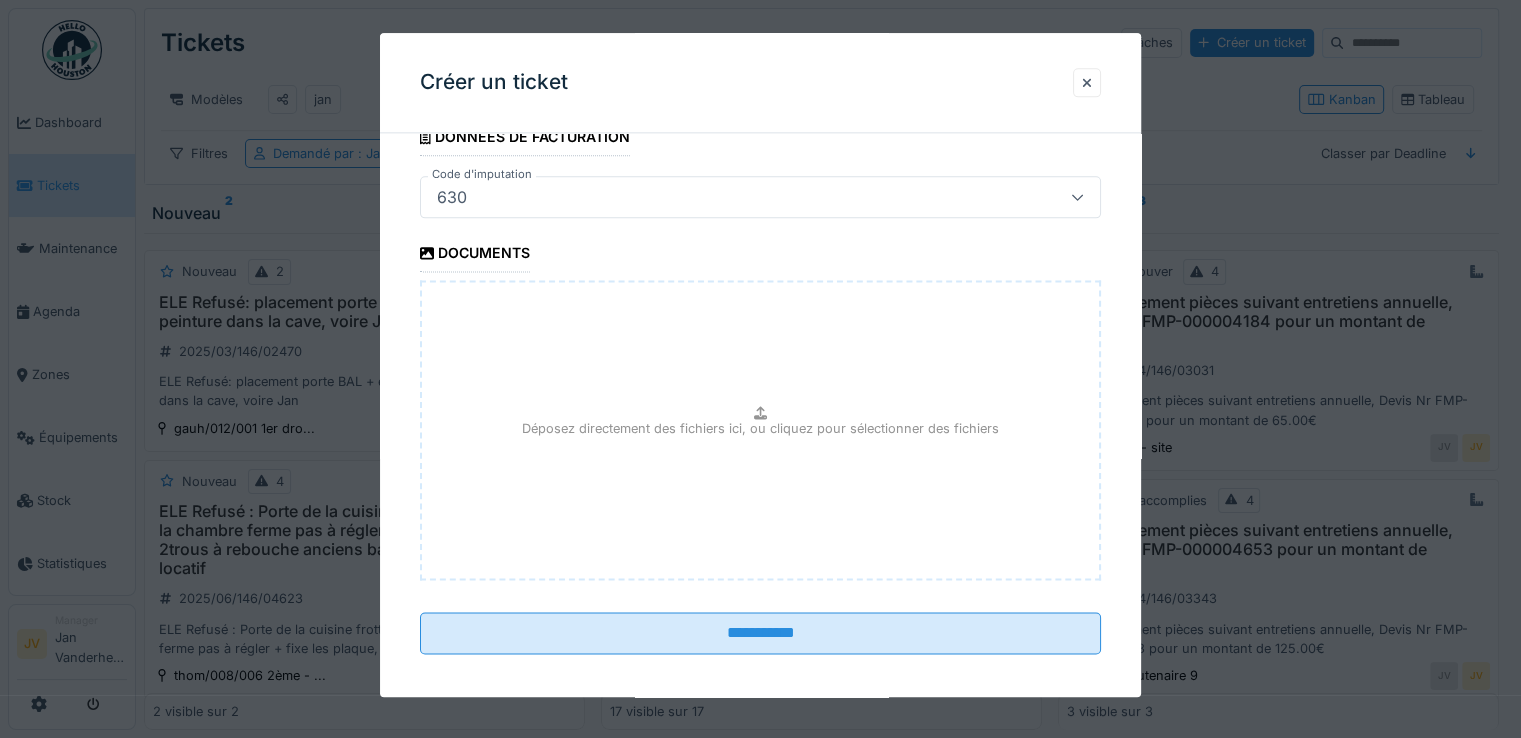 type on "**********" 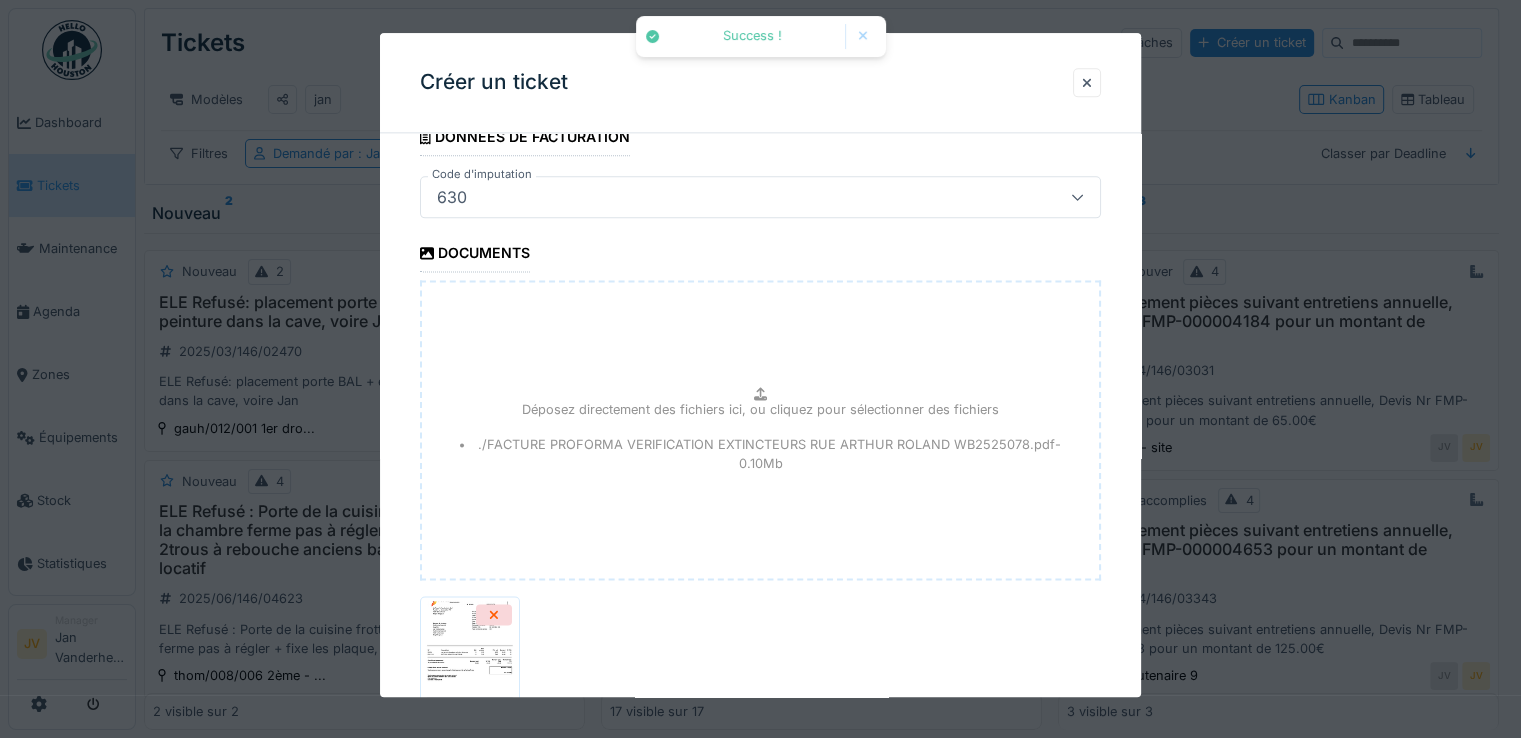 scroll, scrollTop: 2768, scrollLeft: 0, axis: vertical 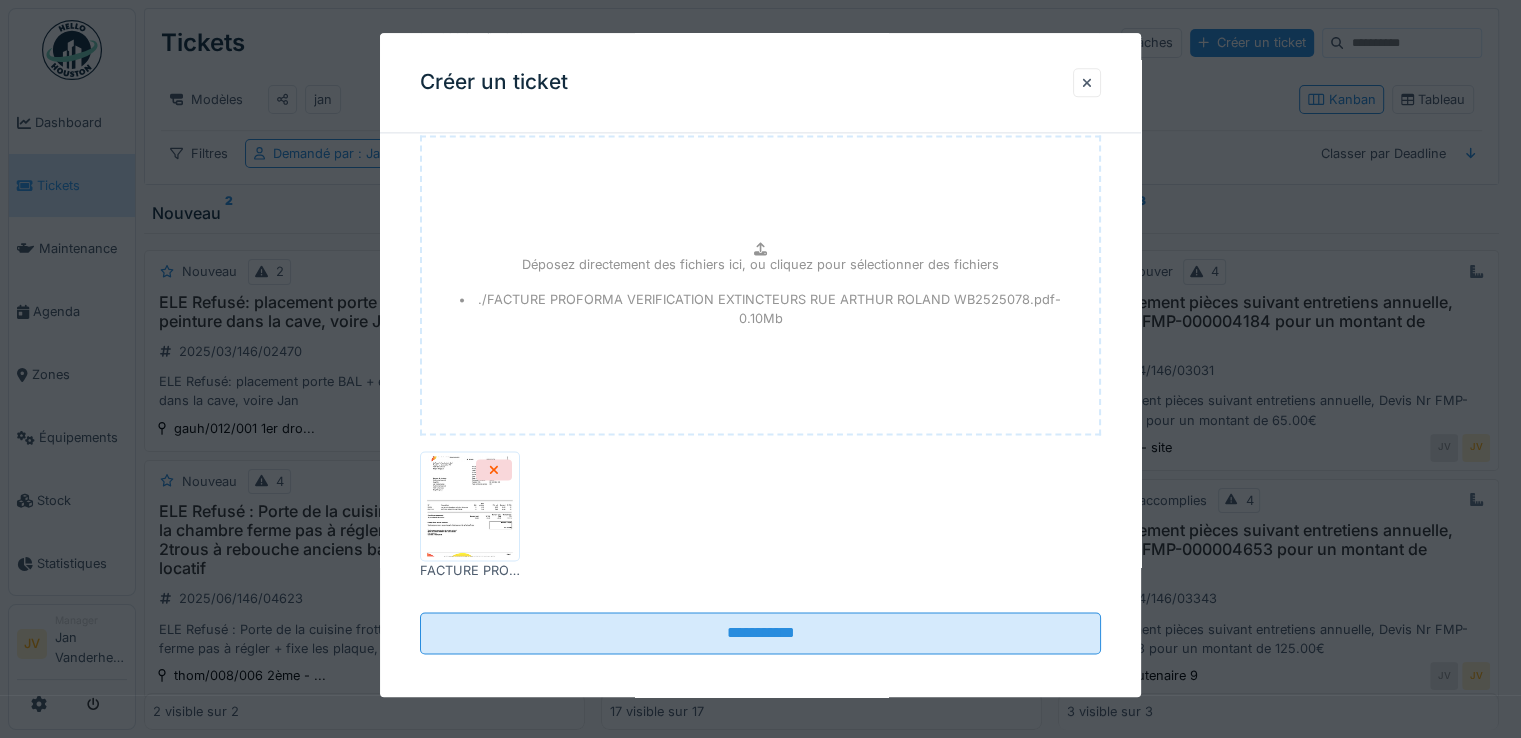 click at bounding box center (470, 506) 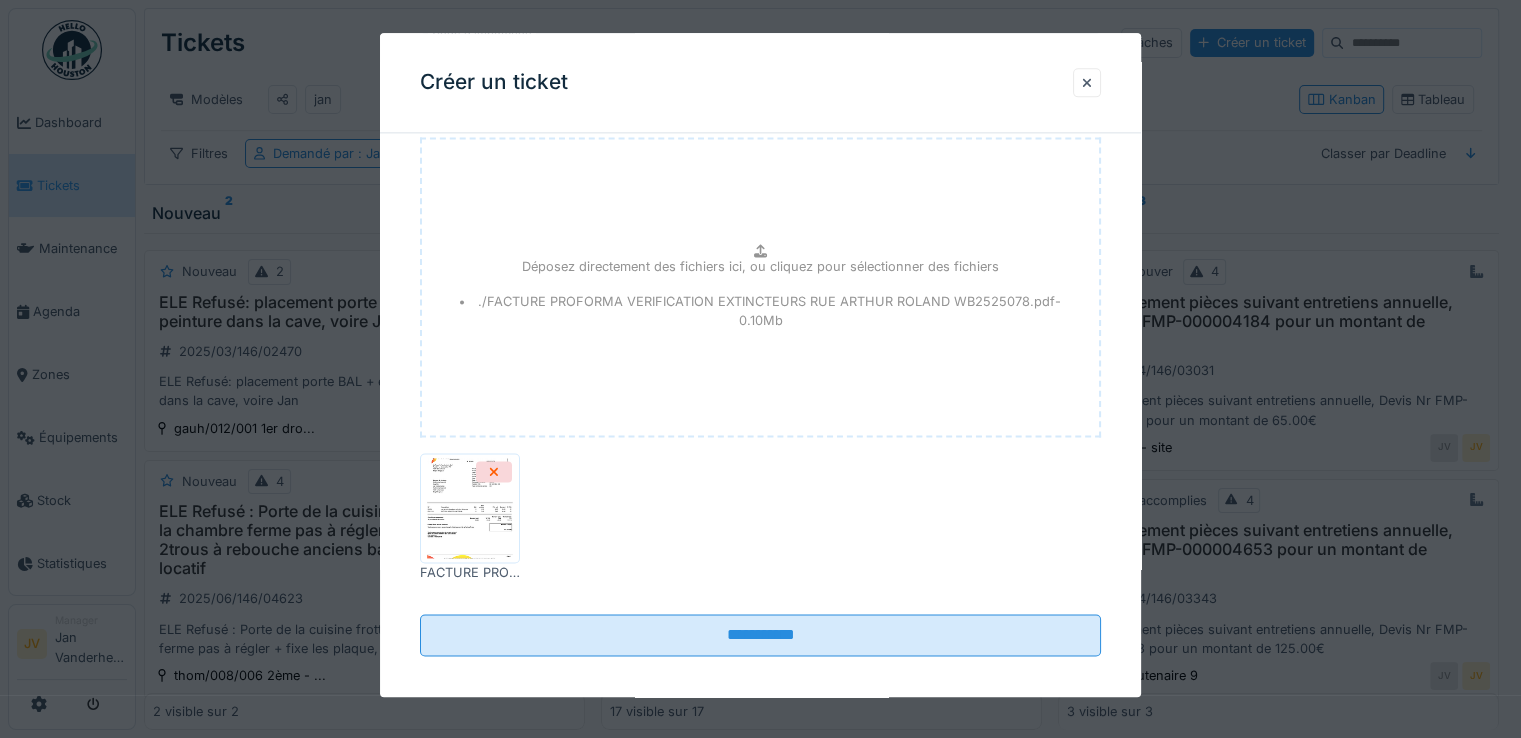 scroll, scrollTop: 2768, scrollLeft: 0, axis: vertical 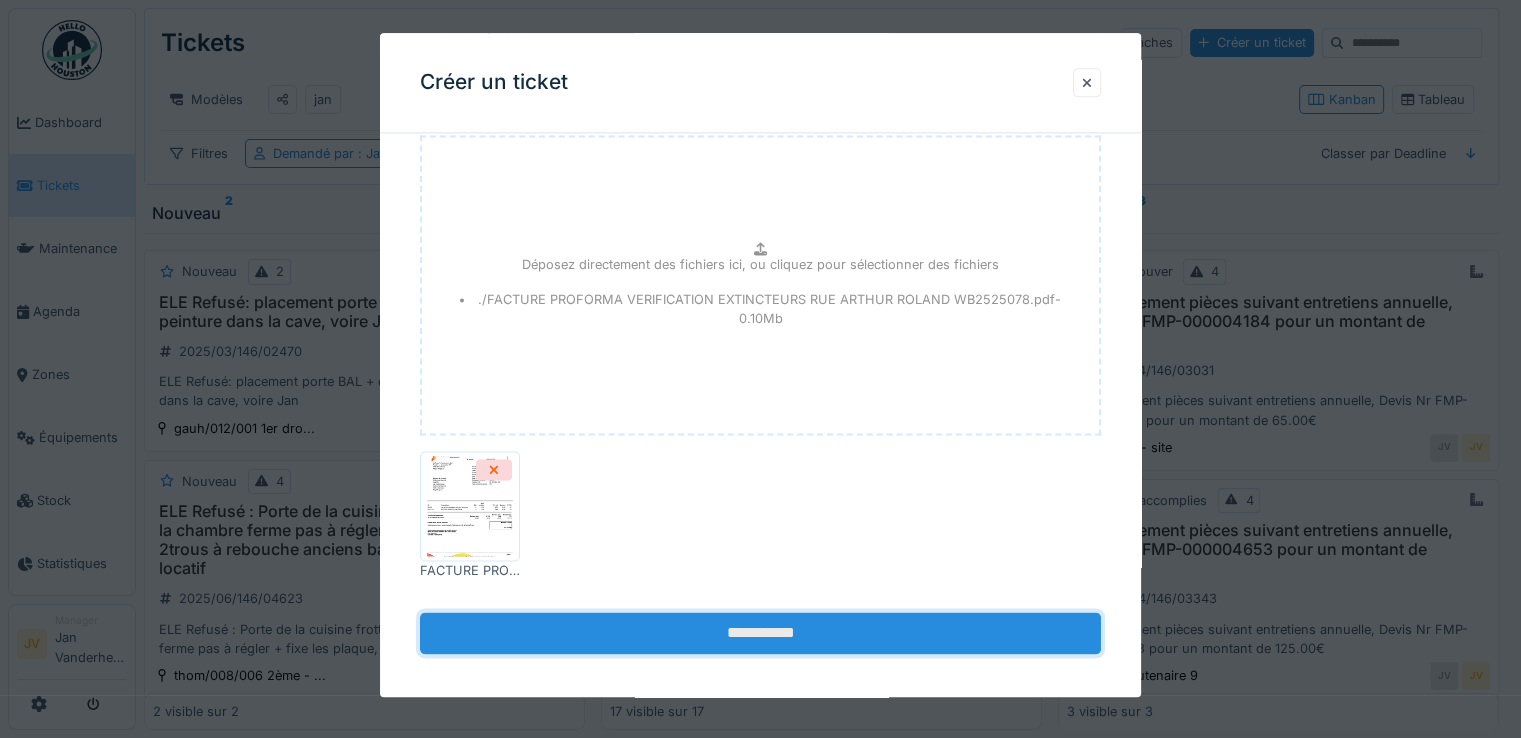 click on "**********" at bounding box center (760, 634) 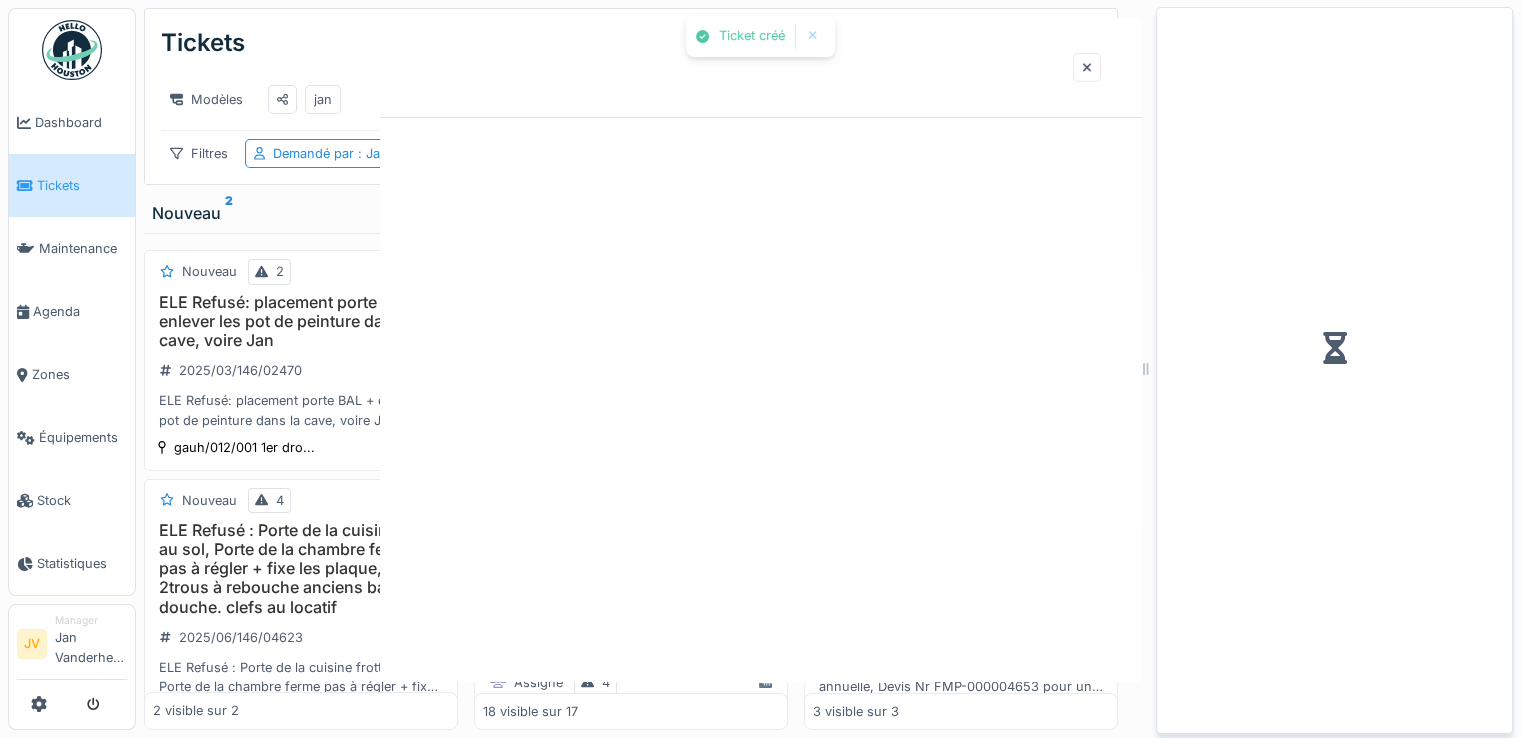 scroll, scrollTop: 0, scrollLeft: 0, axis: both 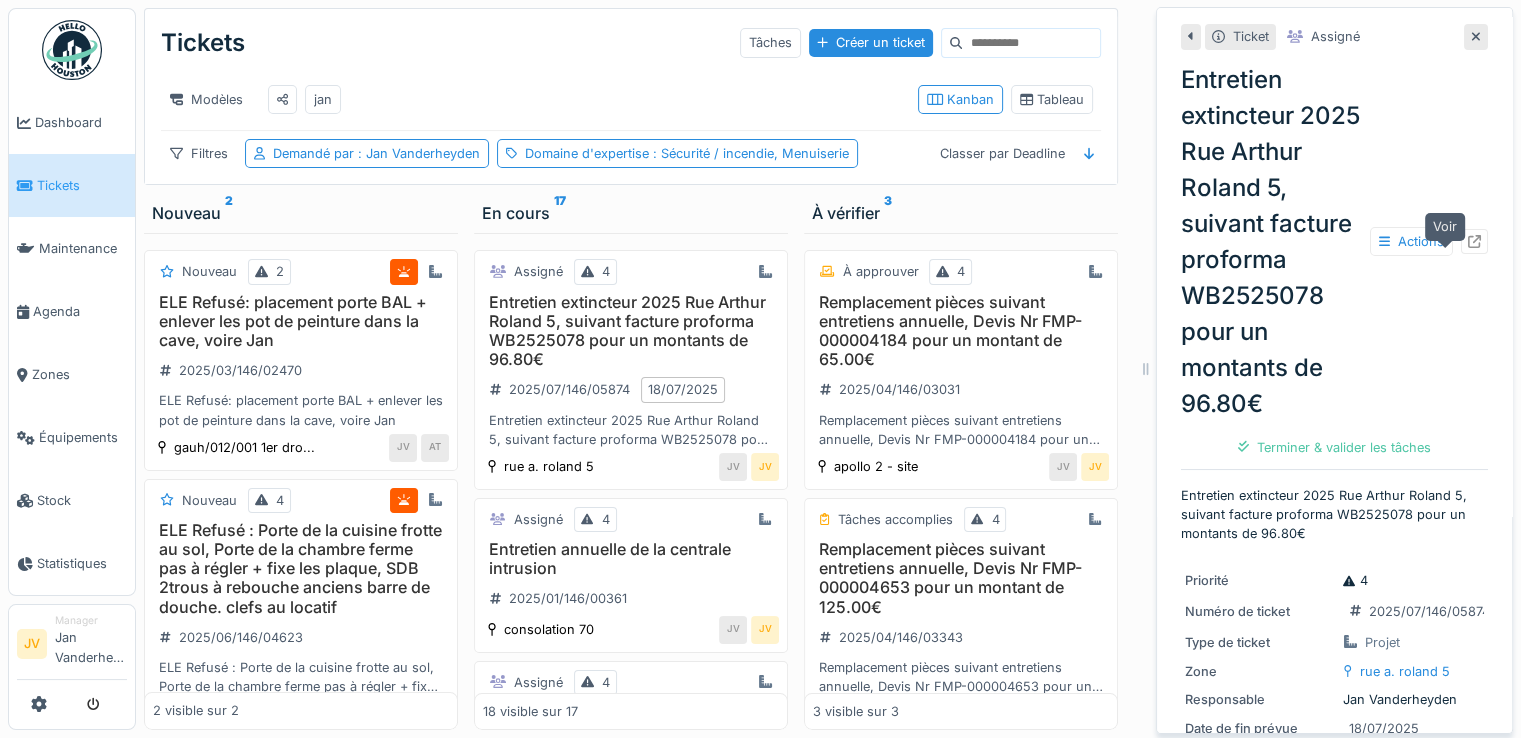 click at bounding box center (1474, 241) 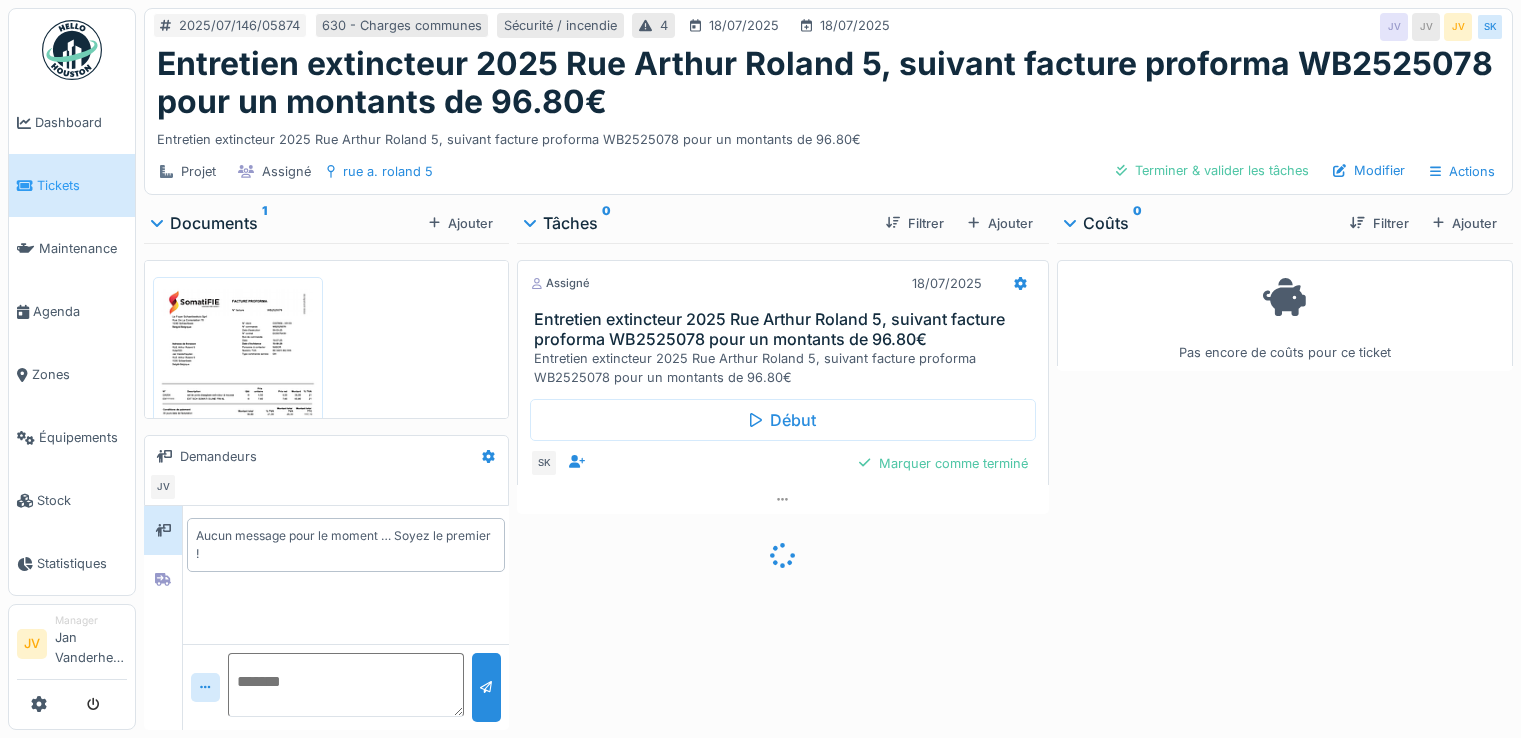 scroll, scrollTop: 0, scrollLeft: 0, axis: both 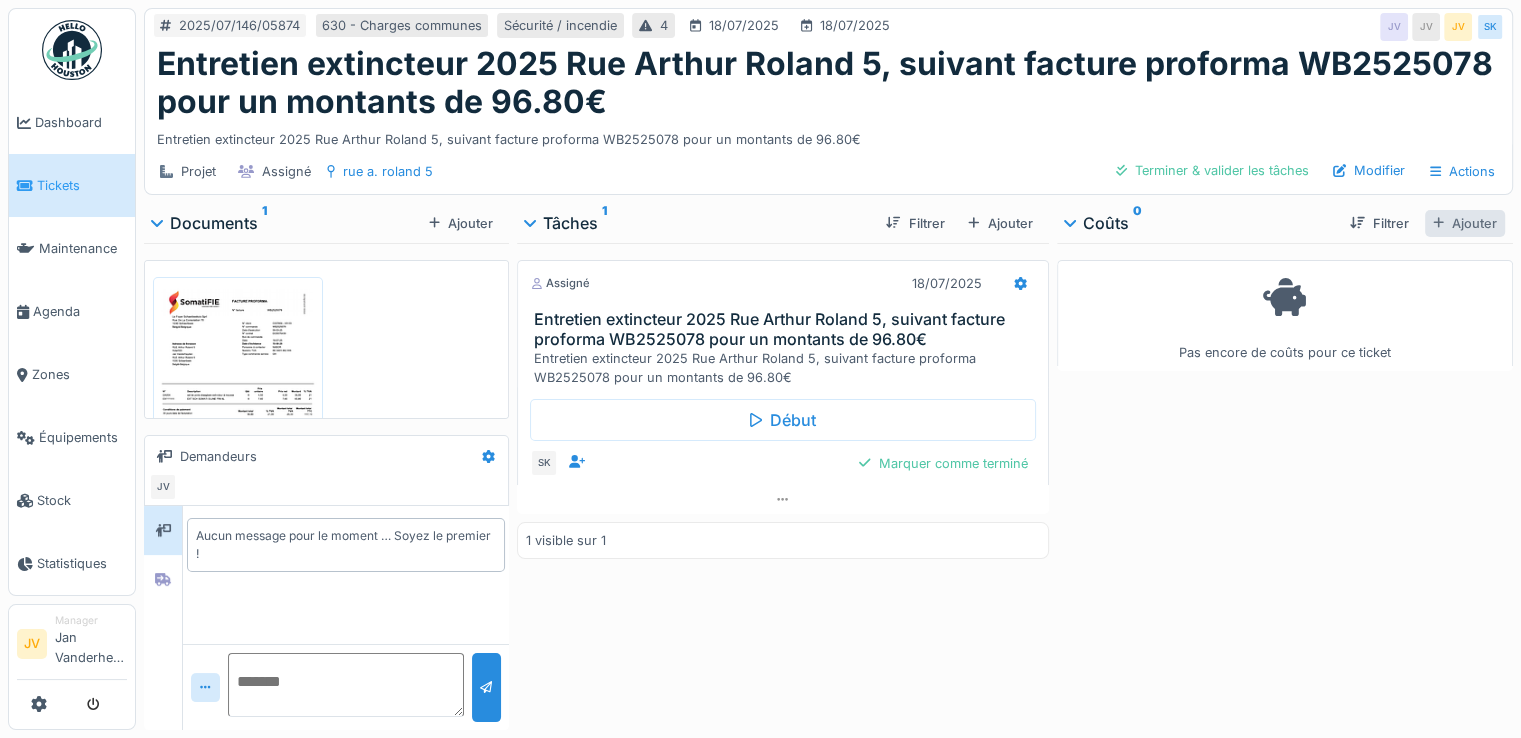 click on "Ajouter" at bounding box center (1465, 223) 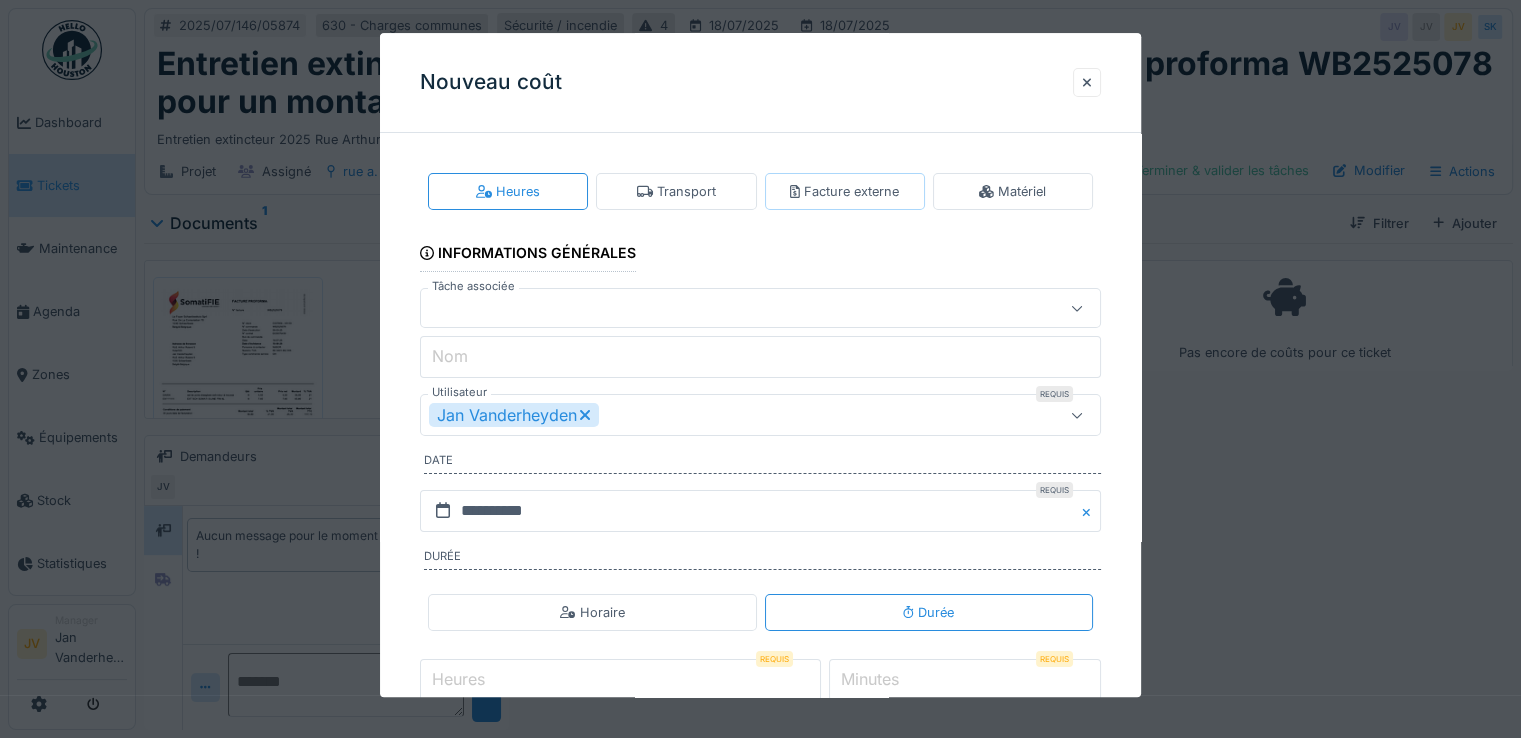 click on "Facture externe" at bounding box center [844, 191] 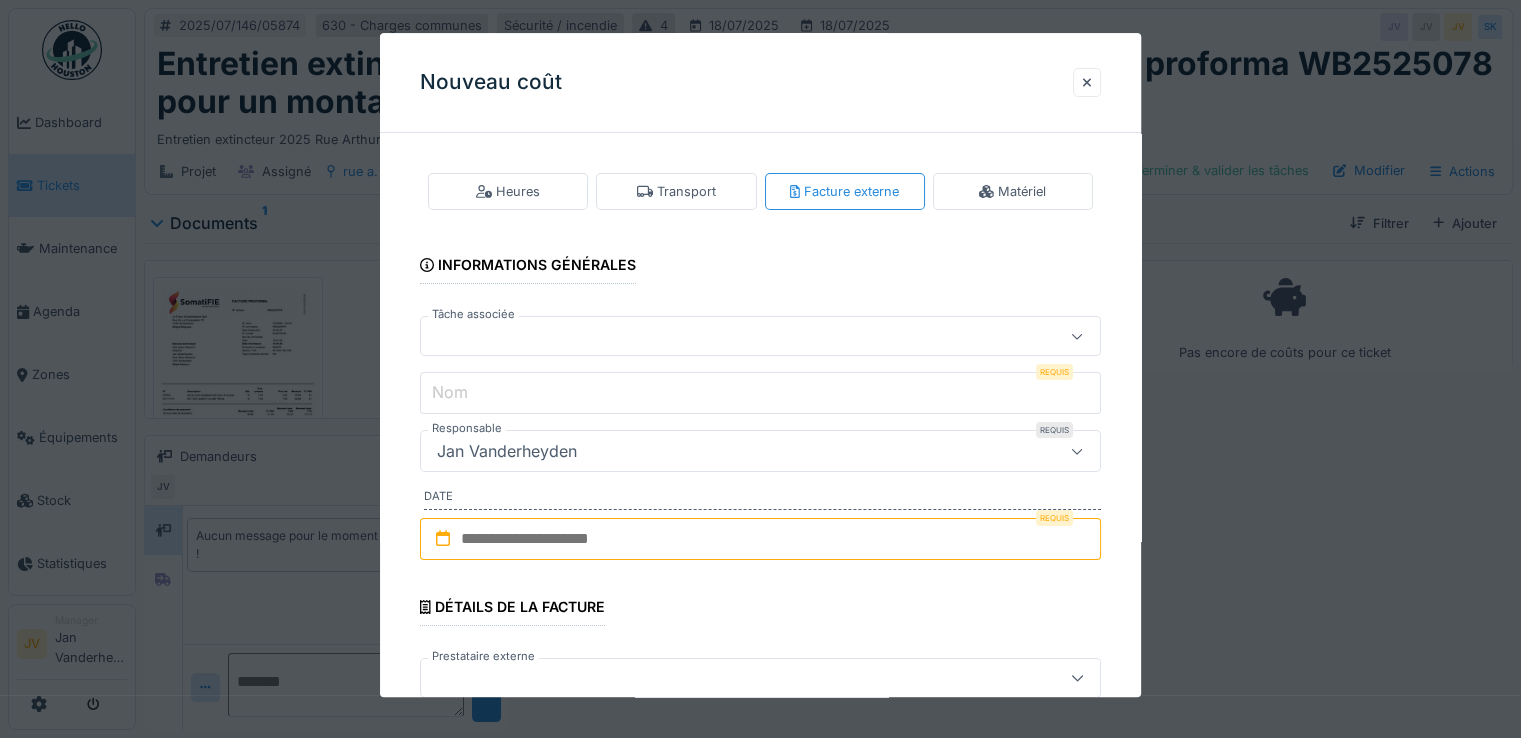 click at bounding box center (726, 337) 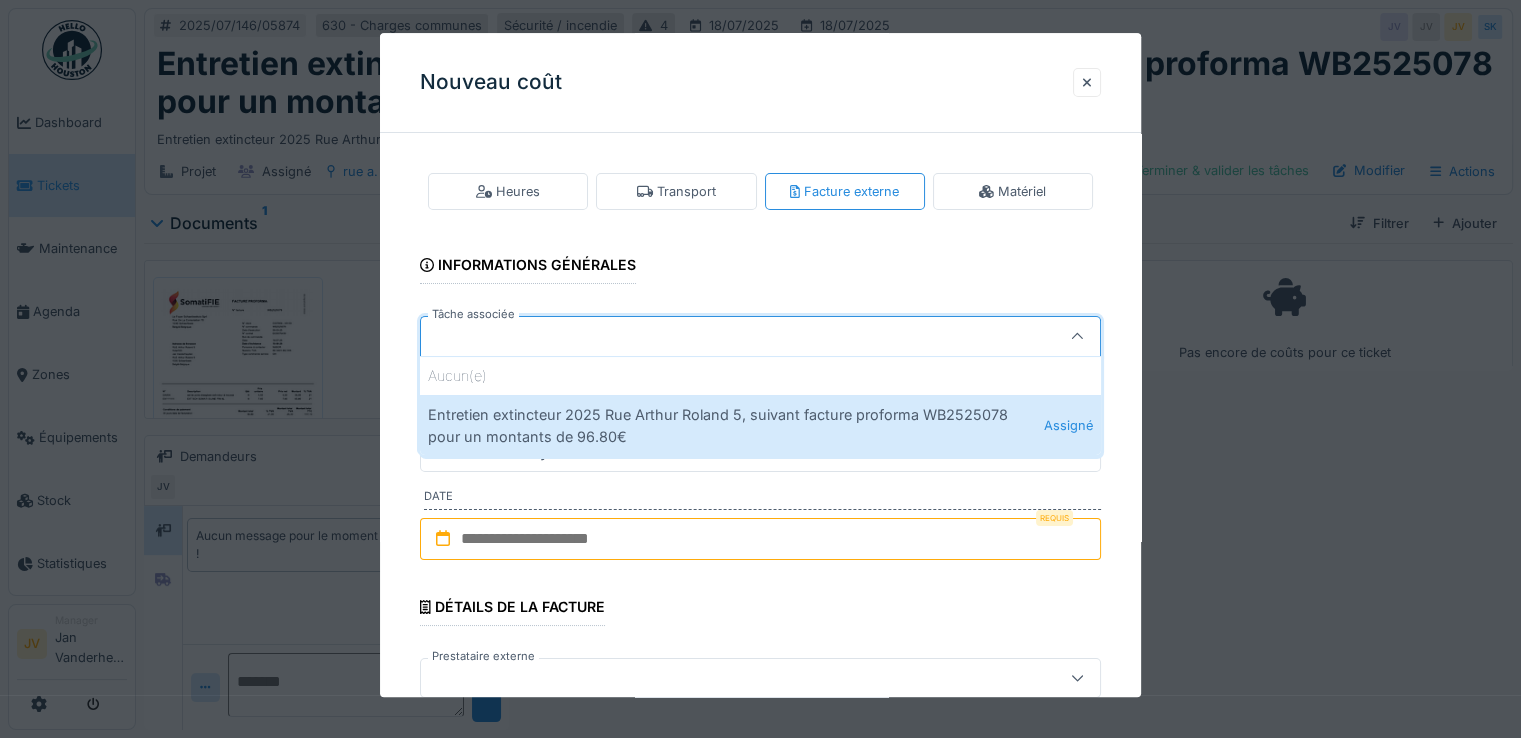 drag, startPoint x: 528, startPoint y: 449, endPoint x: 528, endPoint y: 438, distance: 11 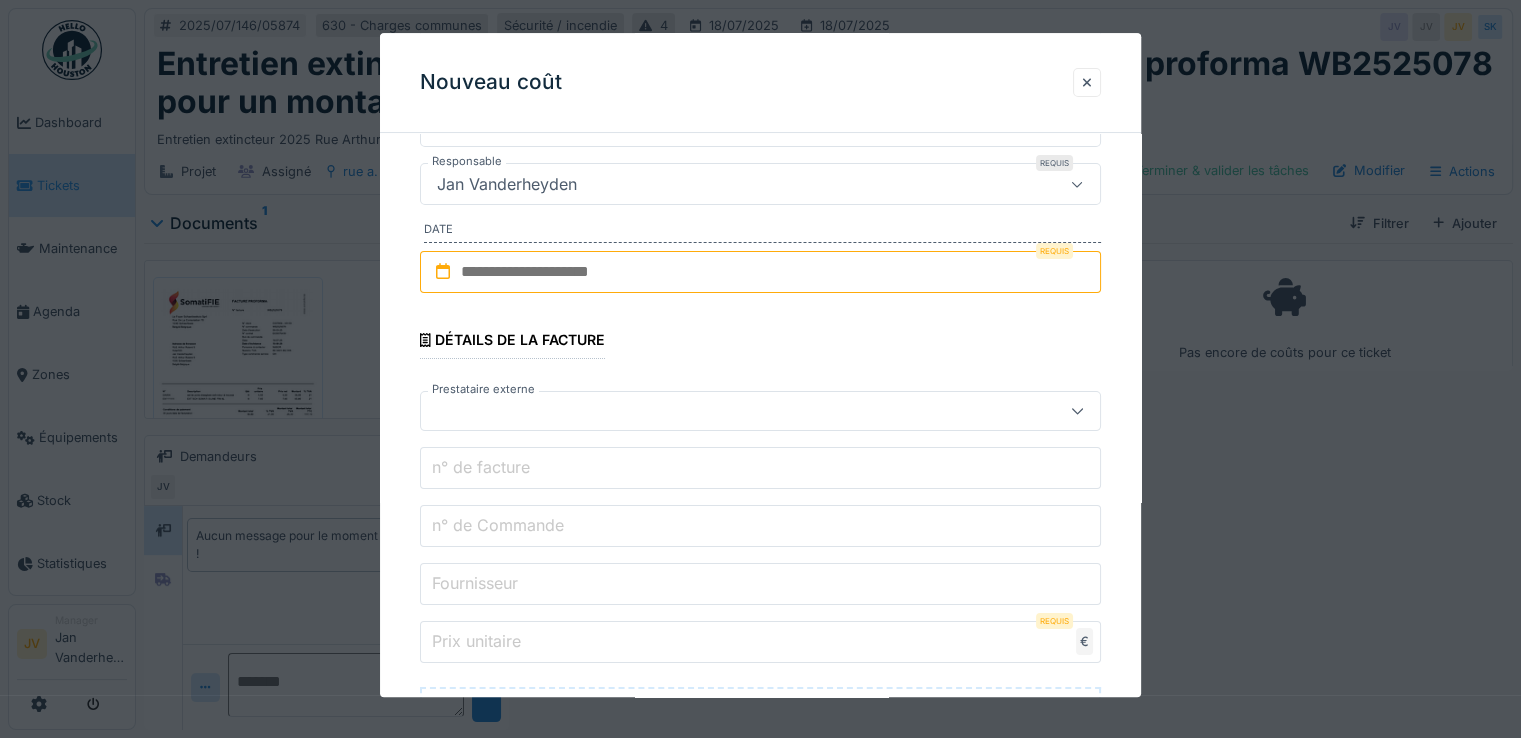 scroll, scrollTop: 300, scrollLeft: 0, axis: vertical 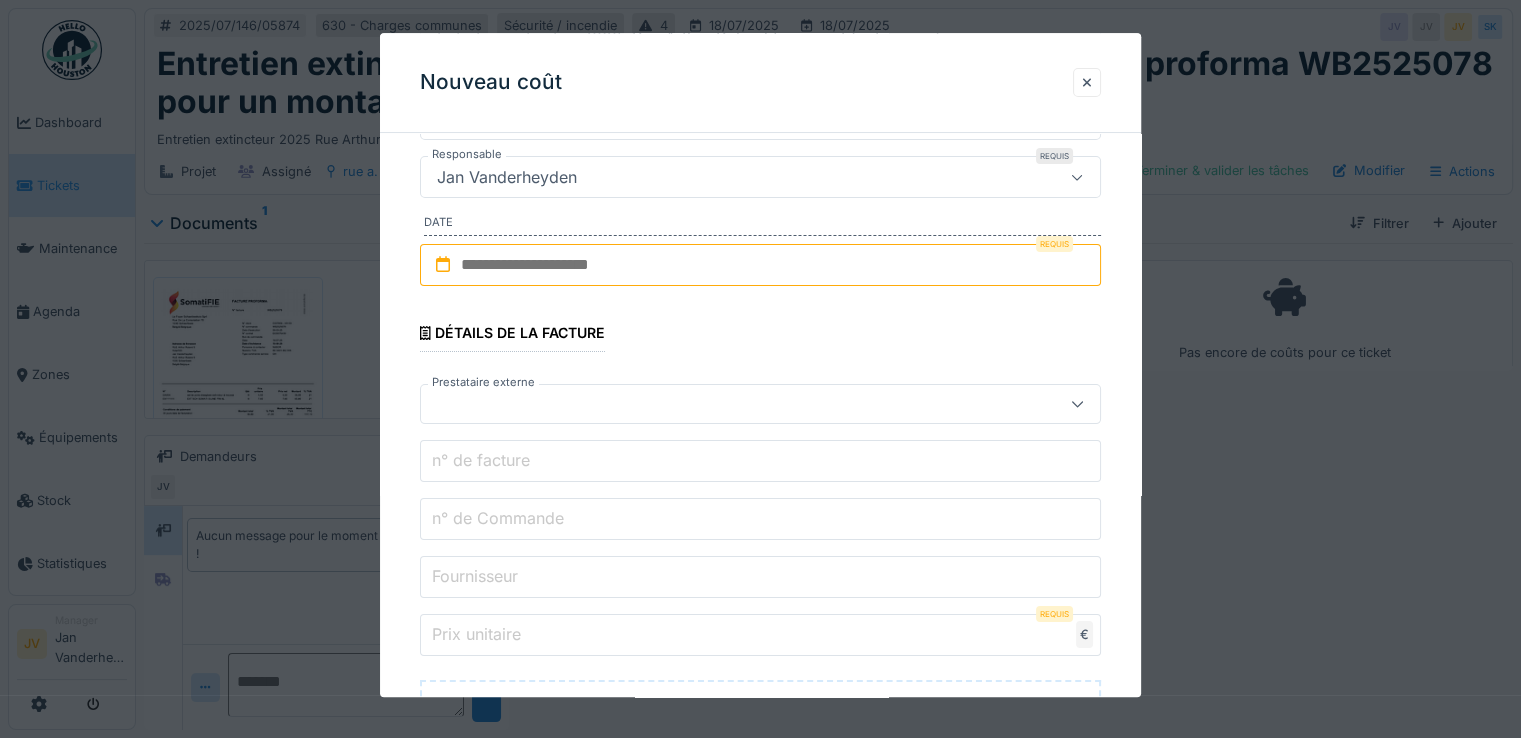 click at bounding box center [760, 265] 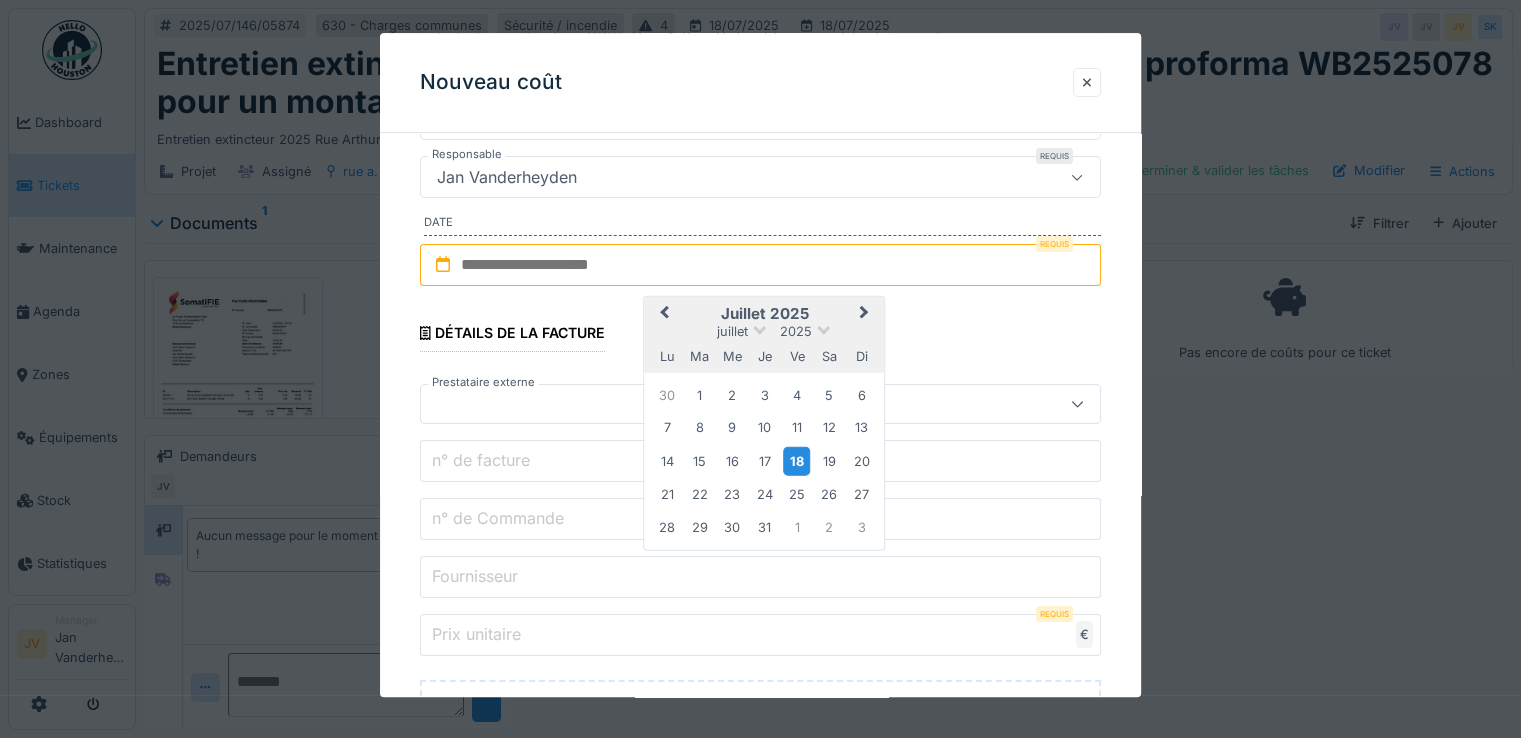 click on "18" at bounding box center [796, 461] 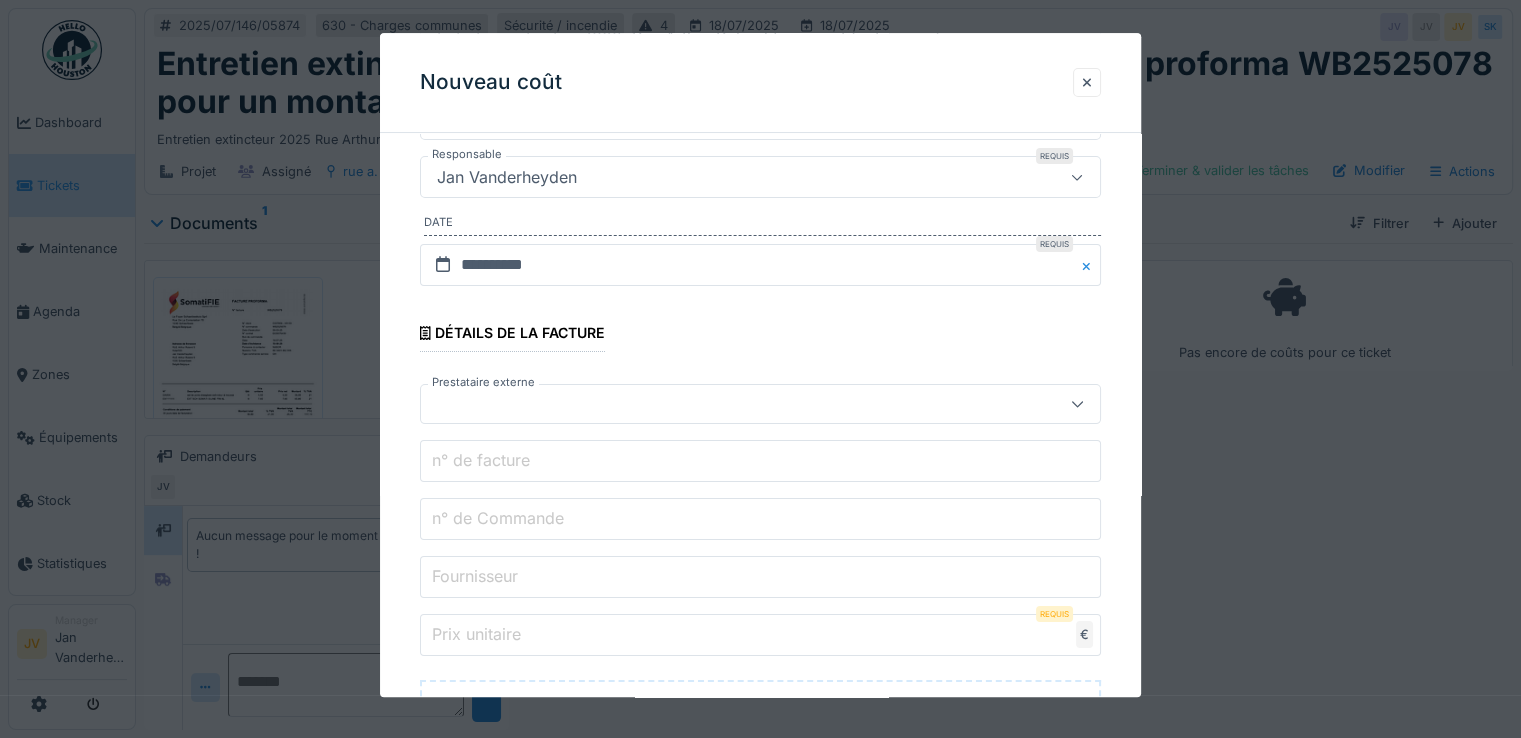 click at bounding box center [726, 404] 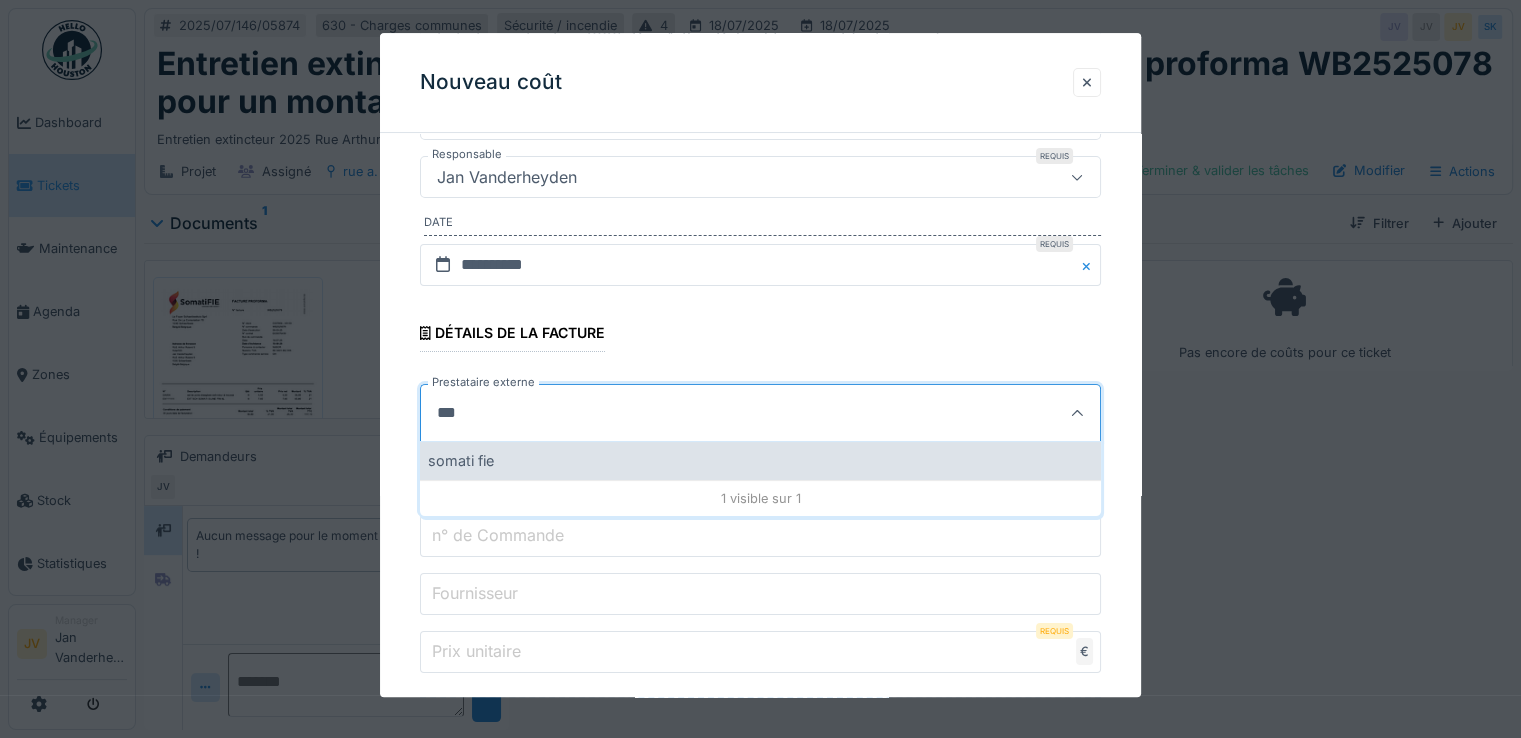 type on "***" 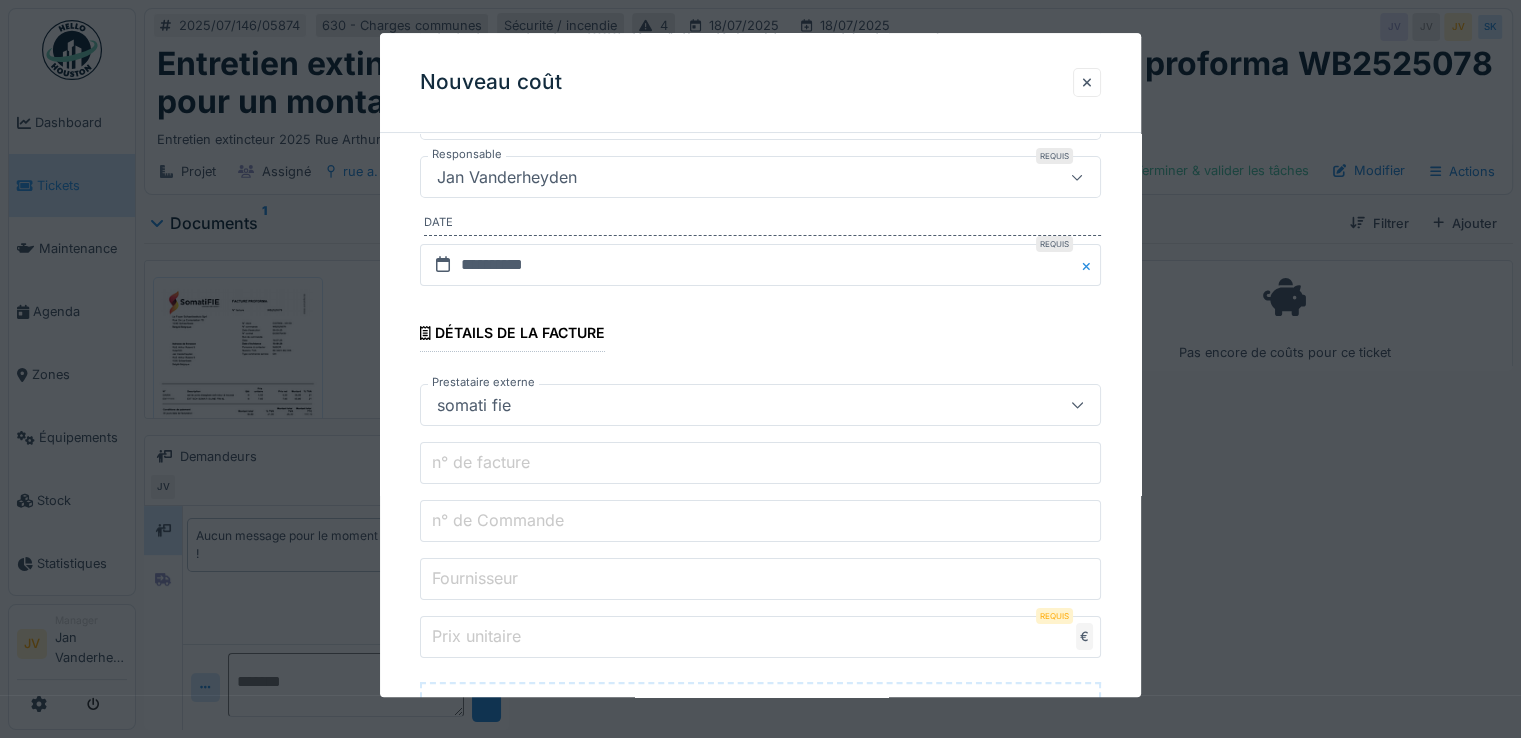 click on "n° de facture" at bounding box center [481, 463] 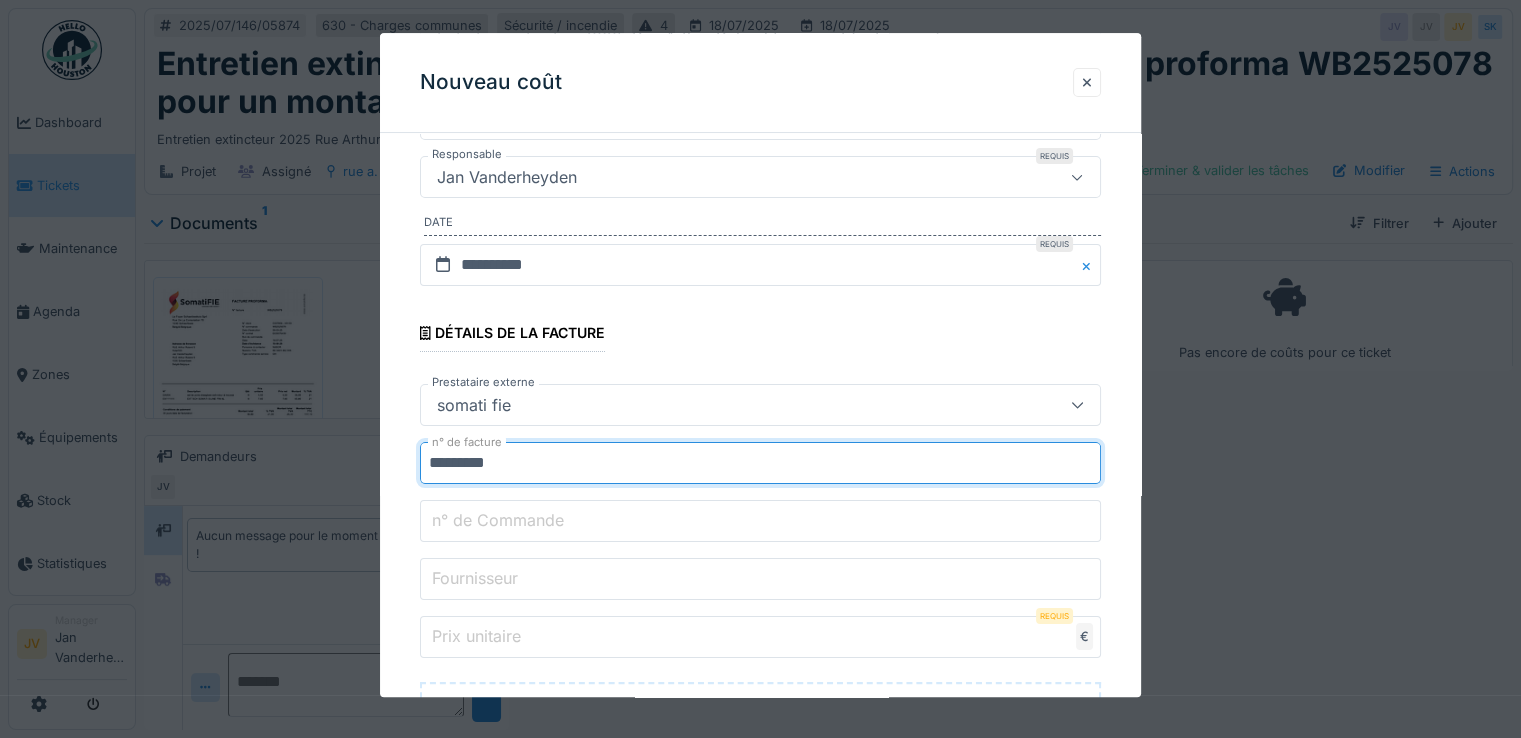 type on "*********" 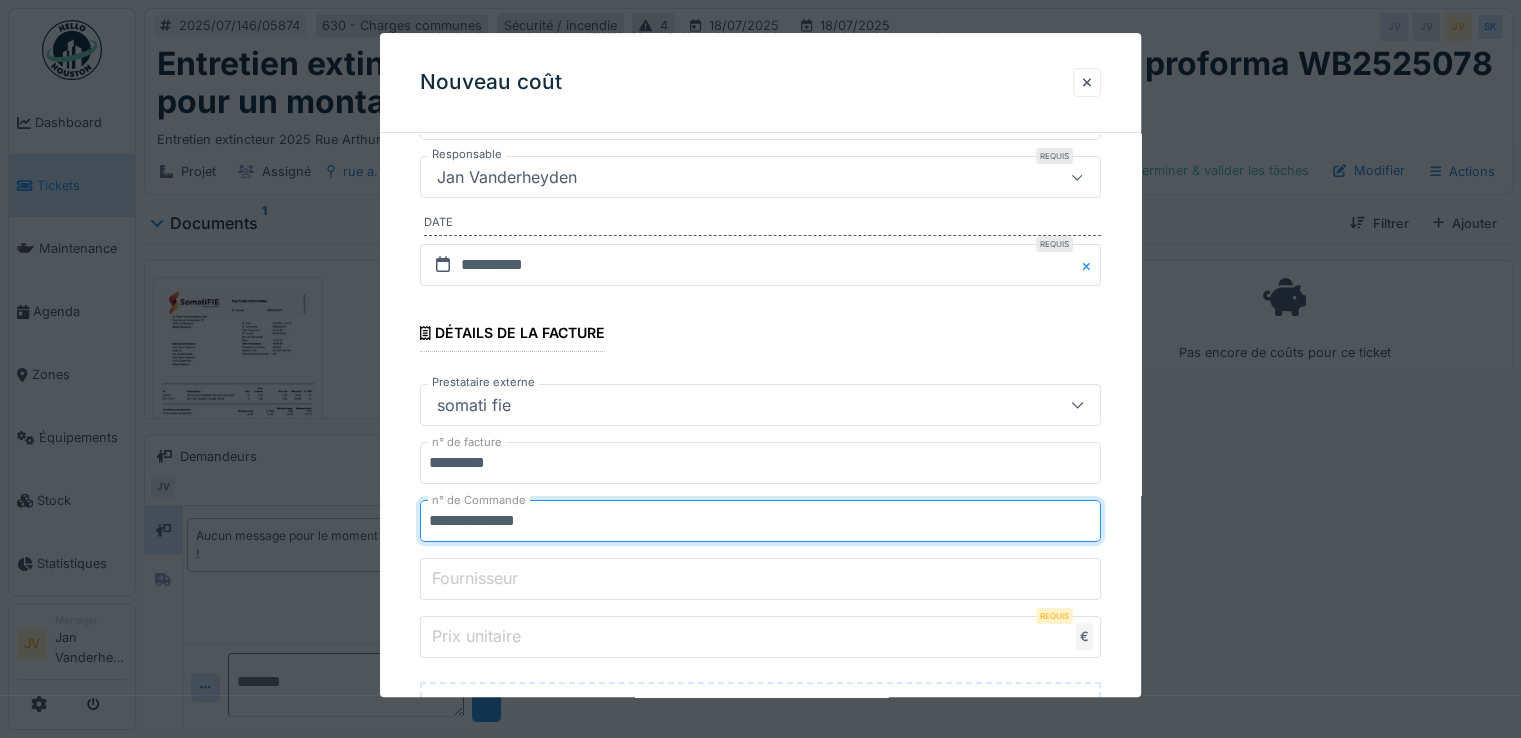 type on "**********" 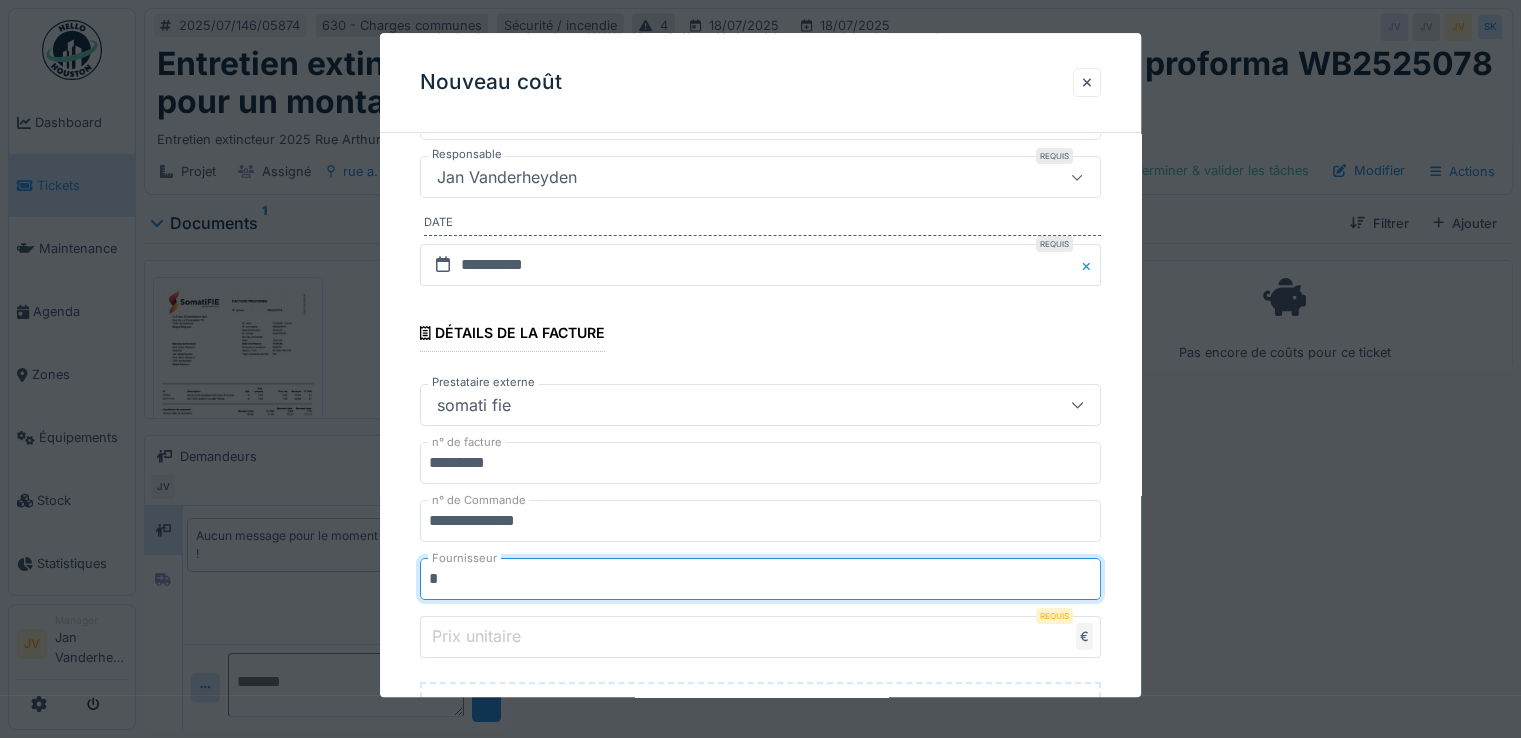 type on "**********" 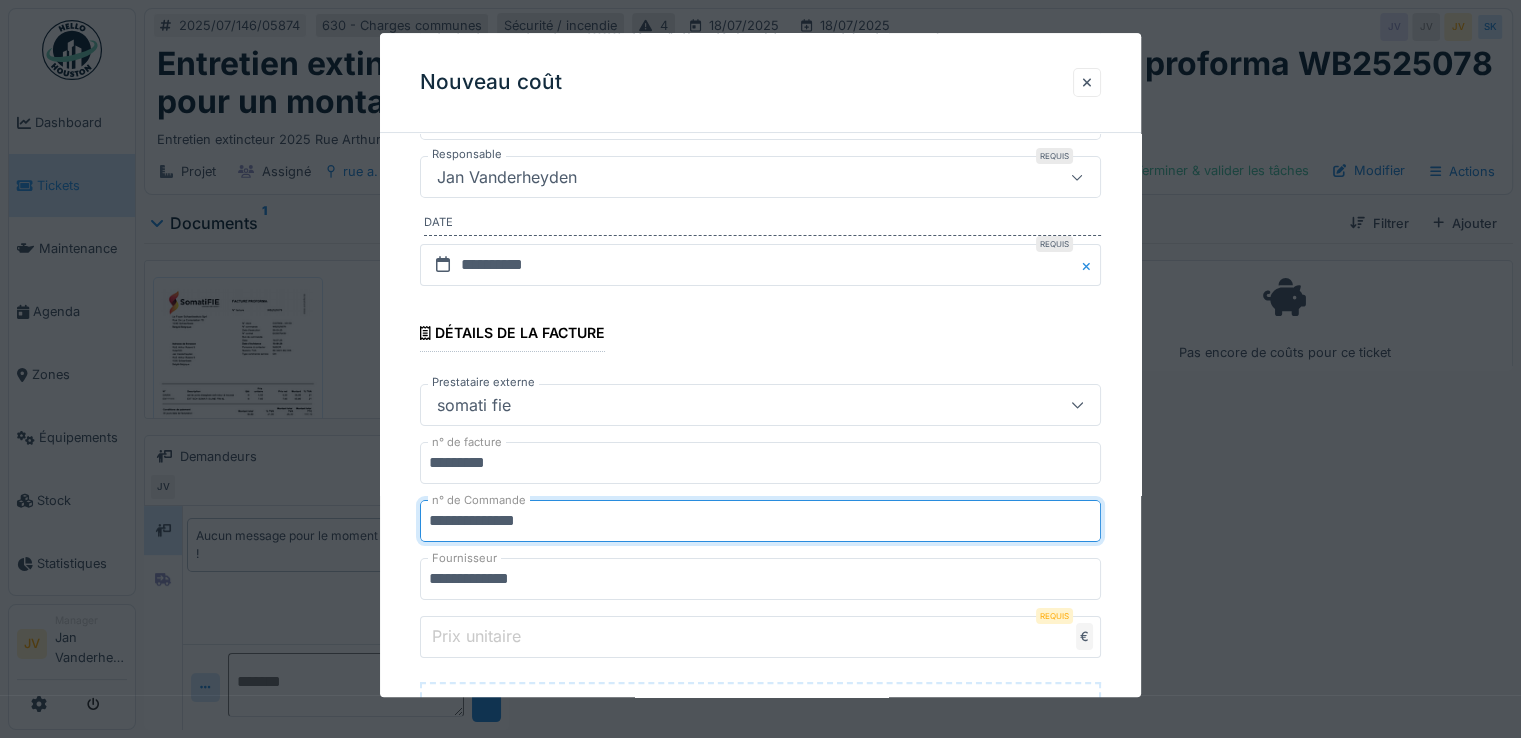 click on "**********" at bounding box center [760, 521] 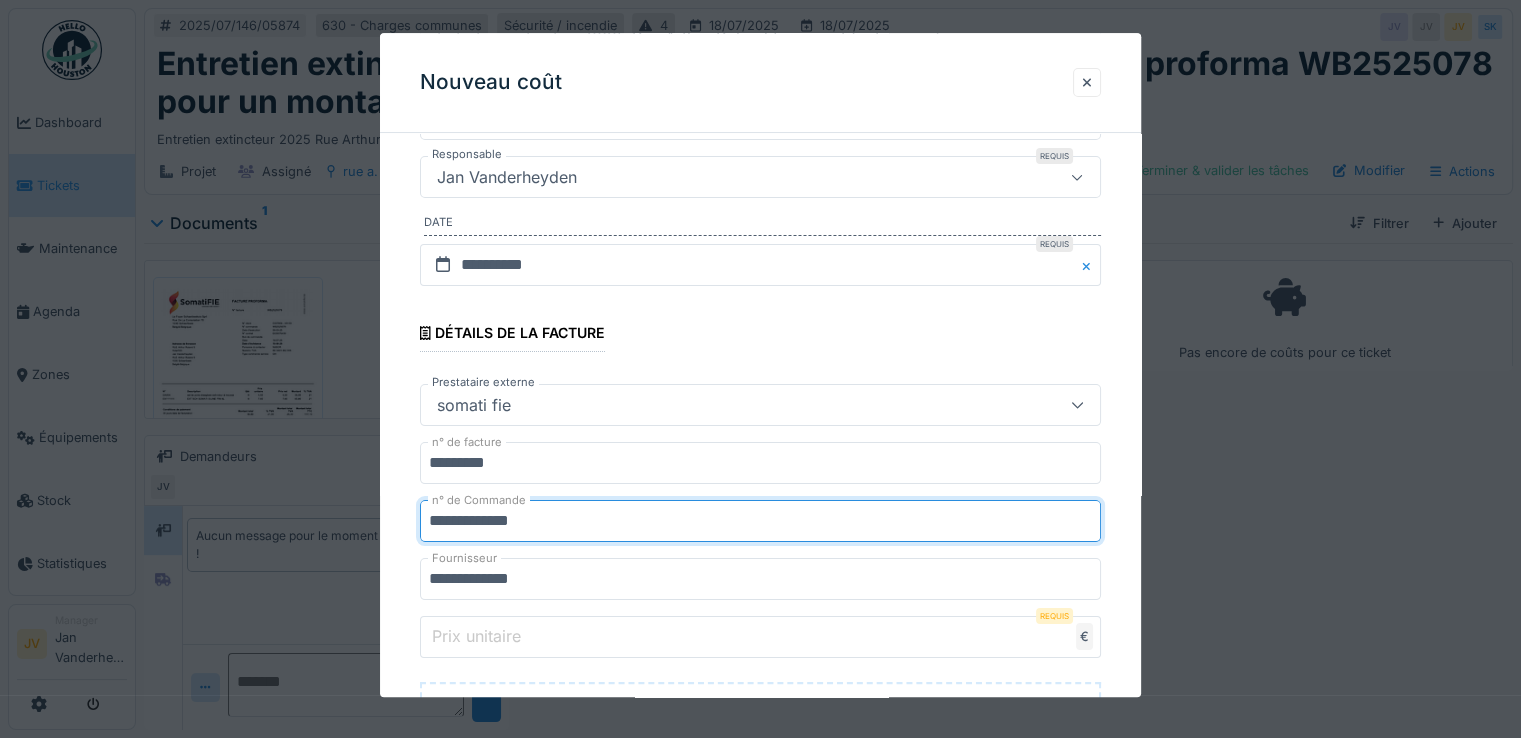type on "**********" 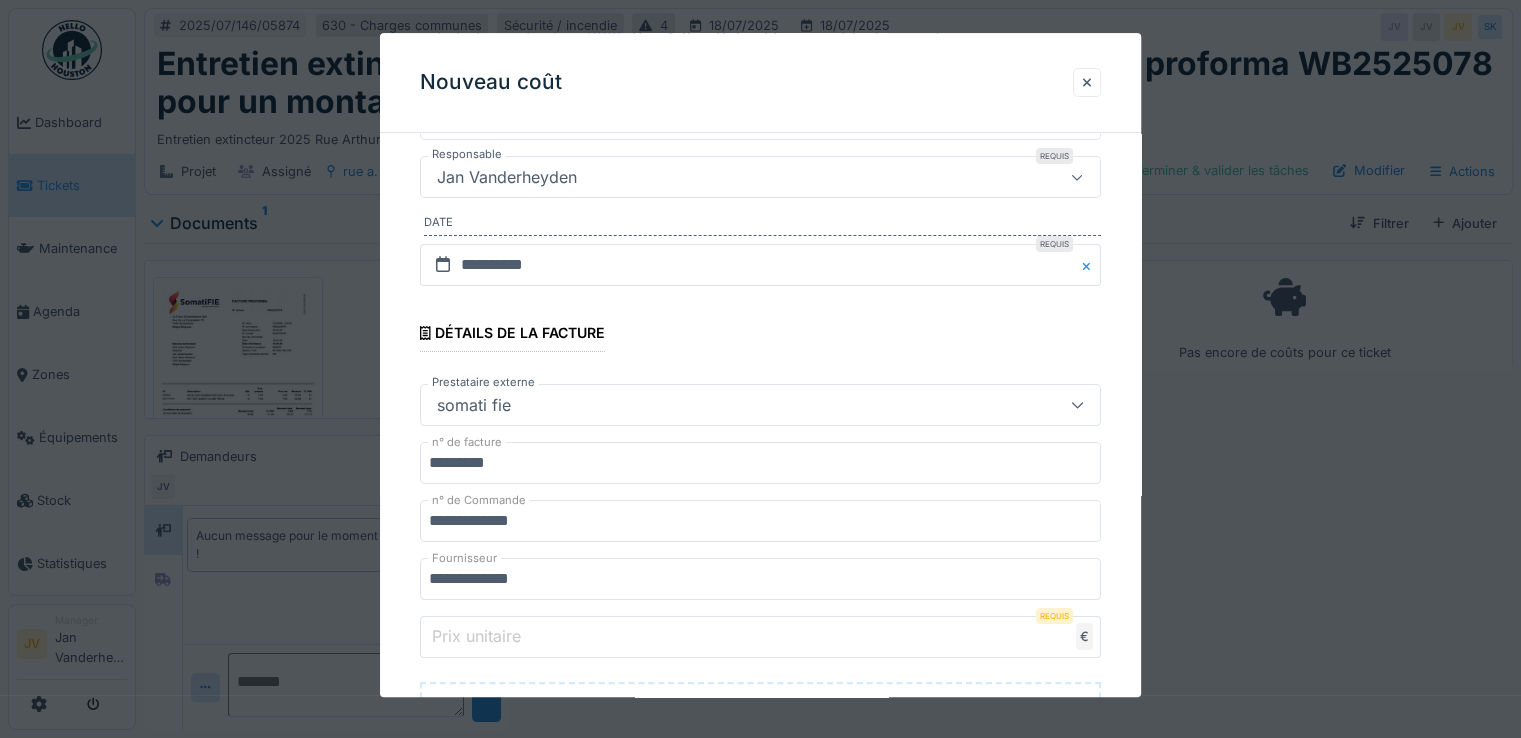 click on "Prix unitaire" at bounding box center [476, 637] 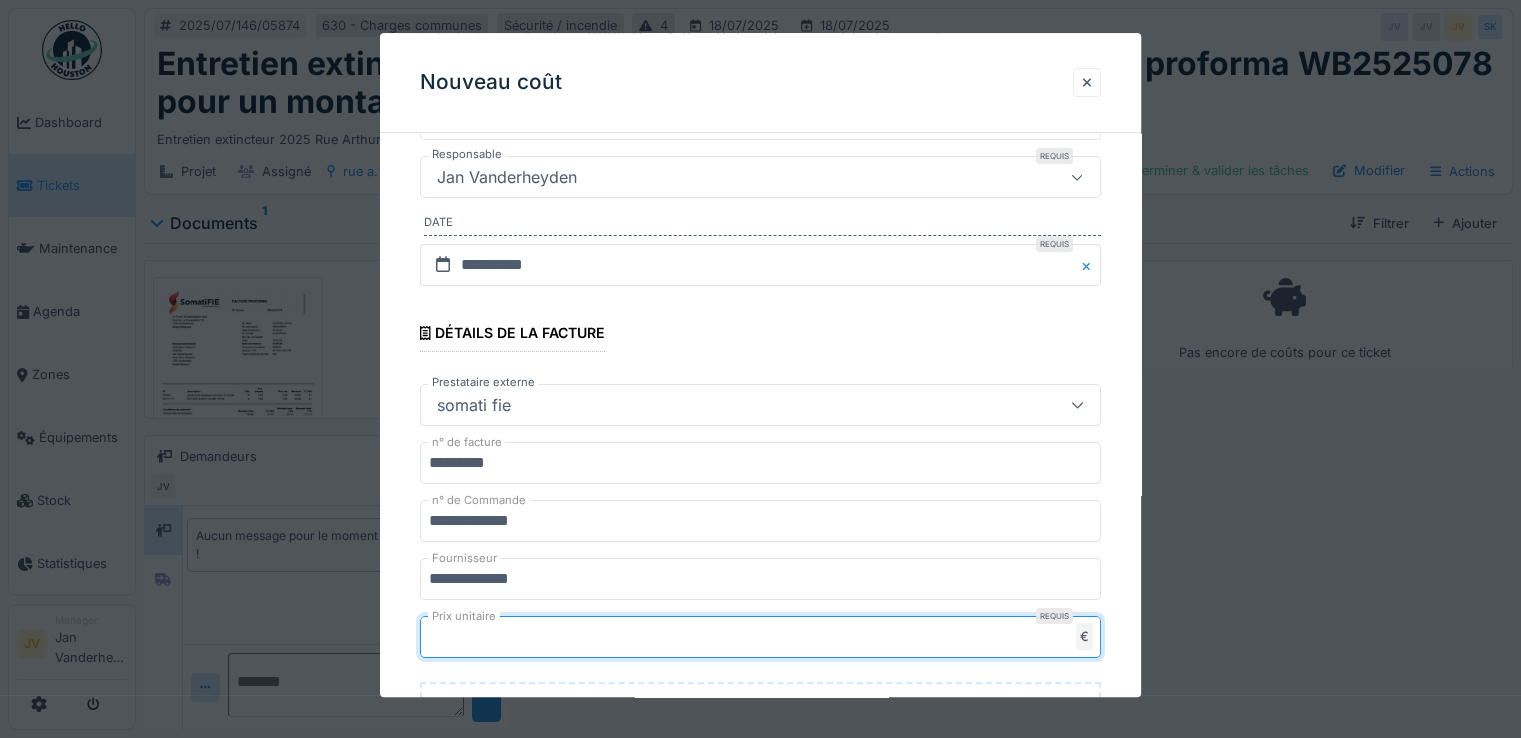 type on "**" 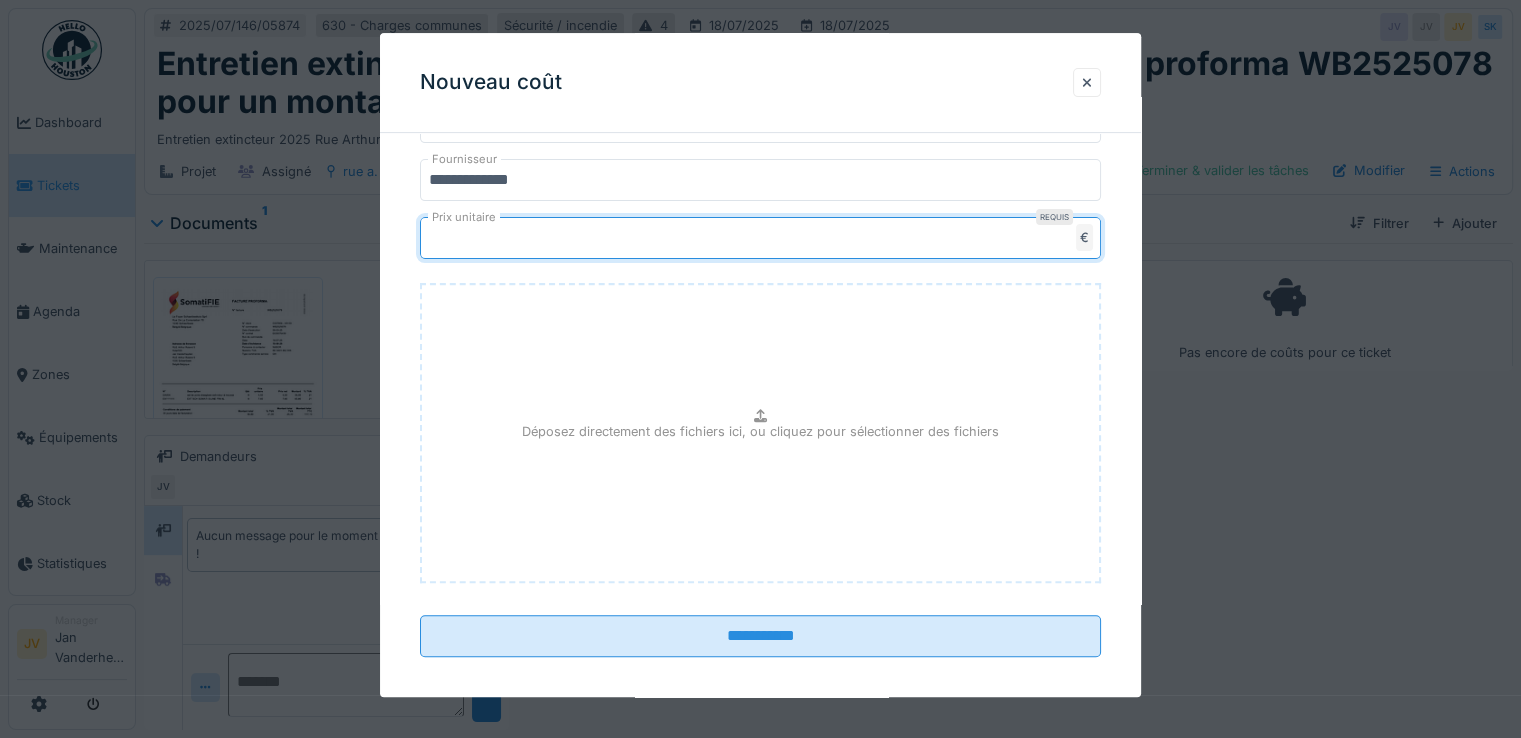 scroll, scrollTop: 700, scrollLeft: 0, axis: vertical 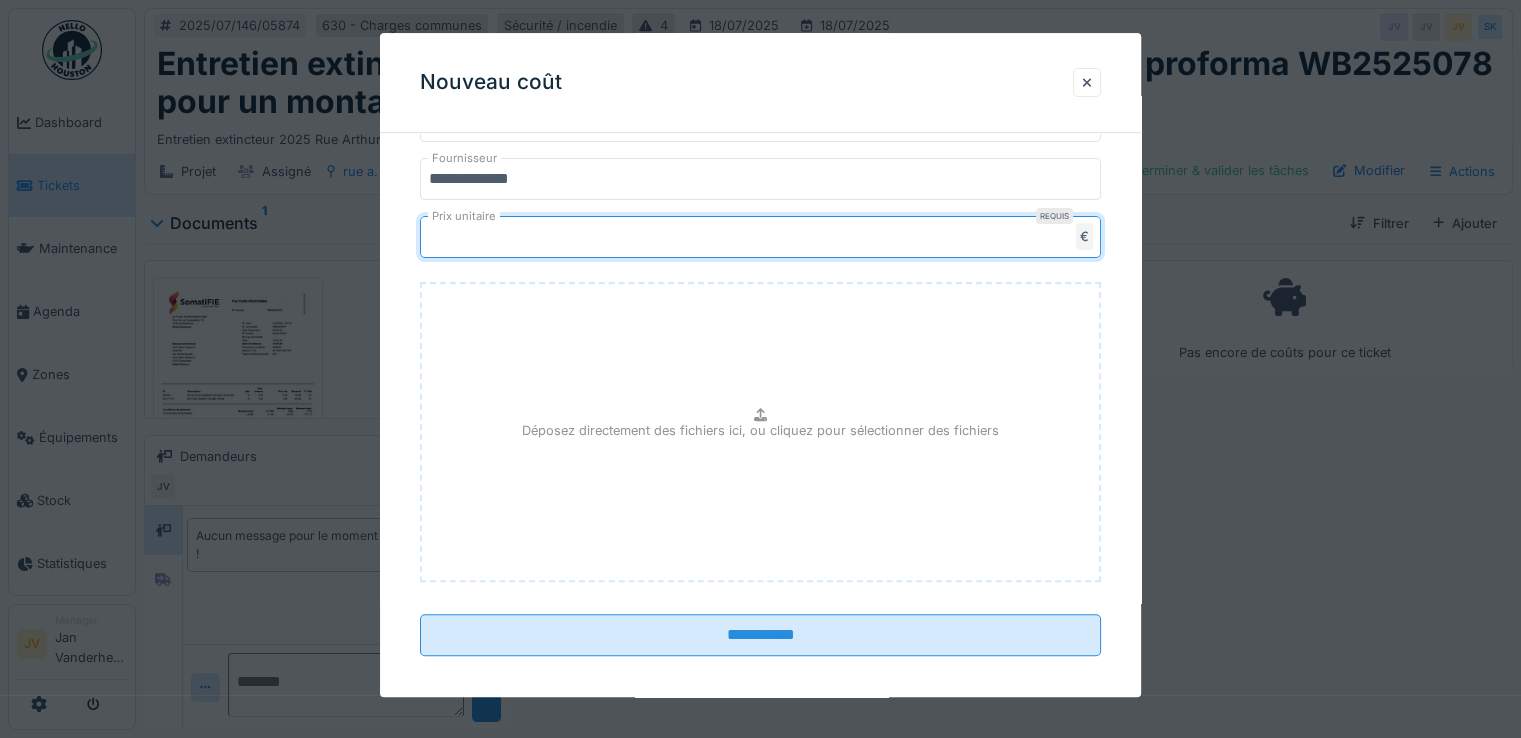 type on "*****" 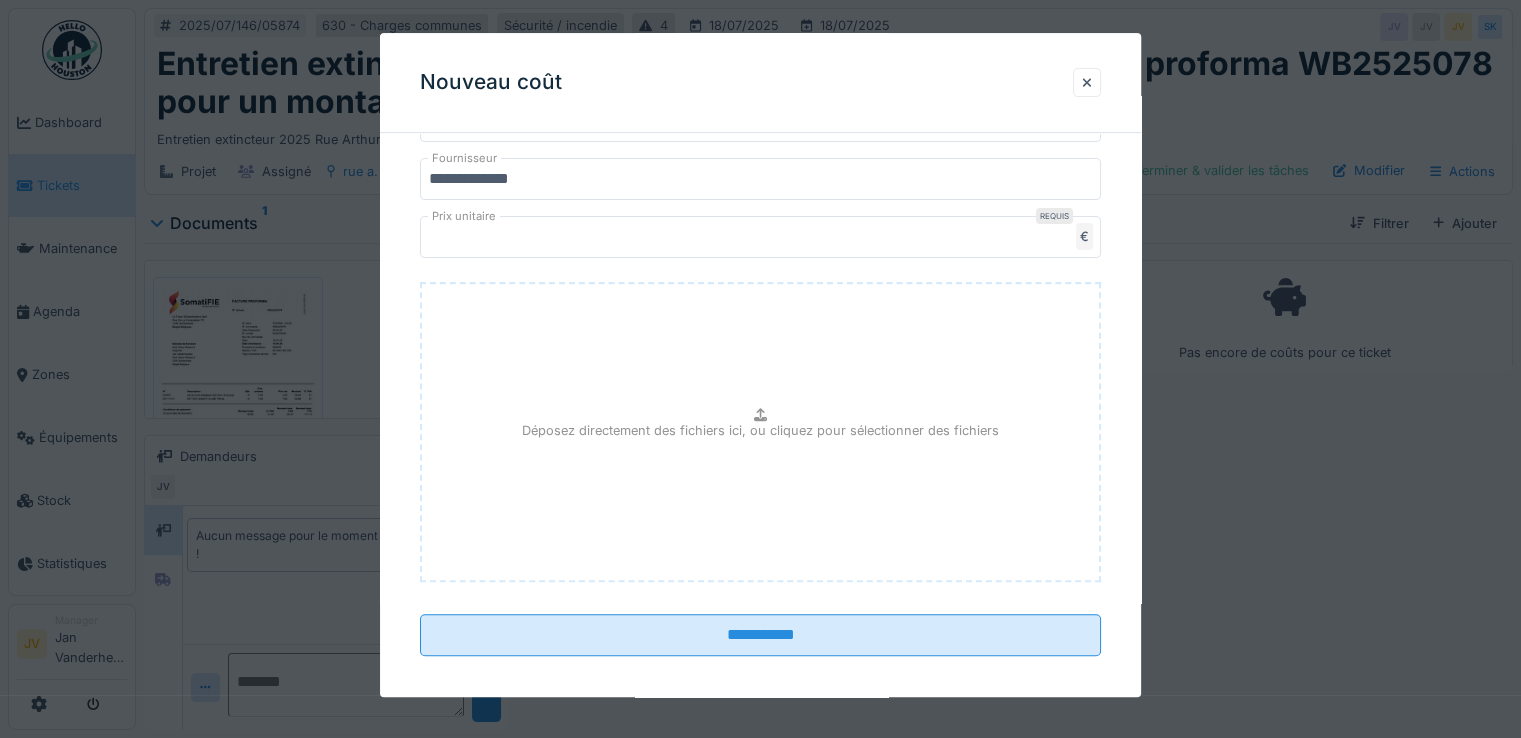 type on "**********" 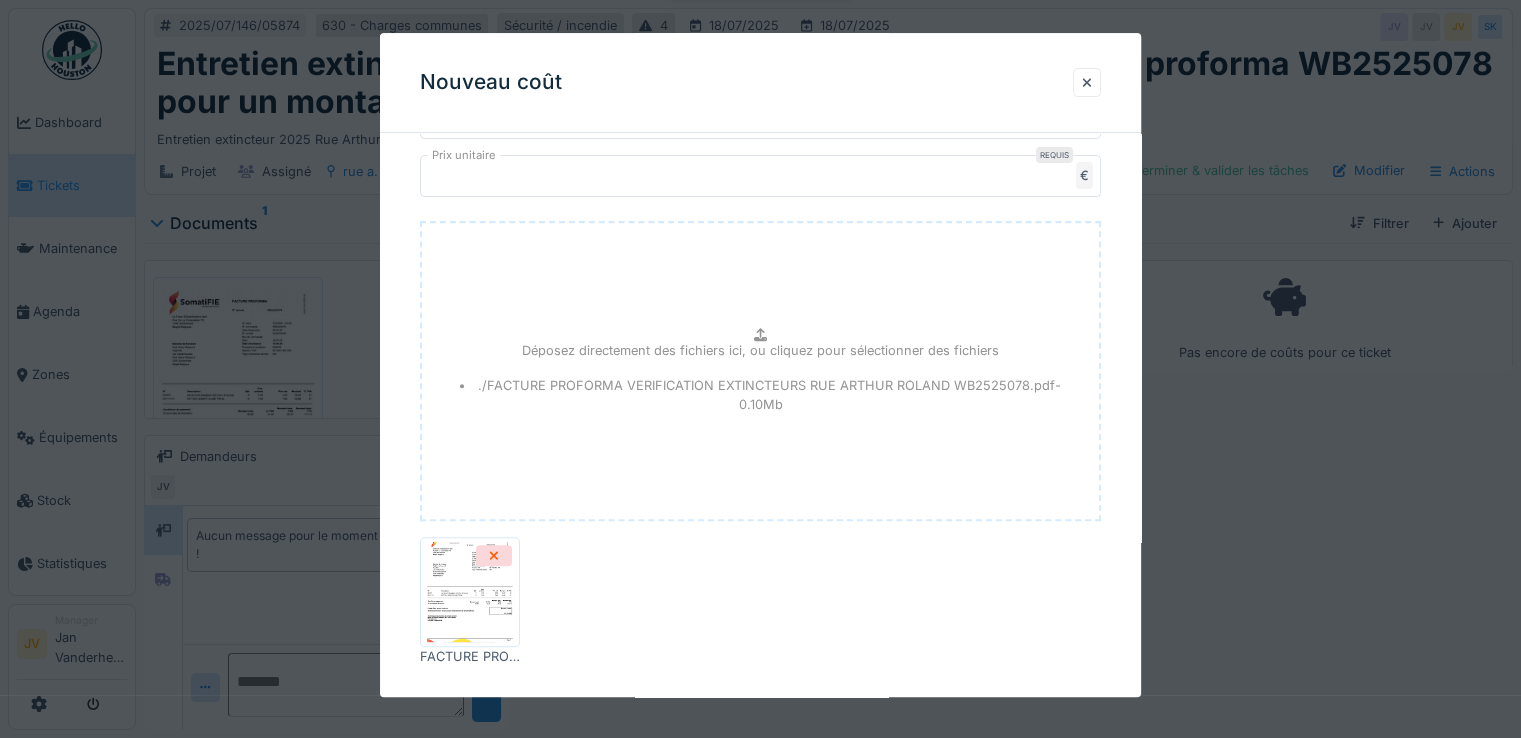 scroll, scrollTop: 855, scrollLeft: 0, axis: vertical 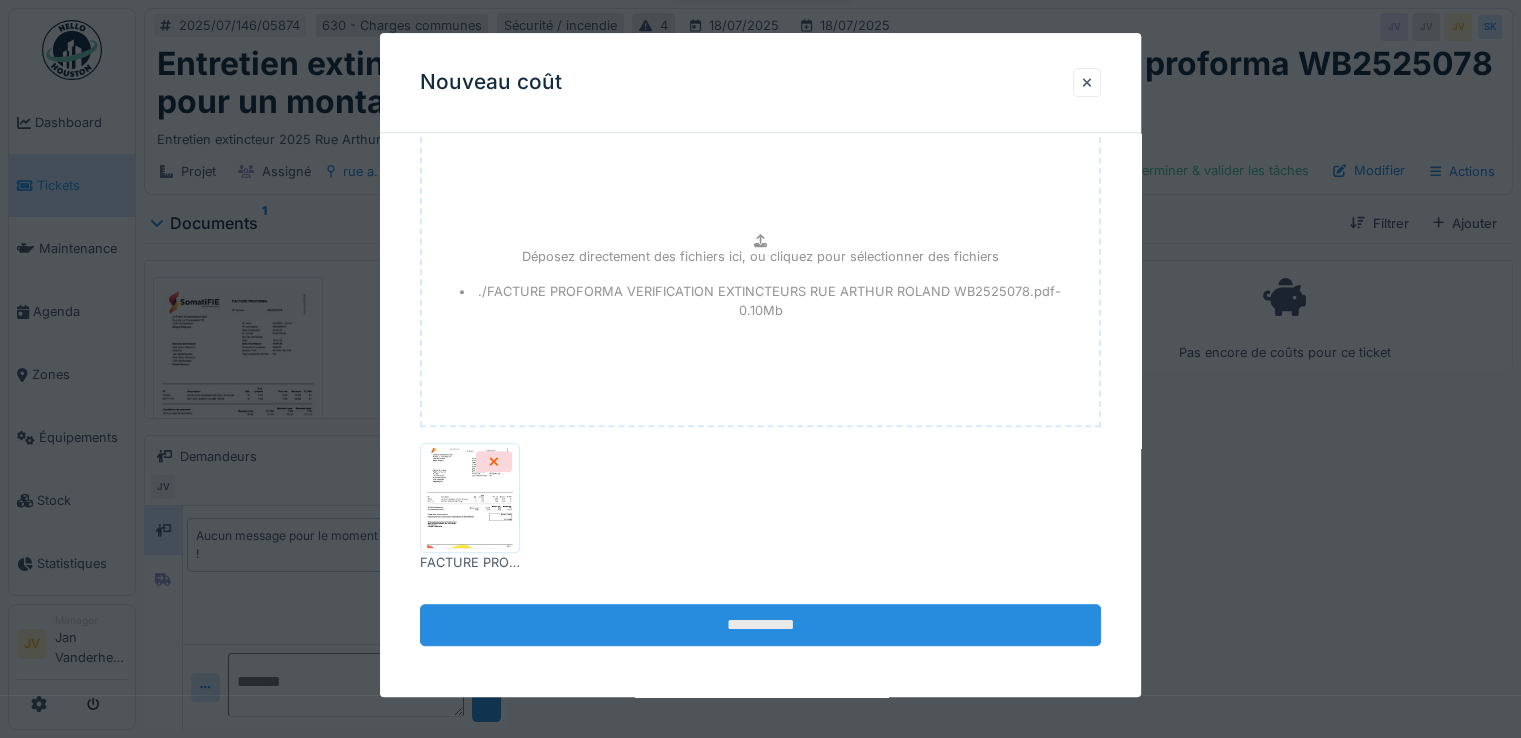 click on "**********" at bounding box center (760, 626) 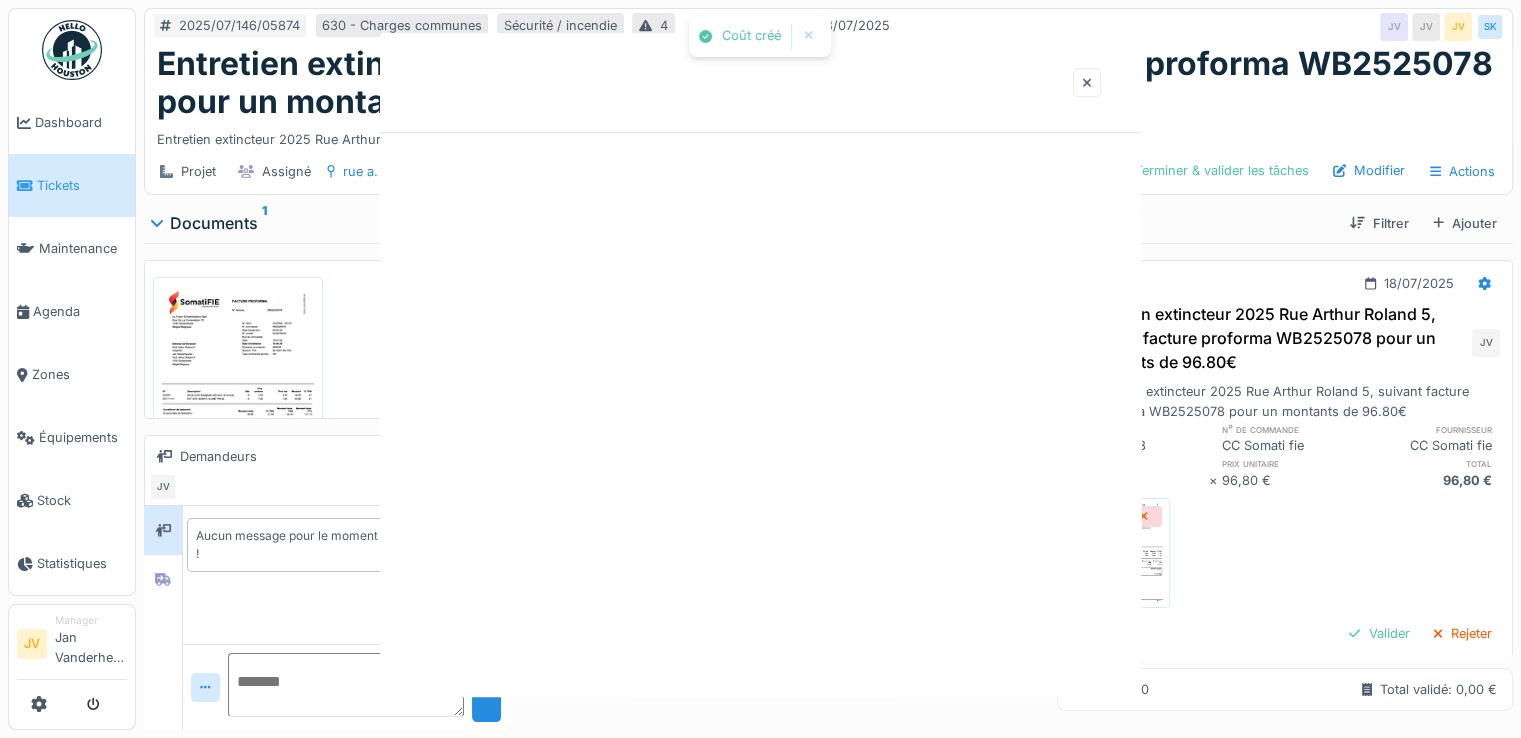 scroll, scrollTop: 0, scrollLeft: 0, axis: both 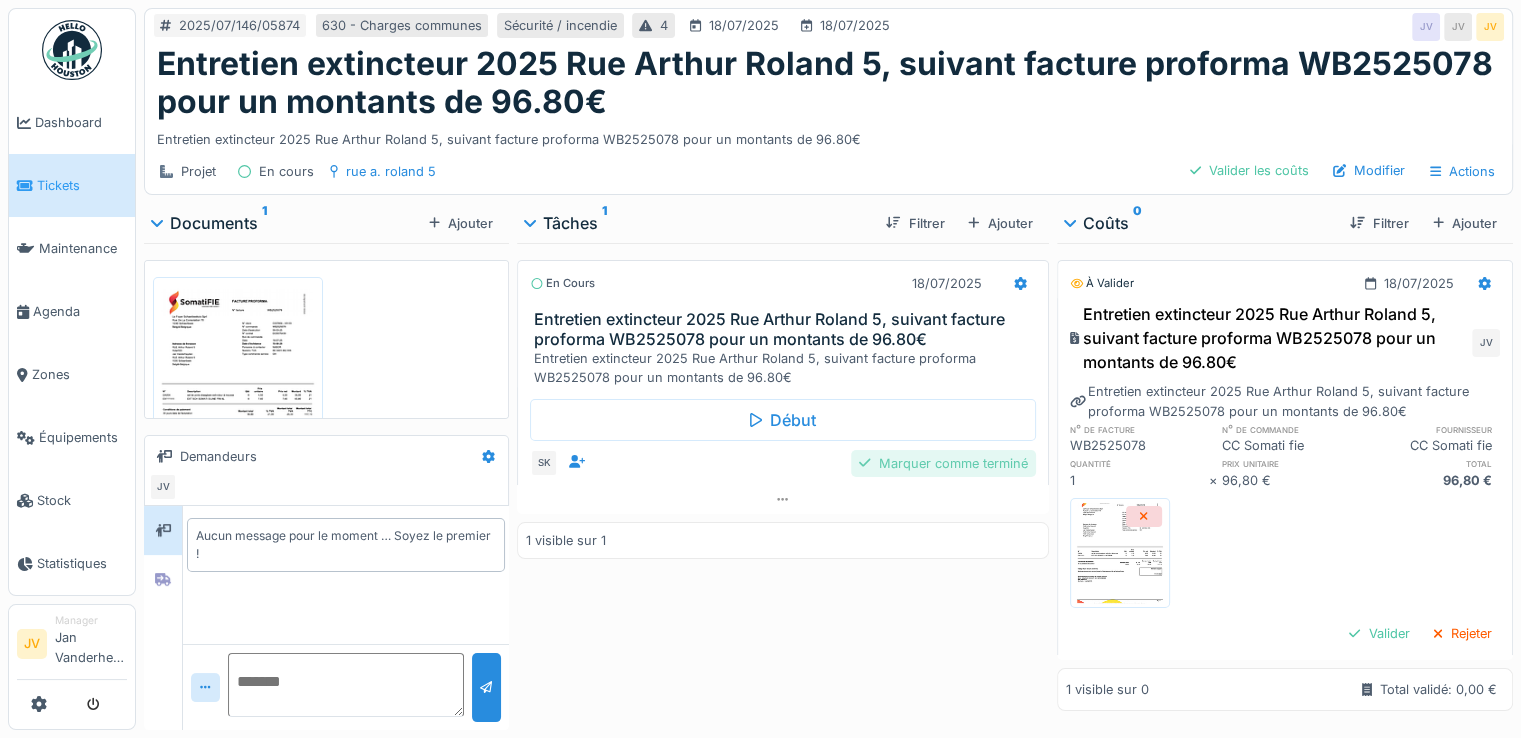 click on "Marquer comme terminé" at bounding box center (943, 463) 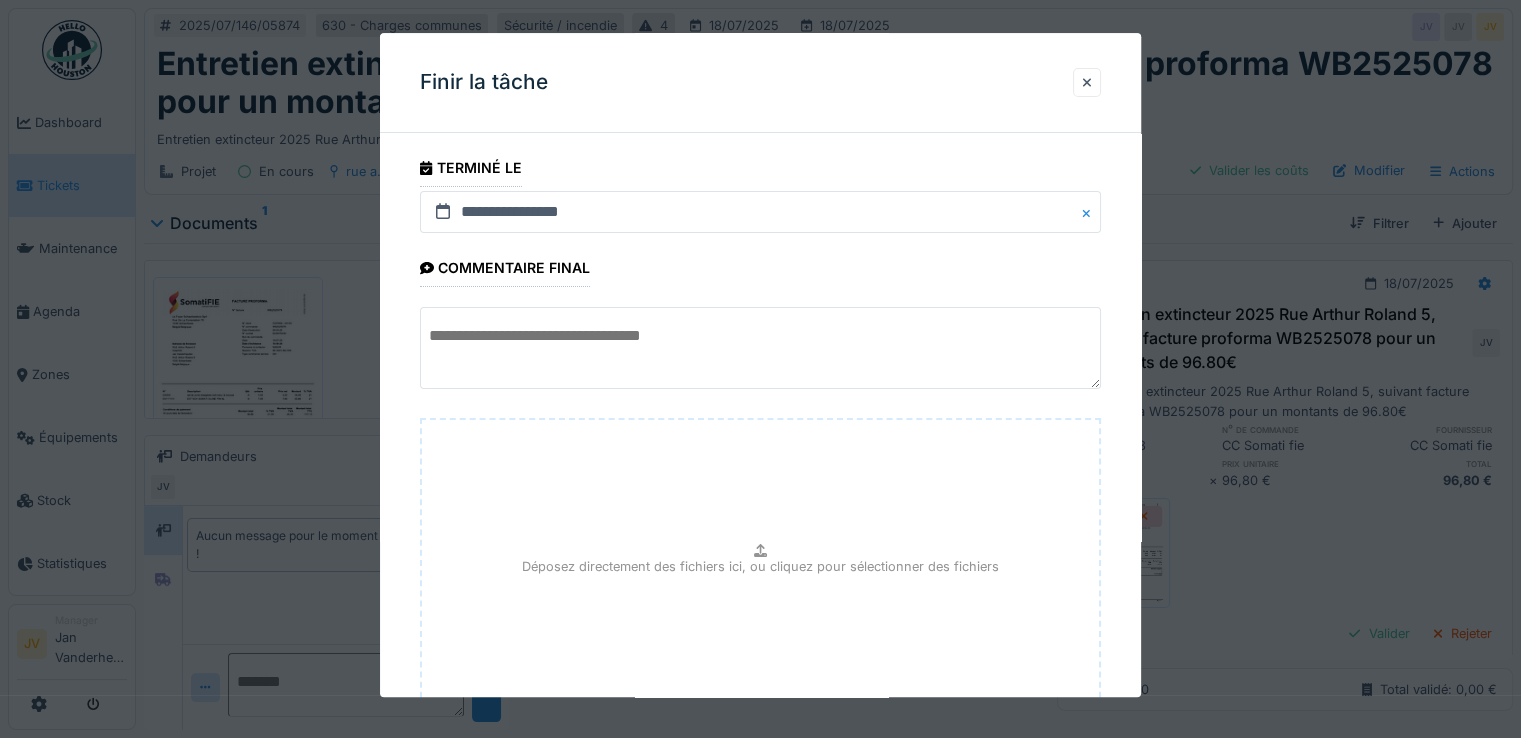 scroll, scrollTop: 149, scrollLeft: 0, axis: vertical 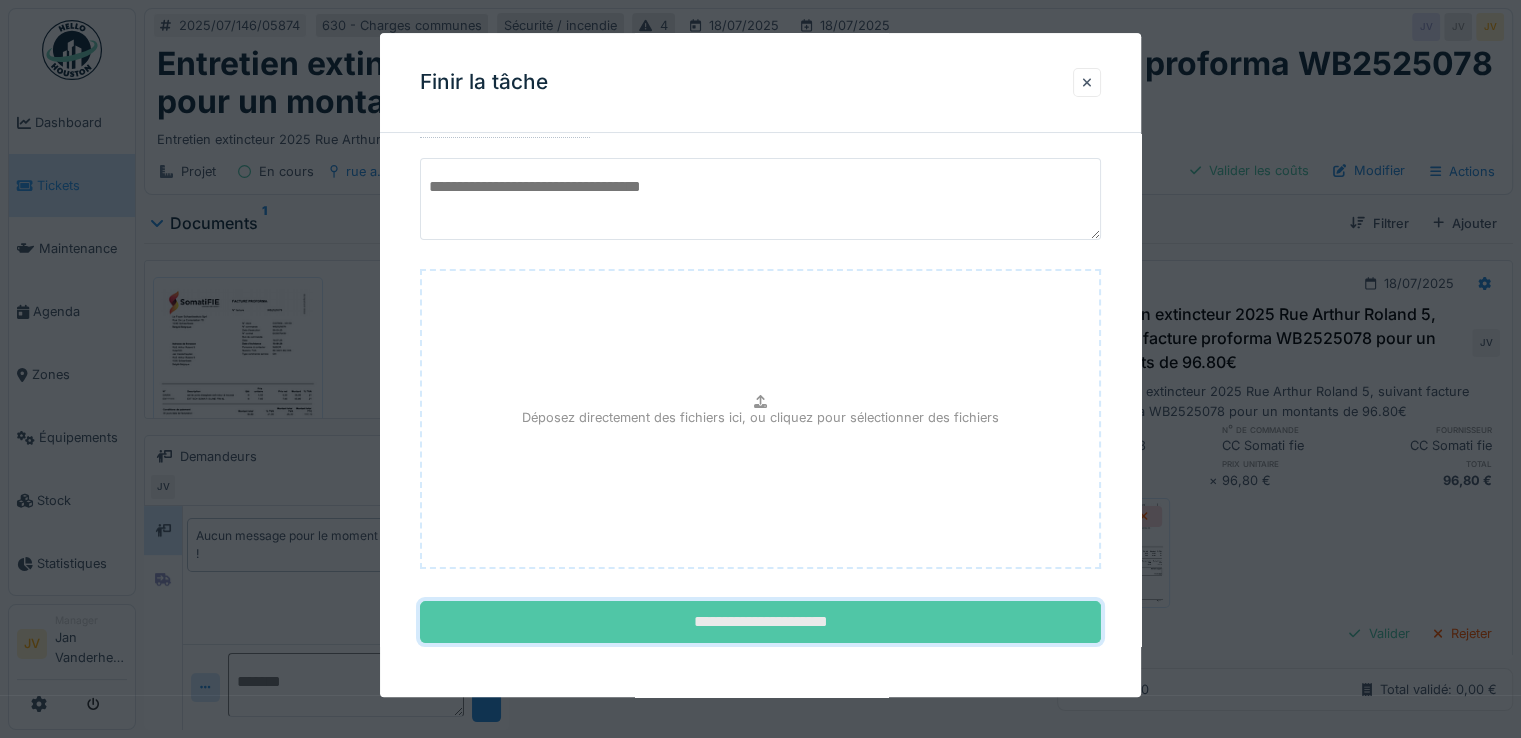 click on "**********" at bounding box center [760, 623] 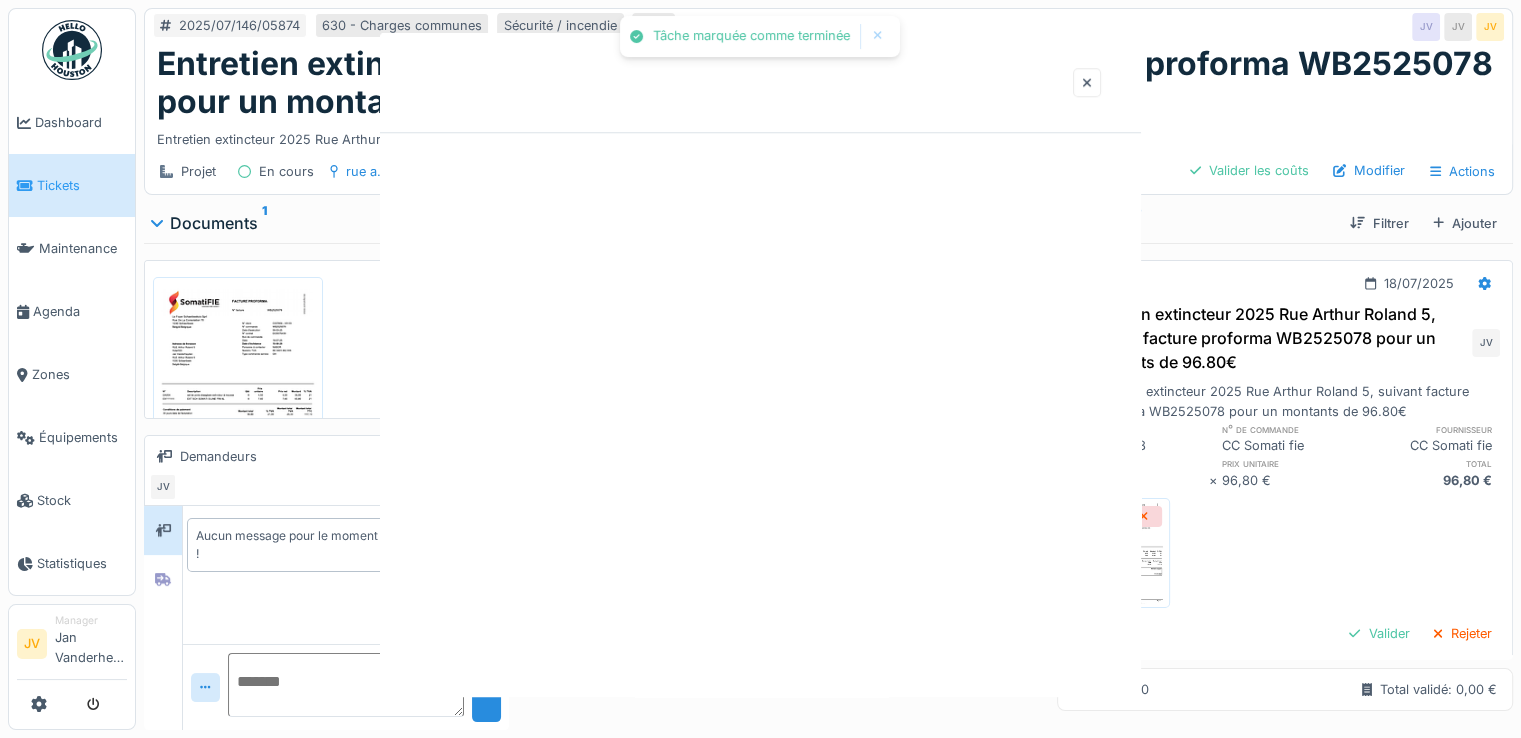 scroll, scrollTop: 0, scrollLeft: 0, axis: both 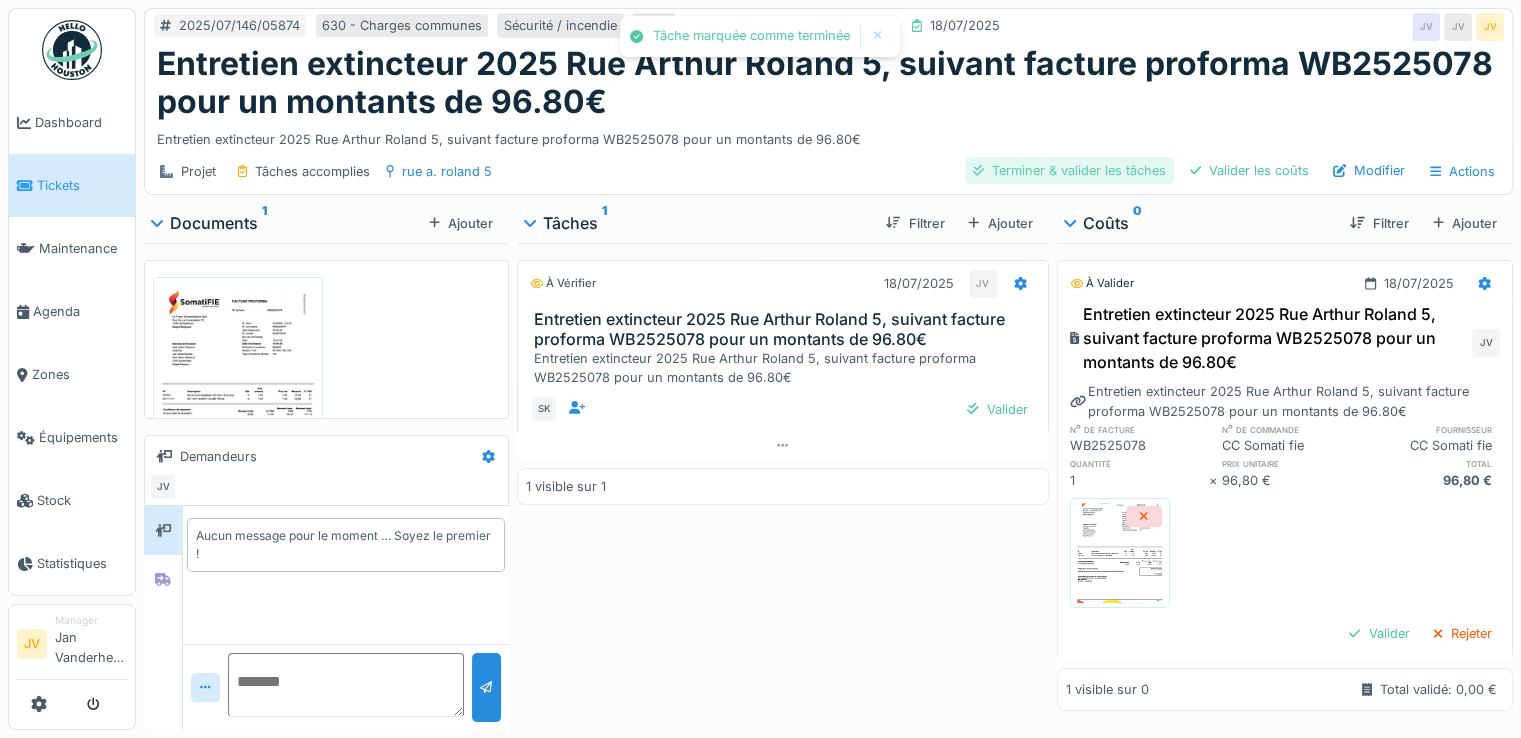click on "Terminer & valider les tâches" at bounding box center (1069, 170) 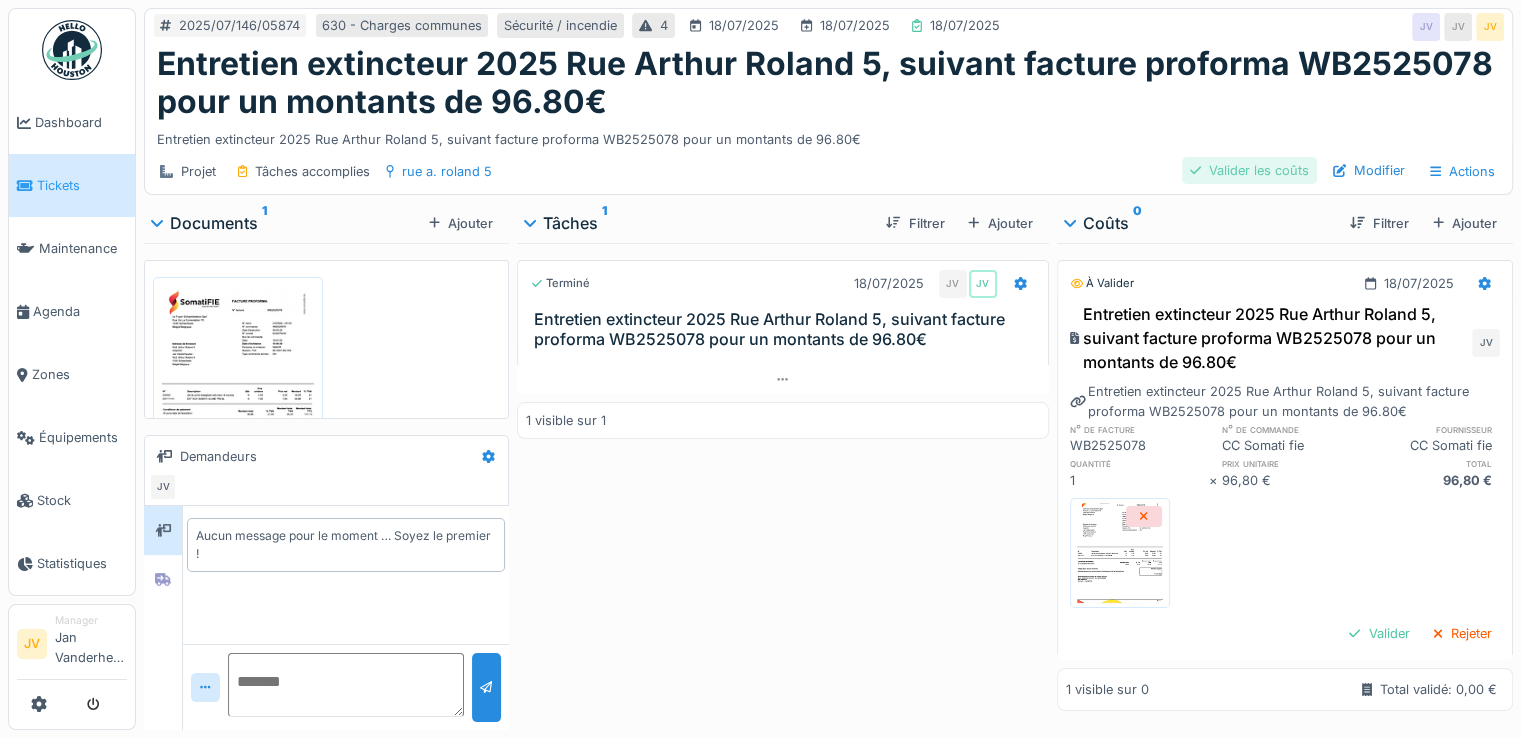 click on "Valider les coûts" at bounding box center [1249, 170] 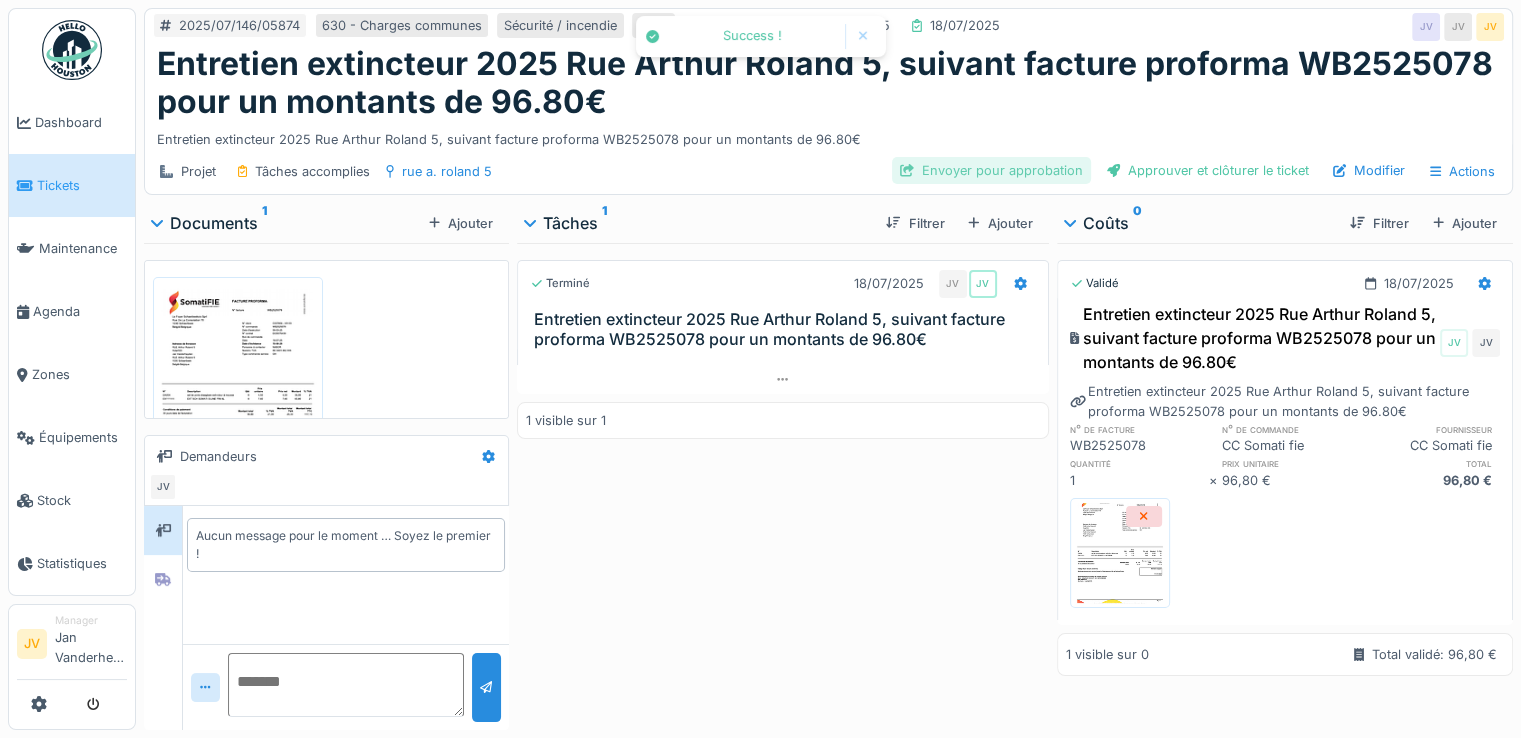 click on "Envoyer pour approbation" at bounding box center (991, 170) 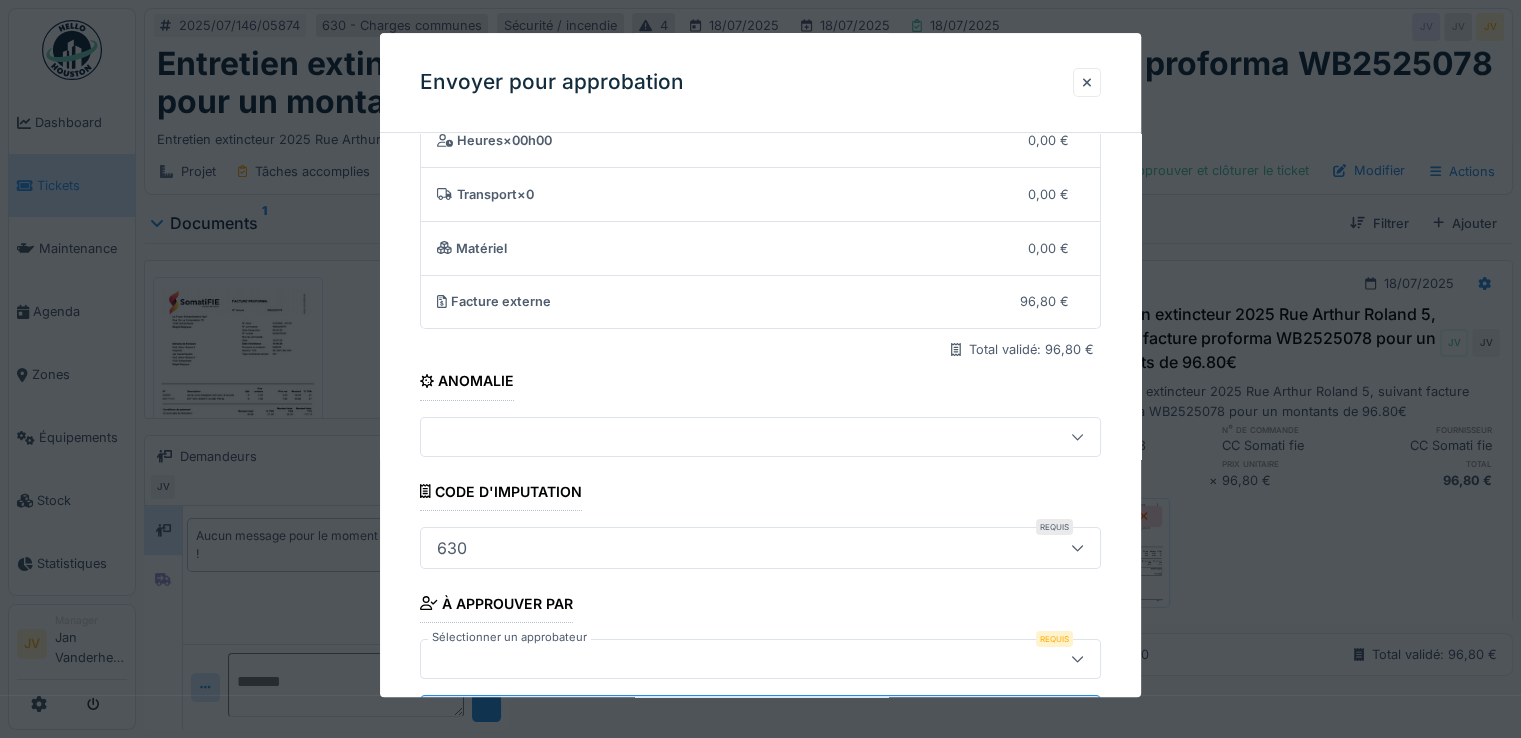 scroll, scrollTop: 175, scrollLeft: 0, axis: vertical 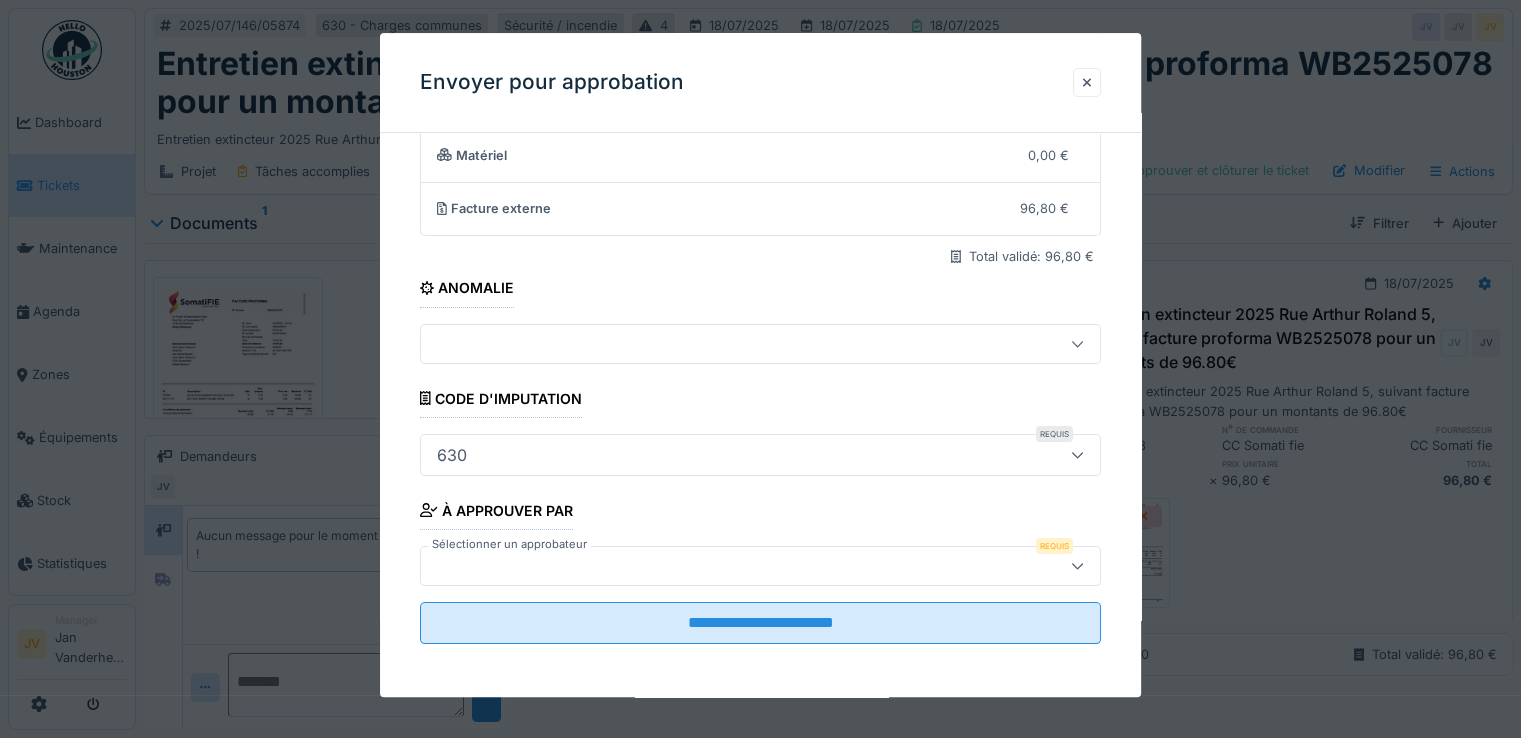 click at bounding box center [726, 566] 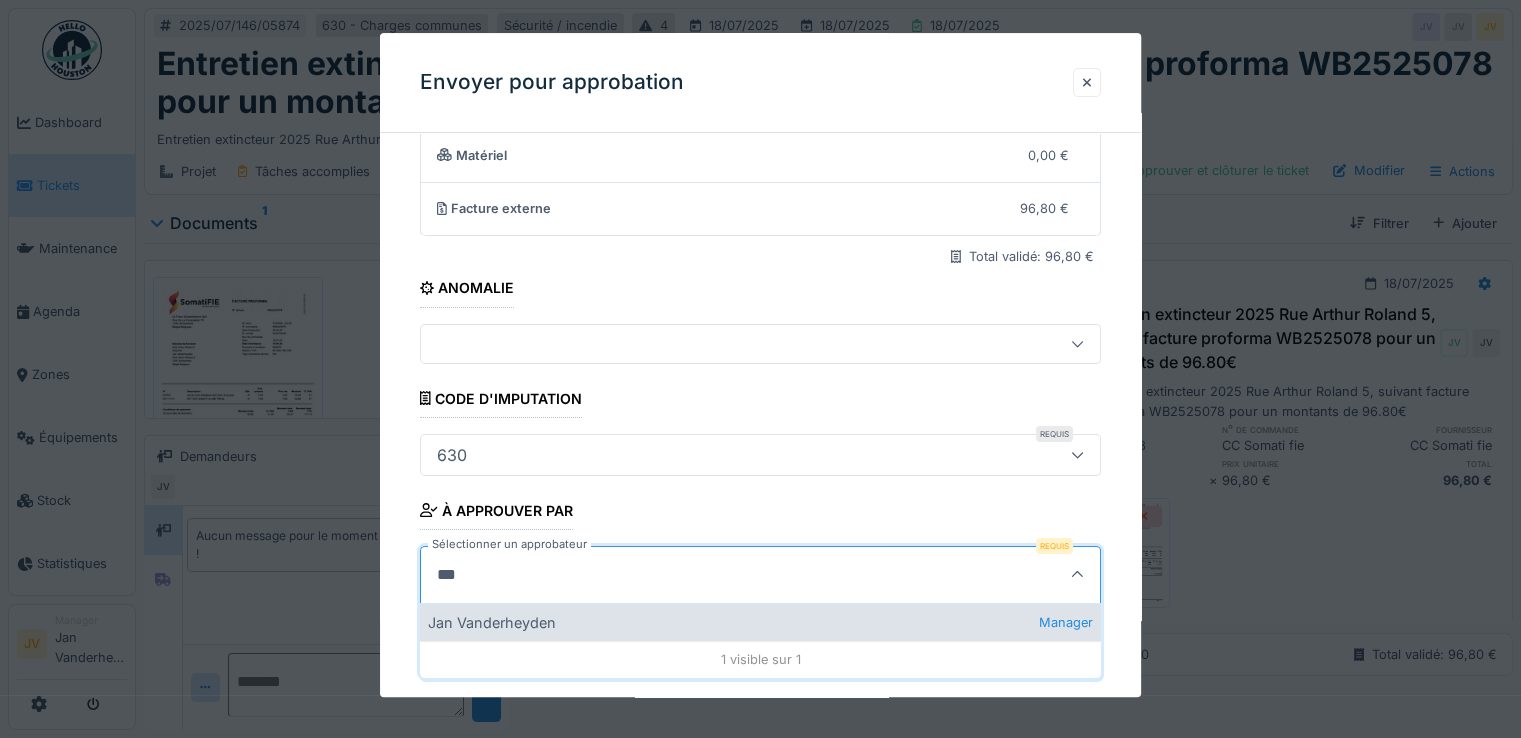 type on "***" 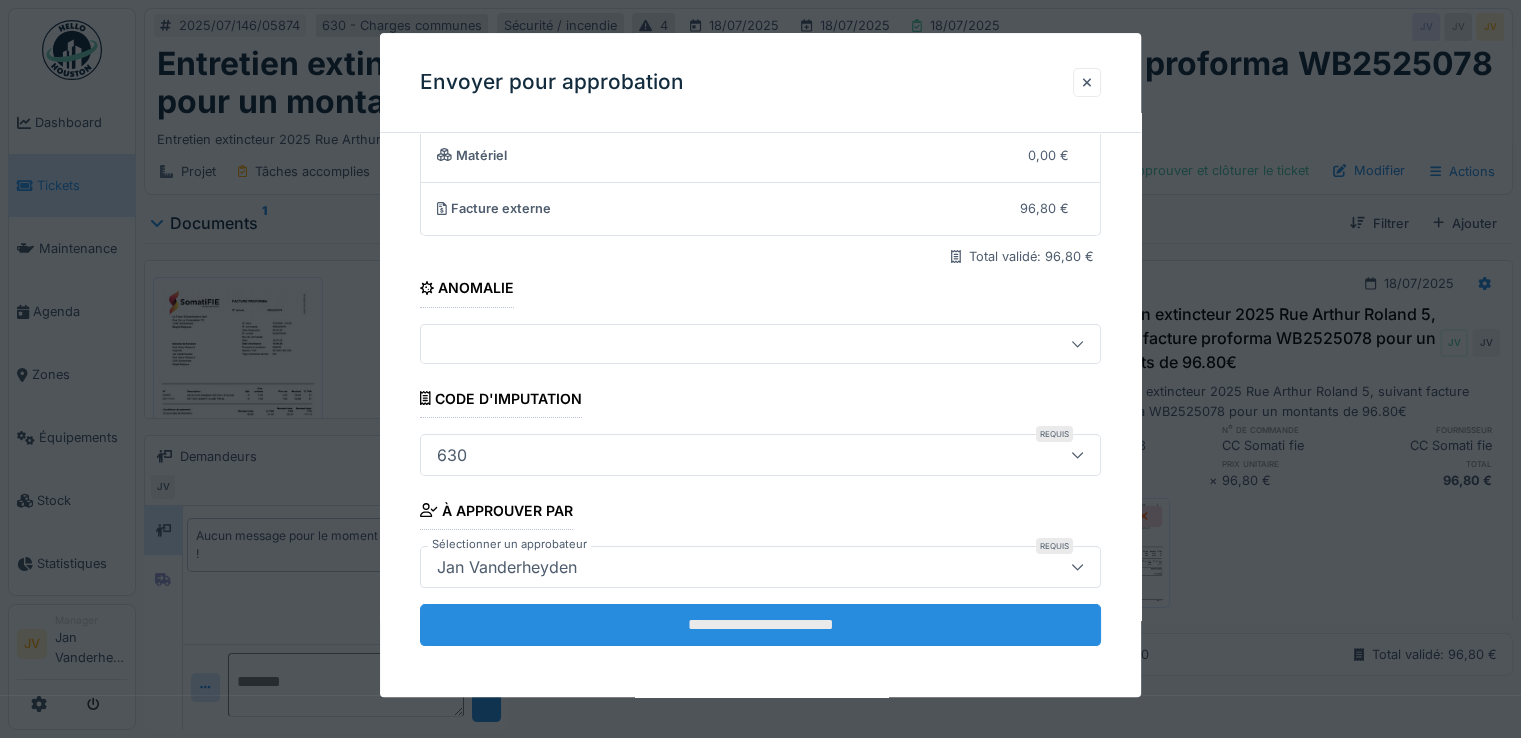 click on "**********" at bounding box center (760, 625) 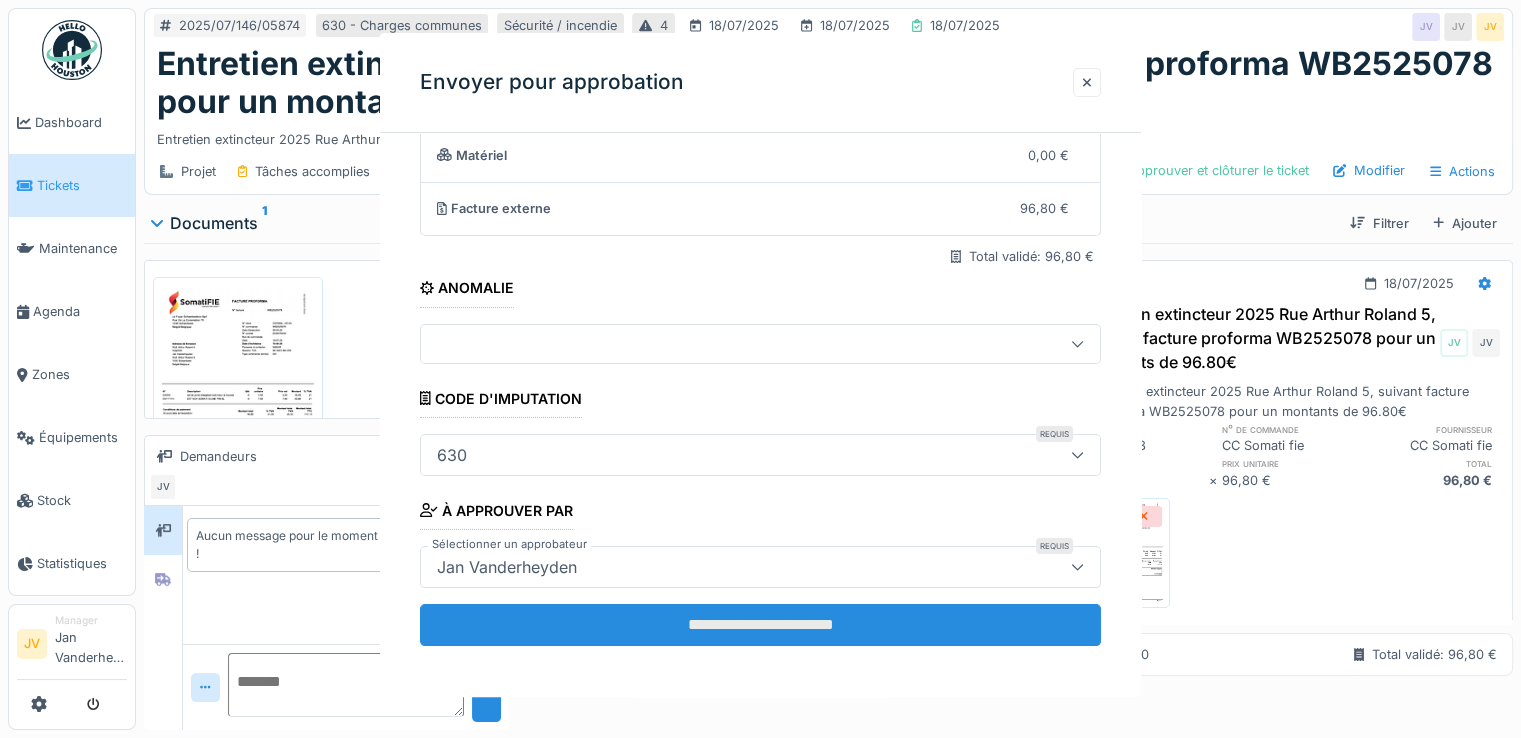scroll, scrollTop: 0, scrollLeft: 0, axis: both 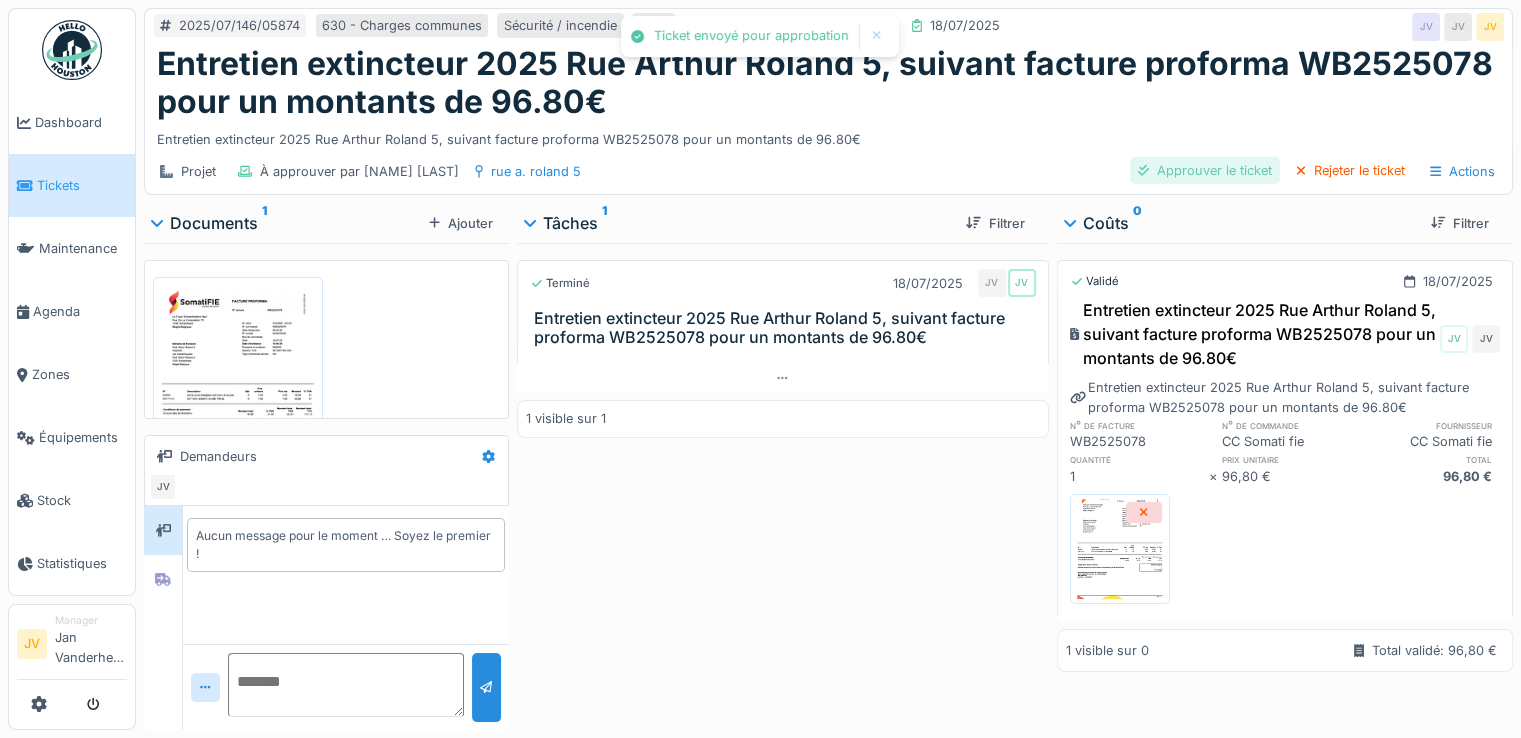 click on "Approuver le ticket" at bounding box center (1205, 170) 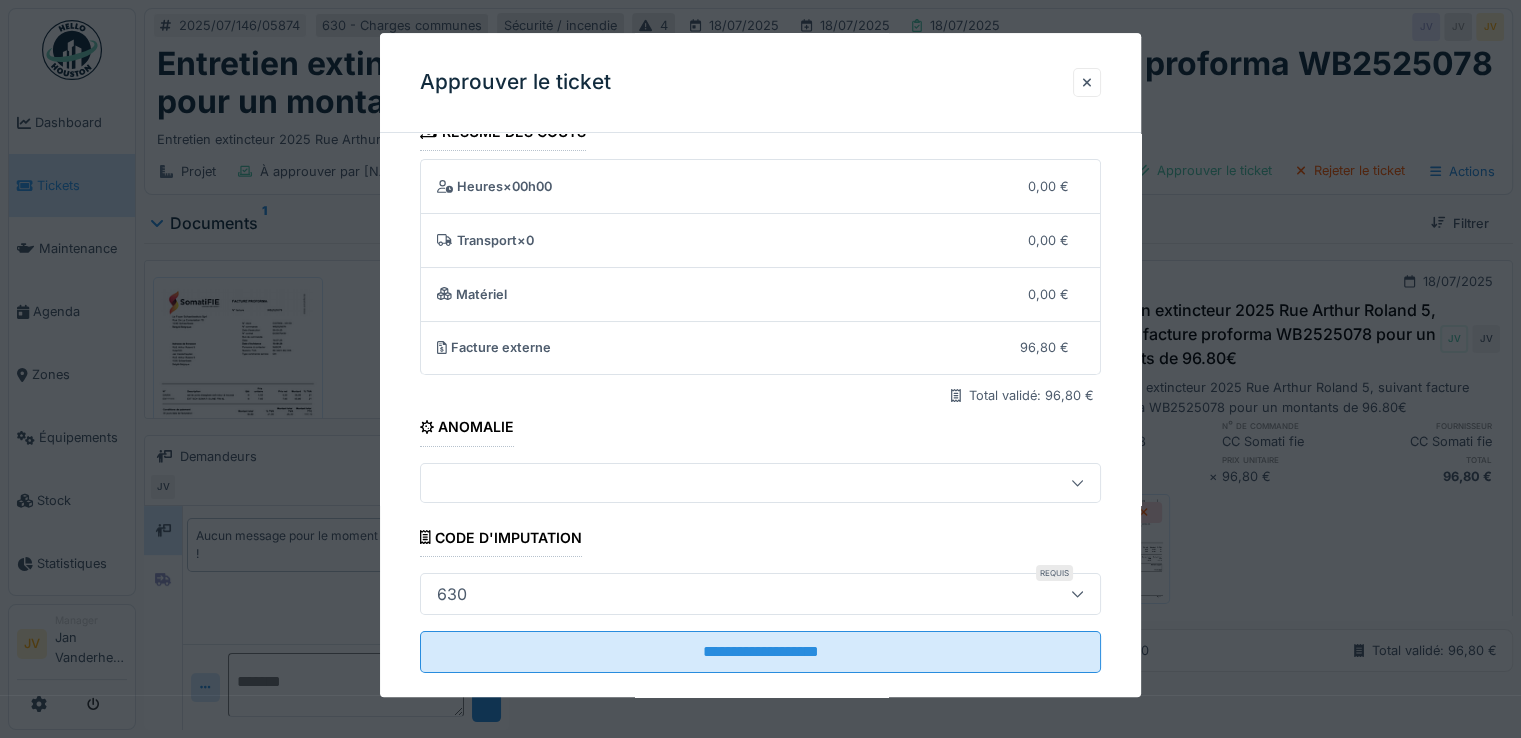 scroll, scrollTop: 64, scrollLeft: 0, axis: vertical 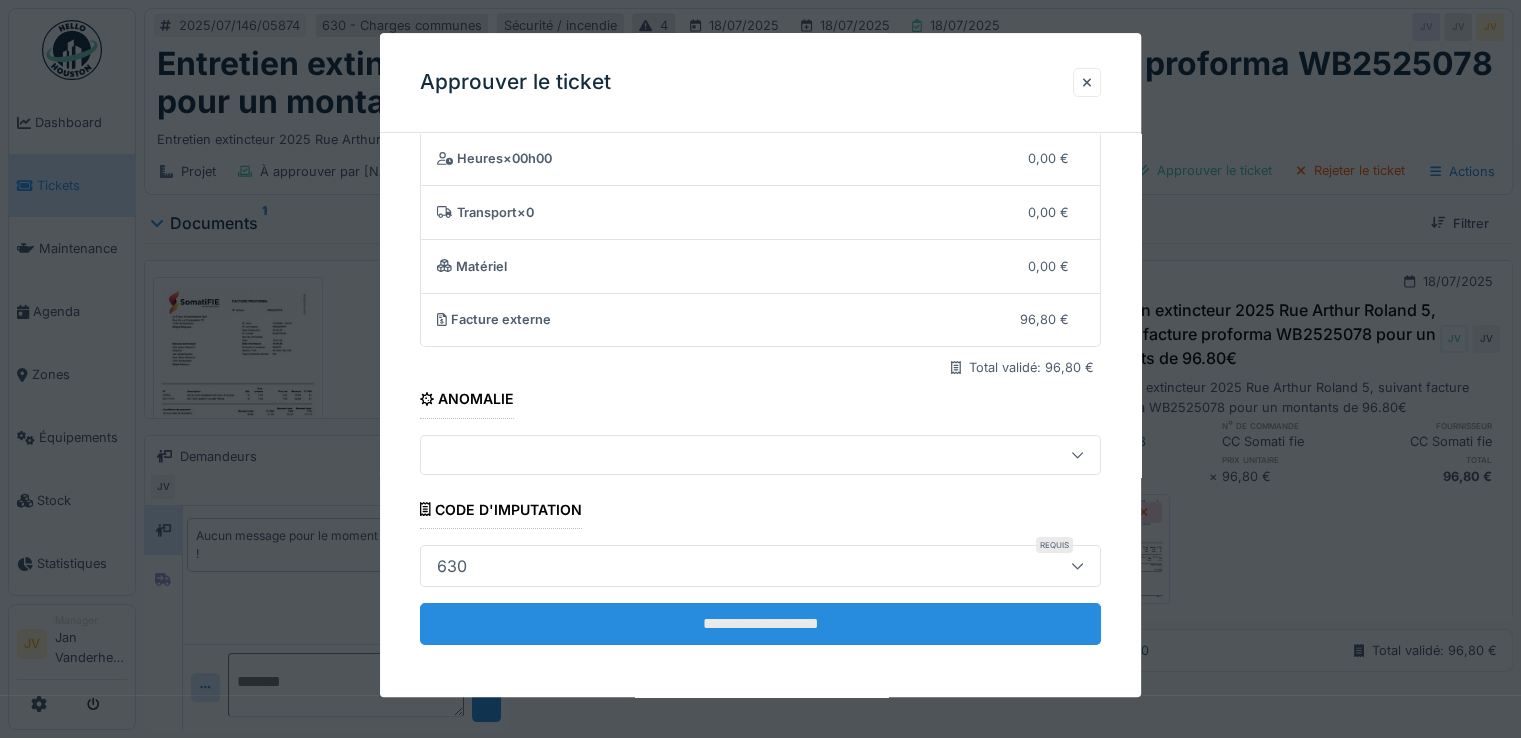 click on "**********" at bounding box center [760, 624] 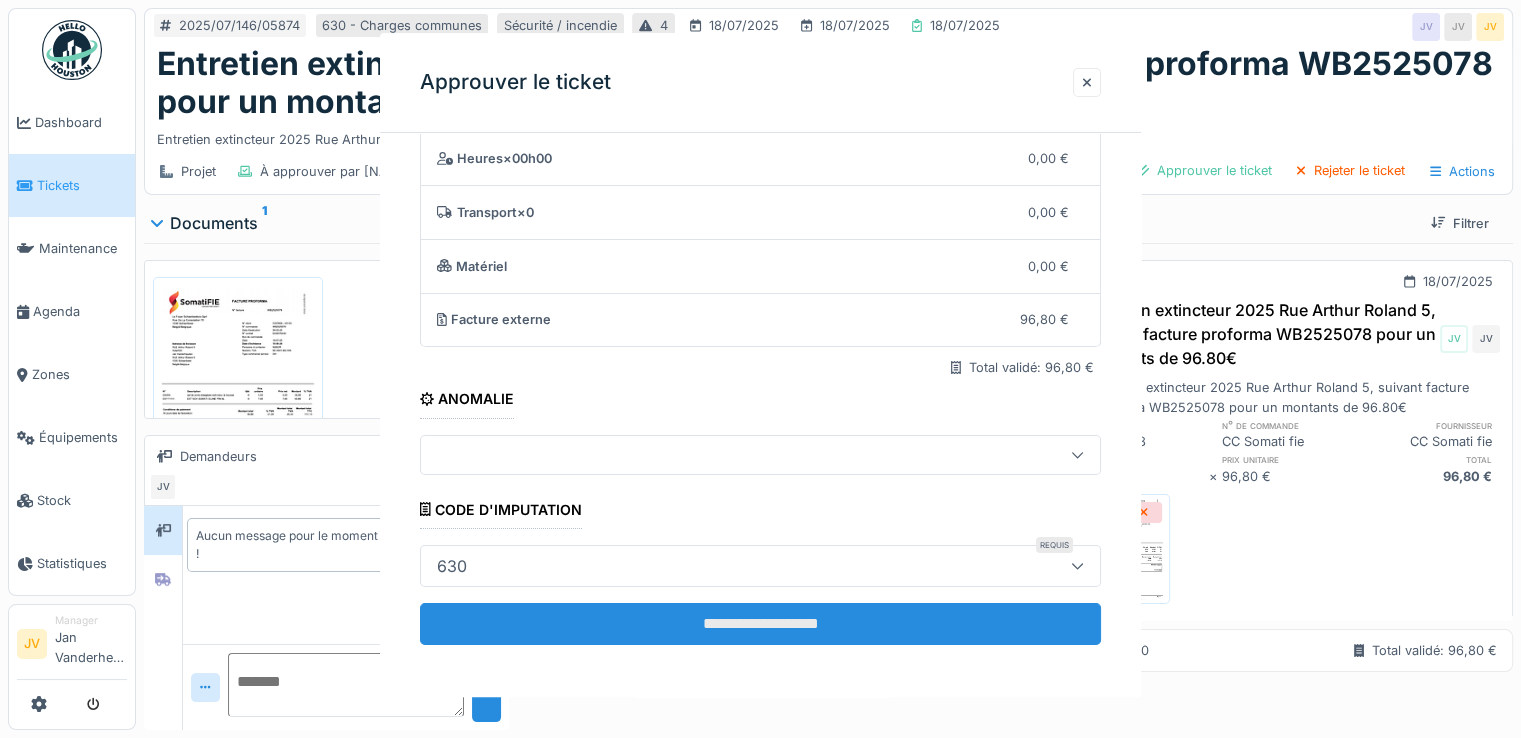 scroll, scrollTop: 0, scrollLeft: 0, axis: both 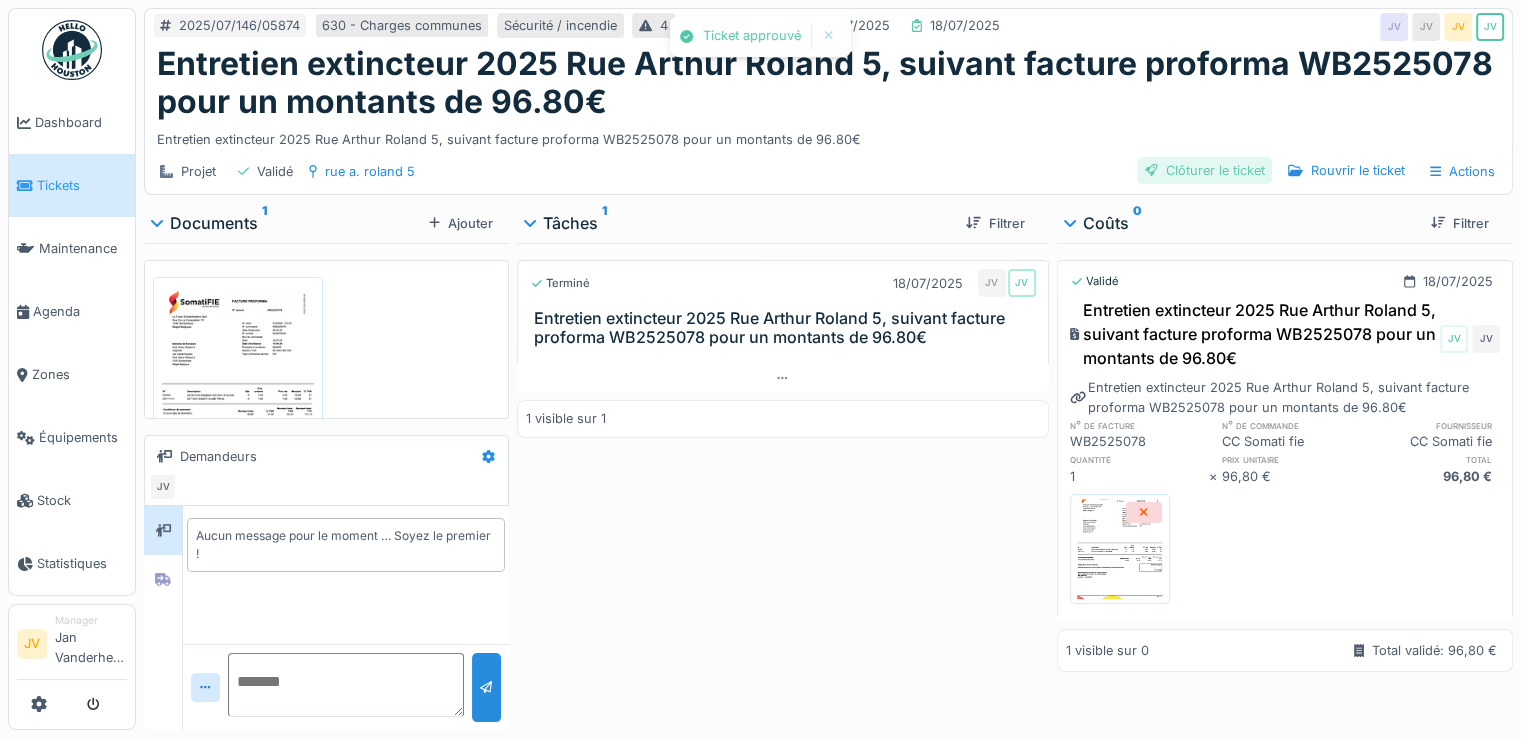 click on "Clôturer le ticket" at bounding box center (1205, 170) 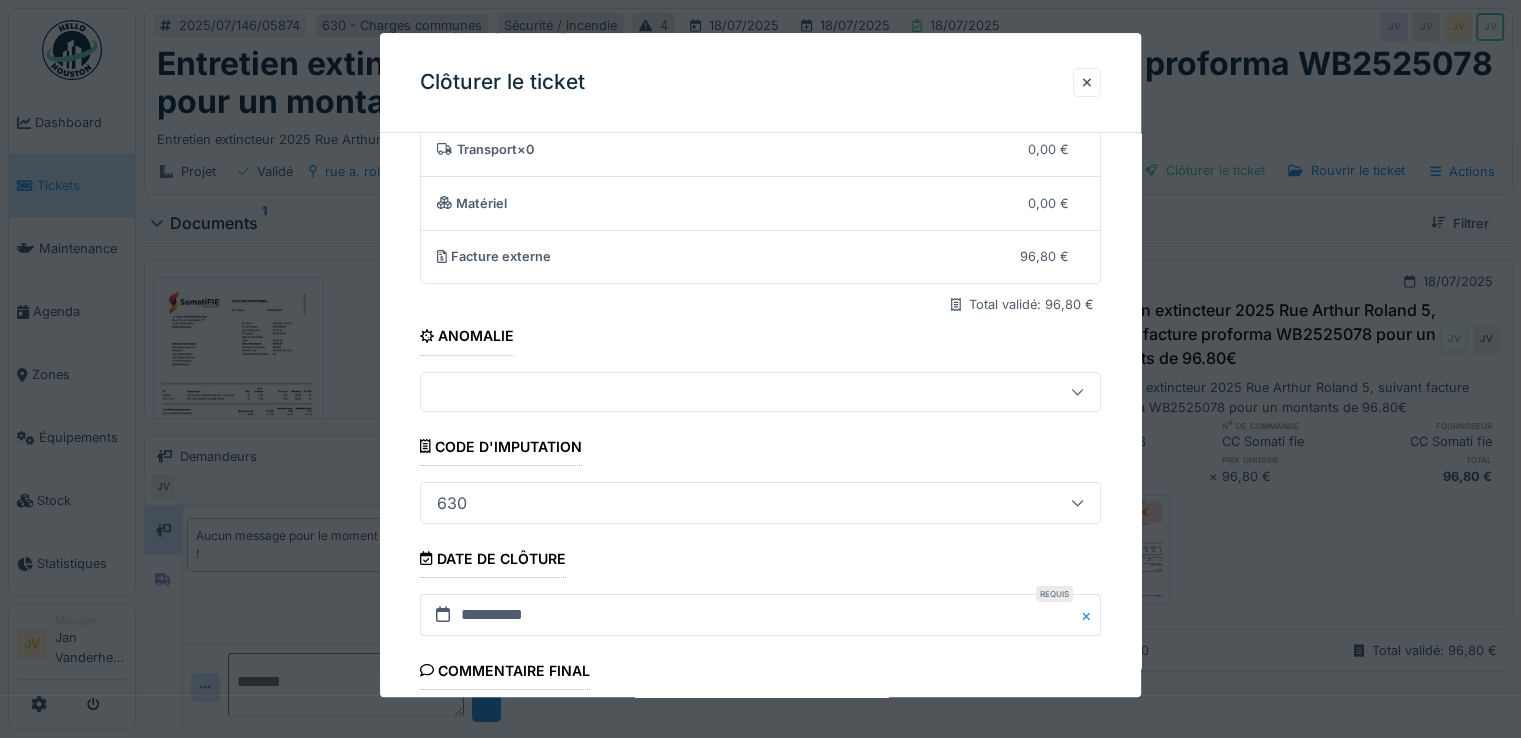 scroll, scrollTop: 300, scrollLeft: 0, axis: vertical 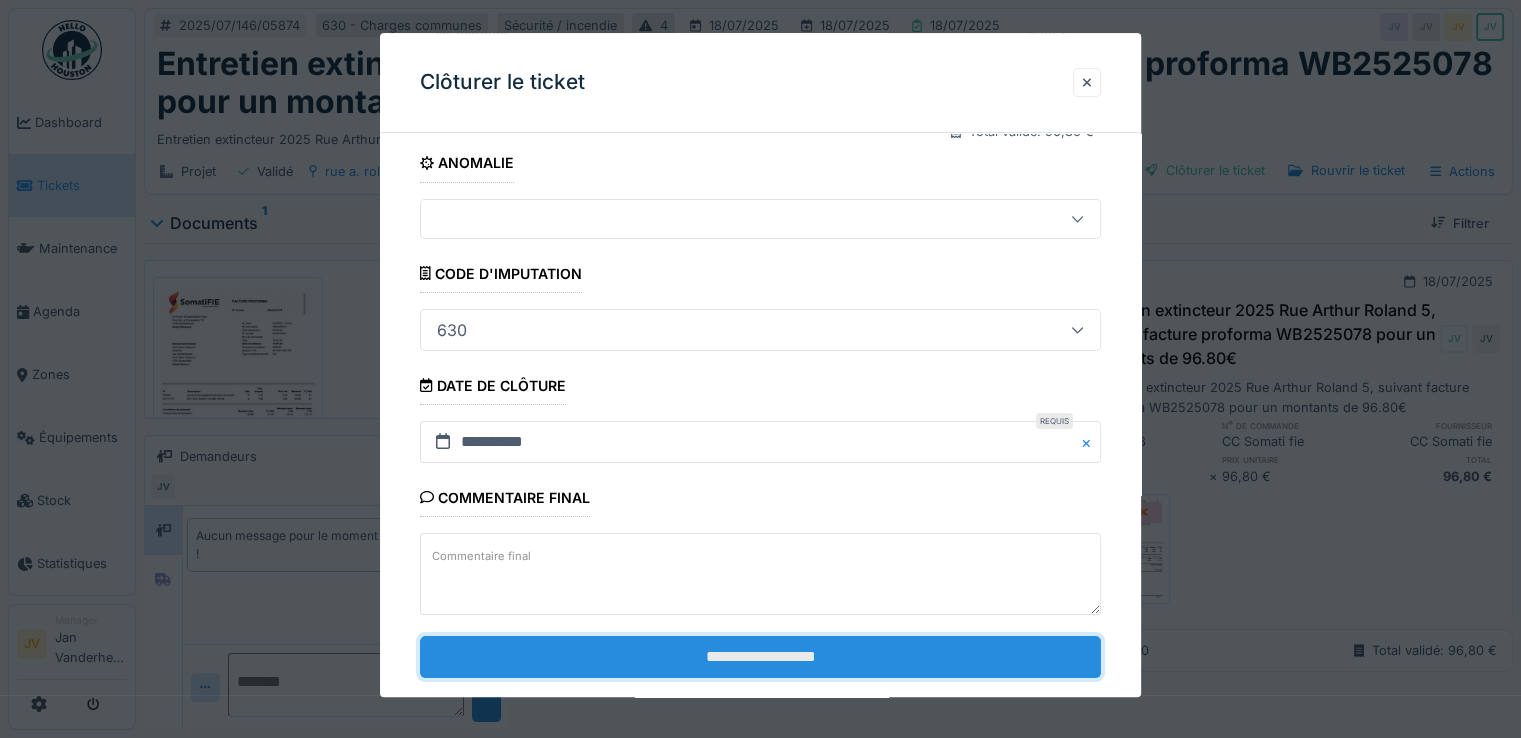 click on "**********" at bounding box center [760, 657] 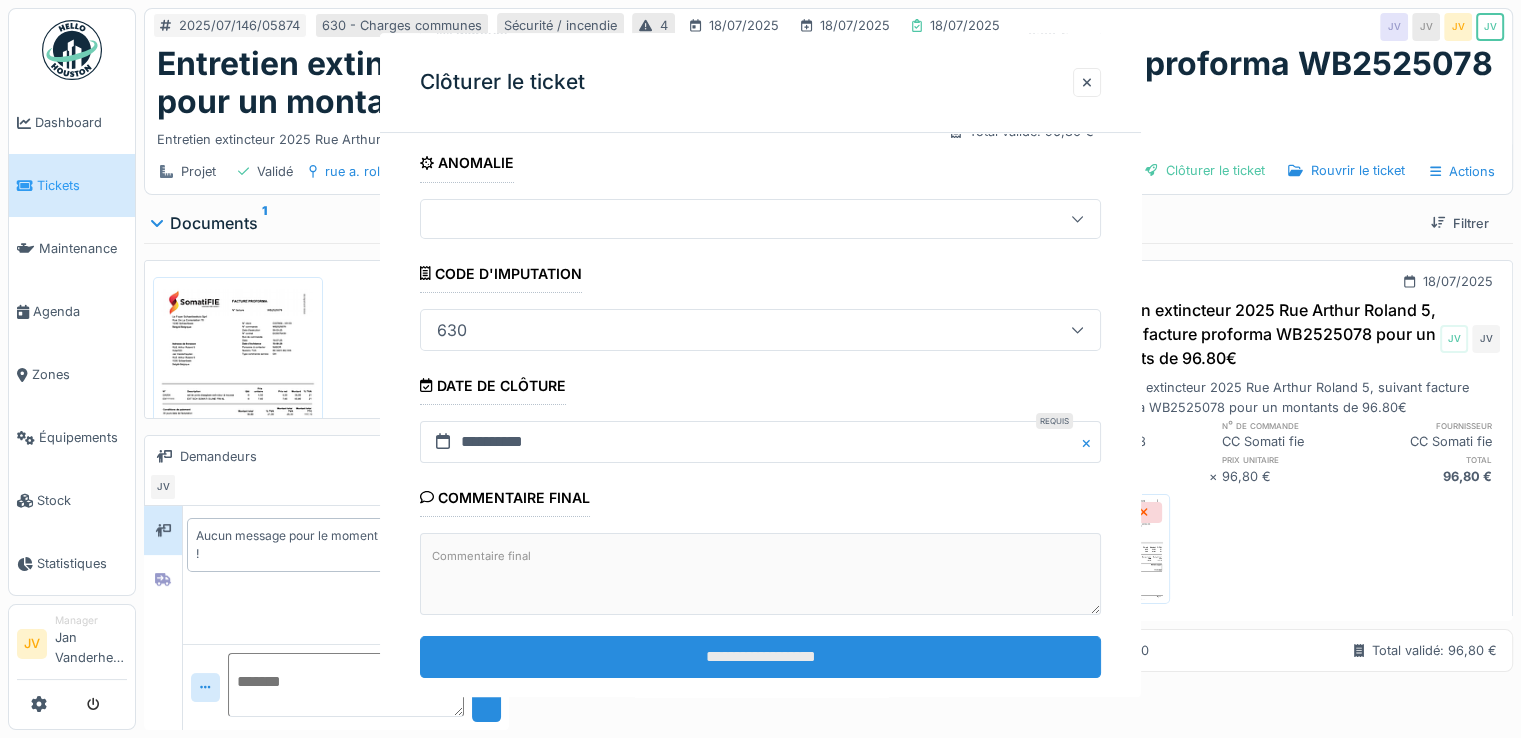 scroll, scrollTop: 0, scrollLeft: 0, axis: both 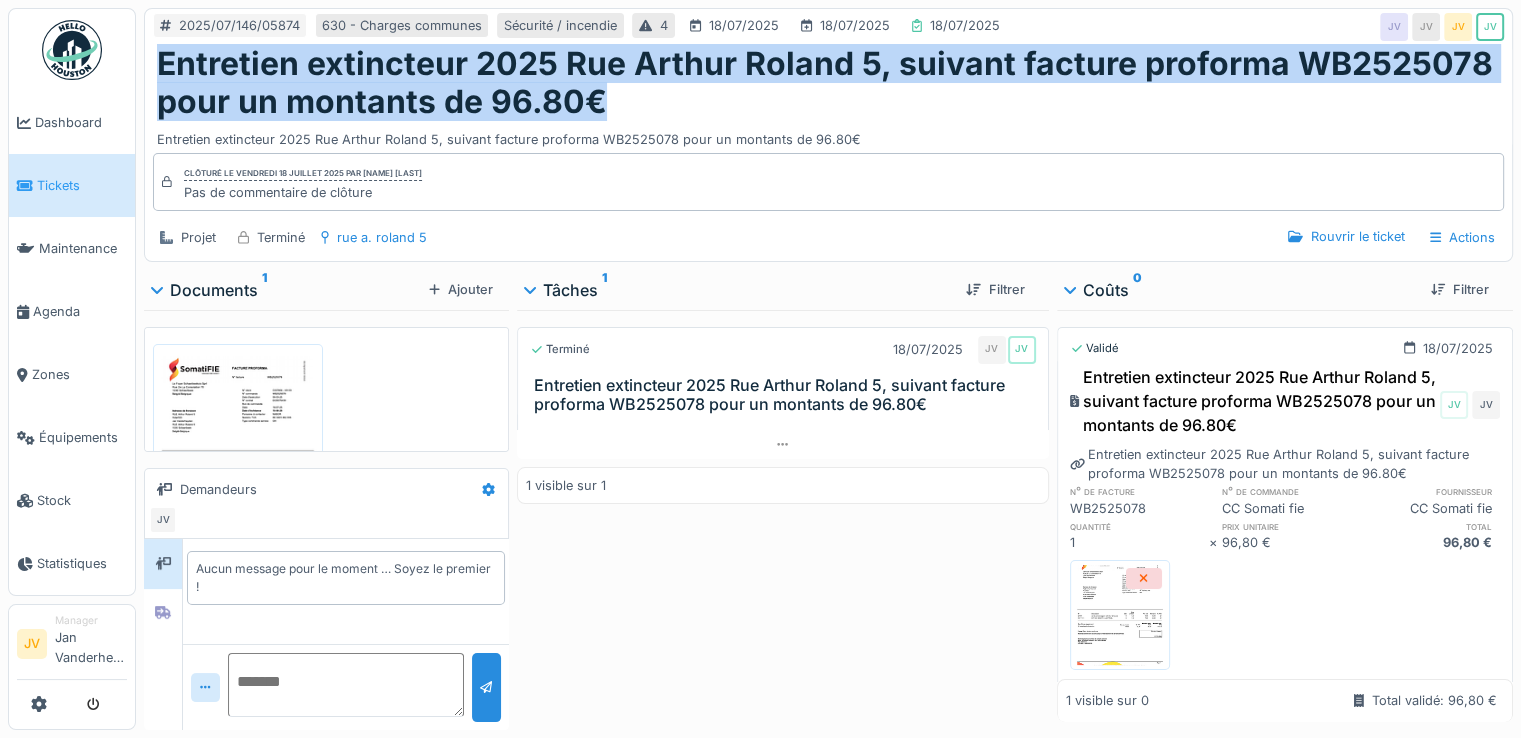 drag, startPoint x: 156, startPoint y: 61, endPoint x: 633, endPoint y: 91, distance: 477.94247 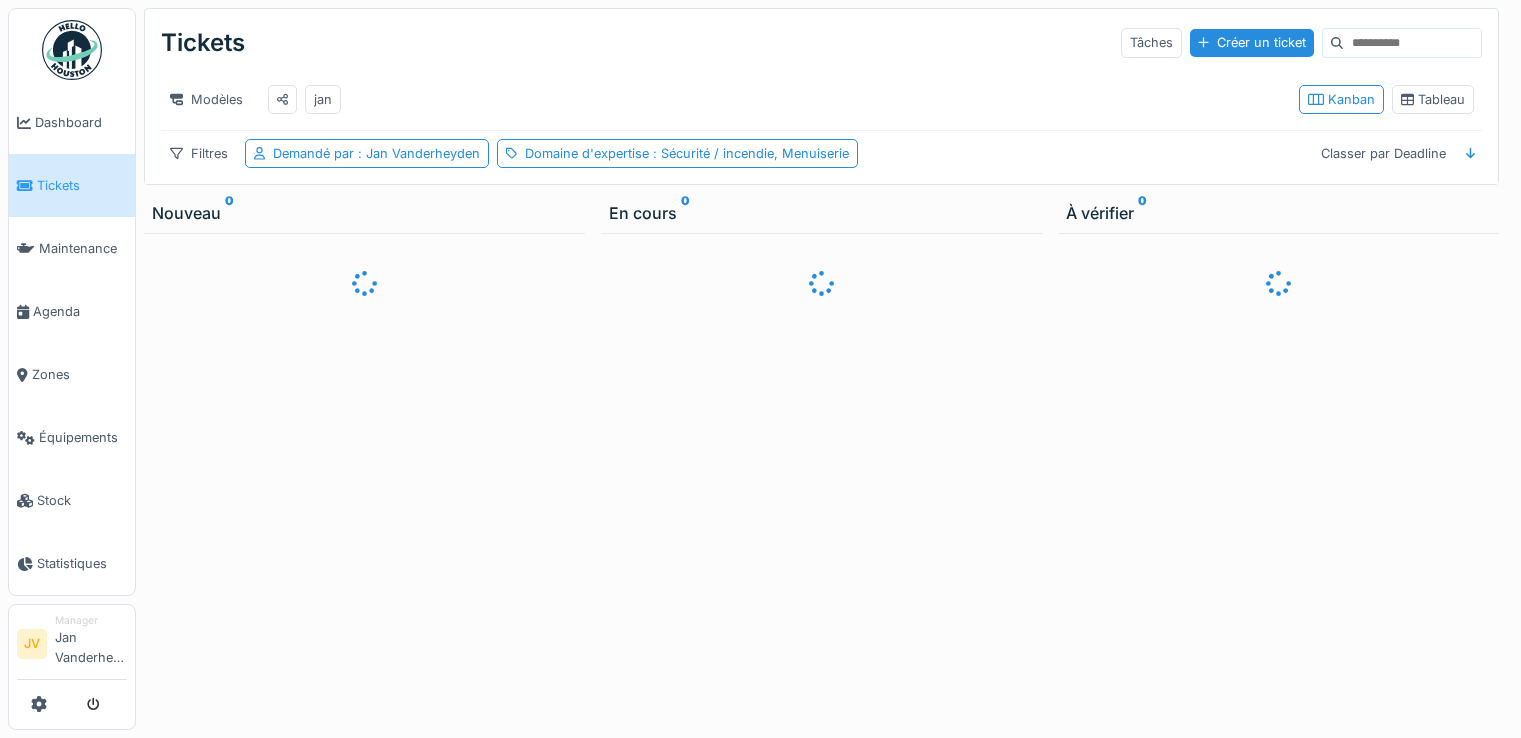 scroll, scrollTop: 0, scrollLeft: 0, axis: both 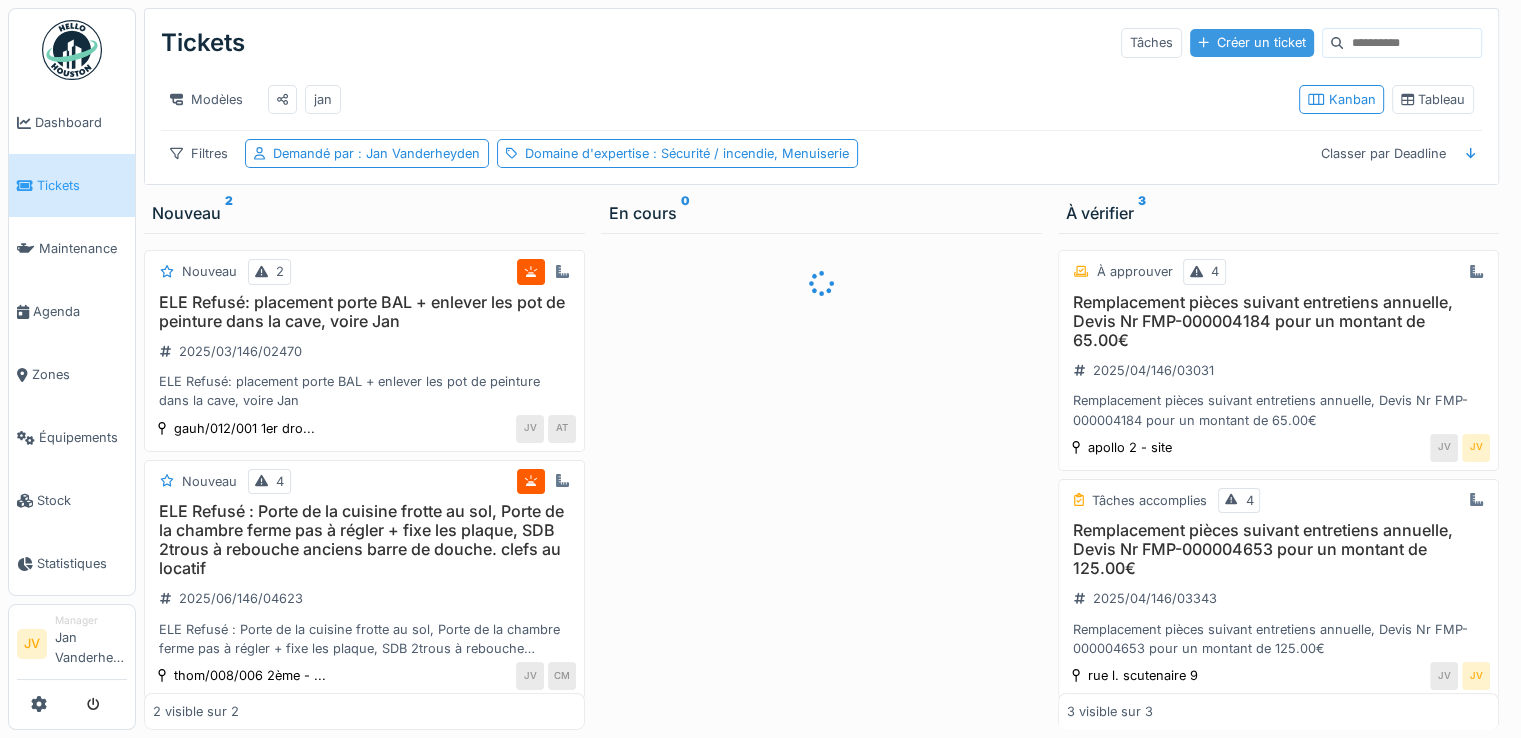 click on "Créer un ticket" at bounding box center [1252, 42] 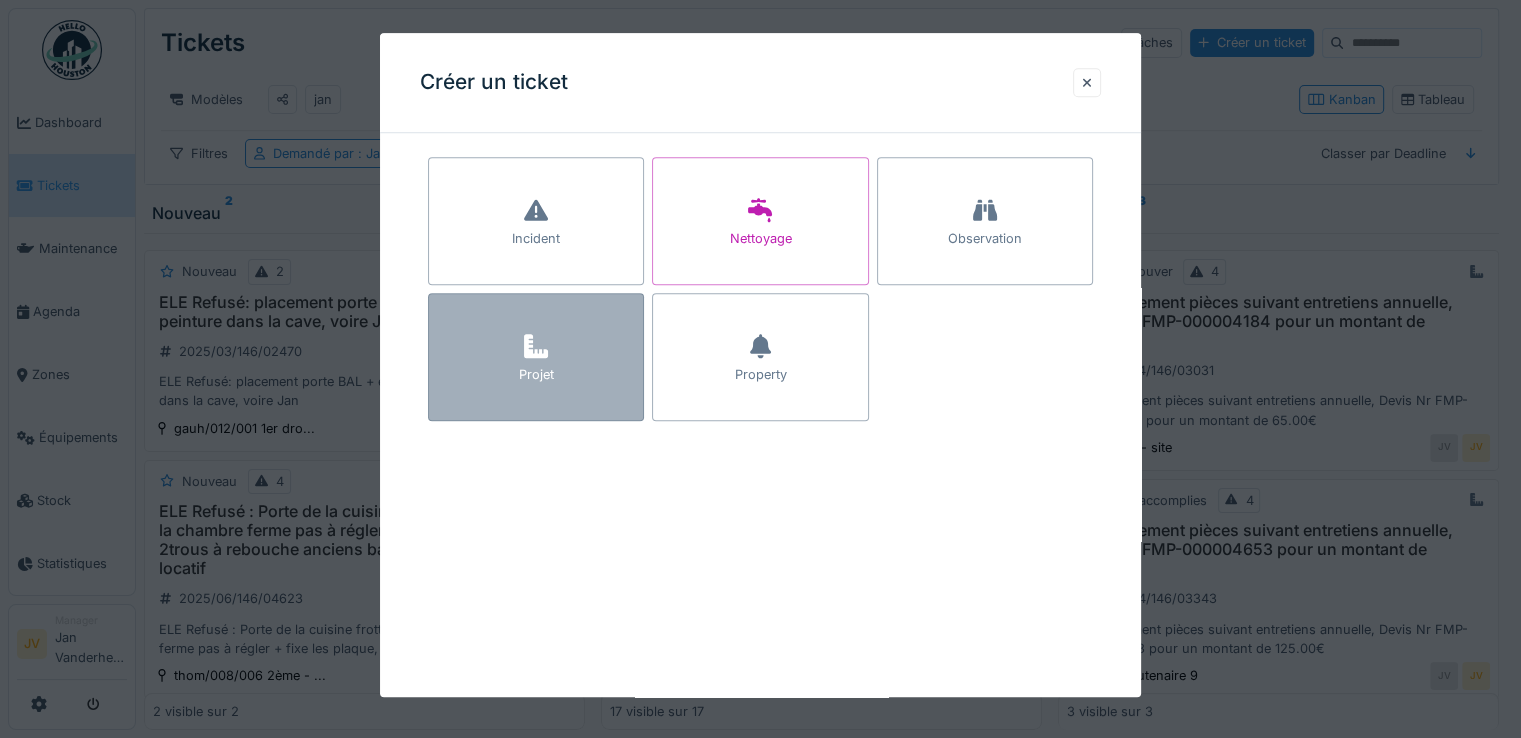 click 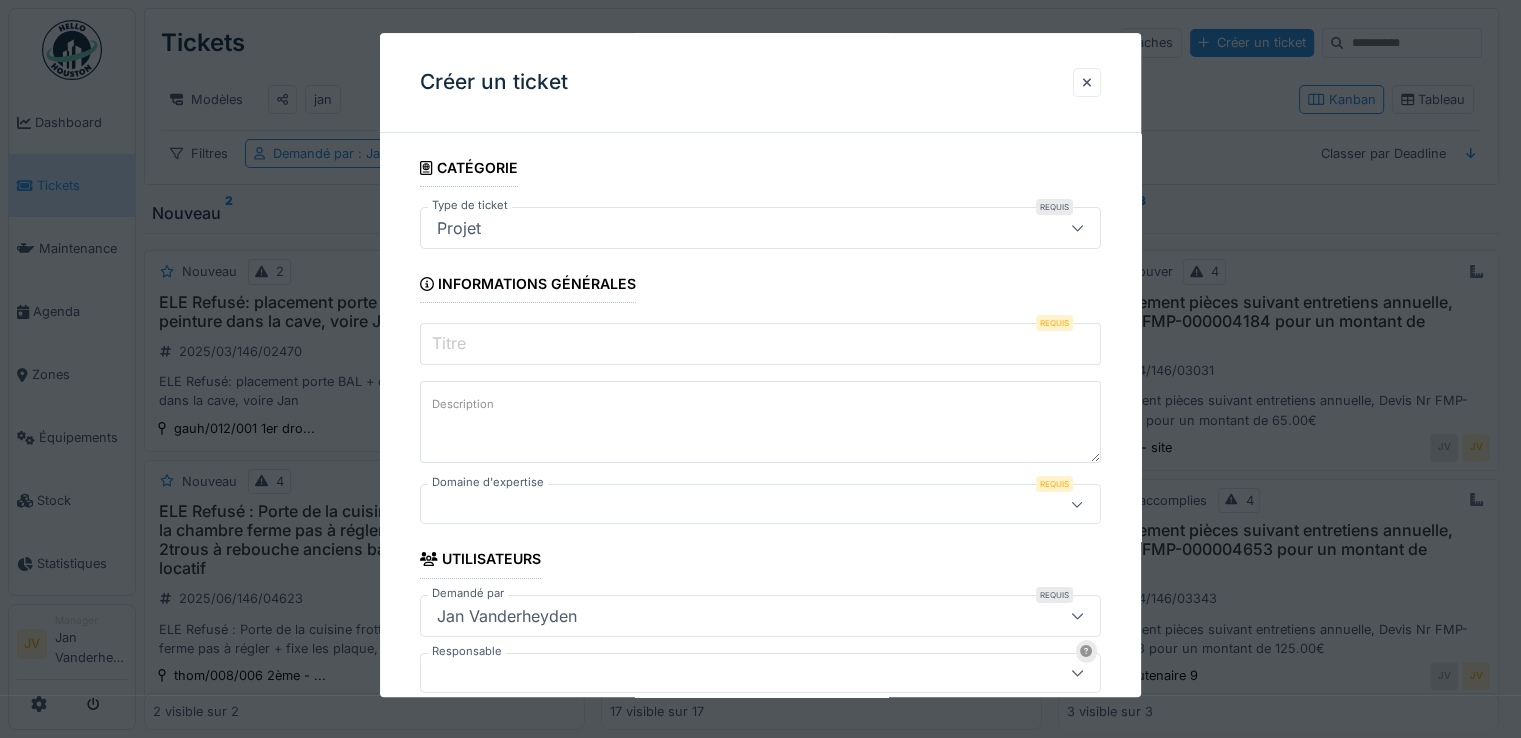 click on "Projet" at bounding box center [726, 228] 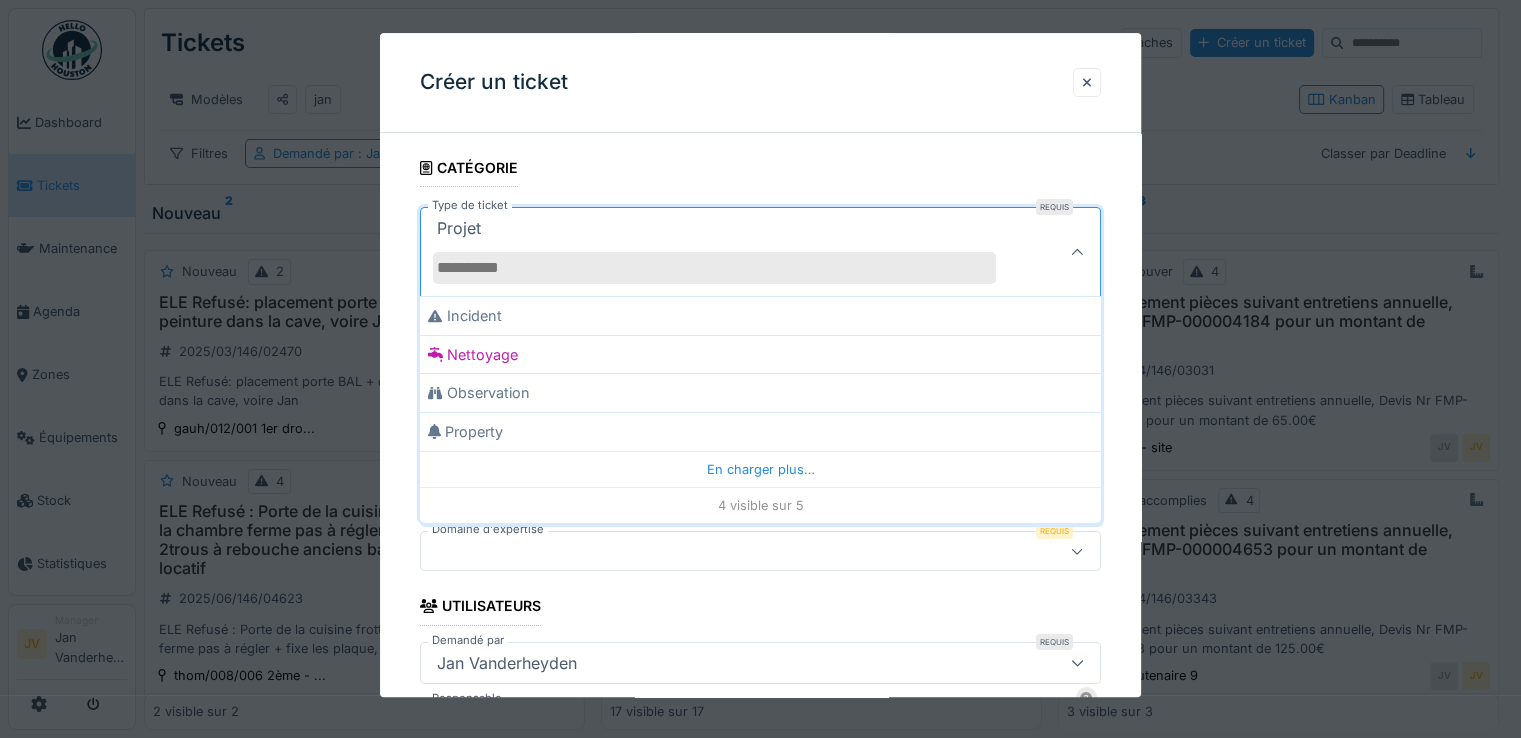 click on "Projet" at bounding box center [726, 252] 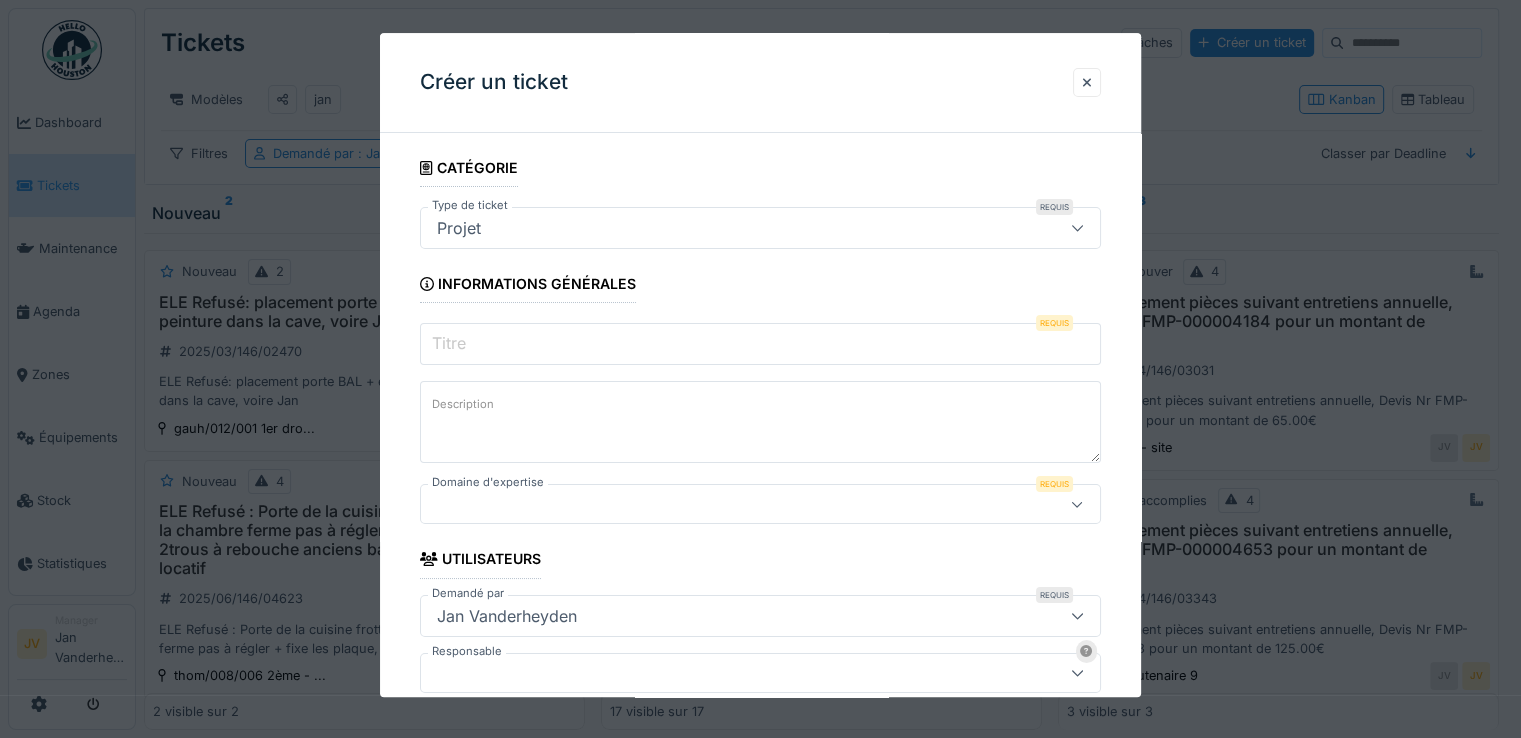 click on "Titre" at bounding box center (760, 344) 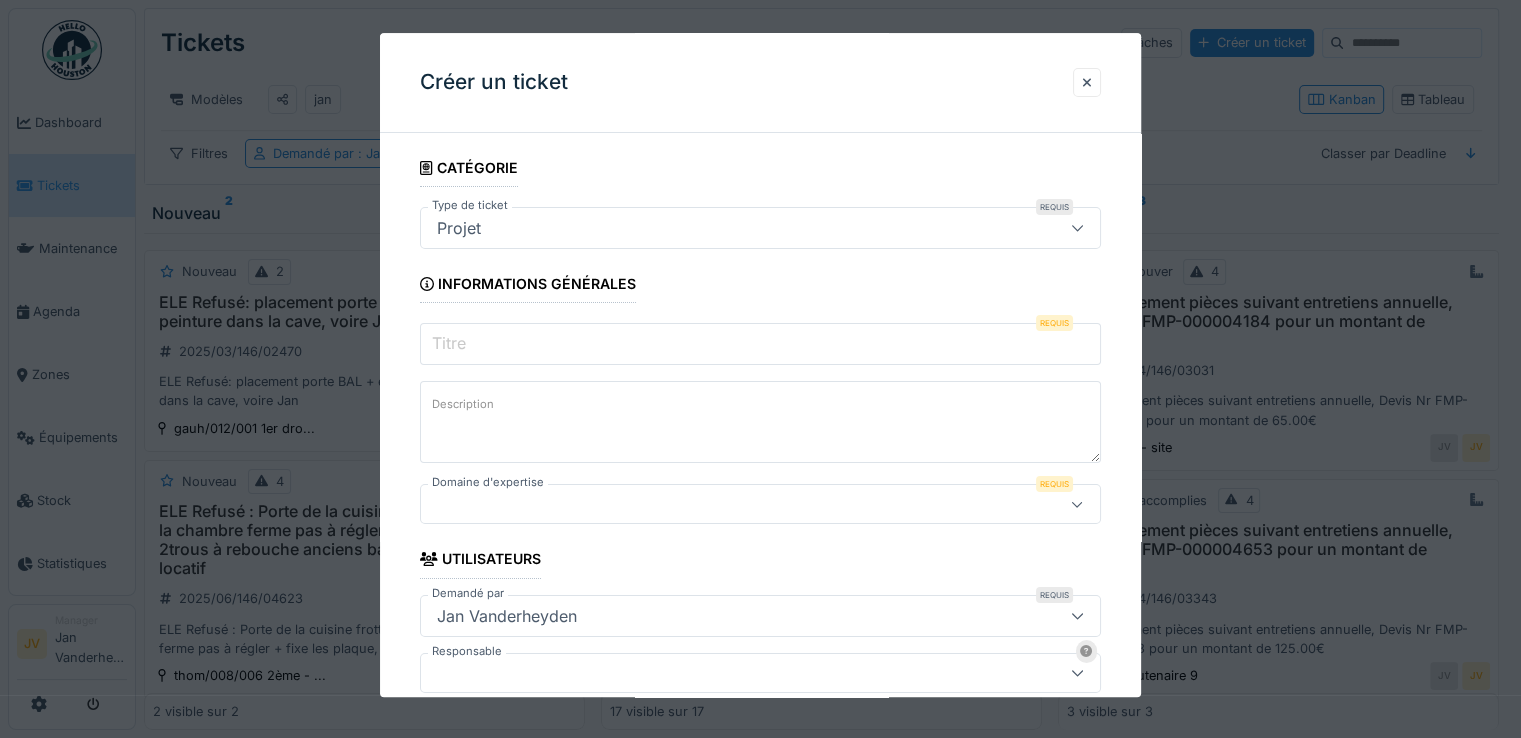 paste on "**********" 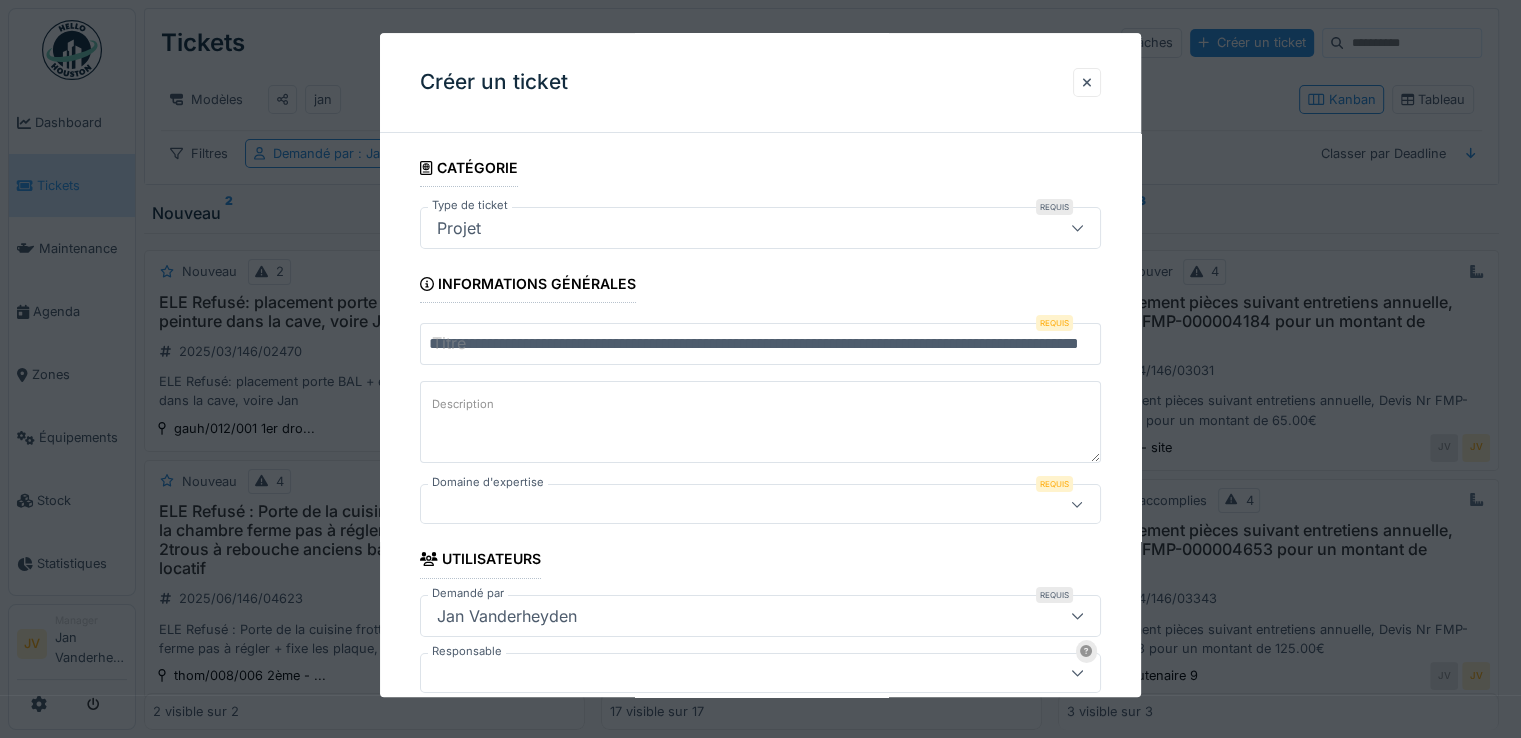 scroll, scrollTop: 0, scrollLeft: 189, axis: horizontal 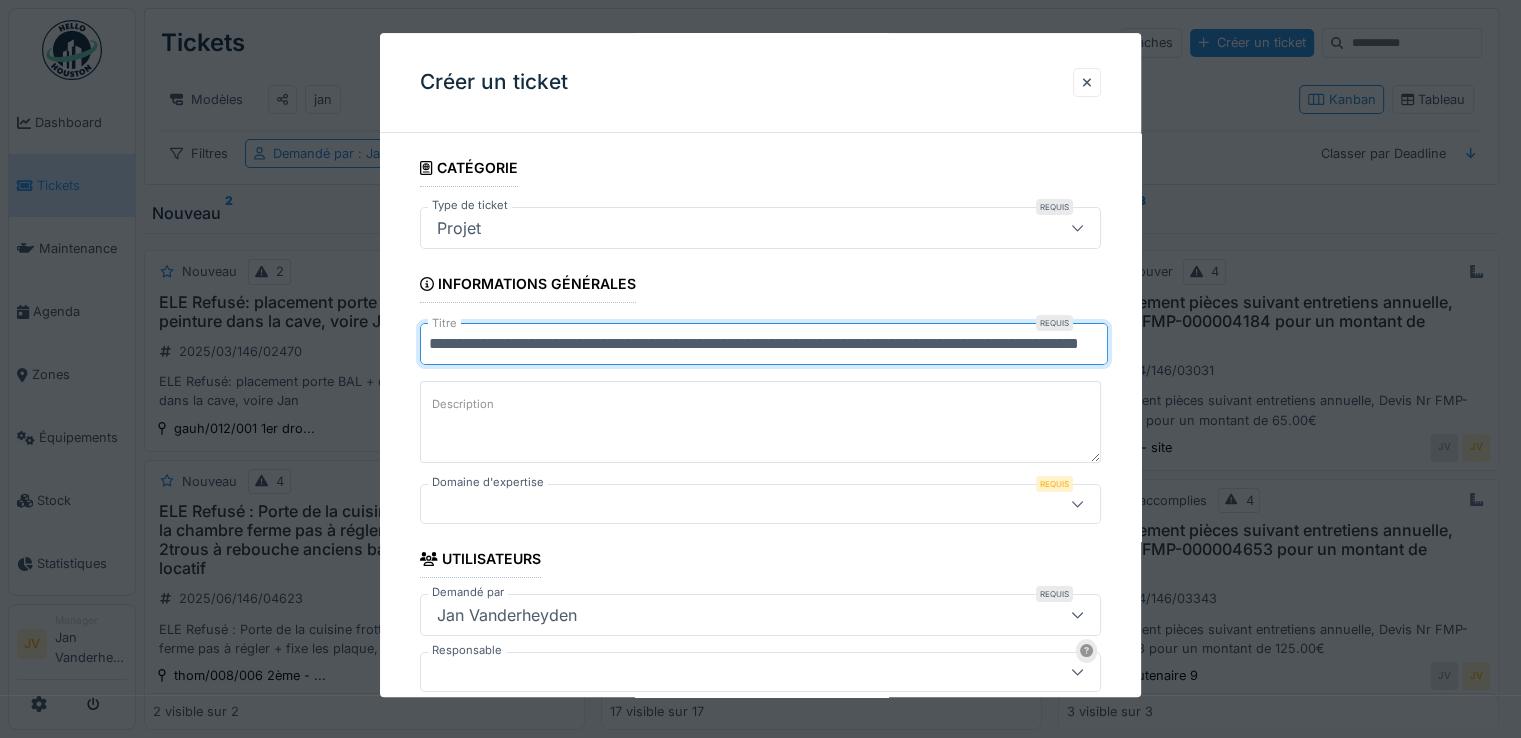 click on "**********" at bounding box center (764, 344) 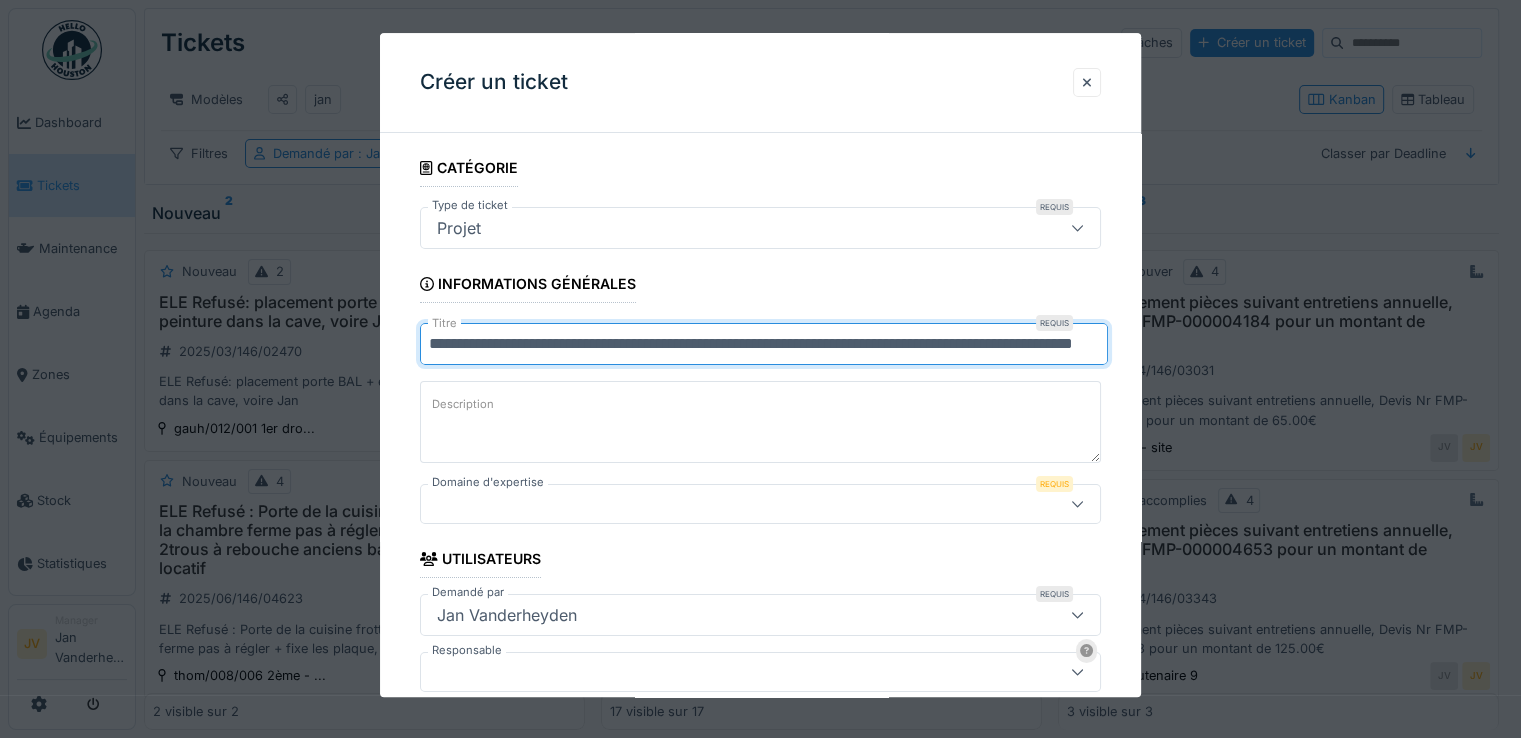 scroll, scrollTop: 0, scrollLeft: 180, axis: horizontal 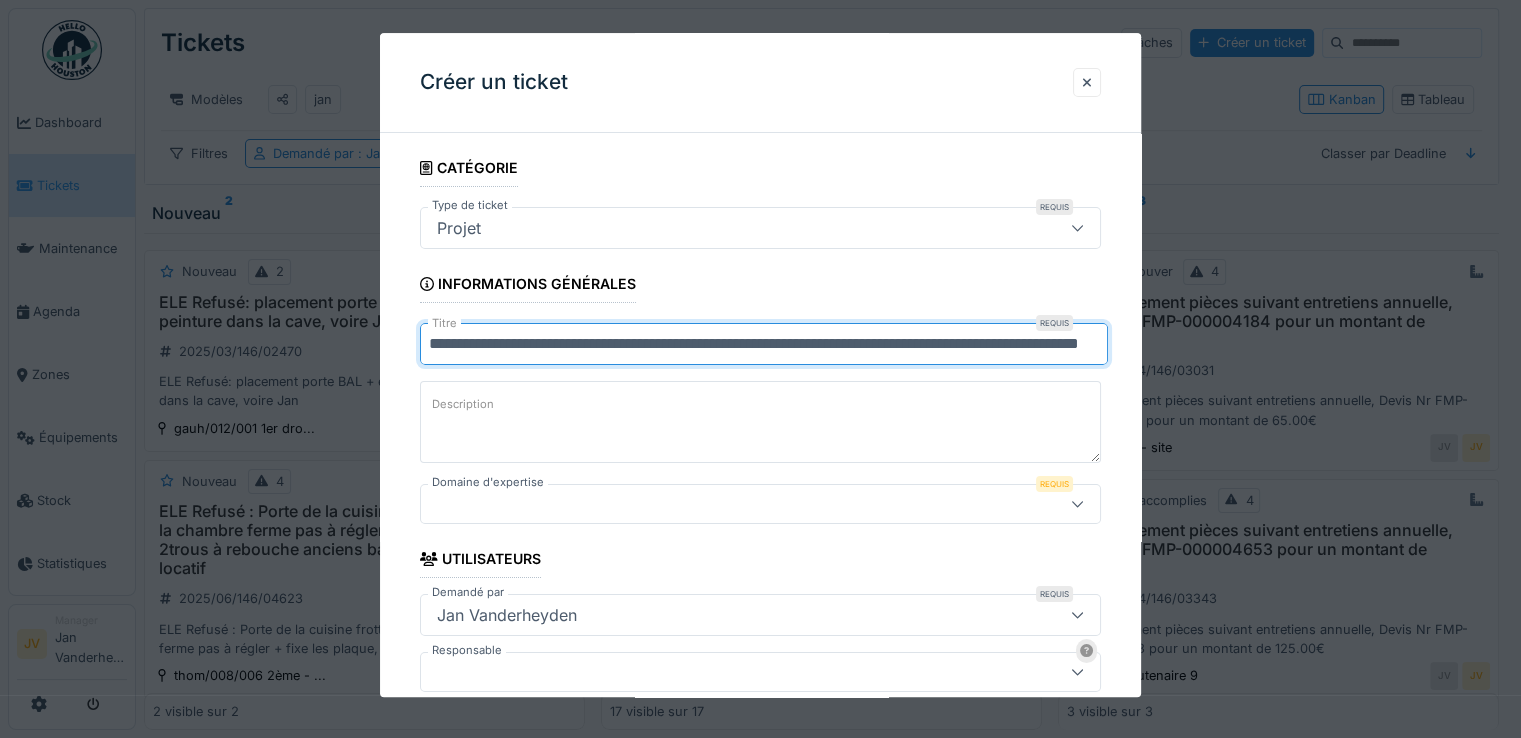 click on "**********" at bounding box center (764, 344) 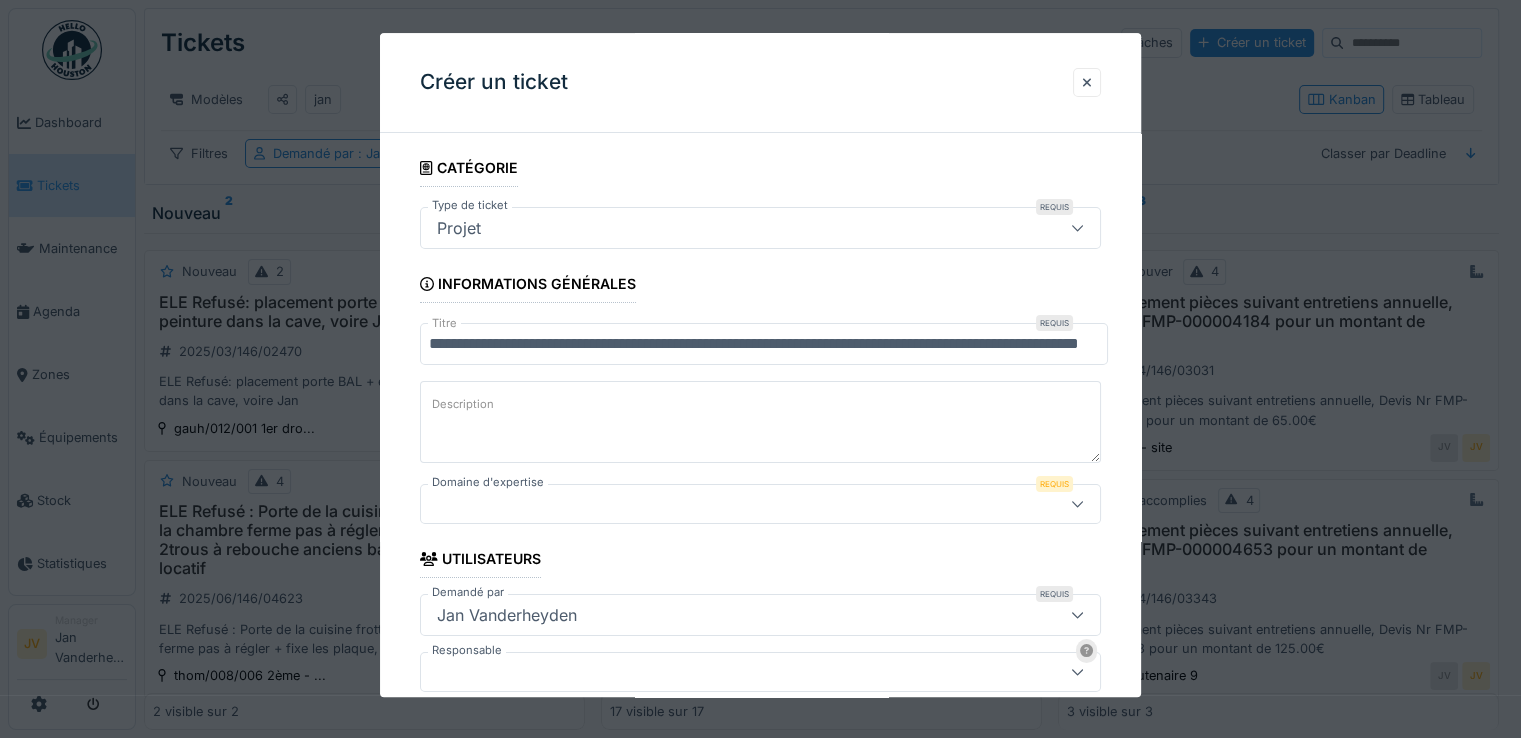 click on "Description" at bounding box center [760, 422] 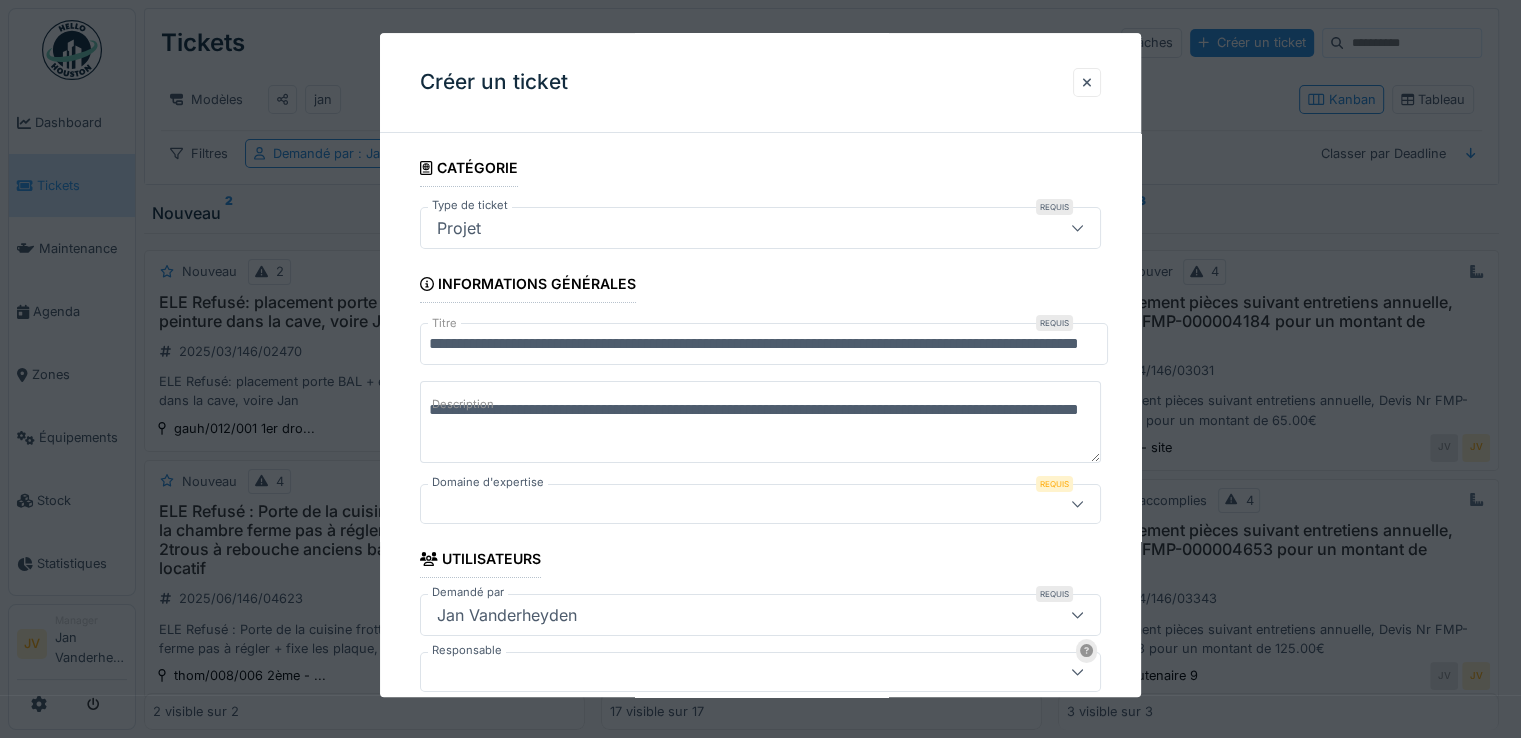 type on "**********" 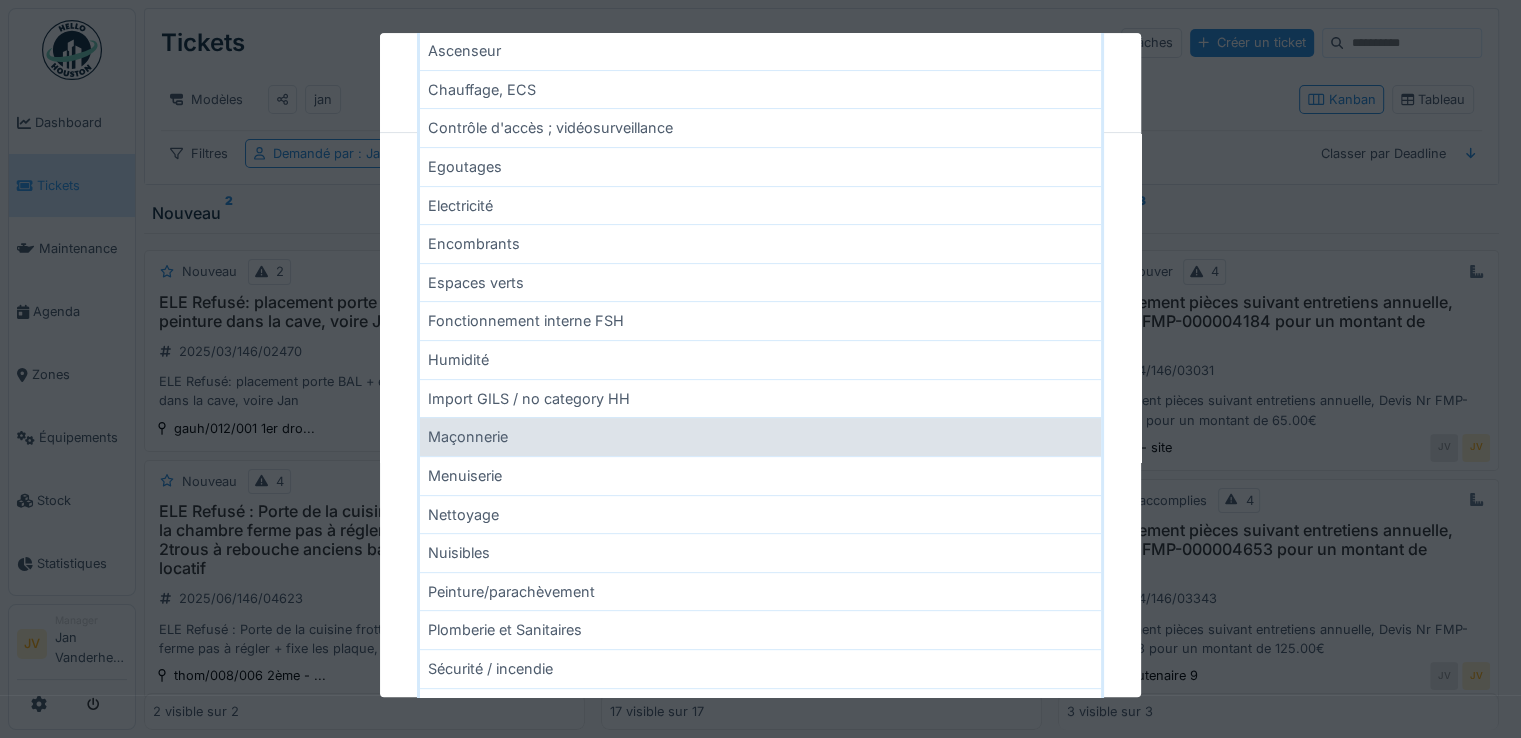 scroll, scrollTop: 600, scrollLeft: 0, axis: vertical 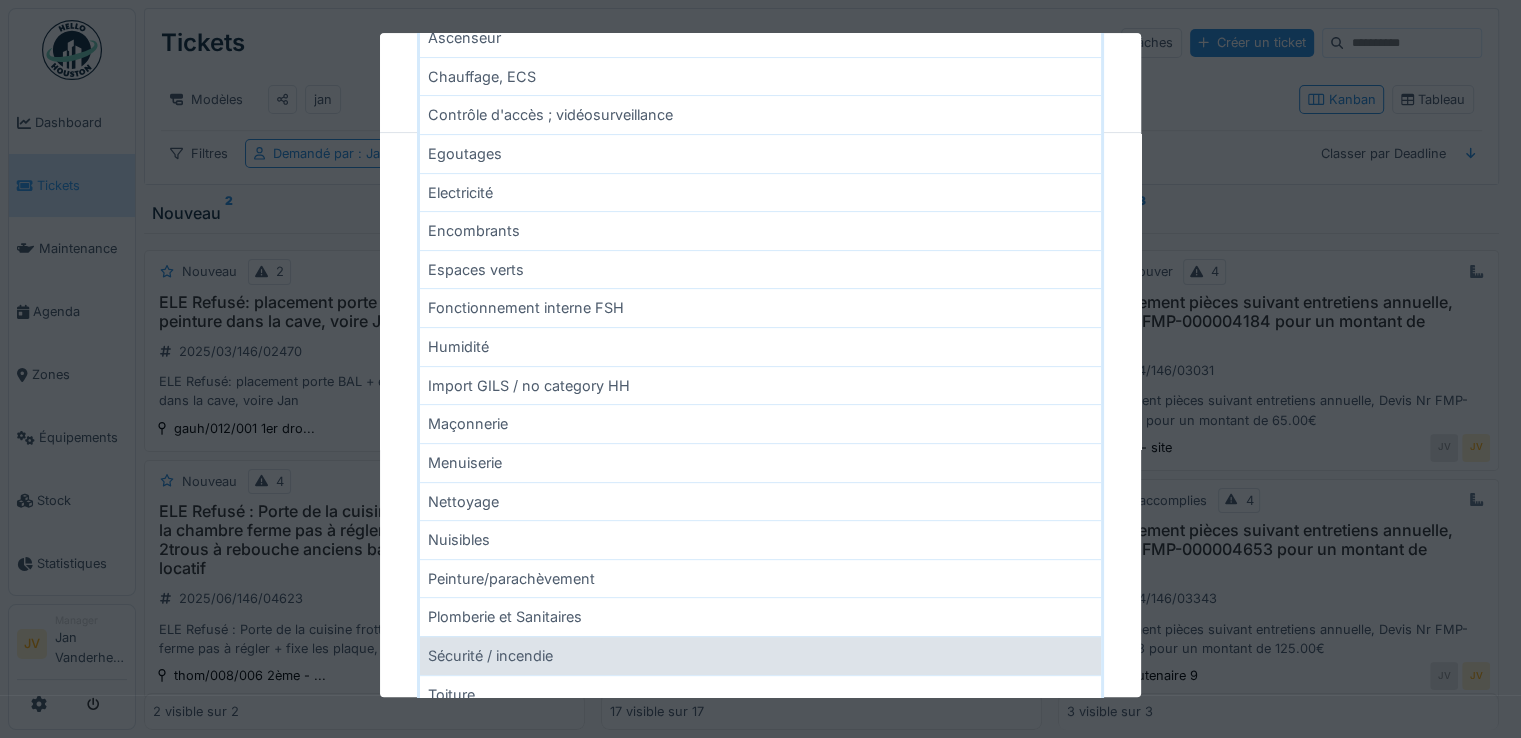 click on "Sécurité / incendie" at bounding box center [760, 655] 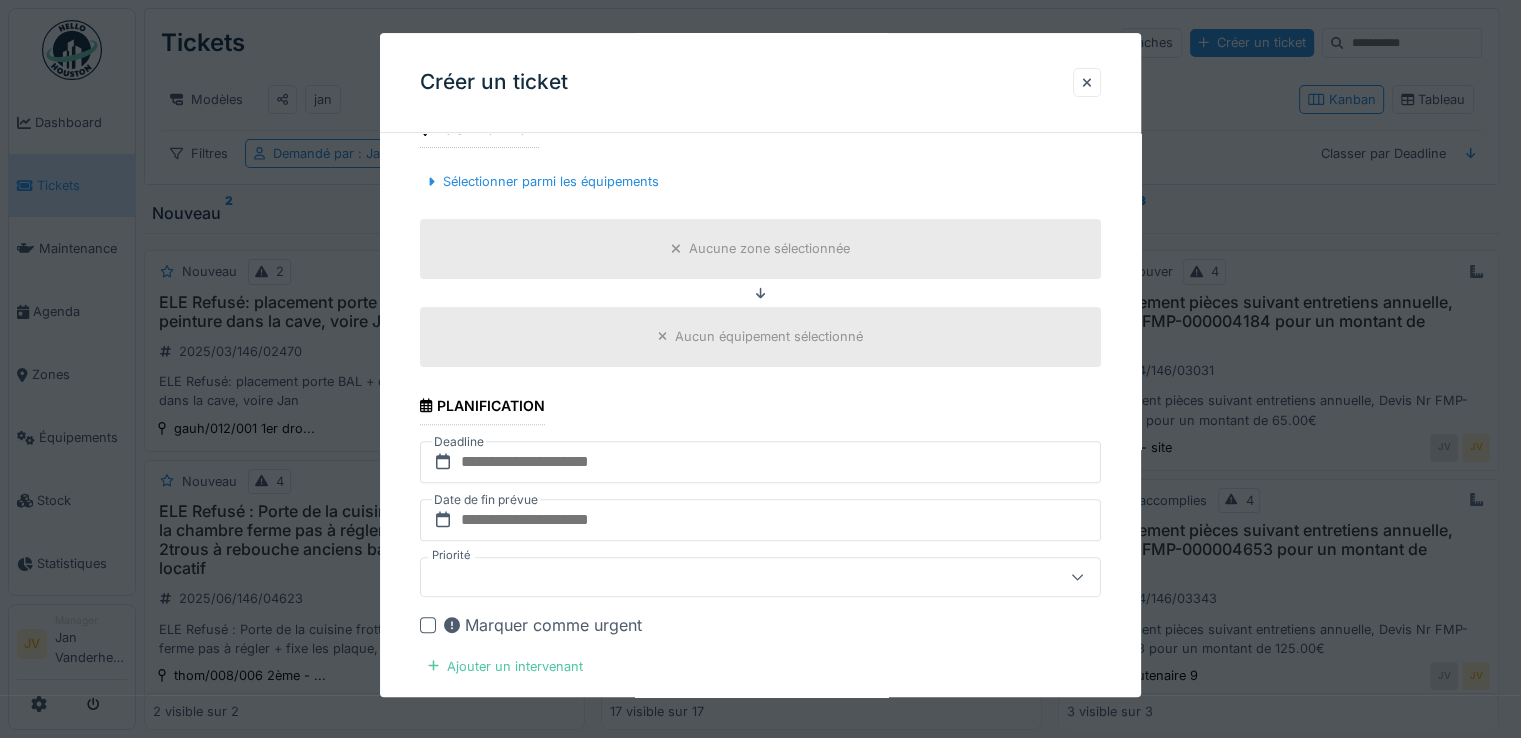 click on "Aucune zone sélectionnée" at bounding box center [769, 249] 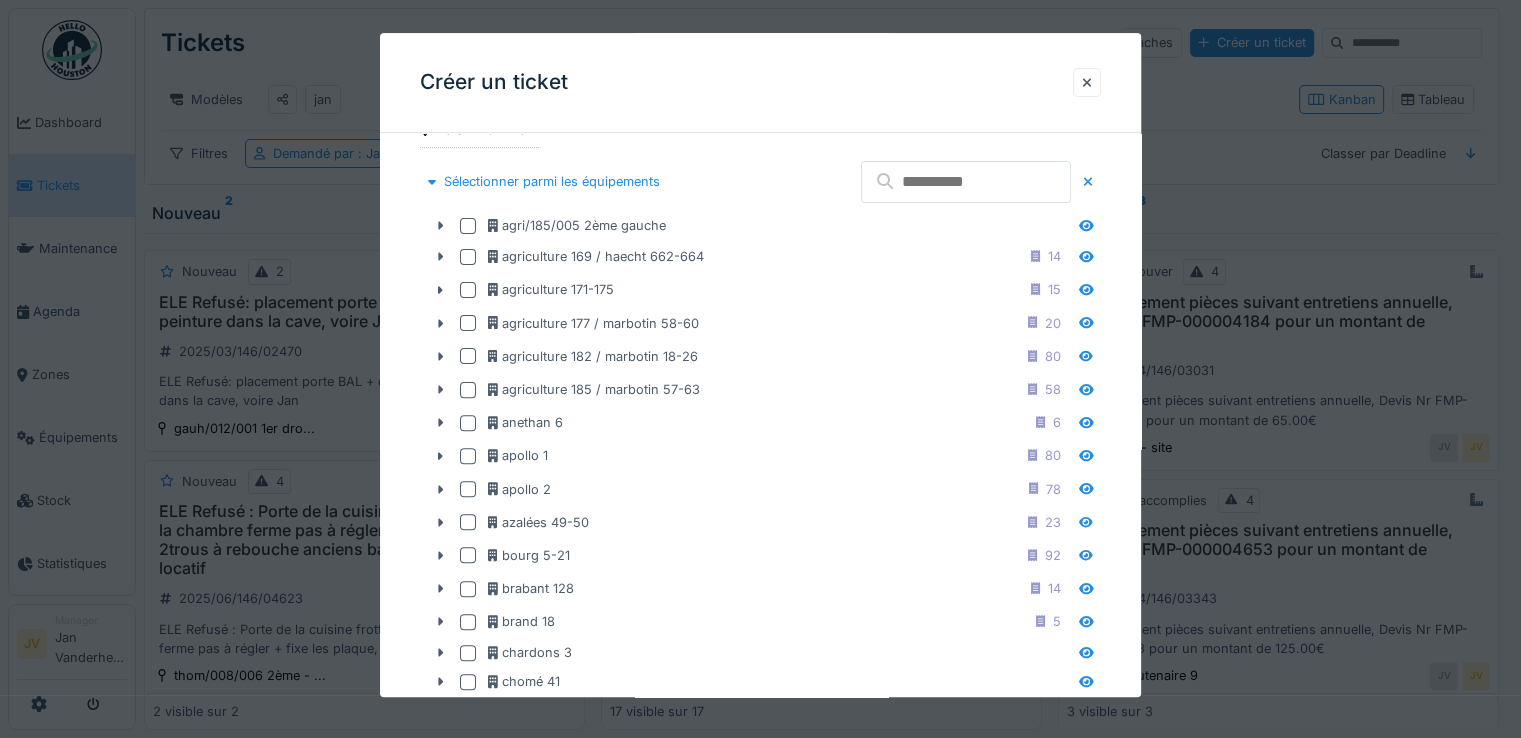 click at bounding box center [966, 182] 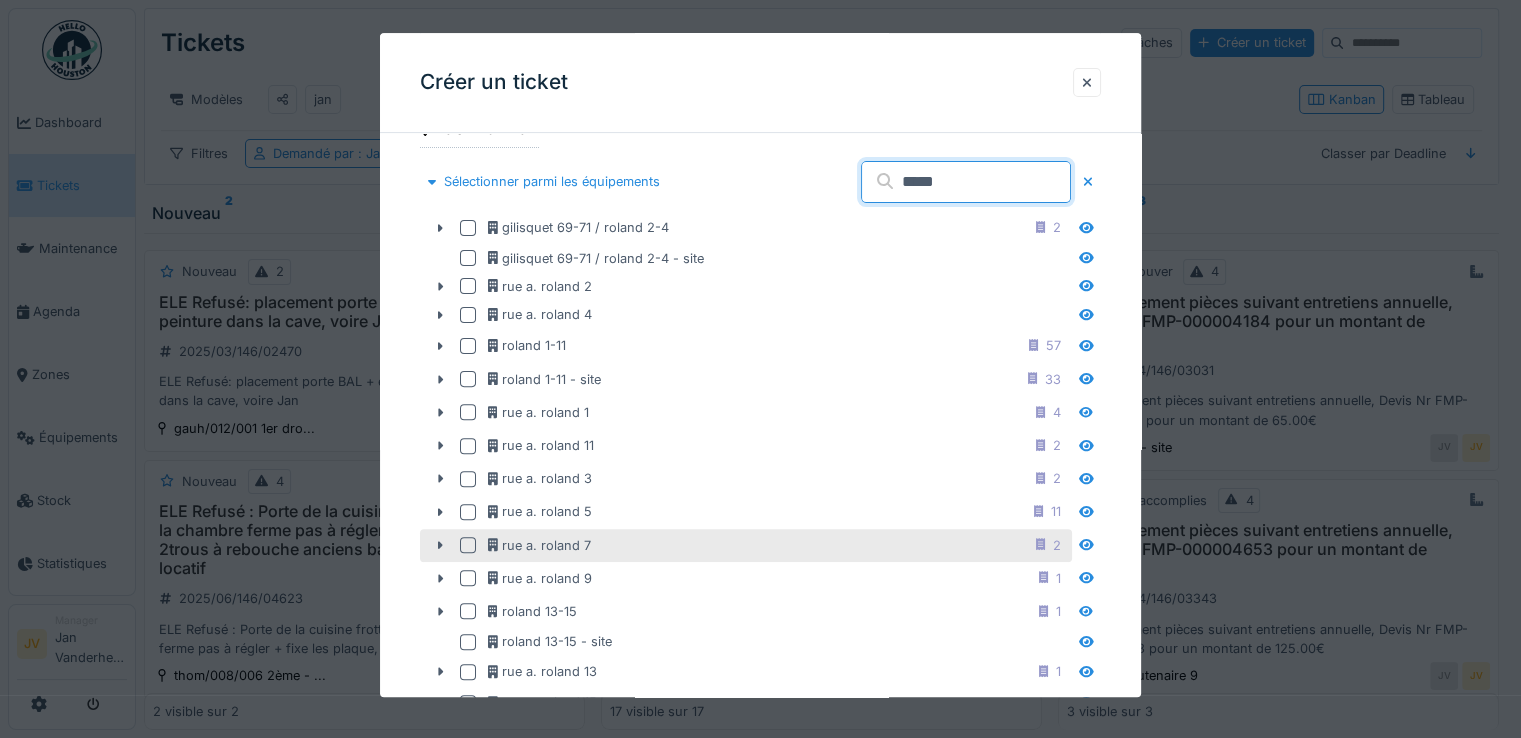 type on "*****" 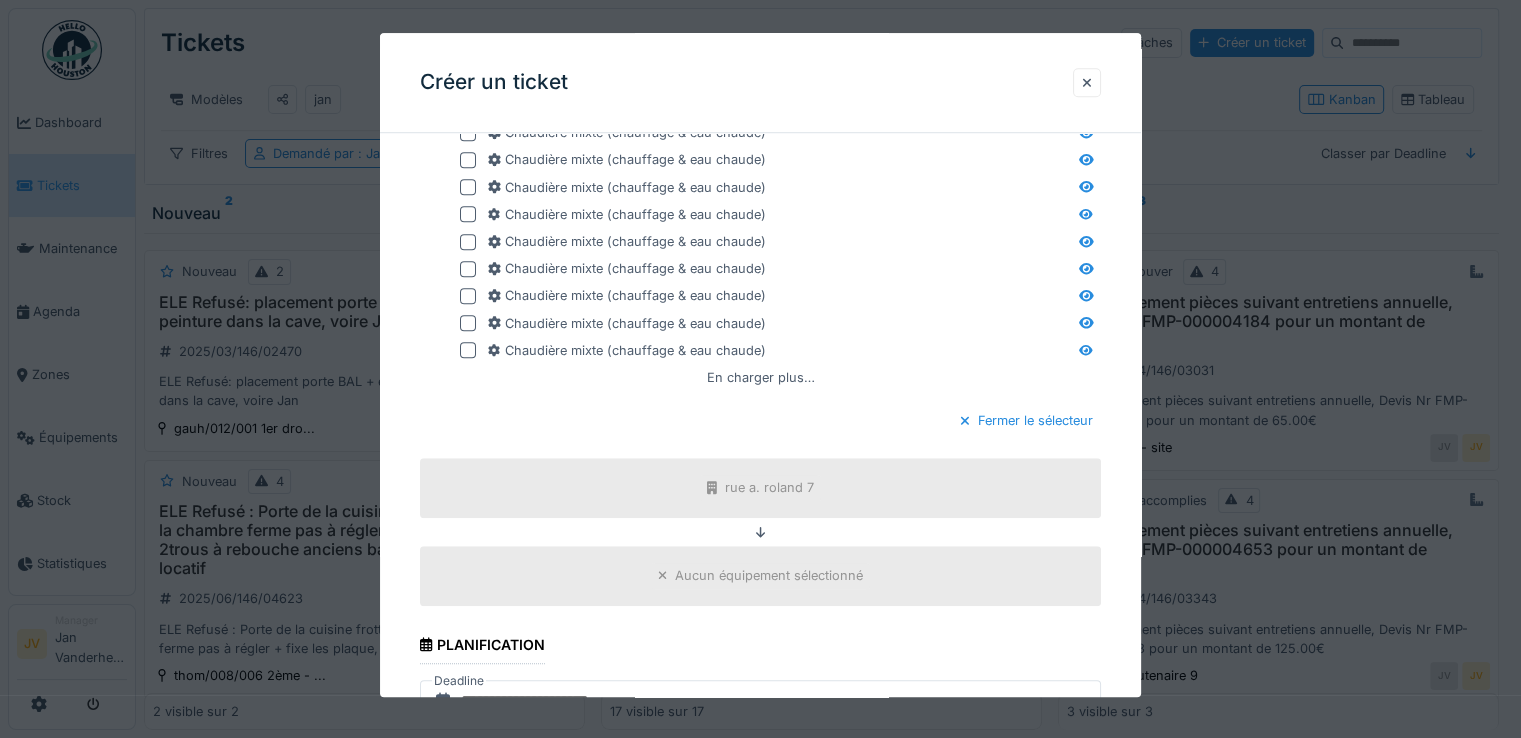scroll, scrollTop: 1700, scrollLeft: 0, axis: vertical 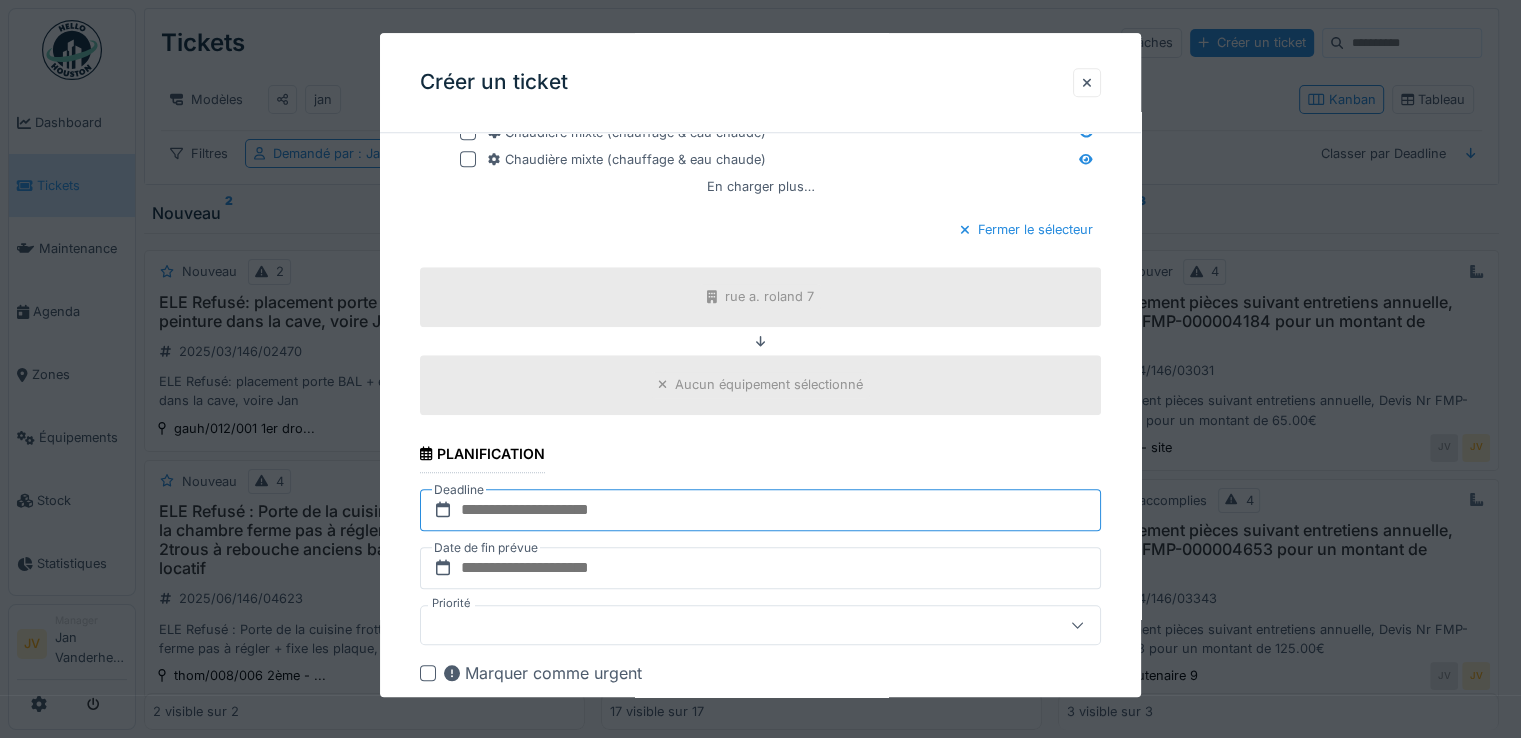 click at bounding box center [760, 510] 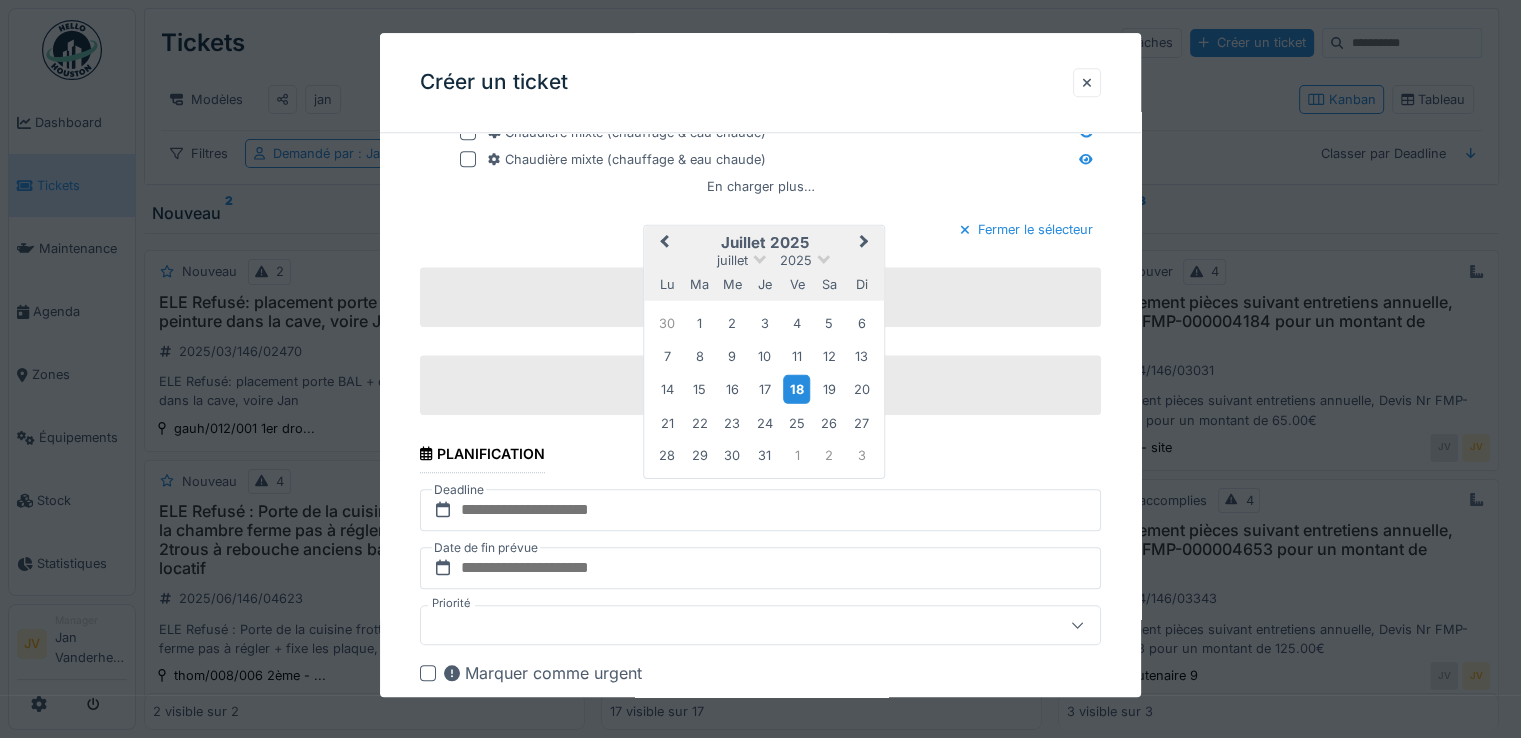 click on "18" at bounding box center [796, 389] 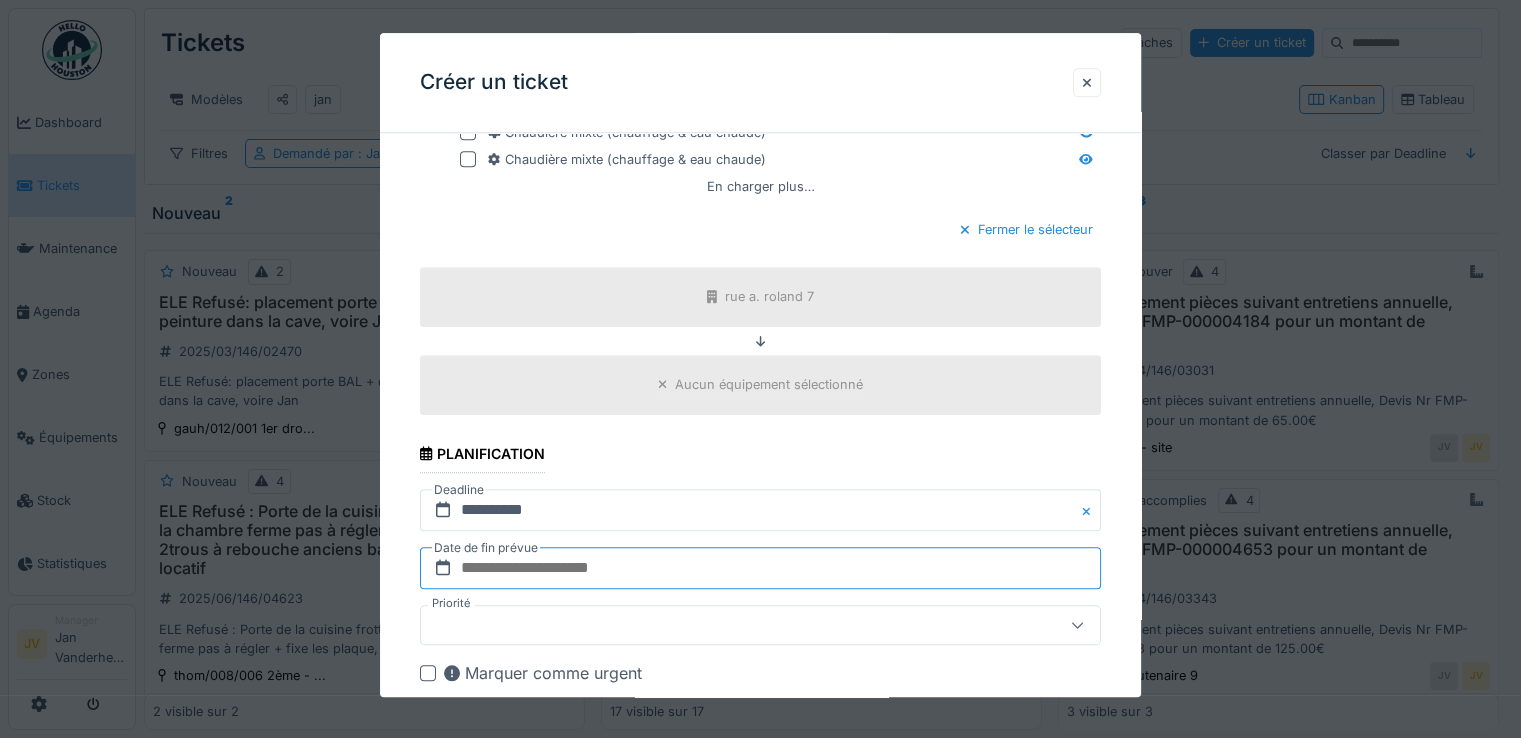 click at bounding box center (760, 568) 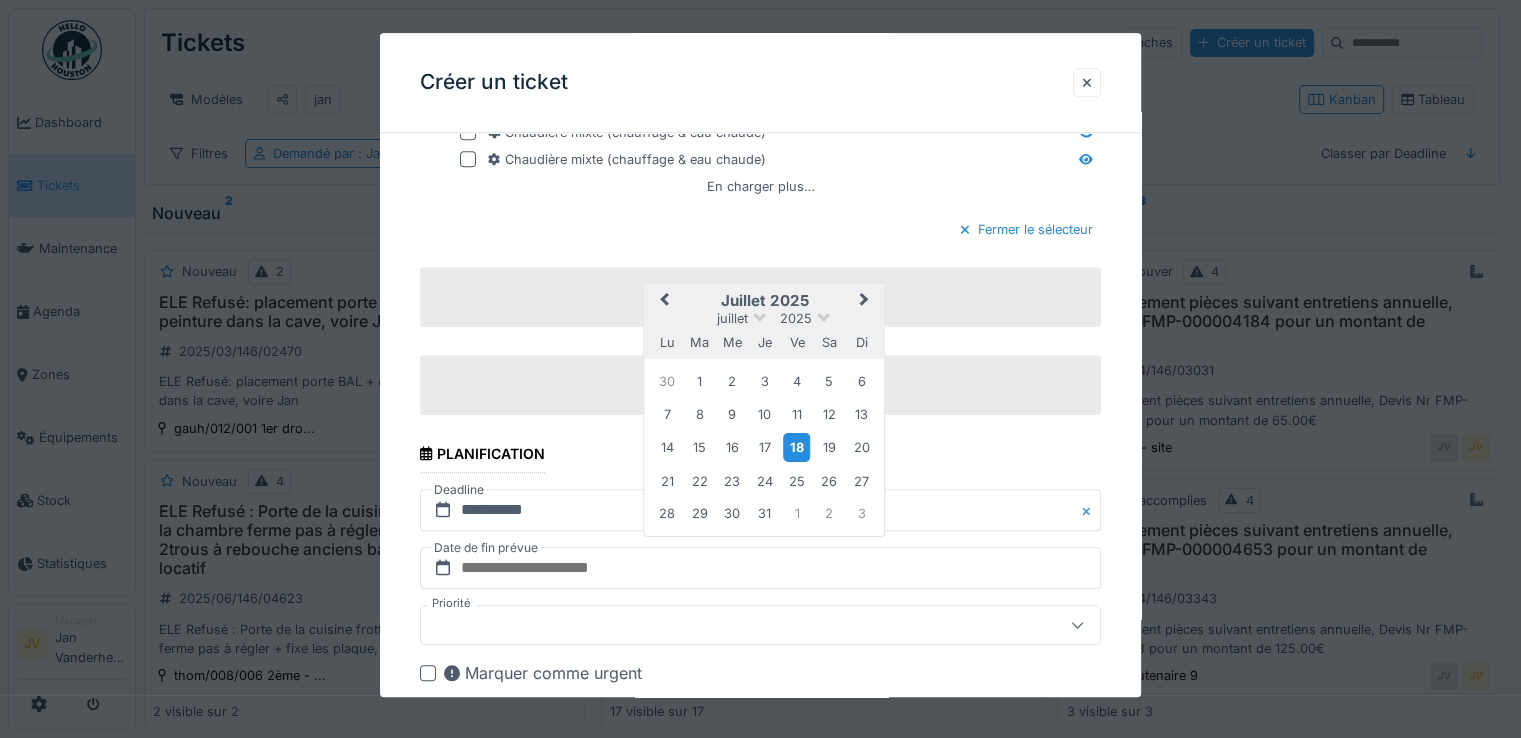 click on "18" at bounding box center (796, 447) 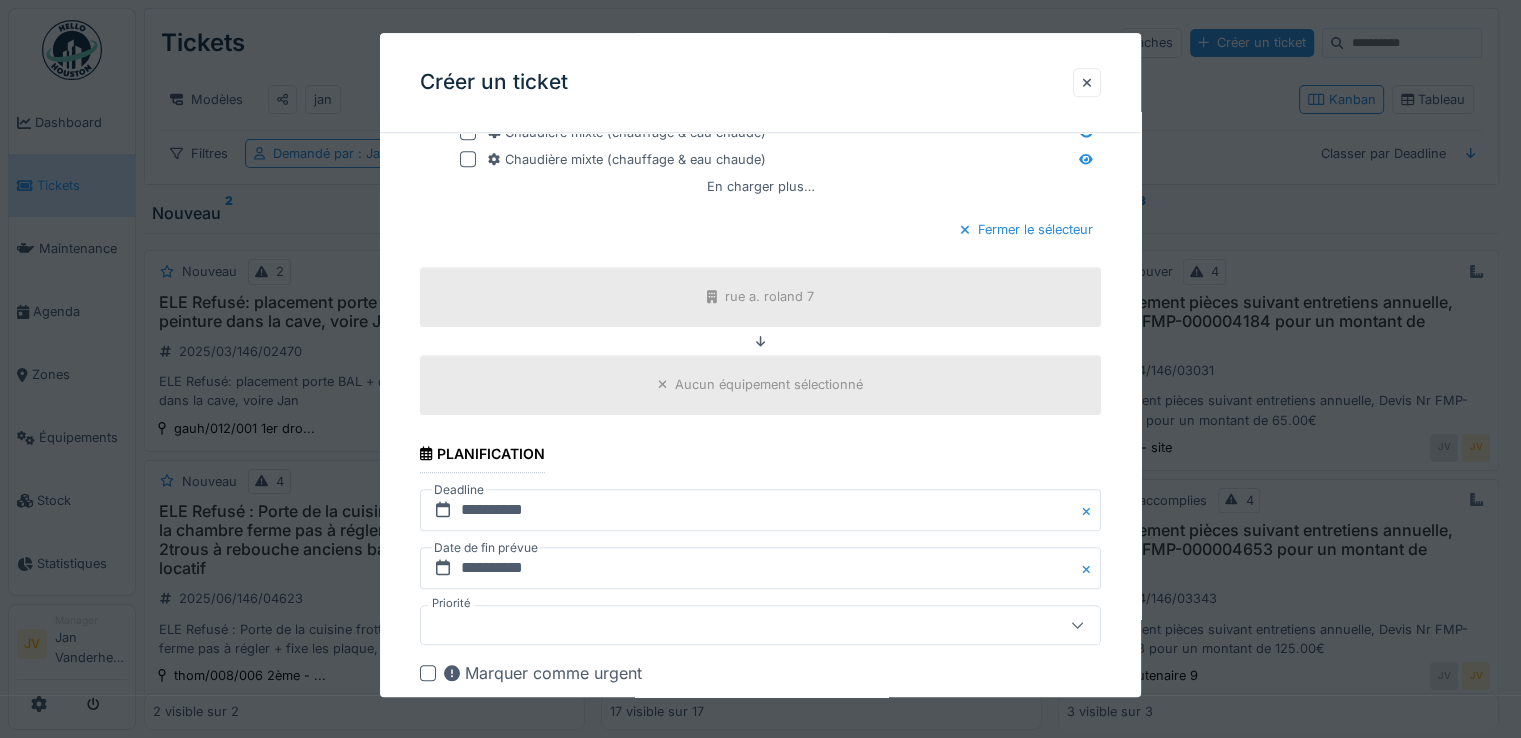 click at bounding box center [726, 625] 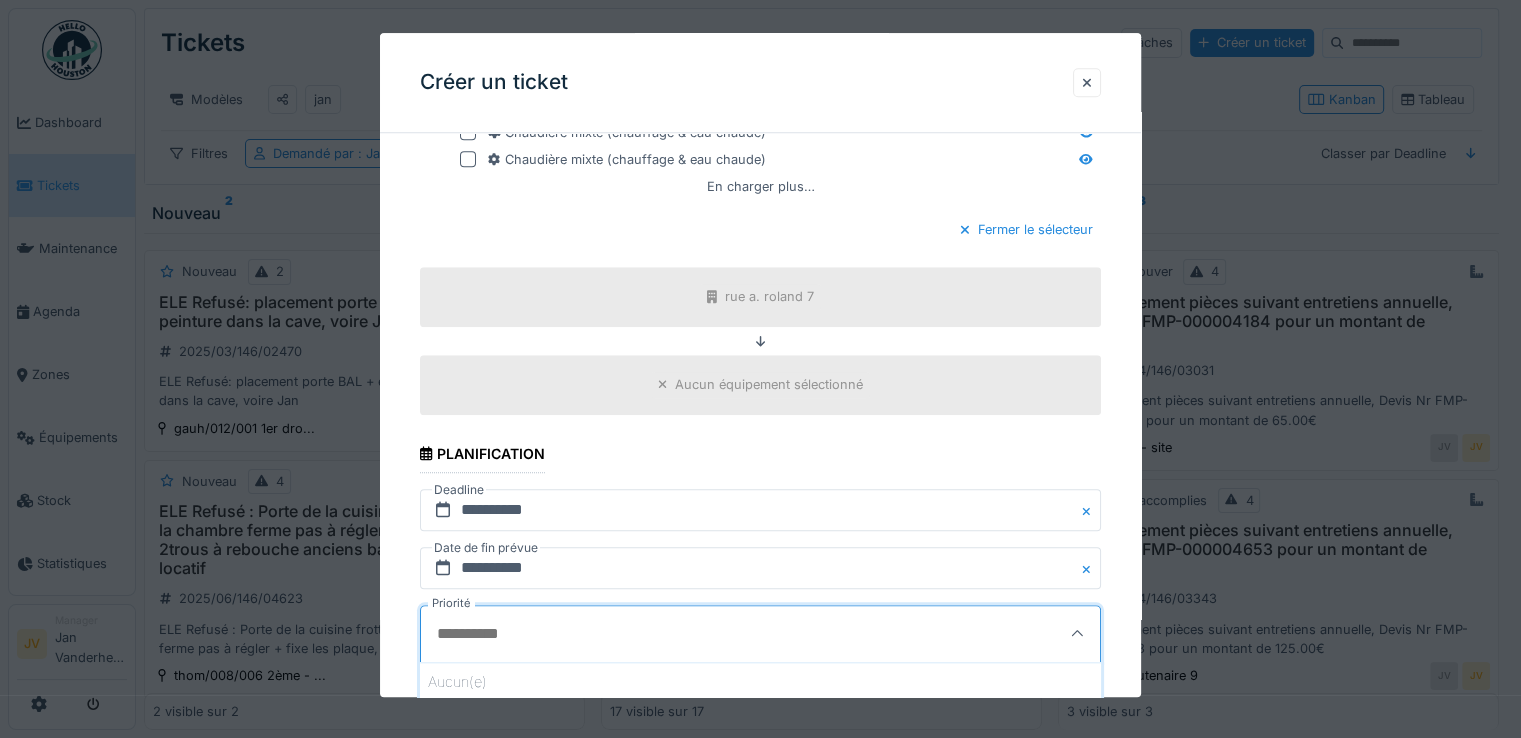 click on "**********" at bounding box center (760, -120) 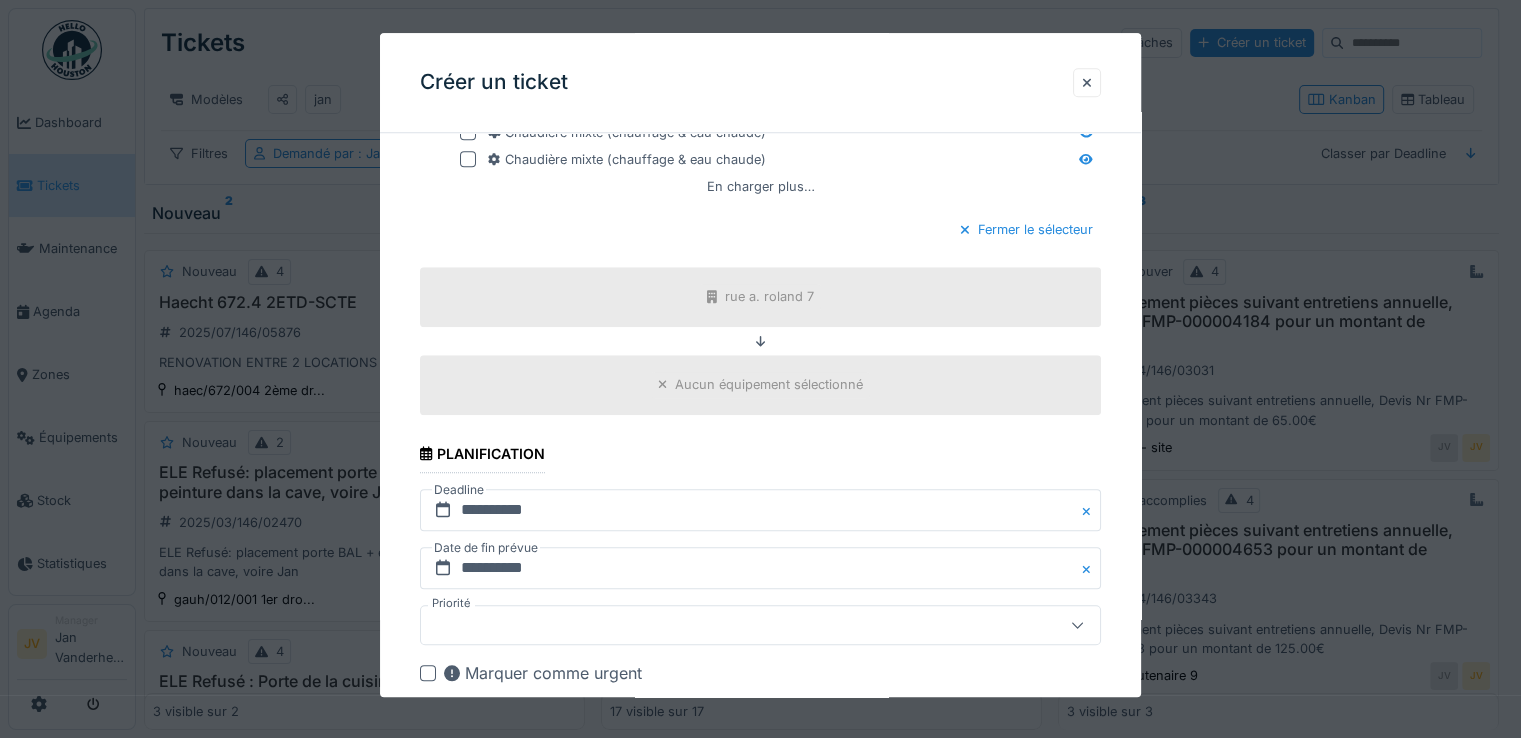 scroll, scrollTop: 2000, scrollLeft: 0, axis: vertical 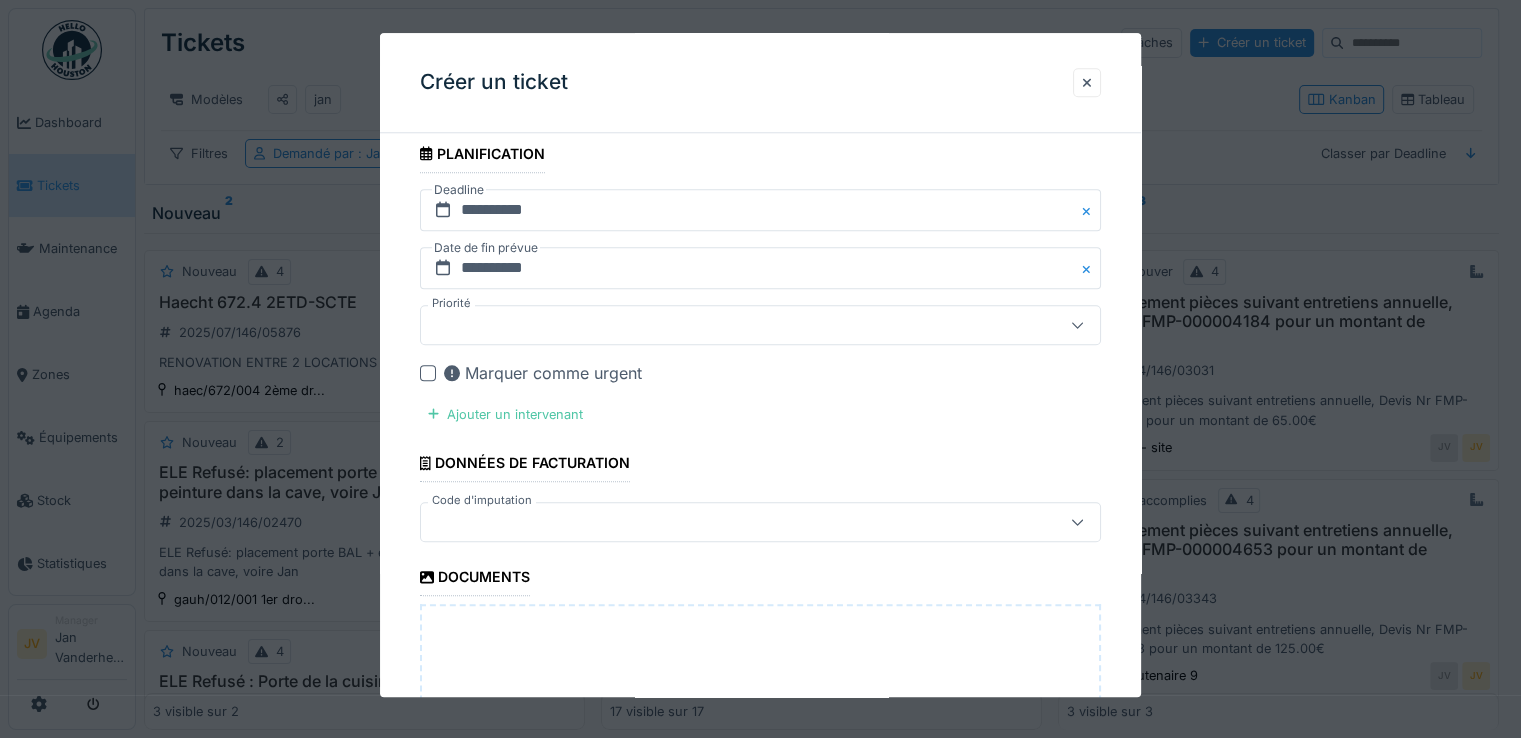 click at bounding box center [726, 325] 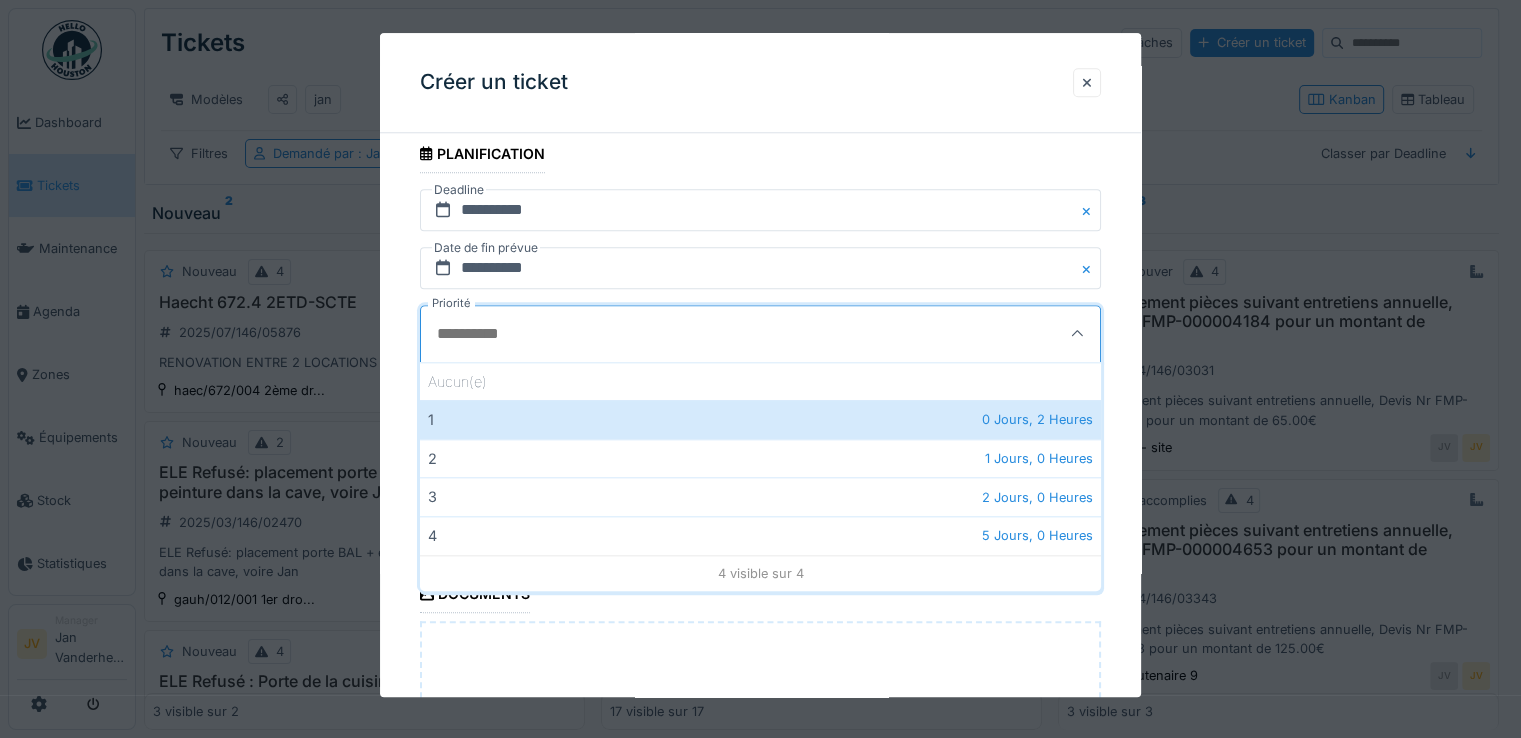 click on "Créer un ticket" at bounding box center (760, 83) 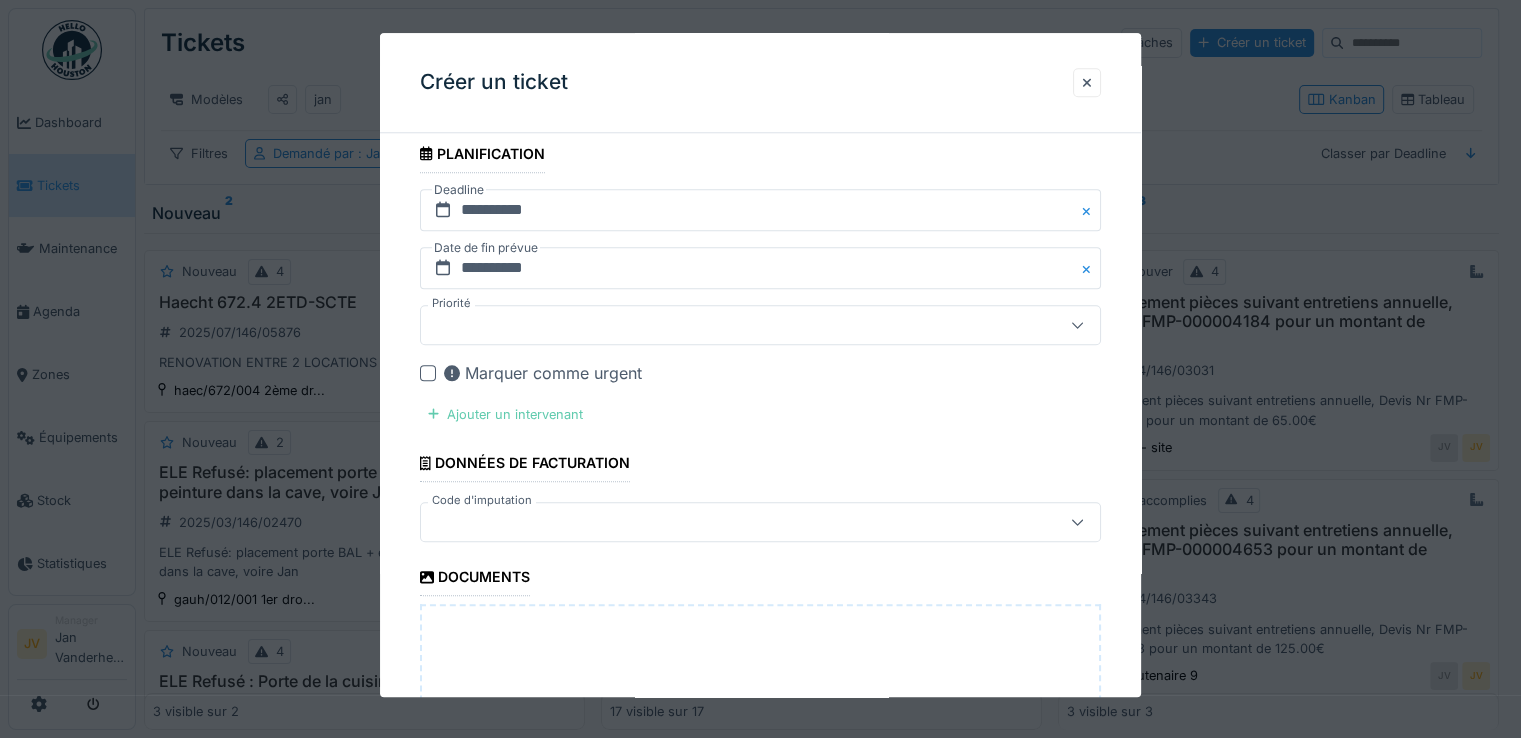 click on "Ajouter un intervenant" at bounding box center [505, 414] 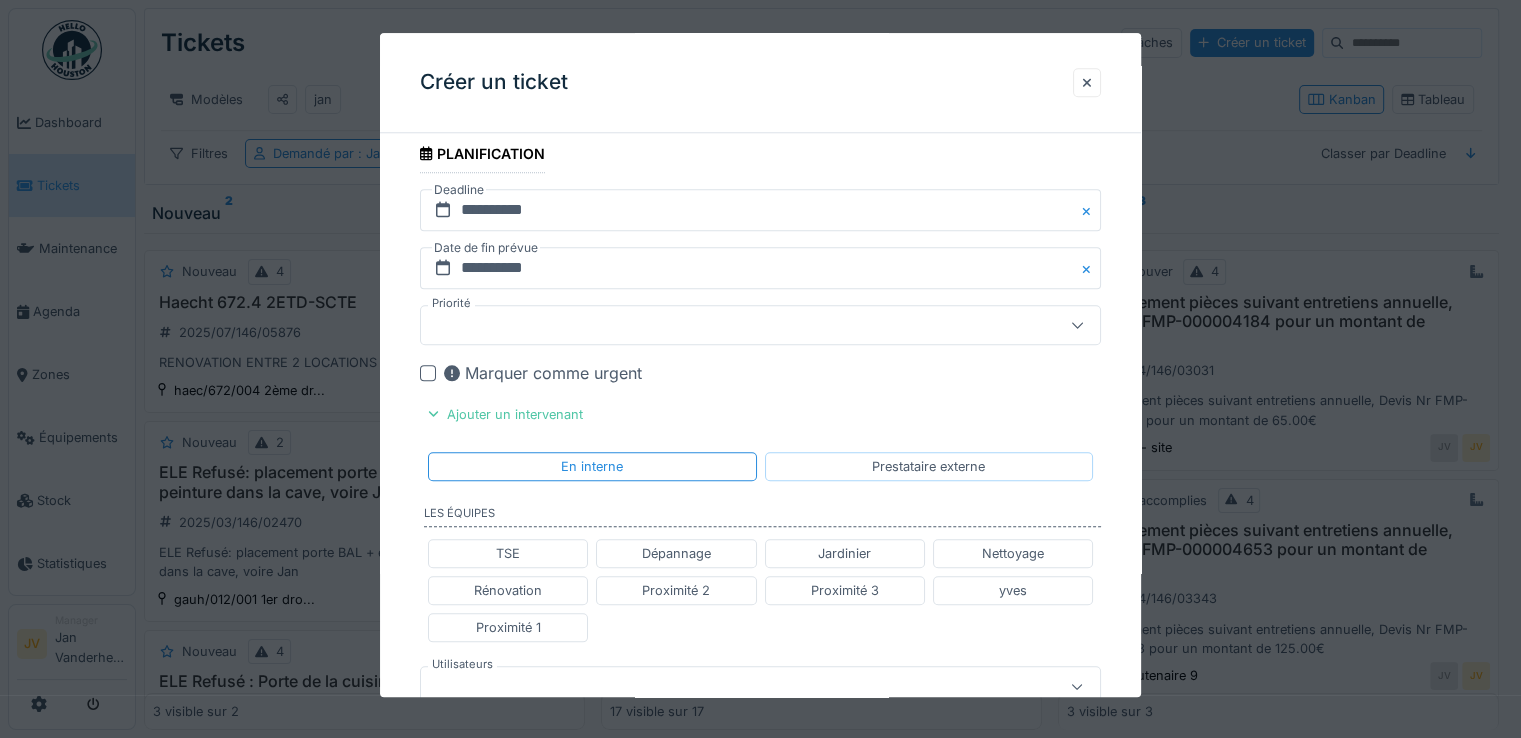 click on "Prestataire externe" at bounding box center [928, 466] 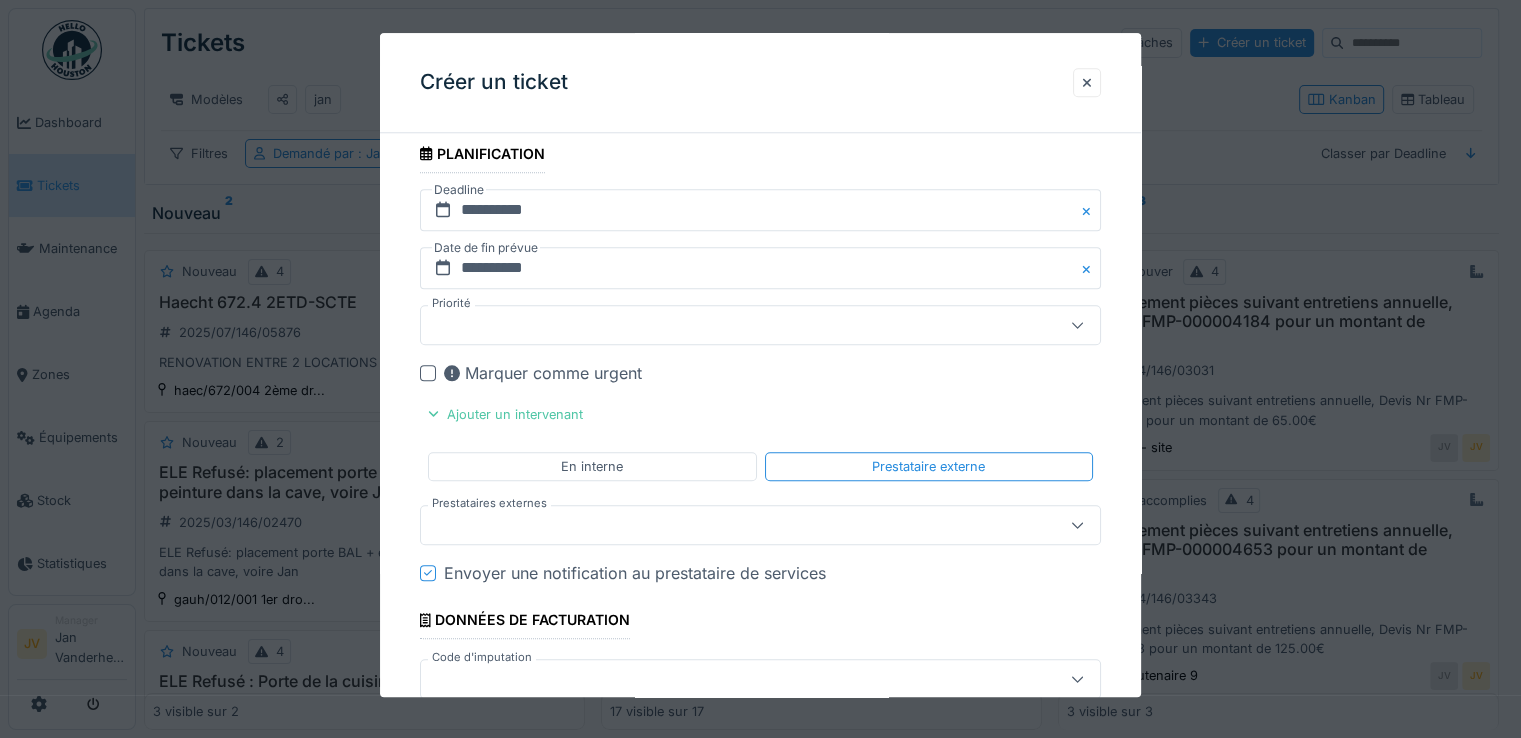 click at bounding box center (726, 525) 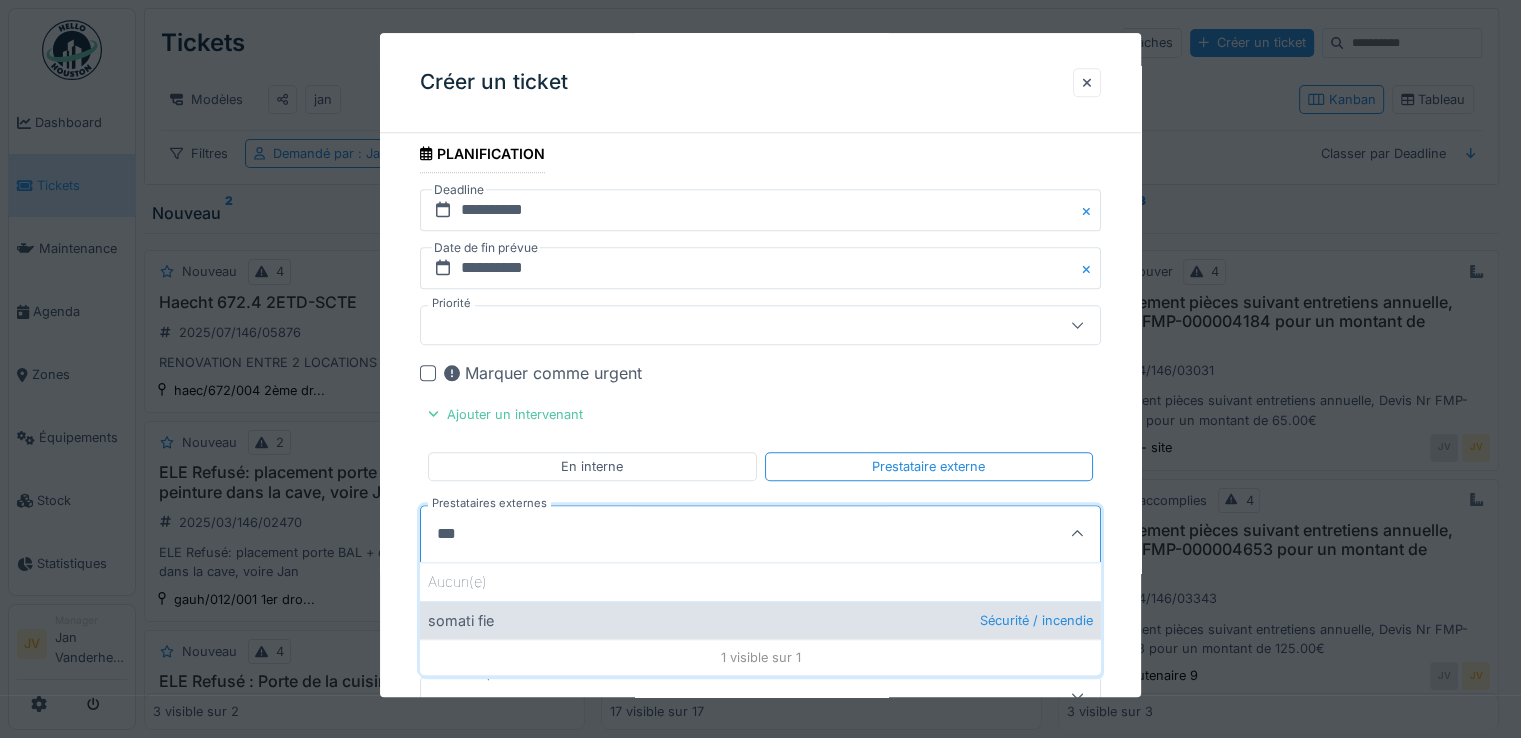 type on "***" 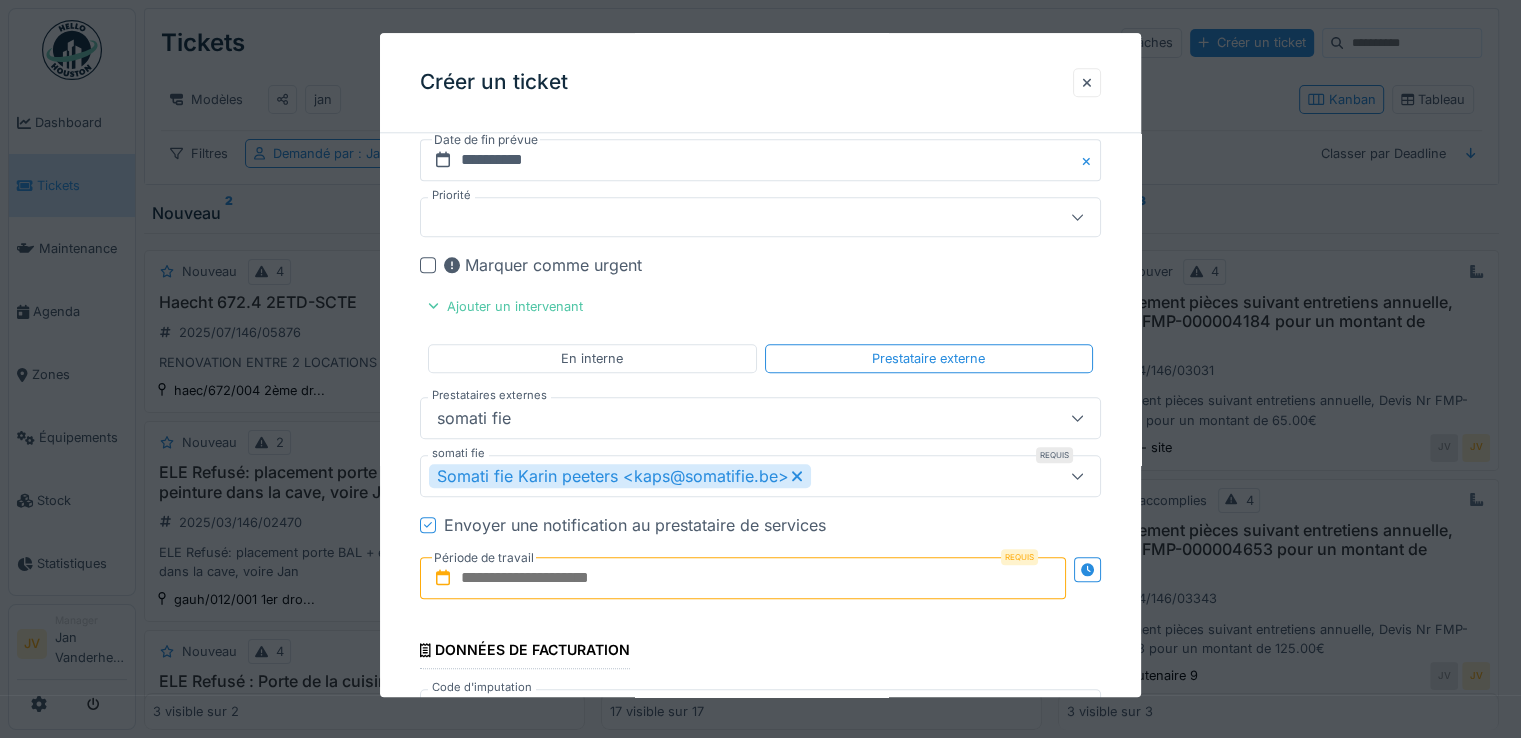 scroll, scrollTop: 2300, scrollLeft: 0, axis: vertical 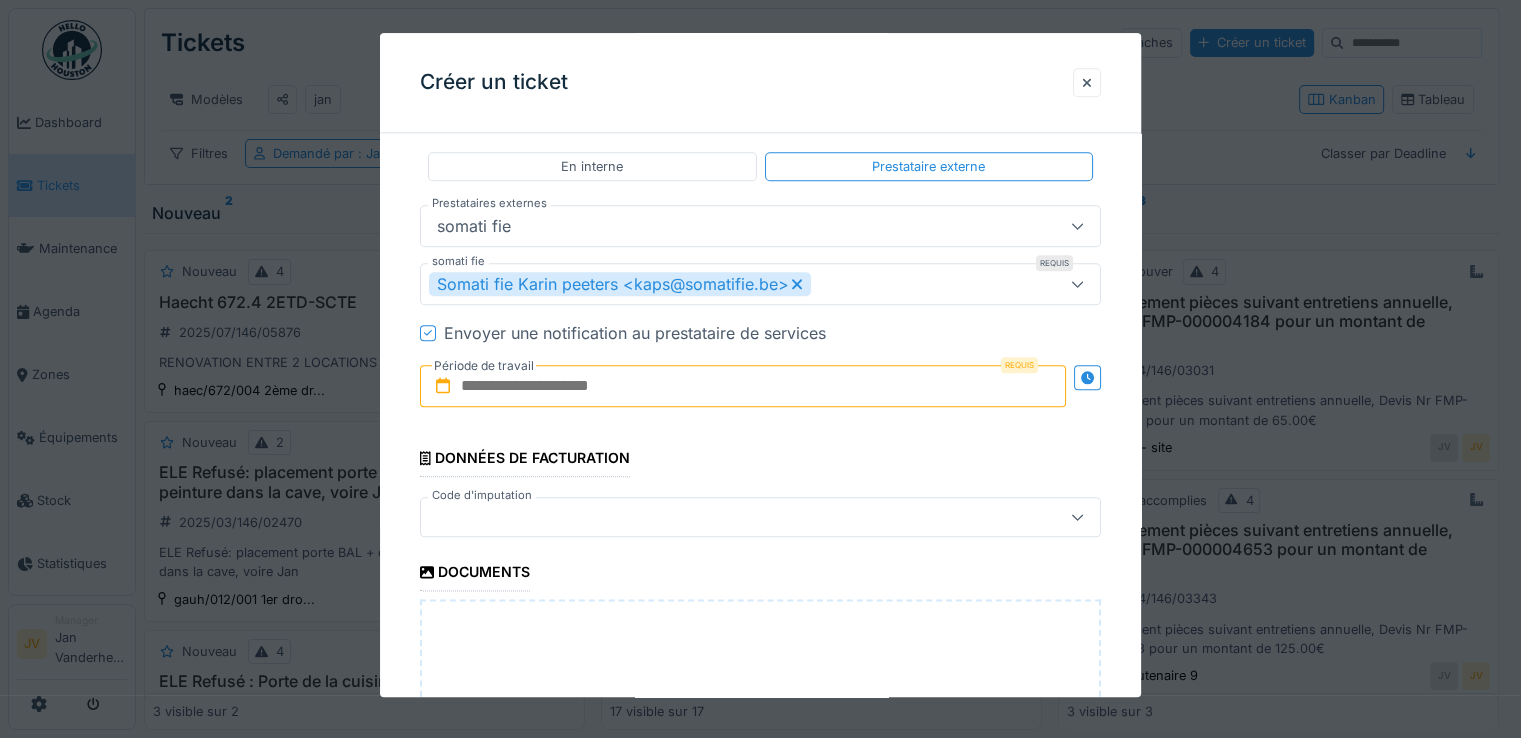 click at bounding box center (743, 386) 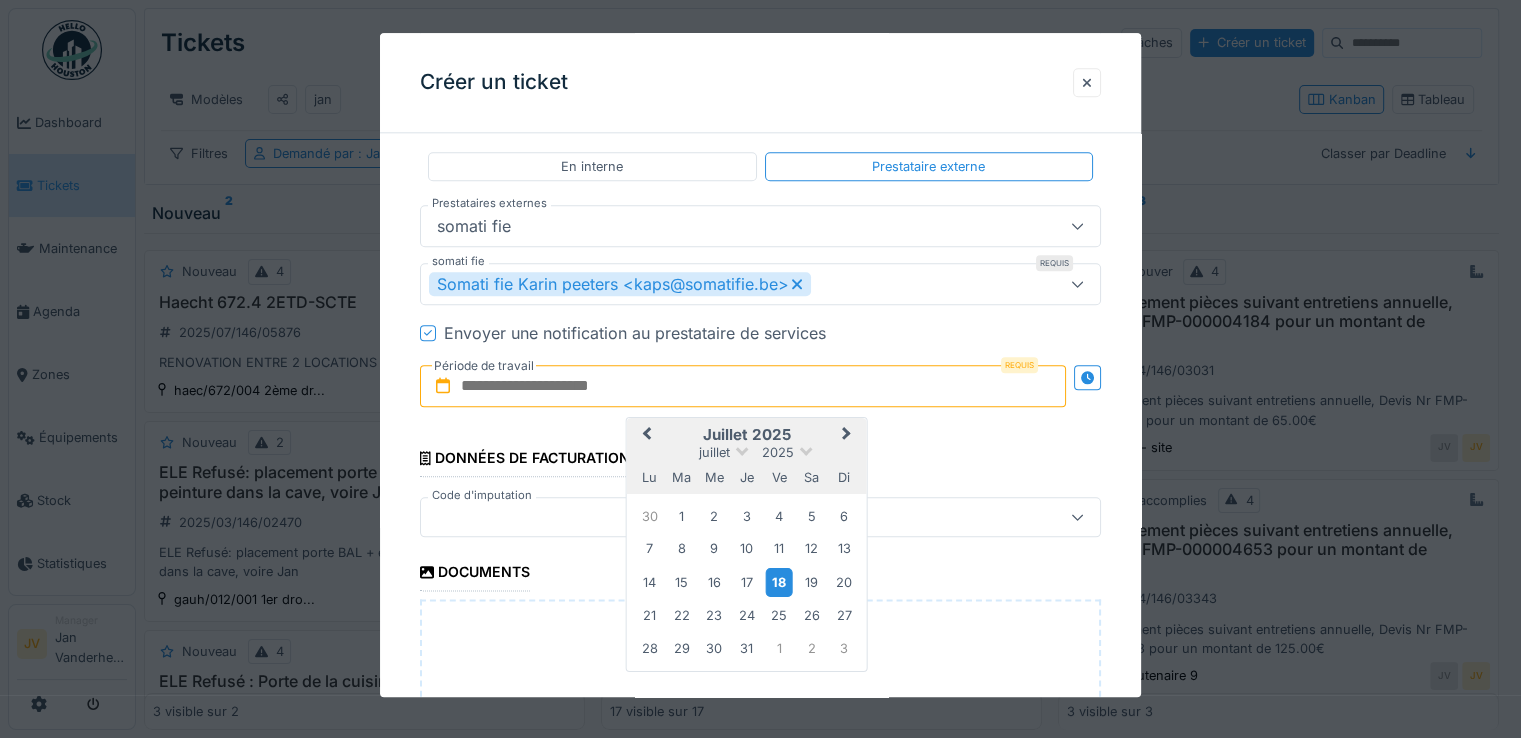 click on "18" at bounding box center [779, 581] 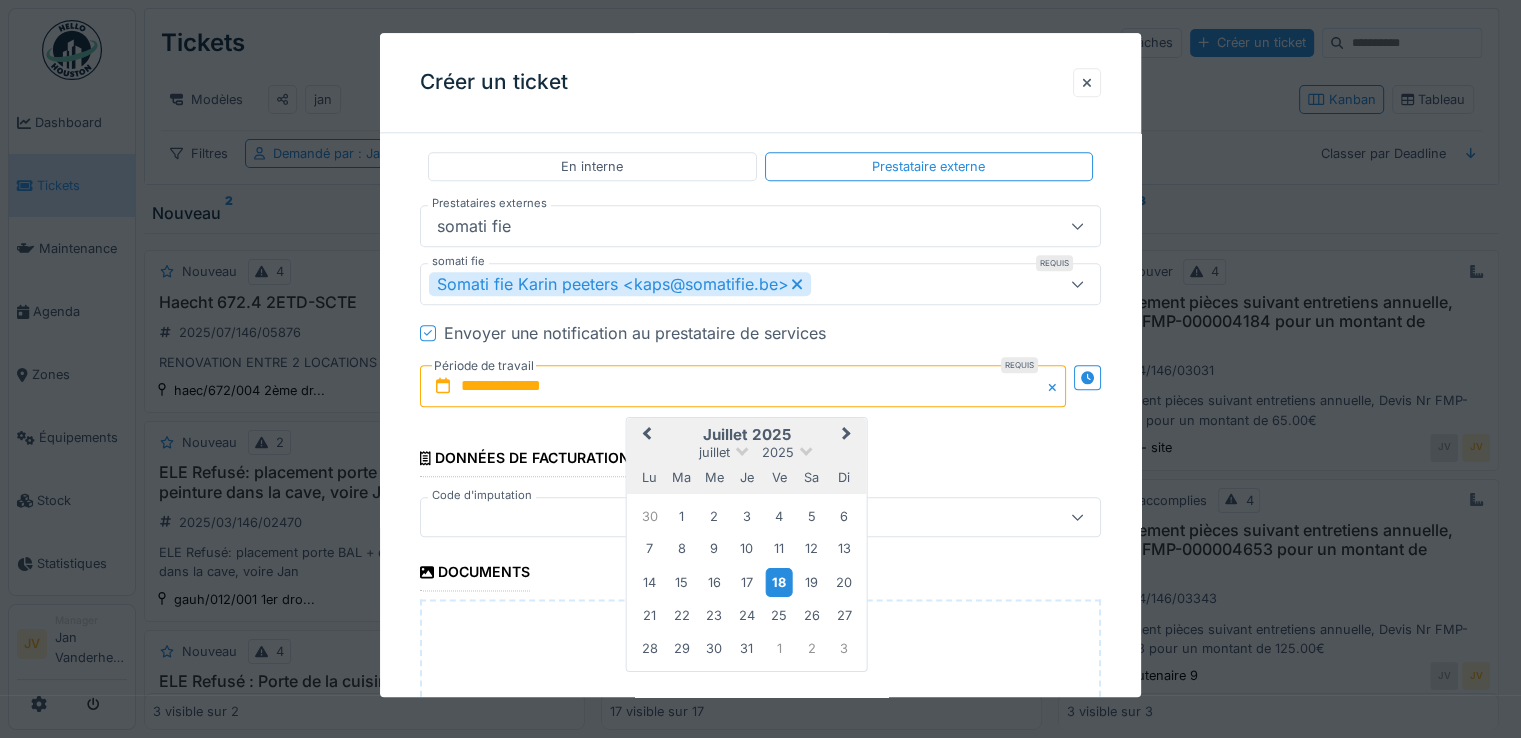 click on "18" at bounding box center (779, 581) 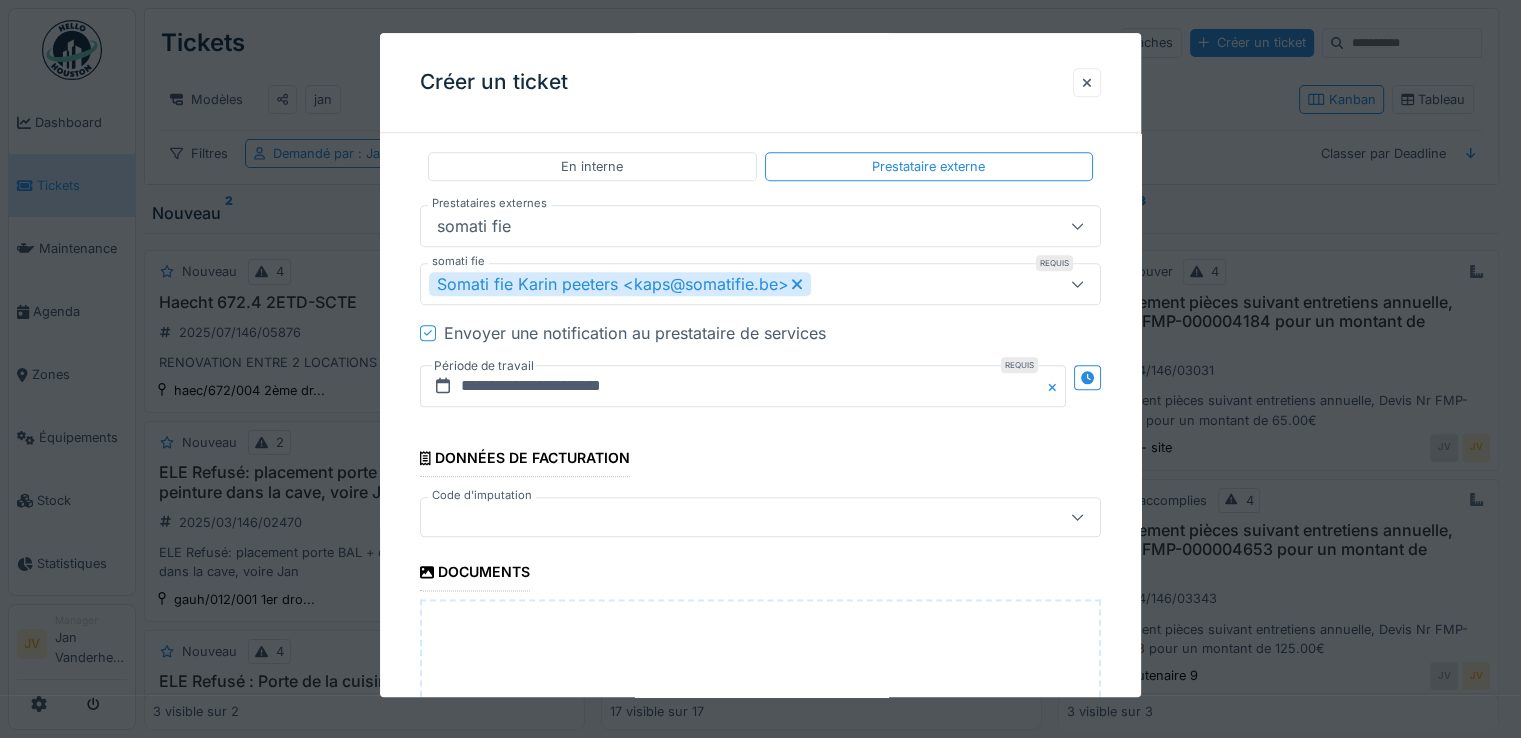 click at bounding box center (760, 517) 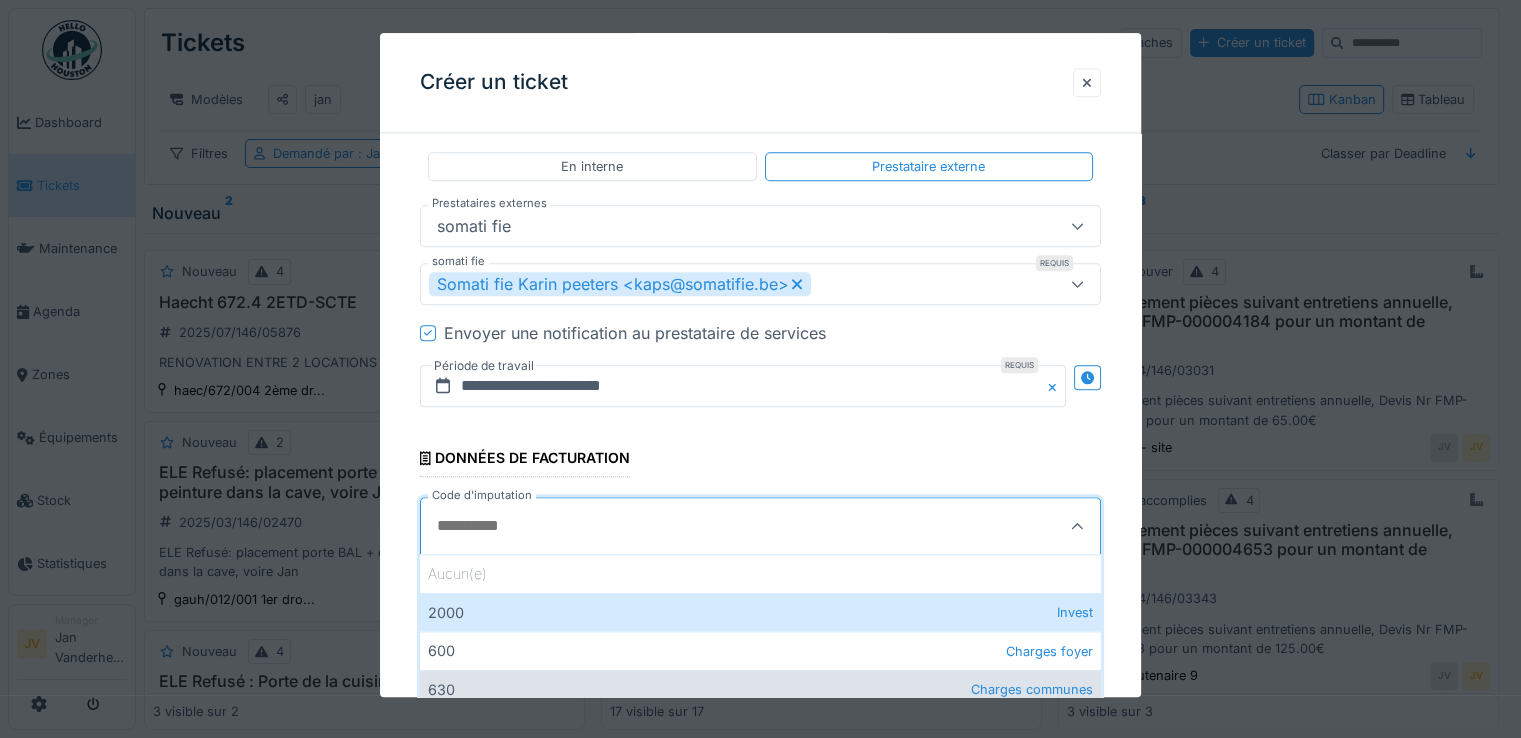 click on "630   Charges communes" at bounding box center [760, 689] 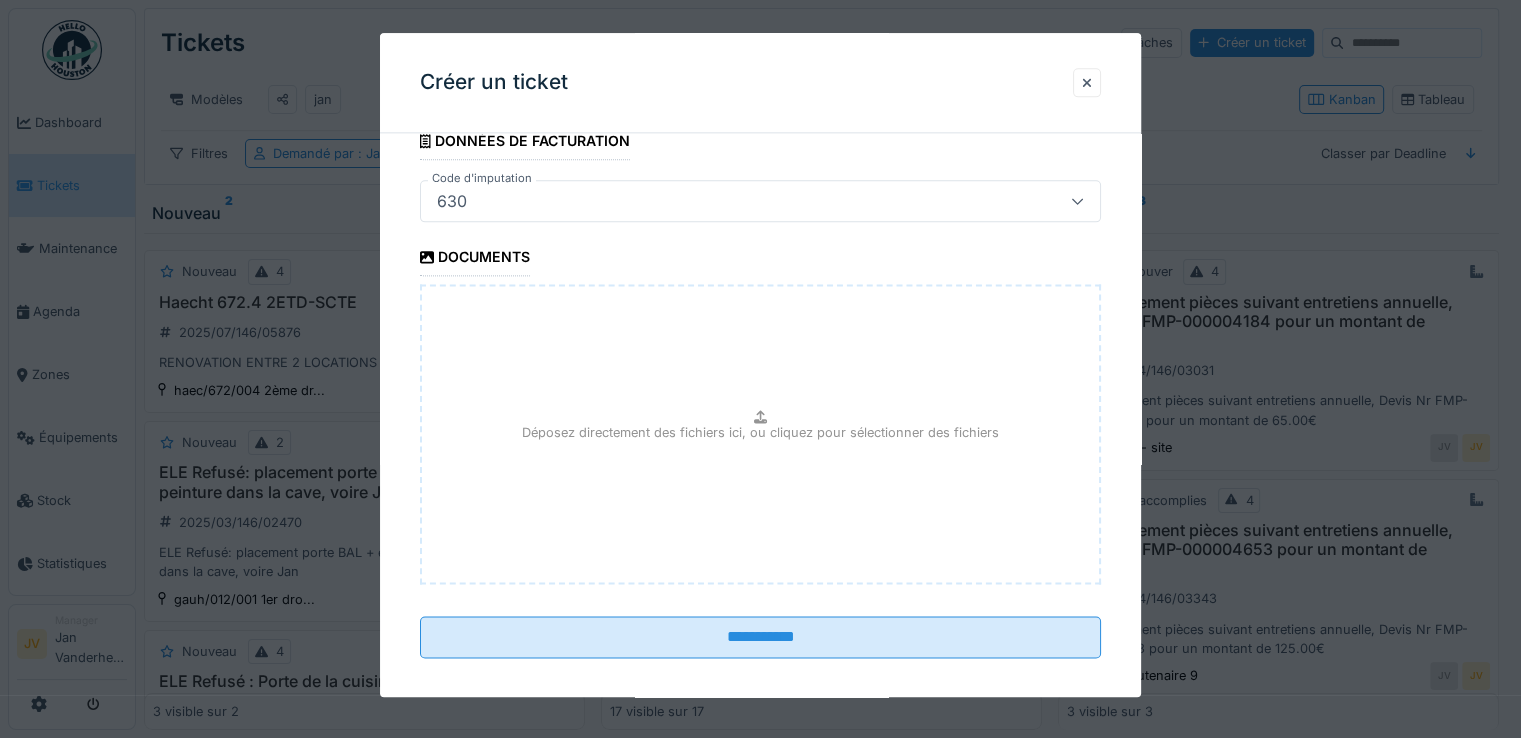 scroll, scrollTop: 2621, scrollLeft: 0, axis: vertical 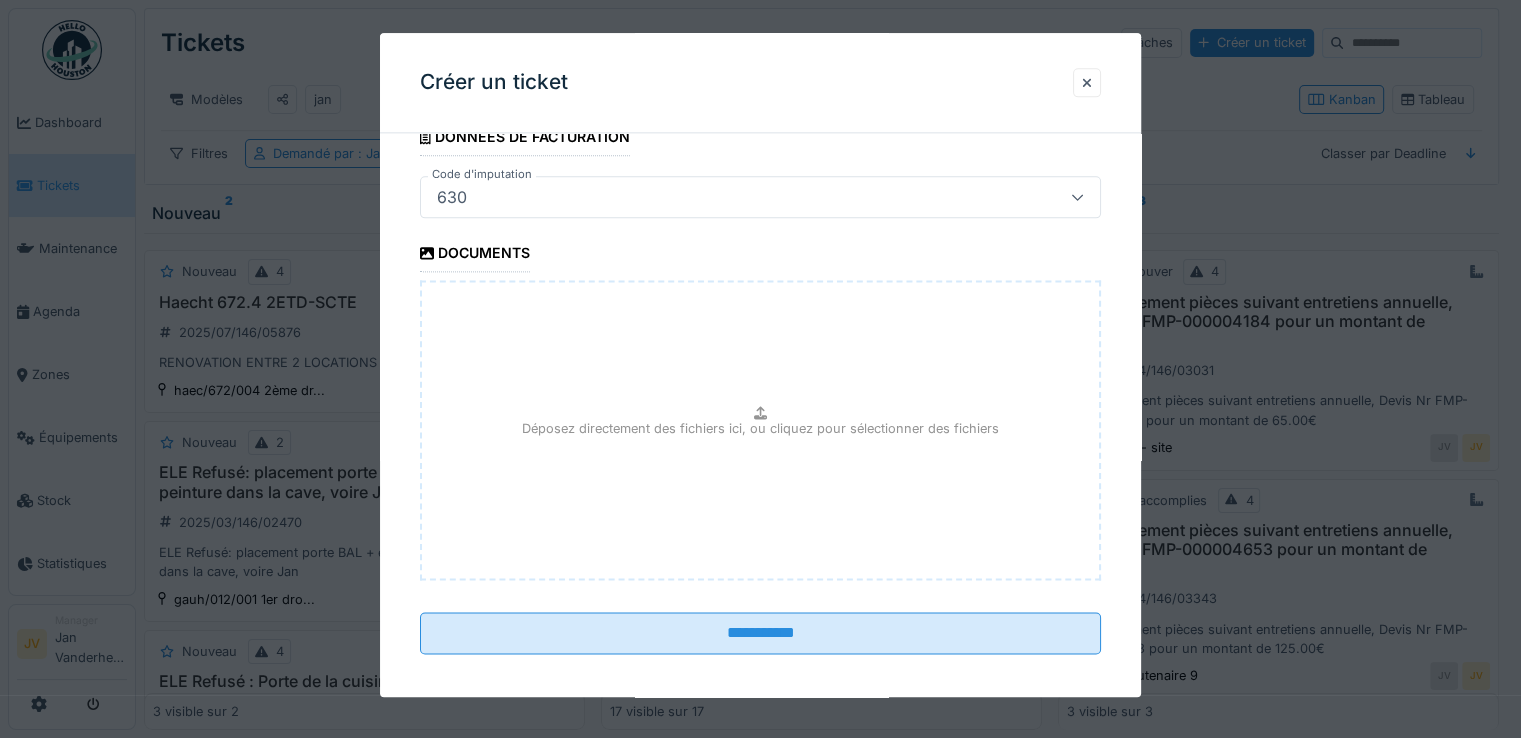 click on "Déposez directement des fichiers ici, ou cliquez pour sélectionner des fichiers" at bounding box center [760, 428] 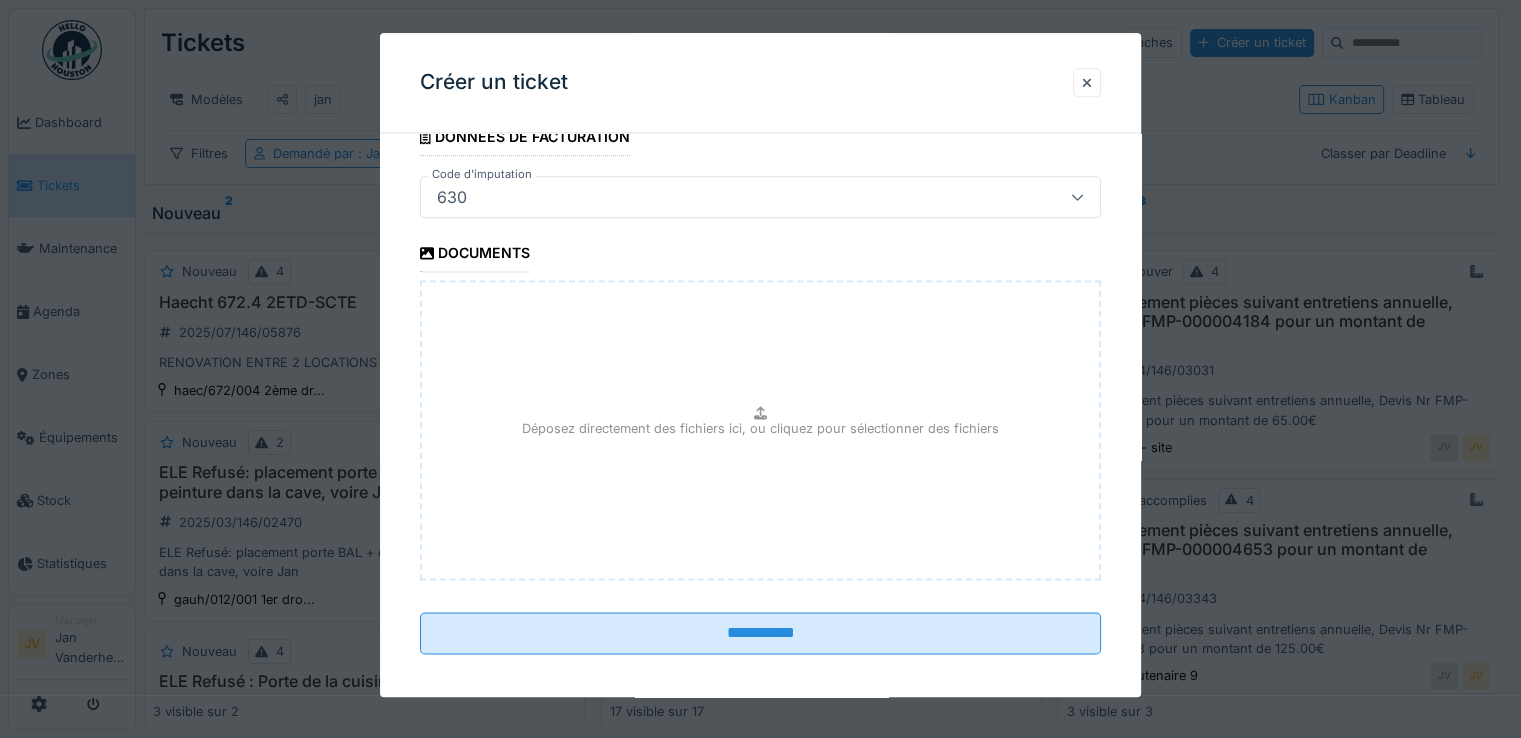 type on "**********" 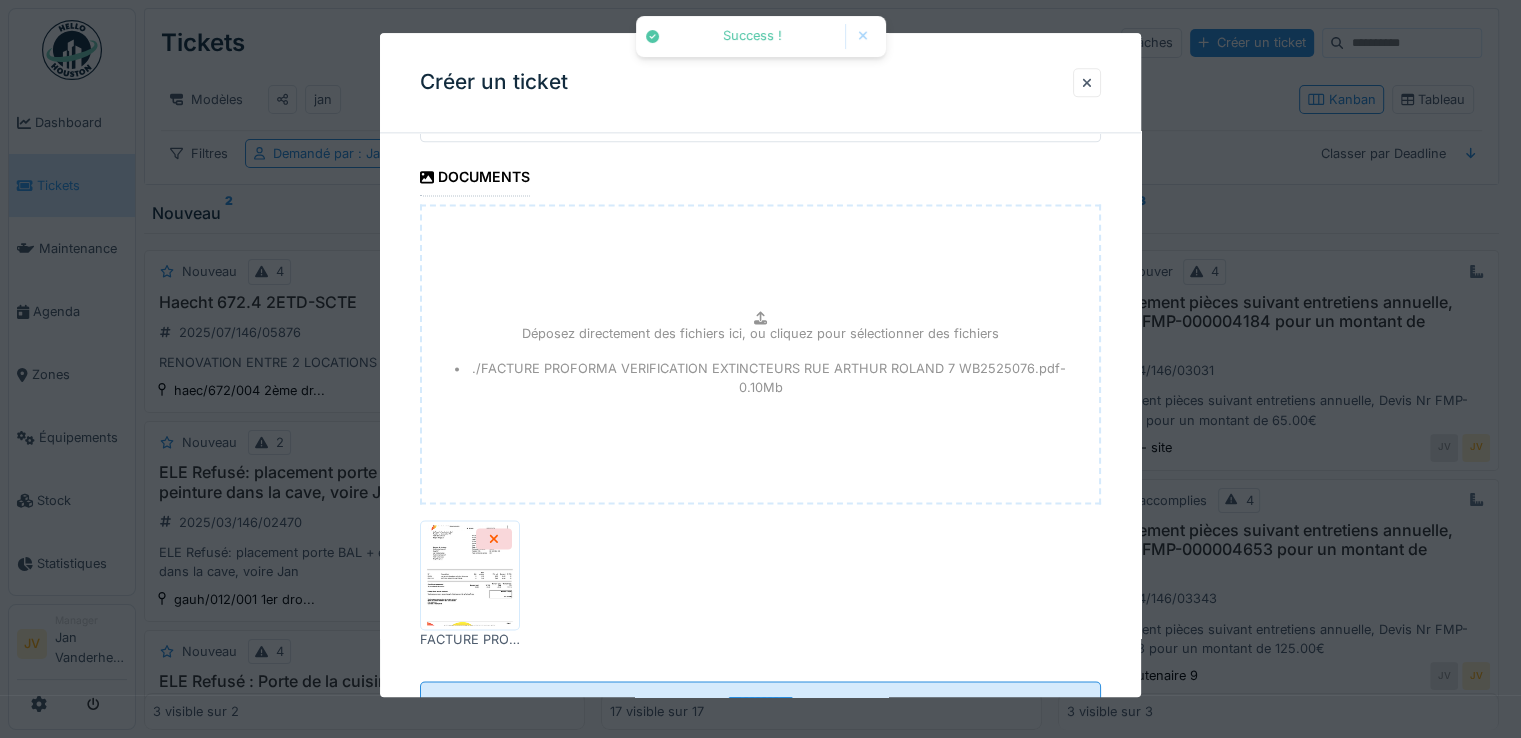 scroll, scrollTop: 2766, scrollLeft: 0, axis: vertical 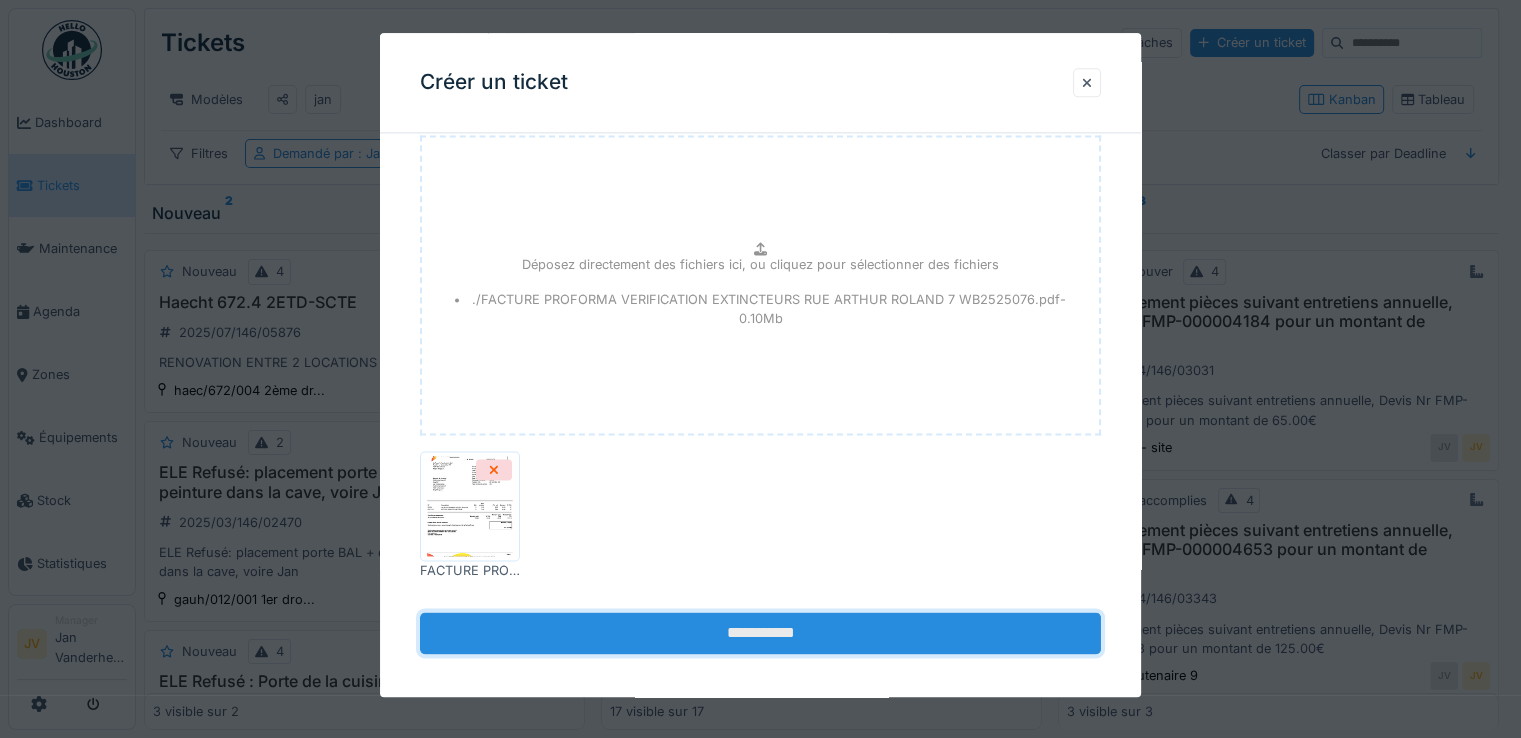 click on "**********" at bounding box center [760, 634] 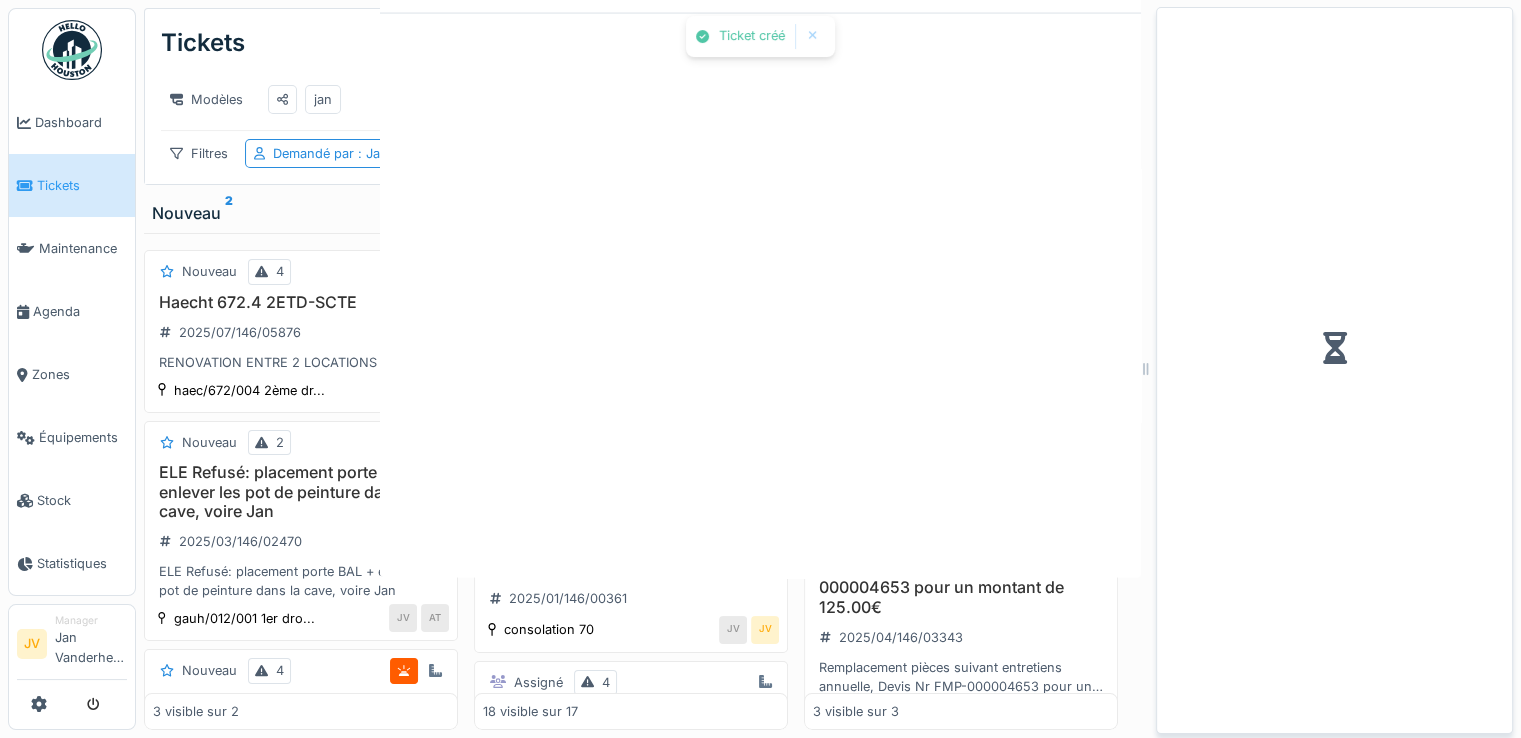 scroll, scrollTop: 0, scrollLeft: 0, axis: both 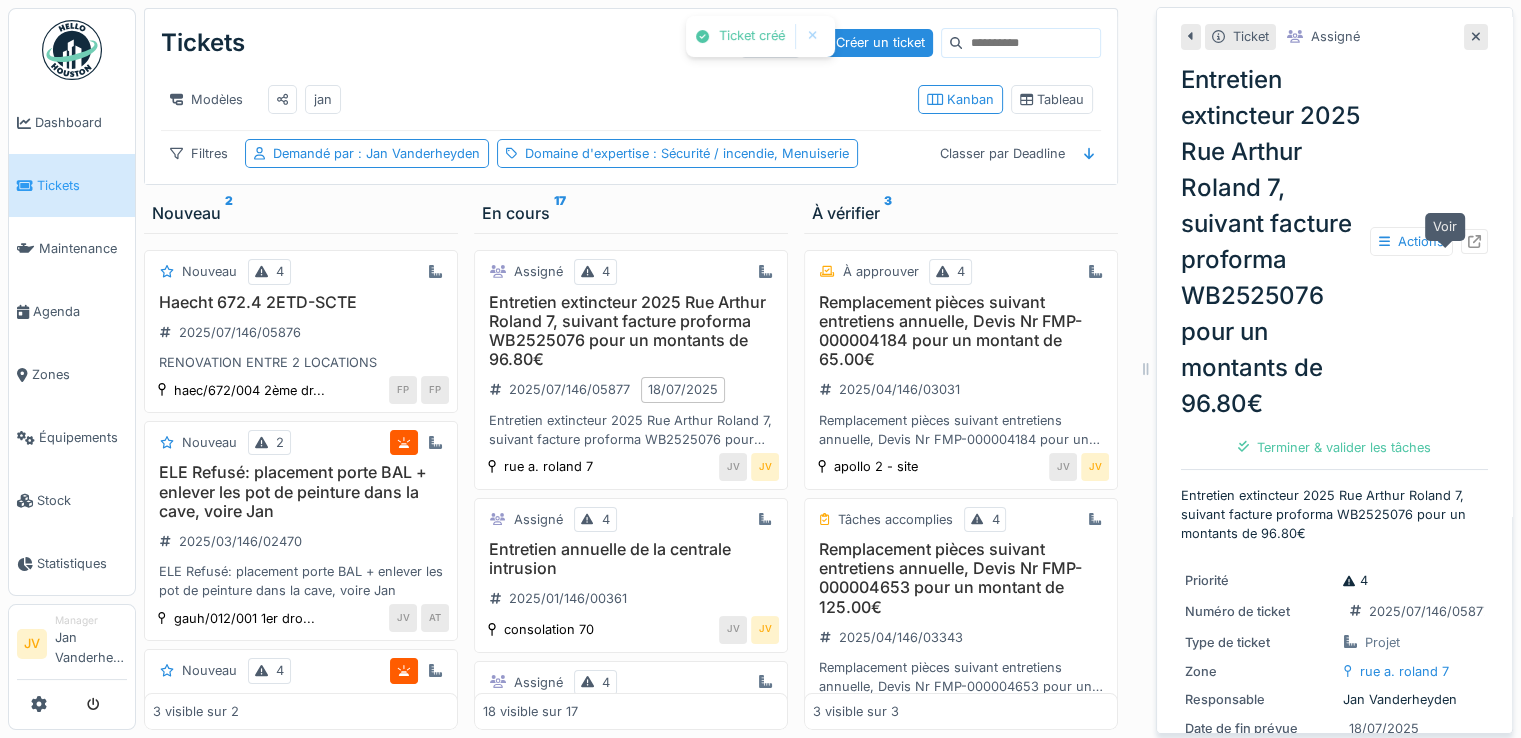 click 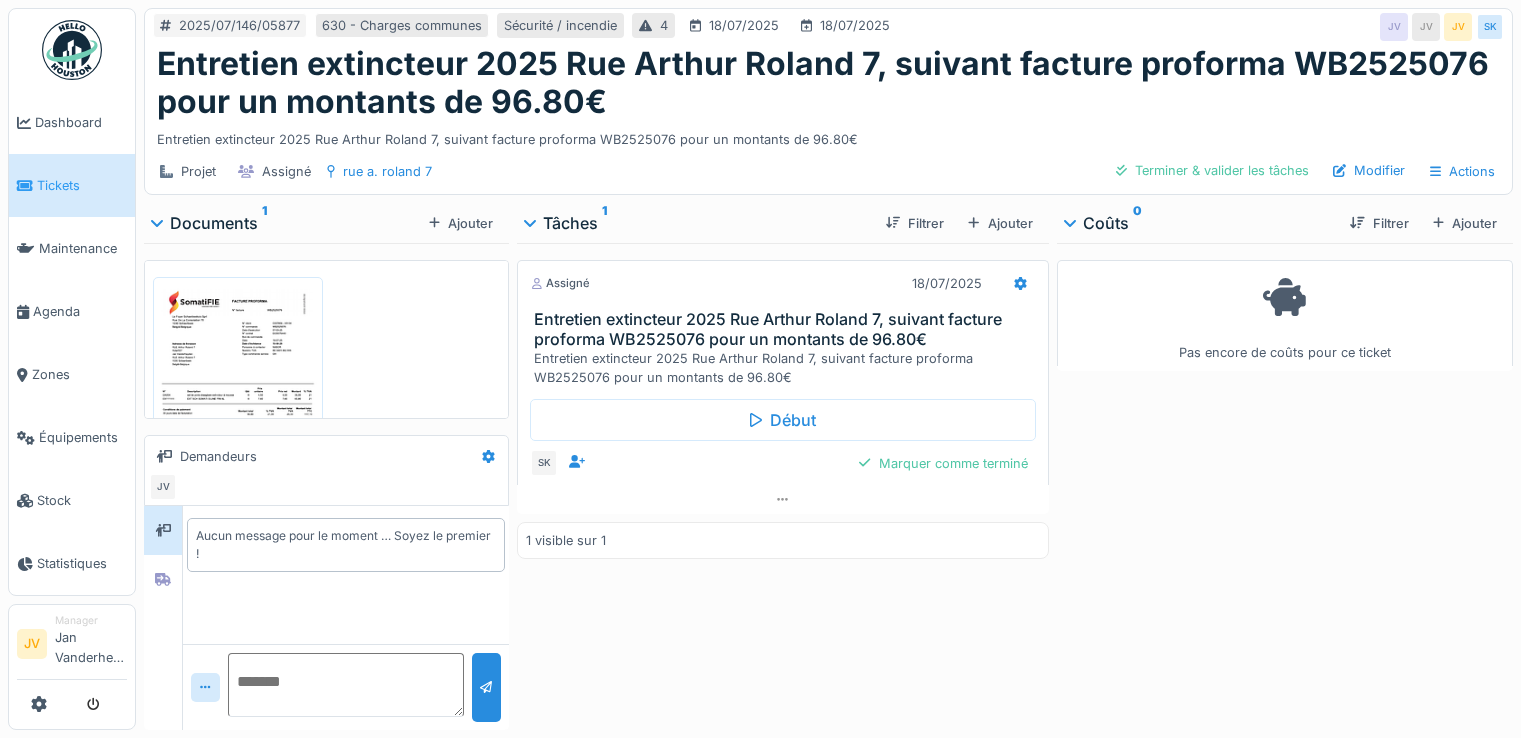 scroll, scrollTop: 0, scrollLeft: 0, axis: both 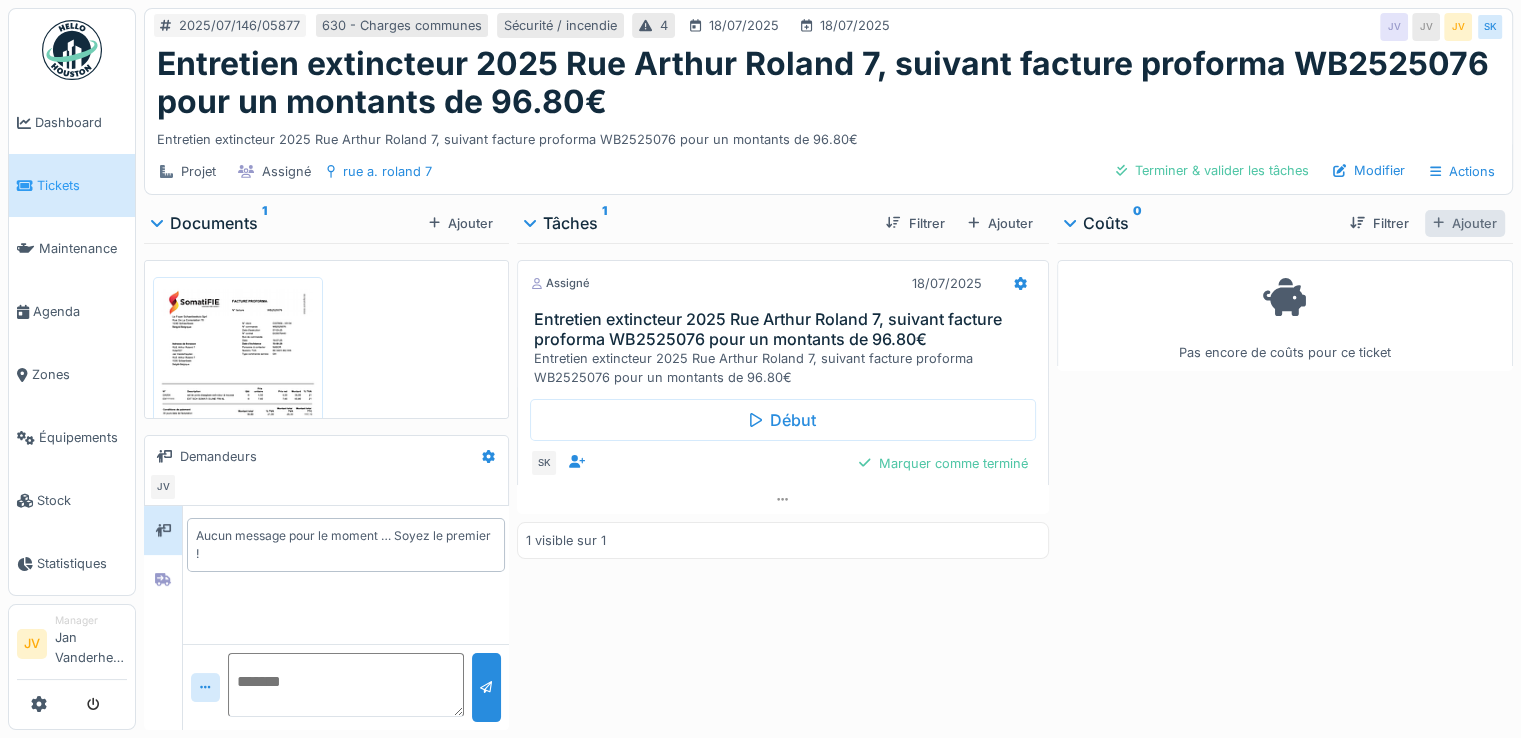 click on "Ajouter" at bounding box center (1465, 223) 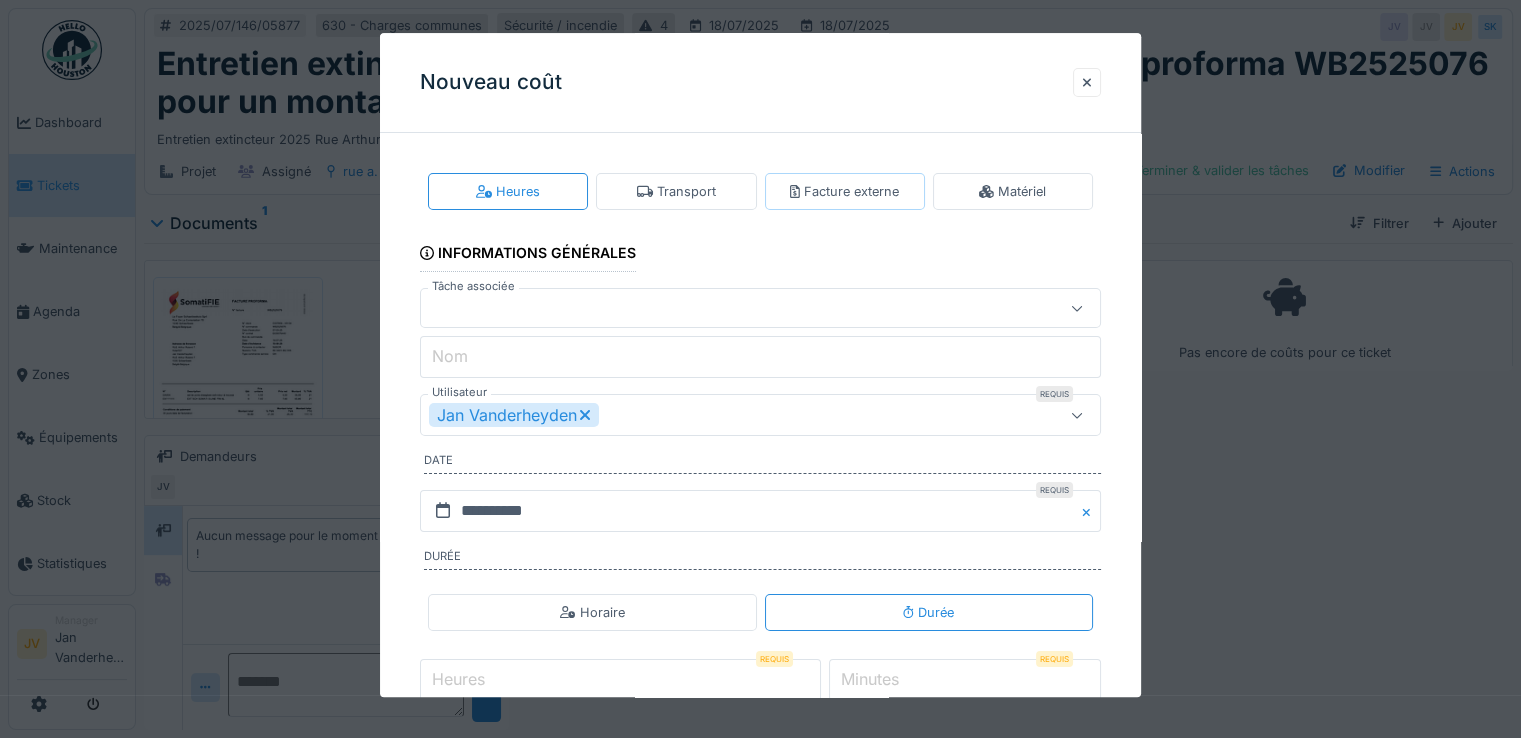 click on "Facture externe" at bounding box center (844, 191) 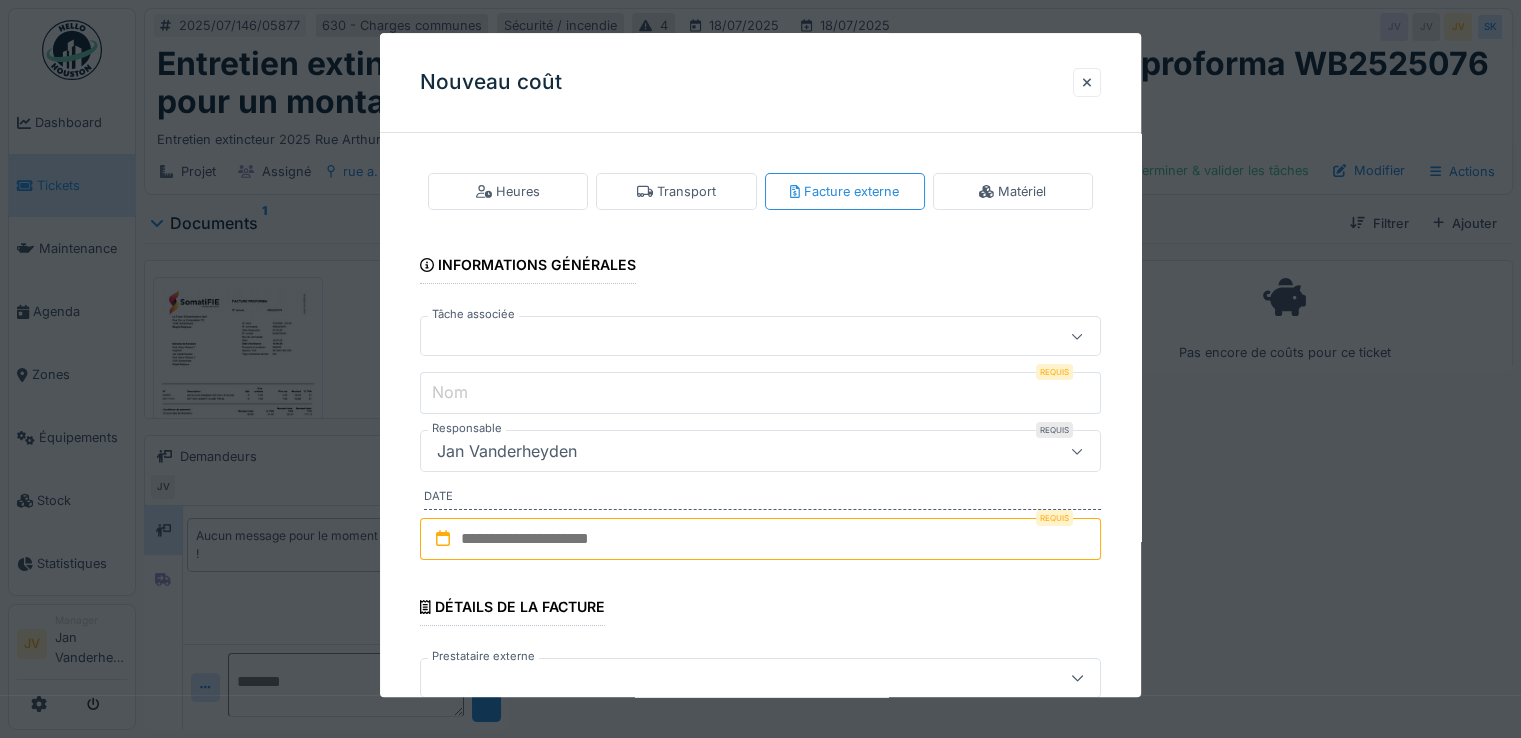 click at bounding box center (726, 337) 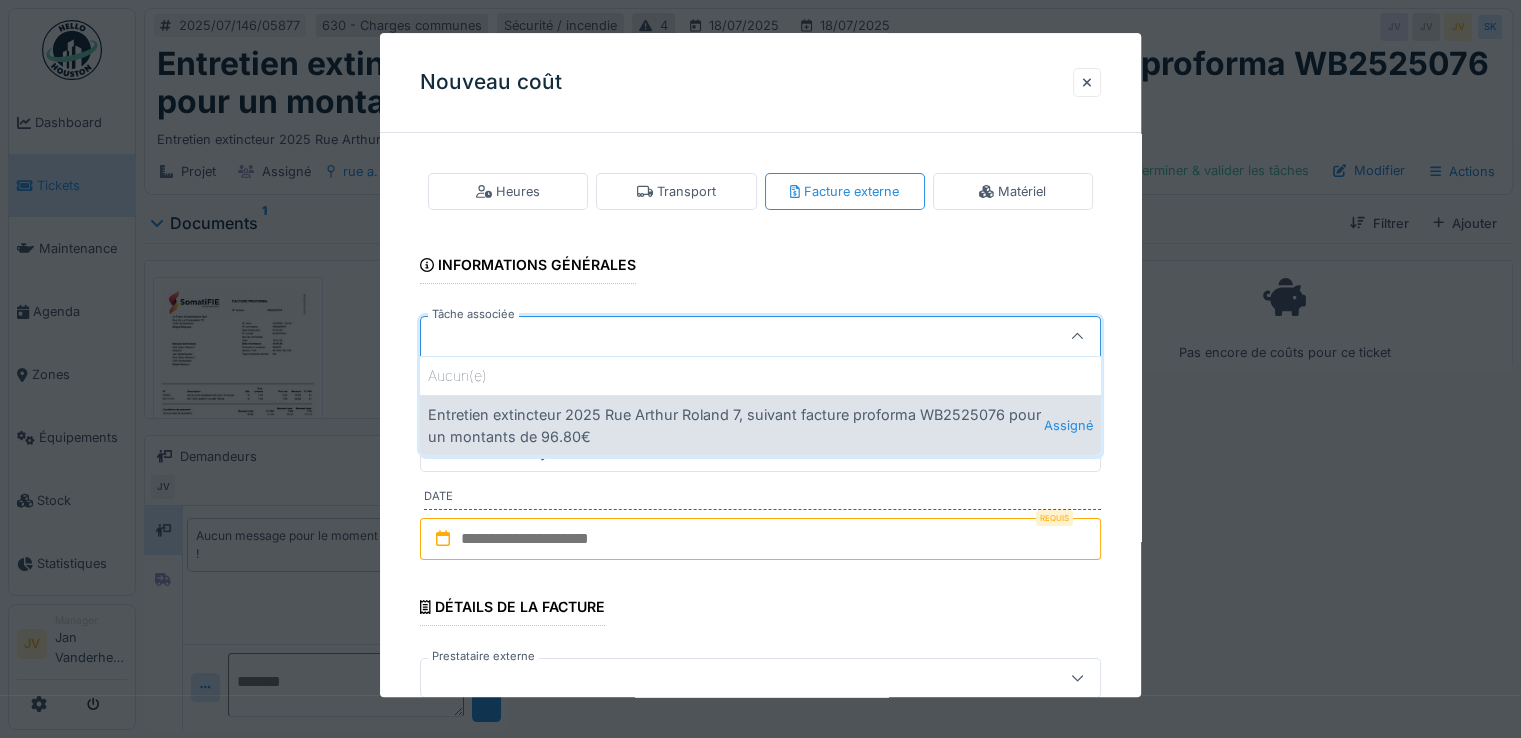 click on "Entretien extincteur 2025 Rue Arthur Roland 7, suivant facture proforma WB2525076 pour un montants de 96.80€   Assigné" at bounding box center [760, 425] 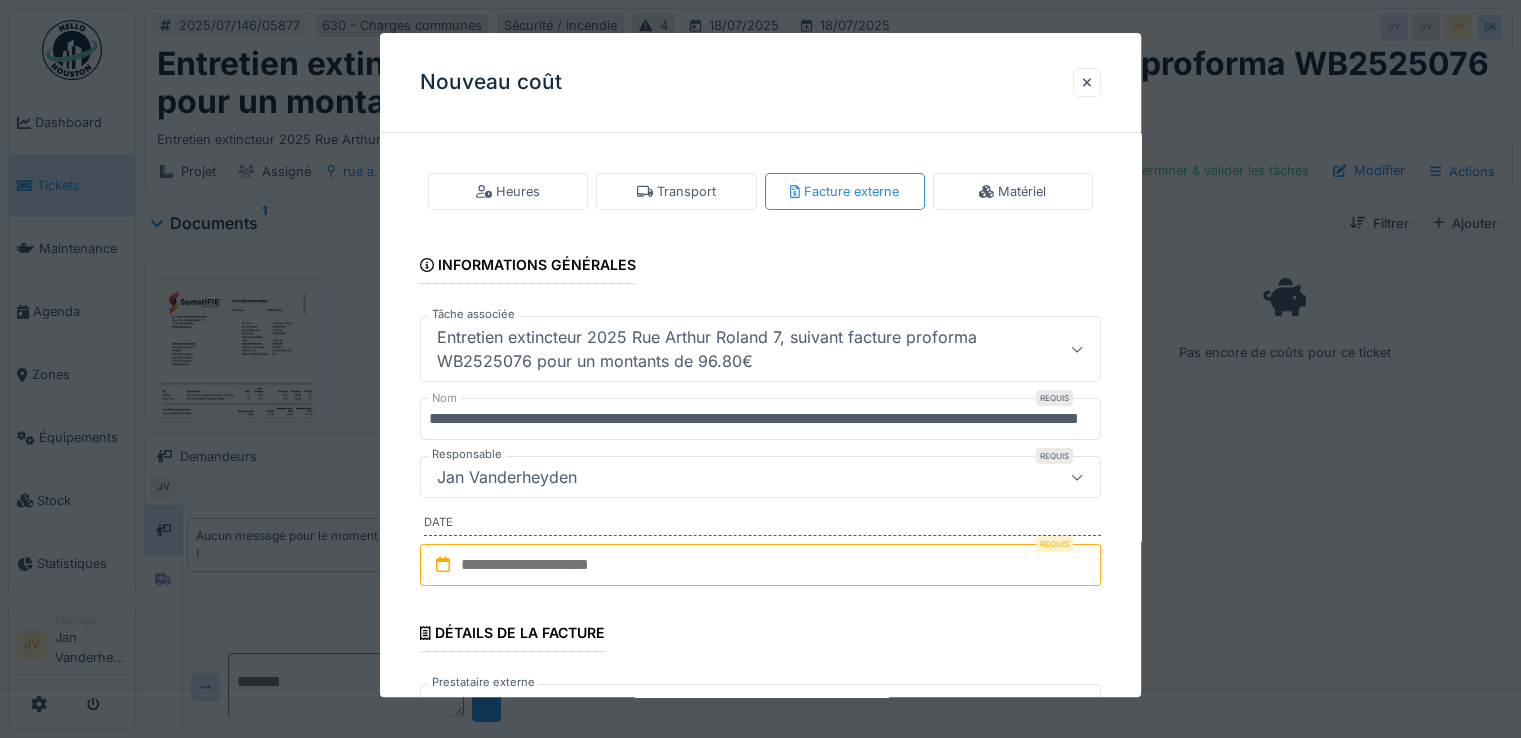 click at bounding box center [760, 565] 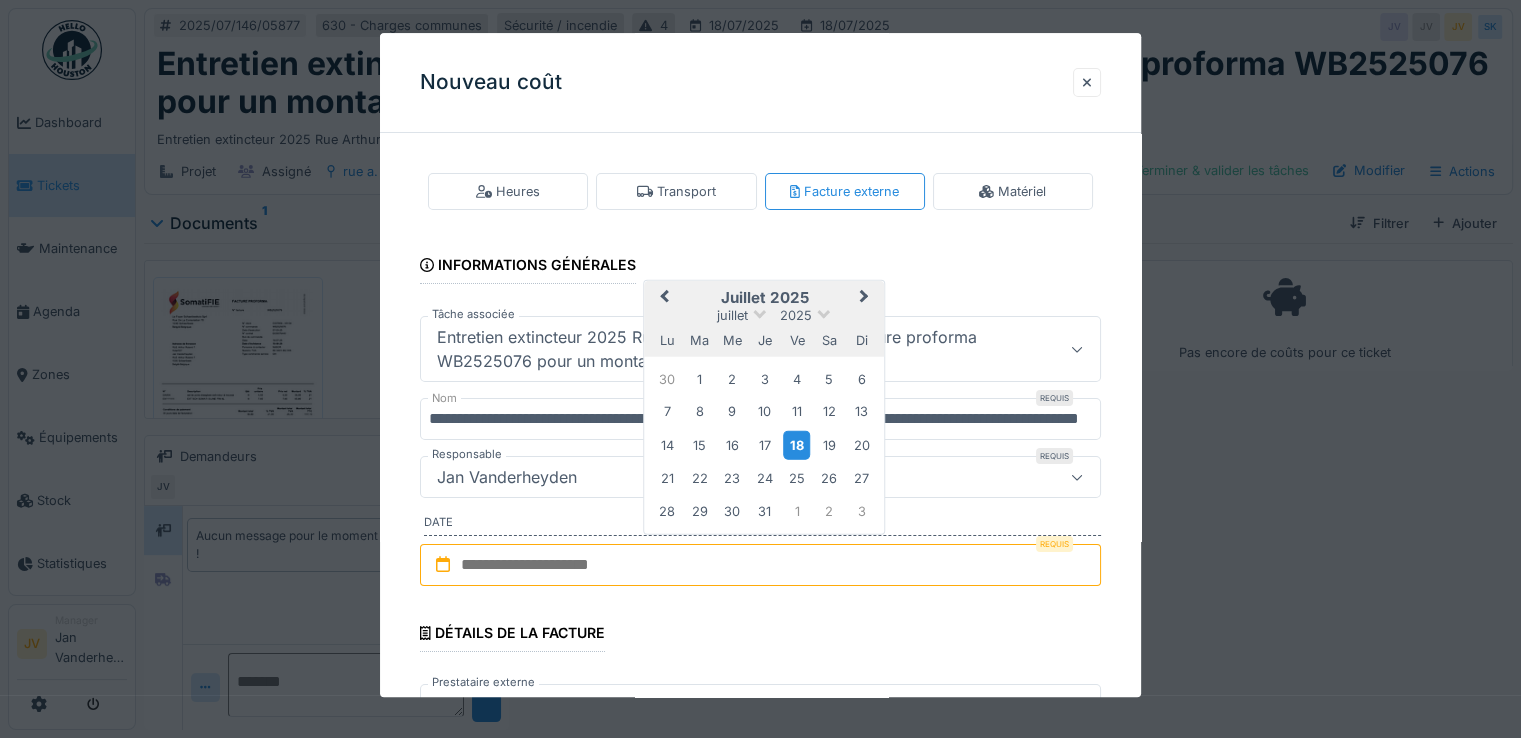 click on "18" at bounding box center (796, 445) 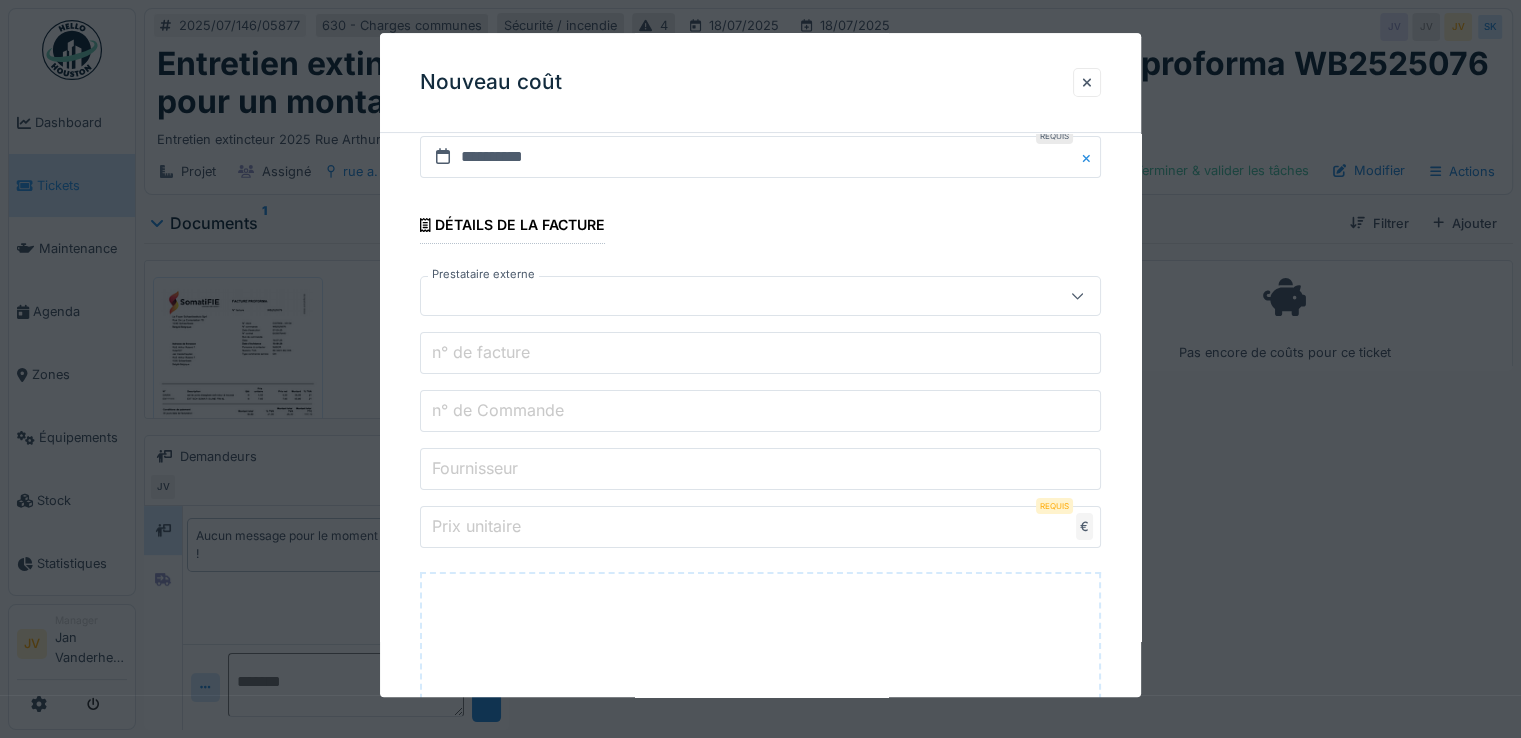 scroll, scrollTop: 300, scrollLeft: 0, axis: vertical 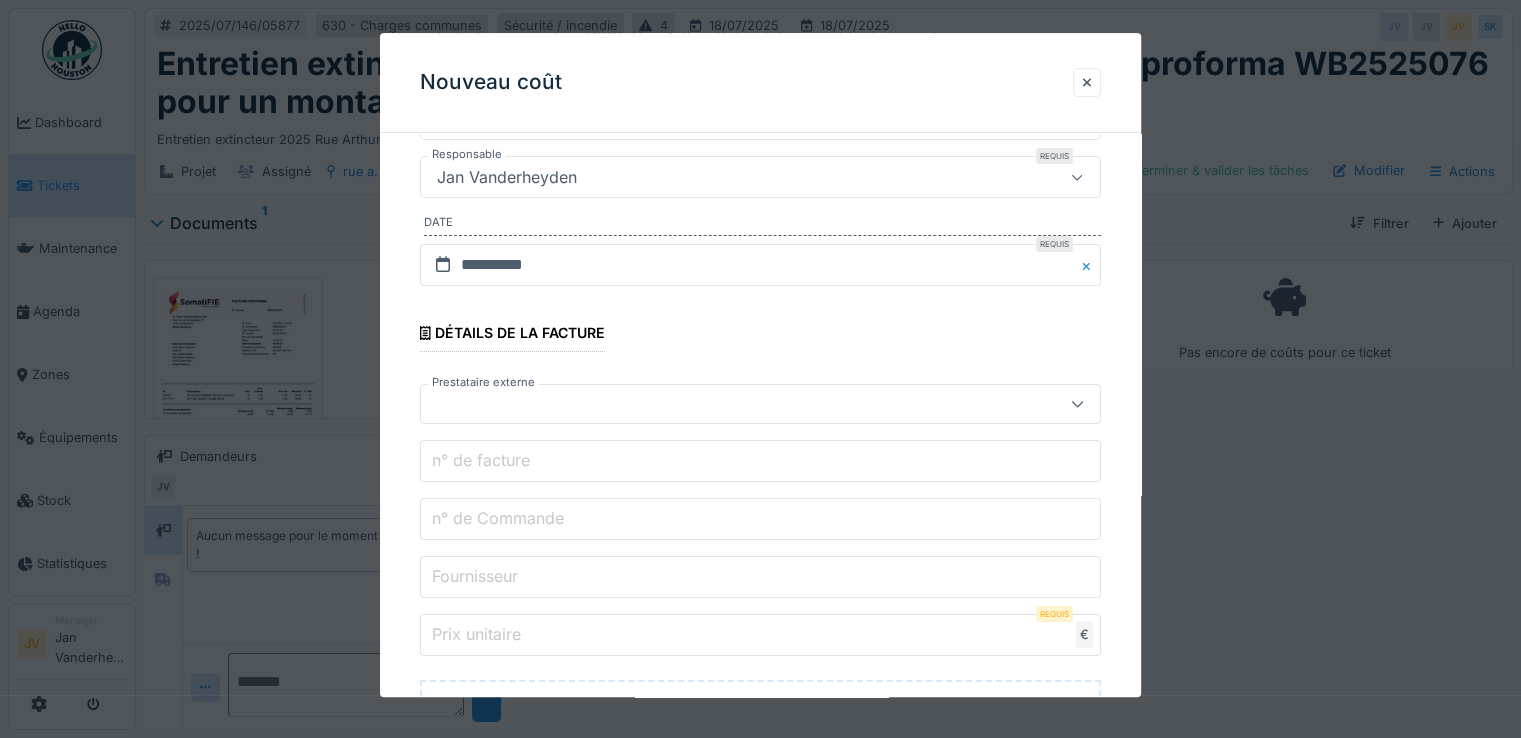 click at bounding box center (726, 404) 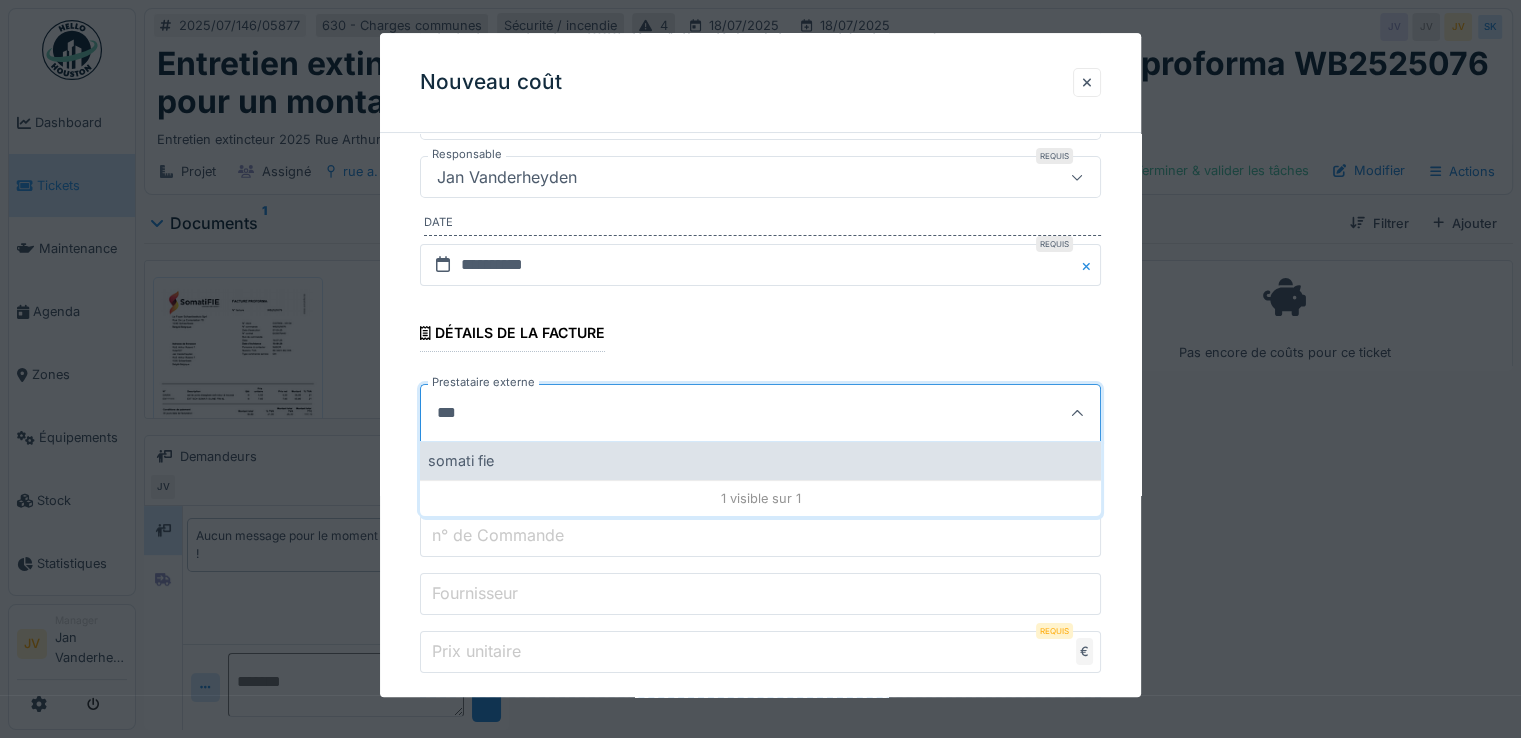 type on "***" 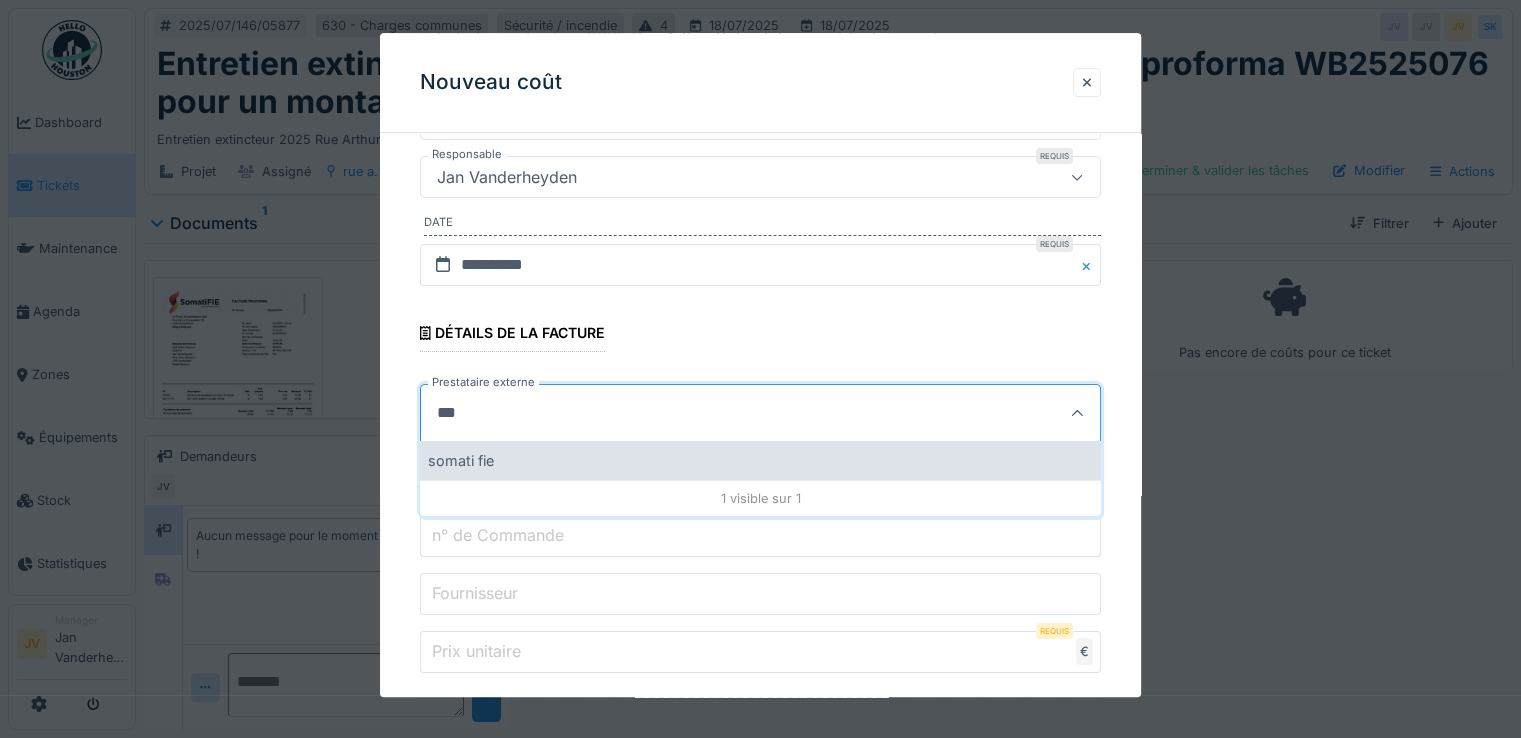 type on "***" 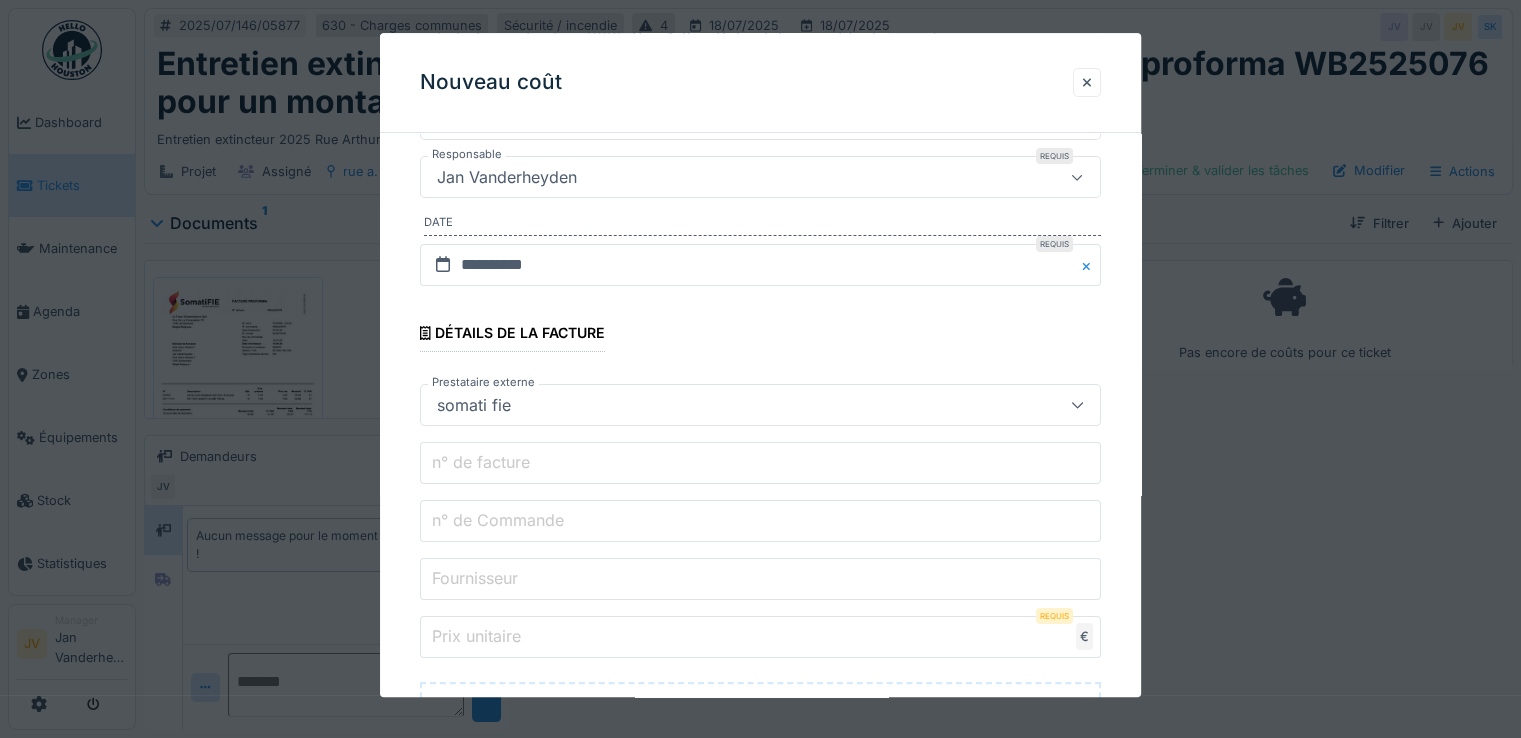 click on "n° de facture" at bounding box center [481, 463] 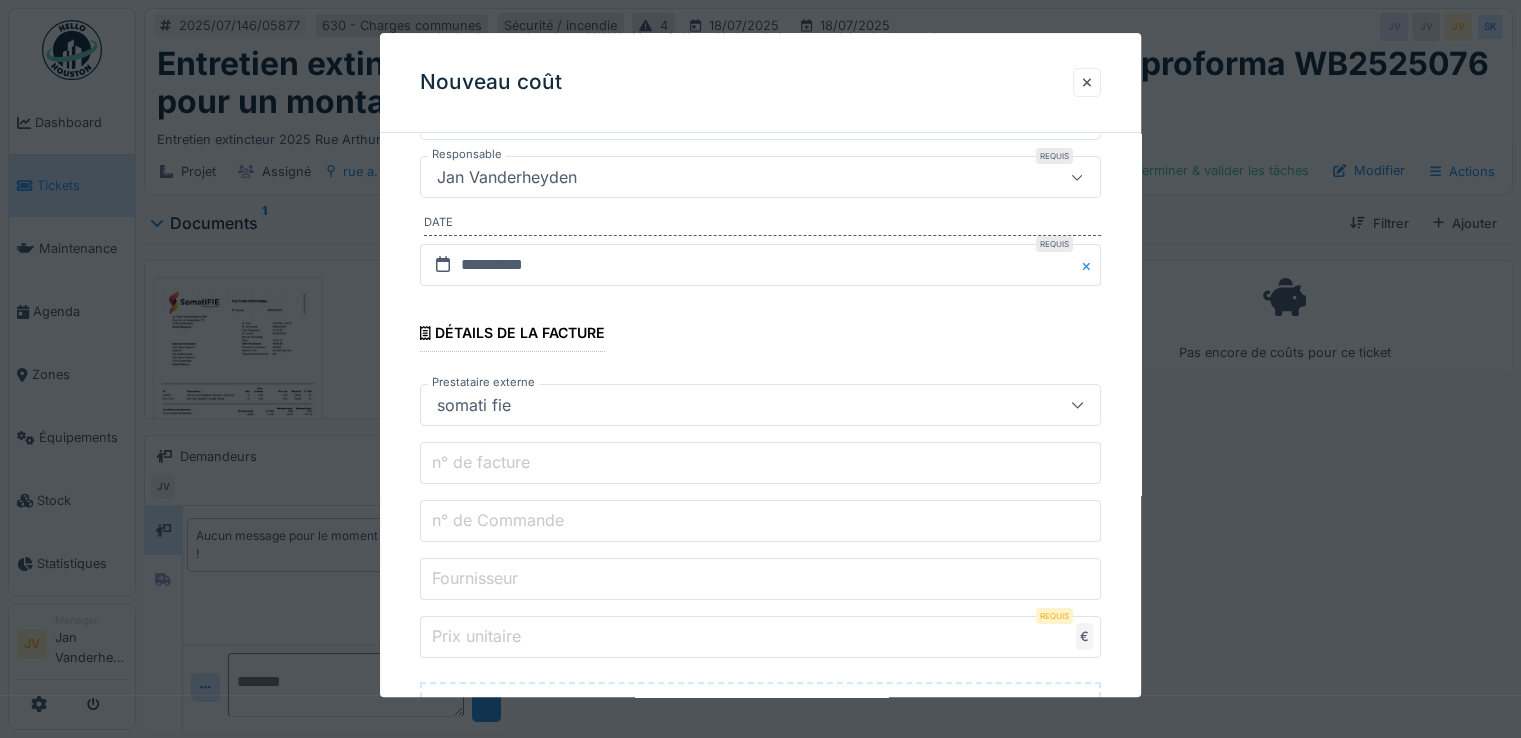 click on "n° de facture" at bounding box center [760, 463] 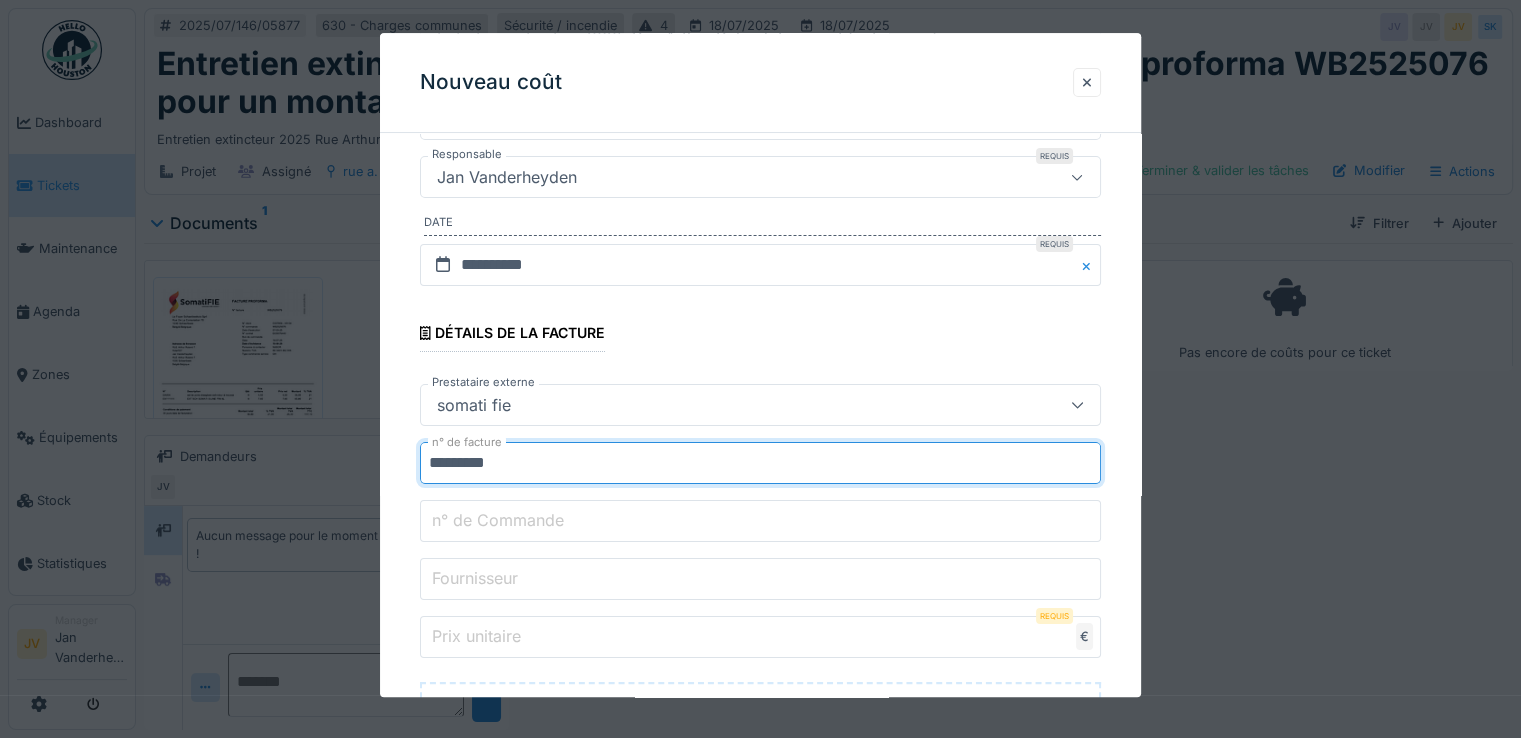 click on "*********" at bounding box center (760, 463) 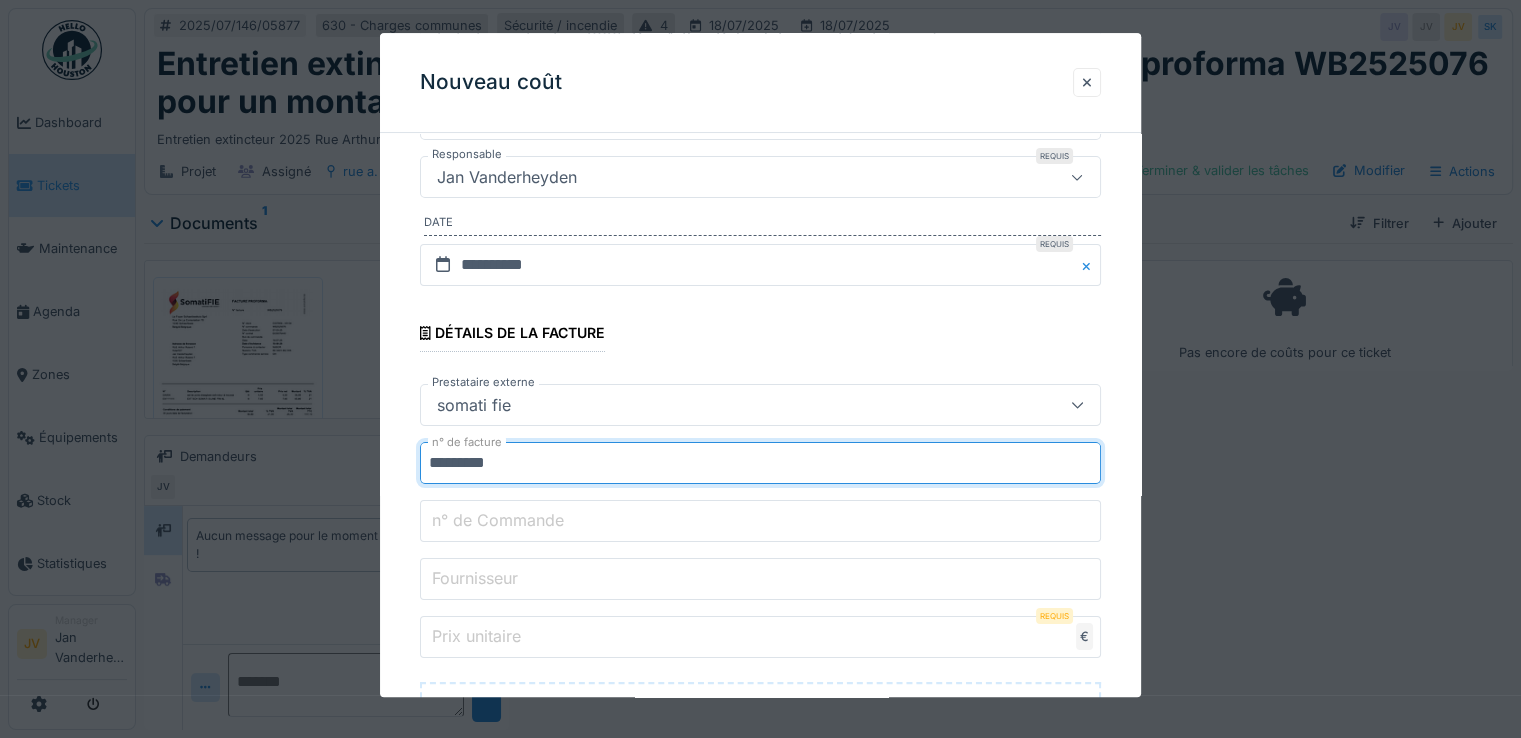 type on "*********" 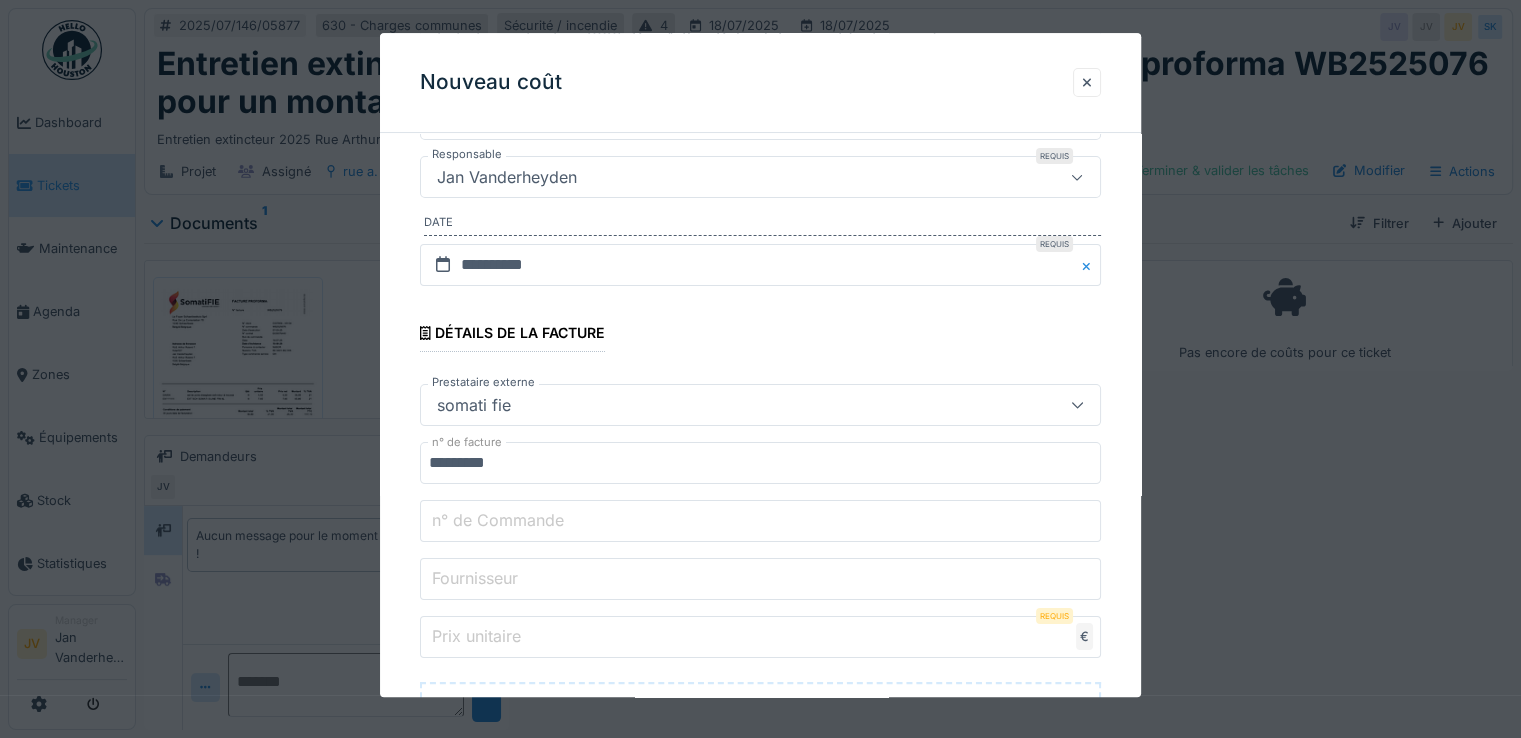 click on "n° de Commande" at bounding box center (498, 521) 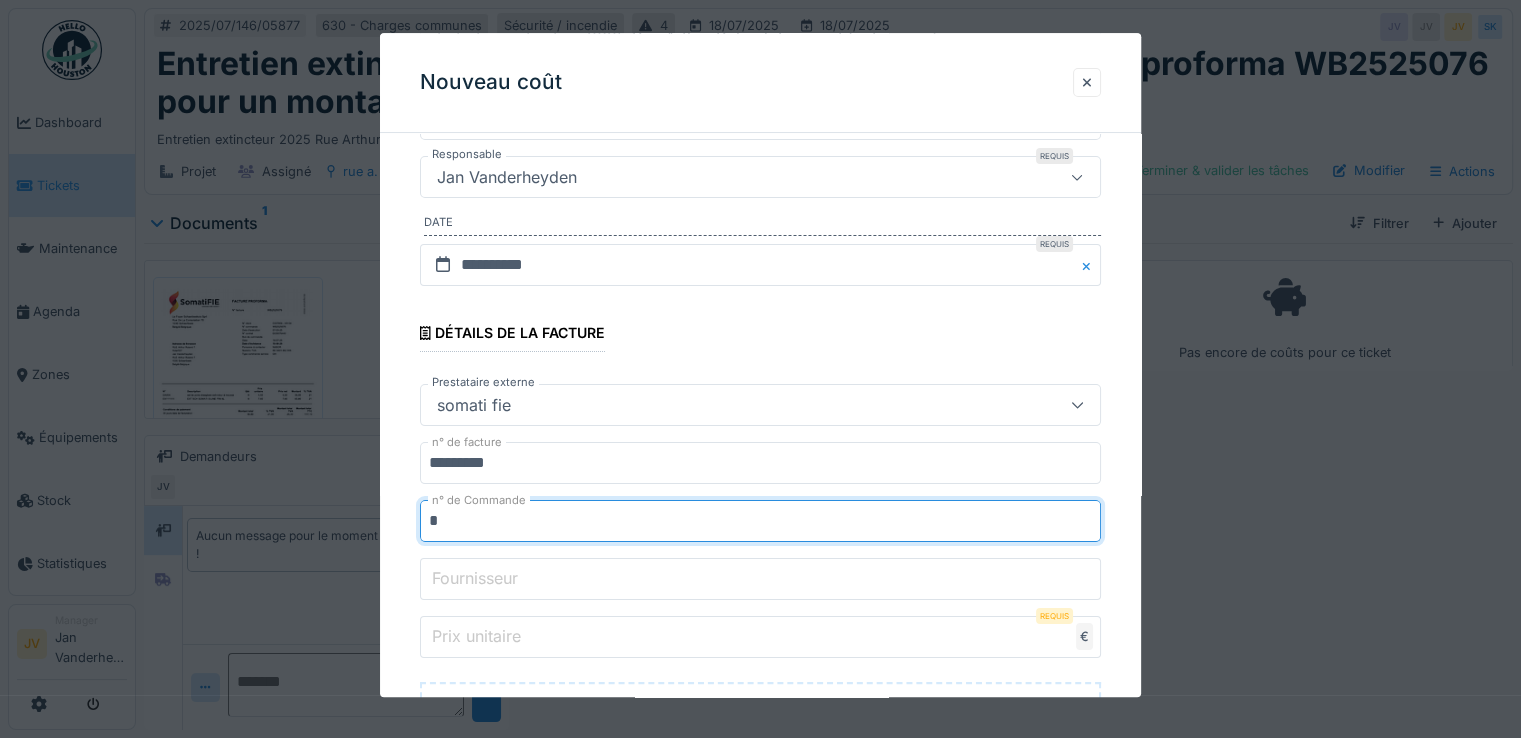 type on "**********" 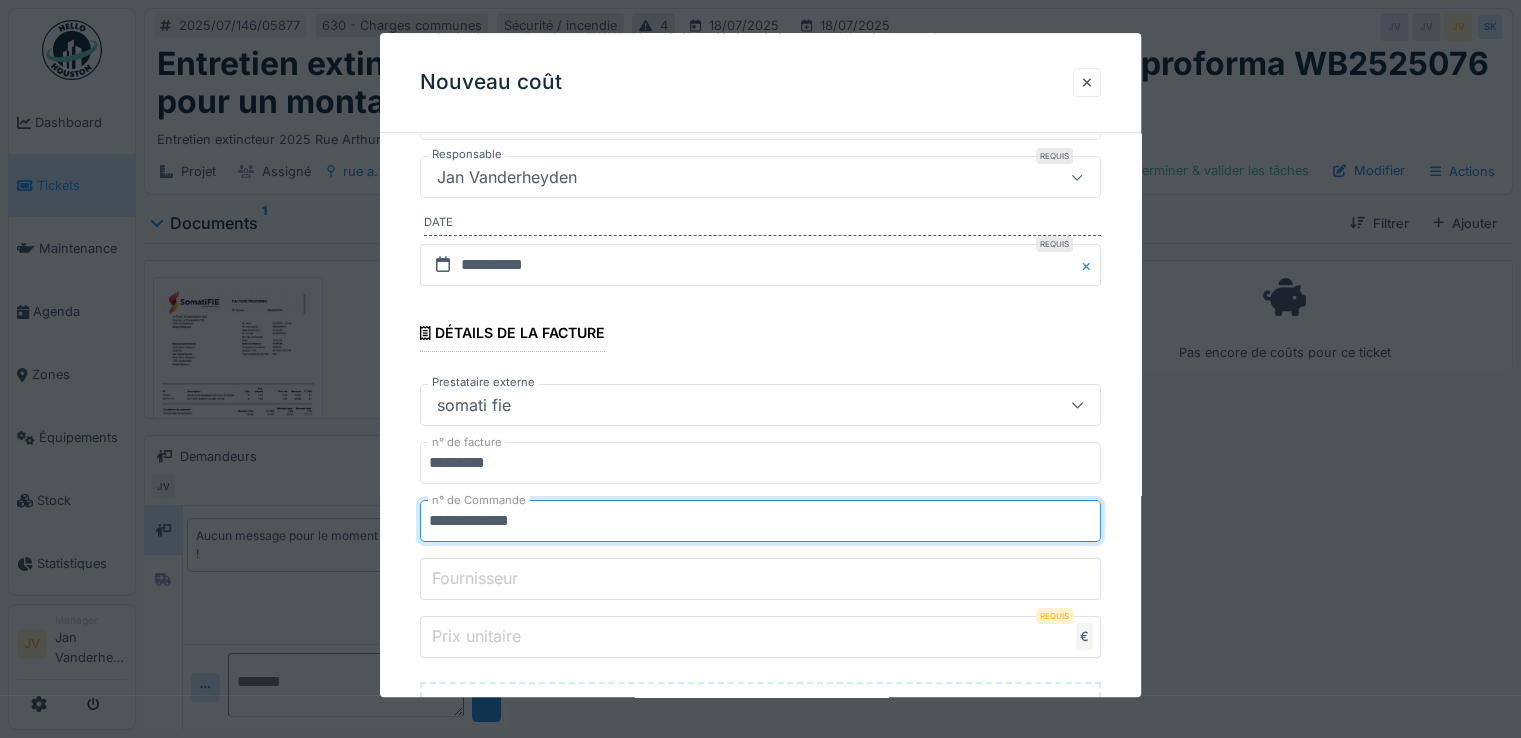 click on "Fournisseur" at bounding box center [475, 579] 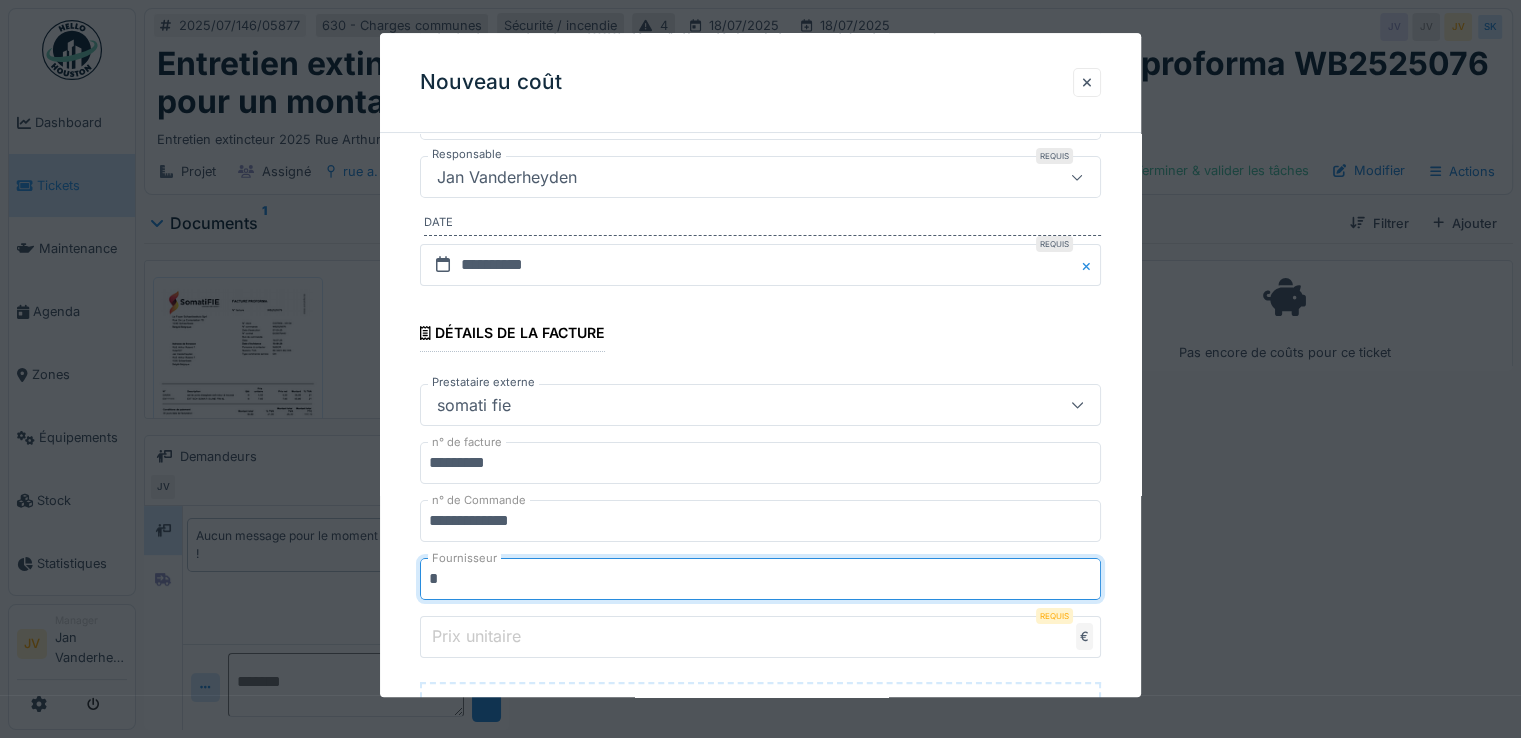 type on "**********" 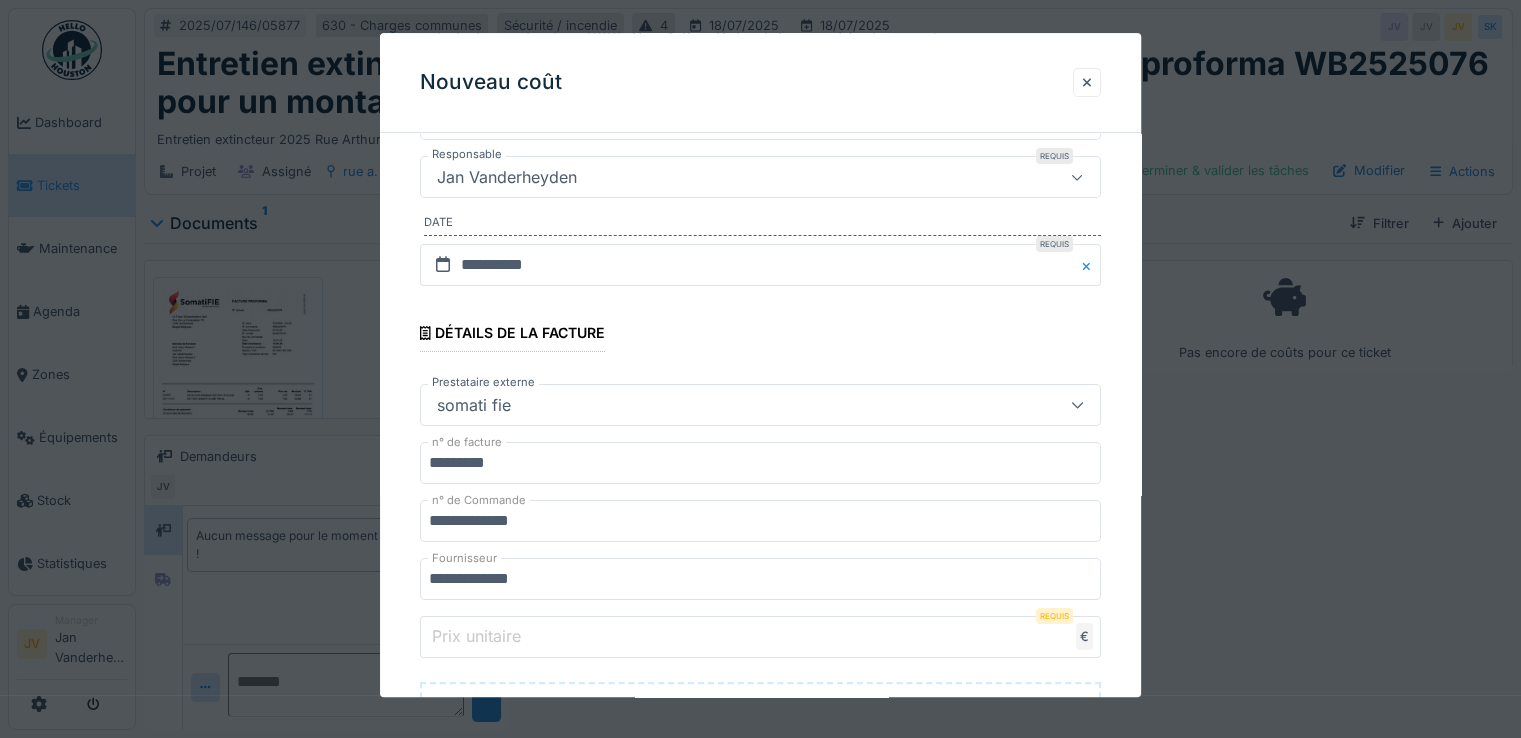 click on "Prix unitaire" at bounding box center [476, 637] 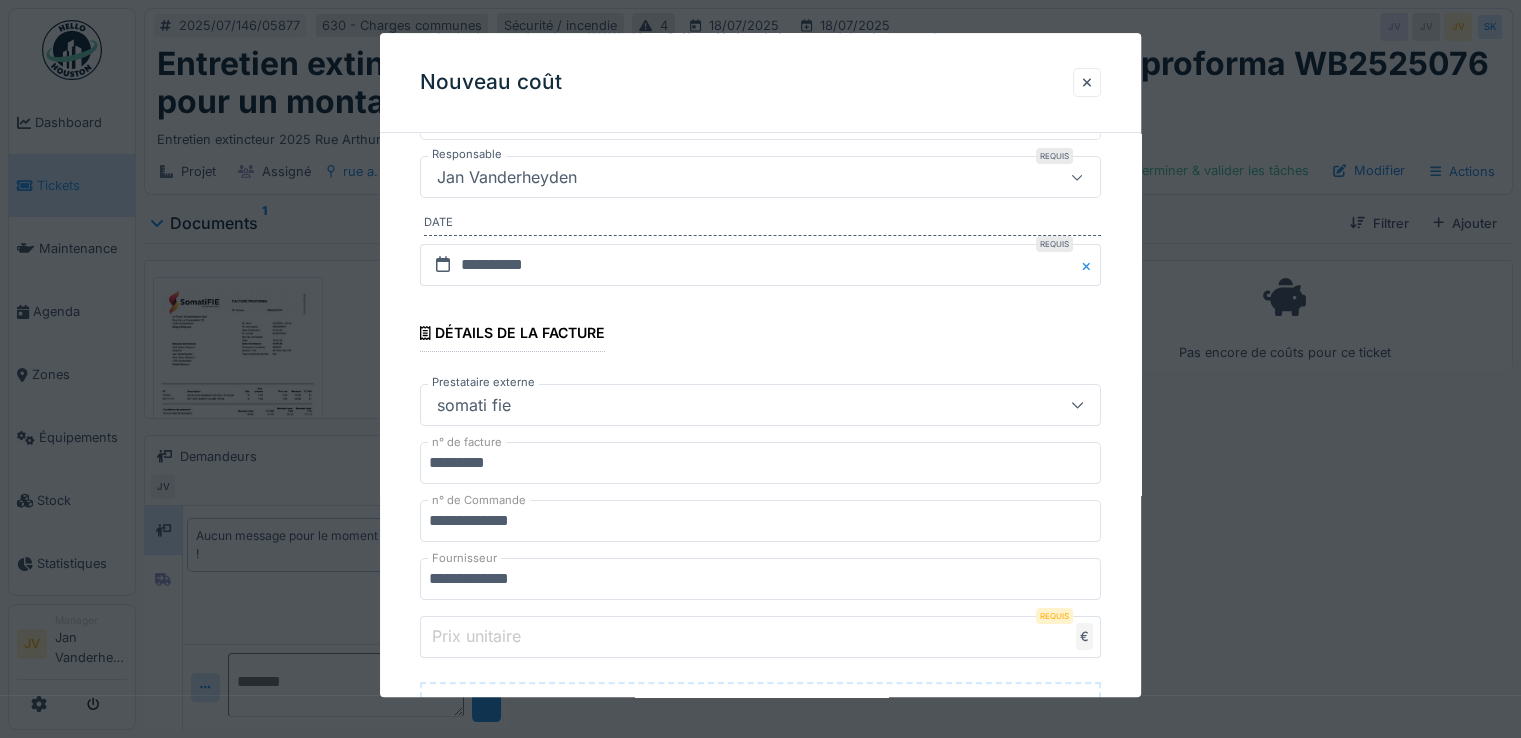 click on "Prix unitaire" at bounding box center [760, 637] 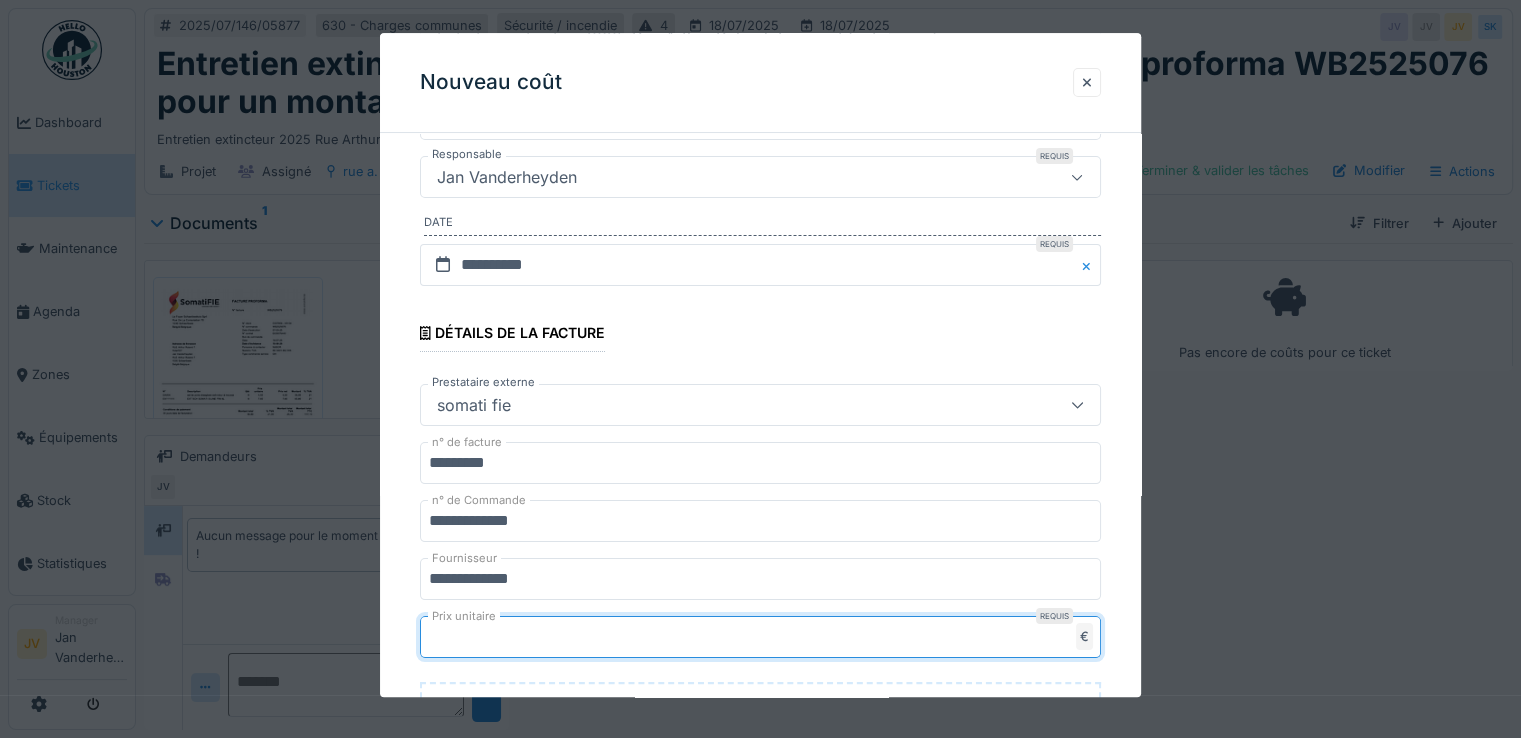 type on "**" 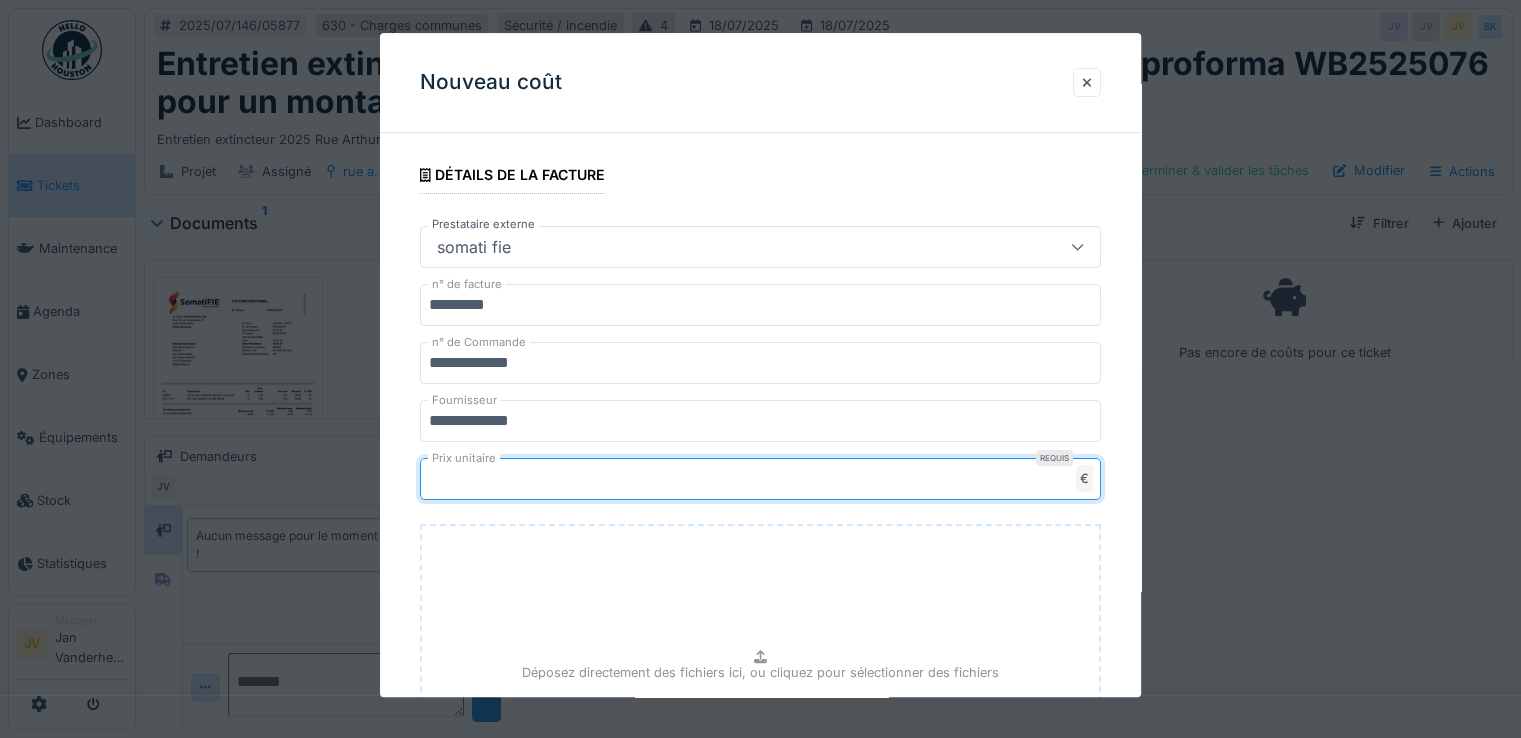 scroll, scrollTop: 600, scrollLeft: 0, axis: vertical 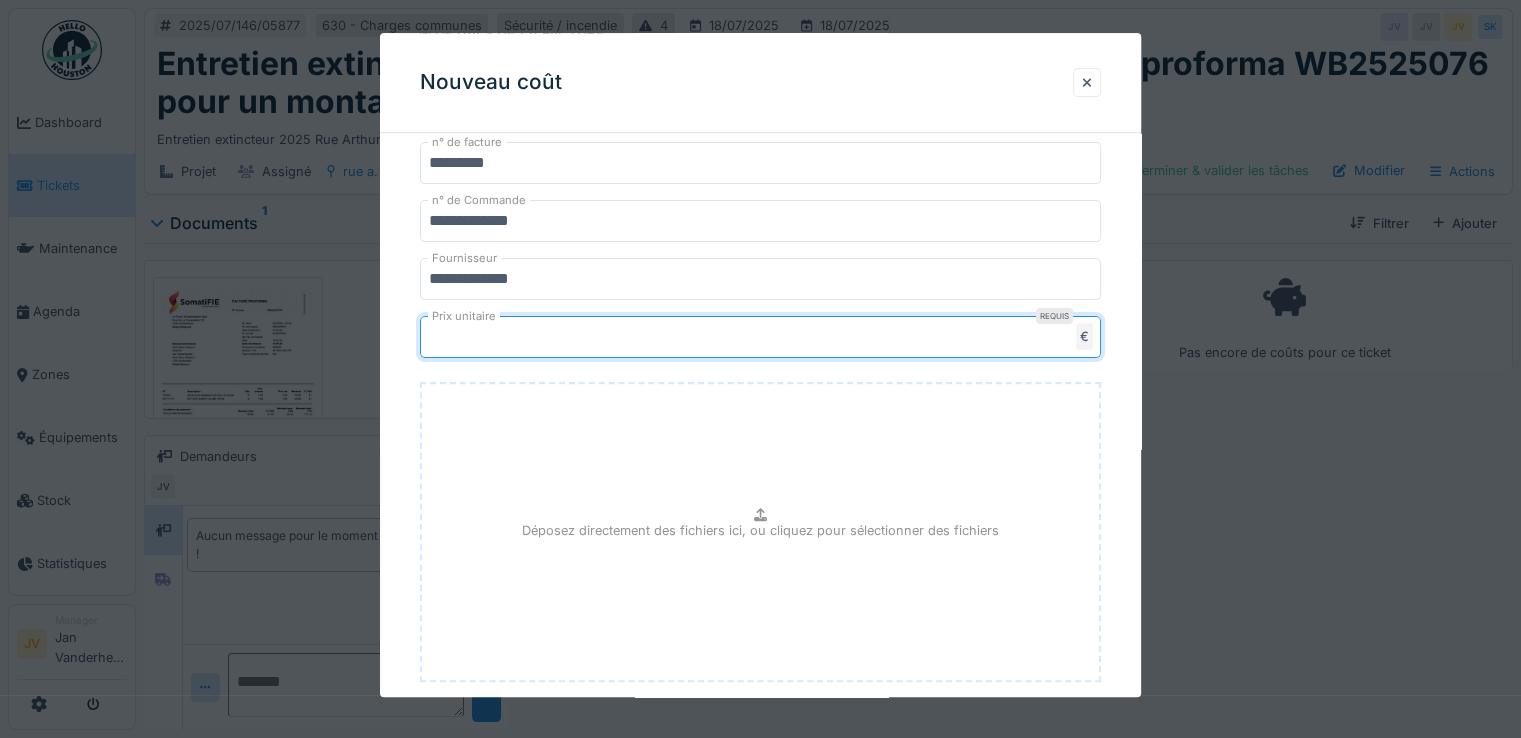 type on "*****" 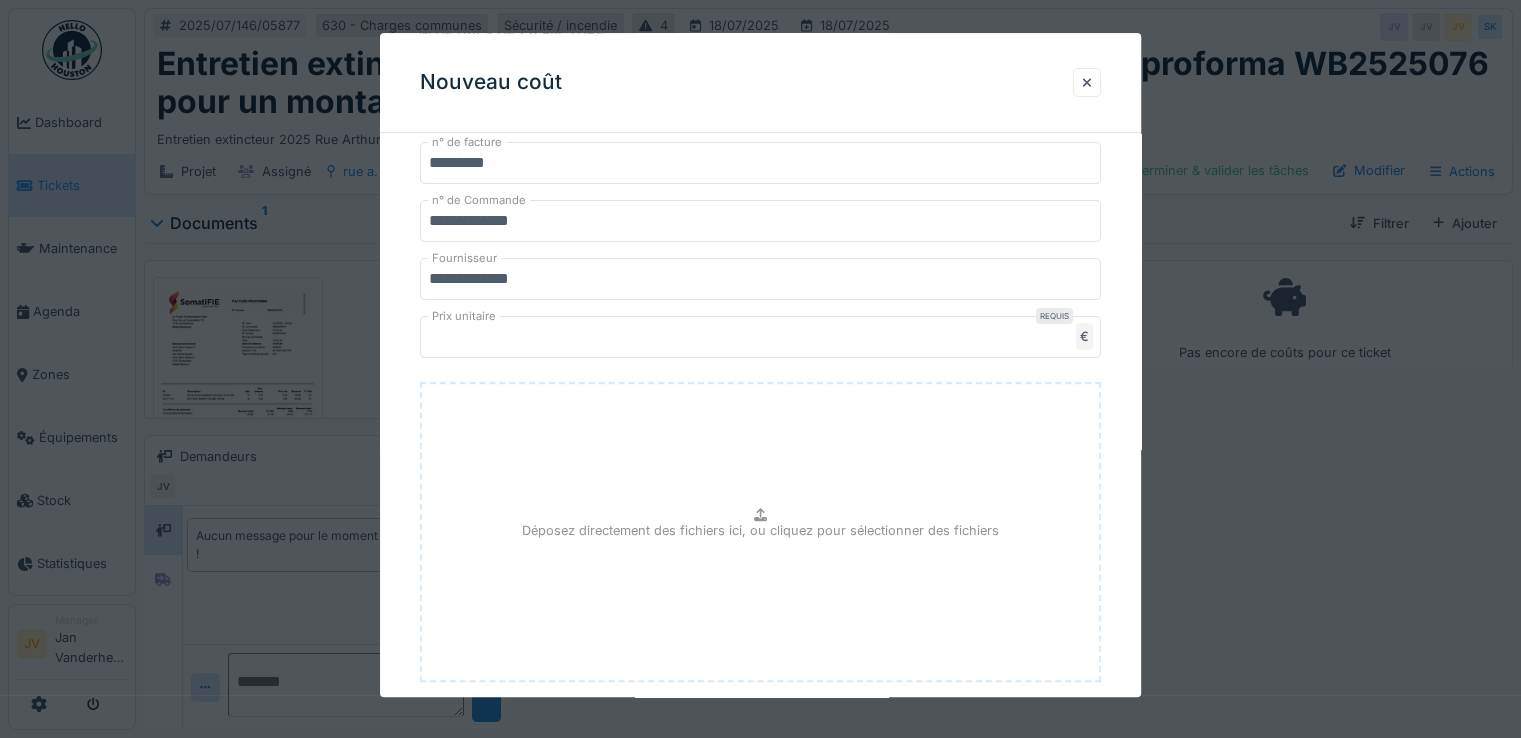 type on "**********" 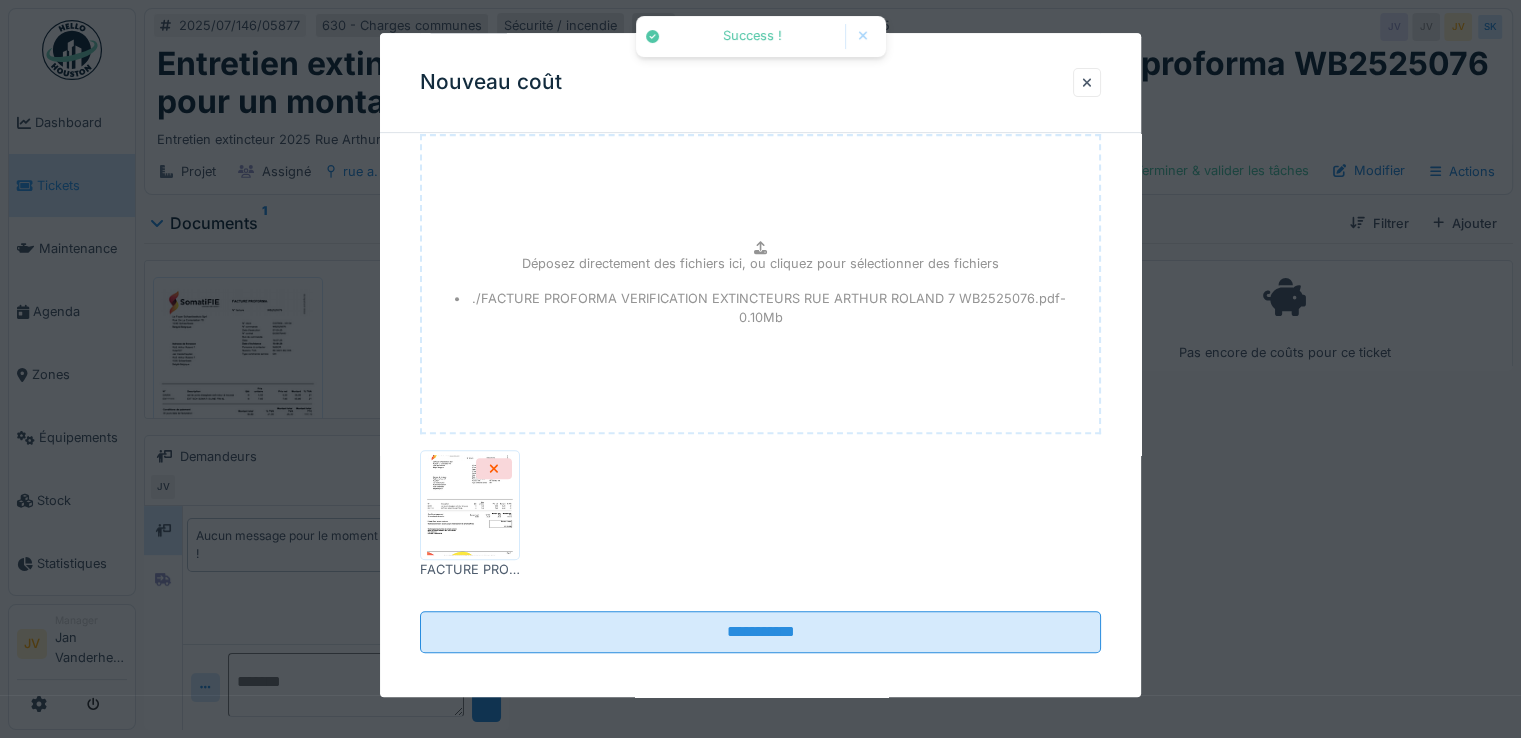 scroll, scrollTop: 855, scrollLeft: 0, axis: vertical 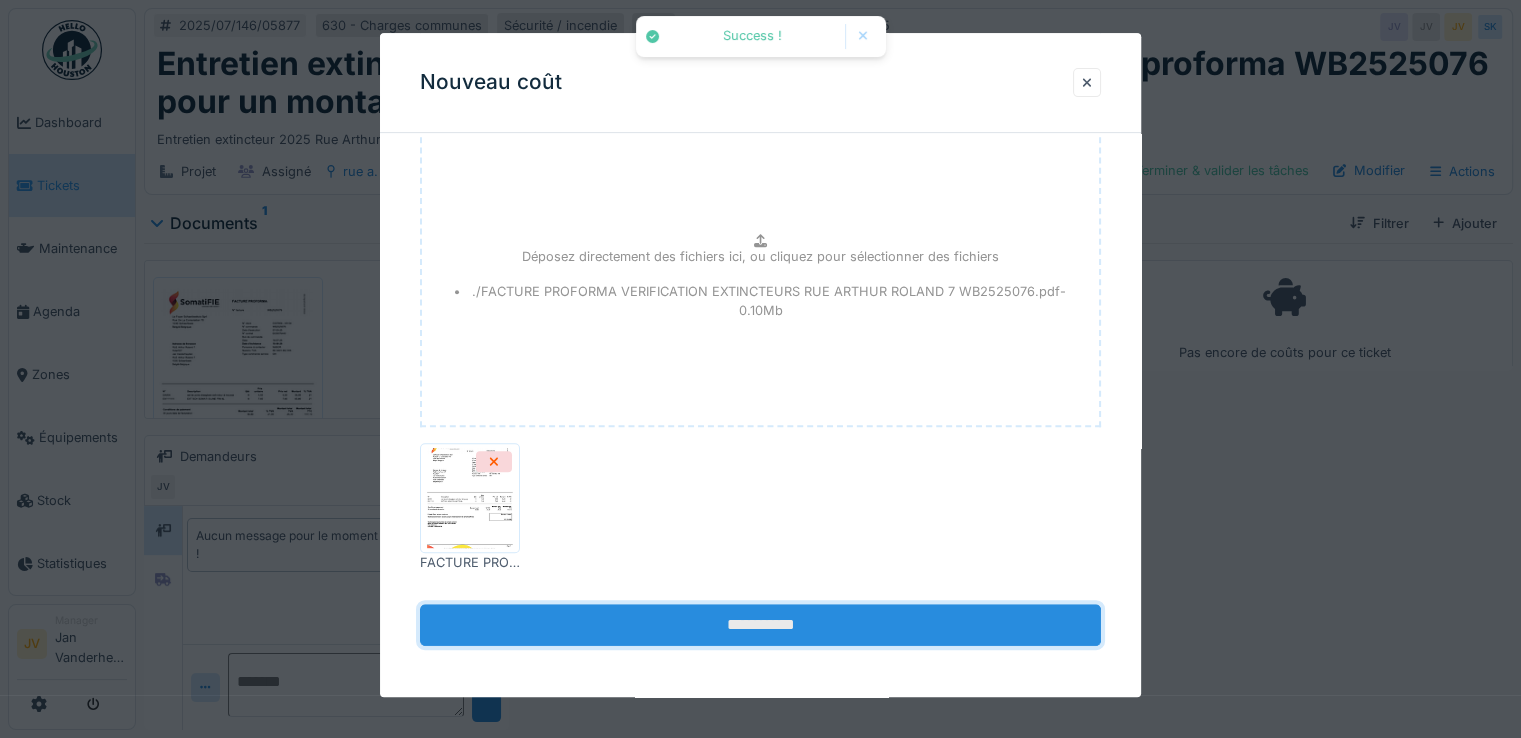 click on "**********" at bounding box center (760, 626) 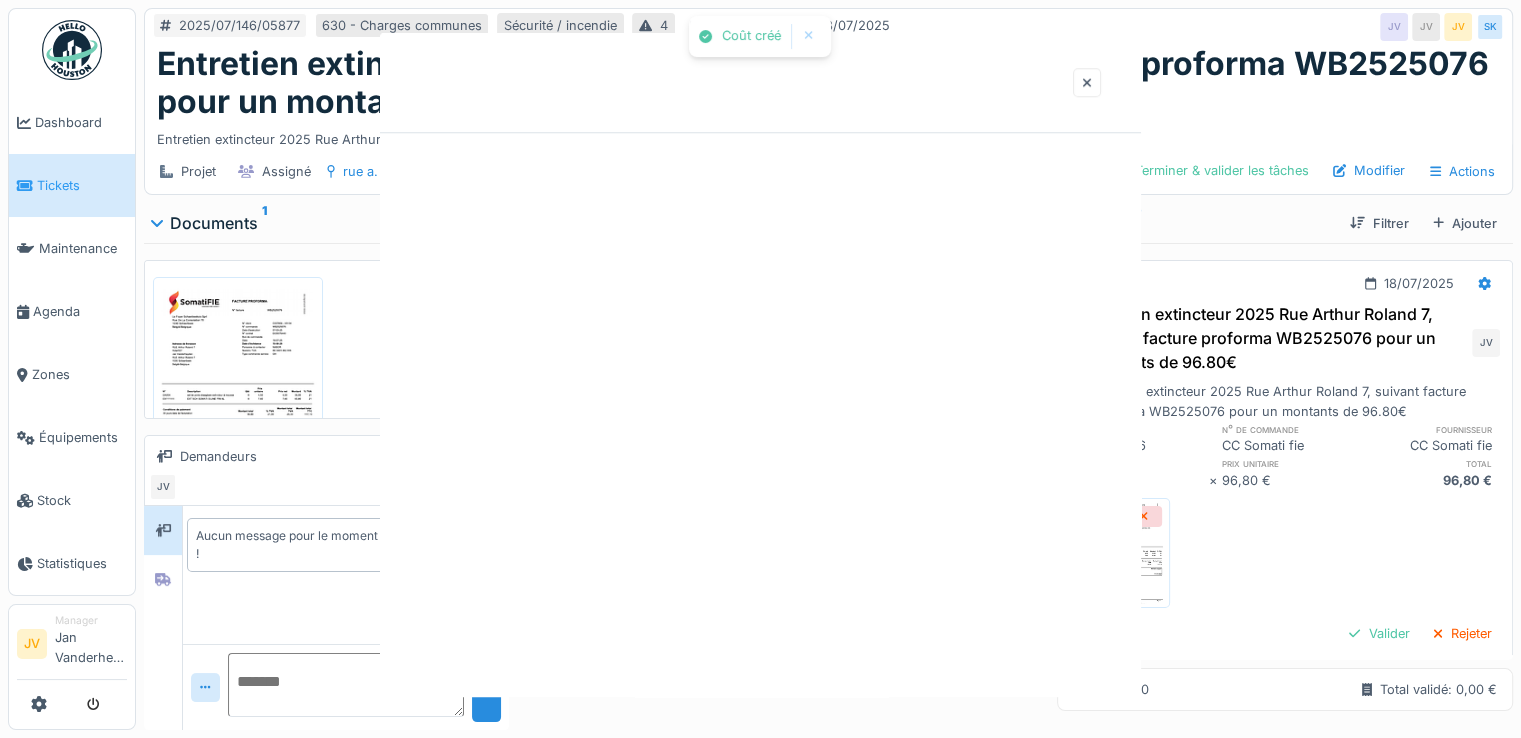 scroll, scrollTop: 0, scrollLeft: 0, axis: both 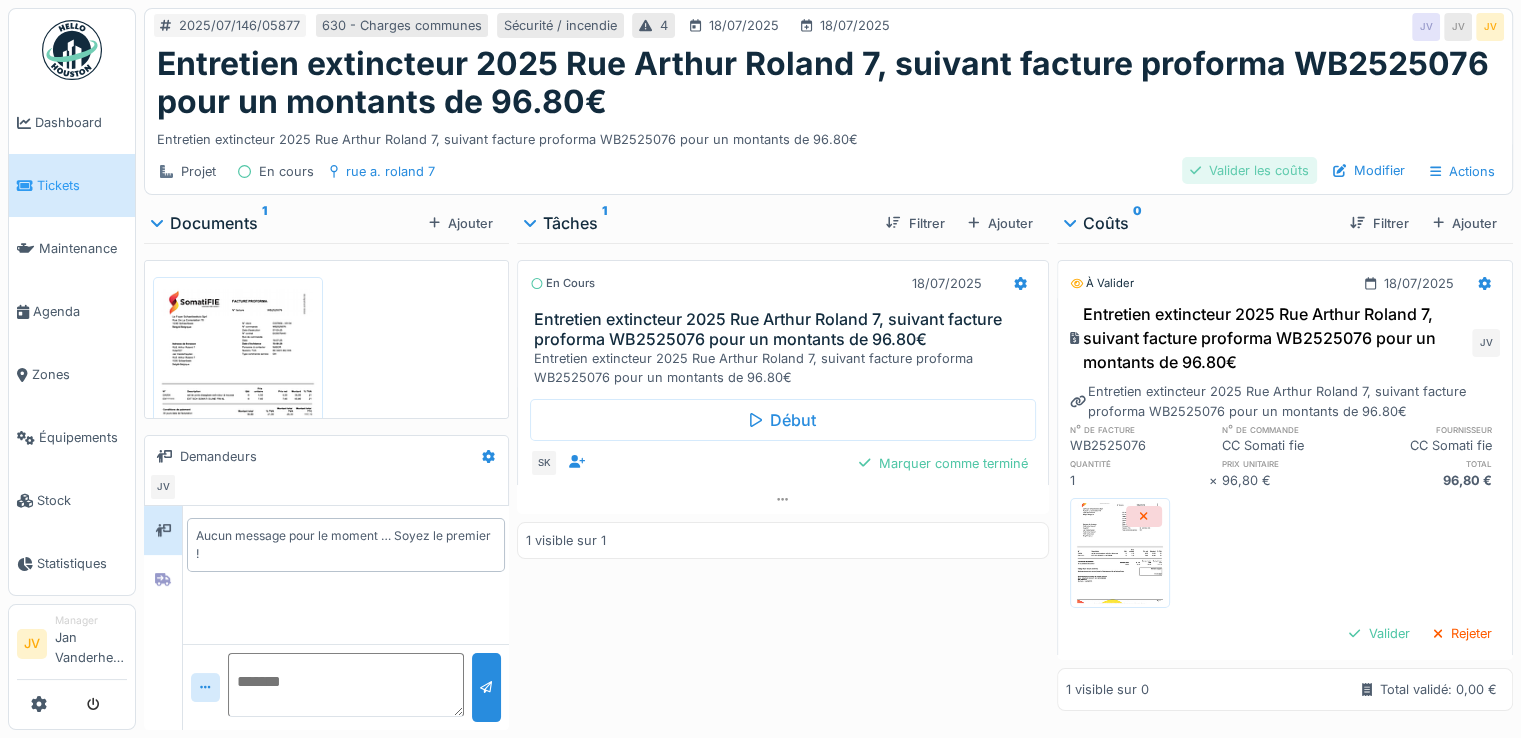 click on "Valider les coûts" at bounding box center (1249, 170) 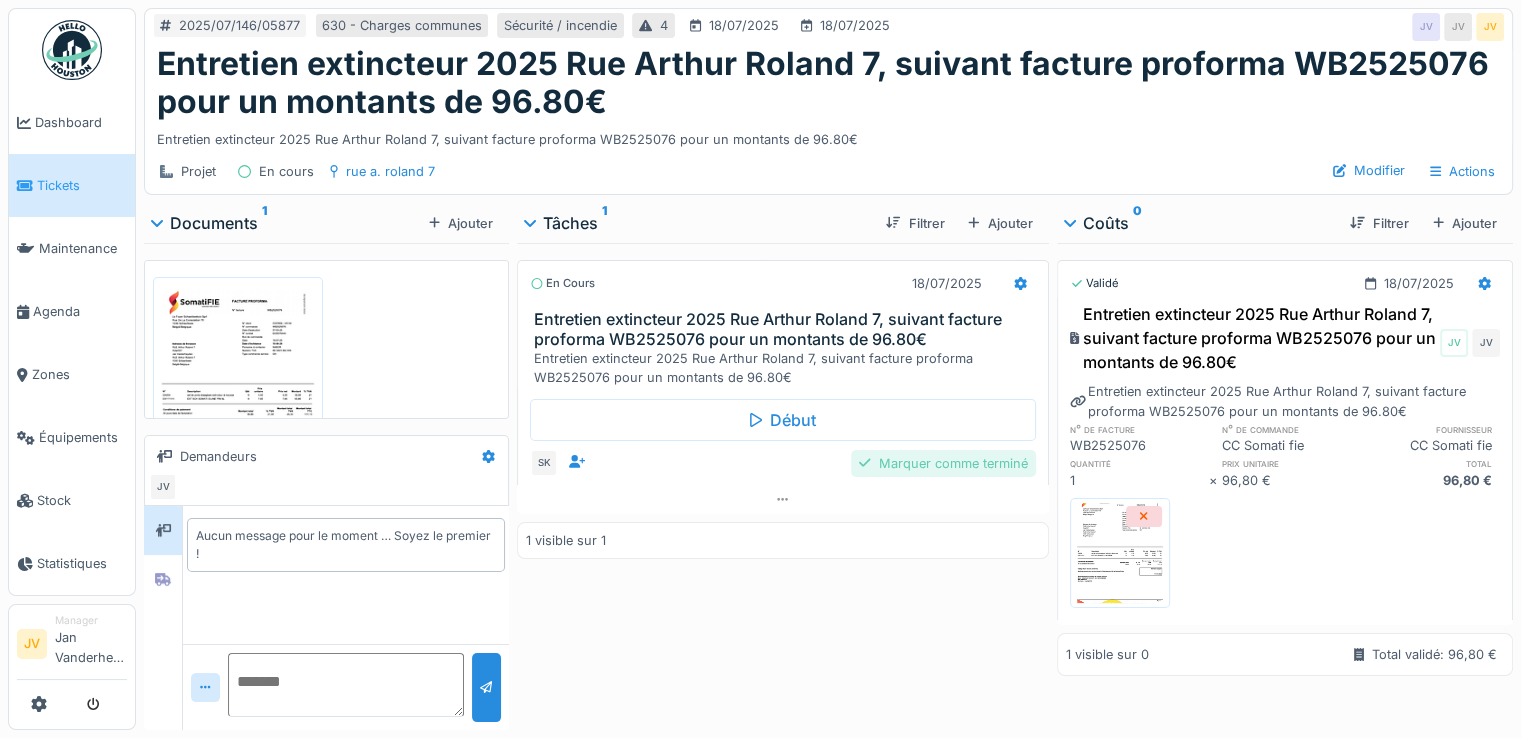 click on "Marquer comme terminé" at bounding box center (943, 463) 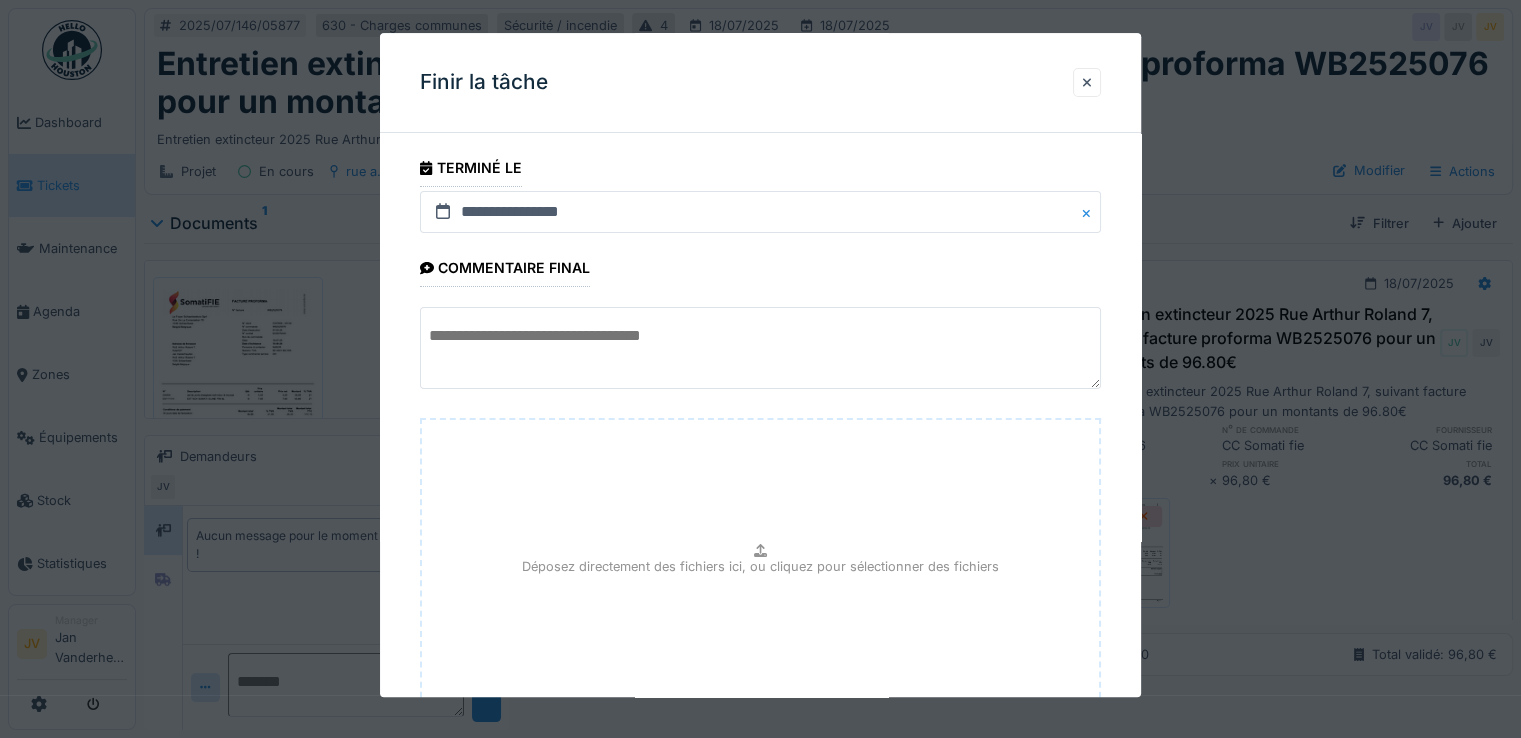scroll, scrollTop: 149, scrollLeft: 0, axis: vertical 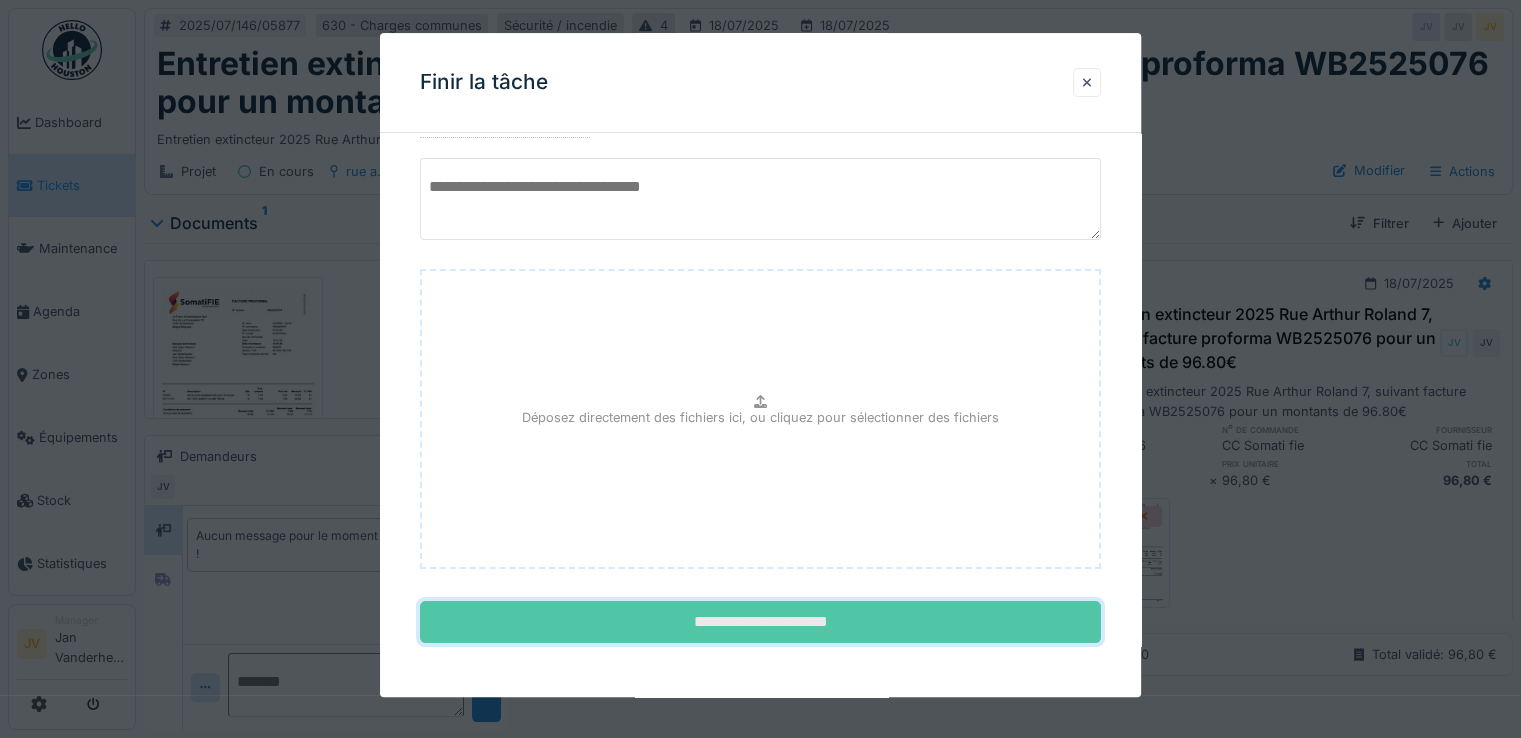 click on "**********" at bounding box center [760, 623] 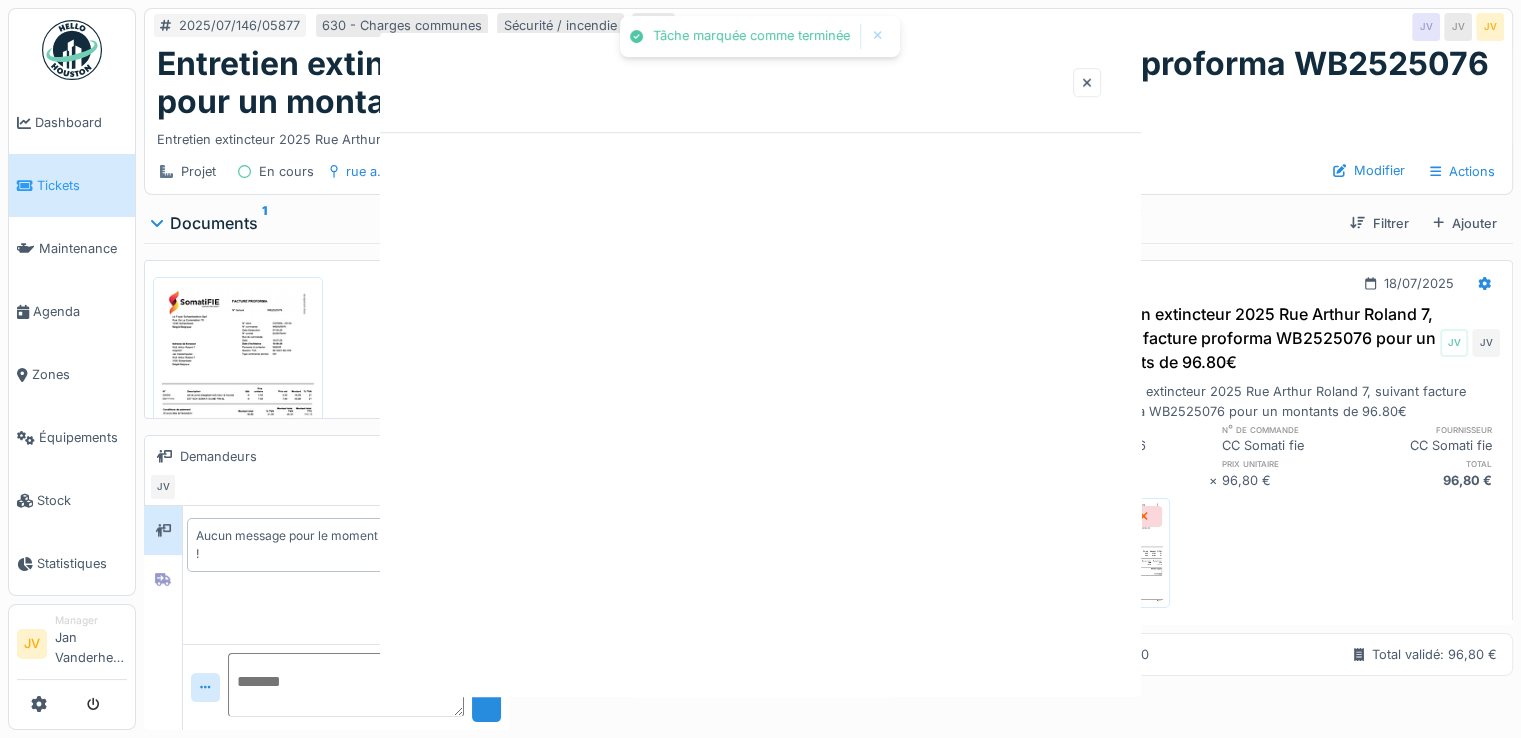 scroll, scrollTop: 0, scrollLeft: 0, axis: both 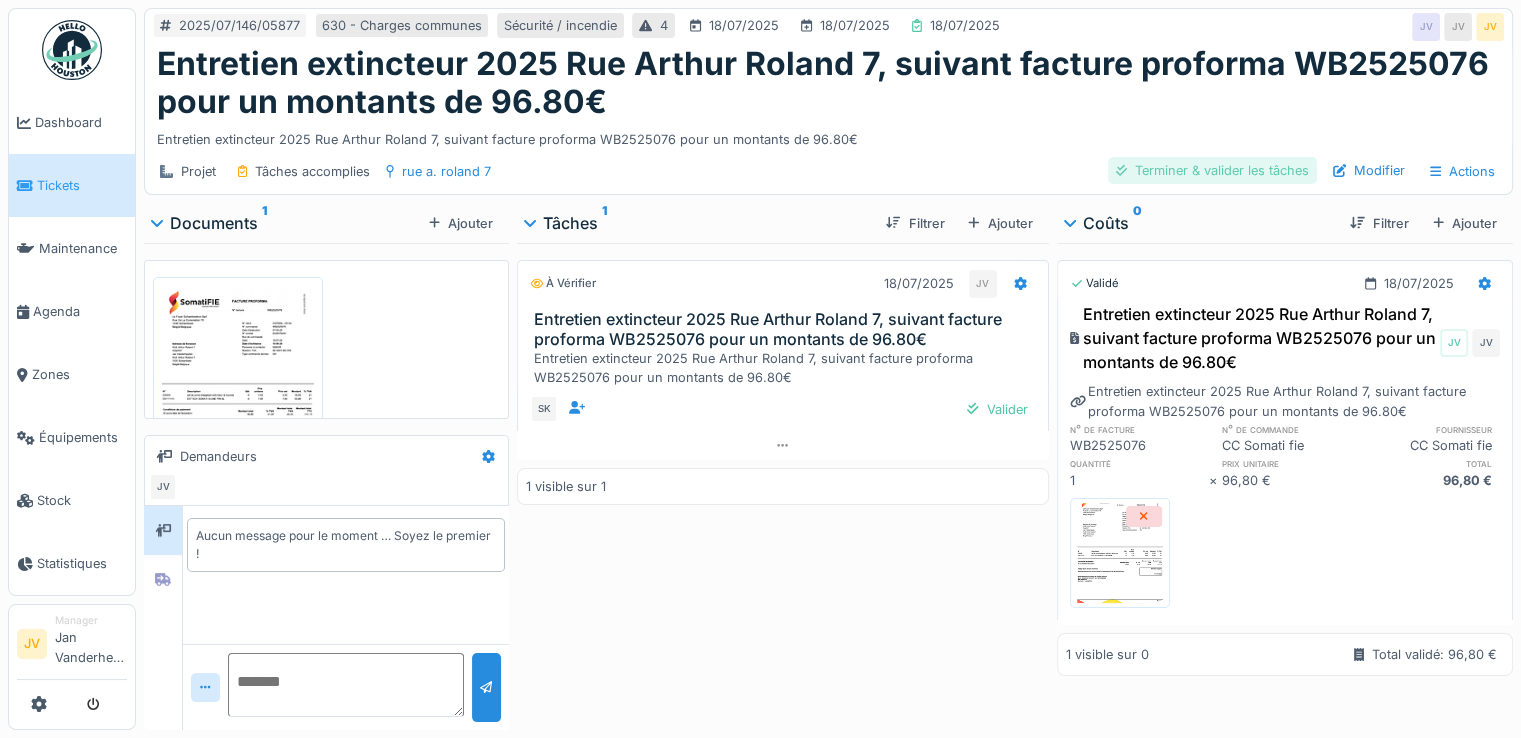 click on "Terminer & valider les tâches" at bounding box center [1212, 170] 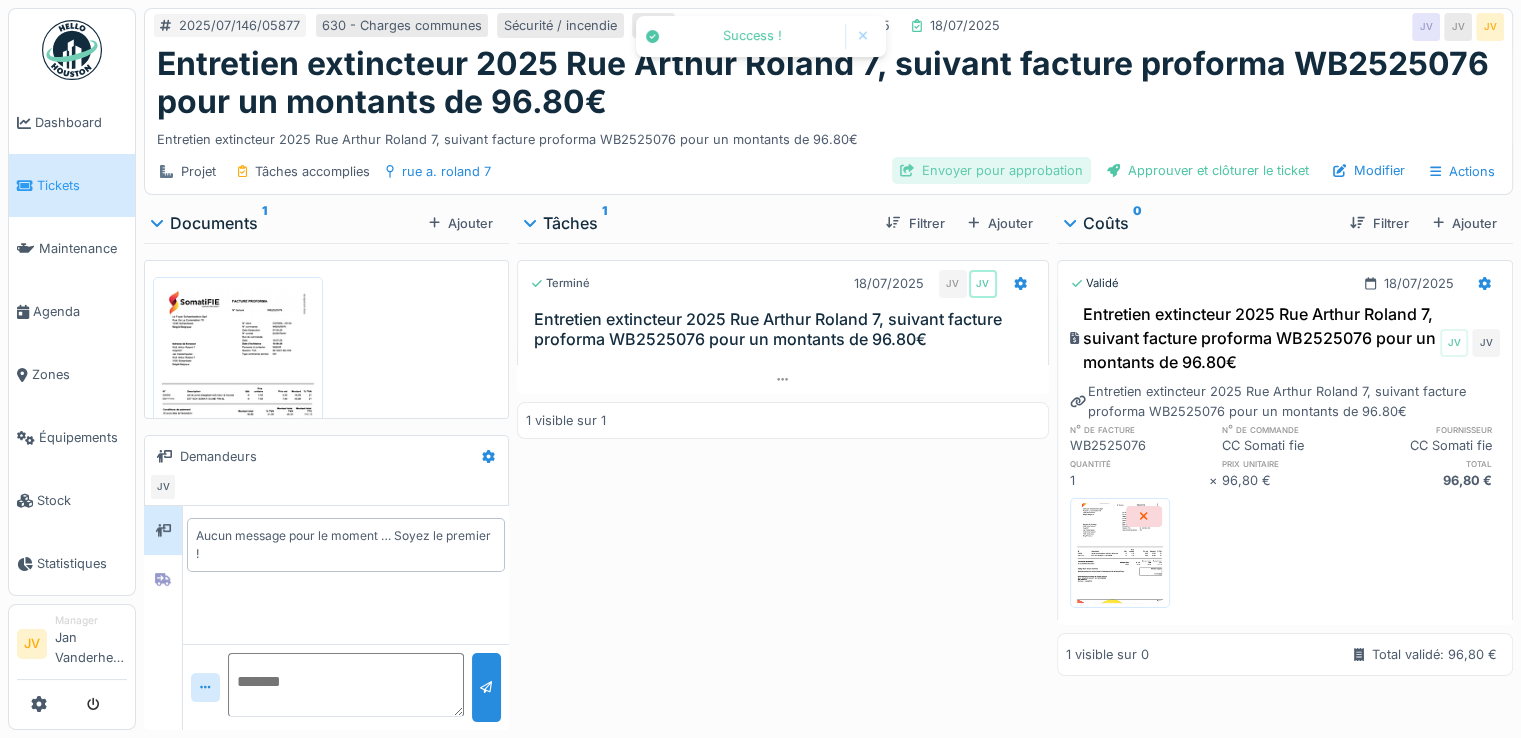 click on "Envoyer pour approbation" at bounding box center [991, 170] 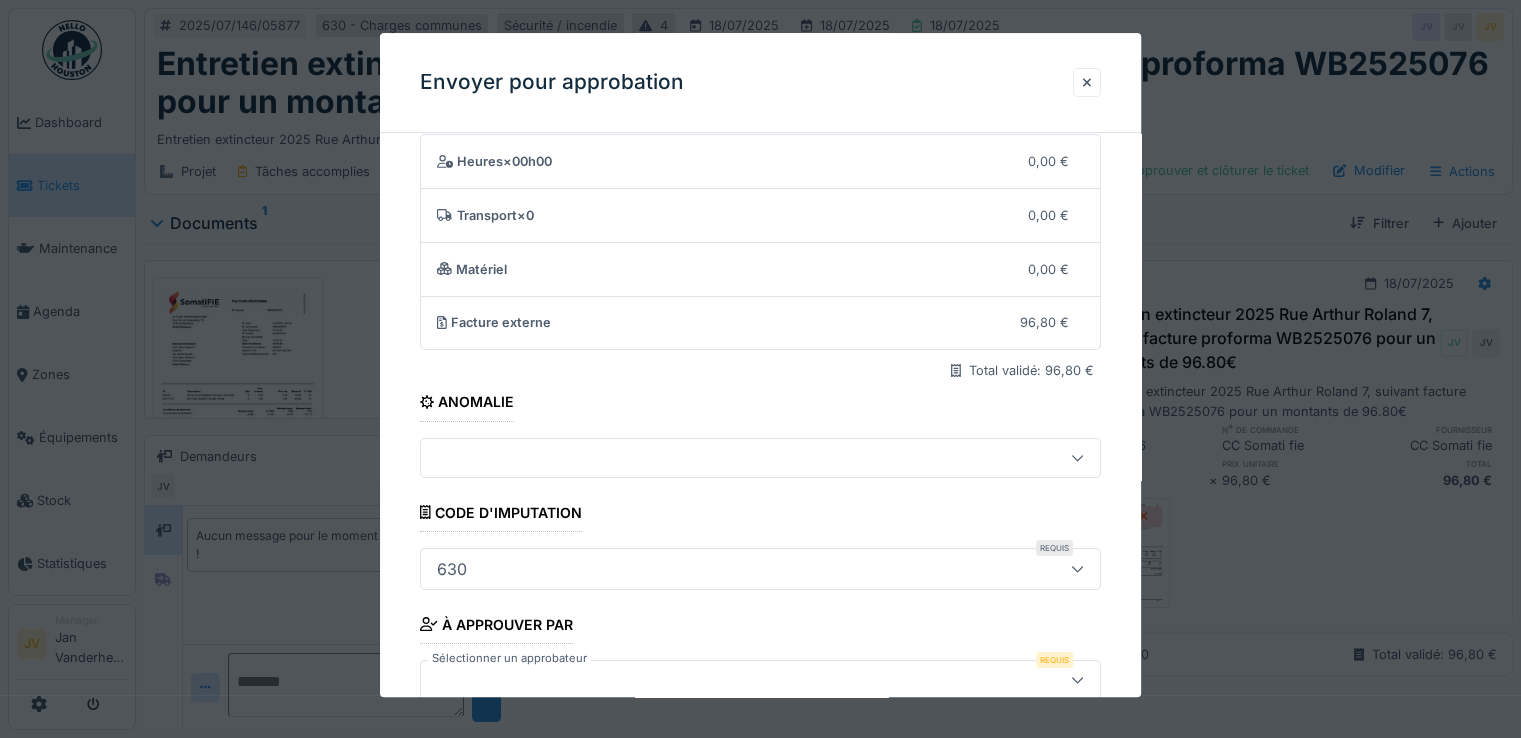 scroll, scrollTop: 175, scrollLeft: 0, axis: vertical 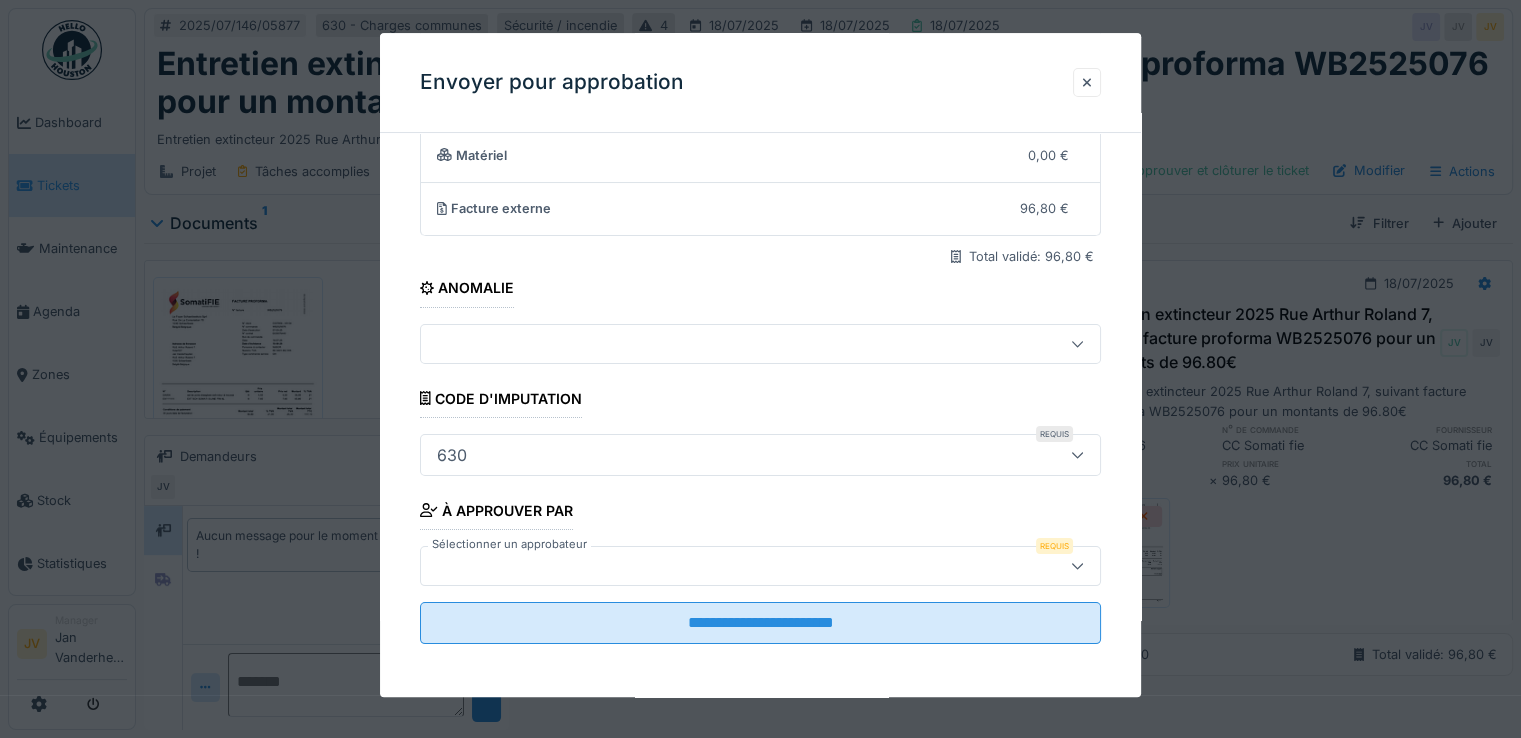 click at bounding box center [726, 566] 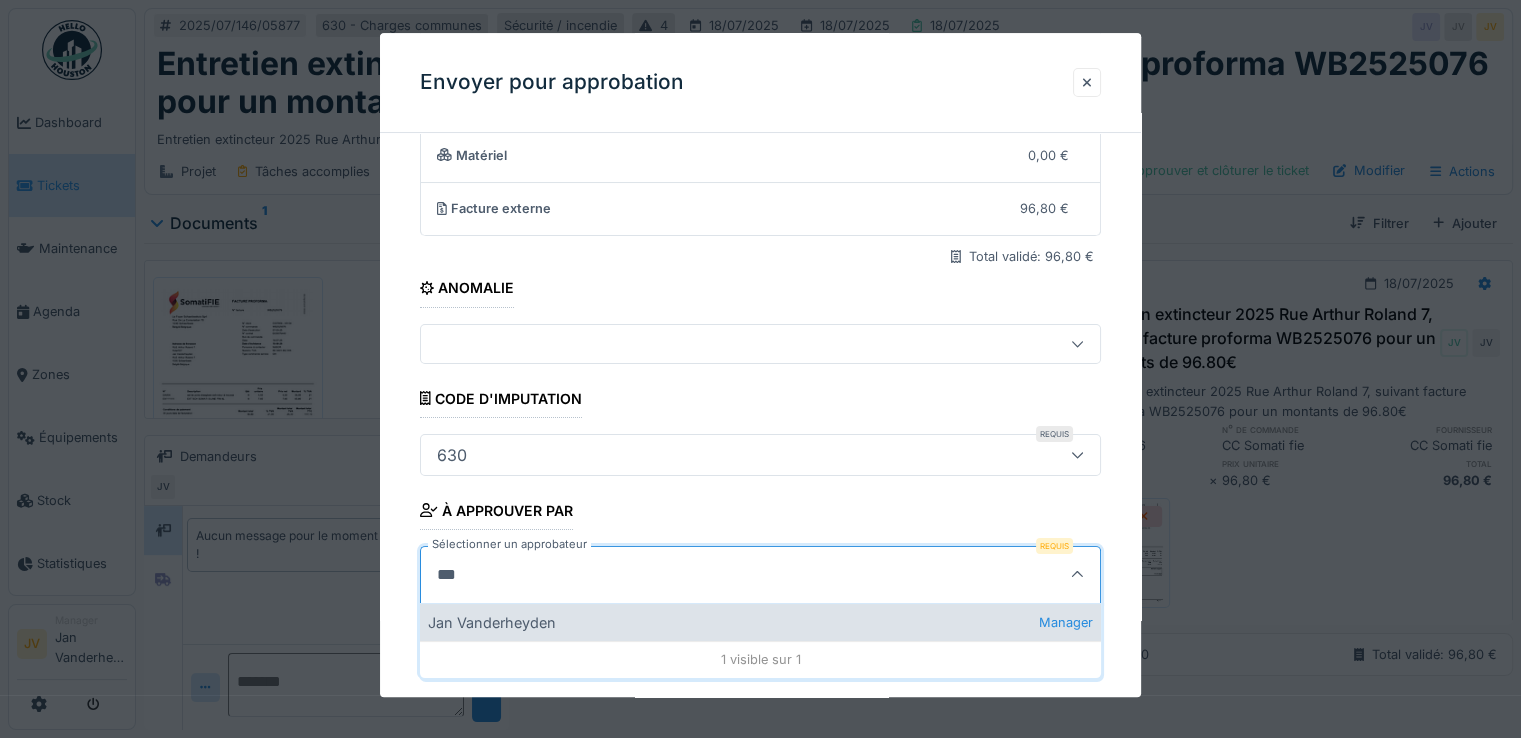 type on "***" 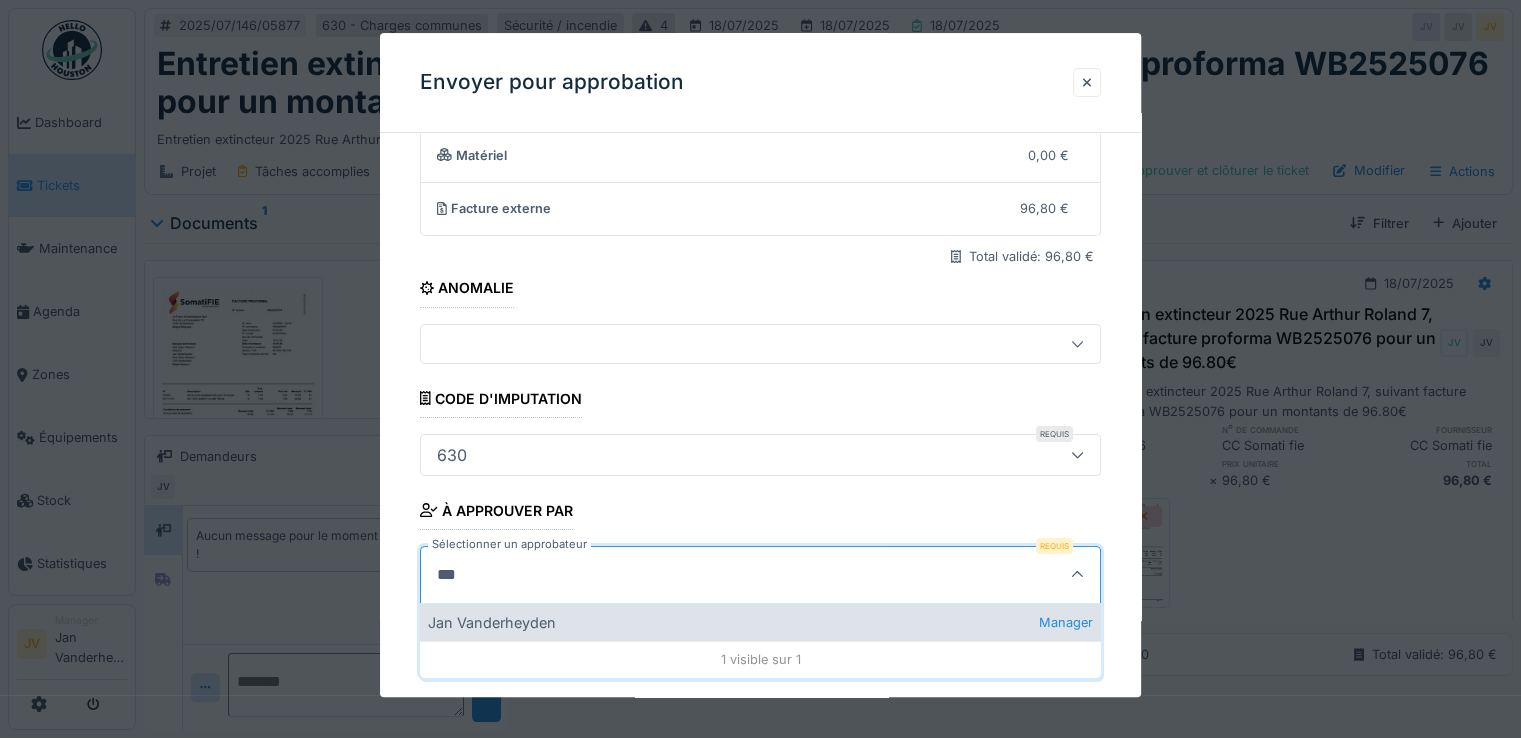 click on "[NAME] [LAST]   Manager" at bounding box center (760, 622) 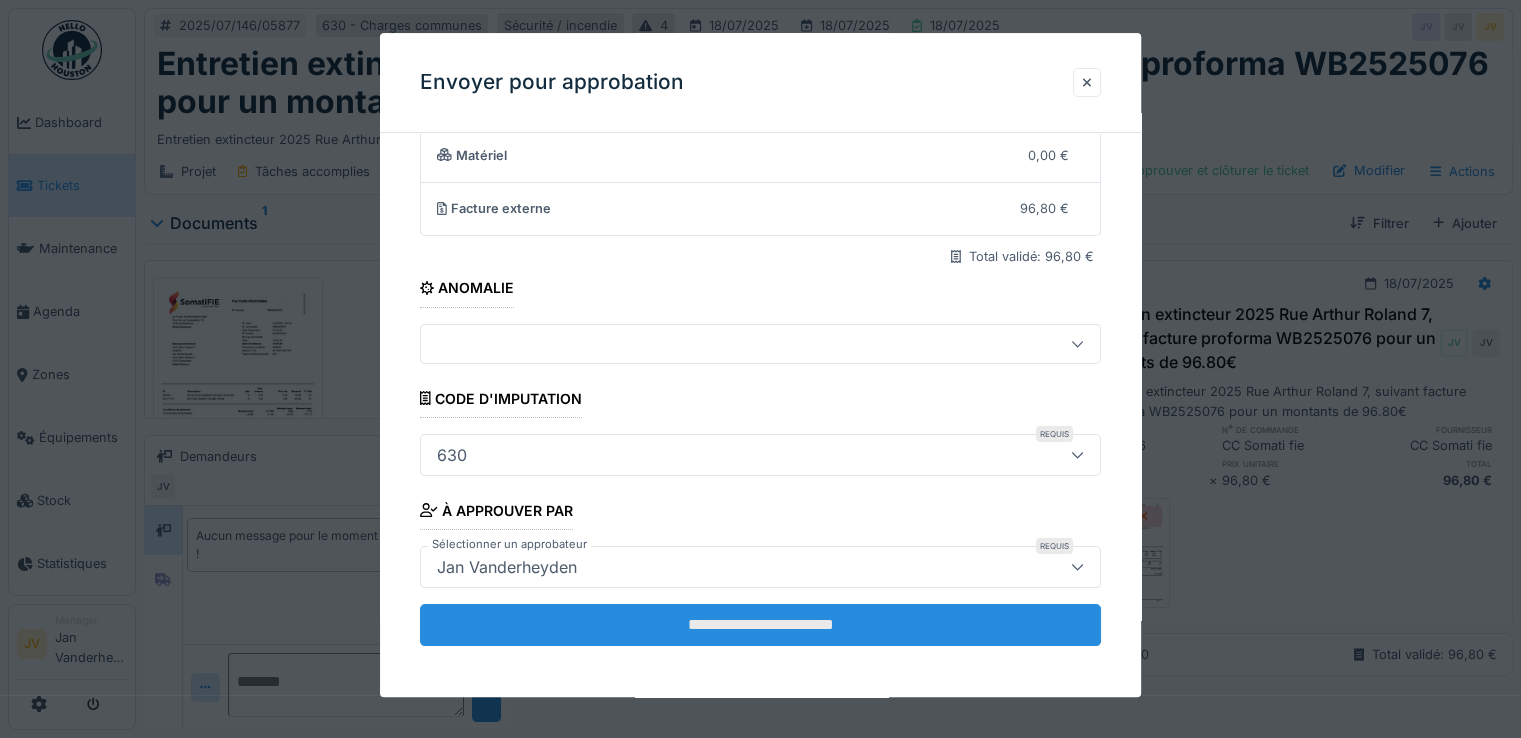 click on "**********" at bounding box center (760, 625) 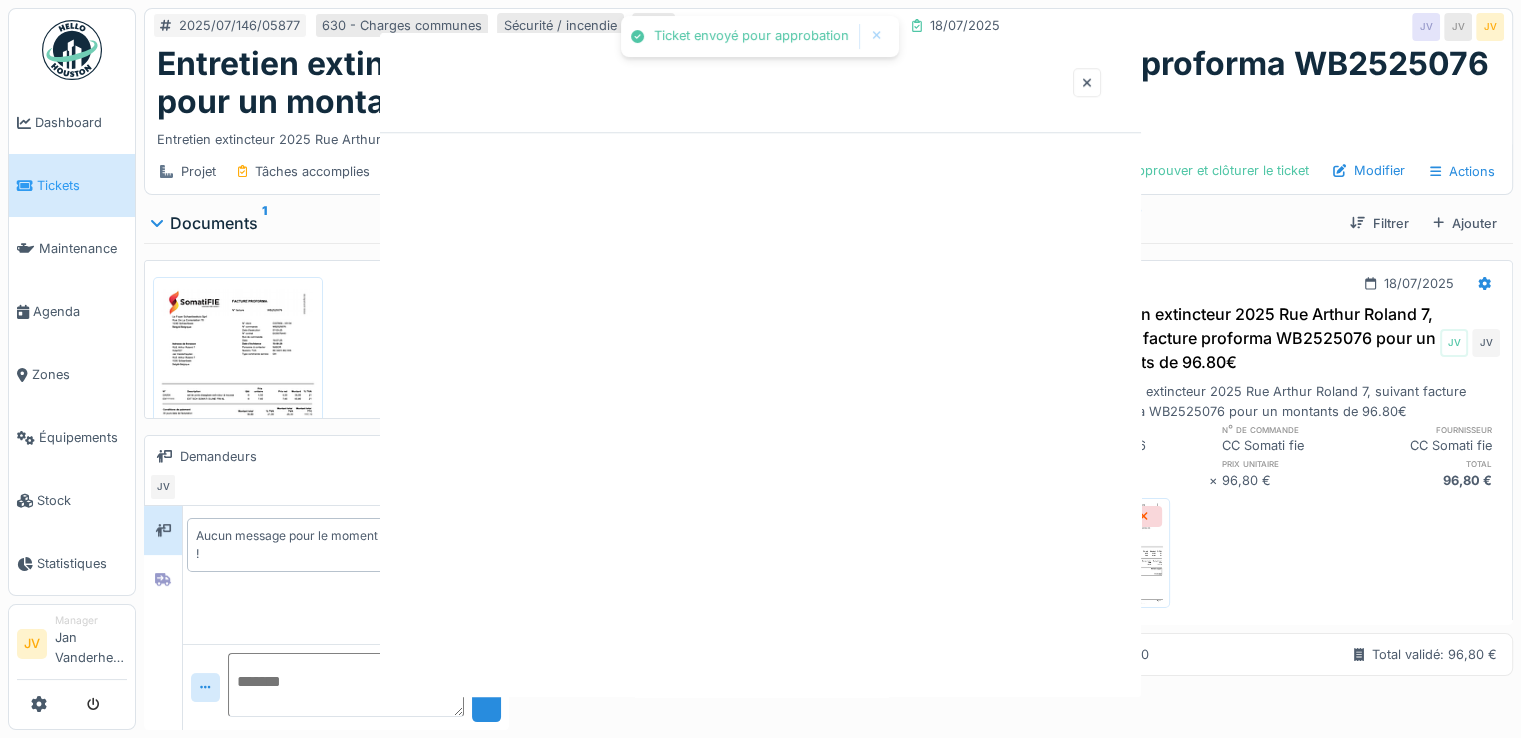scroll, scrollTop: 0, scrollLeft: 0, axis: both 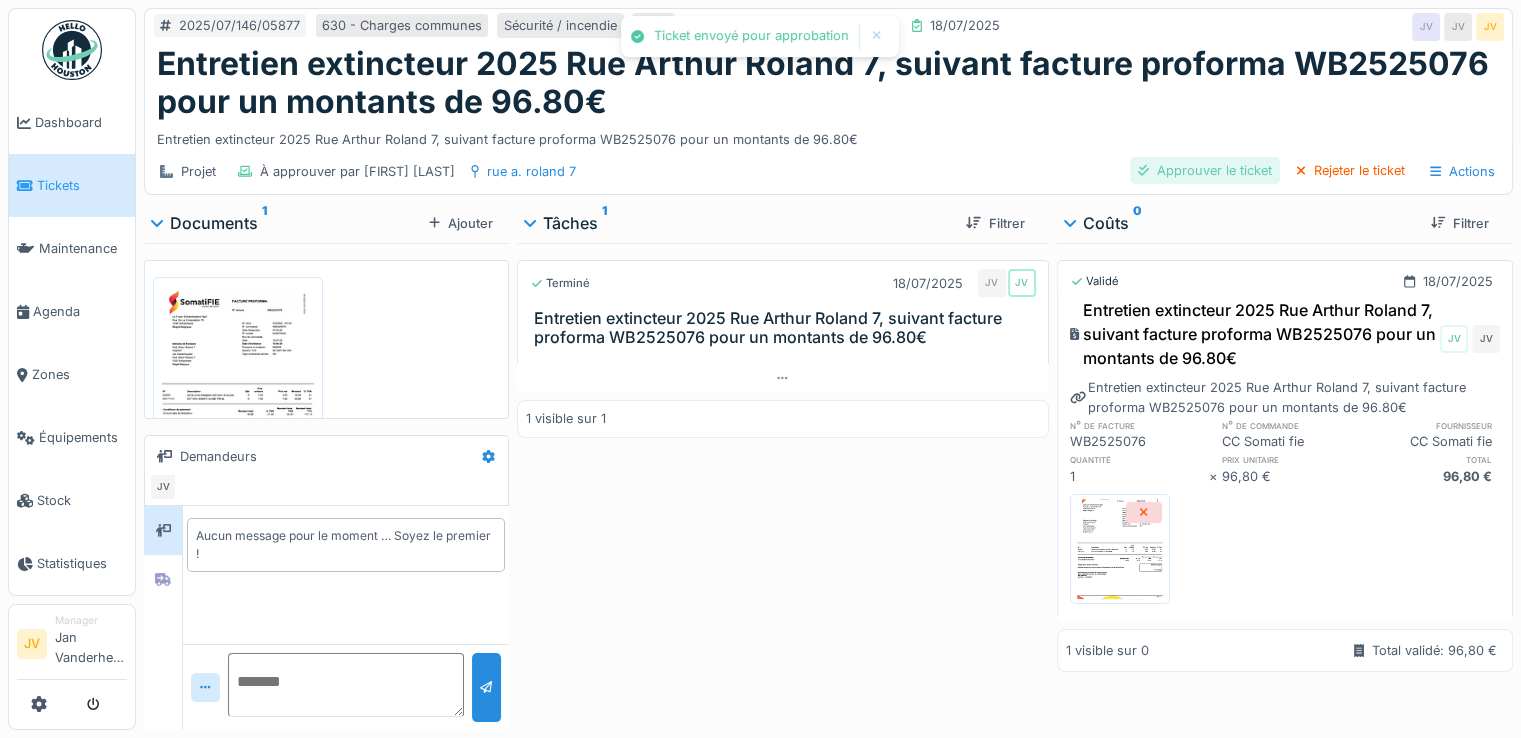 click on "Approuver le ticket" at bounding box center [1205, 170] 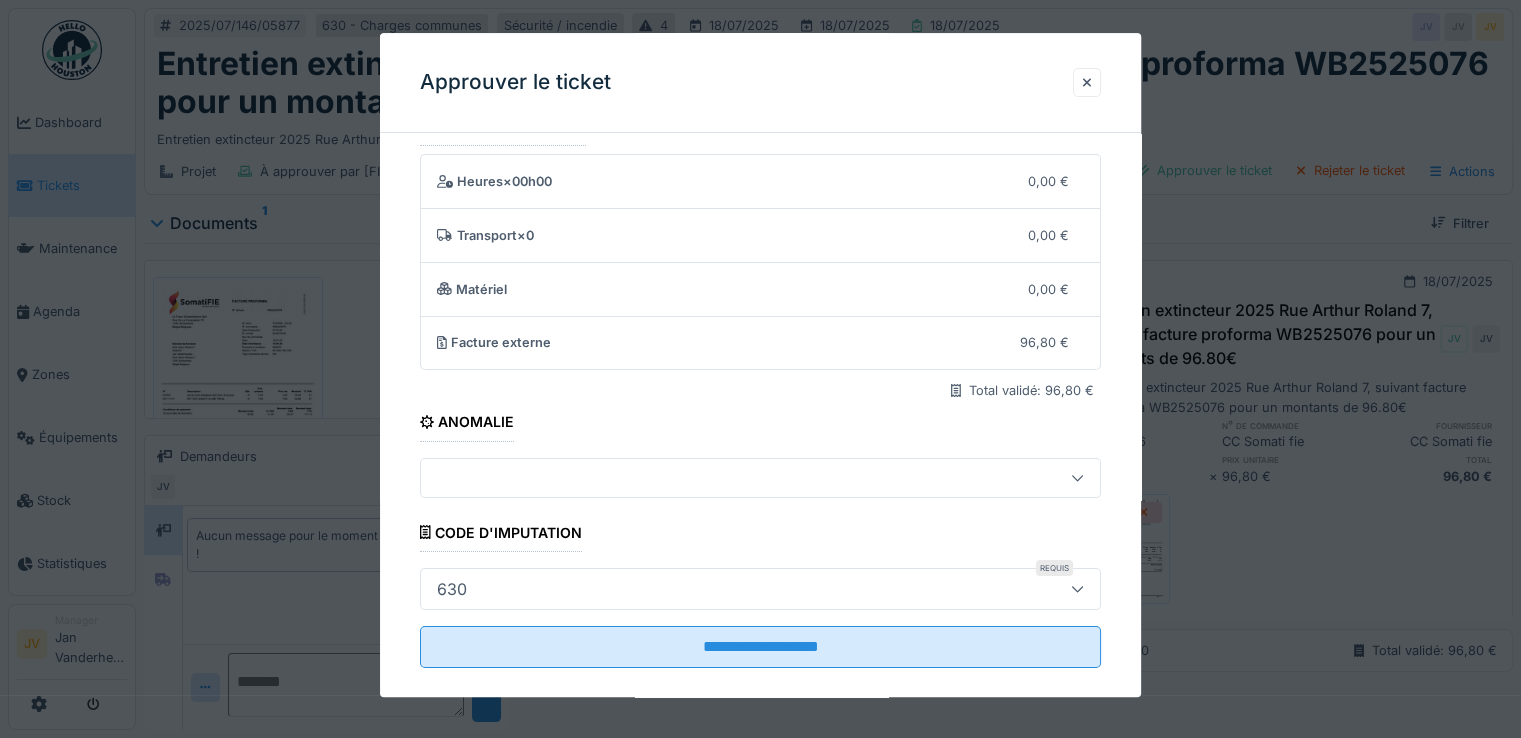 scroll, scrollTop: 64, scrollLeft: 0, axis: vertical 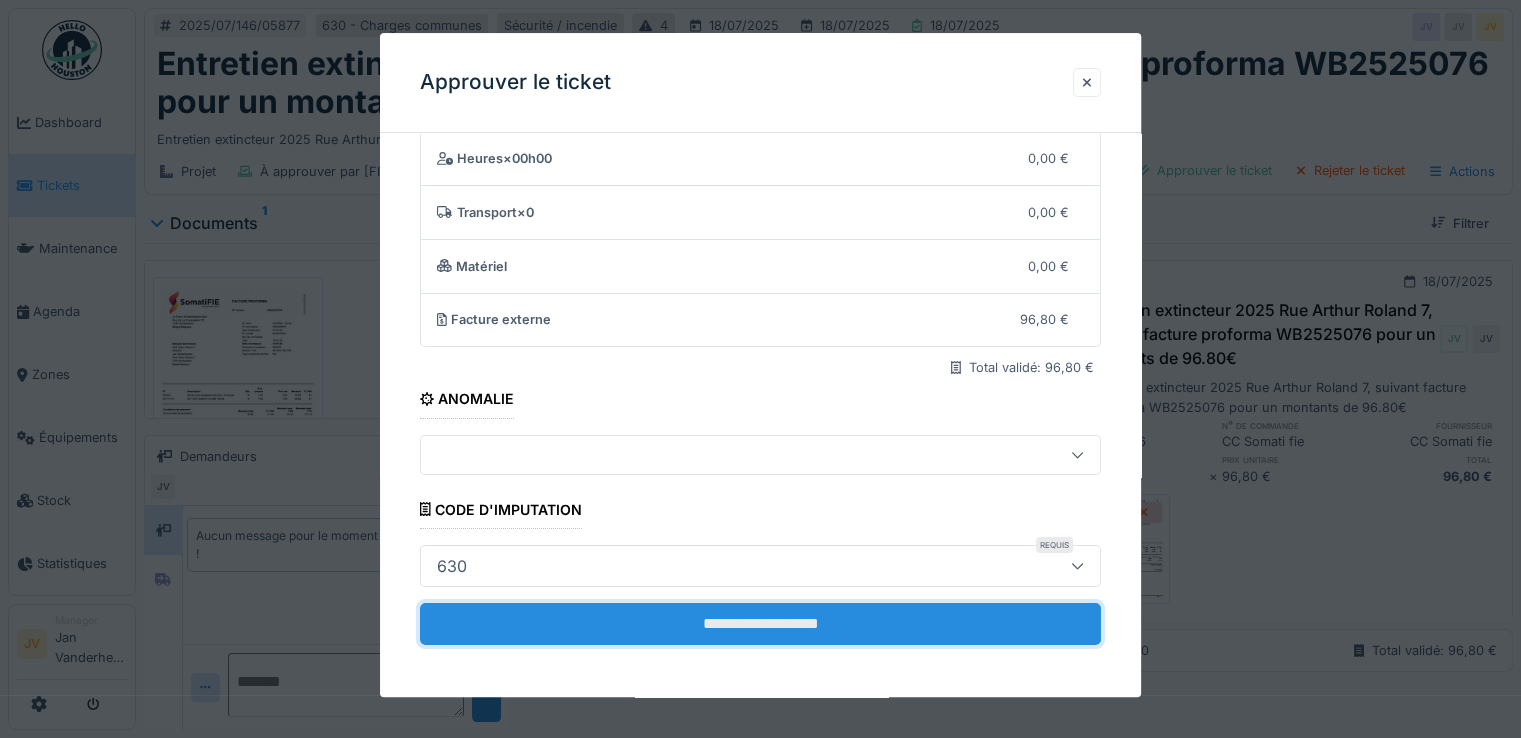 click on "**********" at bounding box center (760, 624) 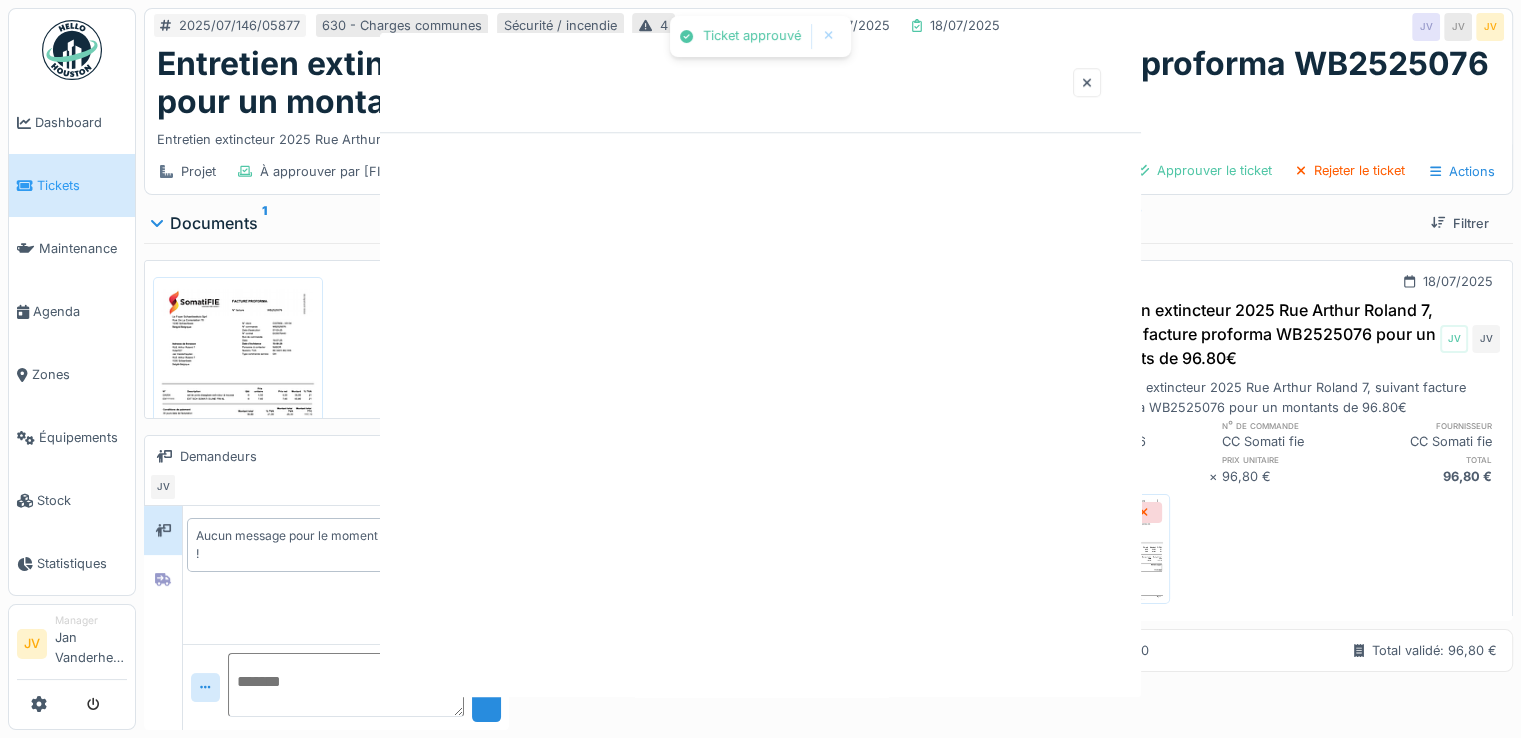 scroll, scrollTop: 0, scrollLeft: 0, axis: both 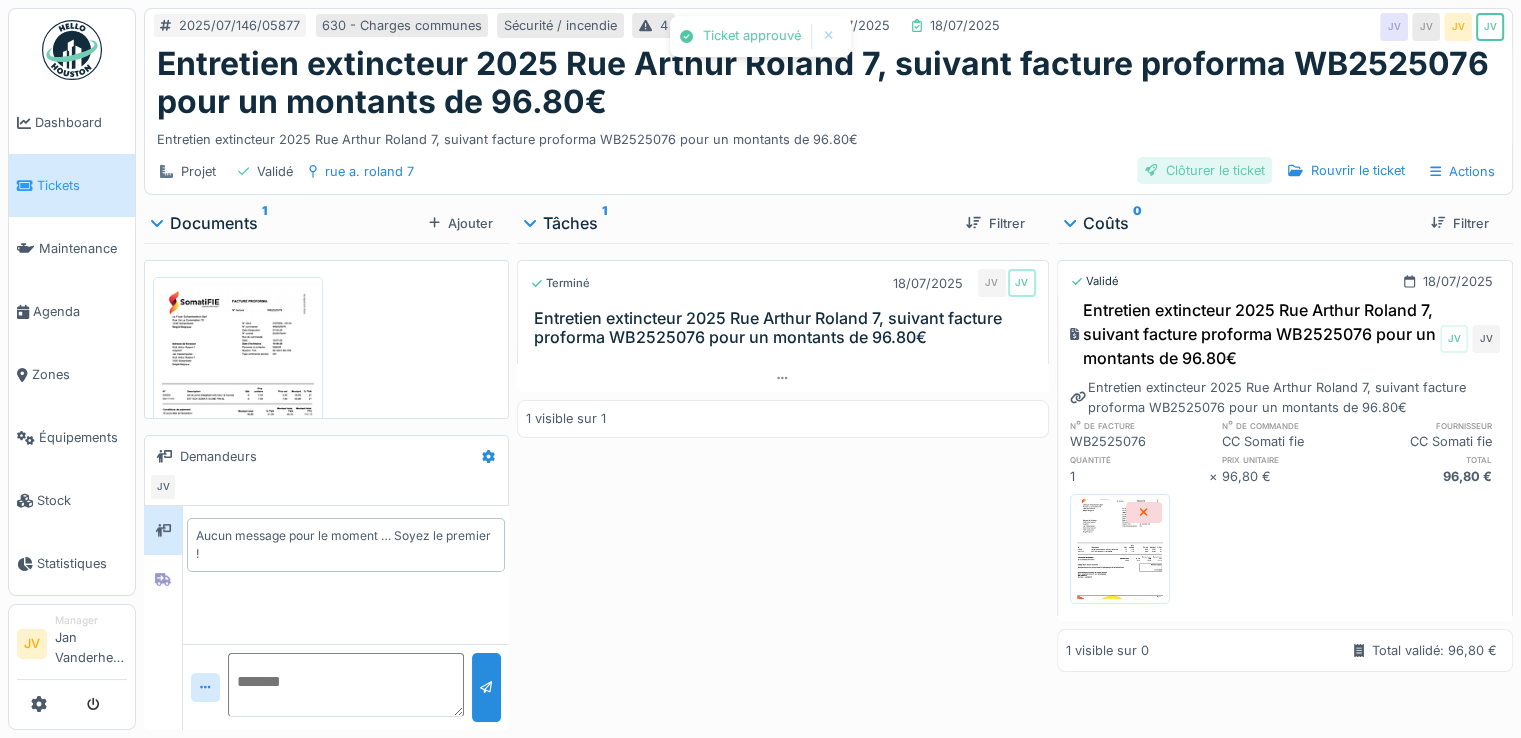 click on "Clôturer le ticket" at bounding box center [1205, 170] 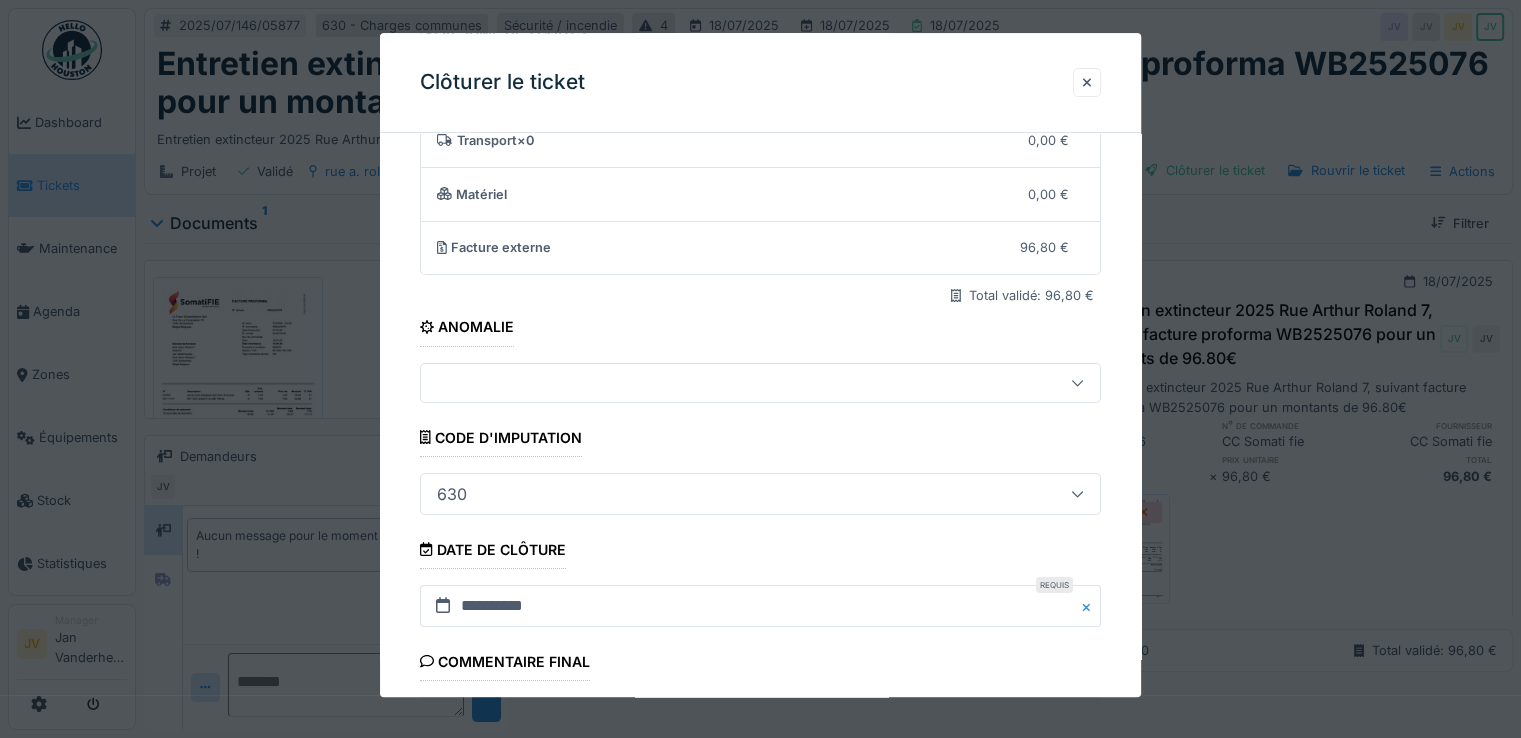 scroll, scrollTop: 332, scrollLeft: 0, axis: vertical 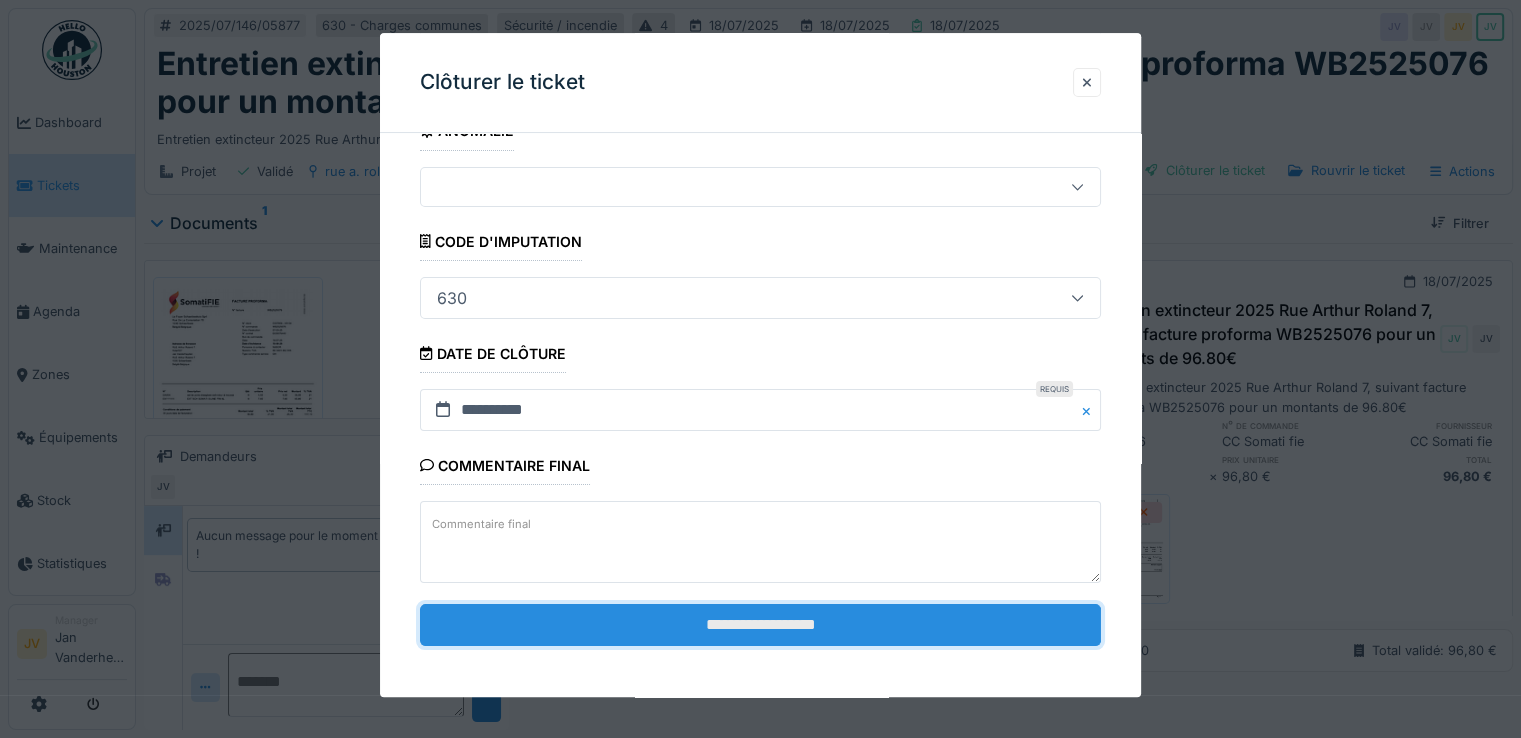 click on "**********" at bounding box center [760, 625] 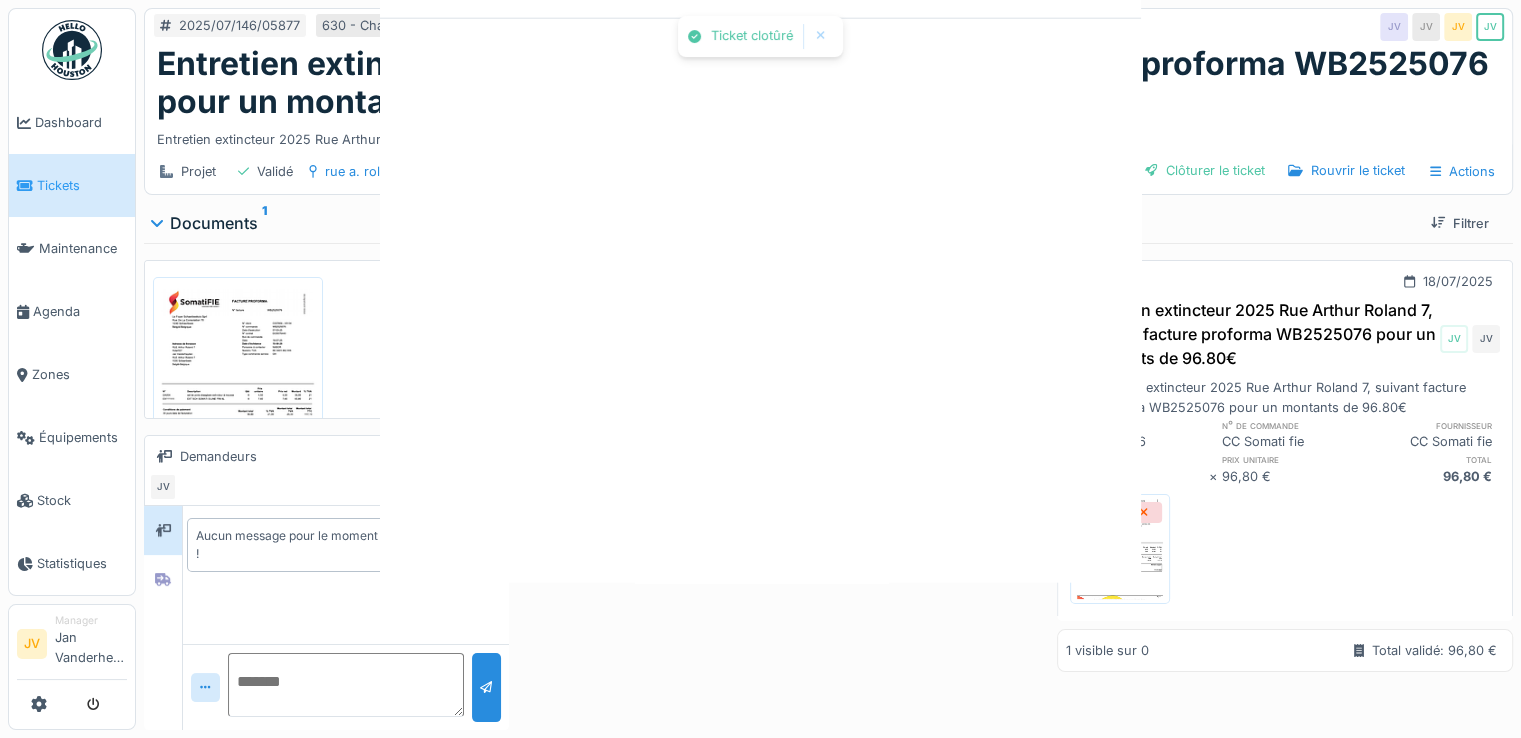 scroll, scrollTop: 0, scrollLeft: 0, axis: both 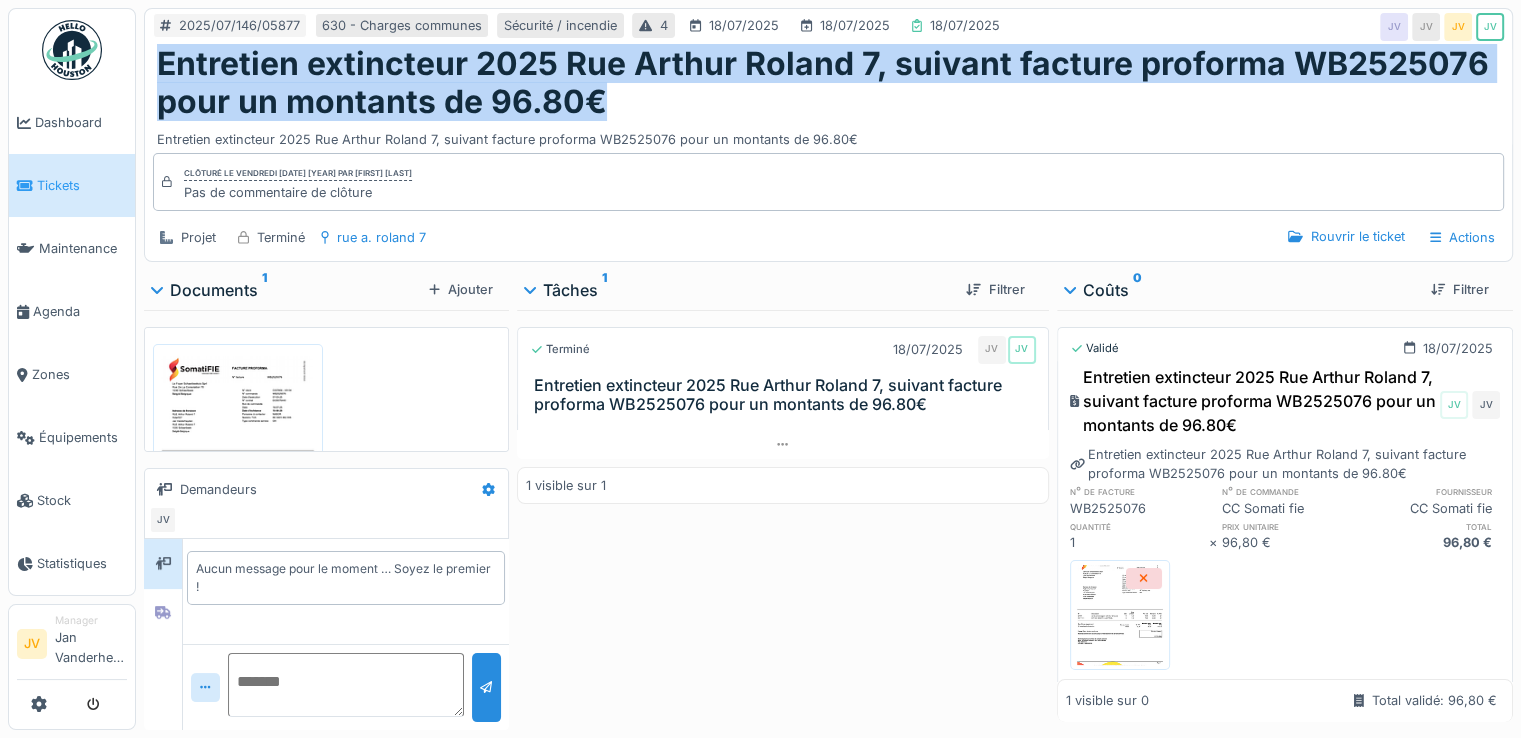 drag, startPoint x: 162, startPoint y: 56, endPoint x: 621, endPoint y: 110, distance: 462.16556 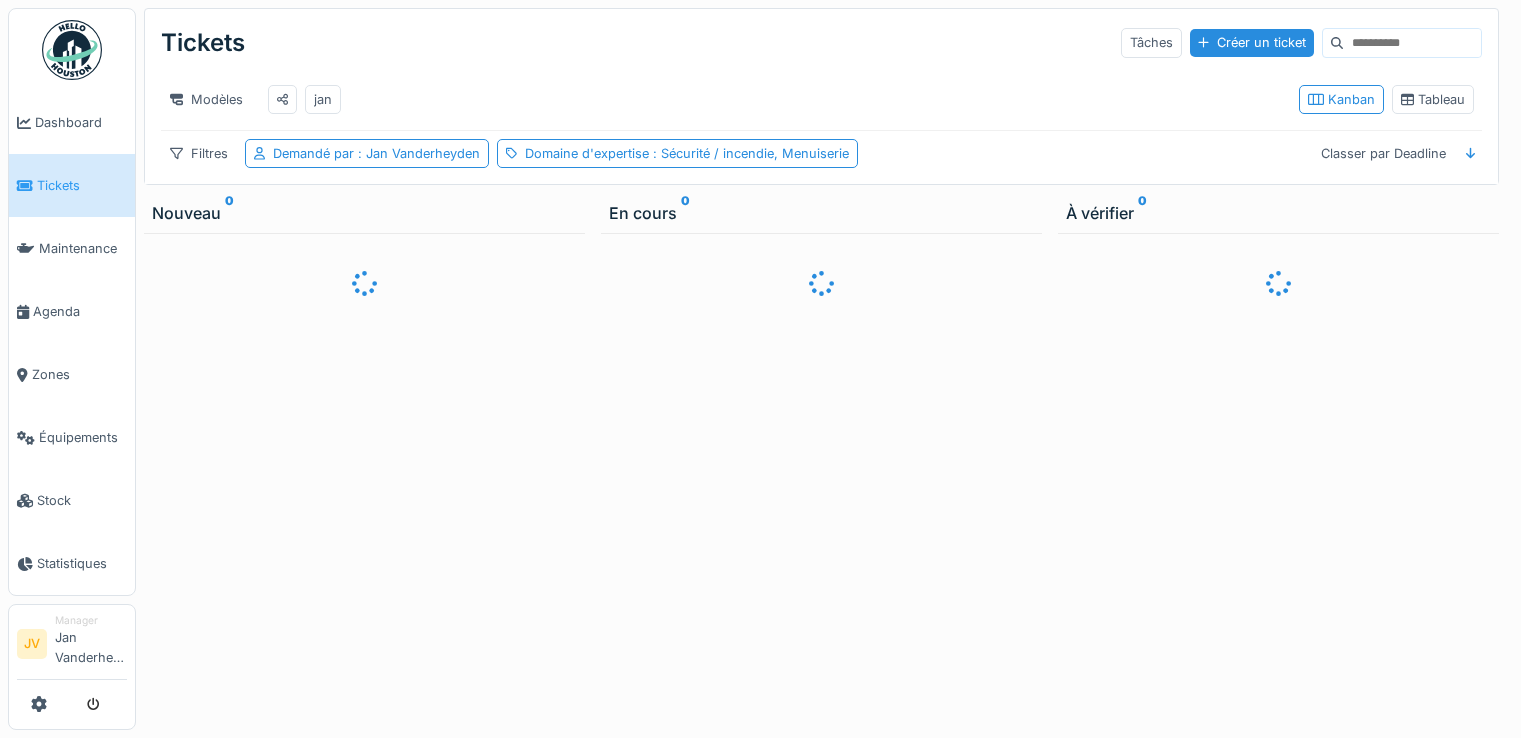 scroll, scrollTop: 0, scrollLeft: 0, axis: both 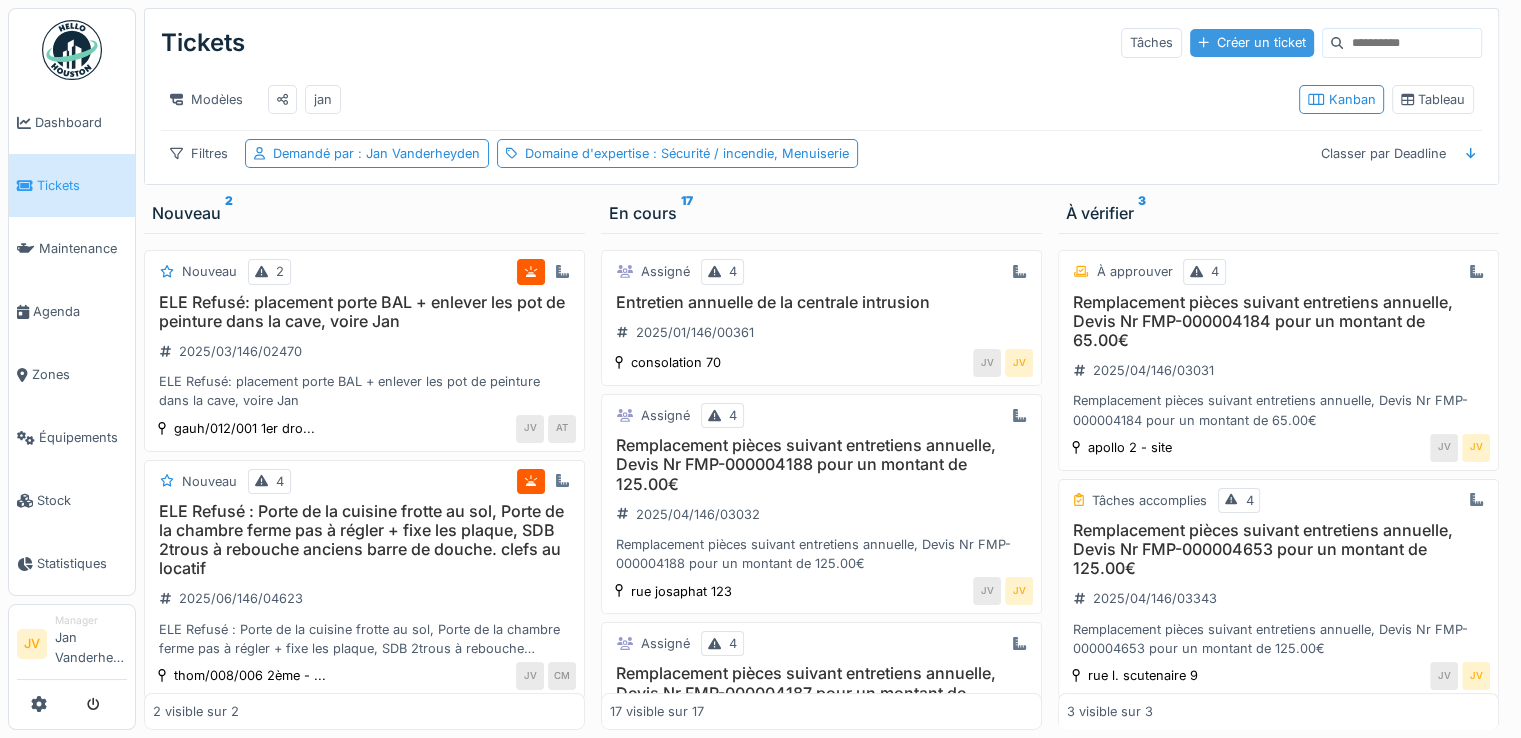 click on "Créer un ticket" at bounding box center (1252, 42) 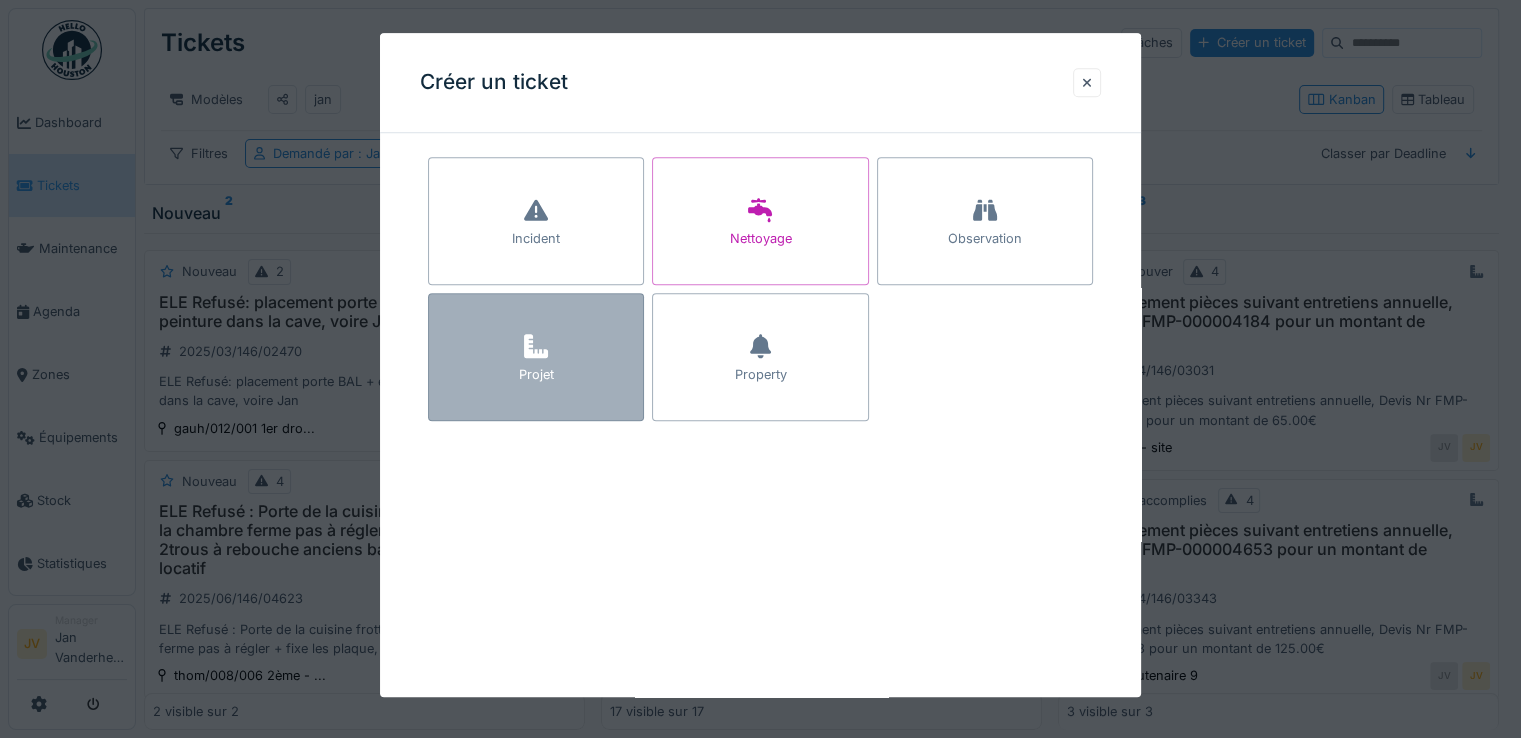 click on "Projet" at bounding box center [536, 375] 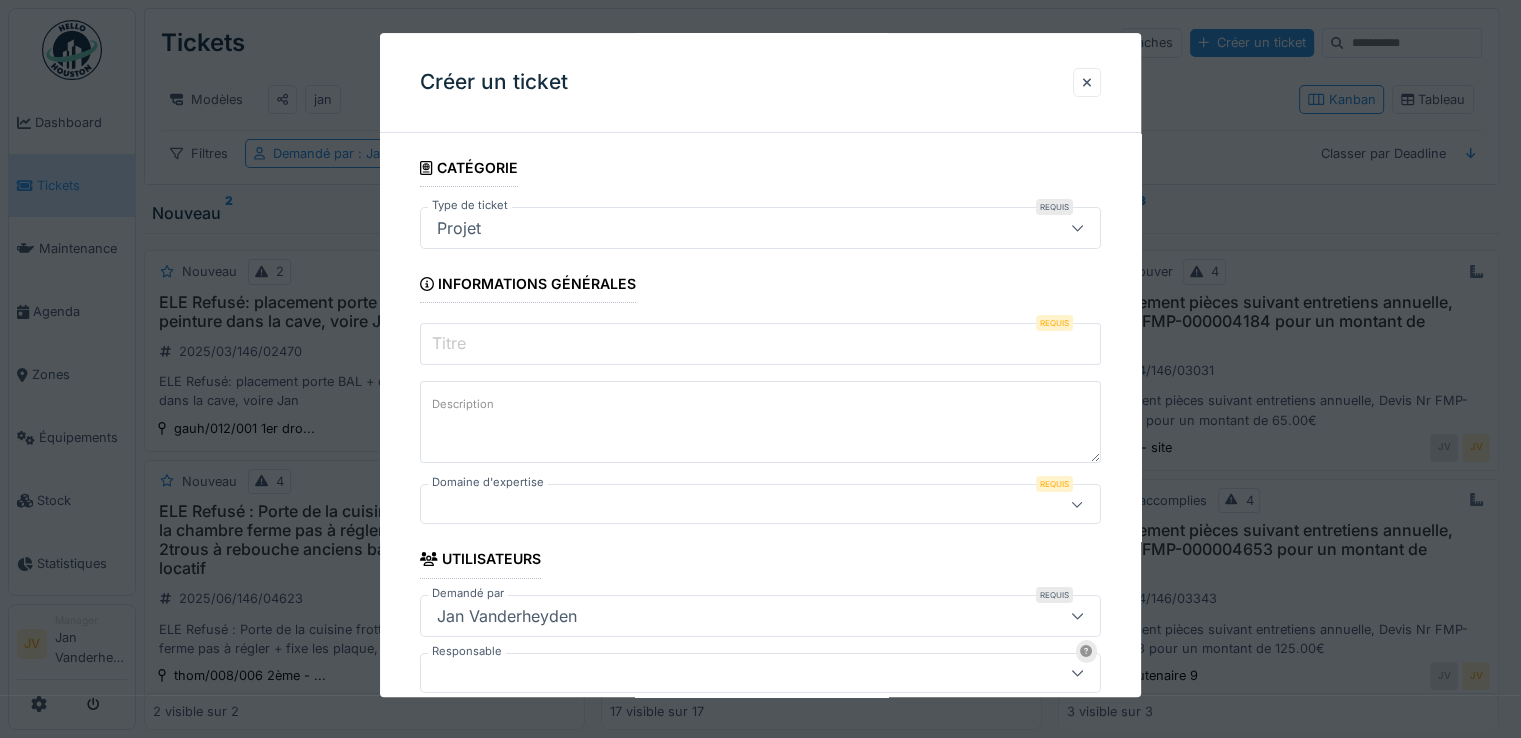 click on "Titre" at bounding box center (760, 344) 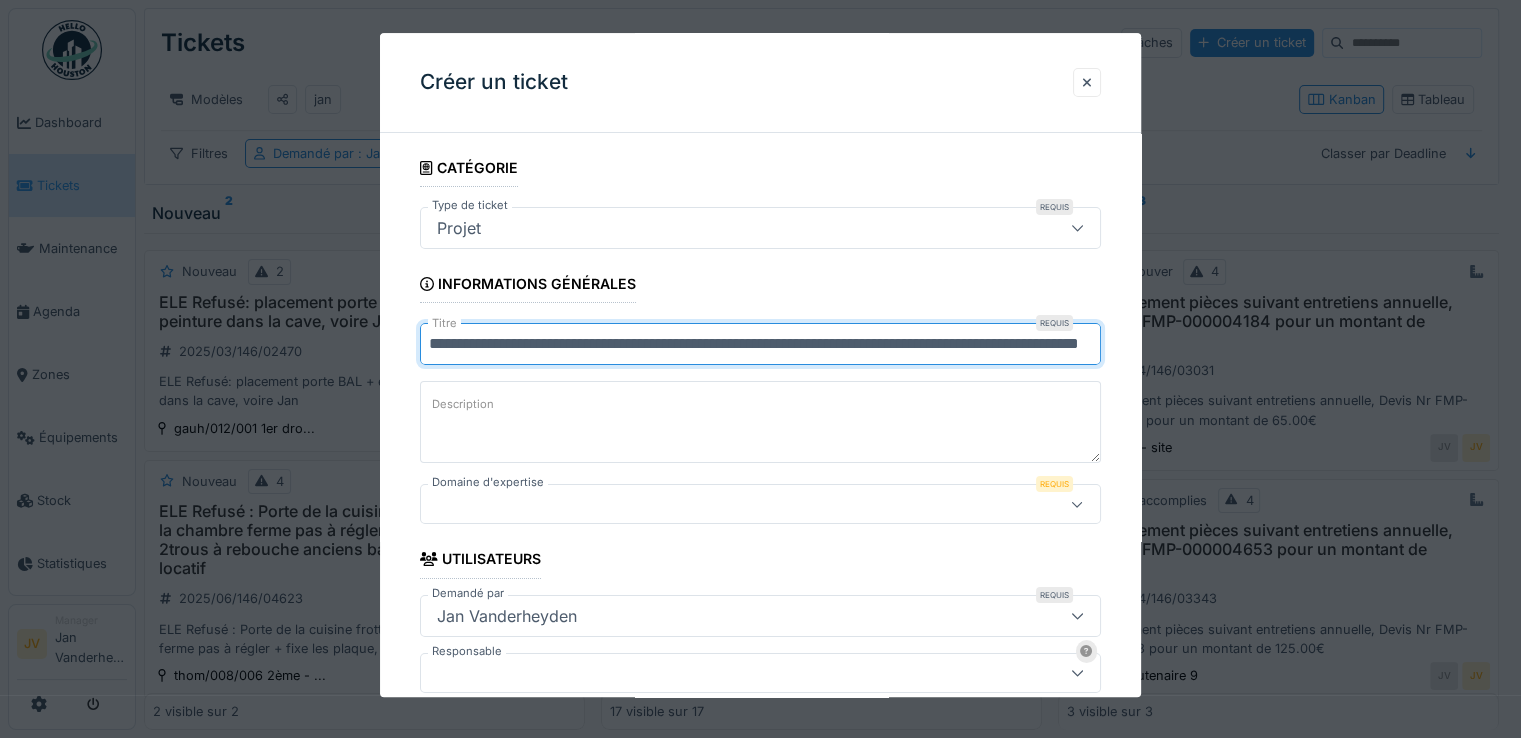 scroll, scrollTop: 0, scrollLeft: 187, axis: horizontal 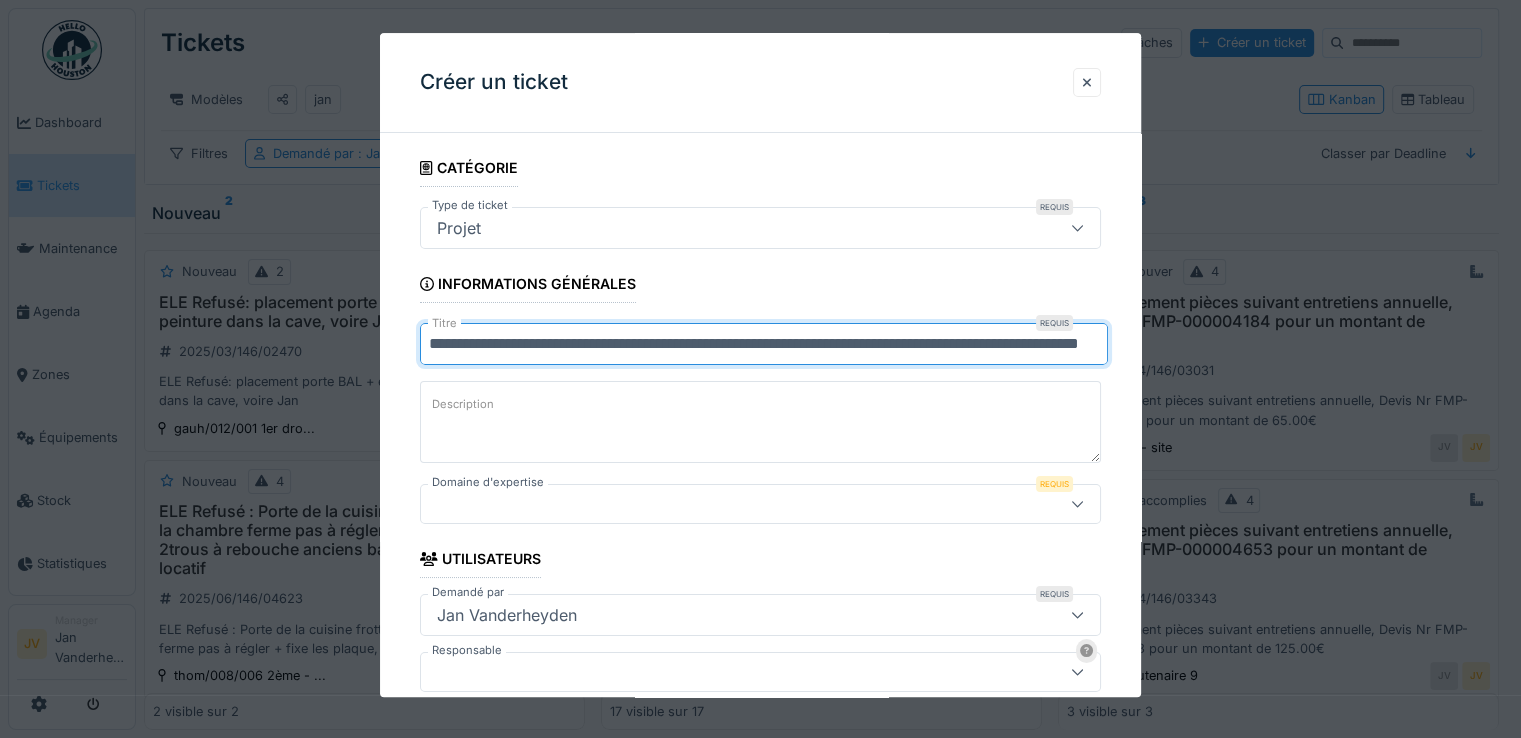 click on "**********" at bounding box center [764, 344] 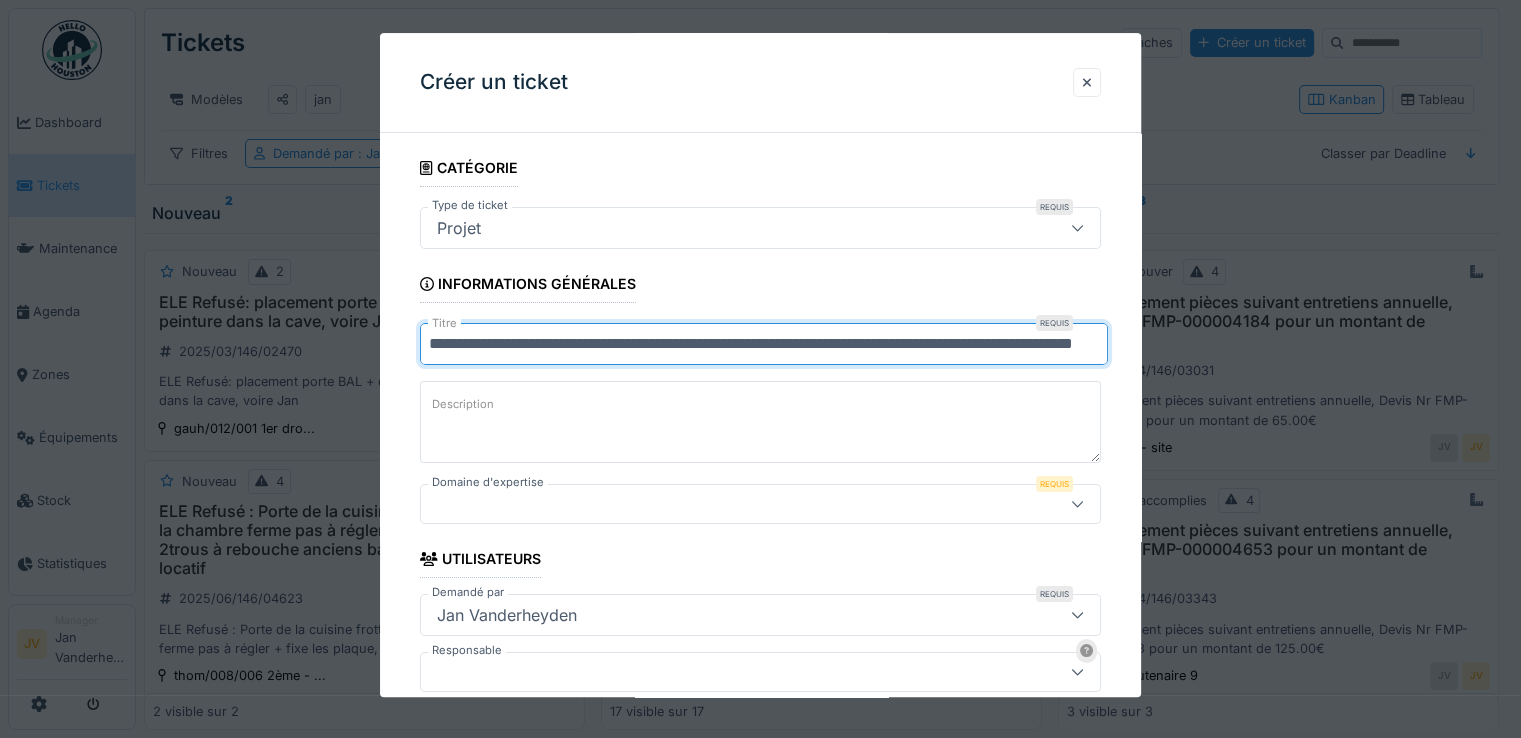 scroll, scrollTop: 0, scrollLeft: 180, axis: horizontal 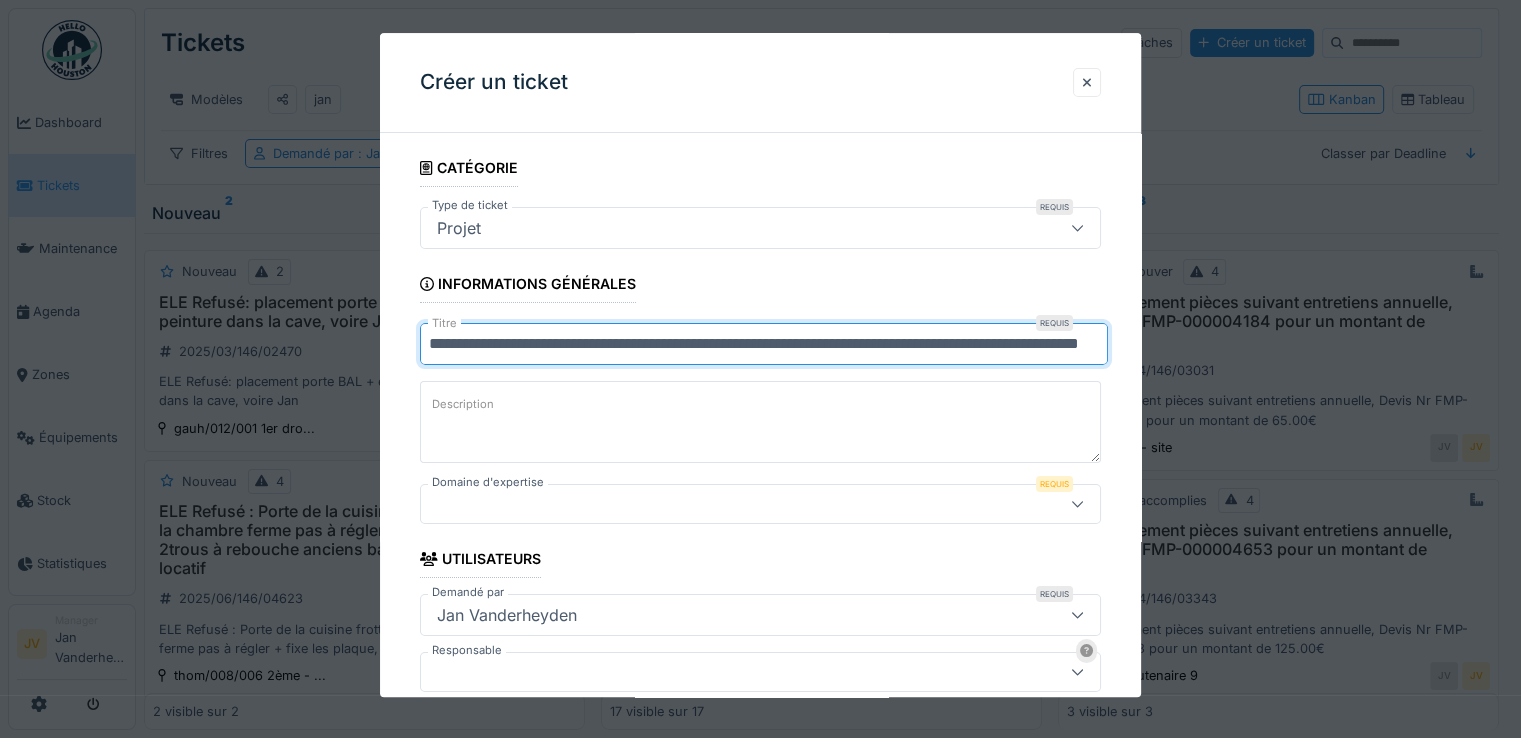 click on "**********" at bounding box center (764, 344) 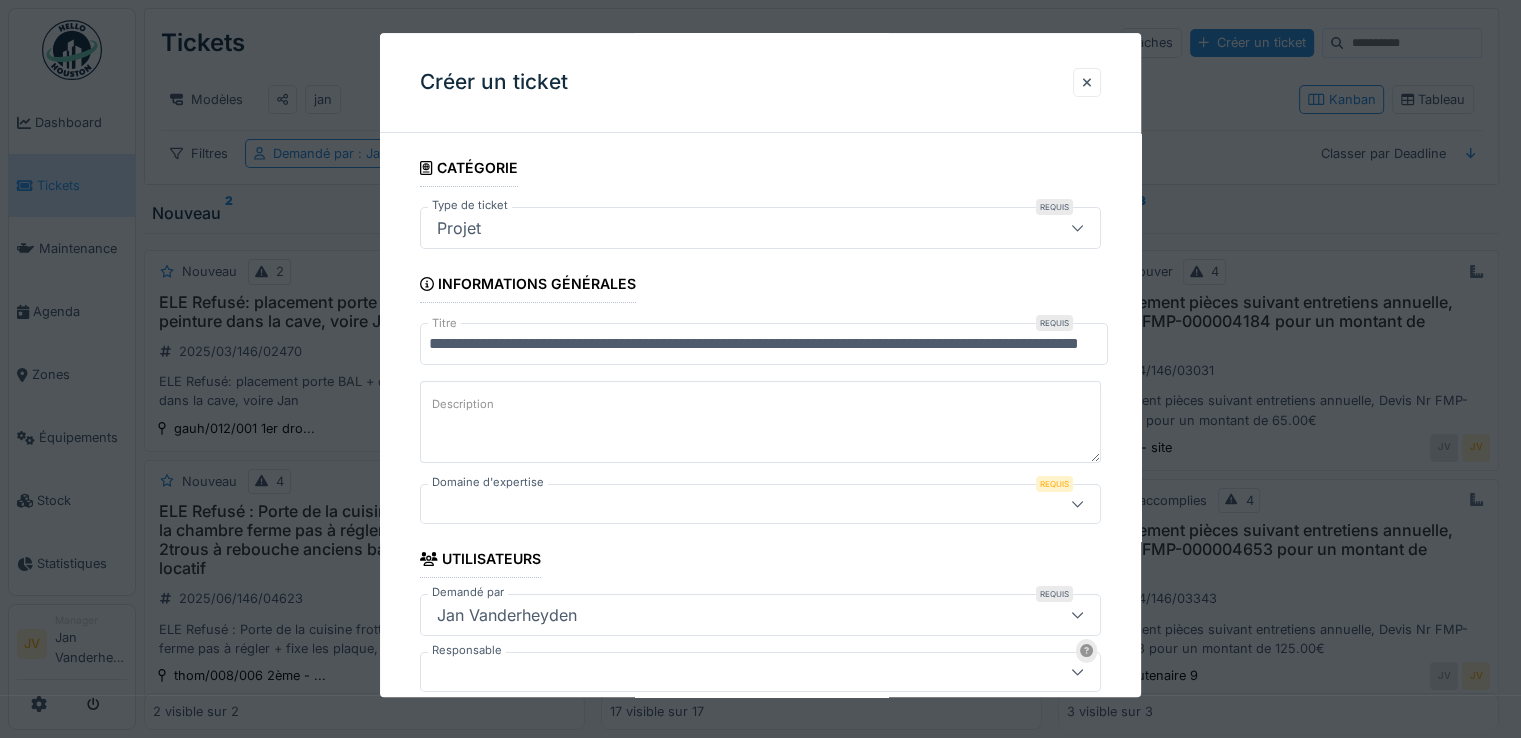 paste on "**********" 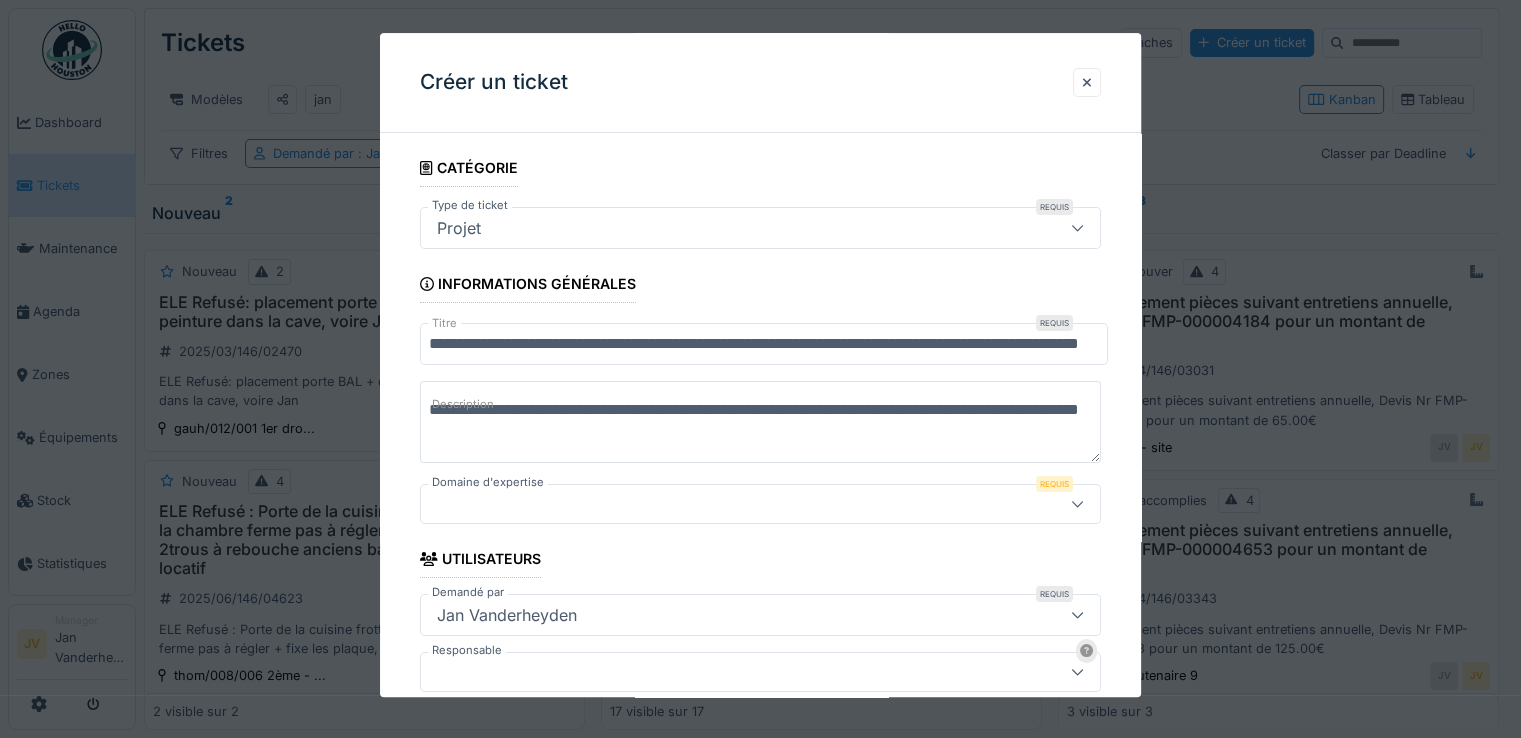 type on "**********" 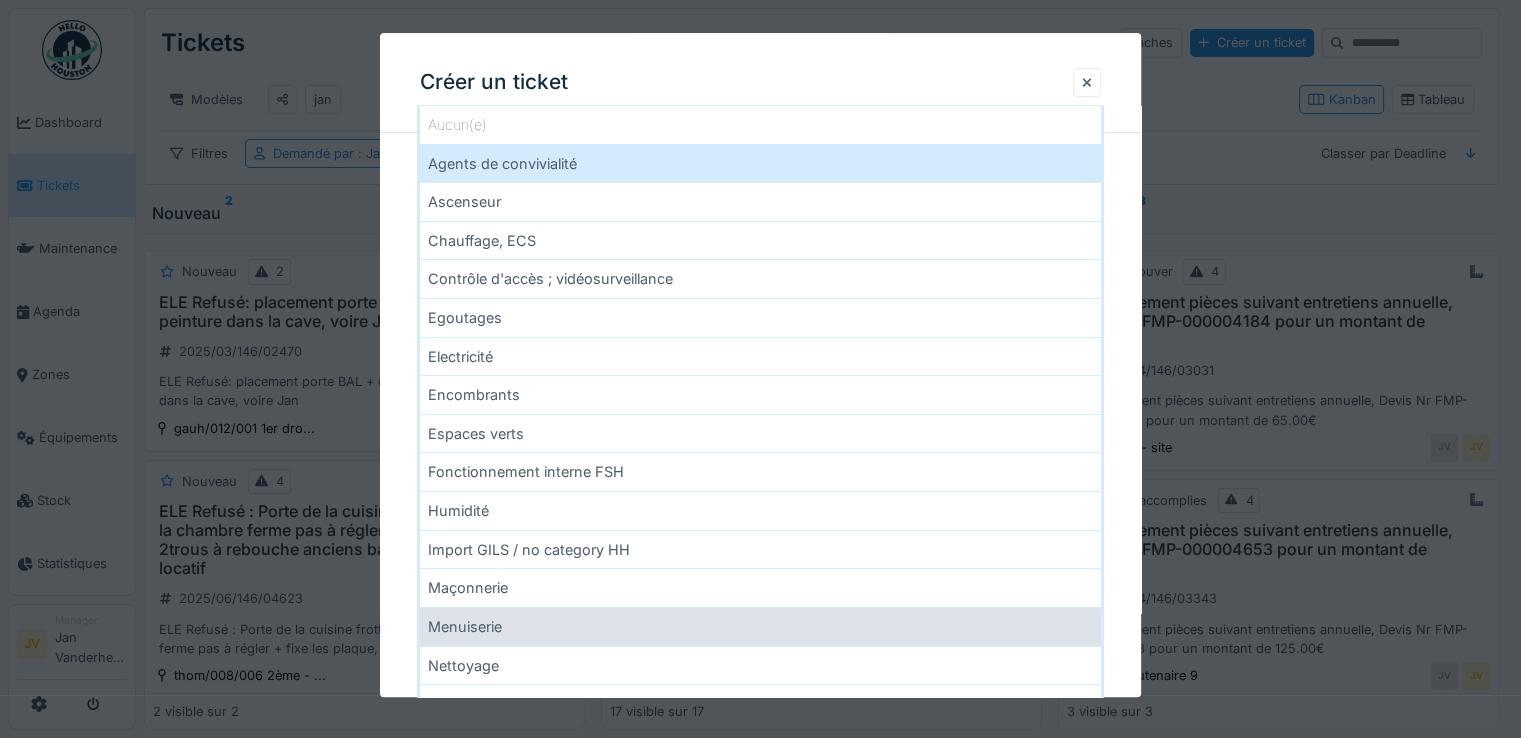 scroll, scrollTop: 700, scrollLeft: 0, axis: vertical 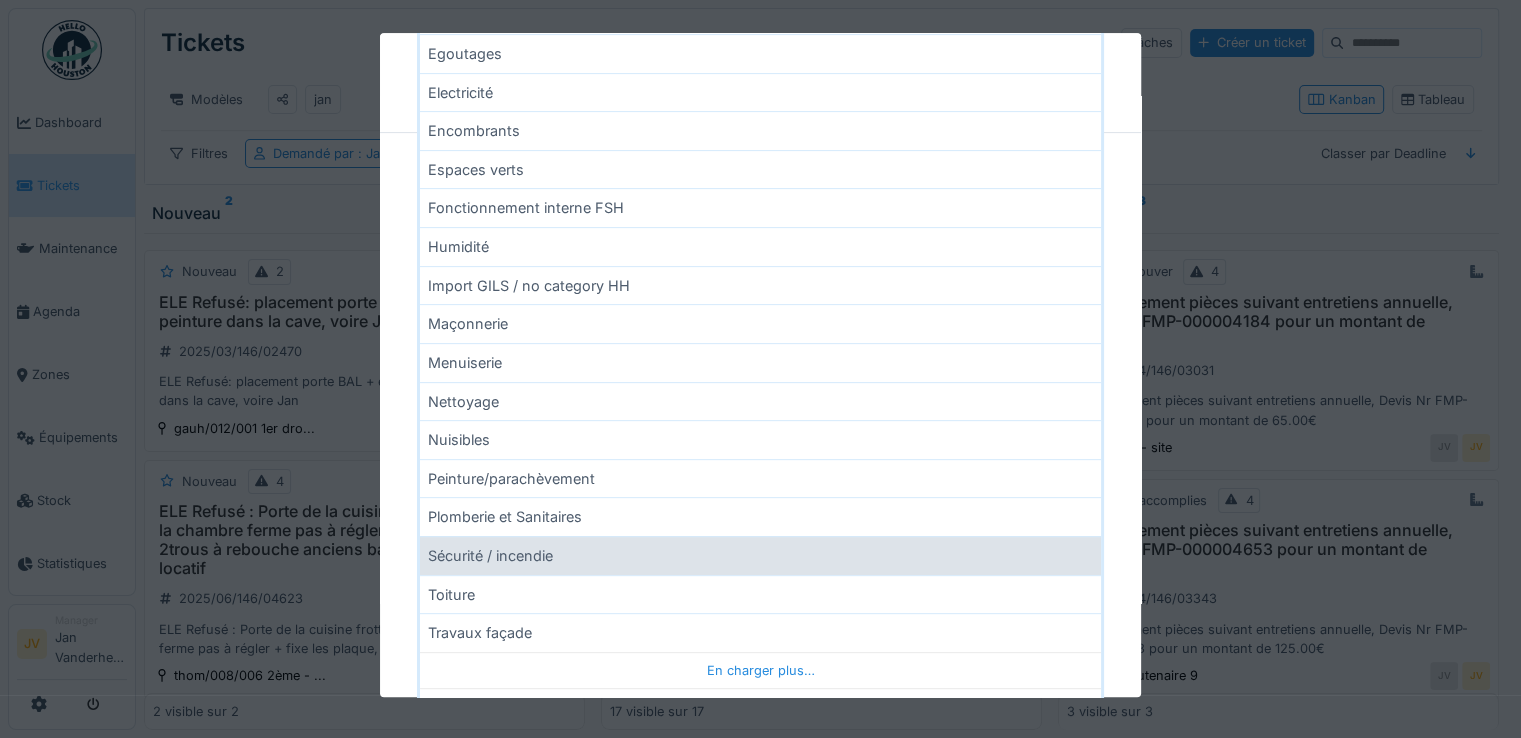 click on "Sécurité / incendie" at bounding box center [760, 555] 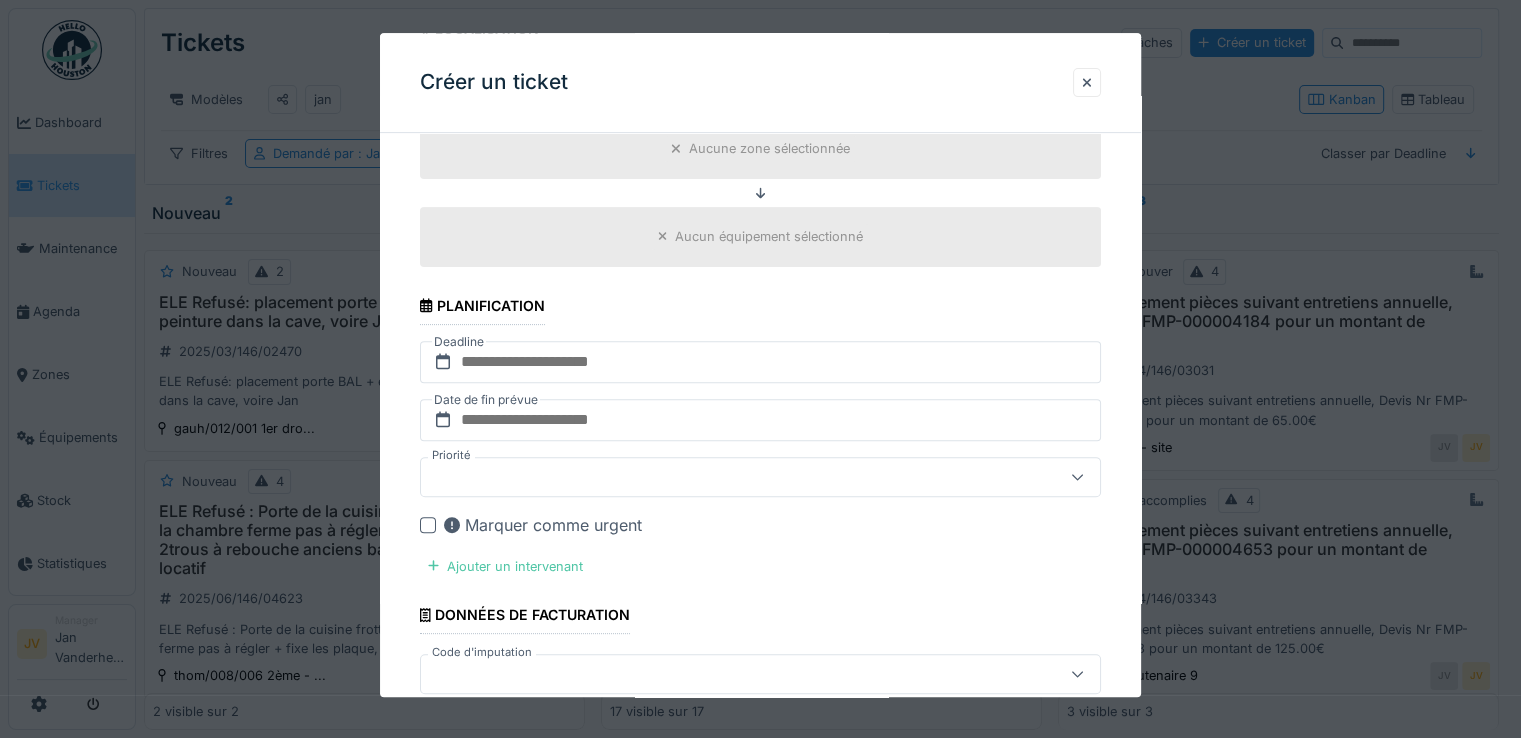 type on "***" 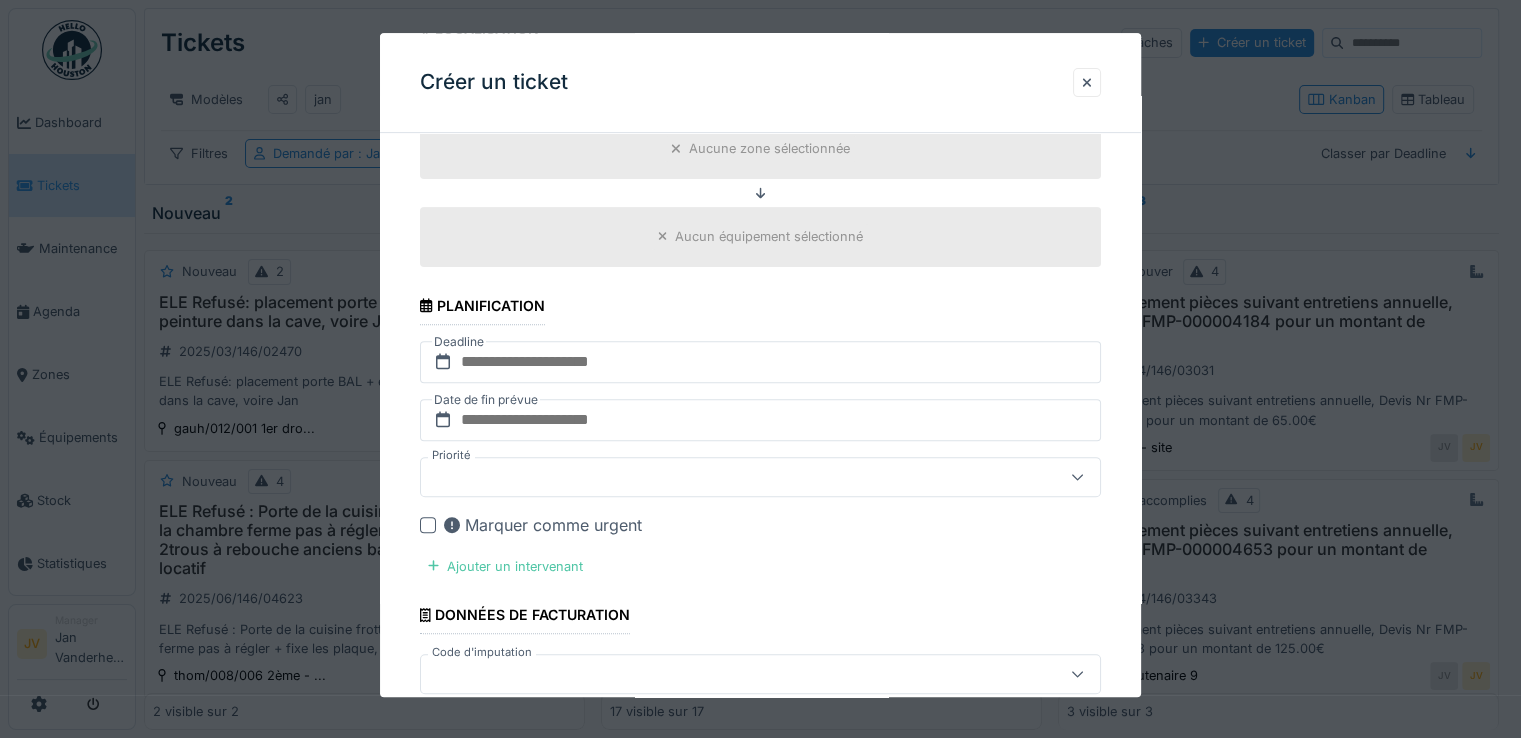 click on "Aucune zone sélectionnée" at bounding box center [760, 149] 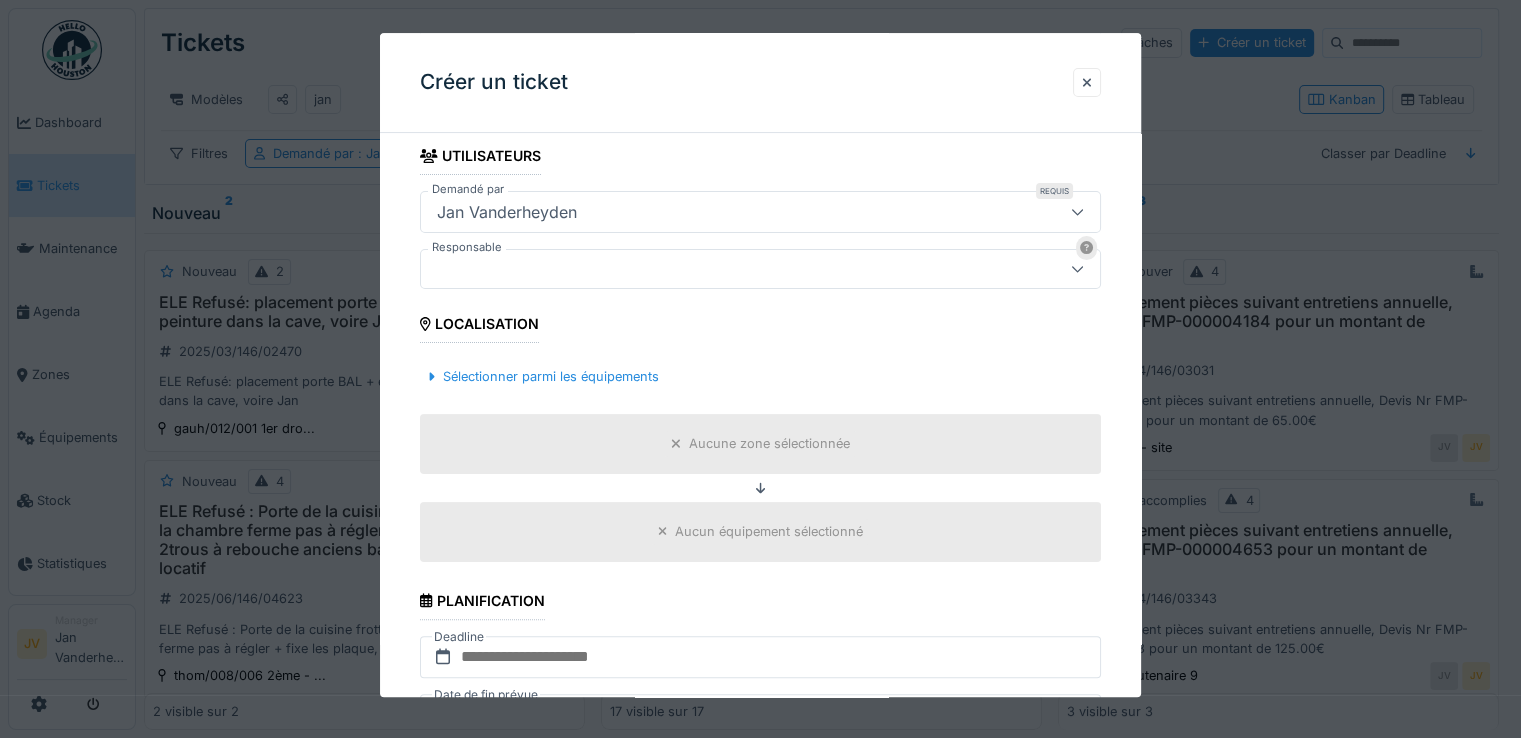scroll, scrollTop: 300, scrollLeft: 0, axis: vertical 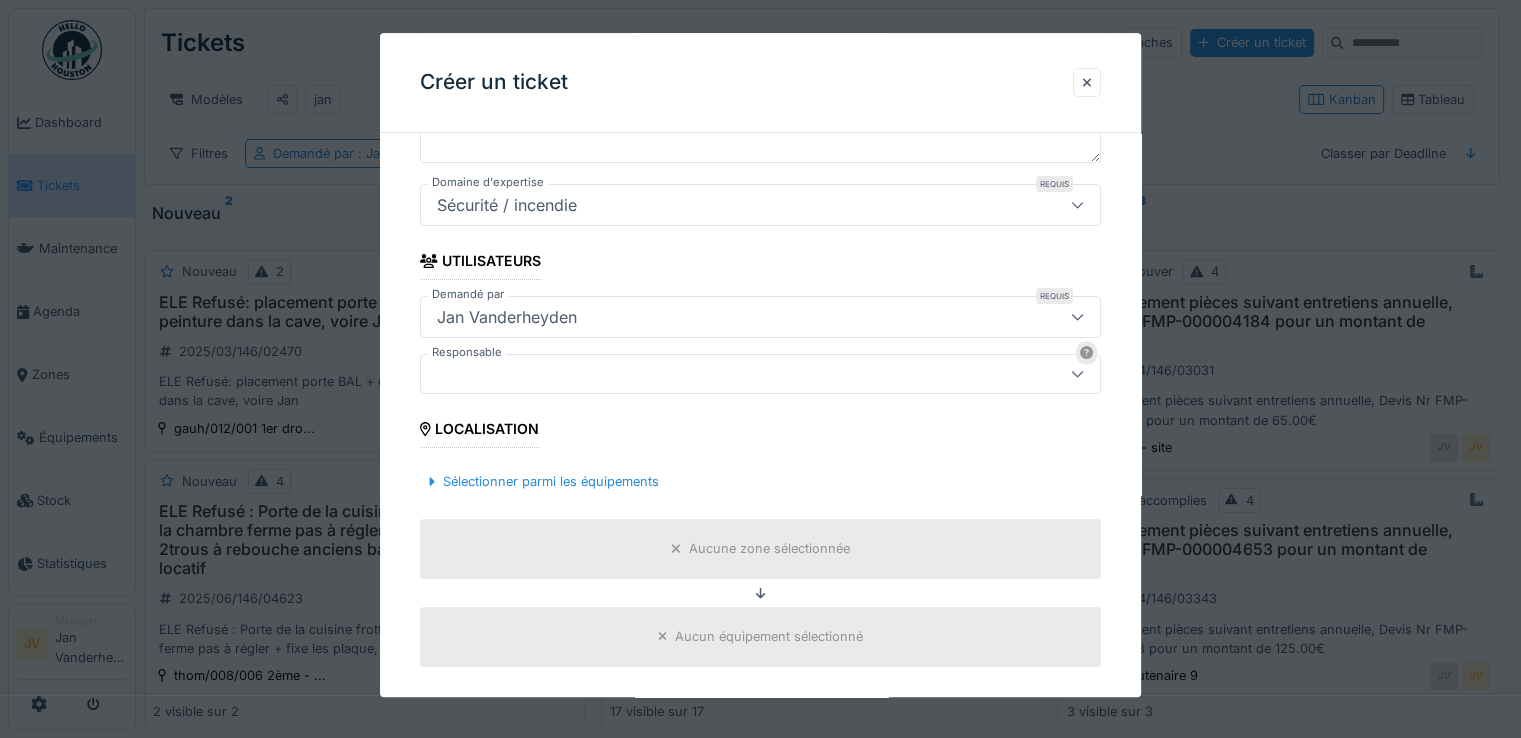 click at bounding box center (726, 374) 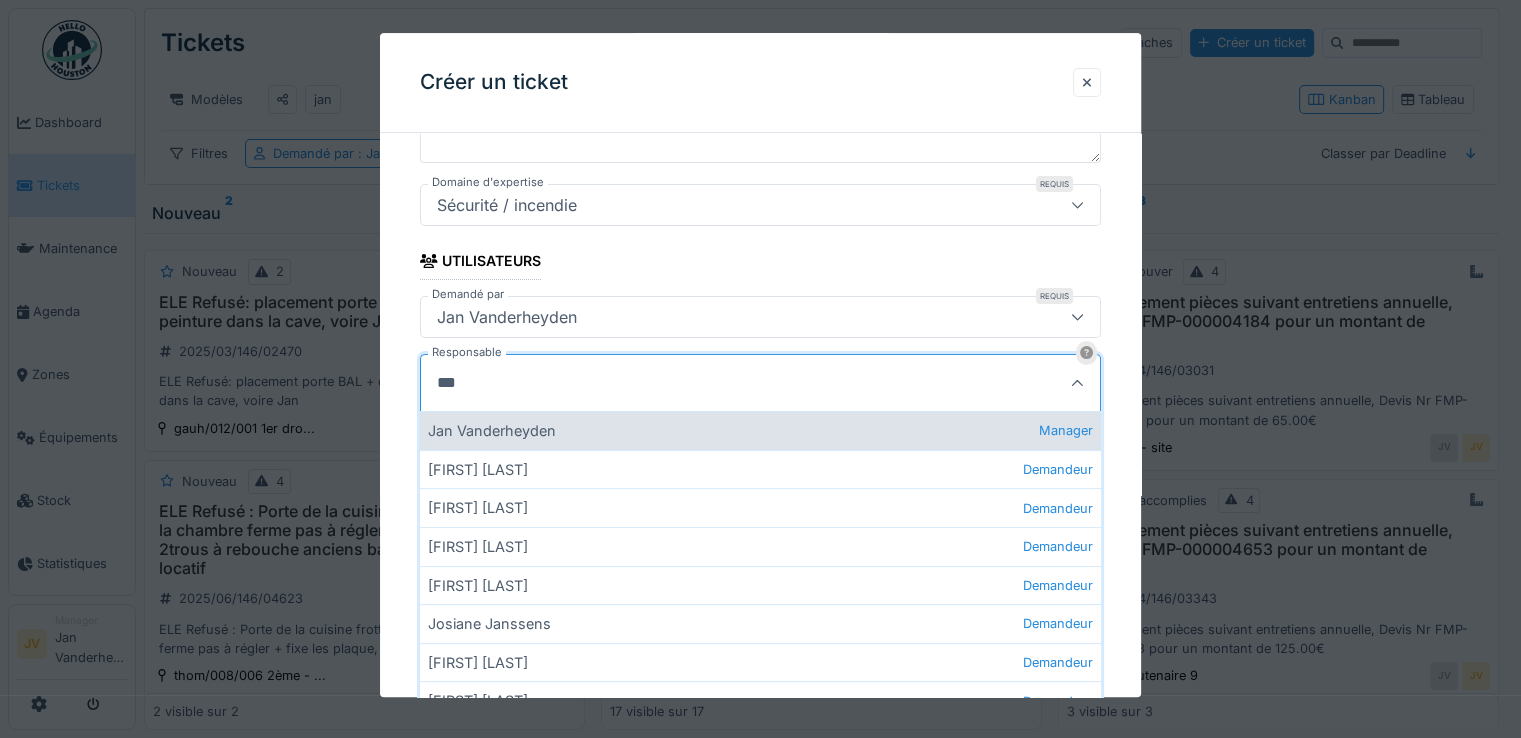 type on "***" 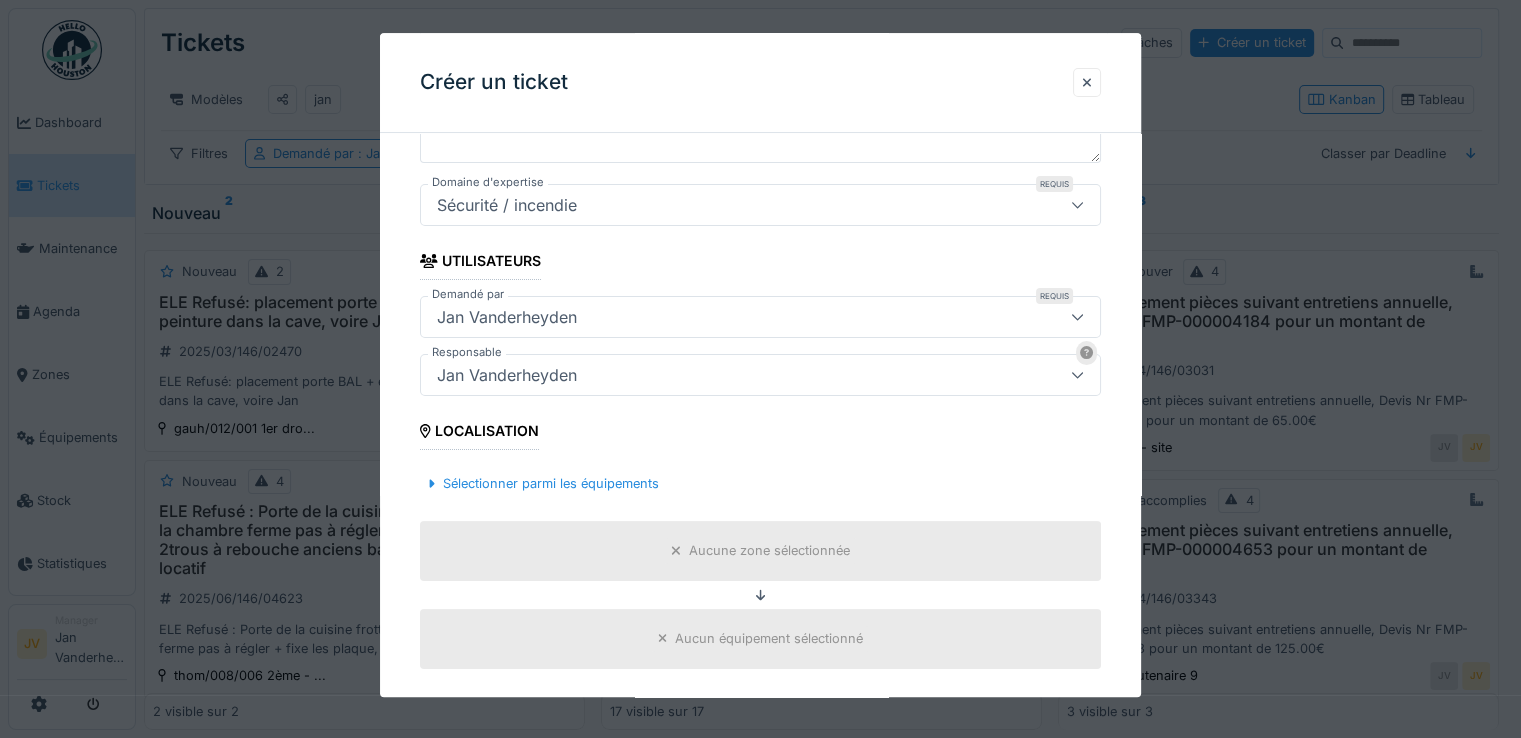 click on "Aucune zone sélectionnée" at bounding box center (769, 551) 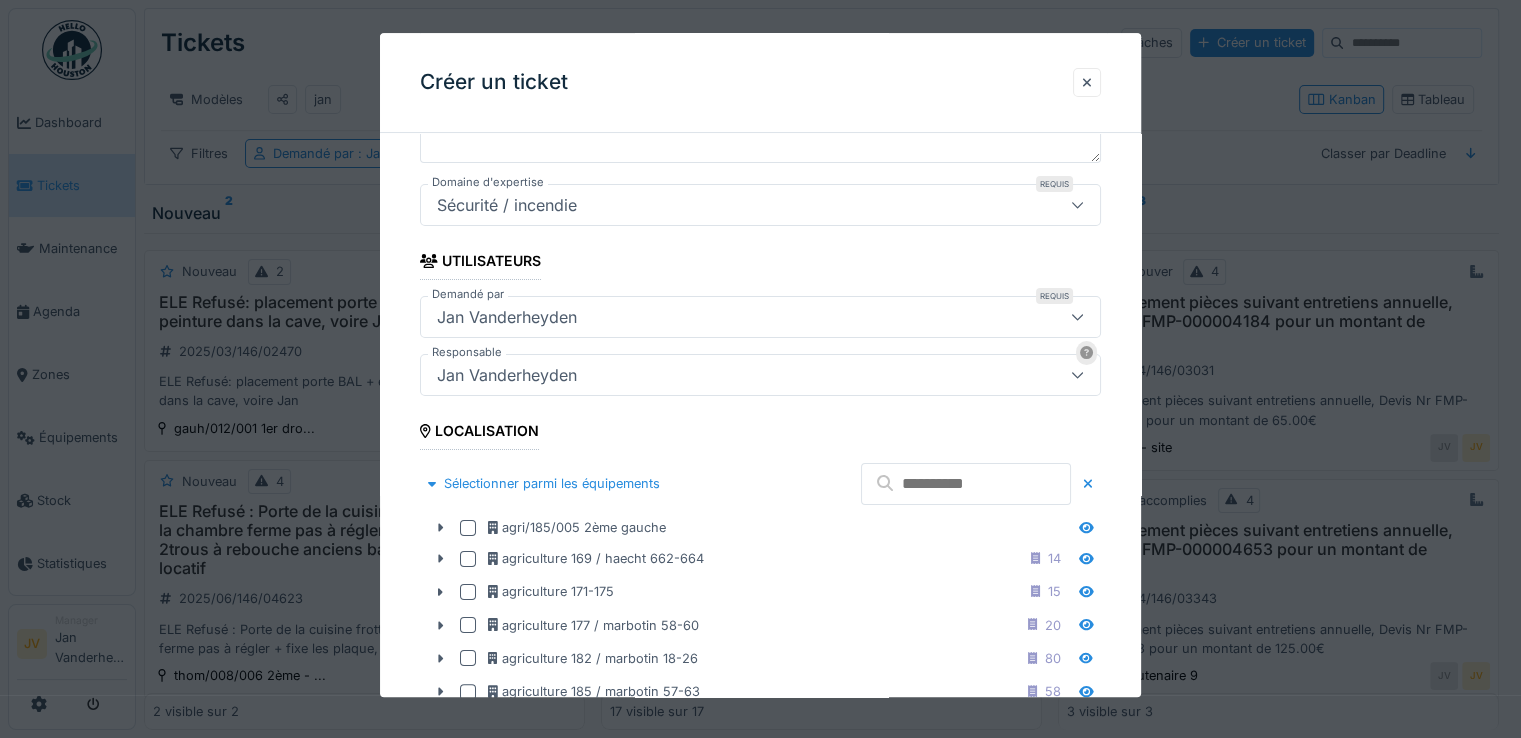 click at bounding box center (966, 484) 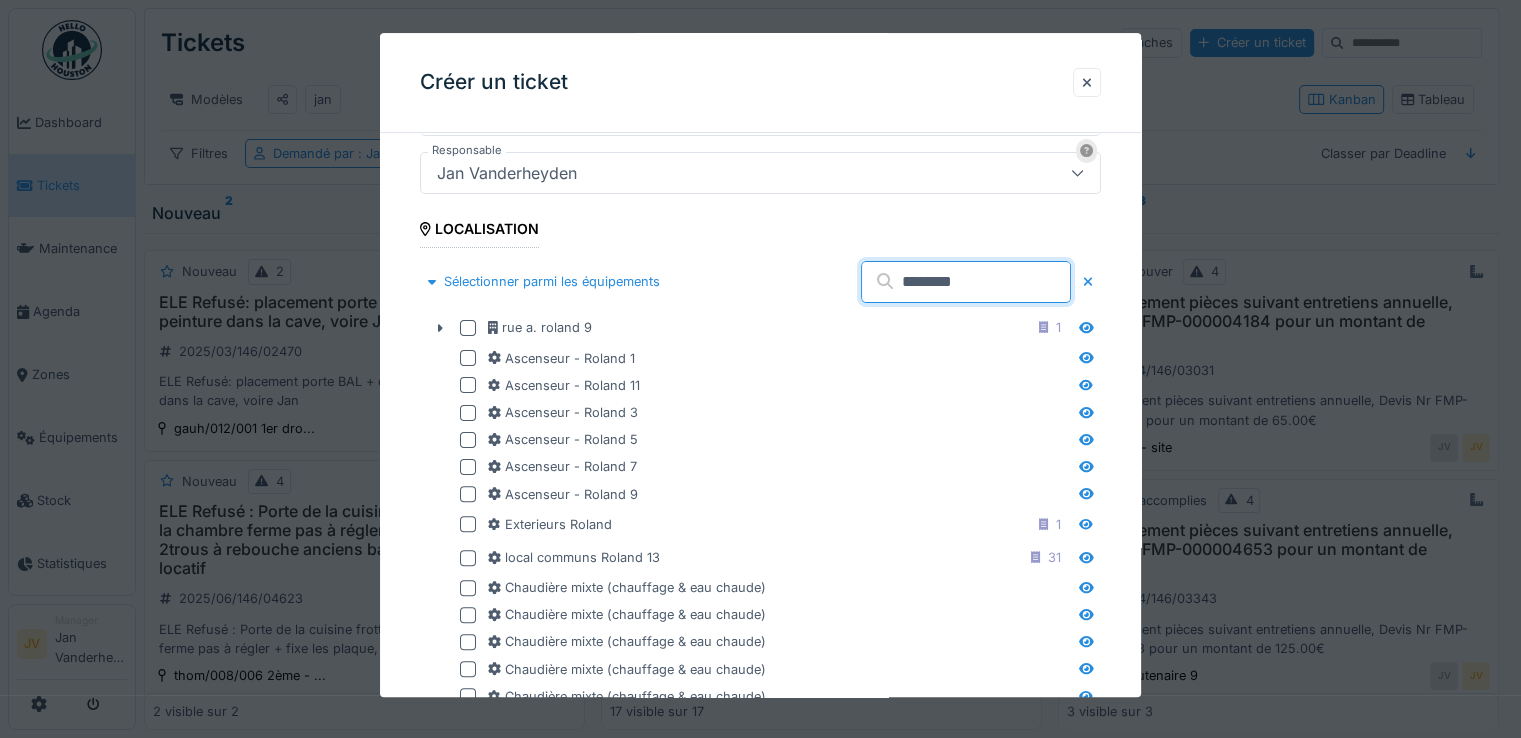 scroll, scrollTop: 500, scrollLeft: 0, axis: vertical 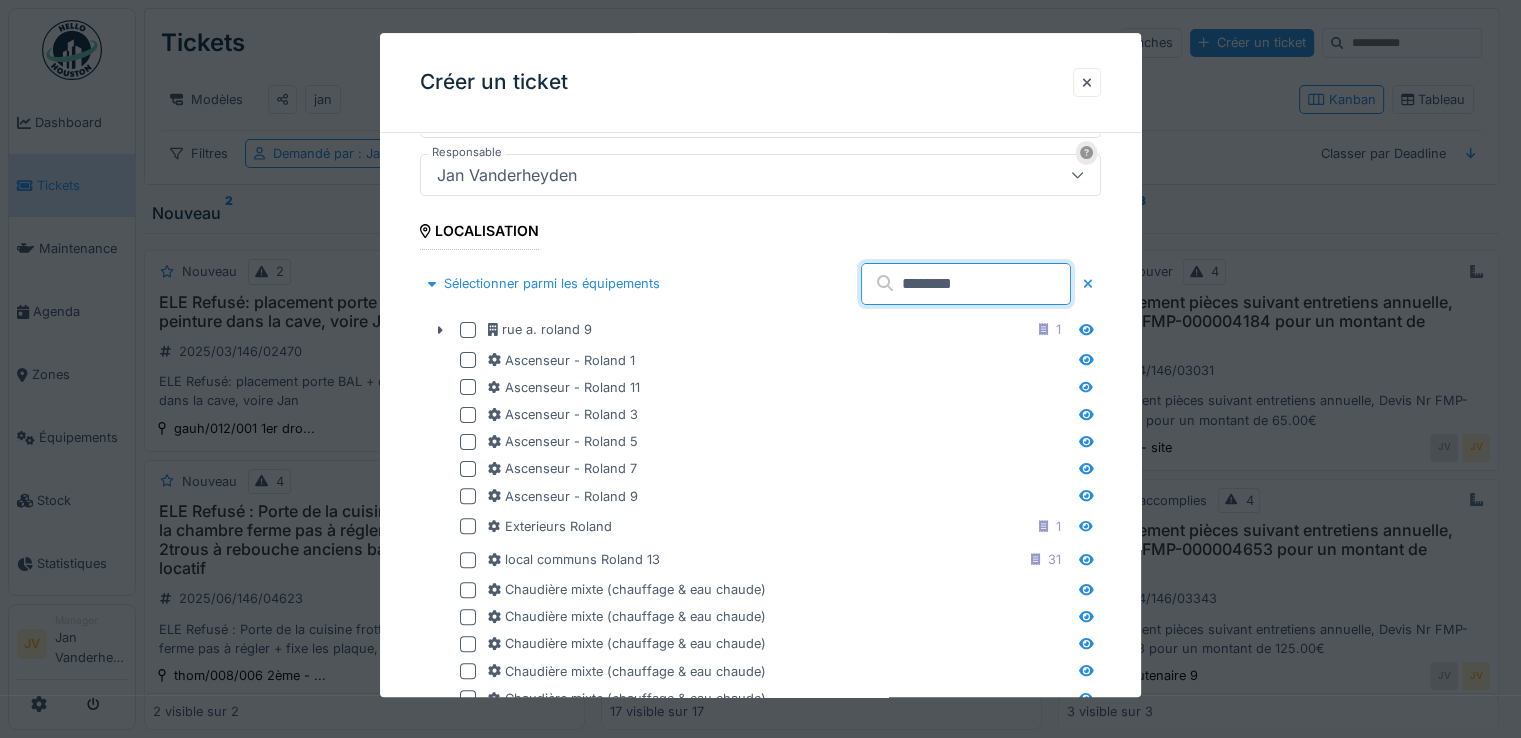 click on "********" at bounding box center (966, 284) 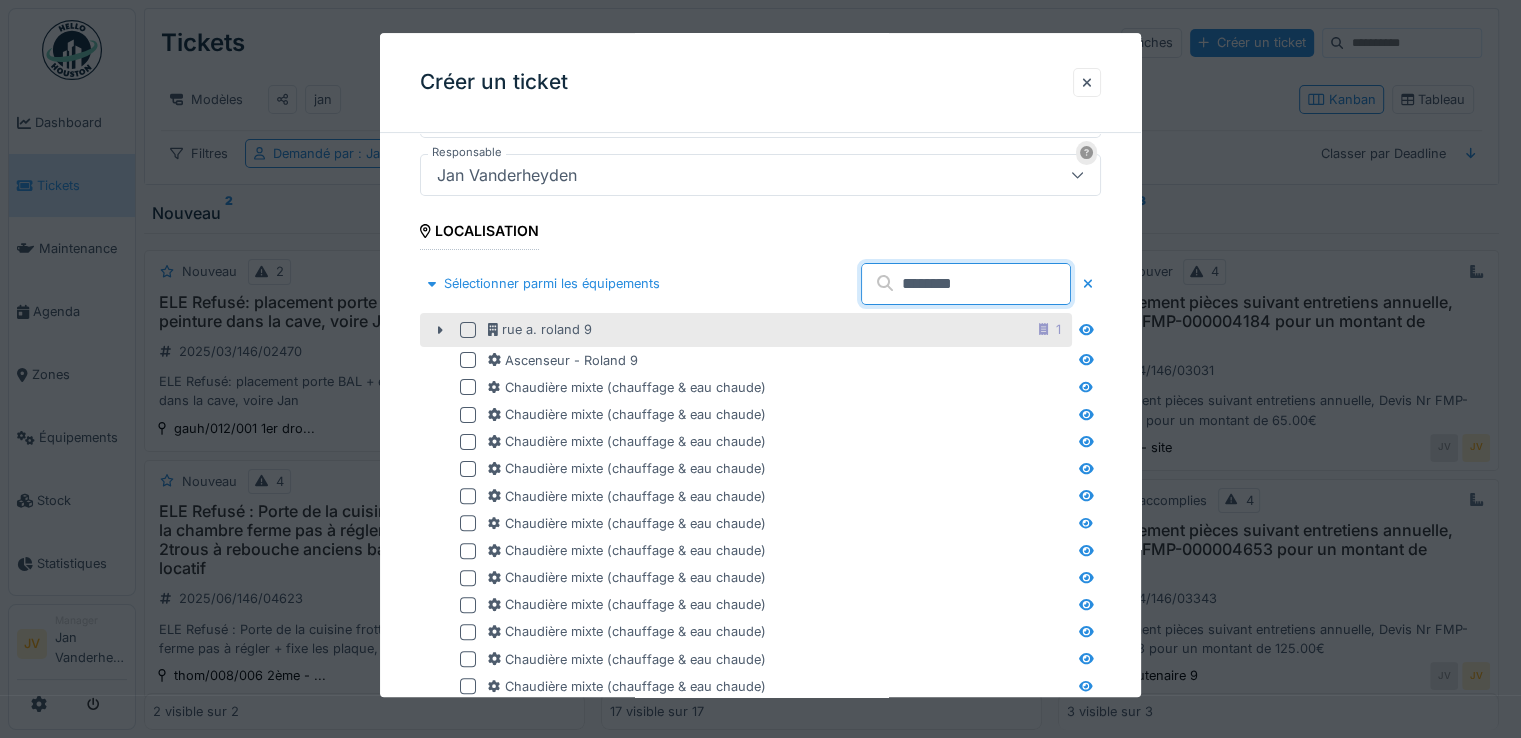 type on "********" 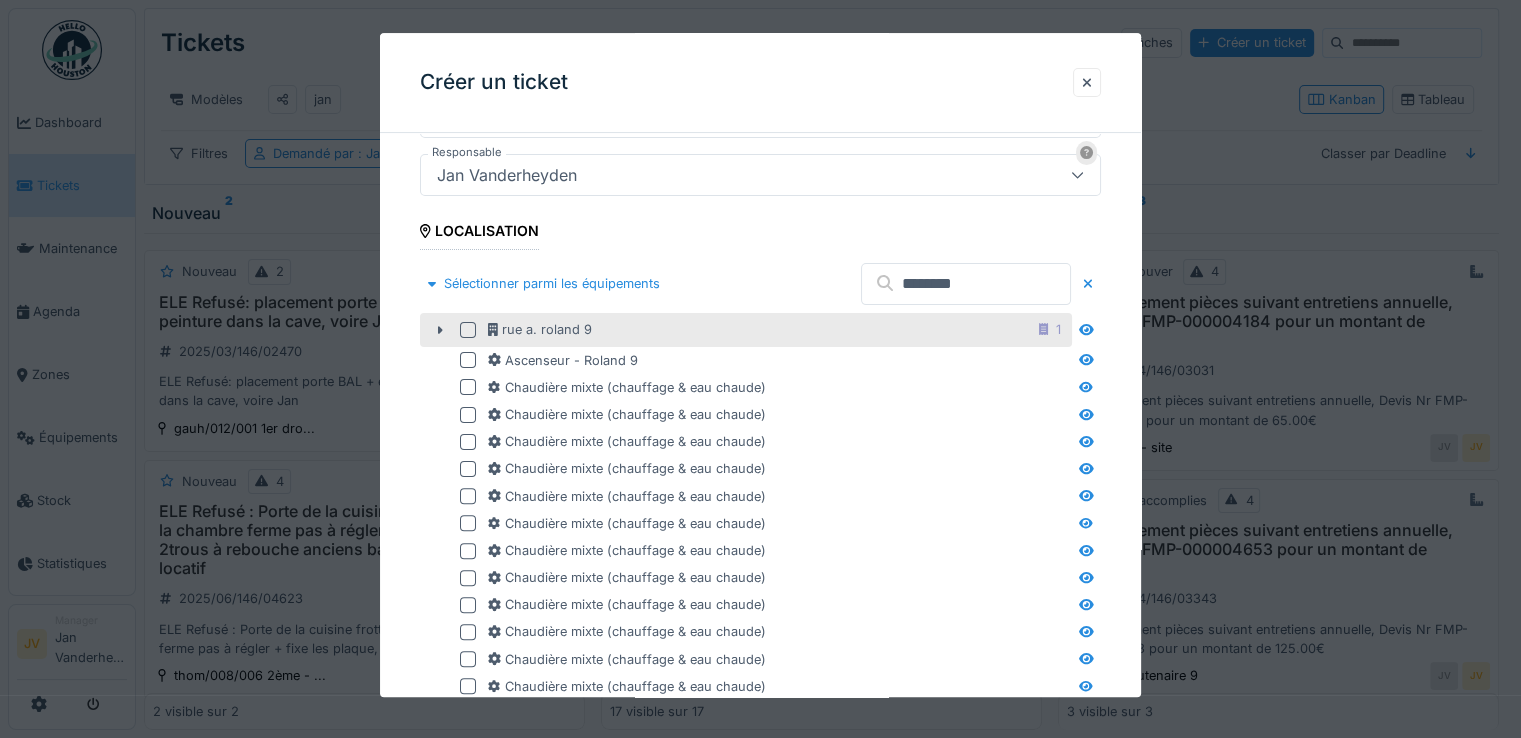 click at bounding box center (468, 330) 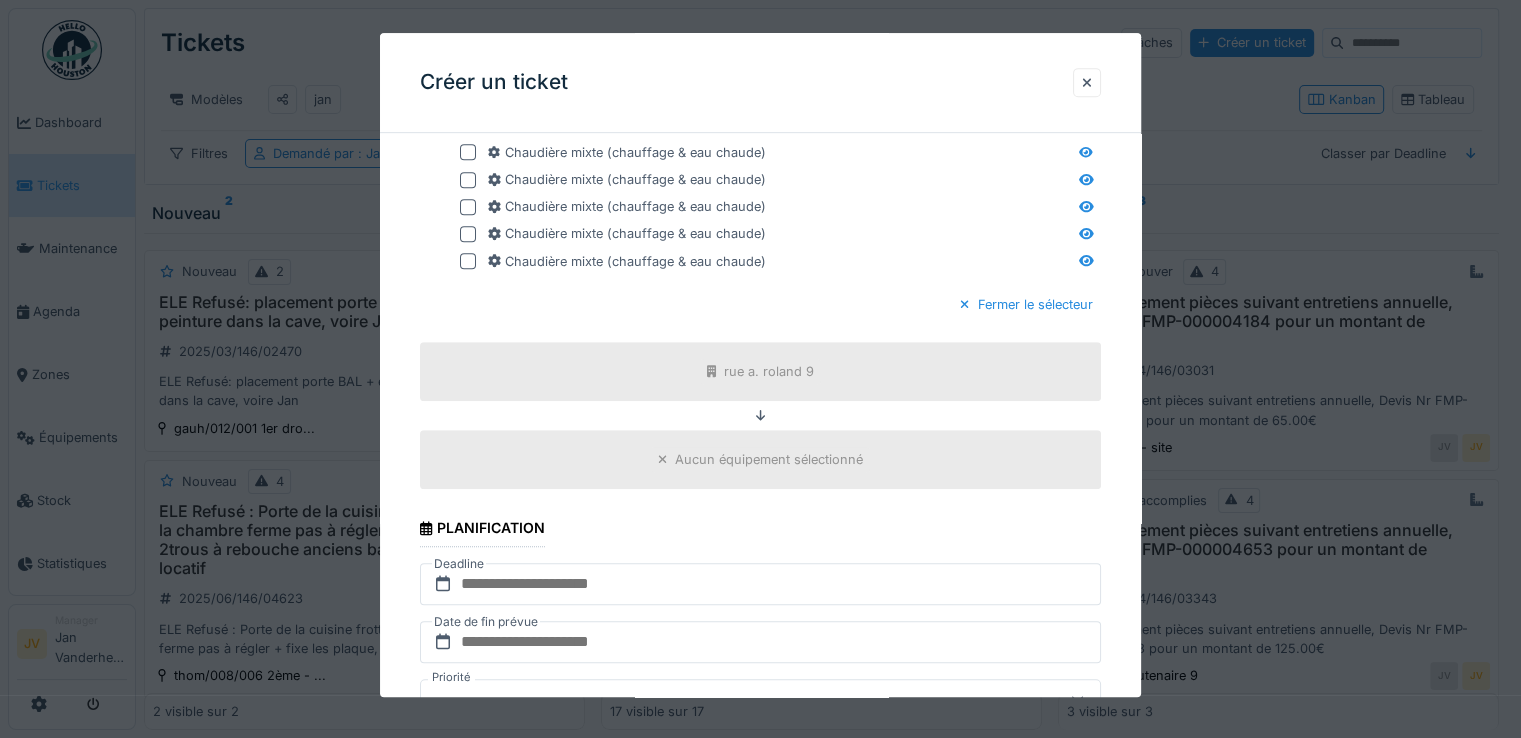 scroll, scrollTop: 1200, scrollLeft: 0, axis: vertical 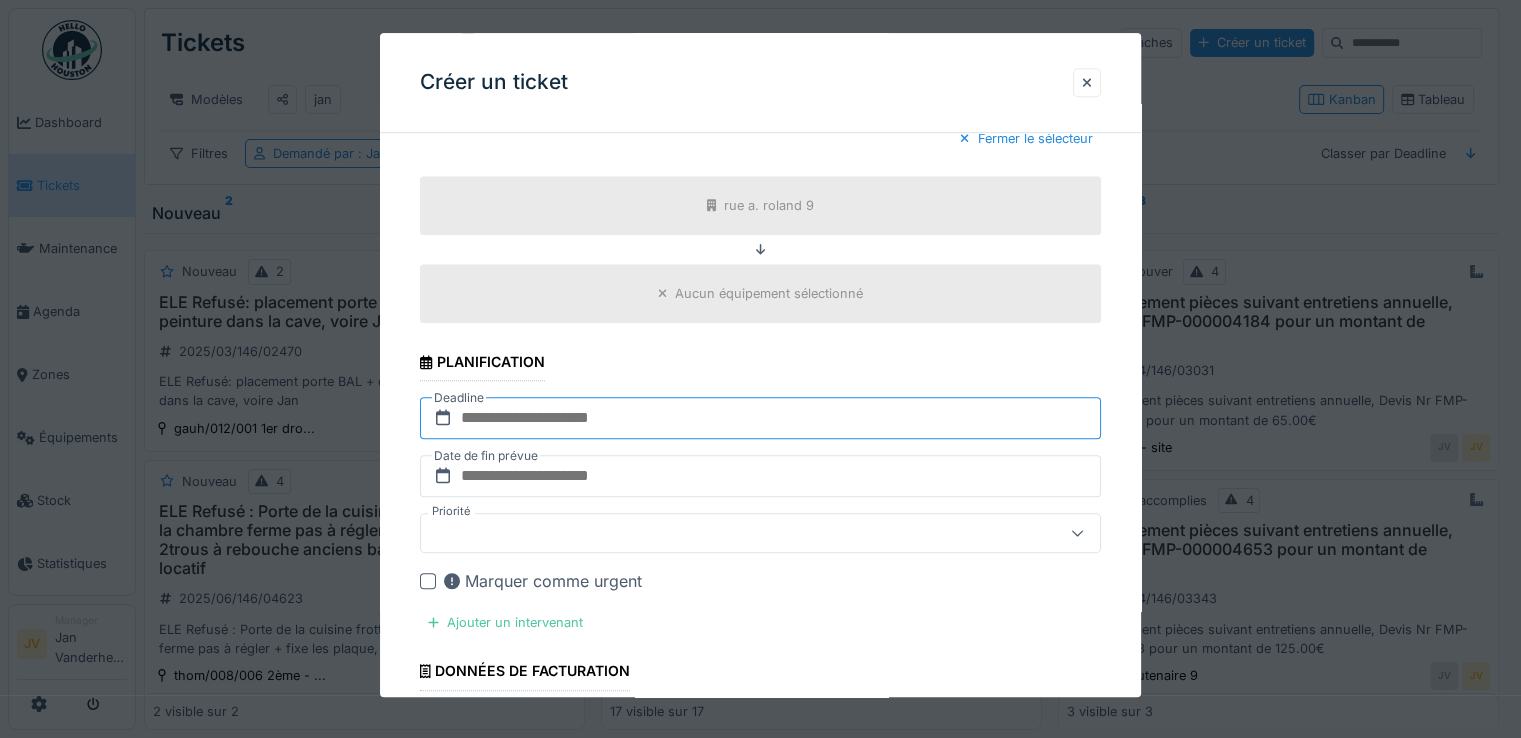 click at bounding box center [760, 418] 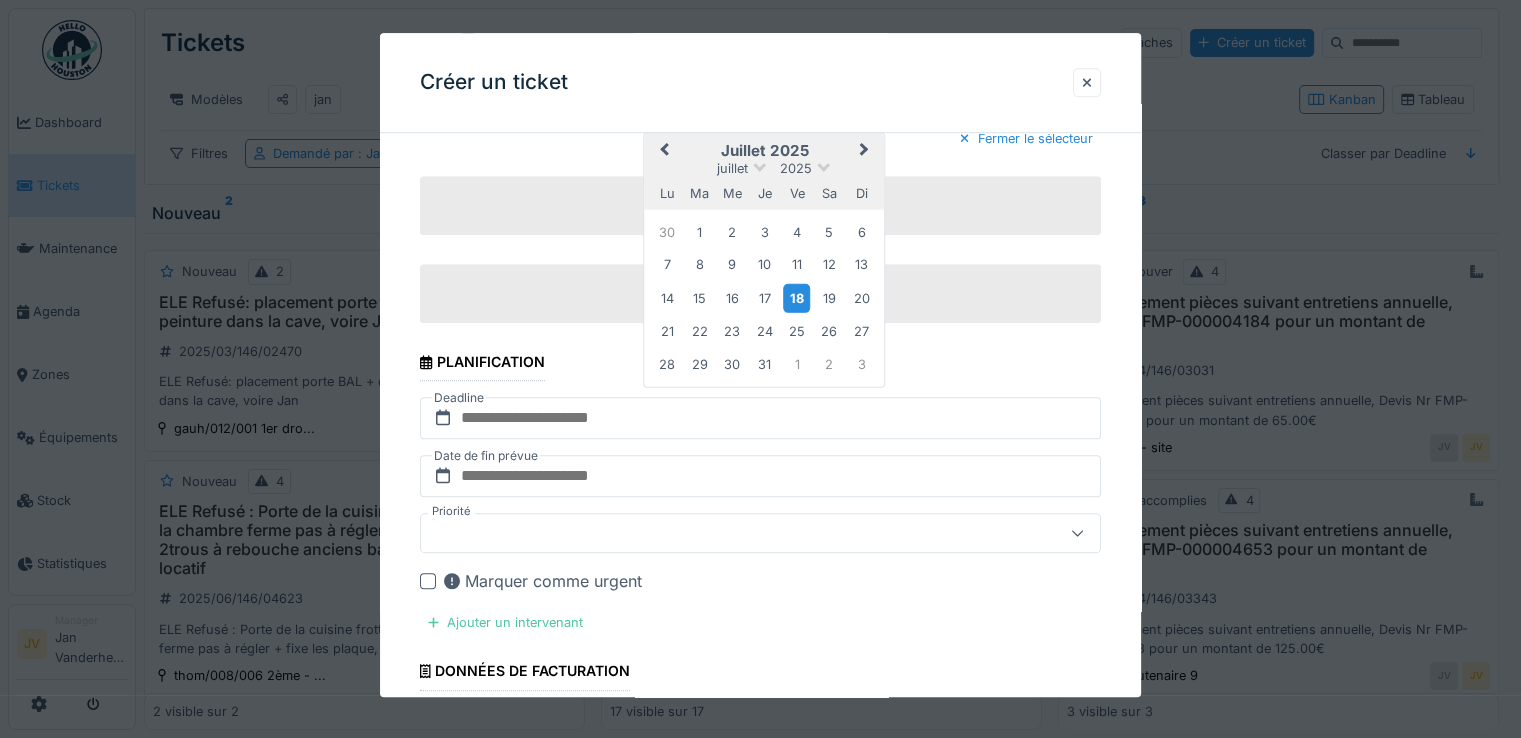 click on "18" at bounding box center (796, 298) 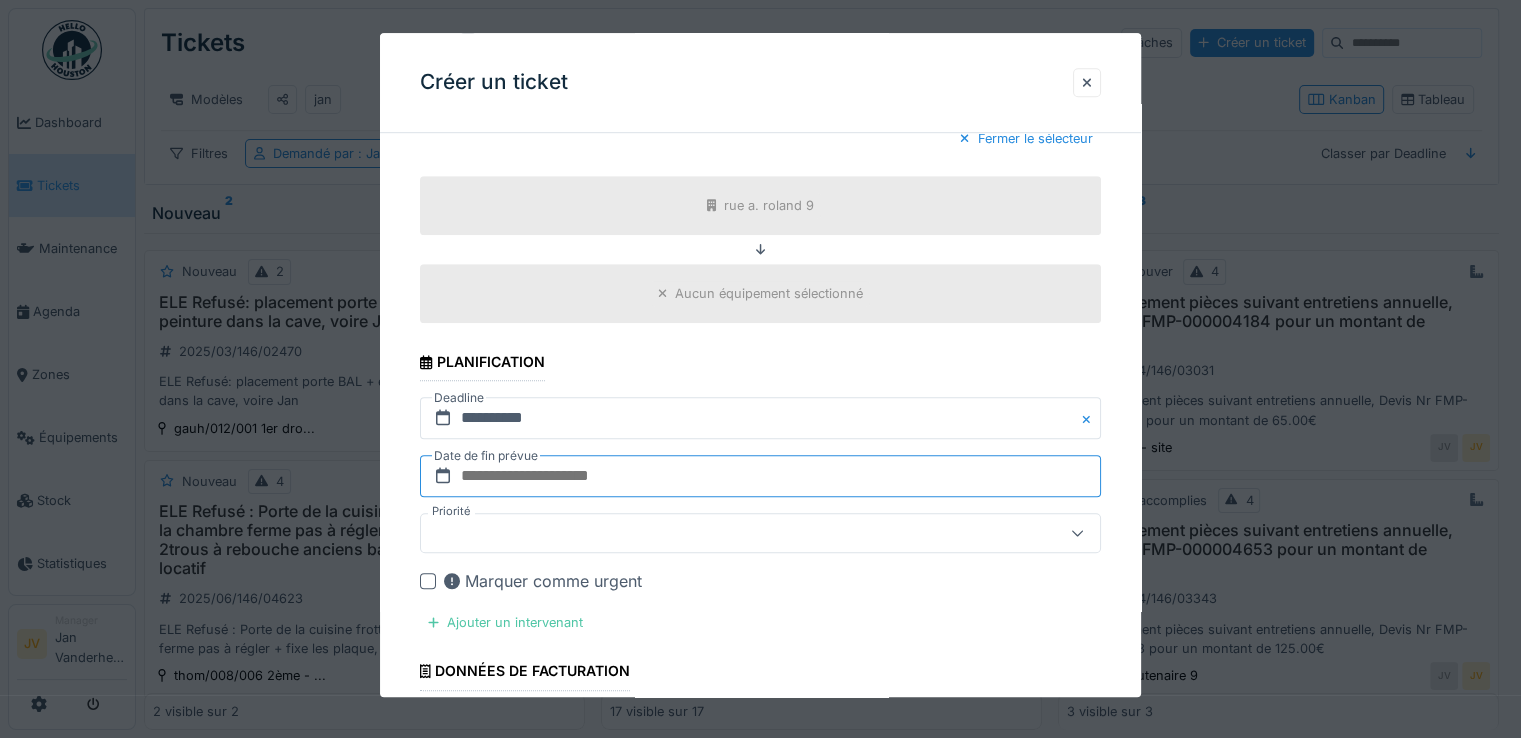 drag, startPoint x: 567, startPoint y: 467, endPoint x: 611, endPoint y: 460, distance: 44.553337 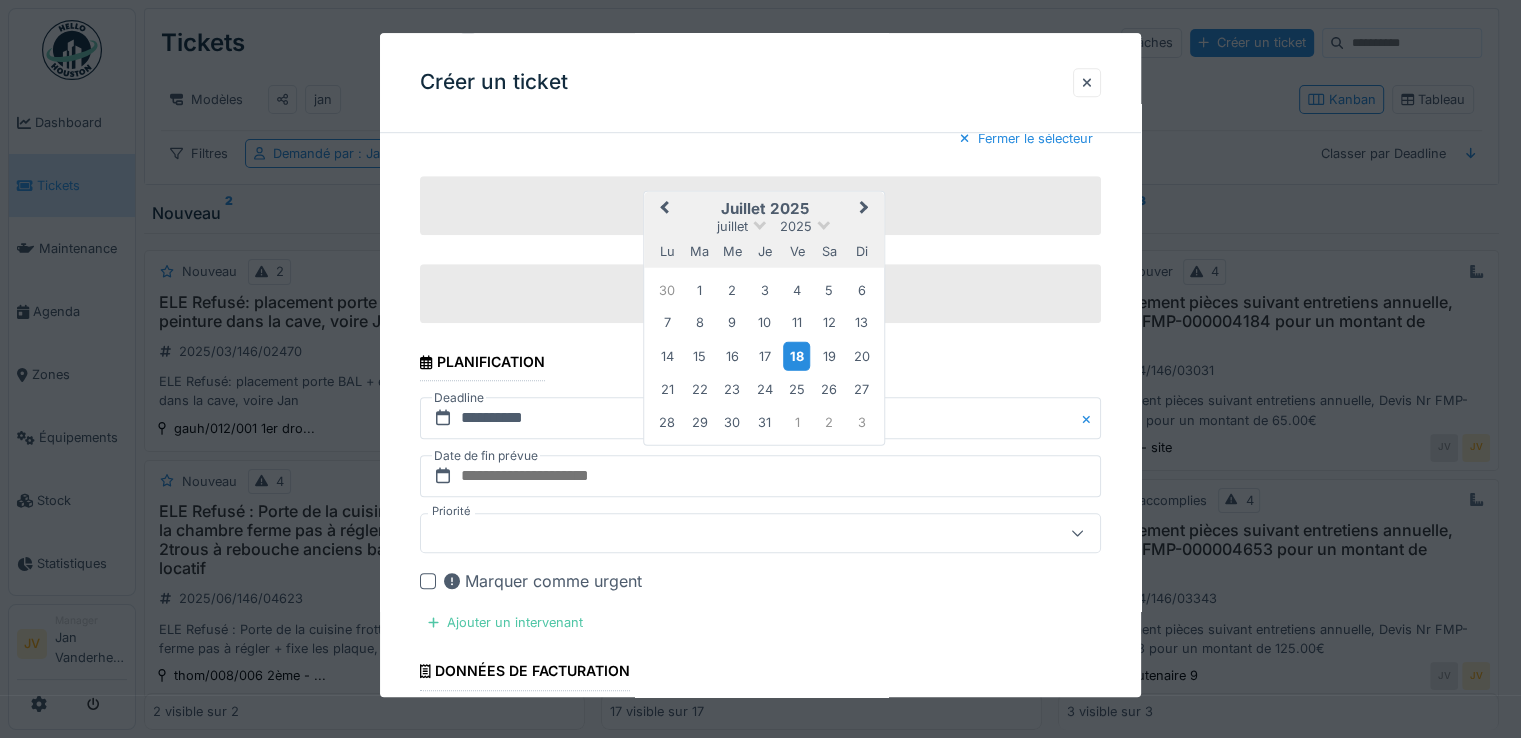 click on "18" at bounding box center [796, 356] 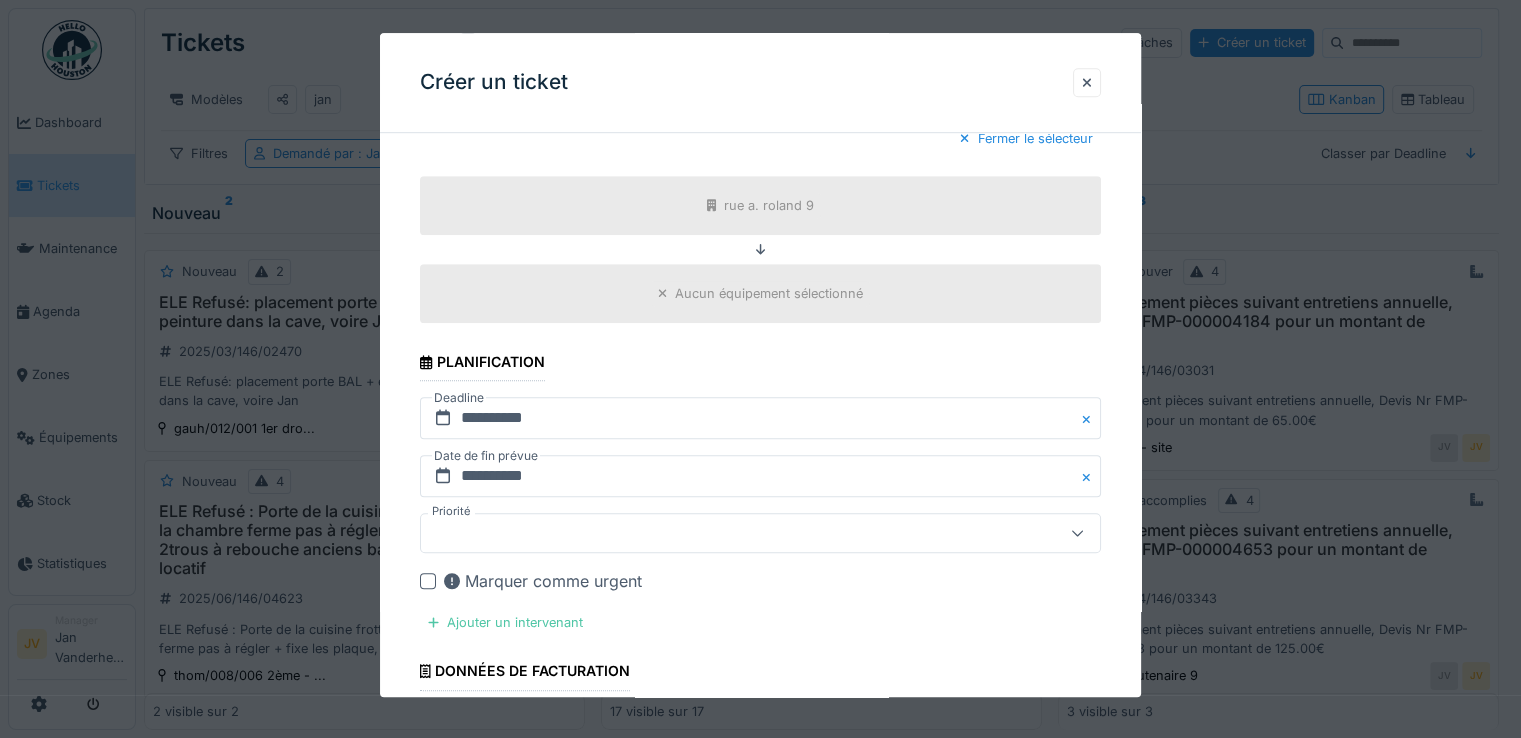 click at bounding box center (726, 533) 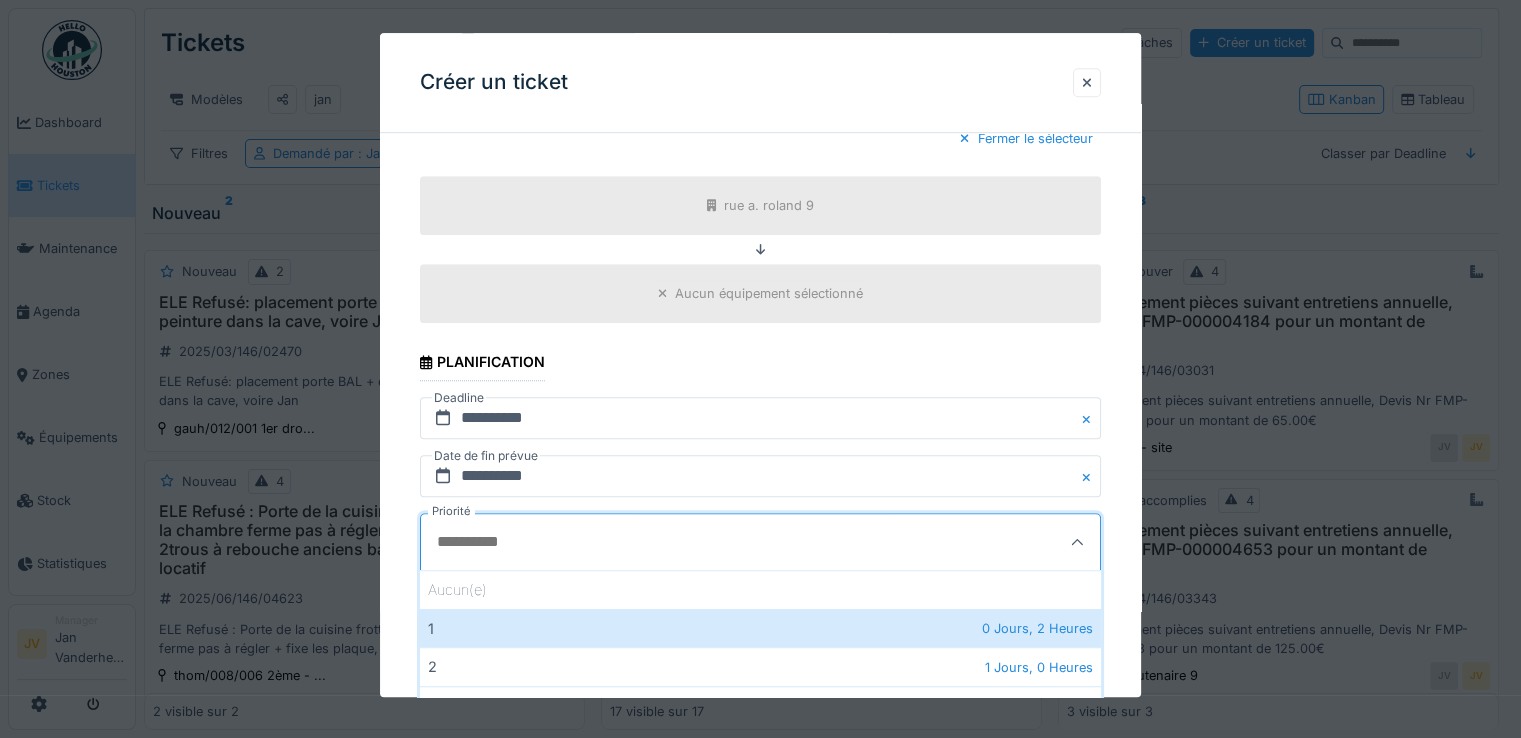 click on "**********" at bounding box center [760, 84] 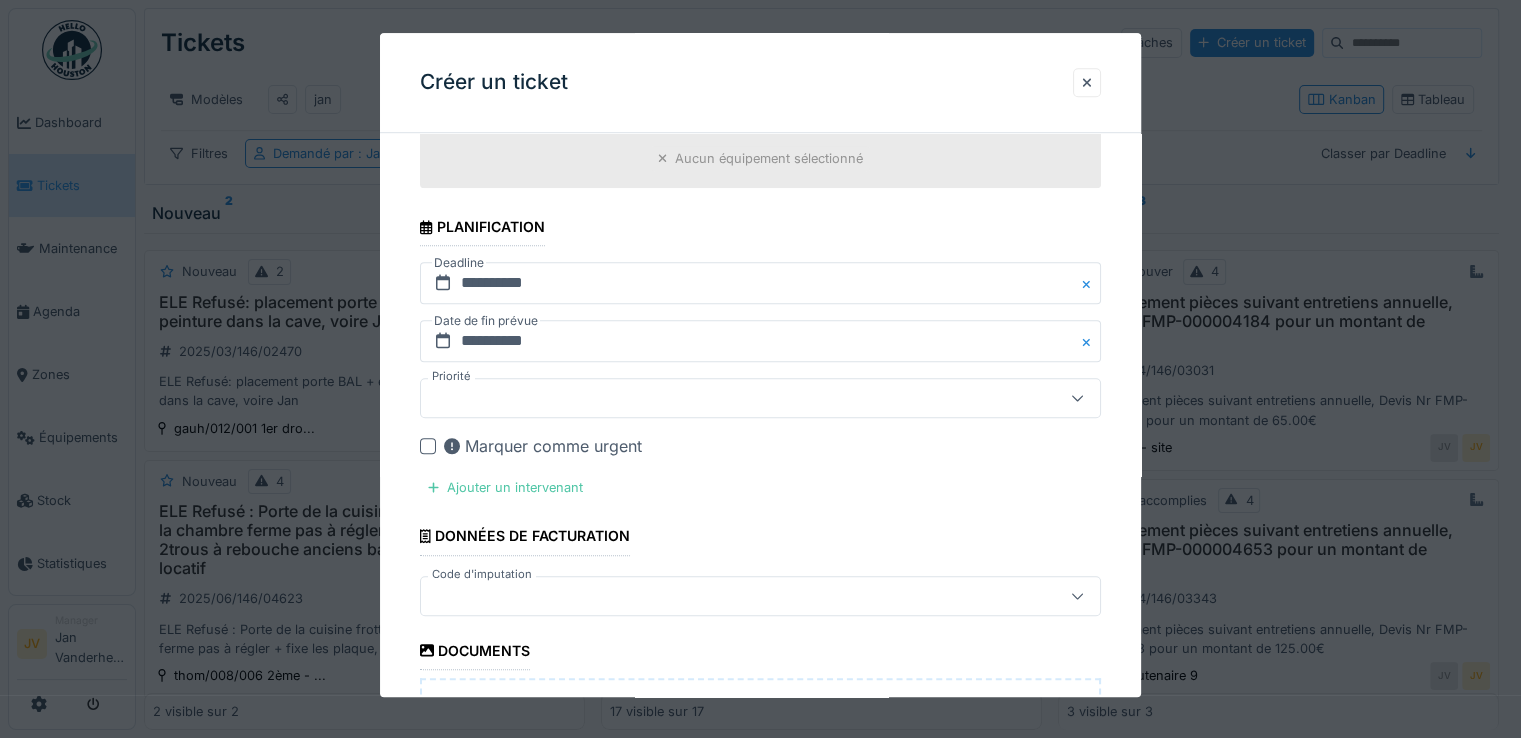 scroll, scrollTop: 1600, scrollLeft: 0, axis: vertical 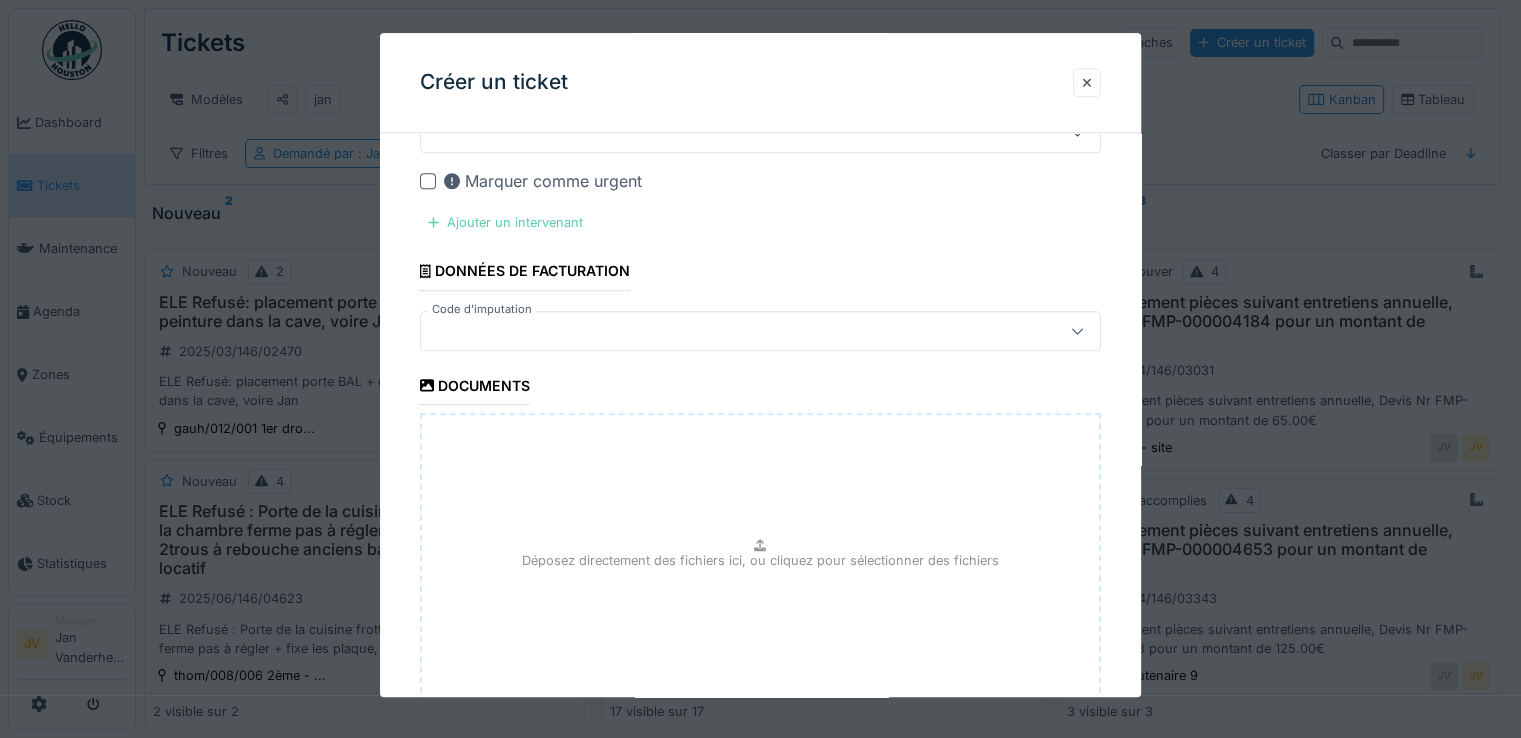 click on "Ajouter un intervenant" at bounding box center [505, 222] 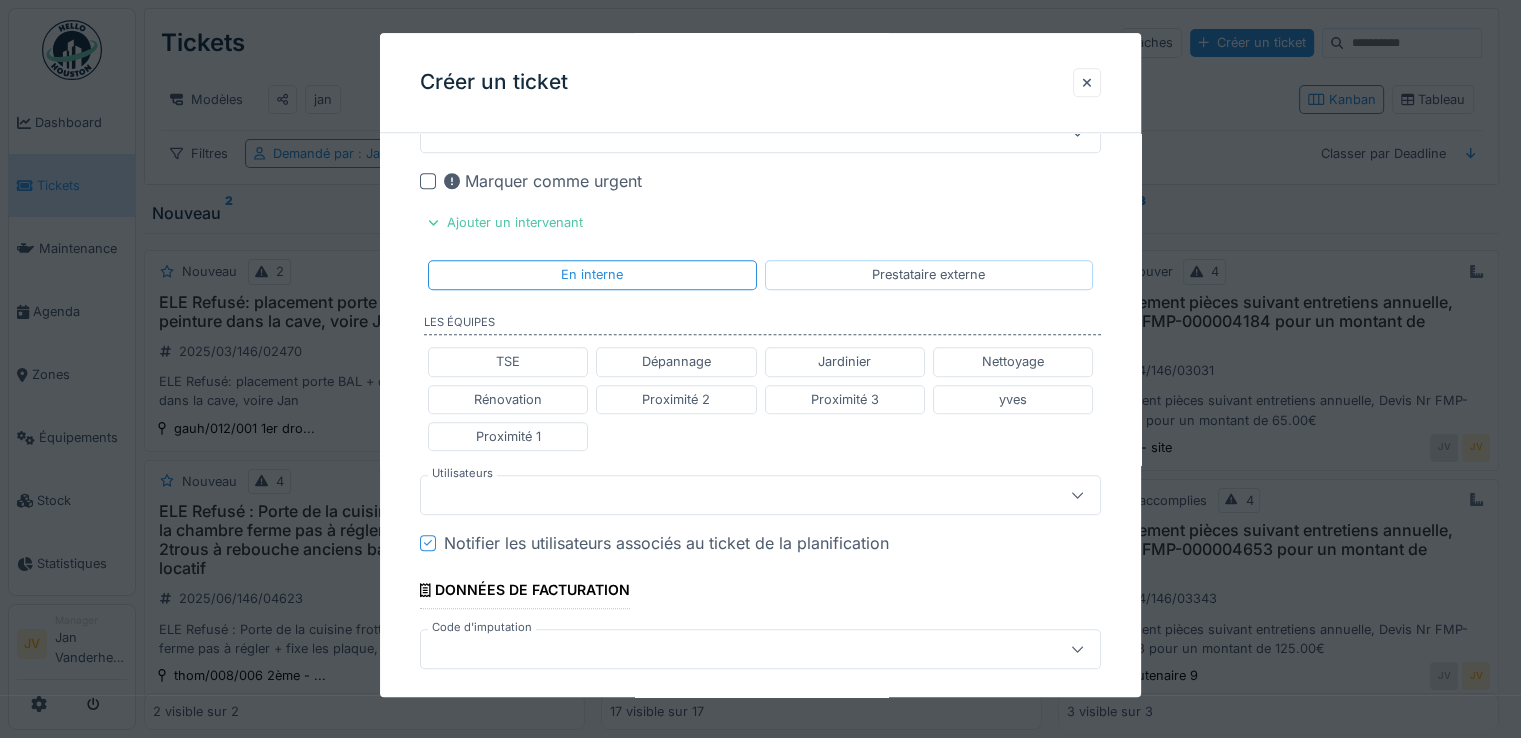 click on "Prestataire externe" at bounding box center [928, 275] 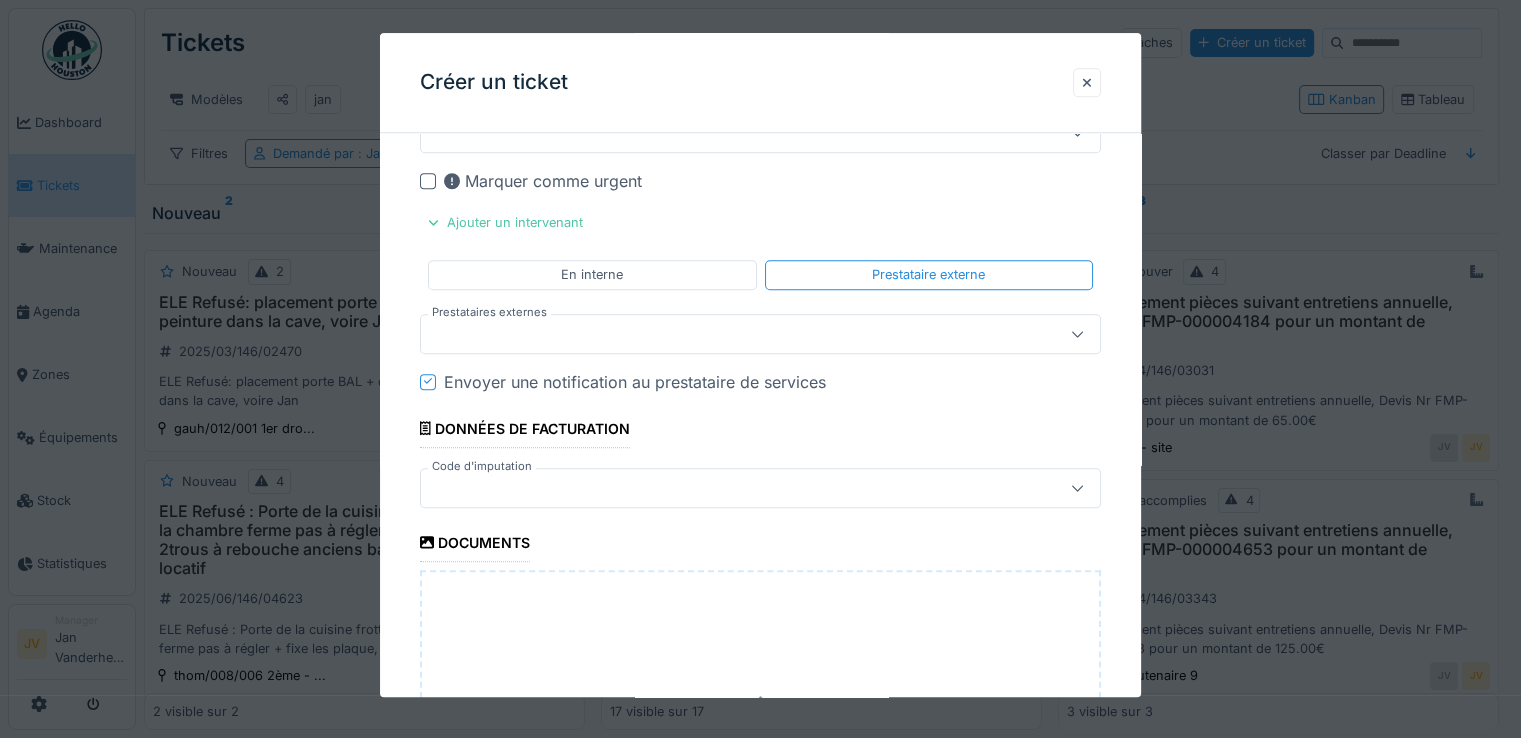 click at bounding box center [726, 334] 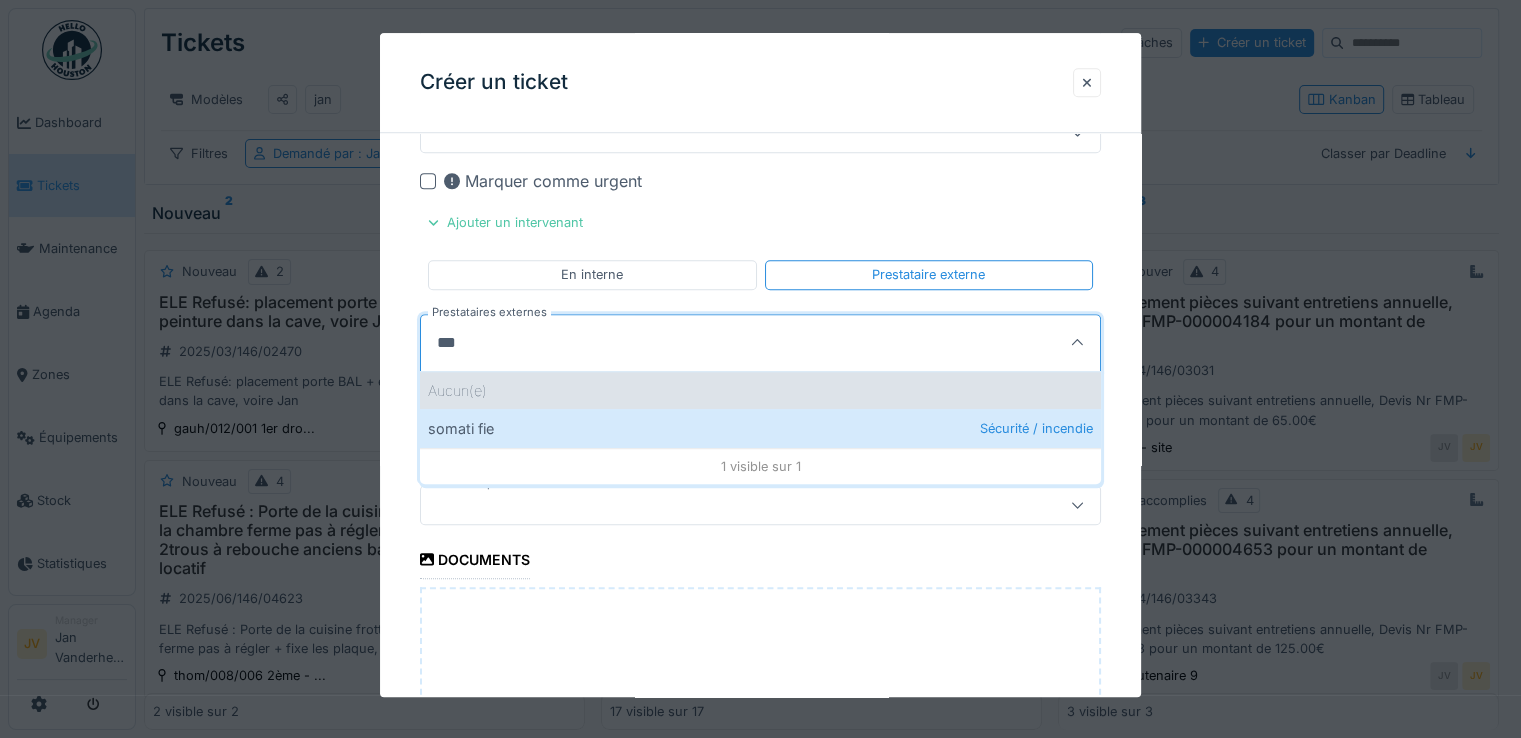type on "***" 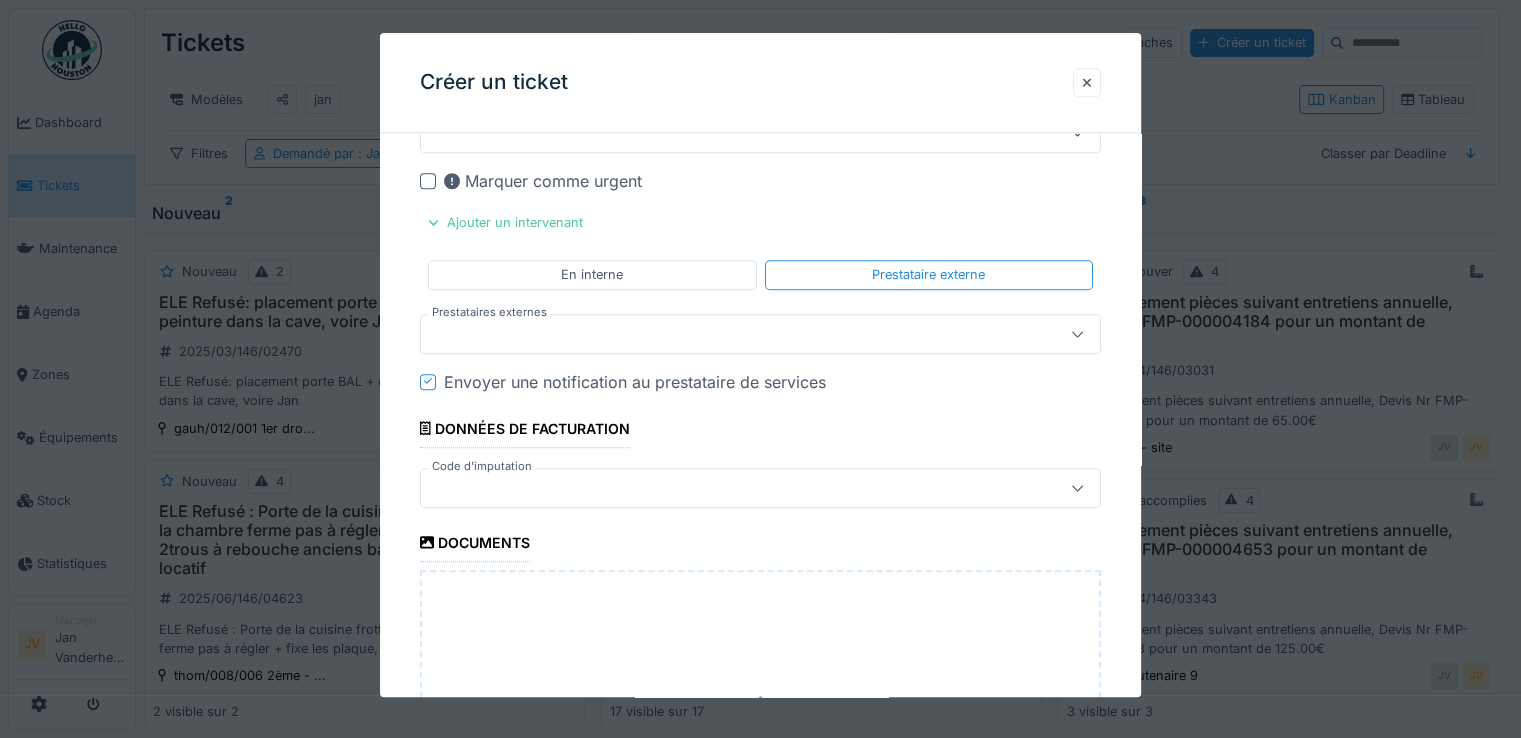 click at bounding box center [726, 334] 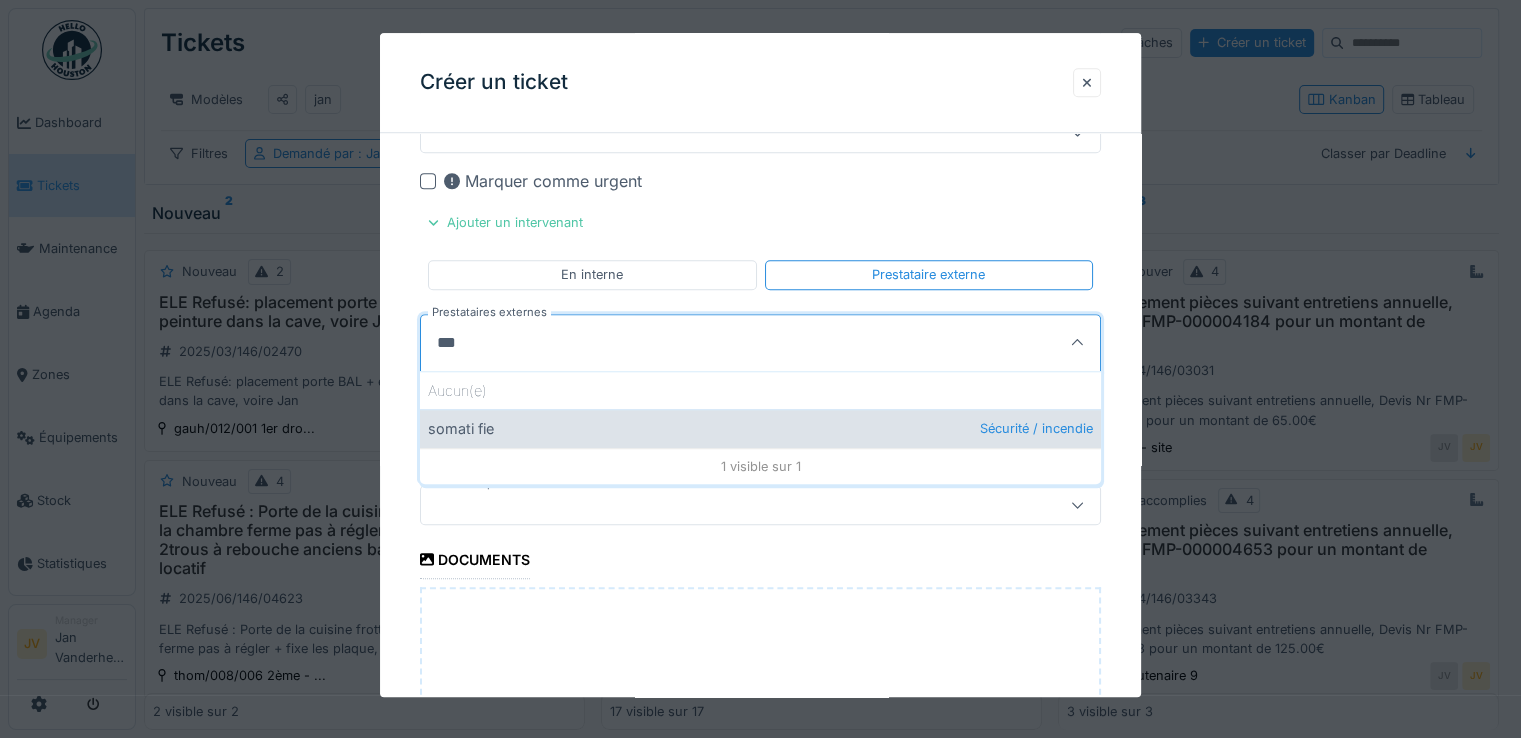 type on "***" 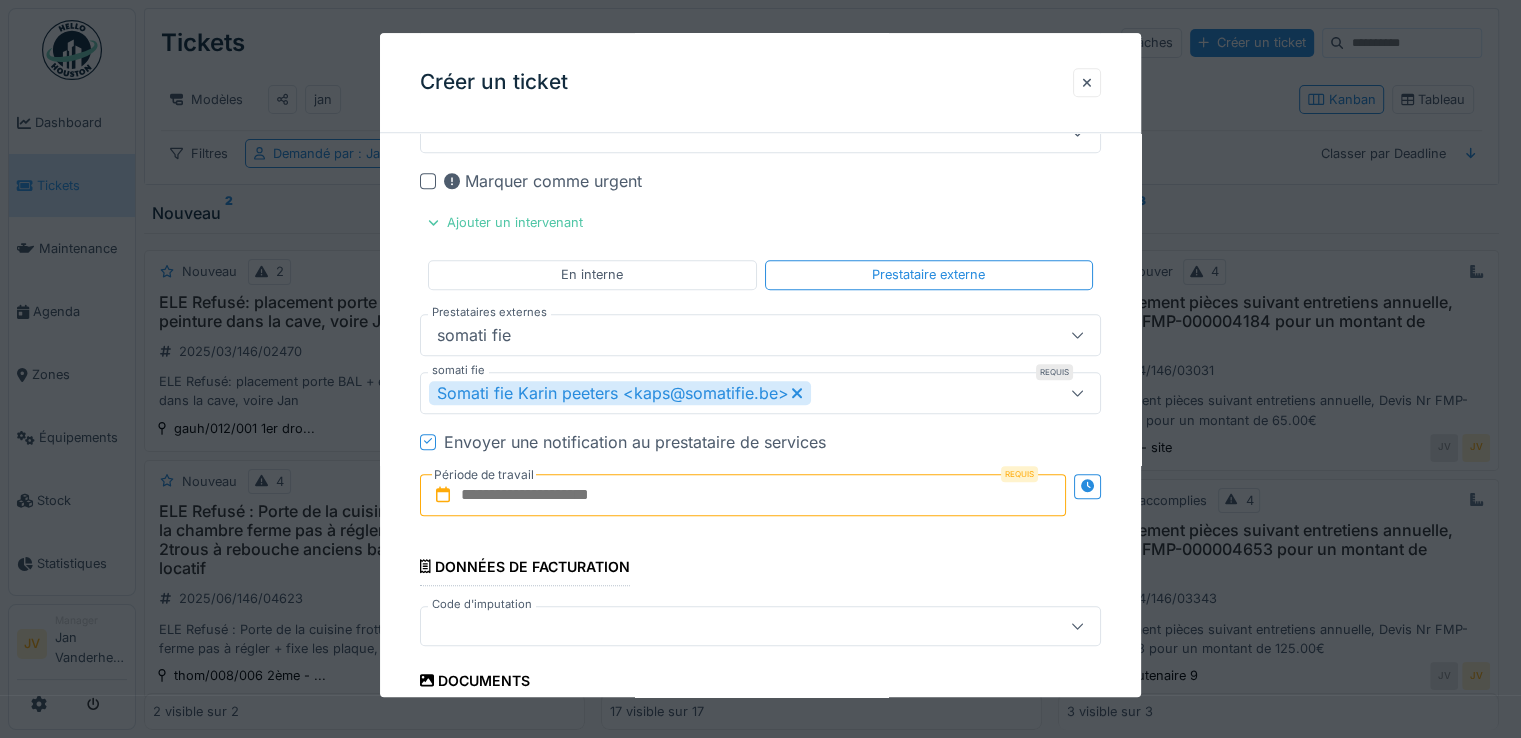 click at bounding box center (743, 495) 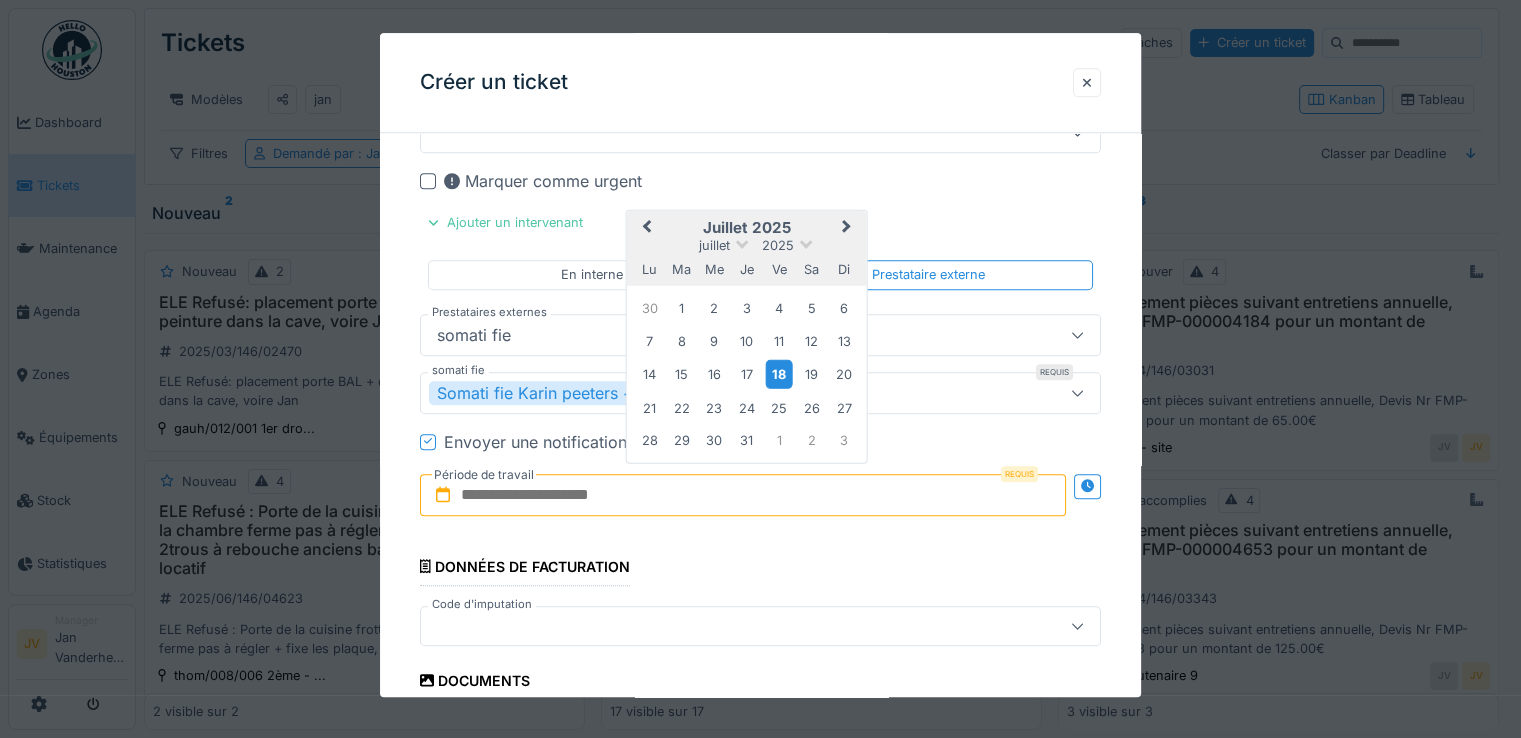 click on "18" at bounding box center (779, 374) 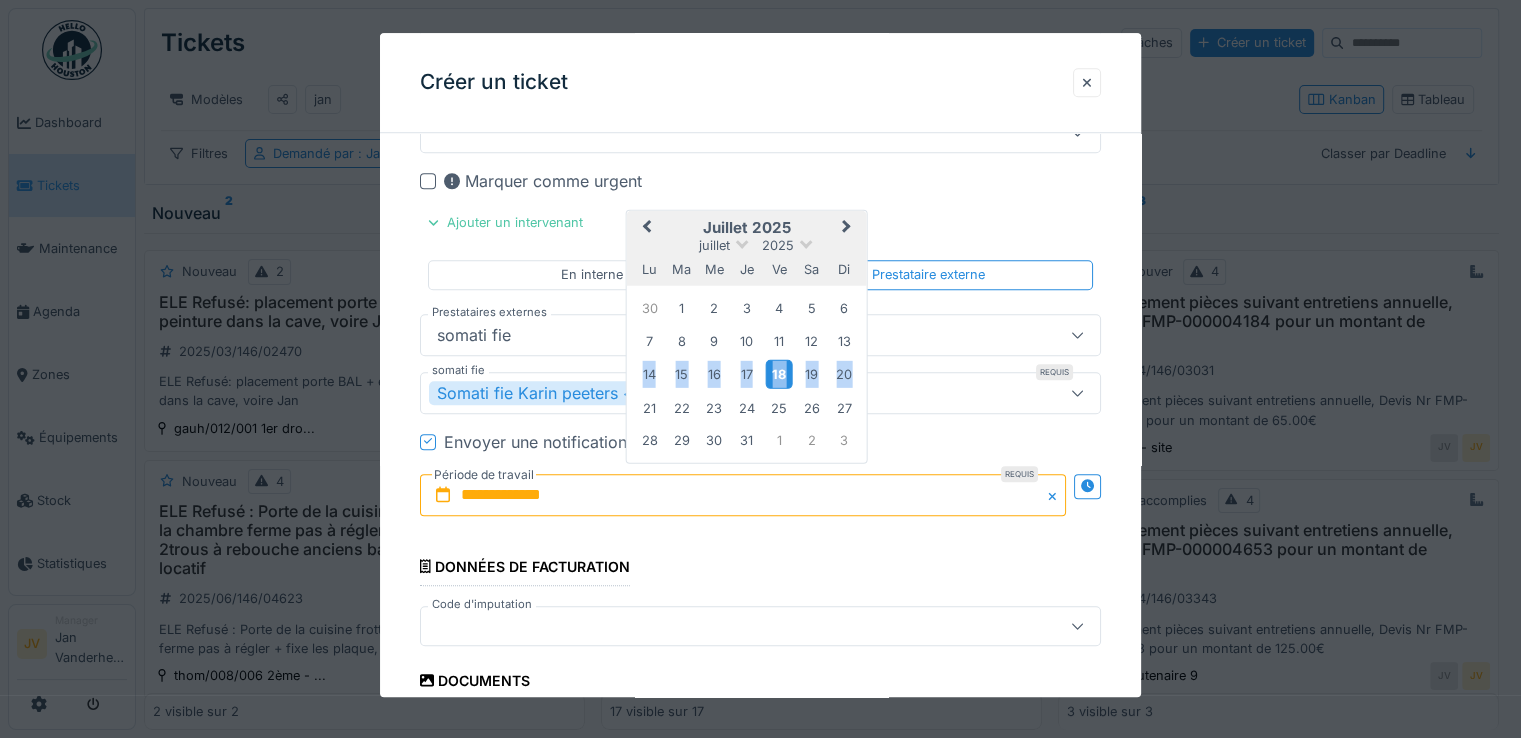 click on "18" at bounding box center [779, 374] 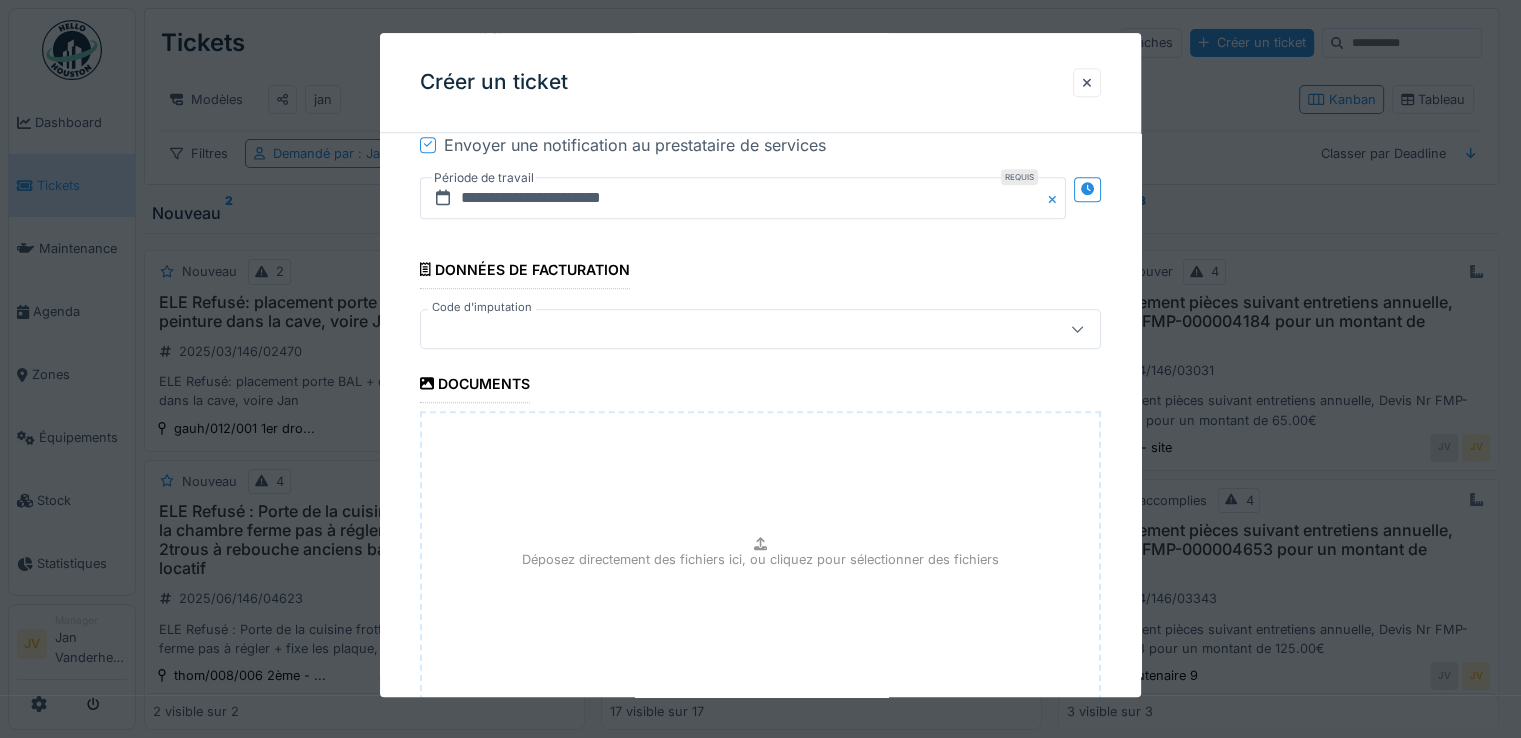 scroll, scrollTop: 1900, scrollLeft: 0, axis: vertical 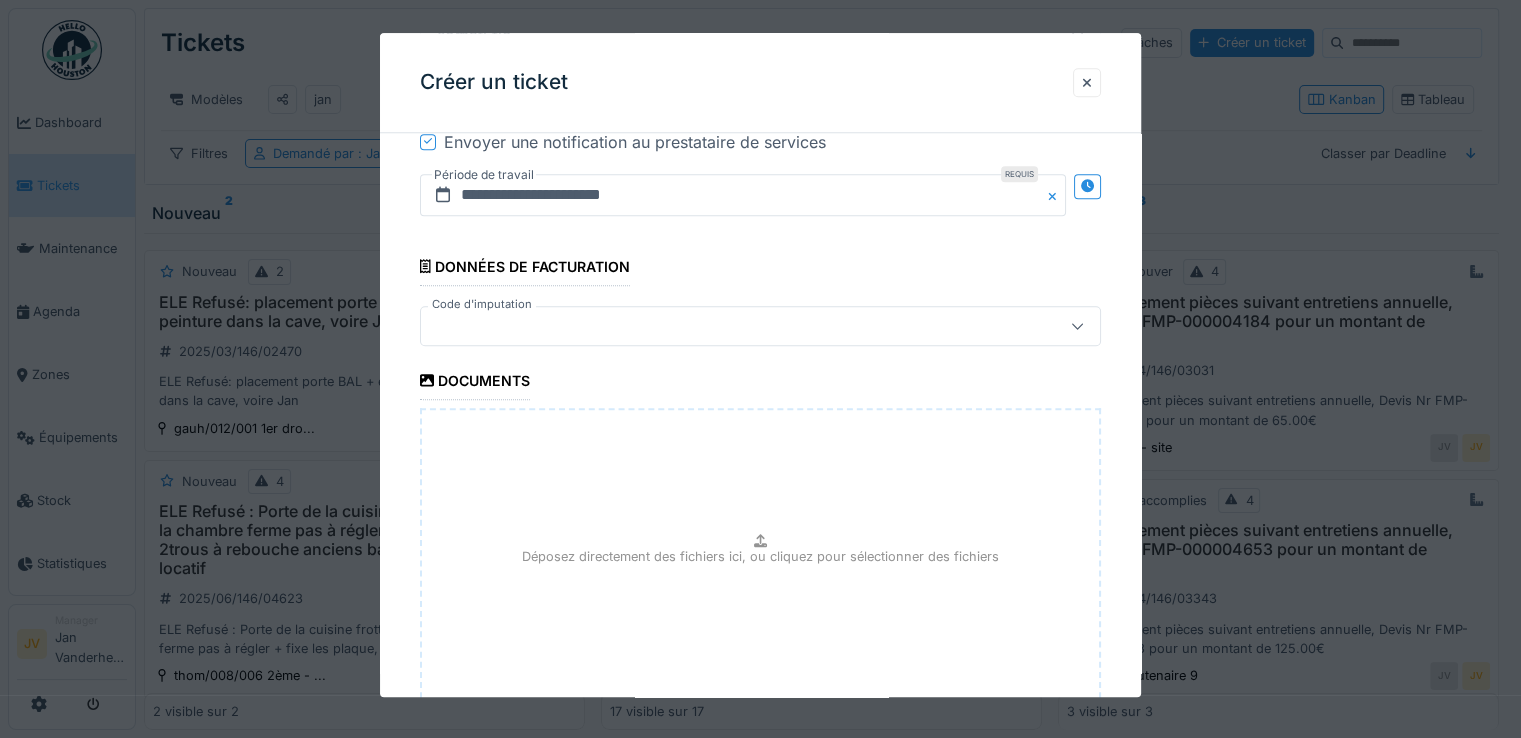 click at bounding box center (760, 326) 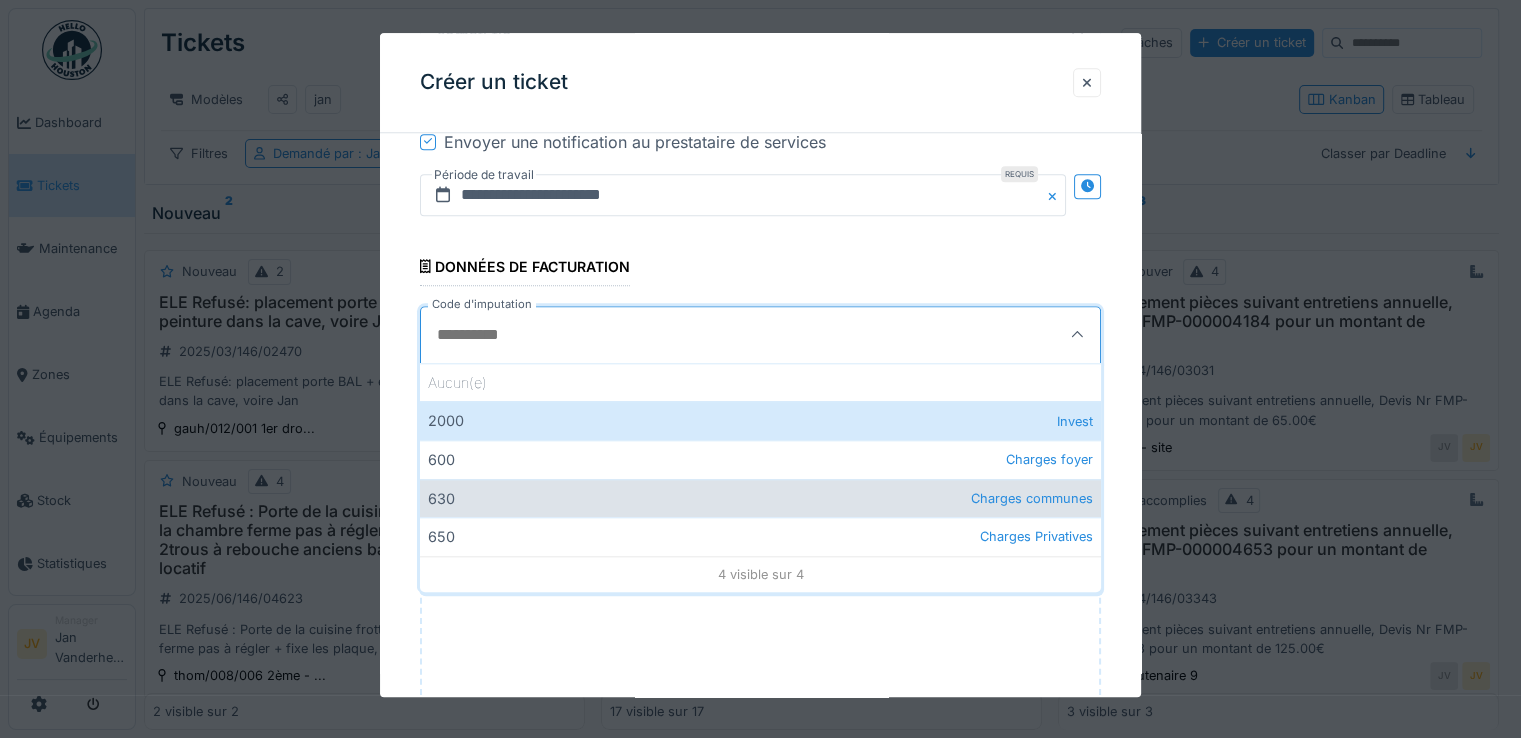 click on "630   Charges communes" at bounding box center [760, 498] 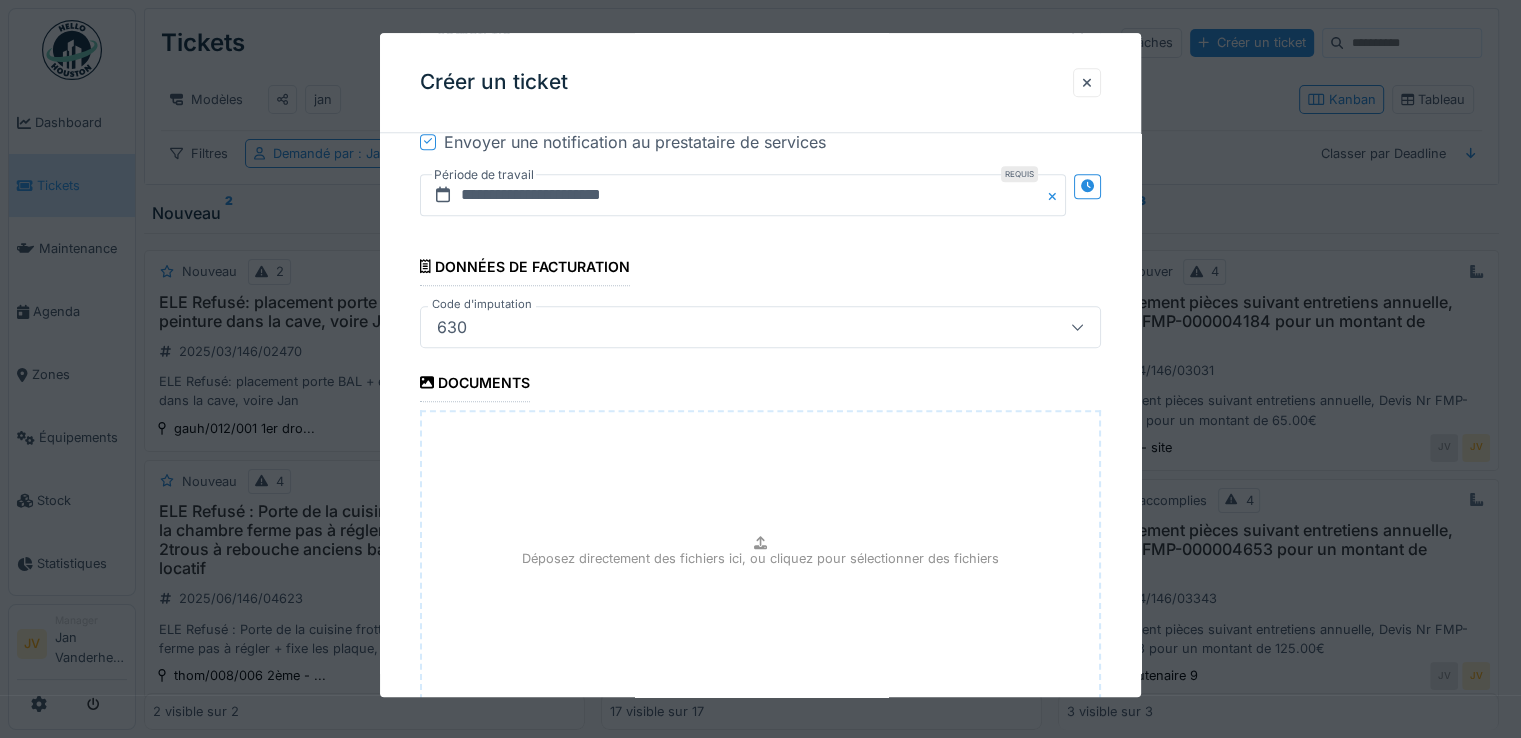 click on "Déposez directement des fichiers ici, ou cliquez pour sélectionner des fichiers" at bounding box center (760, 558) 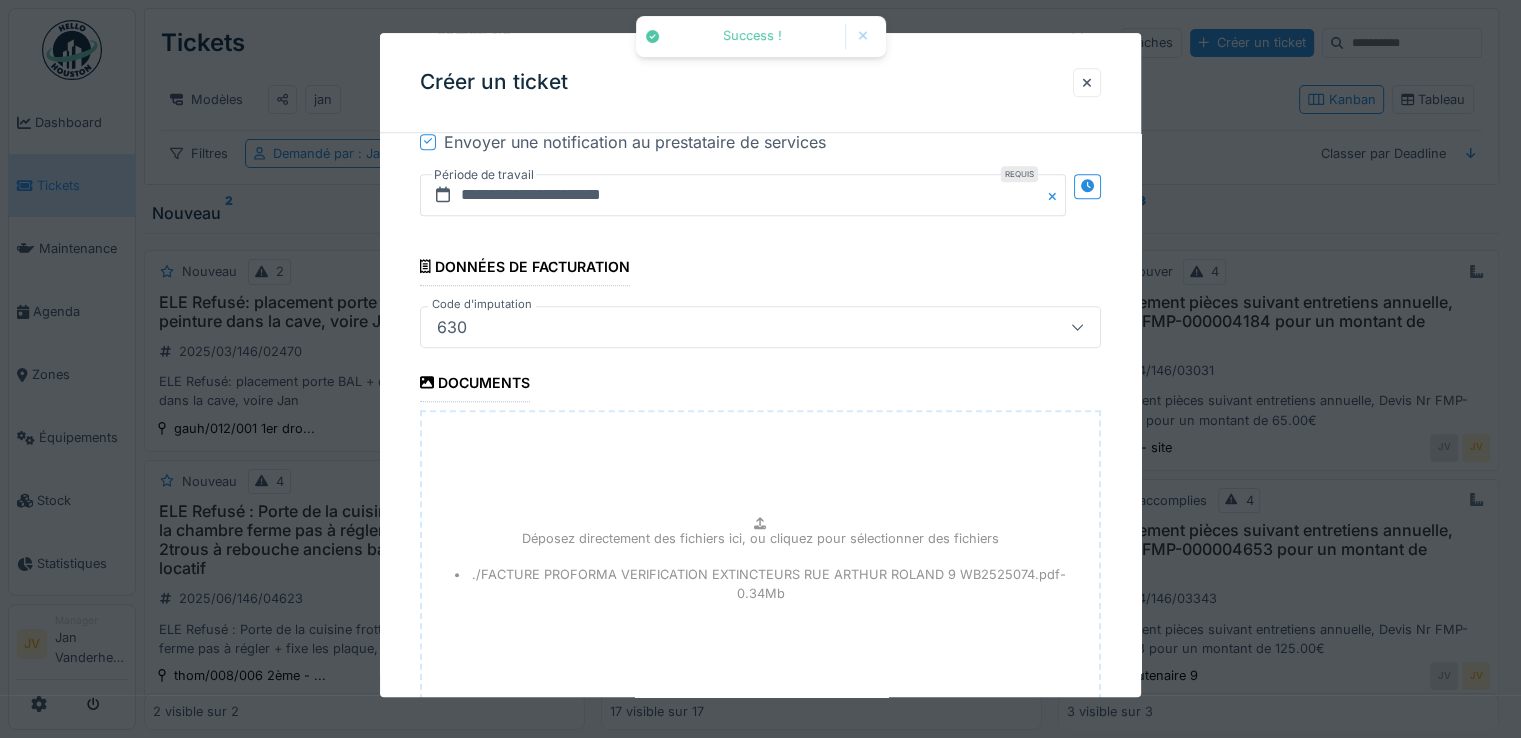 scroll, scrollTop: 2179, scrollLeft: 0, axis: vertical 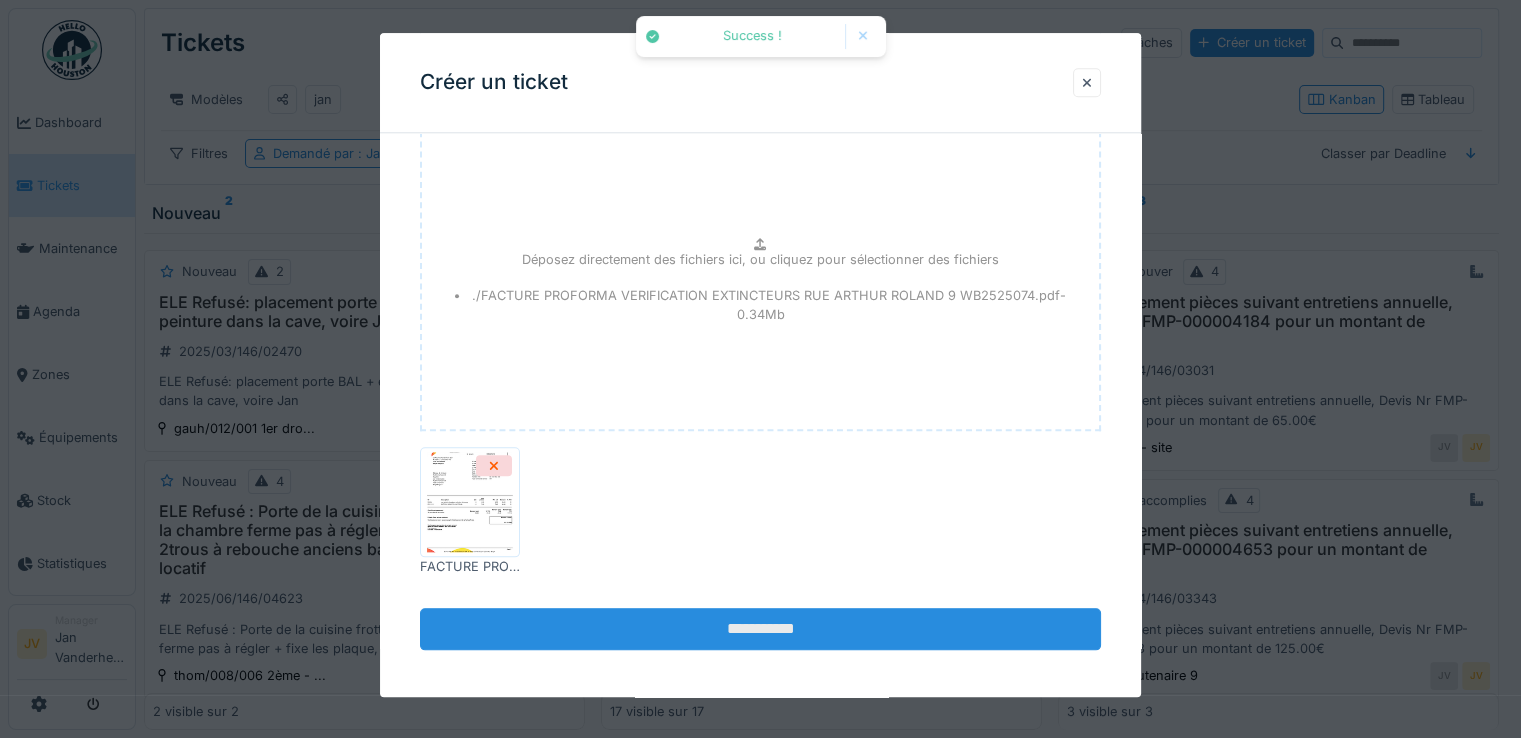 click on "**********" at bounding box center [760, 629] 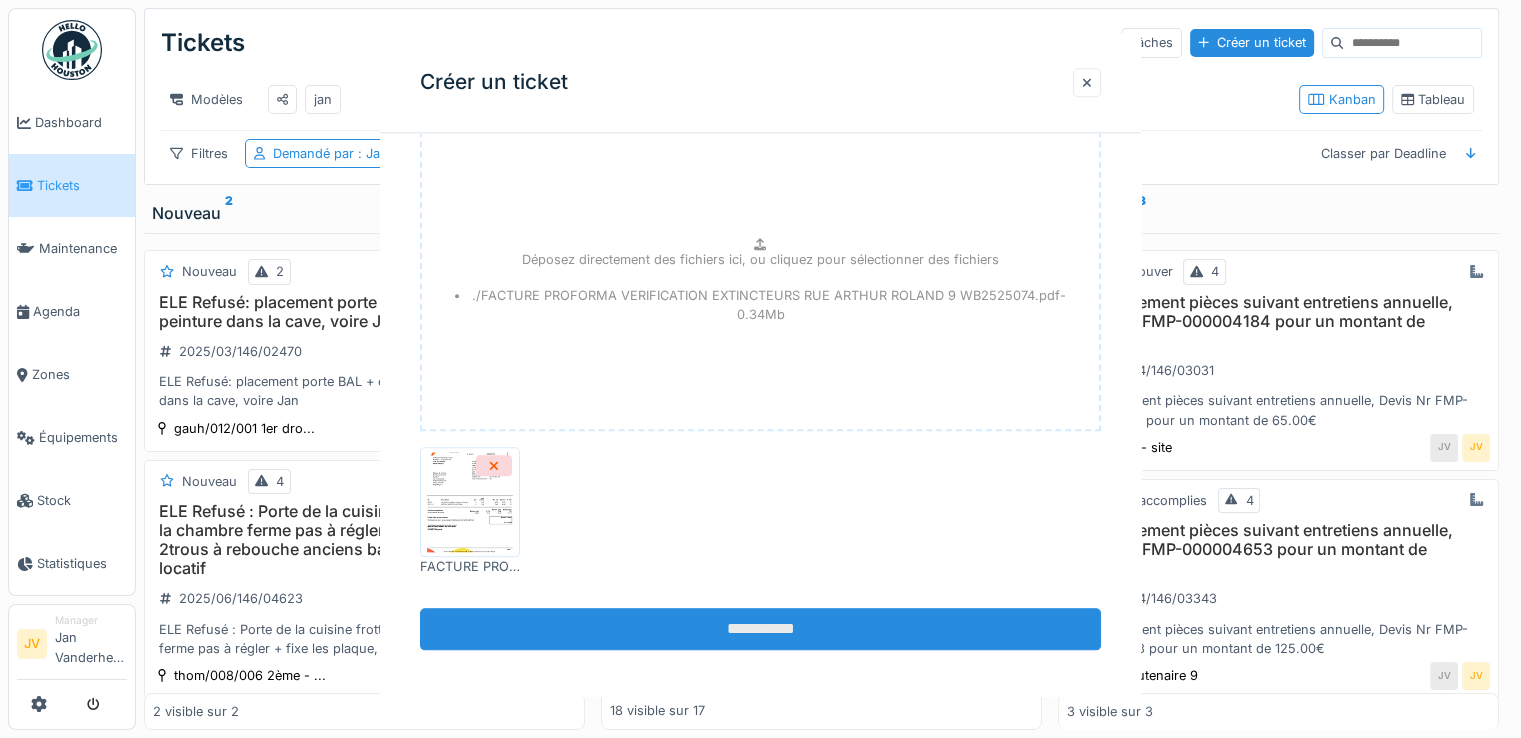 scroll, scrollTop: 0, scrollLeft: 0, axis: both 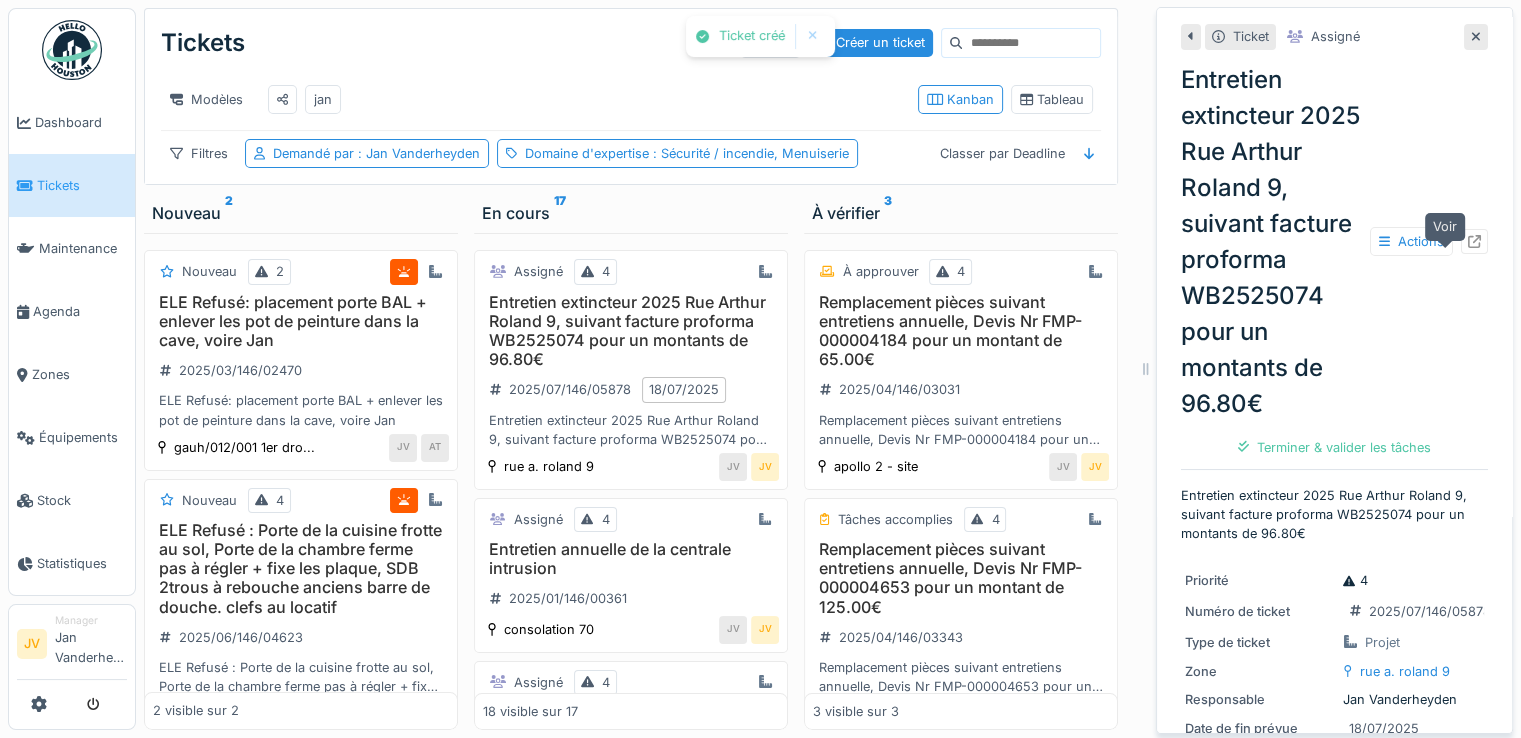 click 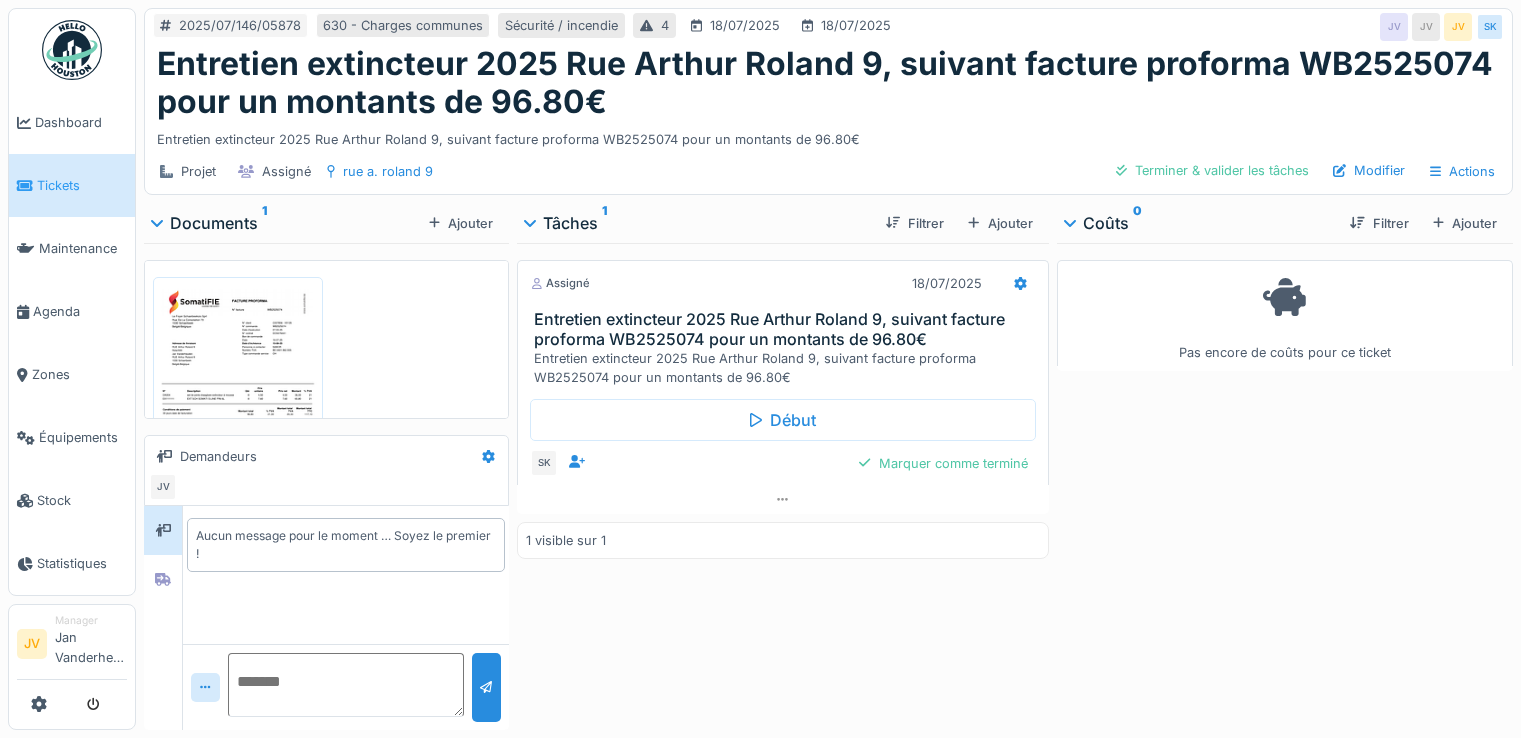 scroll, scrollTop: 0, scrollLeft: 0, axis: both 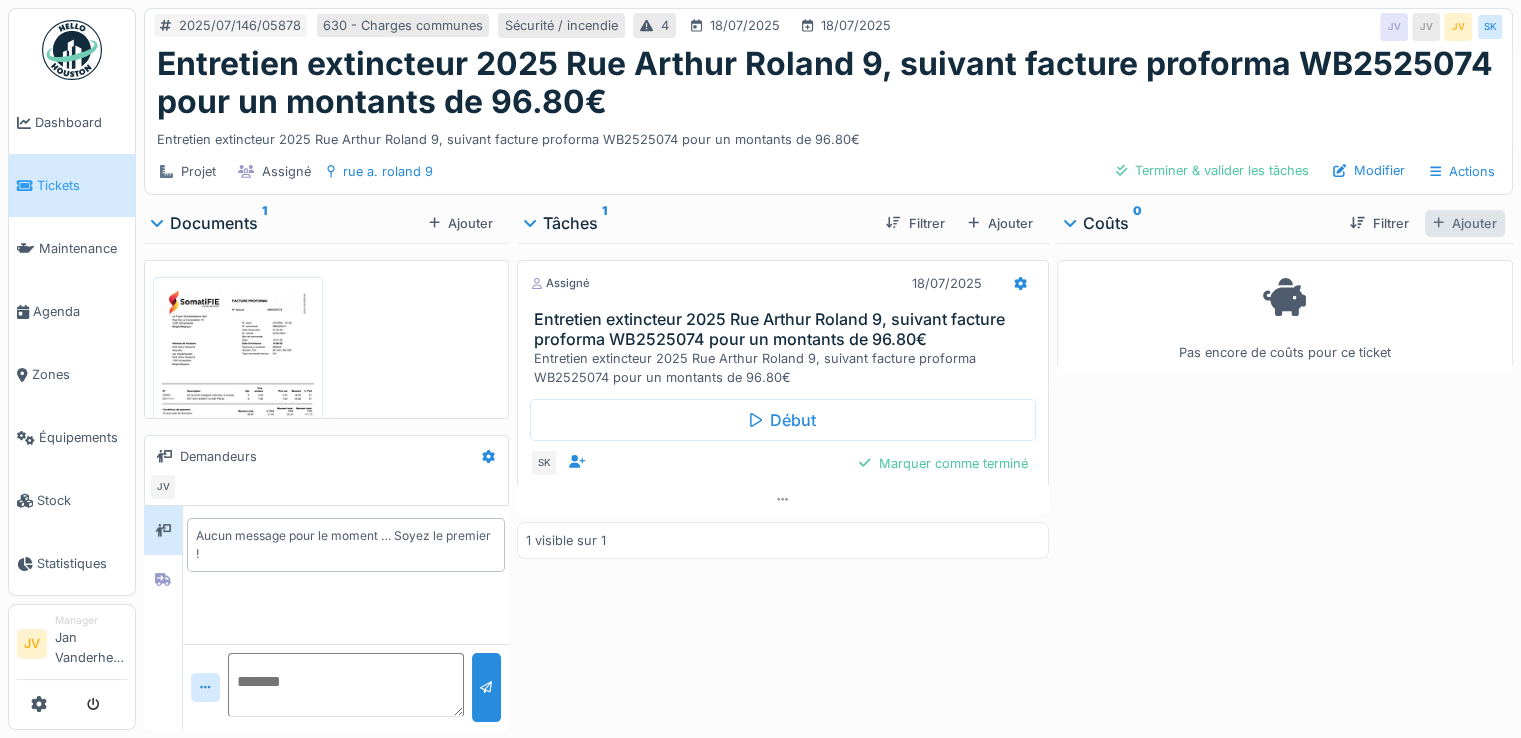 click on "Ajouter" at bounding box center (1465, 223) 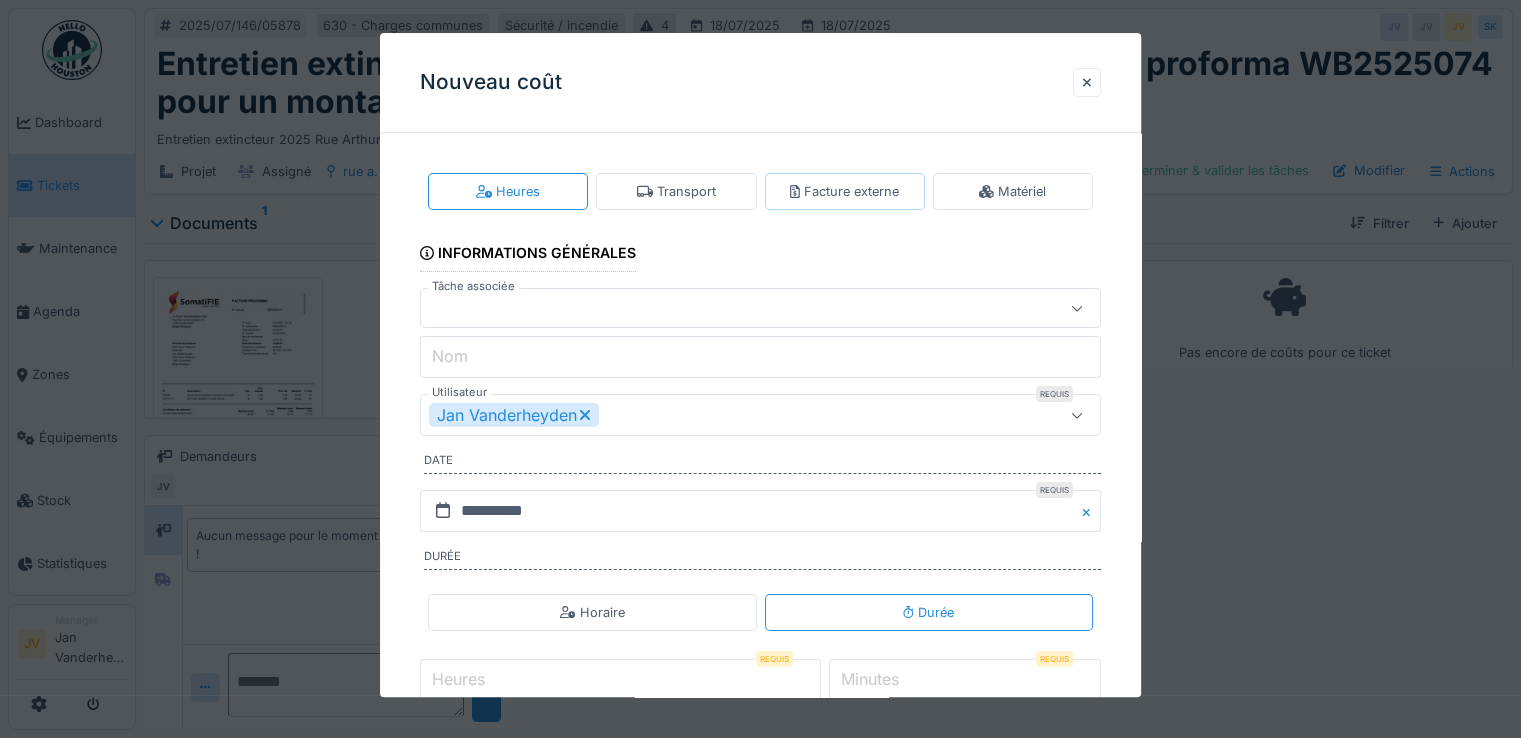 click on "Facture externe" at bounding box center [844, 191] 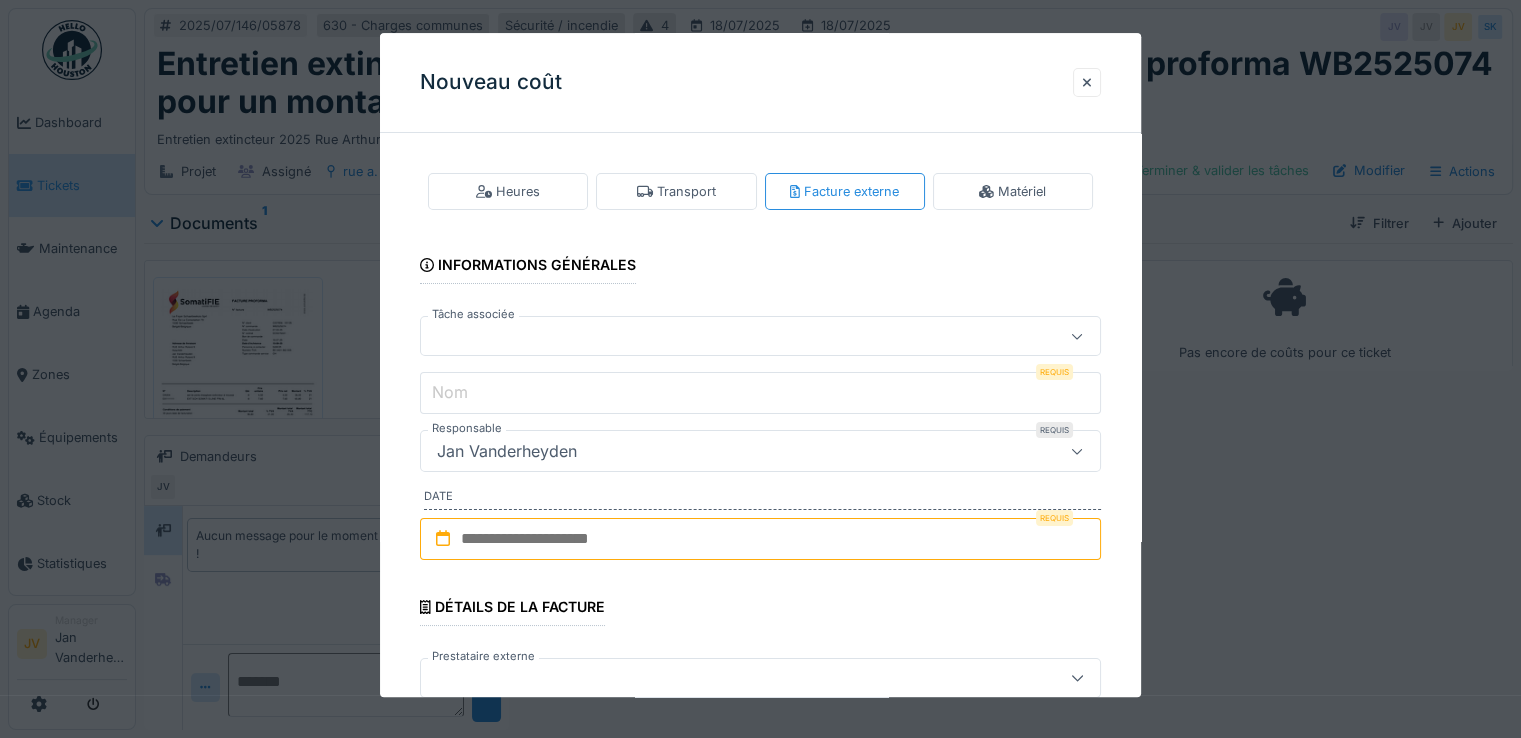 click at bounding box center [726, 337] 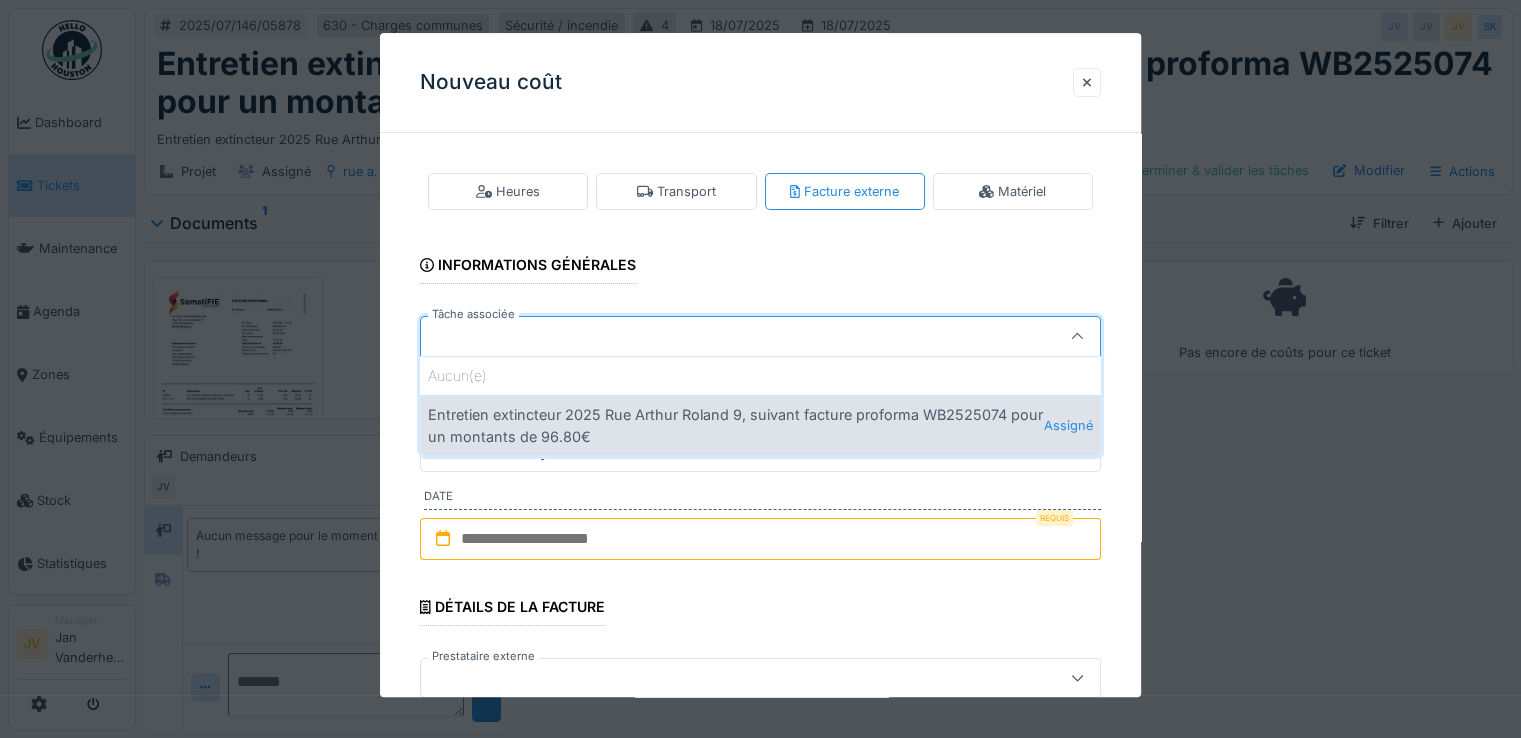 click on "Entretien extincteur 2025 Rue Arthur Roland 9, suivant facture proforma WB2525074 pour un montants de 96.80€   Assigné" at bounding box center [760, 425] 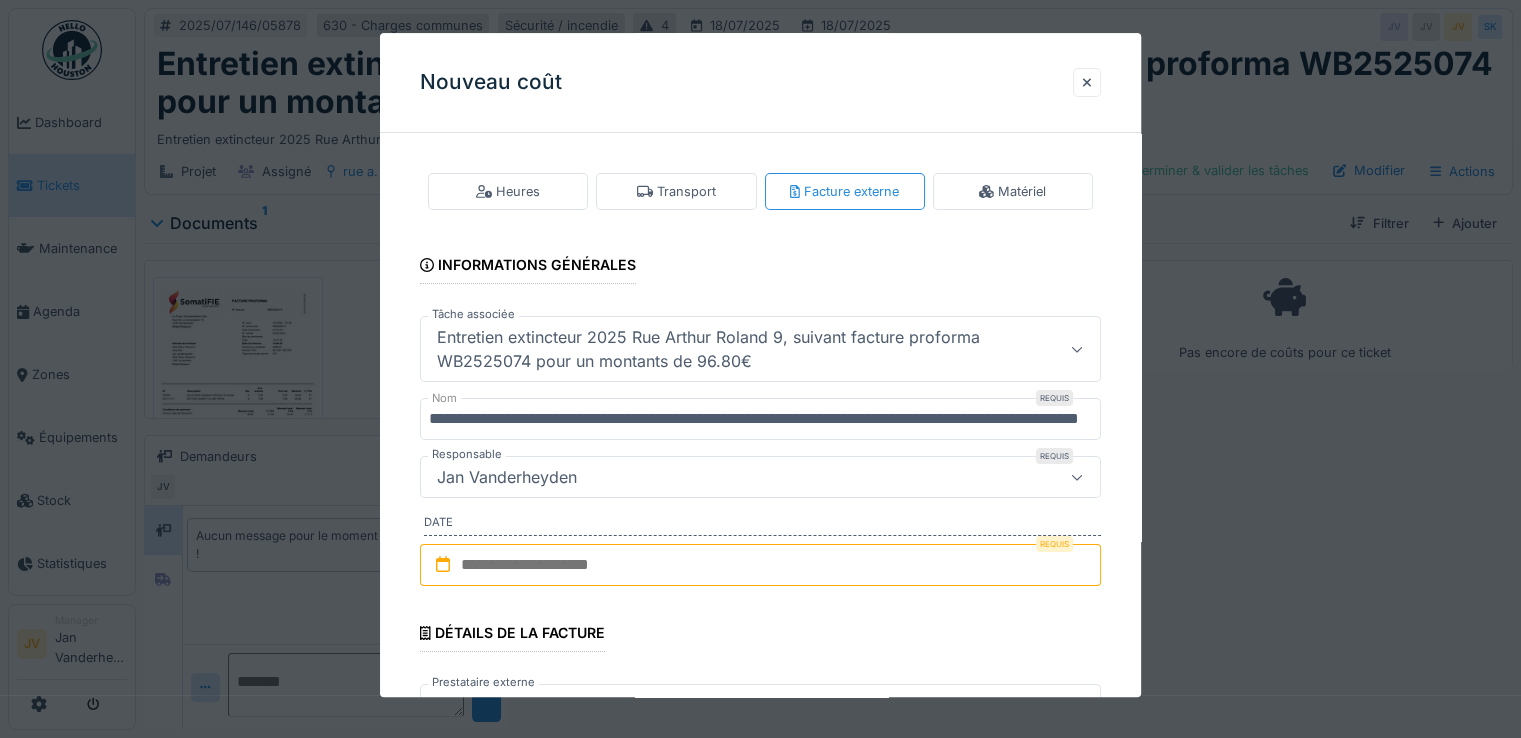 click at bounding box center [760, 565] 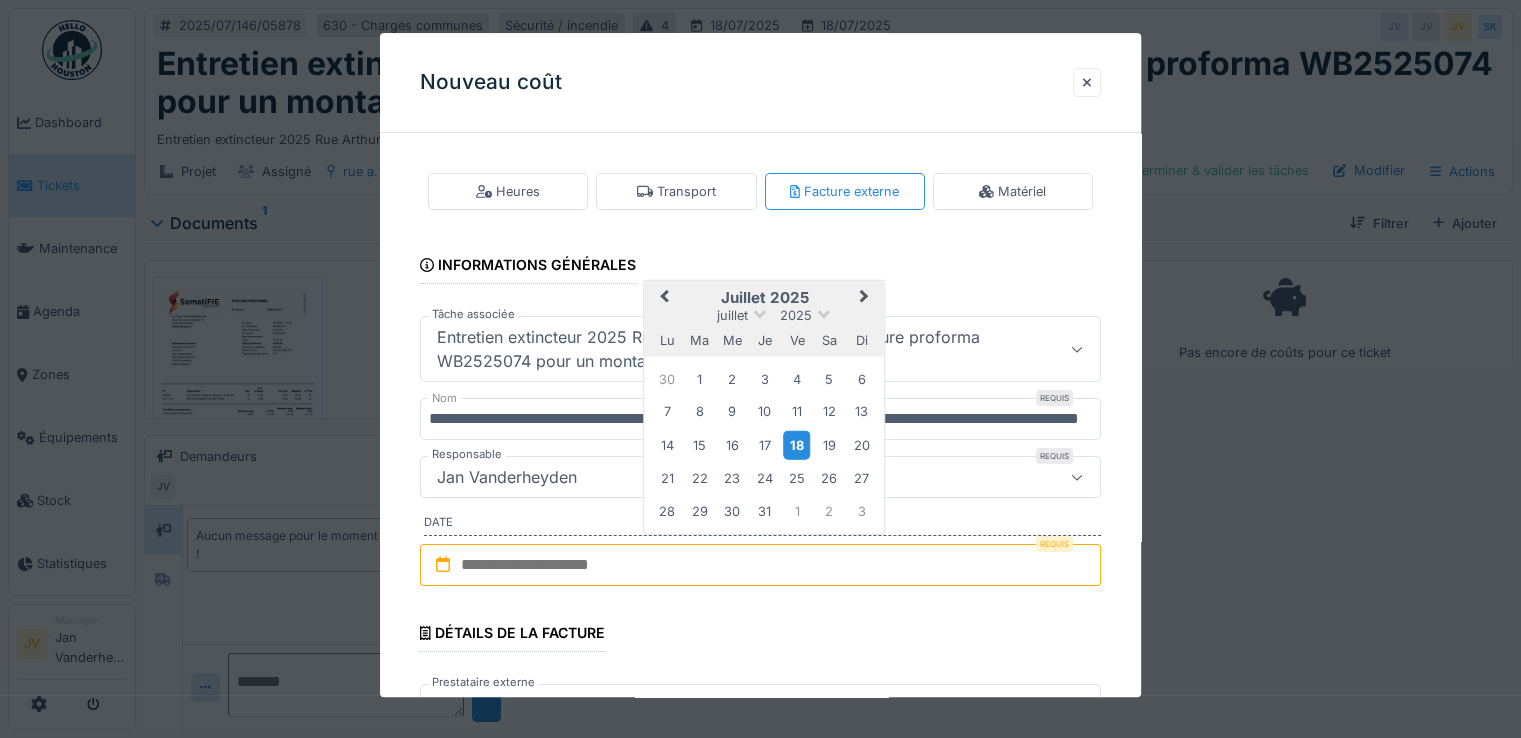 click on "18" at bounding box center [796, 445] 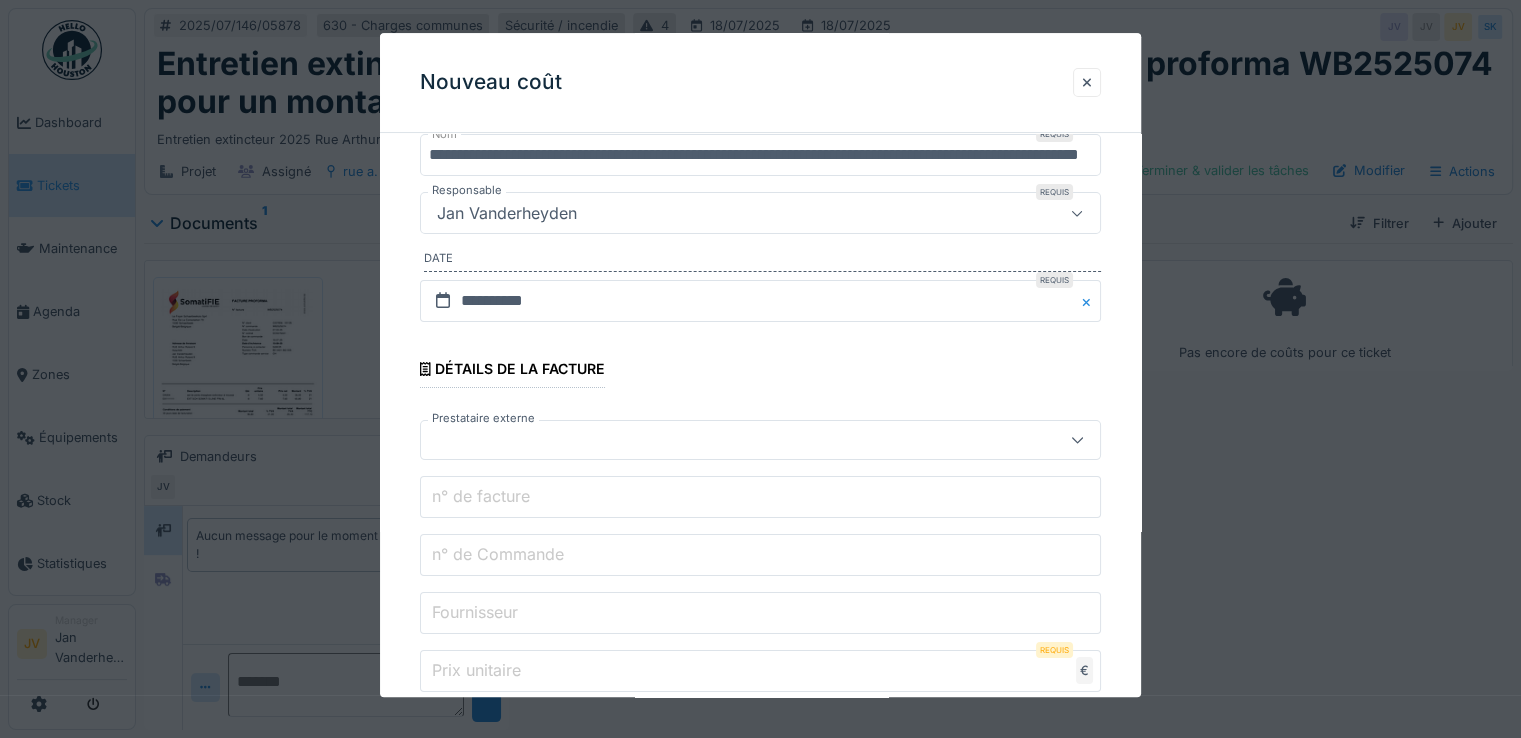 scroll, scrollTop: 400, scrollLeft: 0, axis: vertical 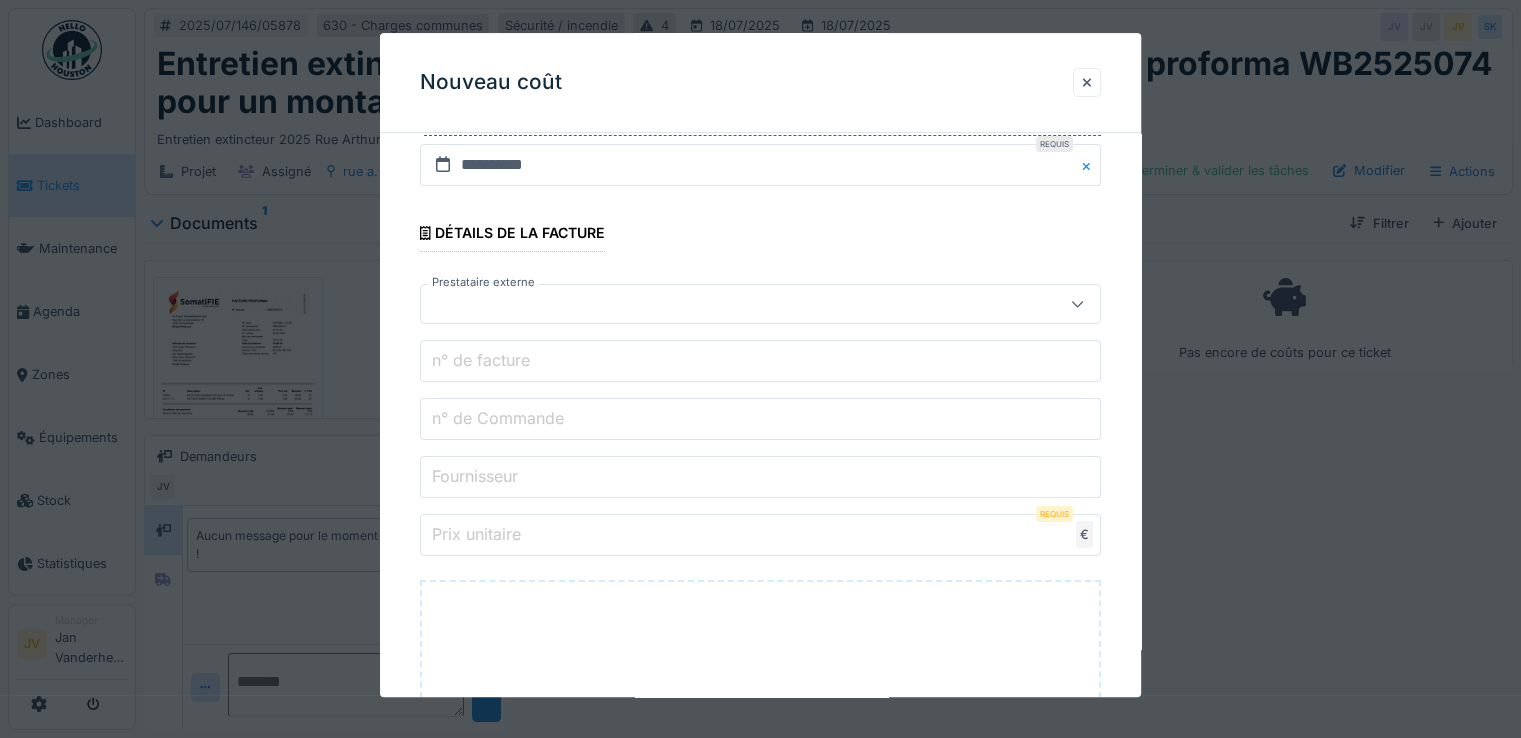 click at bounding box center (726, 304) 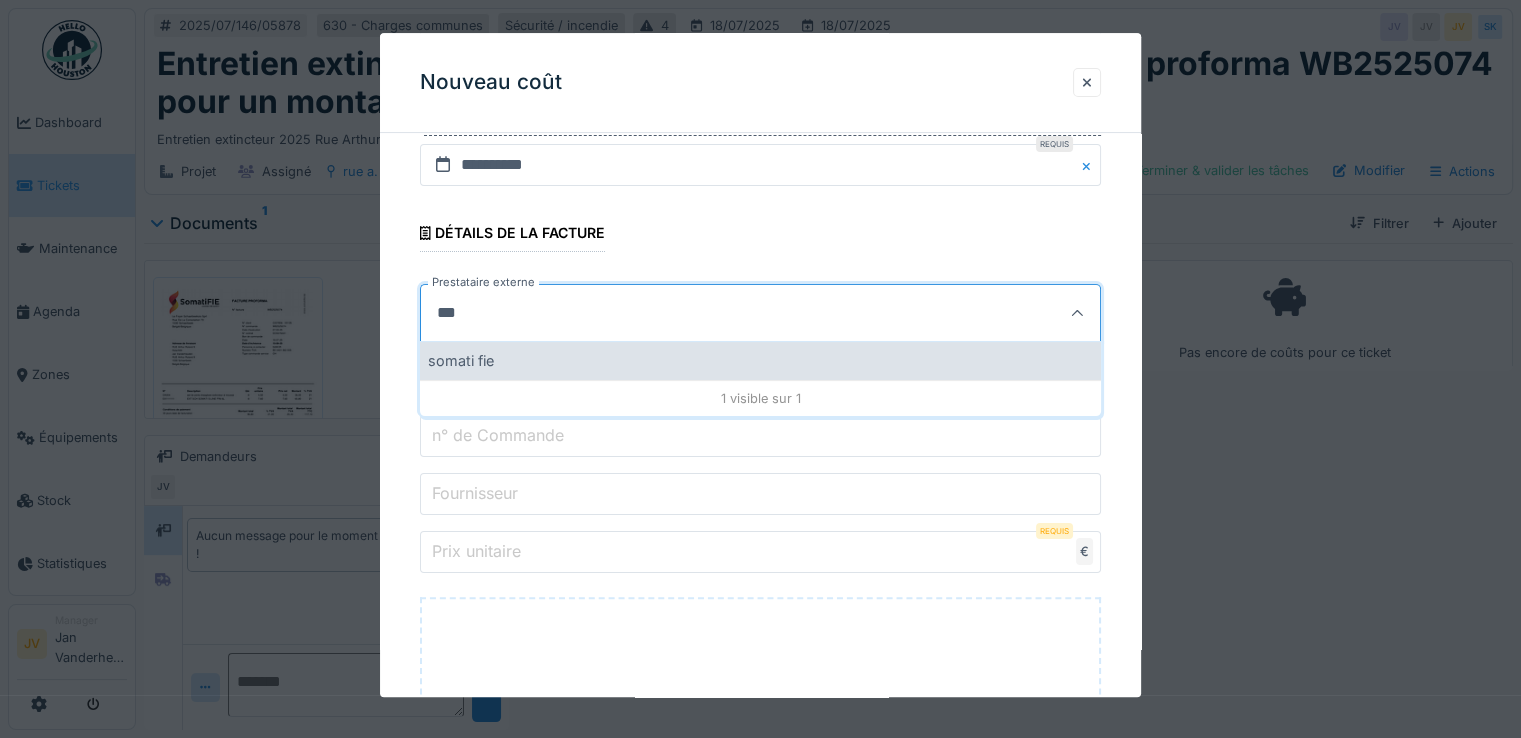type on "***" 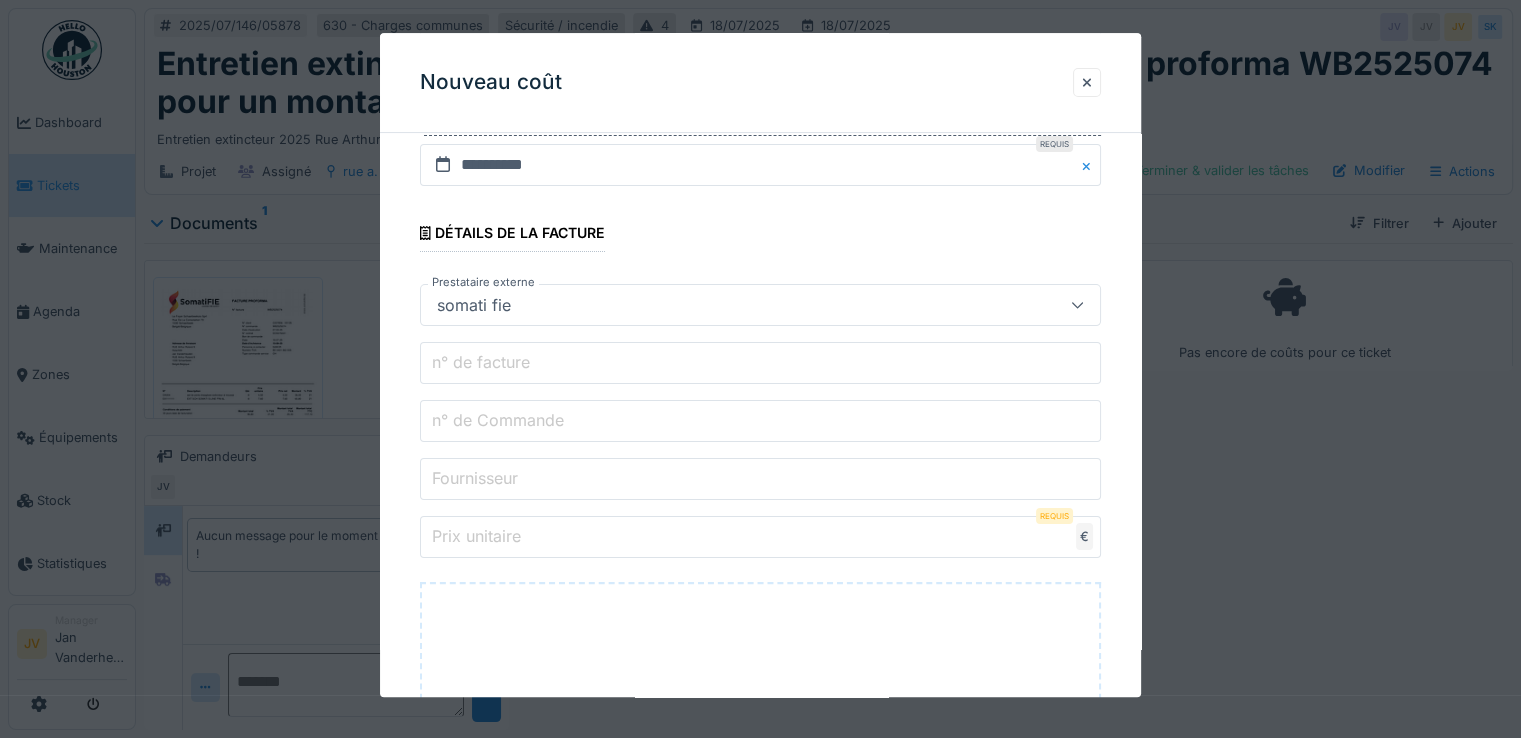 click on "n° de facture" at bounding box center [481, 363] 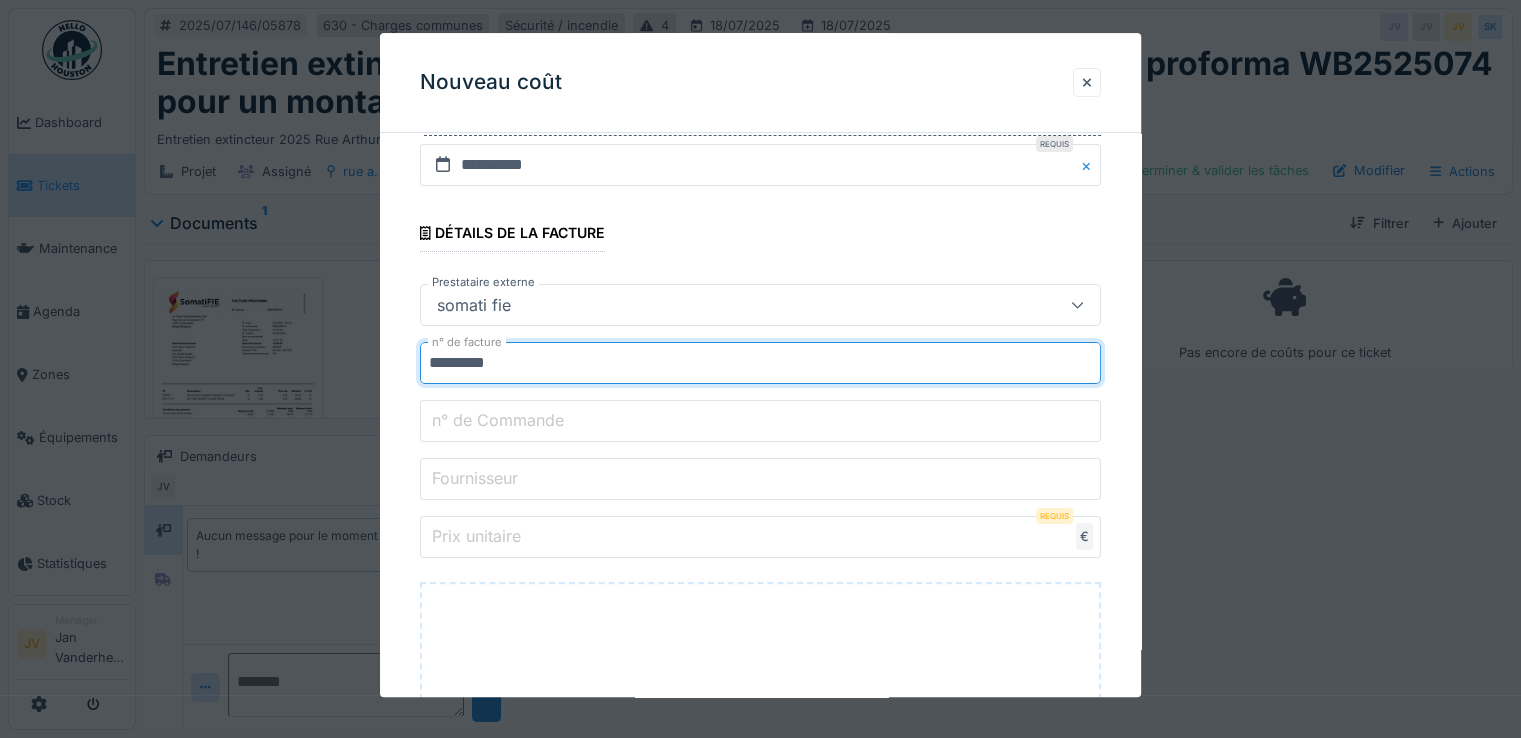type on "*********" 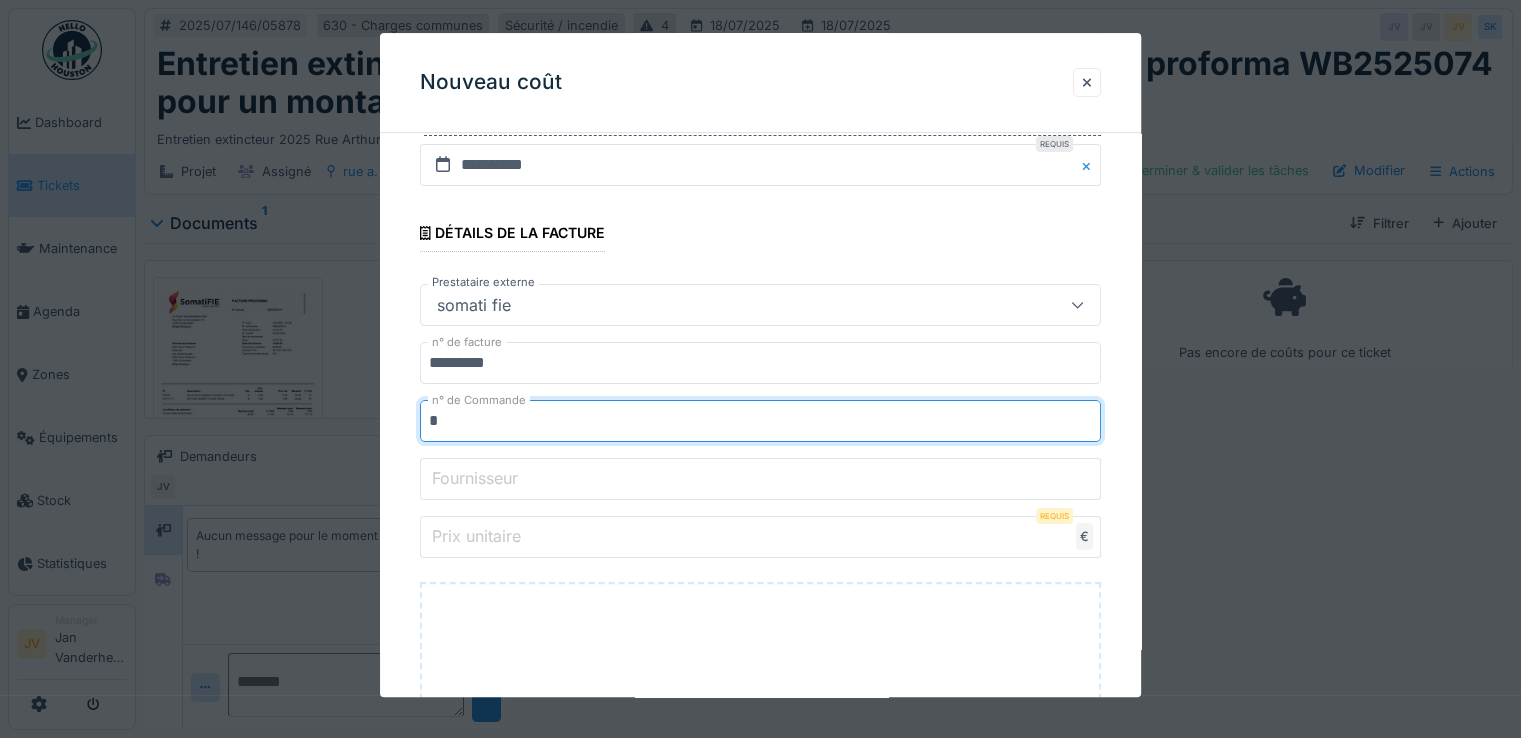 type on "**********" 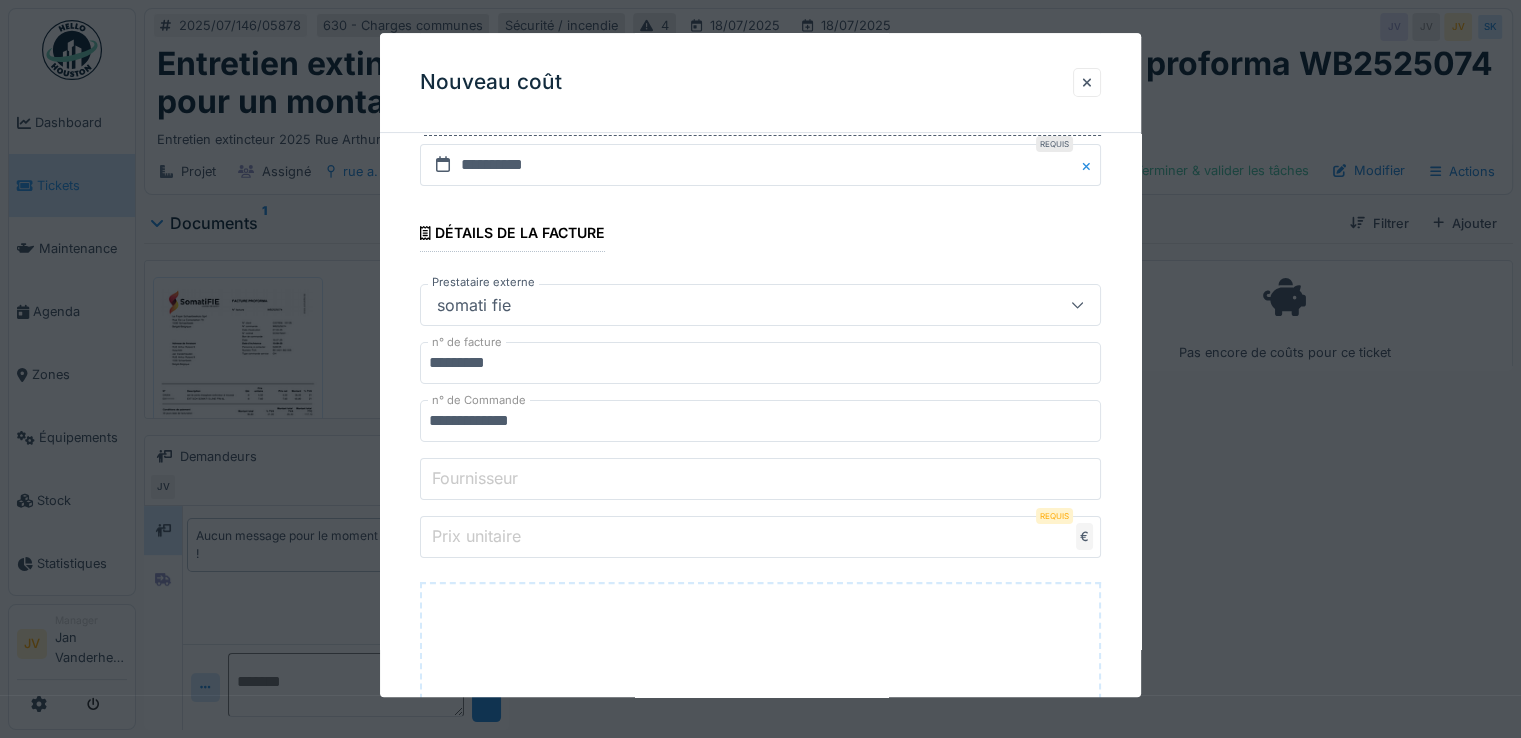 click on "Fournisseur" at bounding box center (475, 479) 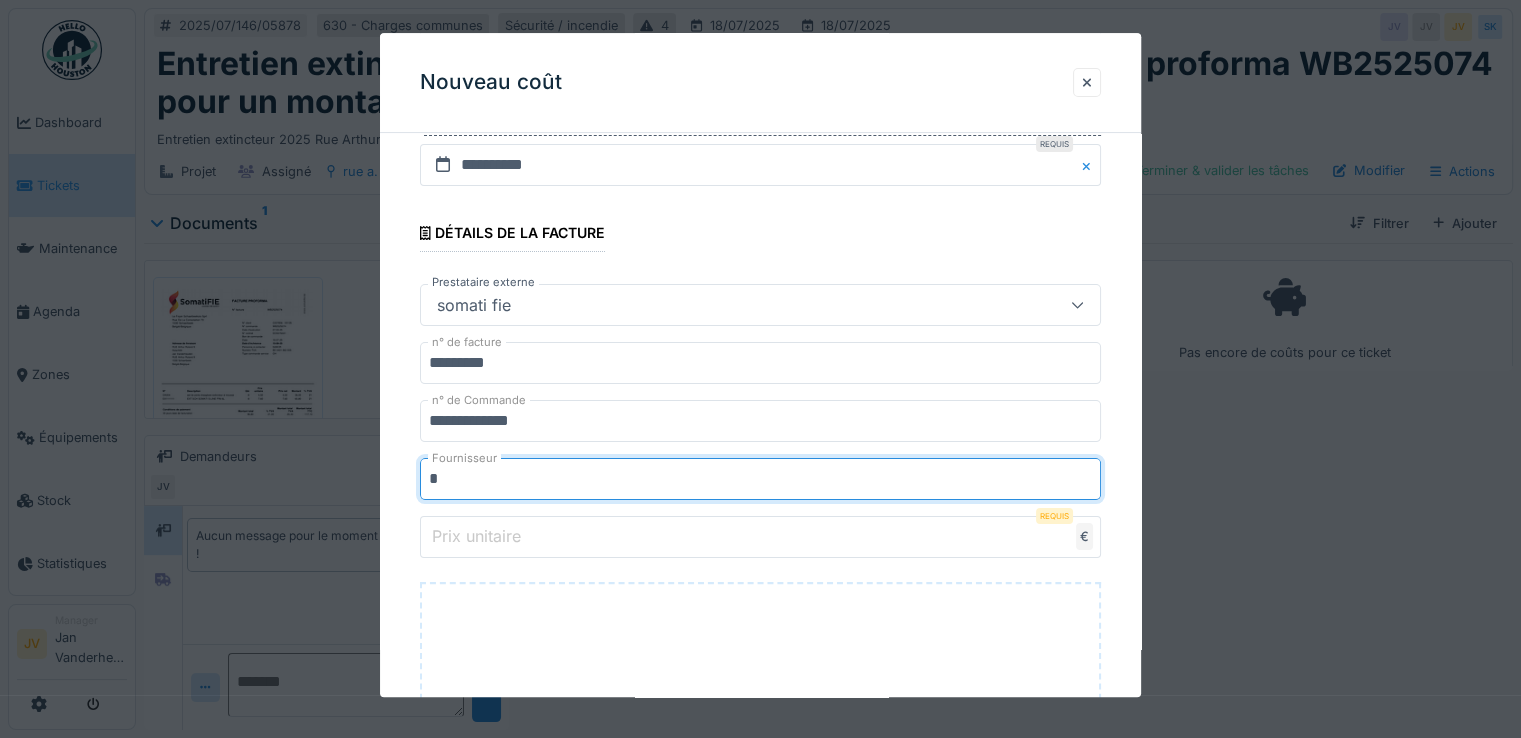 type on "**********" 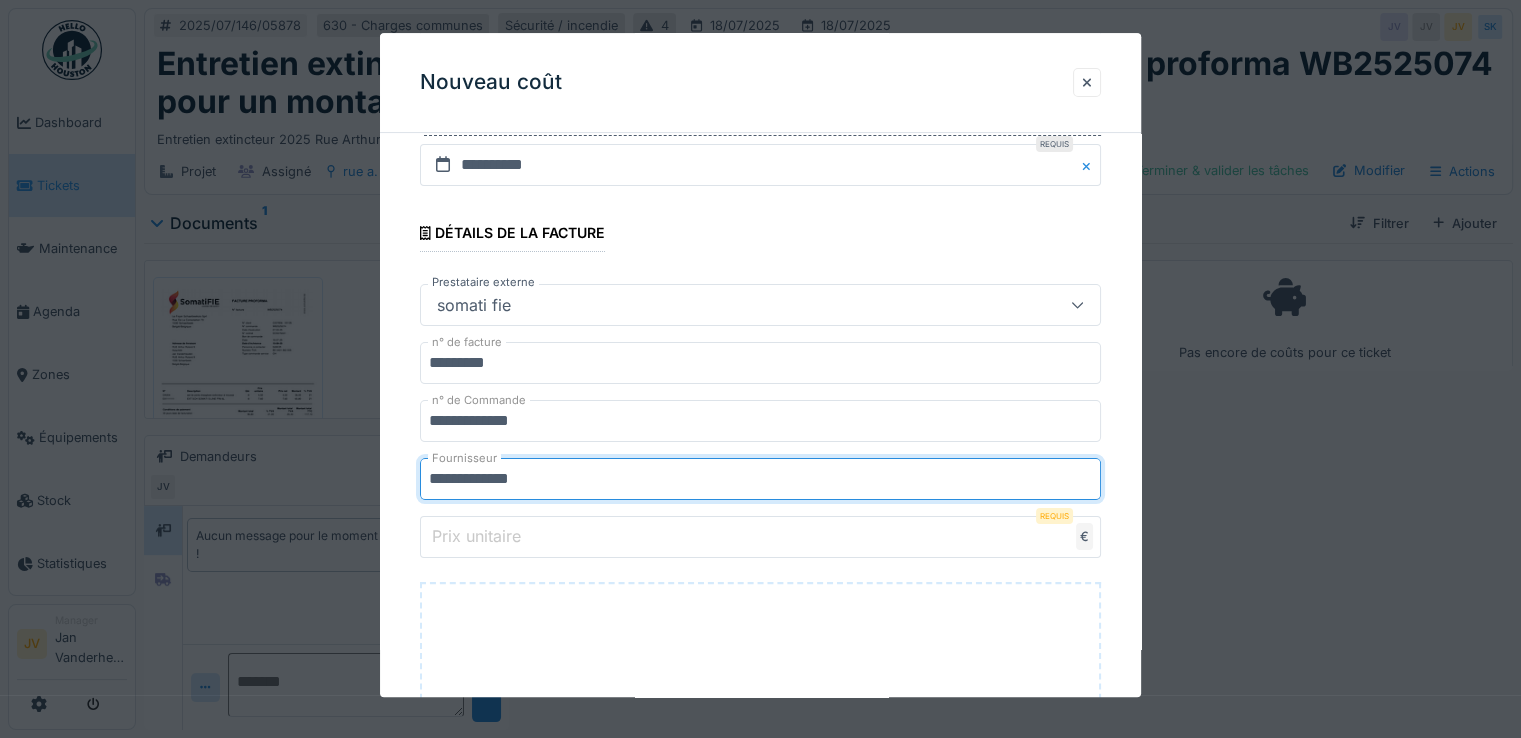 click on "Prix unitaire" at bounding box center (760, 537) 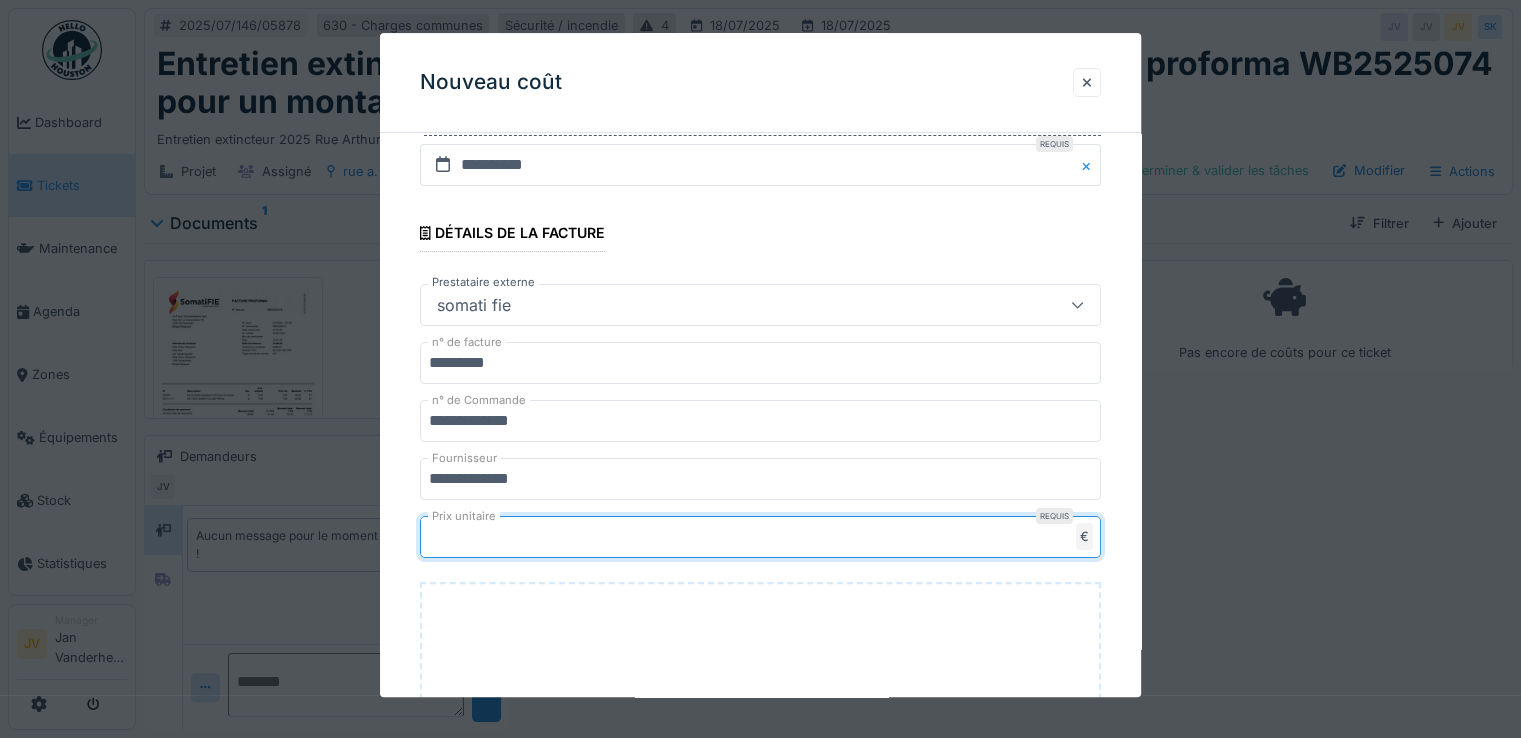 type on "**" 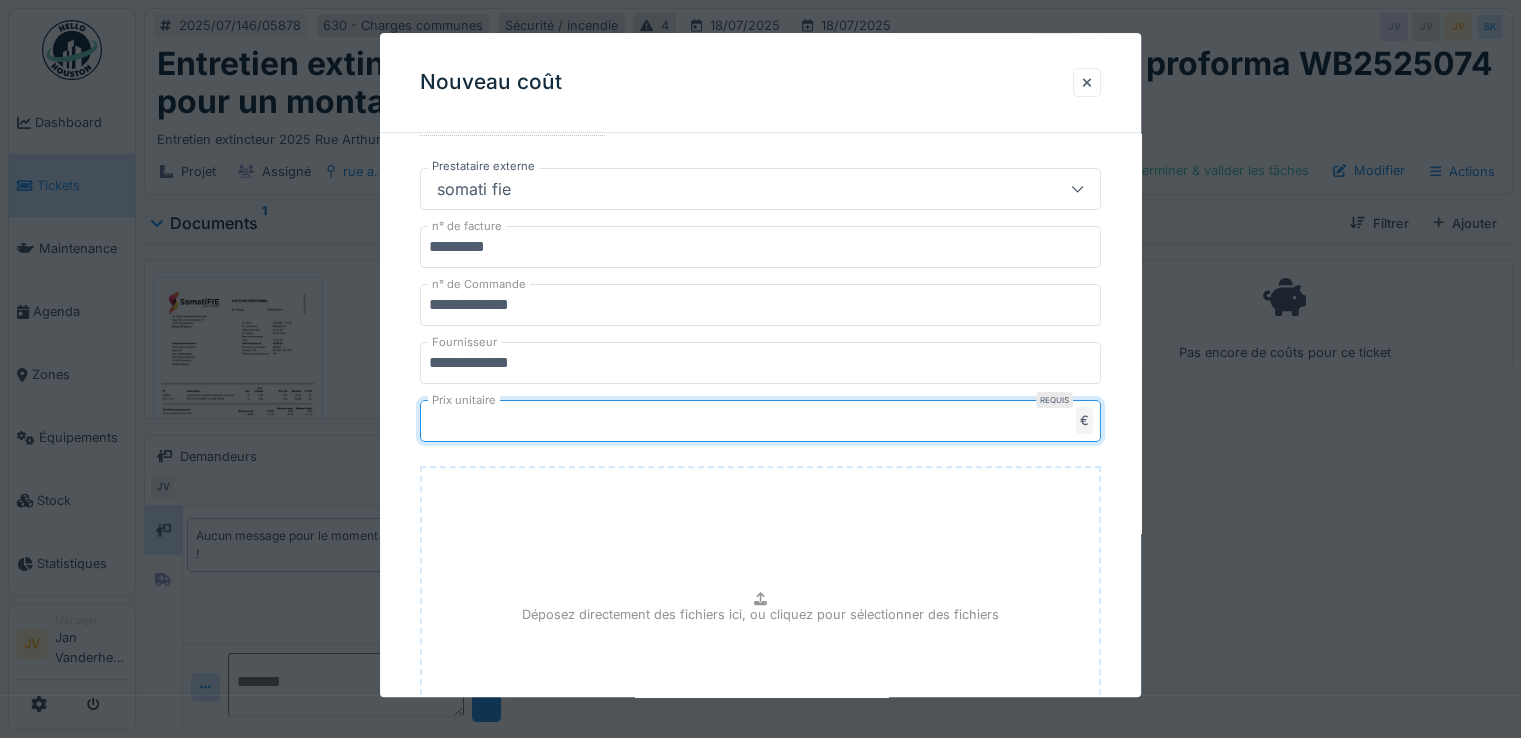 scroll, scrollTop: 700, scrollLeft: 0, axis: vertical 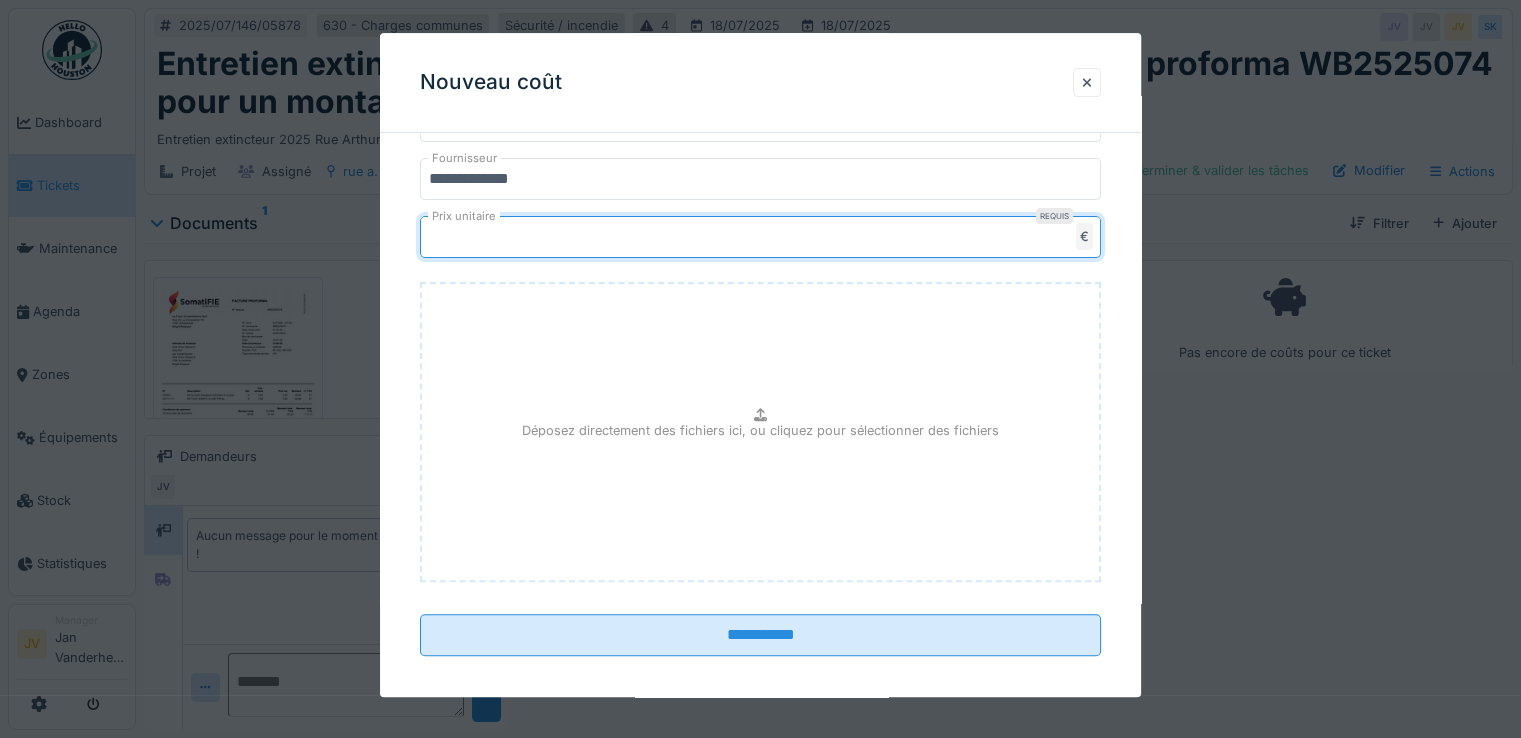 type on "*****" 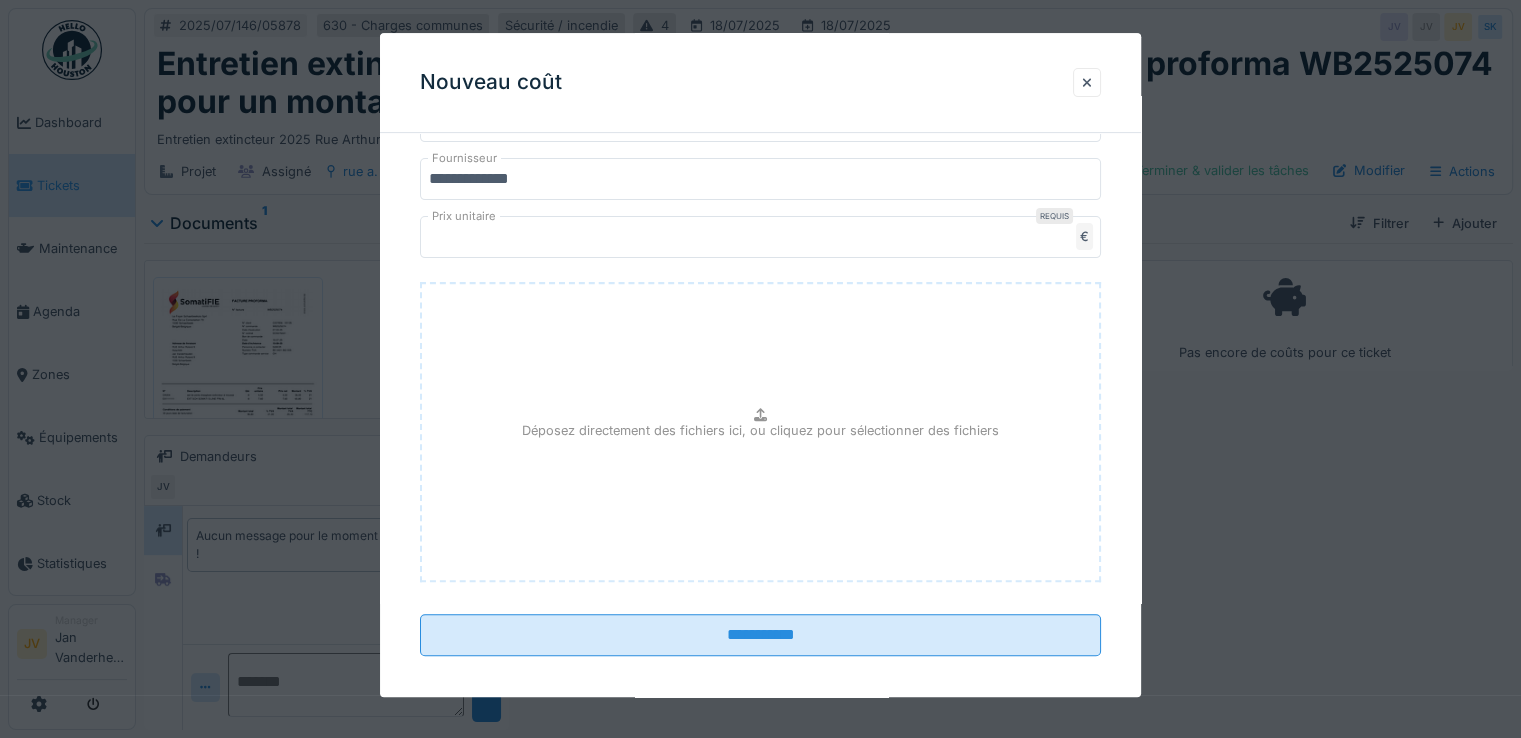 type on "**********" 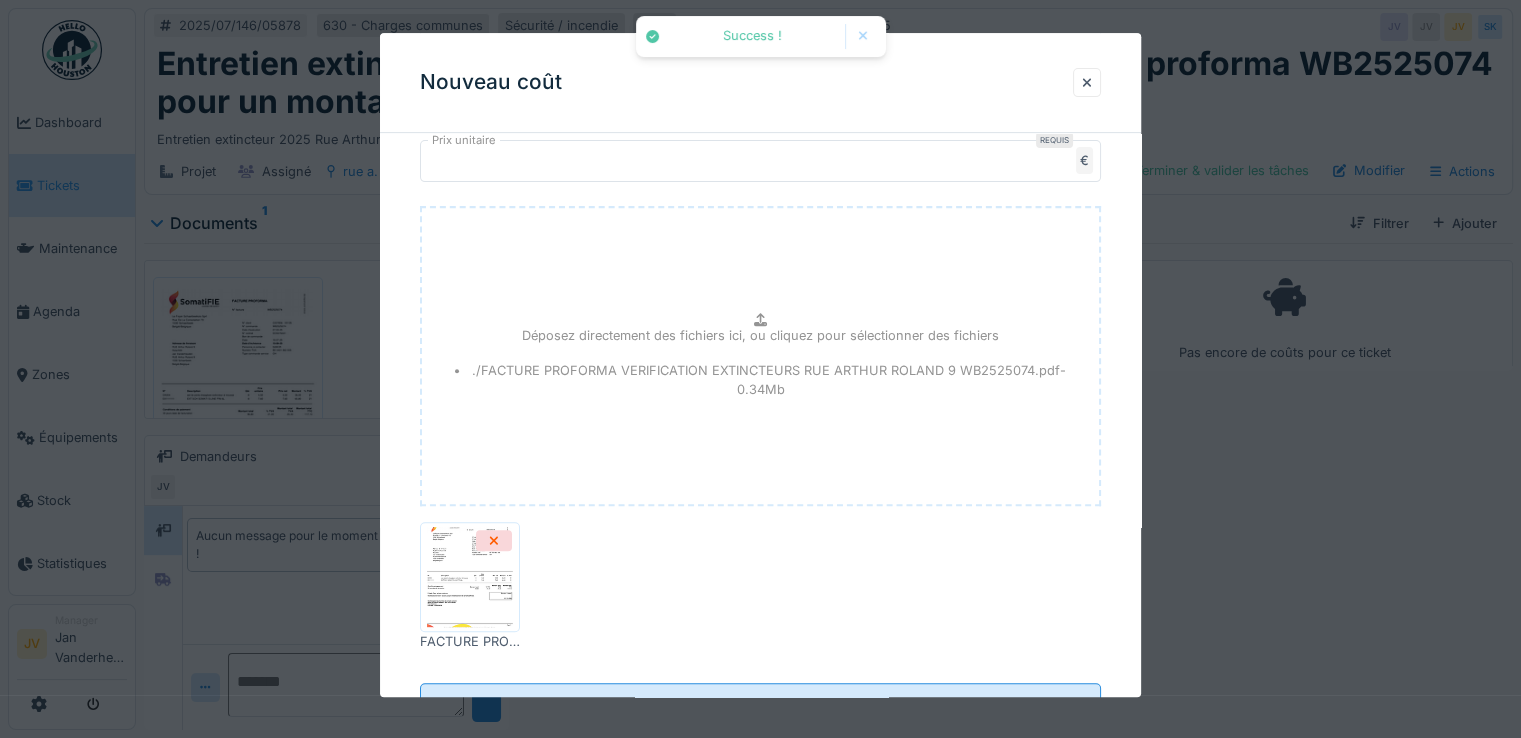 scroll, scrollTop: 855, scrollLeft: 0, axis: vertical 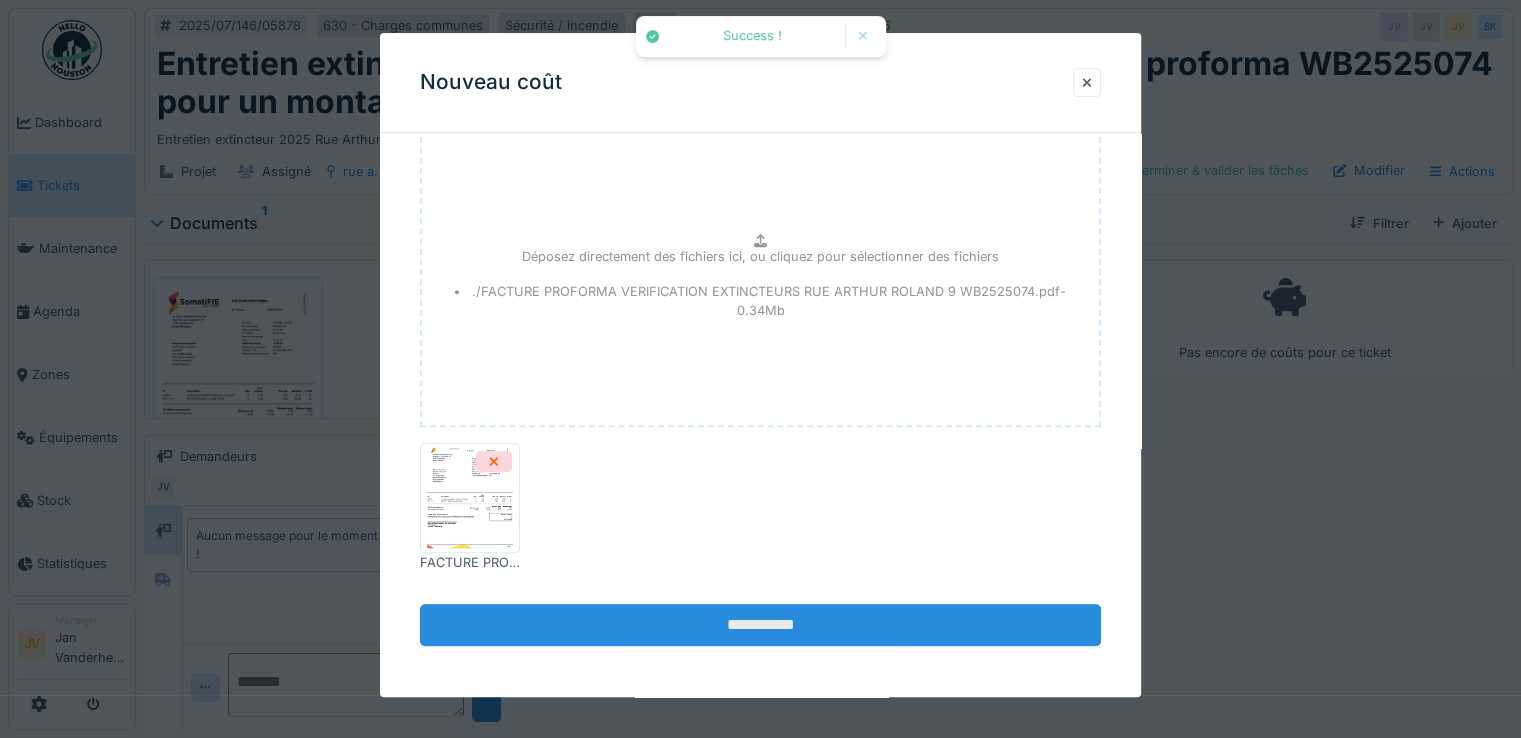 click on "**********" at bounding box center [760, 626] 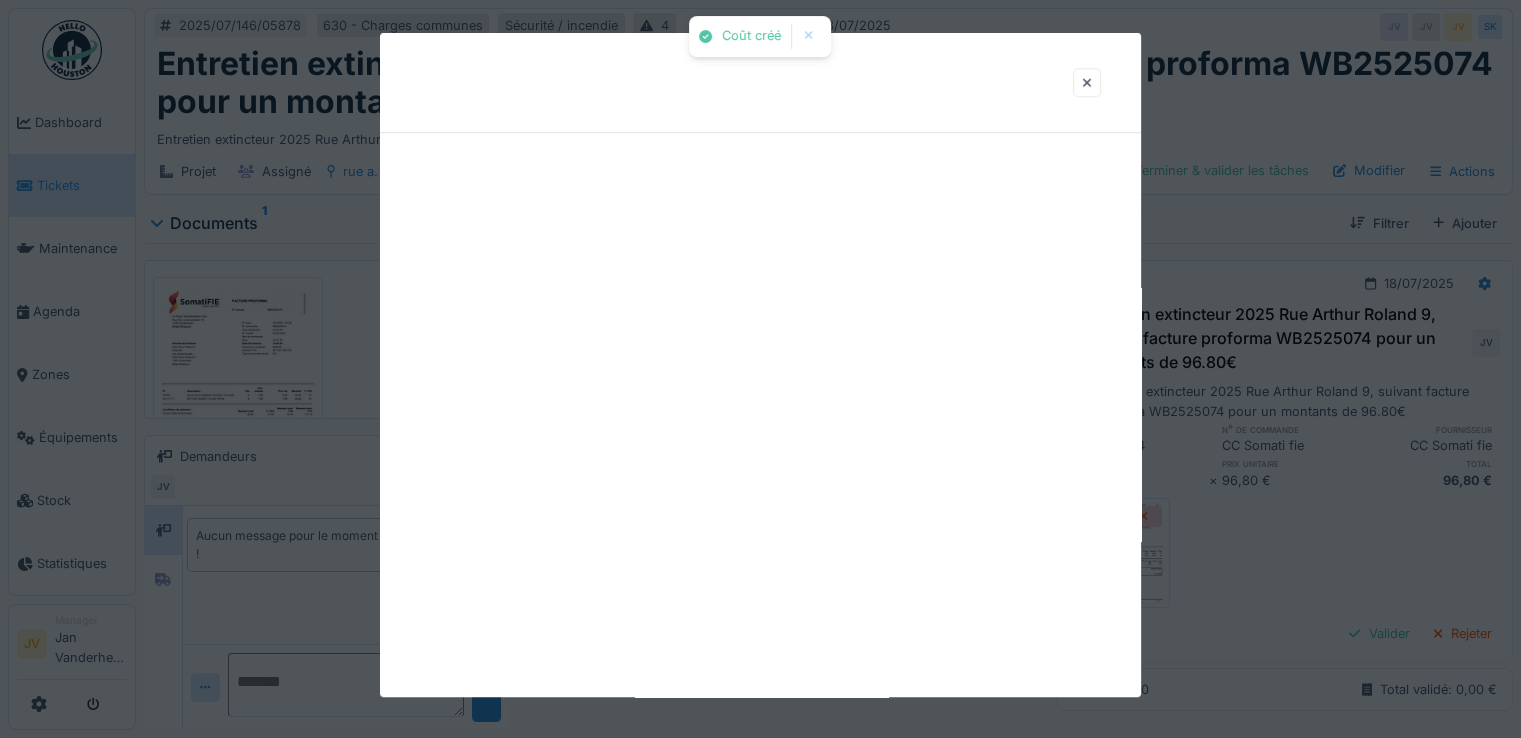 scroll, scrollTop: 0, scrollLeft: 0, axis: both 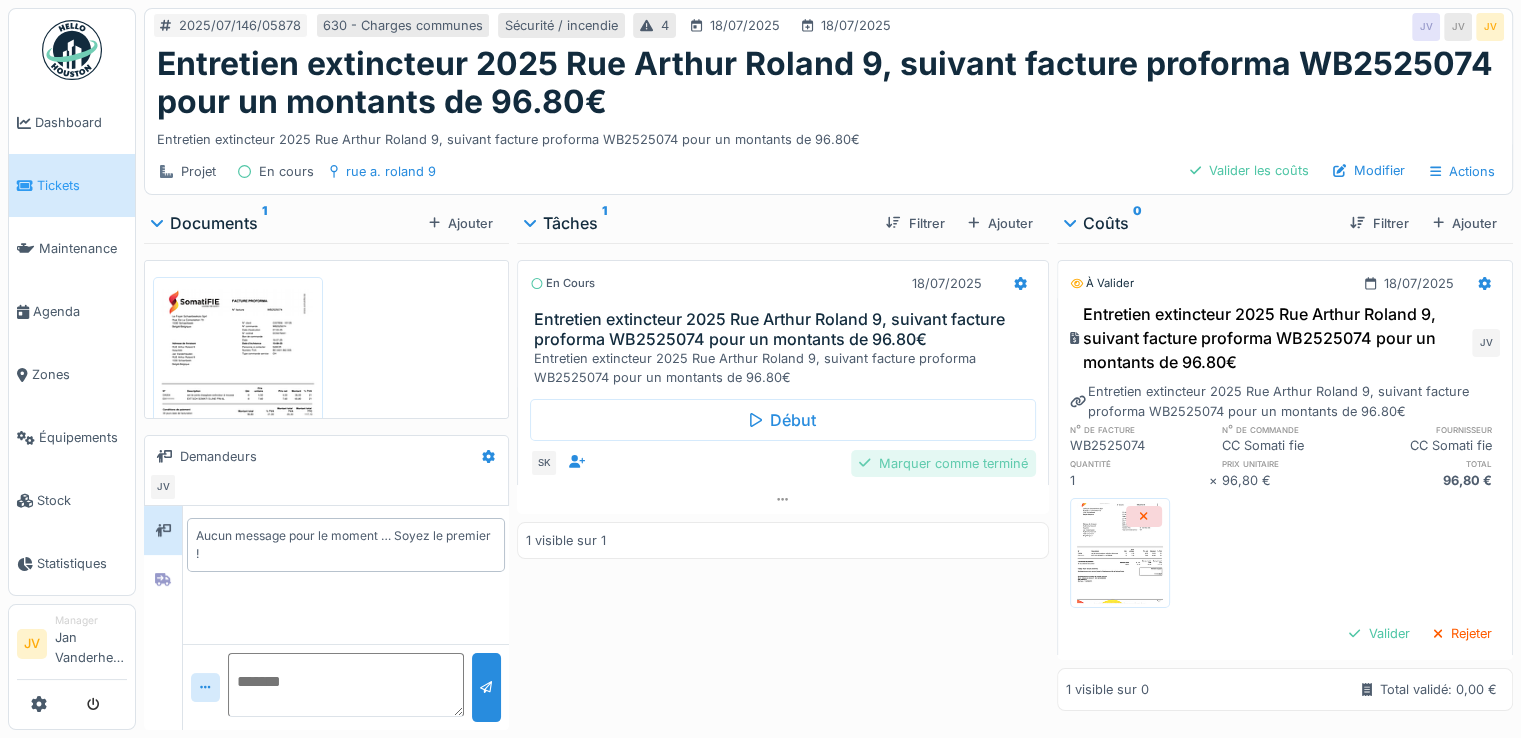 click on "Marquer comme terminé" at bounding box center (943, 463) 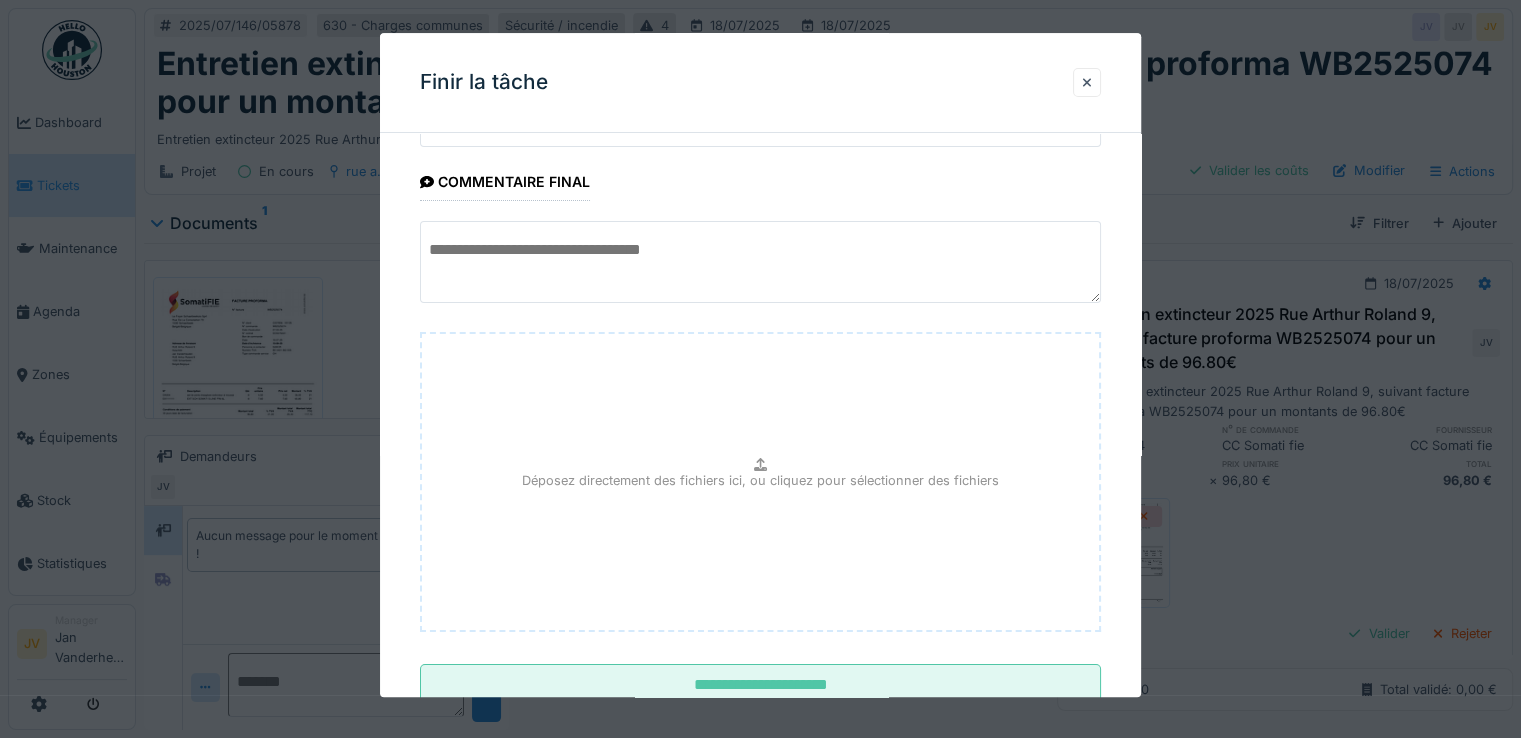 scroll, scrollTop: 149, scrollLeft: 0, axis: vertical 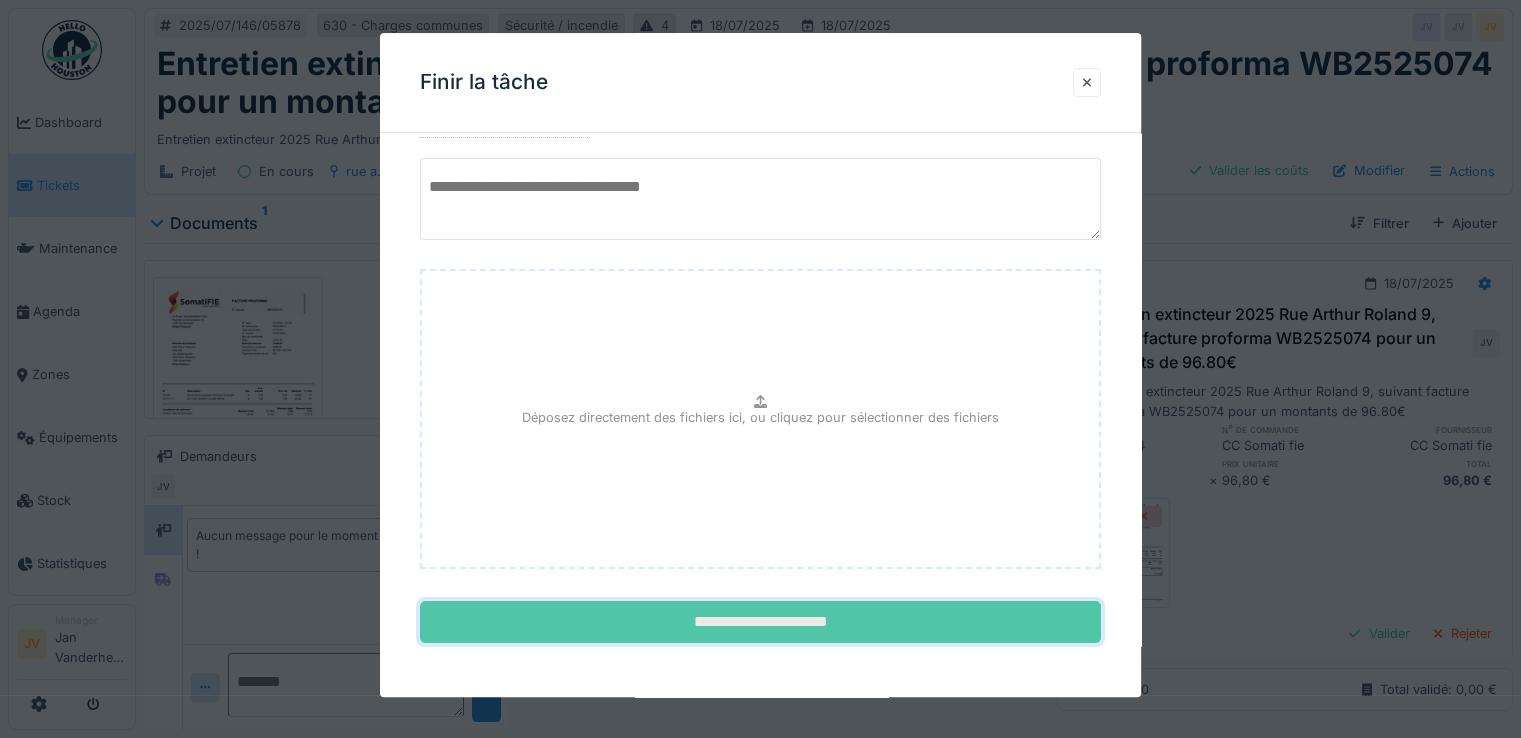 click on "**********" at bounding box center (760, 623) 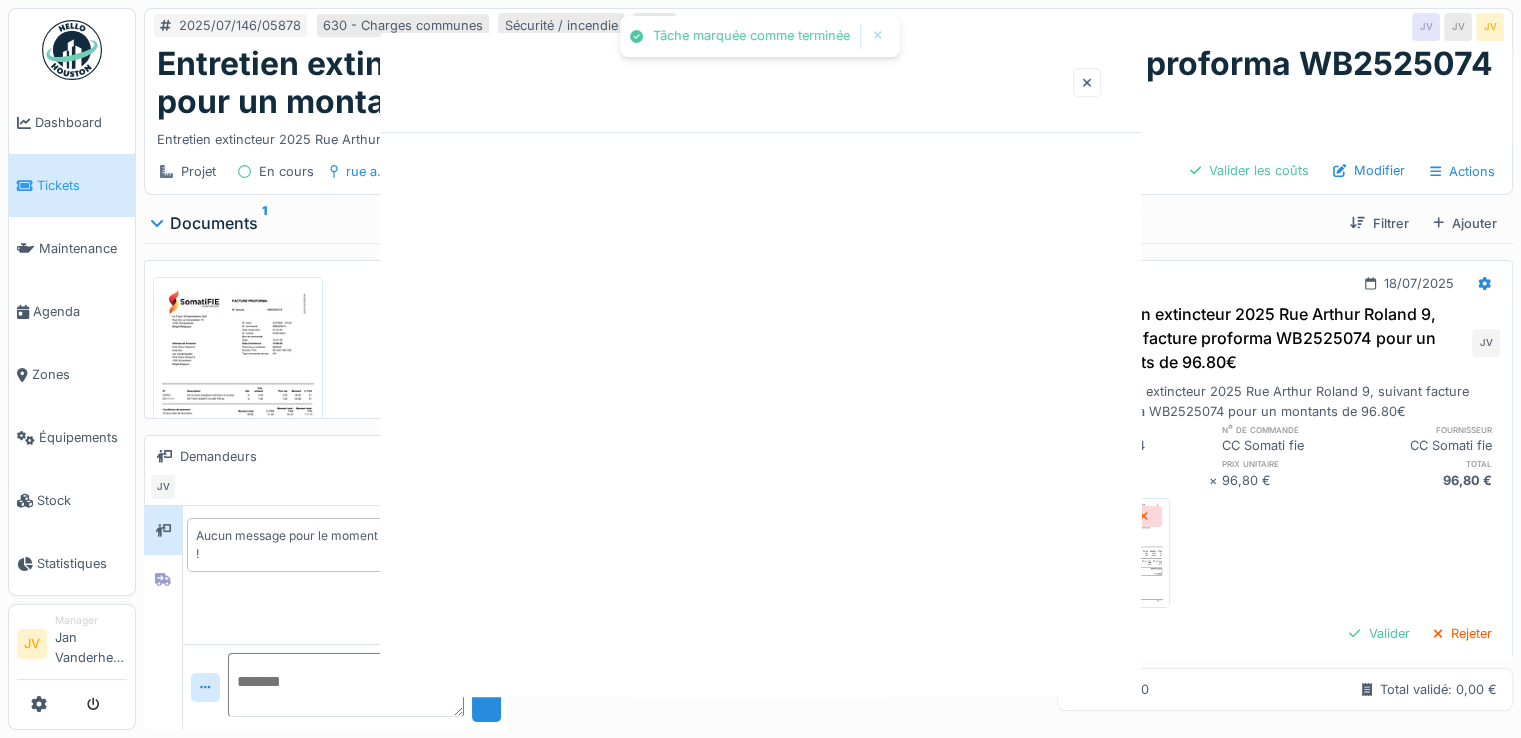 scroll, scrollTop: 0, scrollLeft: 0, axis: both 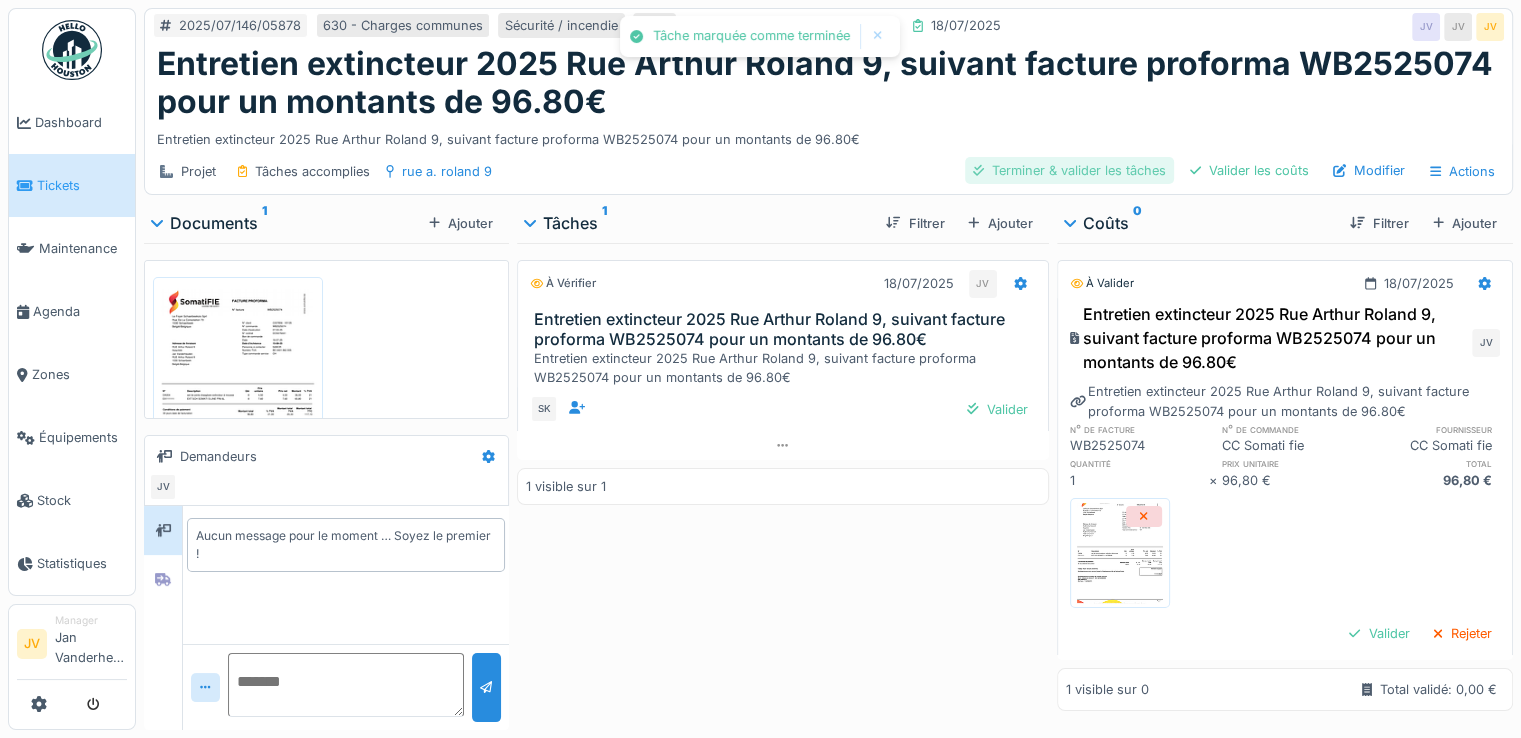 click on "Terminer & valider les tâches" at bounding box center (1069, 170) 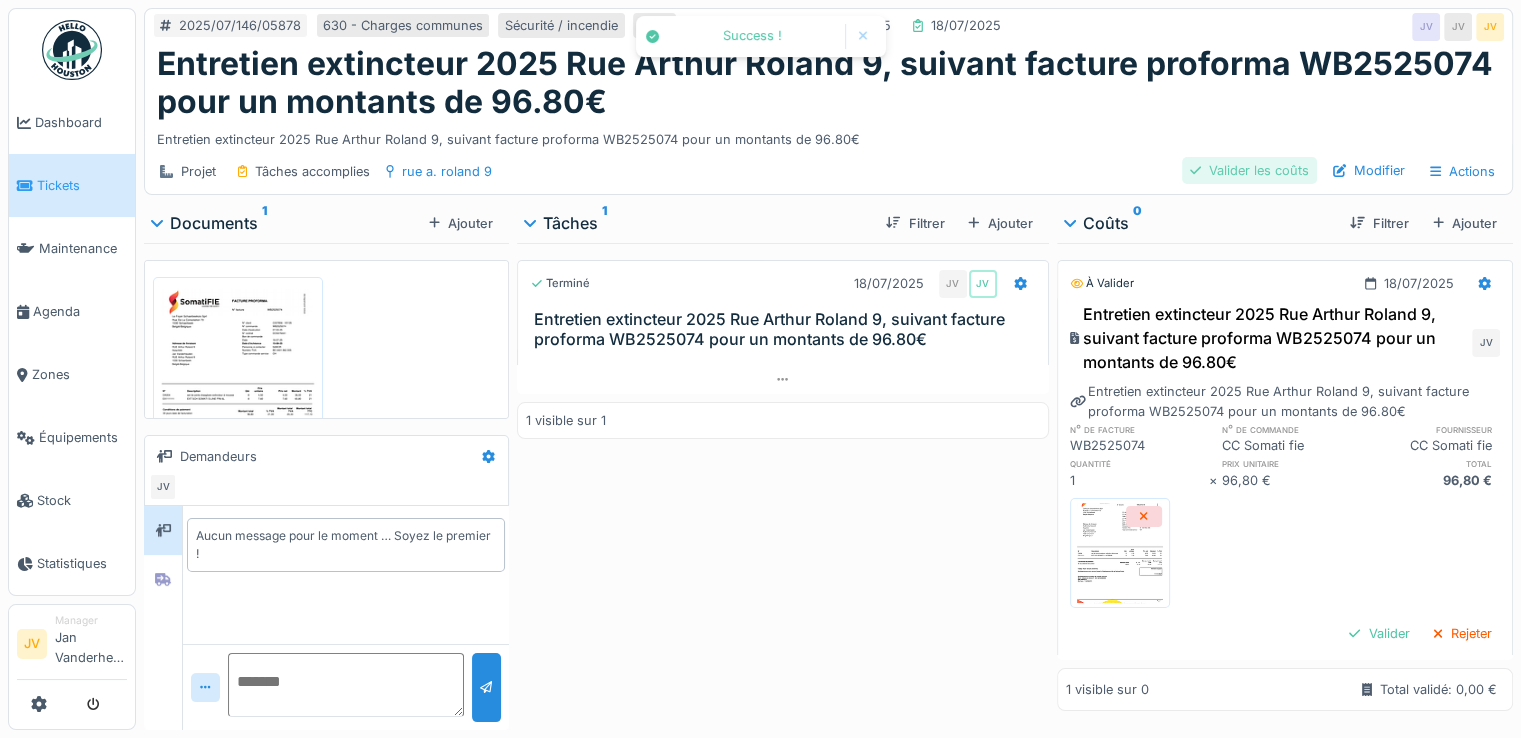 click on "Valider les coûts" at bounding box center [1249, 170] 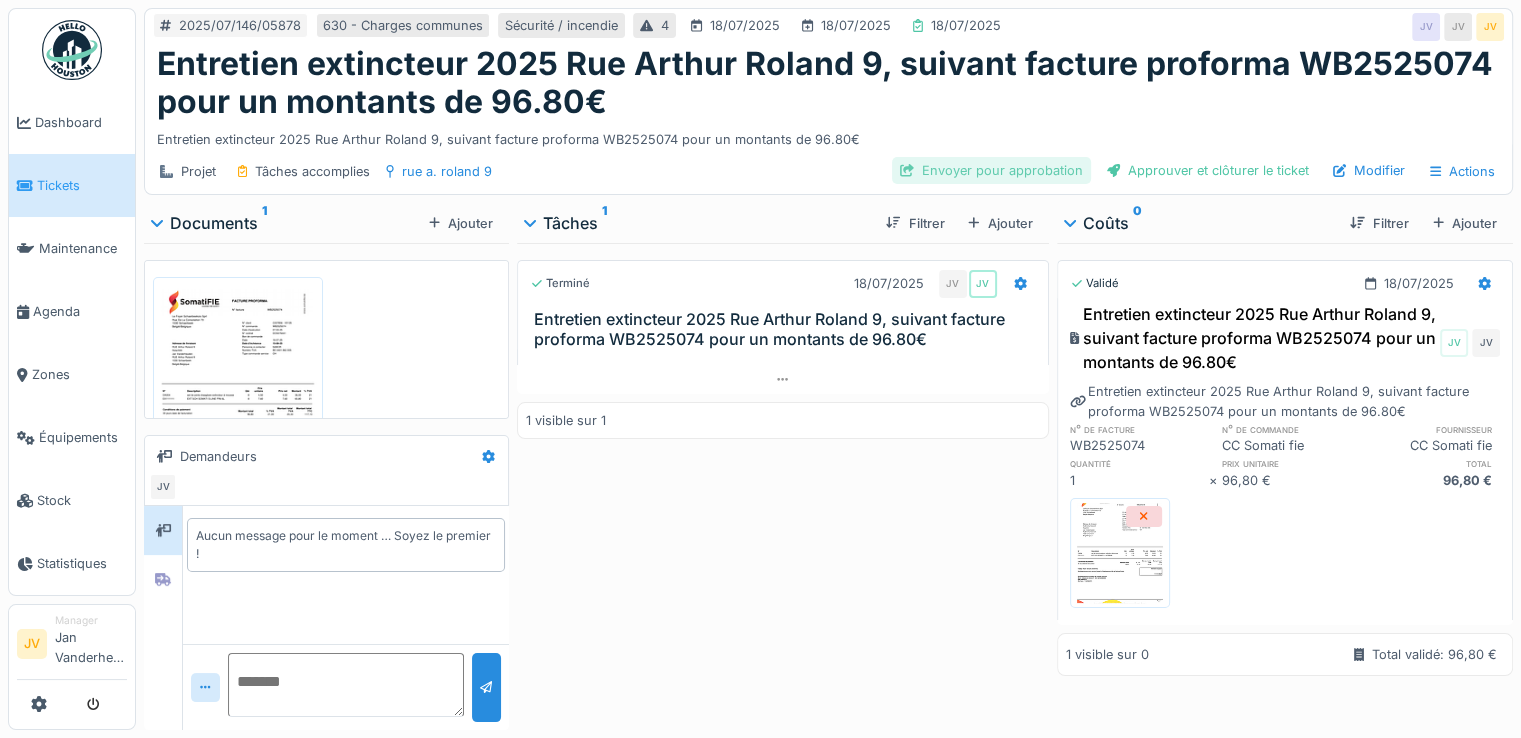 click on "Envoyer pour approbation" at bounding box center [991, 170] 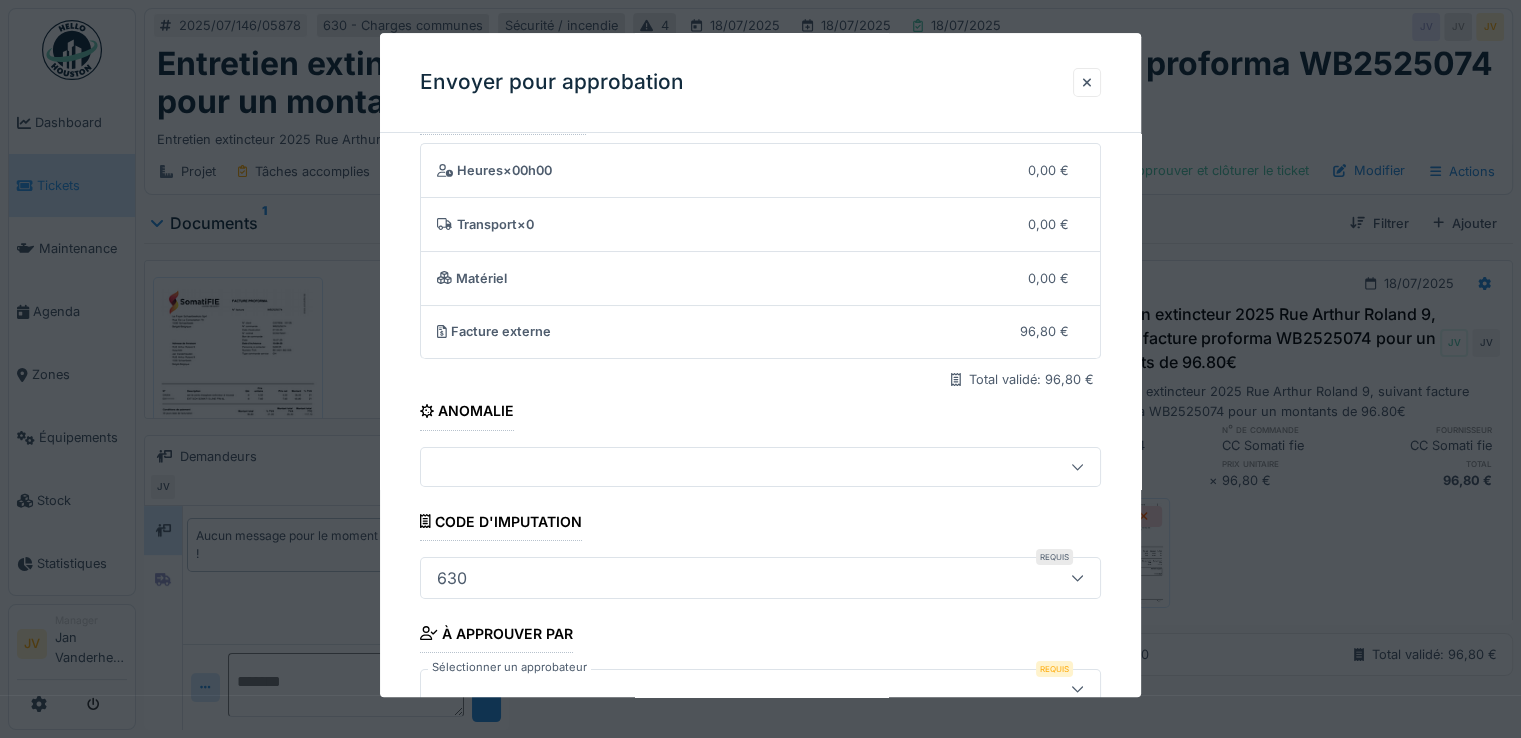 scroll, scrollTop: 175, scrollLeft: 0, axis: vertical 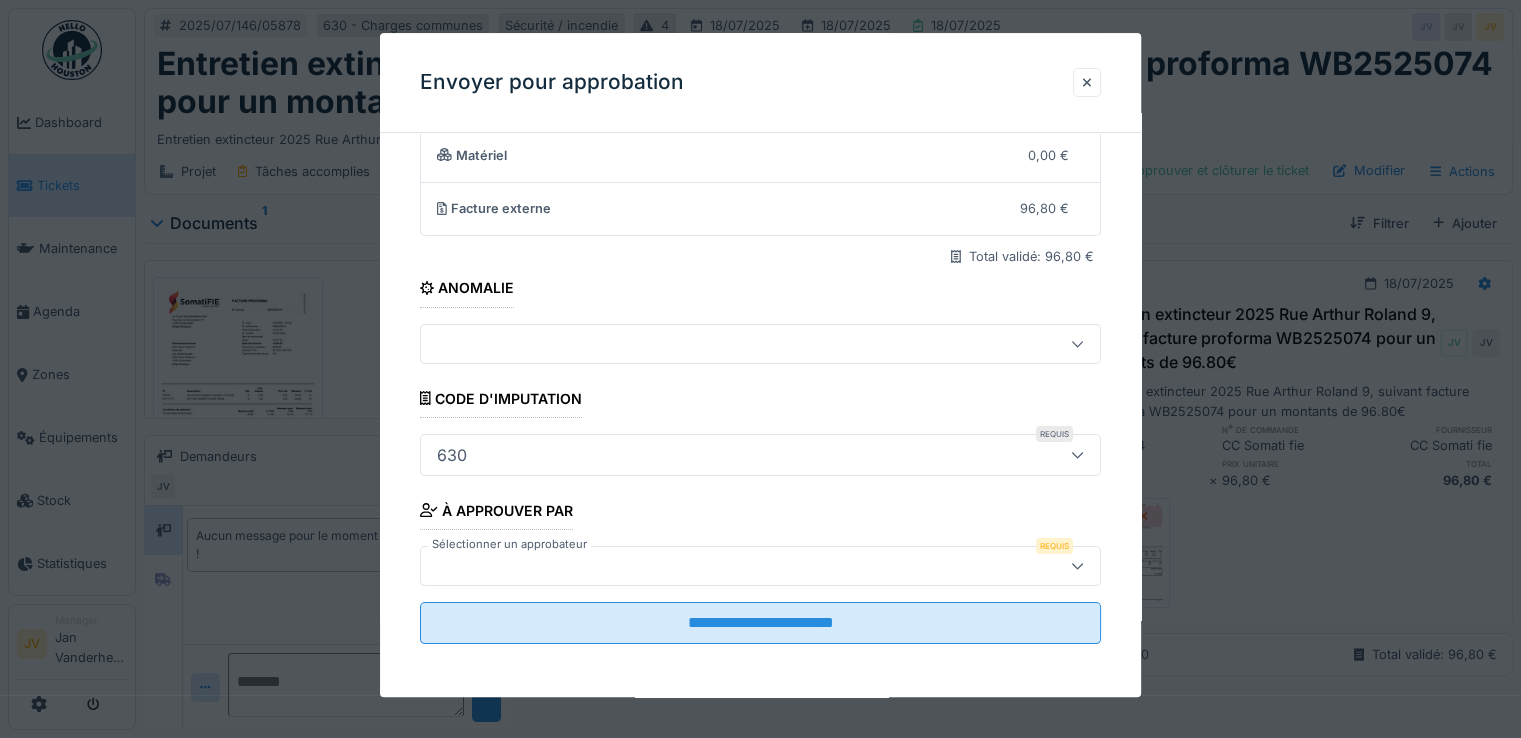 click at bounding box center [726, 566] 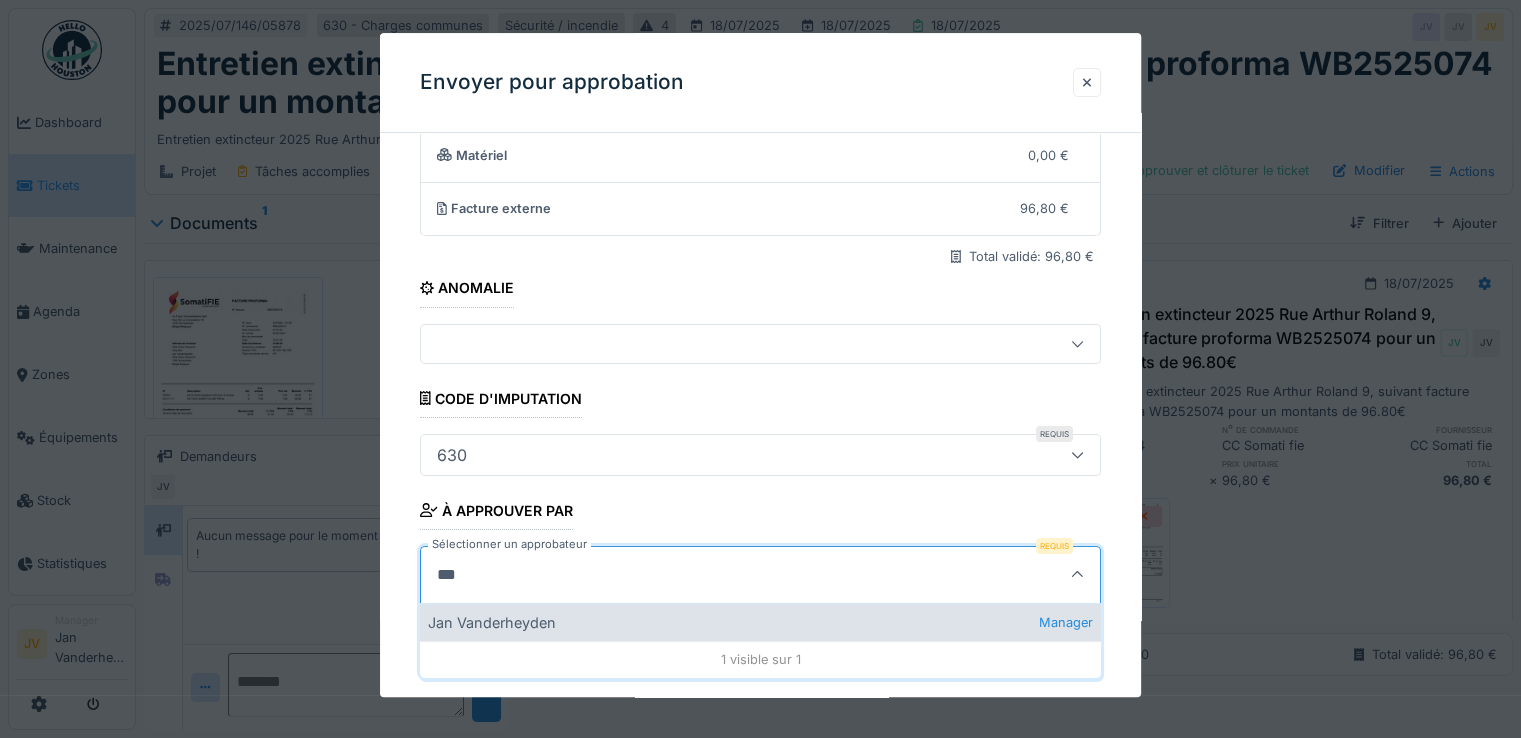 type on "***" 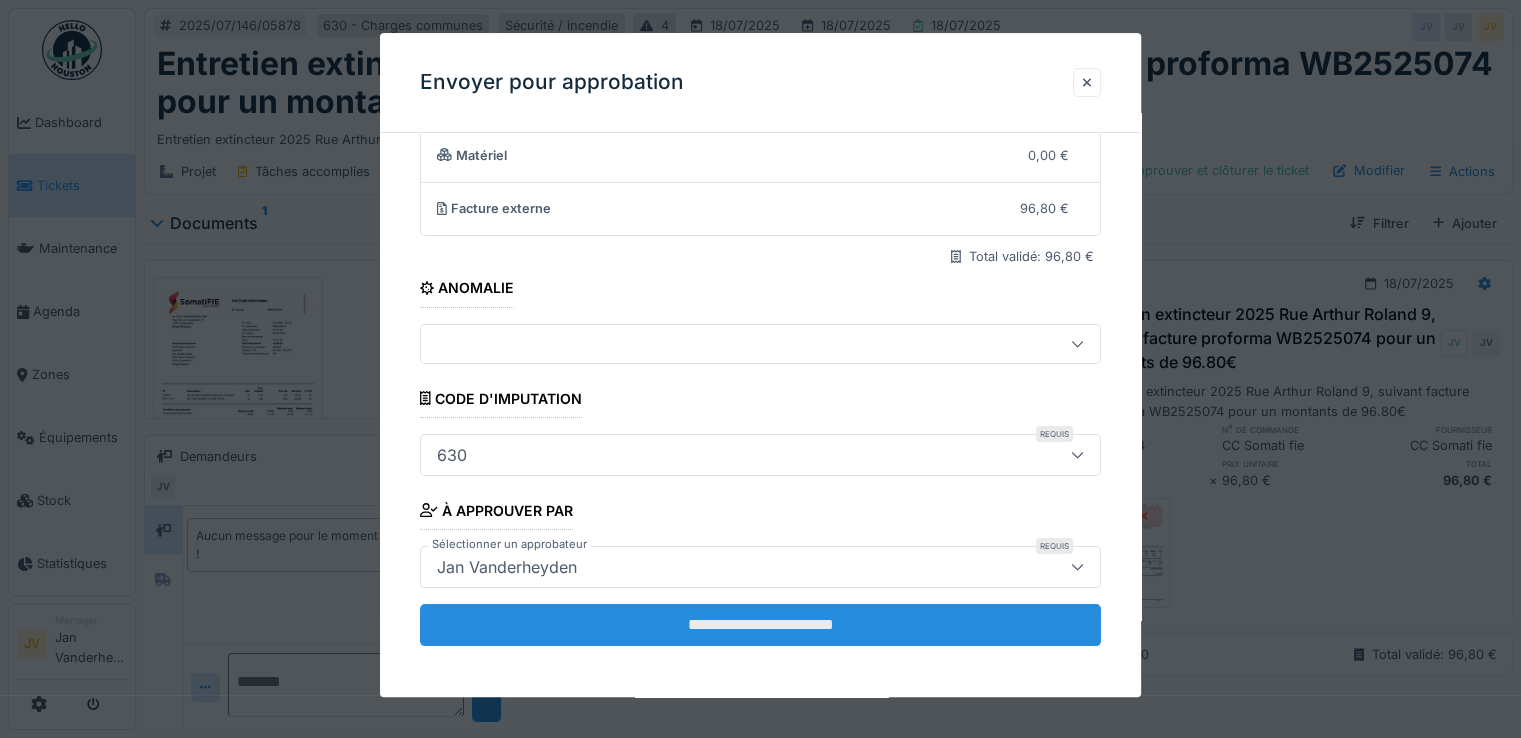 click on "**********" at bounding box center (760, 625) 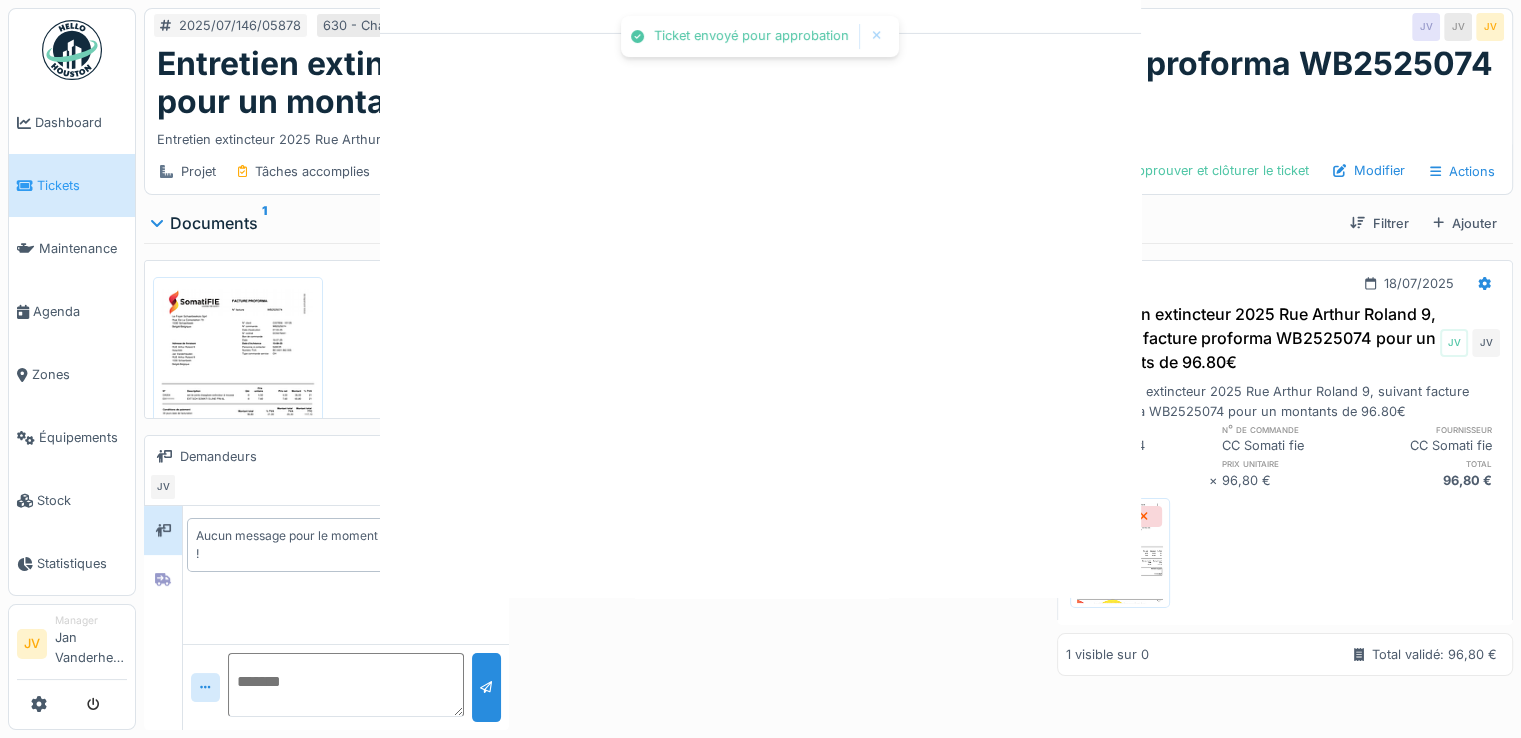 scroll, scrollTop: 0, scrollLeft: 0, axis: both 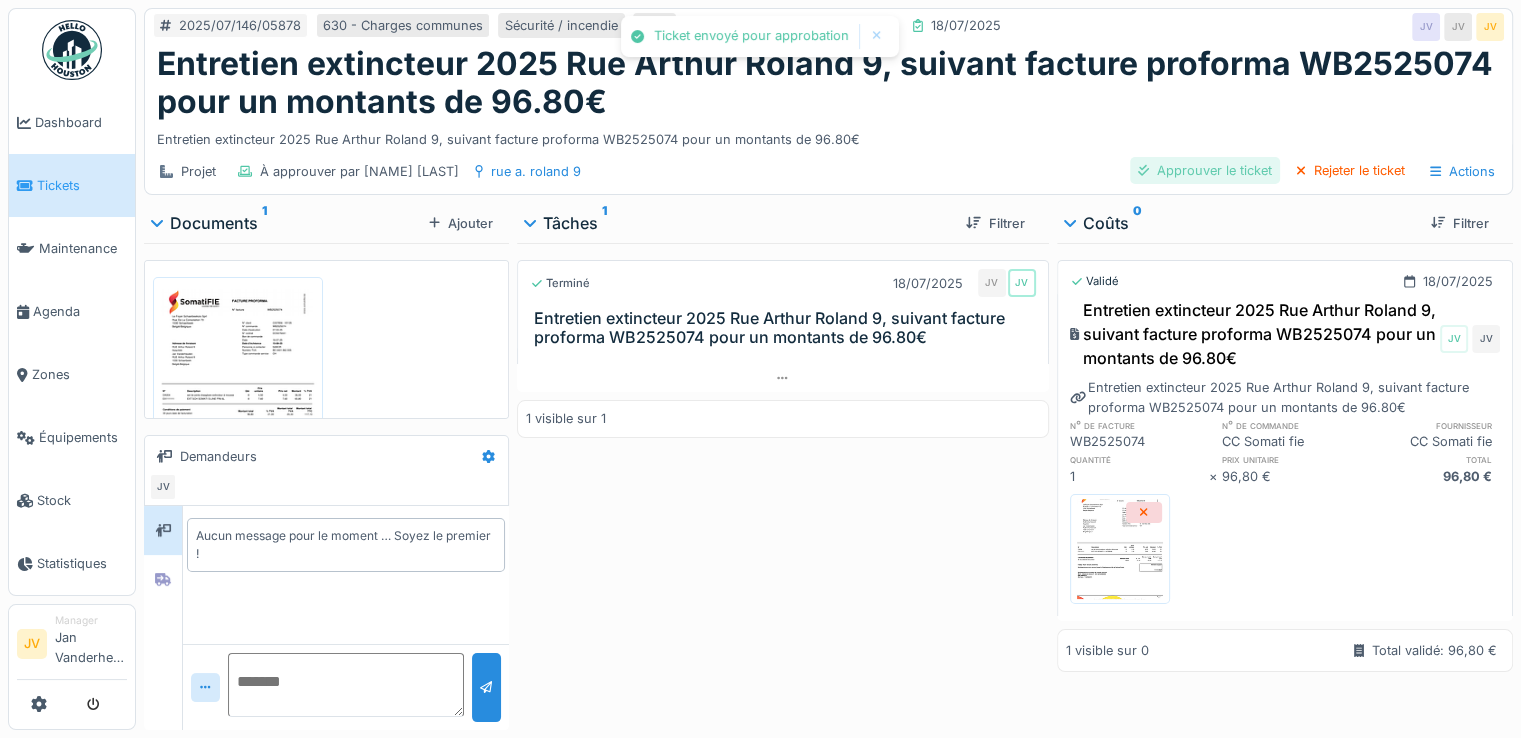click on "Approuver le ticket" at bounding box center (1205, 170) 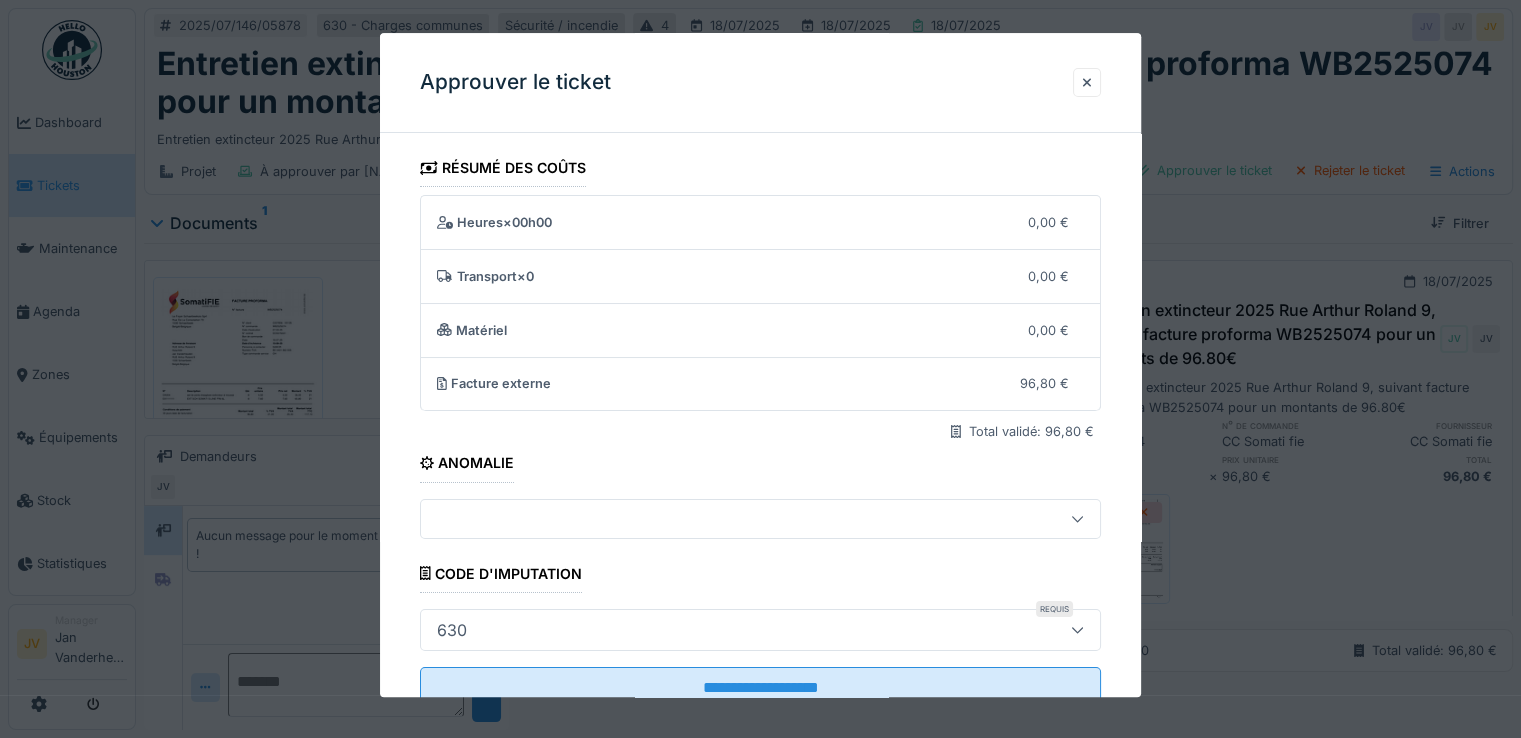 scroll, scrollTop: 64, scrollLeft: 0, axis: vertical 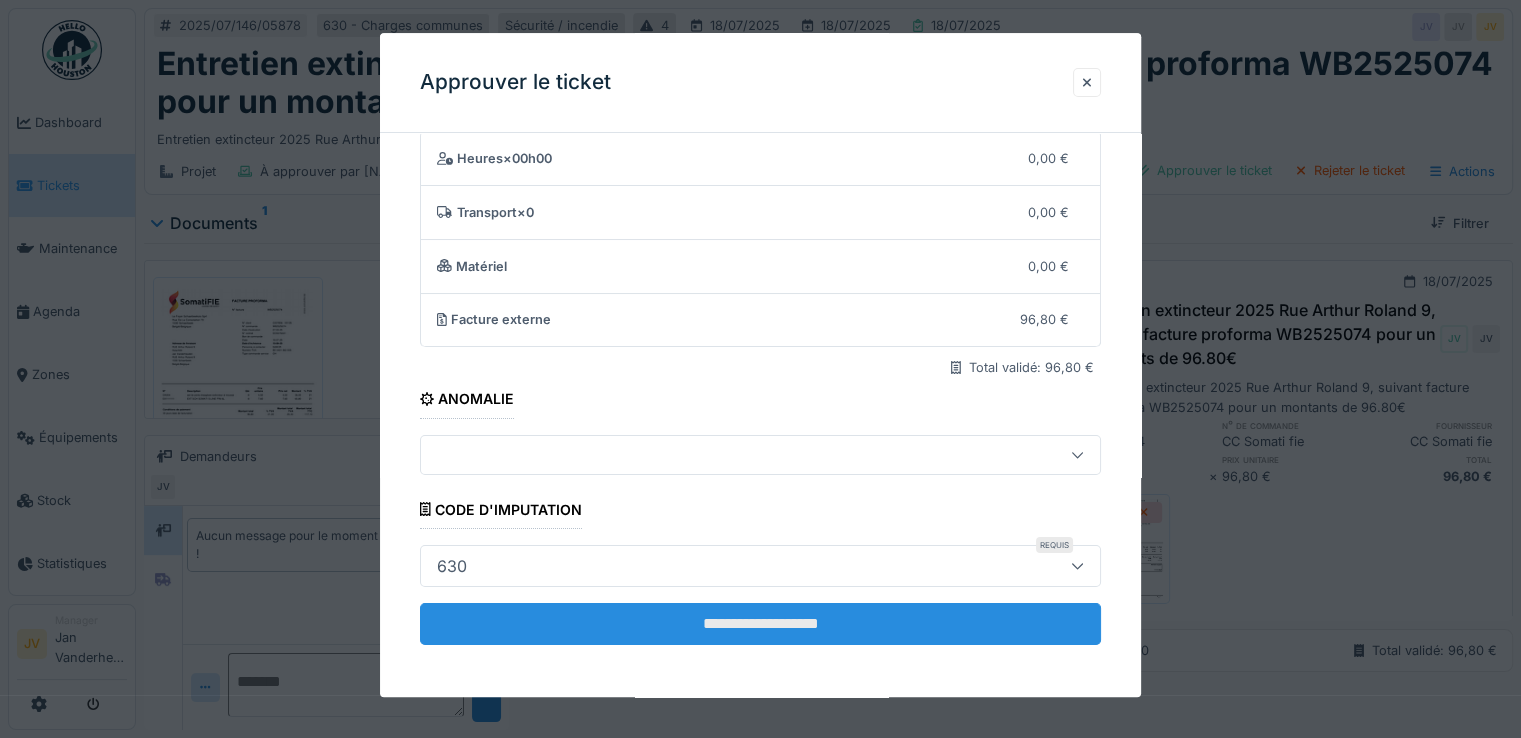 click on "**********" at bounding box center [760, 624] 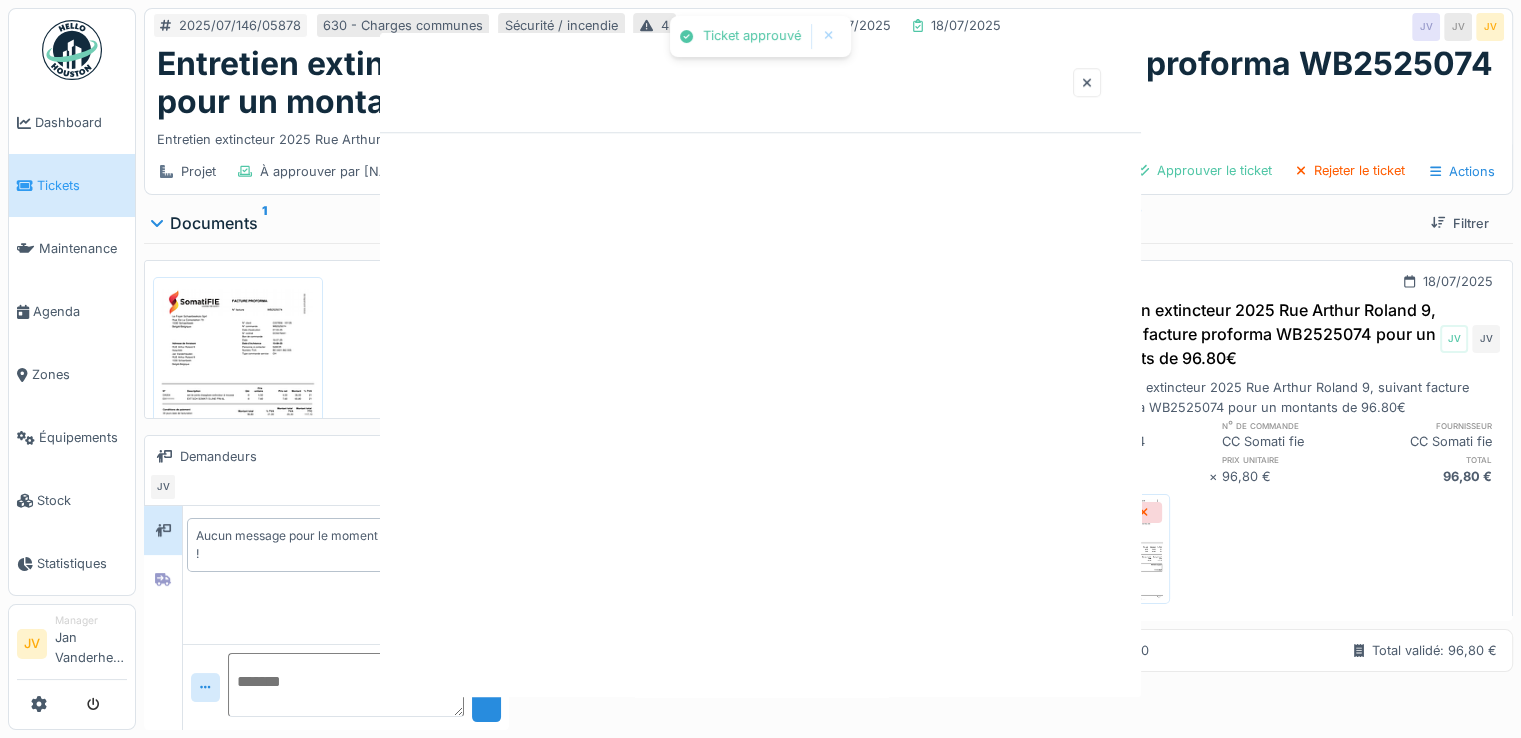 scroll, scrollTop: 0, scrollLeft: 0, axis: both 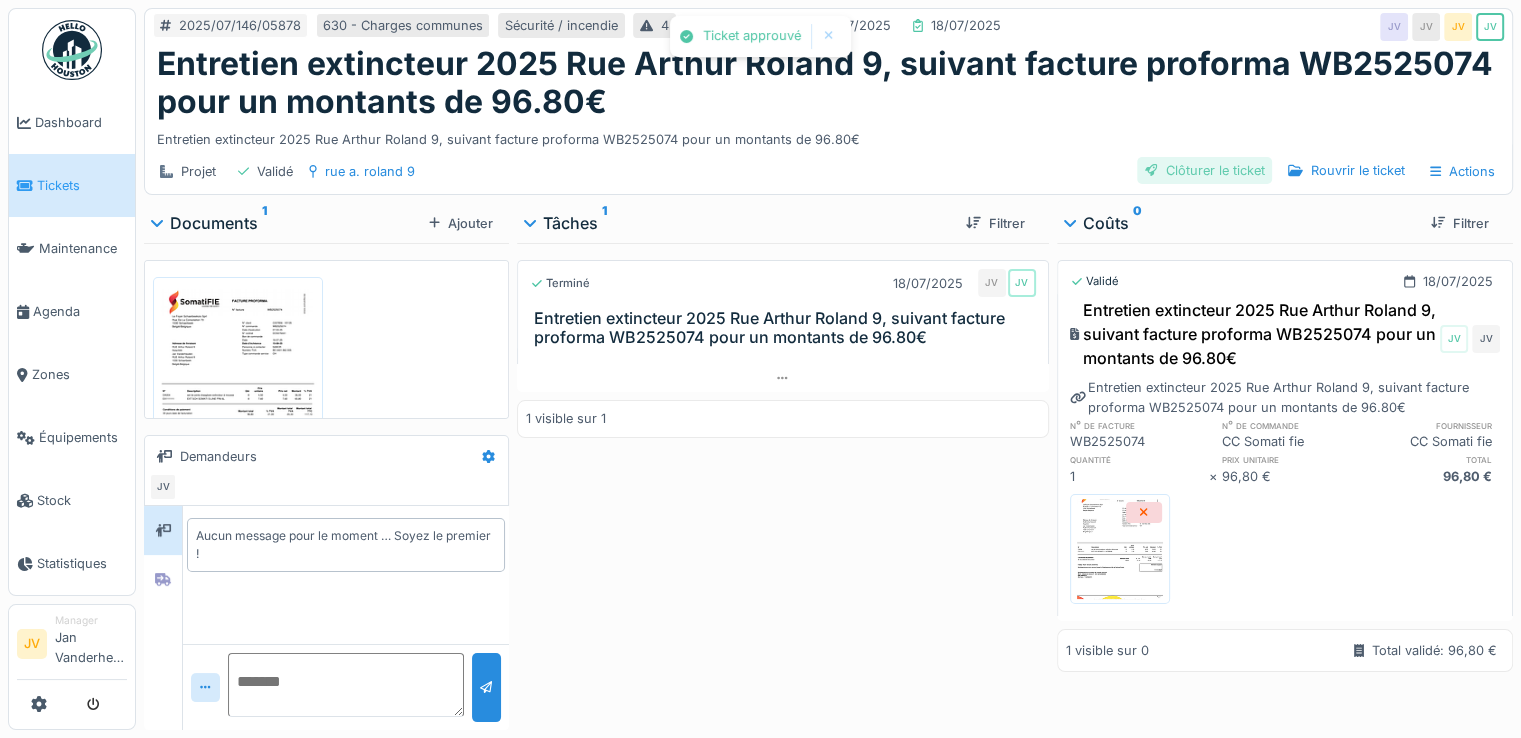 click on "Clôturer le ticket" at bounding box center (1205, 170) 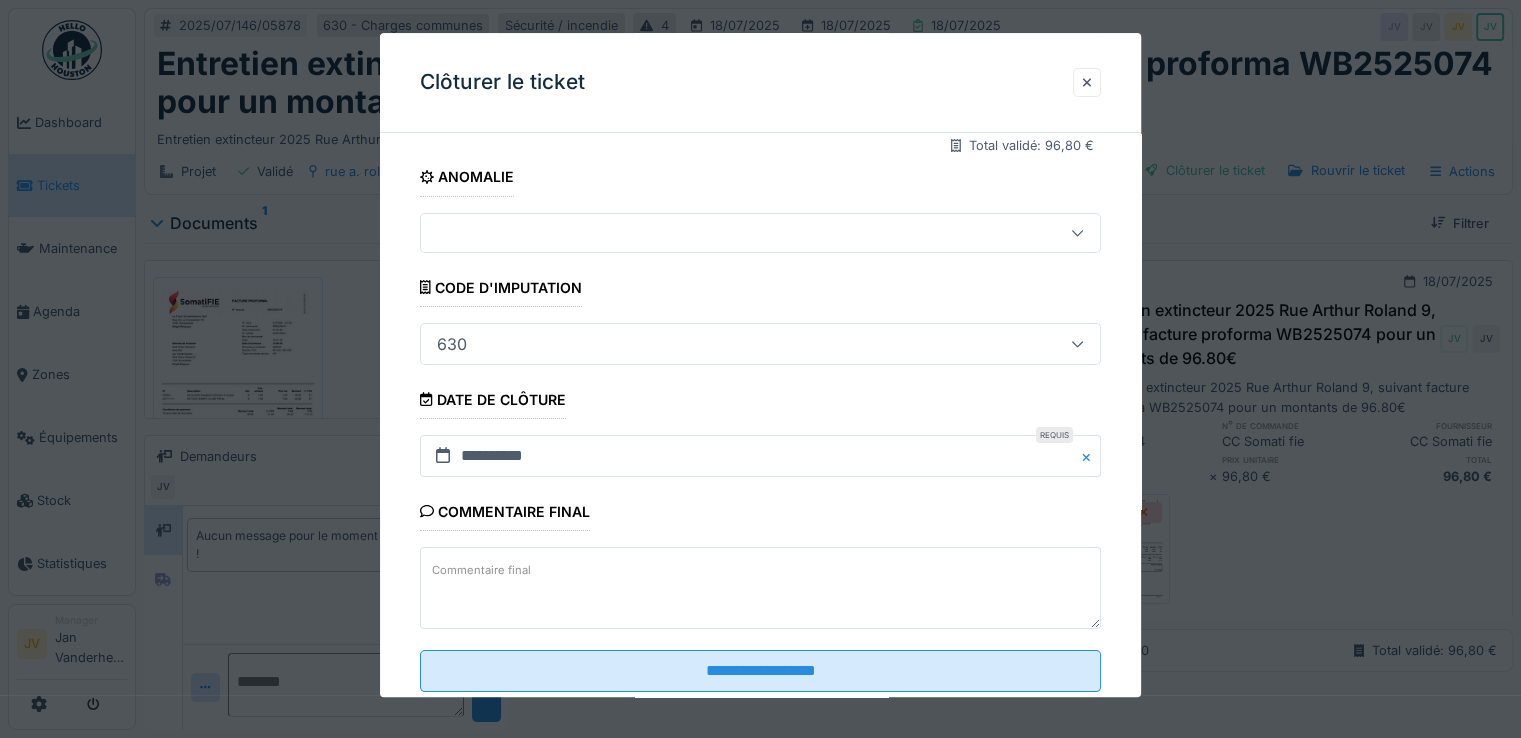 scroll, scrollTop: 300, scrollLeft: 0, axis: vertical 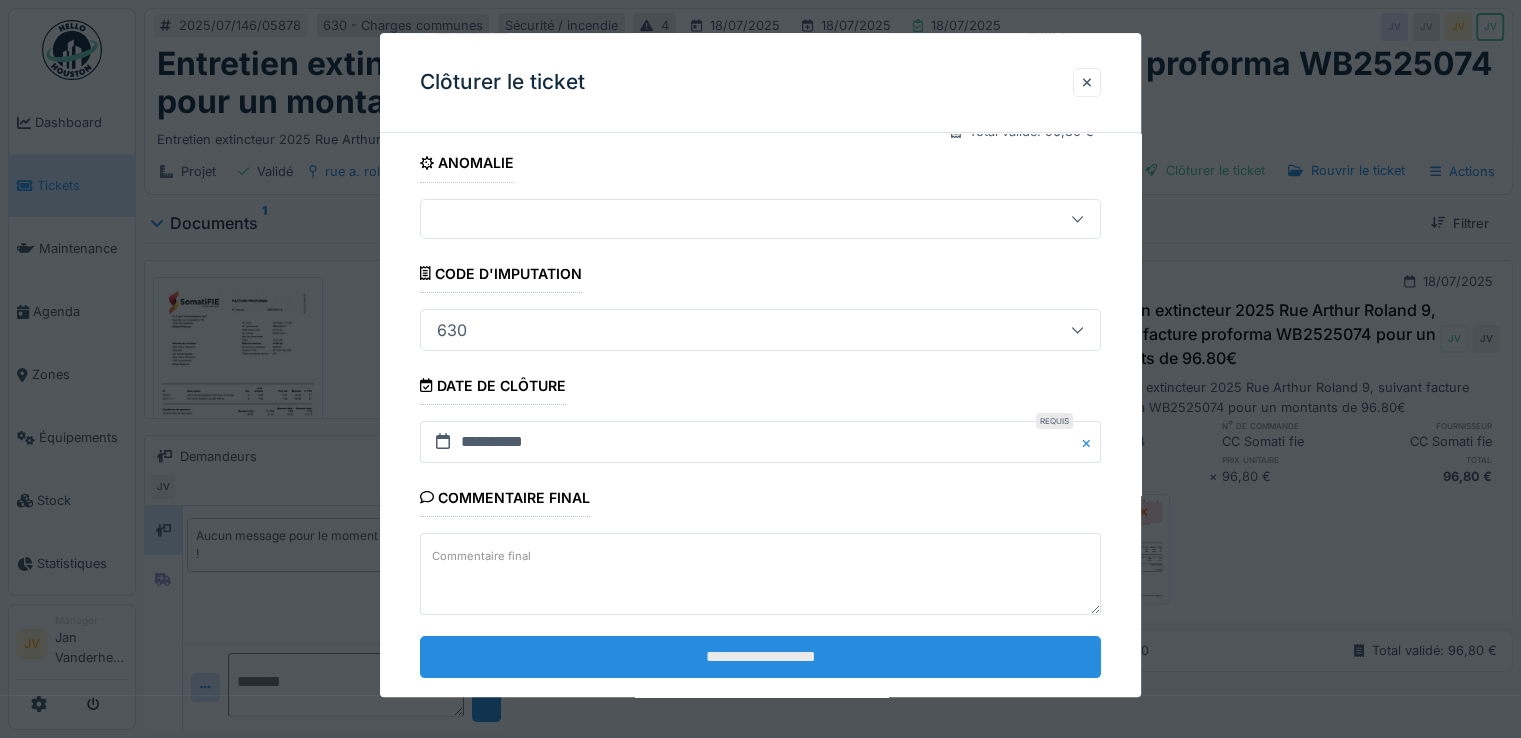 click on "**********" at bounding box center [760, 657] 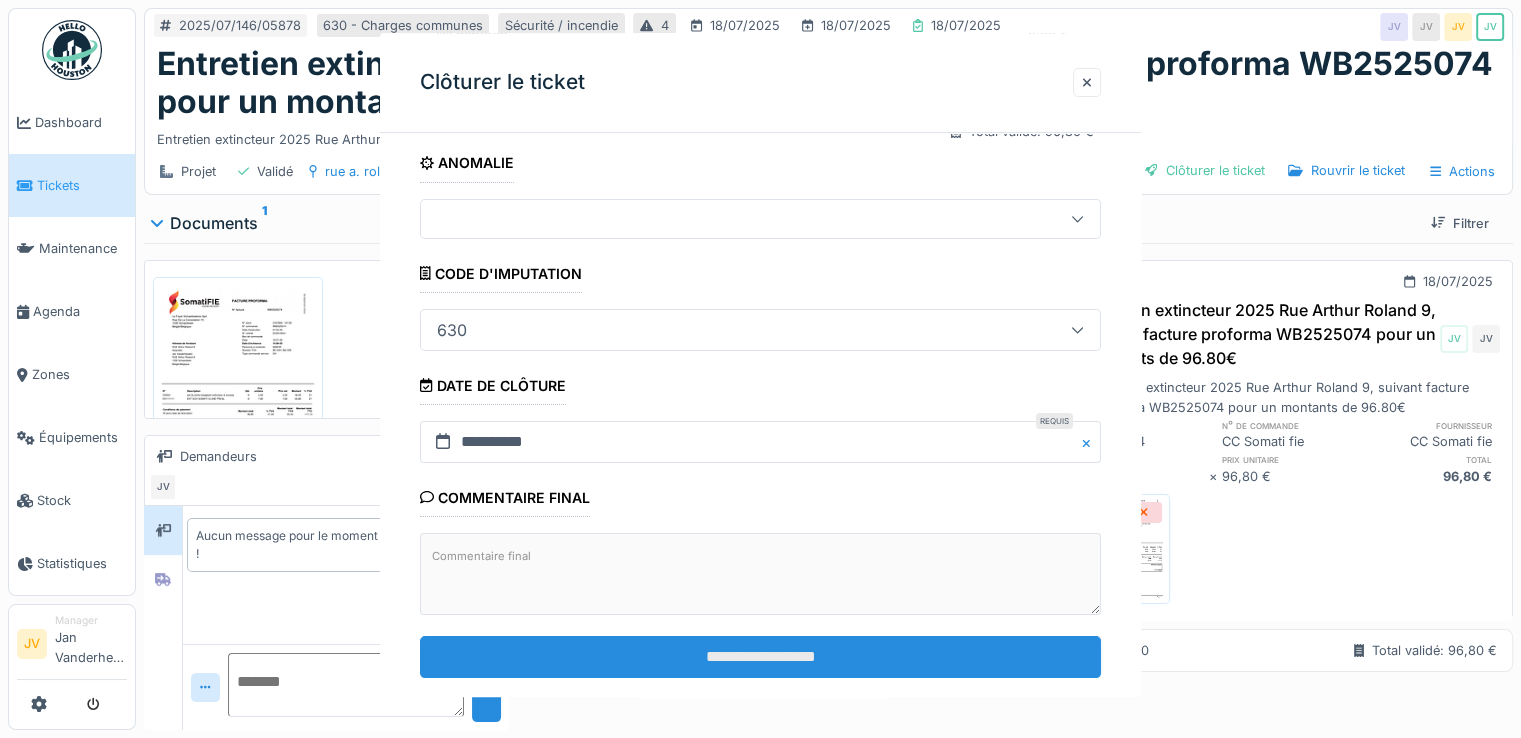 scroll, scrollTop: 0, scrollLeft: 0, axis: both 